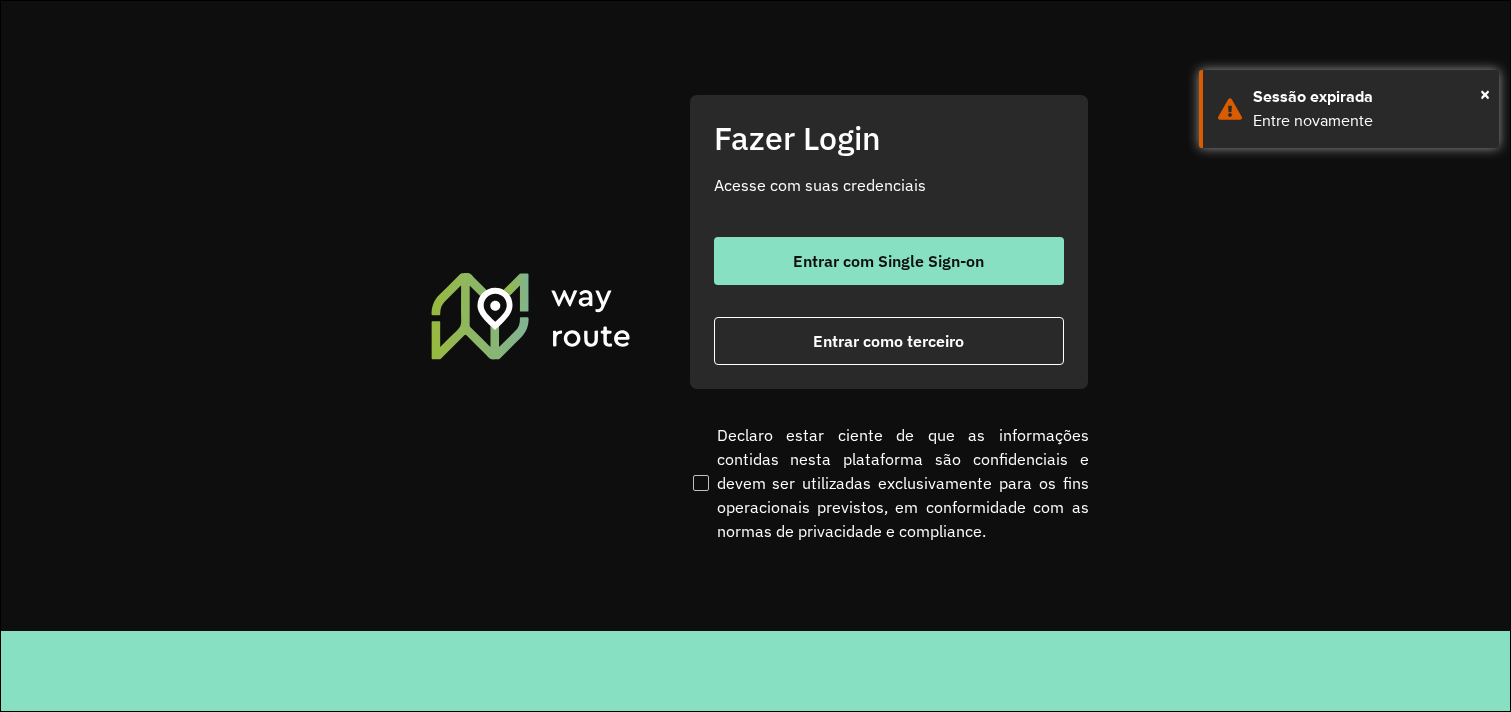 scroll, scrollTop: 0, scrollLeft: 0, axis: both 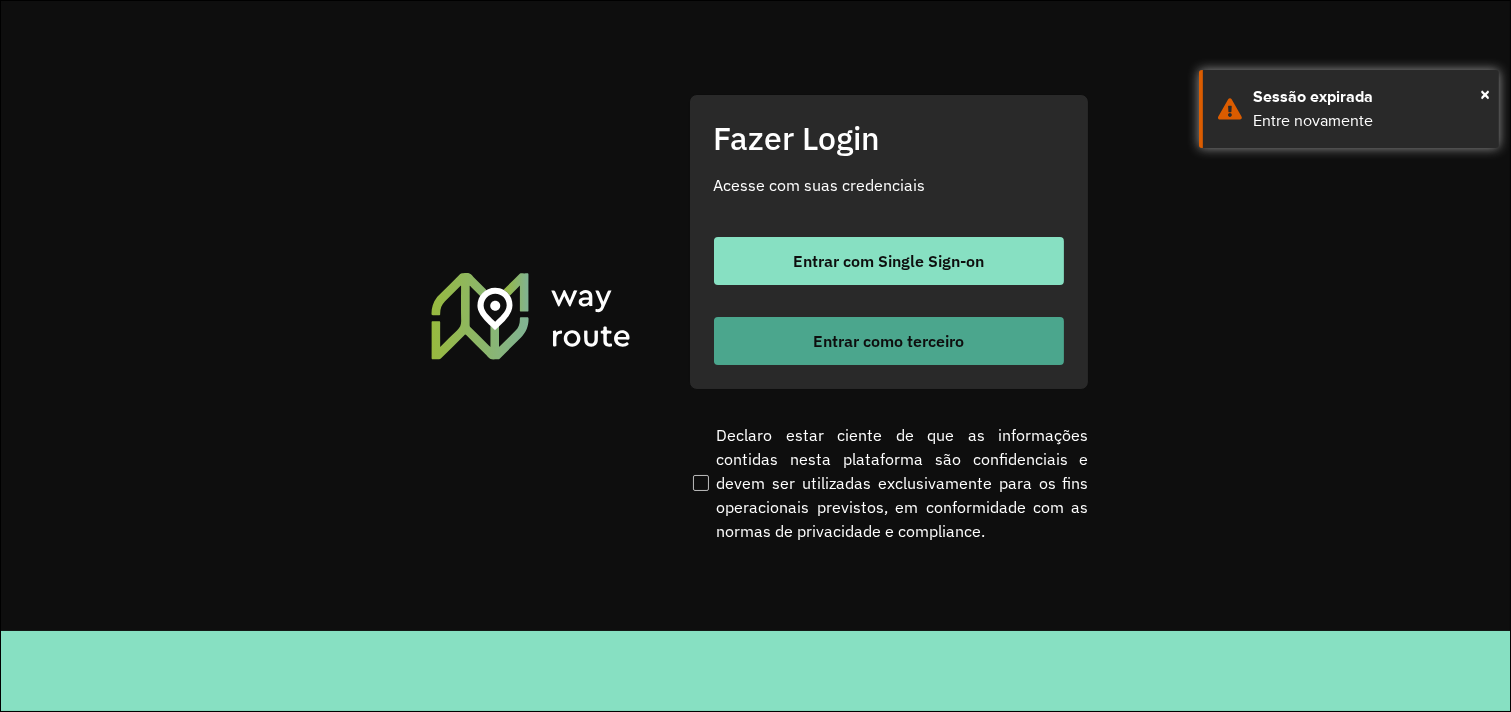 click on "Entrar com Single Sign-on    Entrar como terceiro" 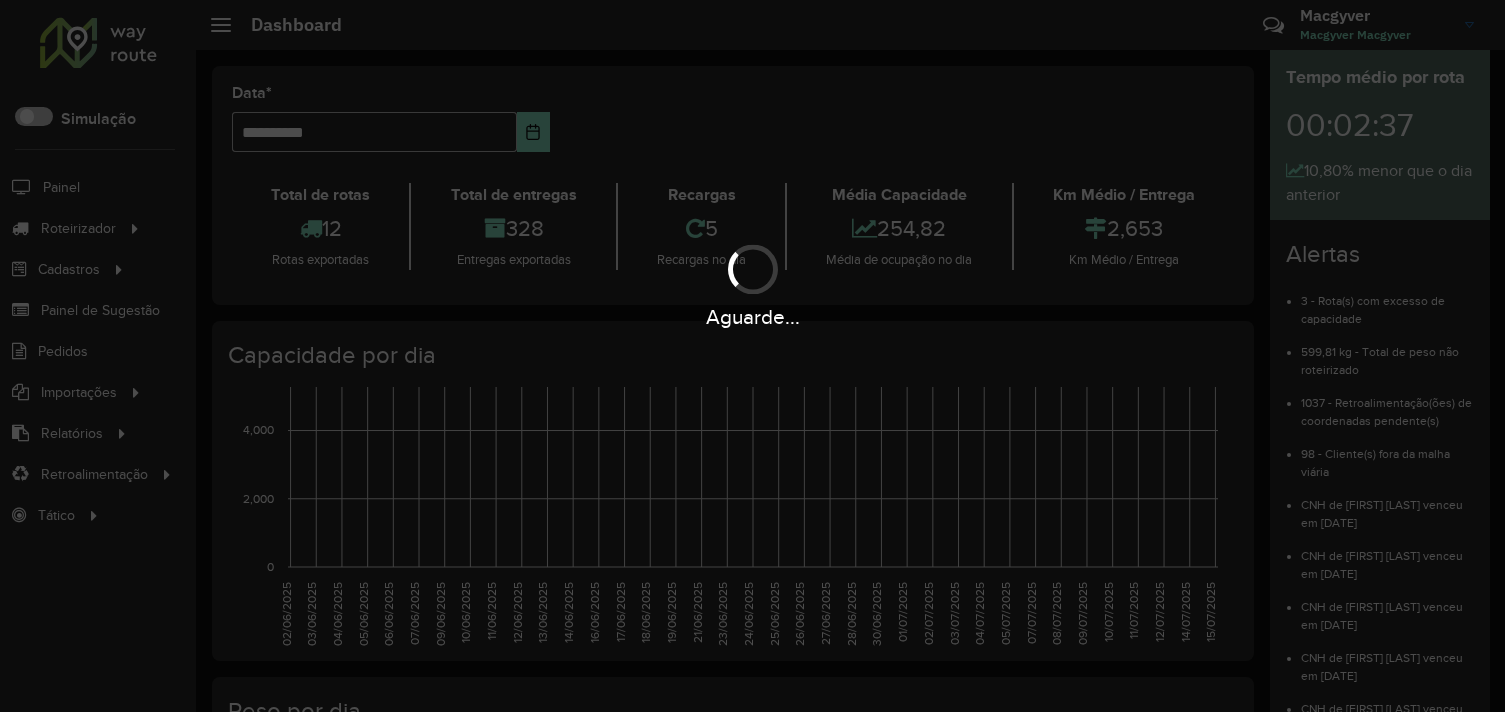 scroll, scrollTop: 0, scrollLeft: 0, axis: both 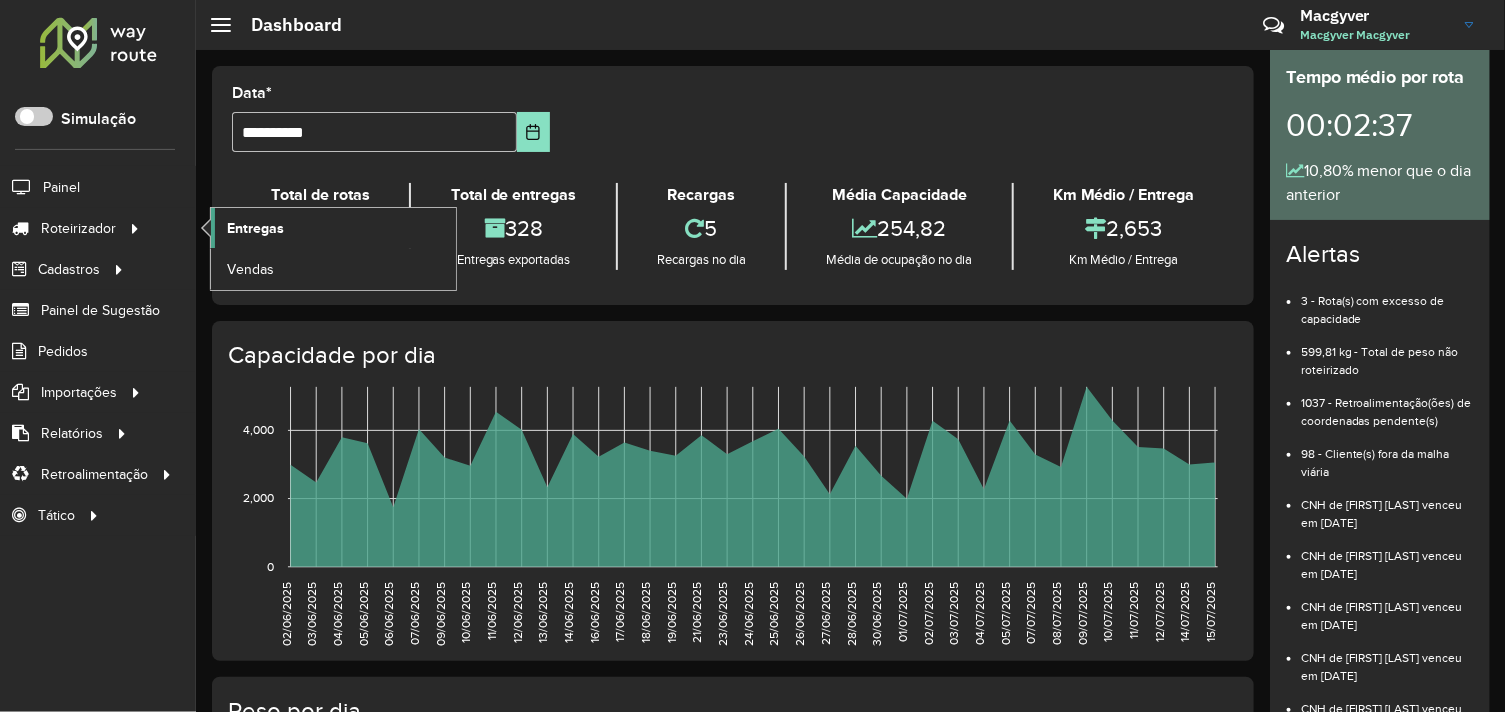 click on "Entregas" 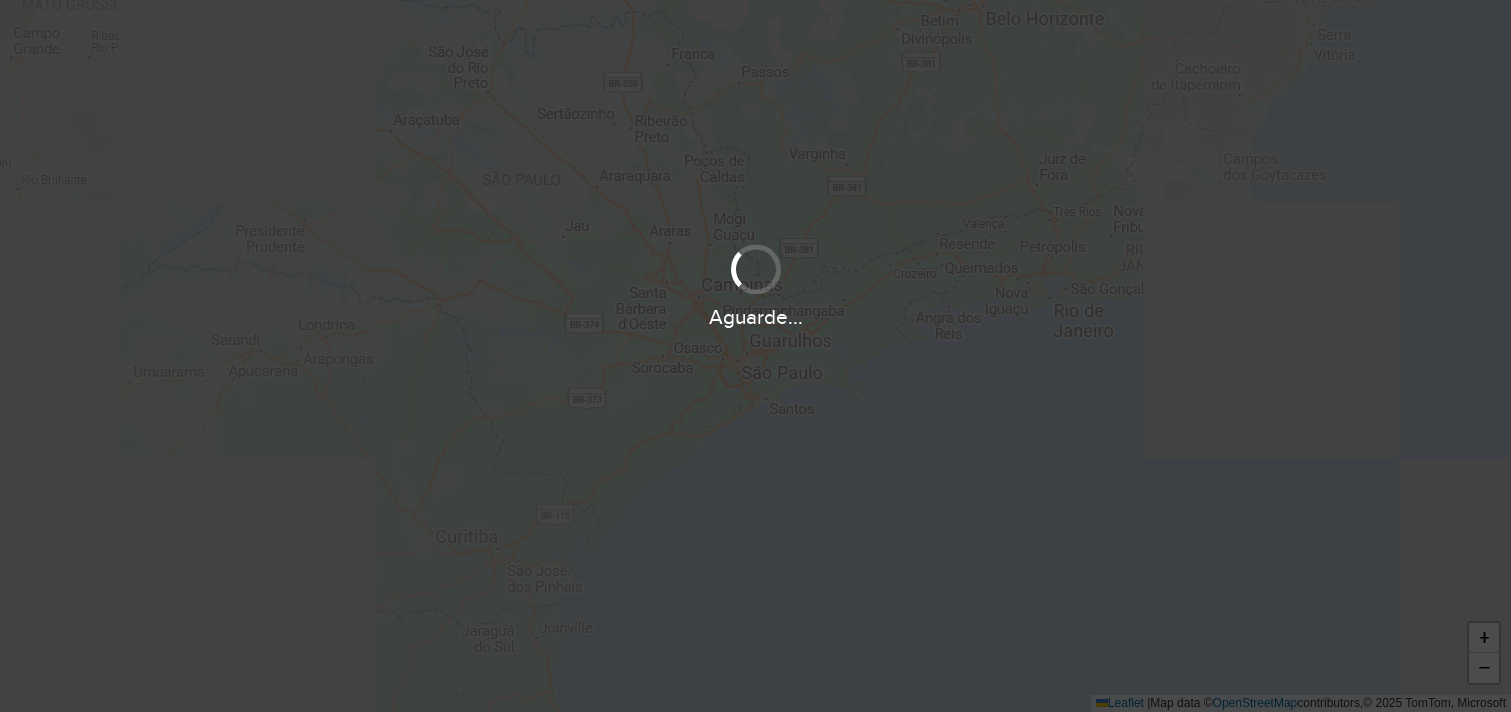 scroll, scrollTop: 0, scrollLeft: 0, axis: both 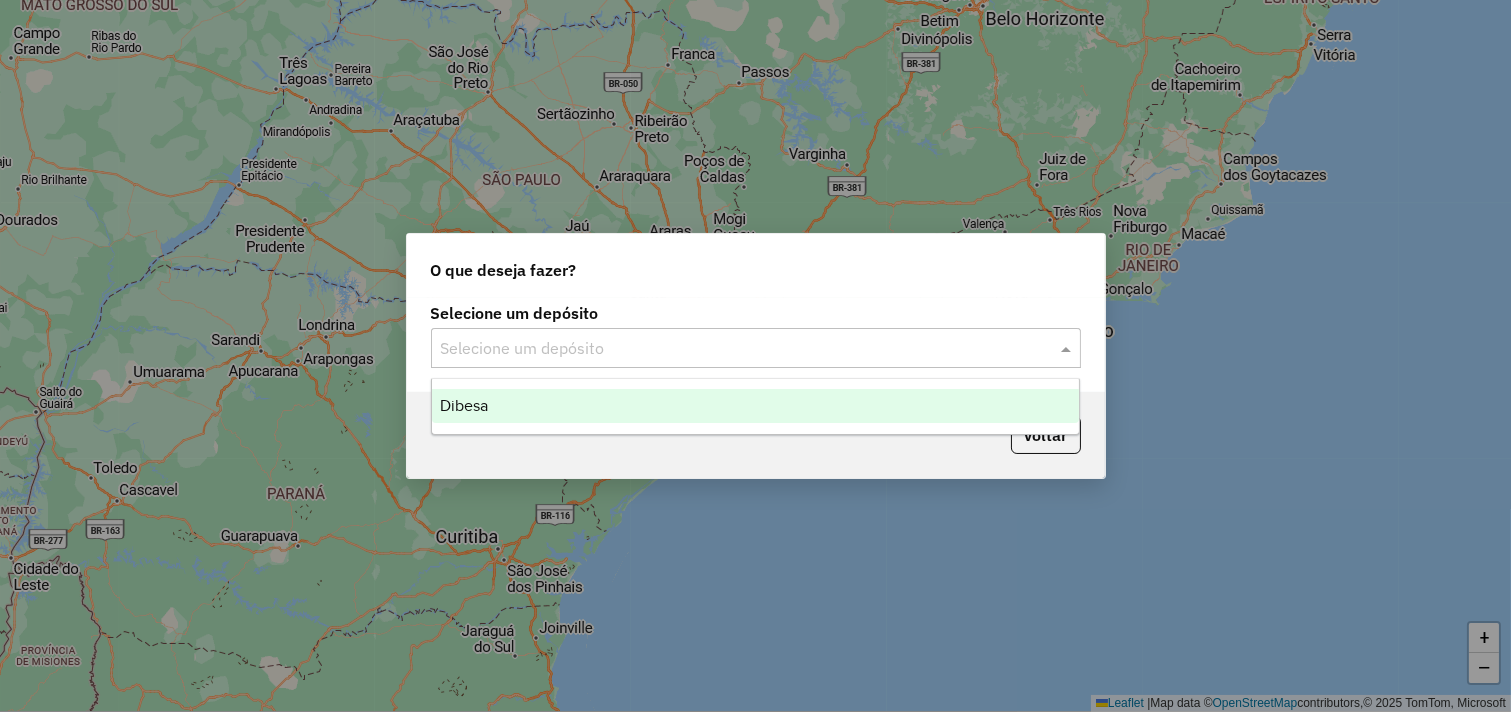 click 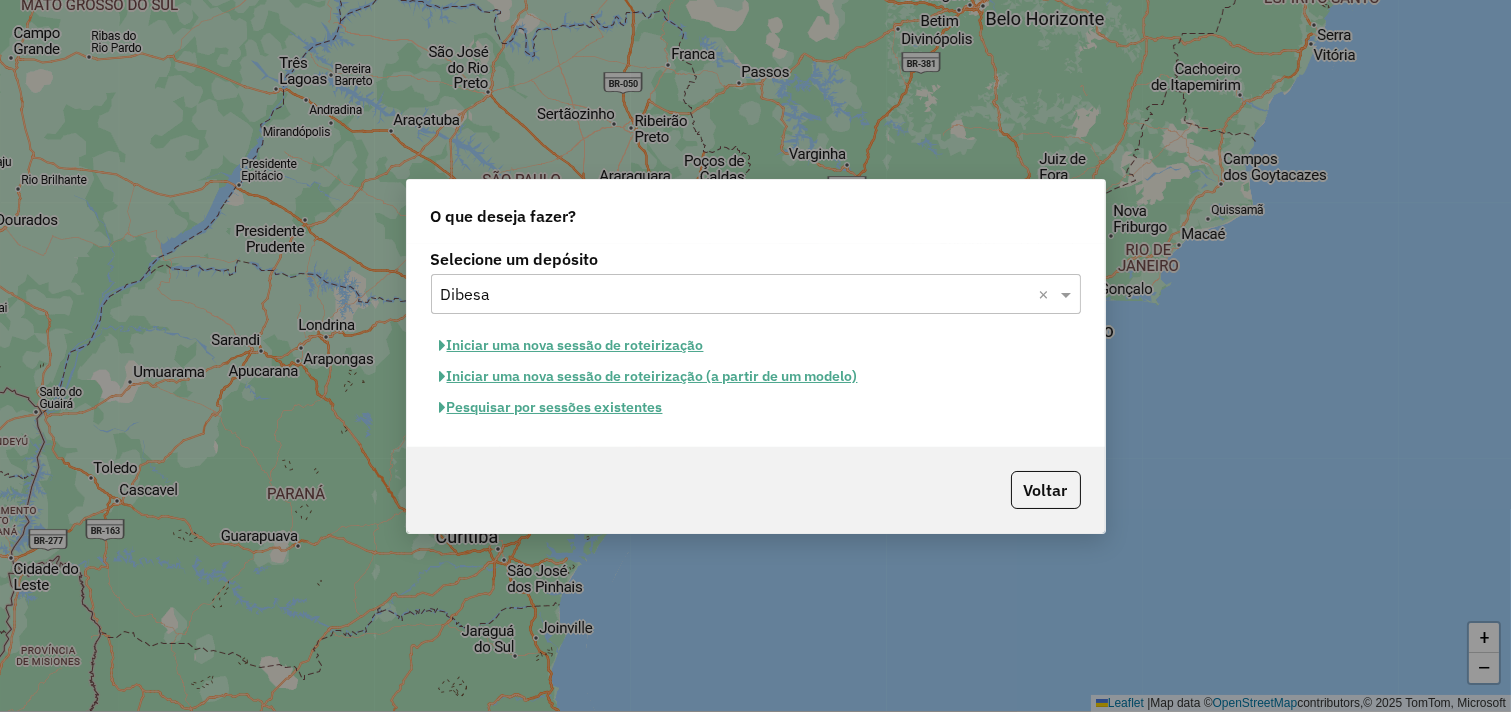 click on "Iniciar uma nova sessão de roteirização" 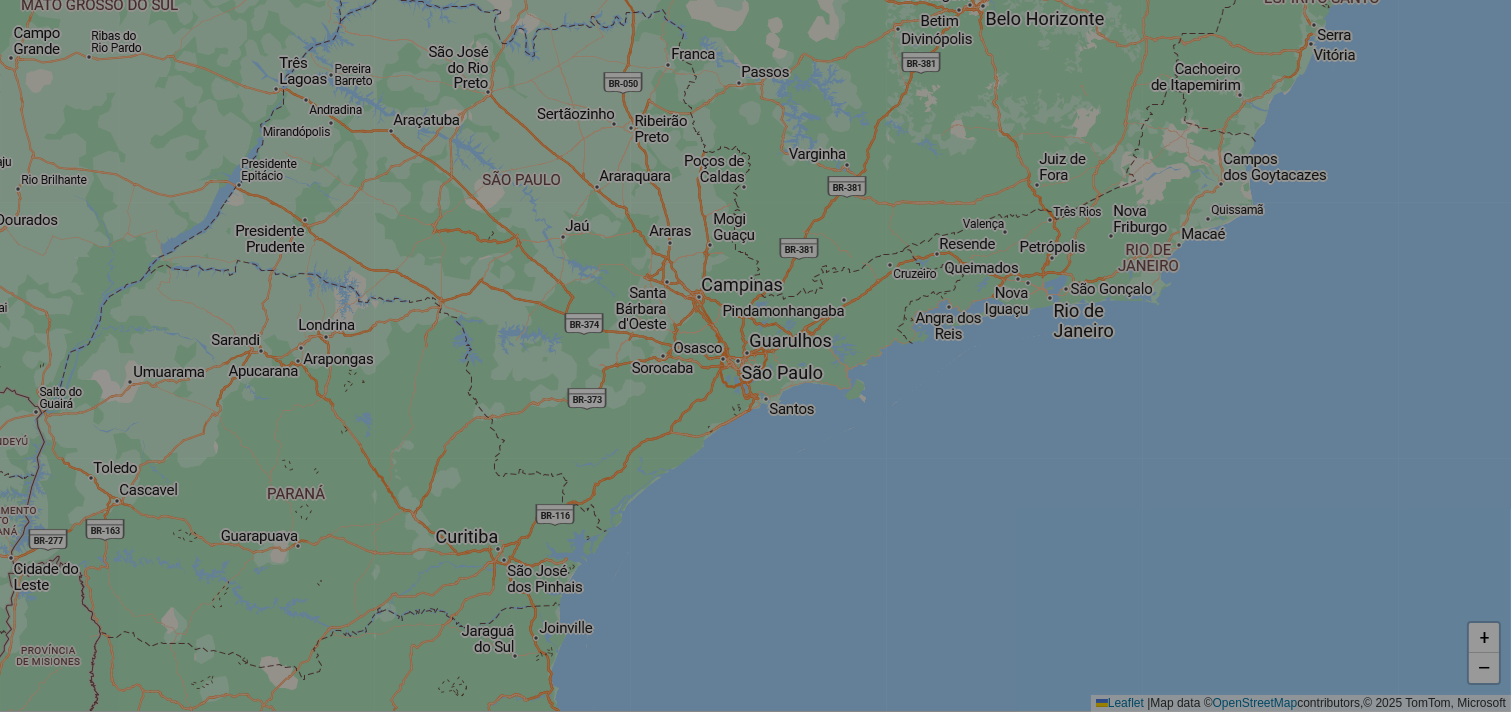 select on "*" 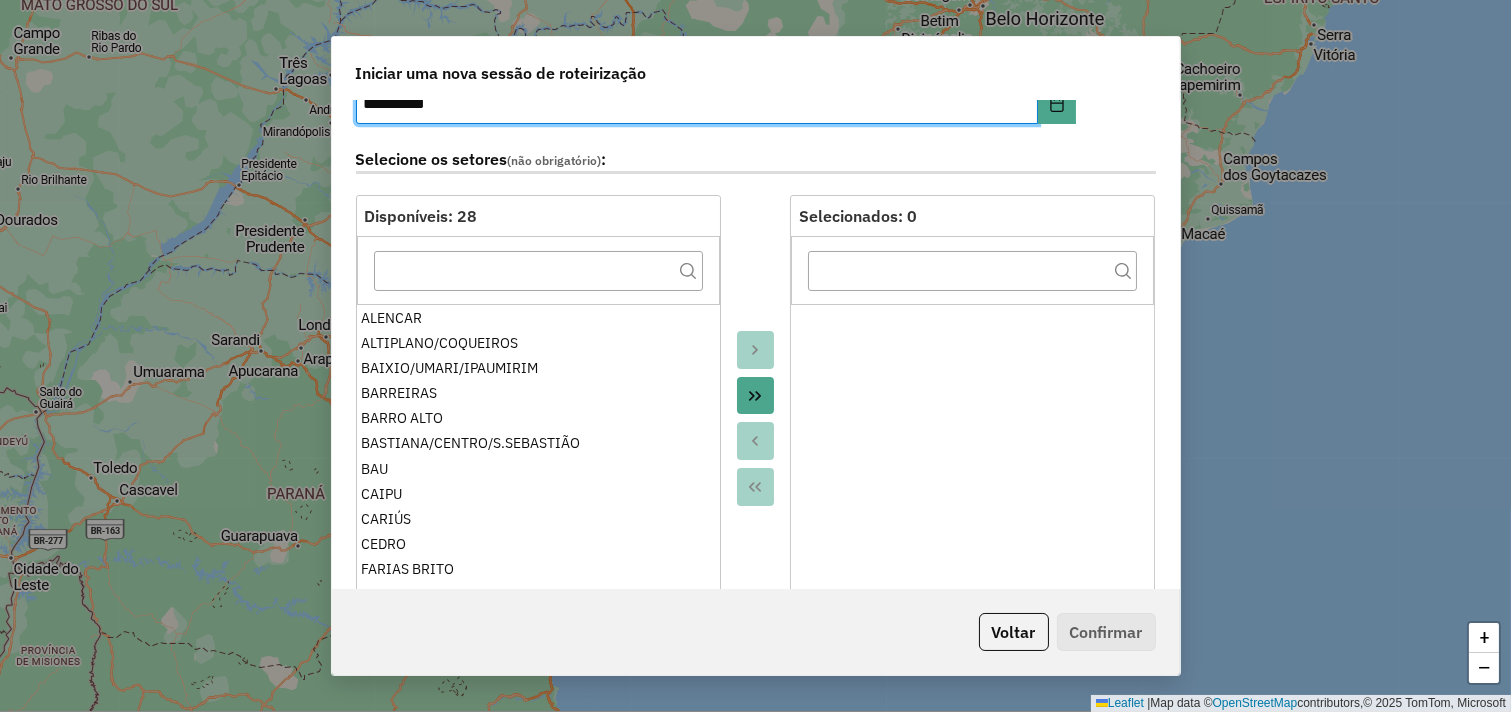 scroll, scrollTop: 111, scrollLeft: 0, axis: vertical 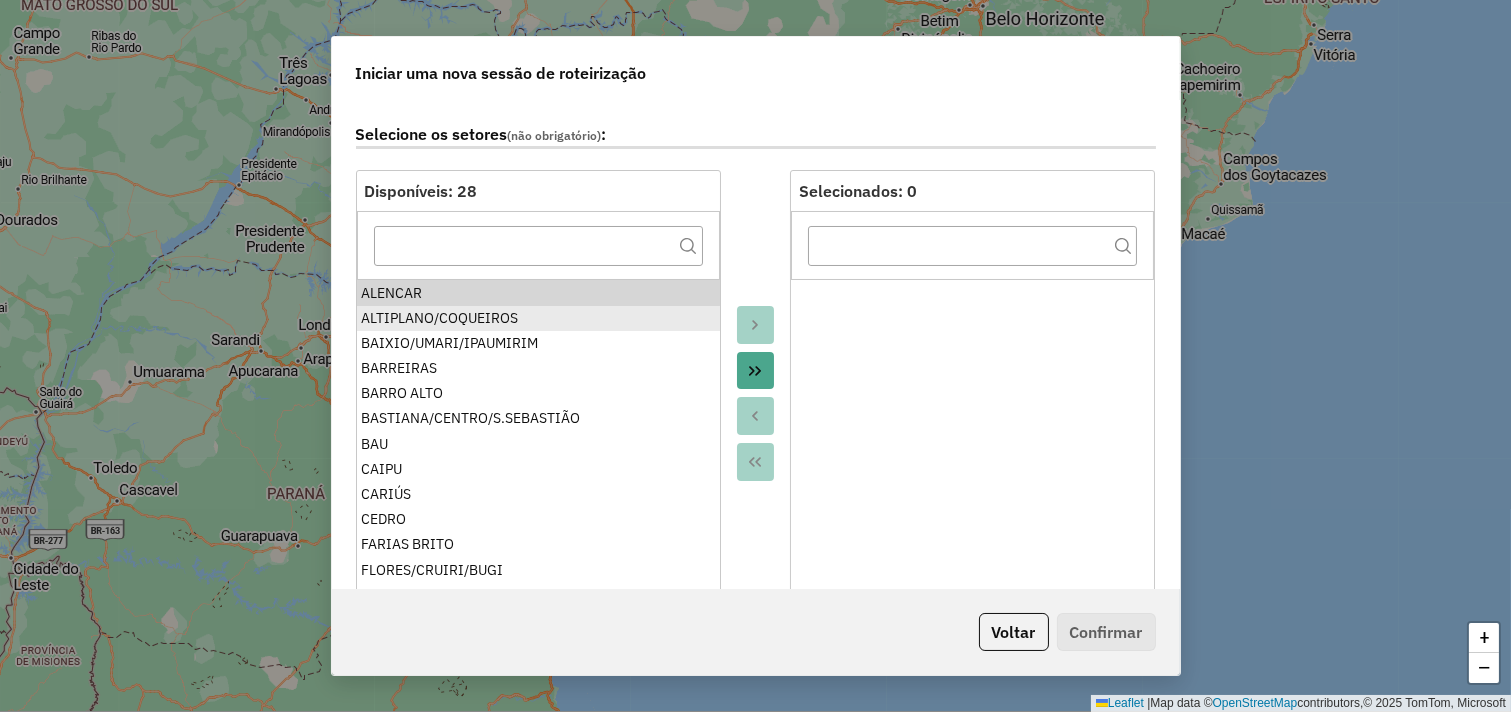 click on "ALTIPLANO/COQUEIROS" at bounding box center (537, 318) 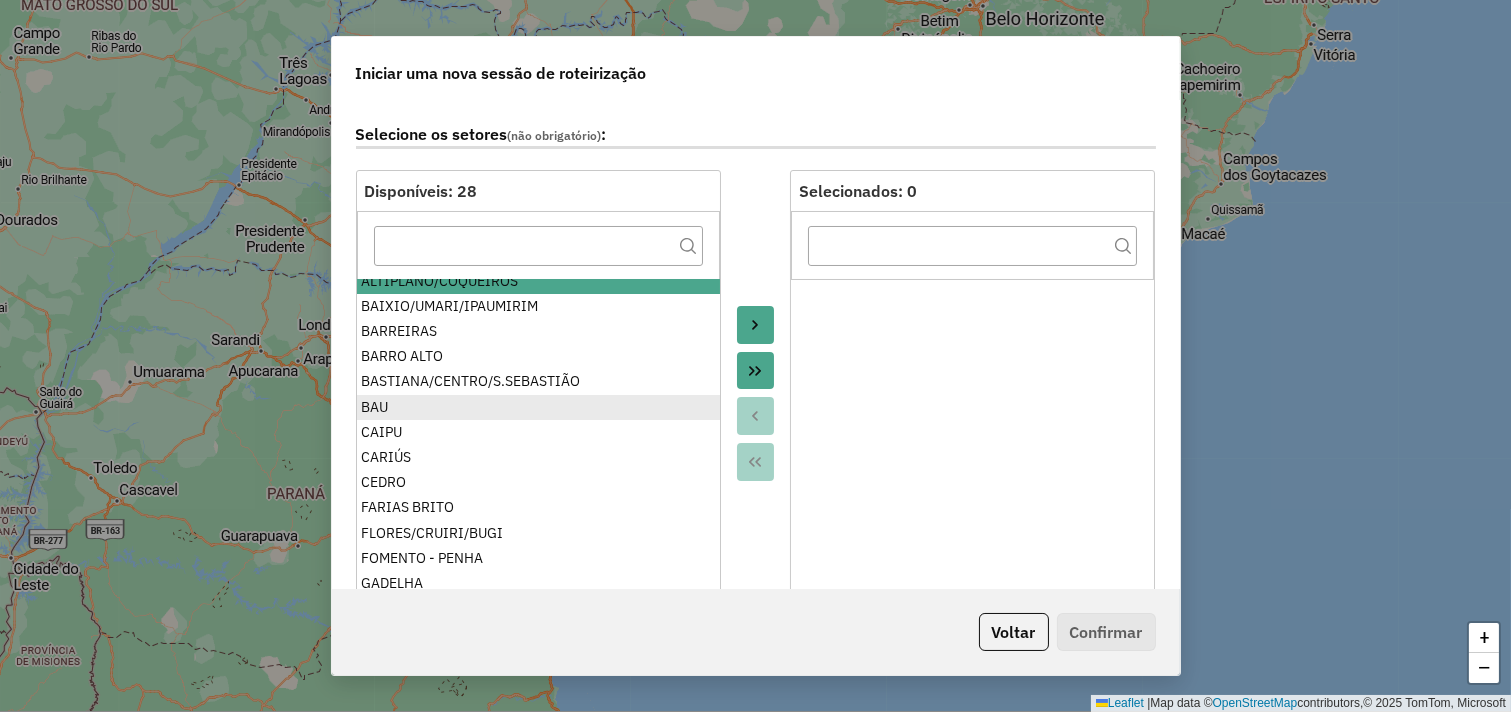 scroll, scrollTop: 0, scrollLeft: 0, axis: both 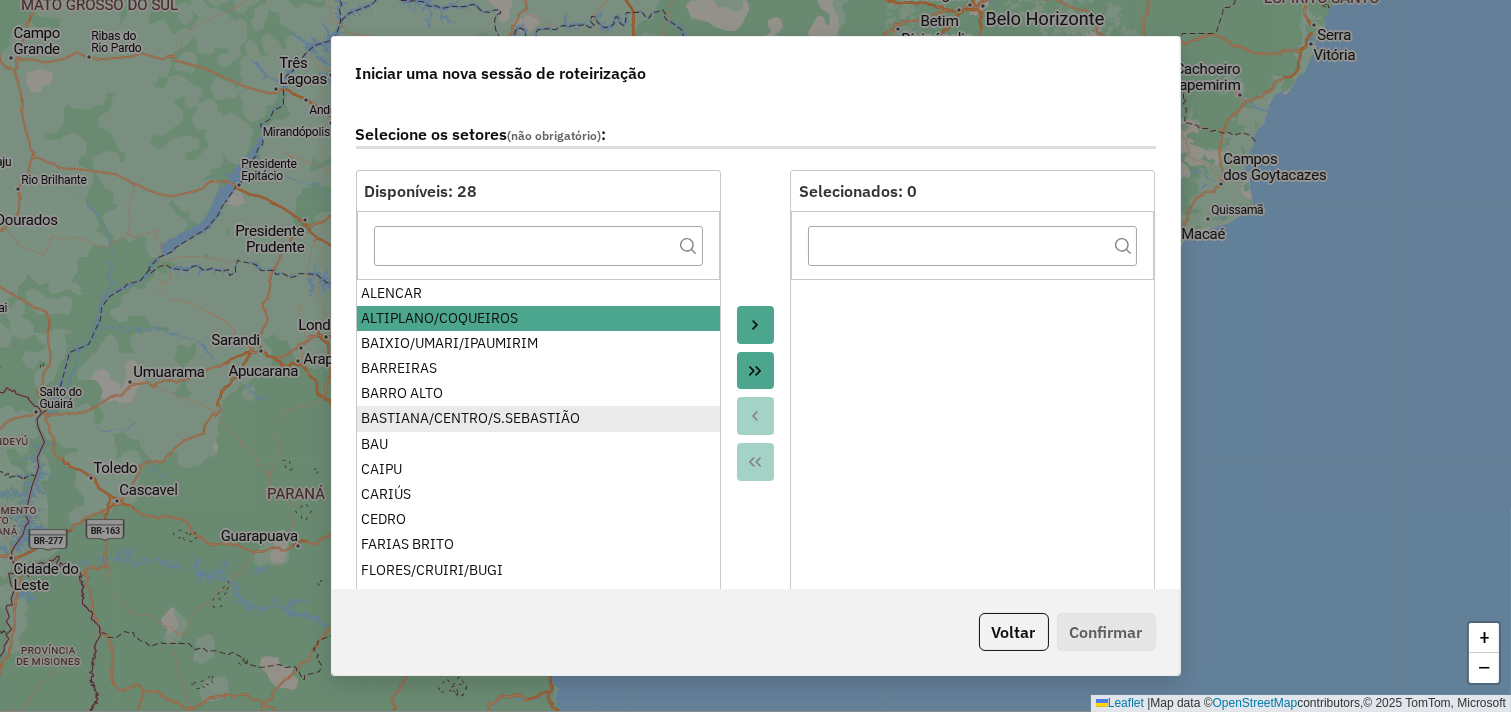 click on "BASTIANA/CENTRO/S.SEBASTIÃO" at bounding box center (537, 418) 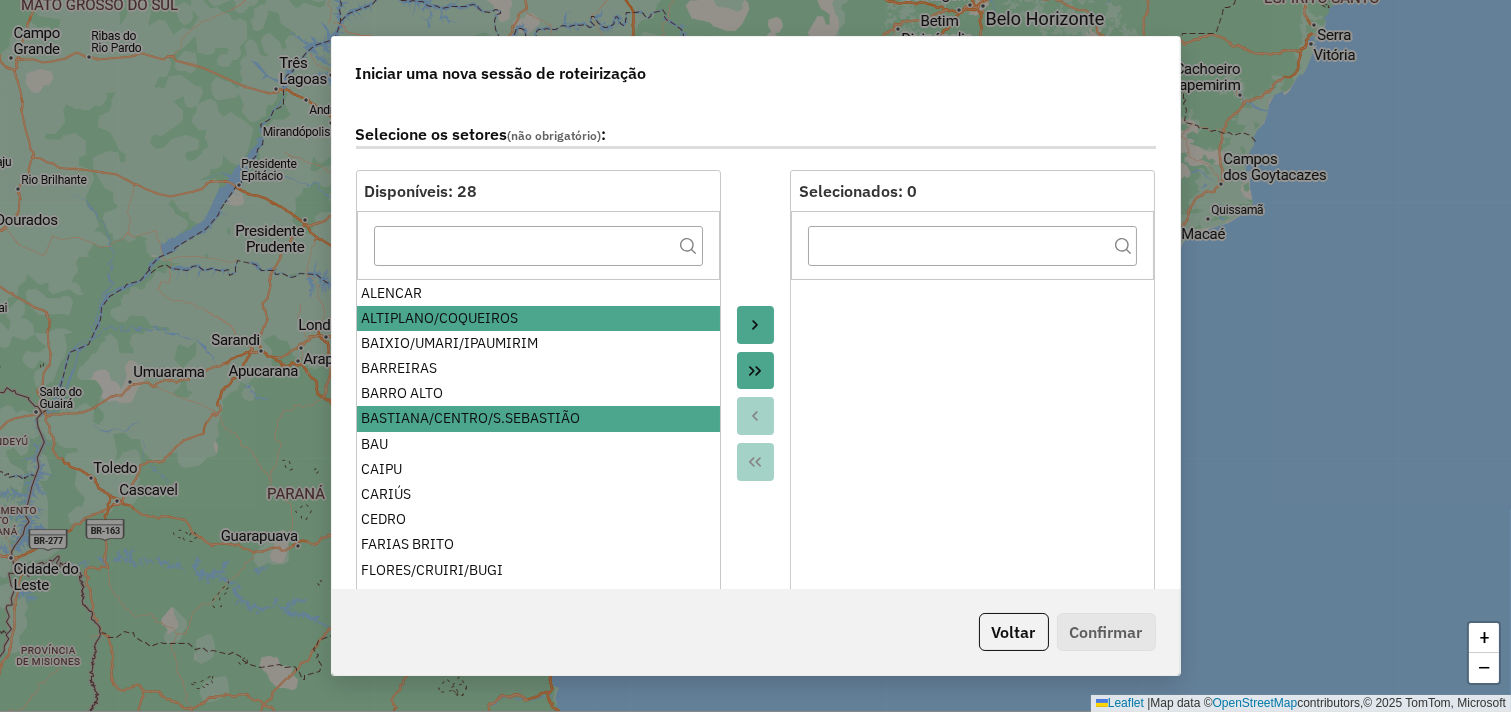 scroll, scrollTop: 111, scrollLeft: 0, axis: vertical 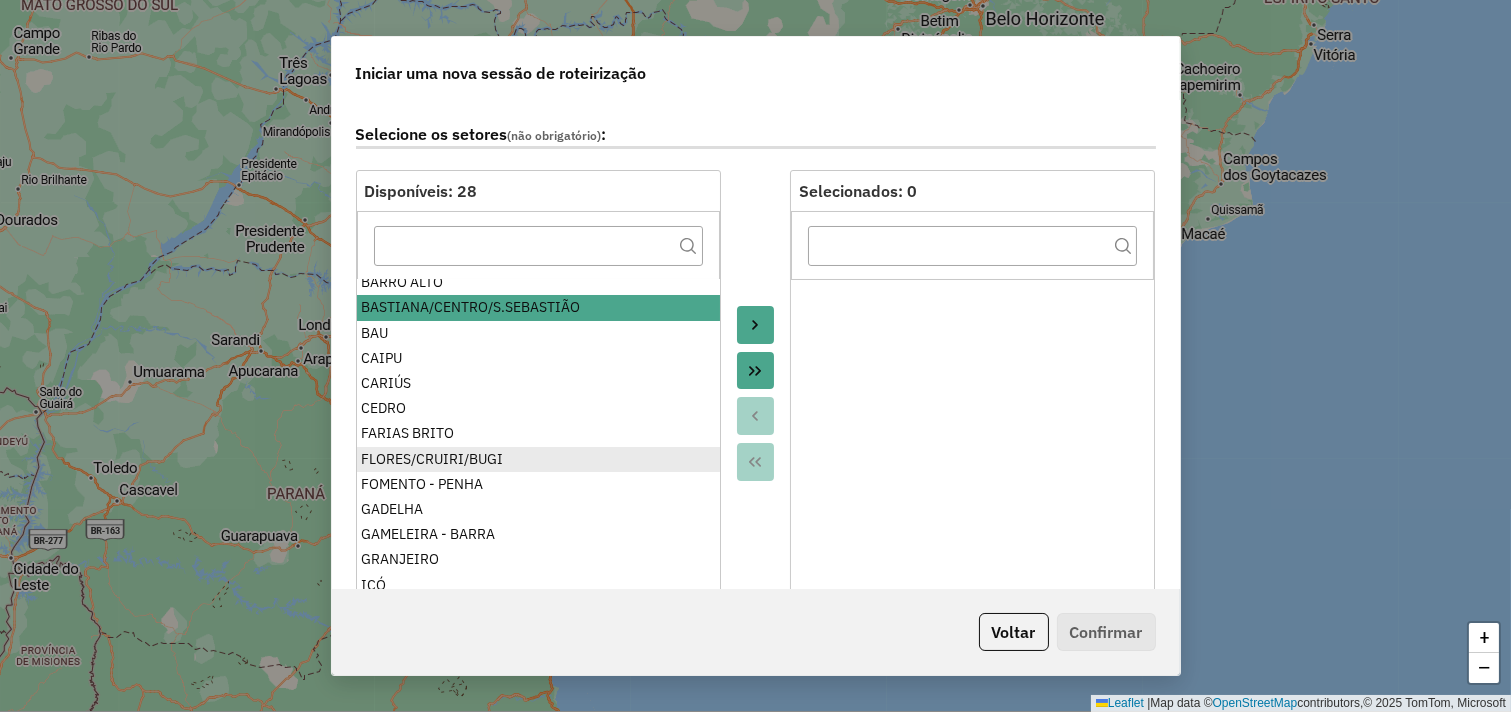 click on "FLORES/CRUIRI/BUGI" at bounding box center (537, 459) 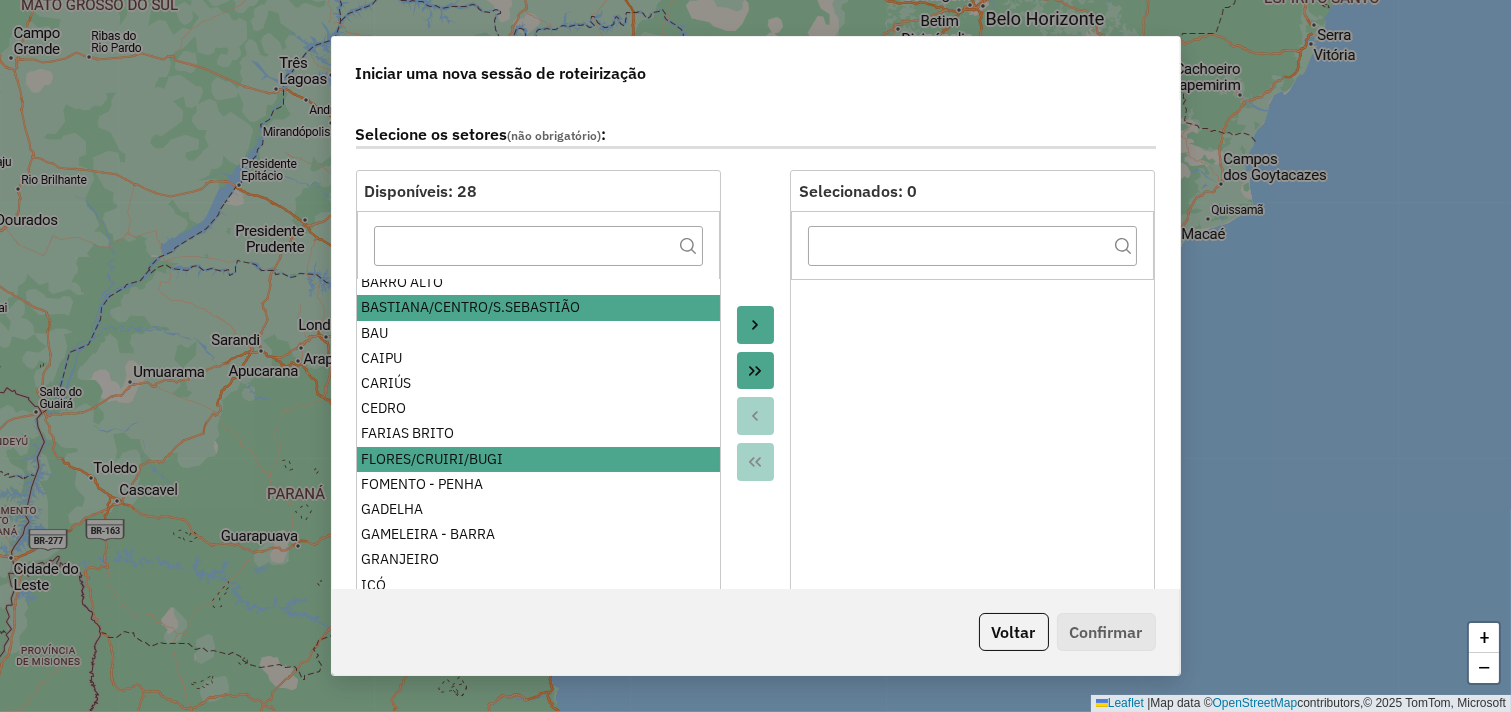 scroll, scrollTop: 222, scrollLeft: 0, axis: vertical 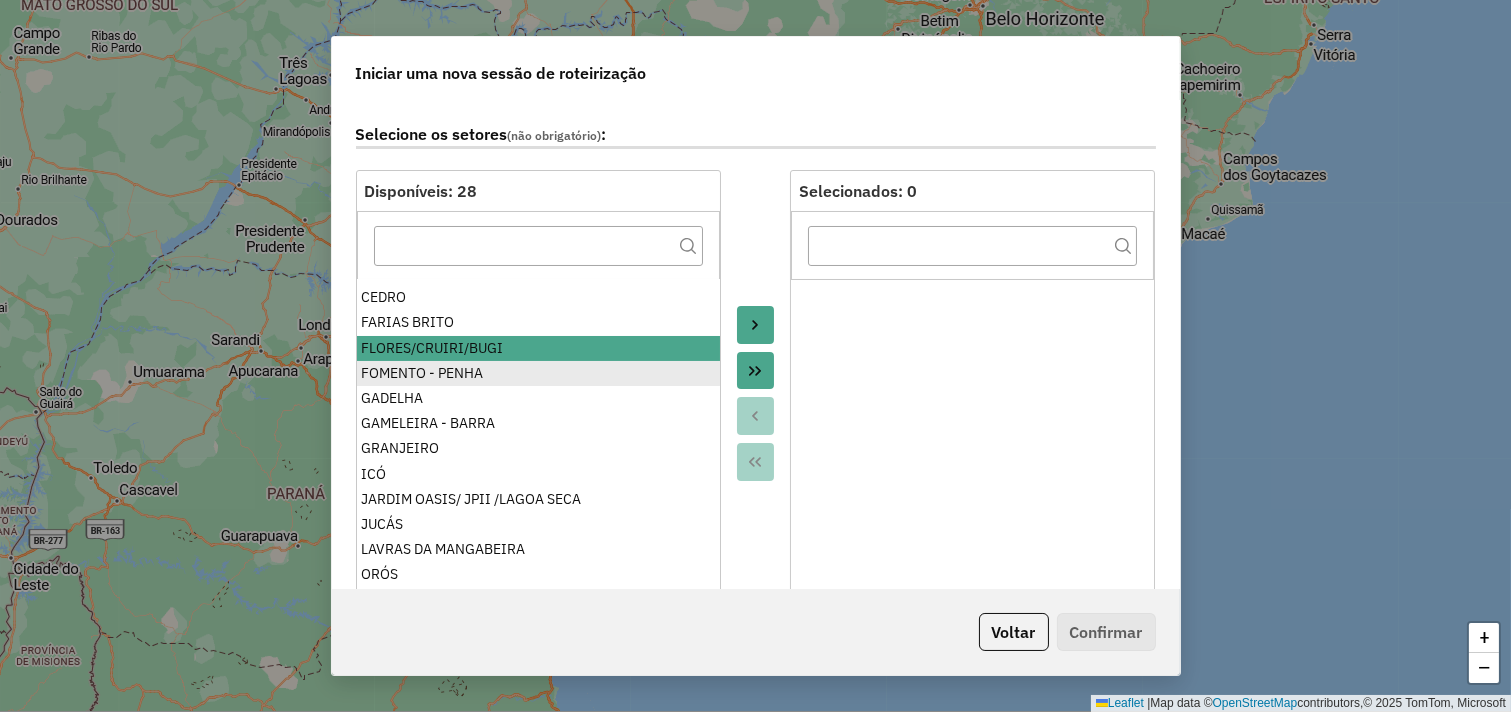 click on "FOMENTO - PENHA" at bounding box center (537, 373) 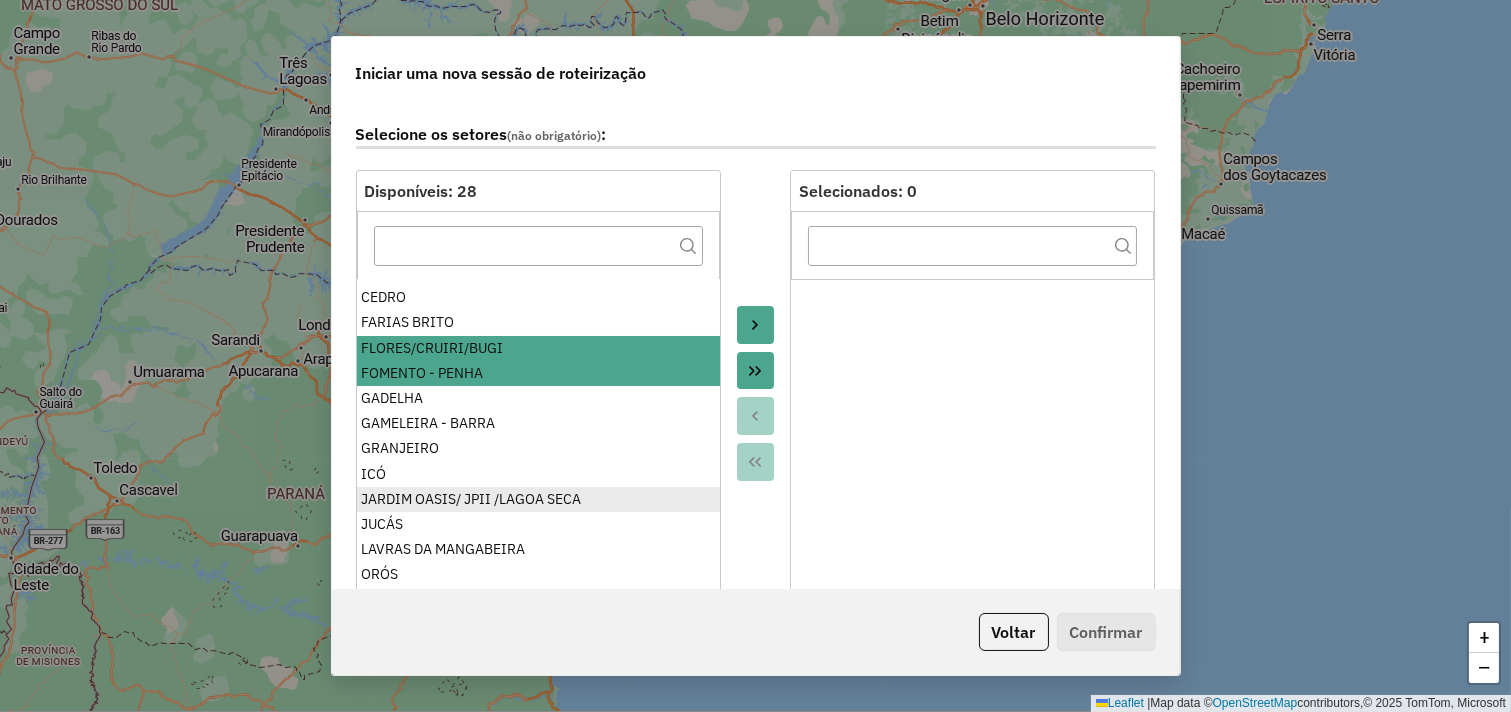 click on "JARDIM OASIS/ JPII /LAGOA SECA" at bounding box center (537, 499) 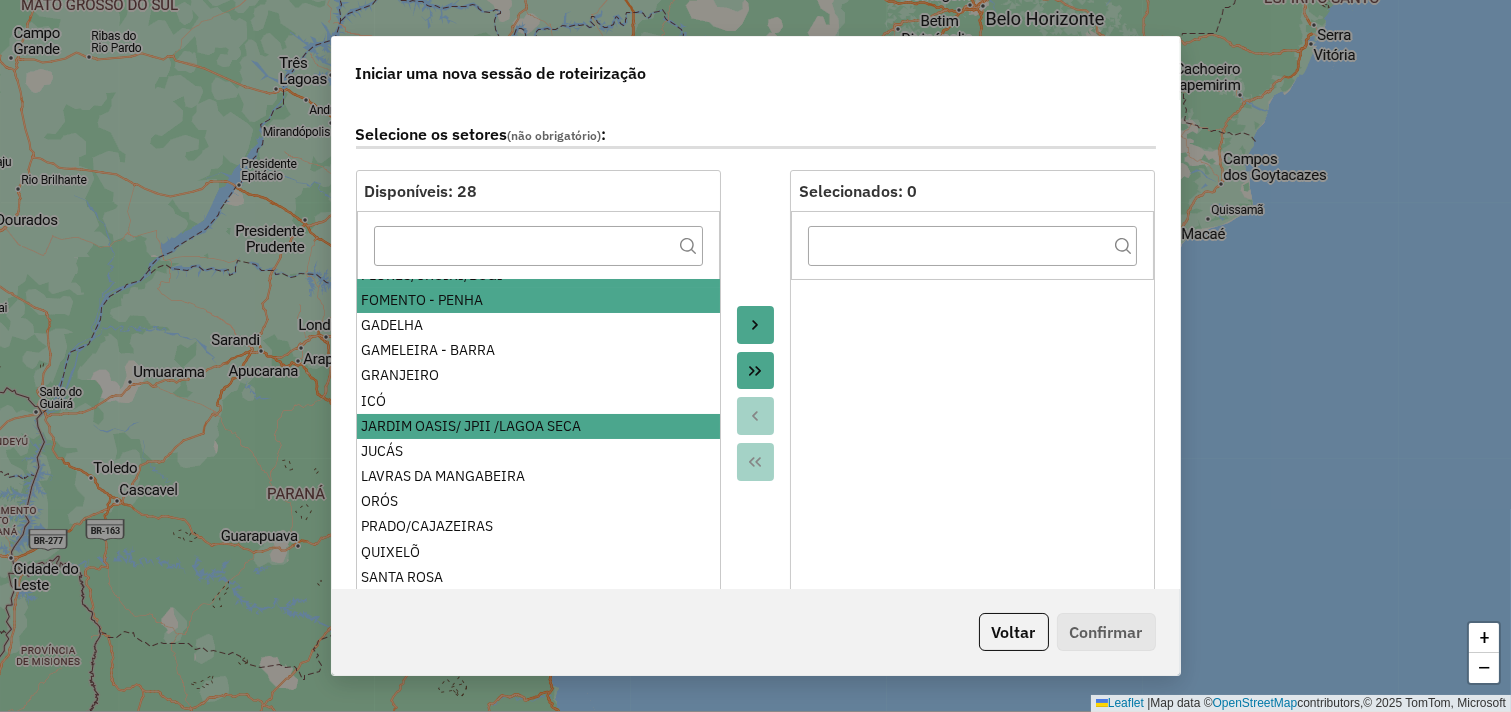 scroll, scrollTop: 333, scrollLeft: 0, axis: vertical 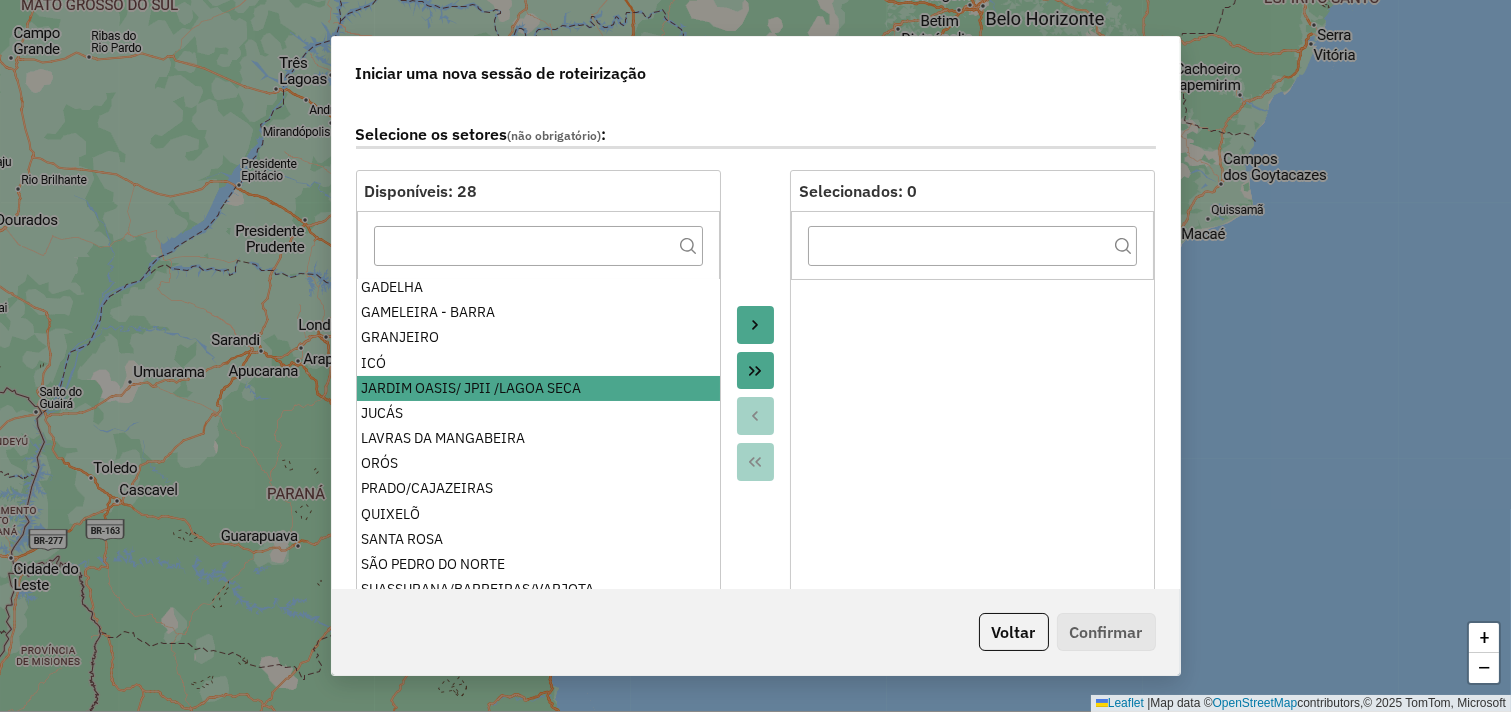 click on "PRADO/CAJAZEIRAS" at bounding box center [537, 488] 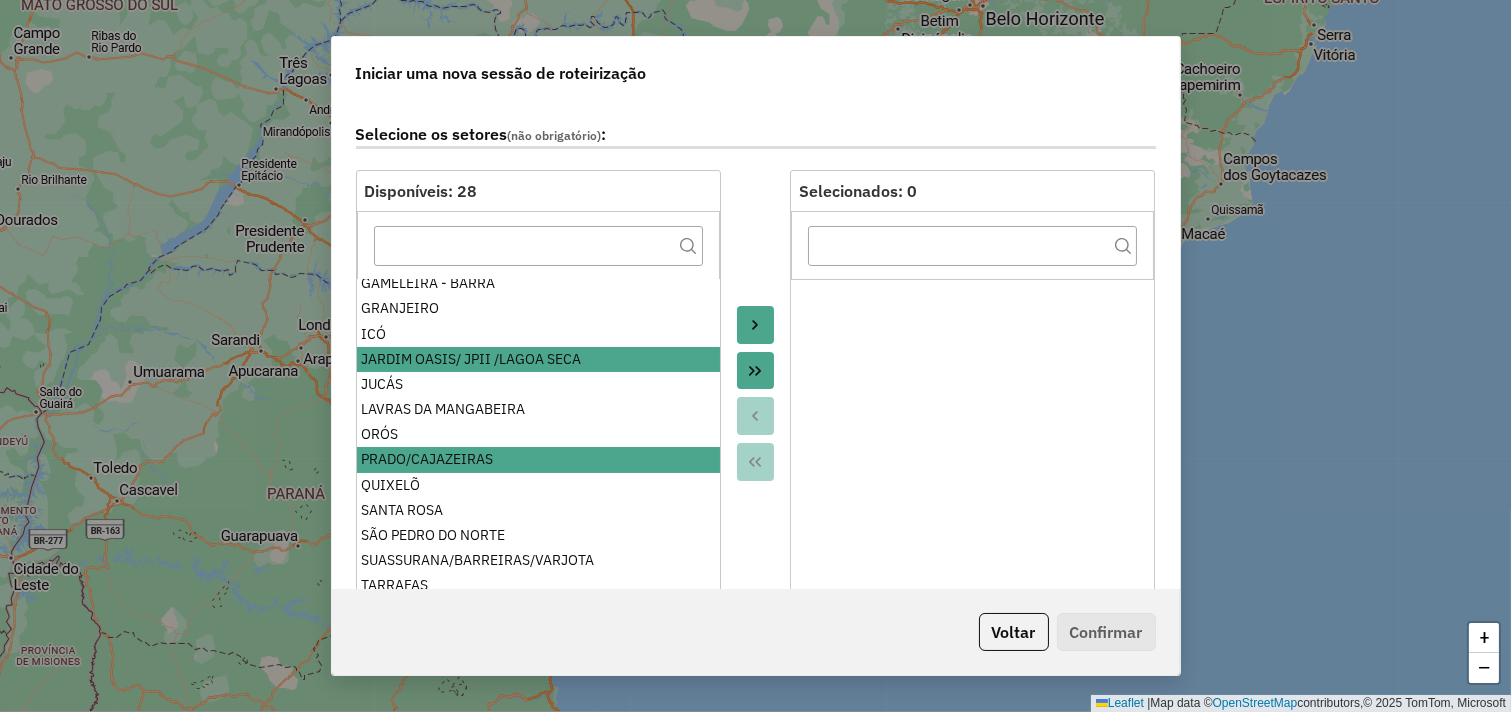 scroll, scrollTop: 384, scrollLeft: 0, axis: vertical 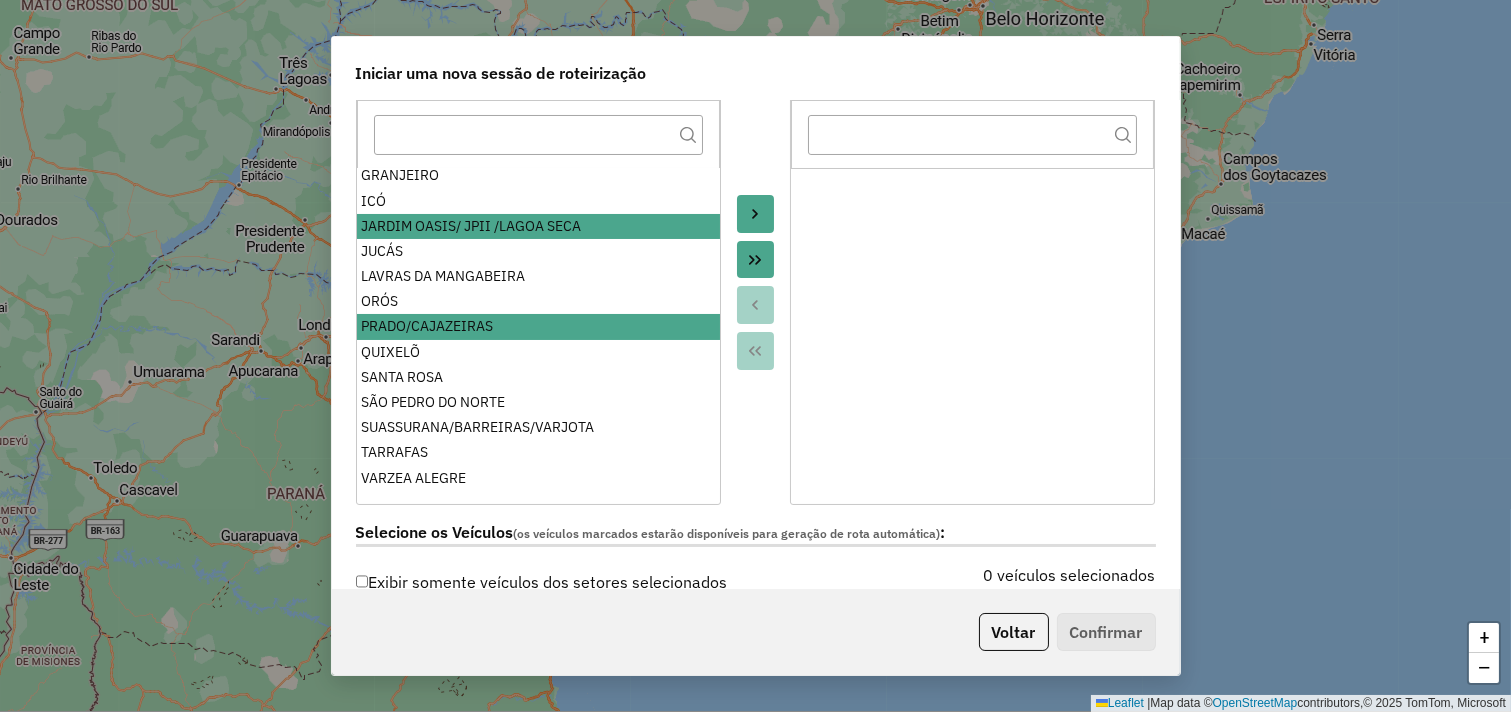 click 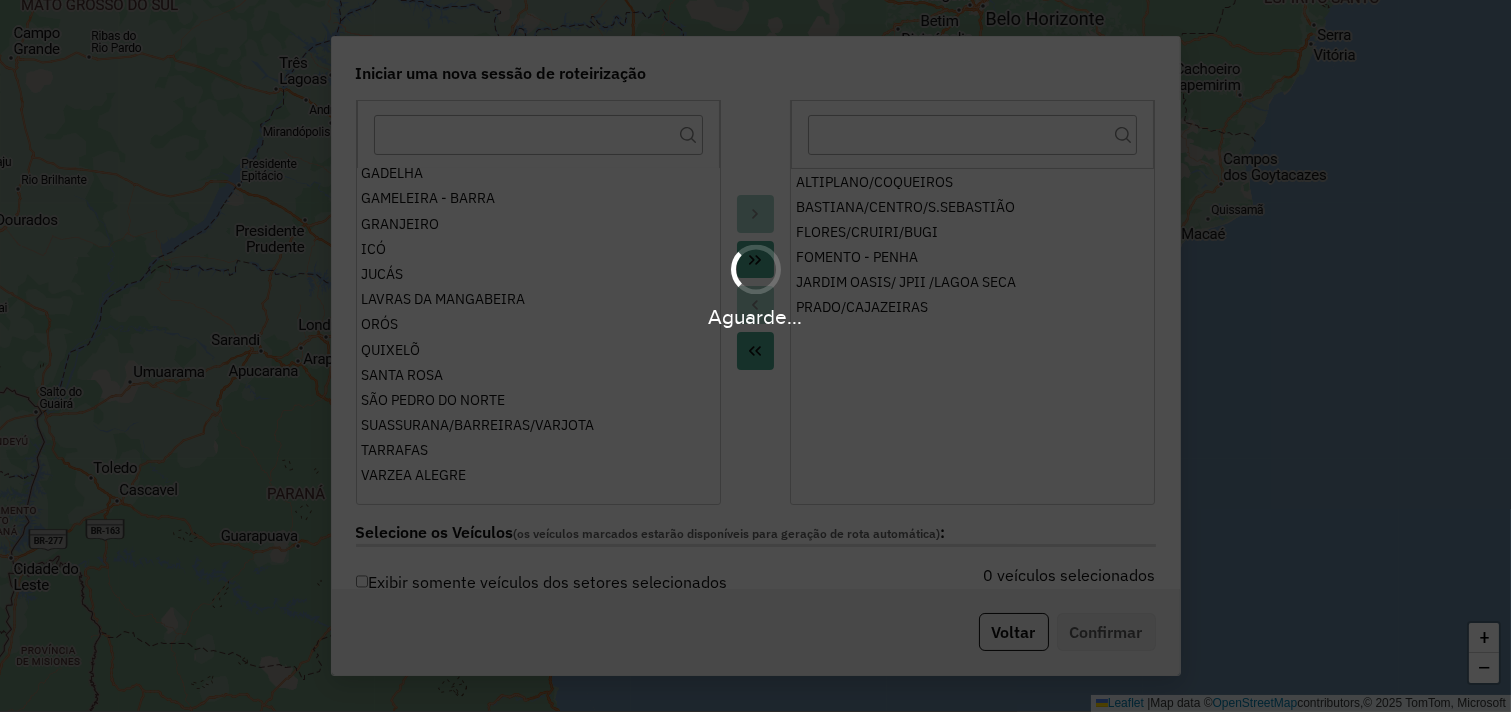 scroll, scrollTop: 234, scrollLeft: 0, axis: vertical 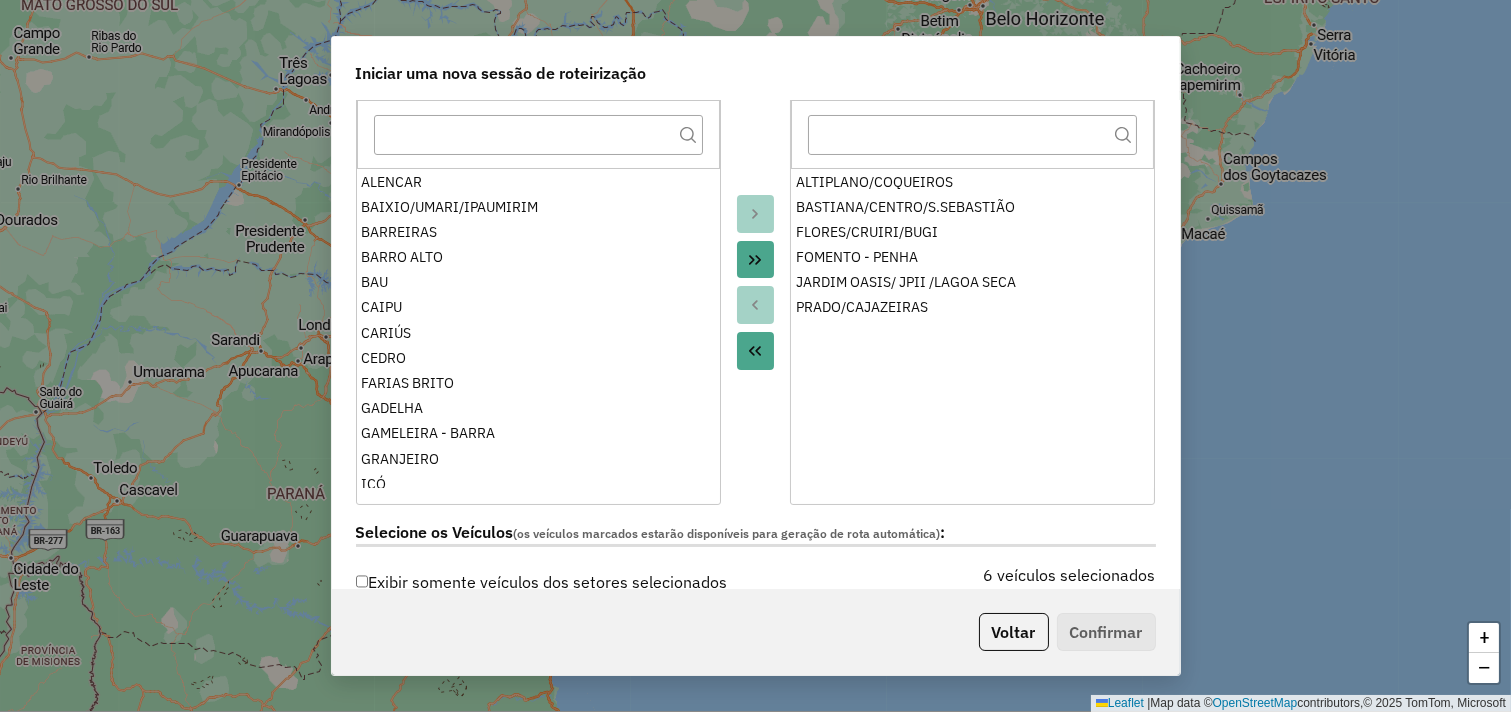 click on "ALENCAR BAIXIO/UMARI/IPAUMIRIM BARREIRAS BARRO ALTO BAU CAIPU CARIÚS CEDRO FARIAS BRITO GADELHA GAMELEIRA - BARRA GRANJEIRO ICÓ JUCÁS LAVRAS DA MANGABEIRA ORÓS QUIXELÕ SANTA ROSA SÃO PEDRO DO NORTE SUASSURANA/BARREIRAS/VARJOTA TARRAFAS VARZEA ALEGRE" at bounding box center [538, 328] 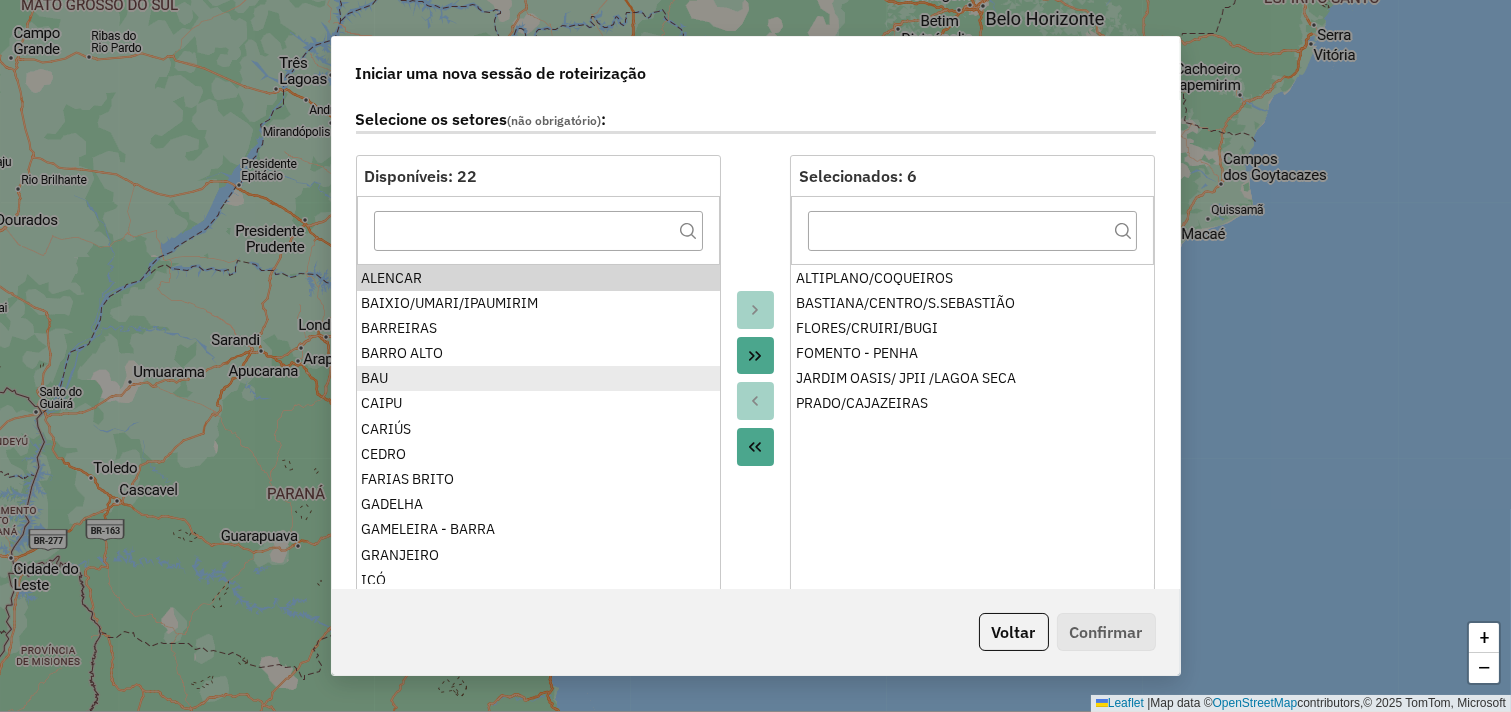 scroll, scrollTop: 111, scrollLeft: 0, axis: vertical 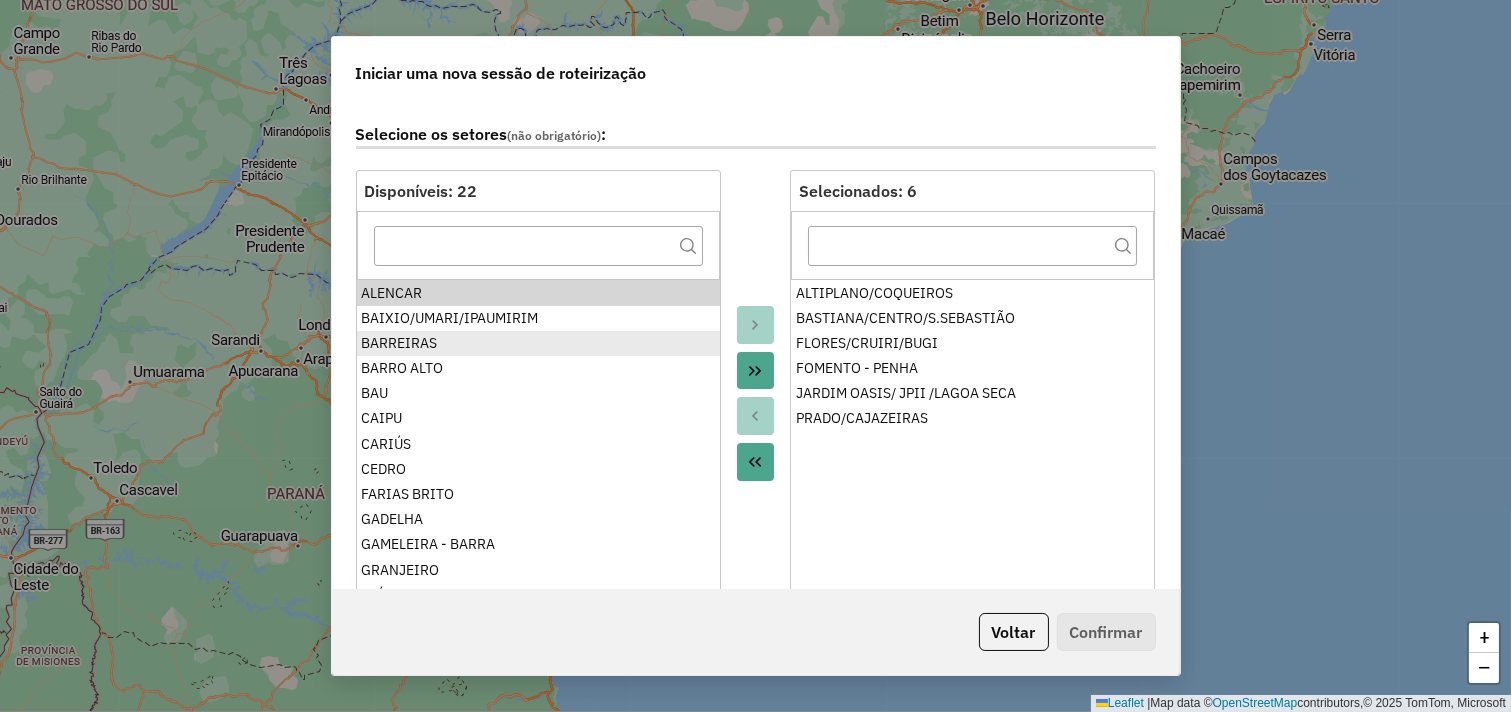 click on "BARREIRAS" at bounding box center (537, 343) 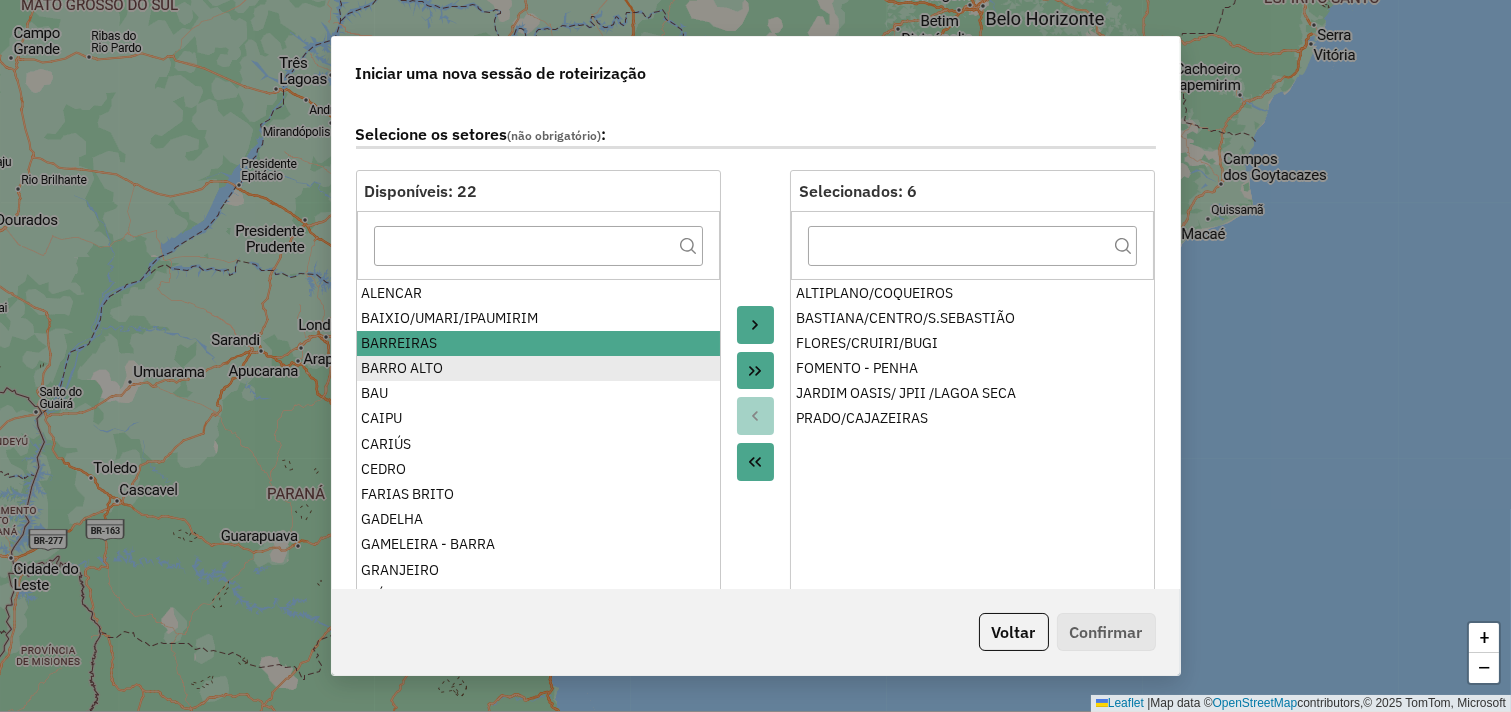 click on "BARRO ALTO" at bounding box center (537, 368) 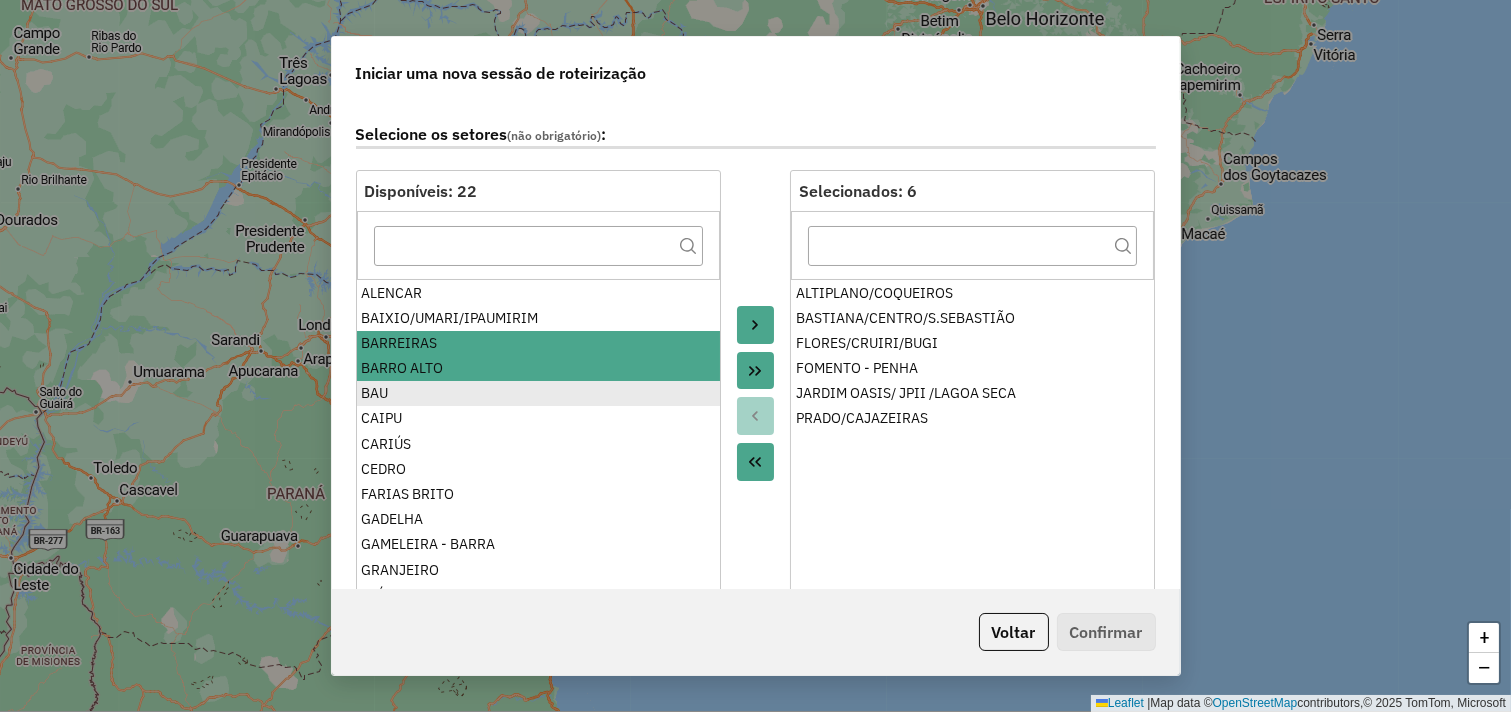 click on "BAU" at bounding box center [537, 393] 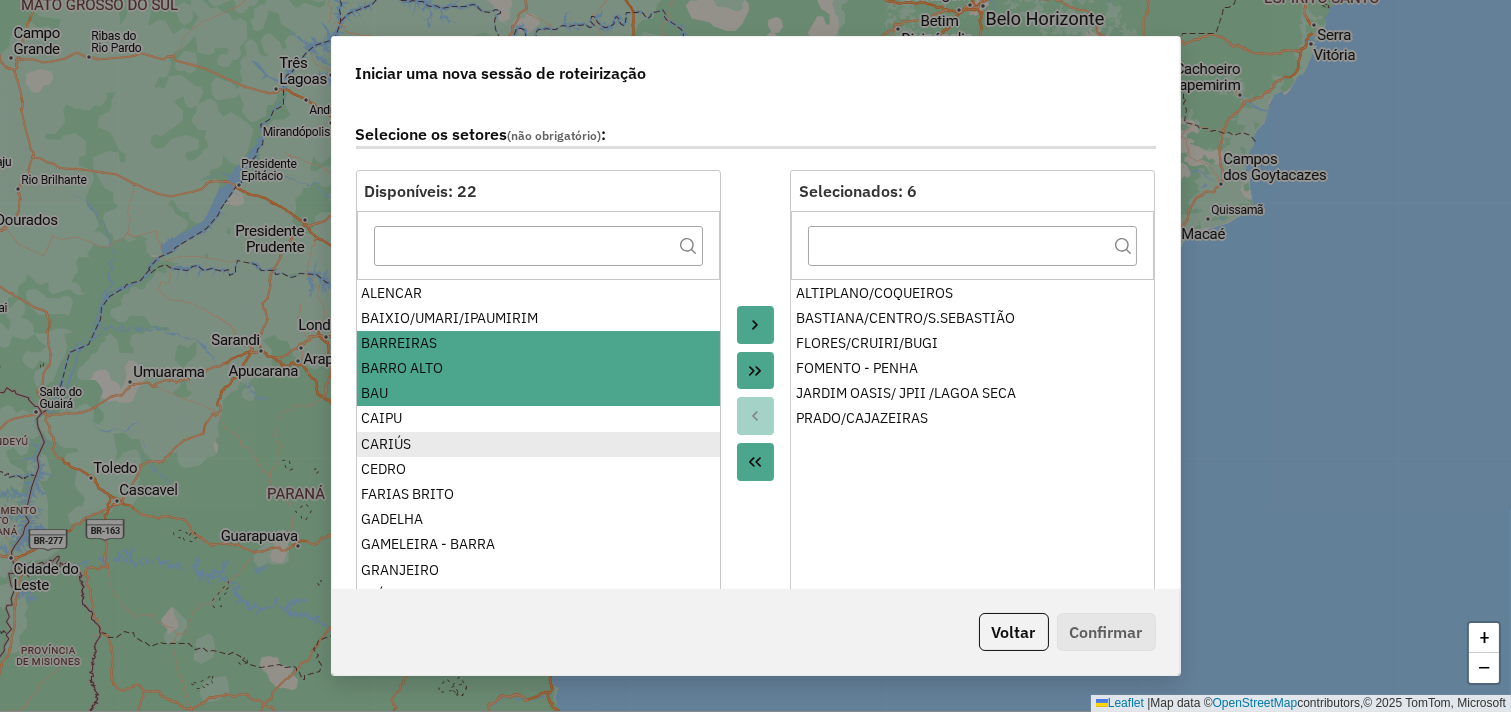 click on "CARIÚS" at bounding box center [537, 444] 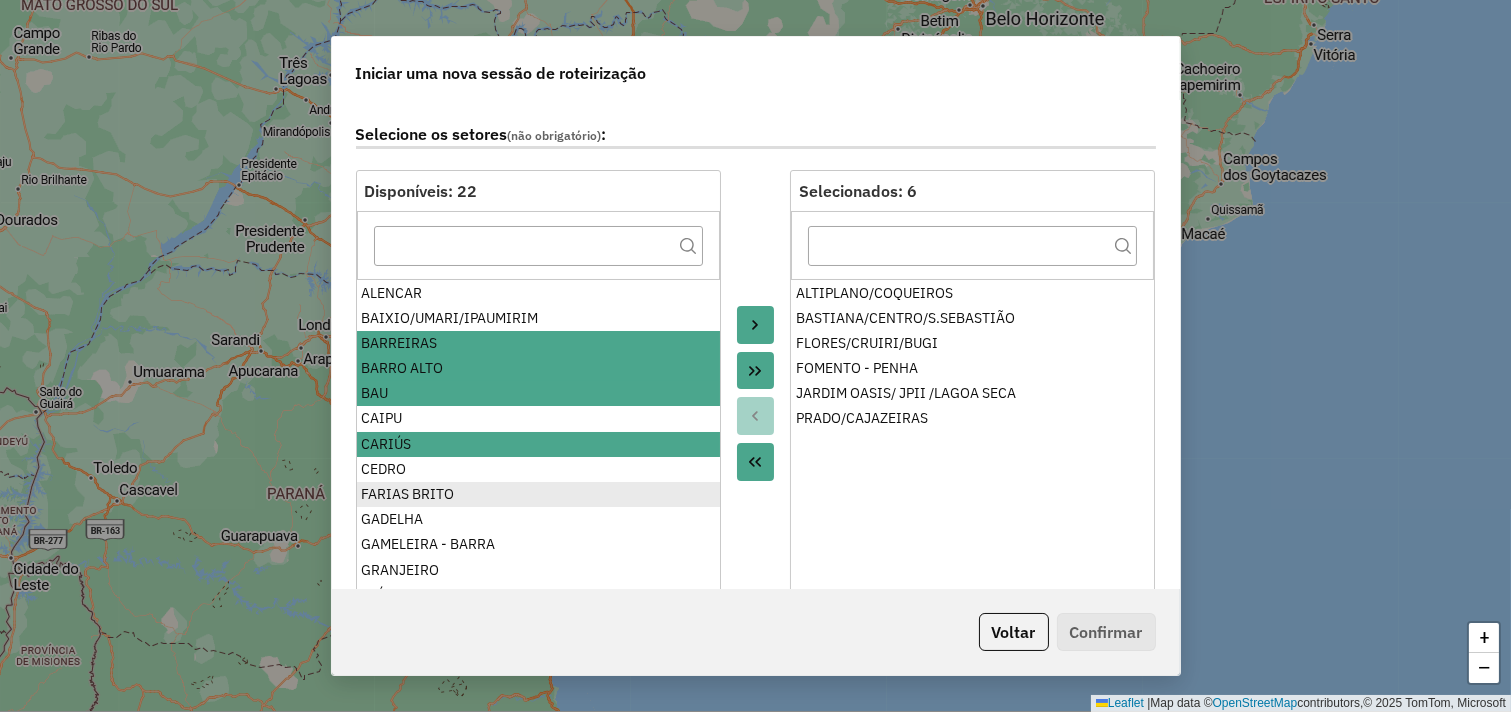 click on "FARIAS BRITO" at bounding box center [537, 494] 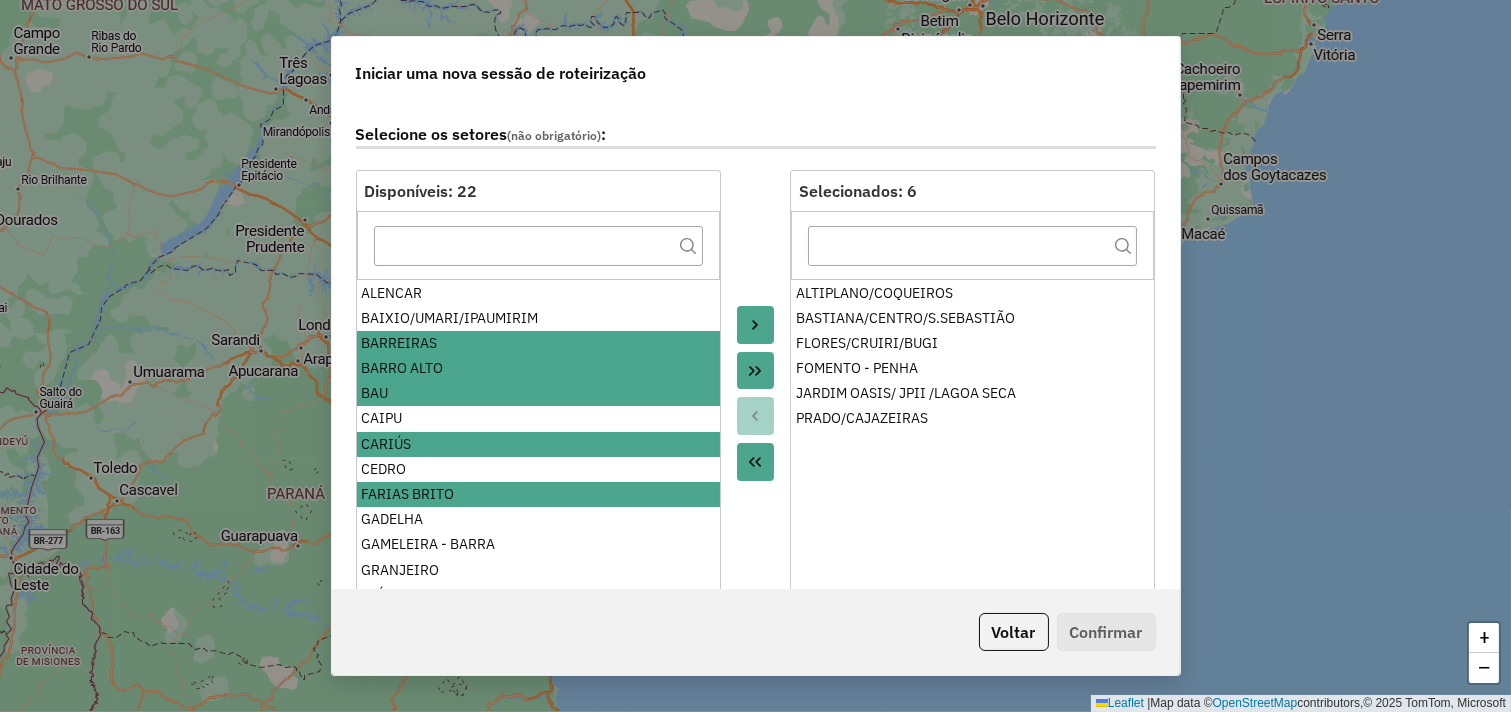 scroll, scrollTop: 111, scrollLeft: 0, axis: vertical 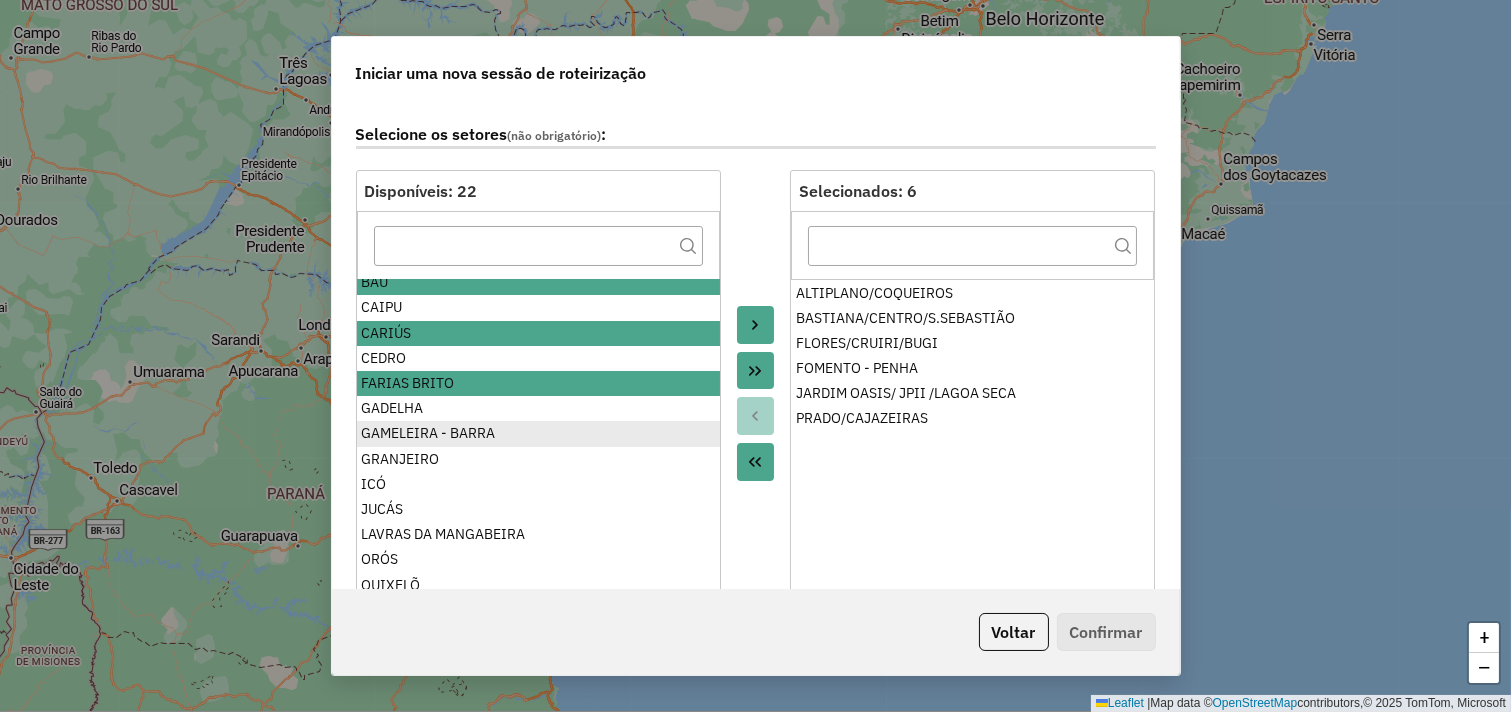 click on "GAMELEIRA - BARRA" at bounding box center (537, 433) 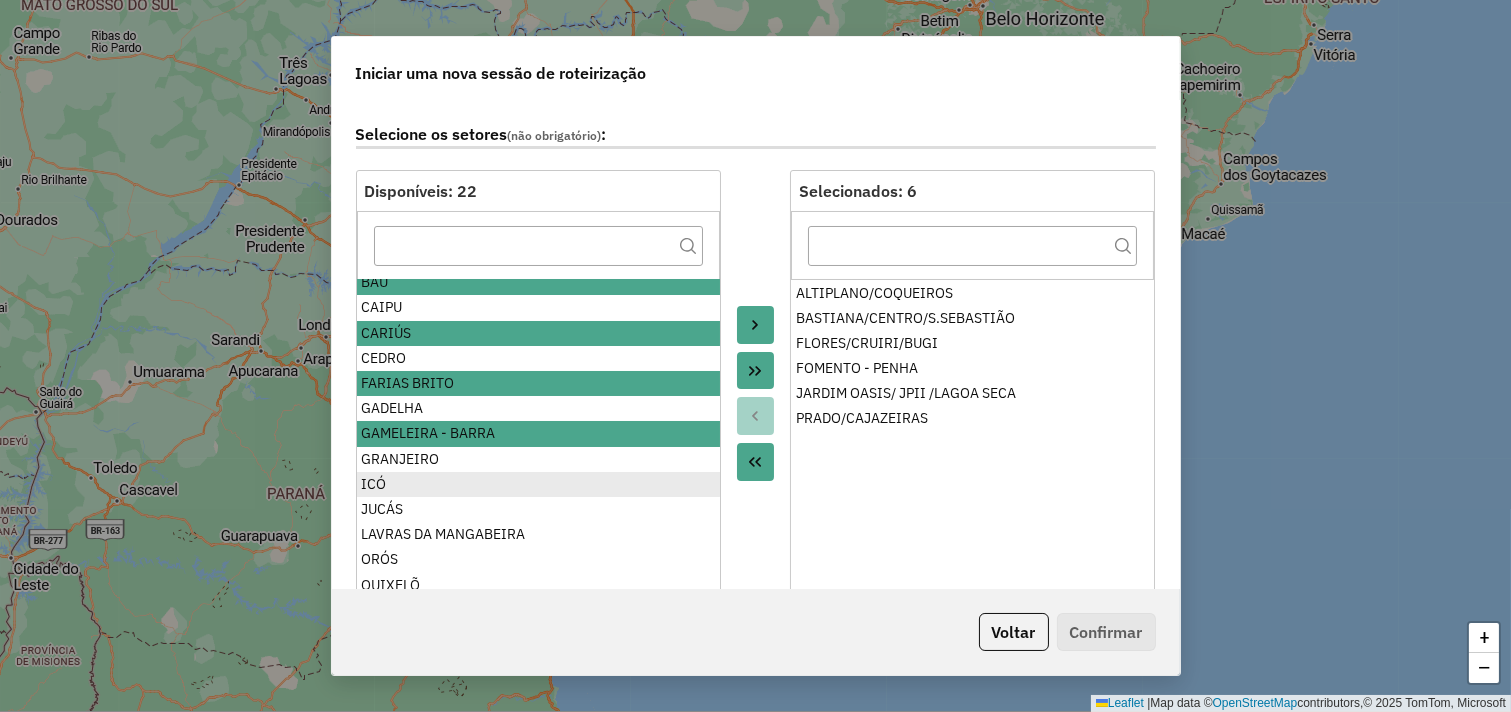 click on "ICÓ" at bounding box center (537, 484) 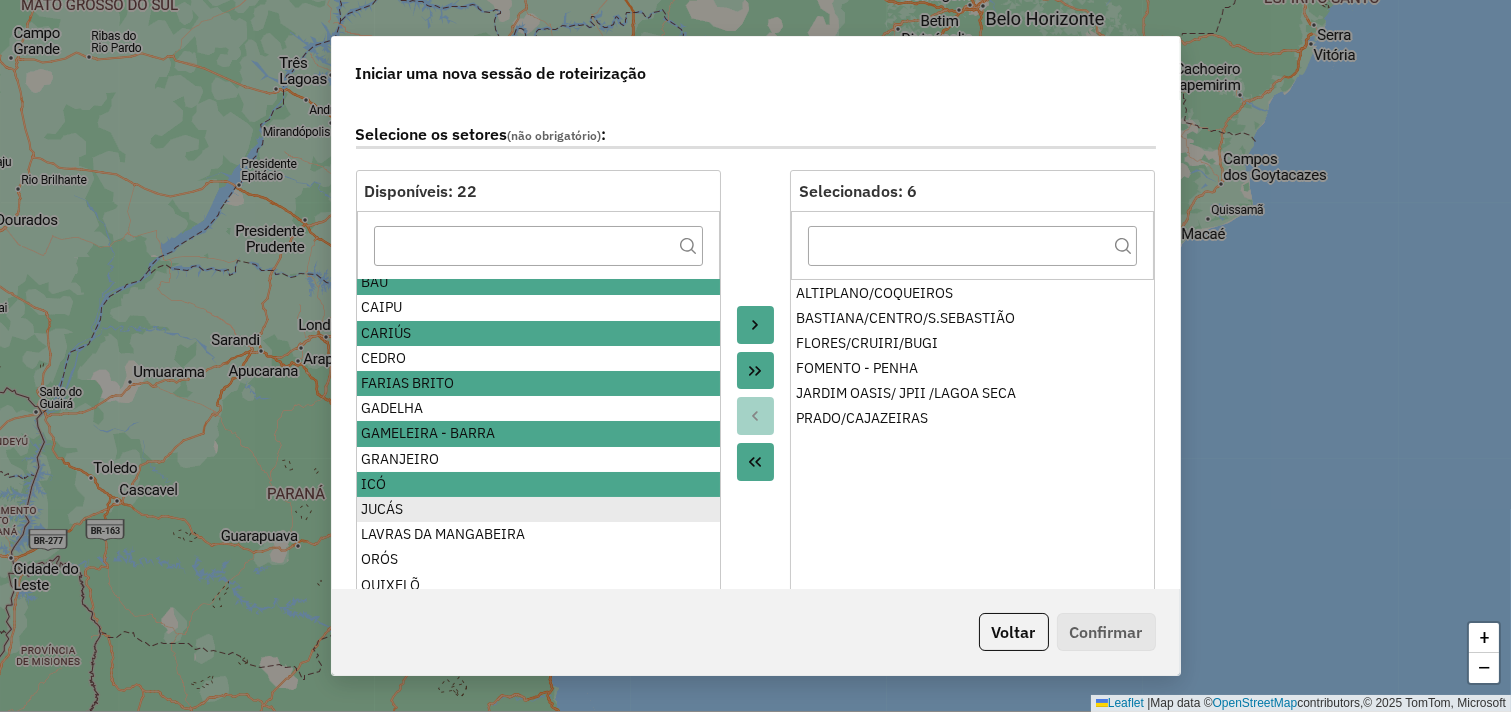 click on "JUCÁS" at bounding box center (537, 509) 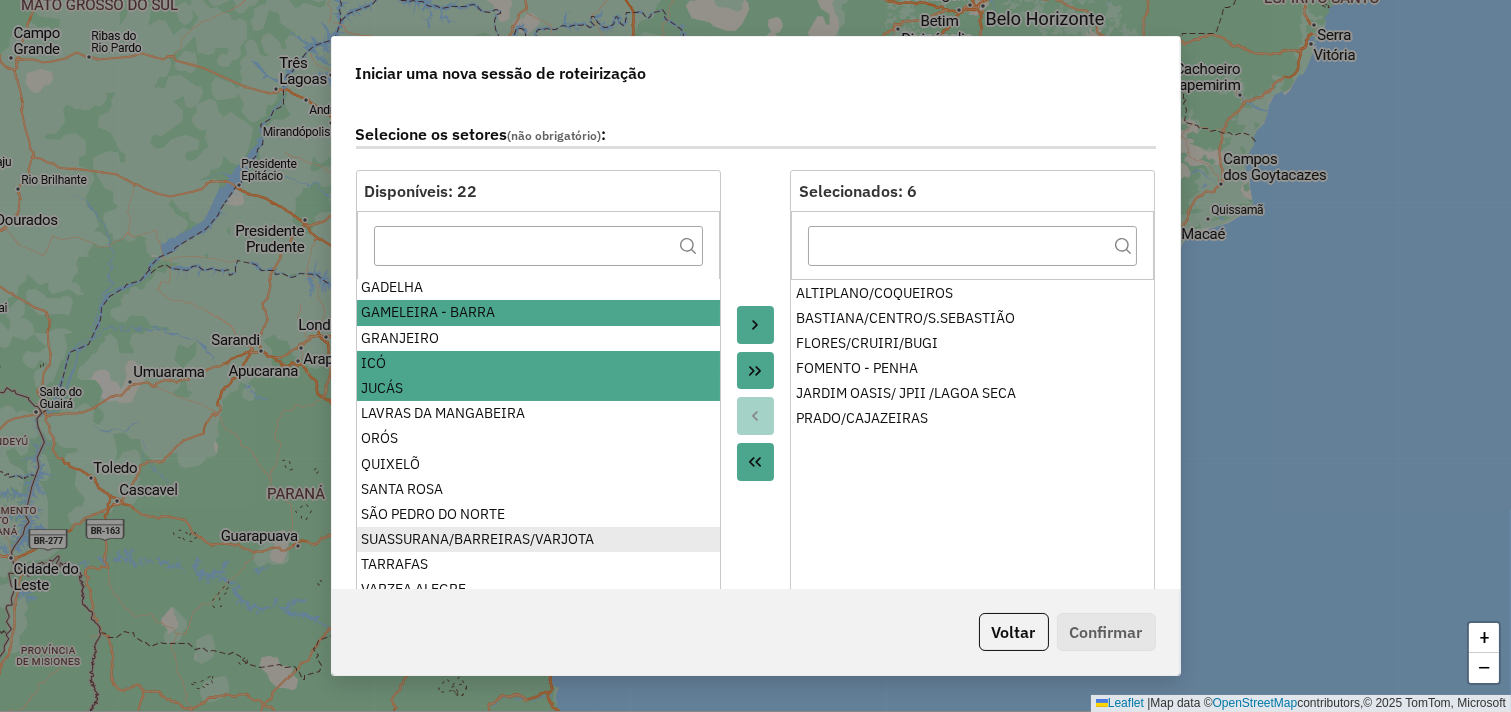 scroll, scrollTop: 234, scrollLeft: 0, axis: vertical 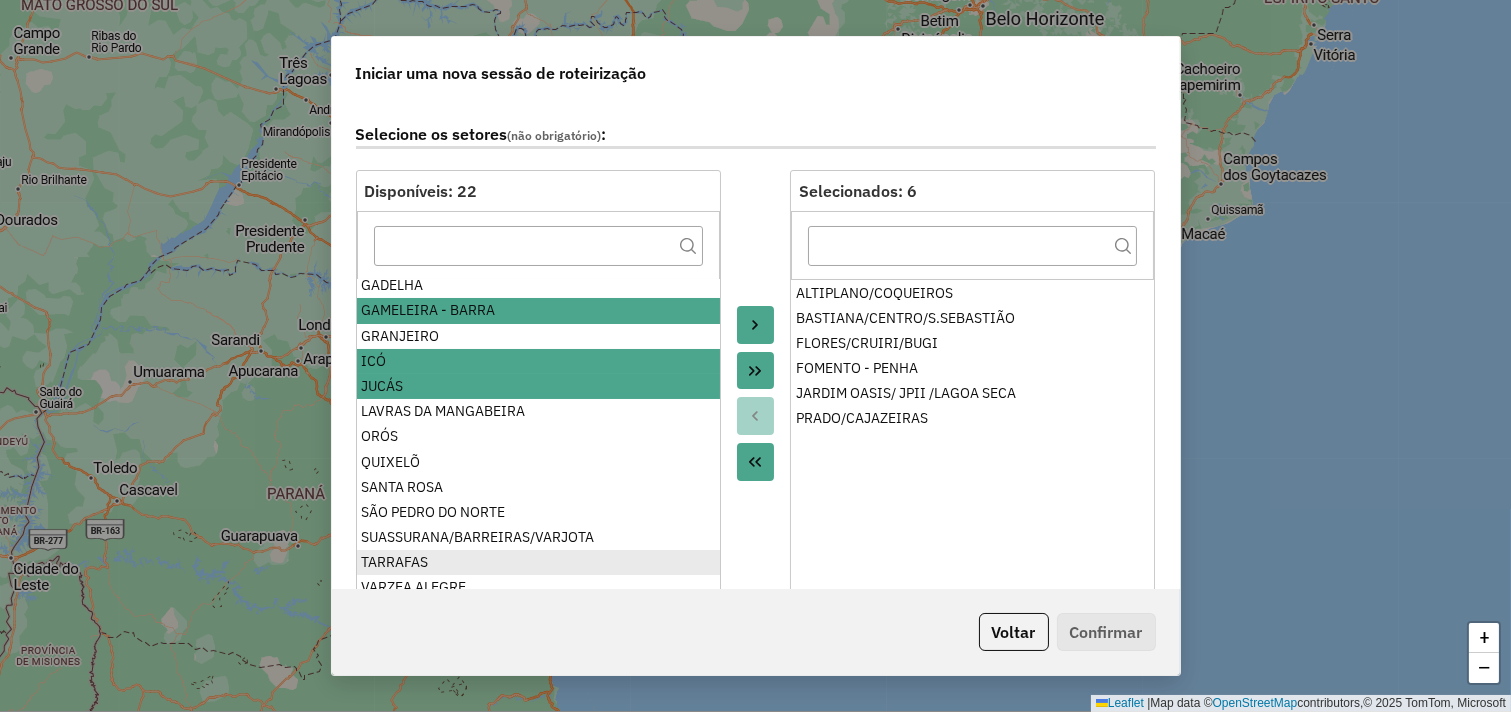 click on "TARRAFAS" at bounding box center [537, 562] 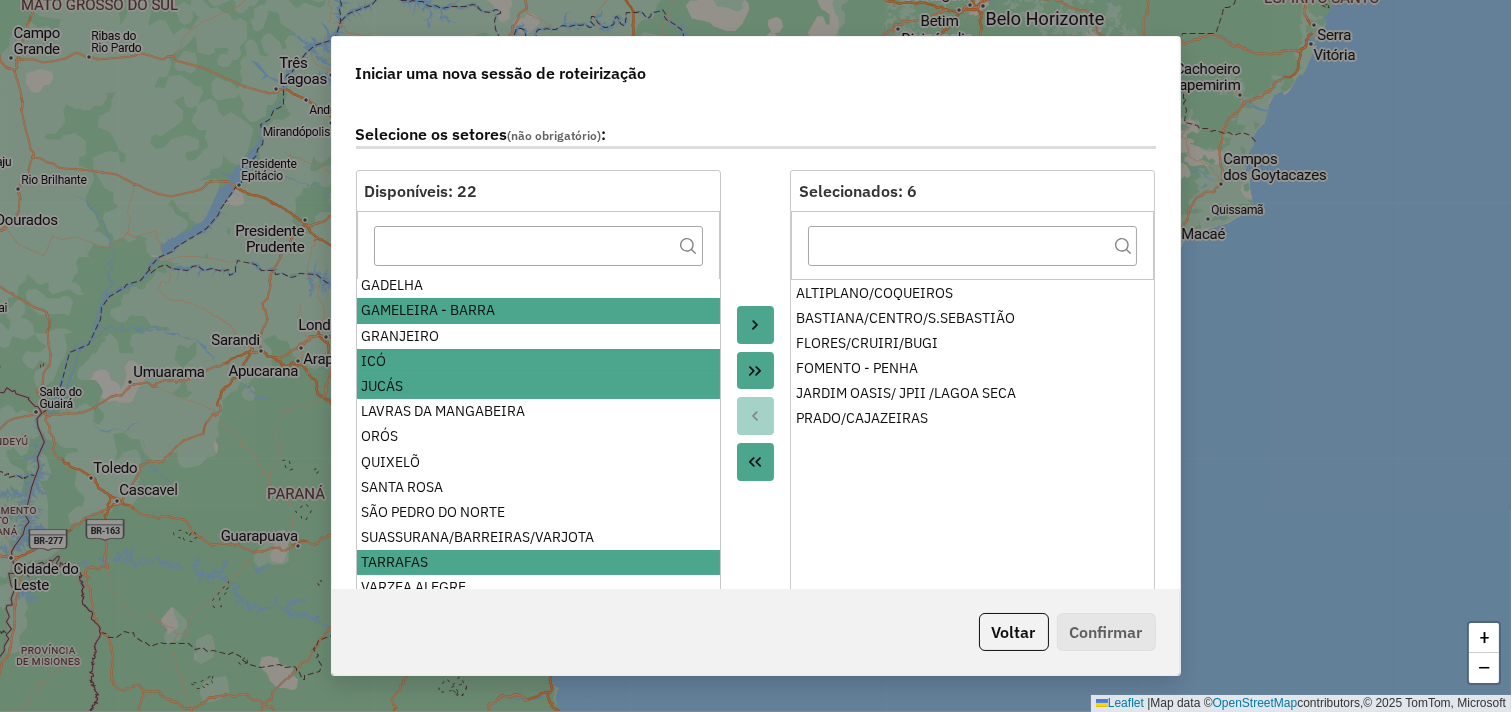 scroll, scrollTop: 222, scrollLeft: 0, axis: vertical 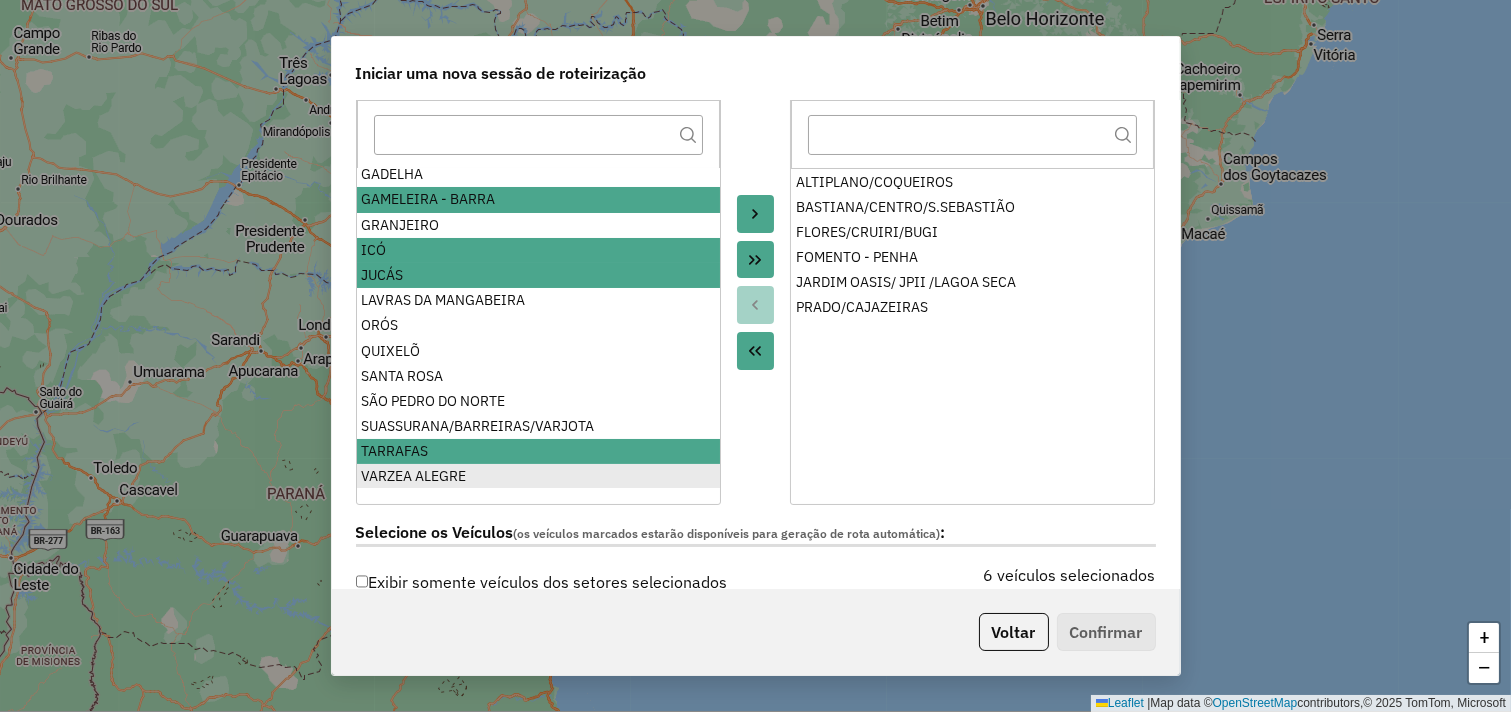 click on "VARZEA ALEGRE" at bounding box center [537, 476] 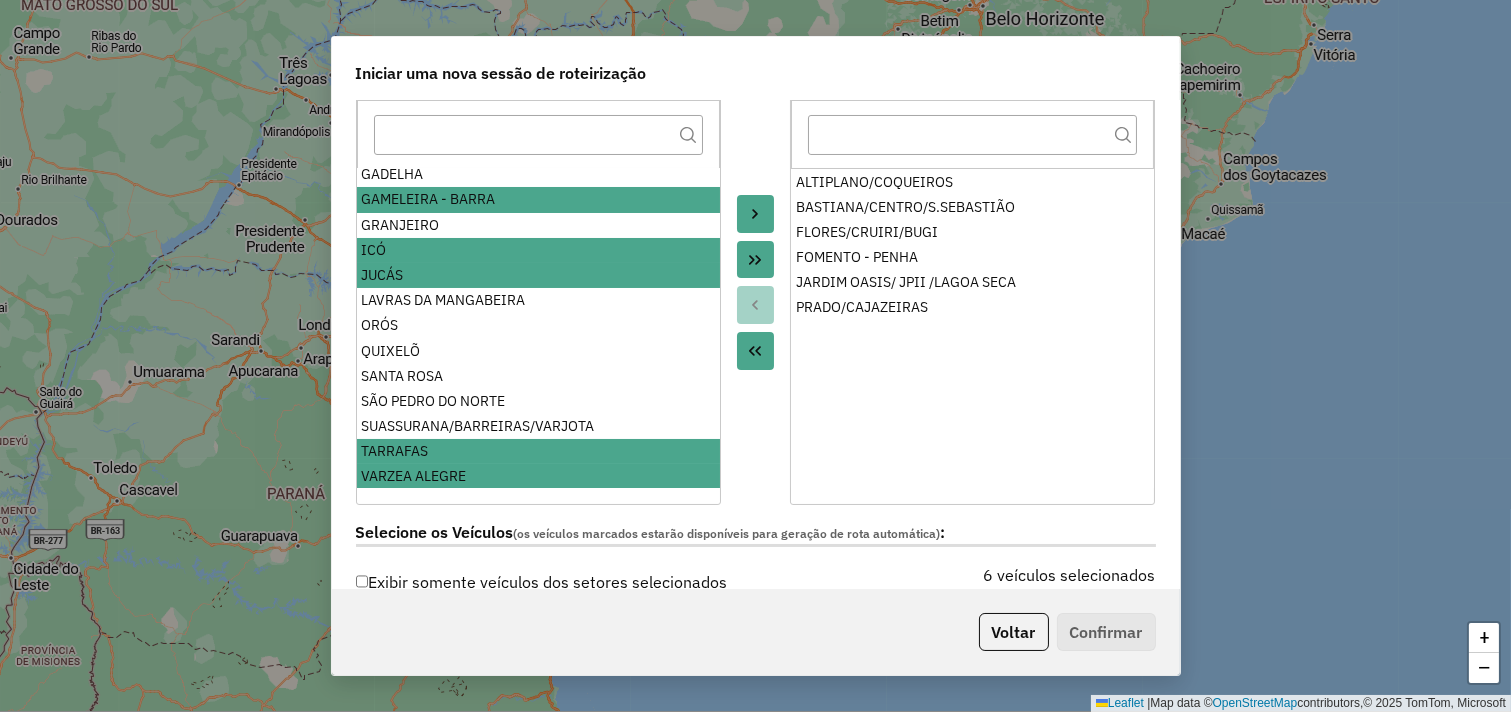 click 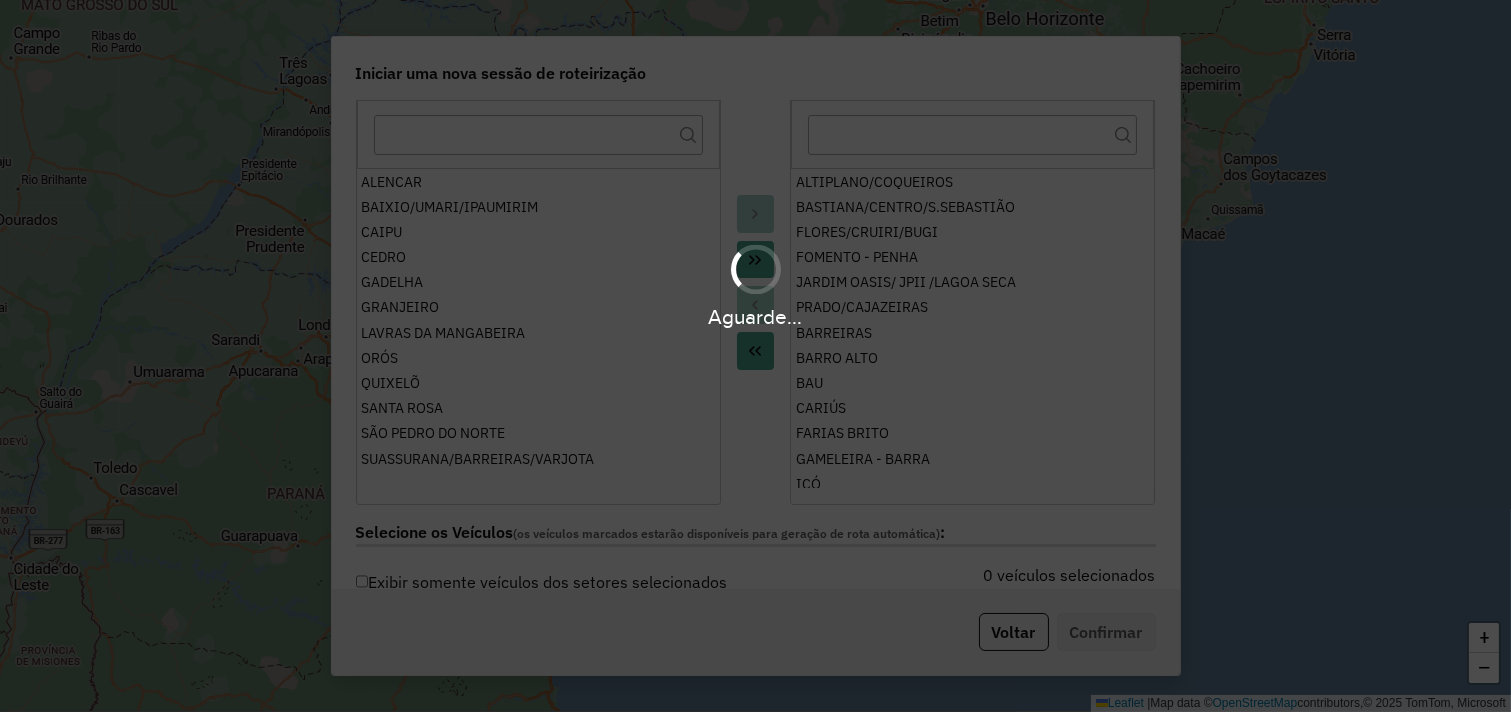 scroll, scrollTop: 0, scrollLeft: 0, axis: both 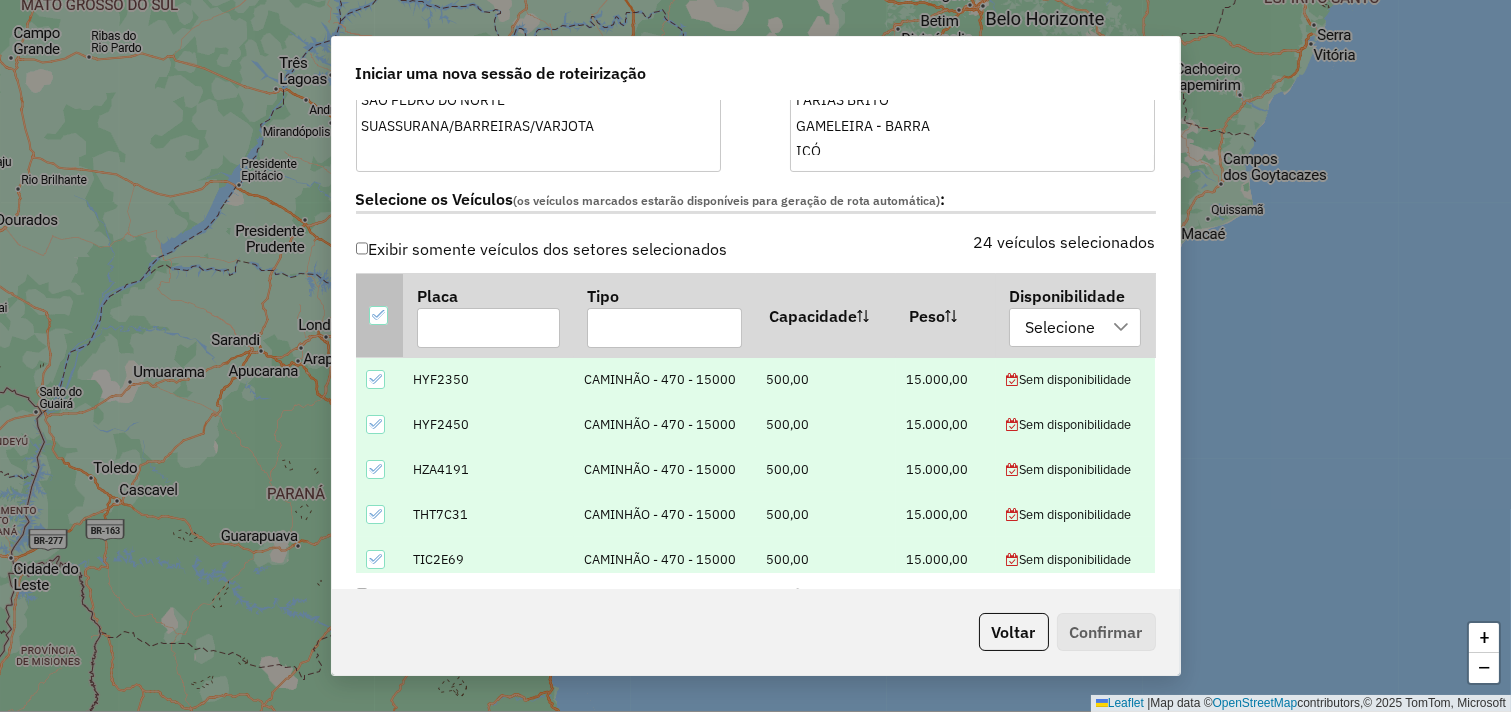 click 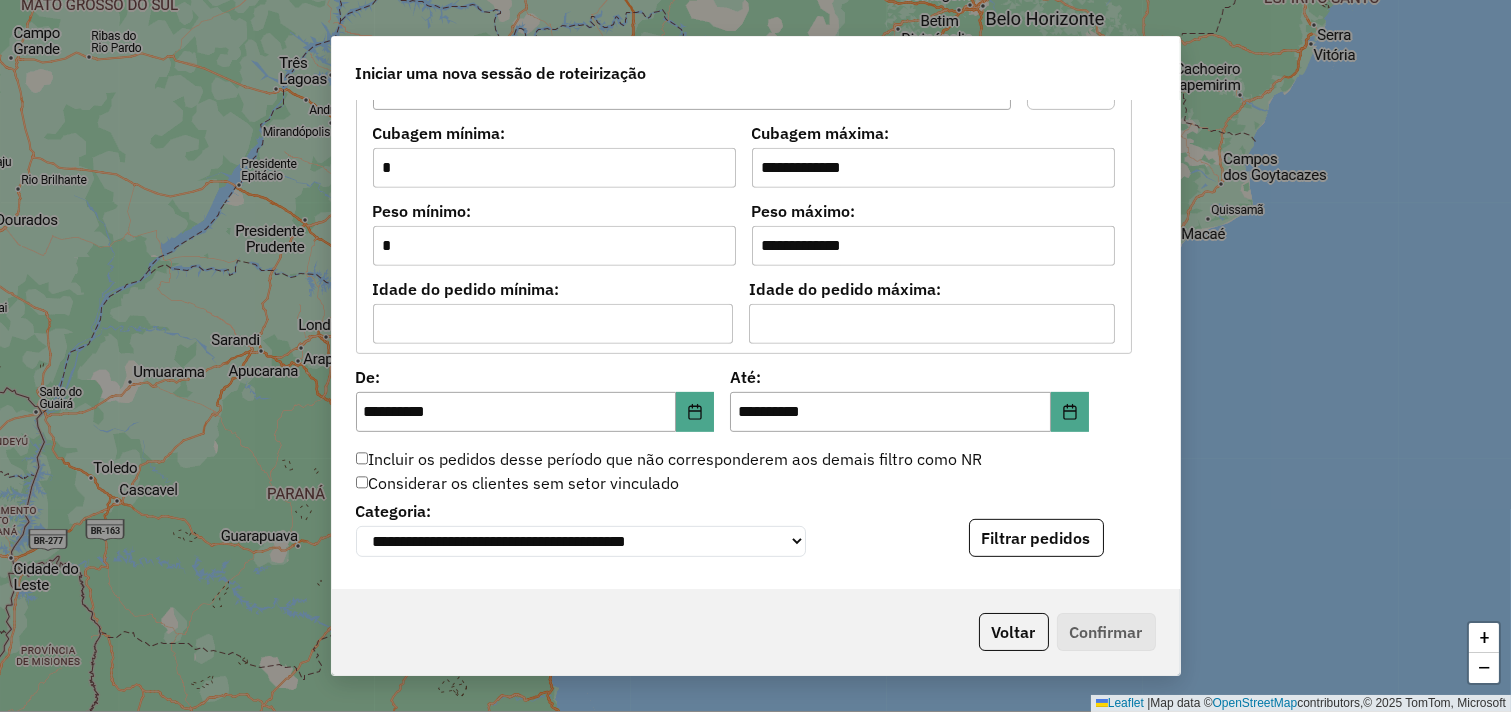 scroll, scrollTop: 1888, scrollLeft: 0, axis: vertical 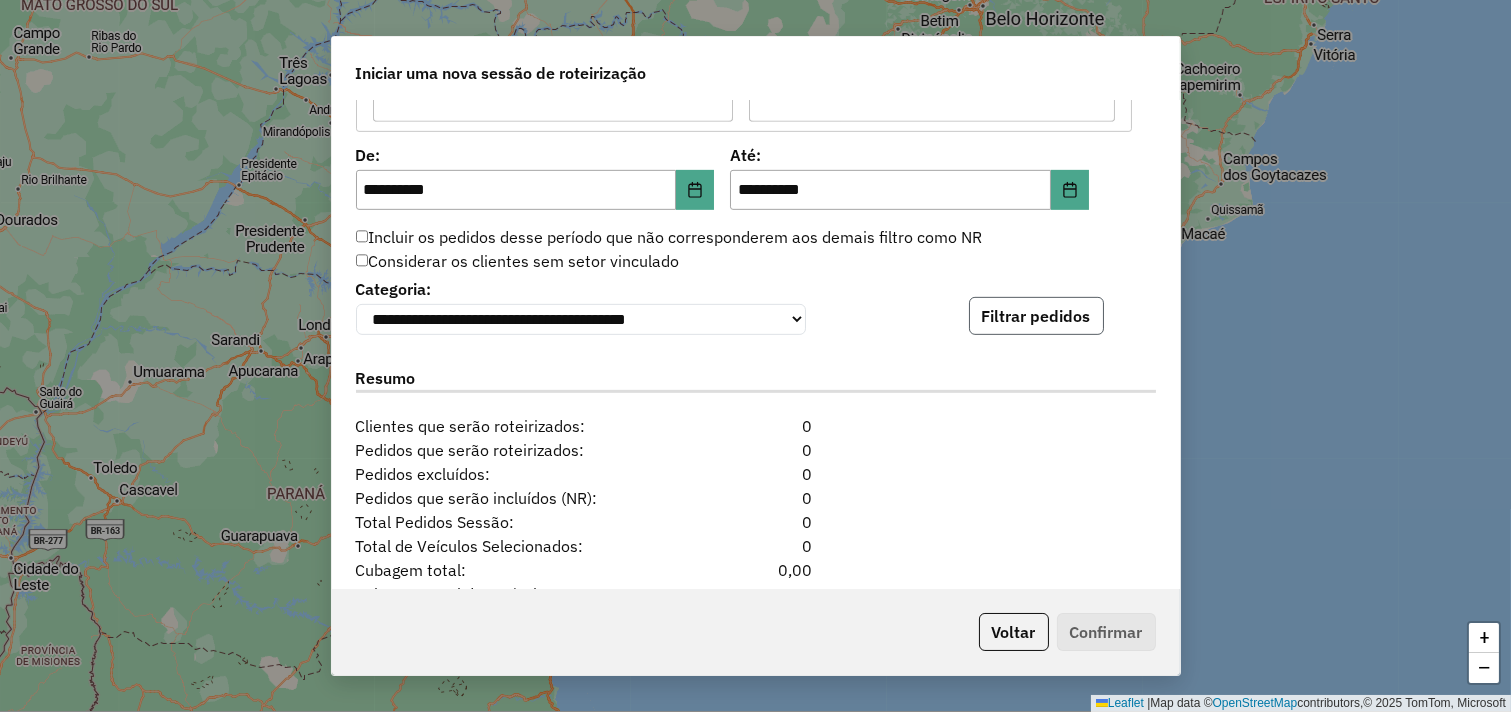 click on "Filtrar pedidos" 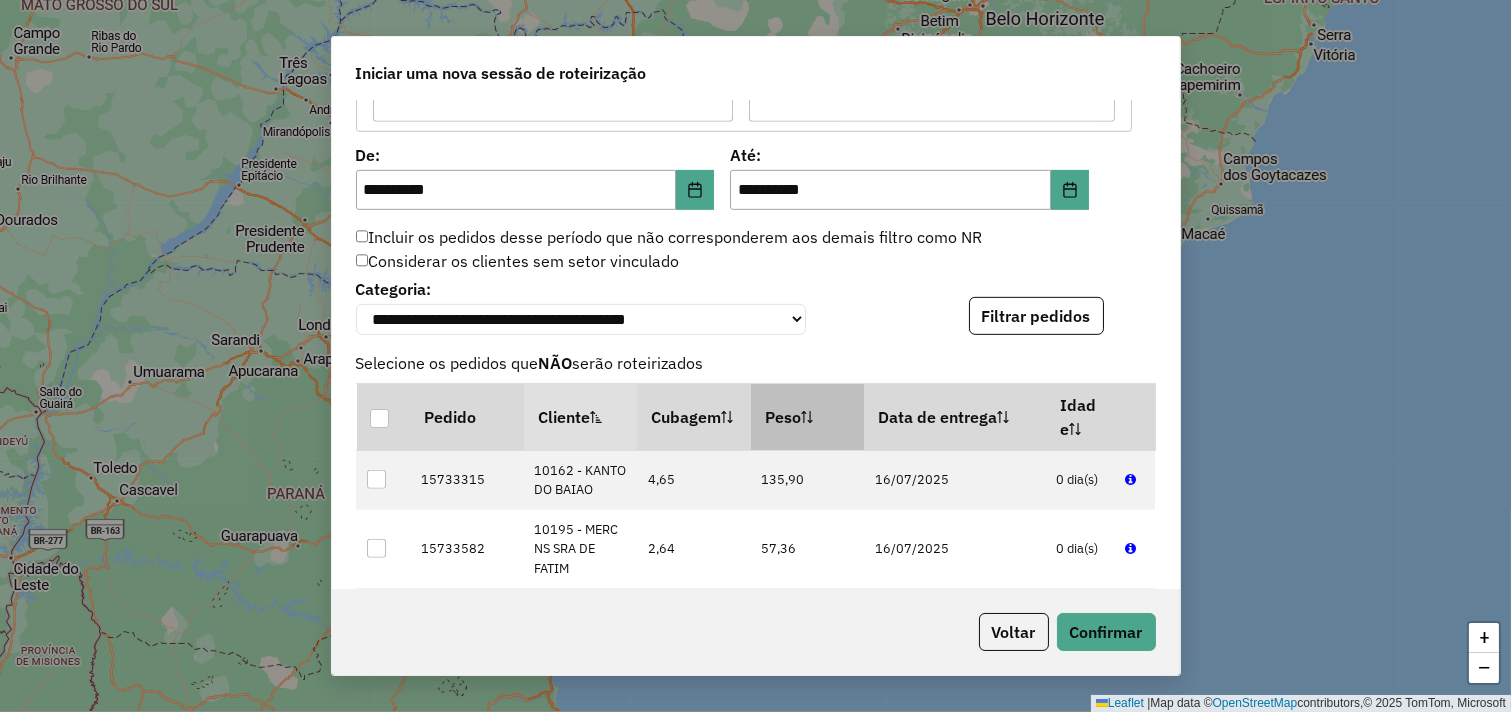 click on "Peso" at bounding box center (808, 416) 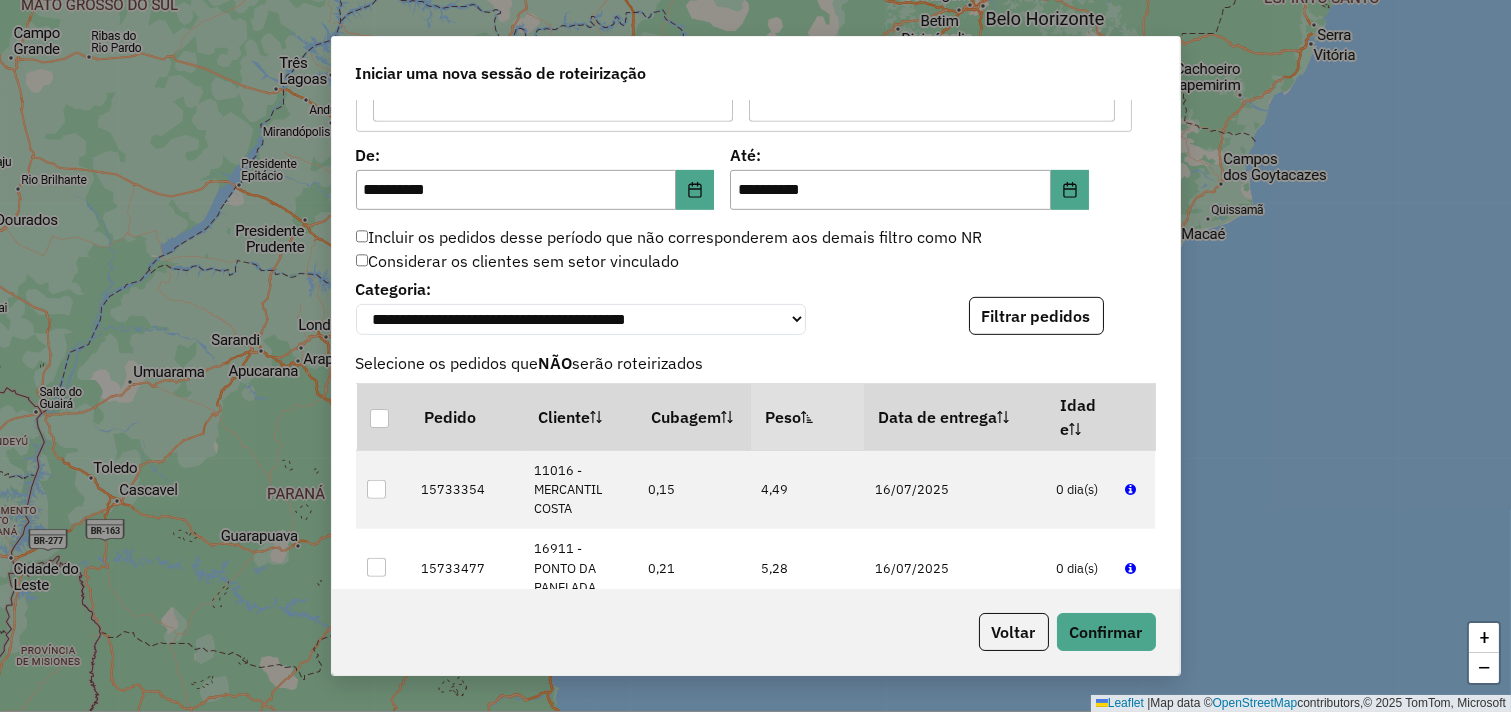 click on "Peso" at bounding box center (808, 416) 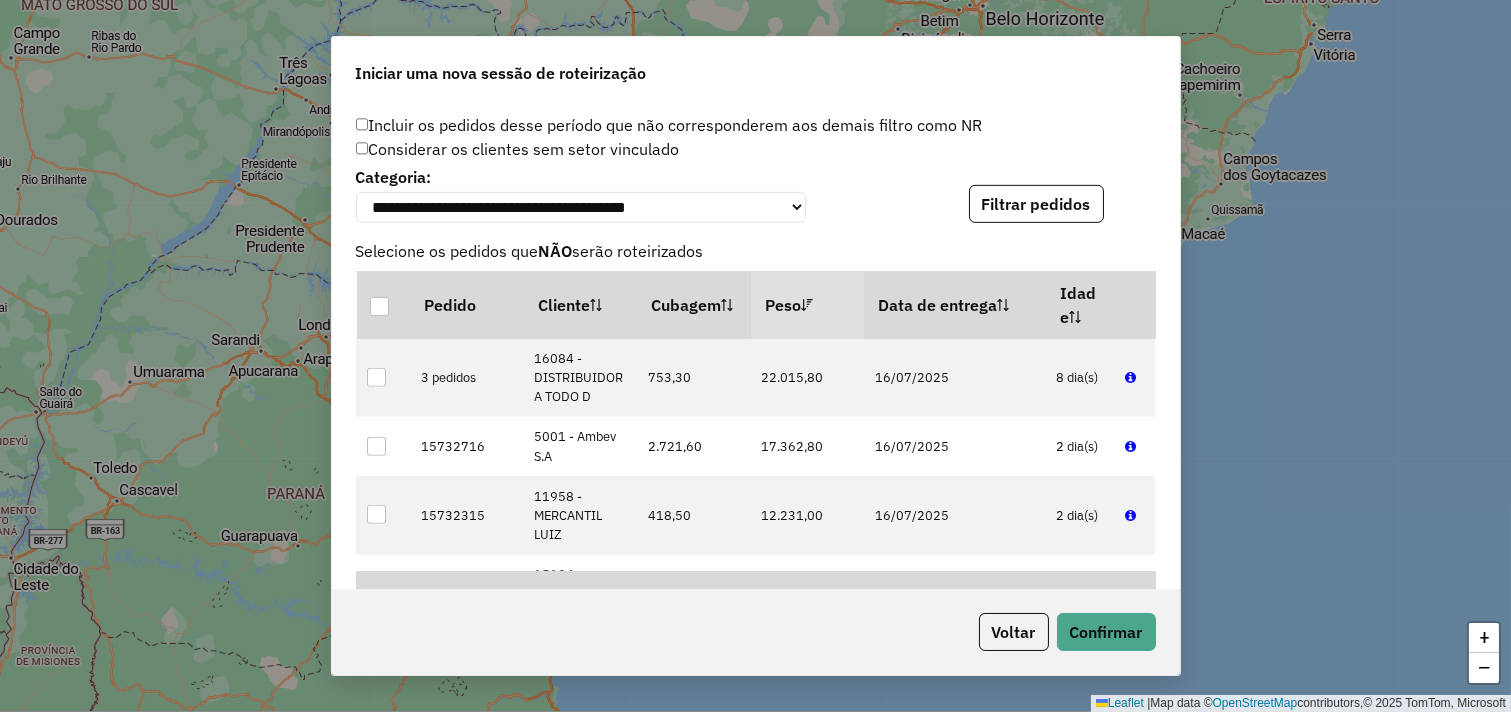 scroll, scrollTop: 2111, scrollLeft: 0, axis: vertical 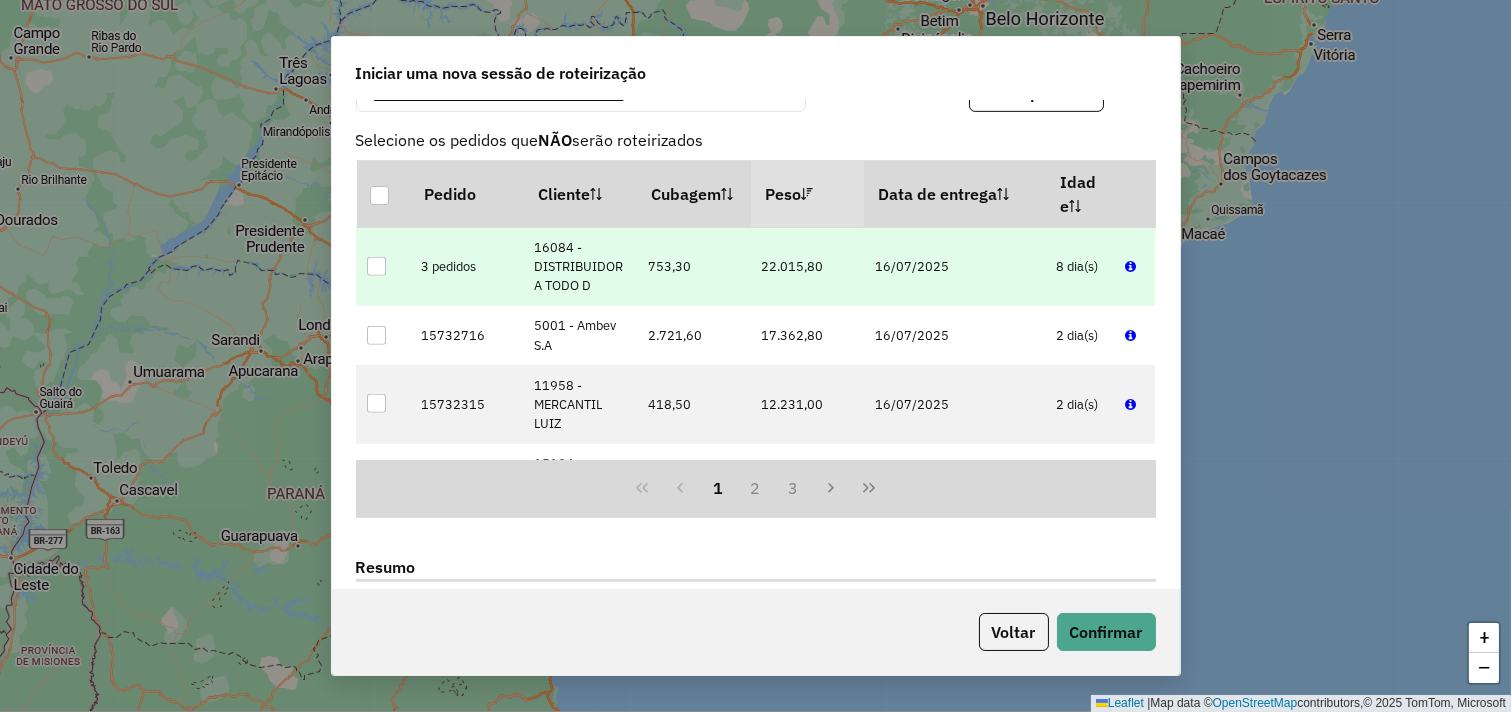click at bounding box center (376, 266) 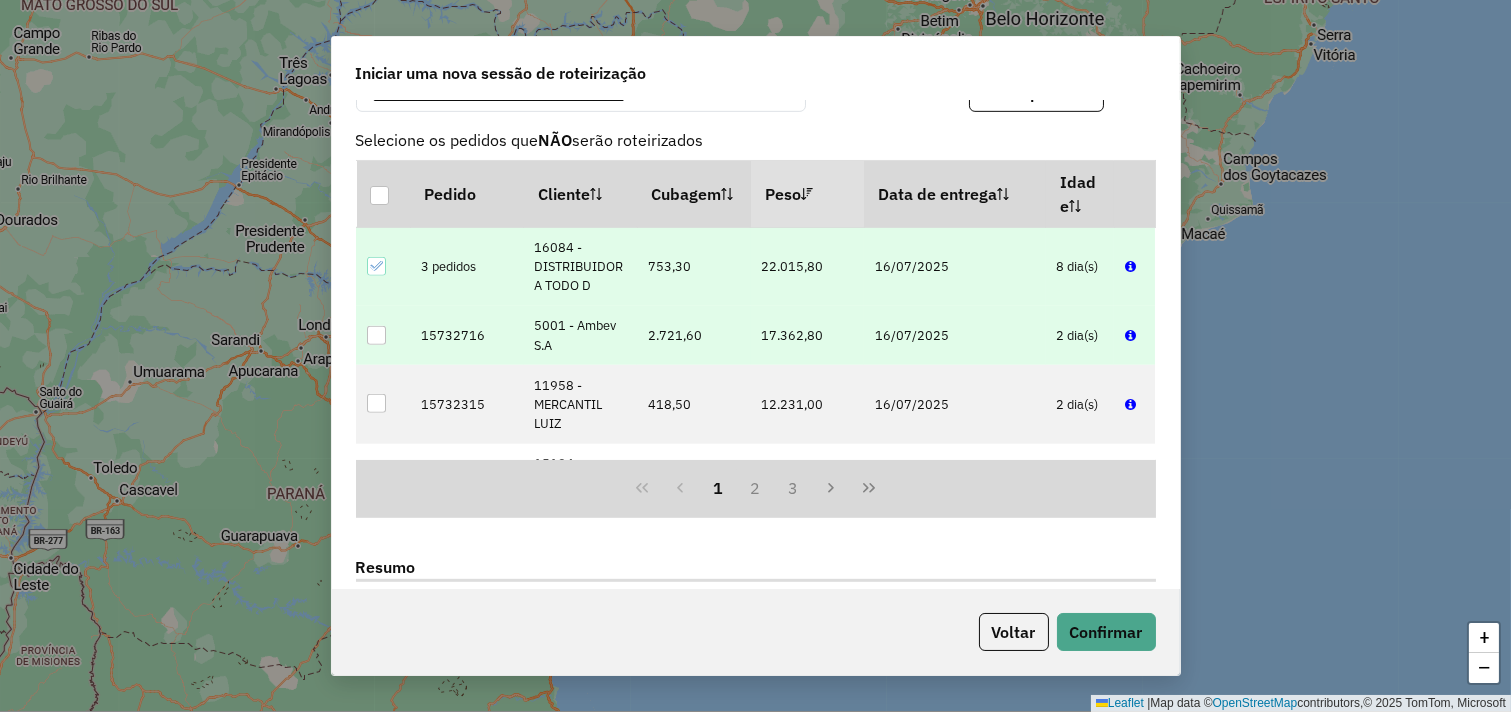 click at bounding box center (376, 335) 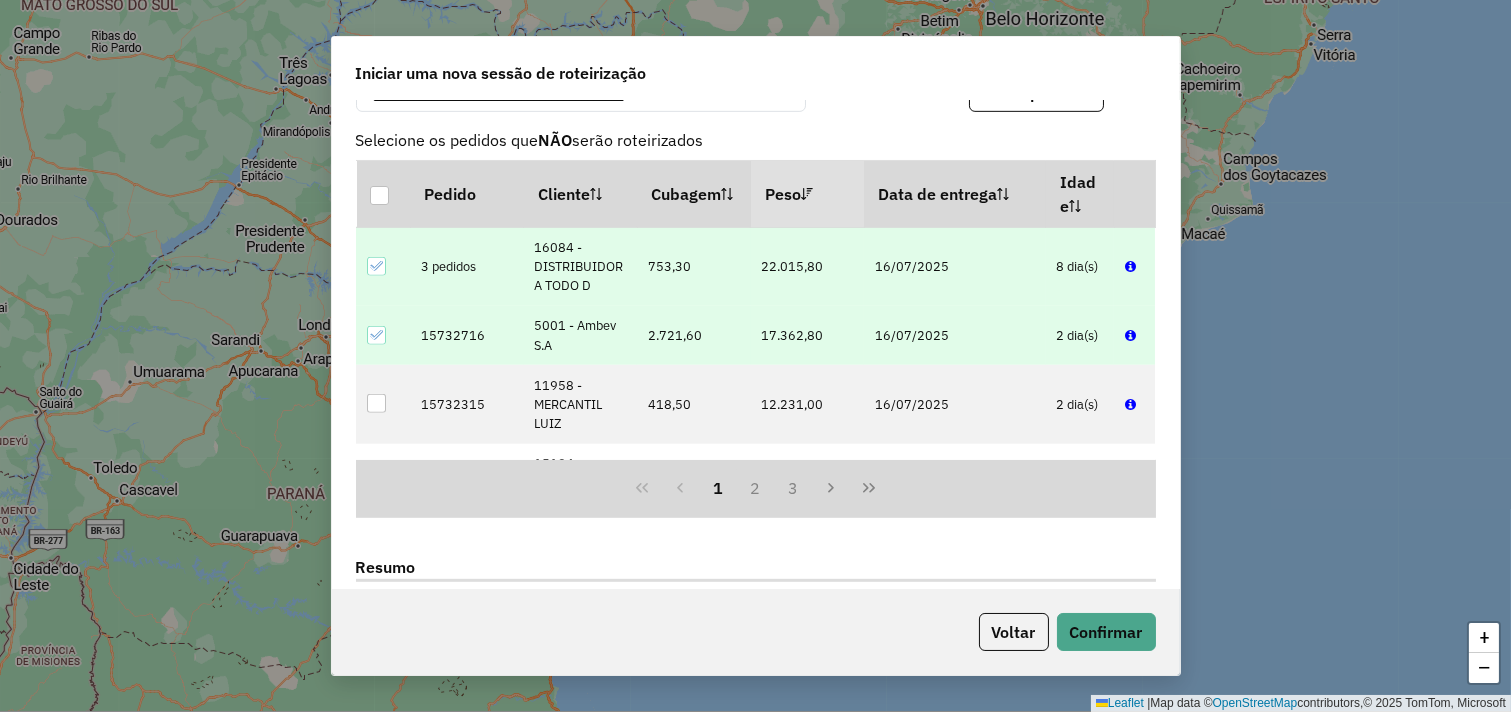 scroll, scrollTop: 111, scrollLeft: 0, axis: vertical 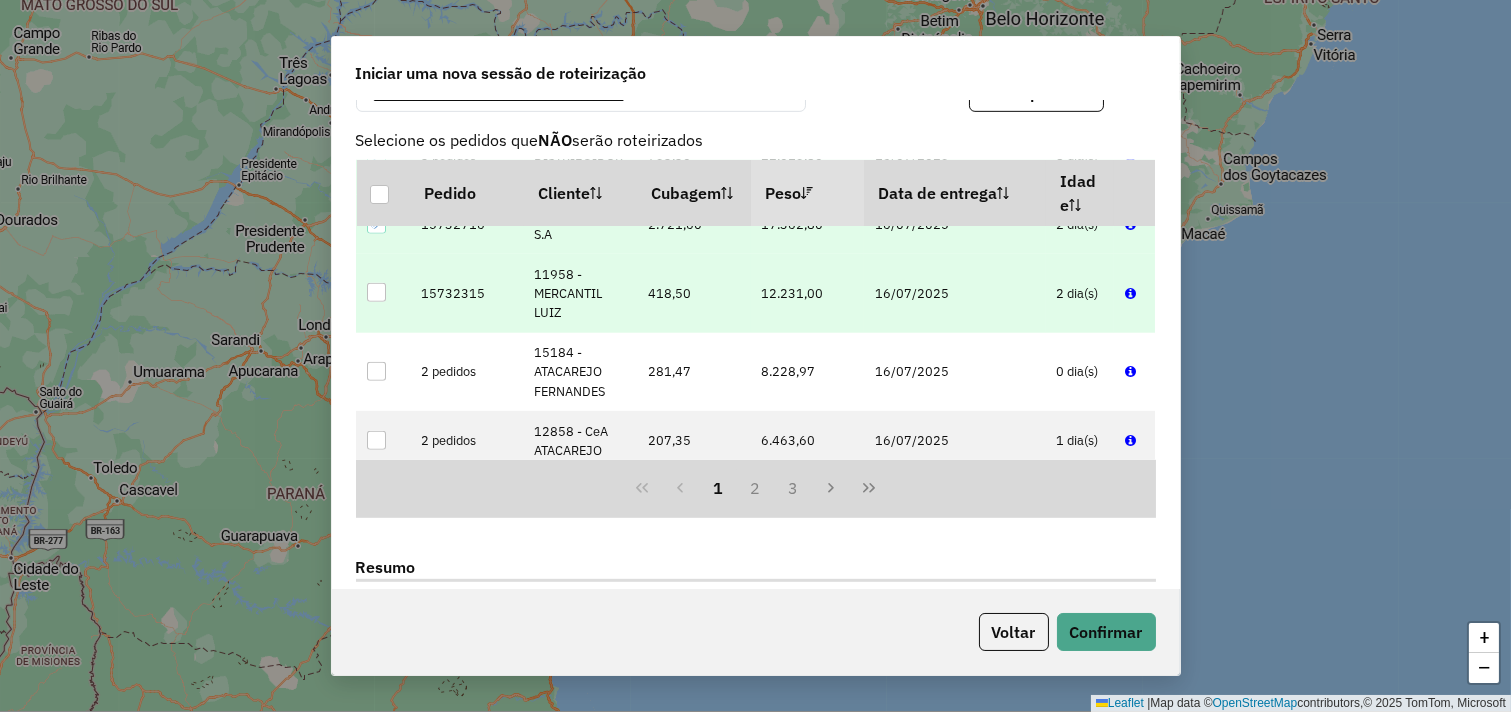click at bounding box center [376, 292] 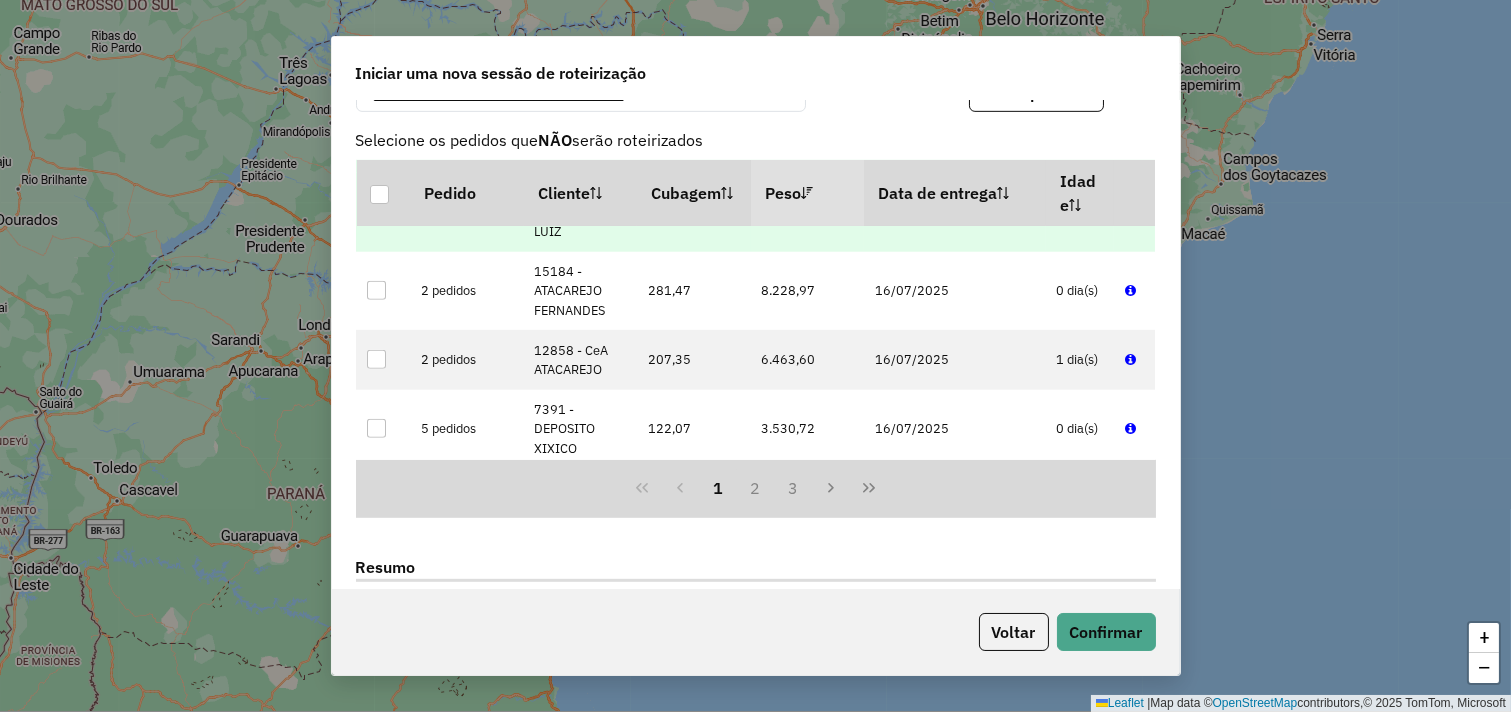 scroll, scrollTop: 222, scrollLeft: 0, axis: vertical 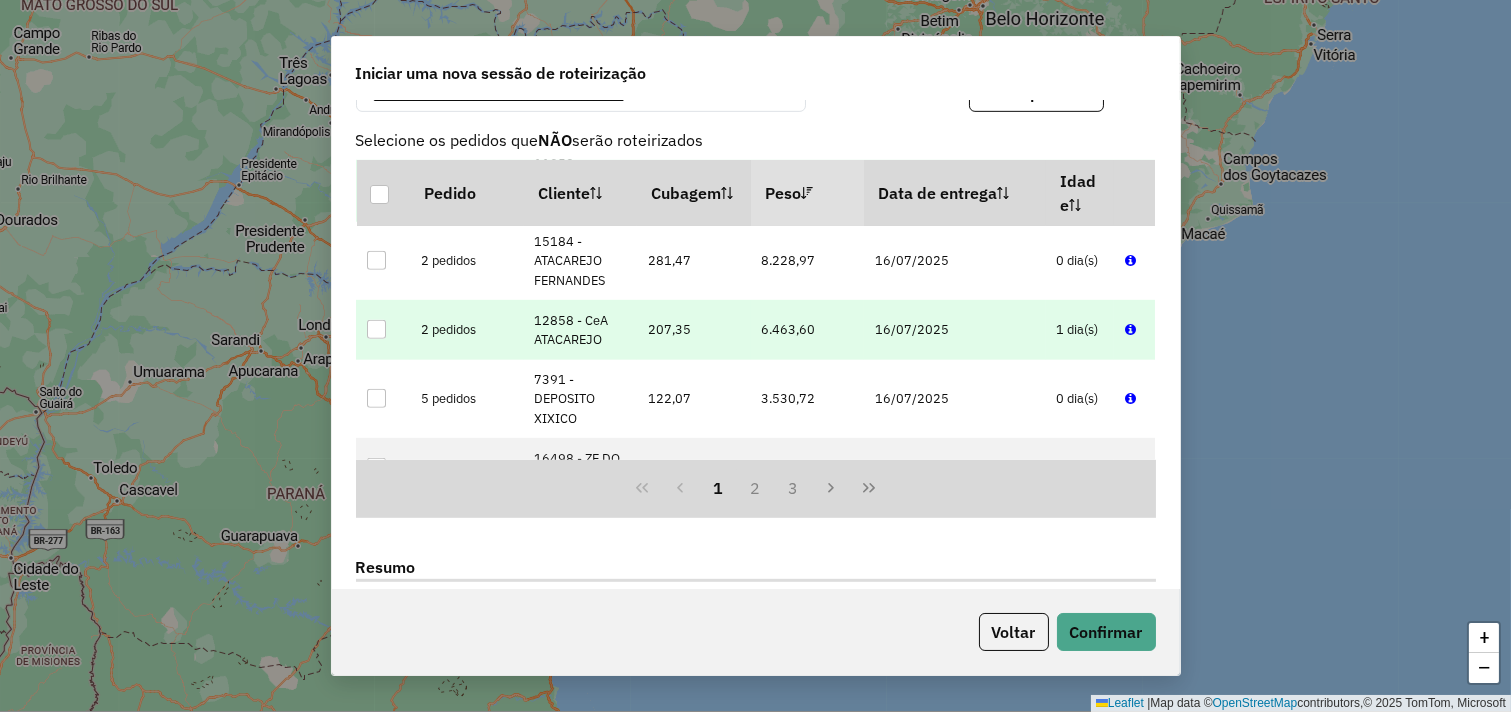 click at bounding box center [376, 329] 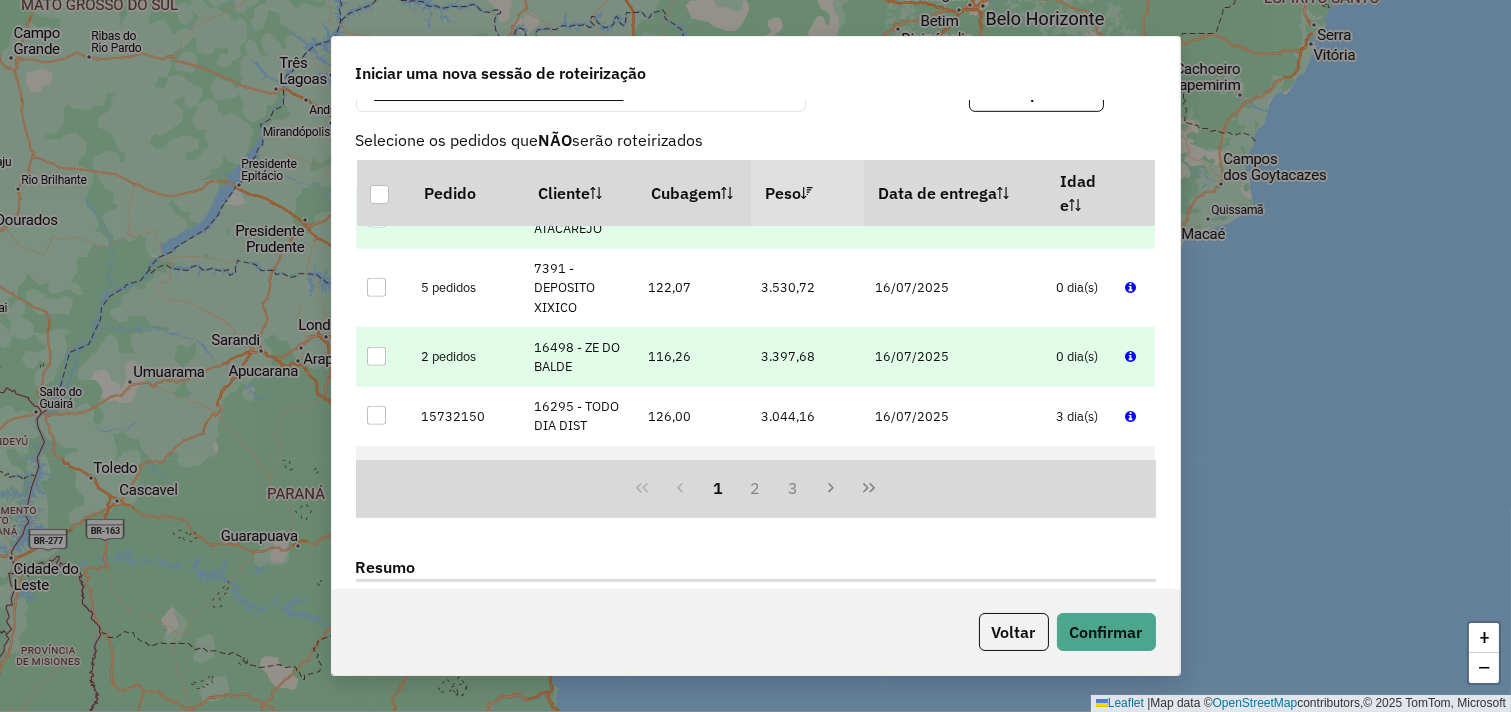 scroll, scrollTop: 444, scrollLeft: 0, axis: vertical 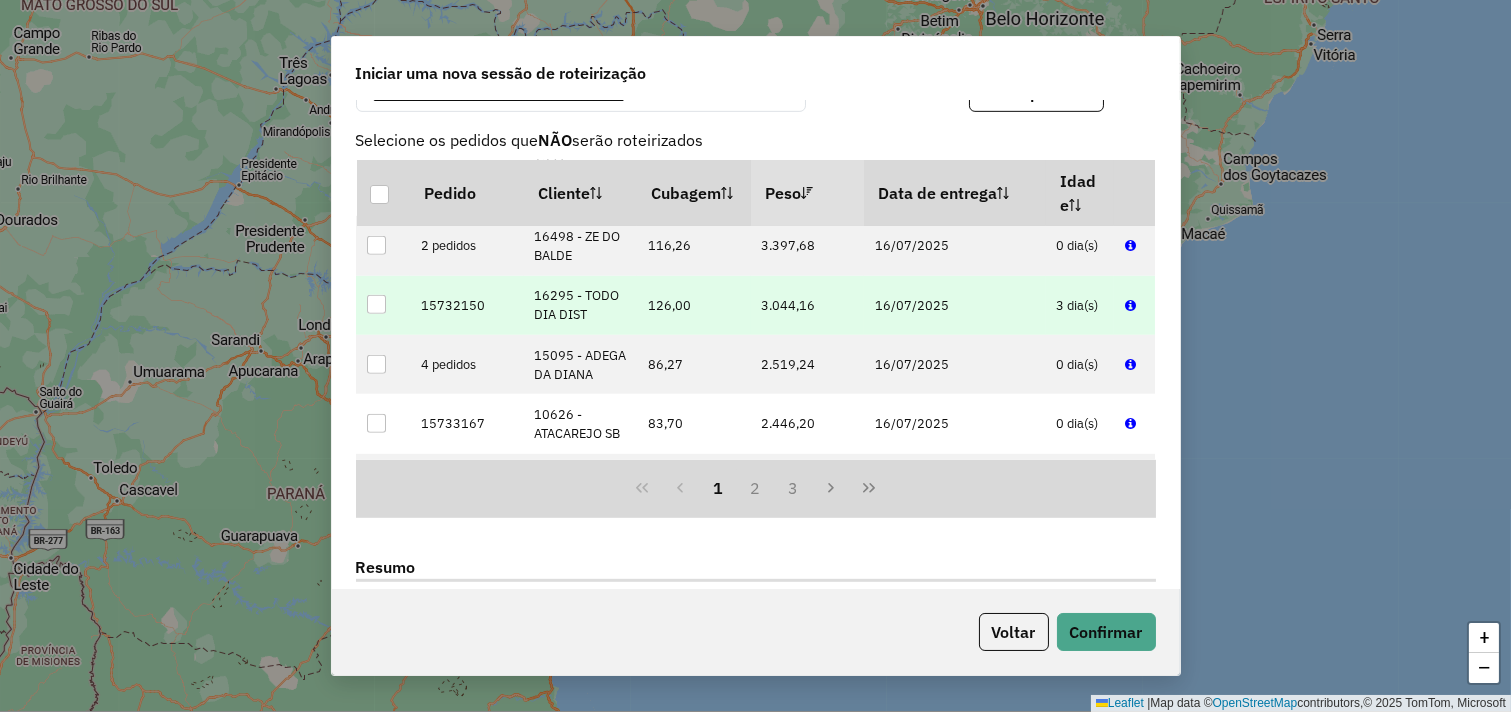 click at bounding box center [376, 304] 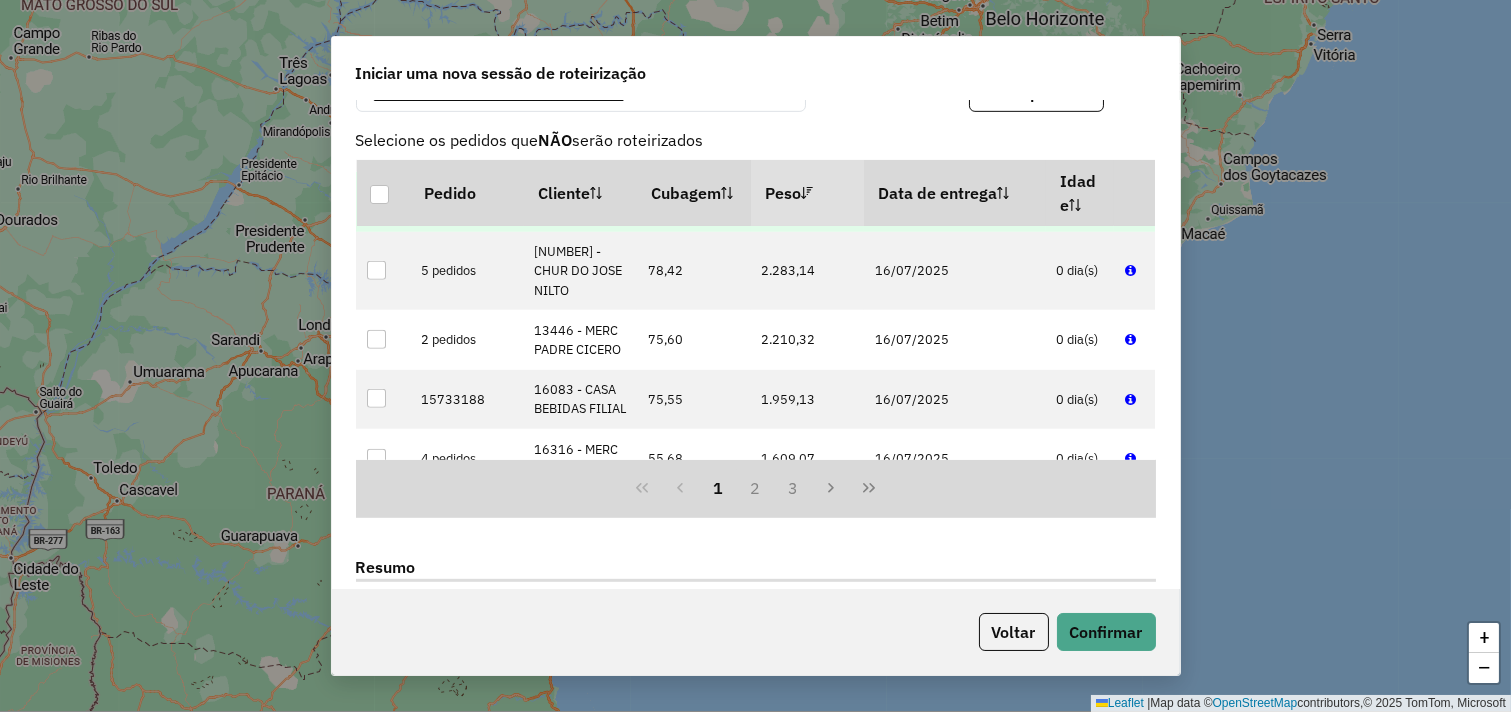 scroll, scrollTop: 777, scrollLeft: 0, axis: vertical 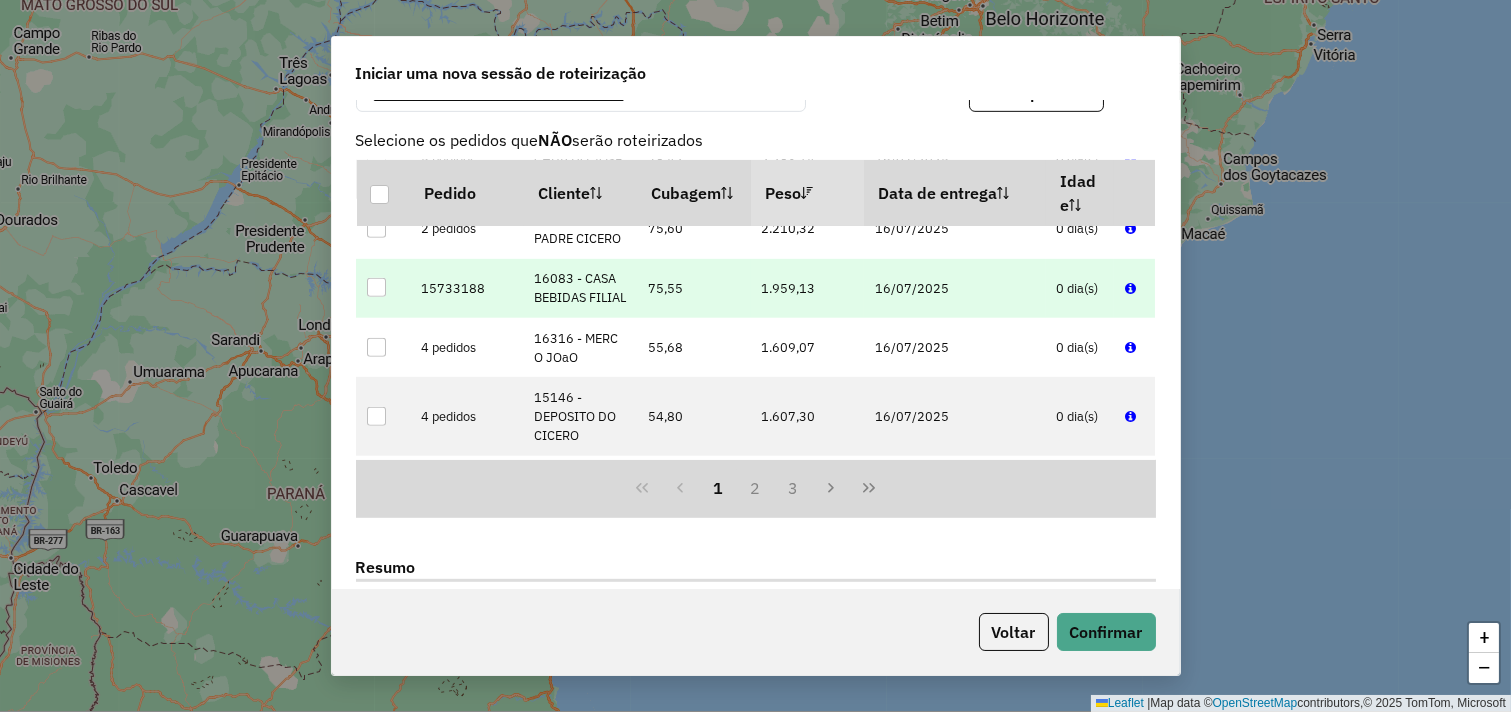 click at bounding box center [376, 287] 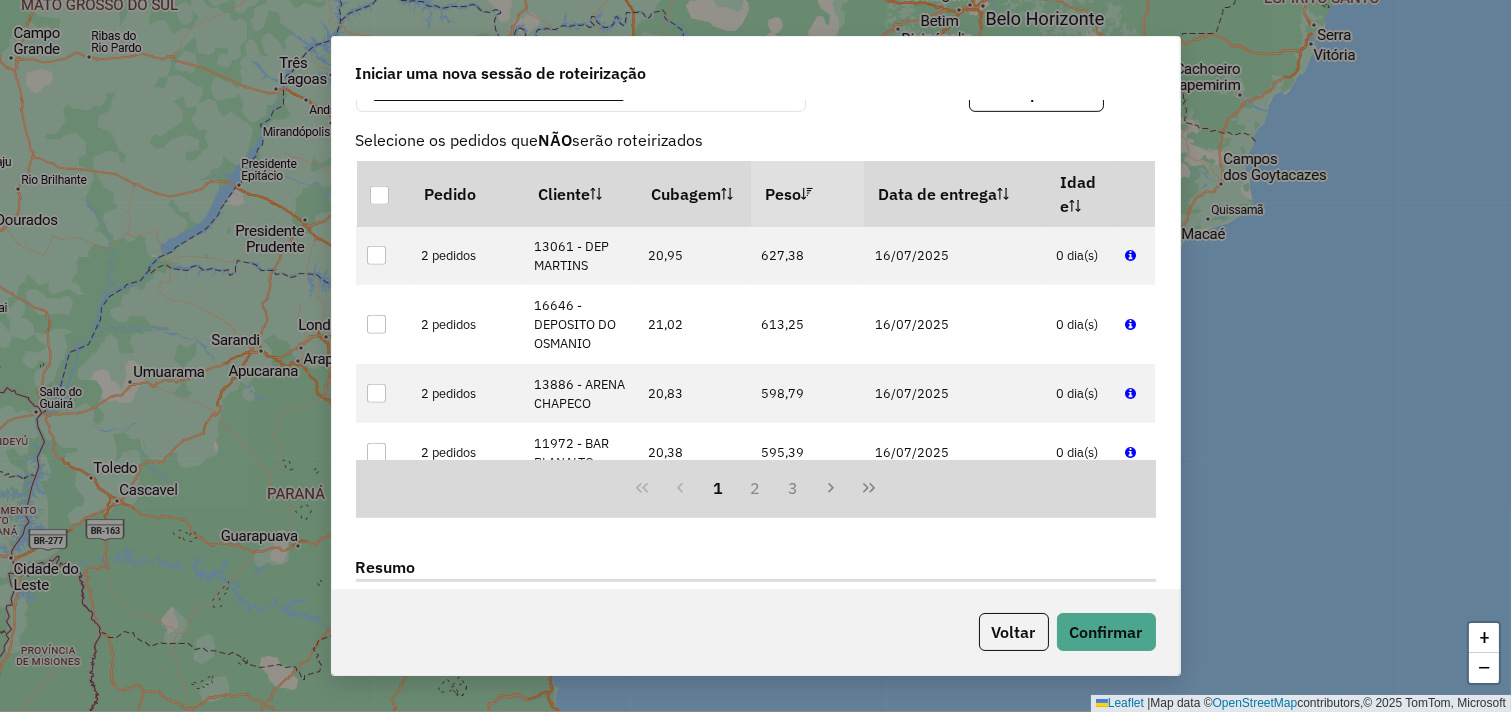 scroll, scrollTop: 3111, scrollLeft: 0, axis: vertical 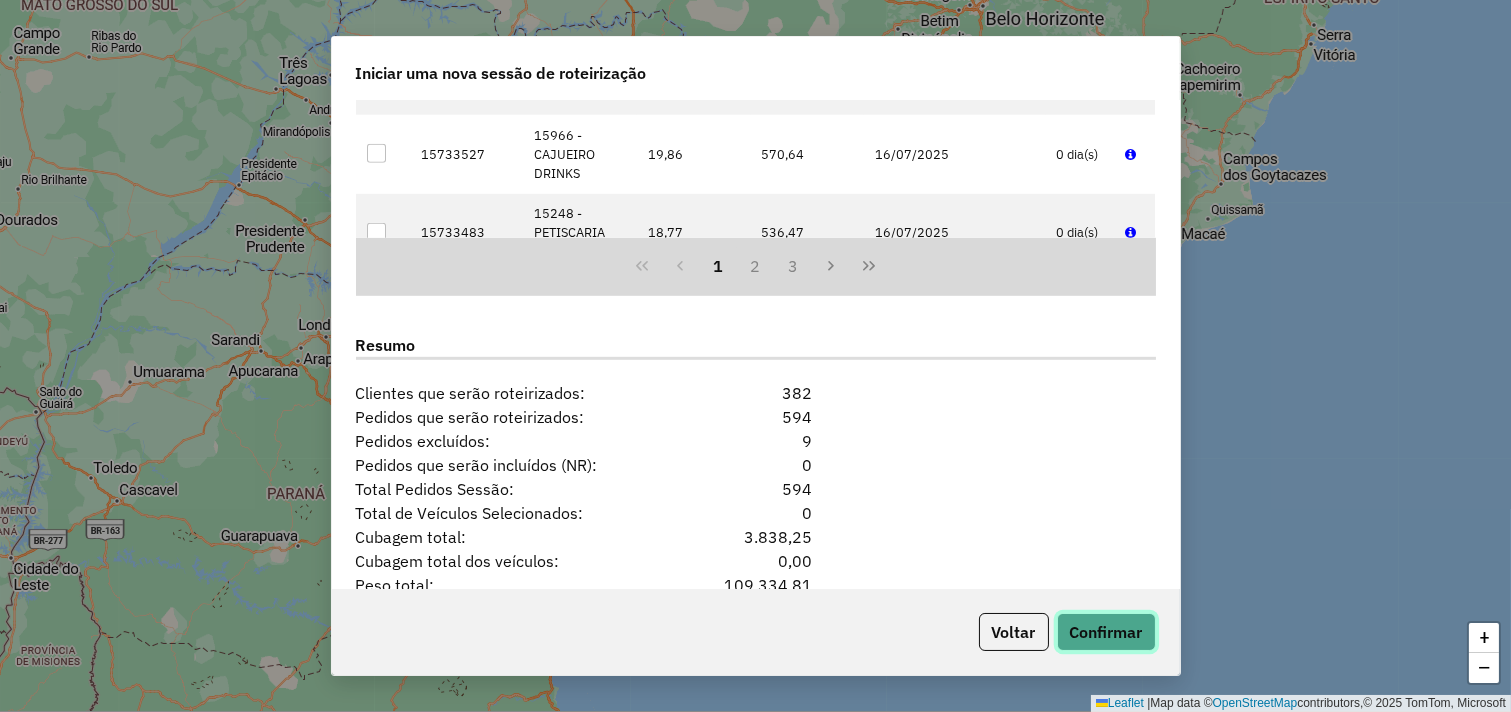 click on "Confirmar" 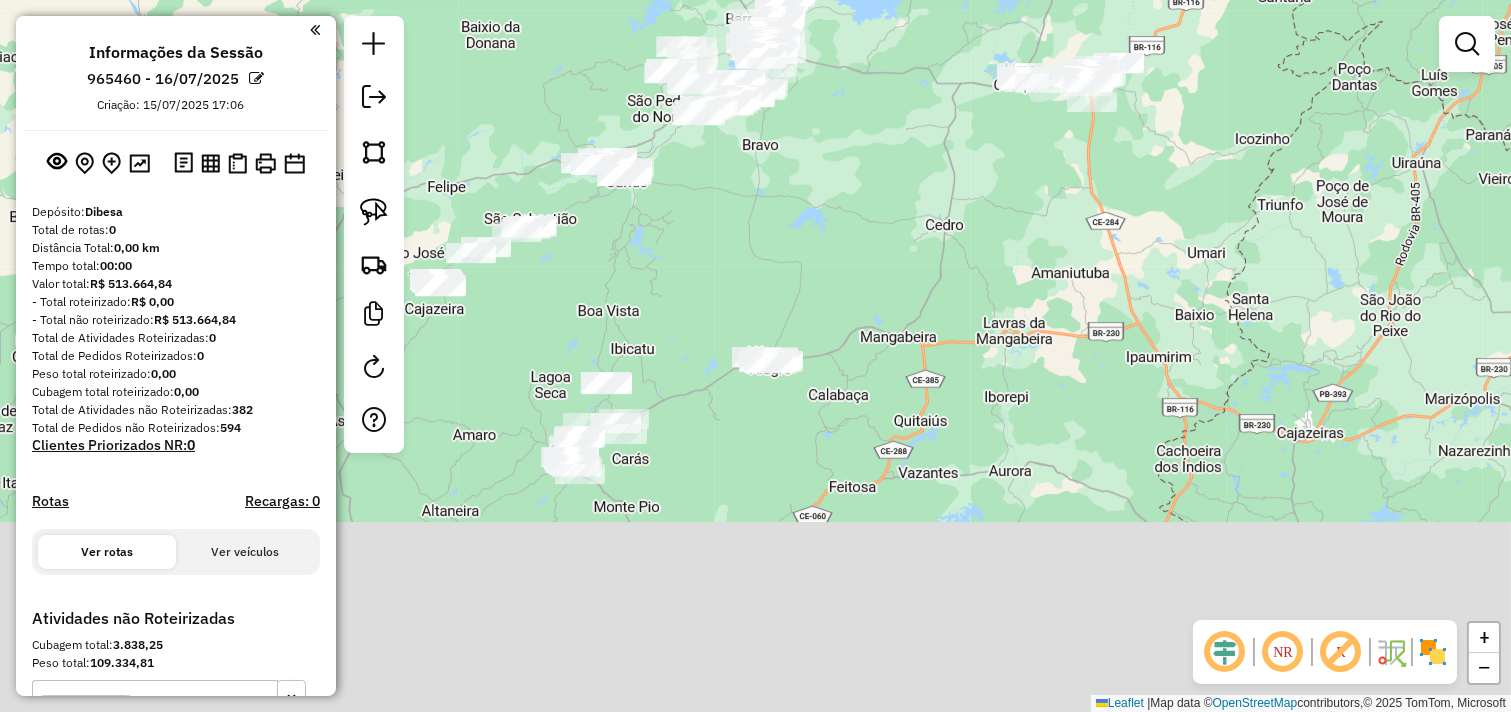 drag, startPoint x: 891, startPoint y: 483, endPoint x: 911, endPoint y: 161, distance: 322.6205 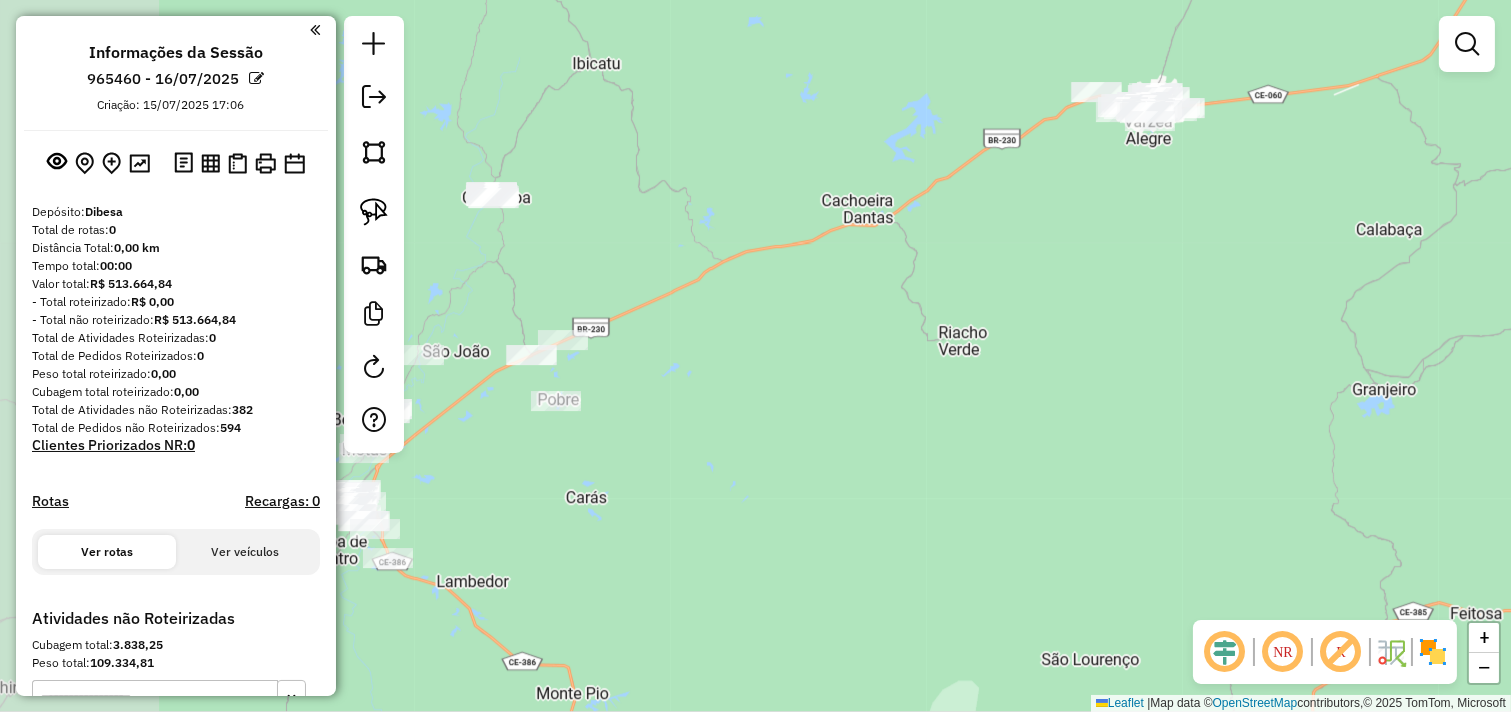drag, startPoint x: 683, startPoint y: 346, endPoint x: 900, endPoint y: 294, distance: 223.14345 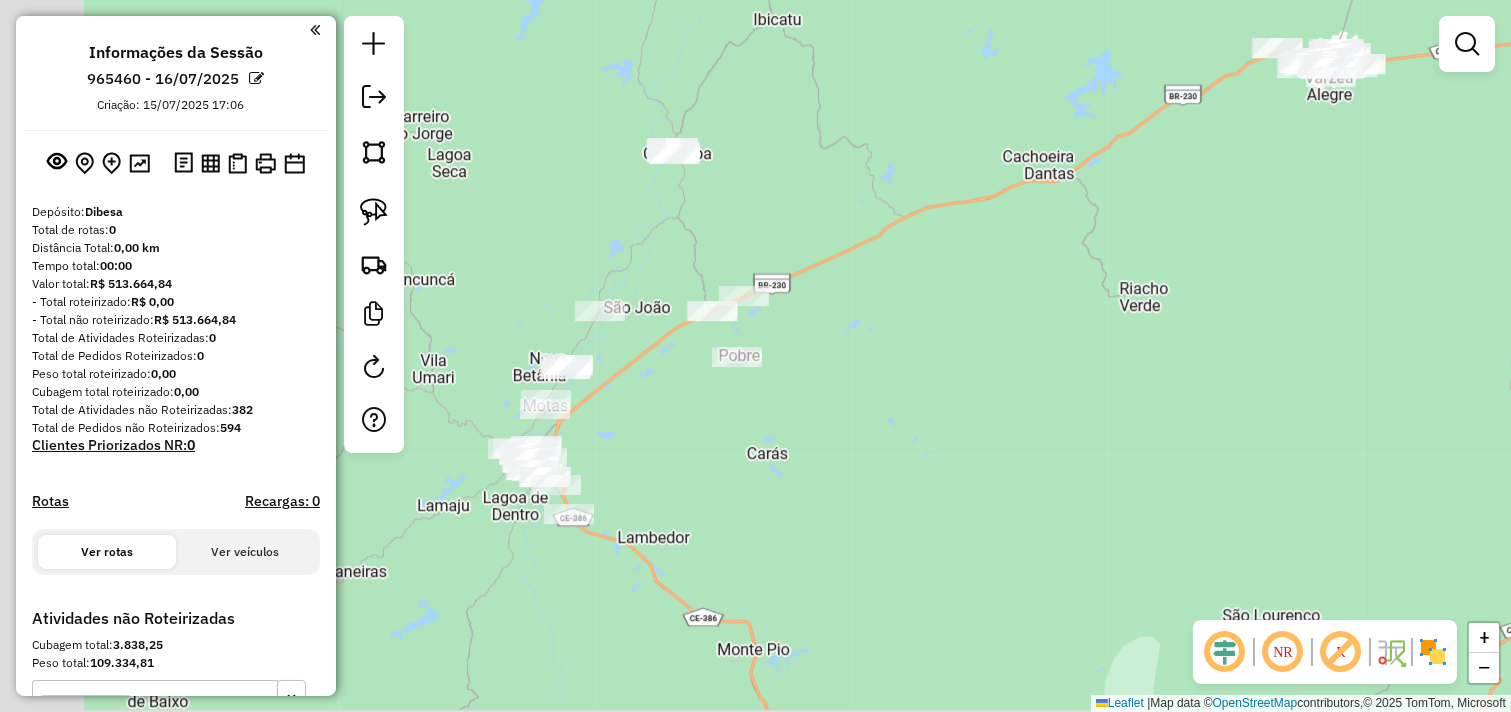 drag, startPoint x: 793, startPoint y: 301, endPoint x: 964, endPoint y: 258, distance: 176.32356 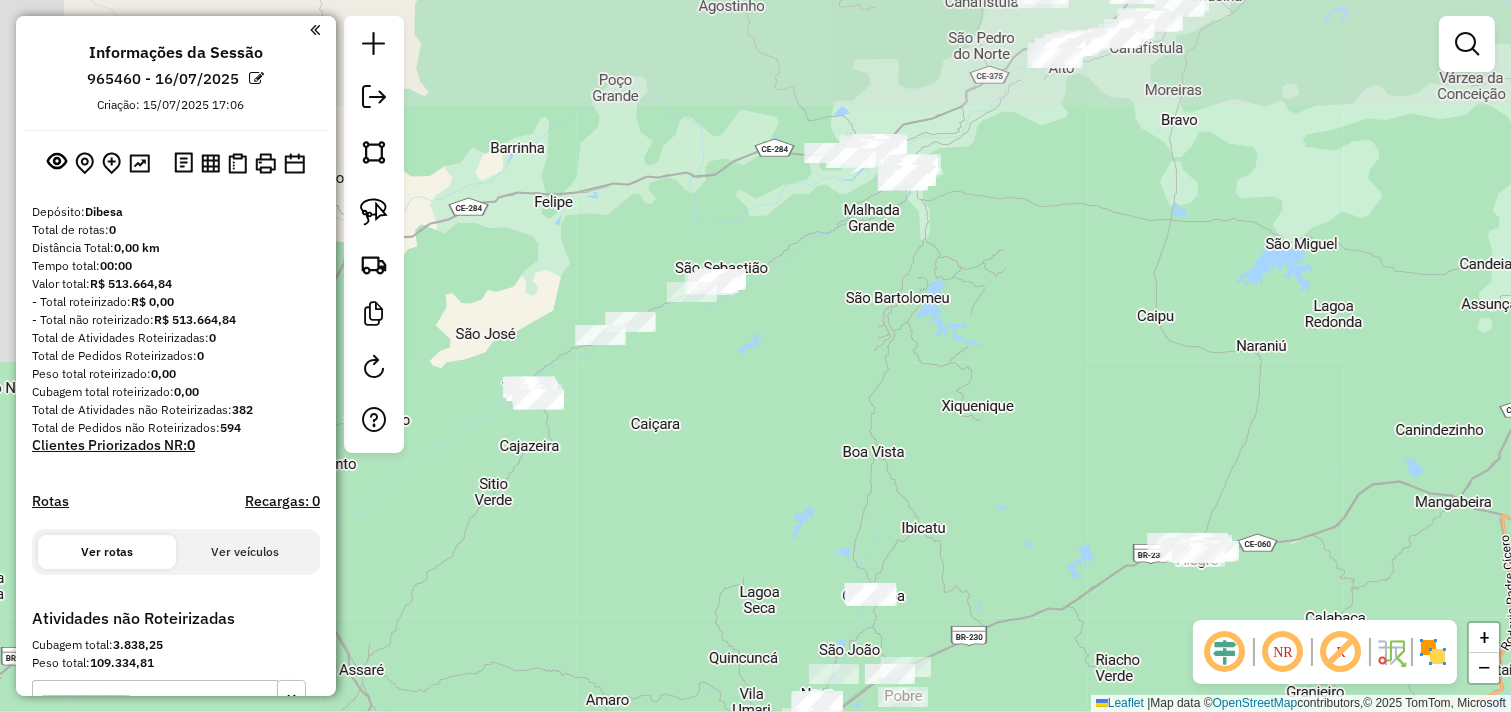 drag, startPoint x: 951, startPoint y: 167, endPoint x: 997, endPoint y: 556, distance: 391.71036 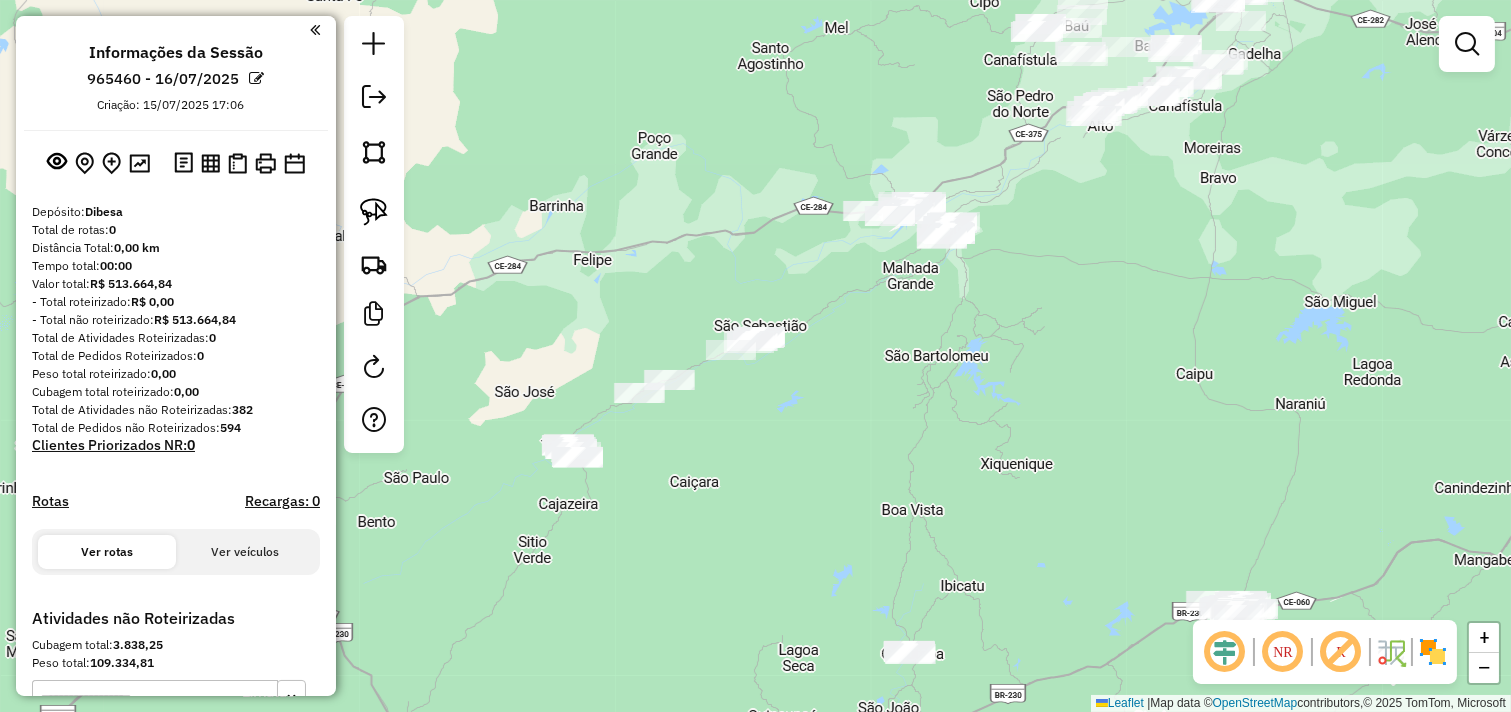 drag, startPoint x: 937, startPoint y: 292, endPoint x: 976, endPoint y: 350, distance: 69.89278 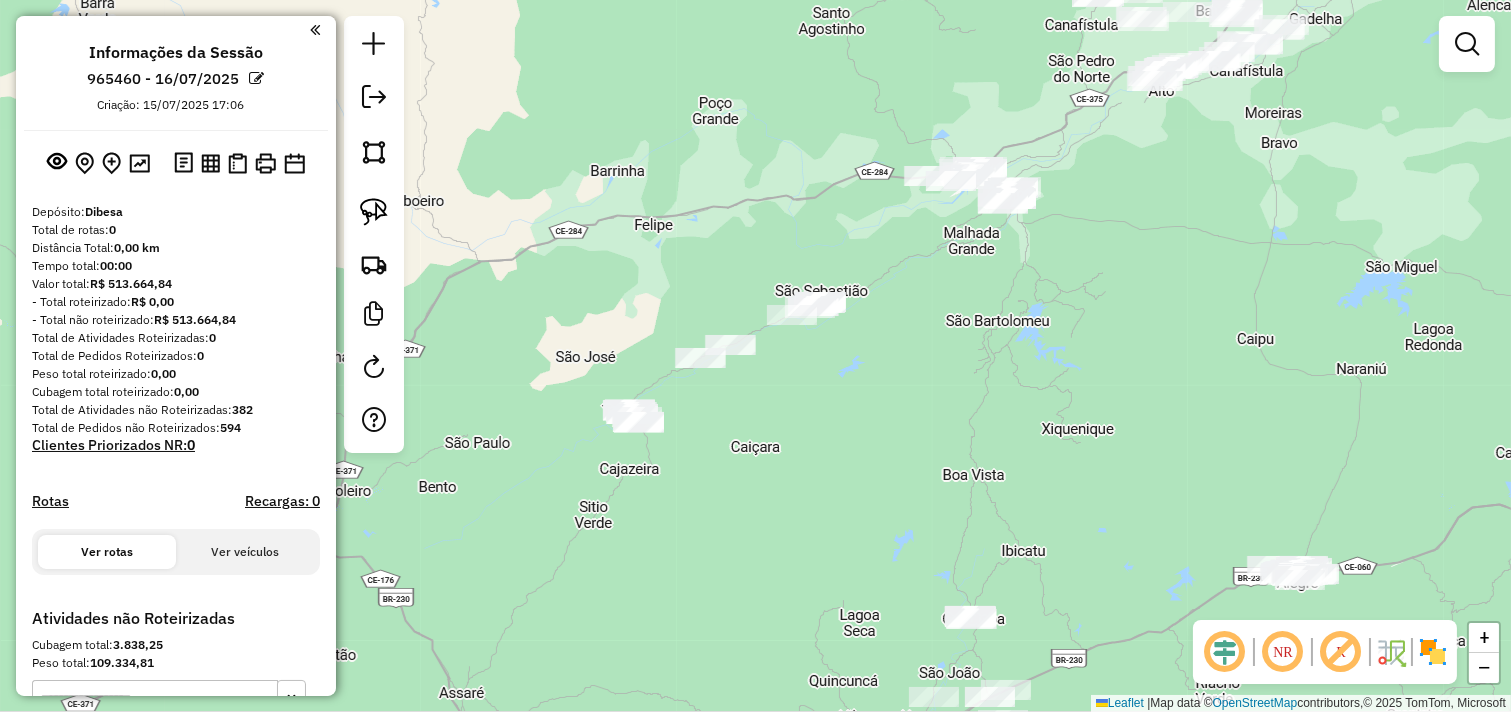 drag, startPoint x: 641, startPoint y: 507, endPoint x: 787, endPoint y: 424, distance: 167.94344 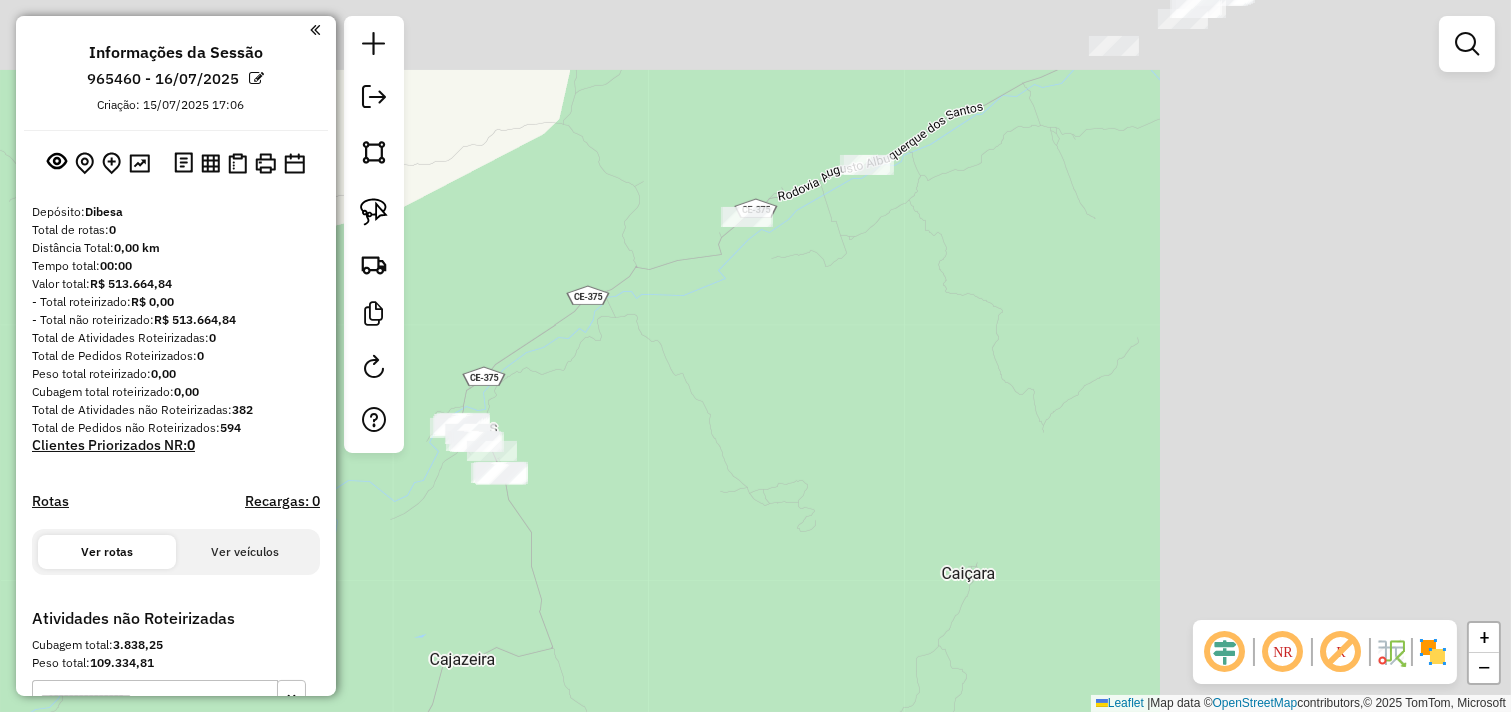 drag, startPoint x: 867, startPoint y: 355, endPoint x: 496, endPoint y: 552, distance: 420.0595 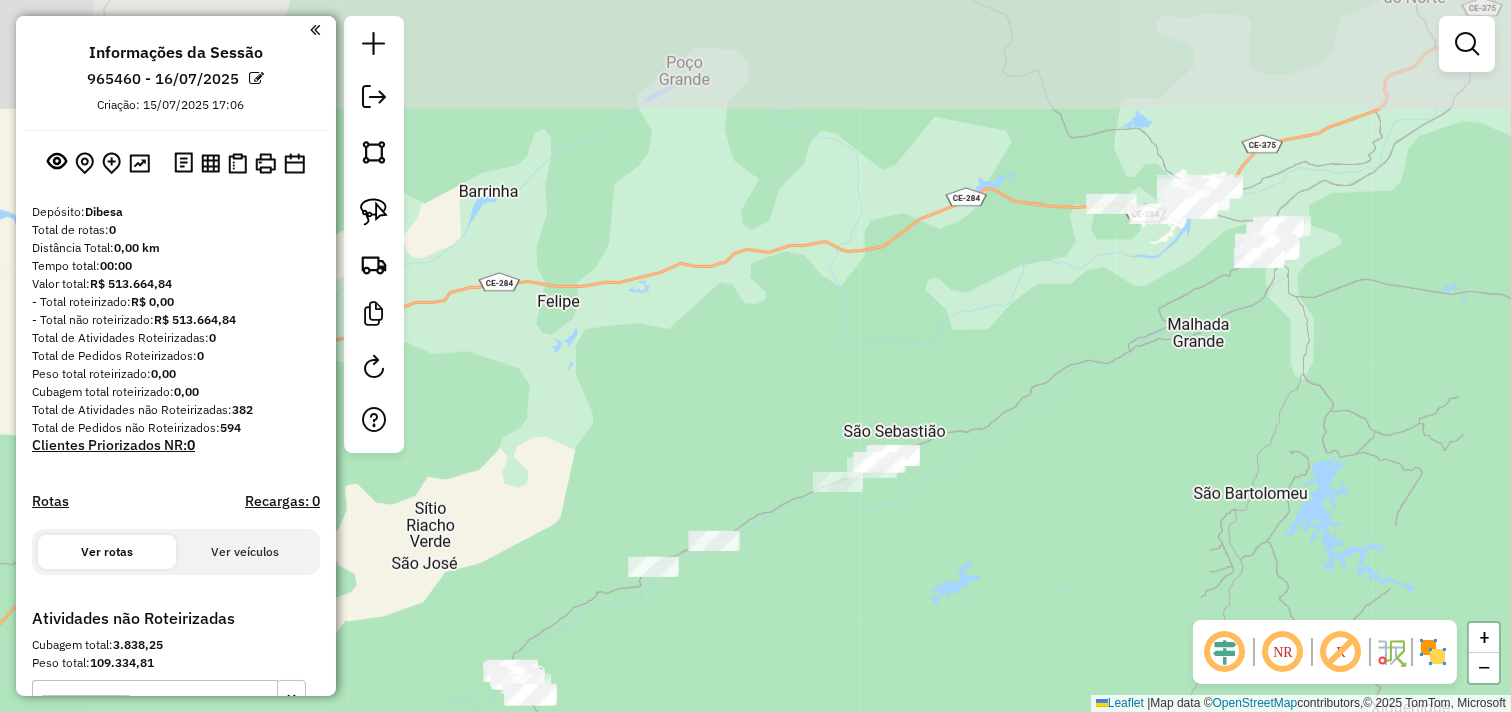 drag, startPoint x: 981, startPoint y: 331, endPoint x: 863, endPoint y: 568, distance: 264.75082 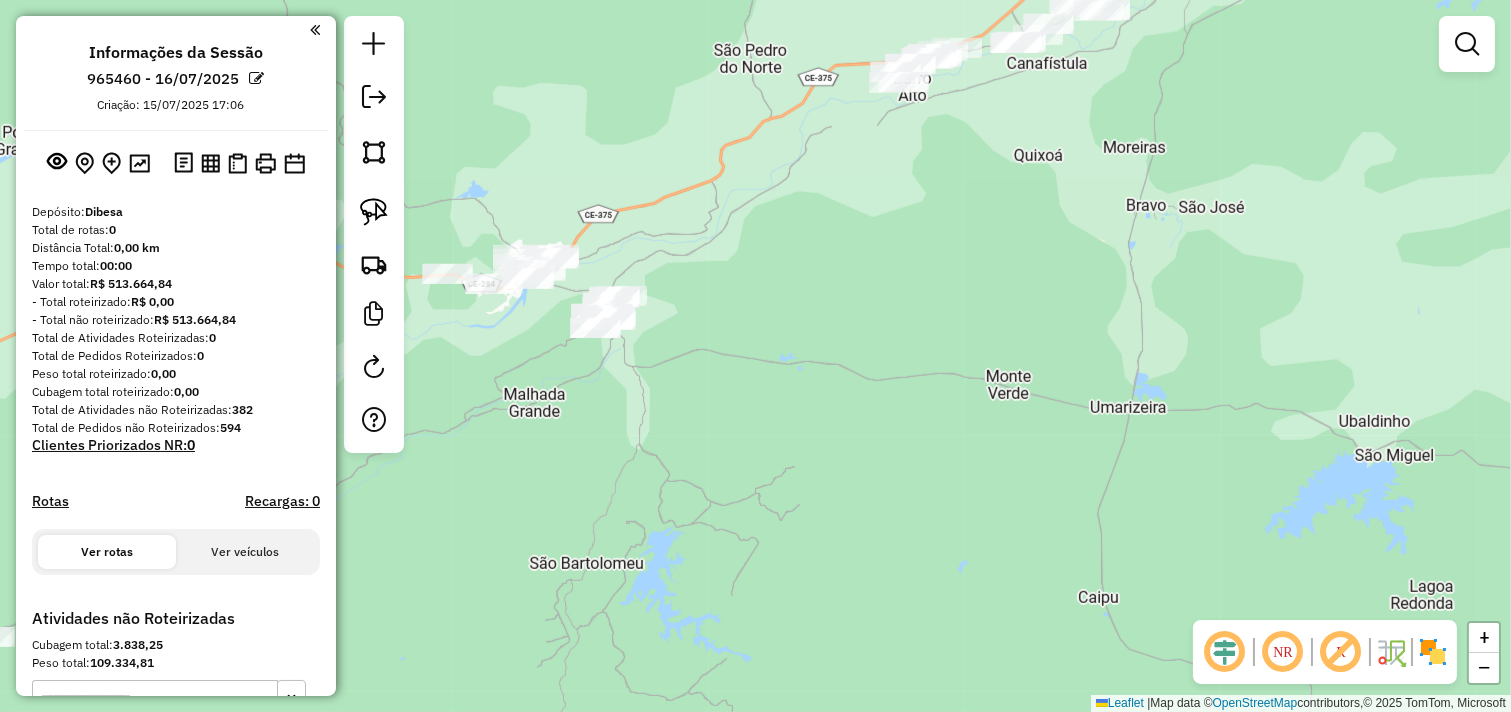 drag, startPoint x: 881, startPoint y: 351, endPoint x: 331, endPoint y: 437, distance: 556.68304 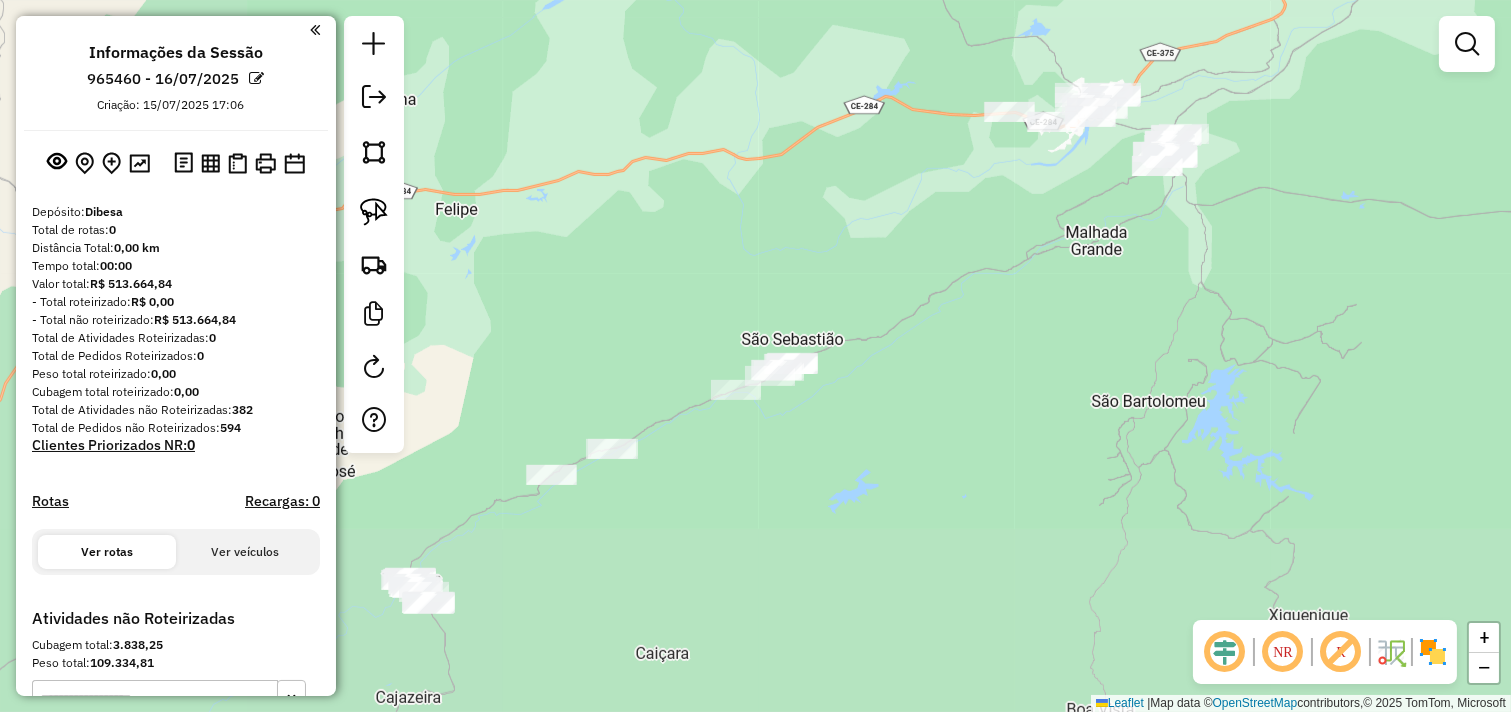 drag, startPoint x: 562, startPoint y: 464, endPoint x: 1005, endPoint y: 258, distance: 488.554 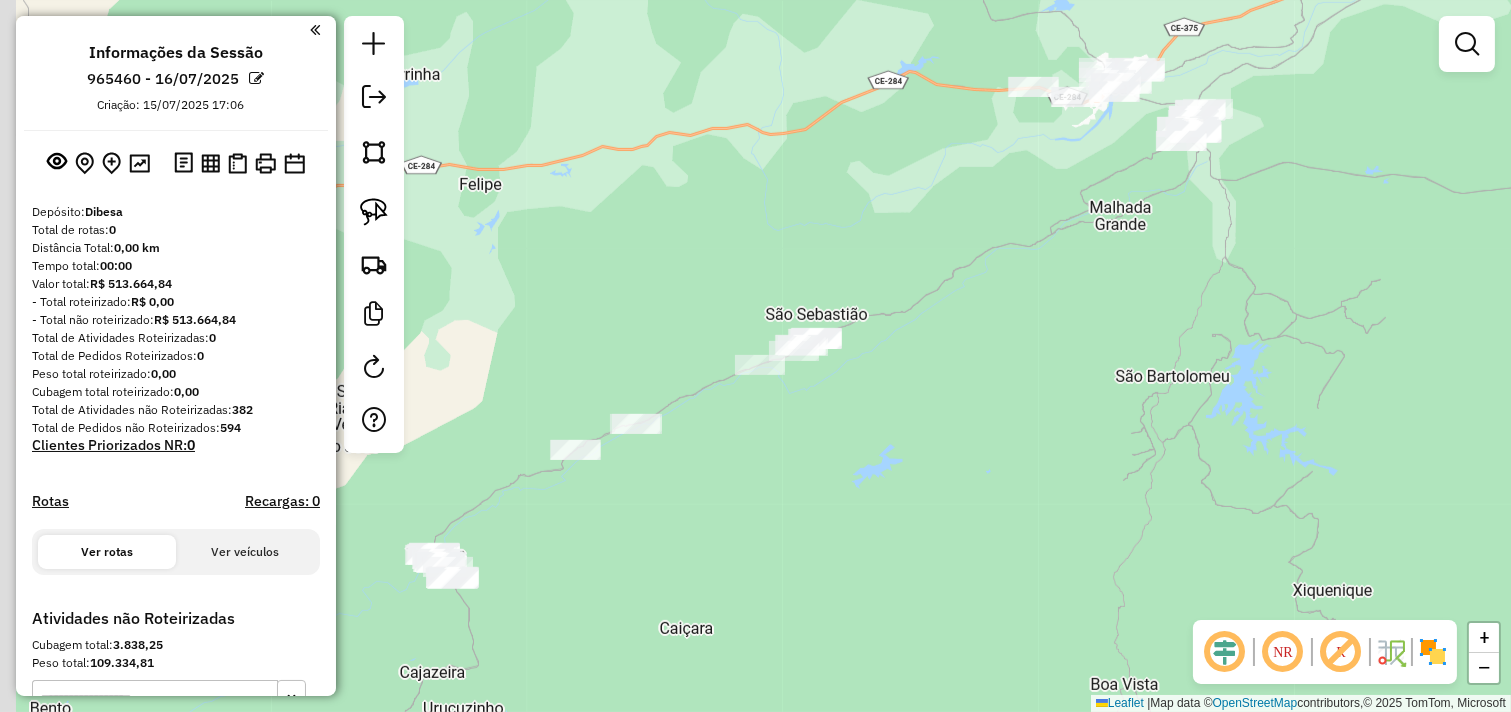 drag, startPoint x: 865, startPoint y: 285, endPoint x: 975, endPoint y: 232, distance: 122.10242 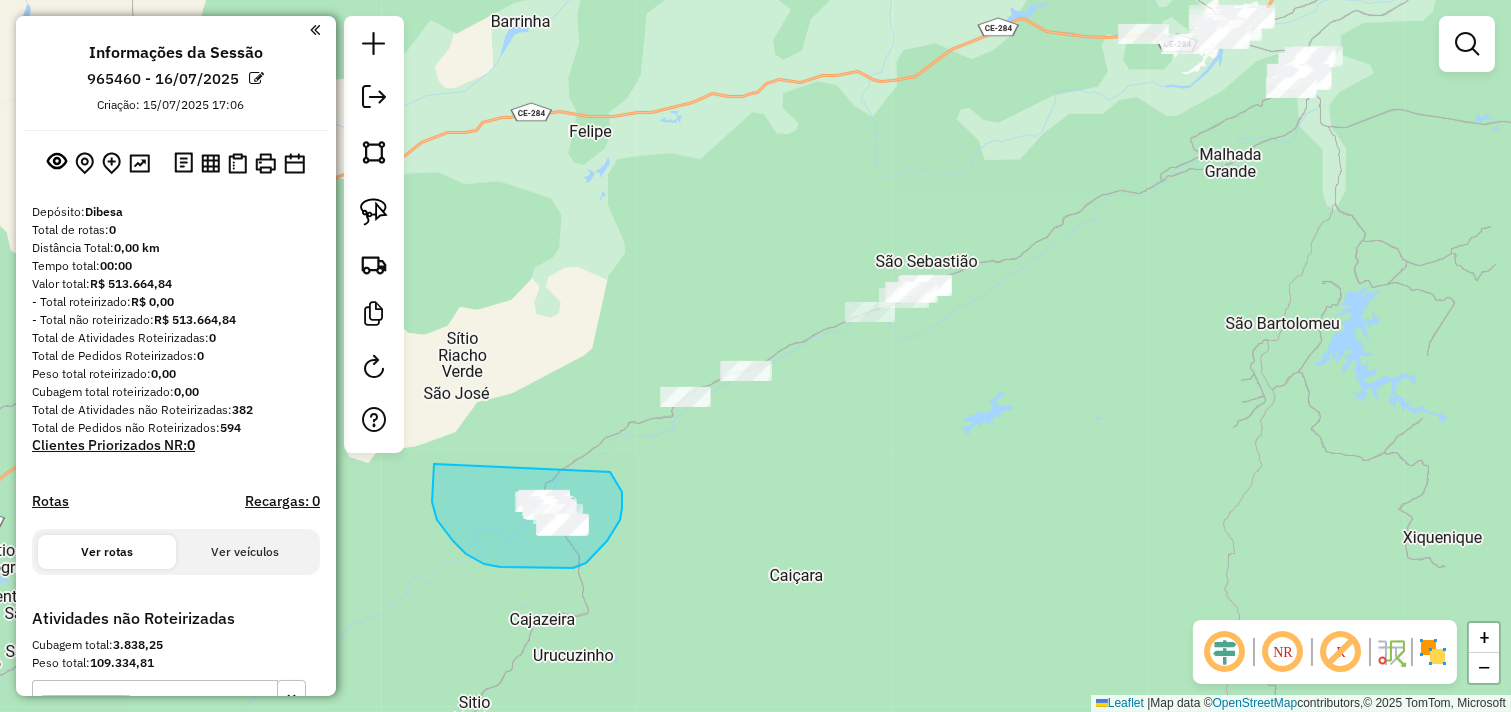 drag, startPoint x: 432, startPoint y: 502, endPoint x: 597, endPoint y: 462, distance: 169.77927 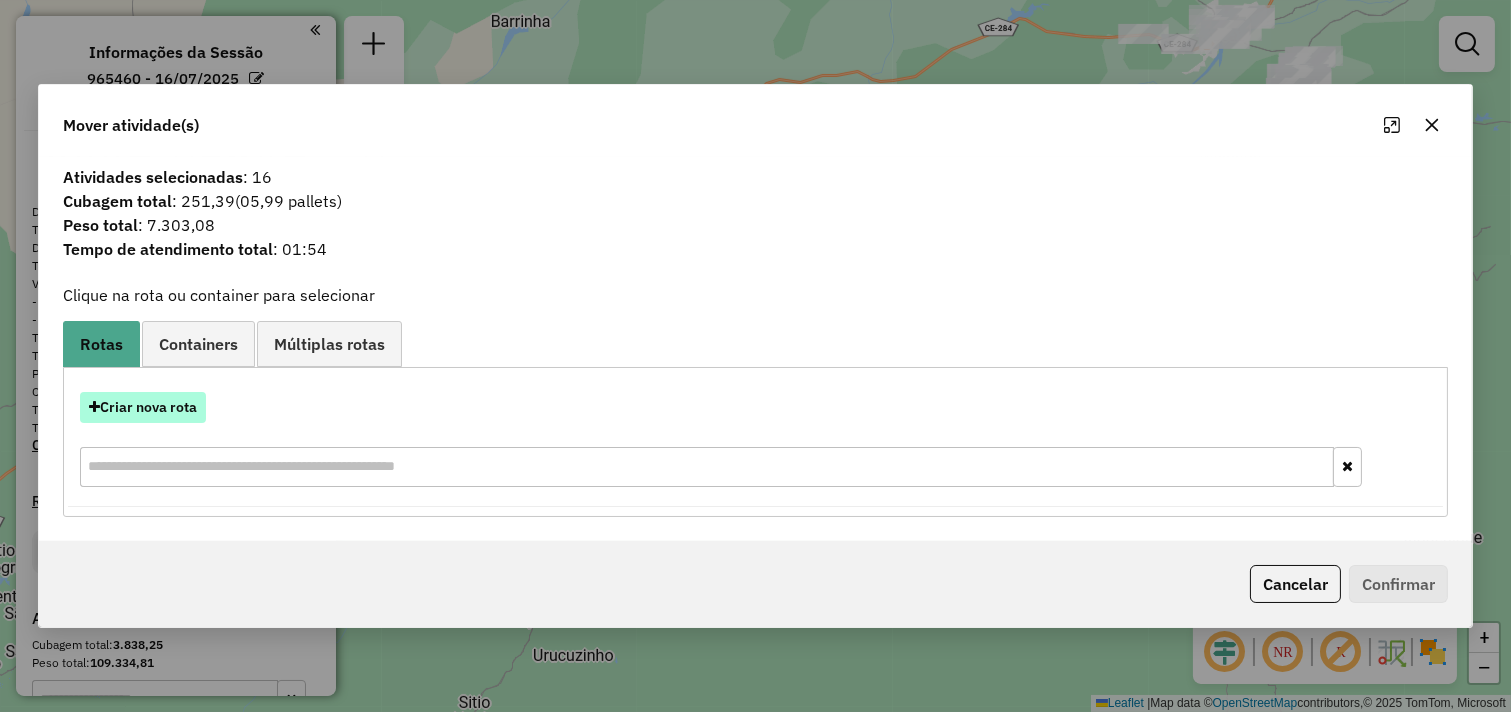 click on "Criar nova rota" at bounding box center (143, 407) 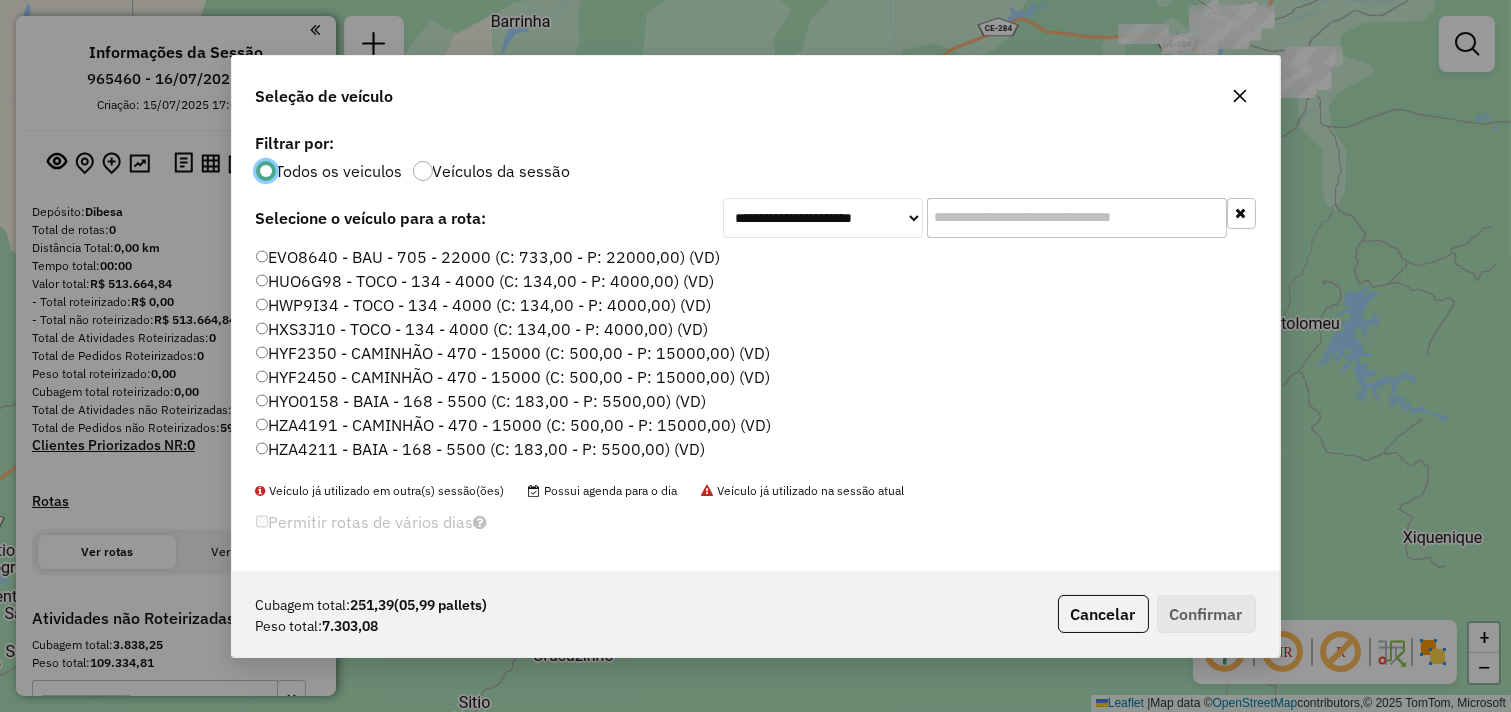 scroll, scrollTop: 11, scrollLeft: 5, axis: both 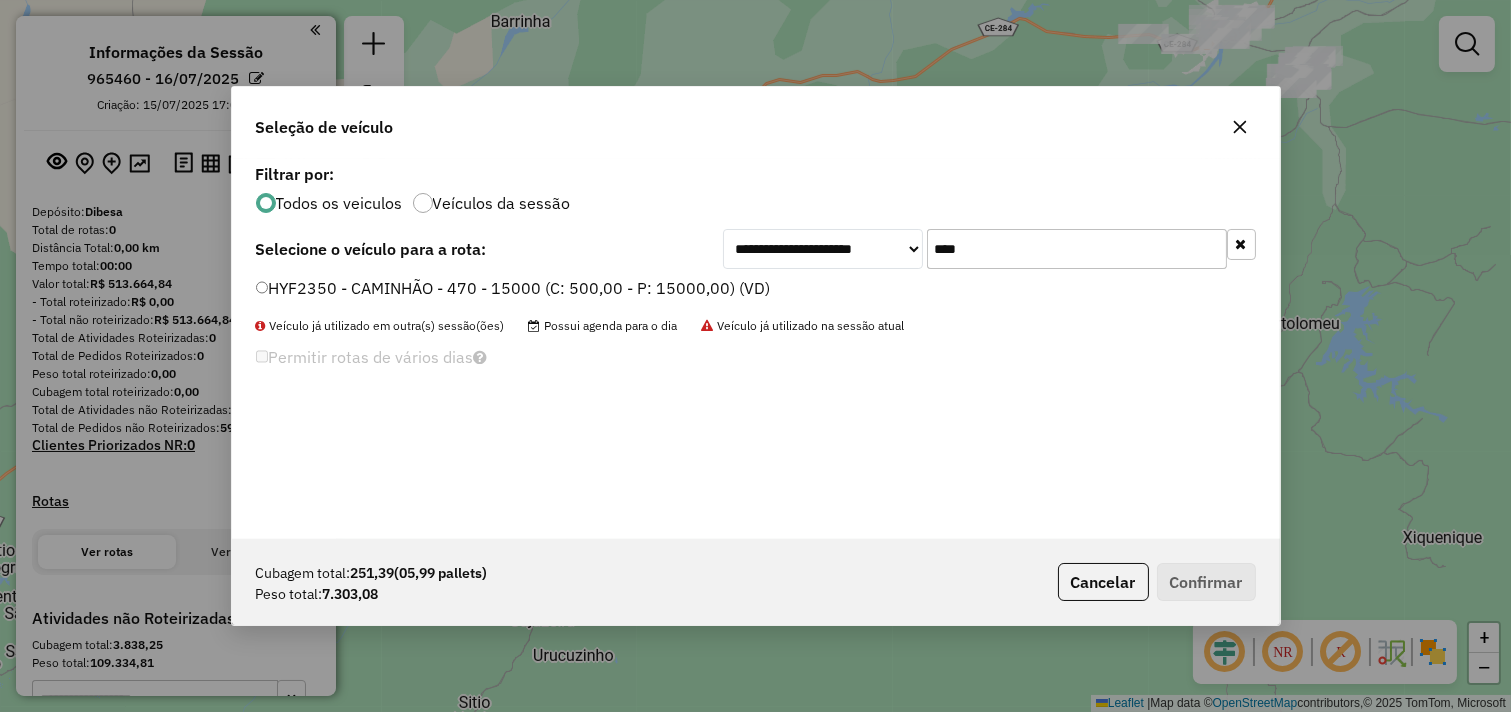 type on "****" 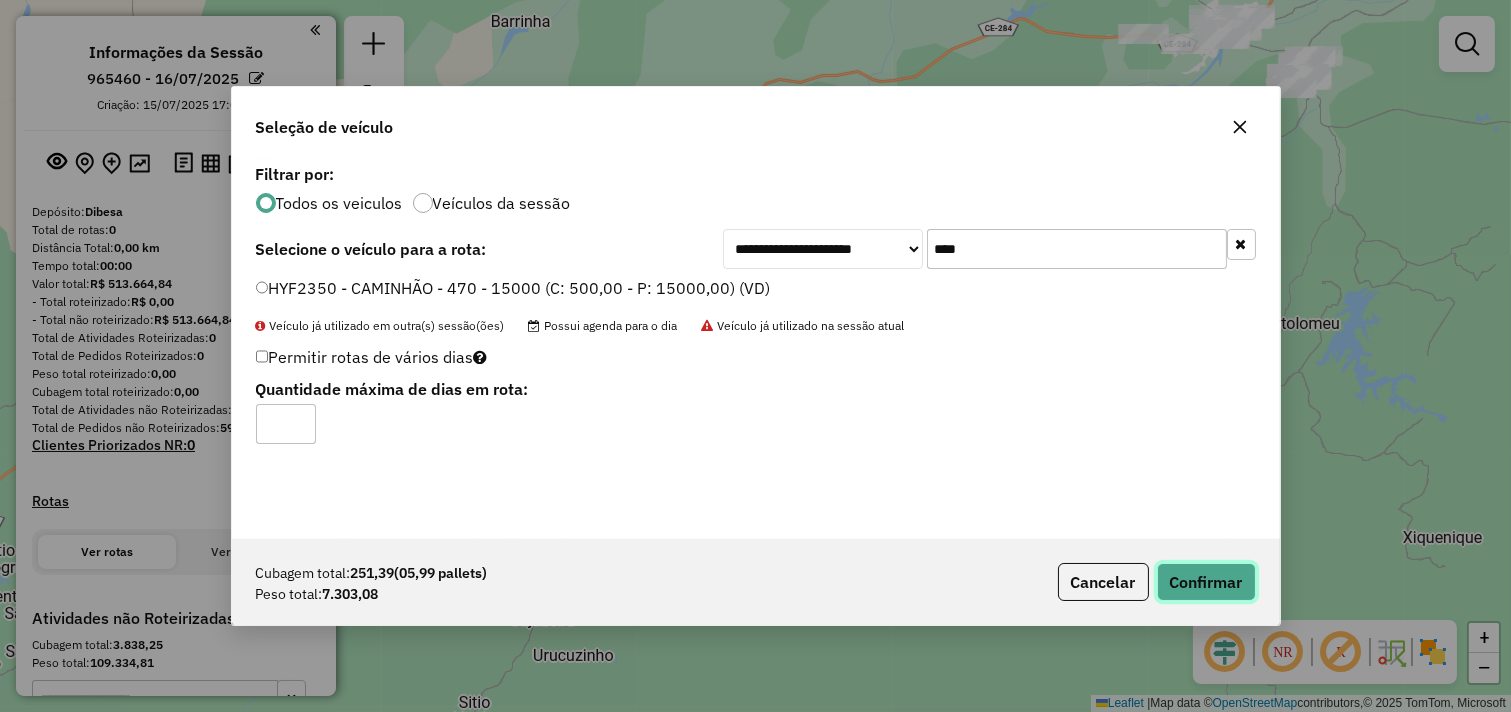 click on "Confirmar" 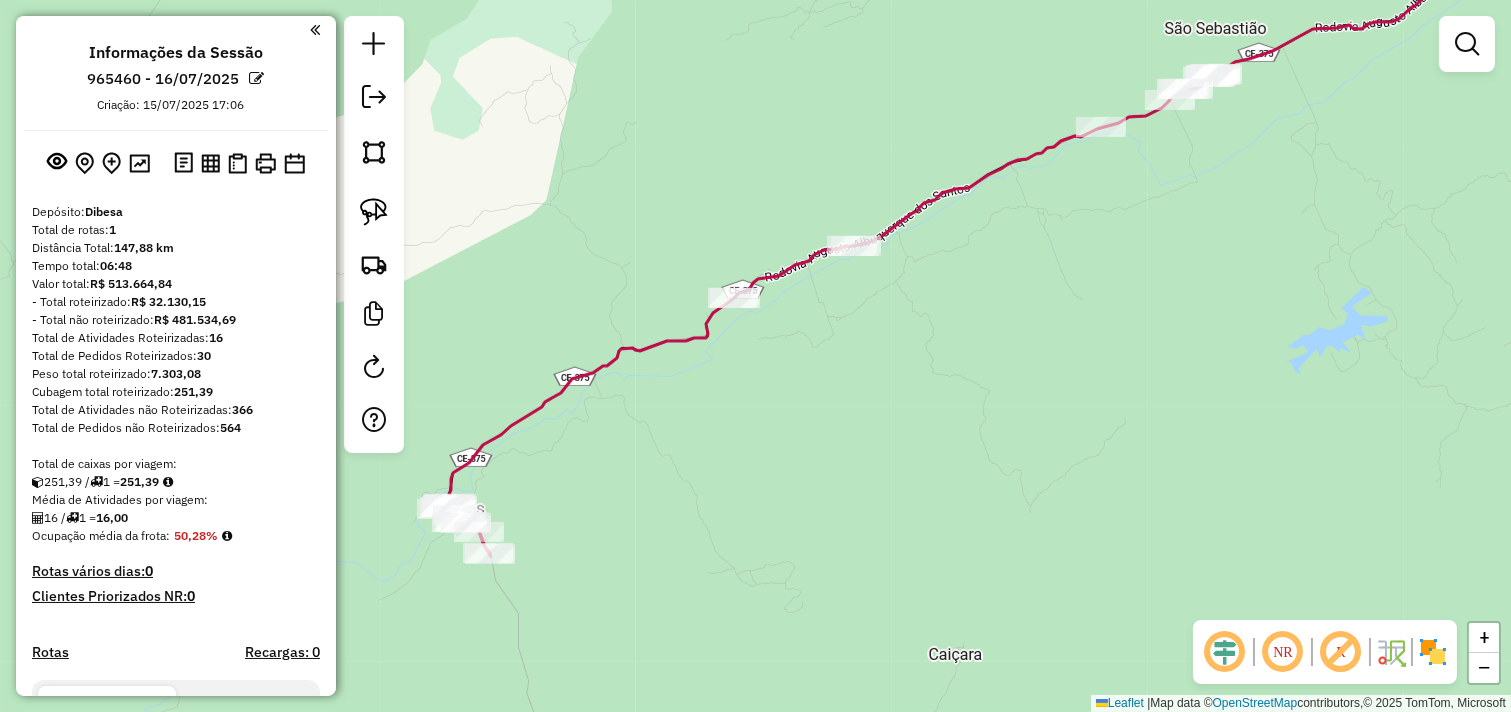 drag, startPoint x: 624, startPoint y: 446, endPoint x: 547, endPoint y: 487, distance: 87.23531 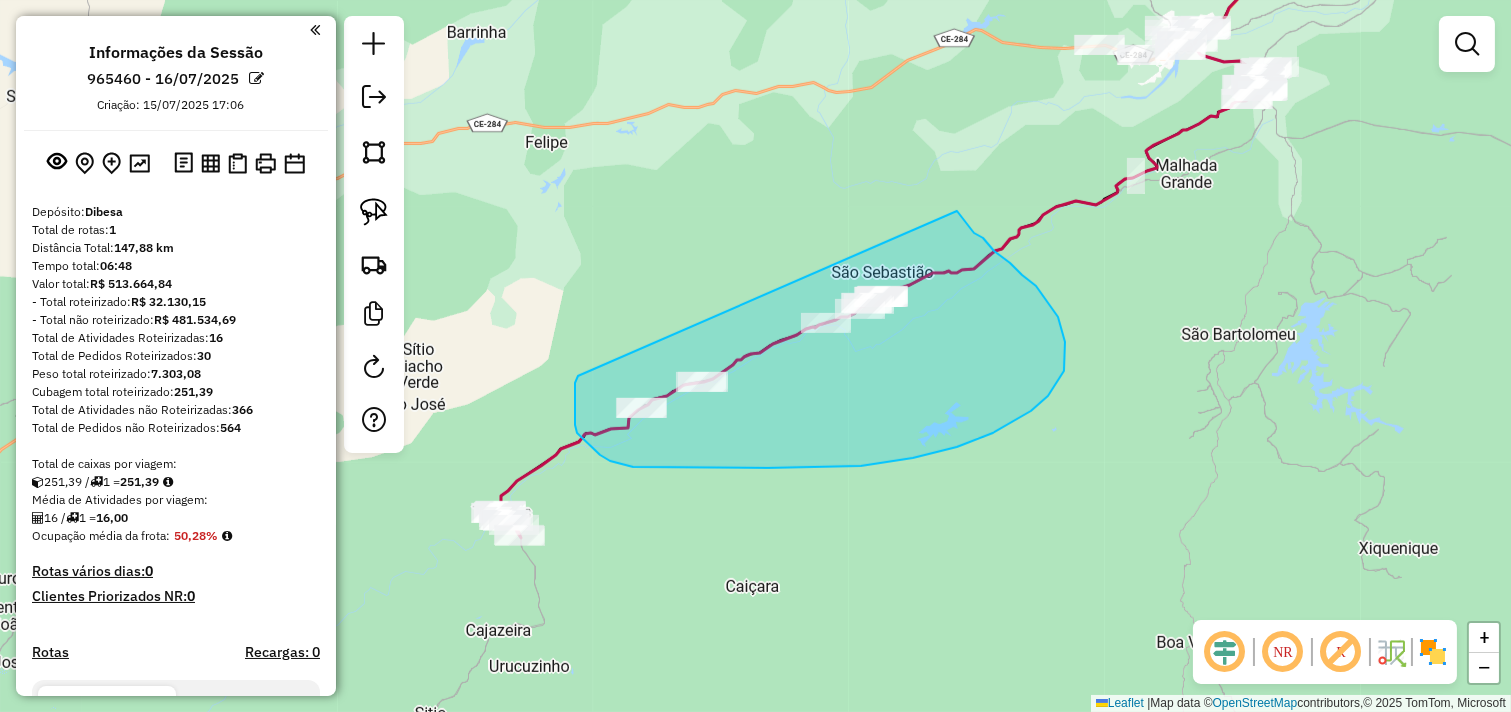 drag, startPoint x: 600, startPoint y: 455, endPoint x: 954, endPoint y: 207, distance: 432.2268 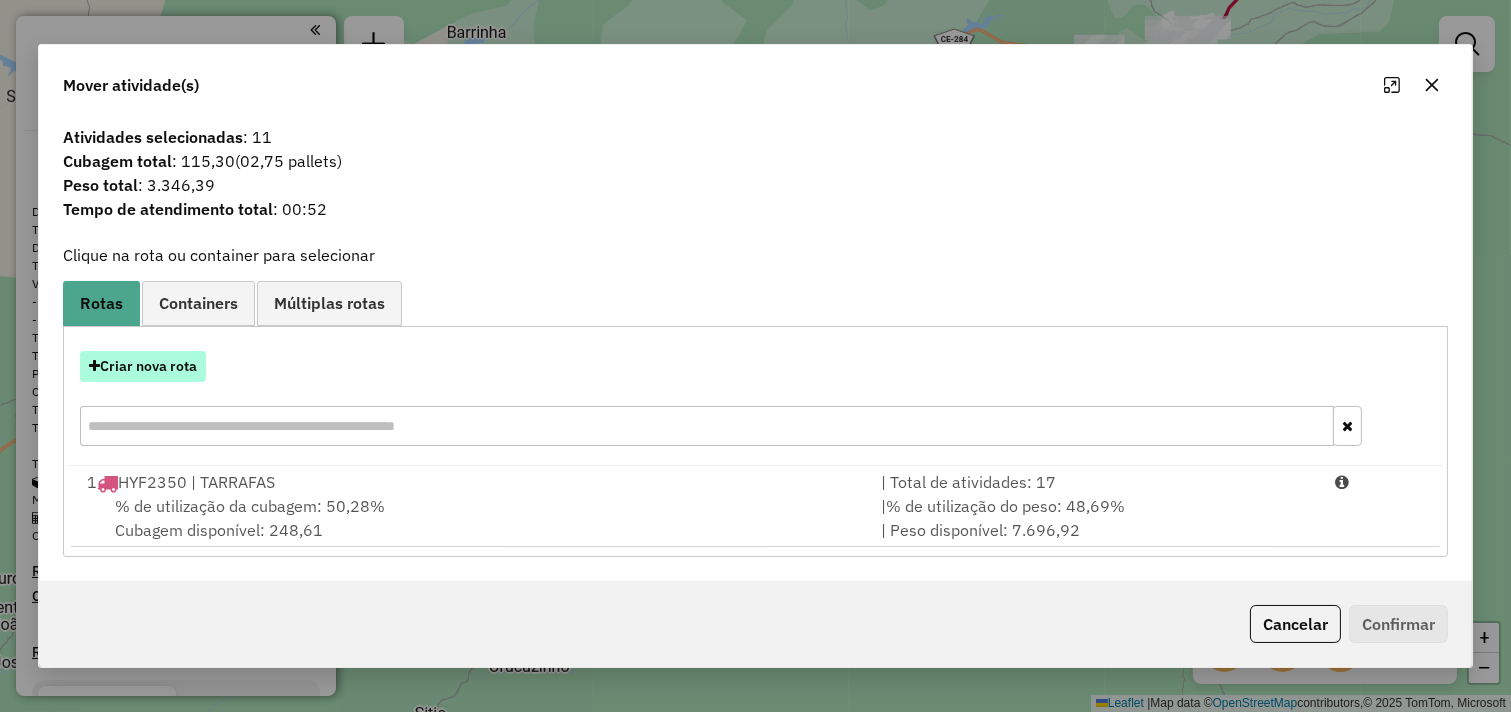 click on "Criar nova rota" at bounding box center [143, 366] 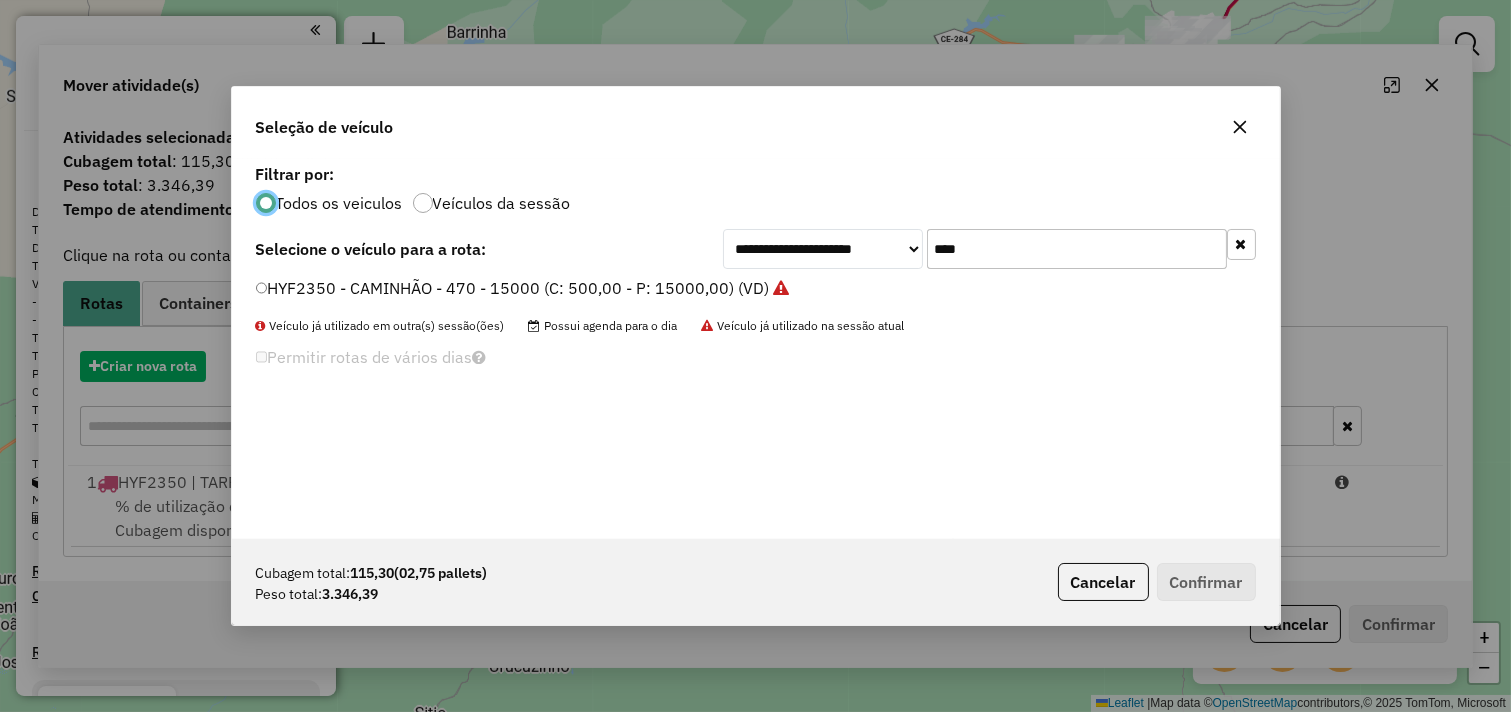 scroll, scrollTop: 11, scrollLeft: 5, axis: both 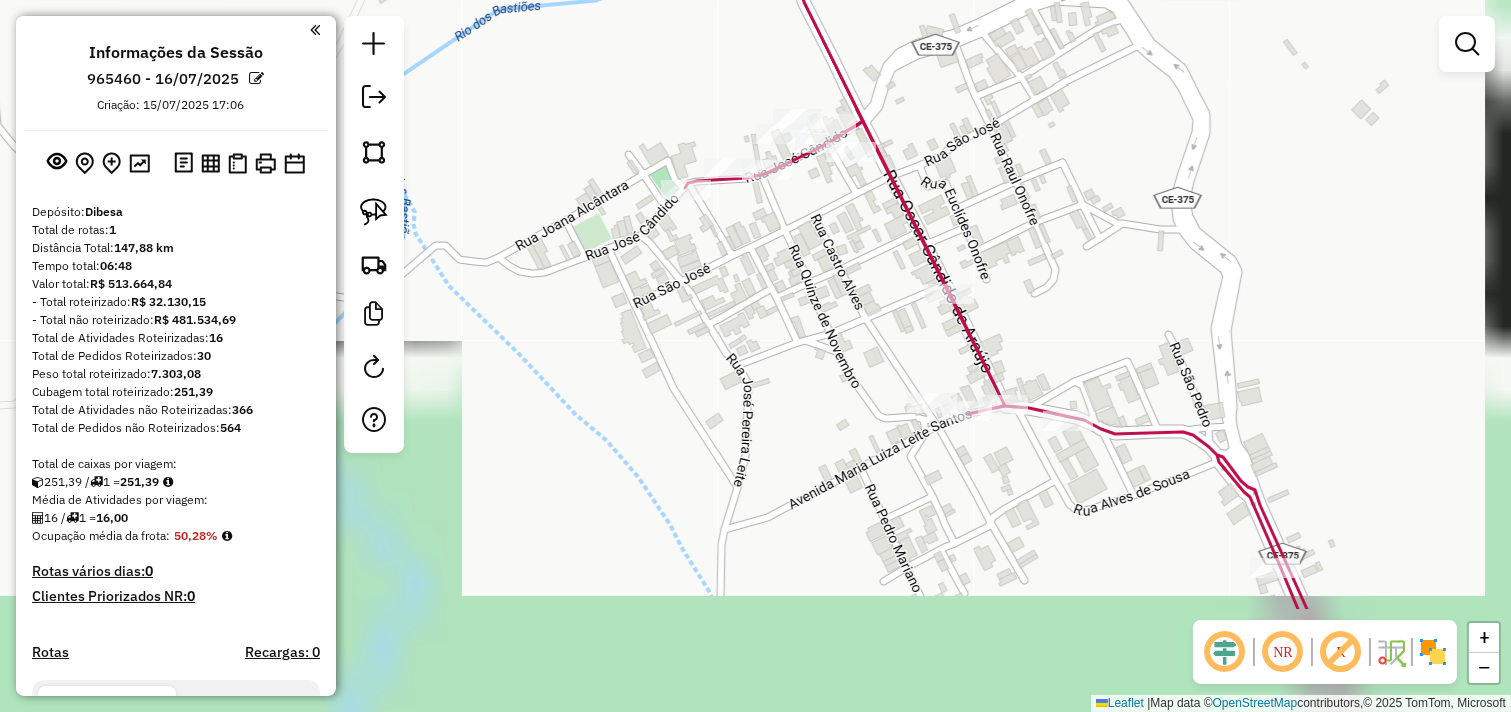 drag, startPoint x: 682, startPoint y: 411, endPoint x: 501, endPoint y: 238, distance: 250.37971 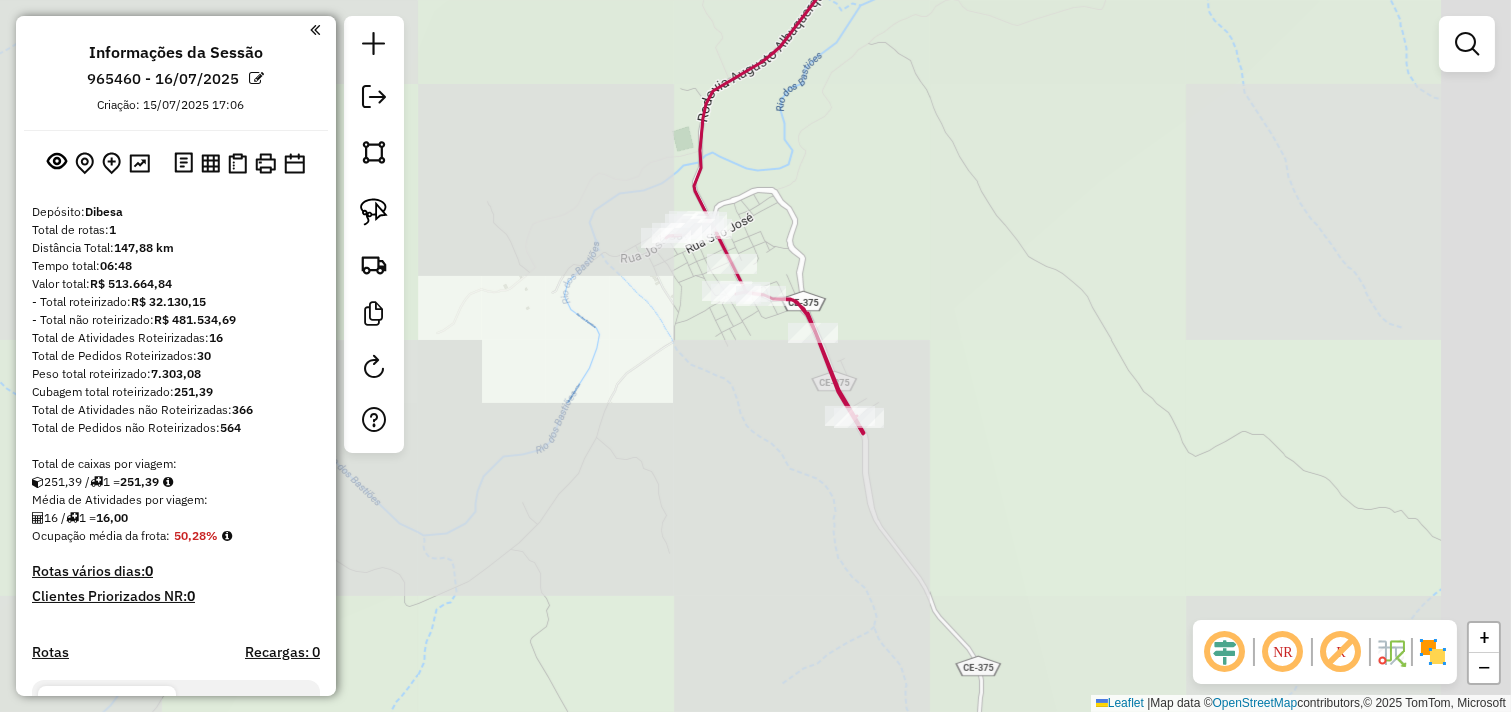 drag, startPoint x: 1155, startPoint y: 171, endPoint x: 800, endPoint y: 232, distance: 360.20273 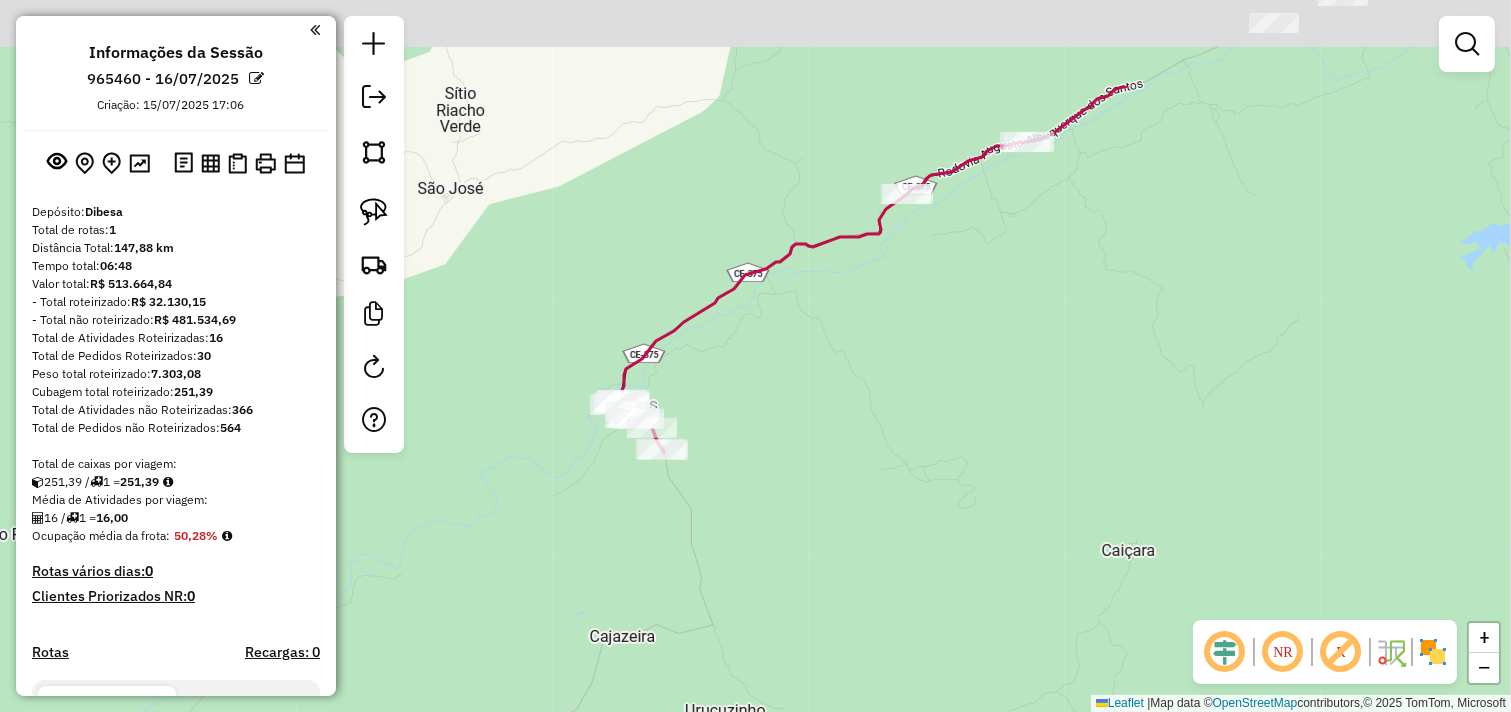 drag, startPoint x: 986, startPoint y: 237, endPoint x: 806, endPoint y: 347, distance: 210.95023 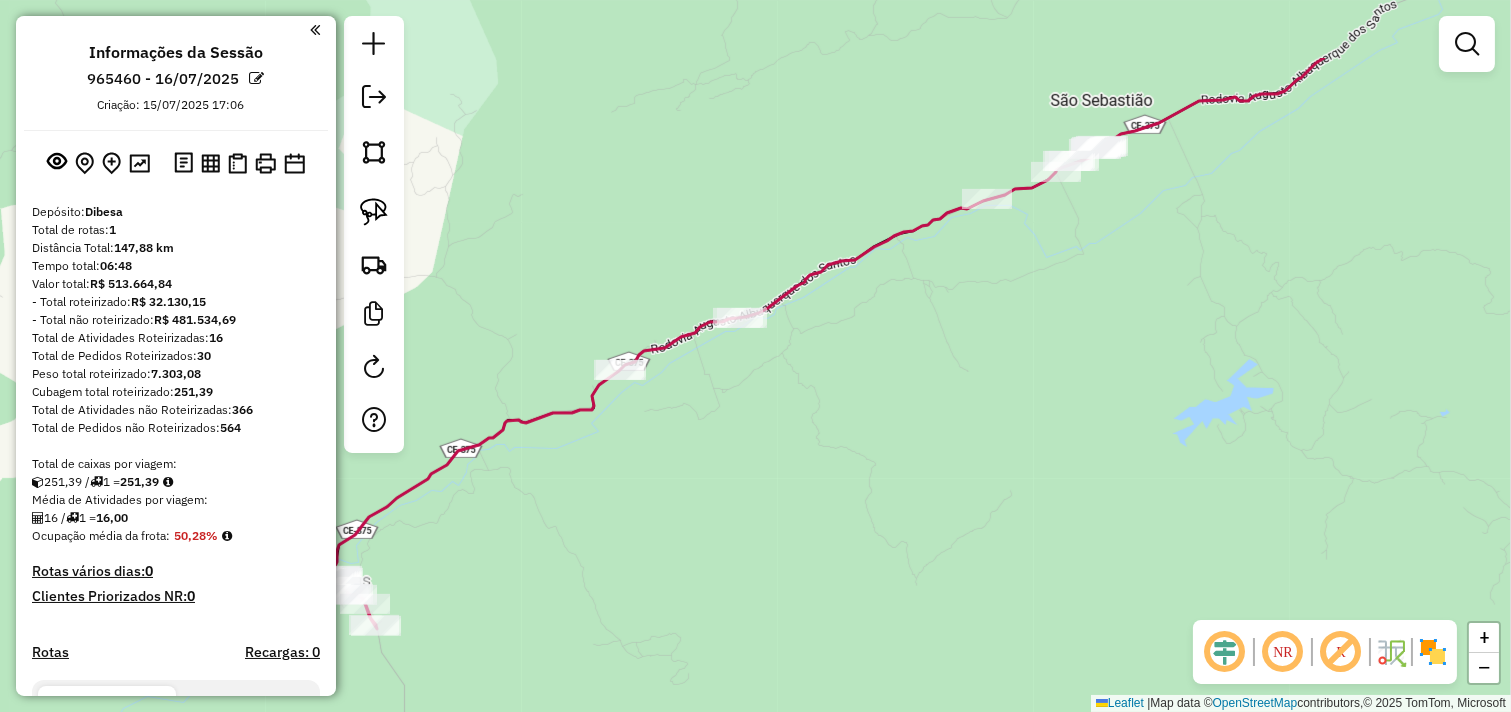 drag, startPoint x: 878, startPoint y: 331, endPoint x: 686, endPoint y: 456, distance: 229.10478 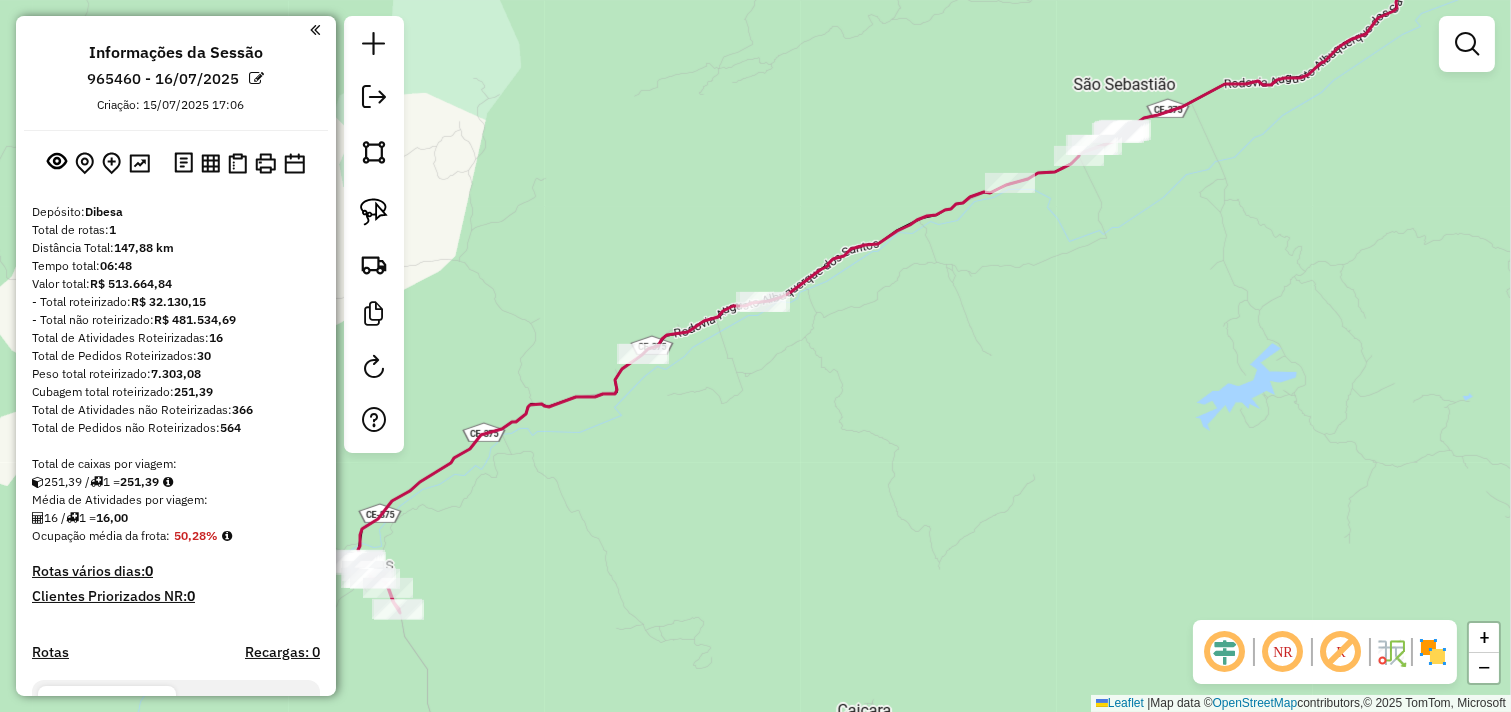 drag, startPoint x: 671, startPoint y: 448, endPoint x: 737, endPoint y: 381, distance: 94.04786 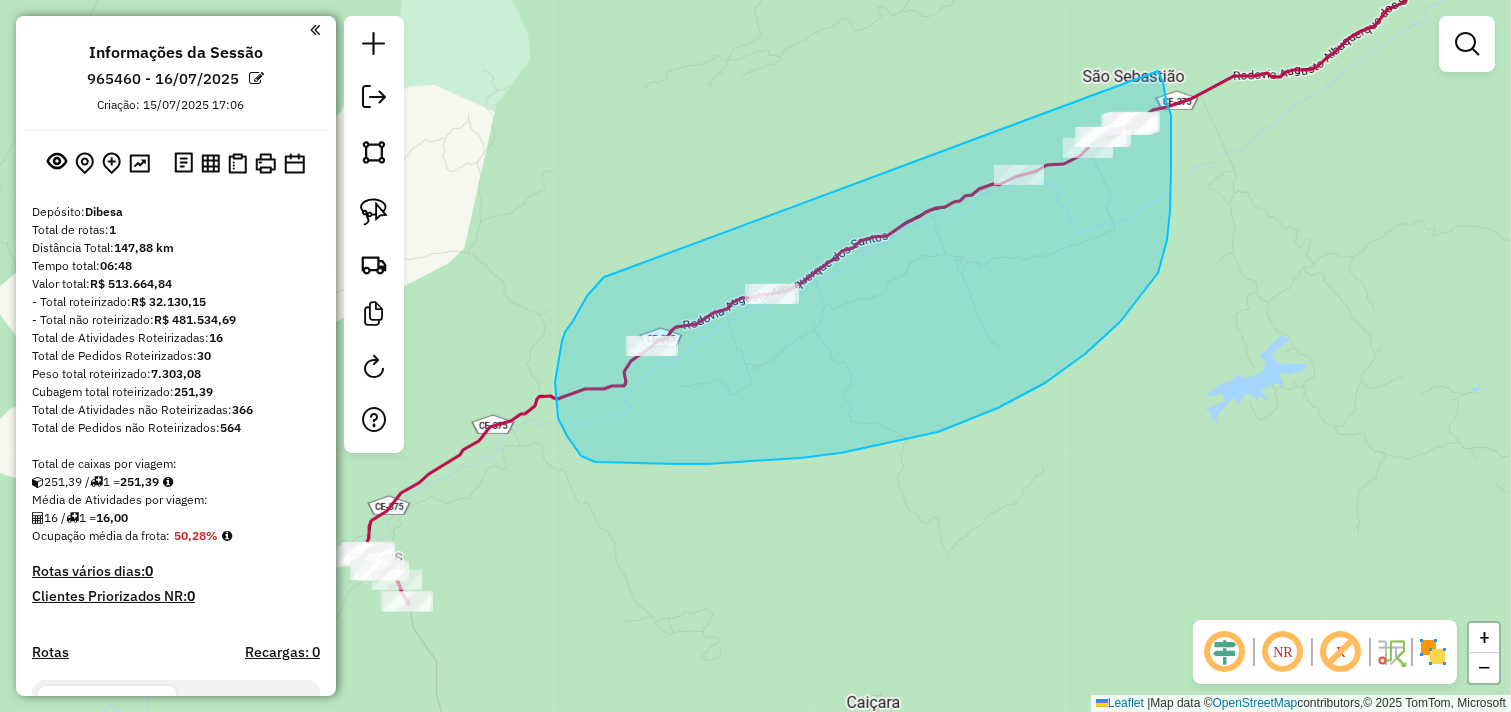 drag, startPoint x: 562, startPoint y: 341, endPoint x: 1157, endPoint y: 71, distance: 653.39496 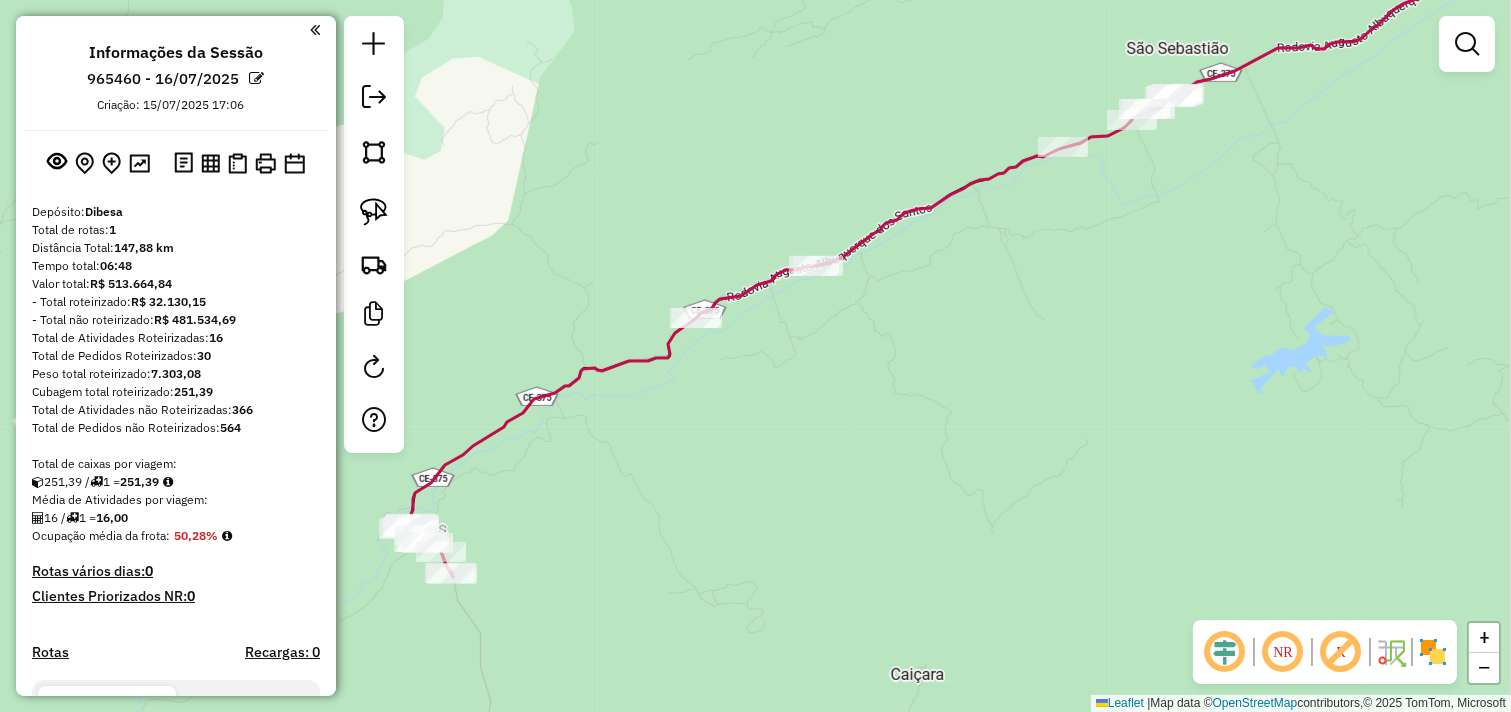 drag, startPoint x: 911, startPoint y: 505, endPoint x: 1083, endPoint y: 436, distance: 185.32404 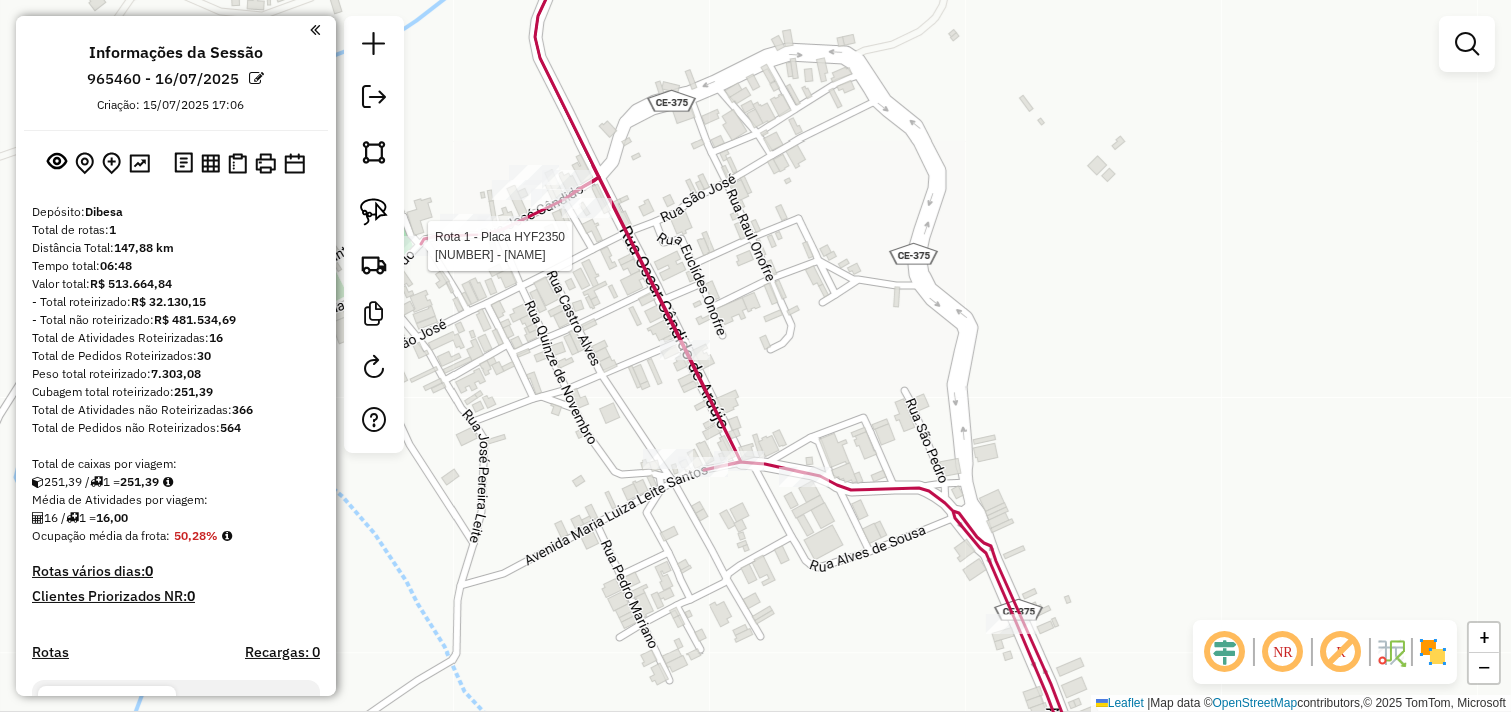 select on "**********" 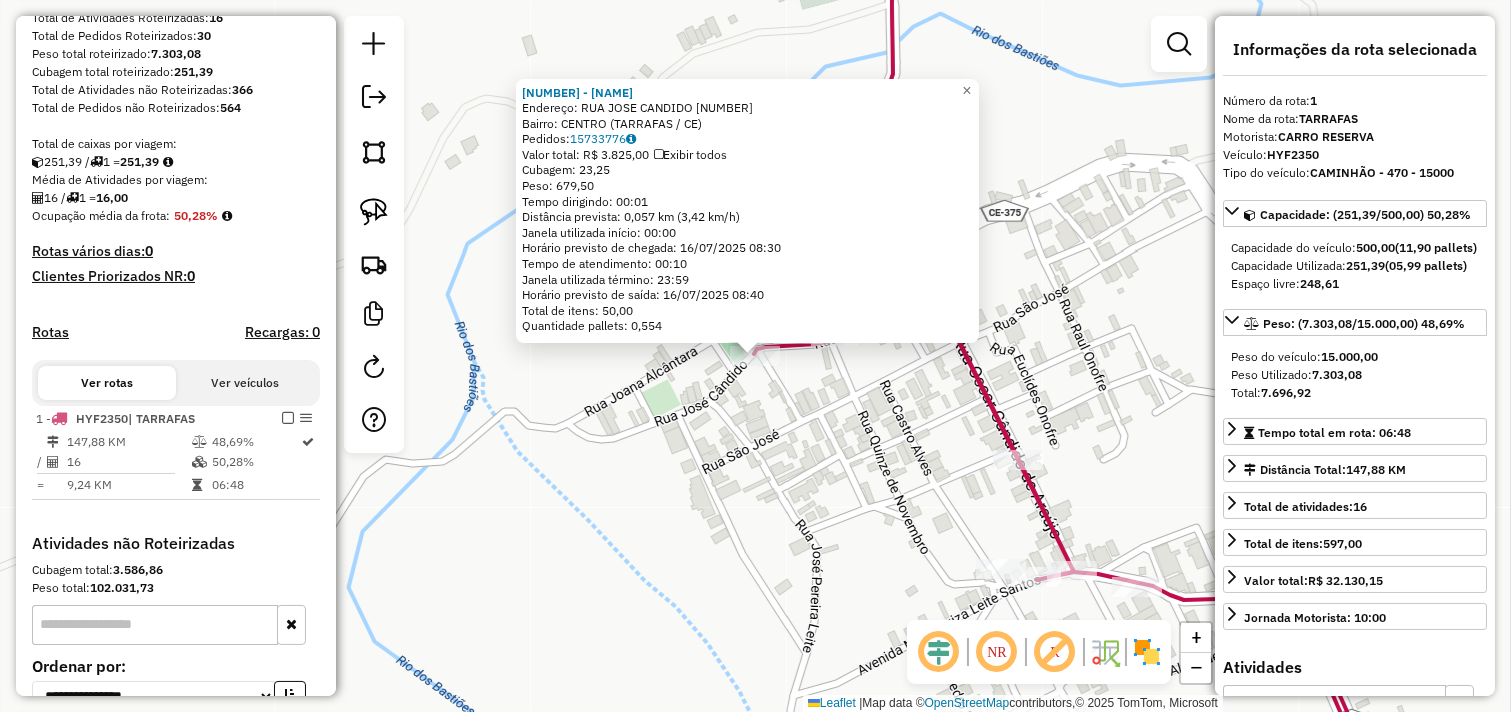 scroll, scrollTop: 516, scrollLeft: 0, axis: vertical 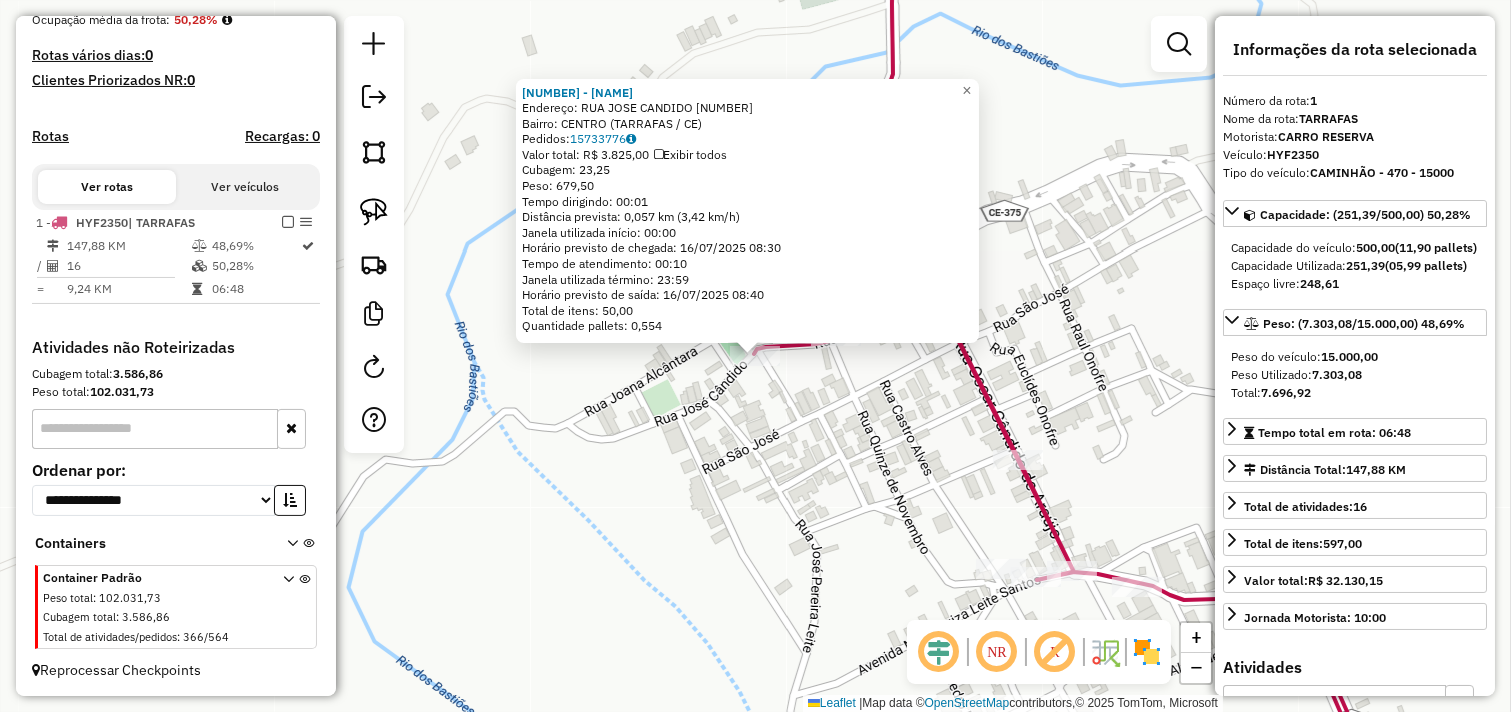 click on "15737 - MERCADINHO SEIXAS  Endereço:  RUA JOSE CANDIDO 332   Bairro: CENTRO (TARRAFAS / CE)   Pedidos:  15733776   Valor total: R$ 3.825,00   Exibir todos   Cubagem: 23,25  Peso: 679,50  Tempo dirigindo: 00:01   Distância prevista: 0,057 km (3,42 km/h)   Janela utilizada início: 00:00   Horário previsto de chegada: 16/07/2025 08:30   Tempo de atendimento: 00:10   Janela utilizada término: 23:59   Horário previsto de saída: 16/07/2025 08:40   Total de itens: 50,00   Quantidade pallets: 0,554  × Janela de atendimento Grade de atendimento Capacidade Transportadoras Veículos Cliente Pedidos  Rotas Selecione os dias de semana para filtrar as janelas de atendimento  Seg   Ter   Qua   Qui   Sex   Sáb   Dom  Informe o período da janela de atendimento: De: Até:  Filtrar exatamente a janela do cliente  Considerar janela de atendimento padrão  Selecione os dias de semana para filtrar as grades de atendimento  Seg   Ter   Qua   Qui   Sex   Sáb   Dom   Considerar clientes sem dia de atendimento cadastrado +" 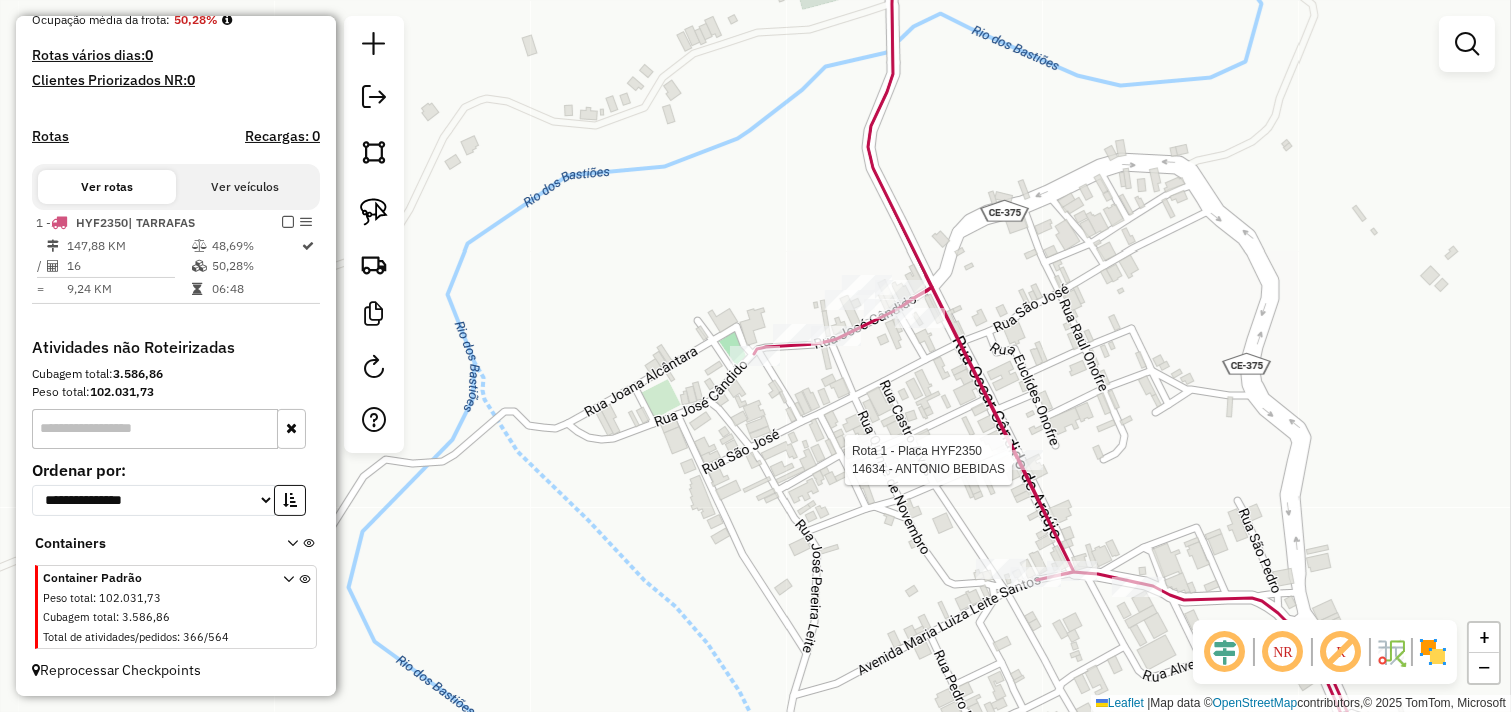 select on "**********" 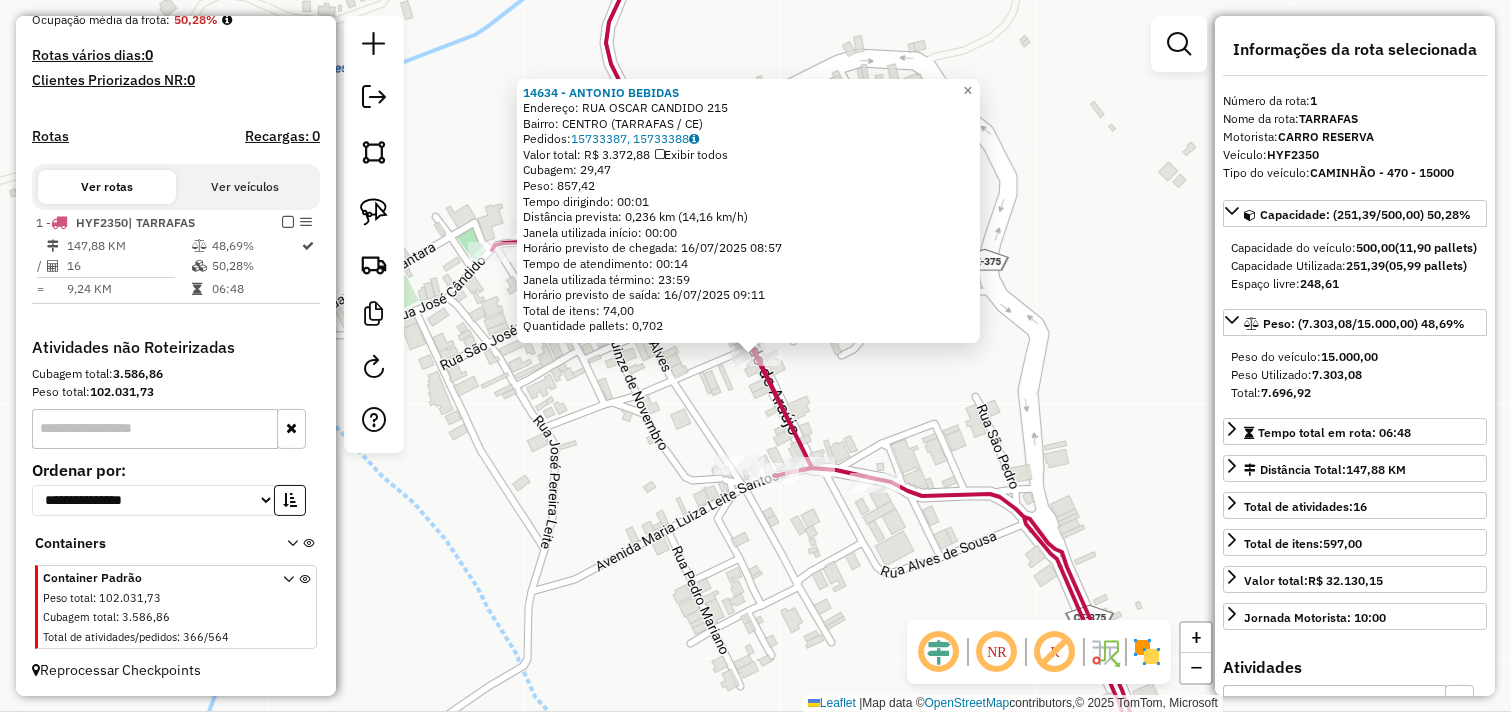 drag, startPoint x: 464, startPoint y: 298, endPoint x: 463, endPoint y: 284, distance: 14.035668 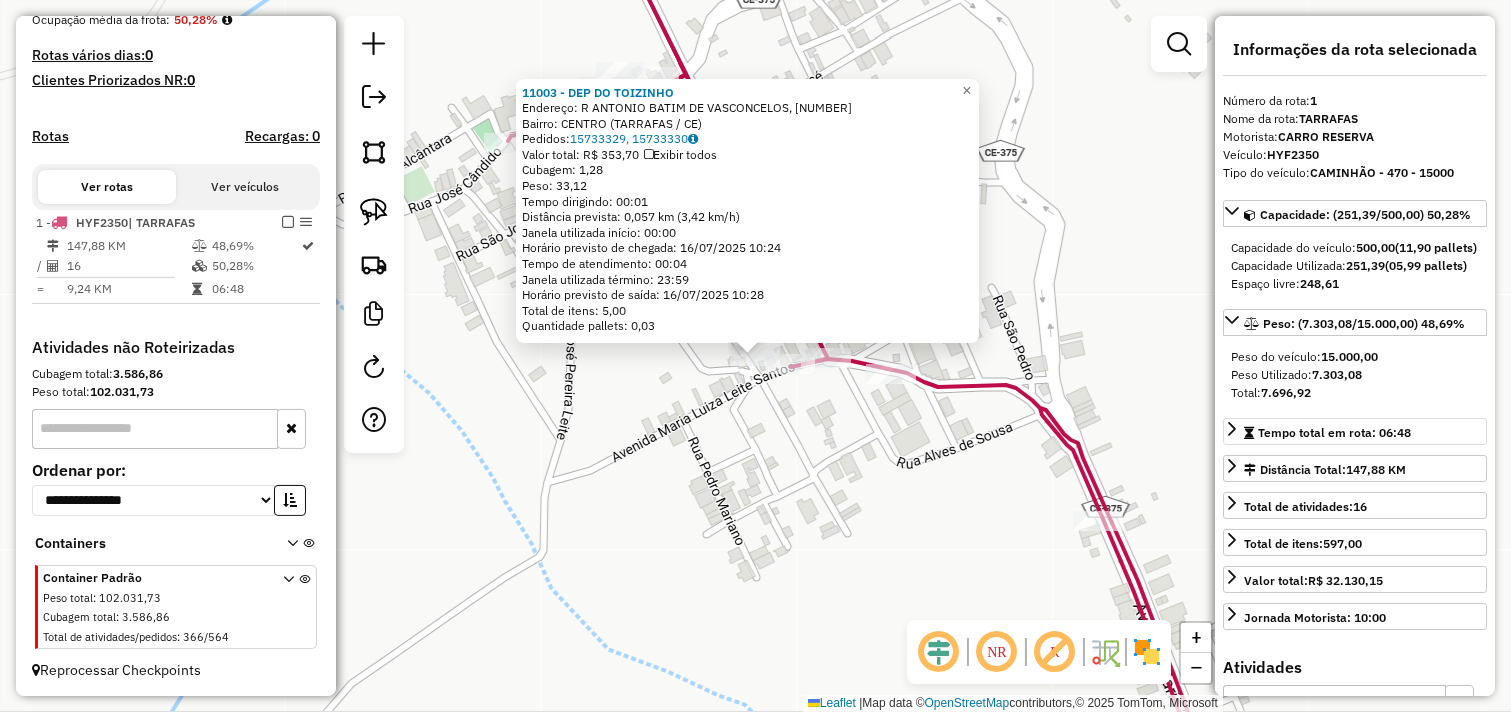 drag, startPoint x: 246, startPoint y: 256, endPoint x: 1288, endPoint y: 458, distance: 1061.399 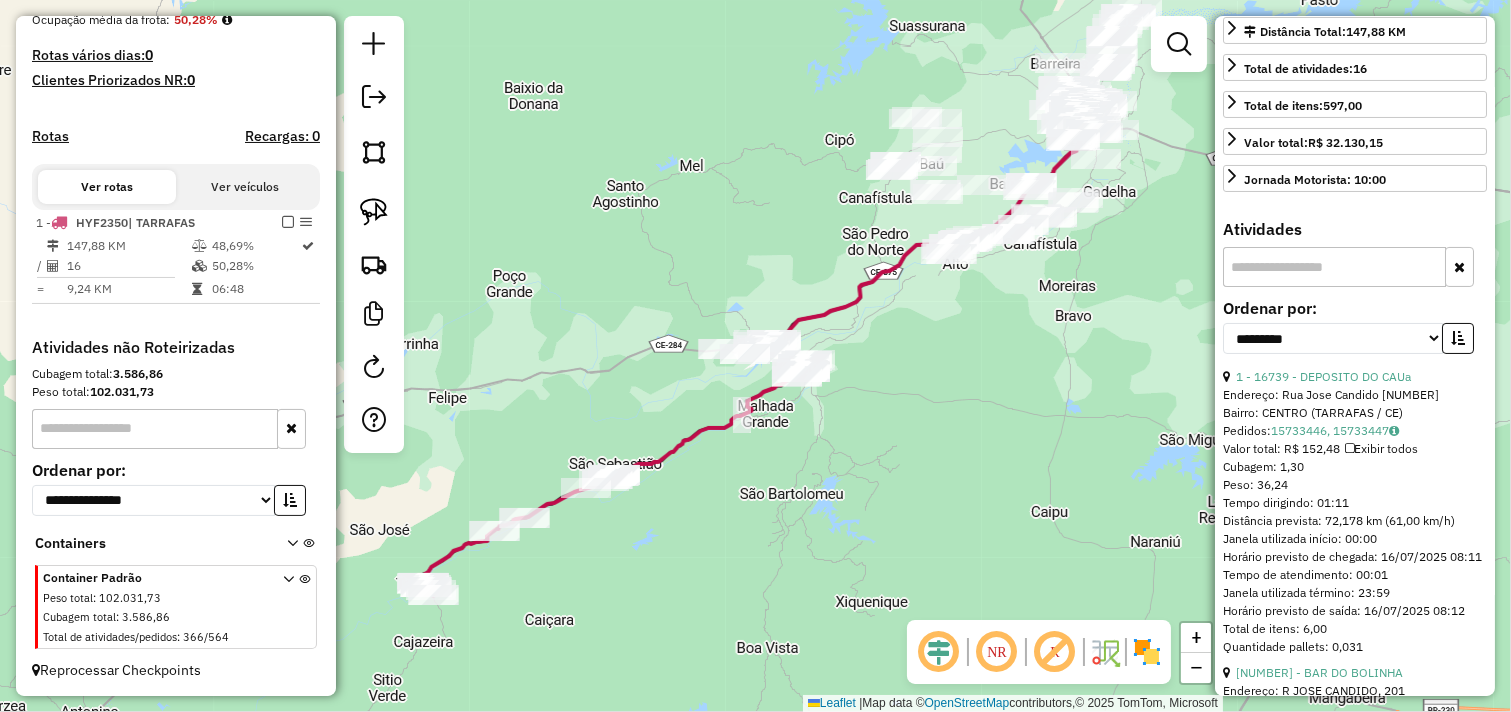 scroll, scrollTop: 555, scrollLeft: 0, axis: vertical 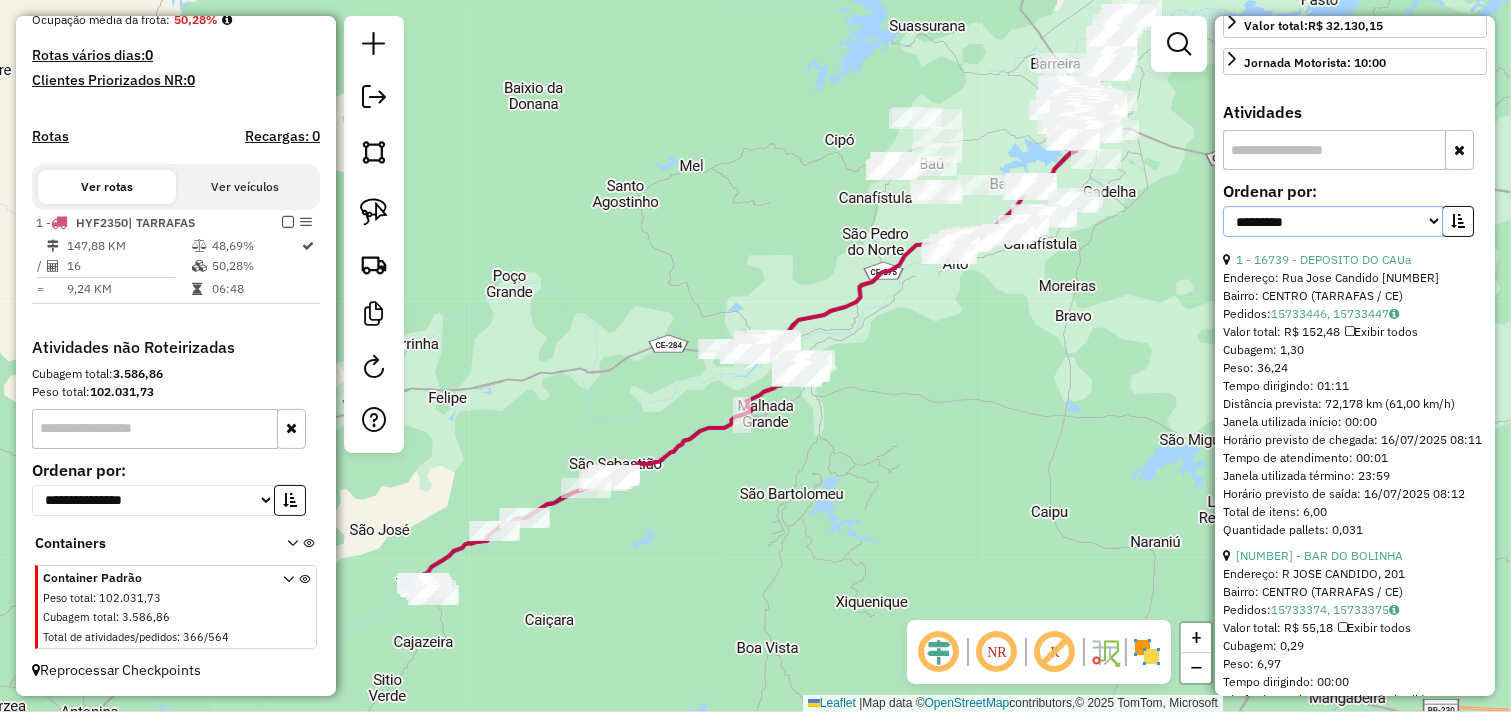 click on "**********" at bounding box center (1333, 221) 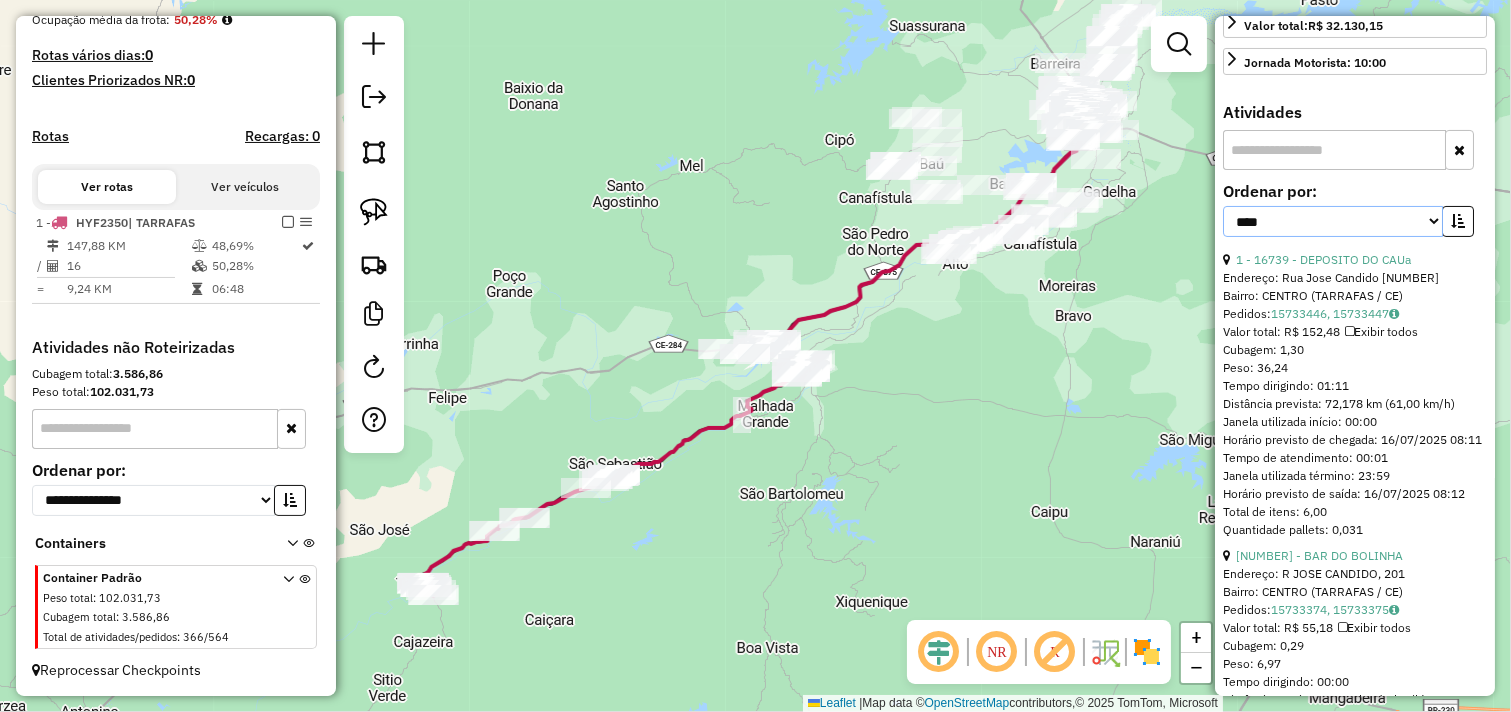 click on "**********" at bounding box center [1333, 221] 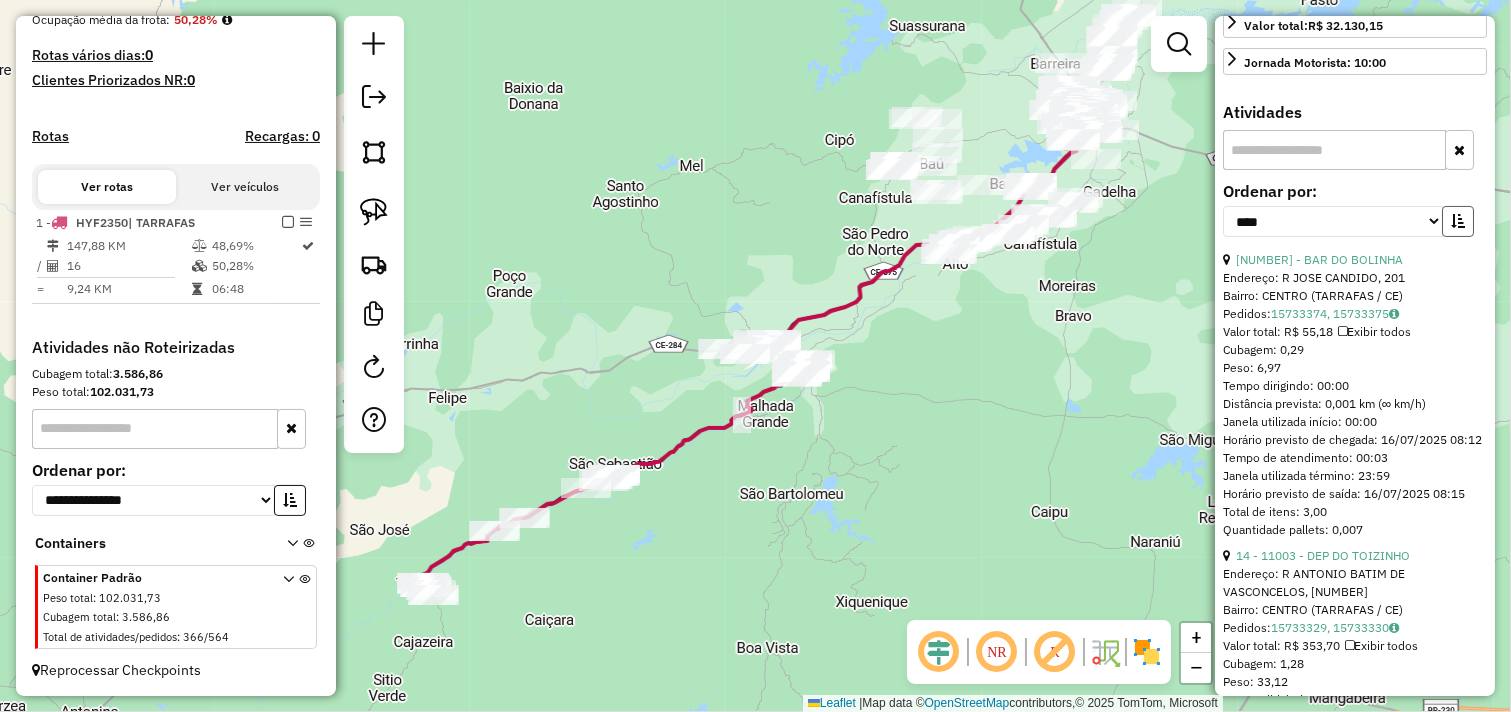 click at bounding box center (1458, 221) 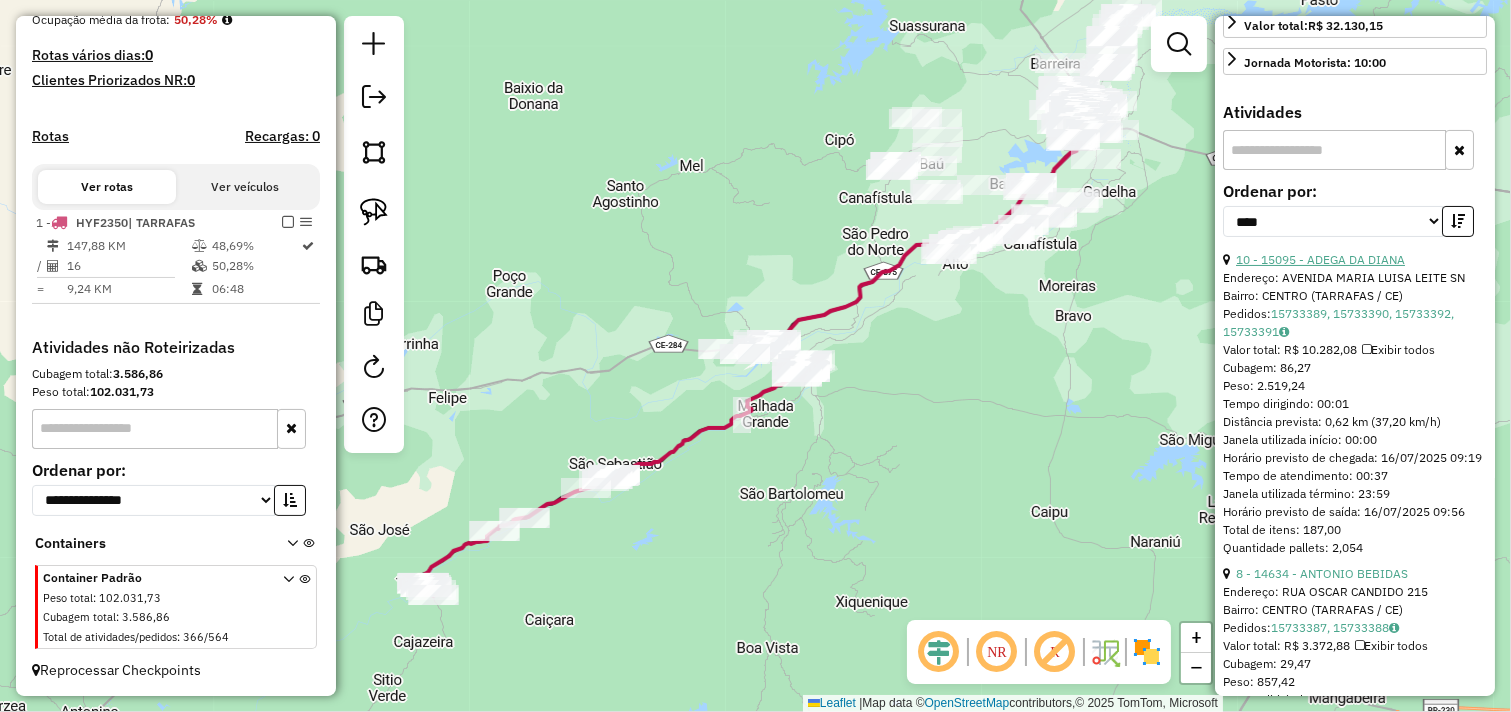 click on "10 - 15095 - ADEGA DA DIANA" at bounding box center [1320, 259] 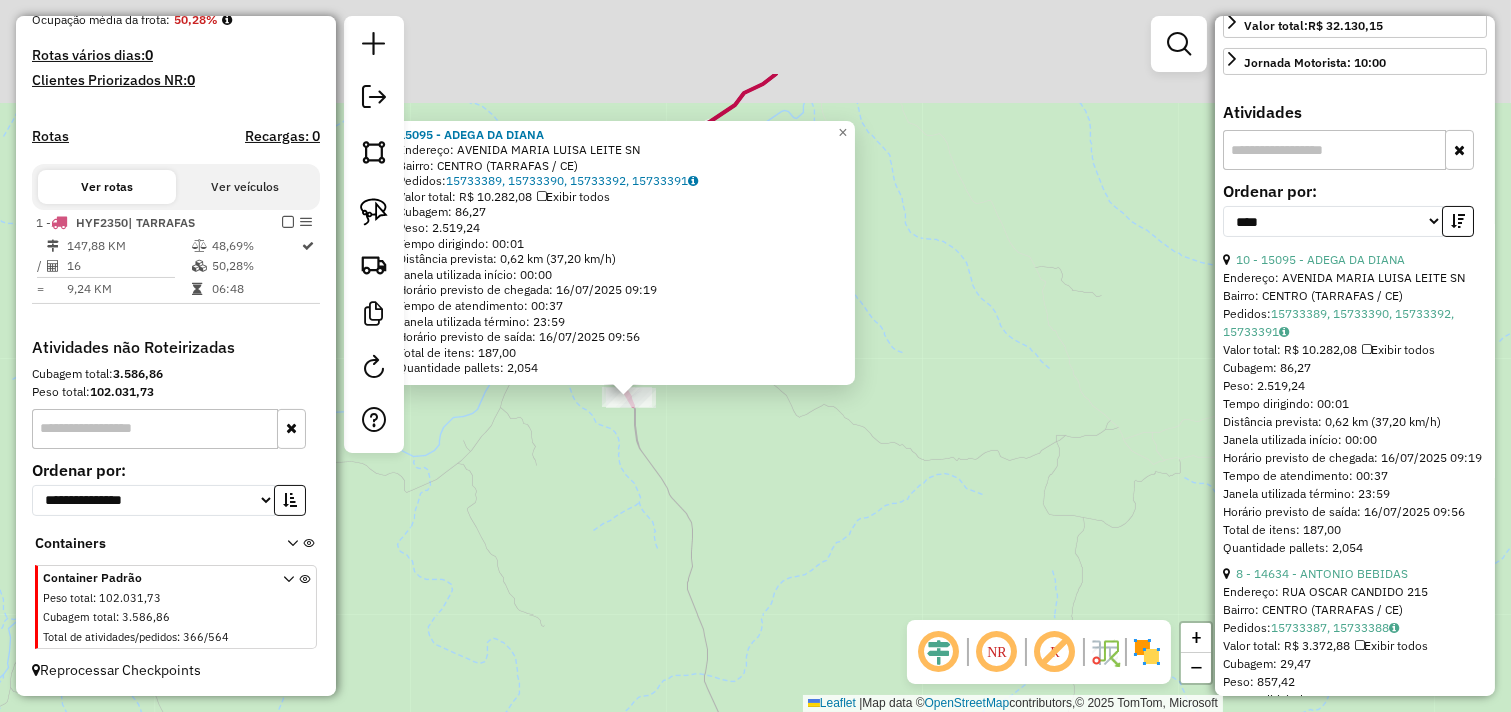 drag, startPoint x: 693, startPoint y: 307, endPoint x: 883, endPoint y: 467, distance: 248.39485 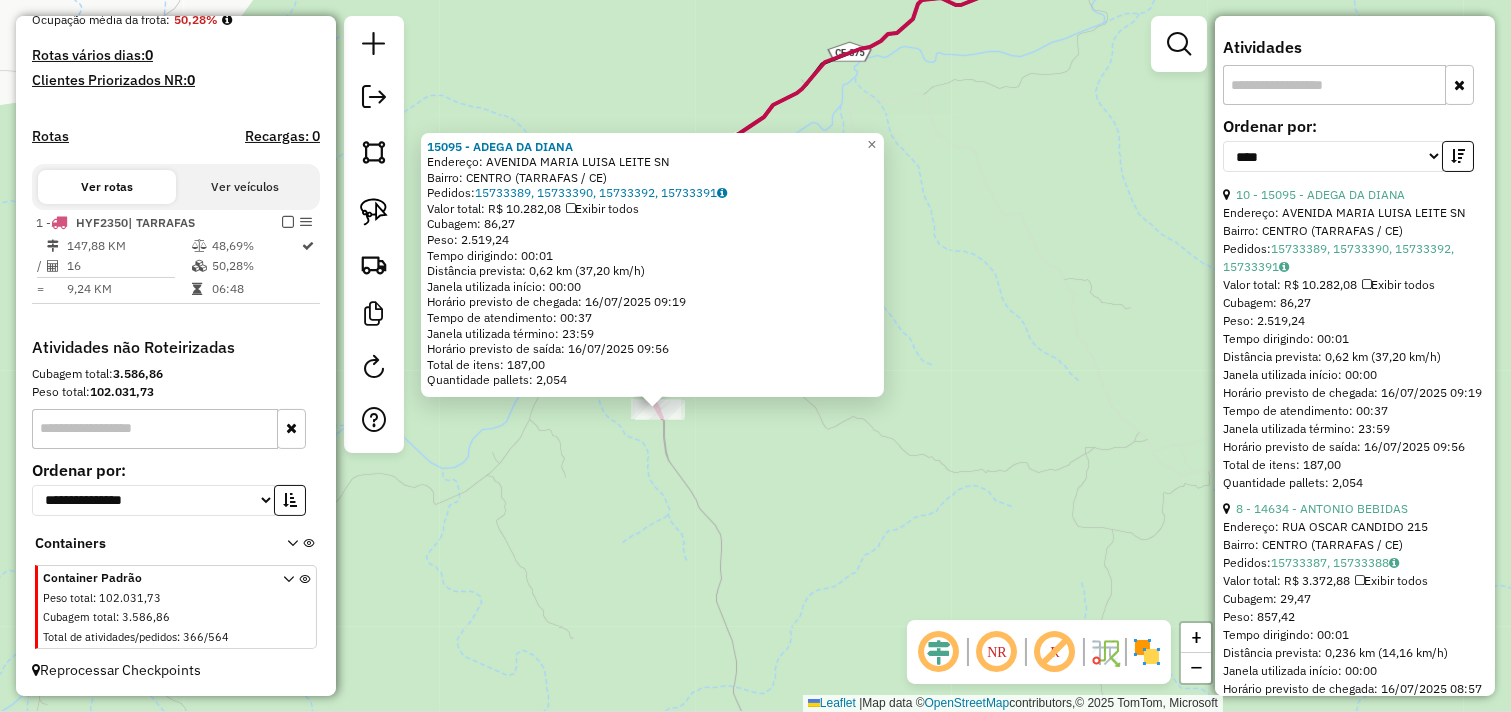scroll, scrollTop: 666, scrollLeft: 0, axis: vertical 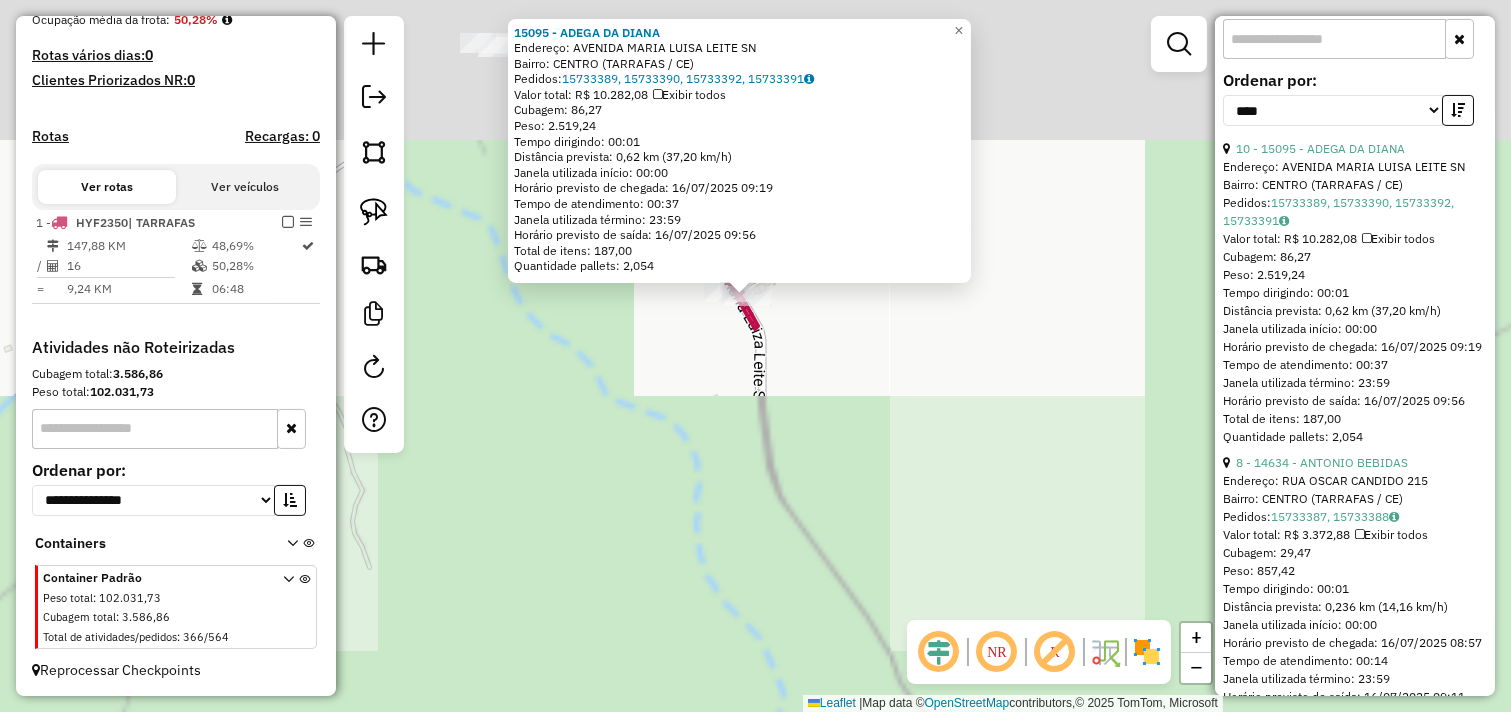 drag, startPoint x: 750, startPoint y: 408, endPoint x: 723, endPoint y: 540, distance: 134.73306 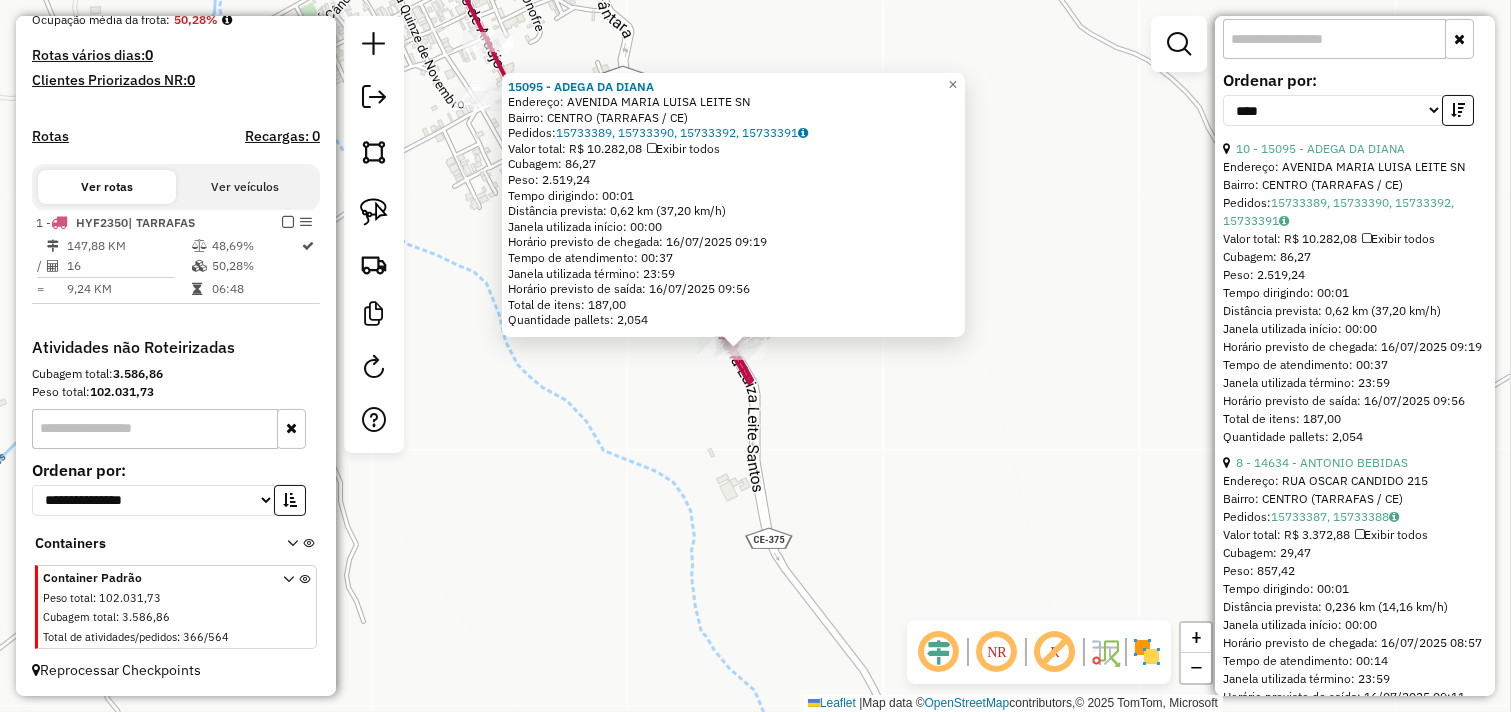 click on "Rota 1 - Placa HYF2350  11080 - DEP ANT OTACILIO 15095 - ADEGA DA DIANA  Endereço:  AVENIDA MARIA LUISA LEITE SN   Bairro: CENTRO (TARRAFAS / CE)   Pedidos:  15733389, 15733390, 15733392, 15733391   Valor total: R$ 10.282,08   Exibir todos   Cubagem: 86,27  Peso: 2.519,24  Tempo dirigindo: 00:01   Distância prevista: 0,62 km (37,20 km/h)   Janela utilizada início: 00:00   Horário previsto de chegada: 16/07/2025 09:19   Tempo de atendimento: 00:37   Janela utilizada término: 23:59   Horário previsto de saída: 16/07/2025 09:56   Total de itens: 187,00   Quantidade pallets: 2,054  × Janela de atendimento Grade de atendimento Capacidade Transportadoras Veículos Cliente Pedidos  Rotas Selecione os dias de semana para filtrar as janelas de atendimento  Seg   Ter   Qua   Qui   Sex   Sáb   Dom  Informe o período da janela de atendimento: De: Até:  Filtrar exatamente a janela do cliente  Considerar janela de atendimento padrão  Selecione os dias de semana para filtrar as grades de atendimento  Seg   Ter" 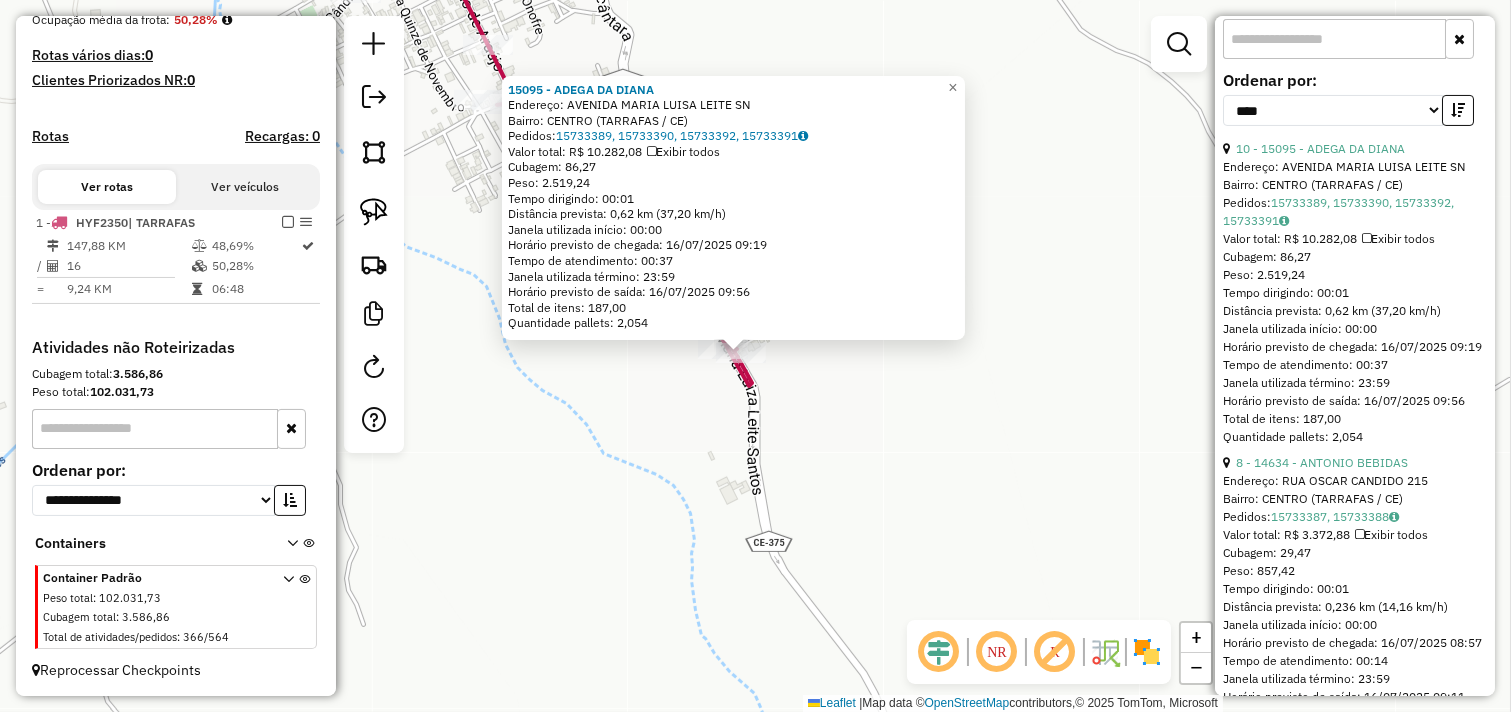 drag, startPoint x: 685, startPoint y: 404, endPoint x: 695, endPoint y: 410, distance: 11.661903 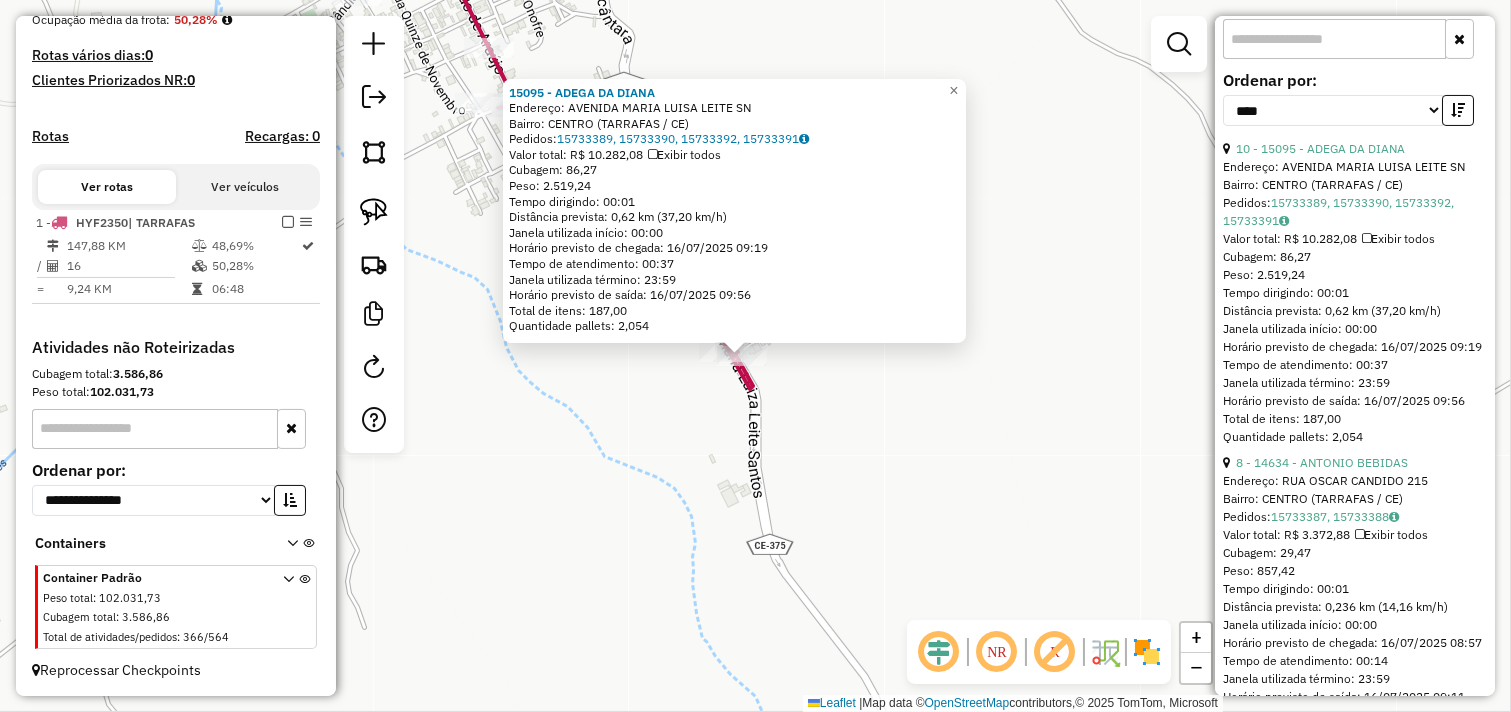 click on "15095 - ADEGA DA DIANA  Endereço:  AVENIDA MARIA LUISA LEITE SN   Bairro: CENTRO (TARRAFAS / CE)   Pedidos:  15733389, 15733390, 15733392, 15733391   Valor total: R$ 10.282,08   Exibir todos   Cubagem: 86,27  Peso: 2.519,24  Tempo dirigindo: 00:01   Distância prevista: 0,62 km (37,20 km/h)   Janela utilizada início: 00:00   Horário previsto de chegada: 16/07/2025 09:19   Tempo de atendimento: 00:37   Janela utilizada término: 23:59   Horário previsto de saída: 16/07/2025 09:56   Total de itens: 187,00   Quantidade pallets: 2,054  × Janela de atendimento Grade de atendimento Capacidade Transportadoras Veículos Cliente Pedidos  Rotas Selecione os dias de semana para filtrar as janelas de atendimento  Seg   Ter   Qua   Qui   Sex   Sáb   Dom  Informe o período da janela de atendimento: De: Até:  Filtrar exatamente a janela do cliente  Considerar janela de atendimento padrão  Selecione os dias de semana para filtrar as grades de atendimento  Seg   Ter   Qua   Qui   Sex   Sáb   Dom   Peso mínimo:  +" 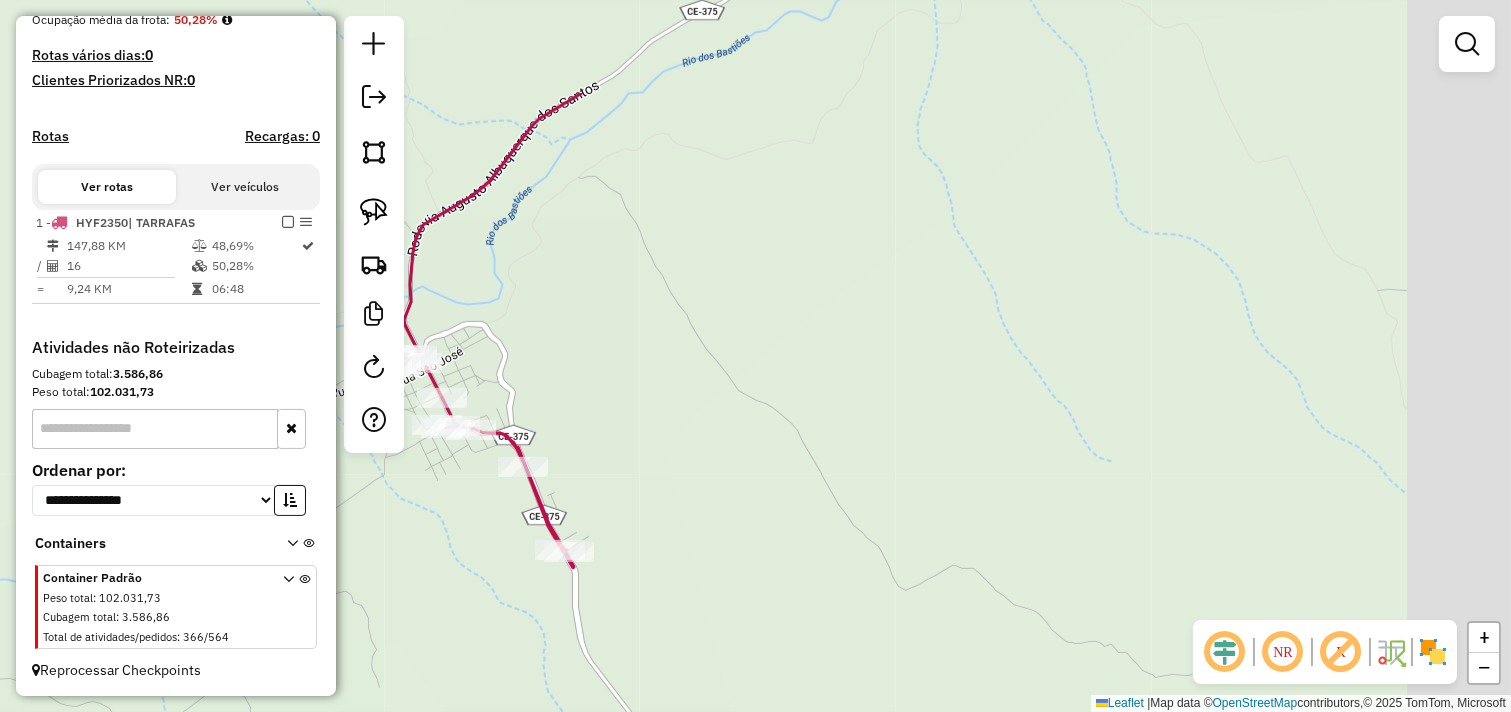 drag, startPoint x: 1142, startPoint y: 356, endPoint x: 747, endPoint y: 545, distance: 437.88812 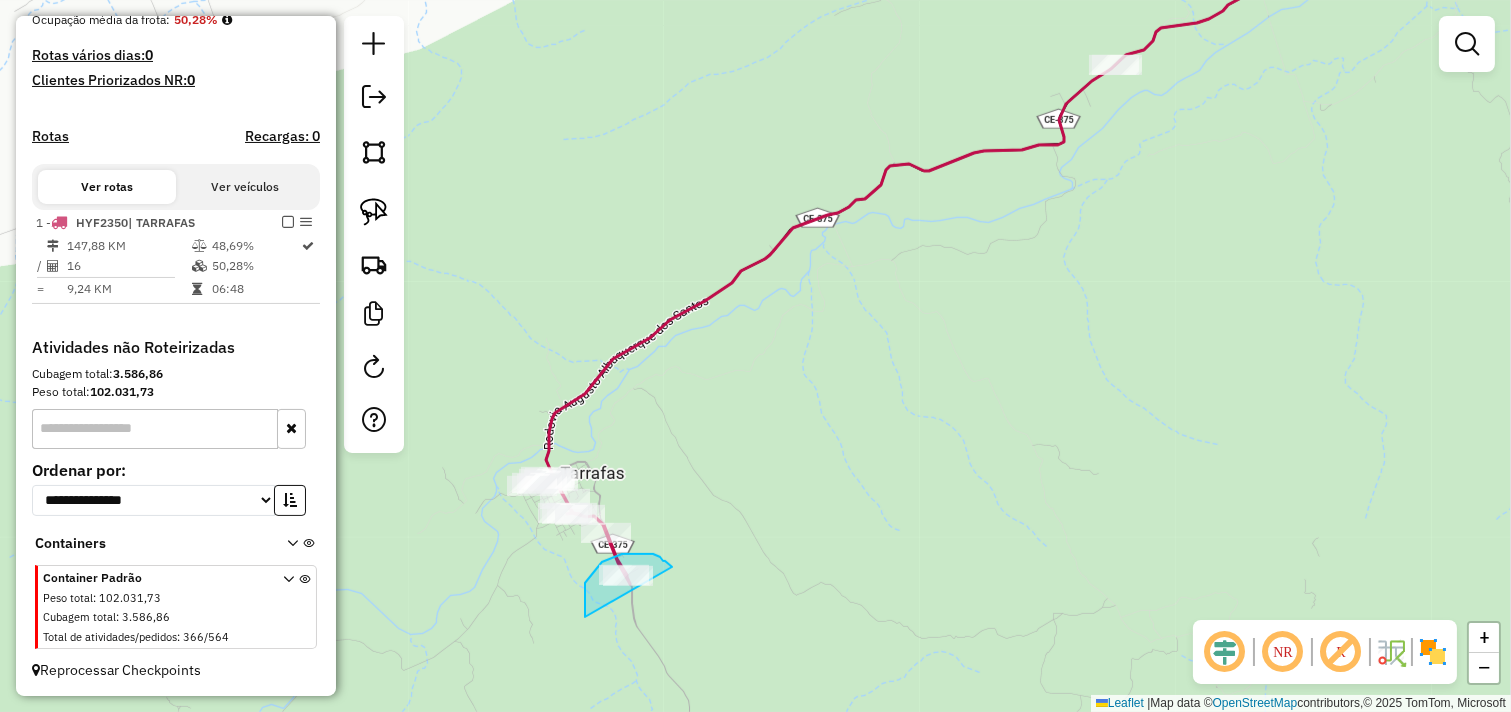drag, startPoint x: 584, startPoint y: 592, endPoint x: 682, endPoint y: 578, distance: 98.99495 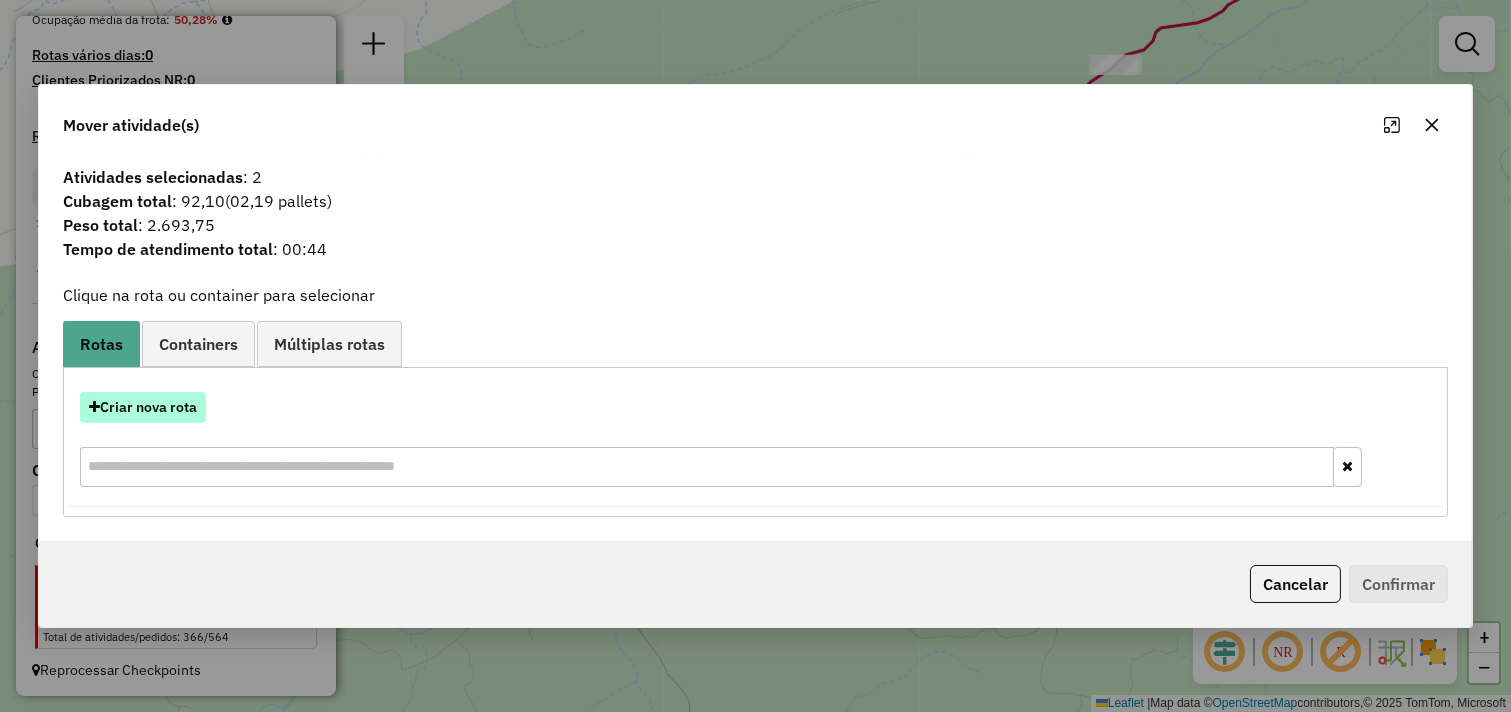 click on "Criar nova rota" at bounding box center (143, 407) 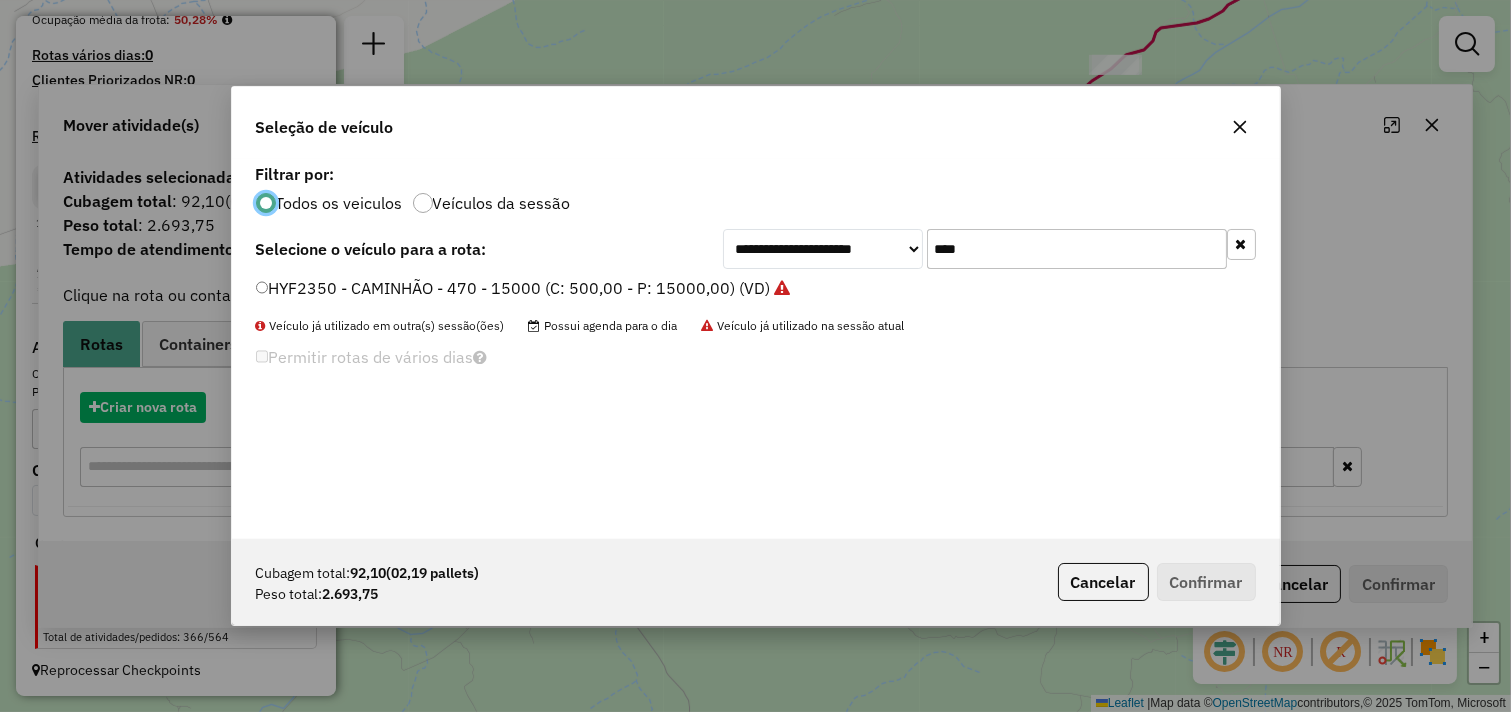 scroll, scrollTop: 11, scrollLeft: 5, axis: both 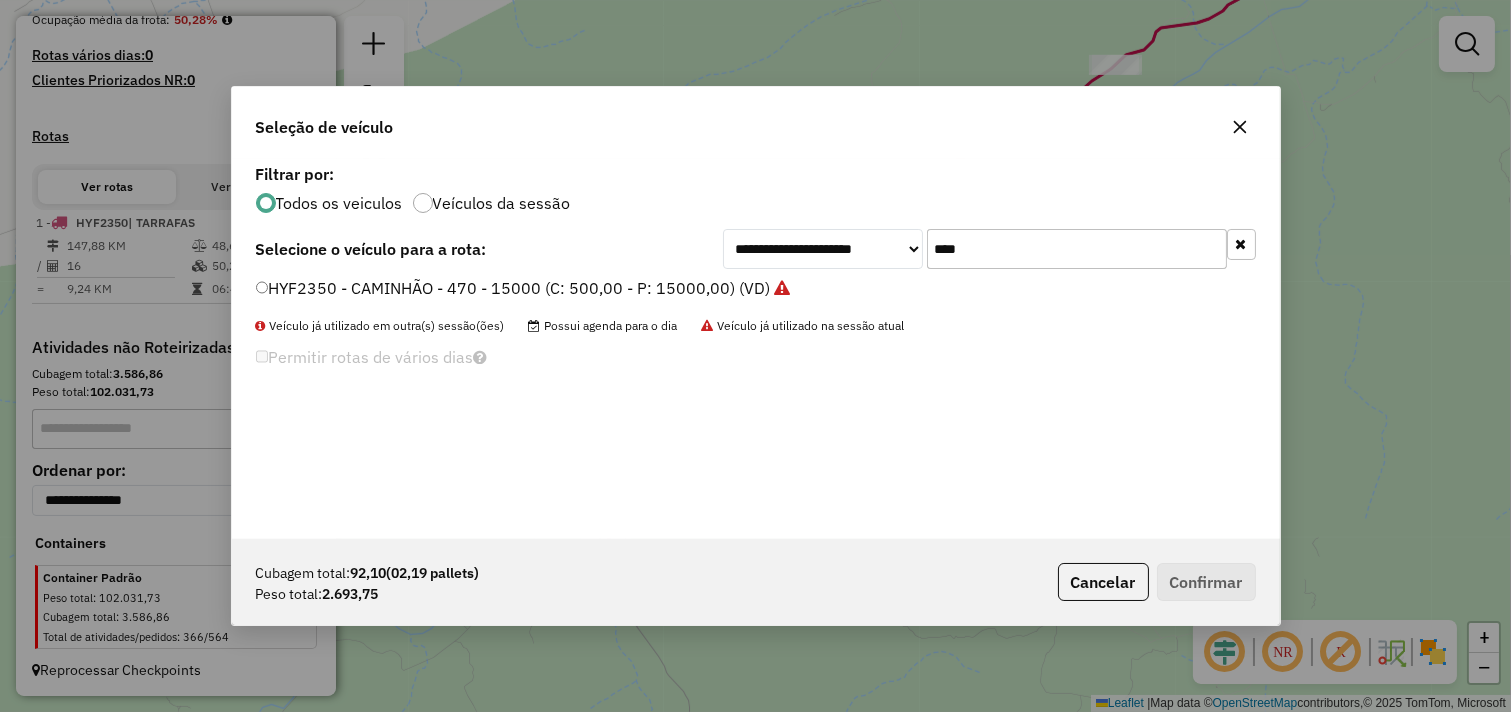 drag, startPoint x: 858, startPoint y: 244, endPoint x: 492, endPoint y: 236, distance: 366.08743 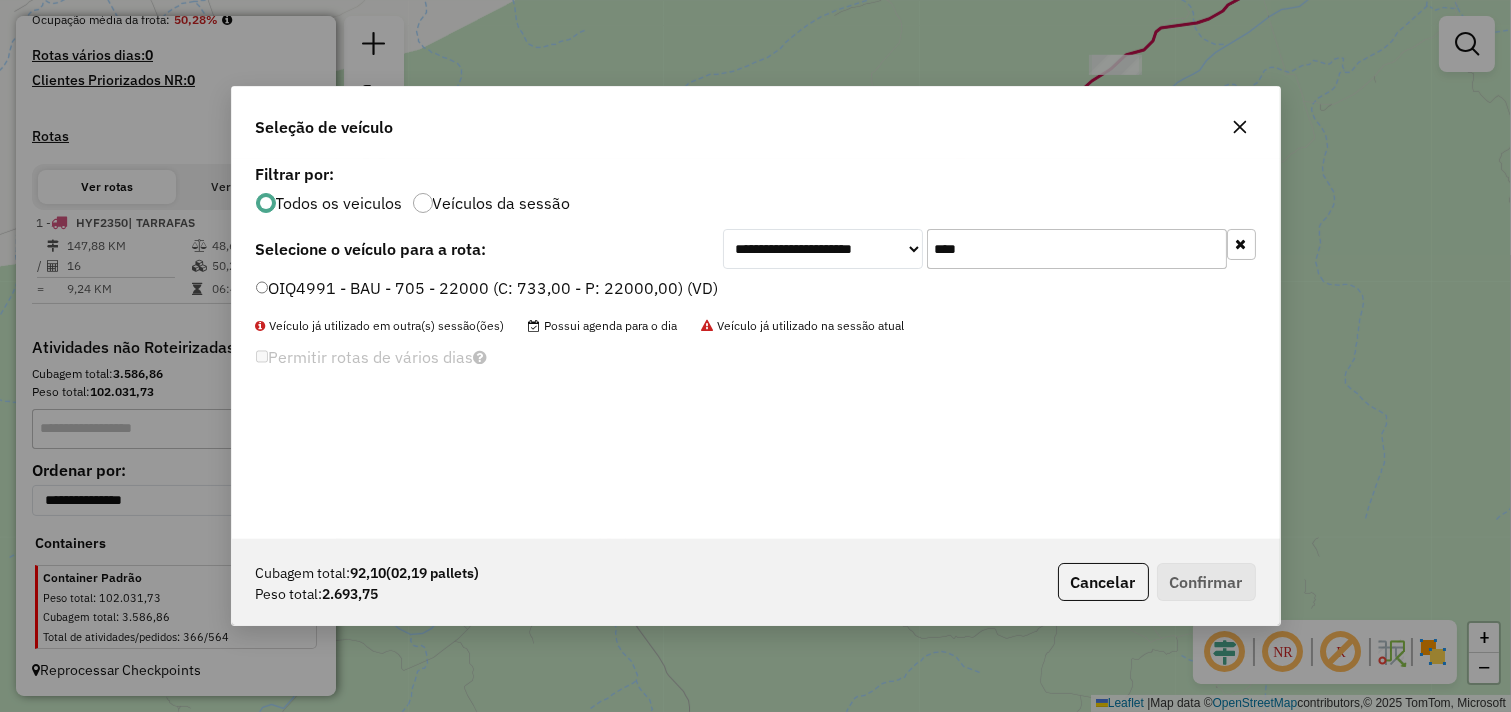type on "****" 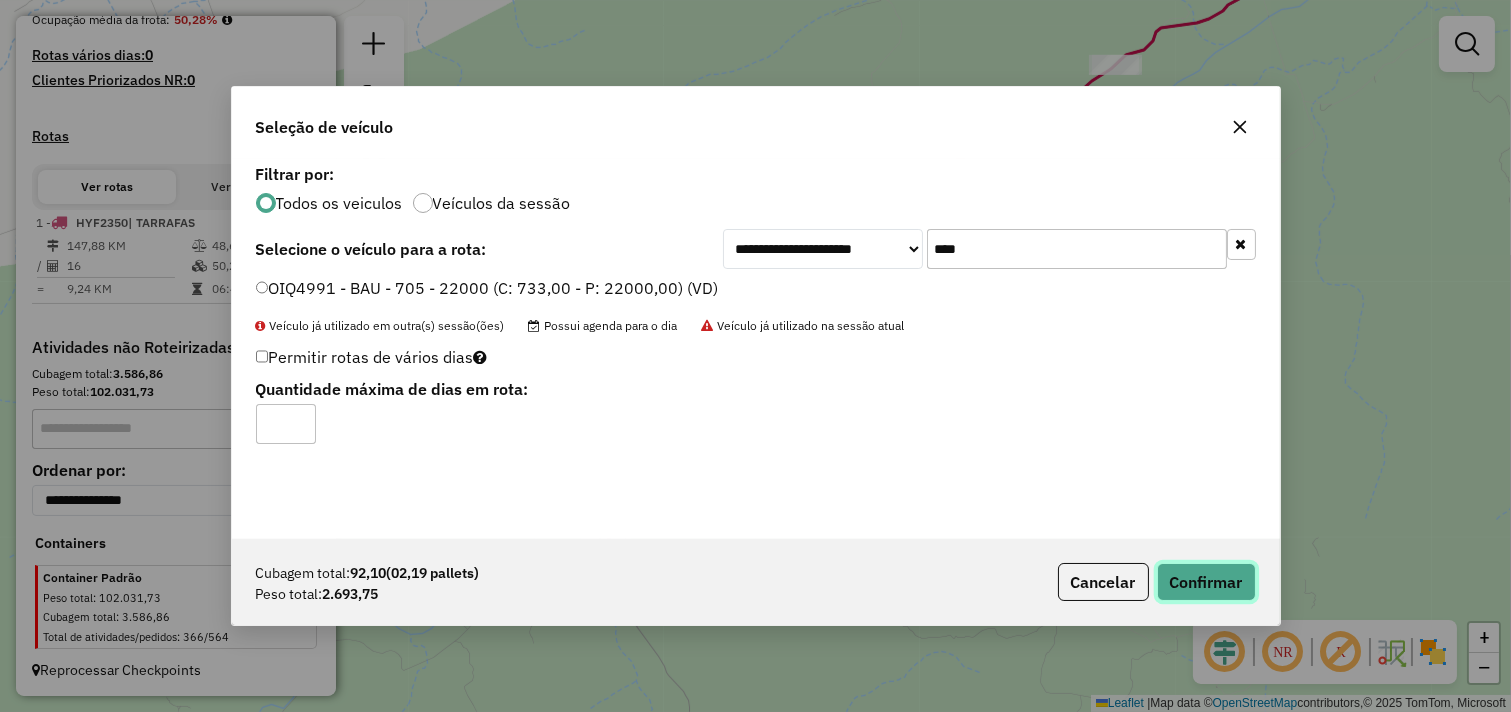drag, startPoint x: 1212, startPoint y: 580, endPoint x: 1166, endPoint y: 562, distance: 49.396355 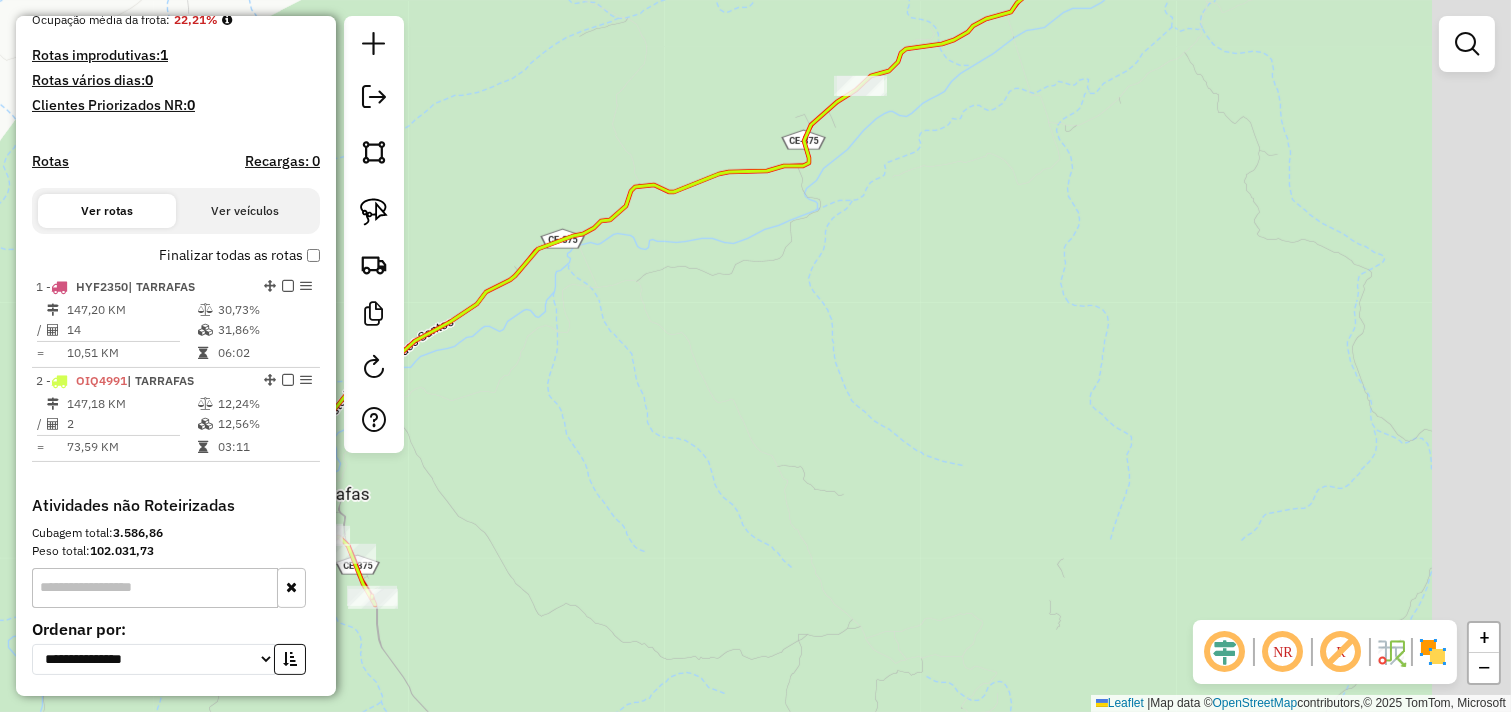 drag, startPoint x: 773, startPoint y: 485, endPoint x: 510, endPoint y: 504, distance: 263.68542 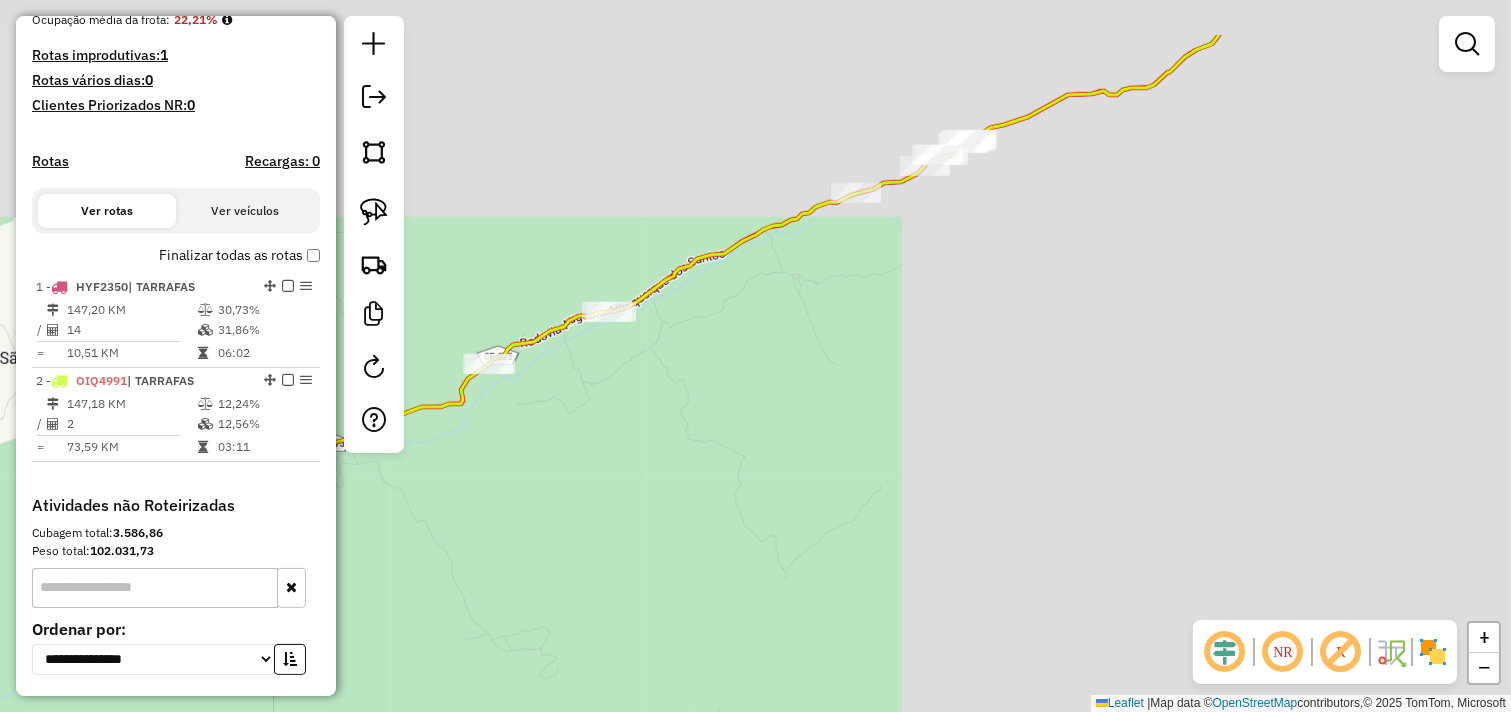 drag, startPoint x: 755, startPoint y: 457, endPoint x: 736, endPoint y: 475, distance: 26.172504 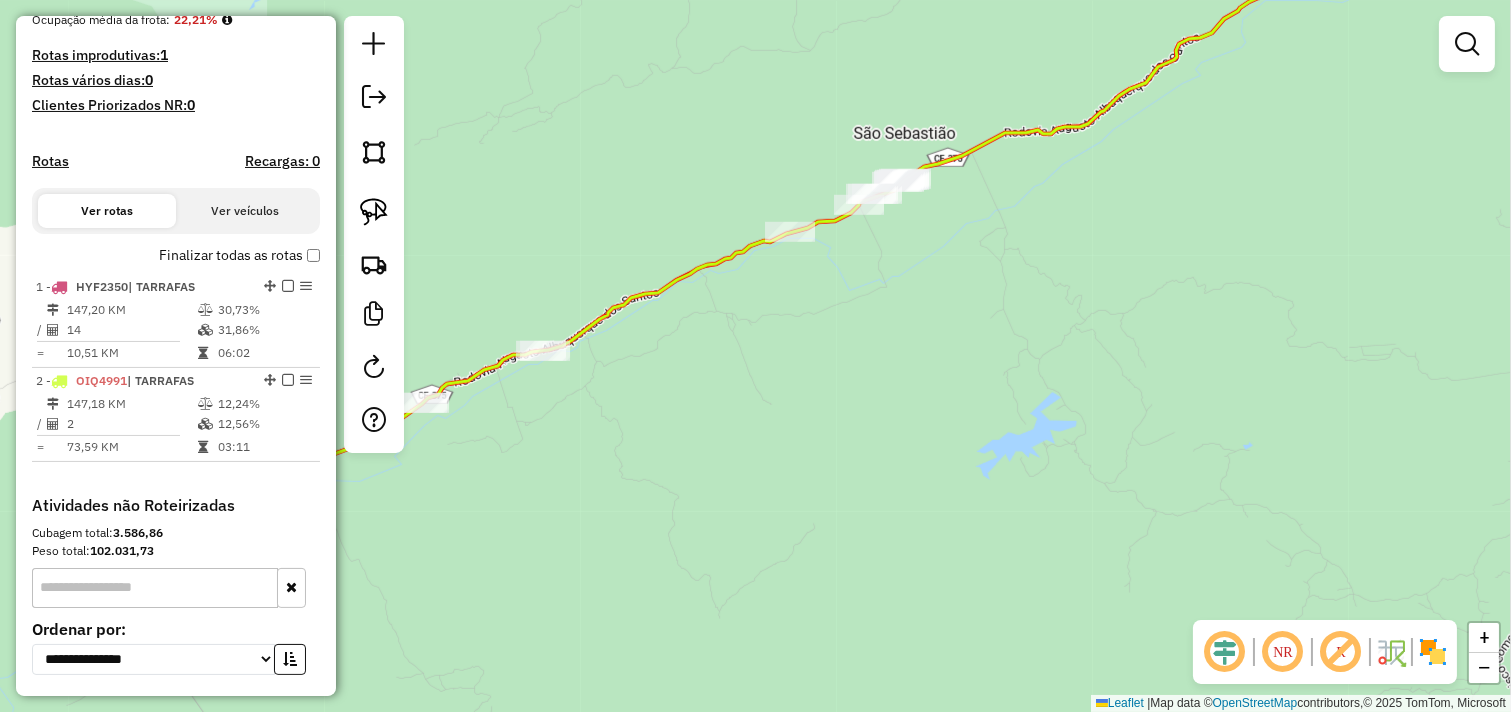 drag, startPoint x: 852, startPoint y: 445, endPoint x: 1005, endPoint y: 436, distance: 153.26448 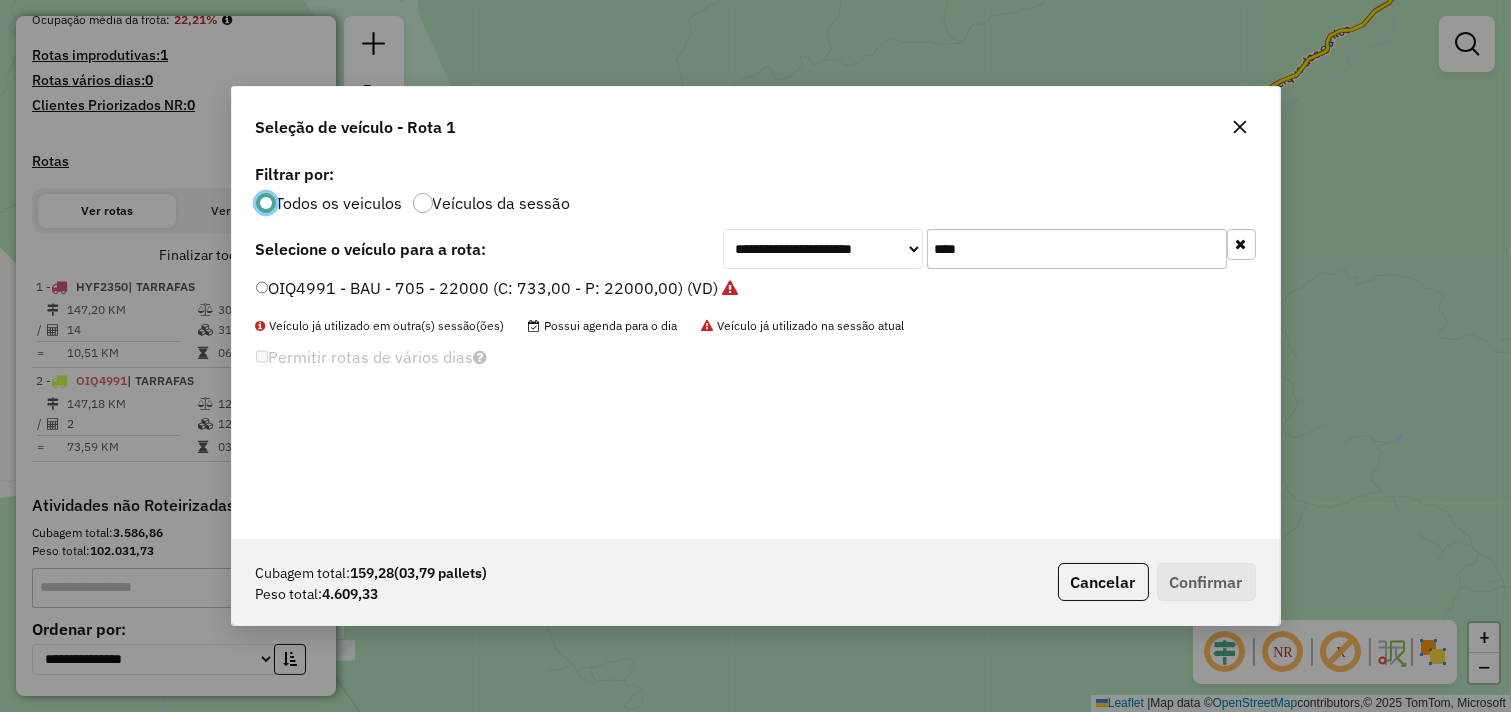 scroll, scrollTop: 11, scrollLeft: 5, axis: both 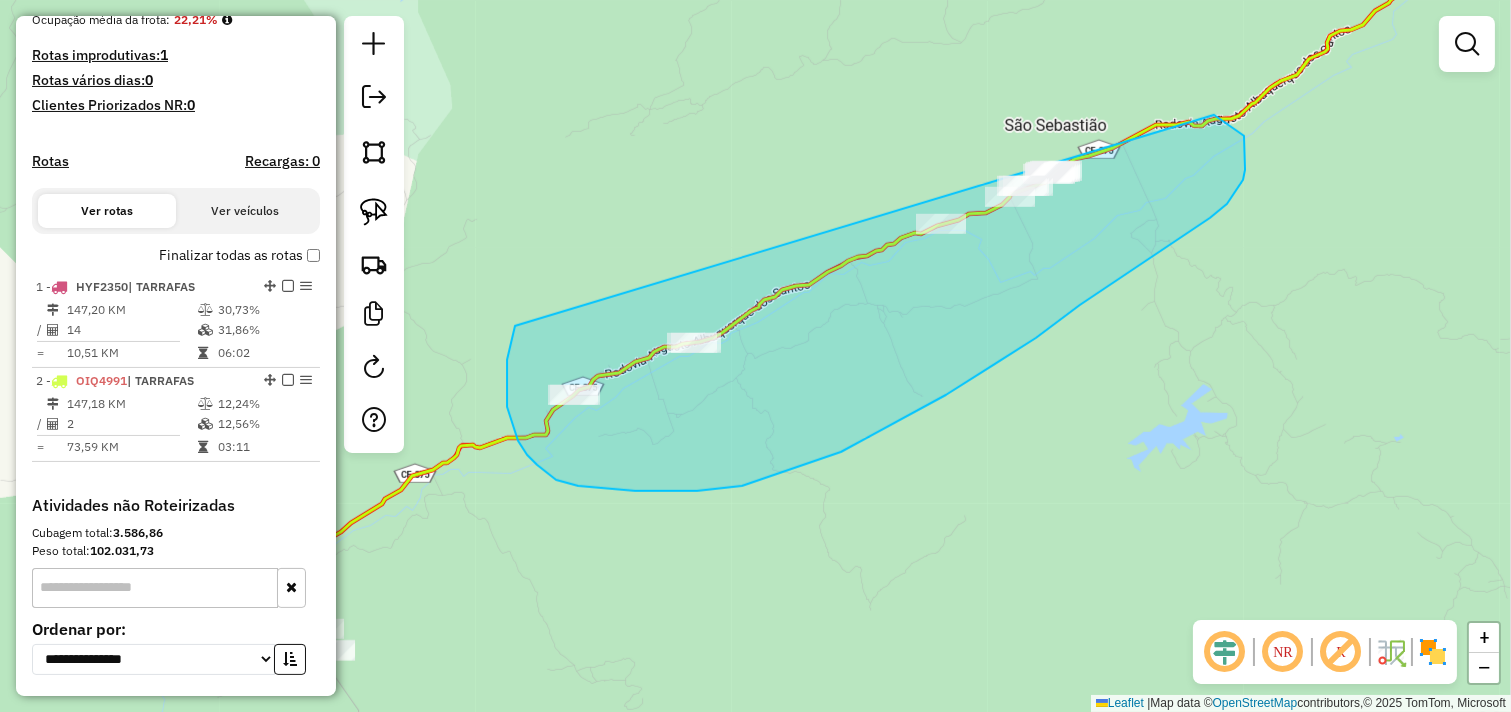 drag, startPoint x: 507, startPoint y: 375, endPoint x: 1113, endPoint y: 85, distance: 671.8154 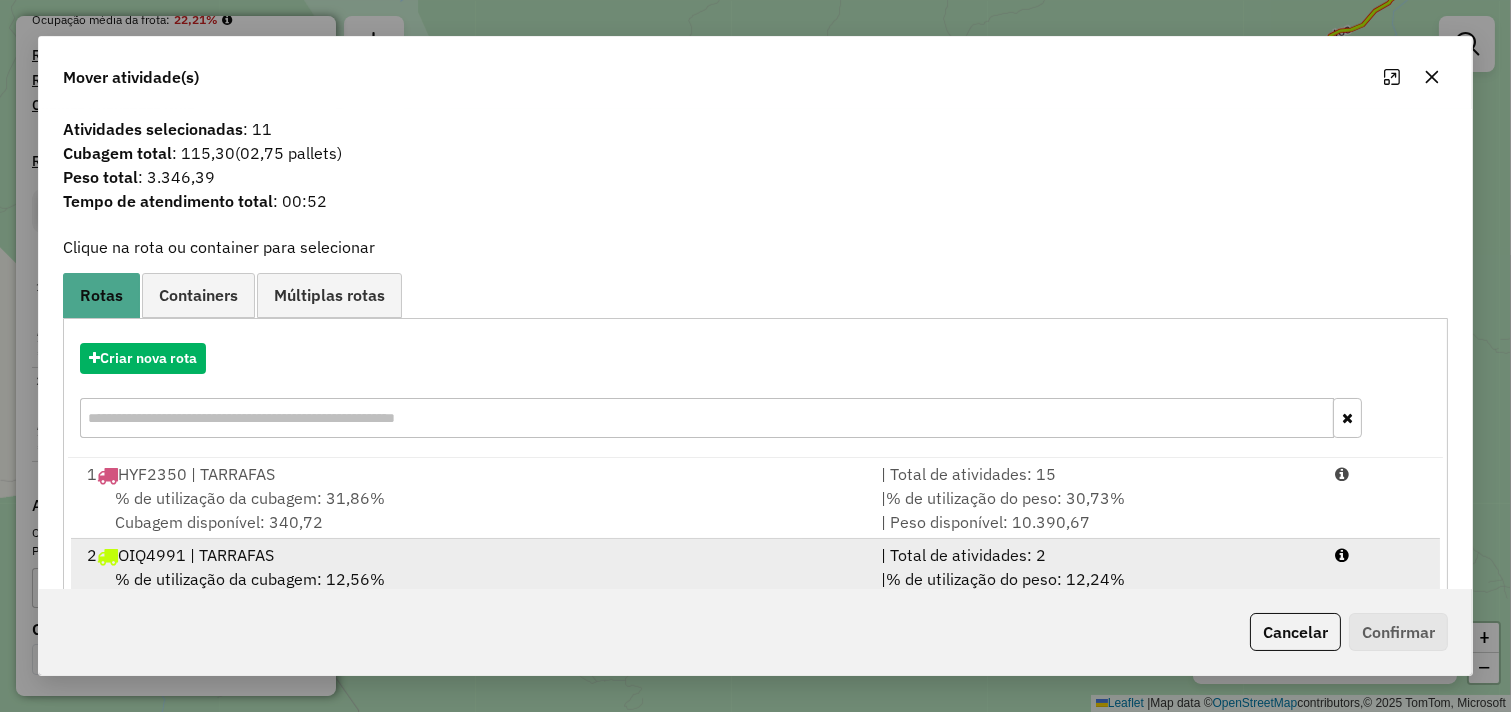 drag, startPoint x: 856, startPoint y: 574, endPoint x: 878, endPoint y: 568, distance: 22.803509 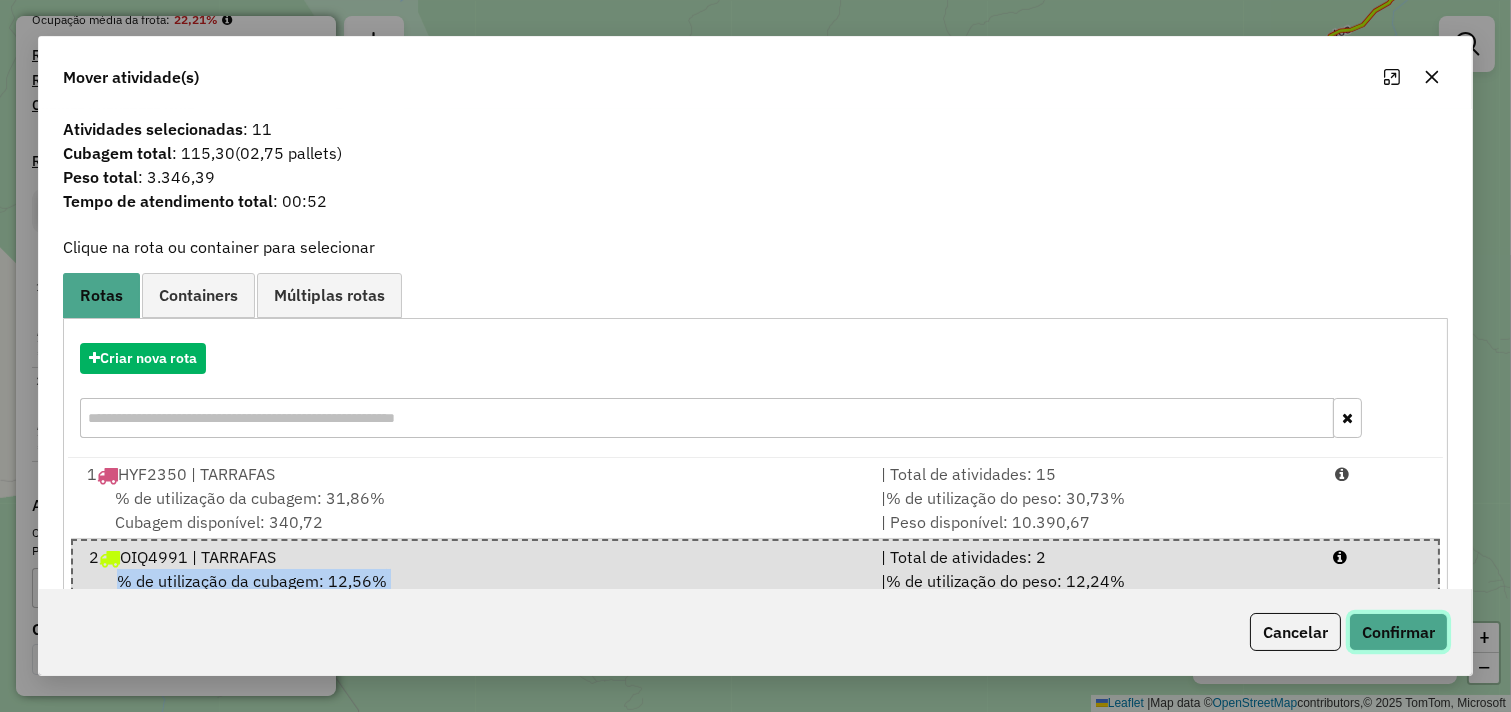 click on "Confirmar" 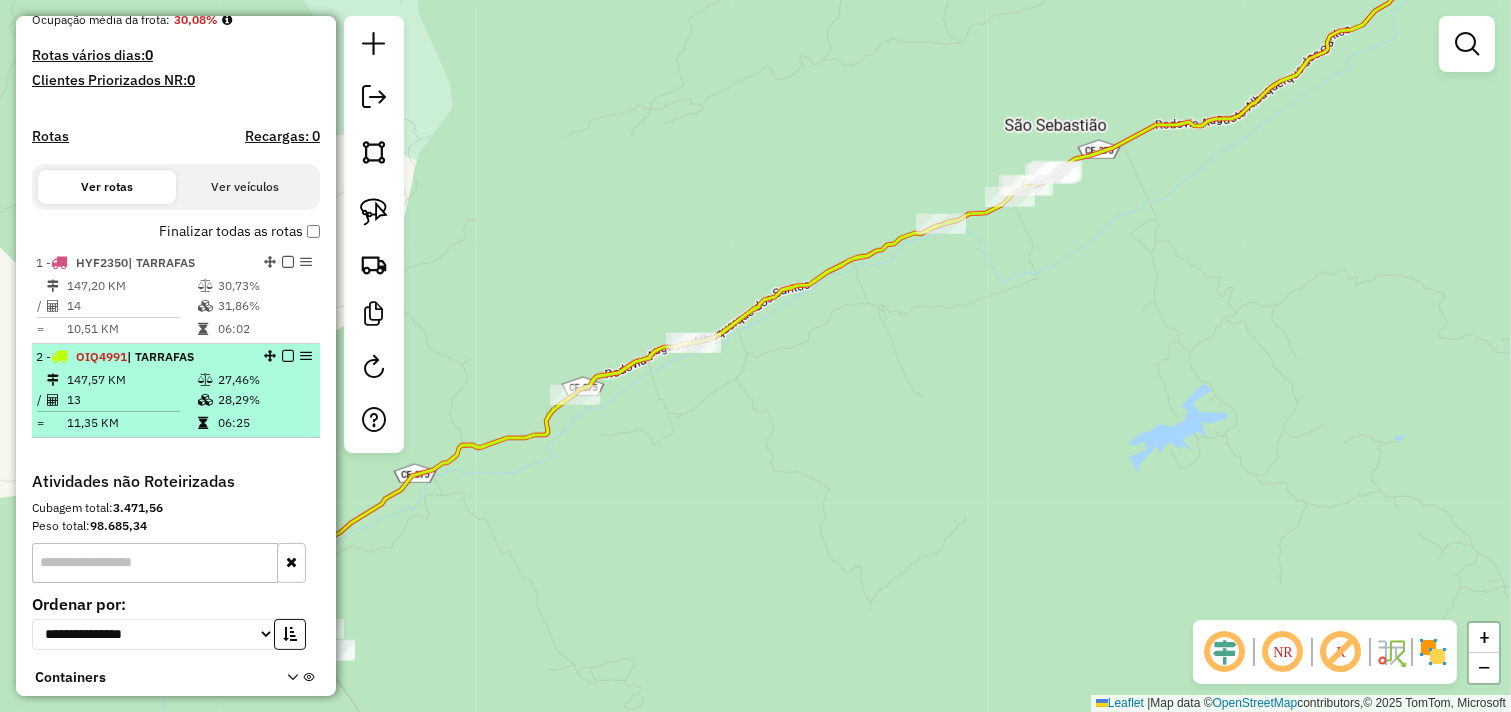 click on "27,46%" at bounding box center [264, 380] 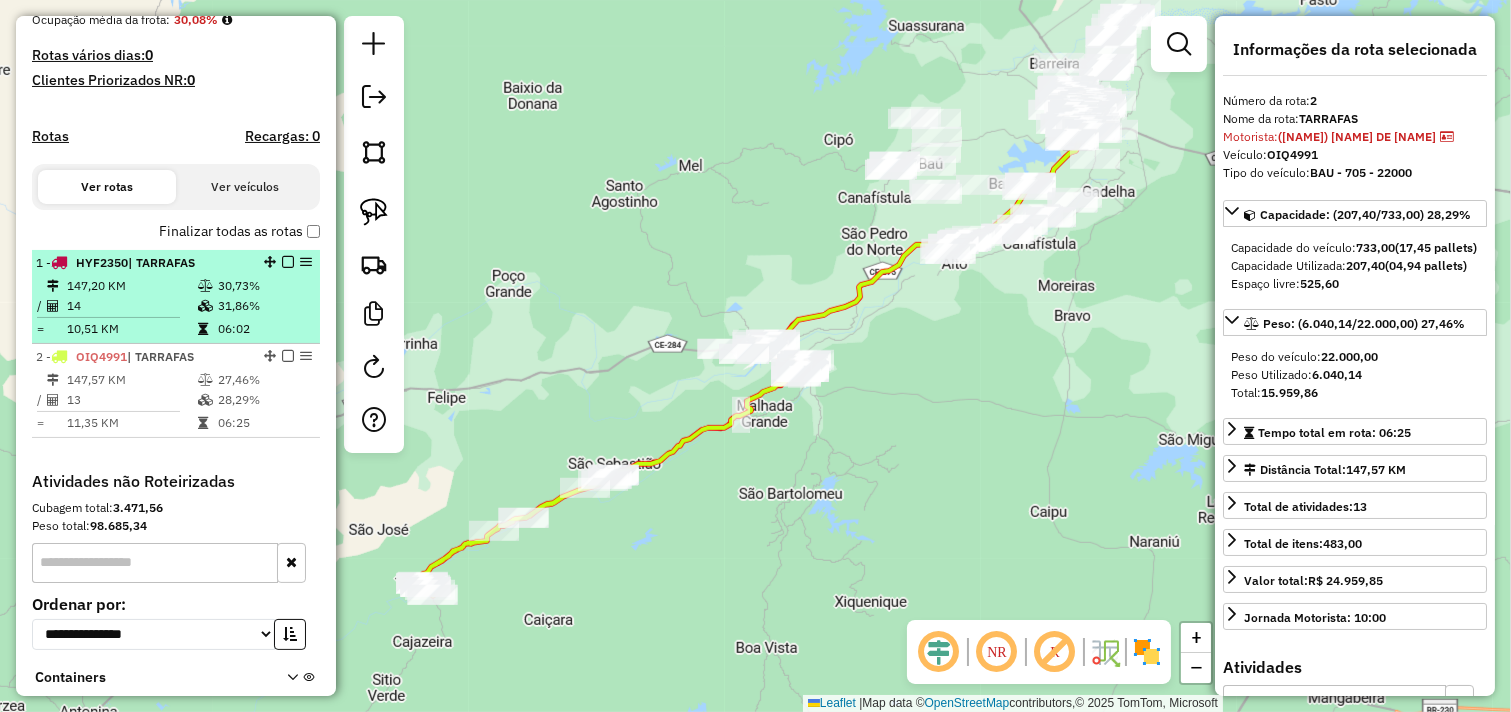 click on "30,73%" at bounding box center [264, 286] 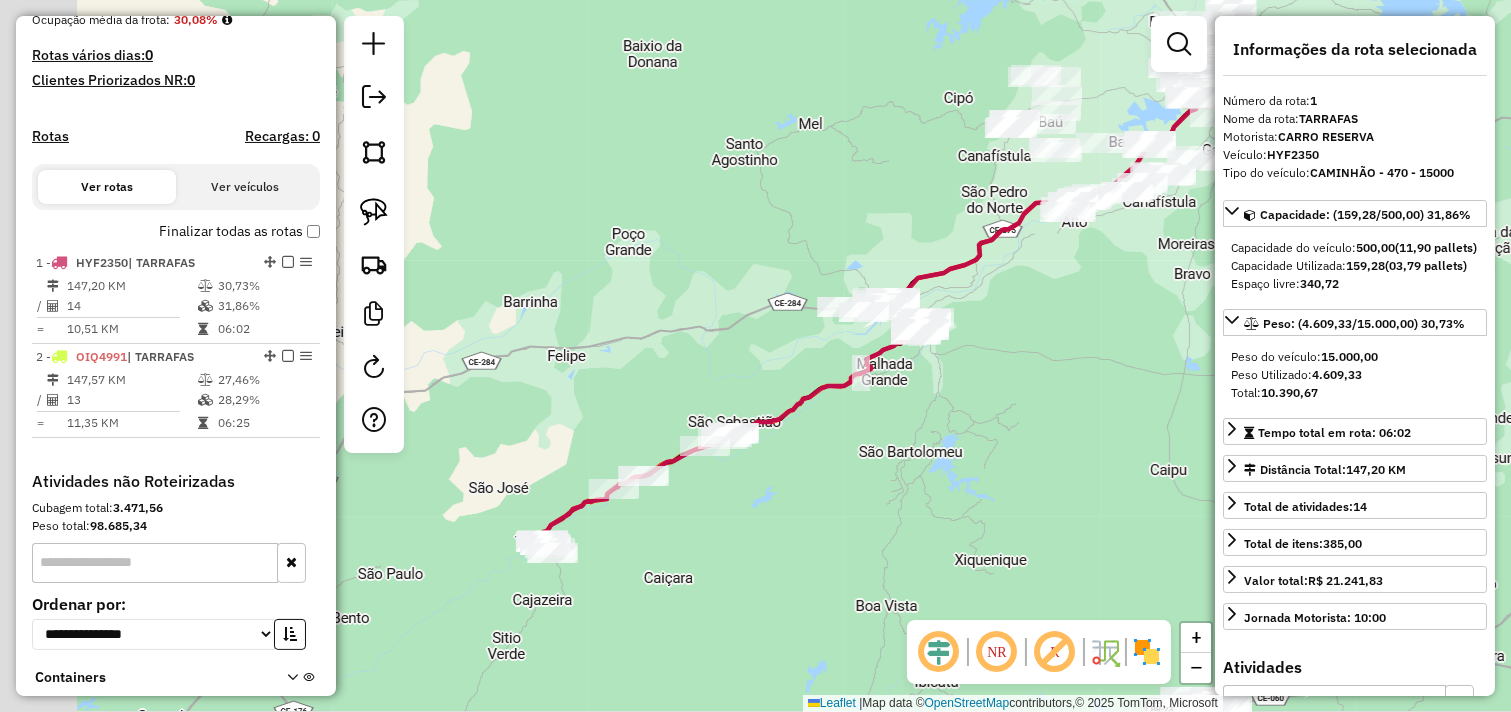 drag, startPoint x: 666, startPoint y: 344, endPoint x: 867, endPoint y: 317, distance: 202.80533 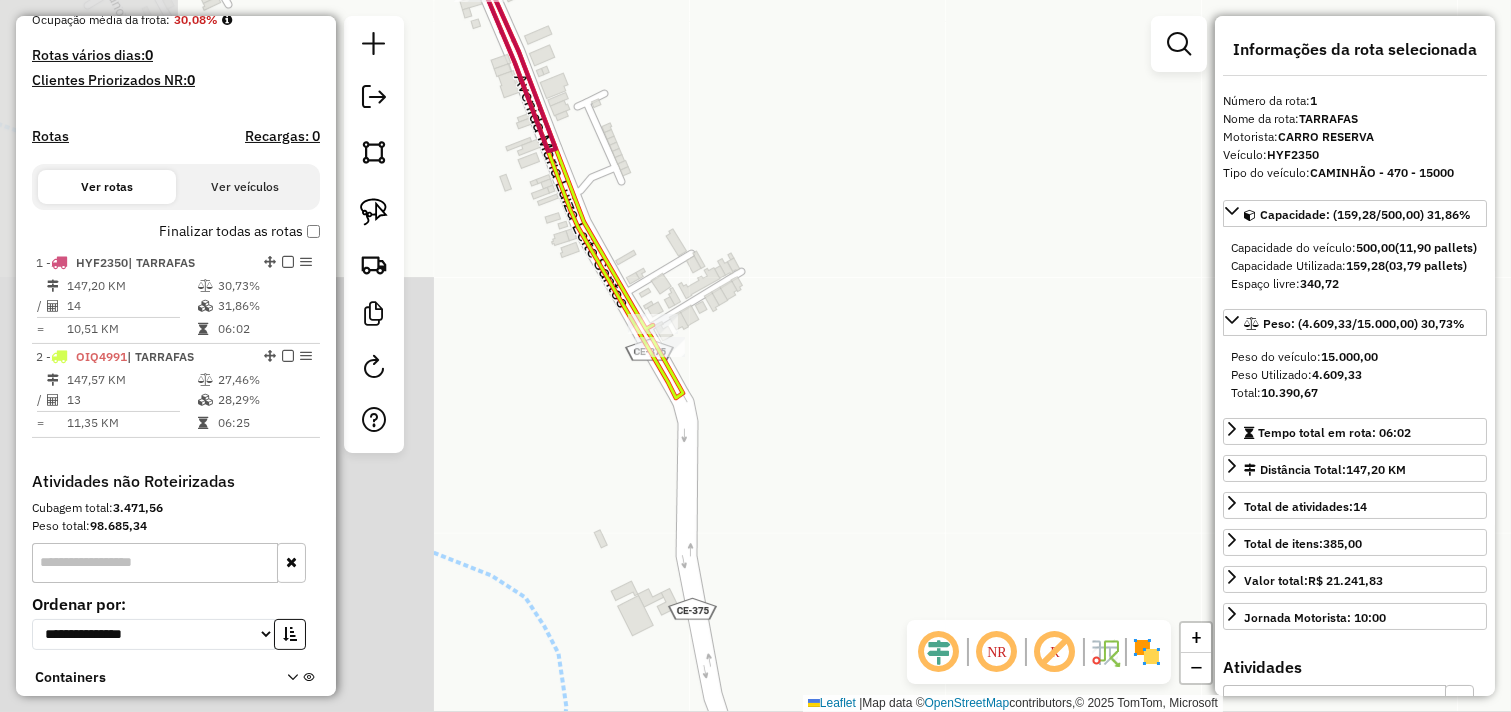 drag, startPoint x: 694, startPoint y: 438, endPoint x: 1126, endPoint y: 414, distance: 432.66617 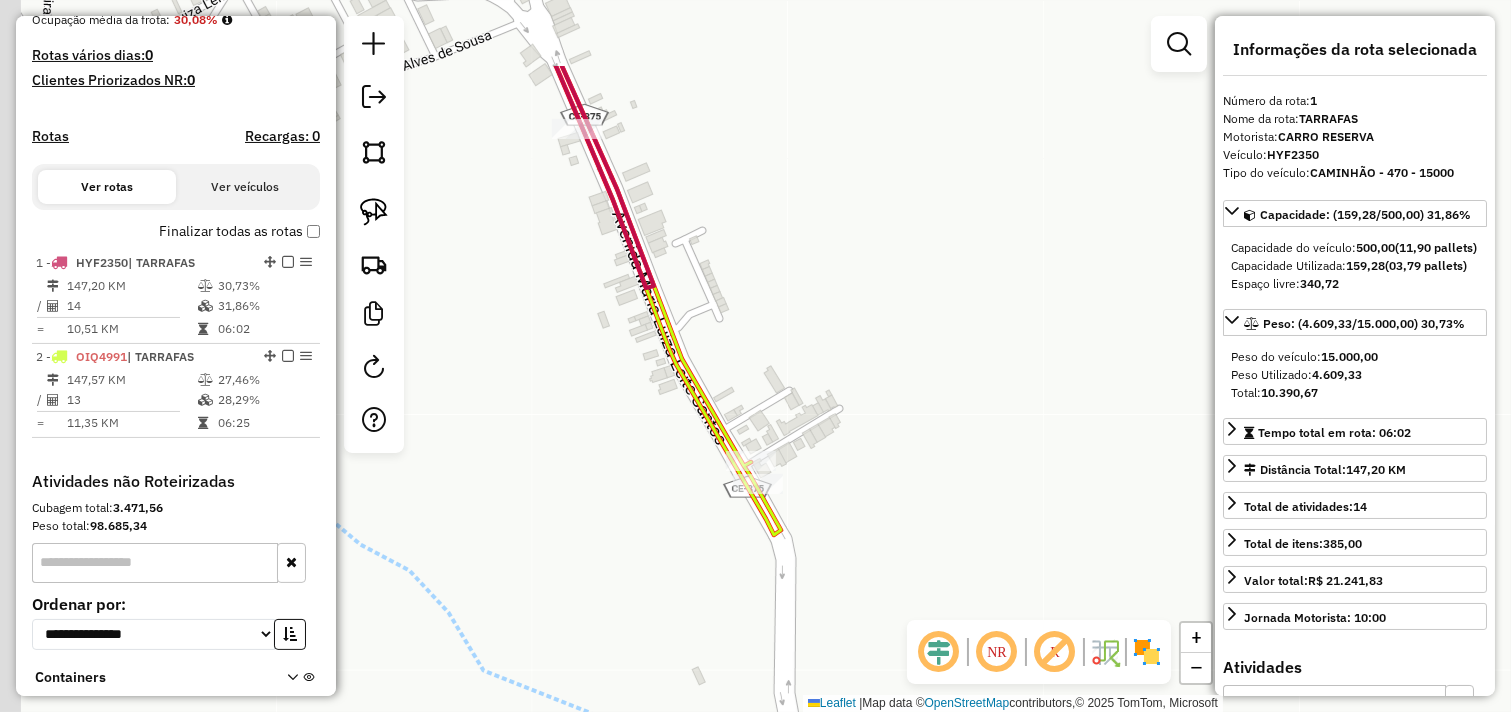 drag, startPoint x: 774, startPoint y: 363, endPoint x: 871, endPoint y: 501, distance: 168.68018 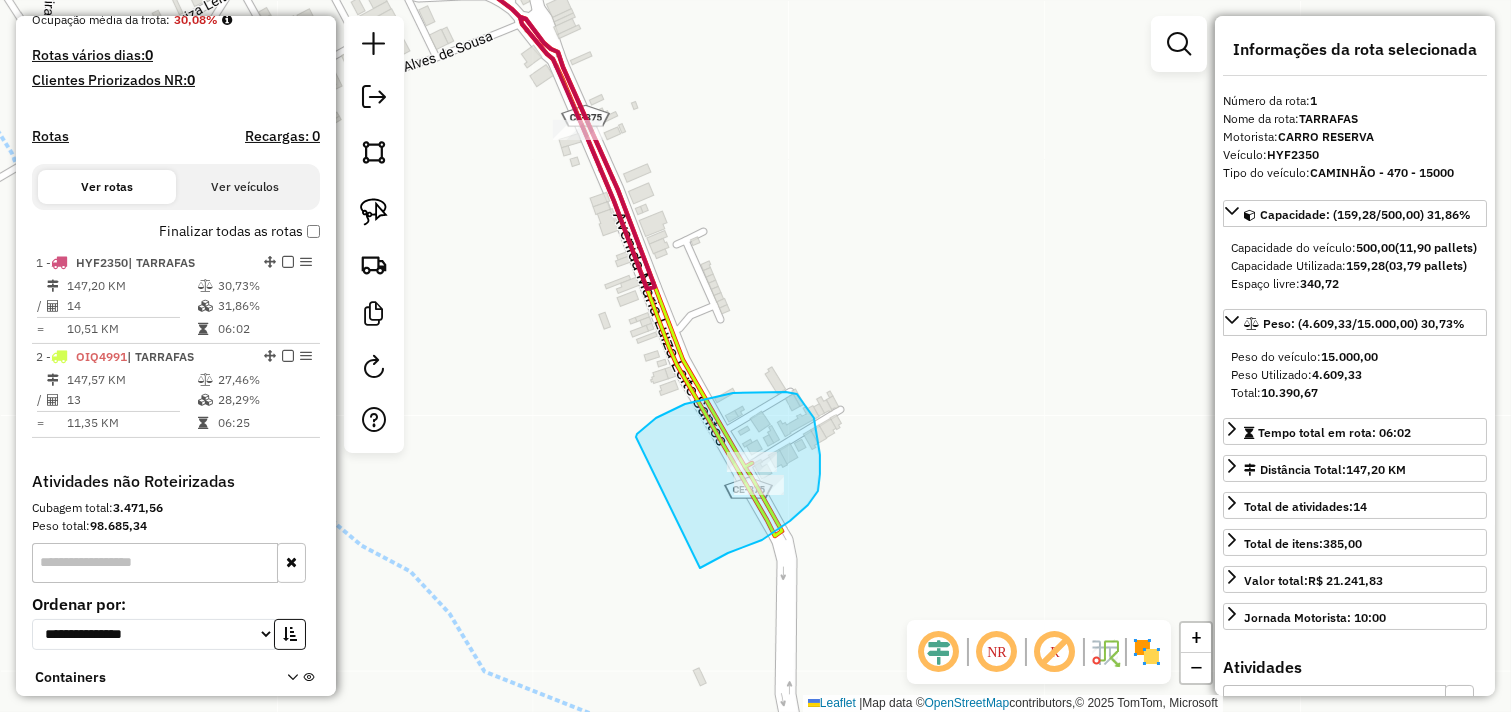 drag, startPoint x: 733, startPoint y: 393, endPoint x: 673, endPoint y: 578, distance: 194.4865 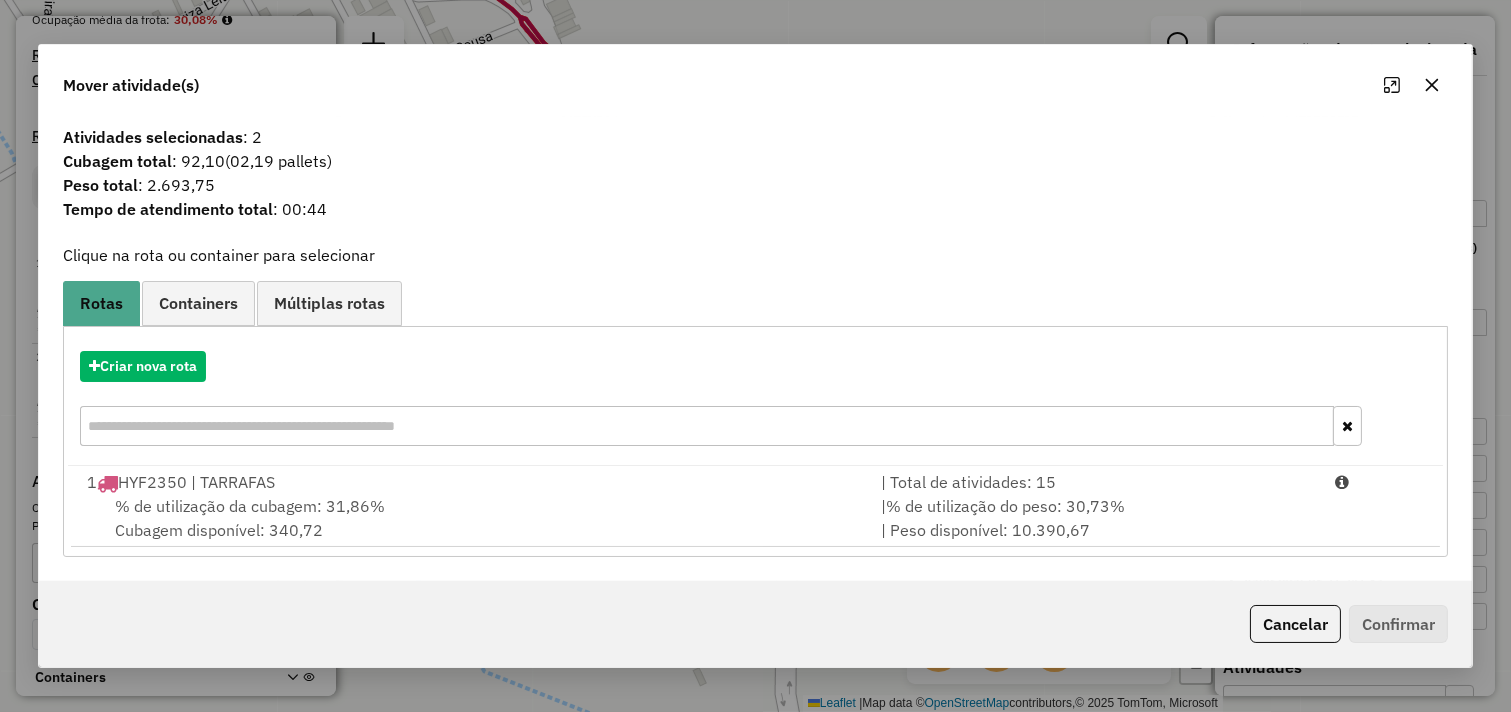 click on "% de utilização da cubagem: 31,86%  Cubagem disponível: 340,72" at bounding box center [472, 518] 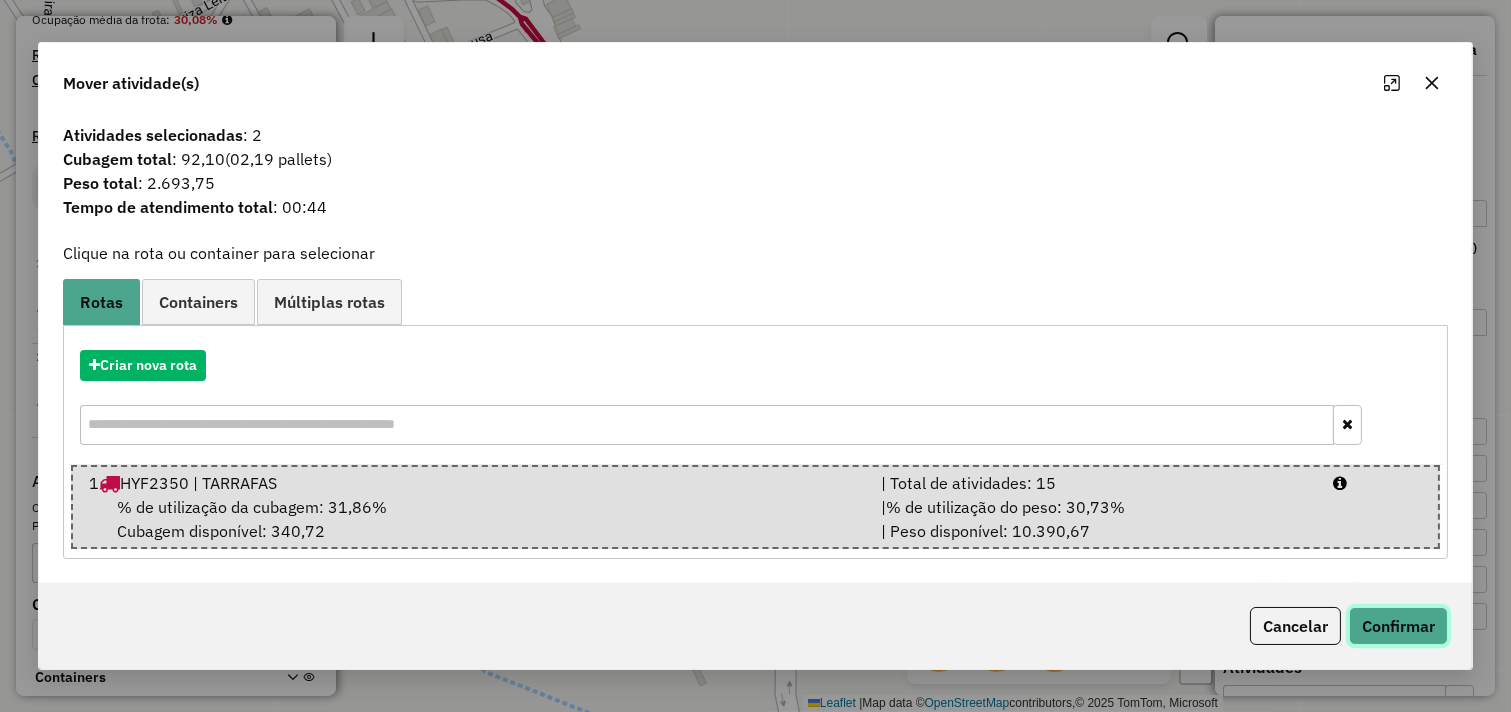click on "Confirmar" 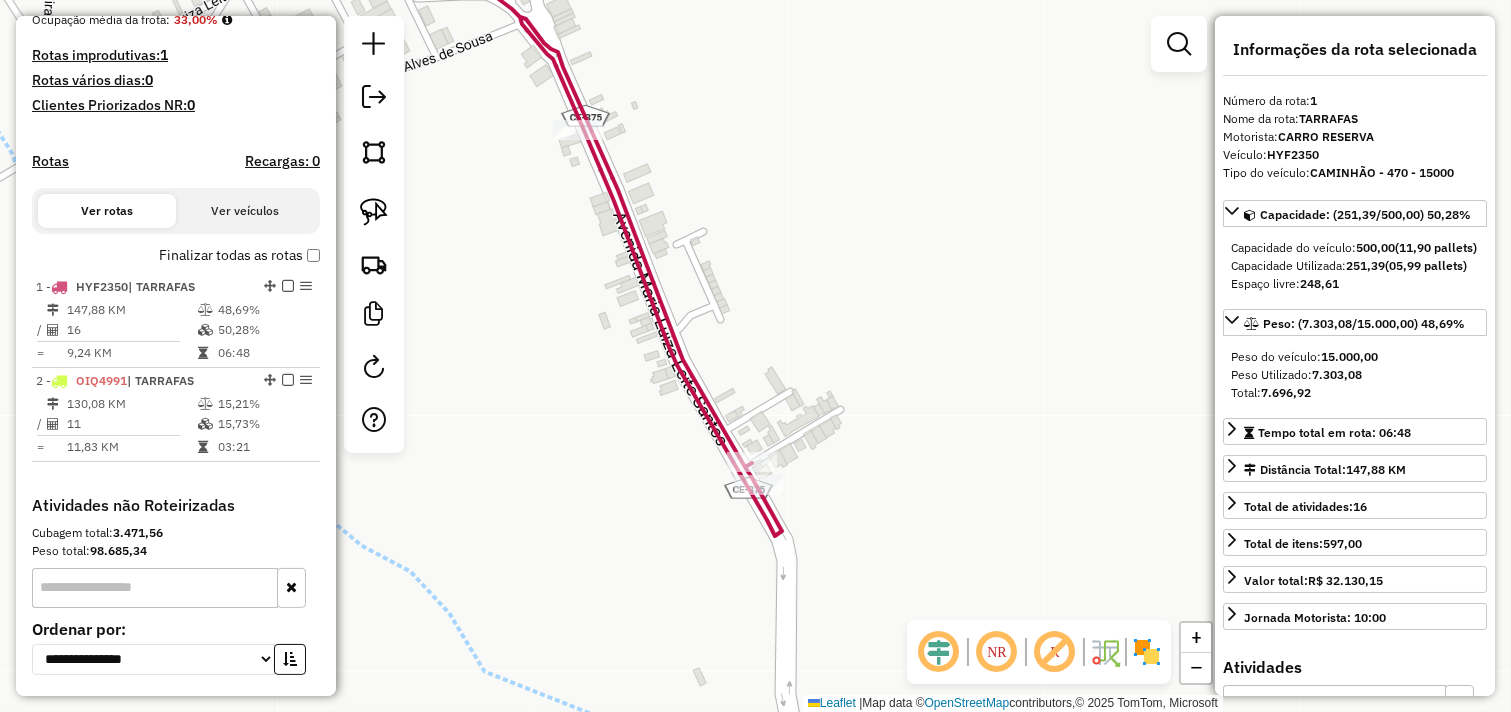 scroll, scrollTop: 675, scrollLeft: 0, axis: vertical 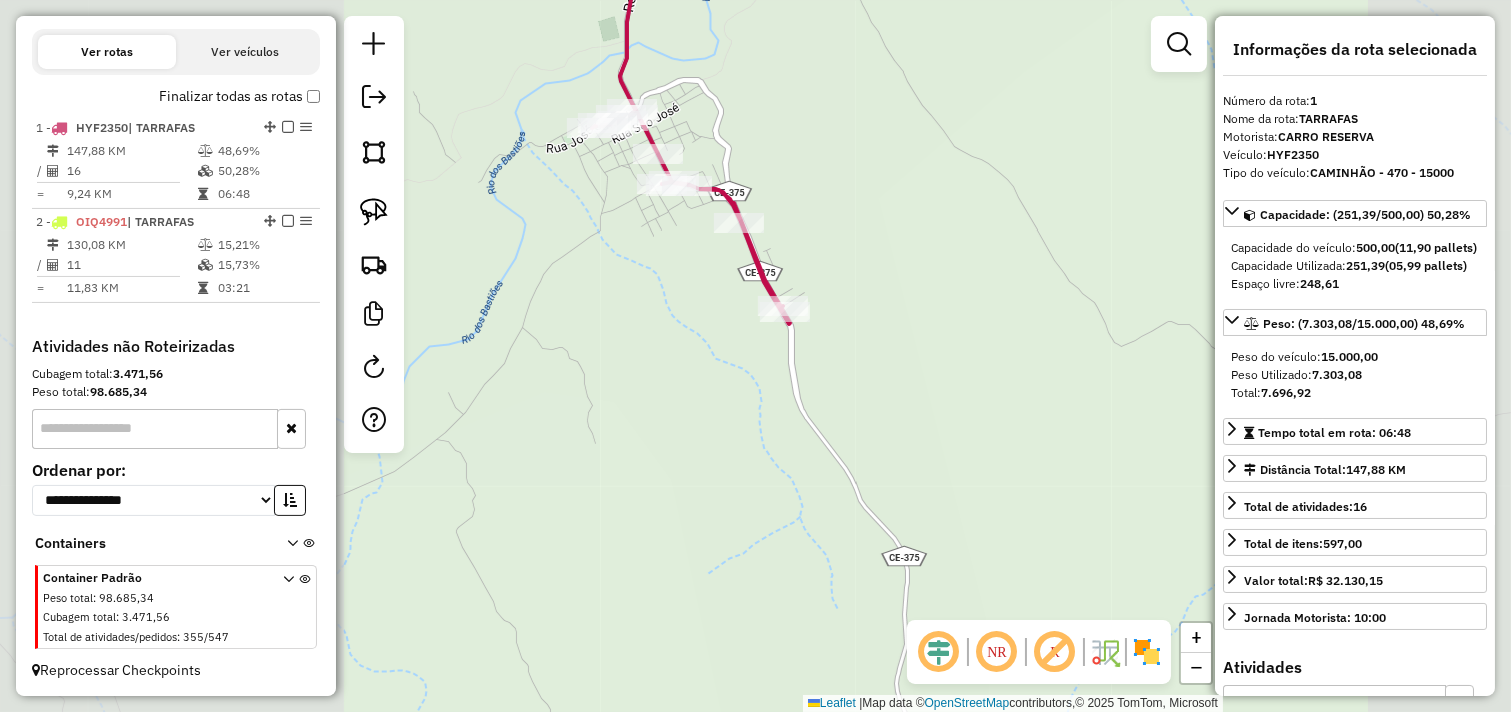 drag, startPoint x: 892, startPoint y: 225, endPoint x: 810, endPoint y: 293, distance: 106.52699 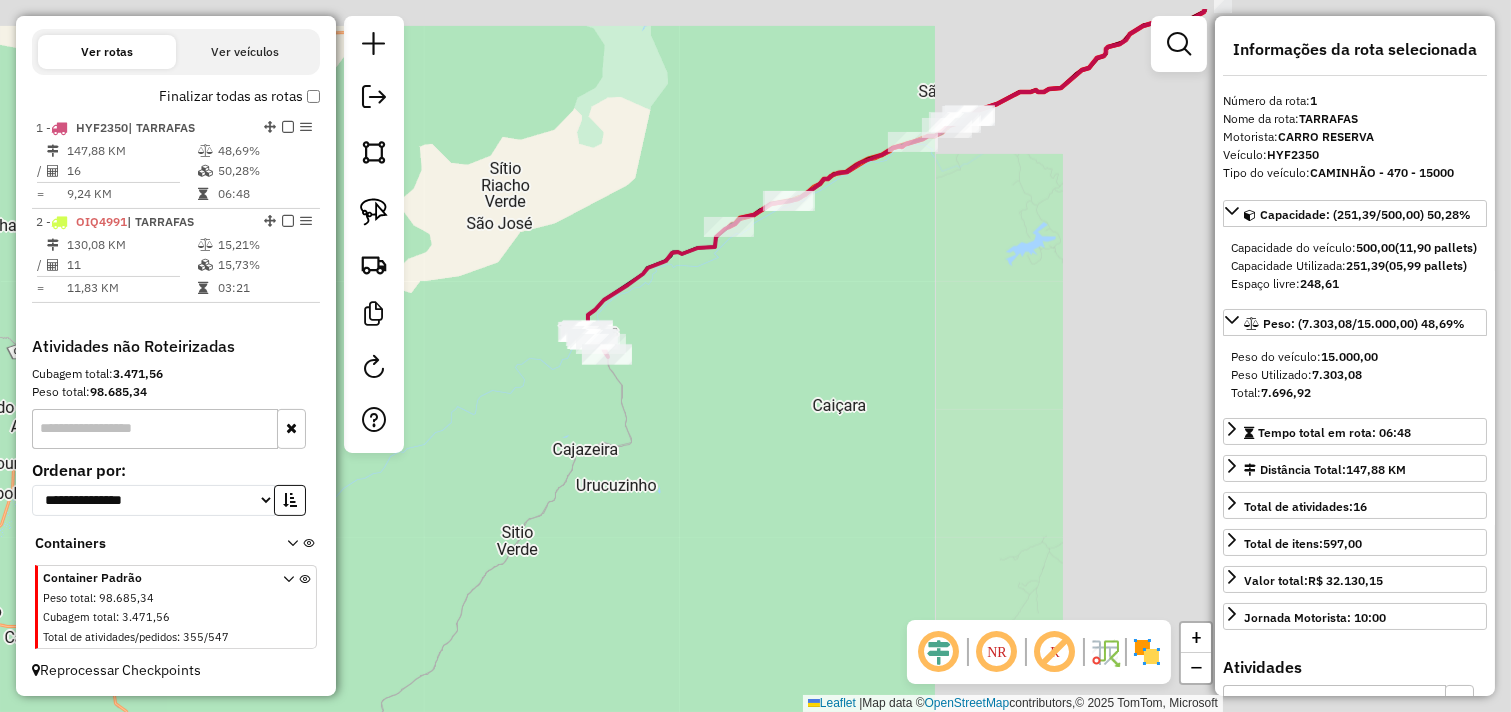 click on "Janela de atendimento Grade de atendimento Capacidade Transportadoras Veículos Cliente Pedidos  Rotas Selecione os dias de semana para filtrar as janelas de atendimento  Seg   Ter   Qua   Qui   Sex   Sáb   Dom  Informe o período da janela de atendimento: De: Até:  Filtrar exatamente a janela do cliente  Considerar janela de atendimento padrão  Selecione os dias de semana para filtrar as grades de atendimento  Seg   Ter   Qua   Qui   Sex   Sáb   Dom   Considerar clientes sem dia de atendimento cadastrado  Clientes fora do dia de atendimento selecionado Filtrar as atividades entre os valores definidos abaixo:  Peso mínimo:   Peso máximo:   Cubagem mínima:   Cubagem máxima:   De:   Até:  Filtrar as atividades entre o tempo de atendimento definido abaixo:  De:   Até:   Considerar capacidade total dos clientes não roteirizados Transportadora: Selecione um ou mais itens Tipo de veículo: Selecione um ou mais itens Veículo: Selecione um ou mais itens Motorista: Selecione um ou mais itens Nome: Rótulo:" 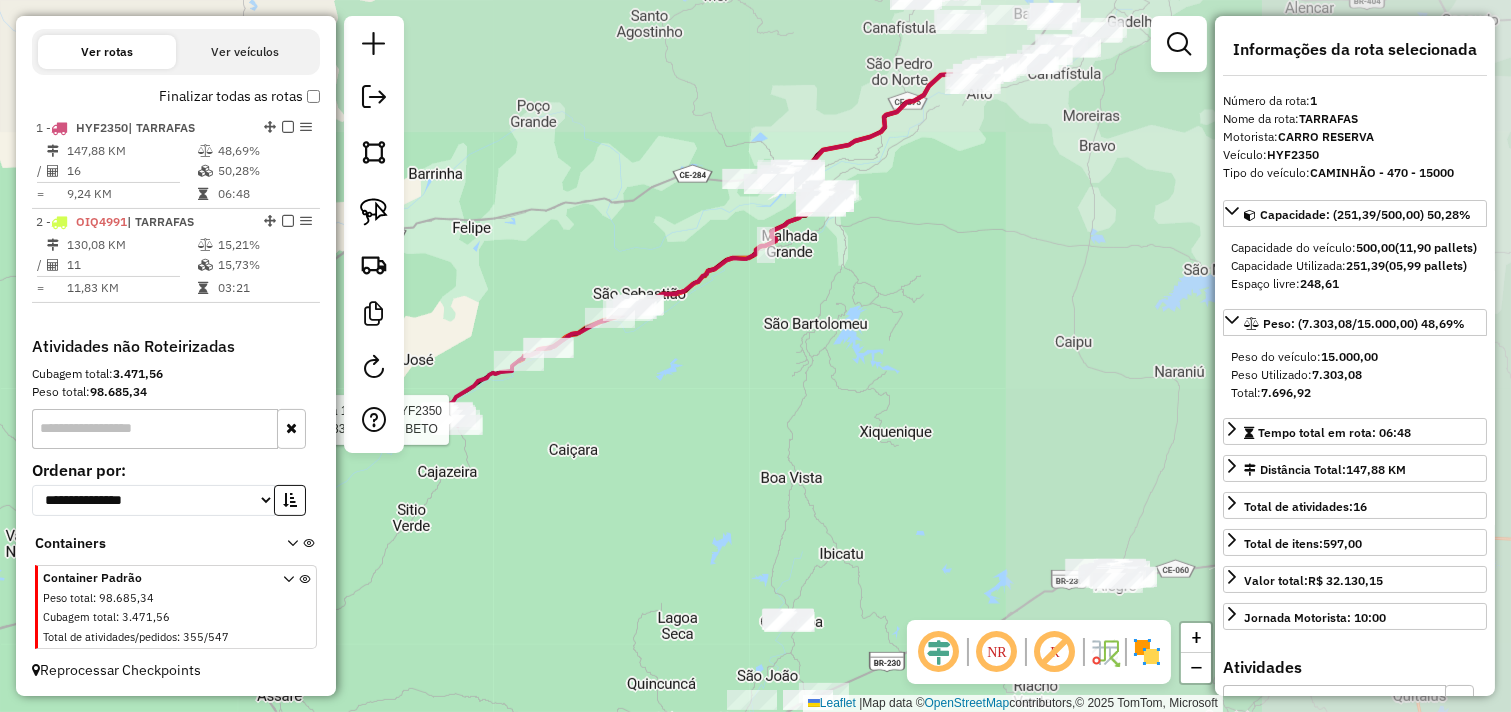 drag, startPoint x: 928, startPoint y: 255, endPoint x: 713, endPoint y: 348, distance: 234.252 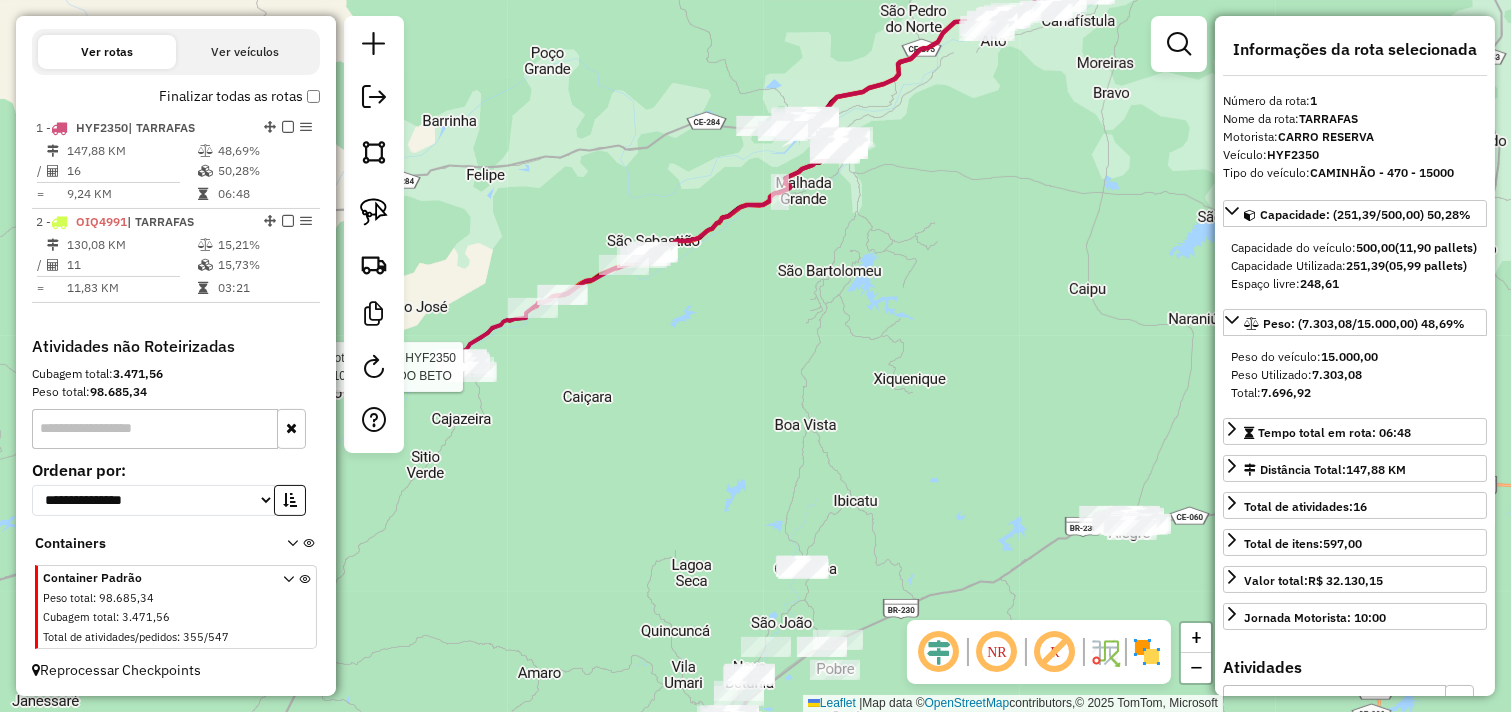 drag, startPoint x: 837, startPoint y: 362, endPoint x: 858, endPoint y: 197, distance: 166.331 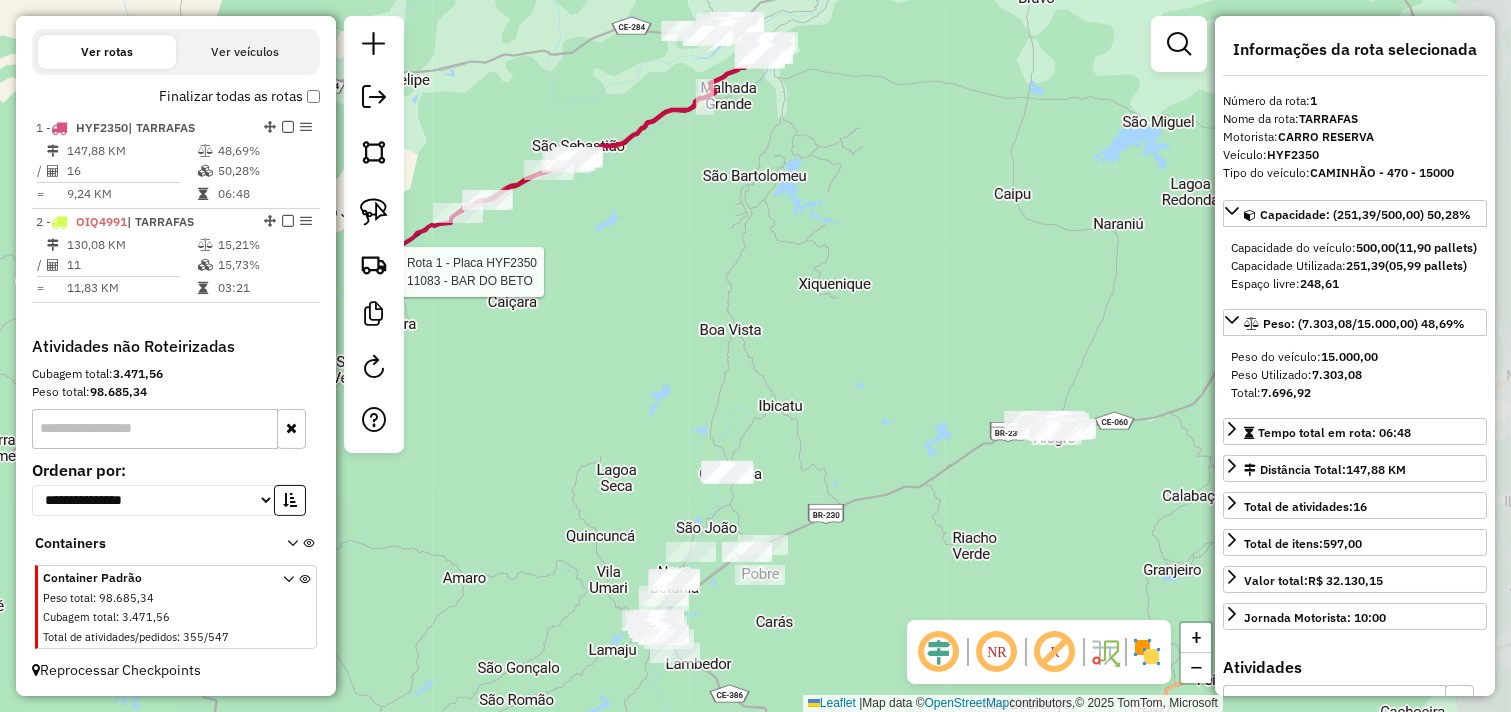 drag, startPoint x: 902, startPoint y: 176, endPoint x: 825, endPoint y: 287, distance: 135.09256 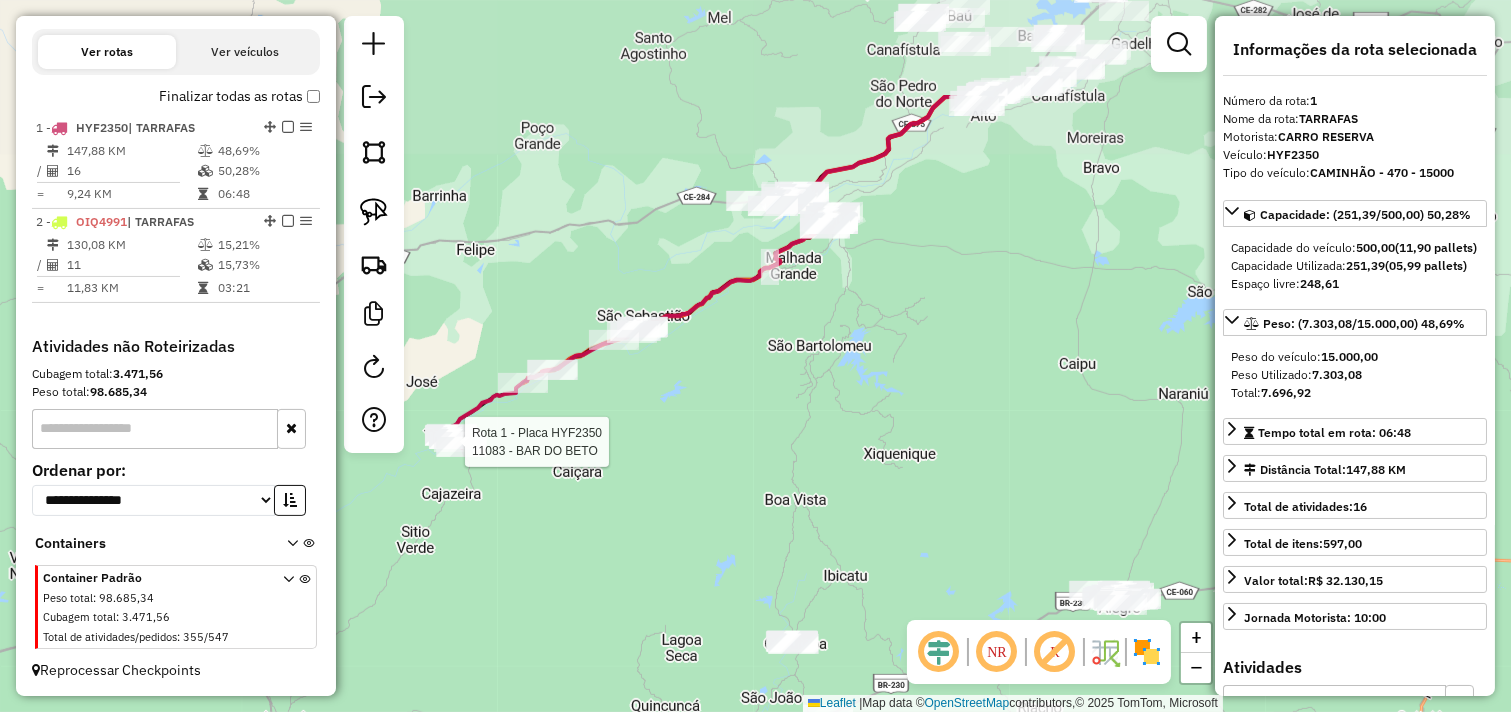 drag, startPoint x: 805, startPoint y: 417, endPoint x: 837, endPoint y: 483, distance: 73.34848 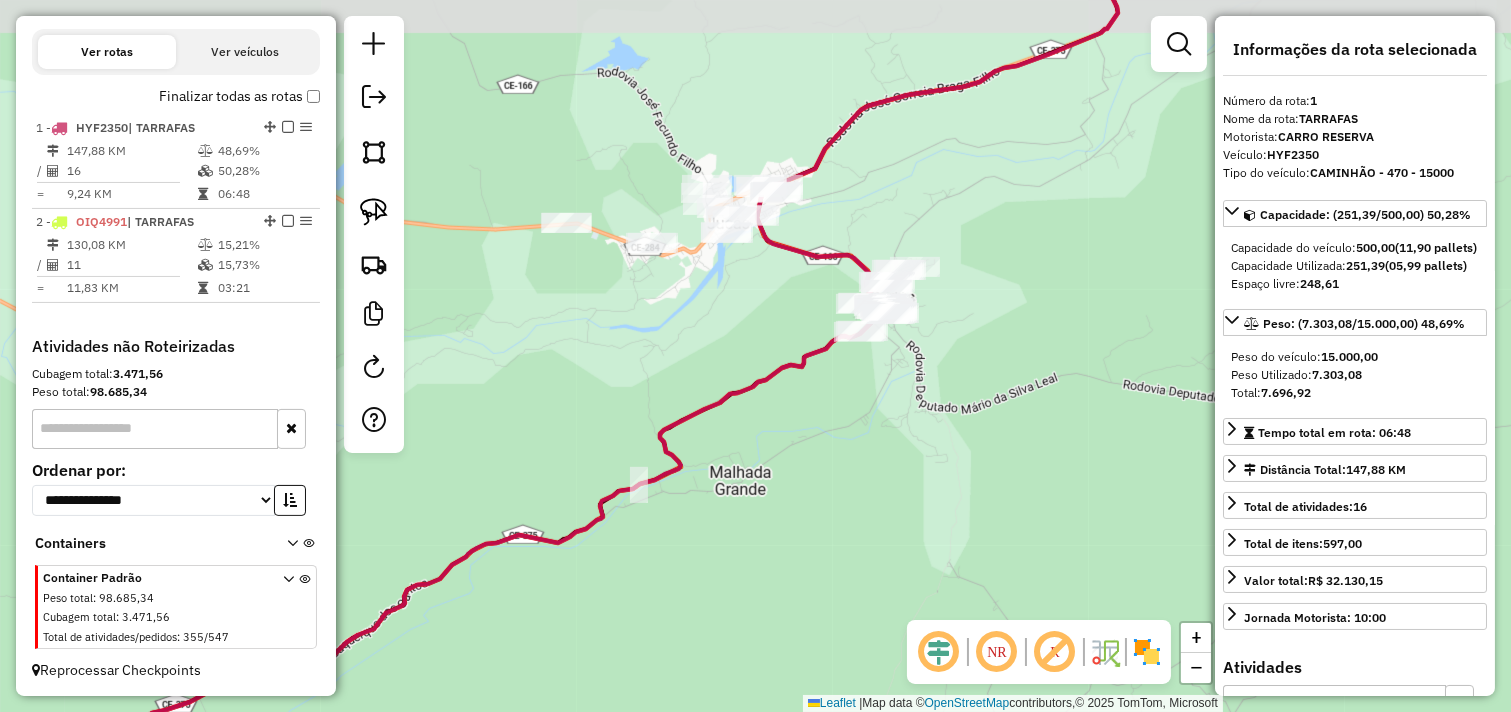 drag, startPoint x: 730, startPoint y: 232, endPoint x: 762, endPoint y: 283, distance: 60.207973 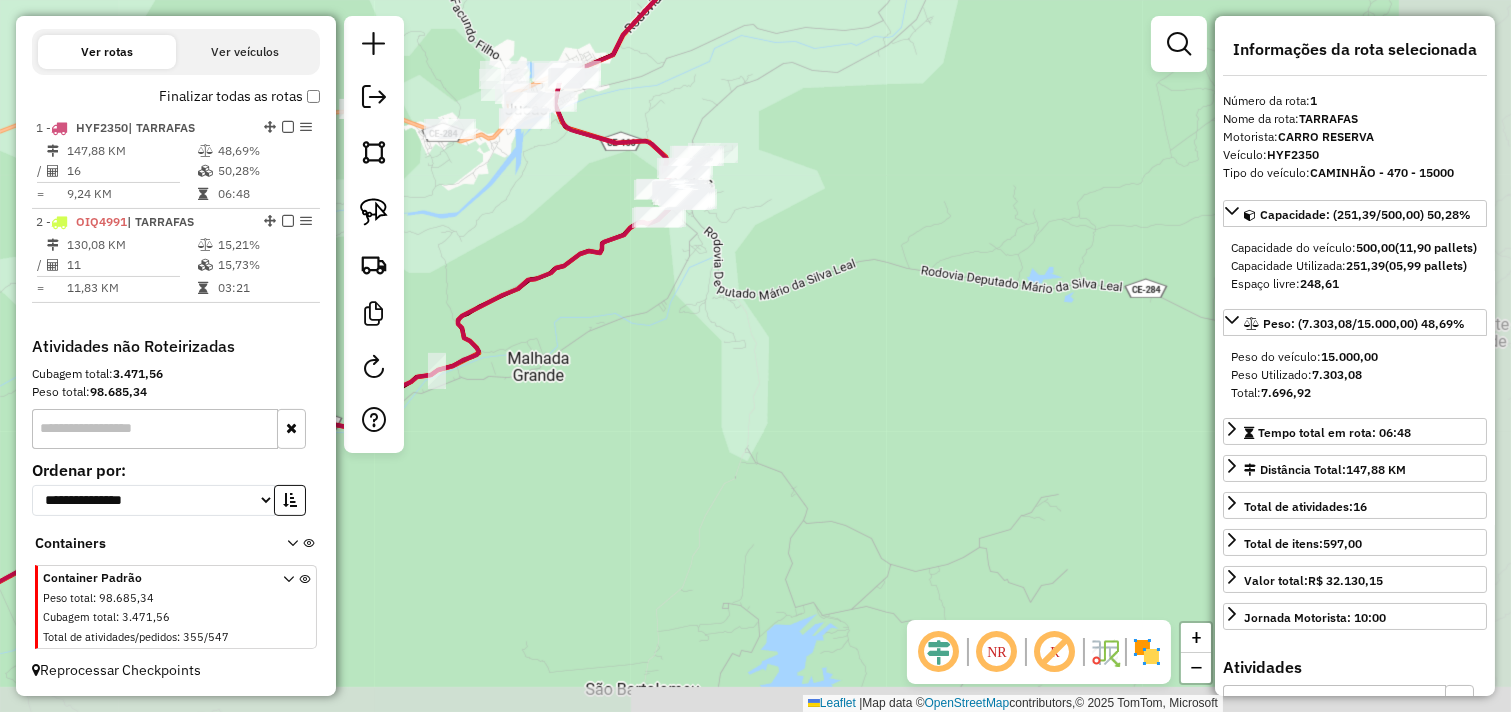 drag, startPoint x: 745, startPoint y: 292, endPoint x: 547, endPoint y: 181, distance: 226.9912 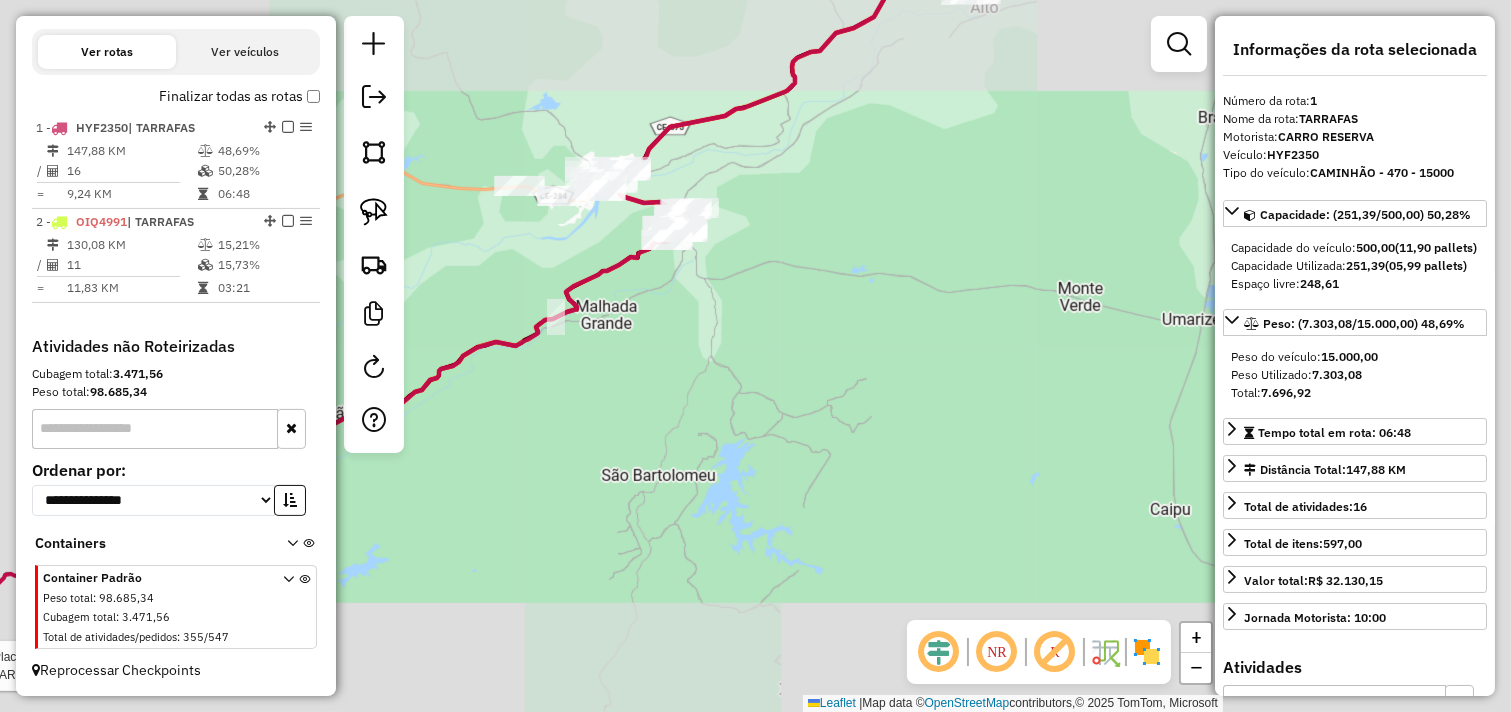 drag, startPoint x: 810, startPoint y: 397, endPoint x: 697, endPoint y: 171, distance: 252.67567 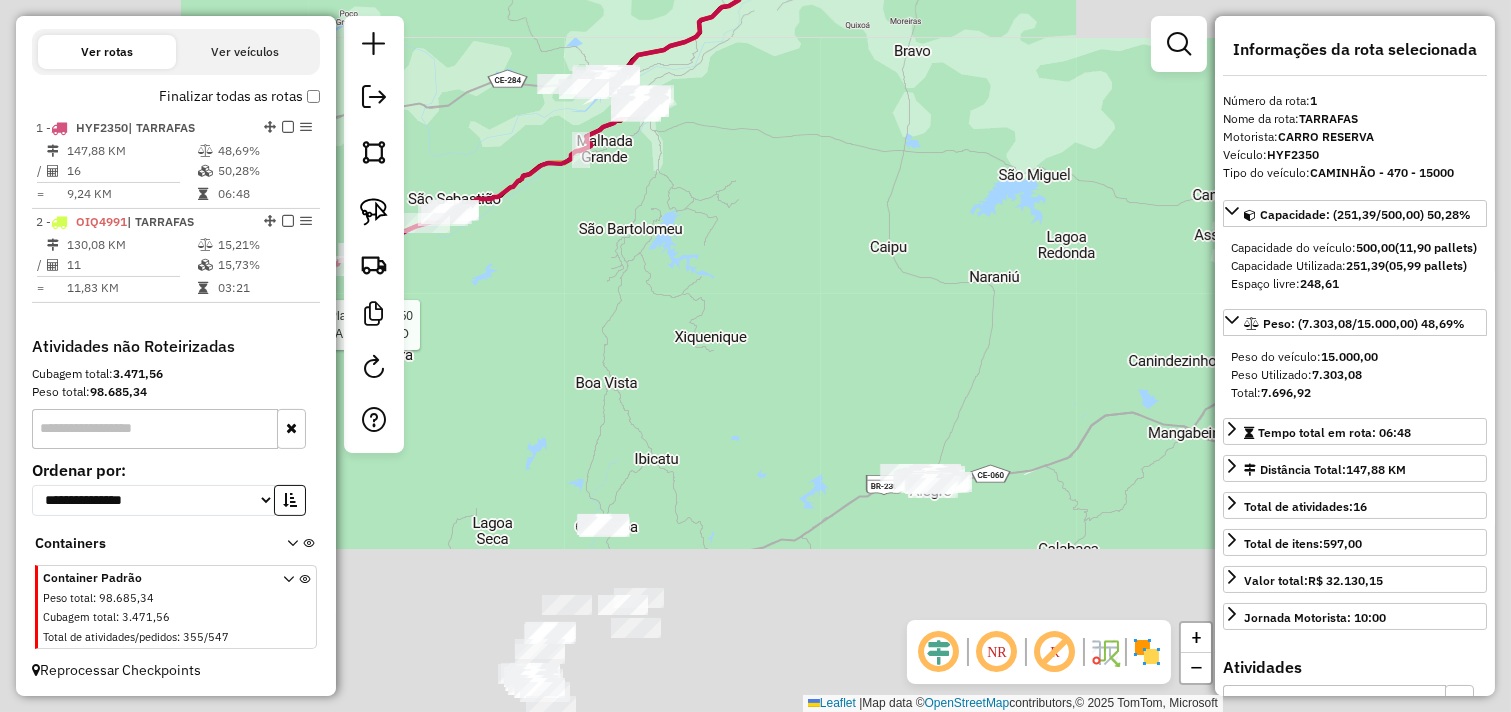click on "Rota 1 - Placa HYF2350  11083 - BAR DO BETO Janela de atendimento Grade de atendimento Capacidade Transportadoras Veículos Cliente Pedidos  Rotas Selecione os dias de semana para filtrar as janelas de atendimento  Seg   Ter   Qua   Qui   Sex   Sáb   Dom  Informe o período da janela de atendimento: De: Até:  Filtrar exatamente a janela do cliente  Considerar janela de atendimento padrão  Selecione os dias de semana para filtrar as grades de atendimento  Seg   Ter   Qua   Qui   Sex   Sáb   Dom   Considerar clientes sem dia de atendimento cadastrado  Clientes fora do dia de atendimento selecionado Filtrar as atividades entre os valores definidos abaixo:  Peso mínimo:   Peso máximo:   Cubagem mínima:   Cubagem máxima:   De:   Até:  Filtrar as atividades entre o tempo de atendimento definido abaixo:  De:   Até:   Considerar capacidade total dos clientes não roteirizados Transportadora: Selecione um ou mais itens Tipo de veículo: Selecione um ou mais itens Veículo: Selecione um ou mais itens Nome: +" 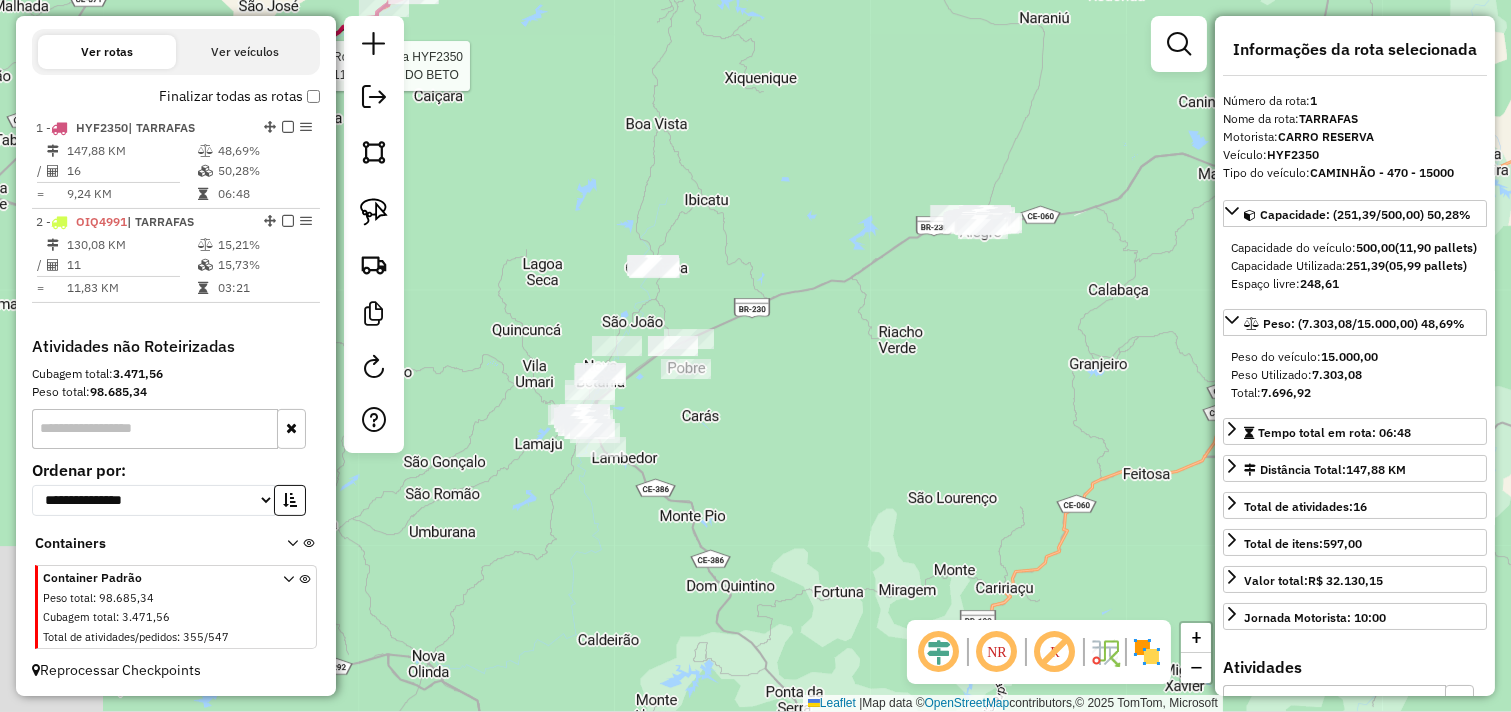 drag, startPoint x: 706, startPoint y: 341, endPoint x: 822, endPoint y: 221, distance: 166.90117 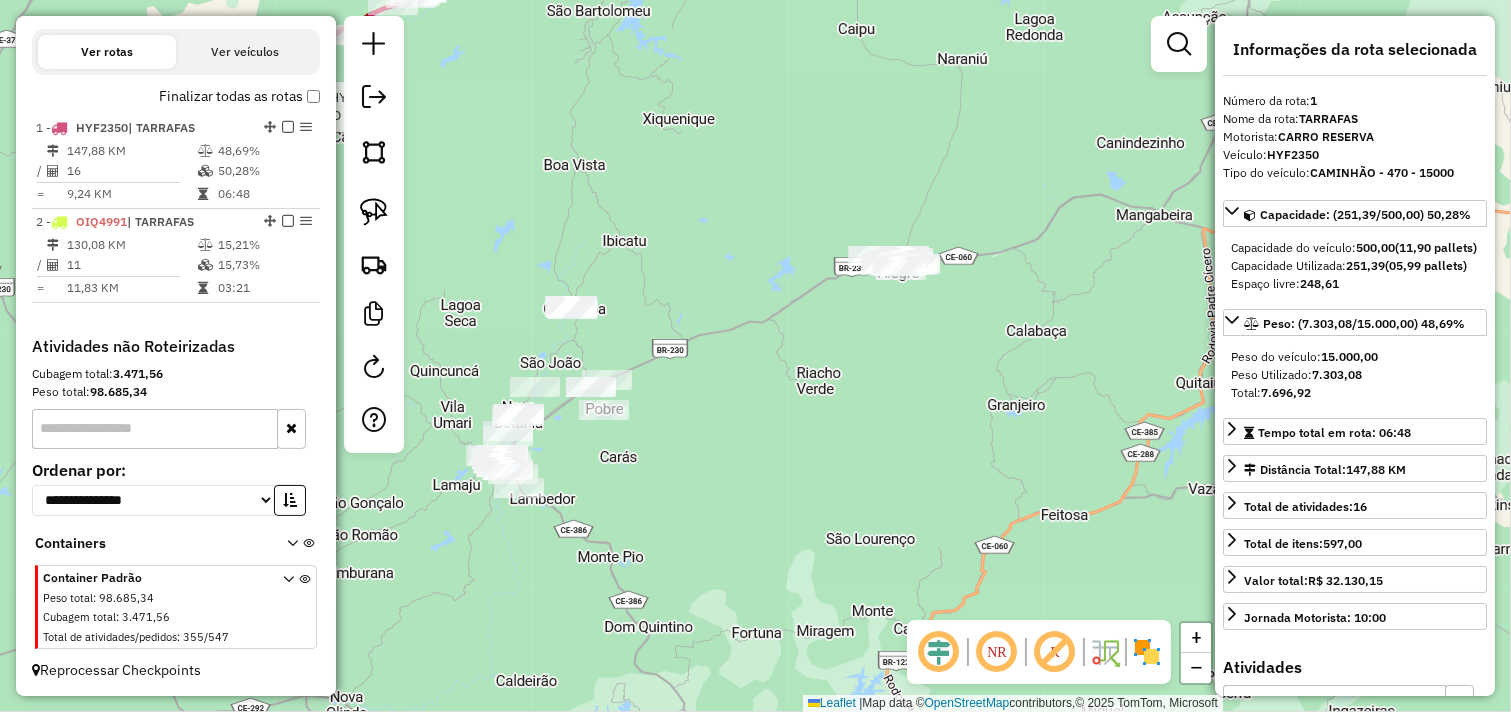 drag, startPoint x: 883, startPoint y: 277, endPoint x: 790, endPoint y: 328, distance: 106.06602 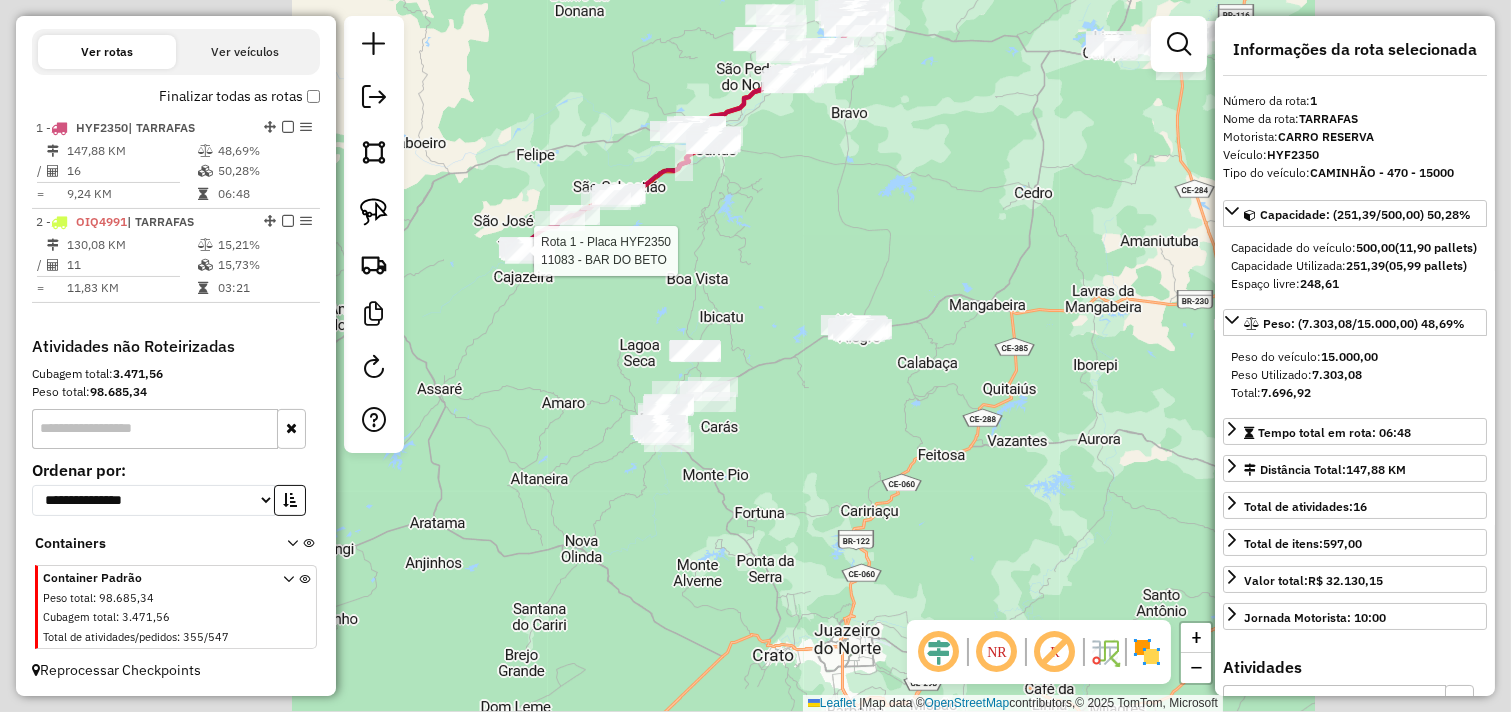 click on "Rota 1 - Placa HYF2350  11083 - BAR DO BETO Janela de atendimento Grade de atendimento Capacidade Transportadoras Veículos Cliente Pedidos  Rotas Selecione os dias de semana para filtrar as janelas de atendimento  Seg   Ter   Qua   Qui   Sex   Sáb   Dom  Informe o período da janela de atendimento: De: Até:  Filtrar exatamente a janela do cliente  Considerar janela de atendimento padrão  Selecione os dias de semana para filtrar as grades de atendimento  Seg   Ter   Qua   Qui   Sex   Sáb   Dom   Considerar clientes sem dia de atendimento cadastrado  Clientes fora do dia de atendimento selecionado Filtrar as atividades entre os valores definidos abaixo:  Peso mínimo:   Peso máximo:   Cubagem mínima:   Cubagem máxima:   De:   Até:  Filtrar as atividades entre o tempo de atendimento definido abaixo:  De:   Até:   Considerar capacidade total dos clientes não roteirizados Transportadora: Selecione um ou mais itens Tipo de veículo: Selecione um ou mais itens Veículo: Selecione um ou mais itens Nome: +" 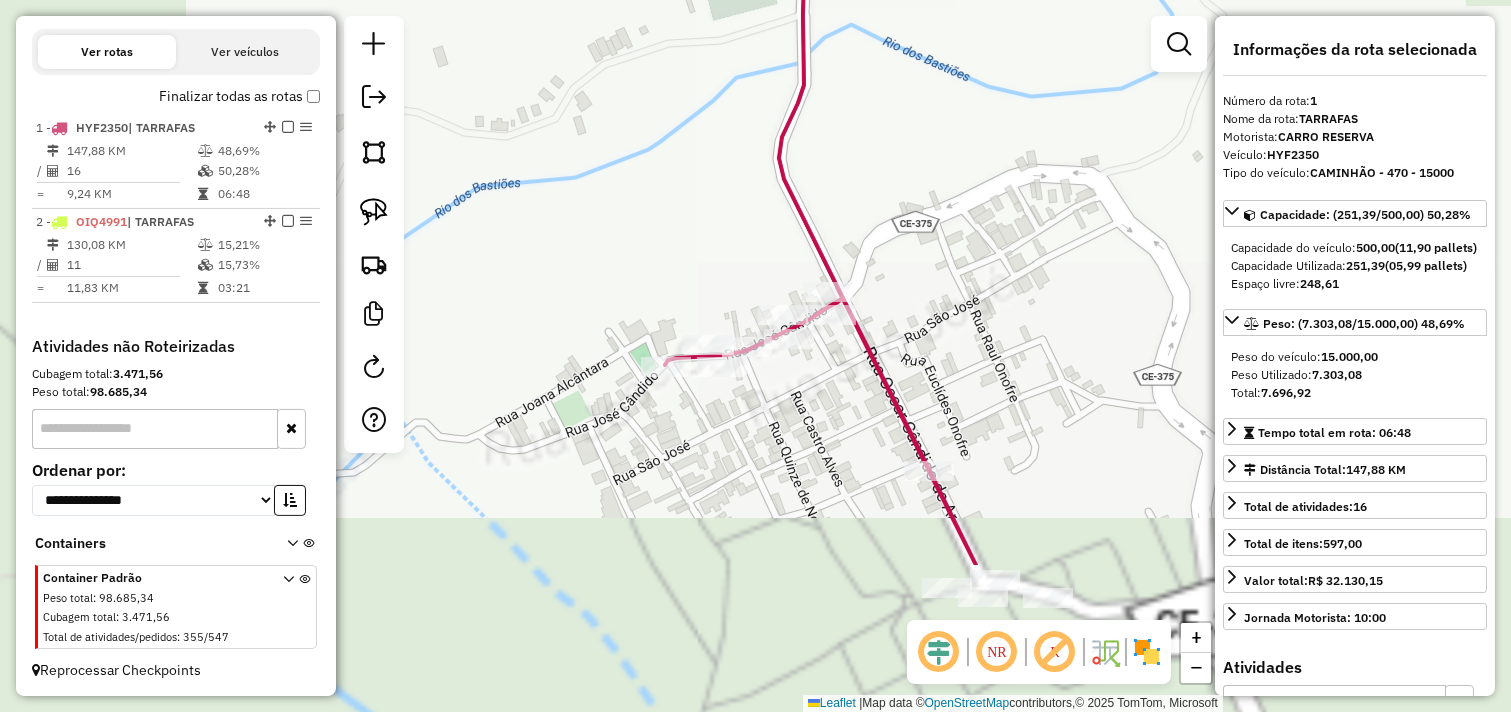 drag, startPoint x: 660, startPoint y: 455, endPoint x: 1002, endPoint y: 257, distance: 395.18097 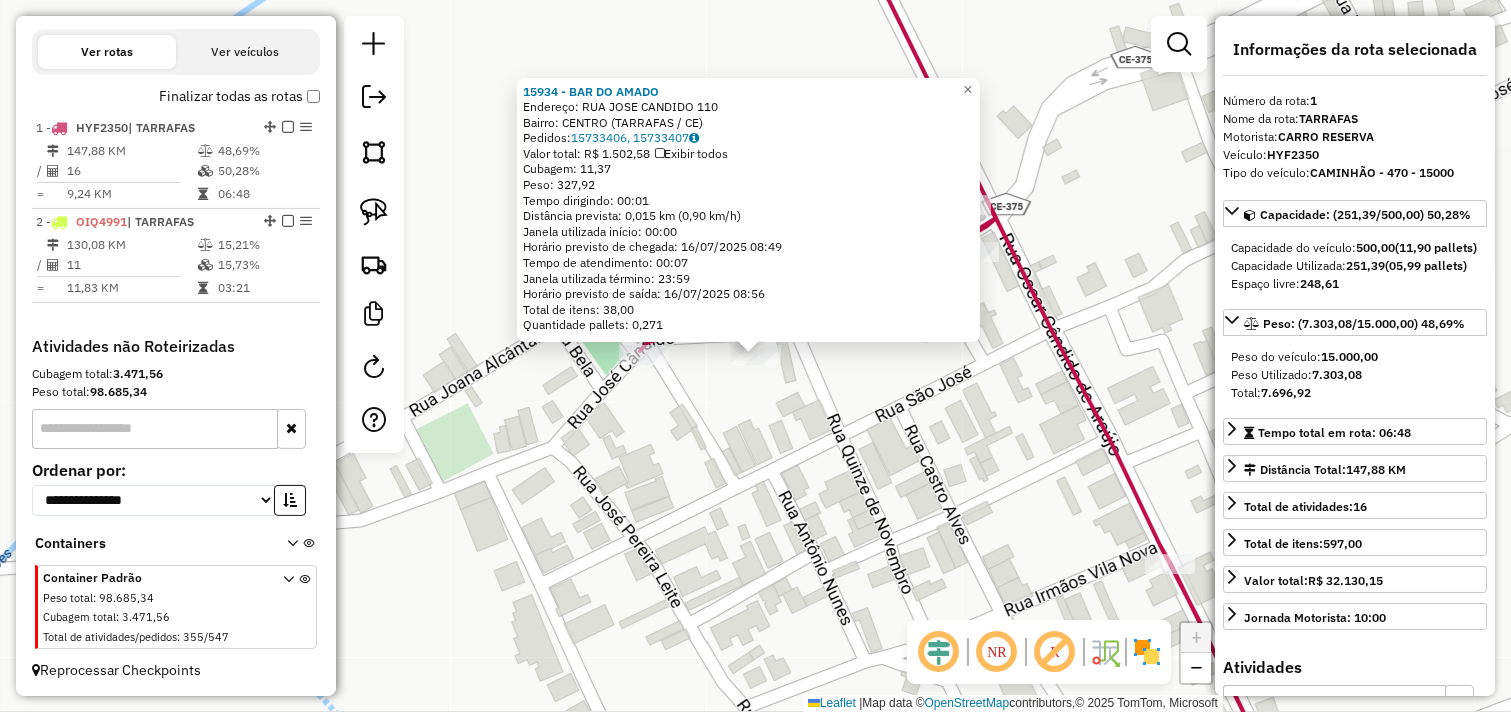 click on "15934 - BAR DO AMADO  Endereço:  RUA JOSE CANDIDO 110   Bairro: CENTRO (TARRAFAS / CE)   Pedidos:  15733406, 15733407   Valor total: R$ 1.502,58   Exibir todos   Cubagem: 11,37  Peso: 327,92  Tempo dirigindo: 00:01   Distância prevista: 0,015 km (0,90 km/h)   Janela utilizada início: 00:00   Horário previsto de chegada: 16/07/2025 08:49   Tempo de atendimento: 00:07   Janela utilizada término: 23:59   Horário previsto de saída: 16/07/2025 08:56   Total de itens: 38,00   Quantidade pallets: 0,271  × Janela de atendimento Grade de atendimento Capacidade Transportadoras Veículos Cliente Pedidos  Rotas Selecione os dias de semana para filtrar as janelas de atendimento  Seg   Ter   Qua   Qui   Sex   Sáb   Dom  Informe o período da janela de atendimento: De: Até:  Filtrar exatamente a janela do cliente  Considerar janela de atendimento padrão  Selecione os dias de semana para filtrar as grades de atendimento  Seg   Ter   Qua   Qui   Sex   Sáb   Dom   Clientes fora do dia de atendimento selecionado De:" 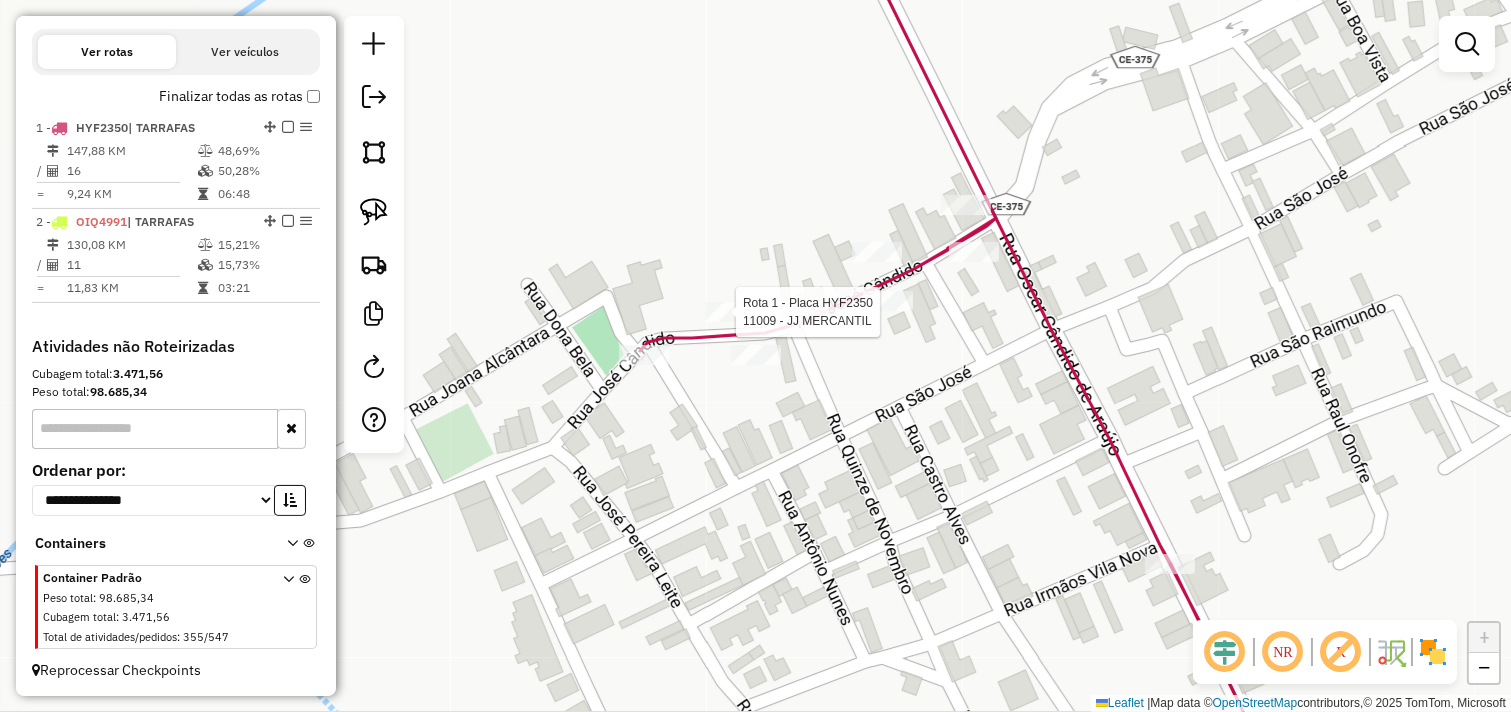 select on "*********" 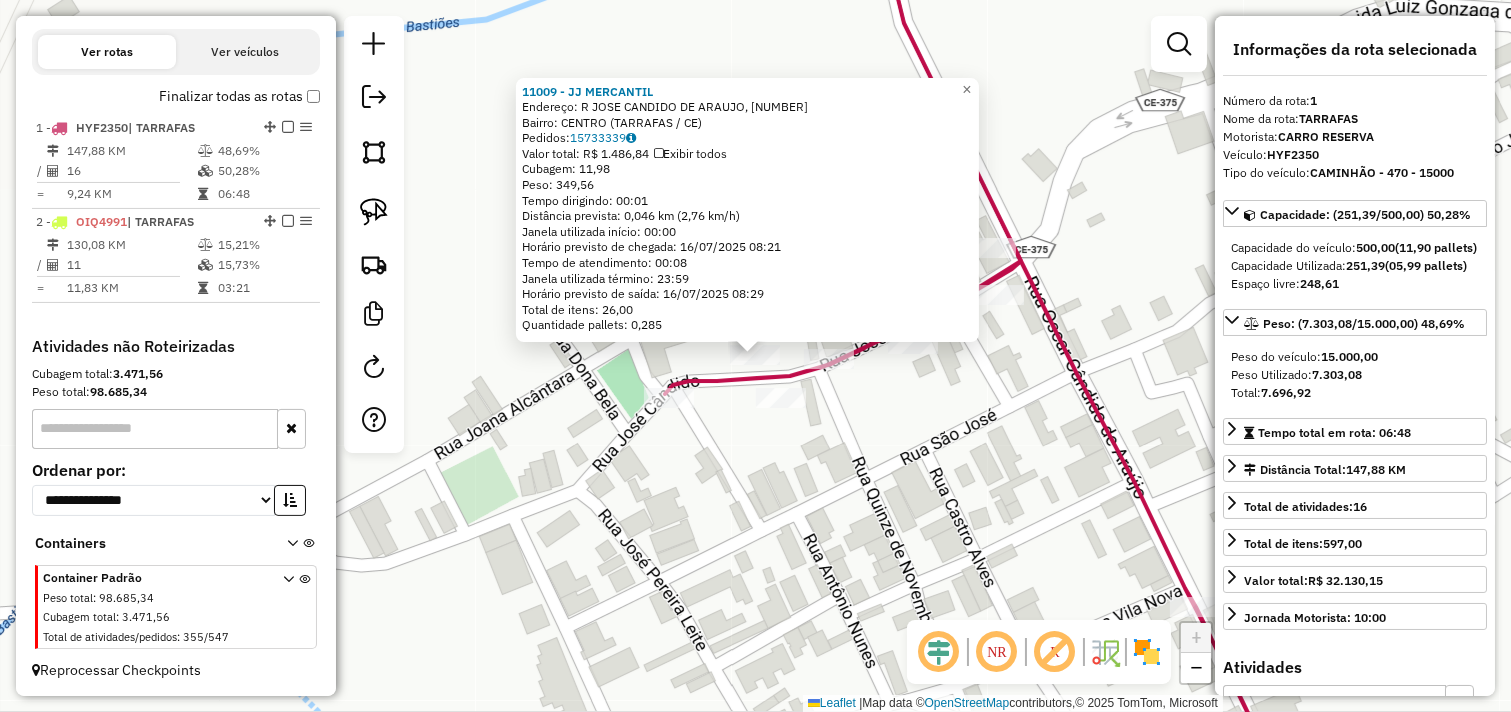 click on "11009 - JJ MERCANTIL  Endereço: R   JOSE CANDIDO DE ARAUJO, 35   Bairro: CENTRO (TARRAFAS / CE)   Pedidos:  15733339   Valor total: R$ 1.486,84   Exibir todos   Cubagem: 11,98  Peso: 349,56  Tempo dirigindo: 00:01   Distância prevista: 0,046 km (2,76 km/h)   Janela utilizada início: 00:00   Horário previsto de chegada: 16/07/2025 08:21   Tempo de atendimento: 00:08   Janela utilizada término: 23:59   Horário previsto de saída: 16/07/2025 08:29   Total de itens: 26,00   Quantidade pallets: 0,285  × Janela de atendimento Grade de atendimento Capacidade Transportadoras Veículos Cliente Pedidos  Rotas Selecione os dias de semana para filtrar as janelas de atendimento  Seg   Ter   Qua   Qui   Sex   Sáb   Dom  Informe o período da janela de atendimento: De: Até:  Filtrar exatamente a janela do cliente  Considerar janela de atendimento padrão  Selecione os dias de semana para filtrar as grades de atendimento  Seg   Ter   Qua   Qui   Sex   Sáb   Dom   Clientes fora do dia de atendimento selecionado De:" 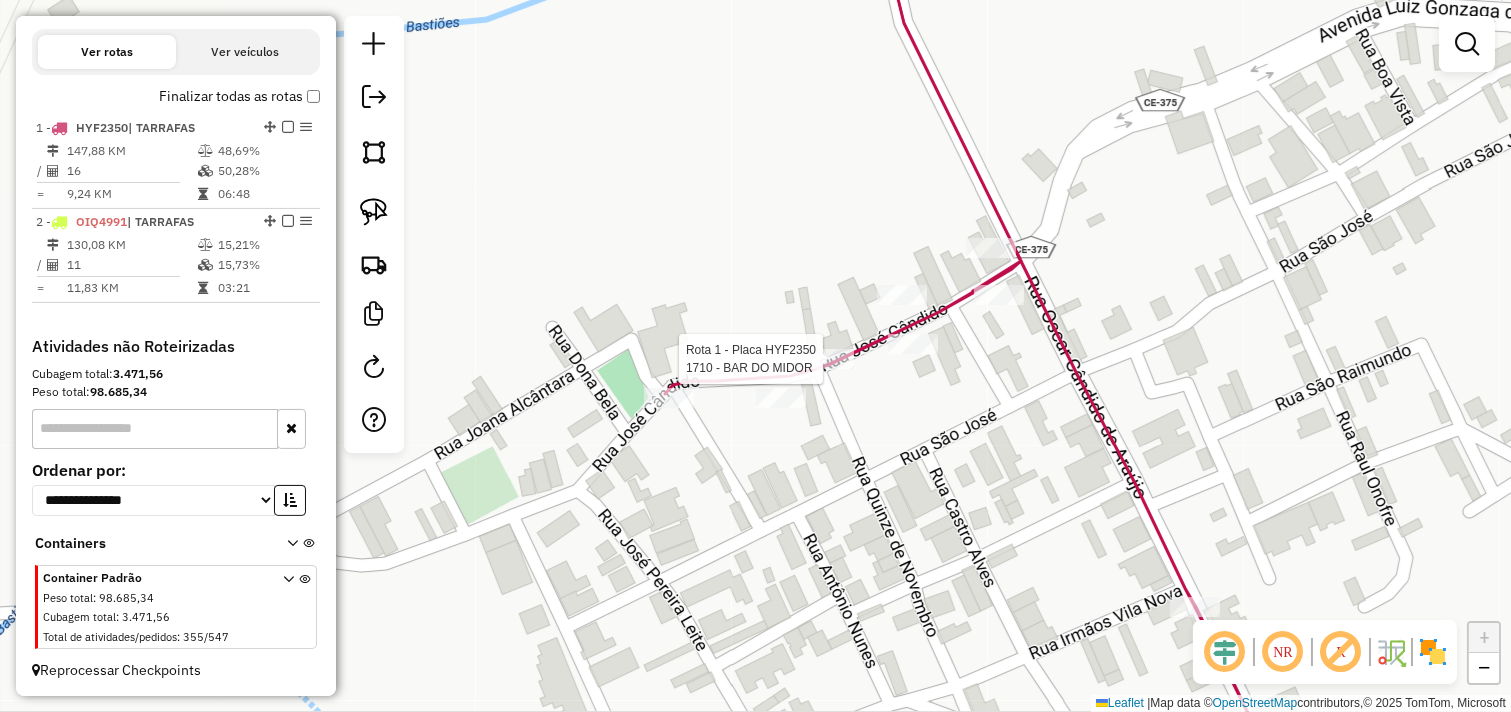 select on "*********" 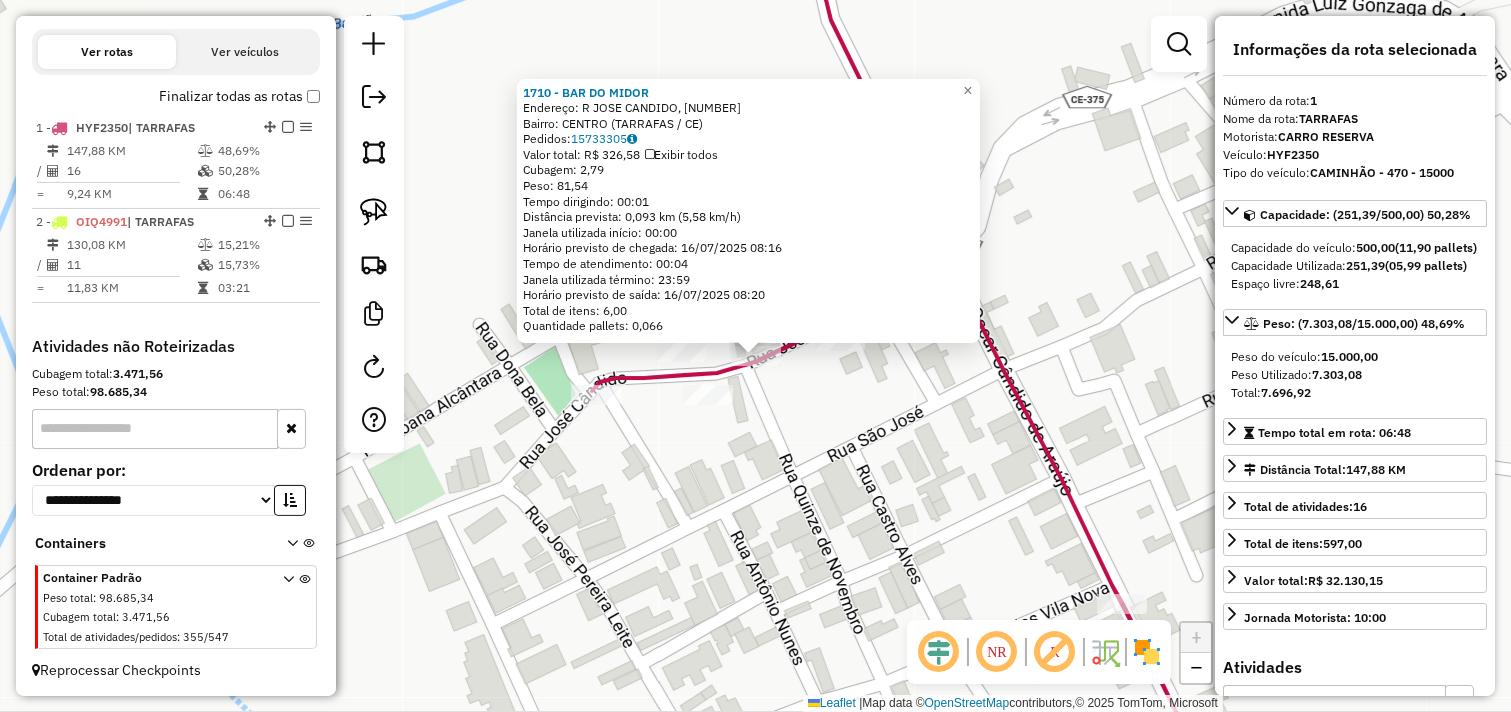 drag, startPoint x: 958, startPoint y: 432, endPoint x: 928, endPoint y: 445, distance: 32.695564 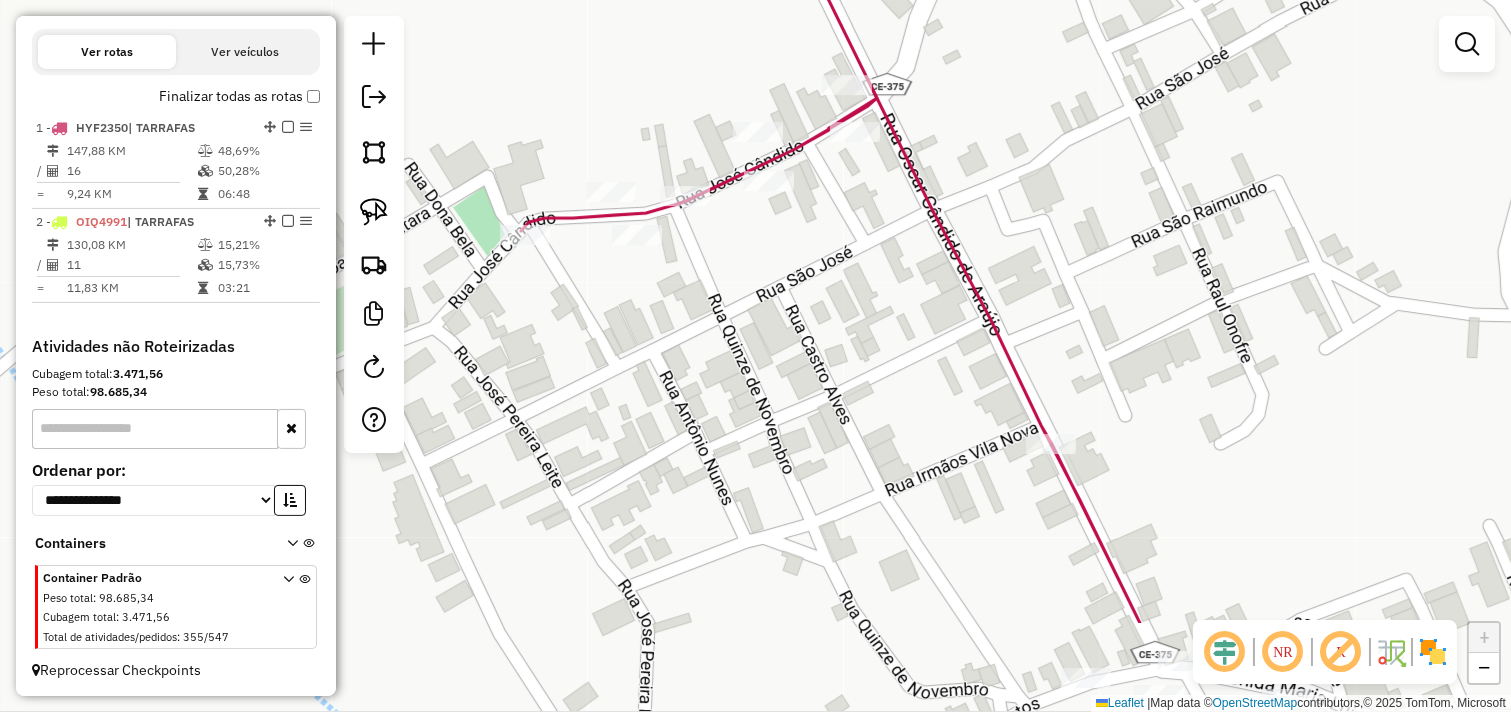drag, startPoint x: 808, startPoint y: 534, endPoint x: 731, endPoint y: 374, distance: 177.56407 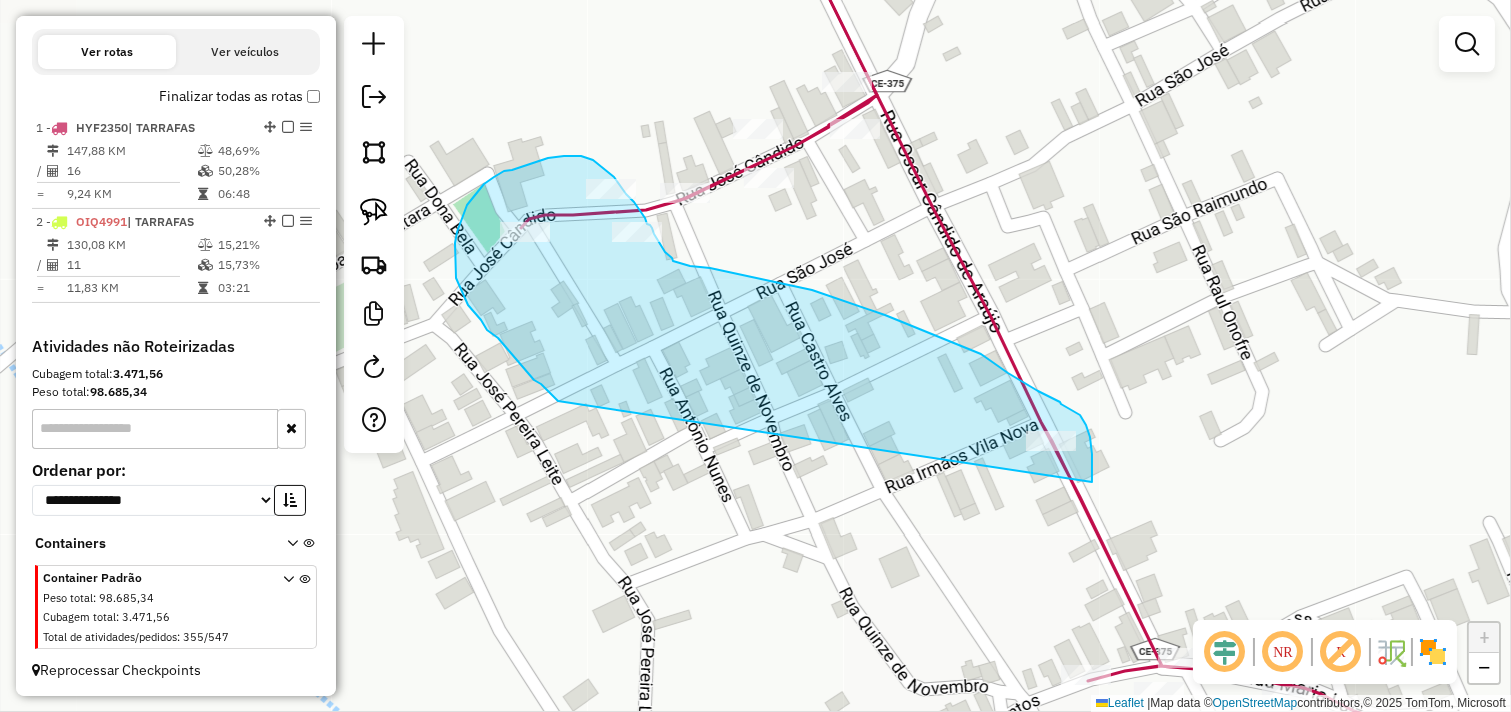 drag, startPoint x: 548, startPoint y: 391, endPoint x: 1092, endPoint y: 485, distance: 552.0616 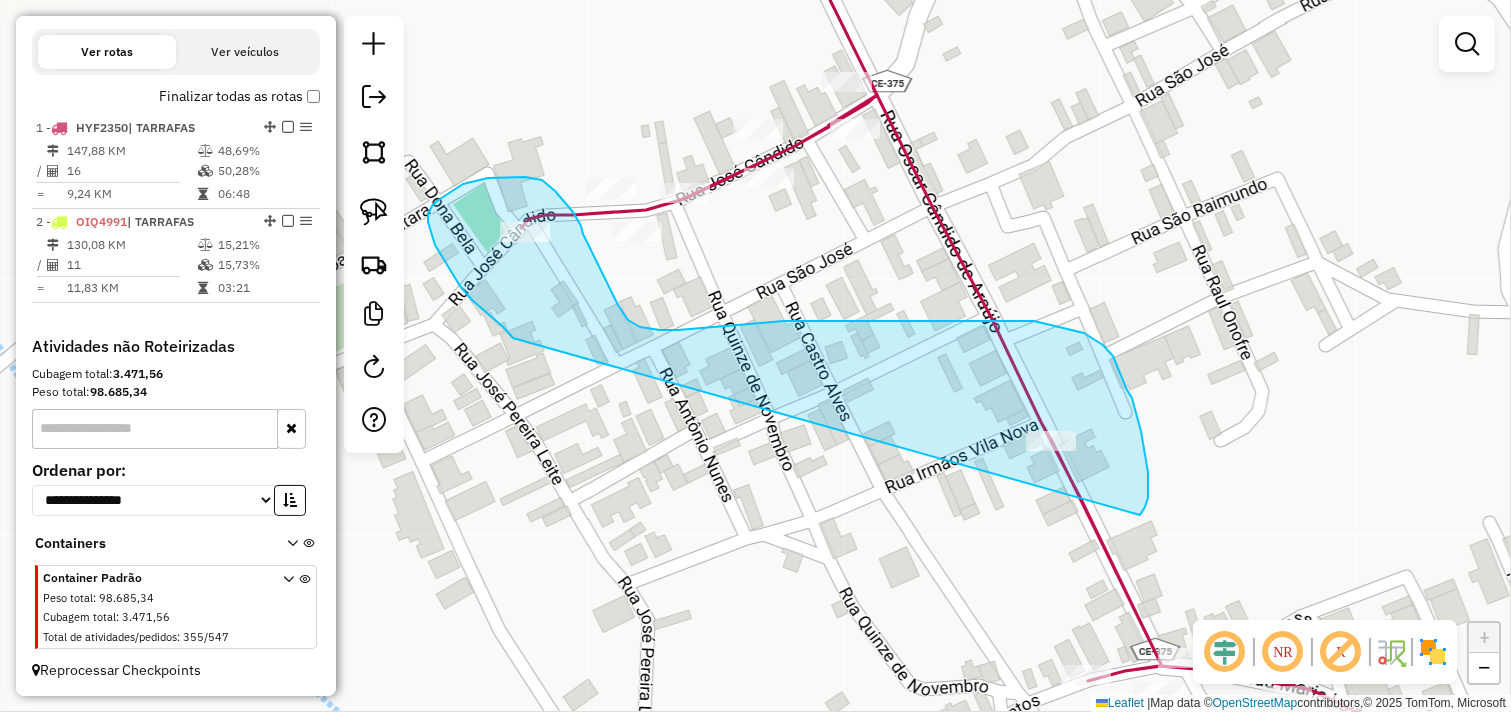 drag, startPoint x: 472, startPoint y: 300, endPoint x: 1118, endPoint y: 533, distance: 686.73505 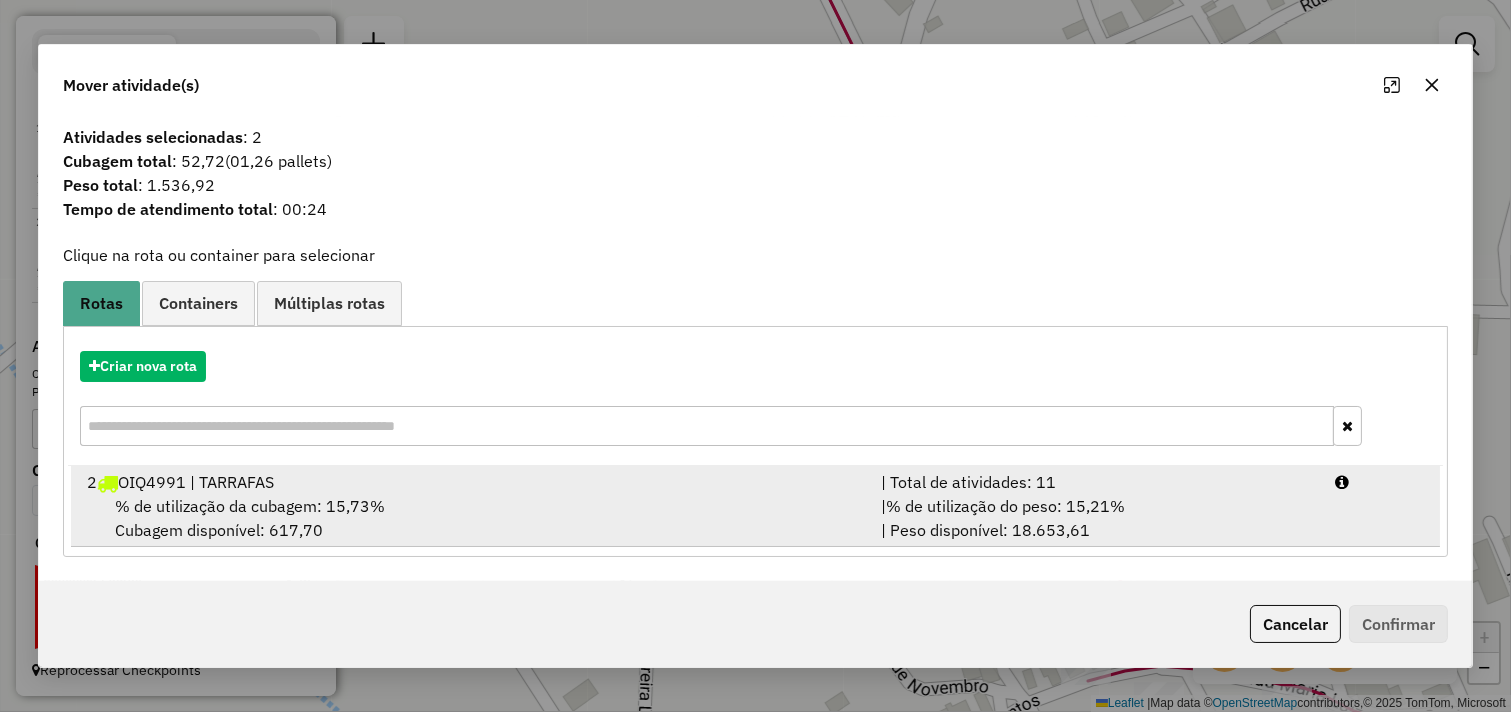 drag, startPoint x: 1021, startPoint y: 510, endPoint x: 1123, endPoint y: 527, distance: 103.40696 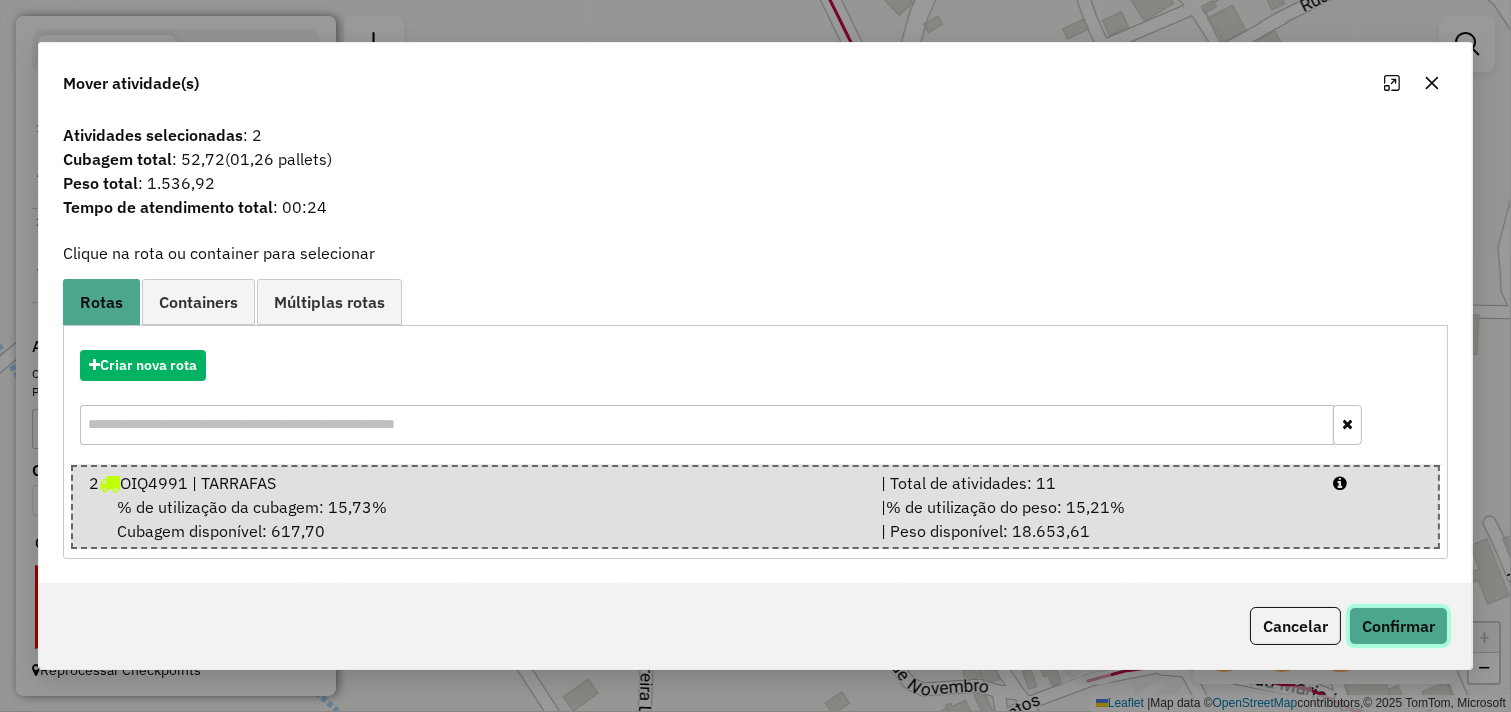 click on "Confirmar" 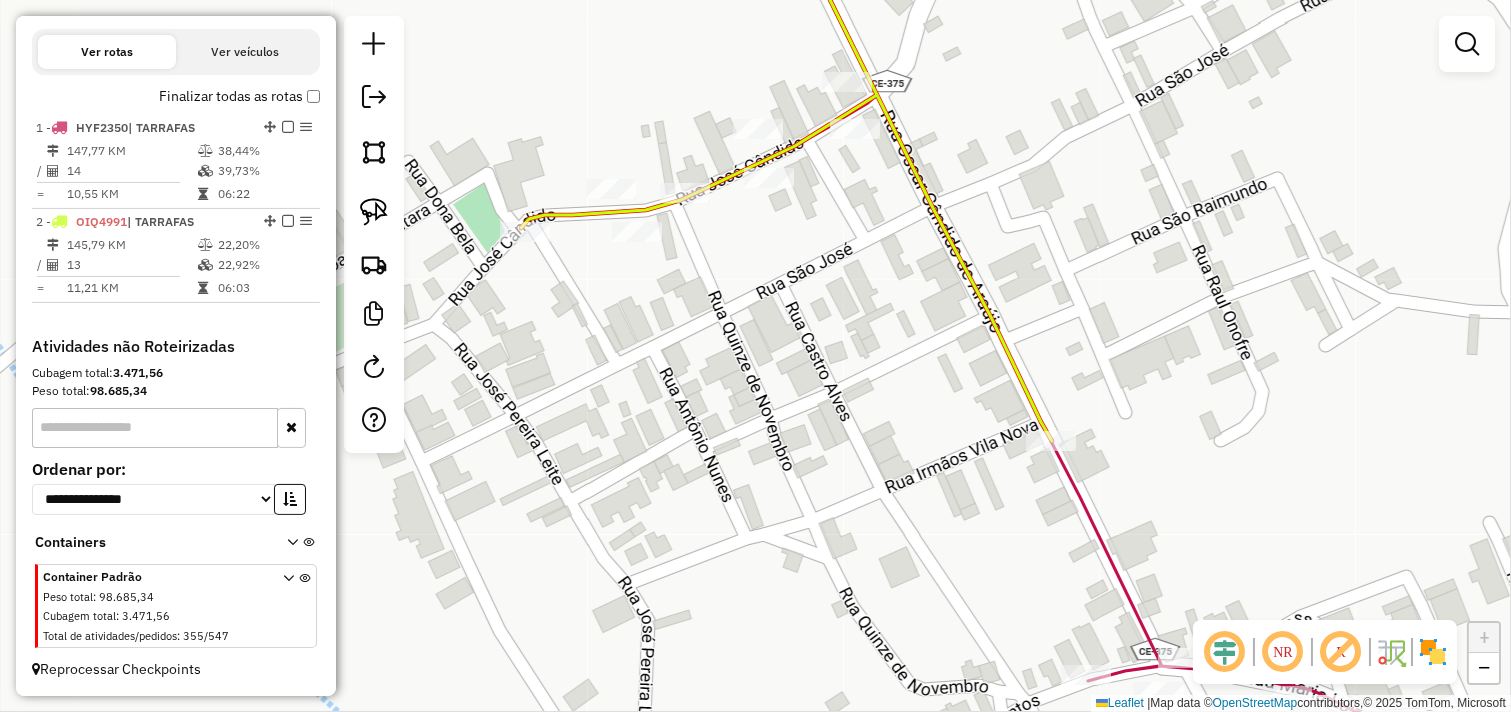 scroll, scrollTop: 650, scrollLeft: 0, axis: vertical 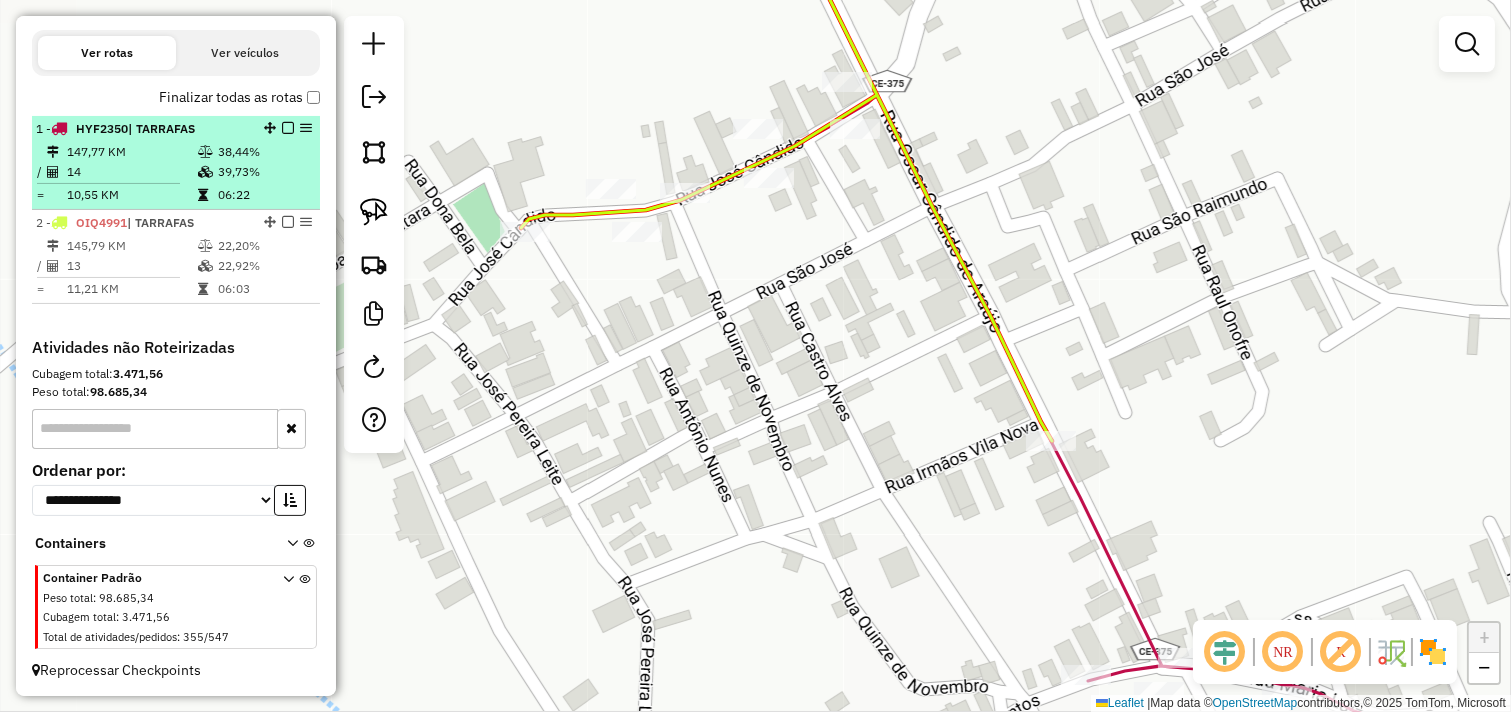 click on "10,55 KM" at bounding box center [131, 195] 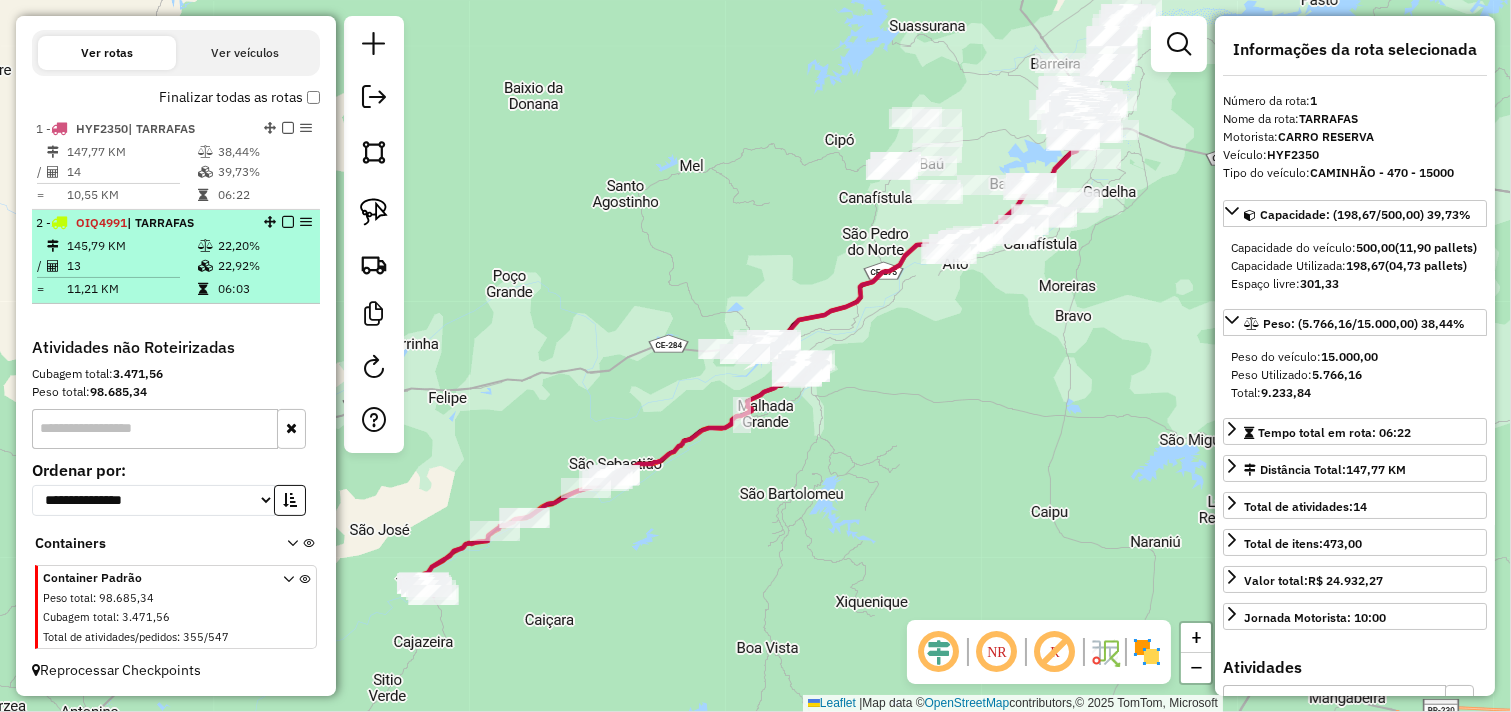 click on "145,79 KM" at bounding box center (131, 246) 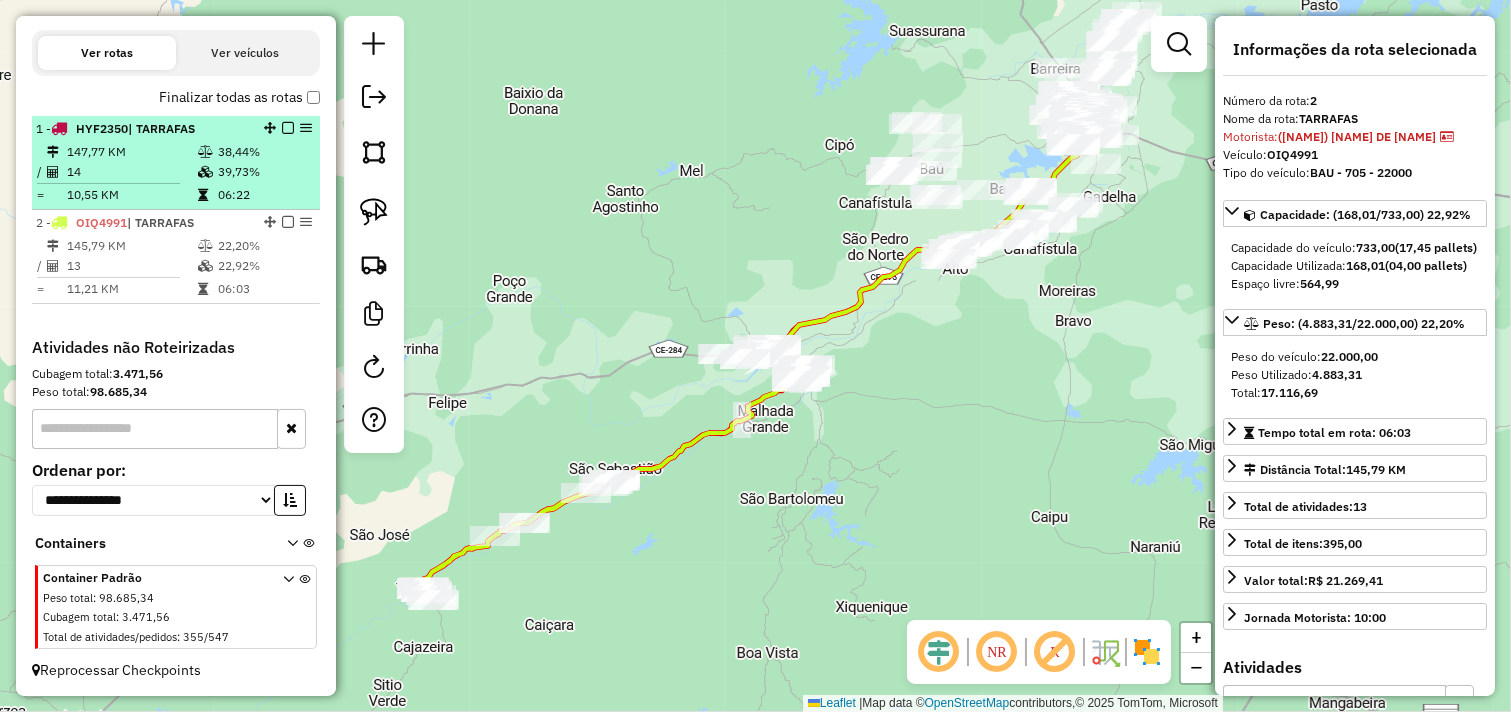 click on "10,55 KM" at bounding box center [131, 195] 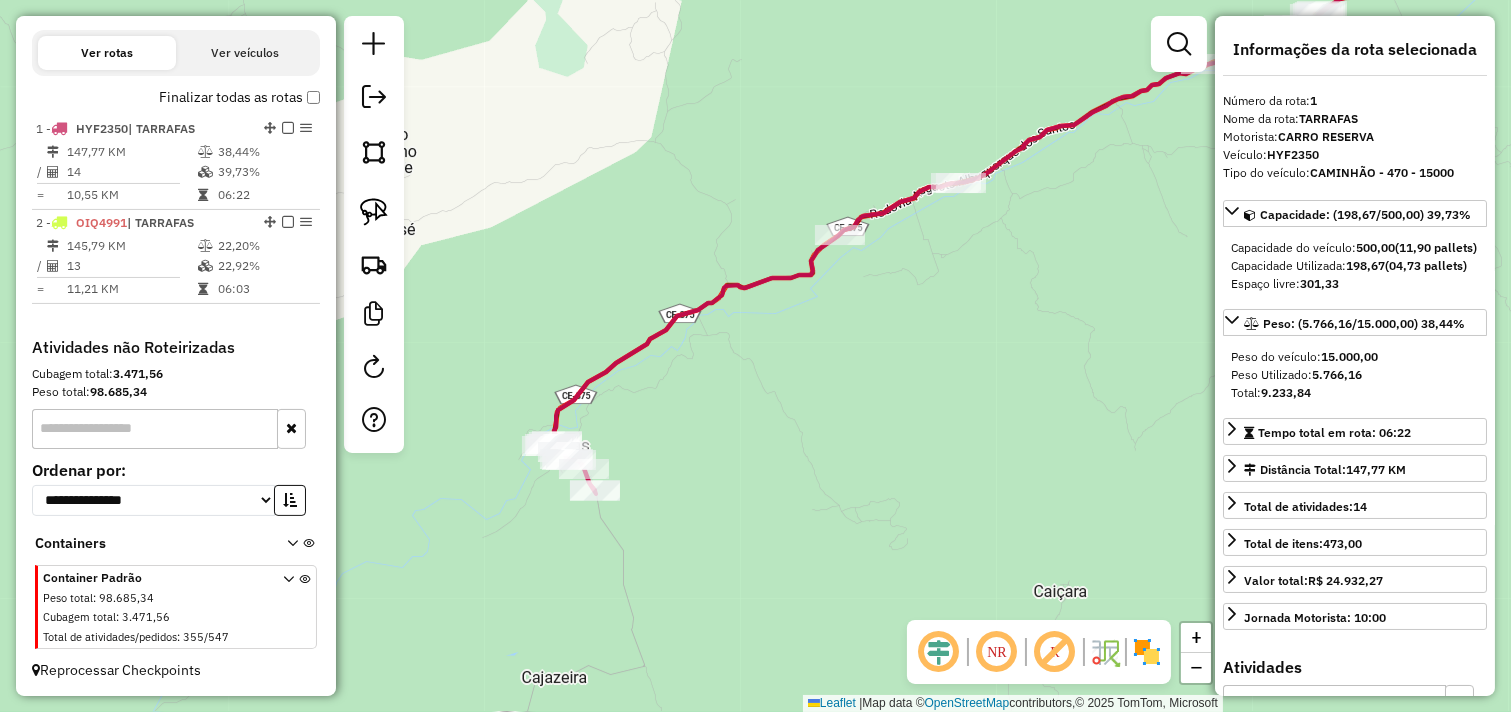 drag, startPoint x: 561, startPoint y: 353, endPoint x: 635, endPoint y: 354, distance: 74.00676 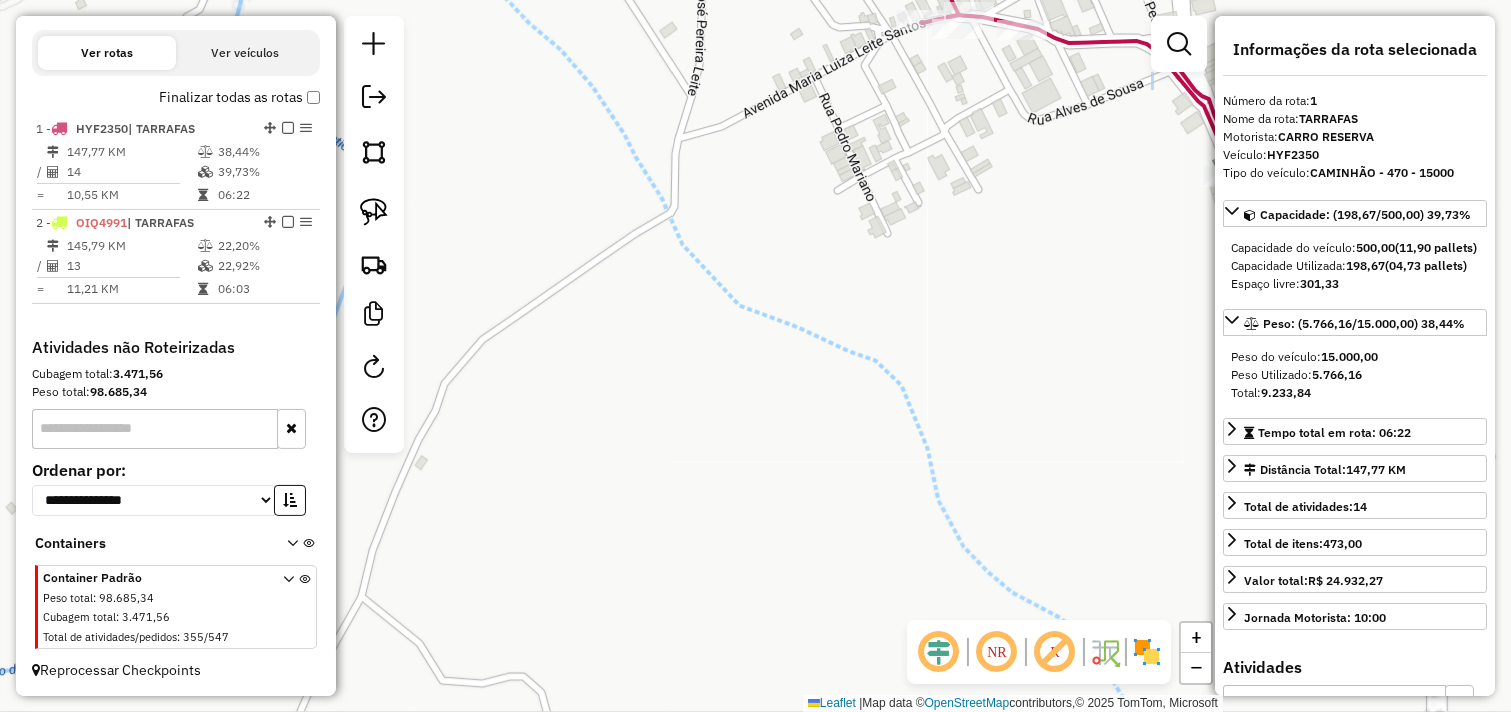 drag, startPoint x: 591, startPoint y: 427, endPoint x: 602, endPoint y: 394, distance: 34.785053 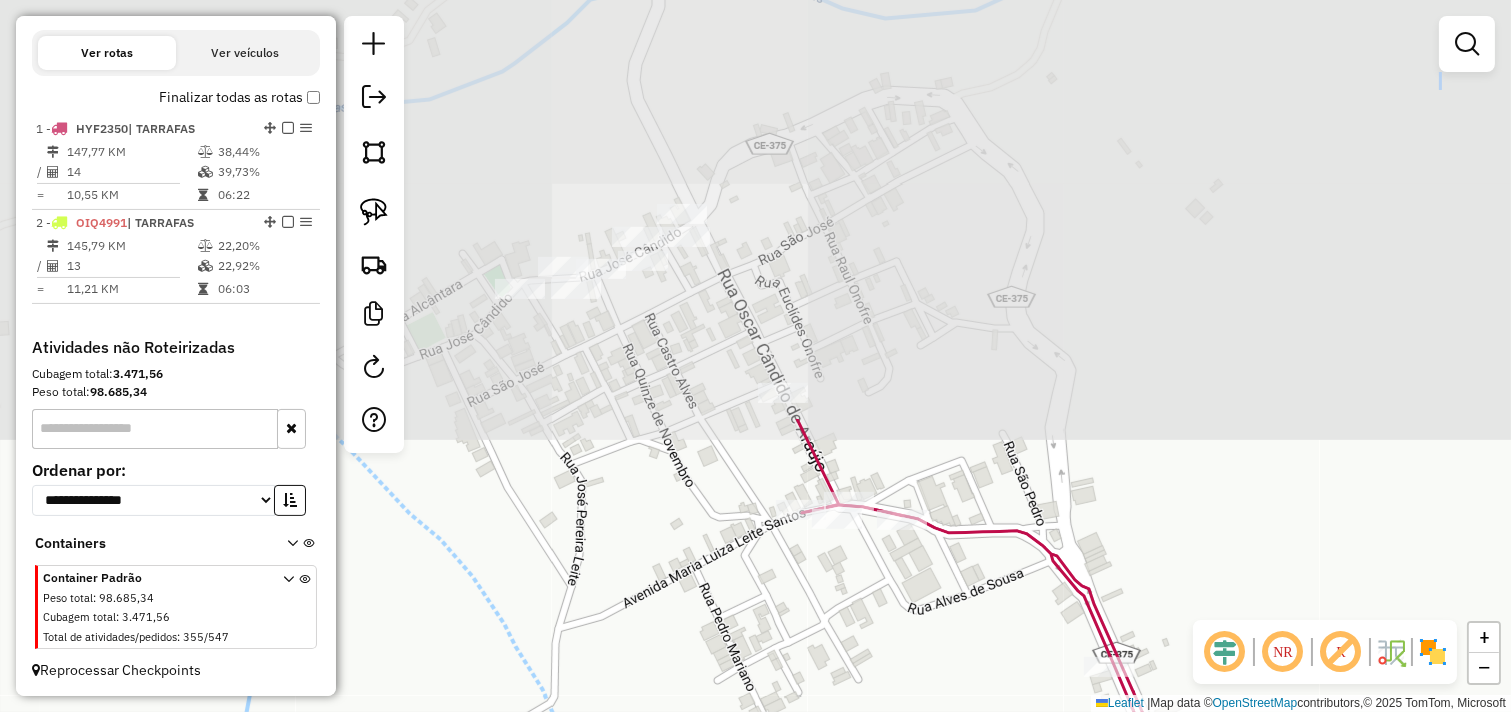 drag, startPoint x: 631, startPoint y: 355, endPoint x: 580, endPoint y: 681, distance: 329.96515 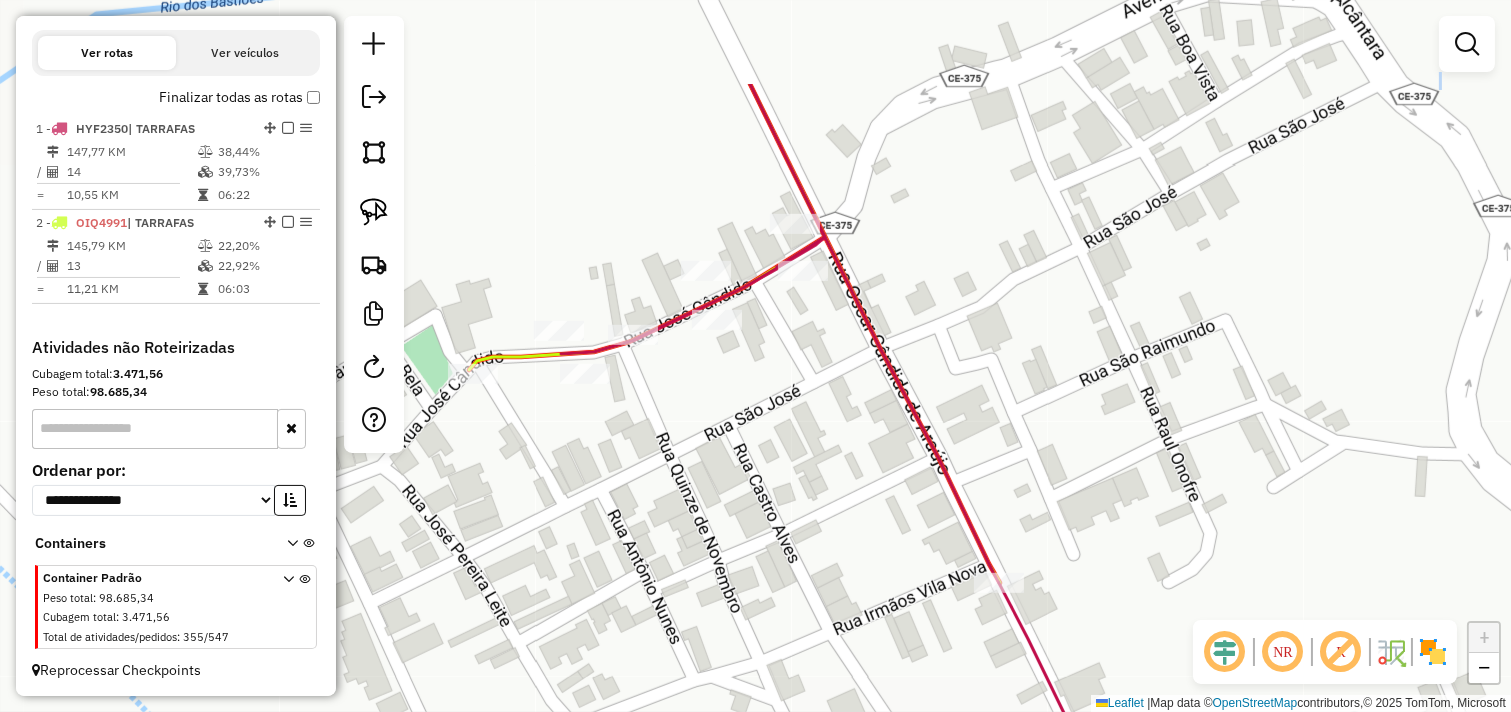 drag, startPoint x: 587, startPoint y: 276, endPoint x: 625, endPoint y: 490, distance: 217.34764 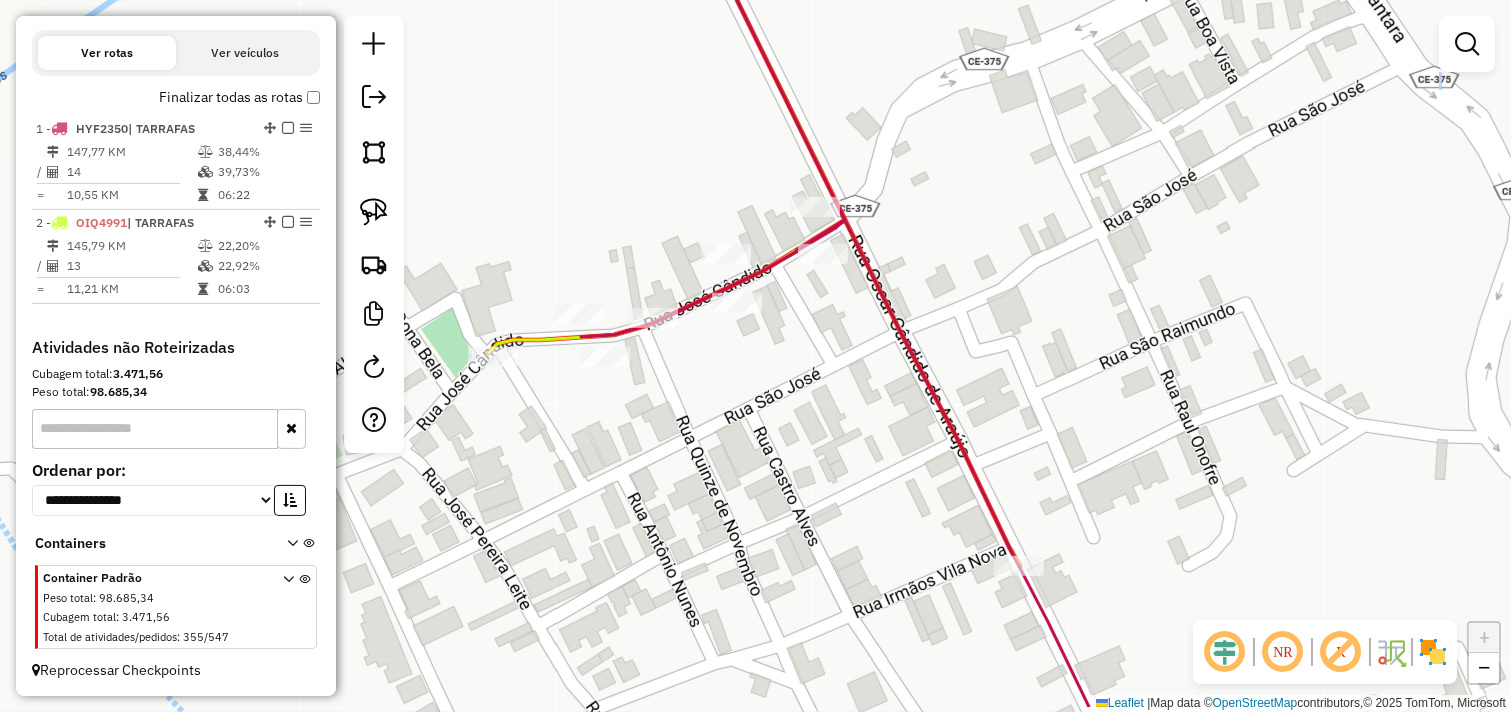 drag, startPoint x: 901, startPoint y: 467, endPoint x: 785, endPoint y: 121, distance: 364.9274 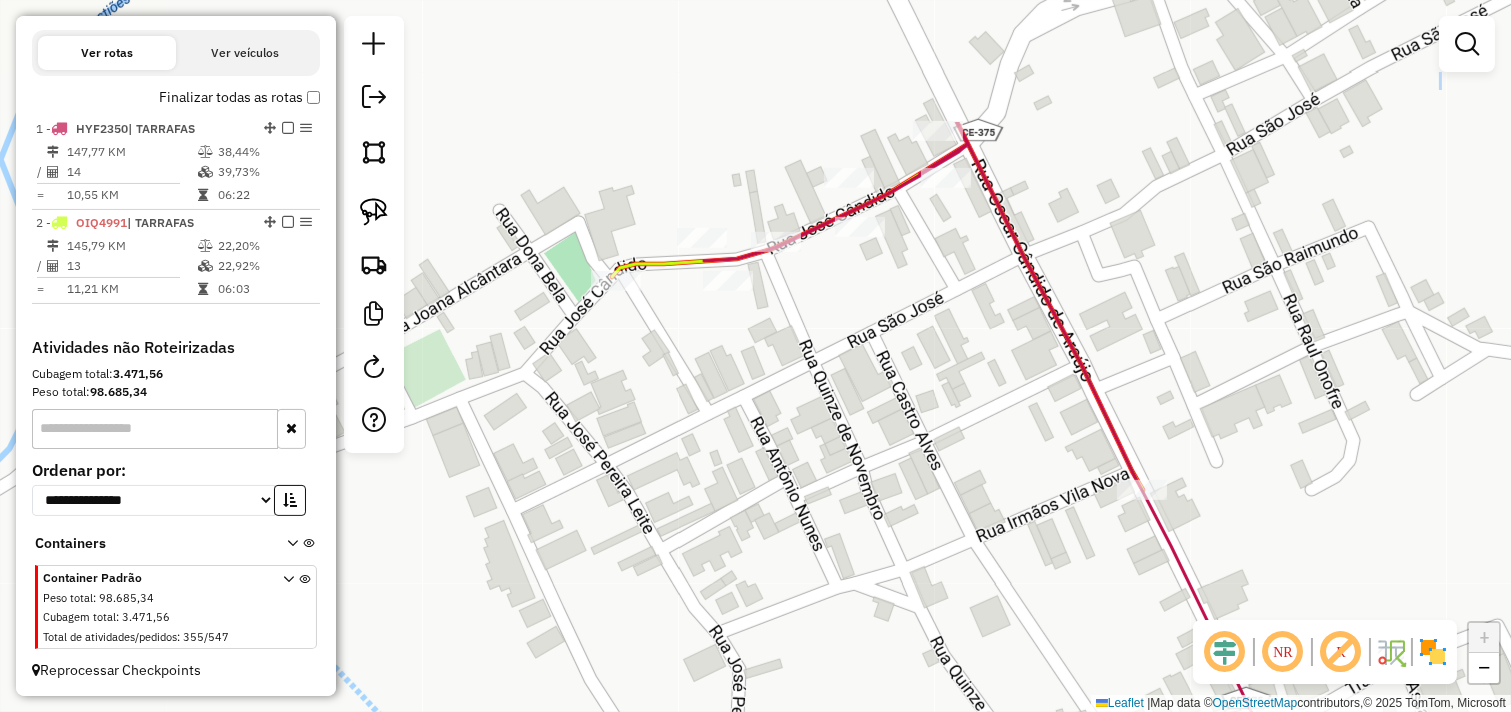 drag, startPoint x: 767, startPoint y: 473, endPoint x: 898, endPoint y: 484, distance: 131.46101 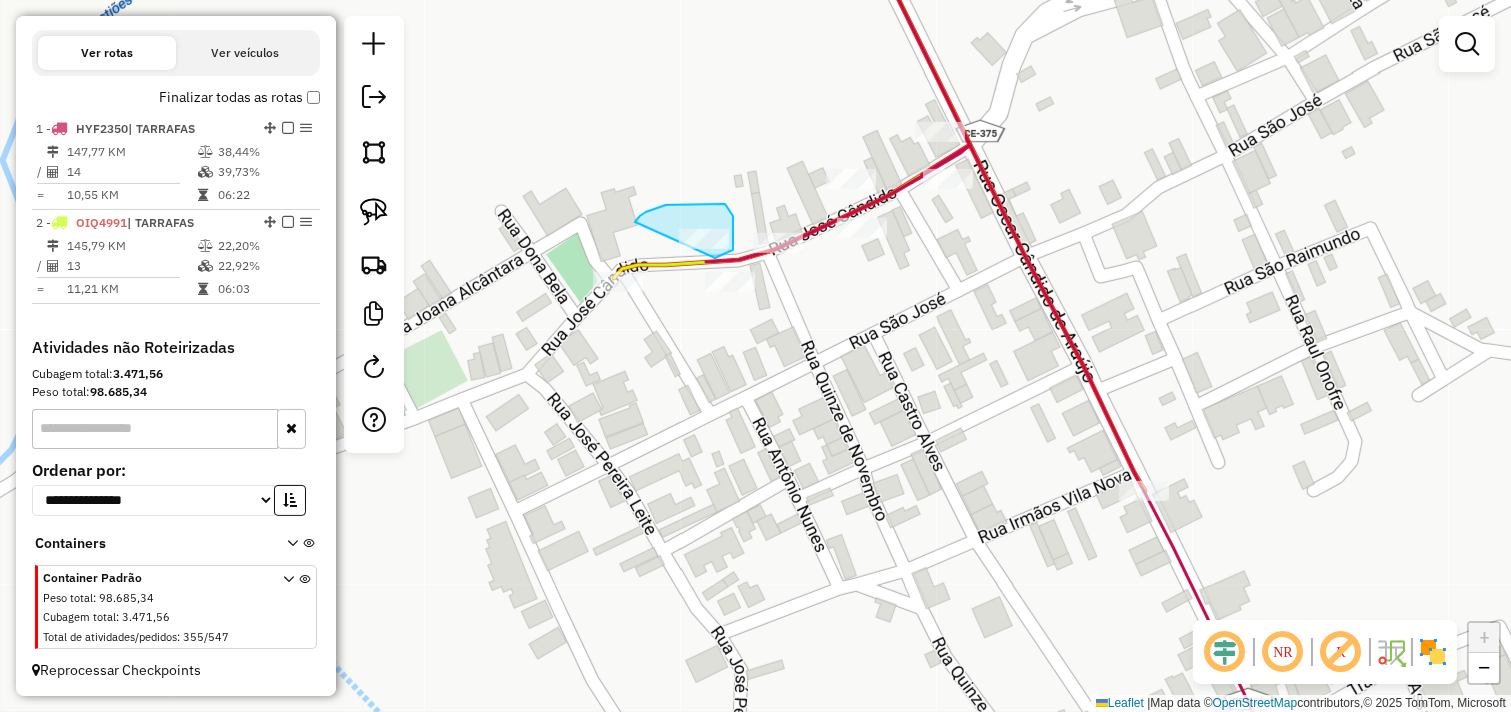 drag, startPoint x: 638, startPoint y: 218, endPoint x: 715, endPoint y: 258, distance: 86.76981 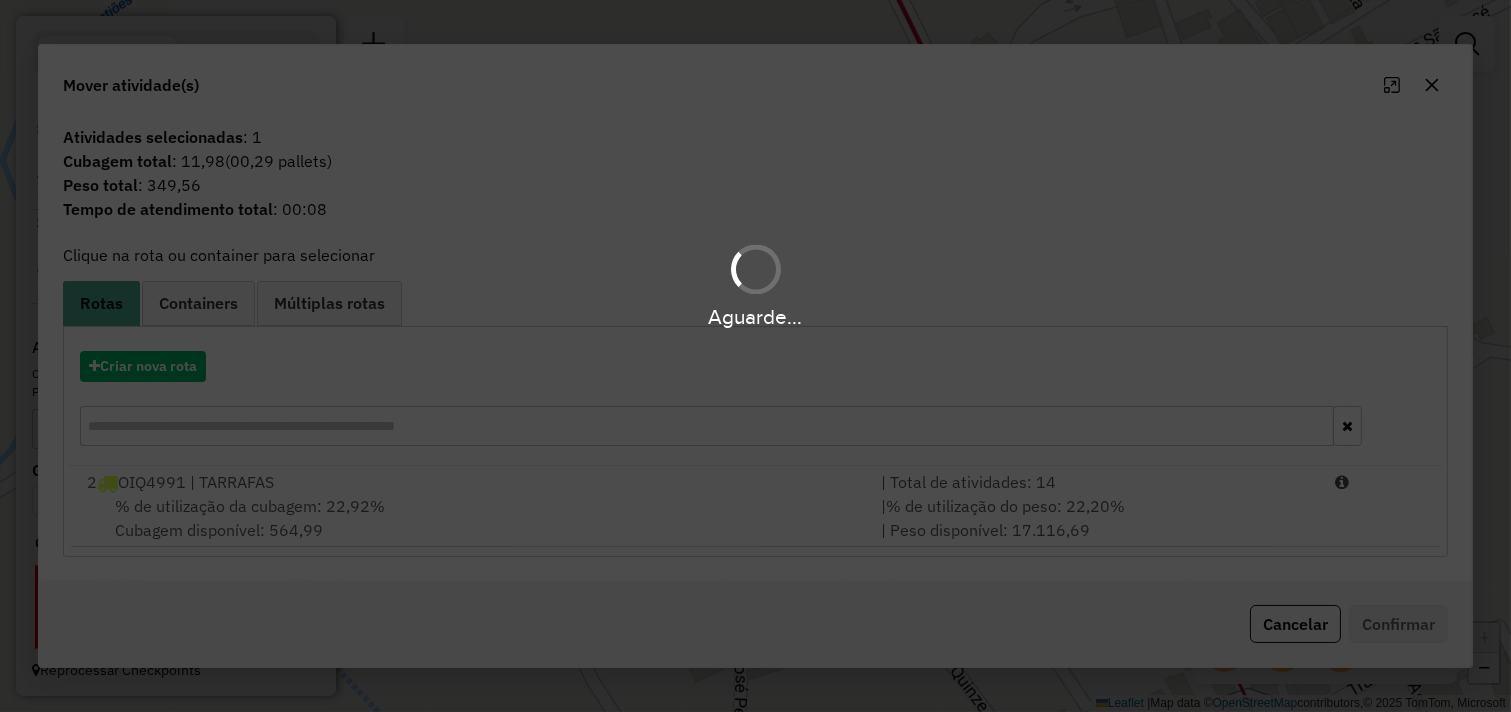 click on "Aguarde..." at bounding box center (755, 356) 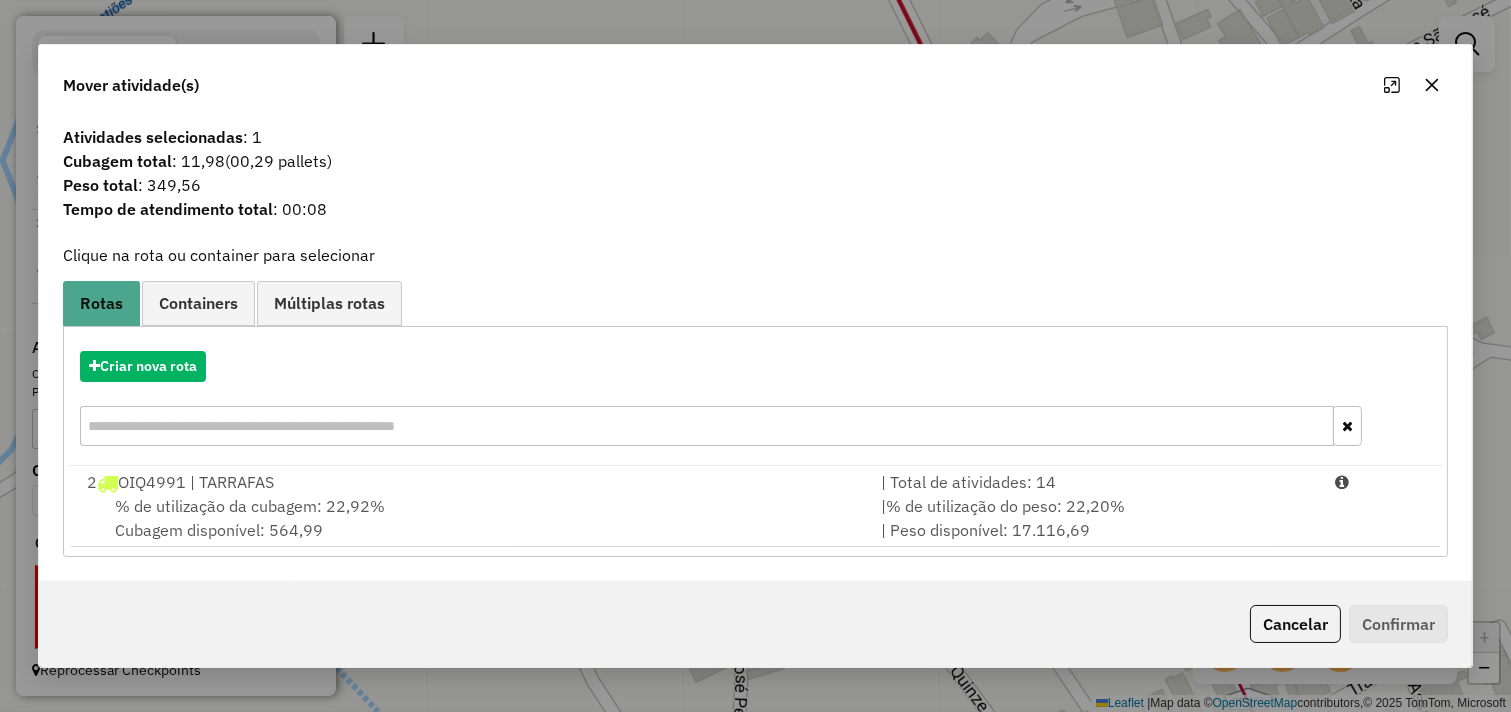 click on "| Total de atividades: 14" at bounding box center [1096, 482] 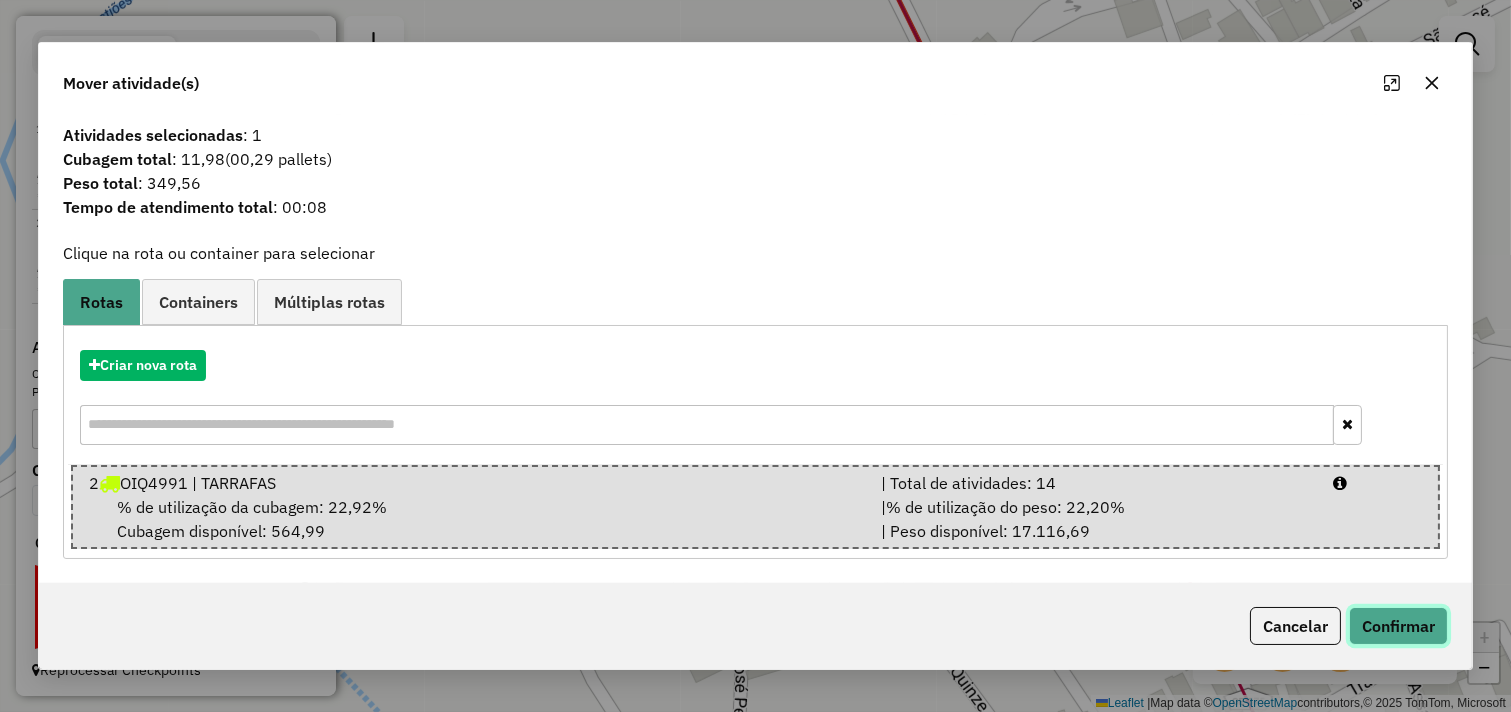 click on "Confirmar" 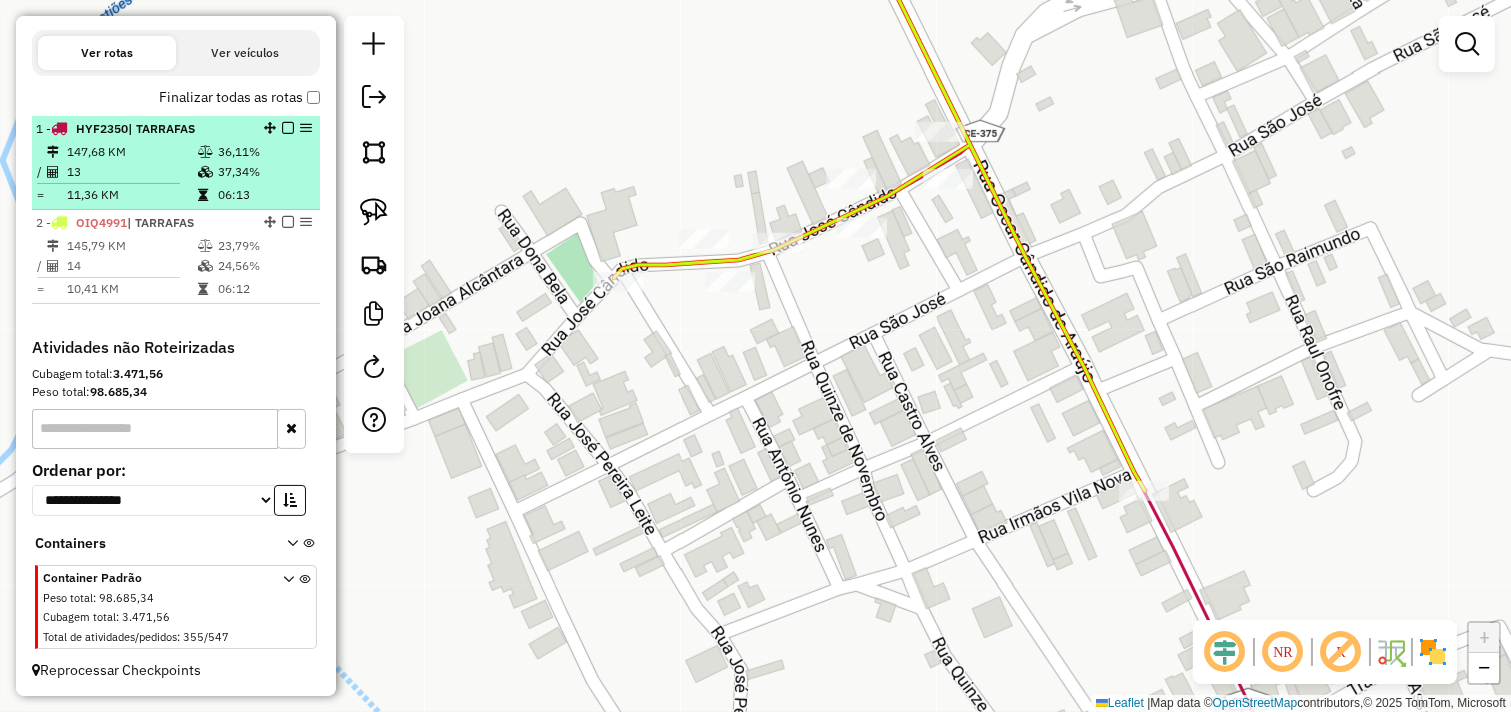 click at bounding box center [207, 152] 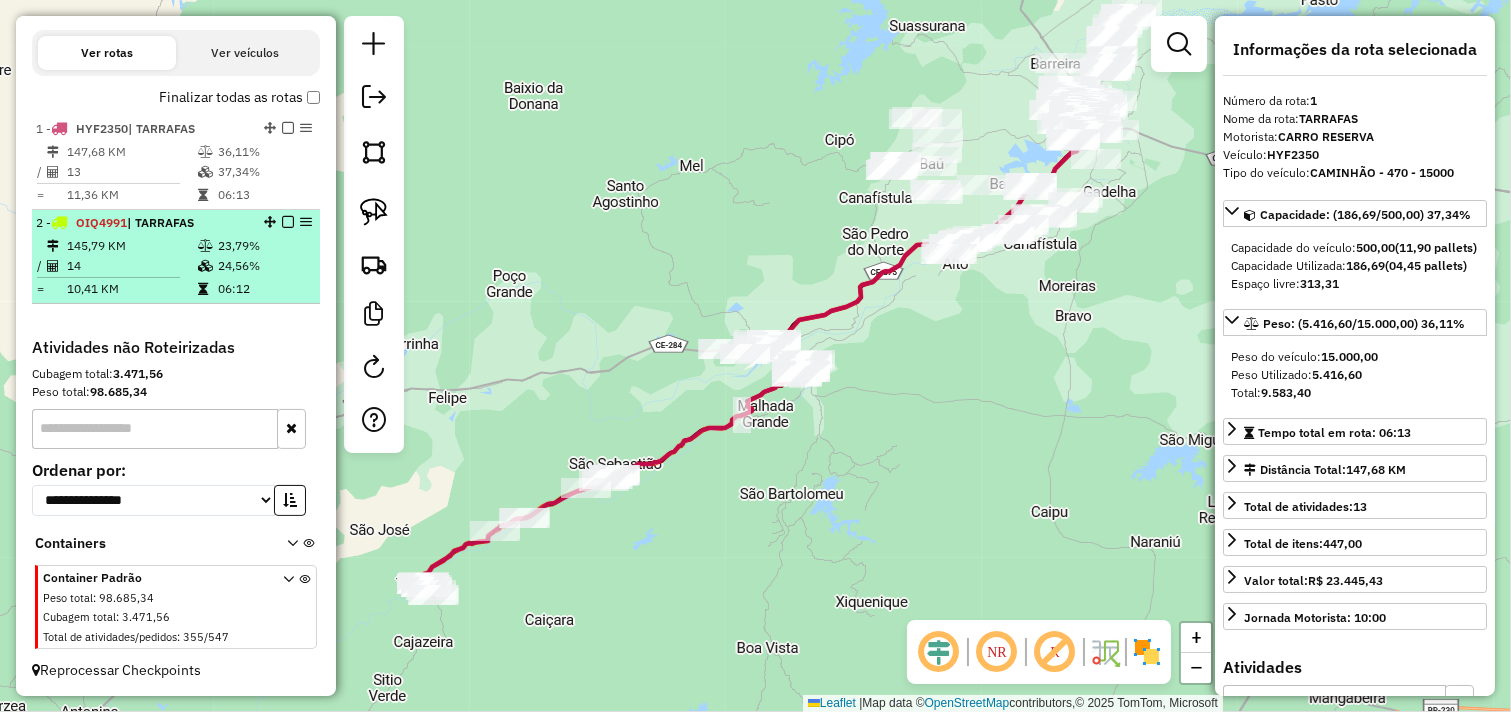 click at bounding box center (205, 246) 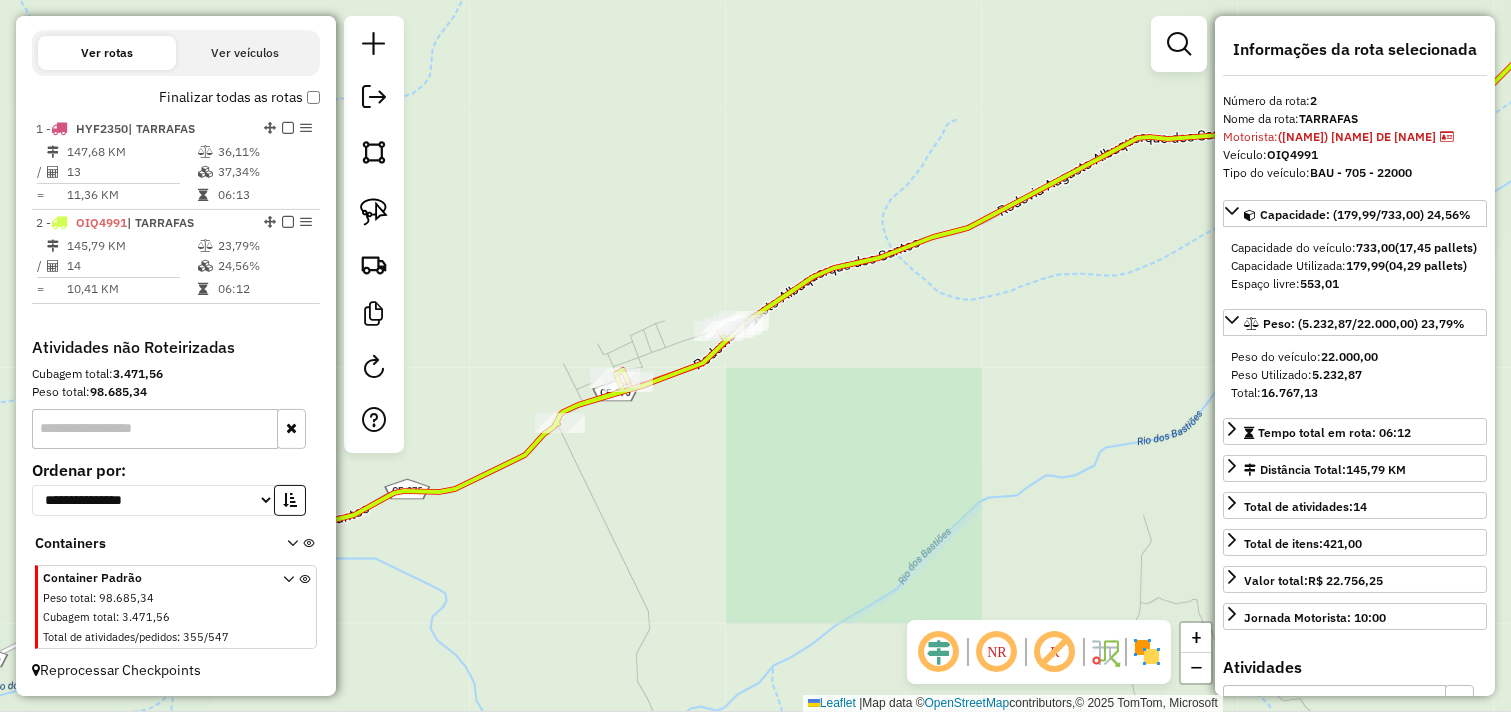 drag, startPoint x: 865, startPoint y: 305, endPoint x: 878, endPoint y: 306, distance: 13.038404 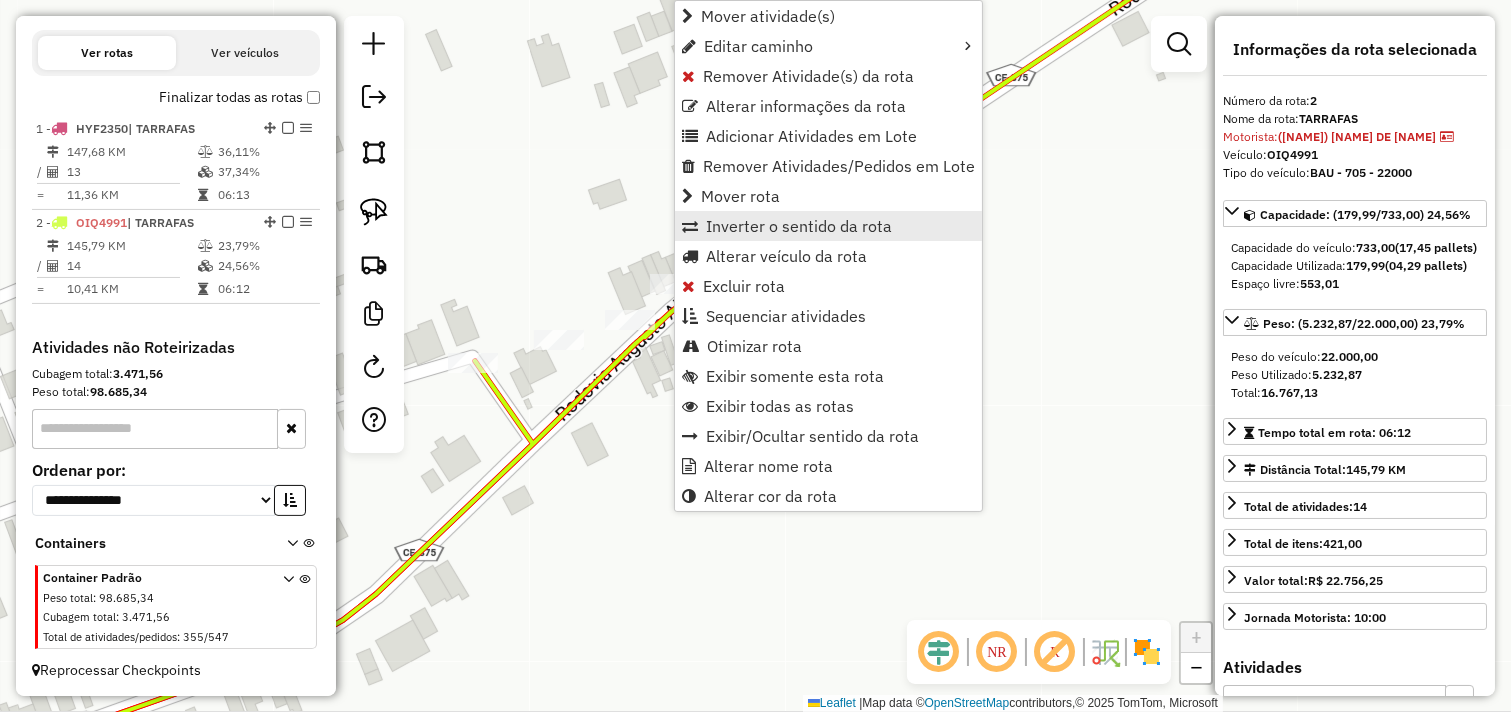 click on "Inverter o sentido da rota" at bounding box center (799, 226) 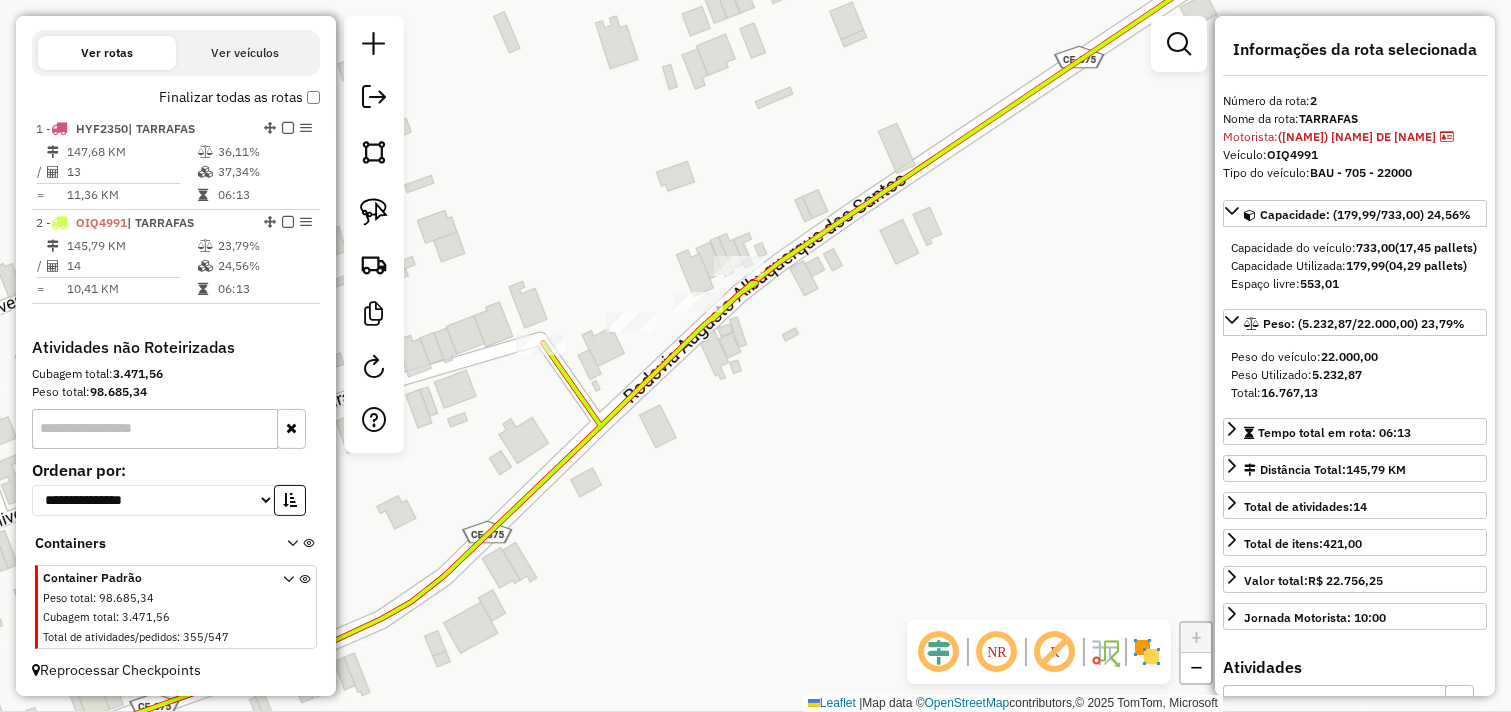 drag, startPoint x: 797, startPoint y: 343, endPoint x: 877, endPoint y: 321, distance: 82.96987 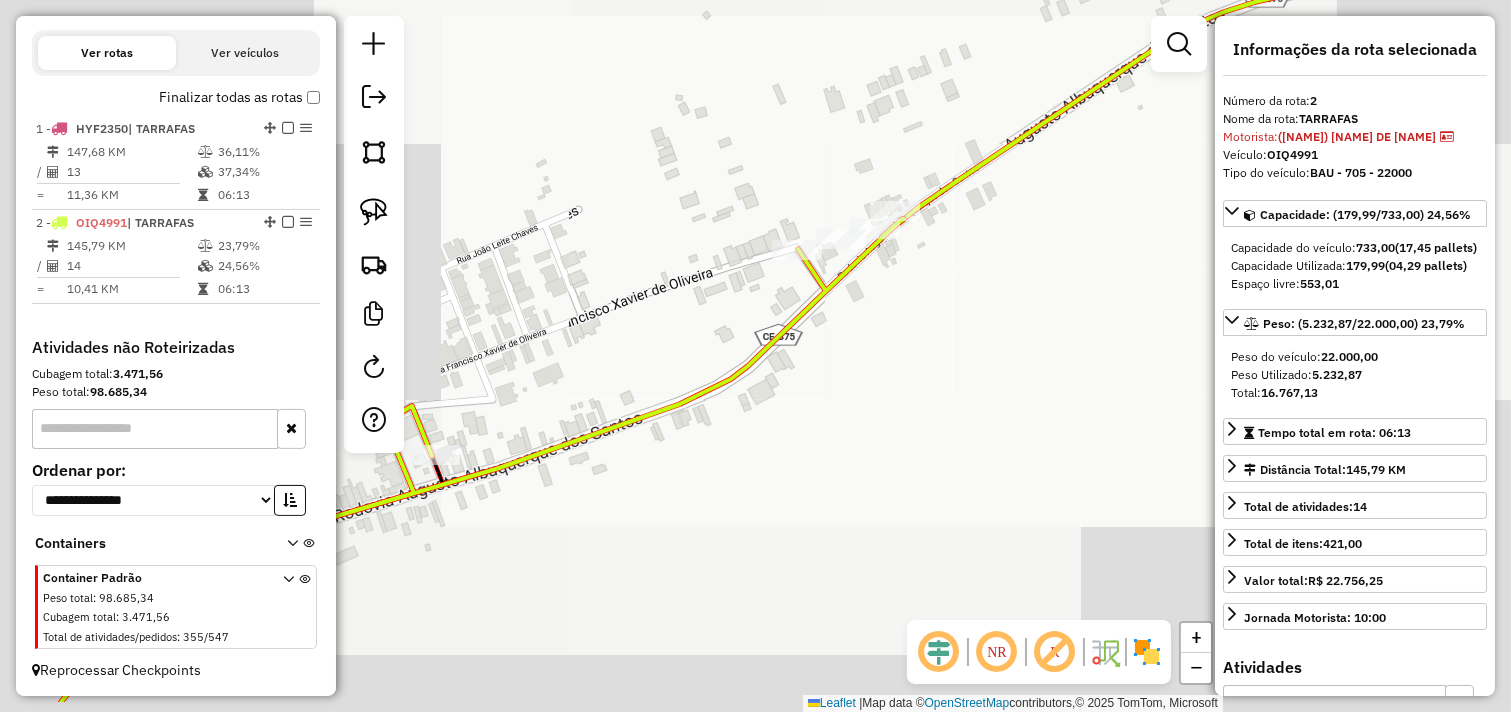 drag, startPoint x: 840, startPoint y: 390, endPoint x: 1013, endPoint y: 302, distance: 194.09534 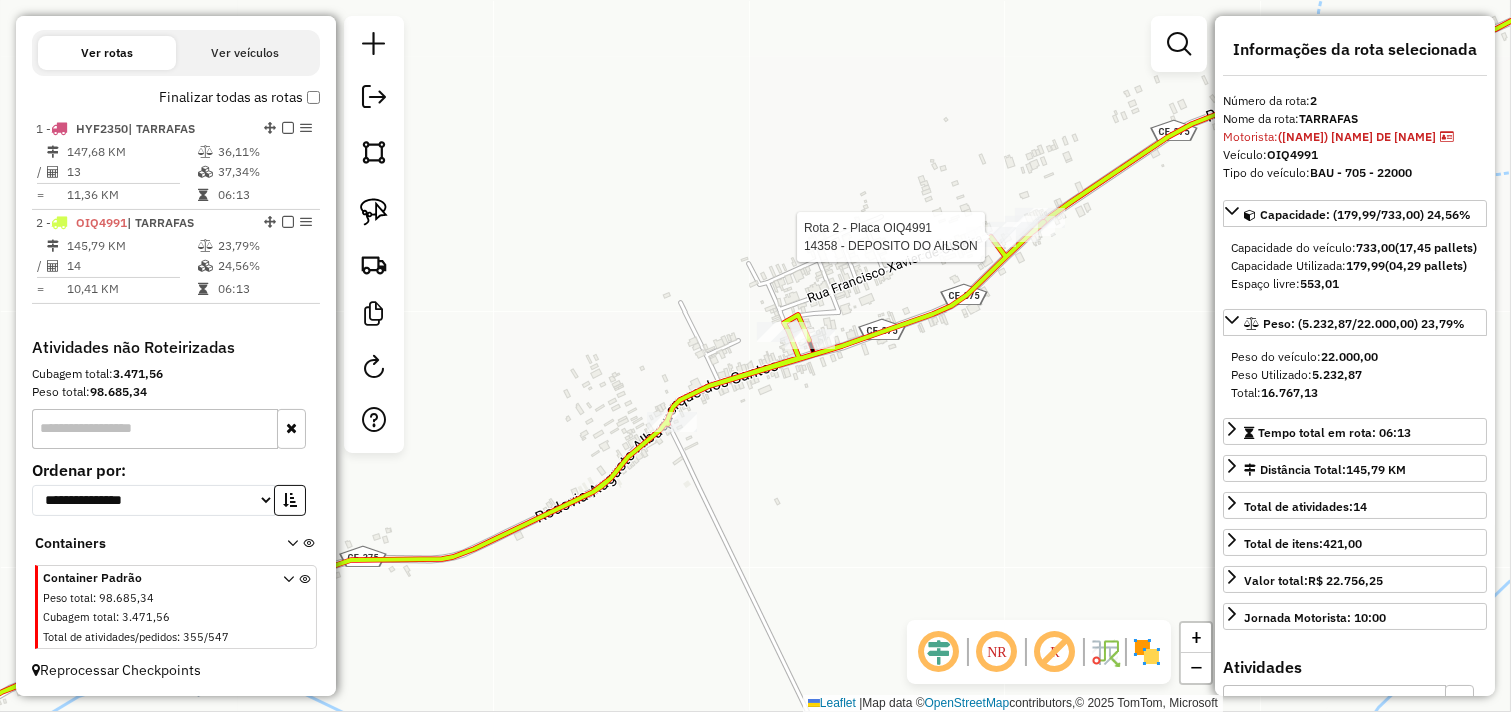 click 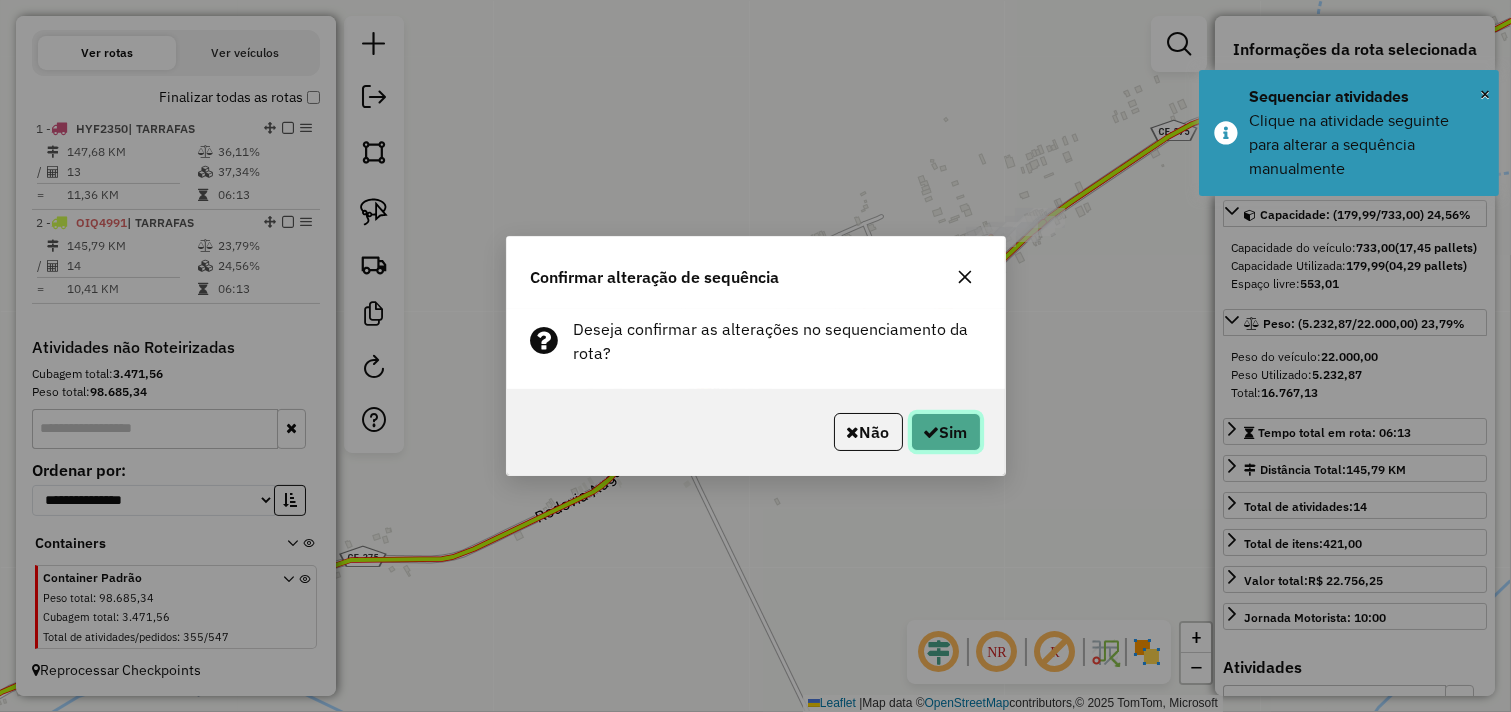 click on "Sim" 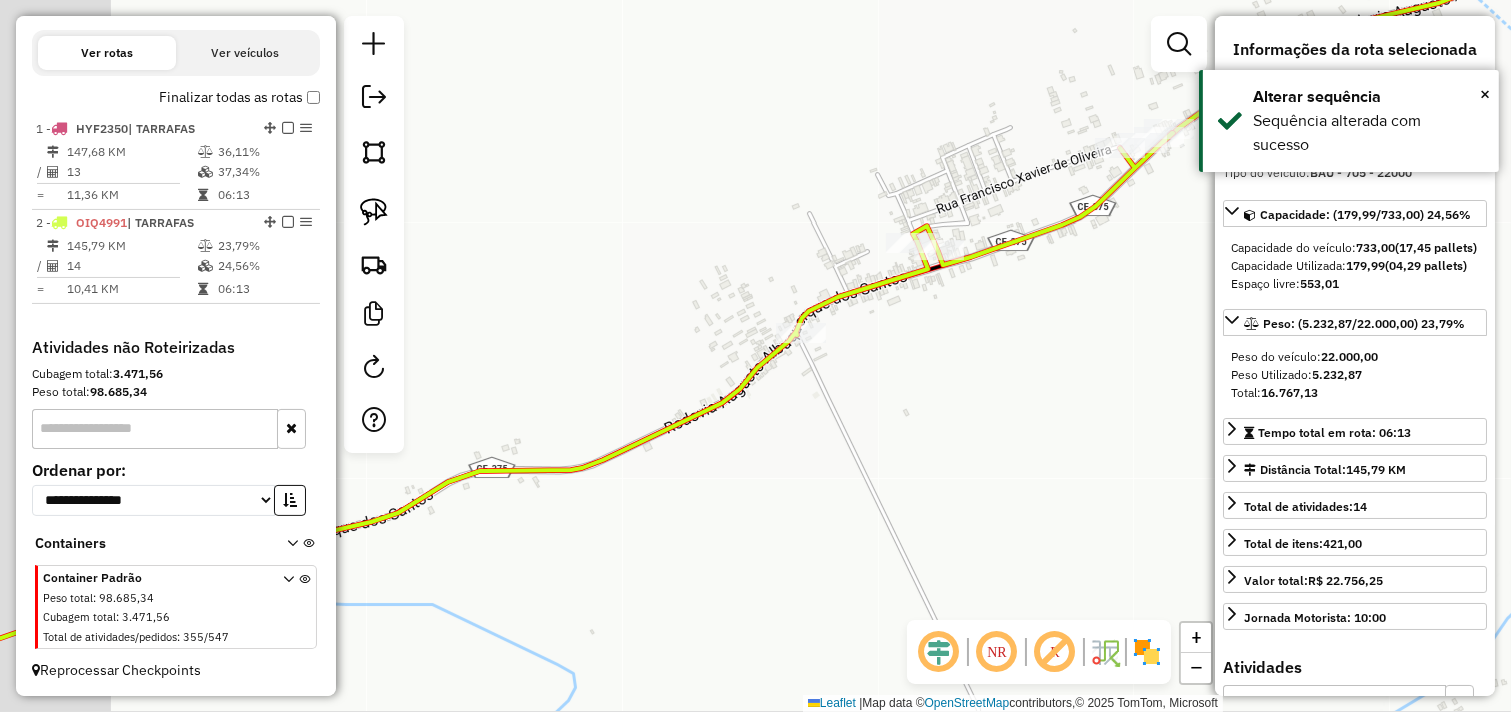drag, startPoint x: 791, startPoint y: 460, endPoint x: 1074, endPoint y: 296, distance: 327.0856 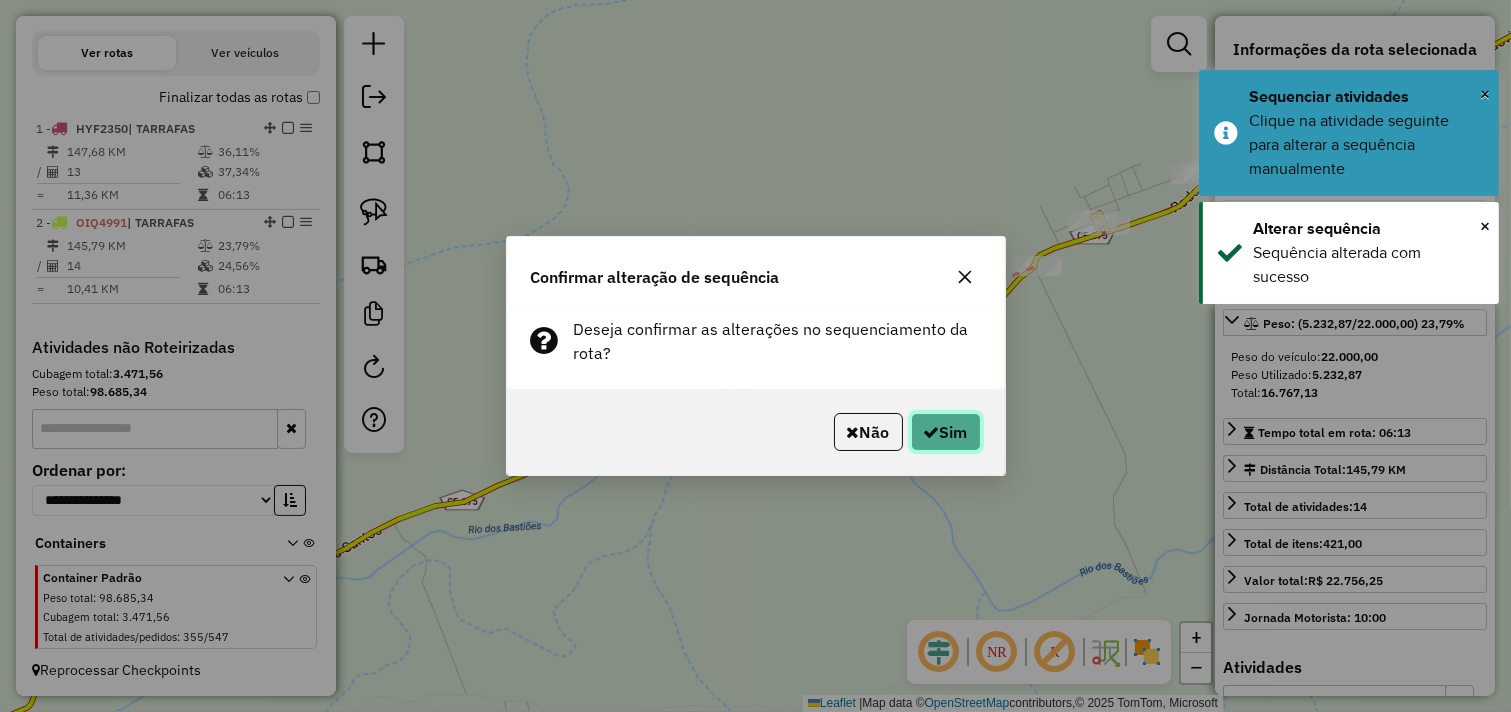 drag, startPoint x: 936, startPoint y: 422, endPoint x: 907, endPoint y: 456, distance: 44.687805 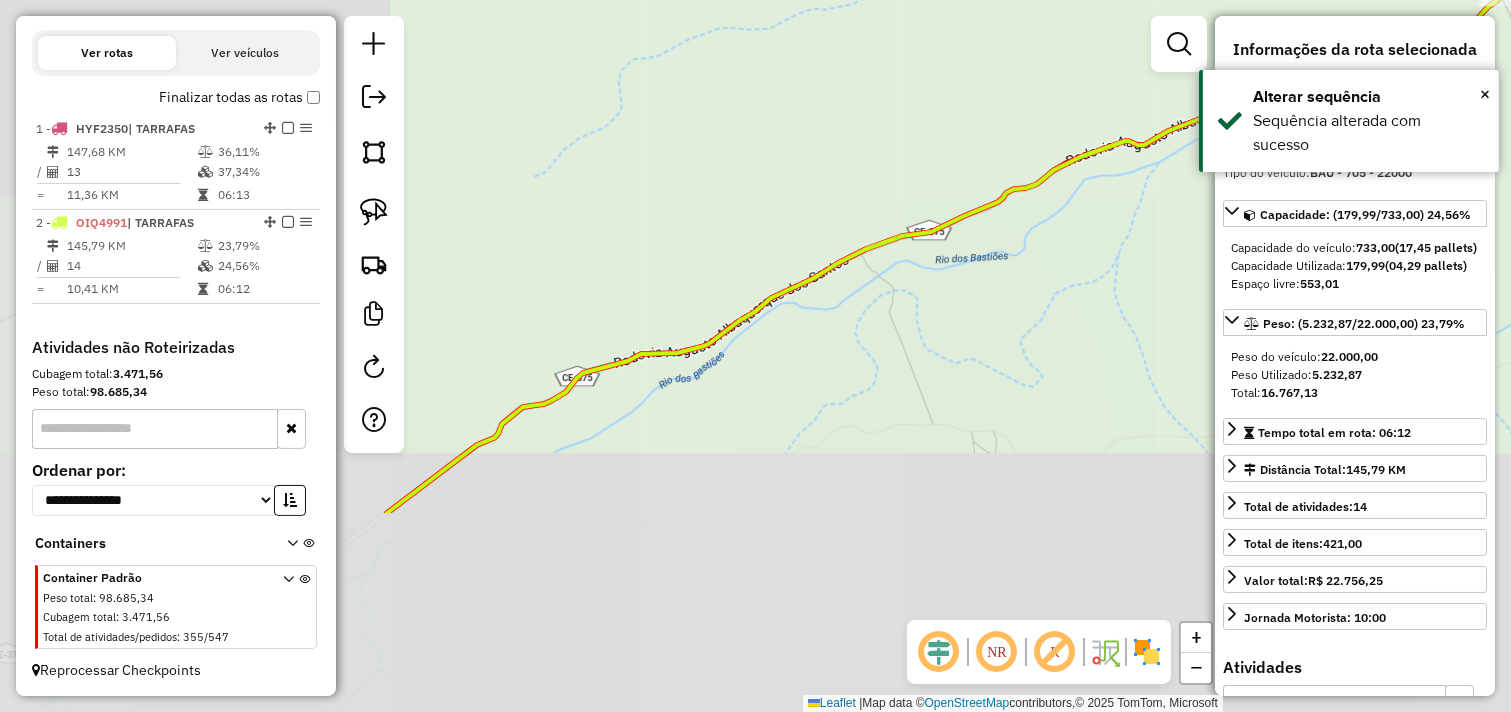 drag, startPoint x: 668, startPoint y: 523, endPoint x: 1137, endPoint y: 251, distance: 542.16693 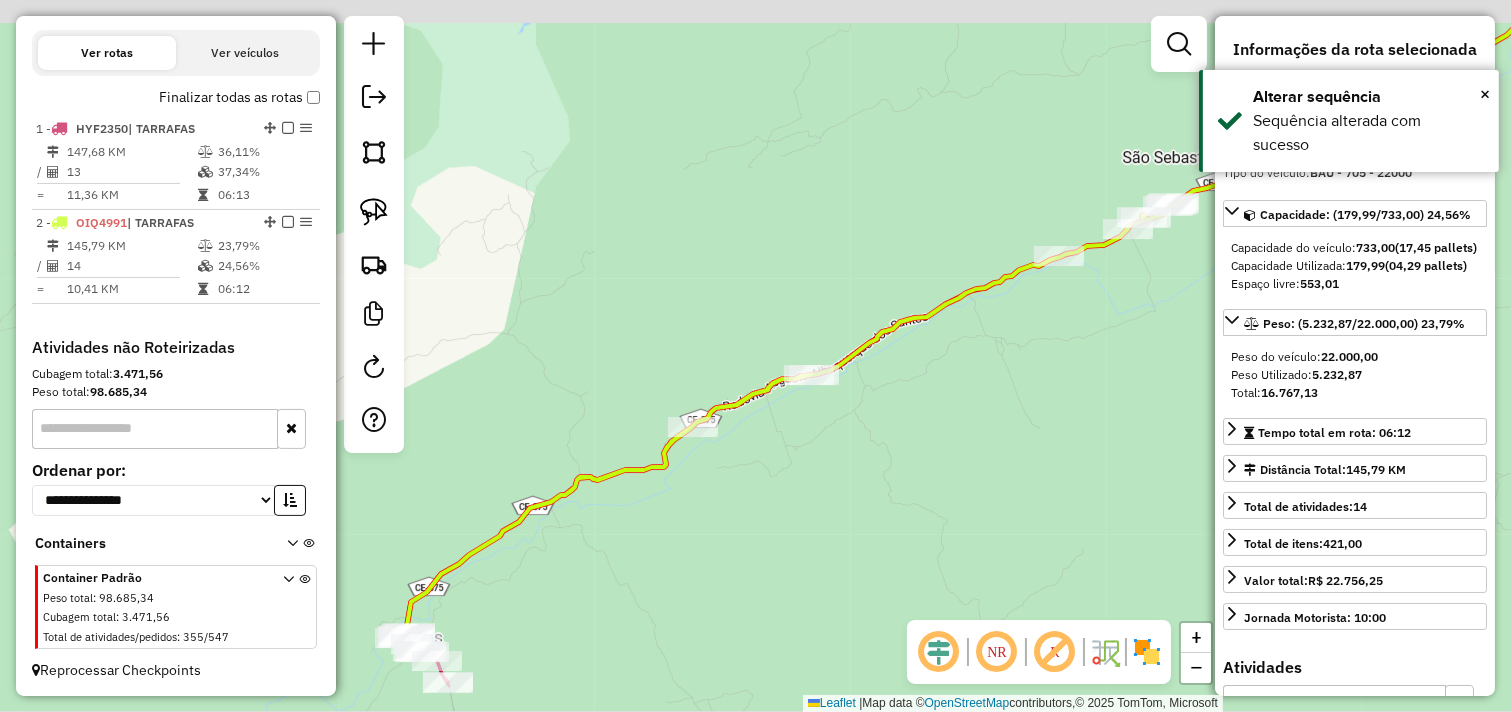 drag, startPoint x: 1098, startPoint y: 275, endPoint x: 1006, endPoint y: 312, distance: 99.16148 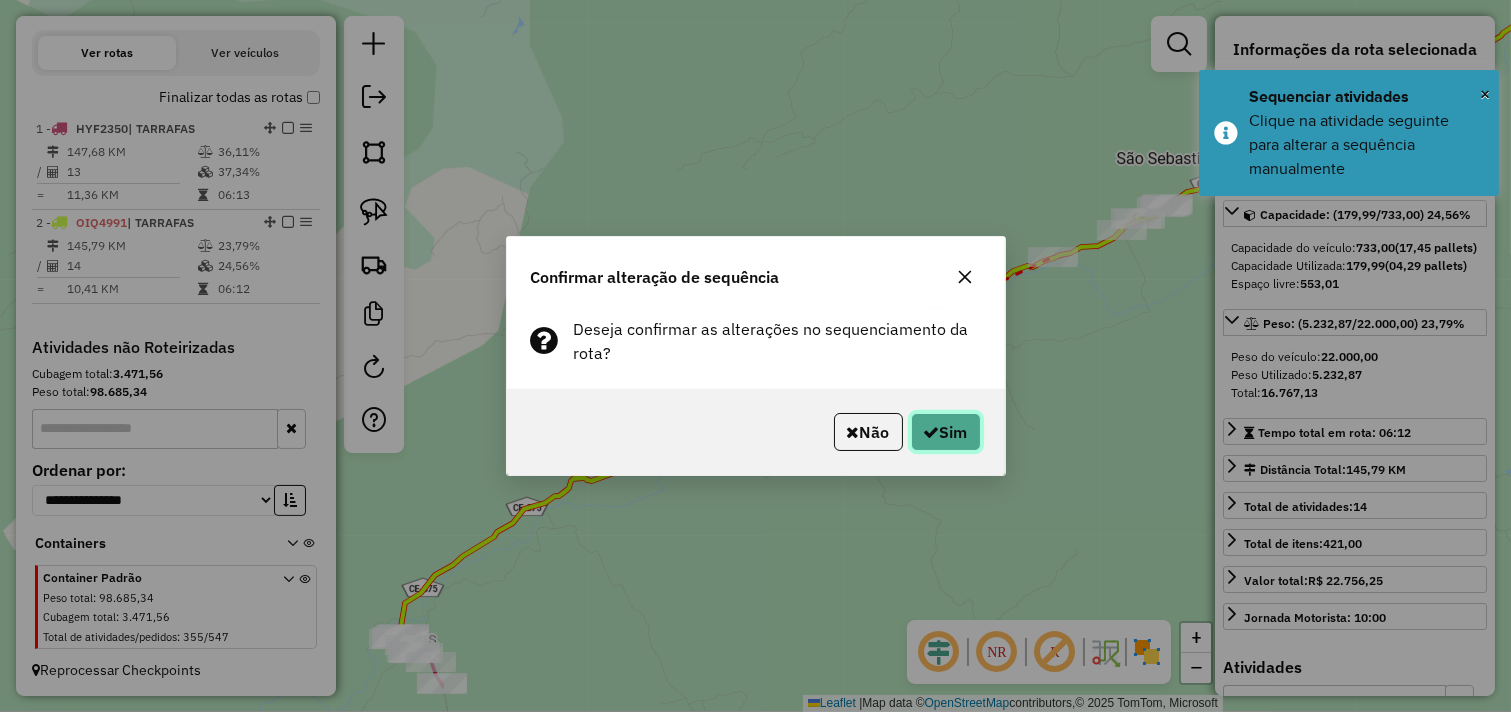 click on "Sim" 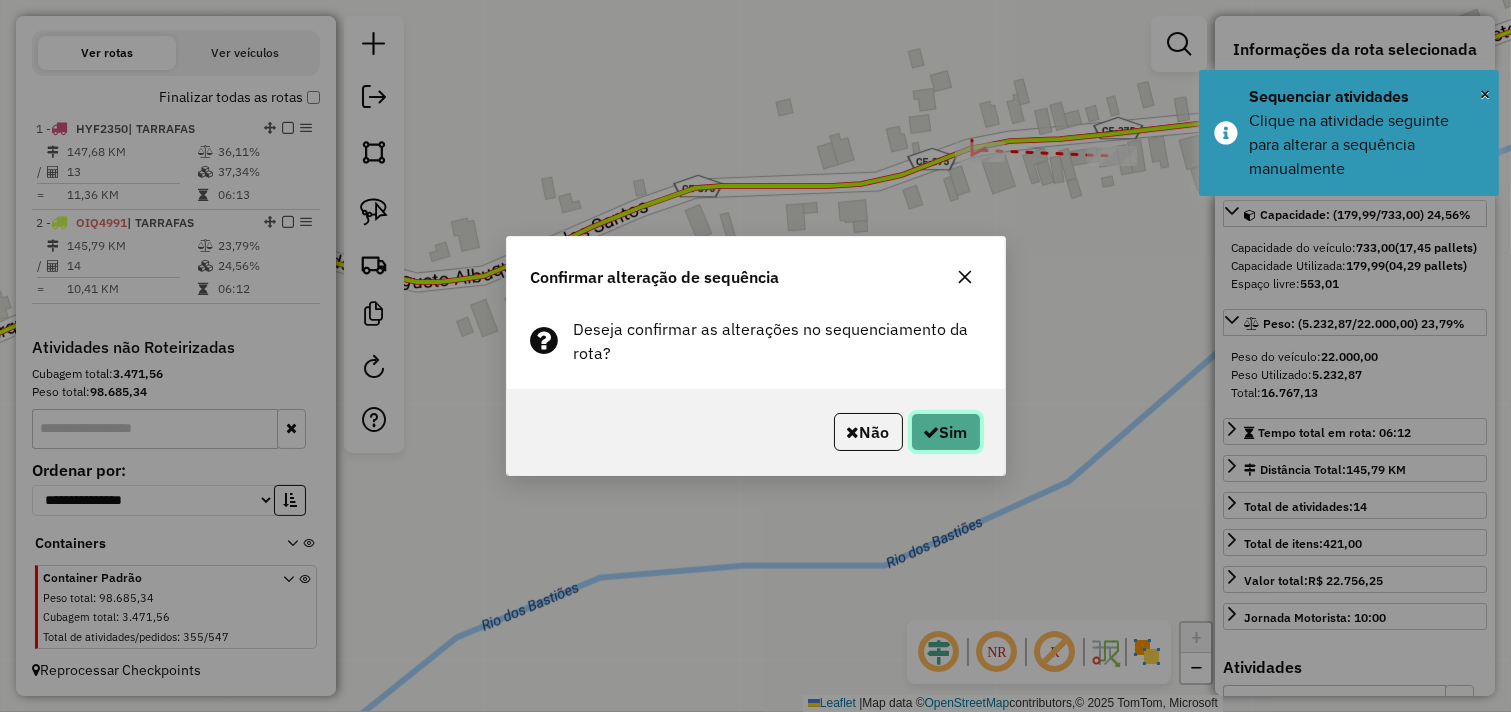 click on "Sim" 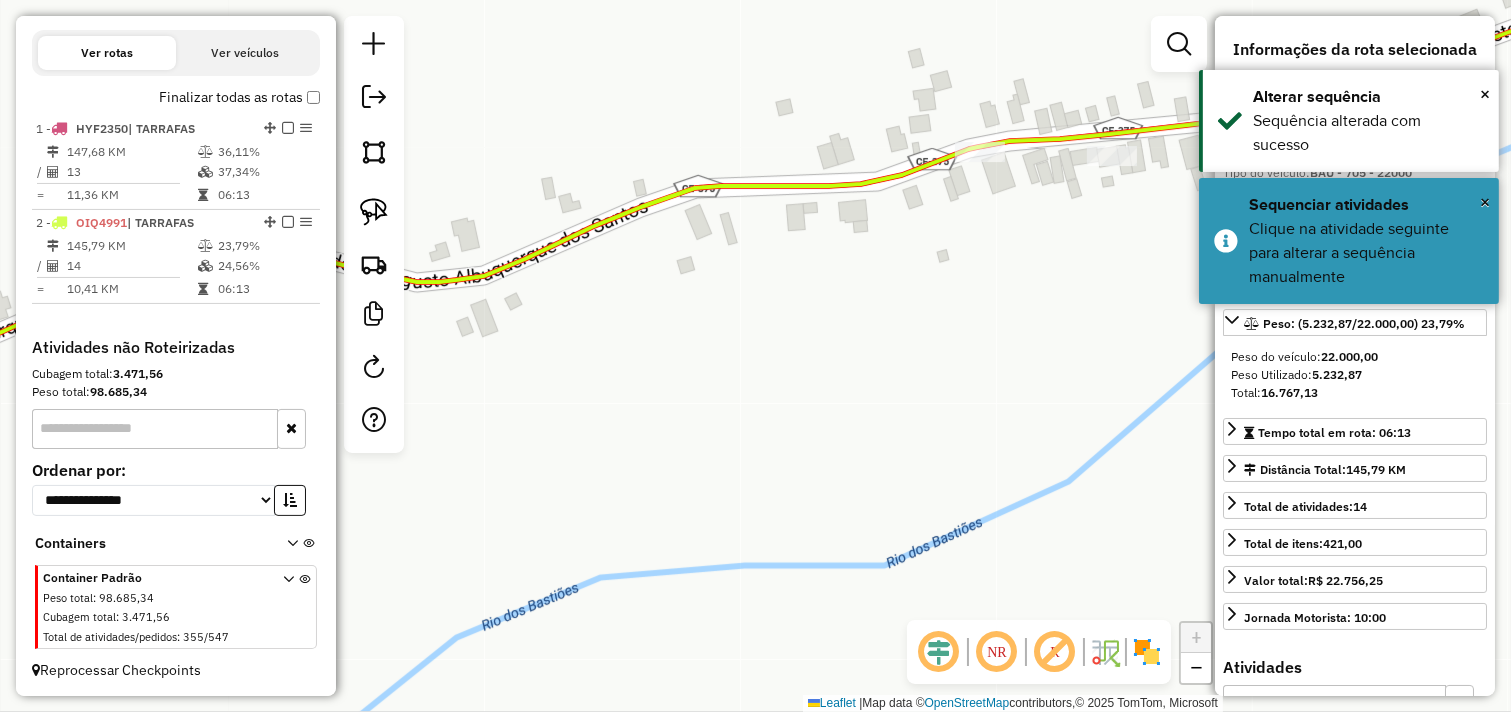 click on "Janela de atendimento Grade de atendimento Capacidade Transportadoras Veículos Cliente Pedidos  Rotas Selecione os dias de semana para filtrar as janelas de atendimento  Seg   Ter   Qua   Qui   Sex   Sáb   Dom  Informe o período da janela de atendimento: De: Até:  Filtrar exatamente a janela do cliente  Considerar janela de atendimento padrão  Selecione os dias de semana para filtrar as grades de atendimento  Seg   Ter   Qua   Qui   Sex   Sáb   Dom   Considerar clientes sem dia de atendimento cadastrado  Clientes fora do dia de atendimento selecionado Filtrar as atividades entre os valores definidos abaixo:  Peso mínimo:   Peso máximo:   Cubagem mínima:   Cubagem máxima:   De:   Até:  Filtrar as atividades entre o tempo de atendimento definido abaixo:  De:   Até:   Considerar capacidade total dos clientes não roteirizados Transportadora: Selecione um ou mais itens Tipo de veículo: Selecione um ou mais itens Veículo: Selecione um ou mais itens Motorista: Selecione um ou mais itens Nome: Rótulo:" 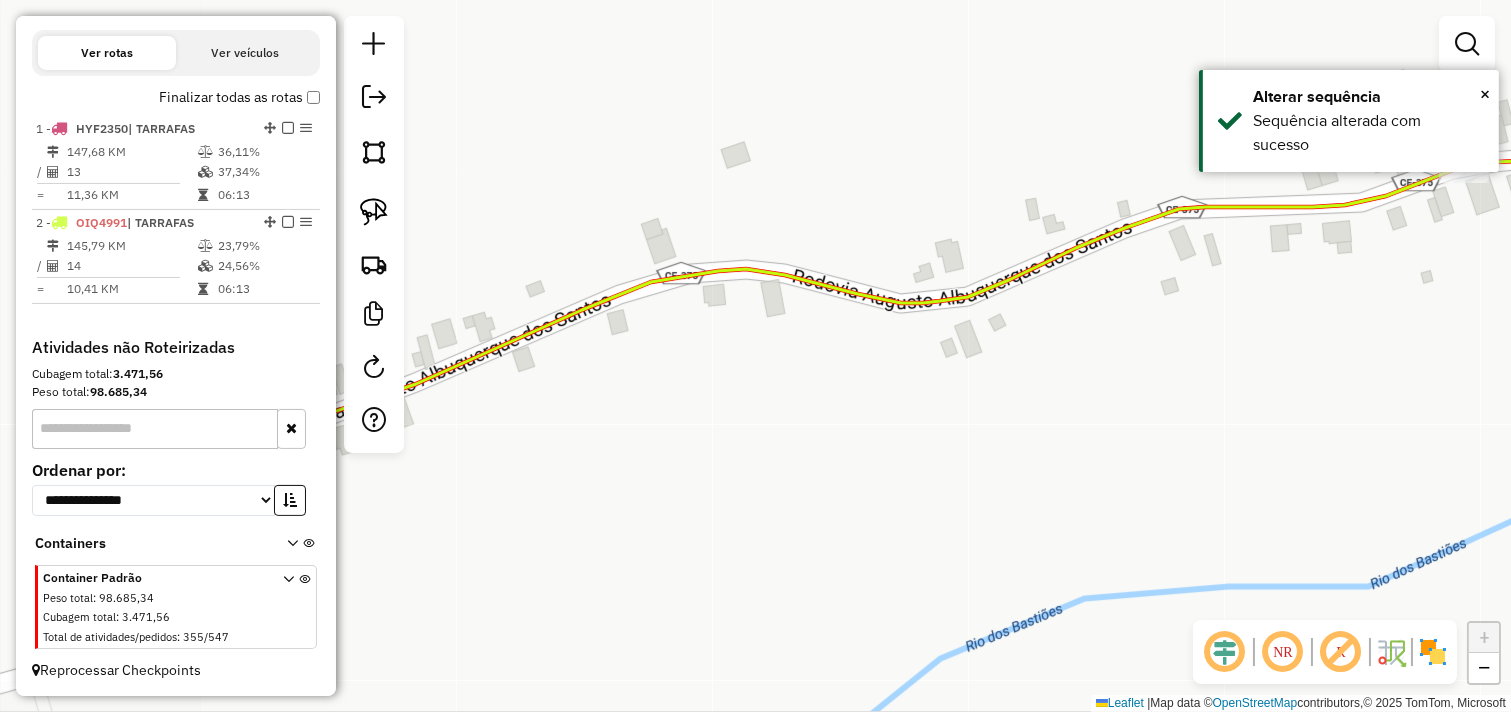 drag, startPoint x: 778, startPoint y: 460, endPoint x: 1262, endPoint y: 481, distance: 484.45535 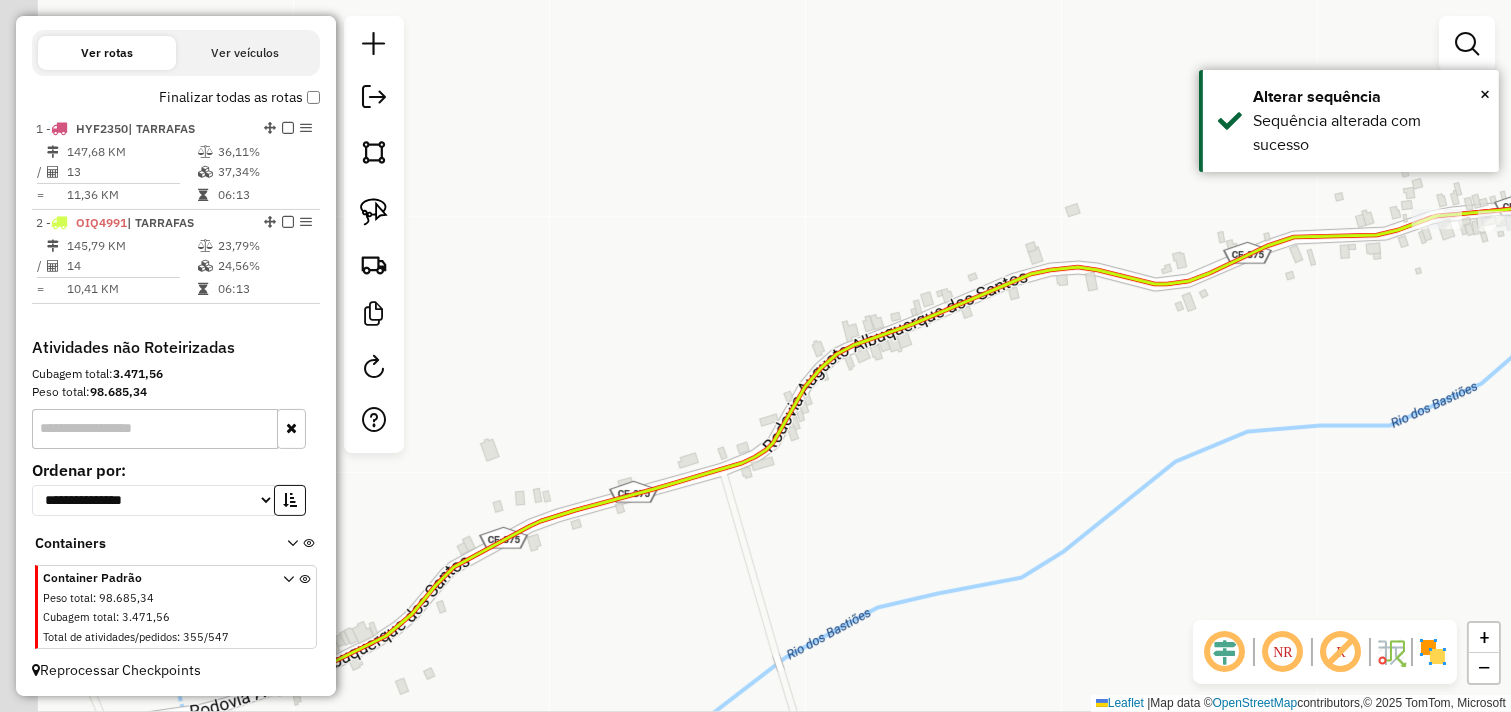 drag, startPoint x: 1262, startPoint y: 458, endPoint x: 1342, endPoint y: 346, distance: 137.6372 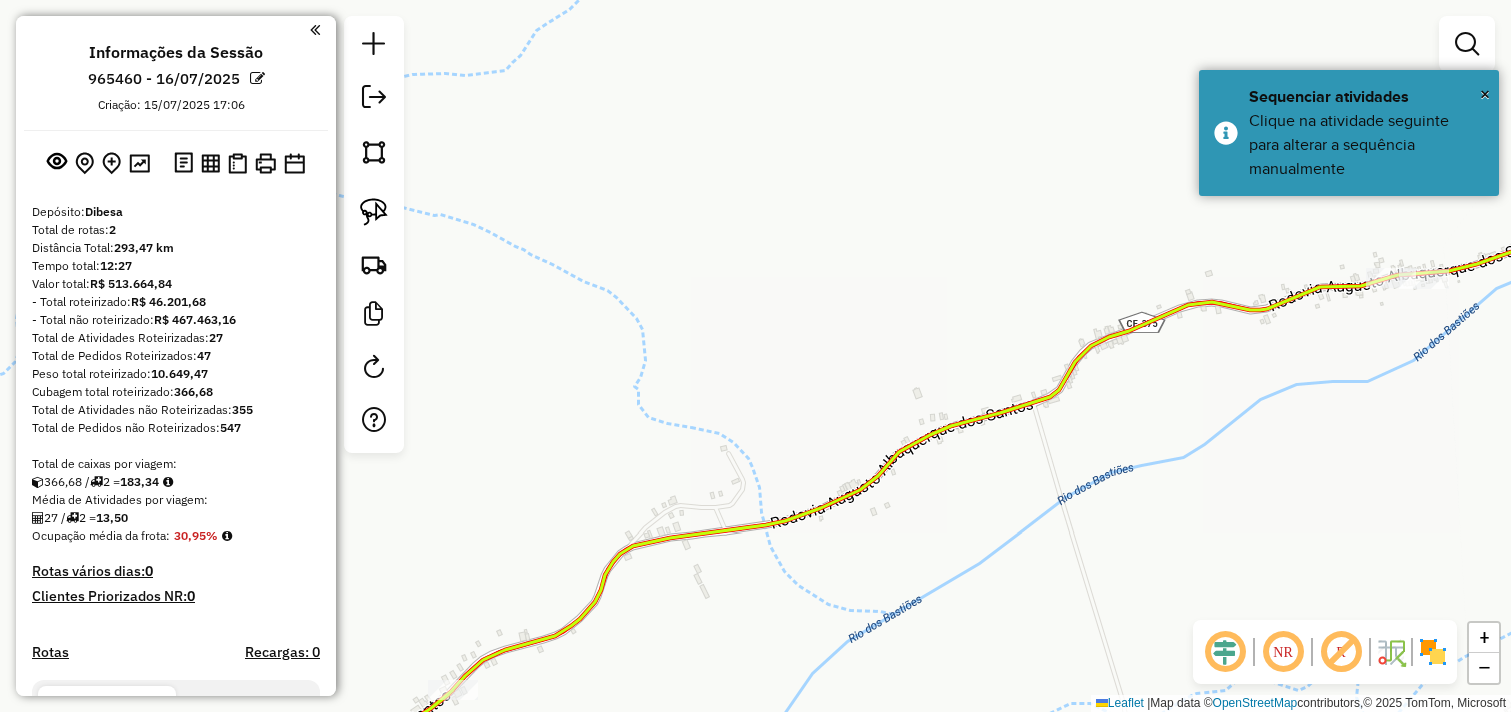 scroll, scrollTop: 0, scrollLeft: 0, axis: both 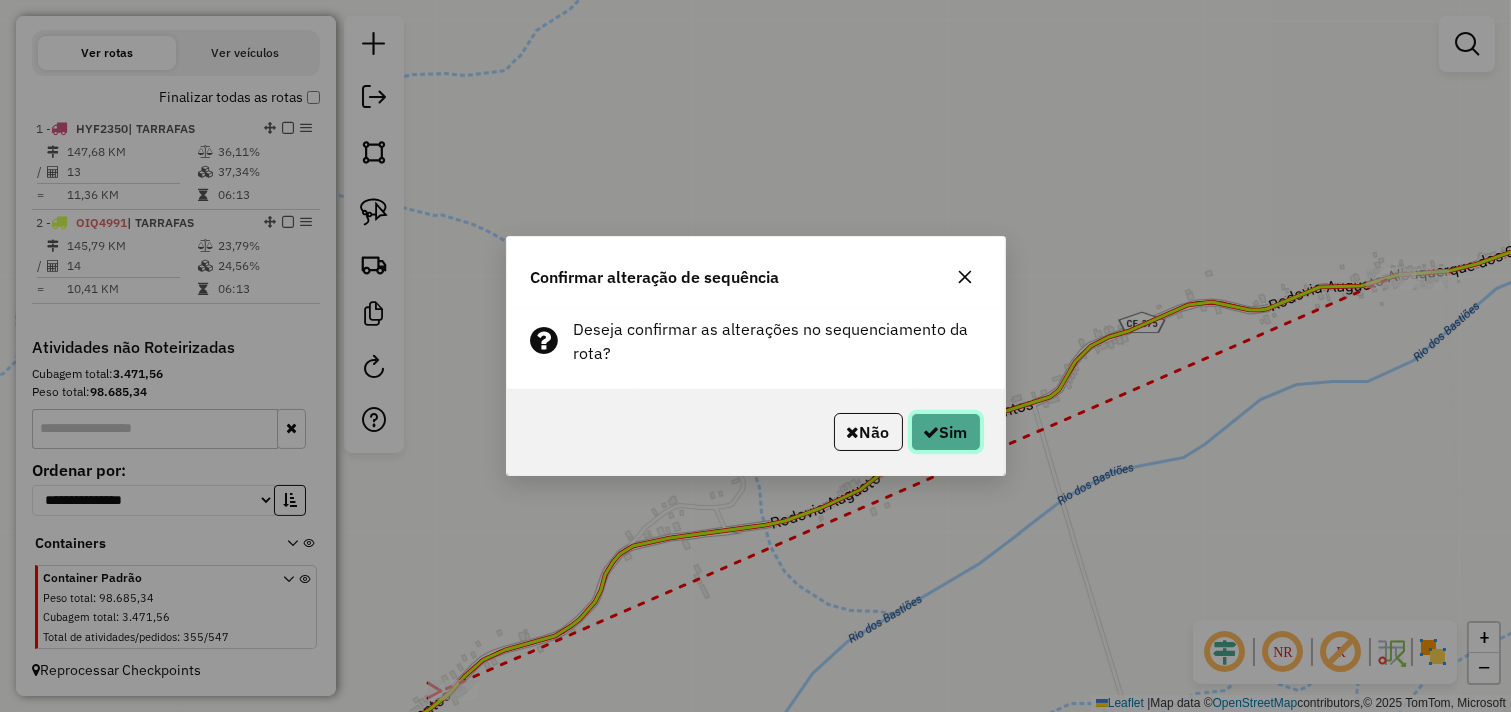 click on "Sim" 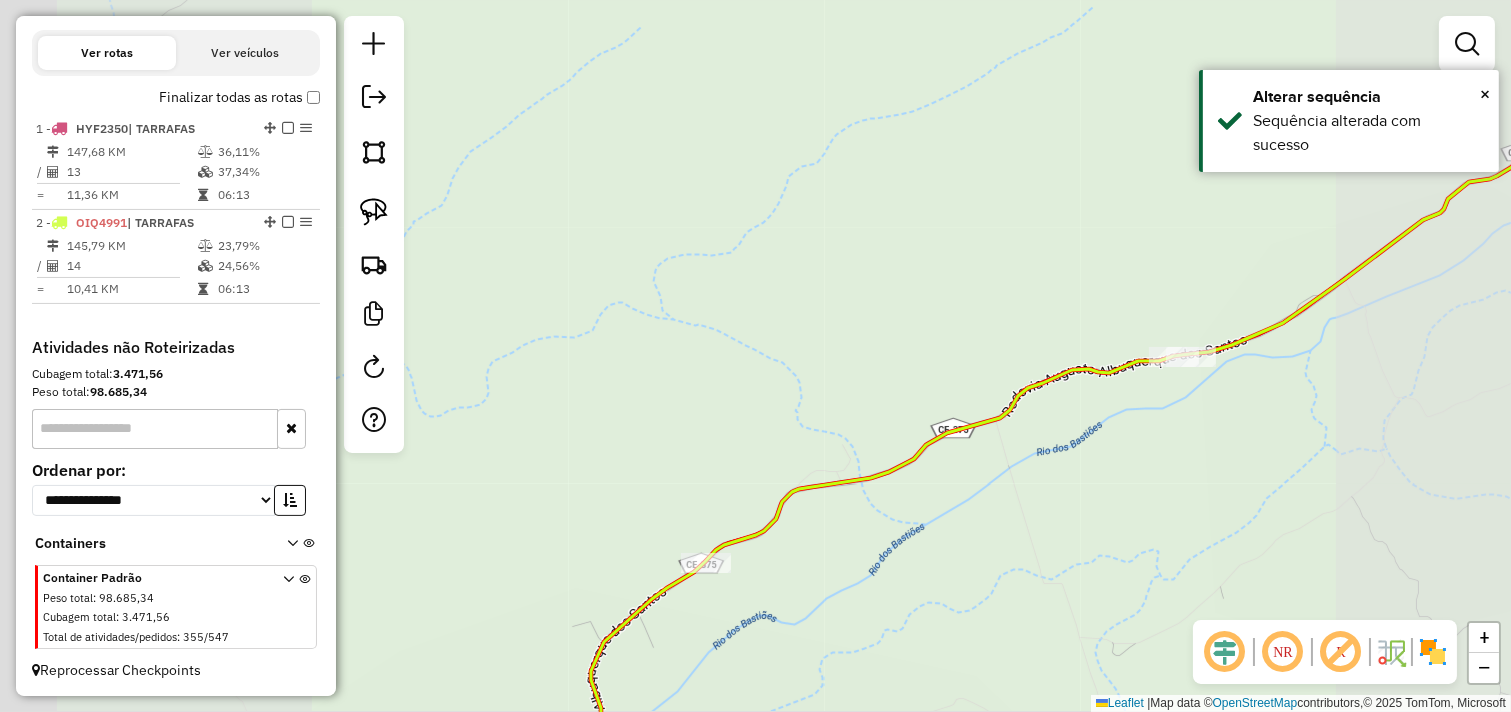 drag, startPoint x: 943, startPoint y: 544, endPoint x: 1116, endPoint y: 373, distance: 243.24884 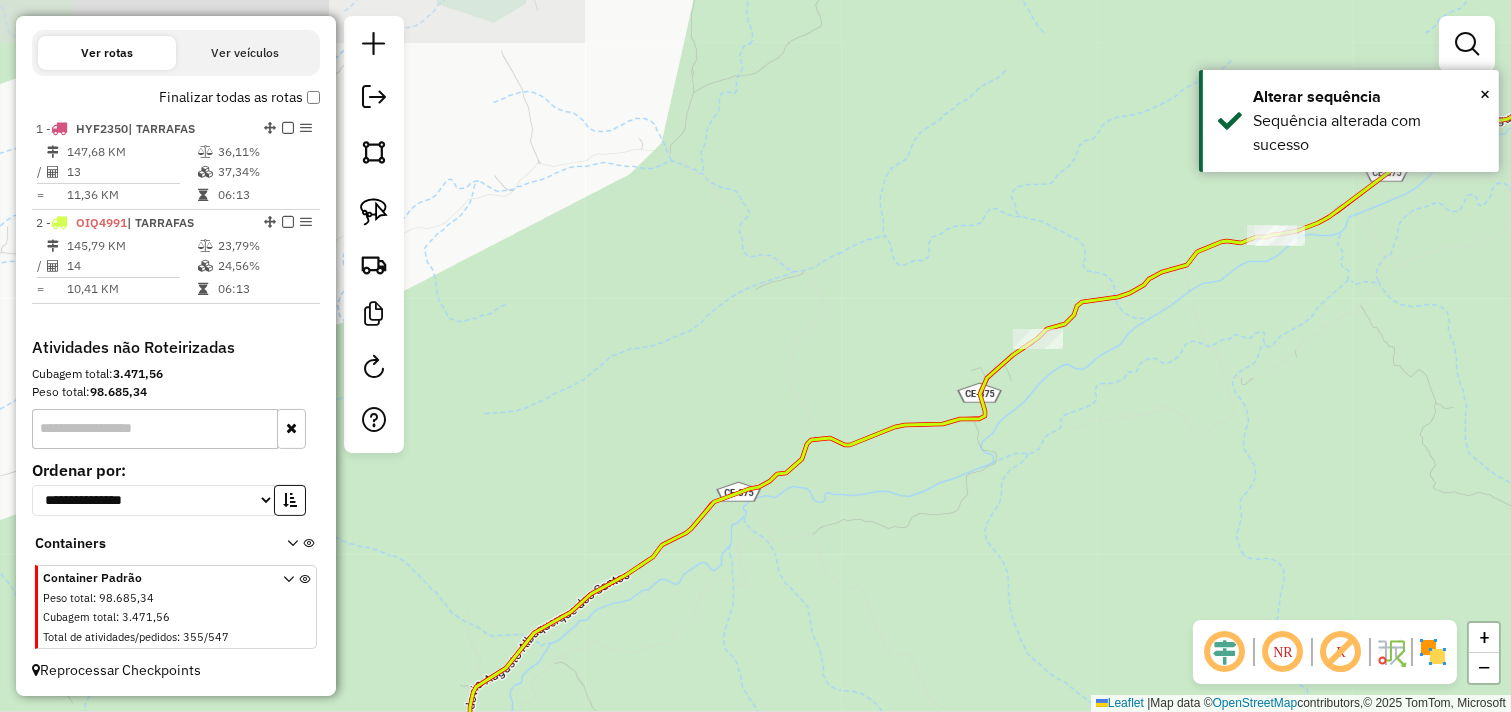 drag, startPoint x: 867, startPoint y: 532, endPoint x: 1025, endPoint y: 413, distance: 197.8004 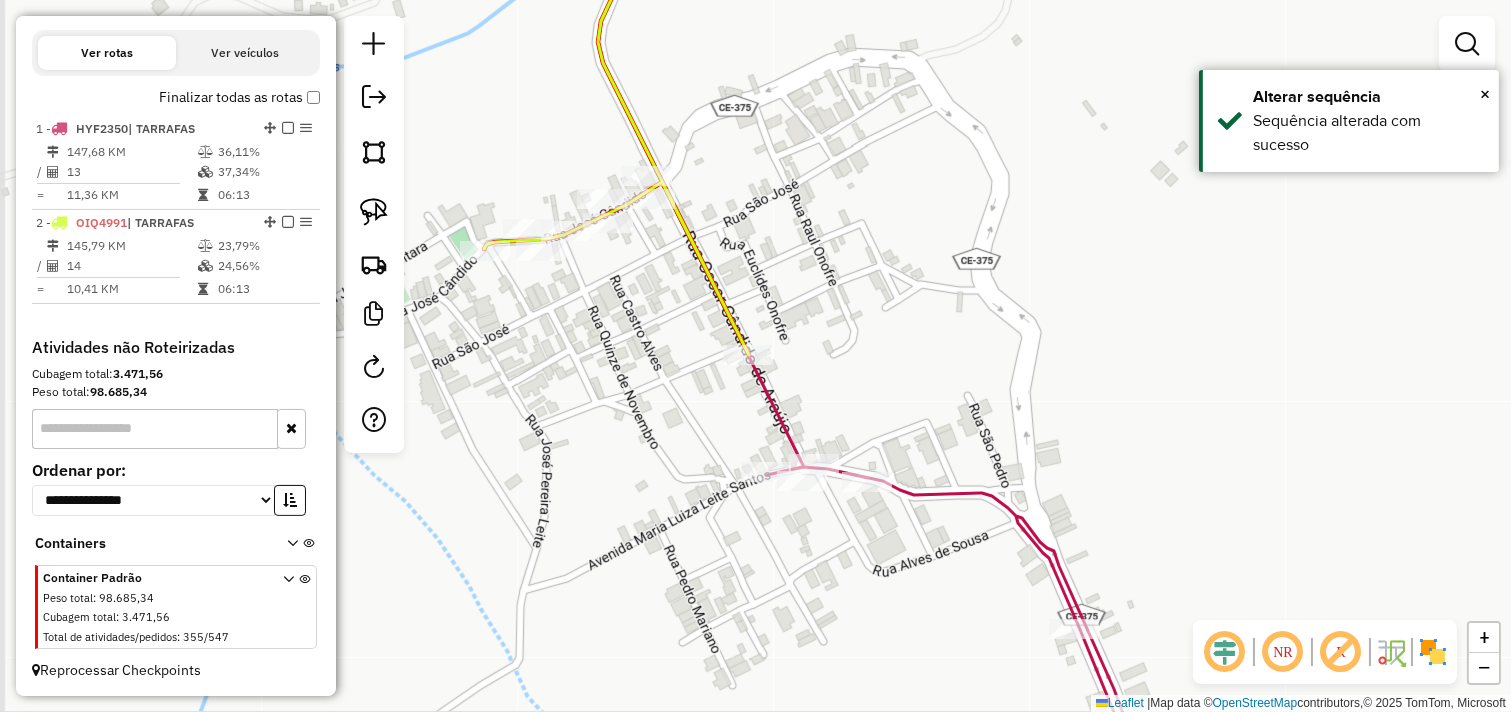 drag, startPoint x: 722, startPoint y: 342, endPoint x: 796, endPoint y: 301, distance: 84.59905 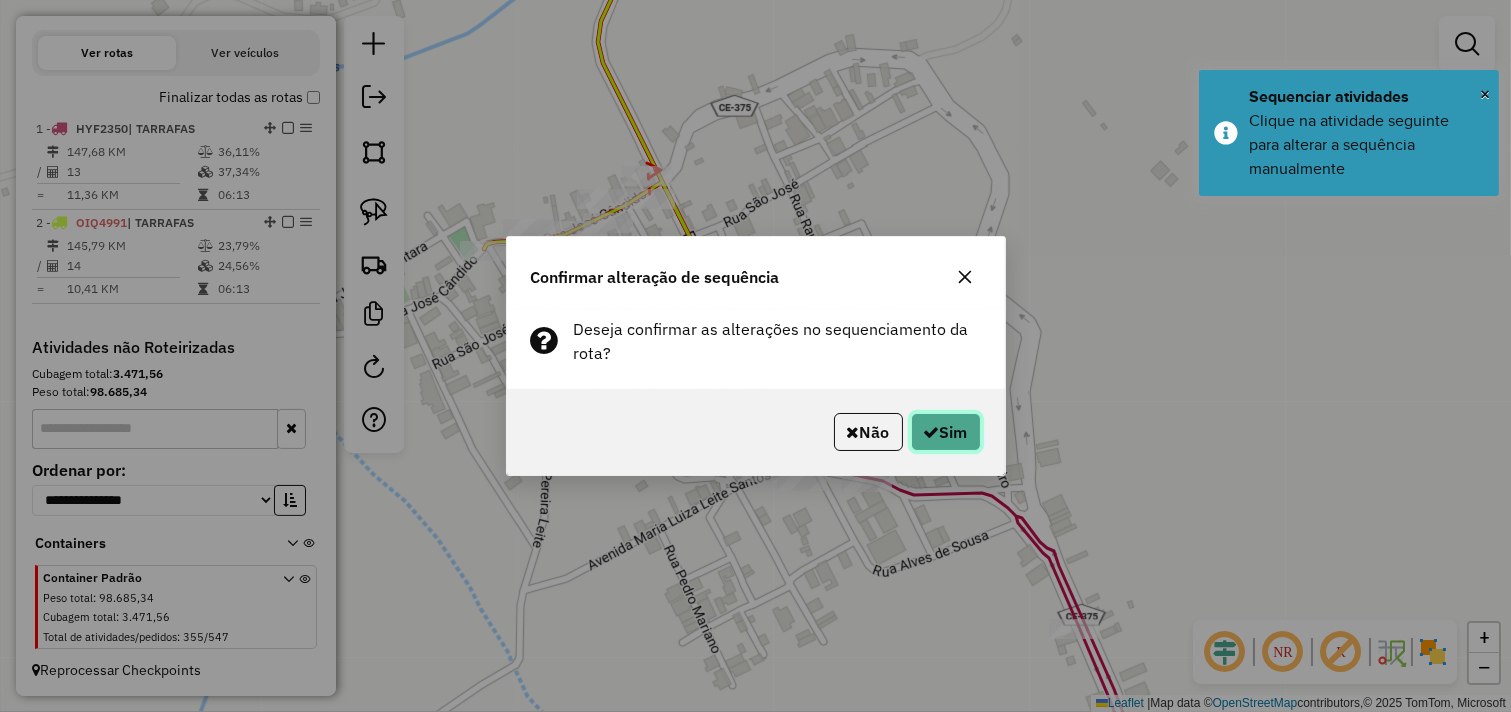 click on "Sim" 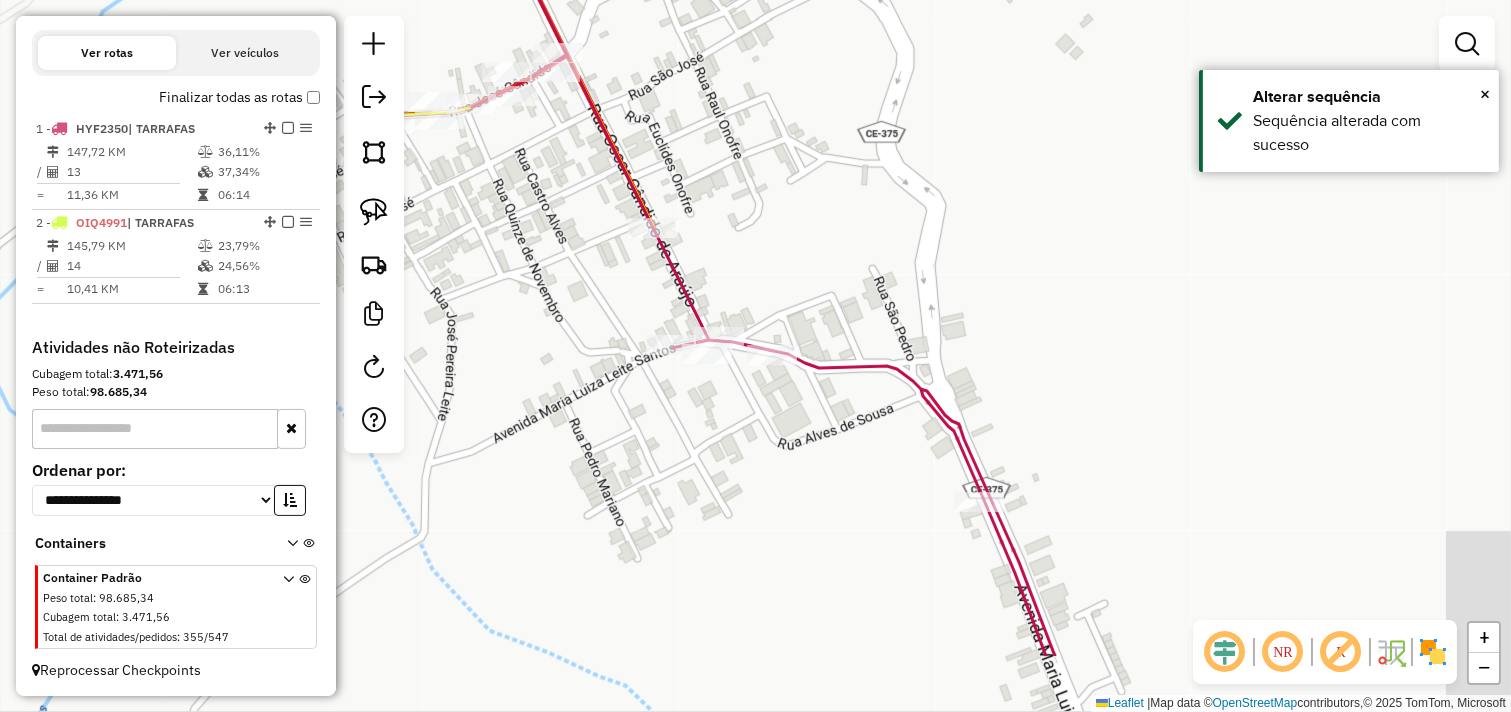 drag, startPoint x: 888, startPoint y: 360, endPoint x: 821, endPoint y: 264, distance: 117.06836 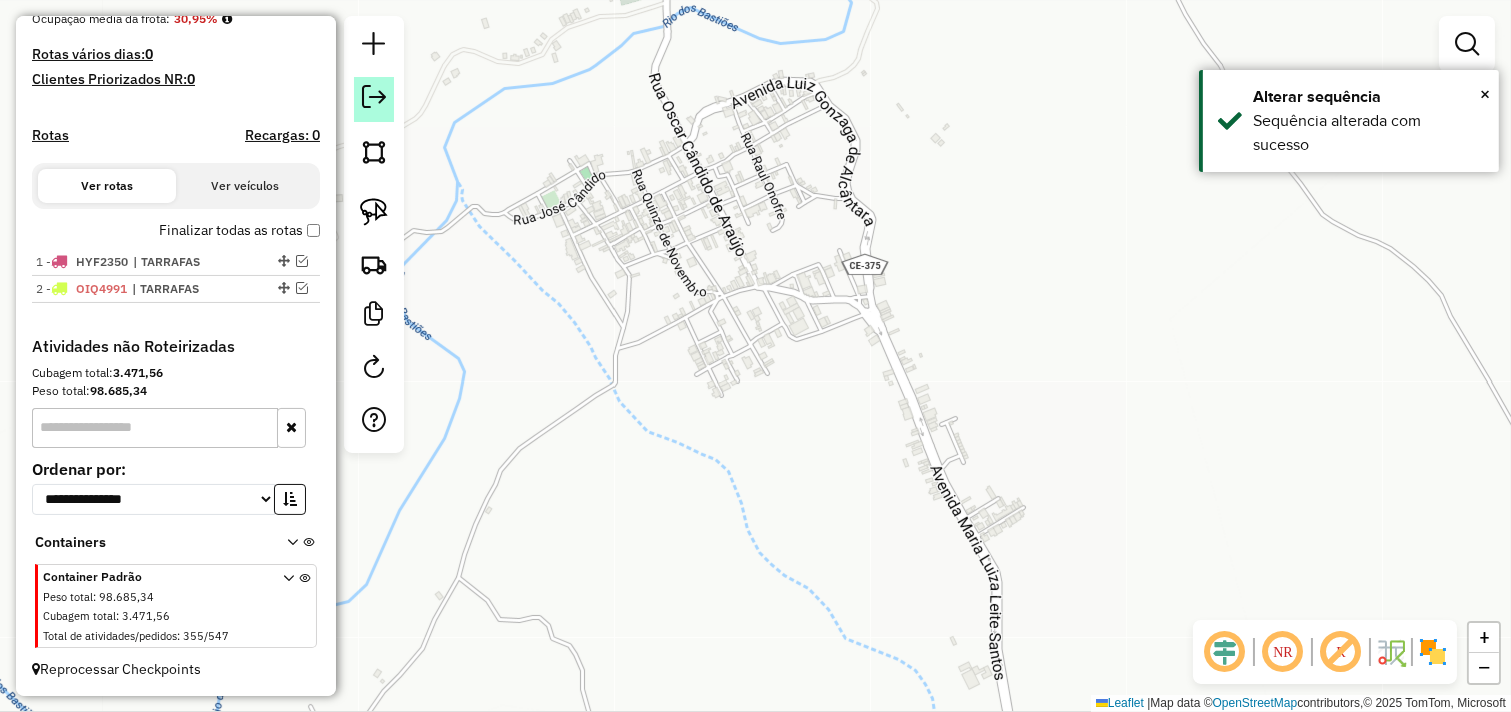 scroll, scrollTop: 516, scrollLeft: 0, axis: vertical 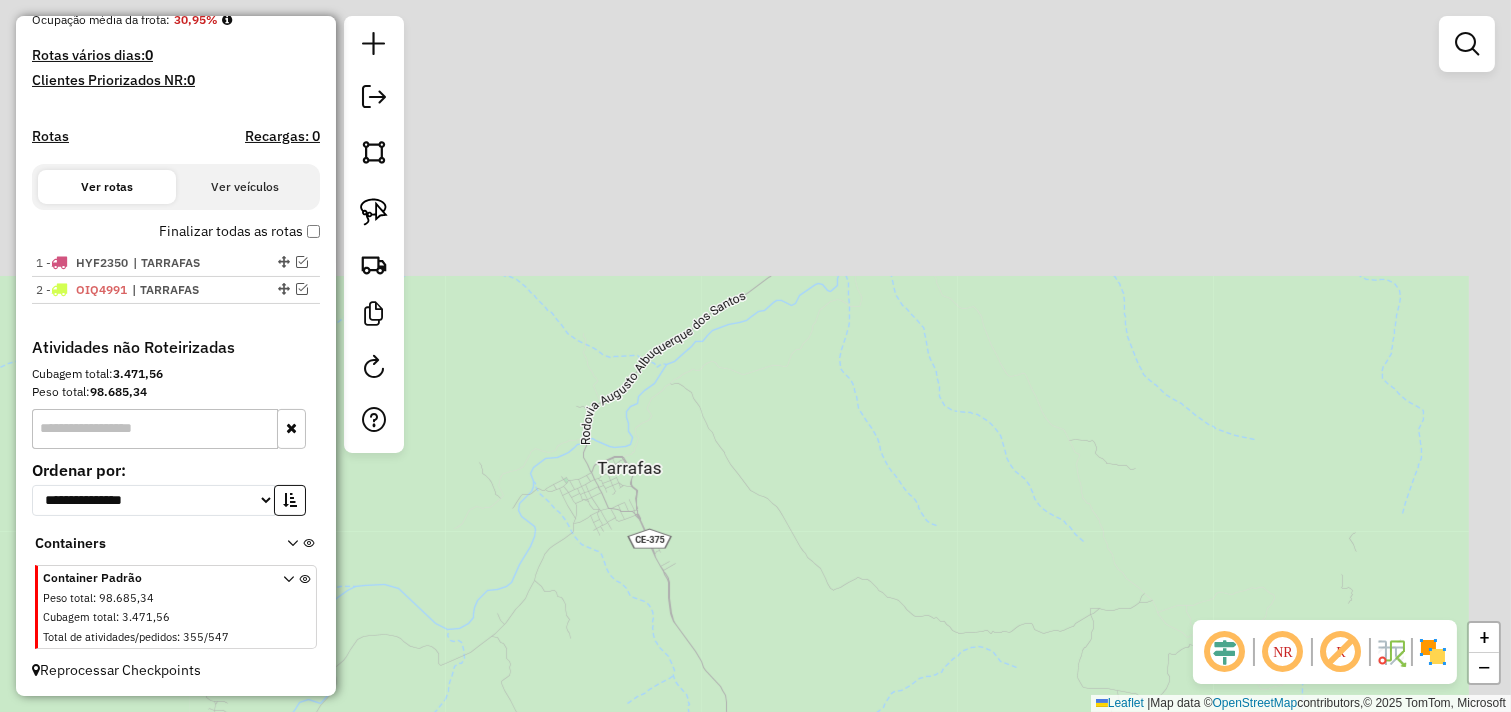 drag, startPoint x: 822, startPoint y: 564, endPoint x: 791, endPoint y: 604, distance: 50.606323 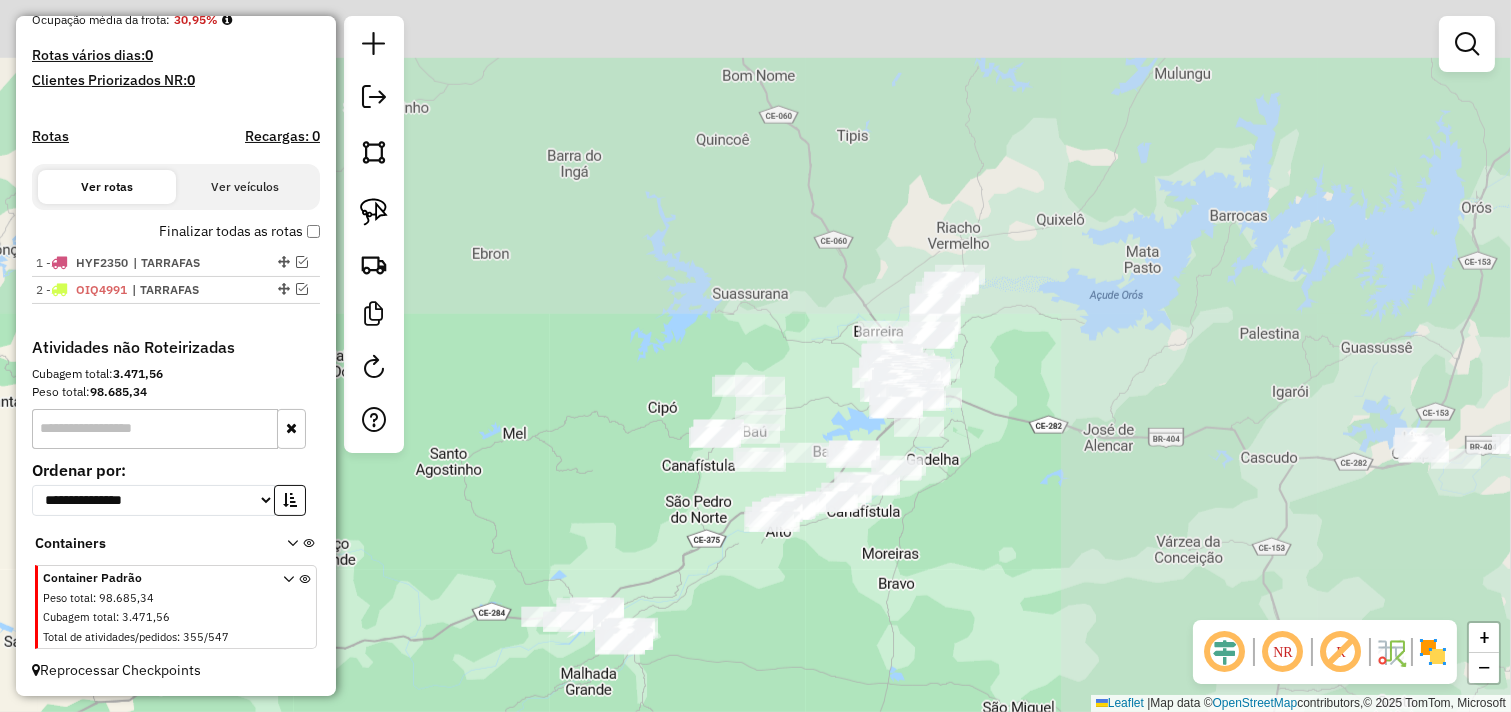 drag, startPoint x: 1161, startPoint y: 244, endPoint x: 655, endPoint y: 540, distance: 586.2184 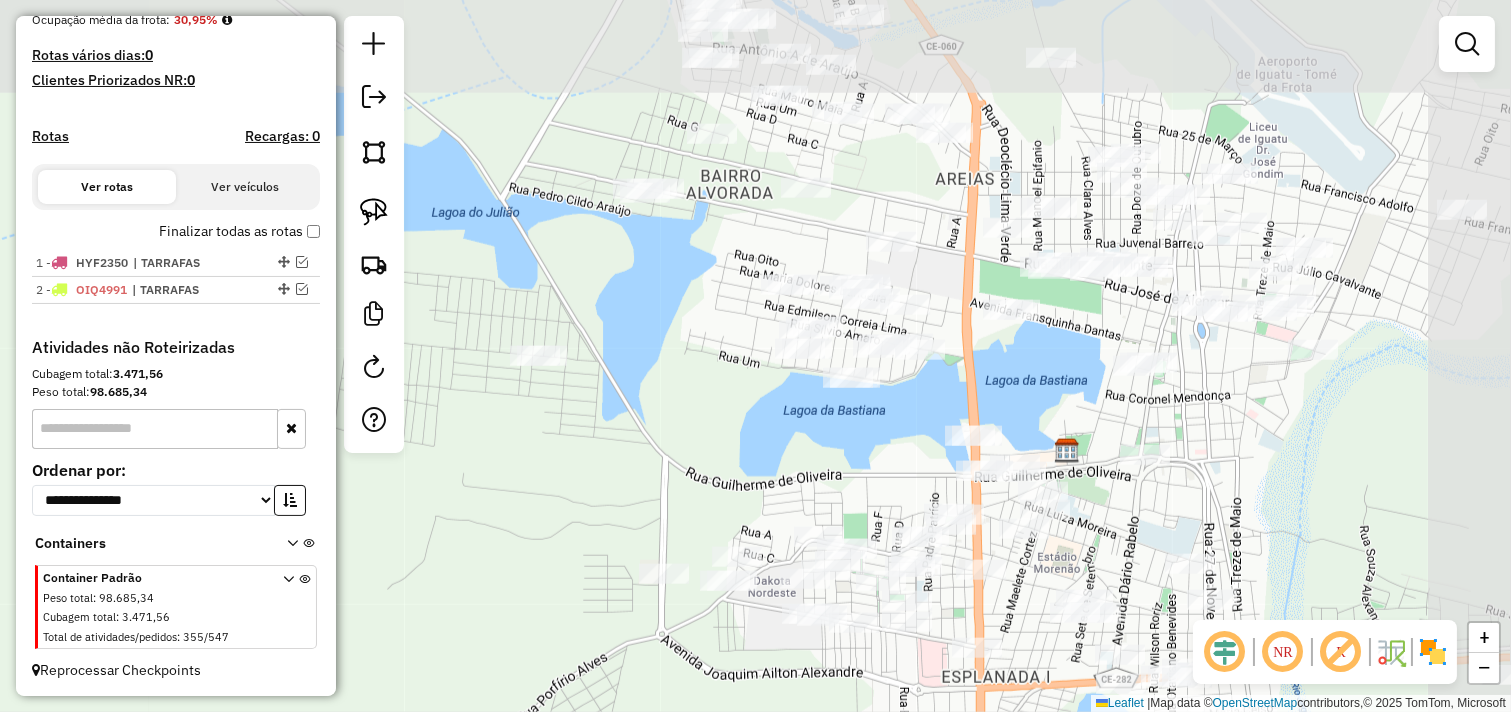 drag, startPoint x: 873, startPoint y: 426, endPoint x: 857, endPoint y: 462, distance: 39.39543 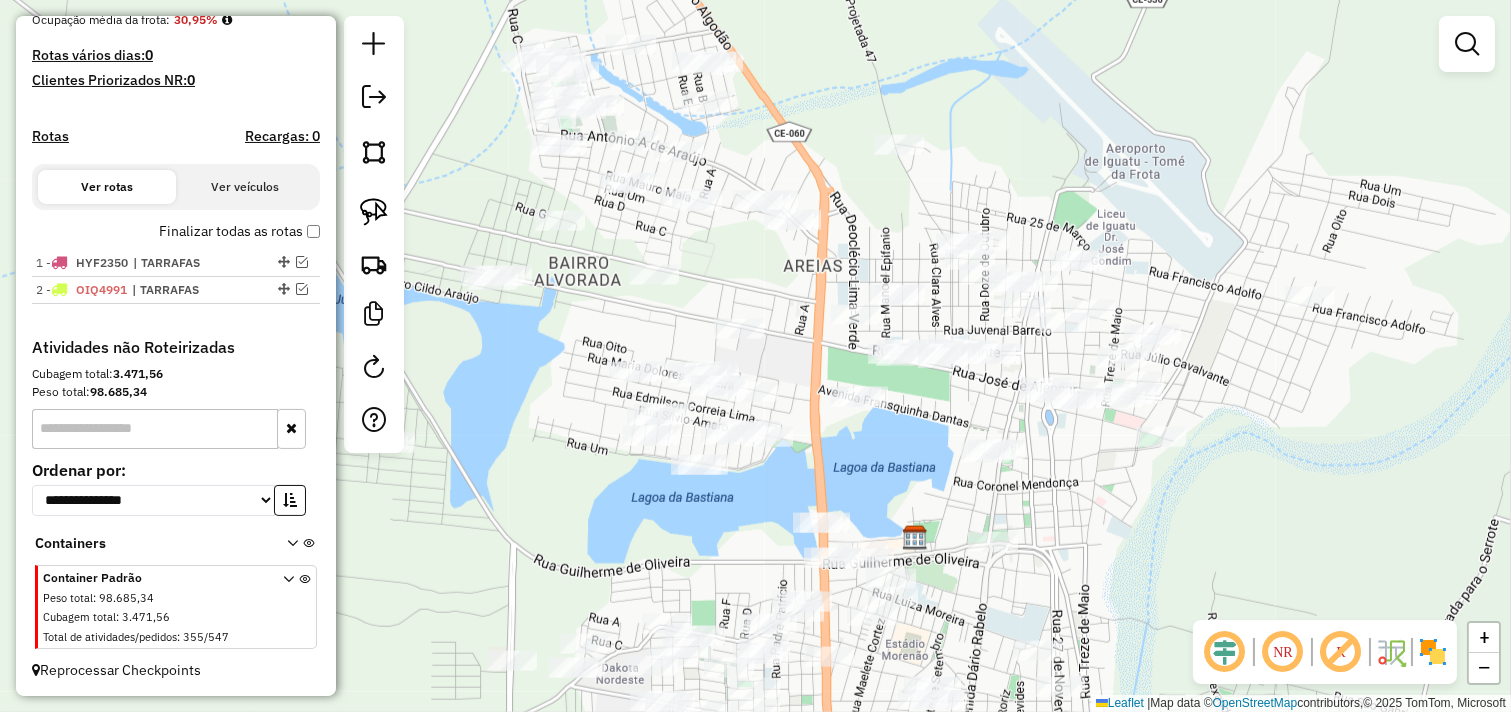 drag, startPoint x: 1011, startPoint y: 394, endPoint x: 905, endPoint y: 430, distance: 111.94642 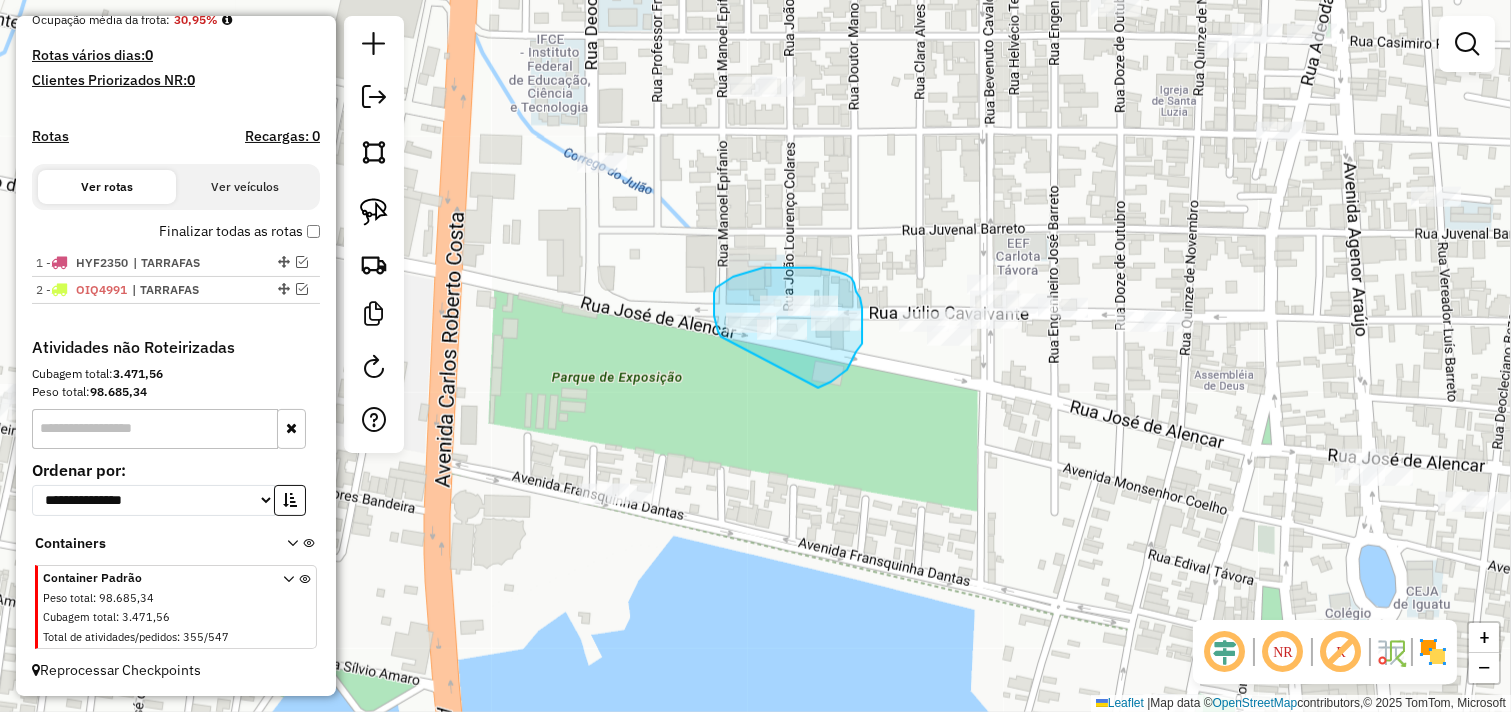 drag, startPoint x: 720, startPoint y: 335, endPoint x: 806, endPoint y: 390, distance: 102.0833 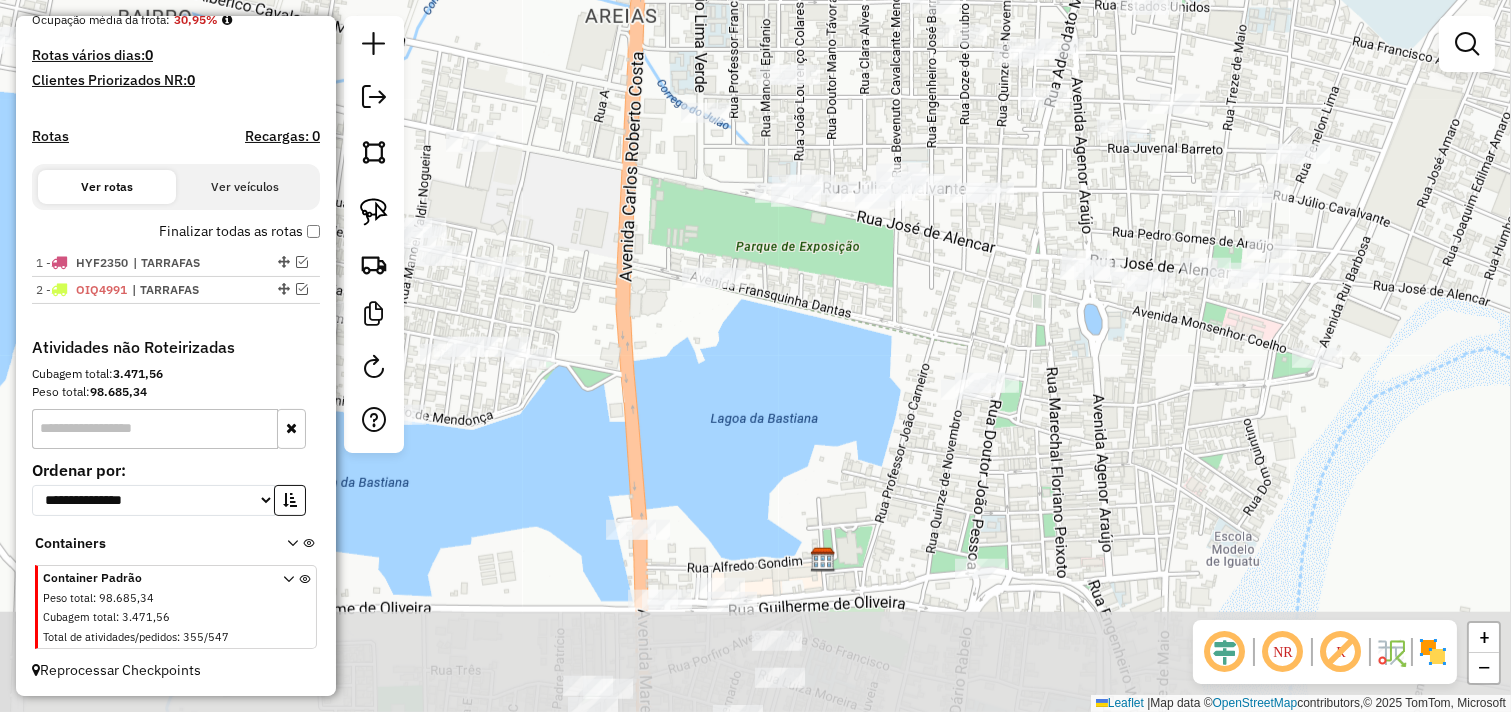 drag, startPoint x: 794, startPoint y: 480, endPoint x: 825, endPoint y: 341, distance: 142.41489 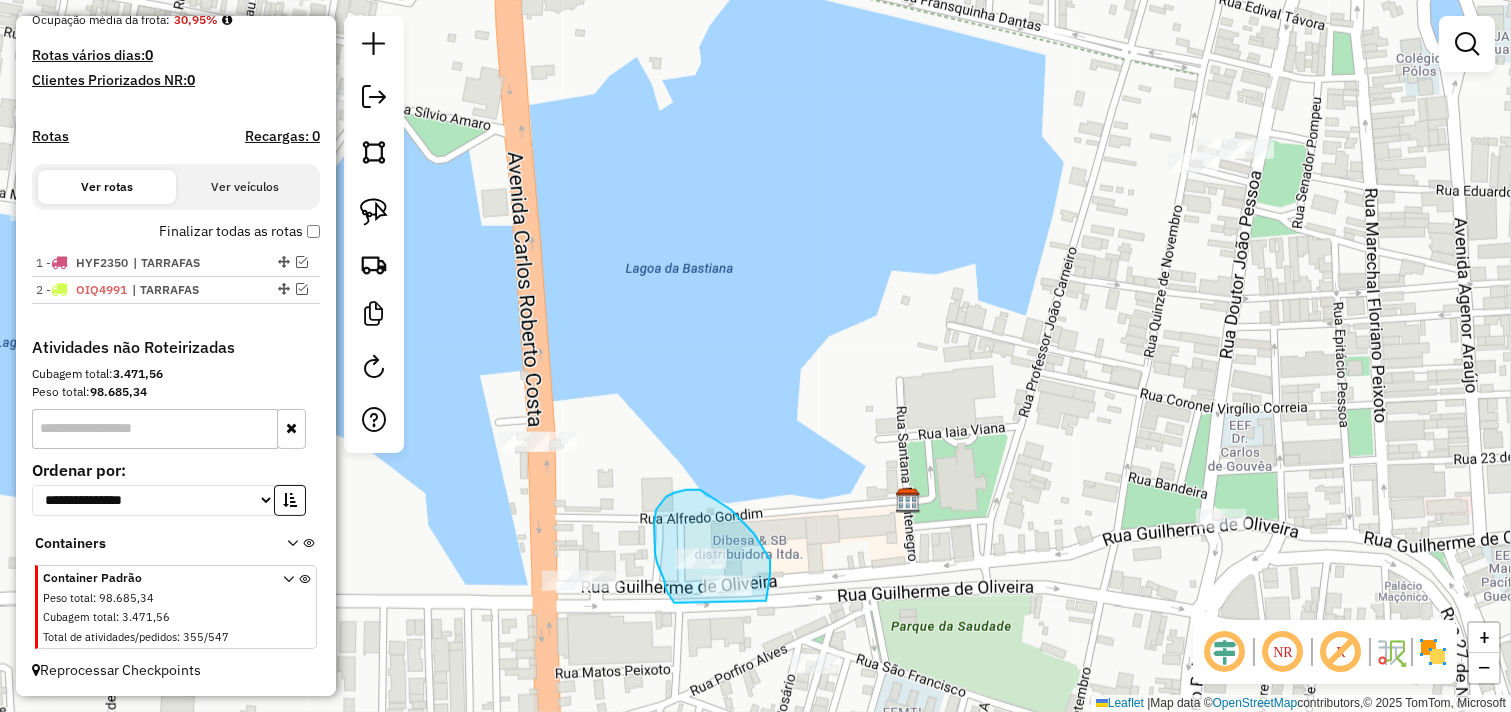 drag, startPoint x: 664, startPoint y: 580, endPoint x: 755, endPoint y: 626, distance: 101.96568 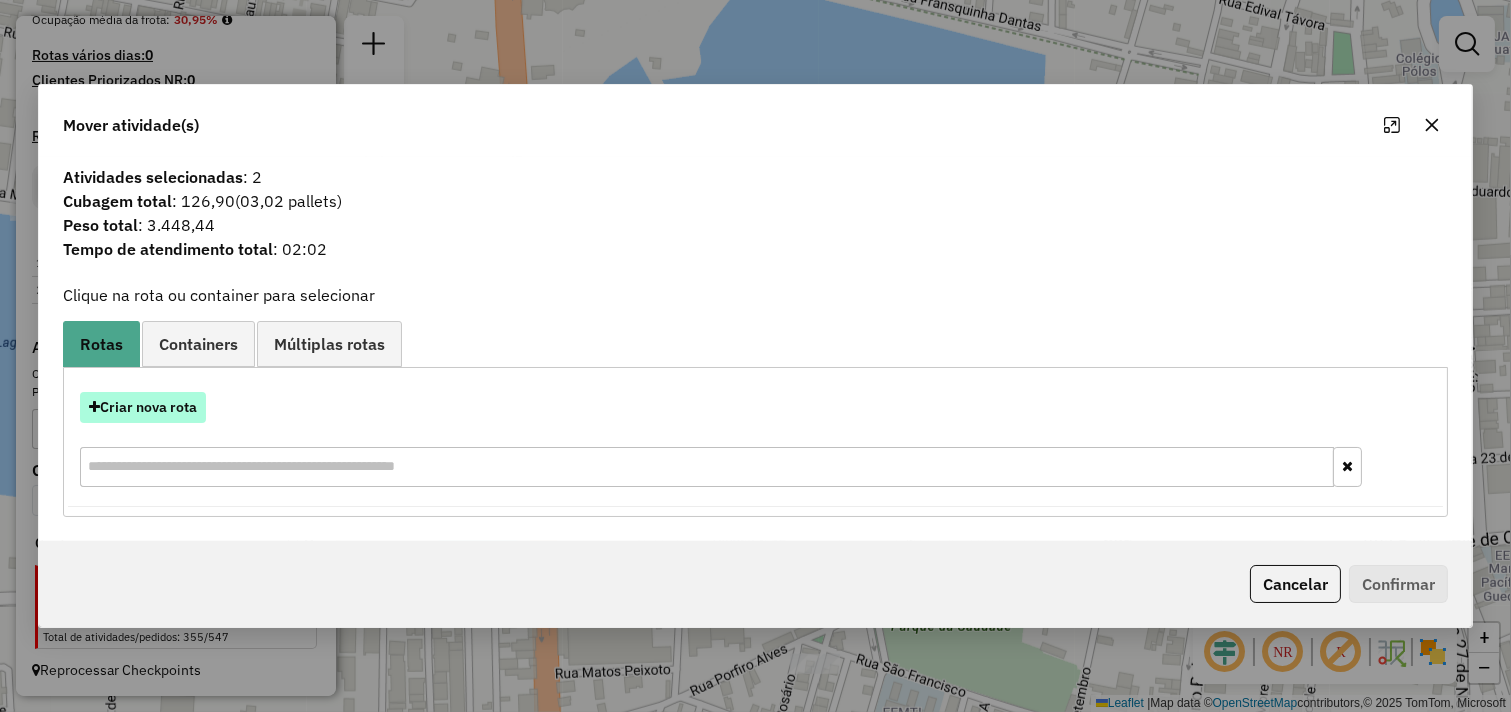 click on "Criar nova rota" at bounding box center [143, 407] 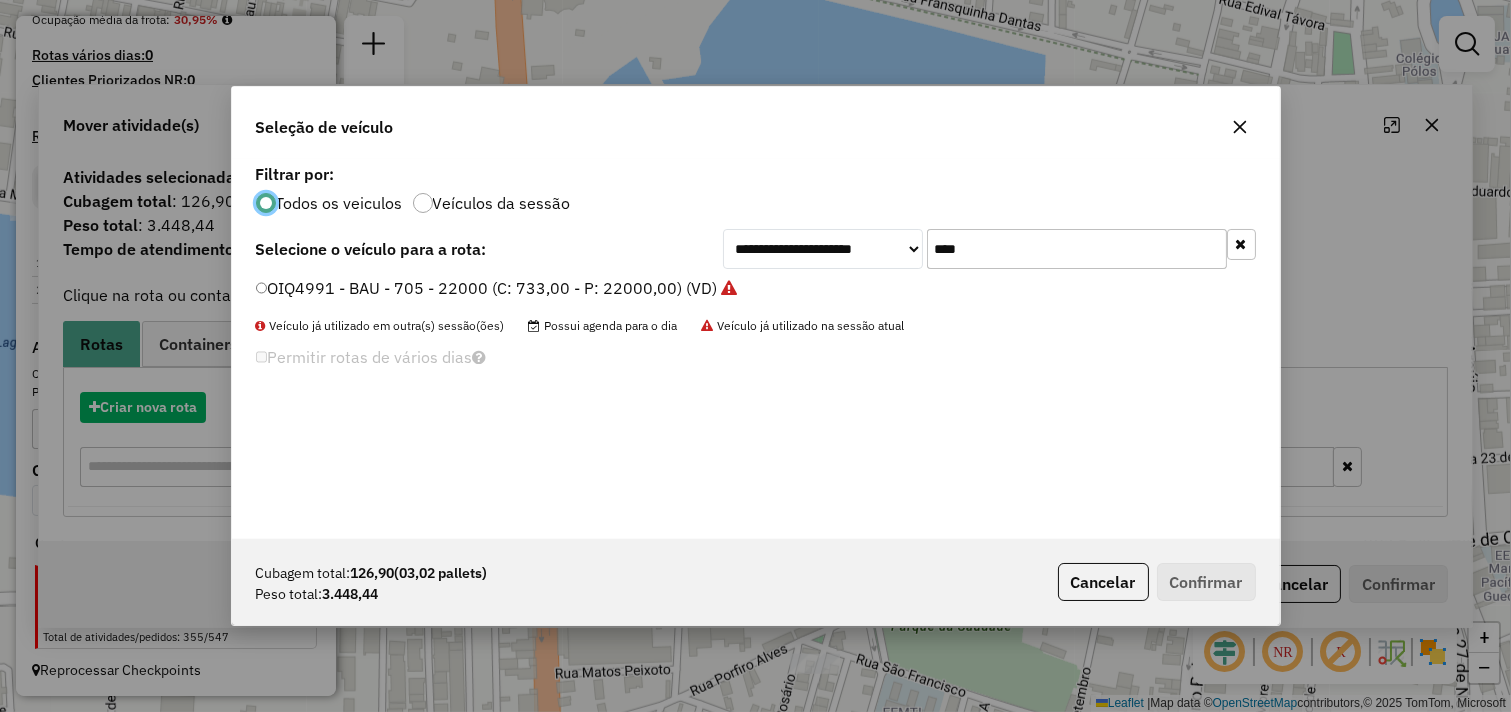 scroll, scrollTop: 11, scrollLeft: 5, axis: both 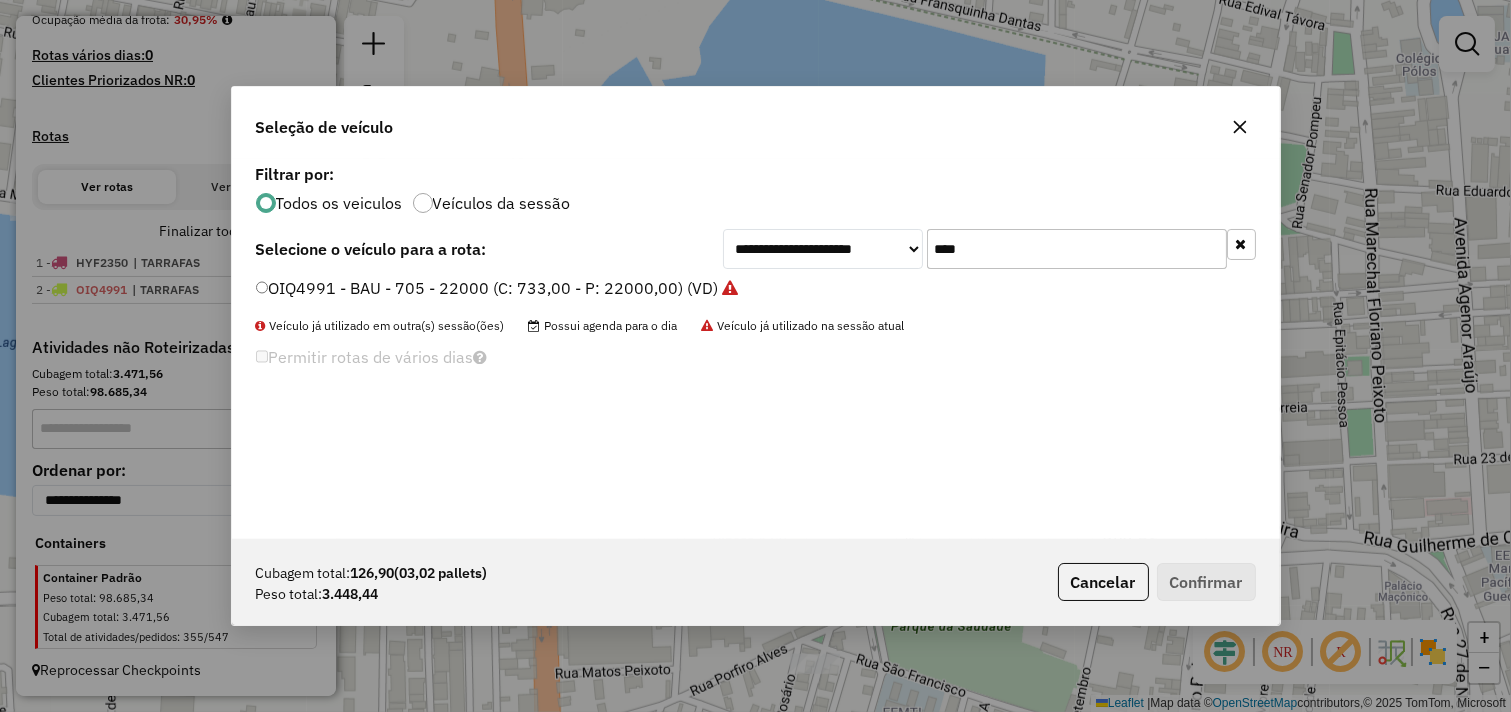 drag, startPoint x: 1006, startPoint y: 247, endPoint x: 672, endPoint y: 258, distance: 334.1811 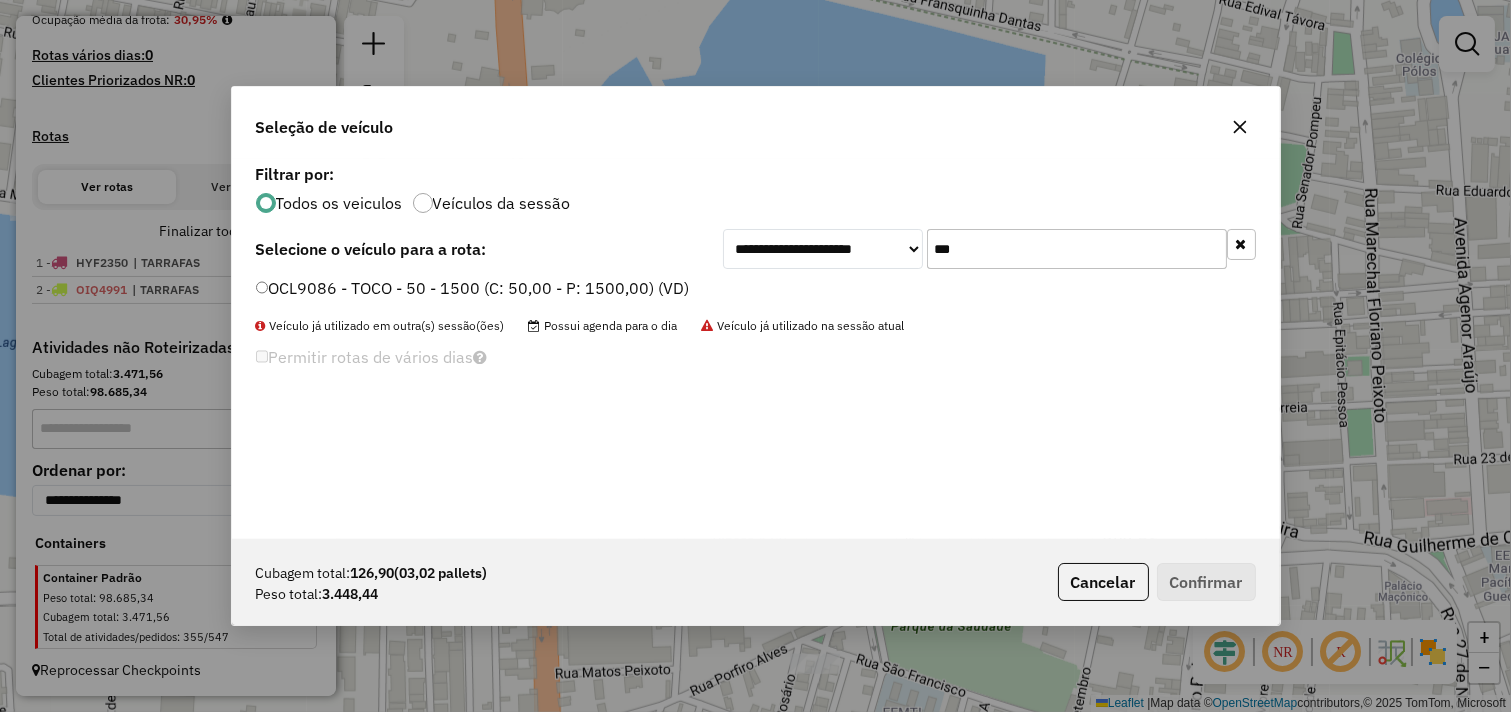 type on "***" 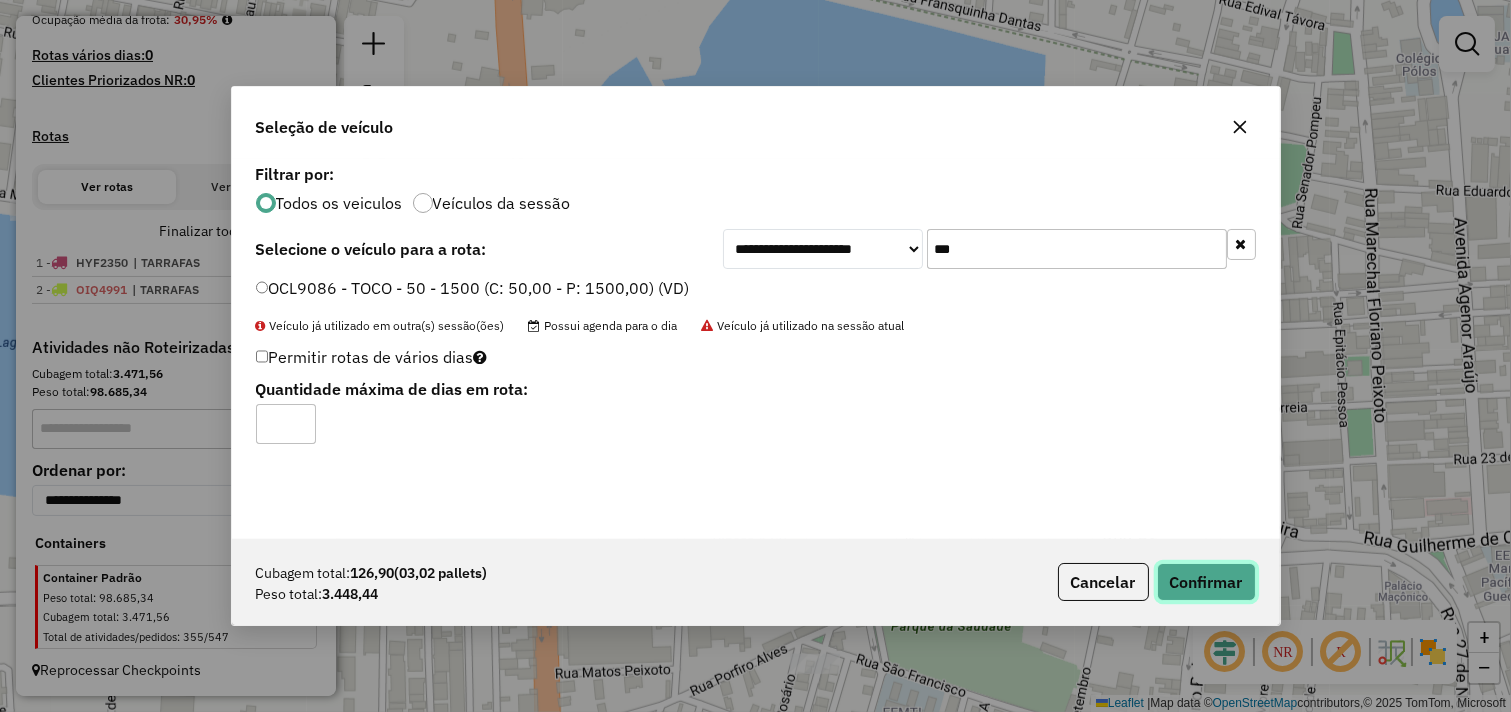 click on "Confirmar" 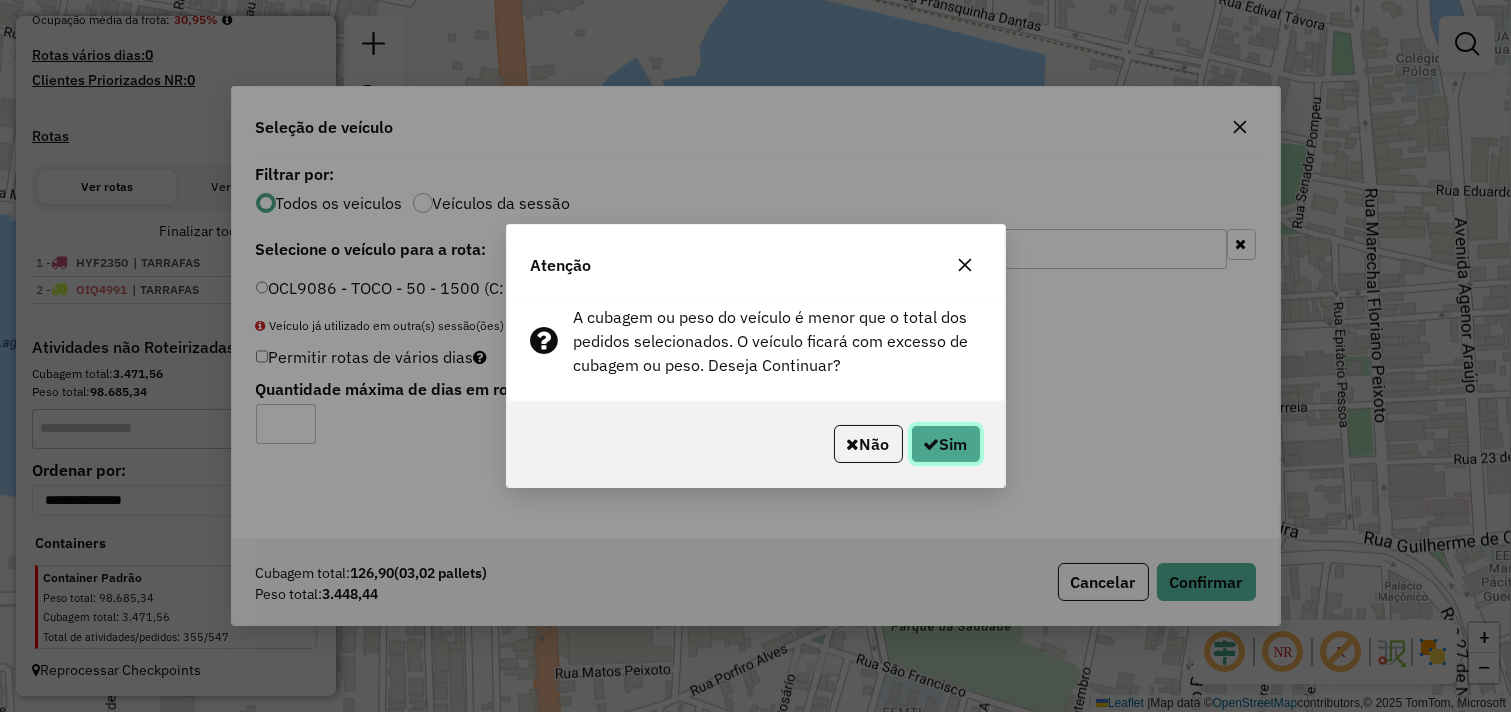 click on "Sim" 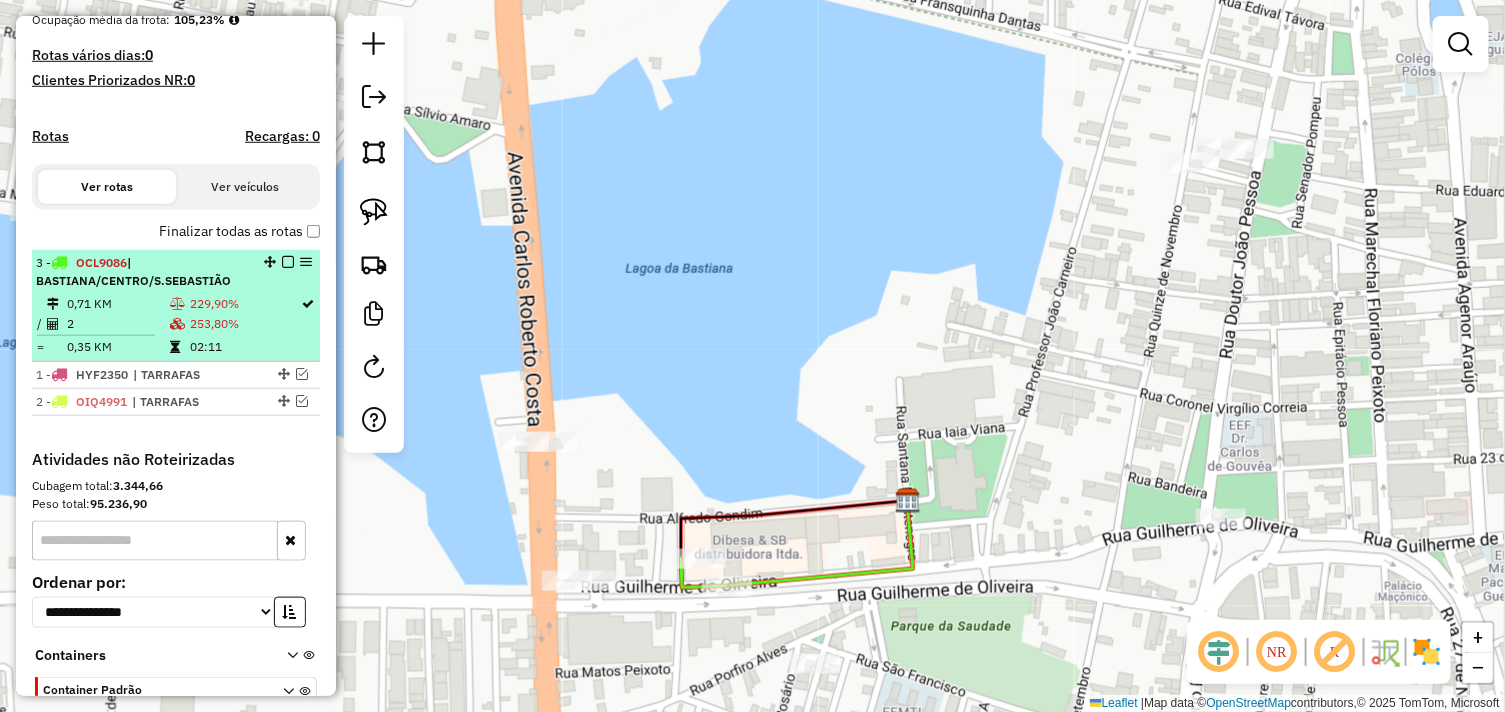 drag, startPoint x: 266, startPoint y: 313, endPoint x: 266, endPoint y: 253, distance: 60 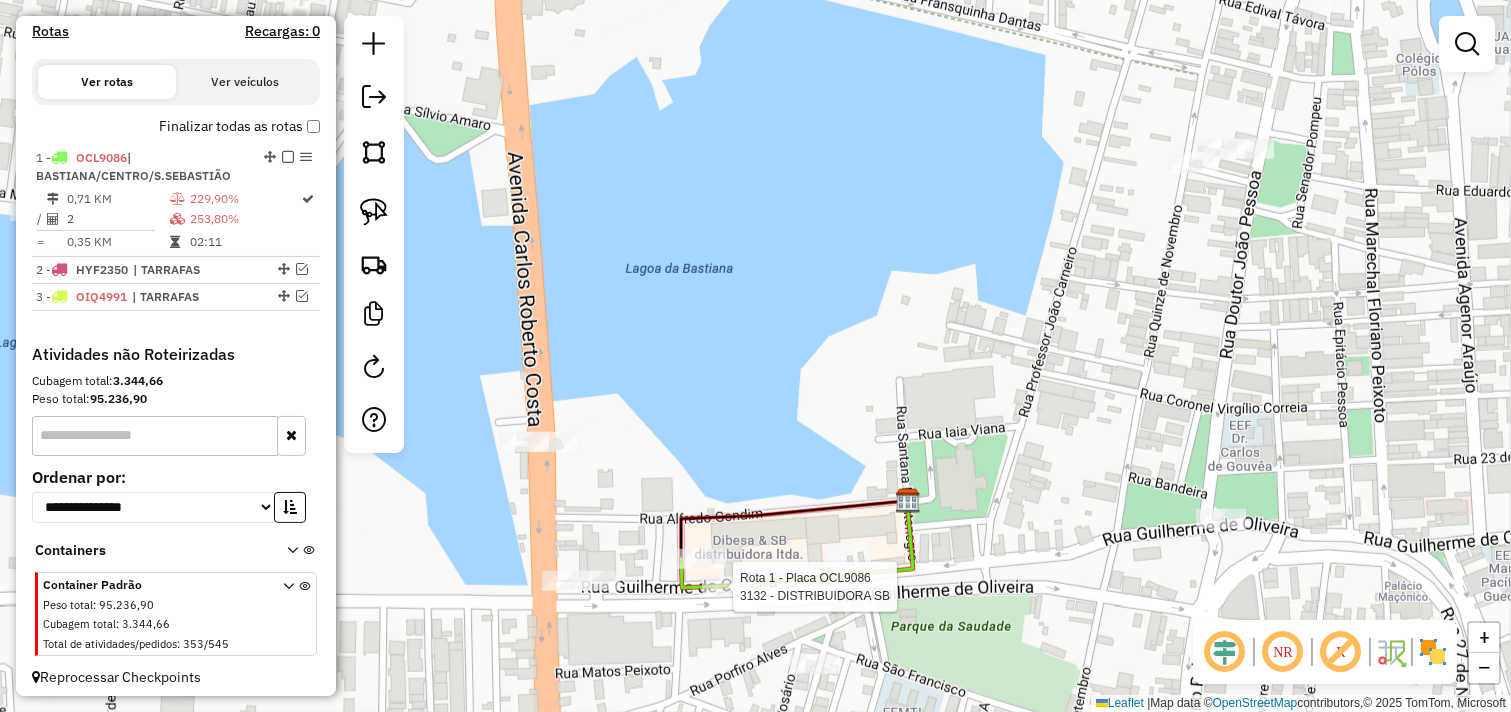 select on "*********" 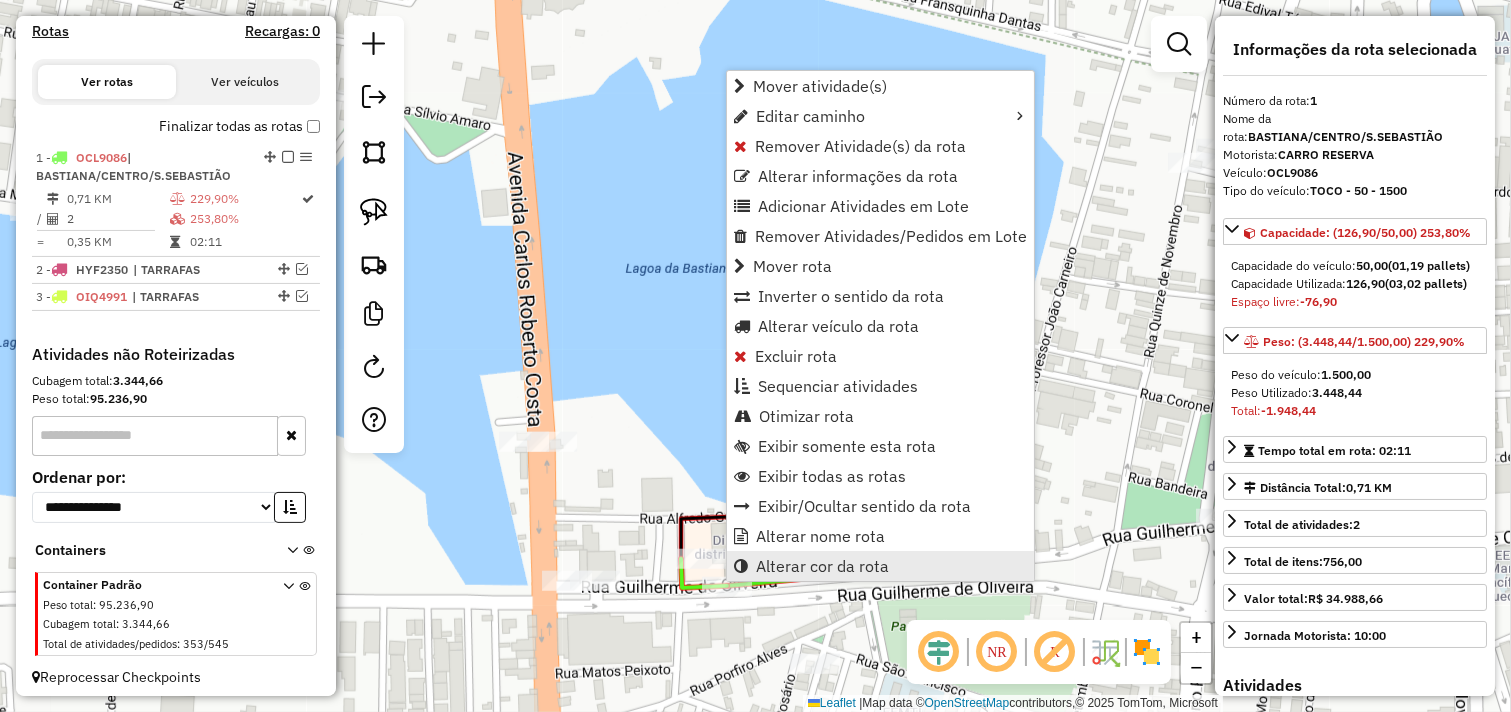 scroll, scrollTop: 628, scrollLeft: 0, axis: vertical 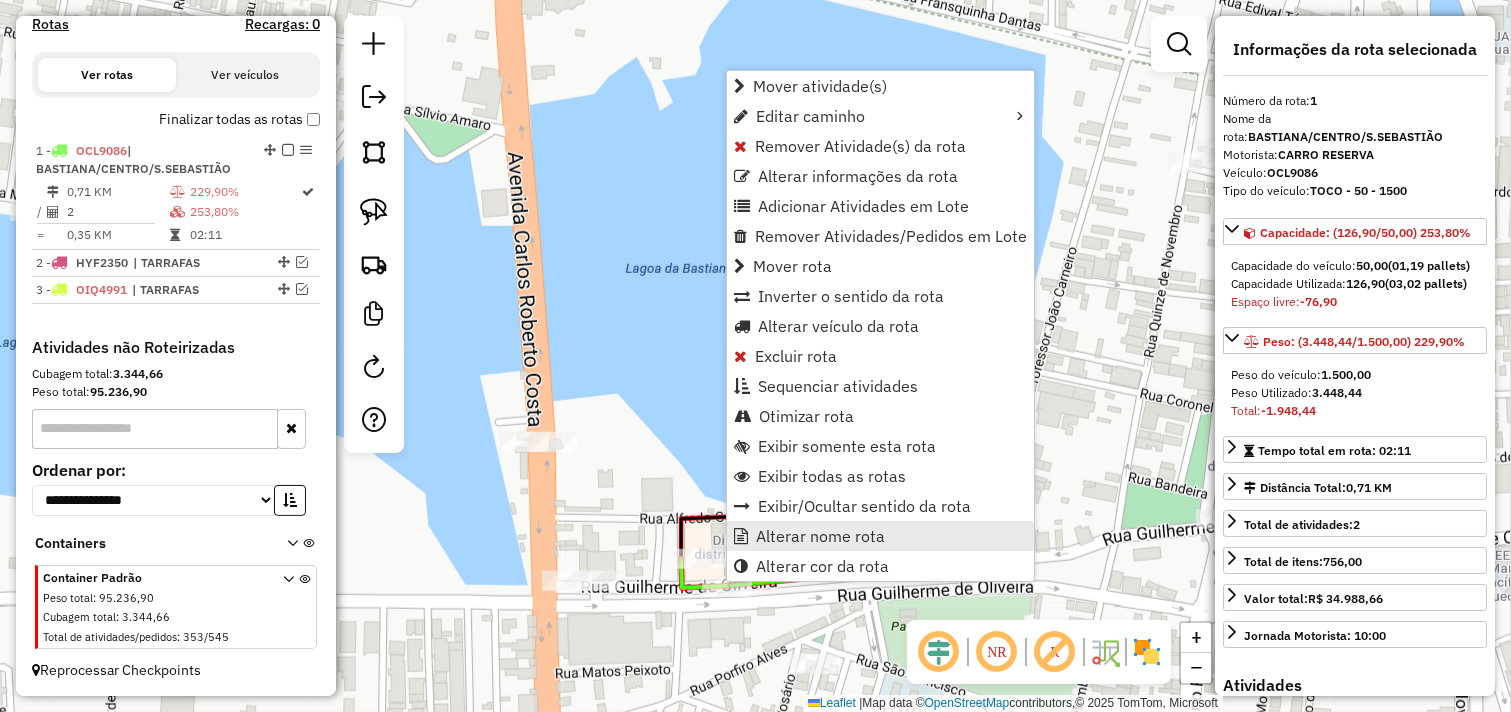 click on "Alterar nome rota" at bounding box center [820, 536] 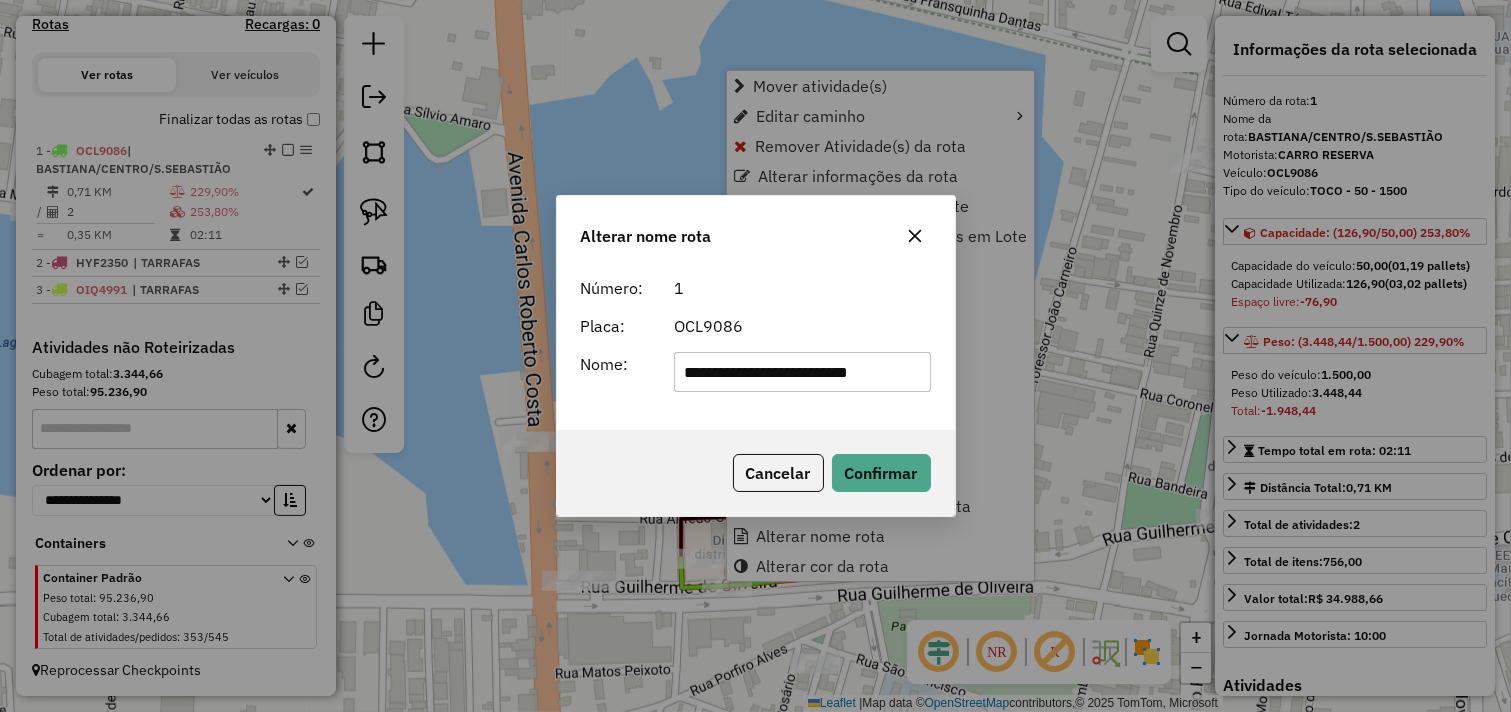 click on "**********" 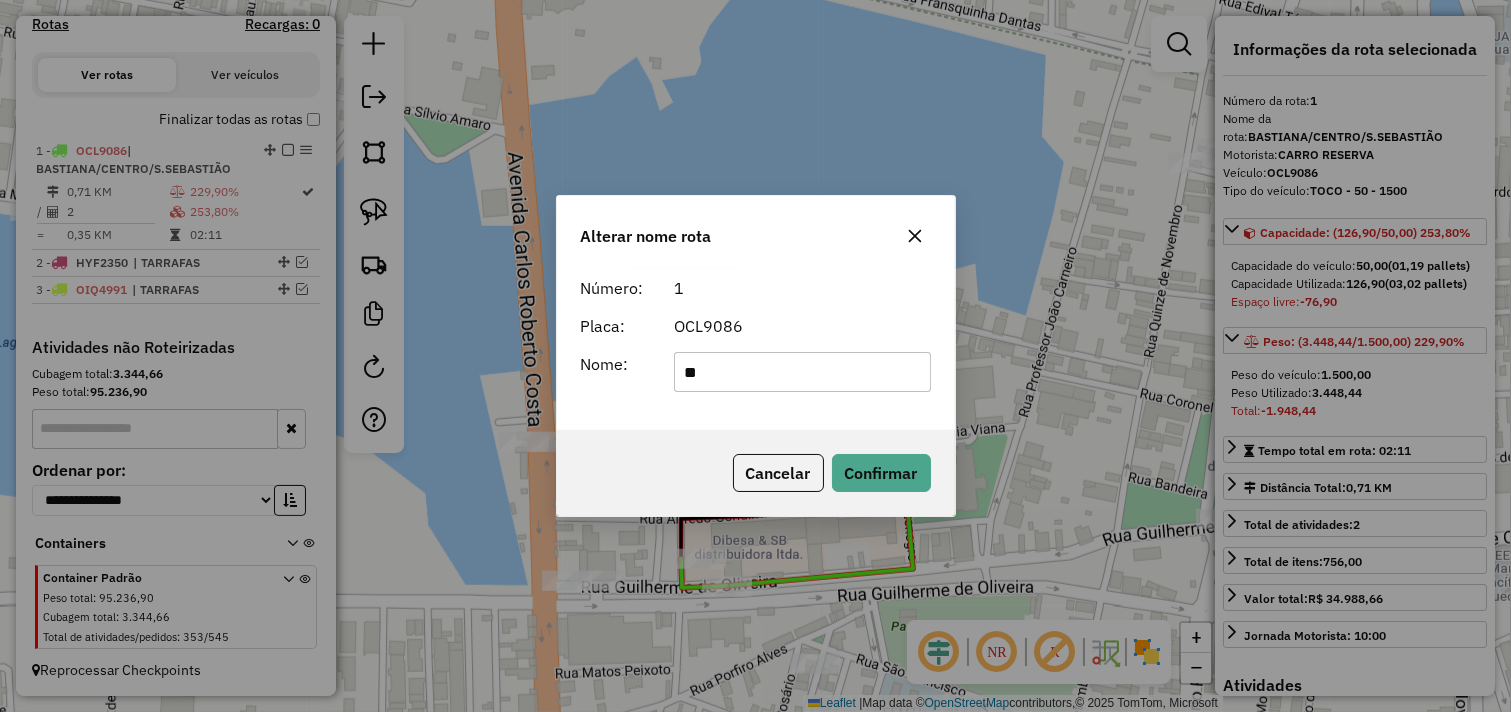 type on "*" 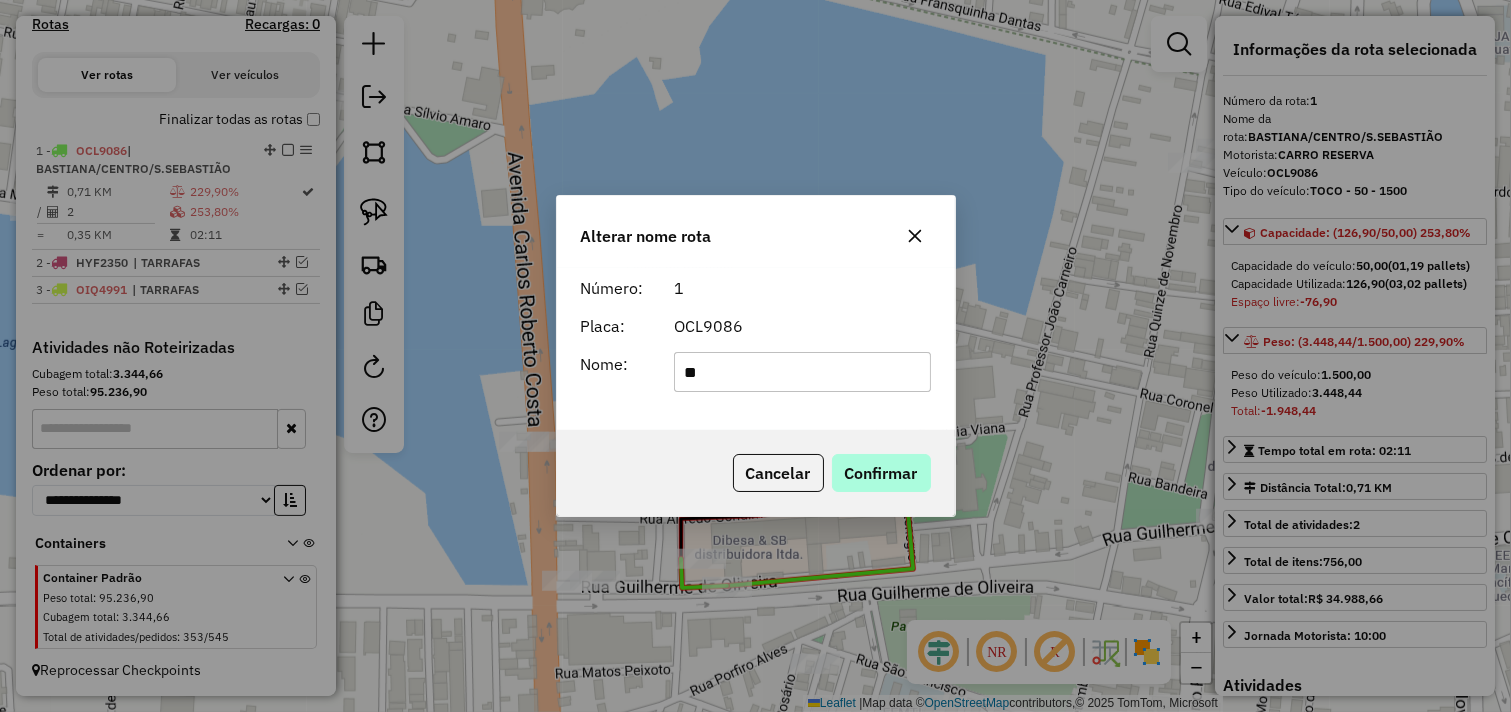 type on "**" 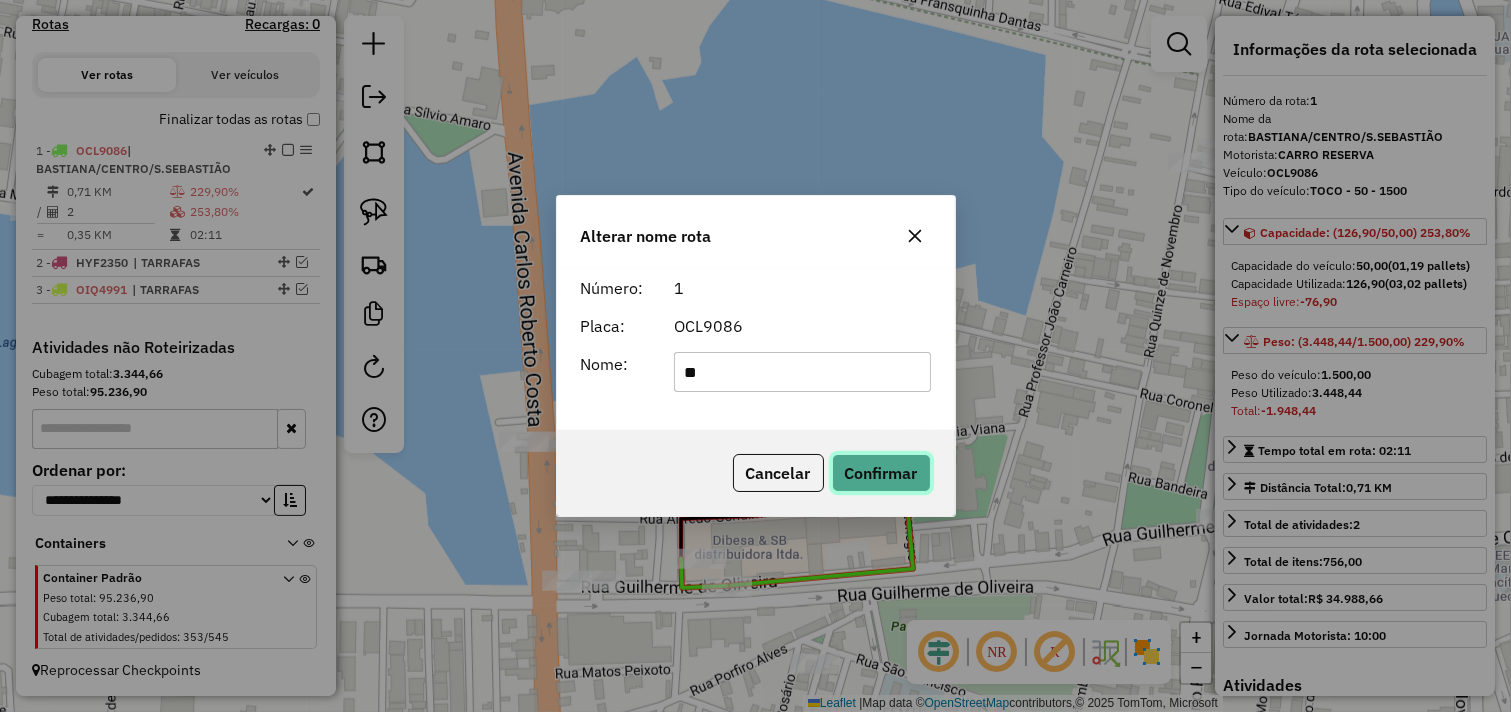 click on "Confirmar" 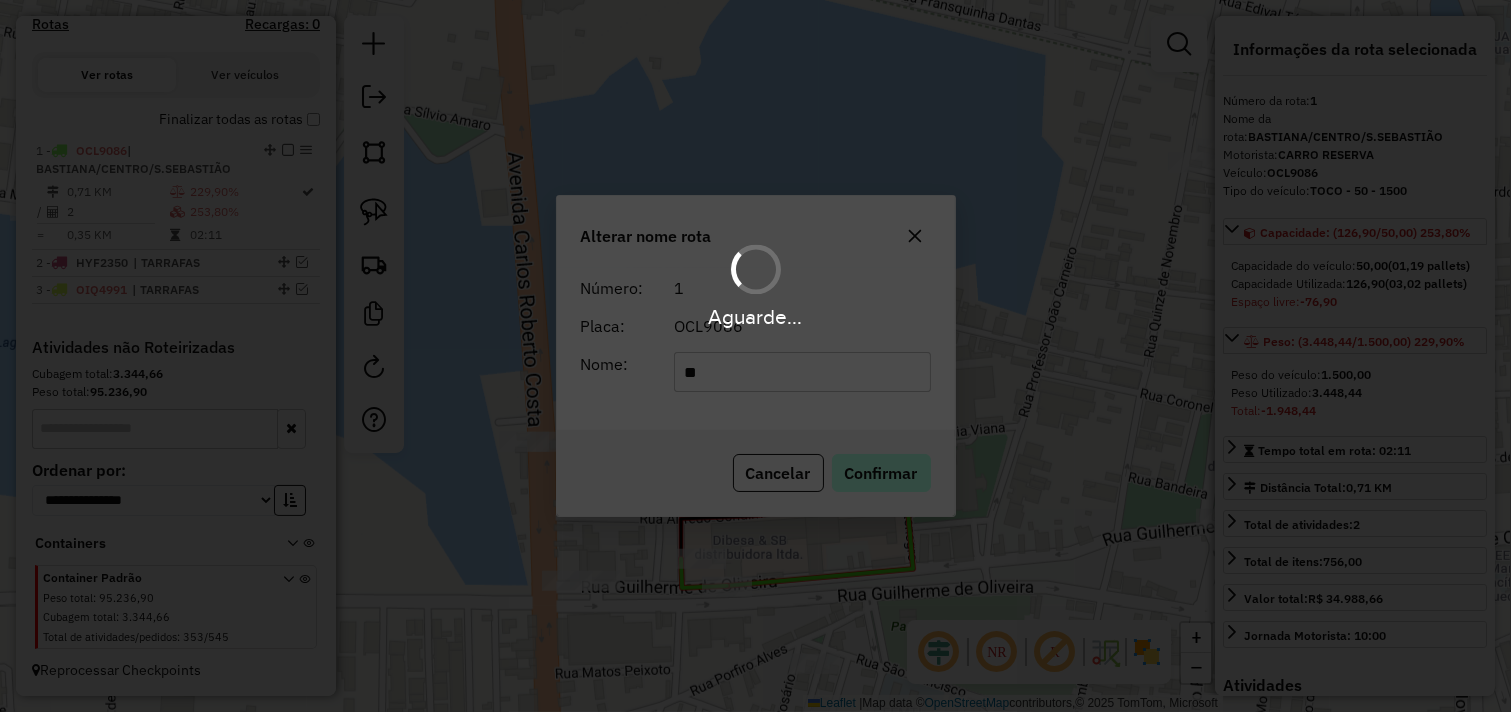 type 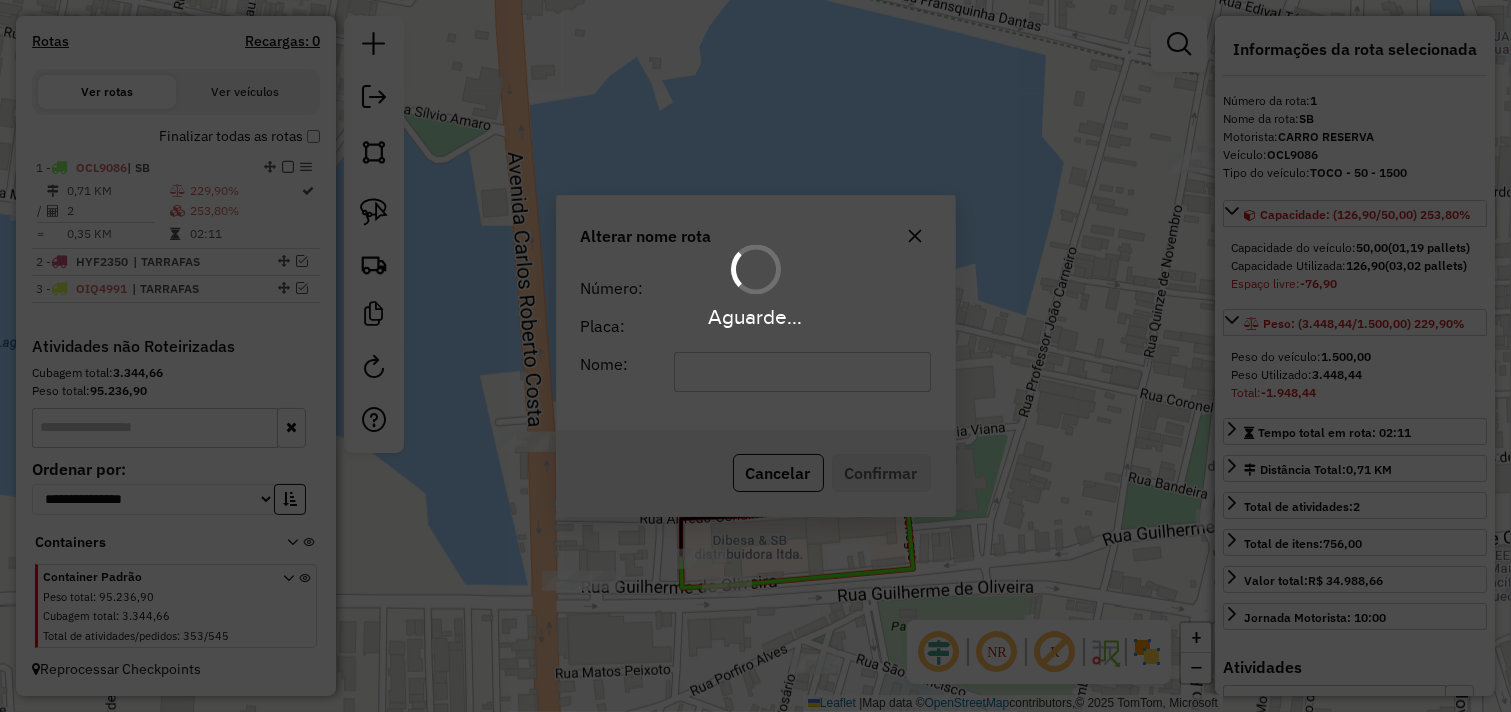 scroll, scrollTop: 610, scrollLeft: 0, axis: vertical 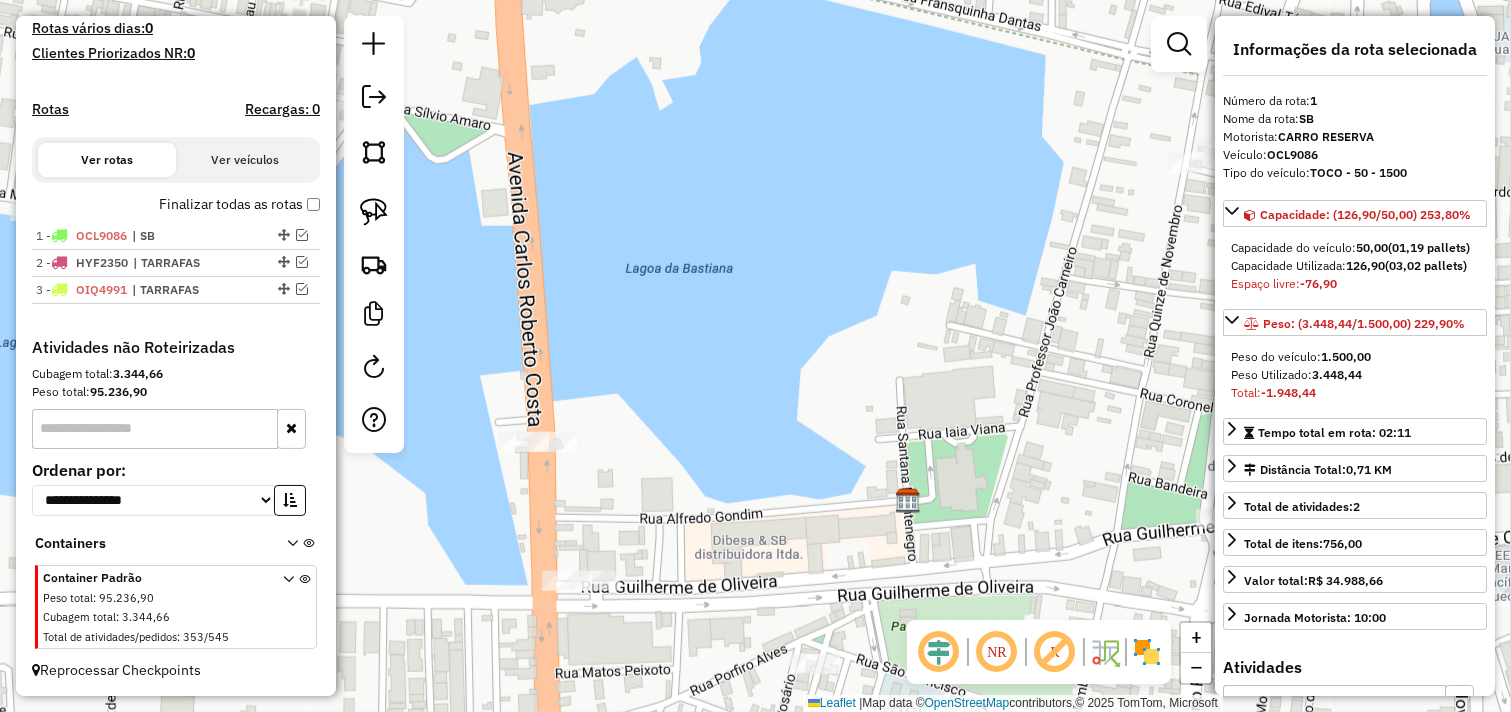 drag, startPoint x: 610, startPoint y: 223, endPoint x: 603, endPoint y: 234, distance: 13.038404 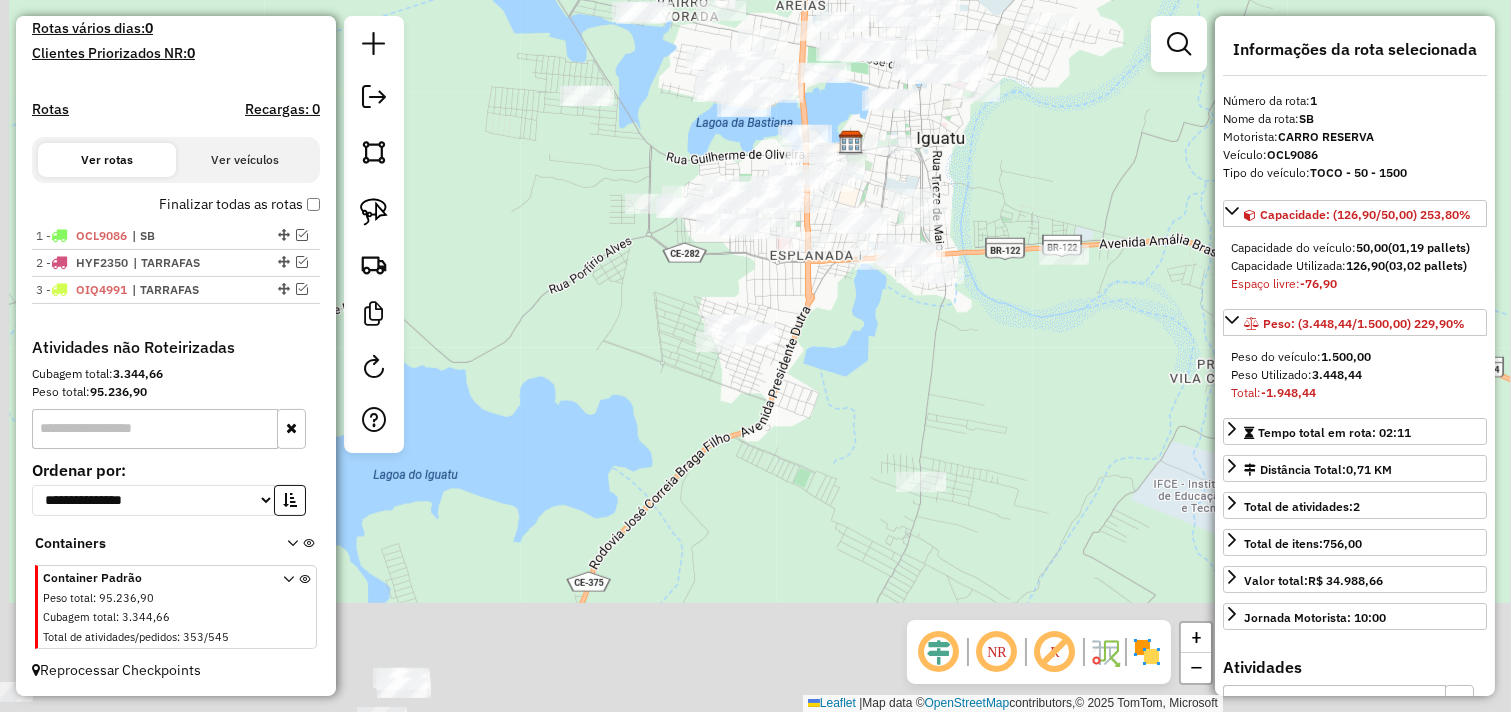drag, startPoint x: 1001, startPoint y: 281, endPoint x: 1057, endPoint y: 203, distance: 96.02083 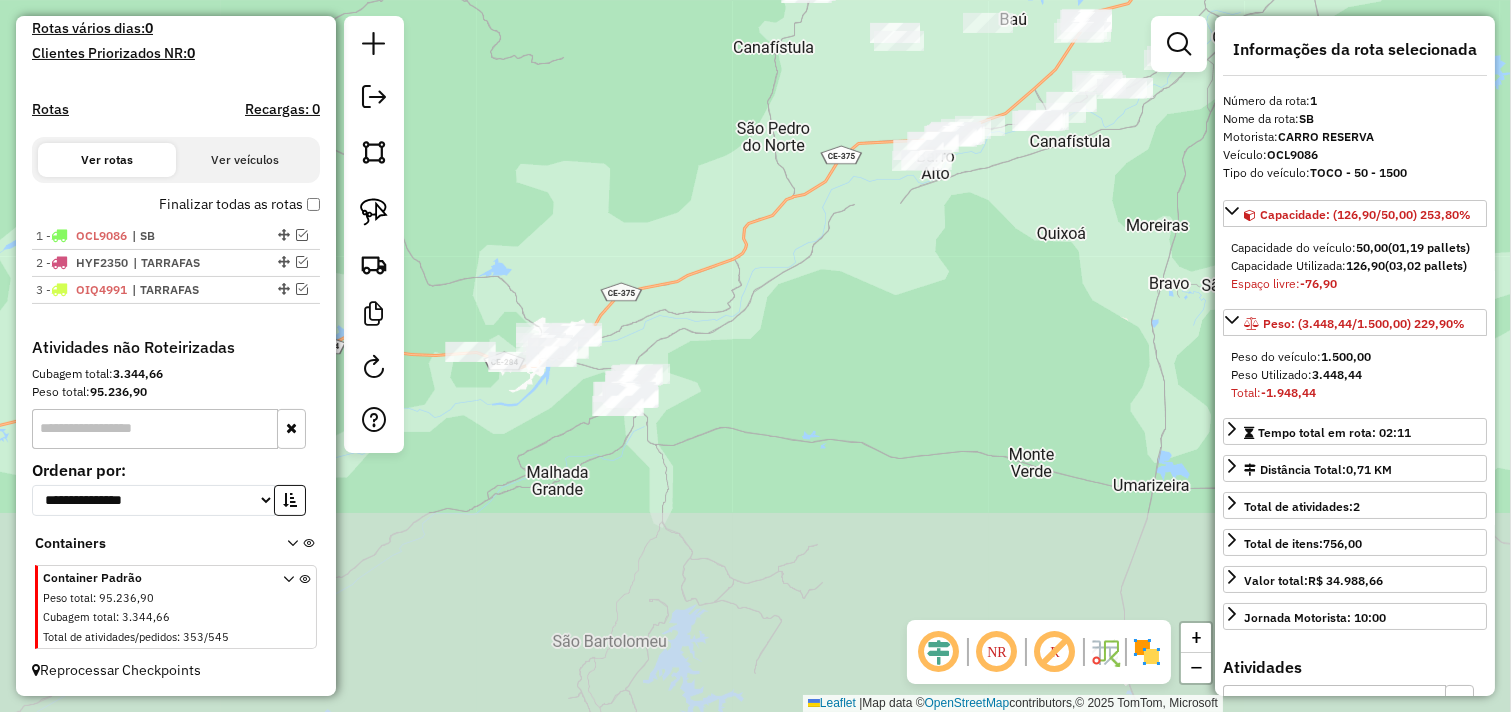 drag, startPoint x: 772, startPoint y: 563, endPoint x: 964, endPoint y: 237, distance: 378.33847 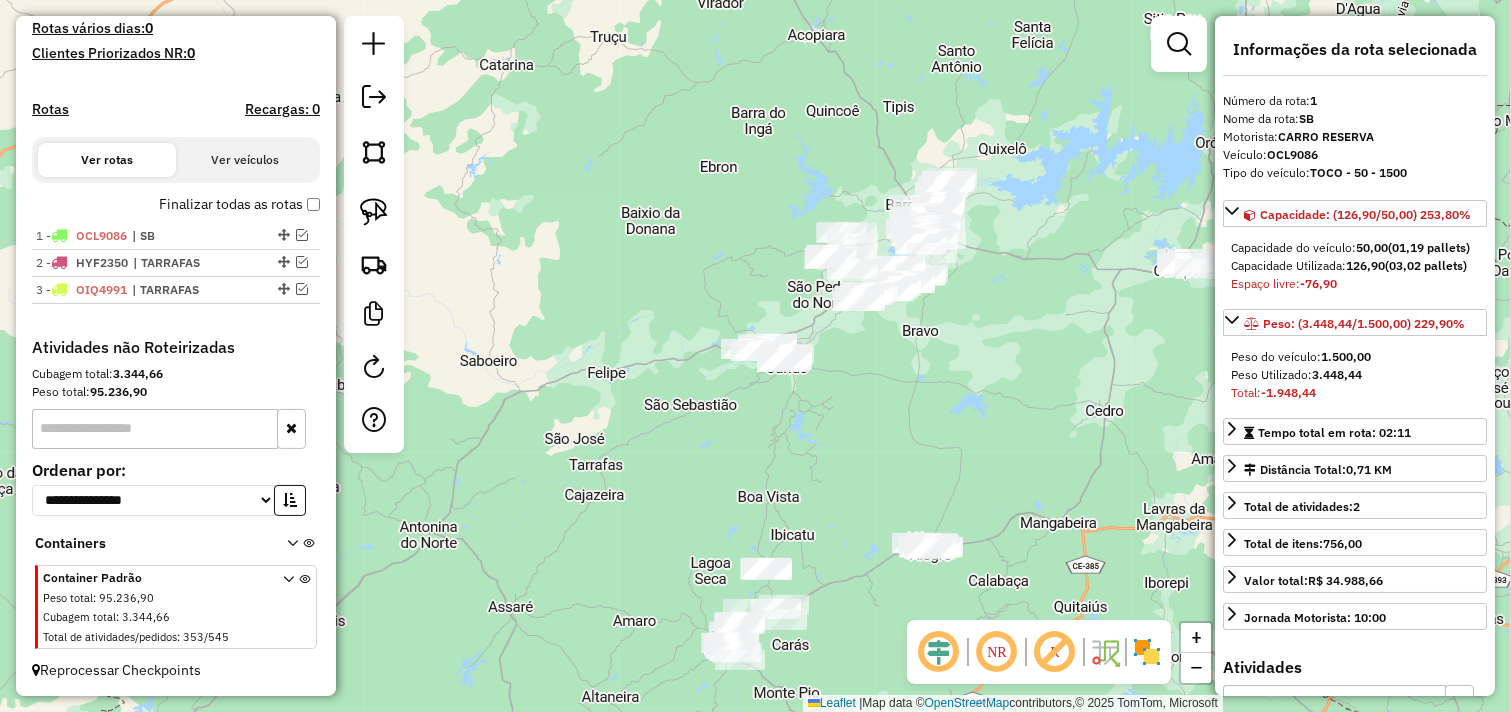 drag, startPoint x: 770, startPoint y: 545, endPoint x: 761, endPoint y: 514, distance: 32.280025 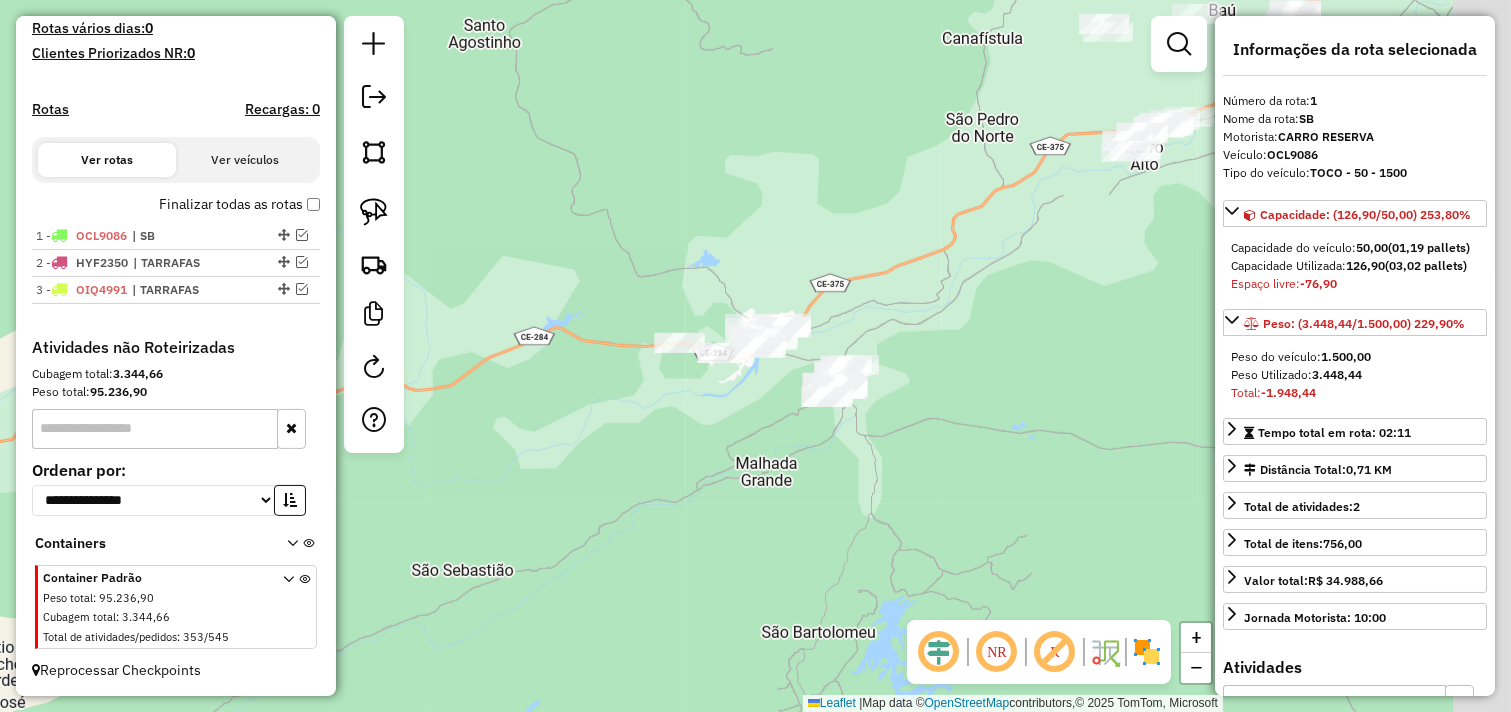 drag, startPoint x: 796, startPoint y: 344, endPoint x: 700, endPoint y: 504, distance: 186.59045 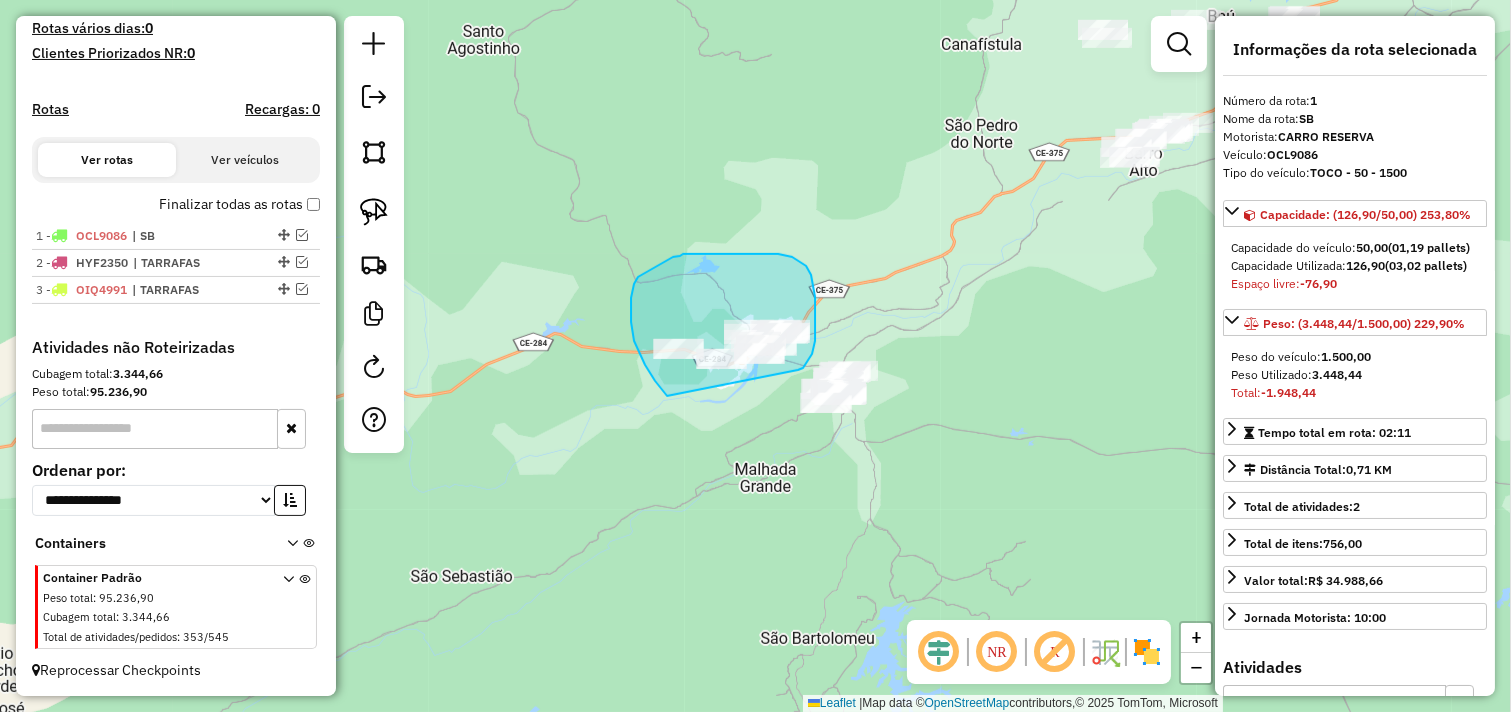 drag, startPoint x: 661, startPoint y: 388, endPoint x: 777, endPoint y: 371, distance: 117.239075 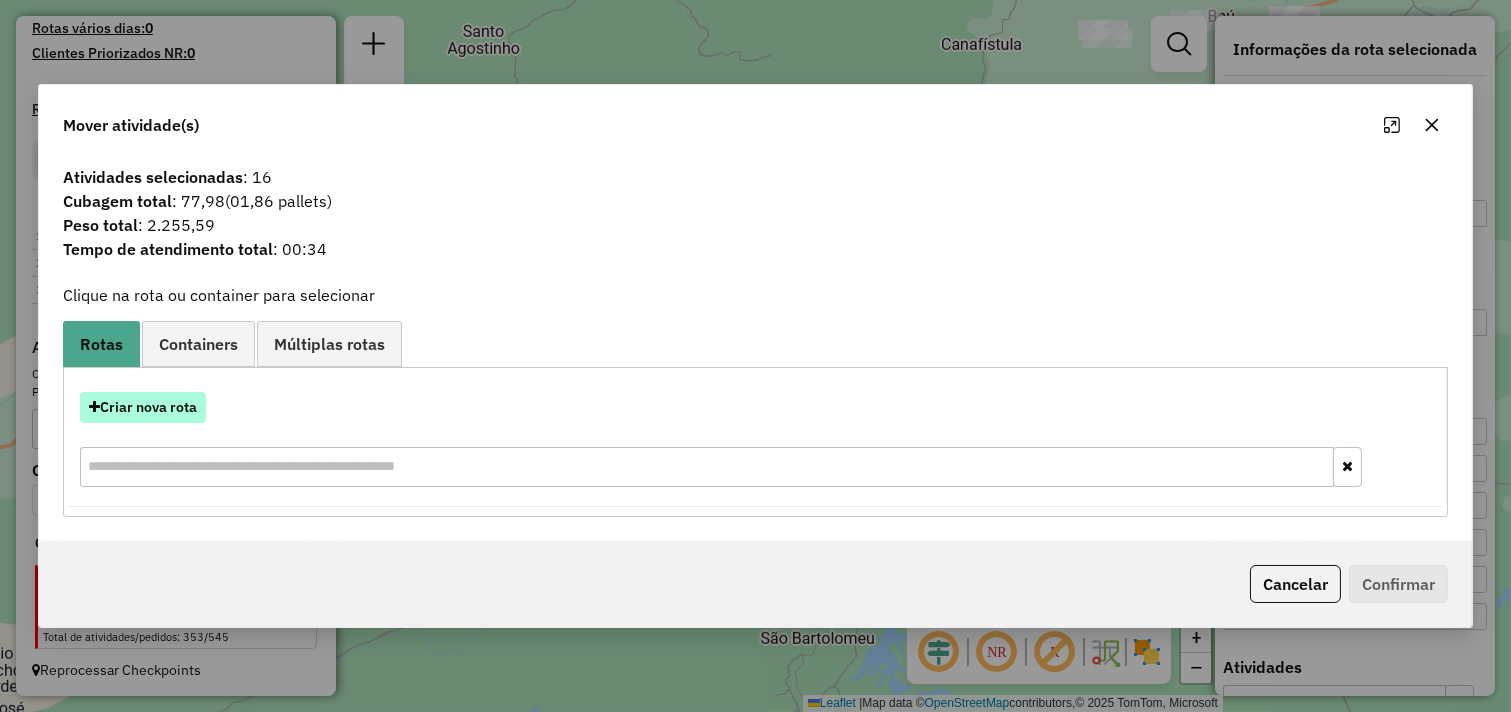 click on "Criar nova rota" at bounding box center [143, 407] 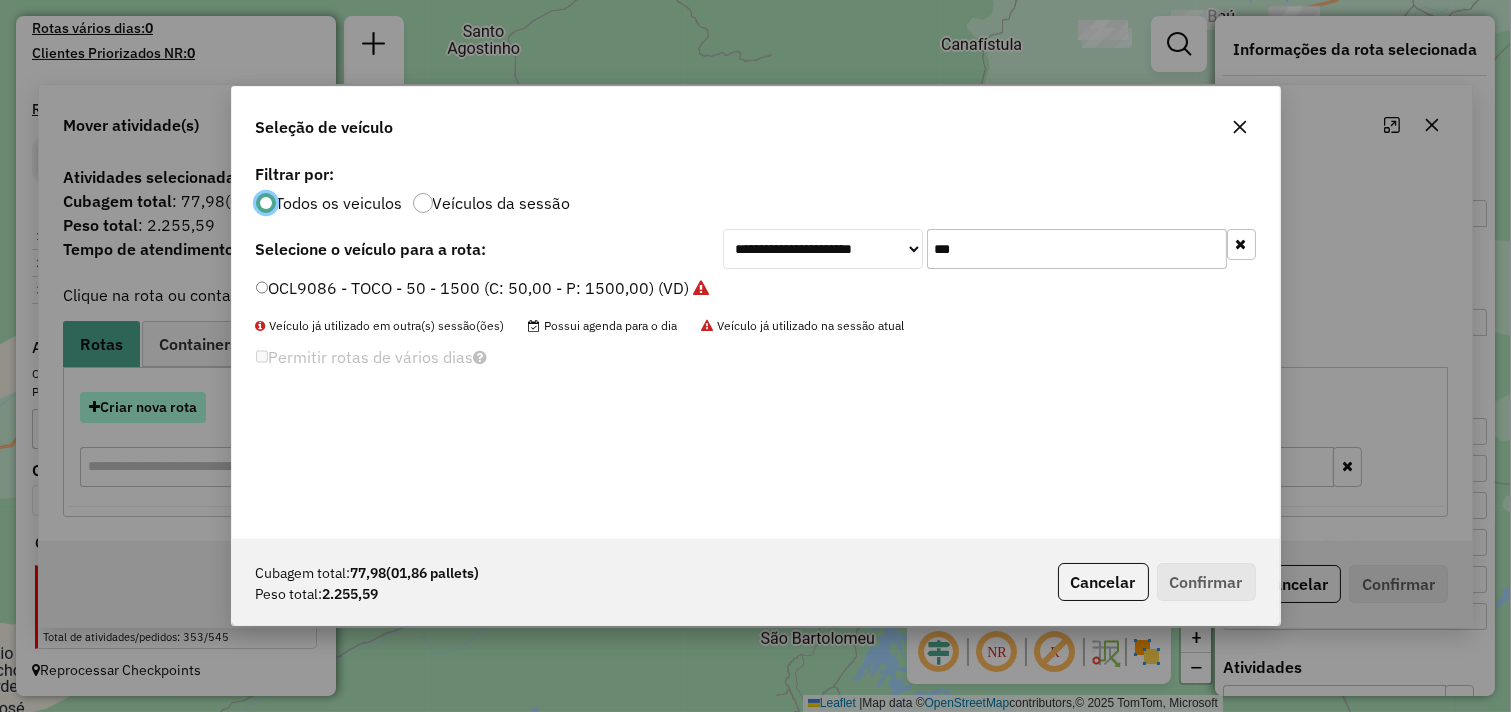 scroll, scrollTop: 11, scrollLeft: 5, axis: both 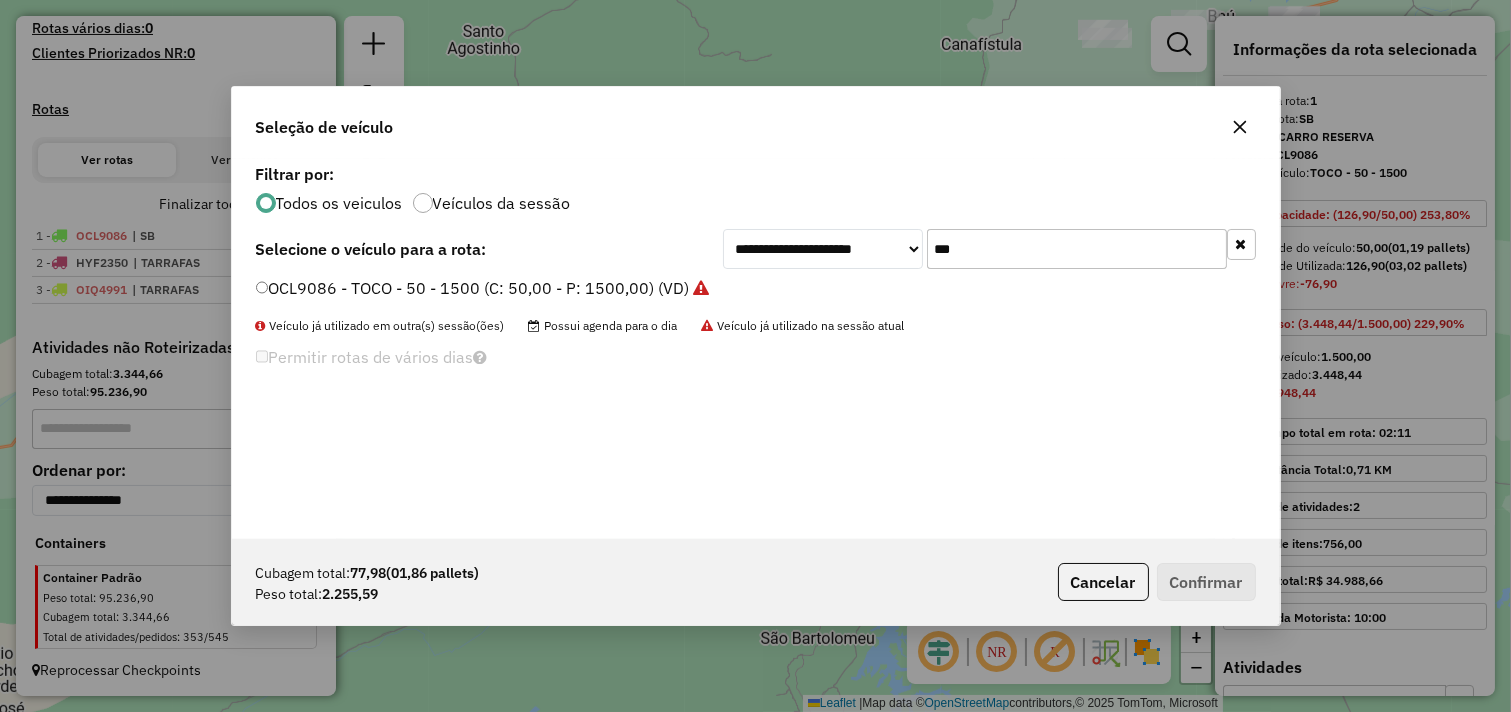 drag, startPoint x: 1020, startPoint y: 242, endPoint x: 810, endPoint y: 241, distance: 210.00238 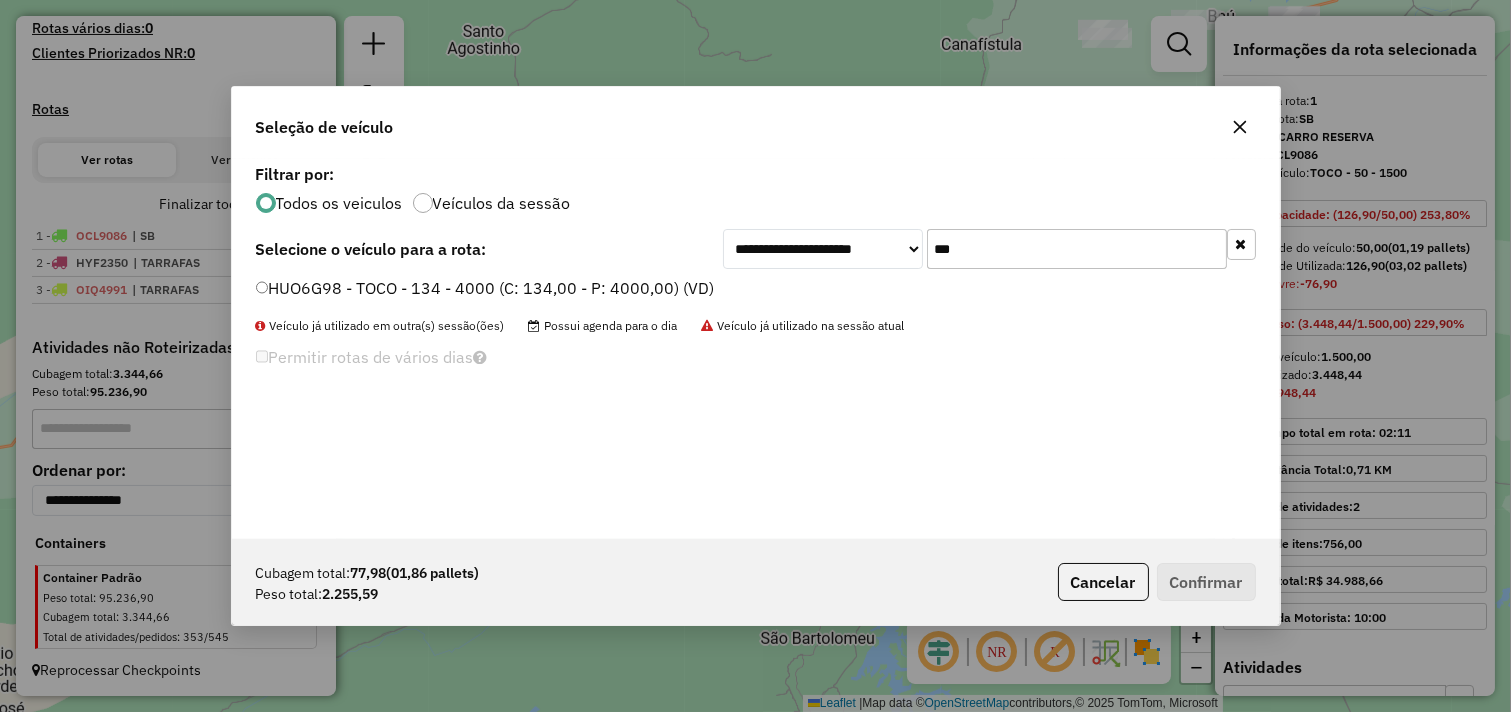 type on "***" 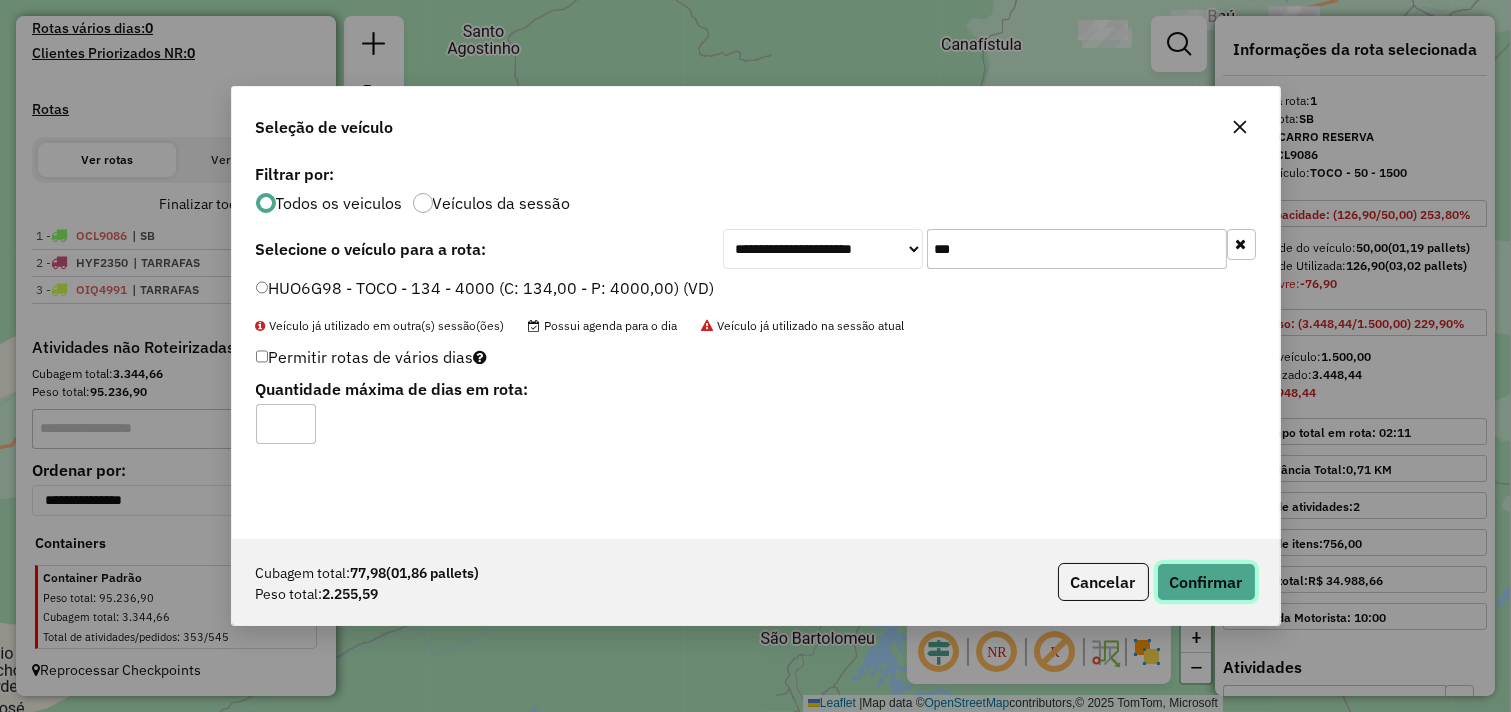 click on "Confirmar" 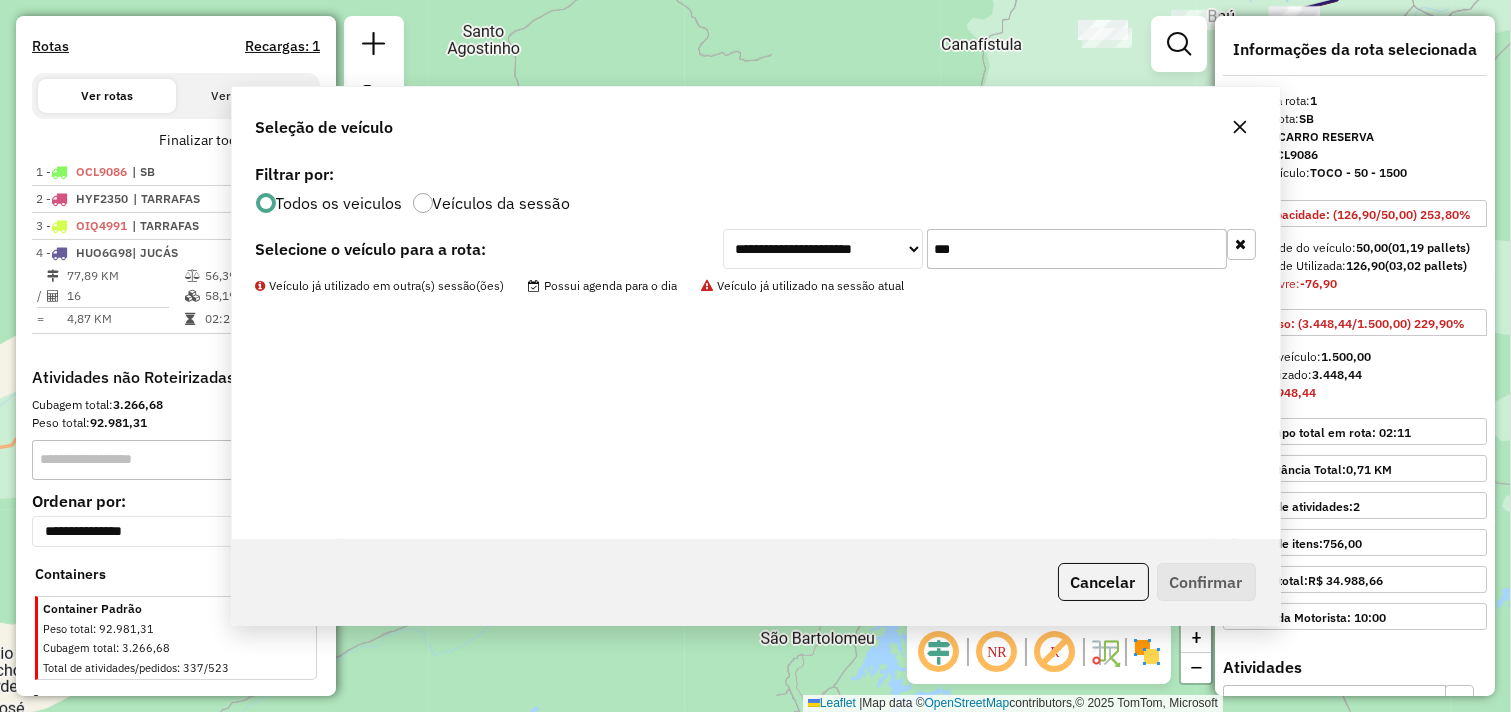 scroll, scrollTop: 662, scrollLeft: 0, axis: vertical 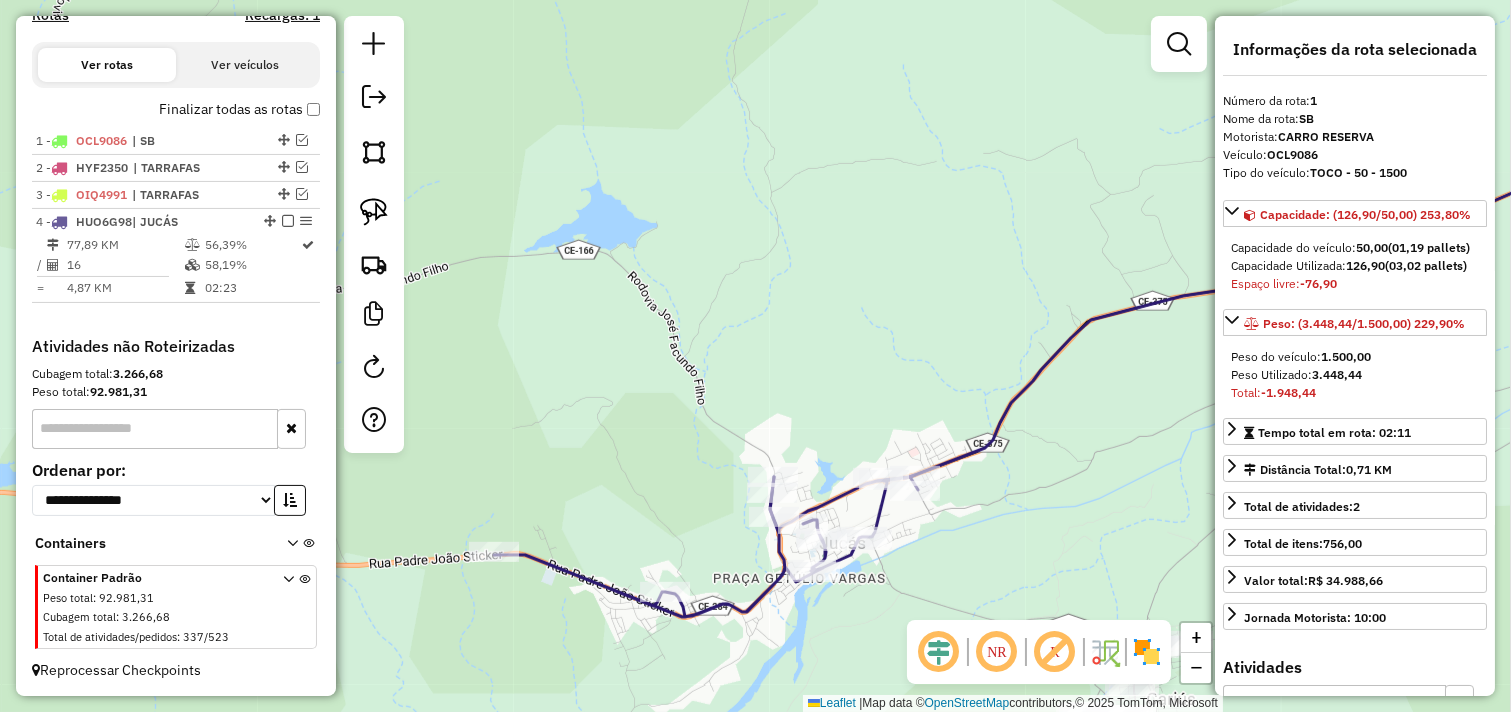 drag, startPoint x: 841, startPoint y: 446, endPoint x: 791, endPoint y: 307, distance: 147.71933 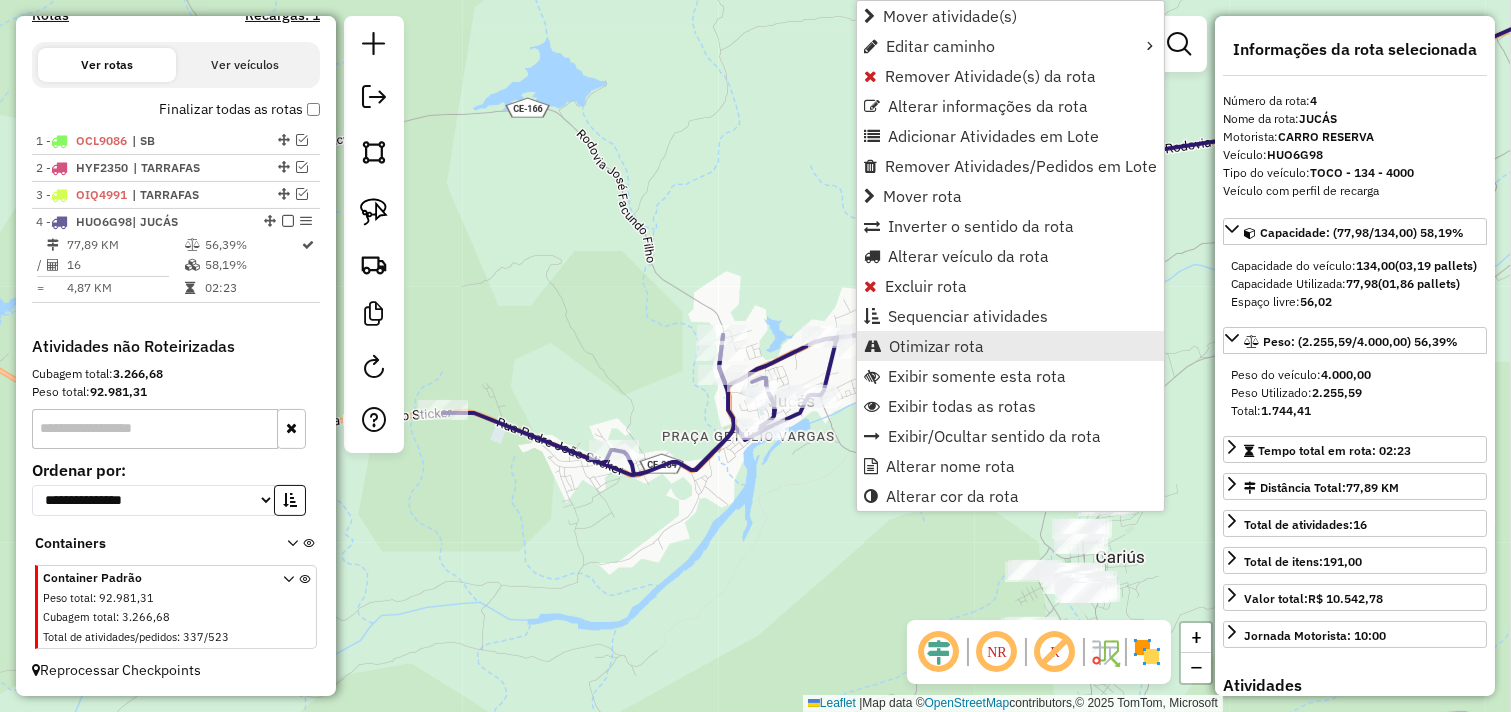 click on "Otimizar rota" at bounding box center [1010, 346] 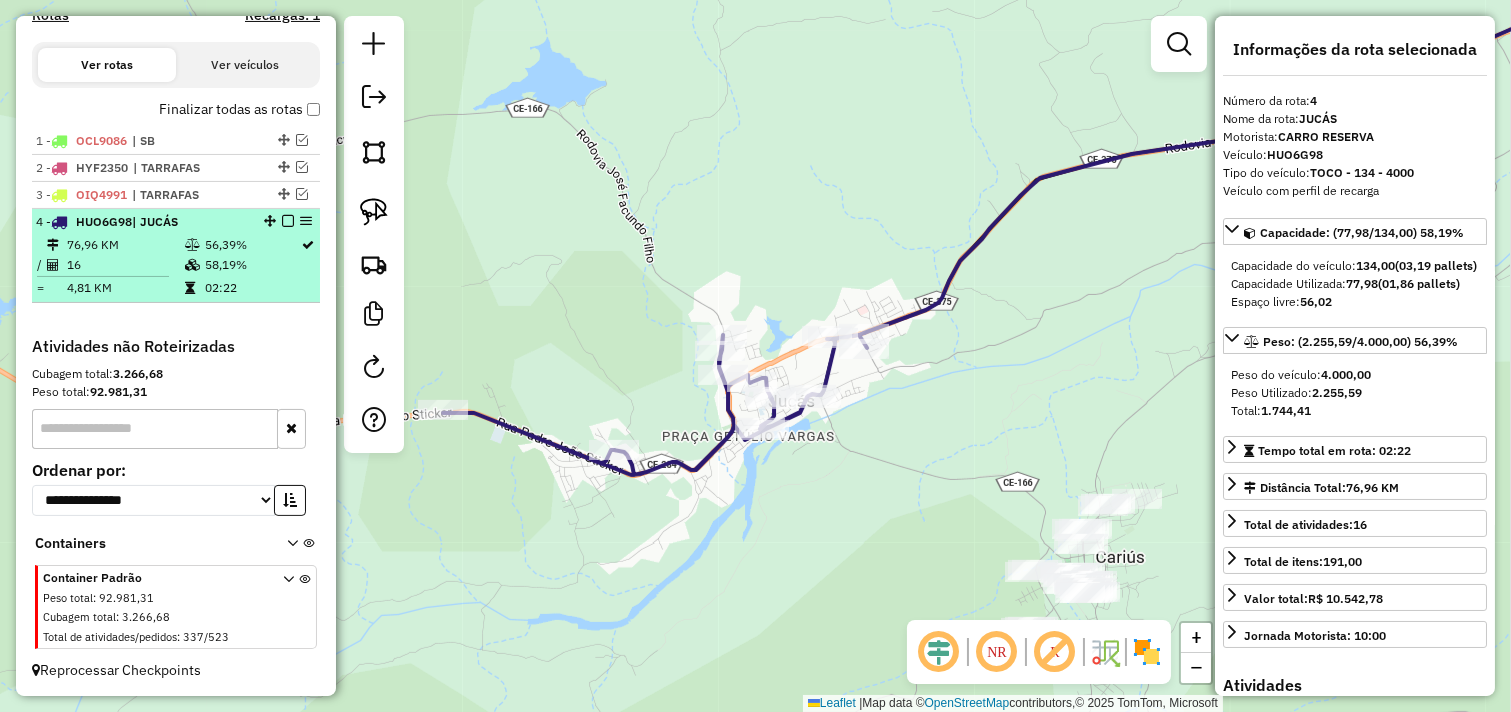 click at bounding box center [288, 221] 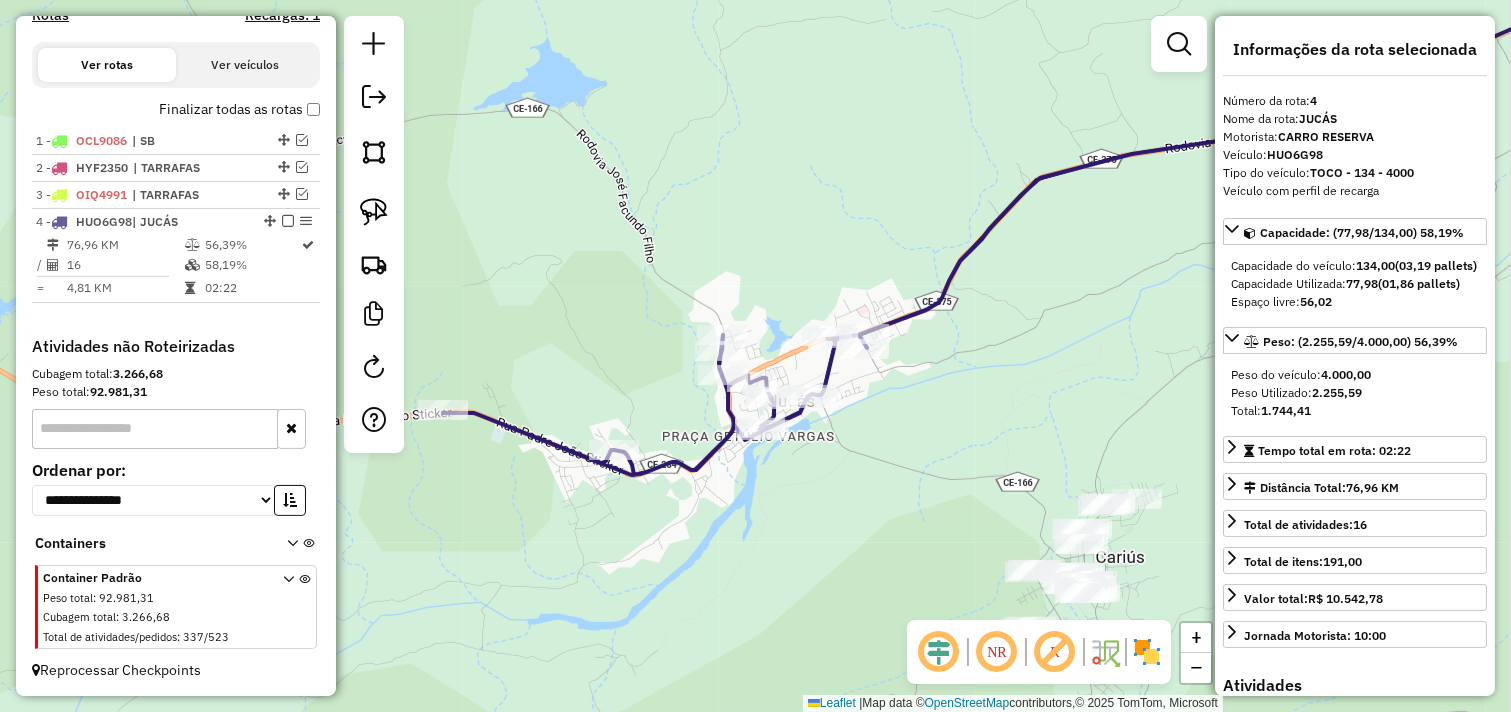 scroll, scrollTop: 595, scrollLeft: 0, axis: vertical 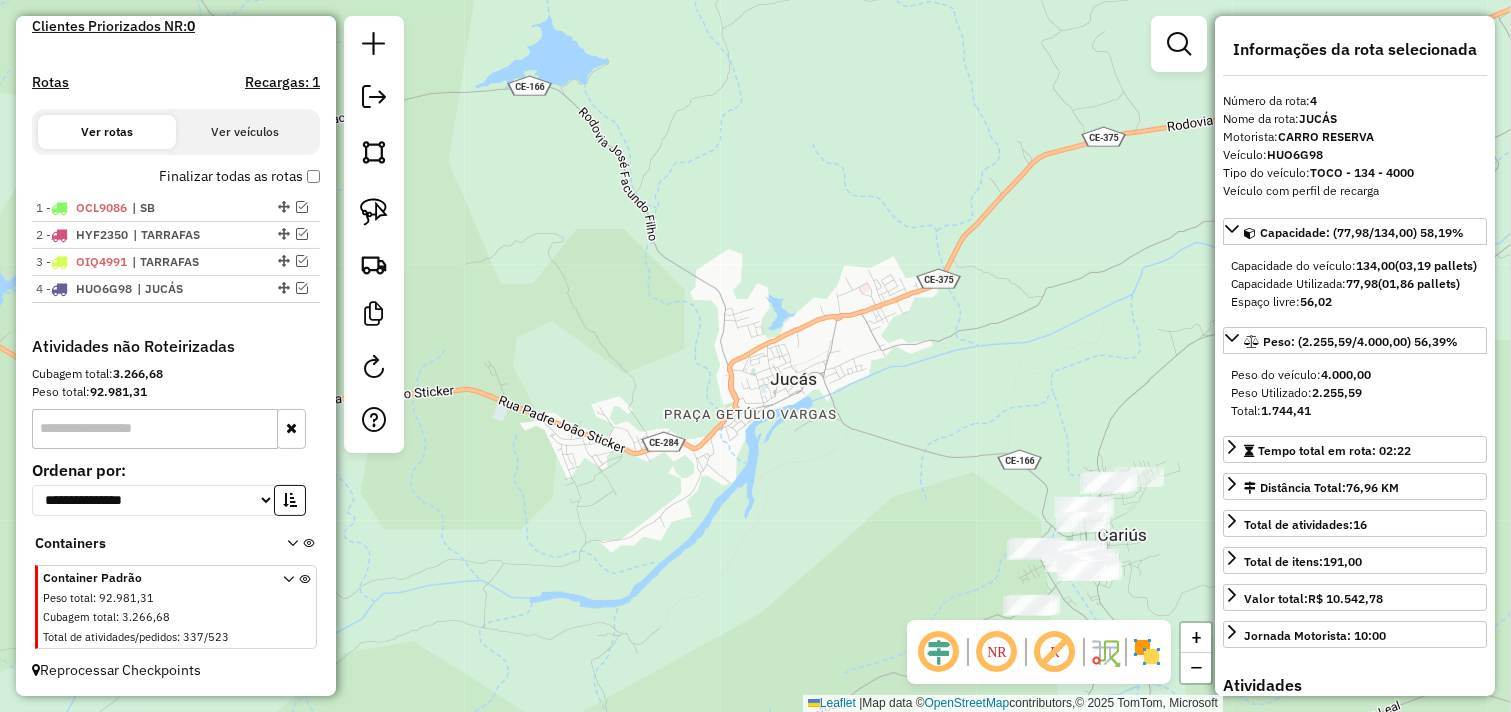 drag, startPoint x: 518, startPoint y: 250, endPoint x: 540, endPoint y: 101, distance: 150.6154 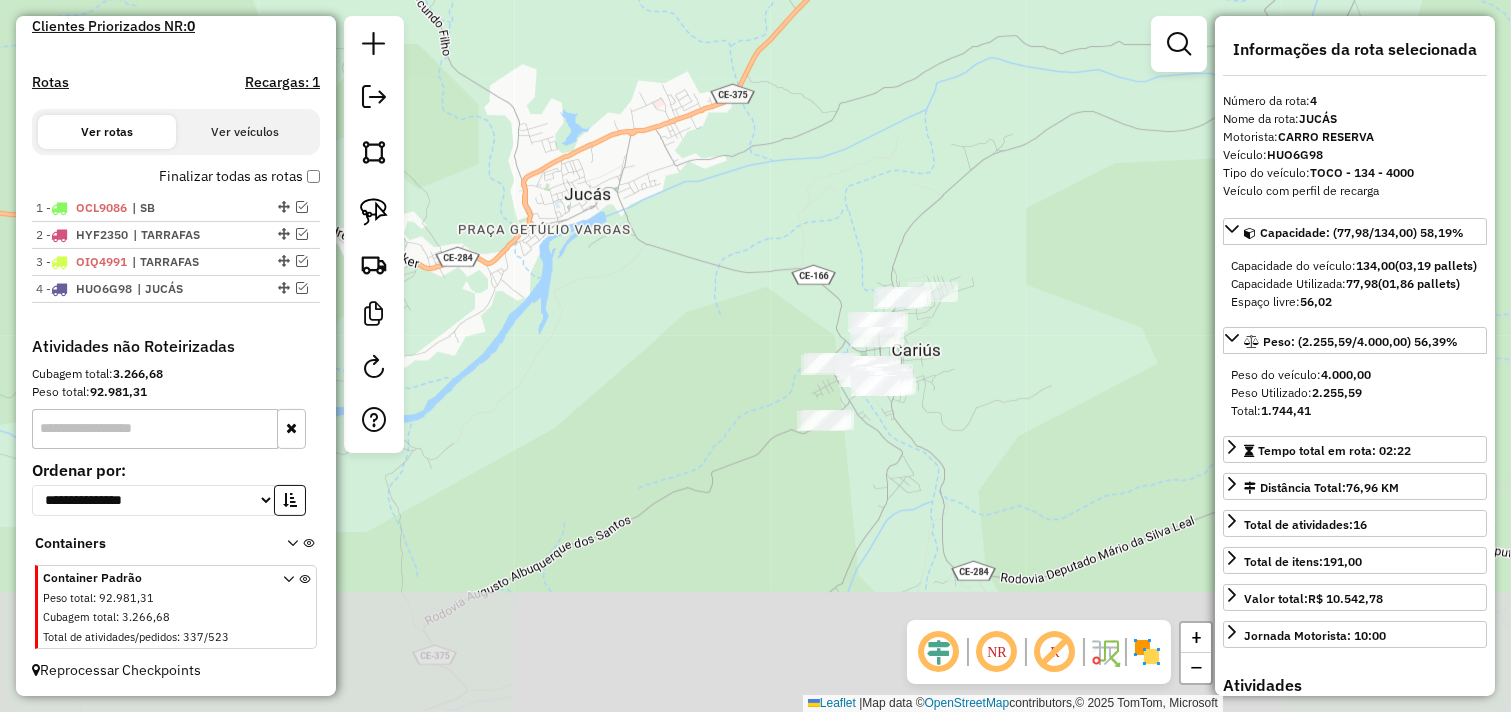 drag, startPoint x: 966, startPoint y: 421, endPoint x: 703, endPoint y: 351, distance: 272.15622 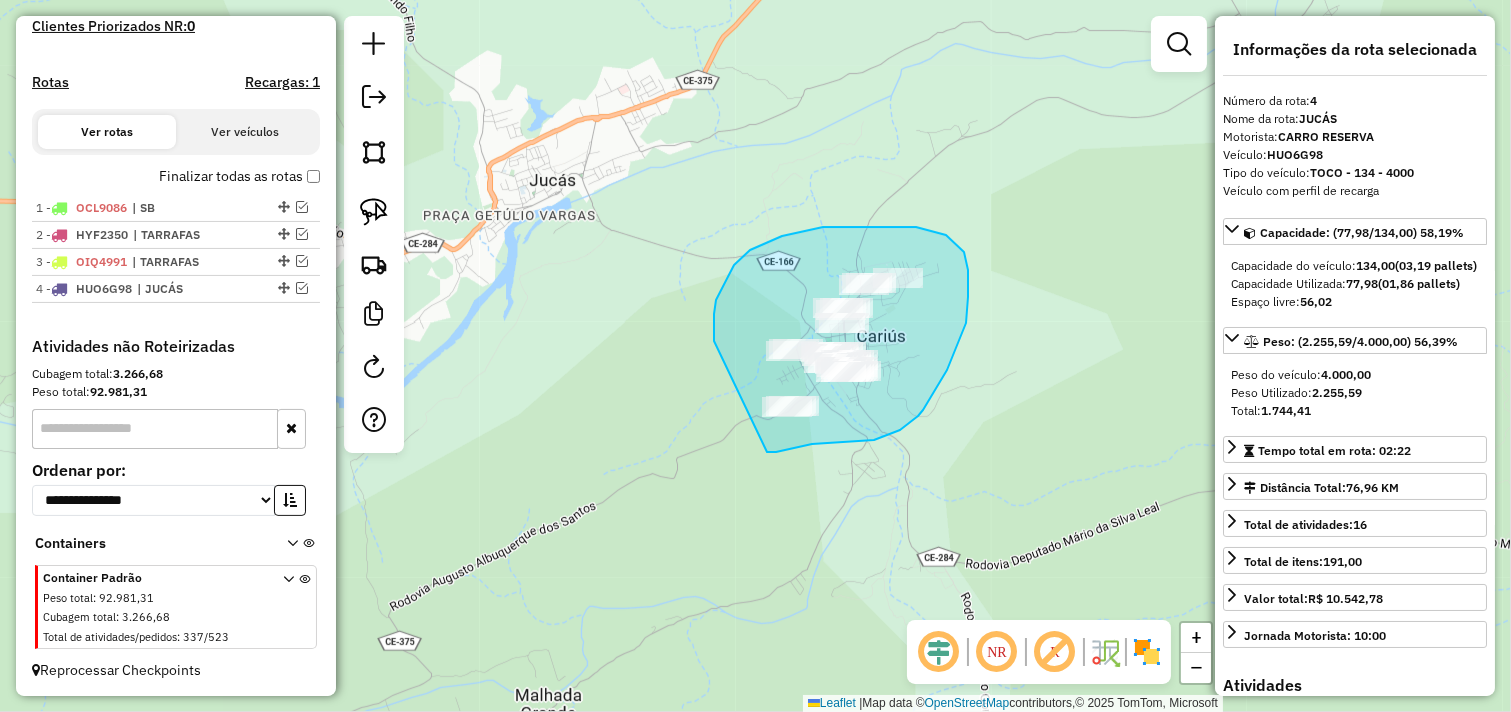 drag, startPoint x: 714, startPoint y: 336, endPoint x: 702, endPoint y: 448, distance: 112.64102 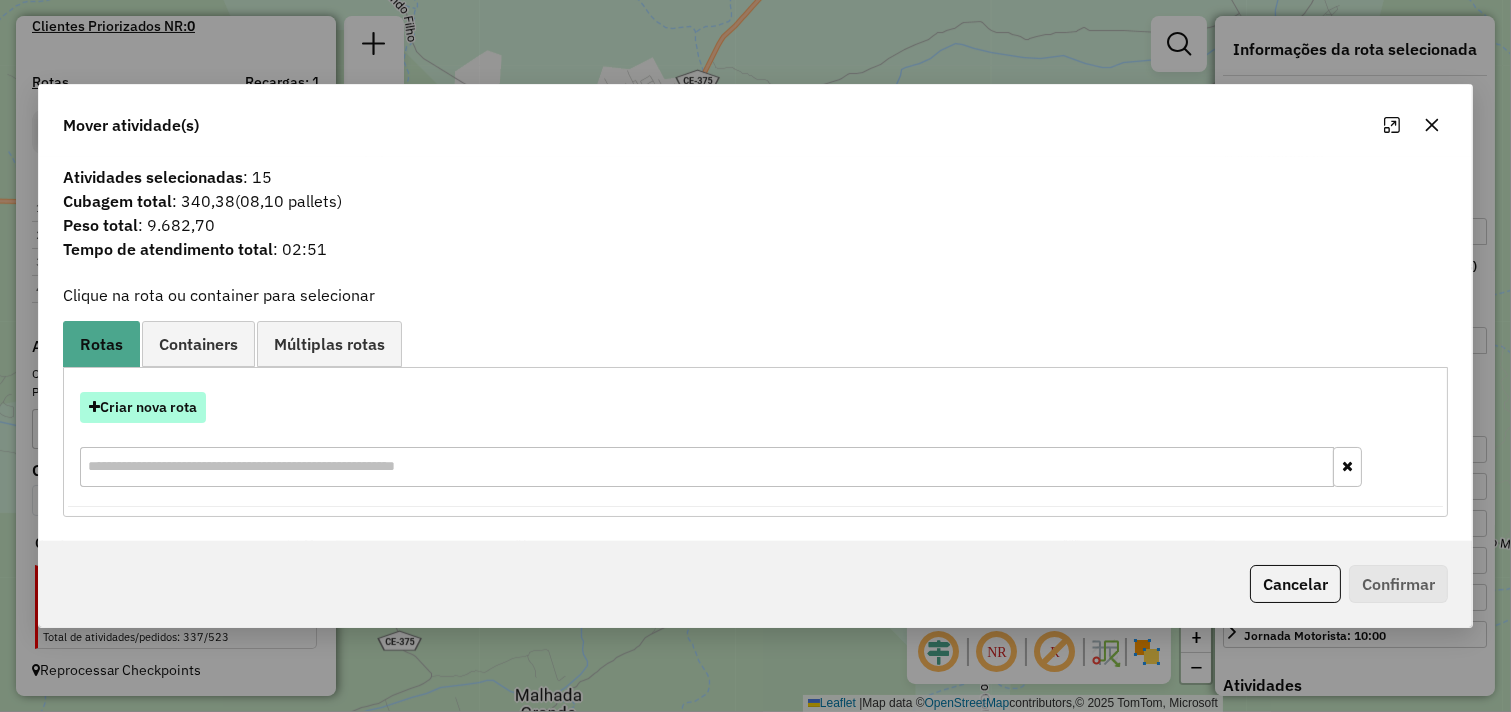 click on "Criar nova rota" at bounding box center (143, 407) 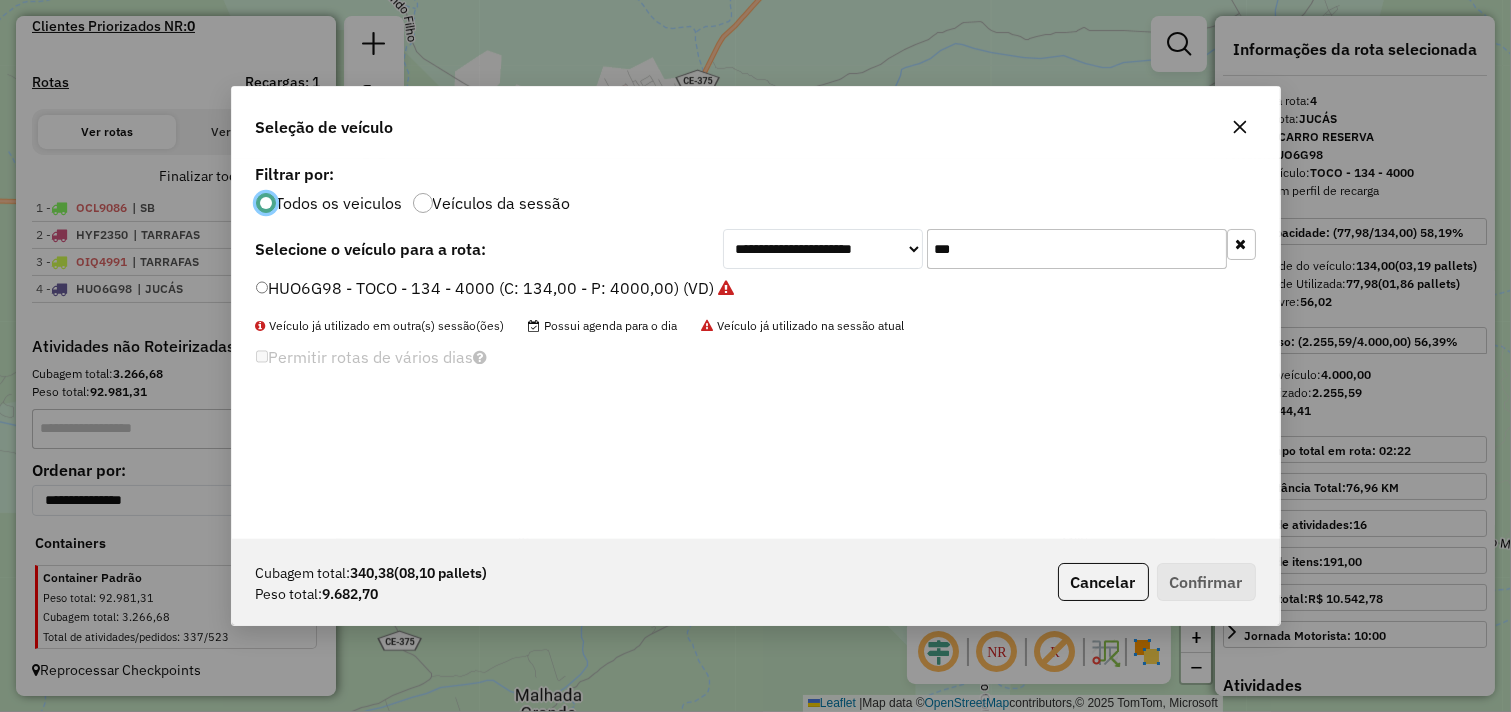 scroll, scrollTop: 11, scrollLeft: 5, axis: both 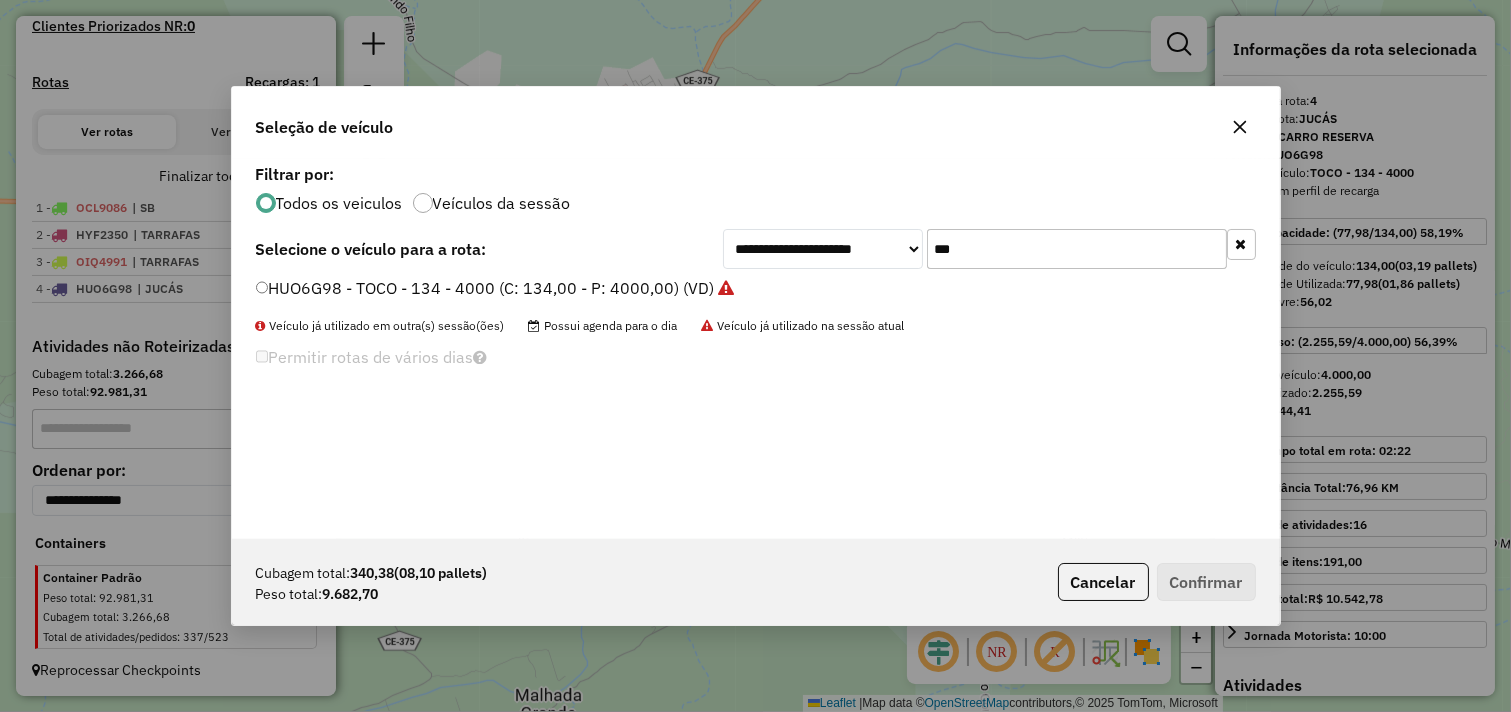 drag, startPoint x: 772, startPoint y: 236, endPoint x: 610, endPoint y: 184, distance: 170.14111 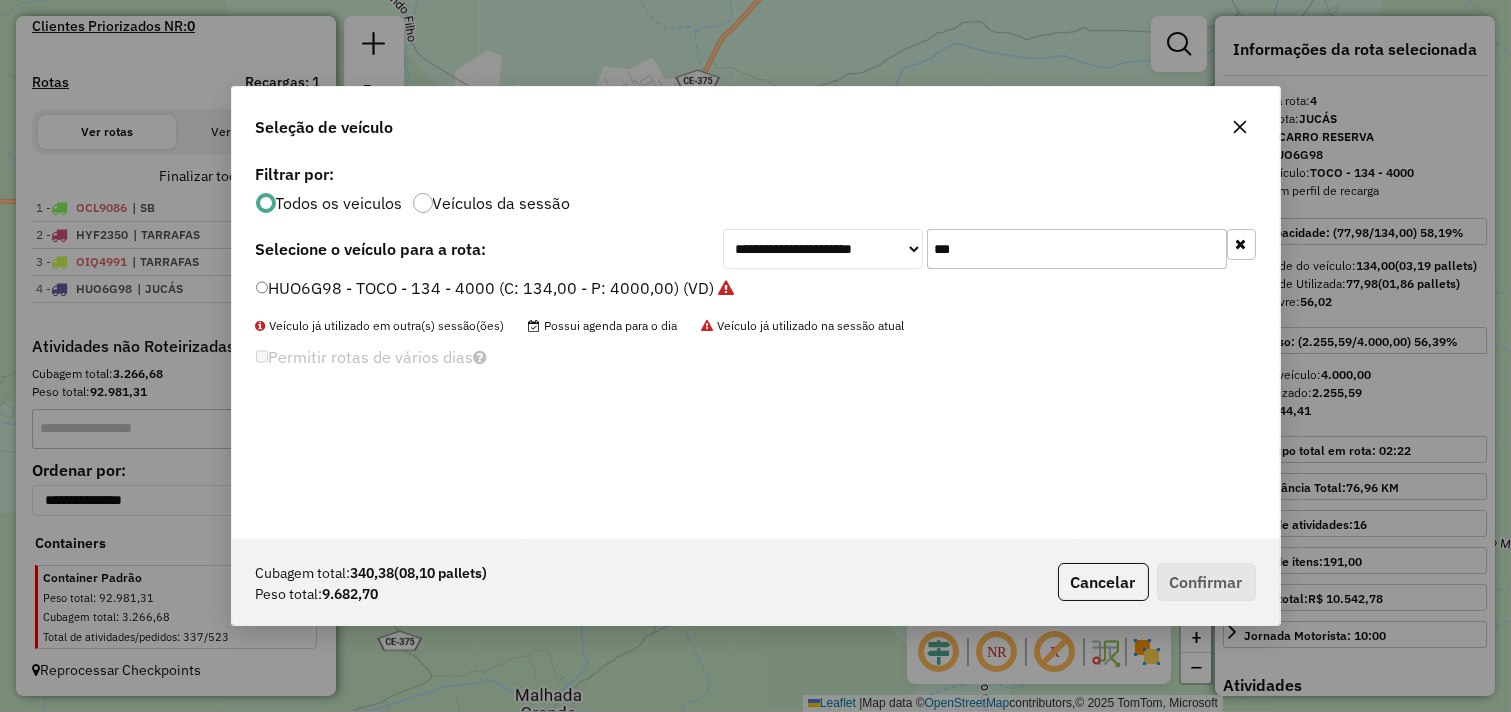 click on "**********" 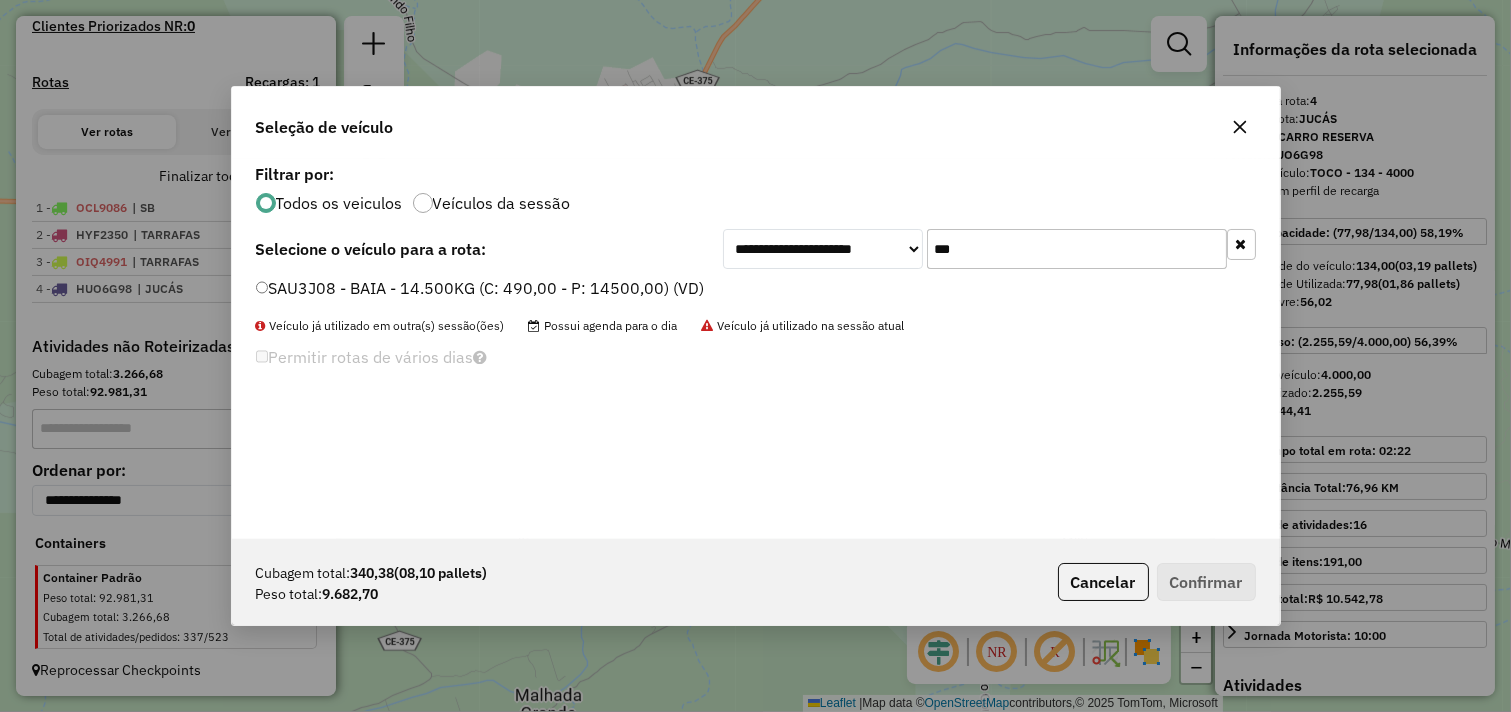 type on "***" 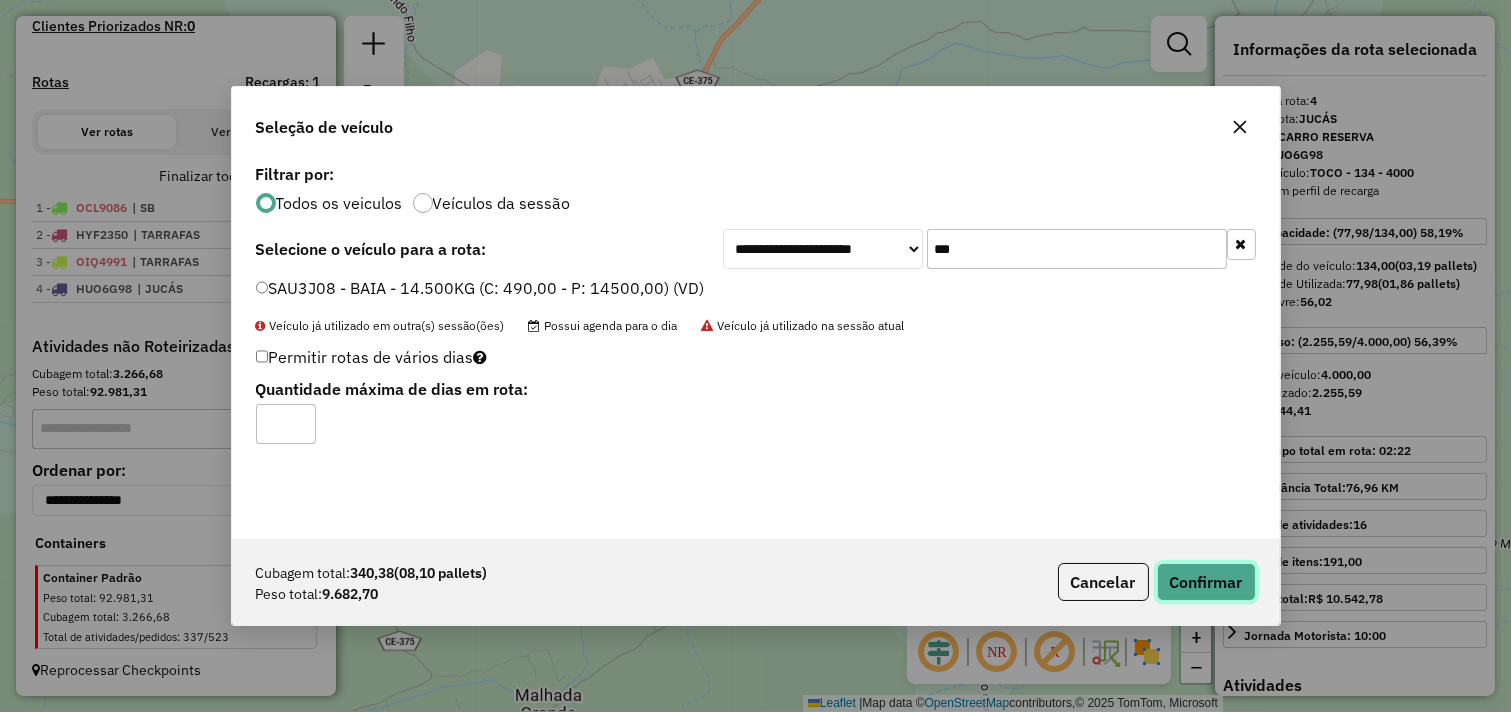 click on "Confirmar" 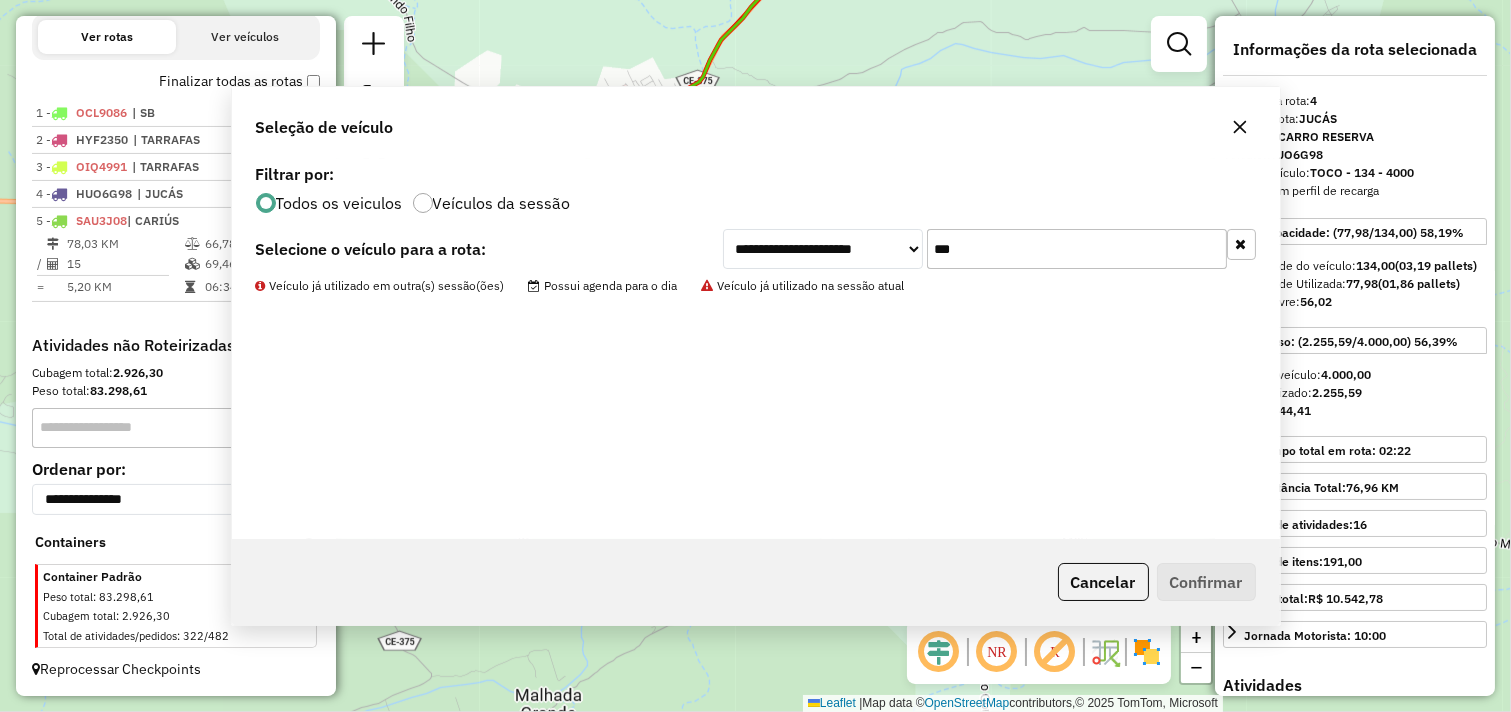 scroll, scrollTop: 690, scrollLeft: 0, axis: vertical 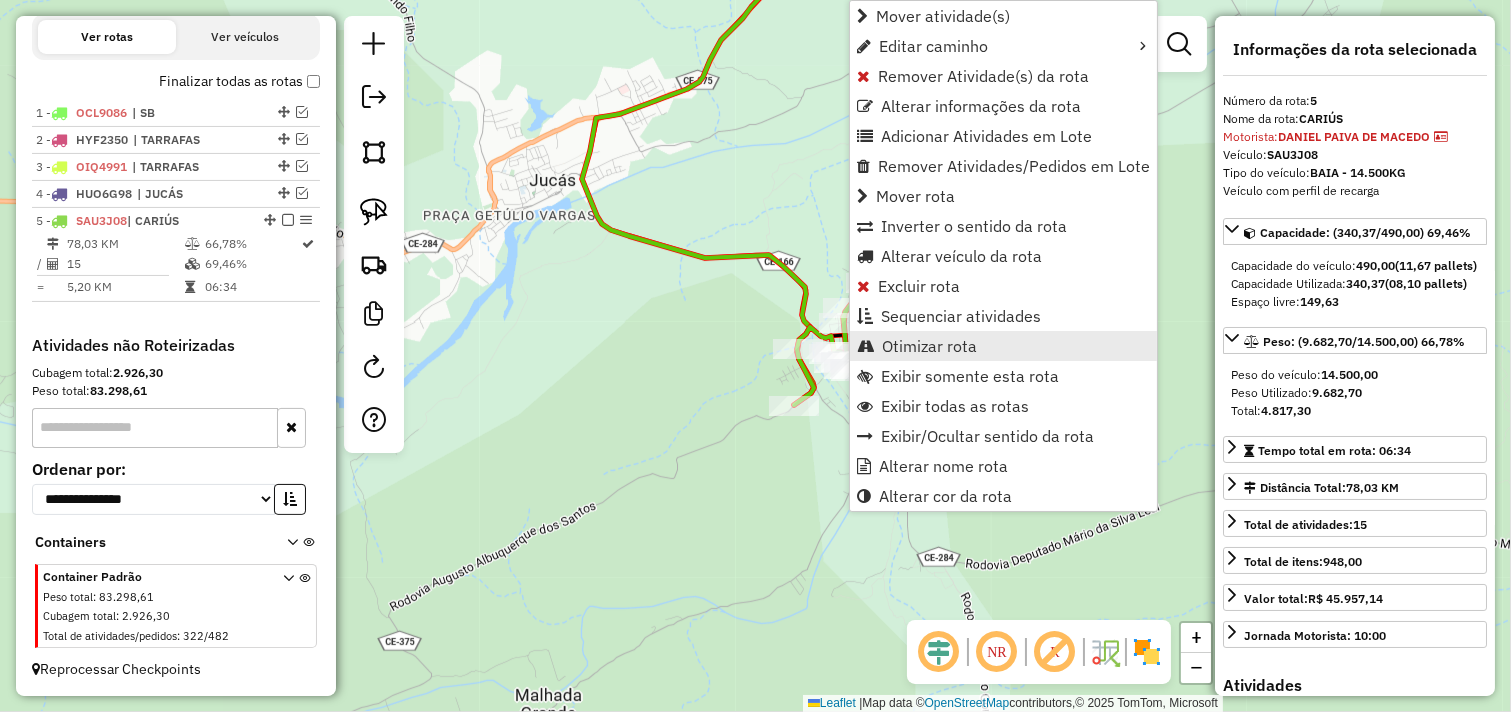click on "Otimizar rota" at bounding box center (929, 346) 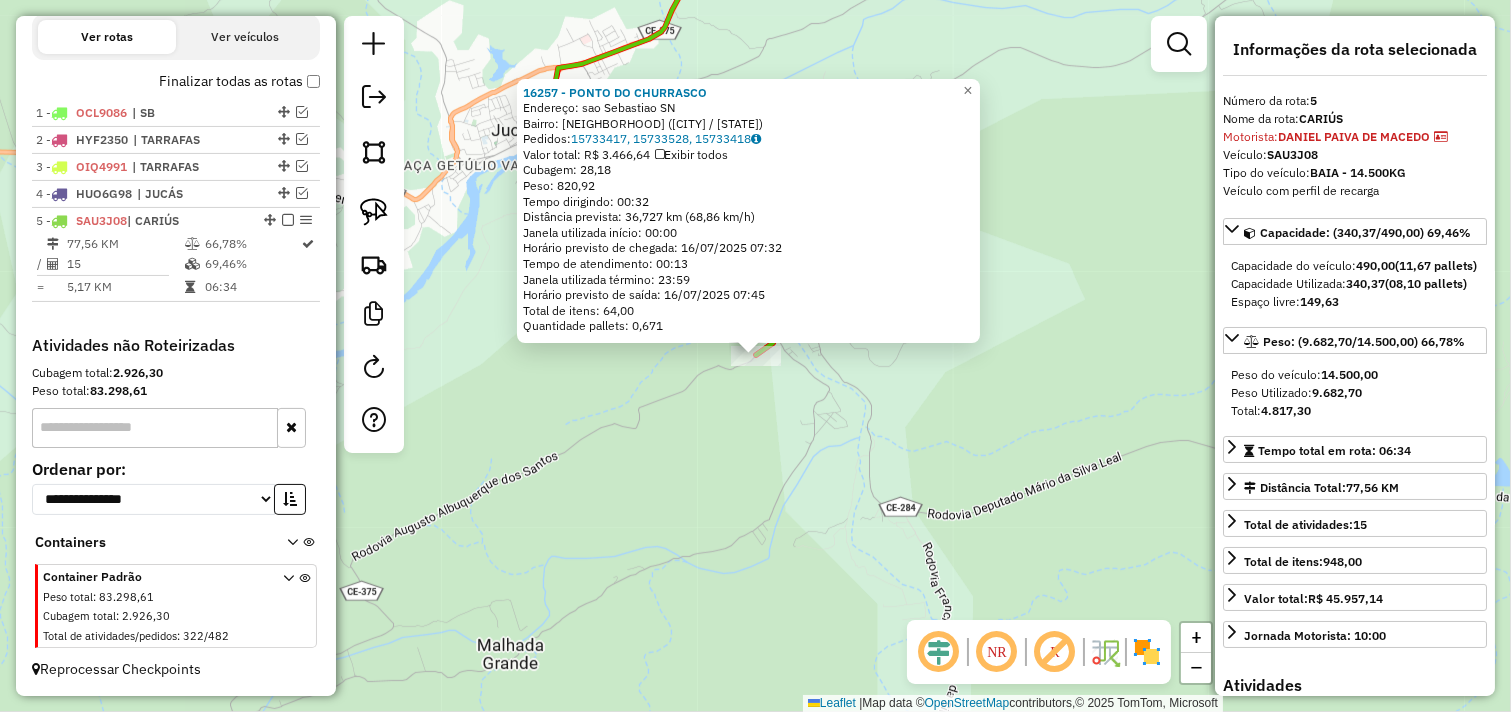 click on "16257 - PONTO DO CHURRASCO  Endereço:  sao Sebastiao SN   Bairro: VILA SAO SEBASTIAO (CARIUS / CE)   Pedidos:  15733417, 15733528, 15733418   Valor total: R$ 3.466,64   Exibir todos   Cubagem: 28,18  Peso: 820,92  Tempo dirigindo: 00:32   Distância prevista: 36,727 km (68,86 km/h)   Janela utilizada início: 00:00   Horário previsto de chegada: 16/07/2025 07:32   Tempo de atendimento: 00:13   Janela utilizada término: 23:59   Horário previsto de saída: 16/07/2025 07:45   Total de itens: 64,00   Quantidade pallets: 0,671  × Janela de atendimento Grade de atendimento Capacidade Transportadoras Veículos Cliente Pedidos  Rotas Selecione os dias de semana para filtrar as janelas de atendimento  Seg   Ter   Qua   Qui   Sex   Sáb   Dom  Informe o período da janela de atendimento: De: Até:  Filtrar exatamente a janela do cliente  Considerar janela de atendimento padrão  Selecione os dias de semana para filtrar as grades de atendimento  Seg   Ter   Qua   Qui   Sex   Sáb   Dom   Peso mínimo:   De:   De:" 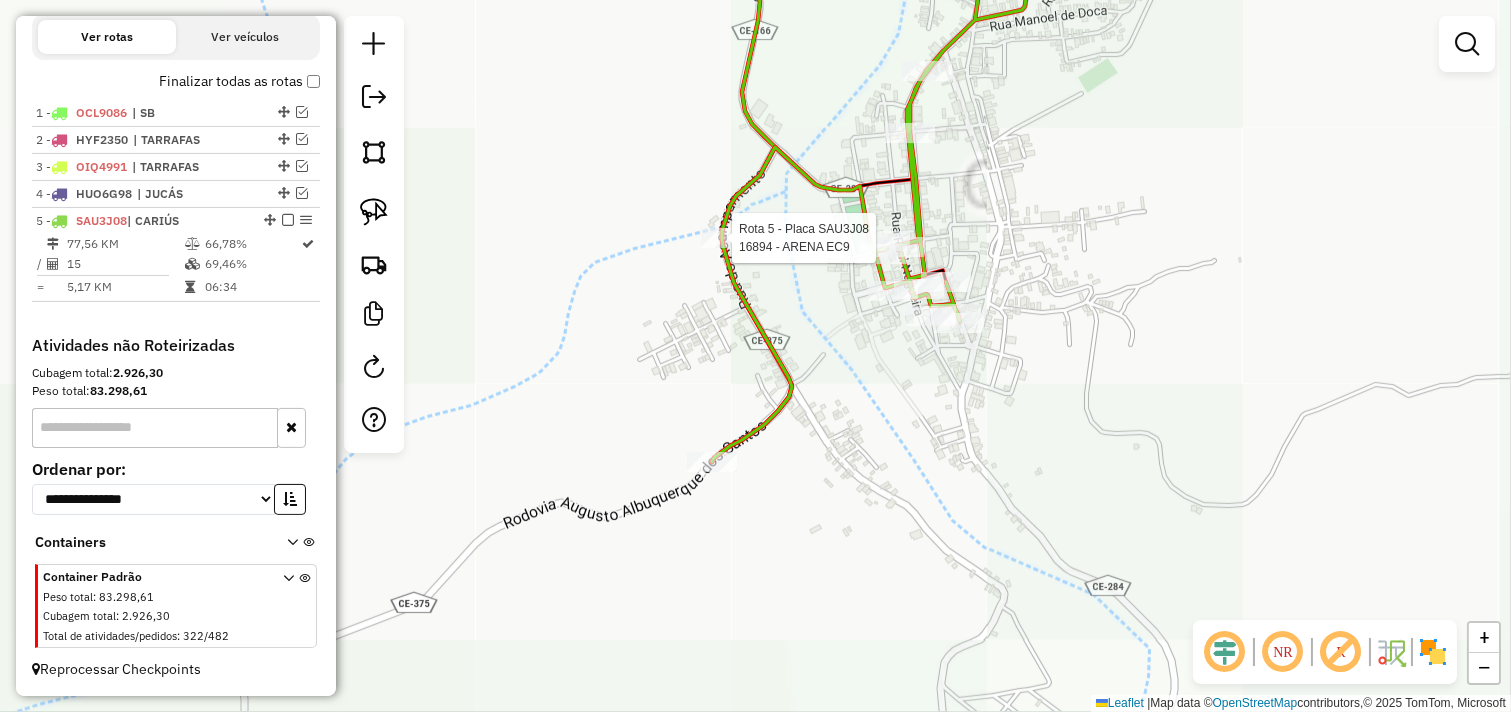 select on "*********" 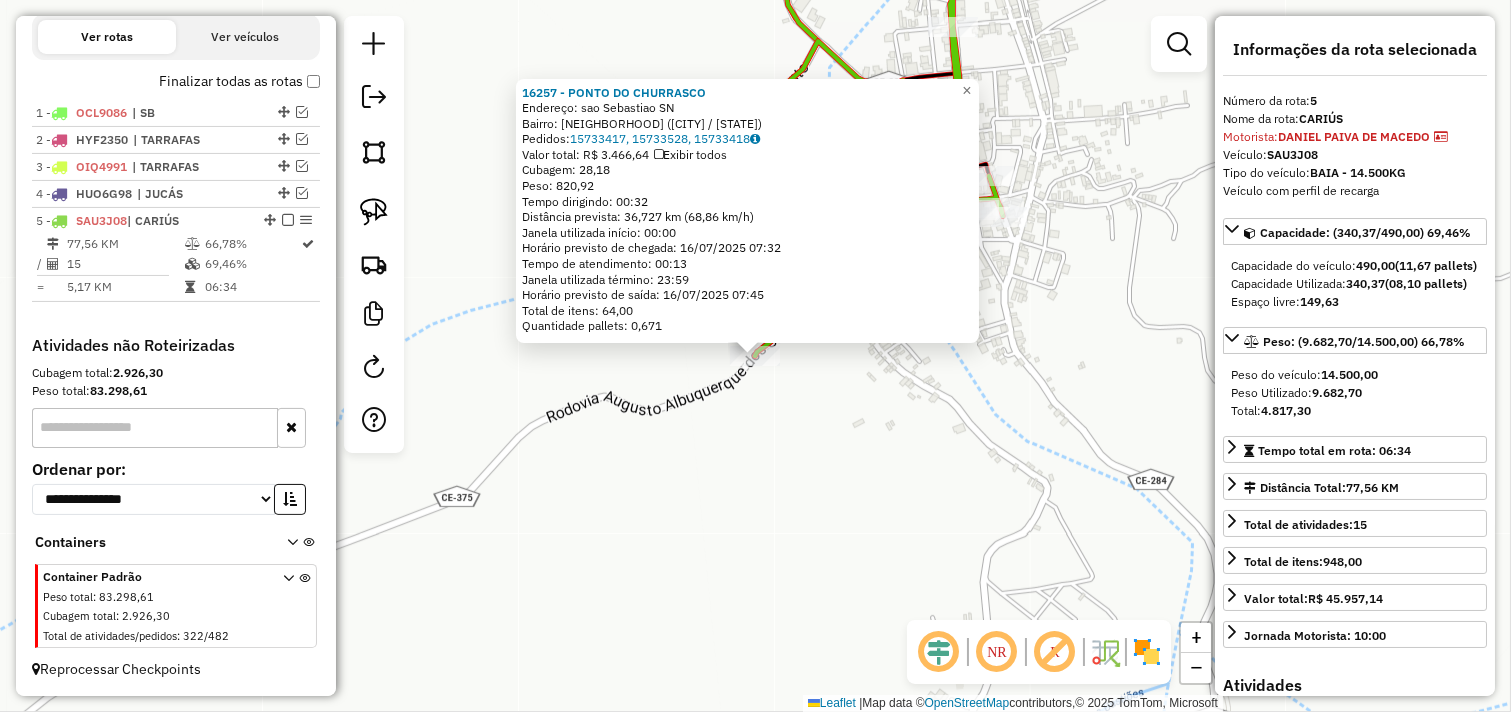 click on "16257 - PONTO DO CHURRASCO  Endereço:  sao Sebastiao SN   Bairro: VILA SAO SEBASTIAO (CARIUS / CE)   Pedidos:  15733417, 15733528, 15733418   Valor total: R$ 3.466,64   Exibir todos   Cubagem: 28,18  Peso: 820,92  Tempo dirigindo: 00:32   Distância prevista: 36,727 km (68,86 km/h)   Janela utilizada início: 00:00   Horário previsto de chegada: 16/07/2025 07:32   Tempo de atendimento: 00:13   Janela utilizada término: 23:59   Horário previsto de saída: 16/07/2025 07:45   Total de itens: 64,00   Quantidade pallets: 0,671  × Janela de atendimento Grade de atendimento Capacidade Transportadoras Veículos Cliente Pedidos  Rotas Selecione os dias de semana para filtrar as janelas de atendimento  Seg   Ter   Qua   Qui   Sex   Sáb   Dom  Informe o período da janela de atendimento: De: Até:  Filtrar exatamente a janela do cliente  Considerar janela de atendimento padrão  Selecione os dias de semana para filtrar as grades de atendimento  Seg   Ter   Qua   Qui   Sex   Sáb   Dom   Peso mínimo:   De:   De:" 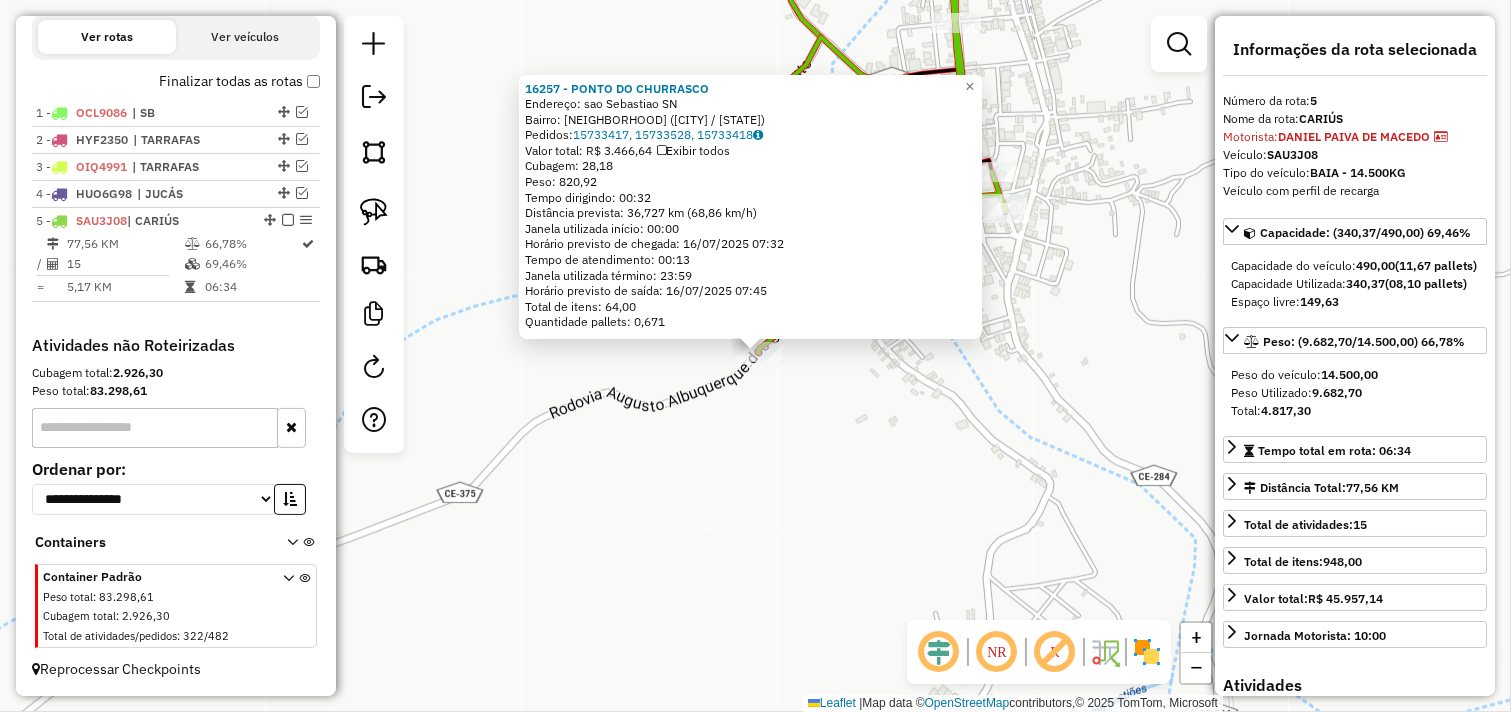 click on "16257 - PONTO DO CHURRASCO  Endereço:  sao Sebastiao SN   Bairro: VILA SAO SEBASTIAO (CARIUS / CE)   Pedidos:  15733417, 15733528, 15733418   Valor total: R$ 3.466,64   Exibir todos   Cubagem: 28,18  Peso: 820,92  Tempo dirigindo: 00:32   Distância prevista: 36,727 km (68,86 km/h)   Janela utilizada início: 00:00   Horário previsto de chegada: 16/07/2025 07:32   Tempo de atendimento: 00:13   Janela utilizada término: 23:59   Horário previsto de saída: 16/07/2025 07:45   Total de itens: 64,00   Quantidade pallets: 0,671  × Janela de atendimento Grade de atendimento Capacidade Transportadoras Veículos Cliente Pedidos  Rotas Selecione os dias de semana para filtrar as janelas de atendimento  Seg   Ter   Qua   Qui   Sex   Sáb   Dom  Informe o período da janela de atendimento: De: Até:  Filtrar exatamente a janela do cliente  Considerar janela de atendimento padrão  Selecione os dias de semana para filtrar as grades de atendimento  Seg   Ter   Qua   Qui   Sex   Sáb   Dom   Peso mínimo:   De:   De:" 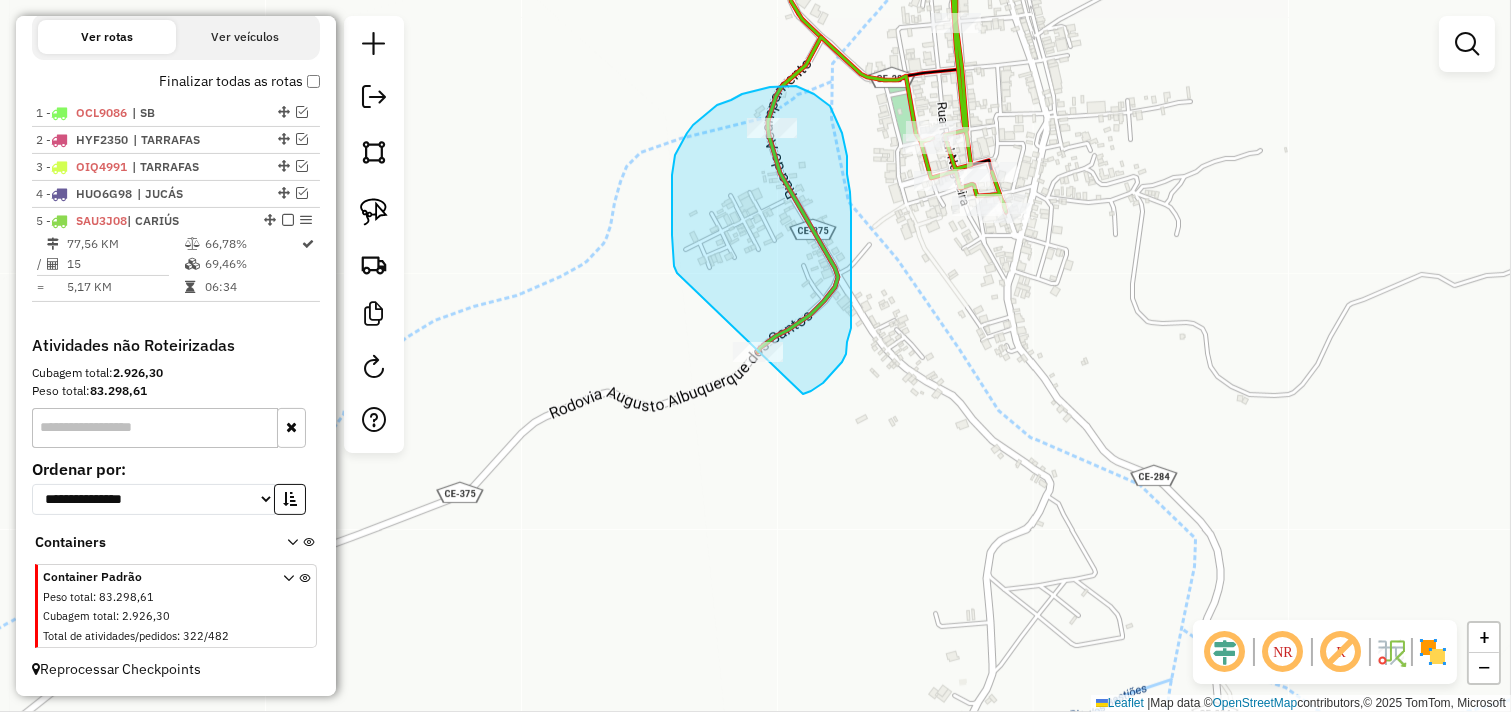 drag, startPoint x: 673, startPoint y: 254, endPoint x: 691, endPoint y: 412, distance: 159.02202 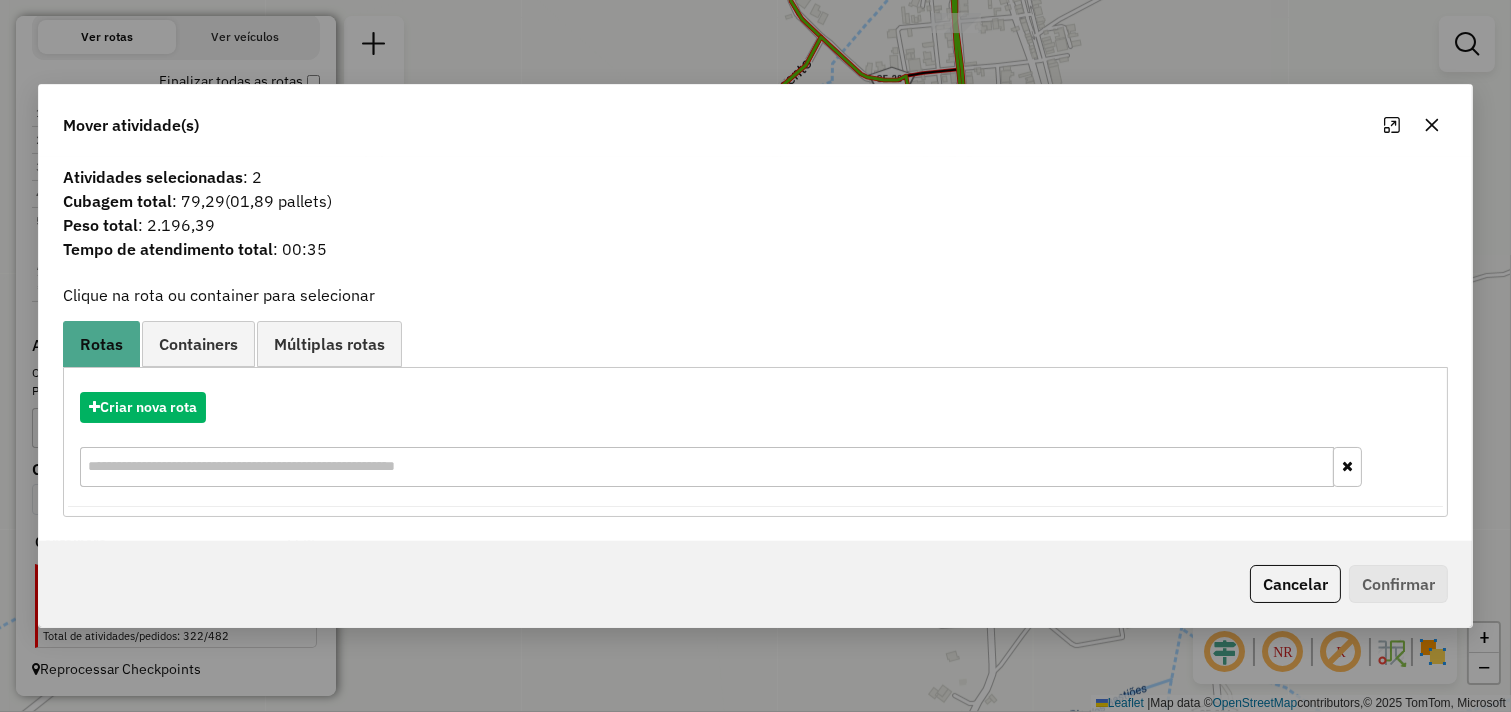 click 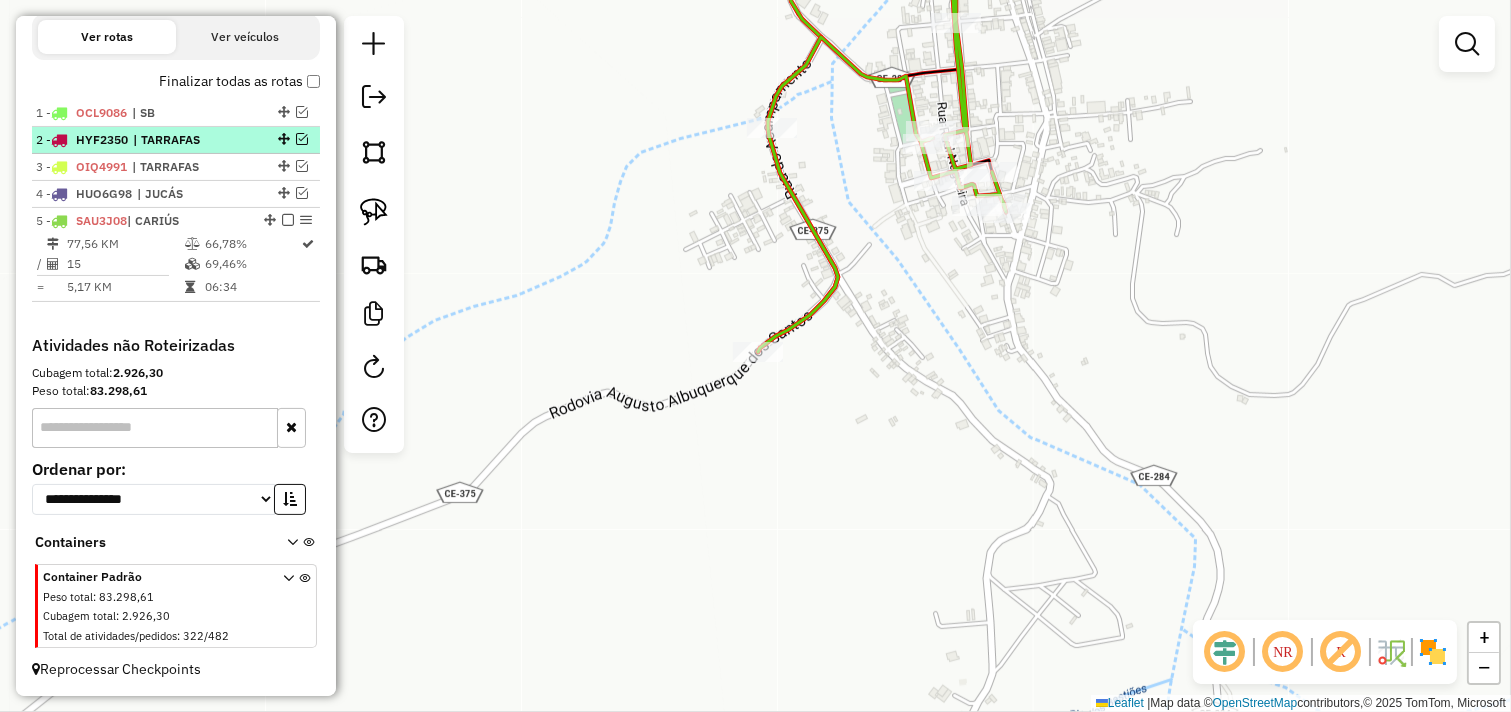 click at bounding box center (302, 139) 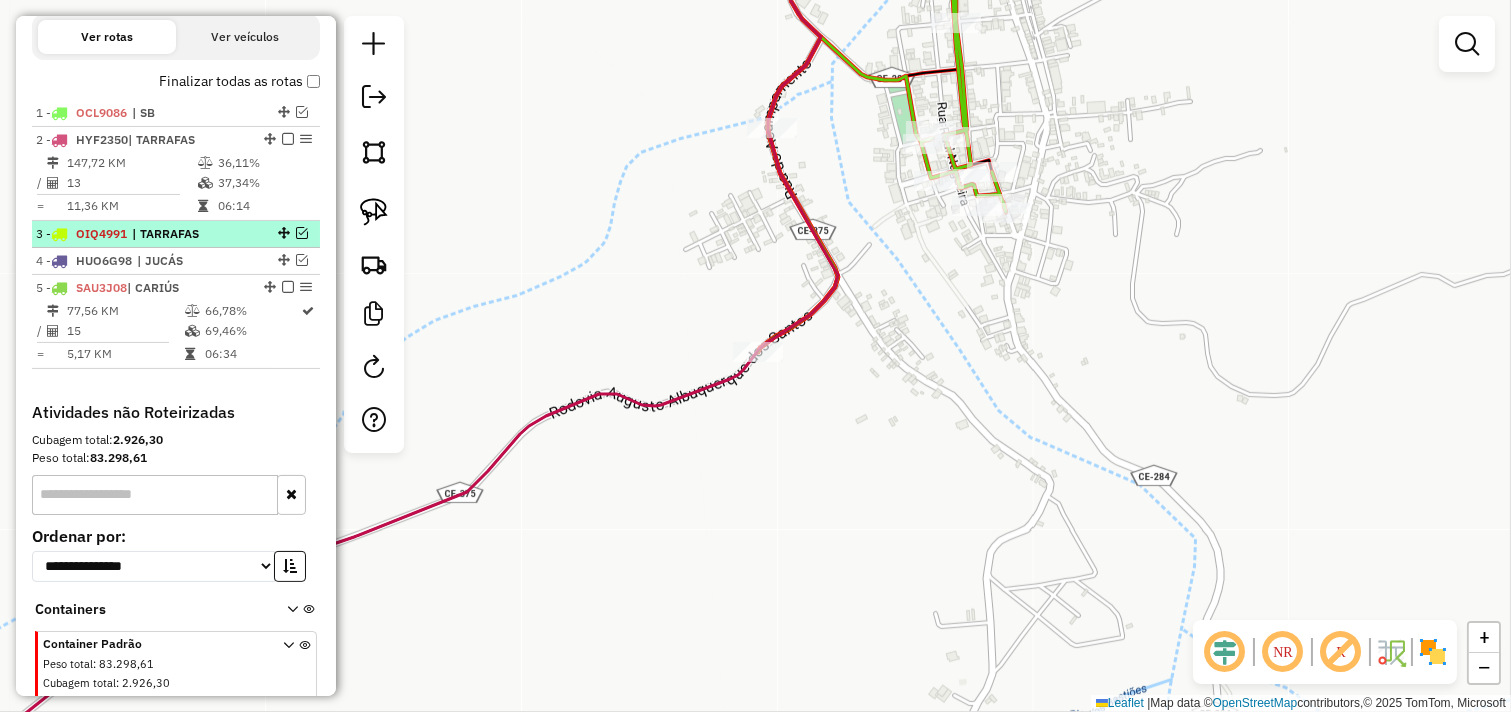 click at bounding box center (302, 233) 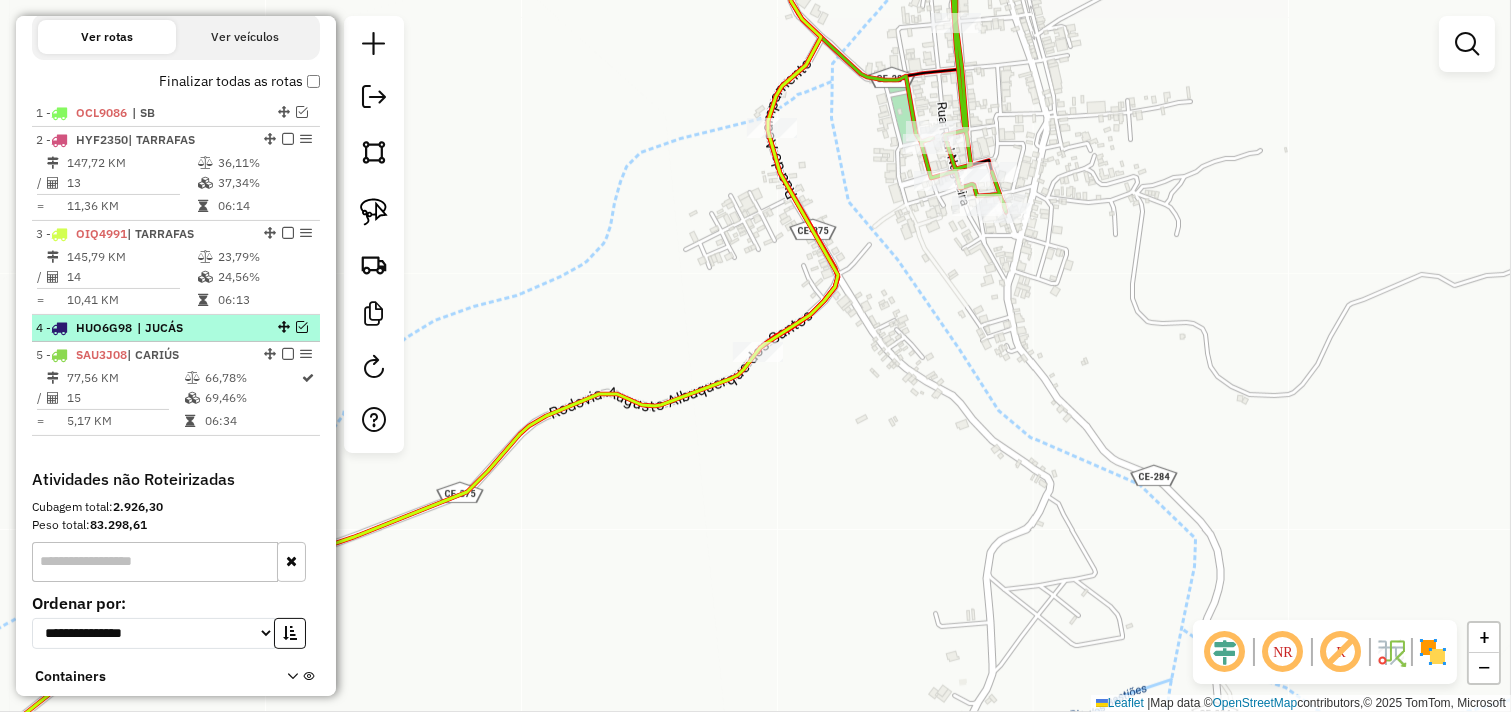 click at bounding box center (302, 327) 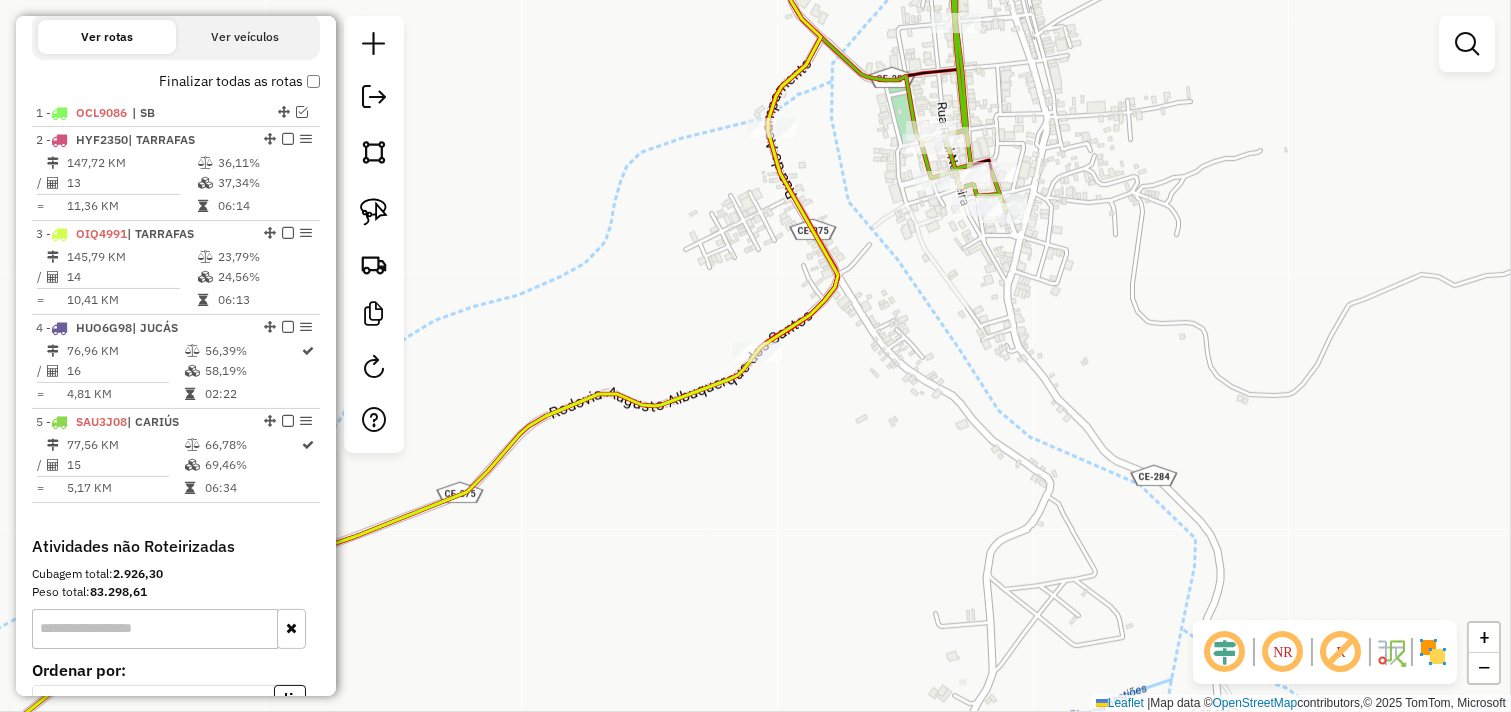 drag, startPoint x: 453, startPoint y: 310, endPoint x: 476, endPoint y: 306, distance: 23.345236 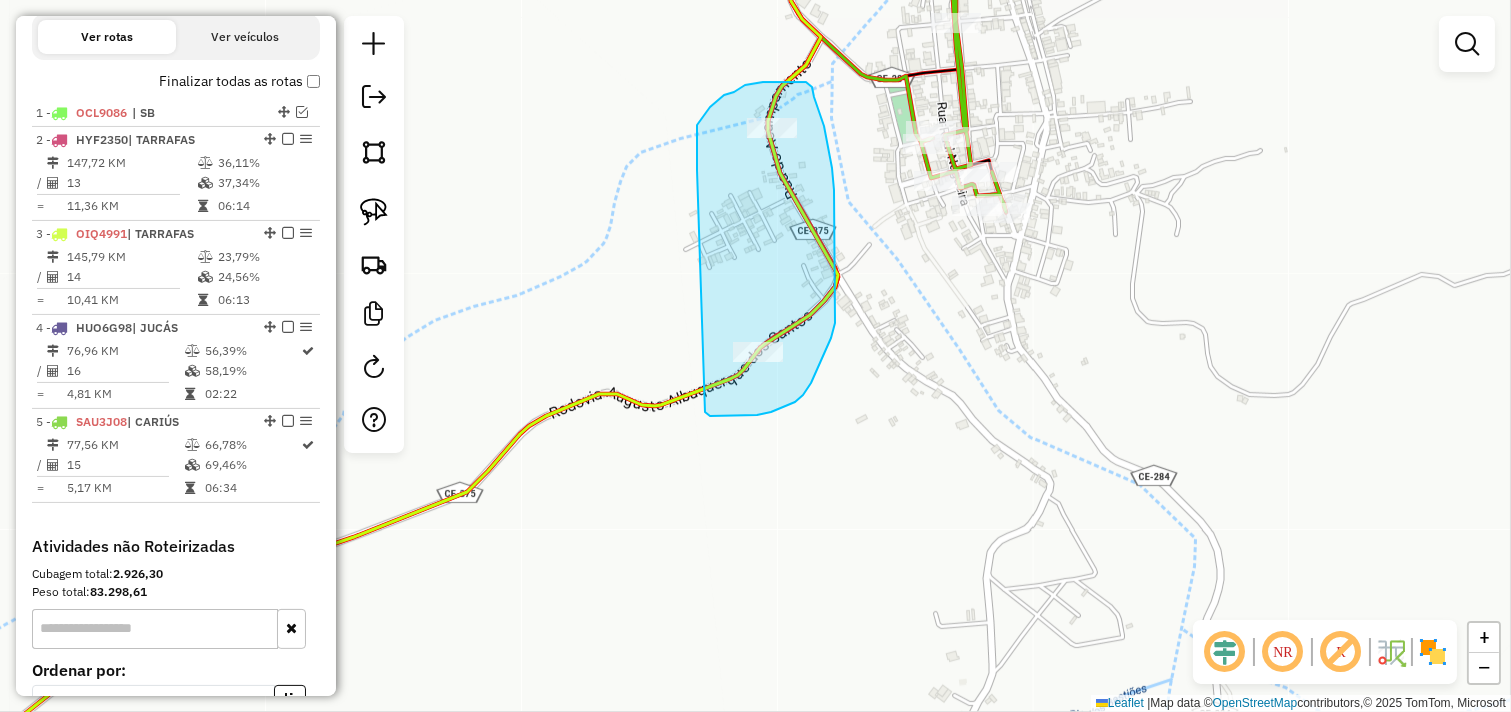 drag, startPoint x: 697, startPoint y: 132, endPoint x: 704, endPoint y: 411, distance: 279.0878 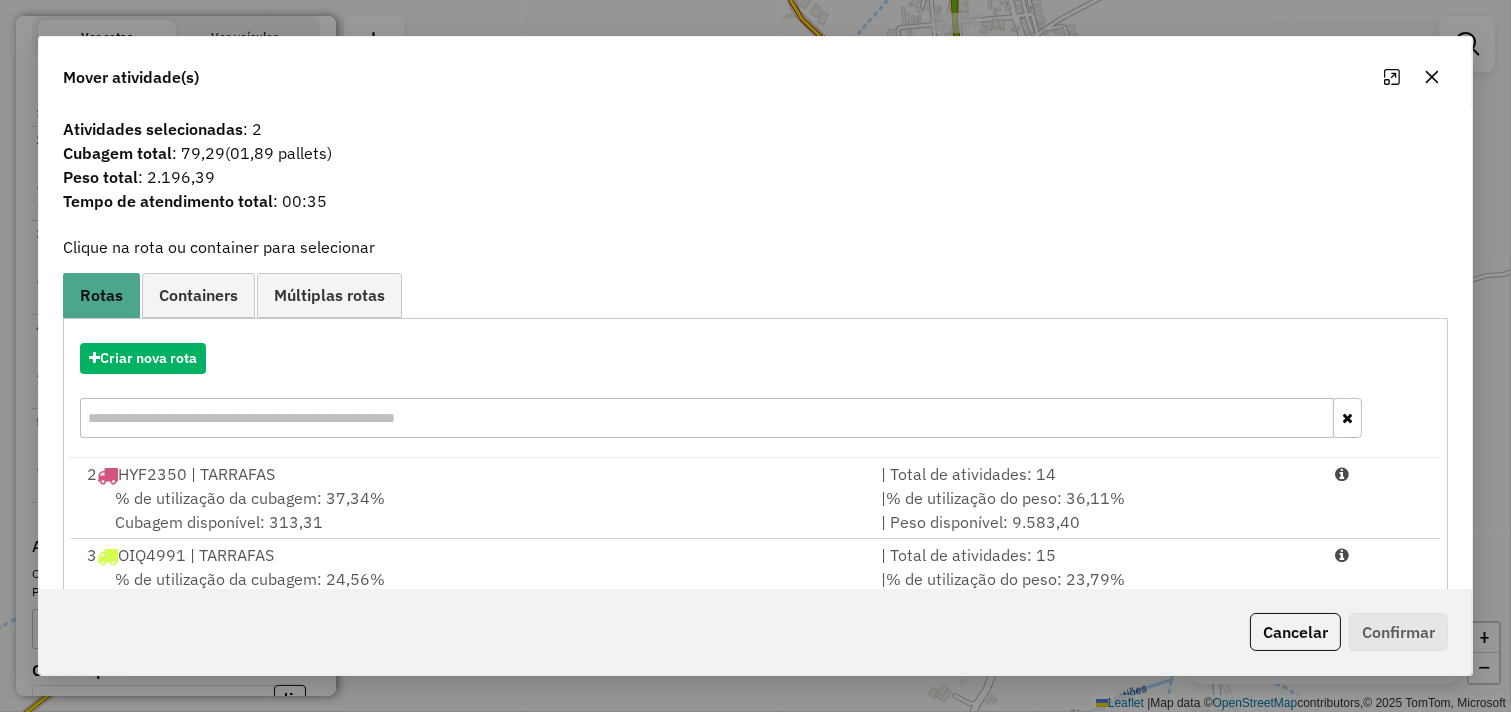 scroll, scrollTop: 111, scrollLeft: 0, axis: vertical 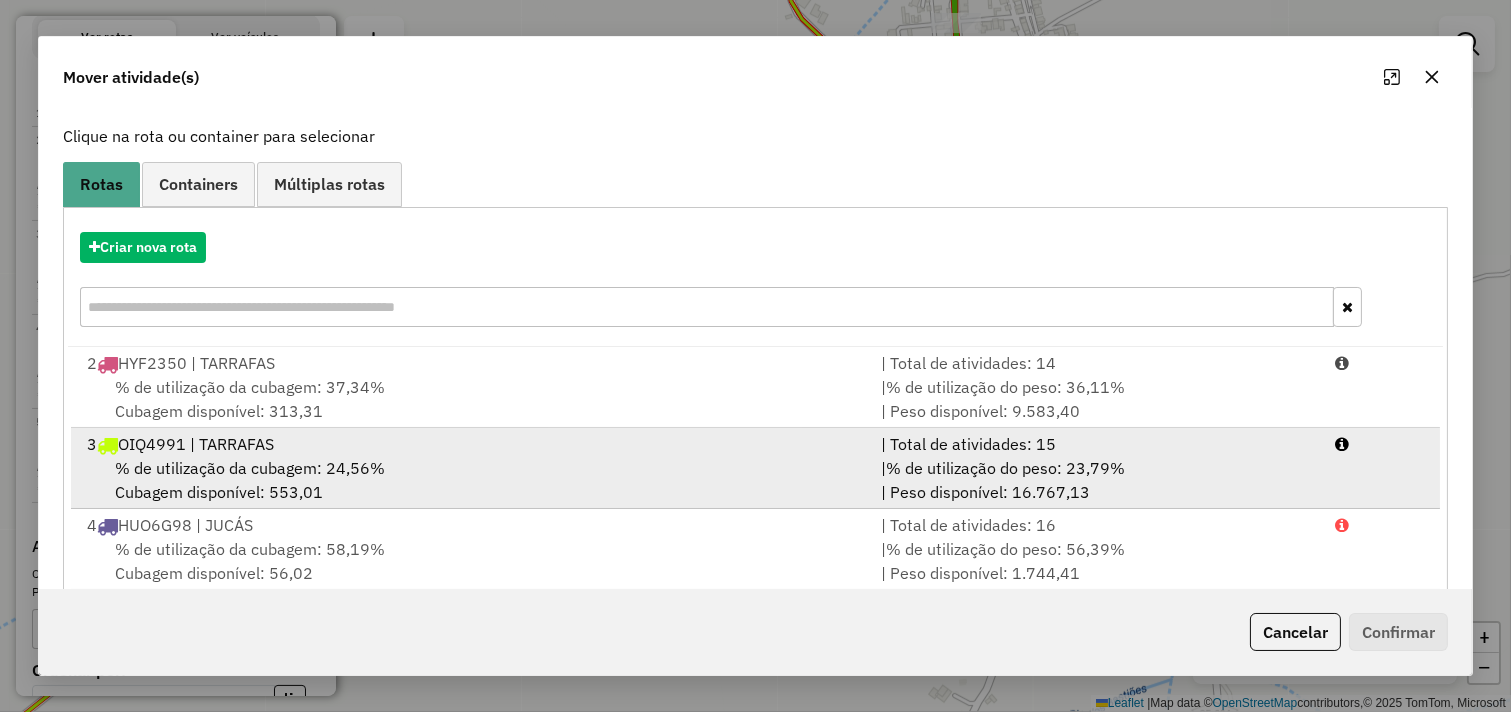 drag, startPoint x: 795, startPoint y: 458, endPoint x: 1154, endPoint y: 478, distance: 359.55667 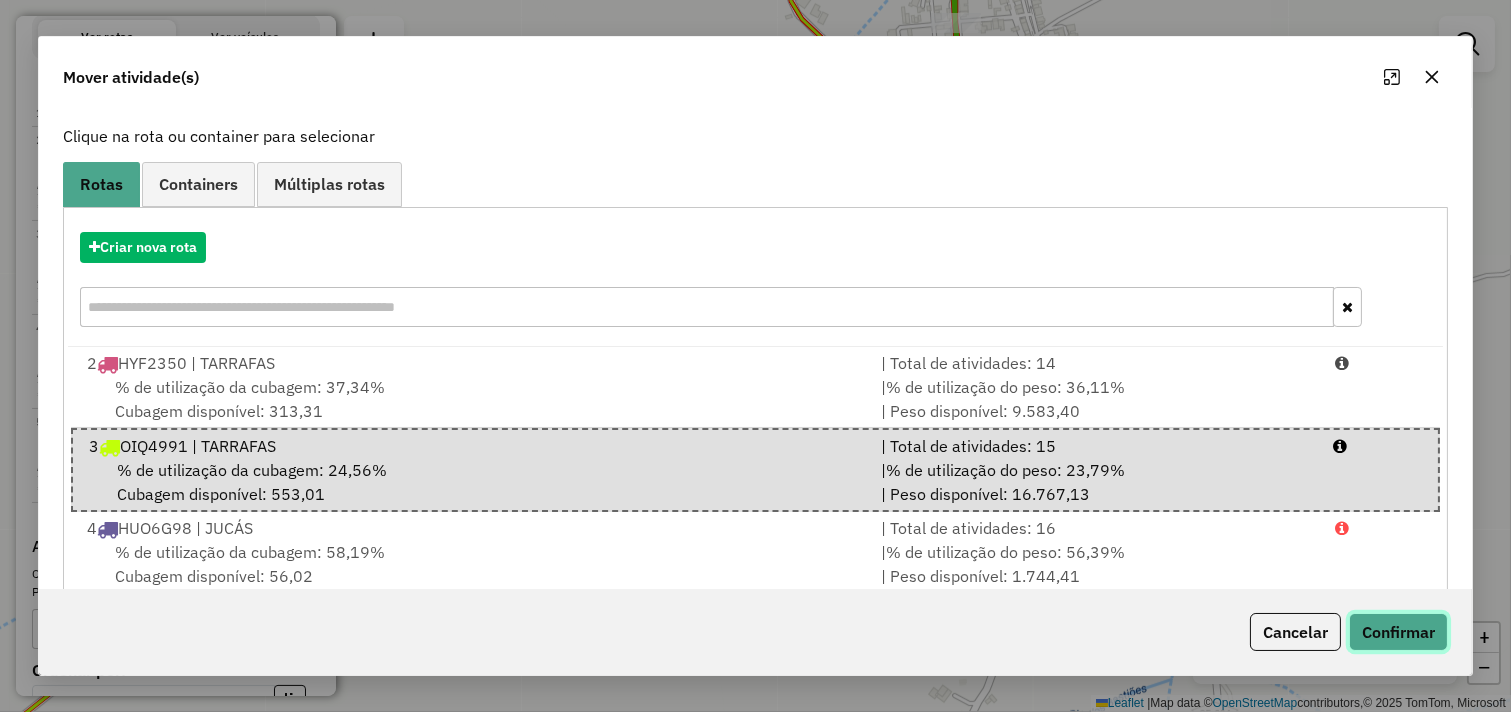 click on "Confirmar" 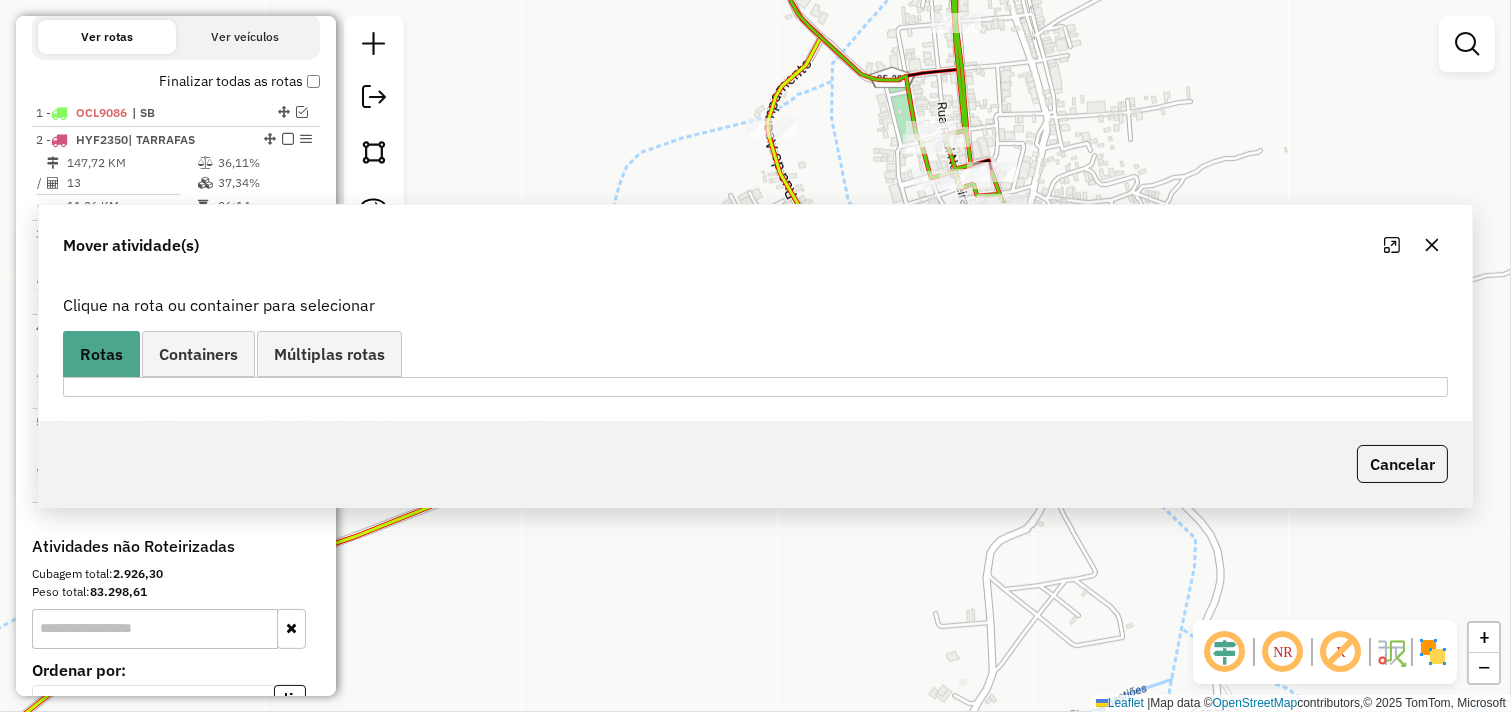 scroll, scrollTop: 0, scrollLeft: 0, axis: both 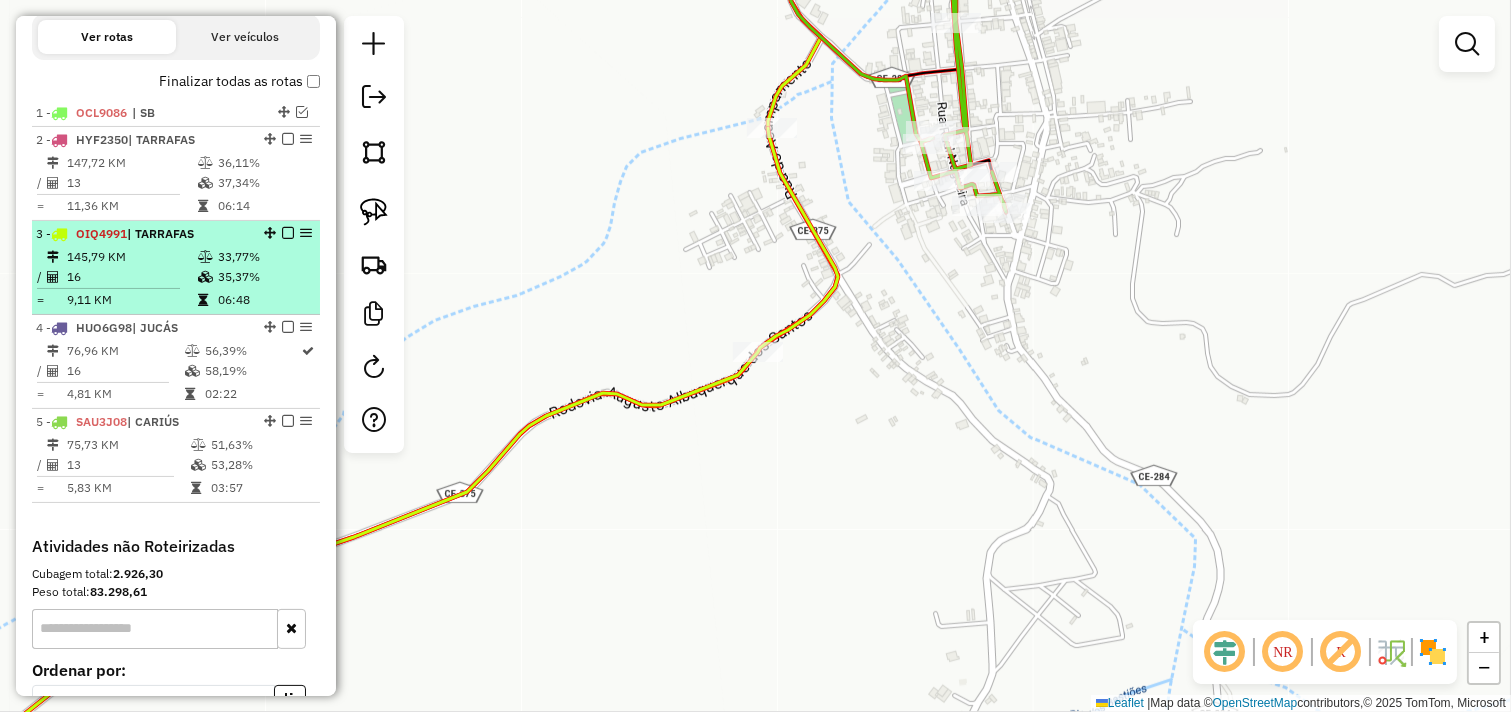 click on "16" at bounding box center [131, 277] 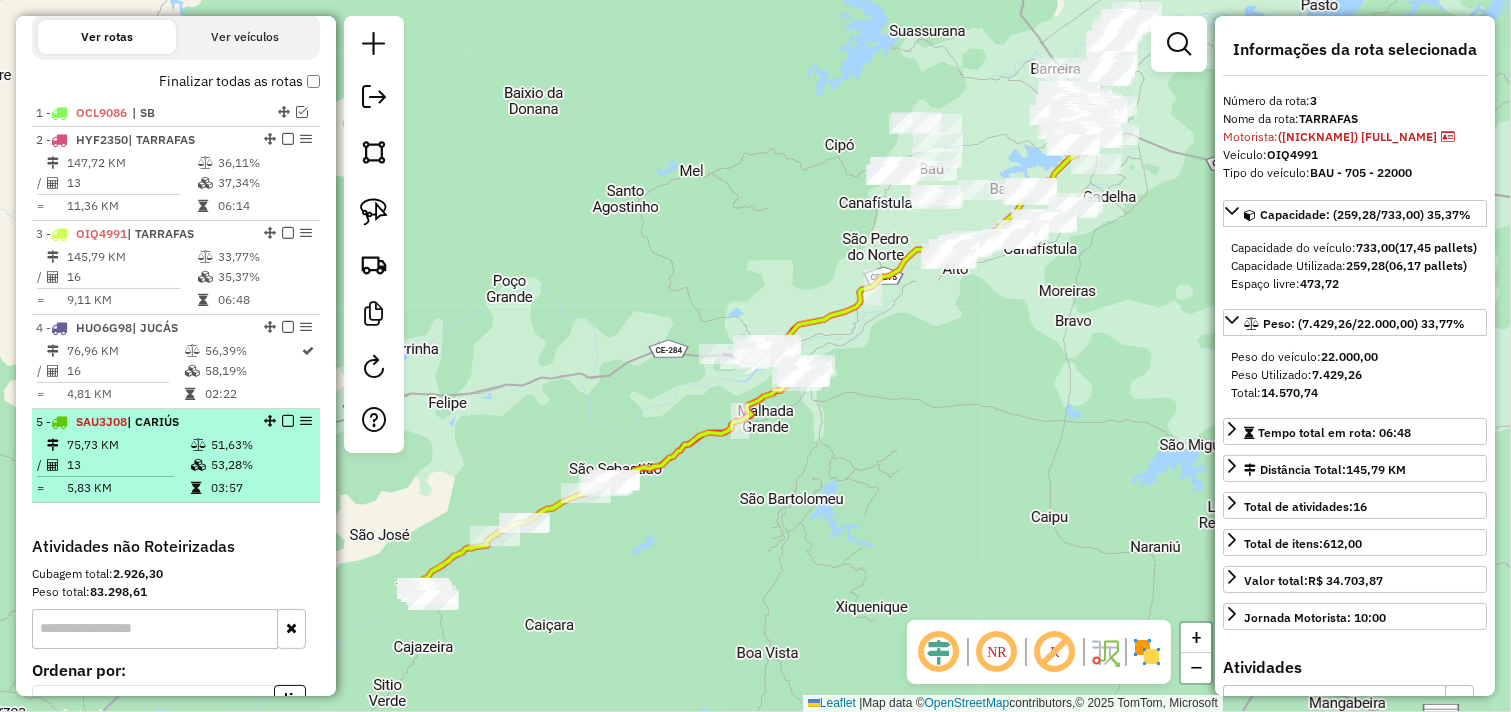 click on "5 -       SAU3J08   | CARIÚS  75,73 KM   51,63%  /  13   53,28%     =  5,83 KM   03:57" at bounding box center [176, 456] 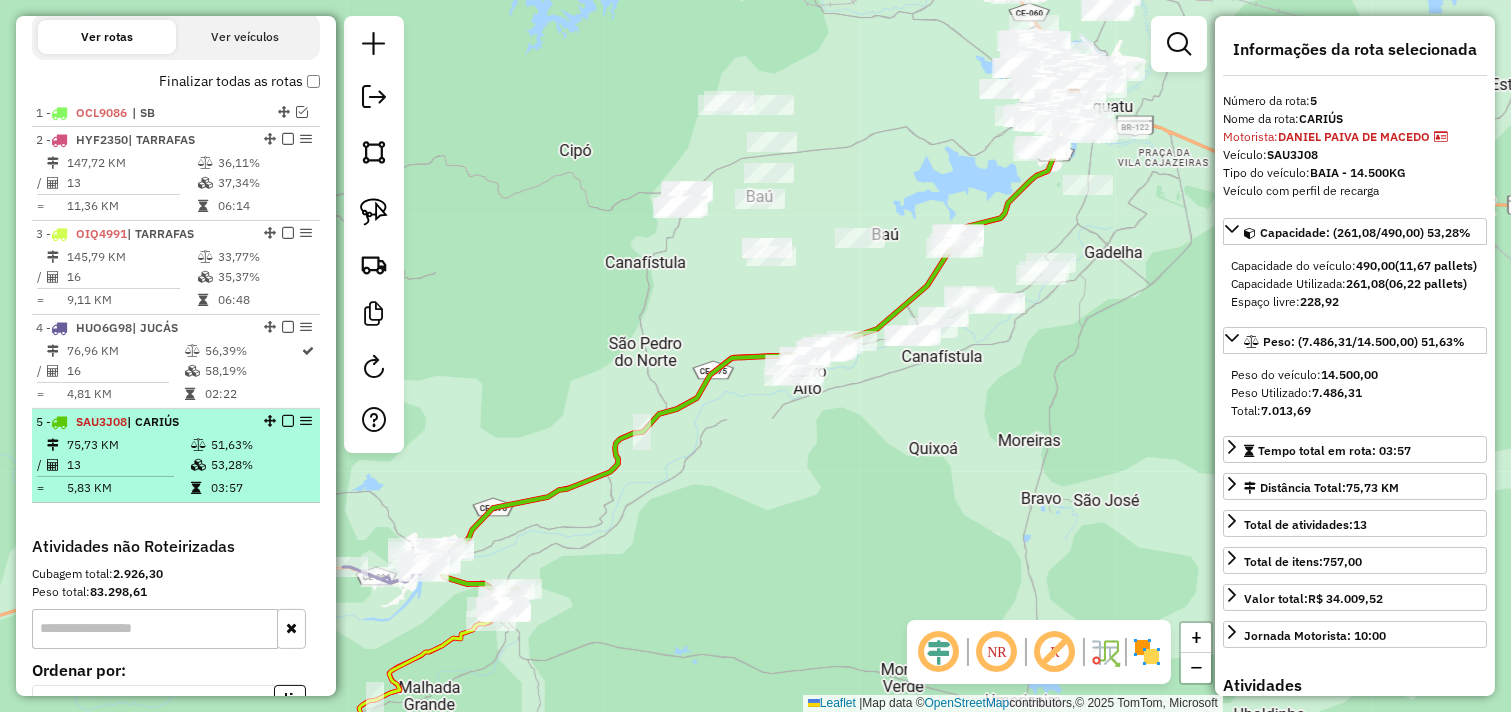 click at bounding box center (288, 421) 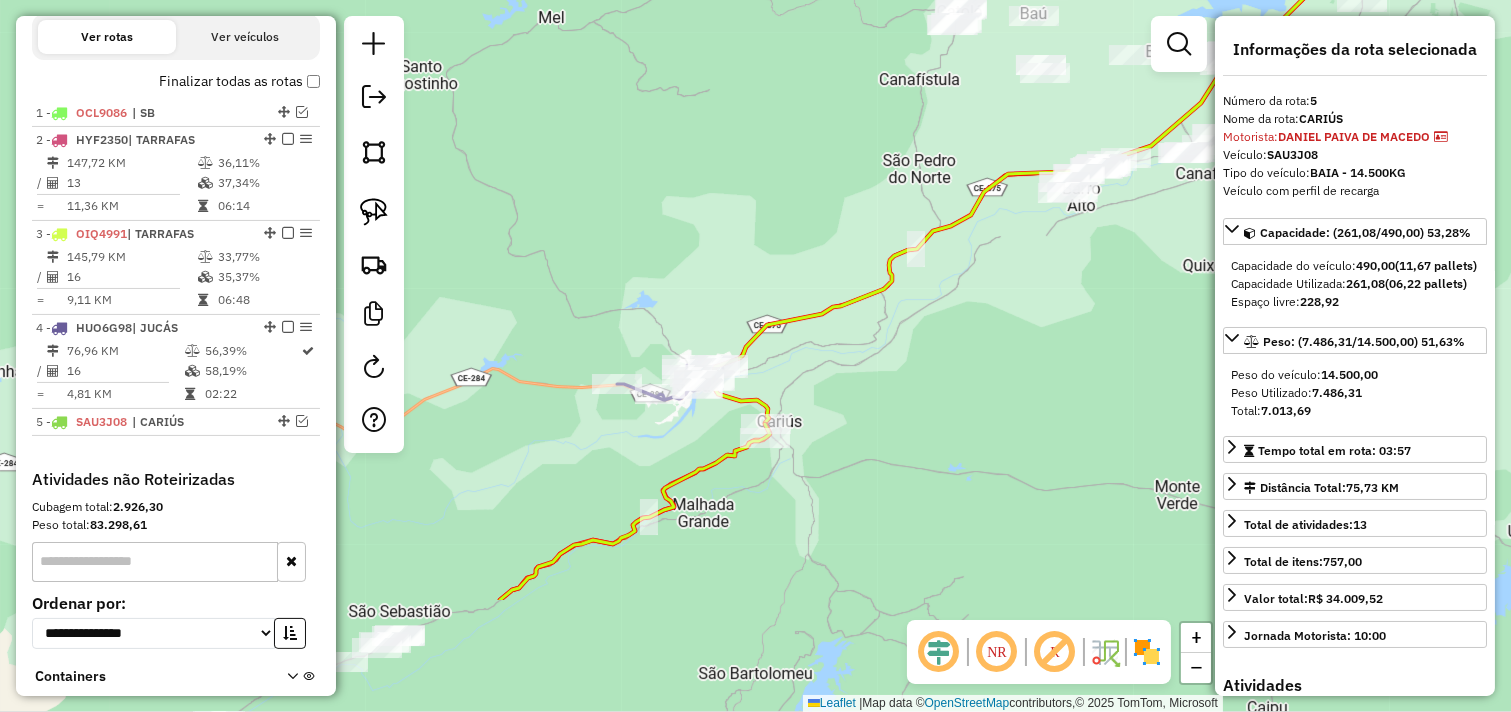 drag, startPoint x: 507, startPoint y: 422, endPoint x: 774, endPoint y: 241, distance: 322.5678 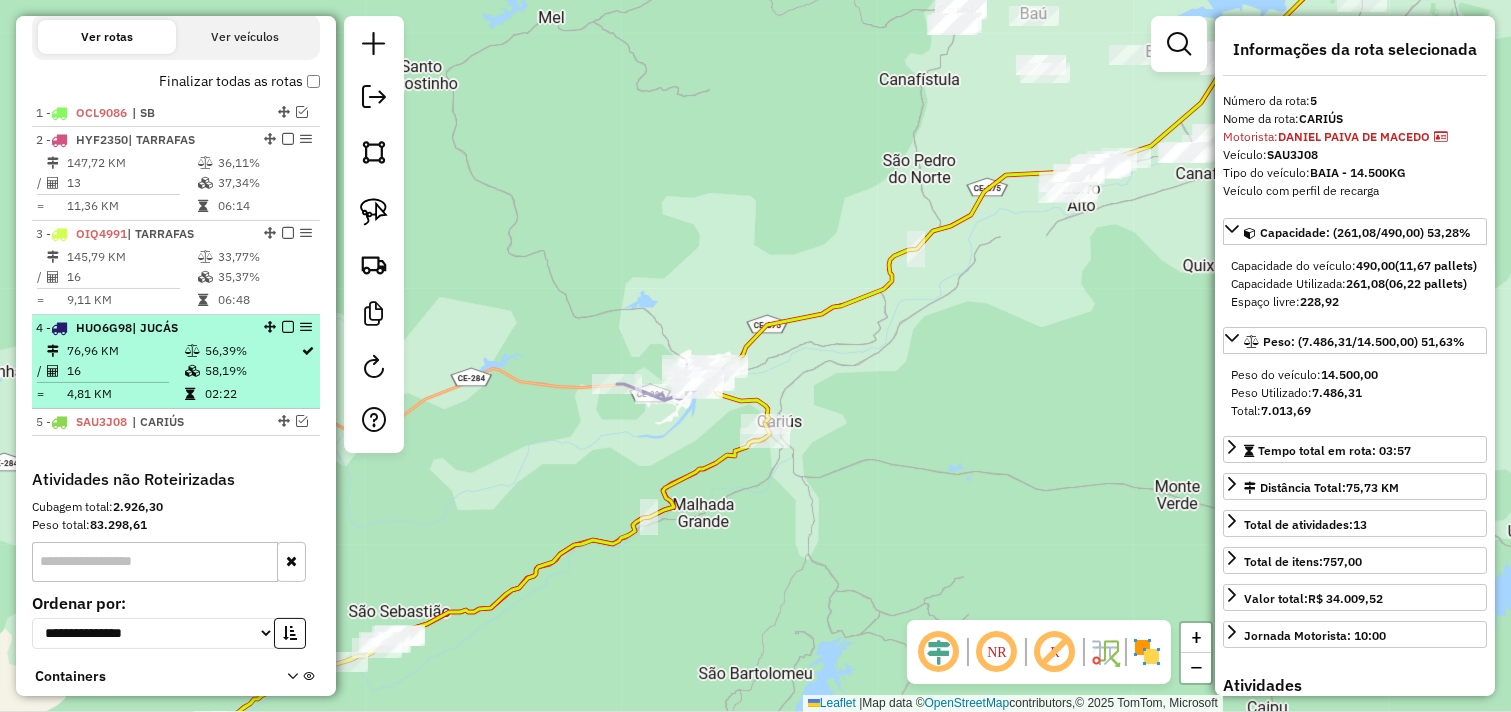 click at bounding box center [288, 327] 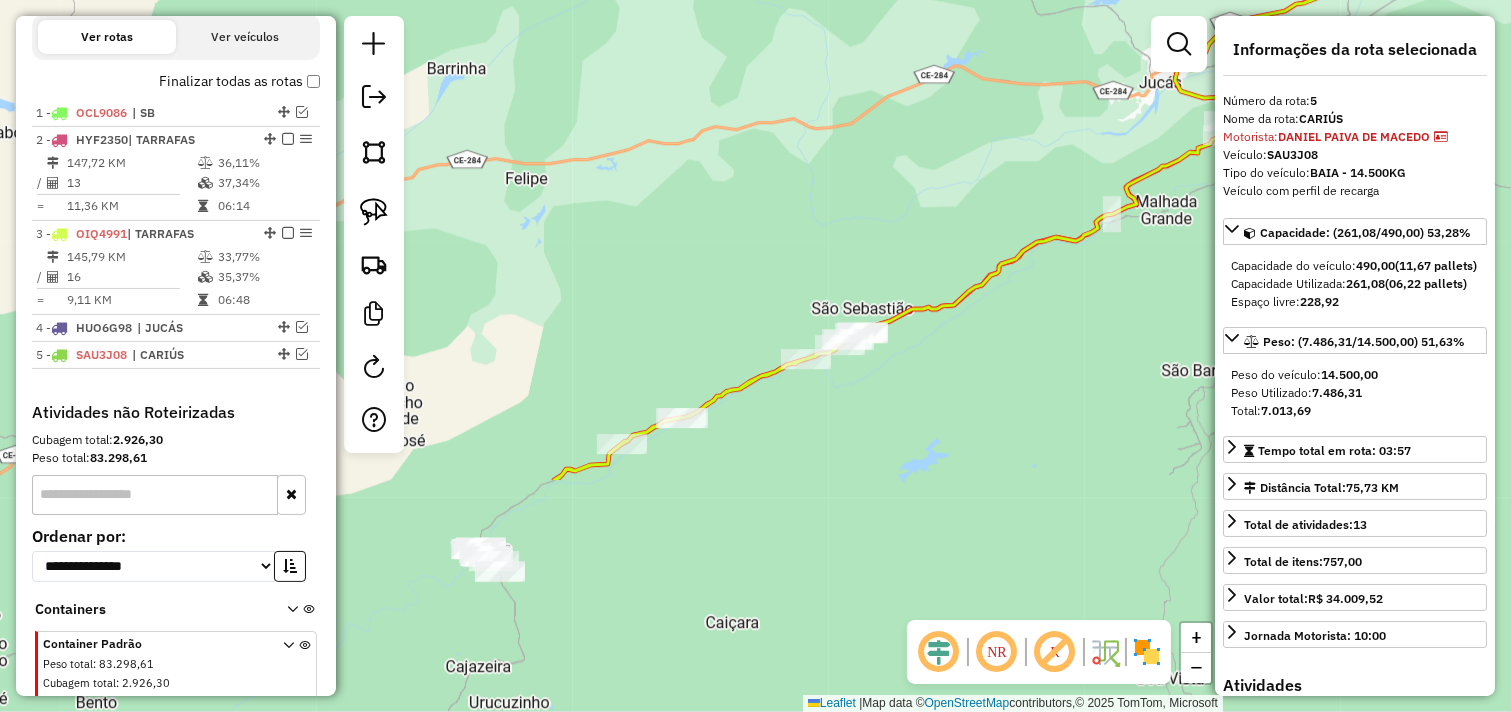 drag, startPoint x: 536, startPoint y: 405, endPoint x: 955, endPoint y: 122, distance: 505.61844 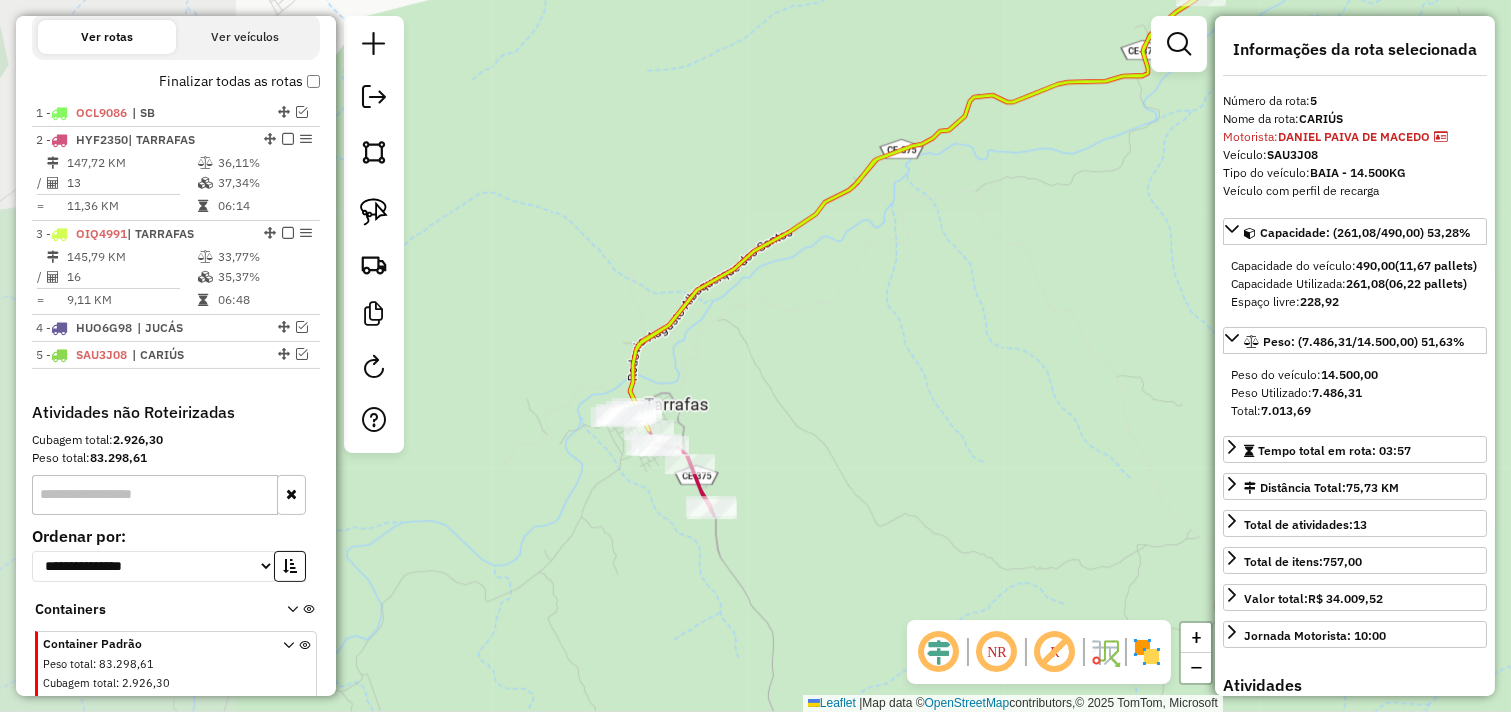 drag, startPoint x: 453, startPoint y: 597, endPoint x: 735, endPoint y: 394, distance: 347.46655 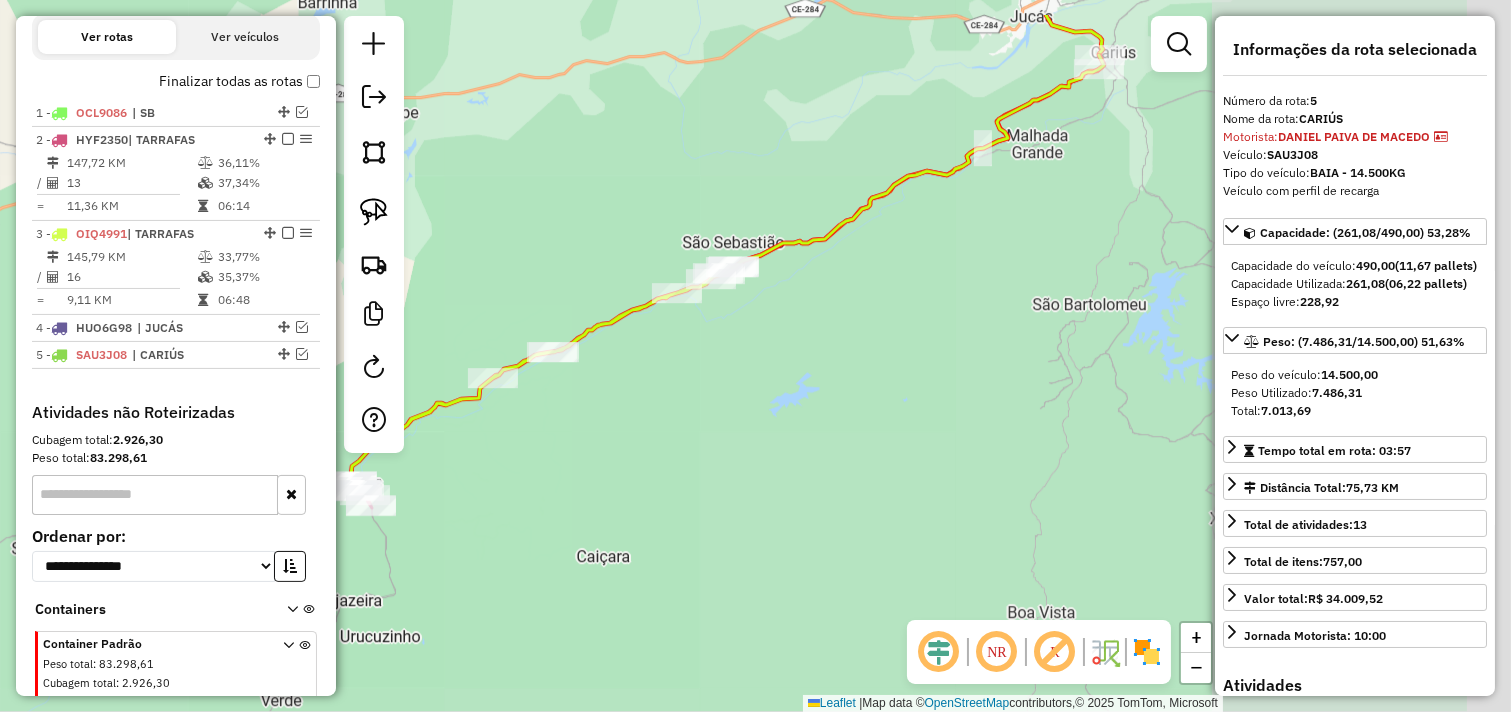 drag, startPoint x: 814, startPoint y: 406, endPoint x: 616, endPoint y: 440, distance: 200.89798 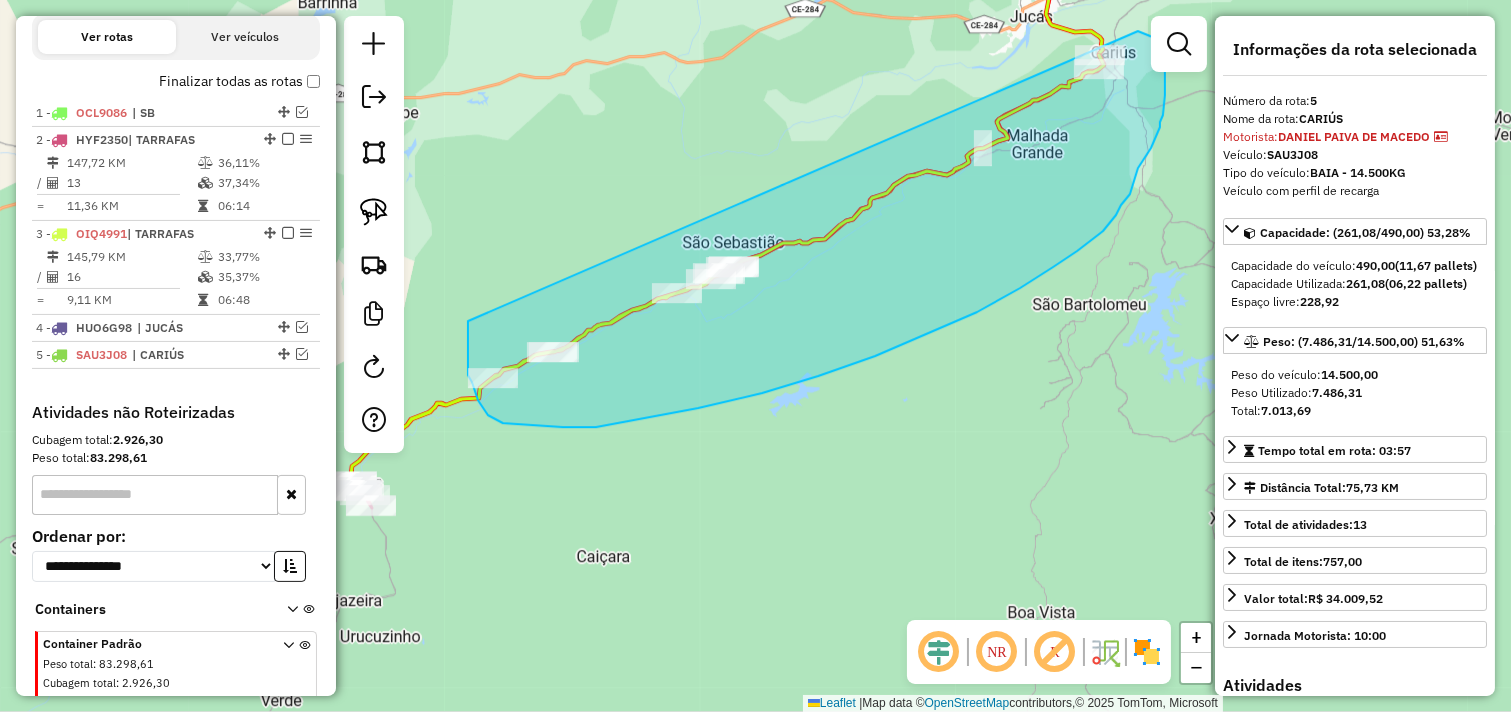 drag, startPoint x: 468, startPoint y: 321, endPoint x: 1075, endPoint y: 26, distance: 674.8881 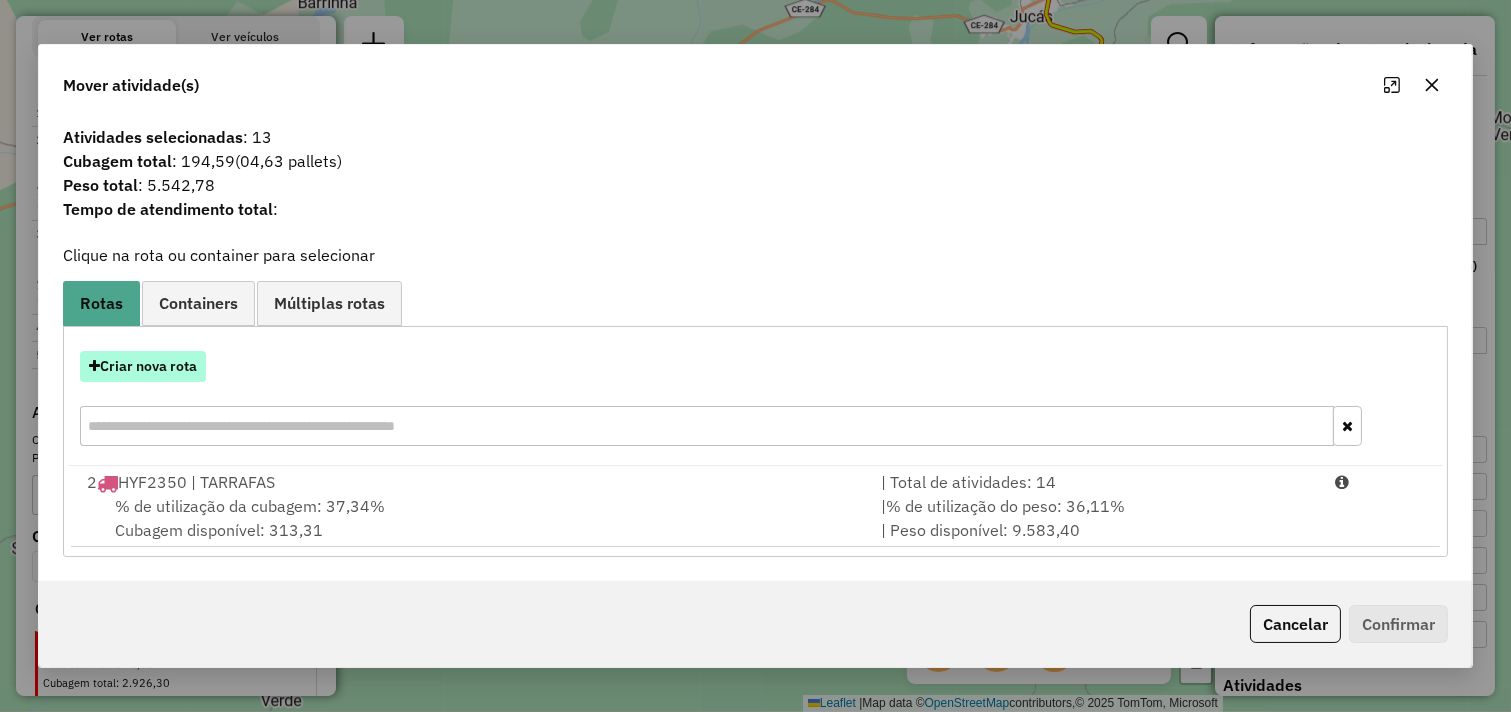 click on "Criar nova rota" at bounding box center (143, 366) 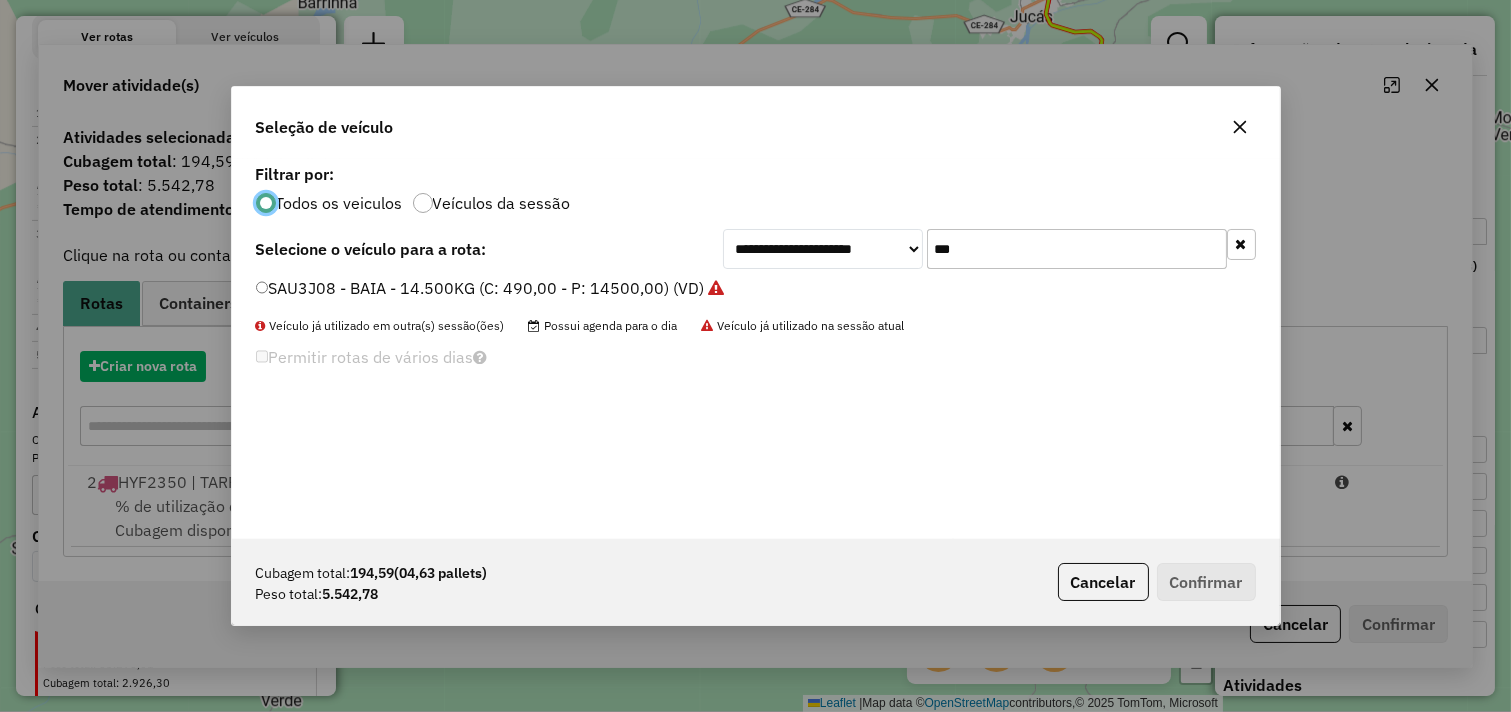 scroll, scrollTop: 11, scrollLeft: 5, axis: both 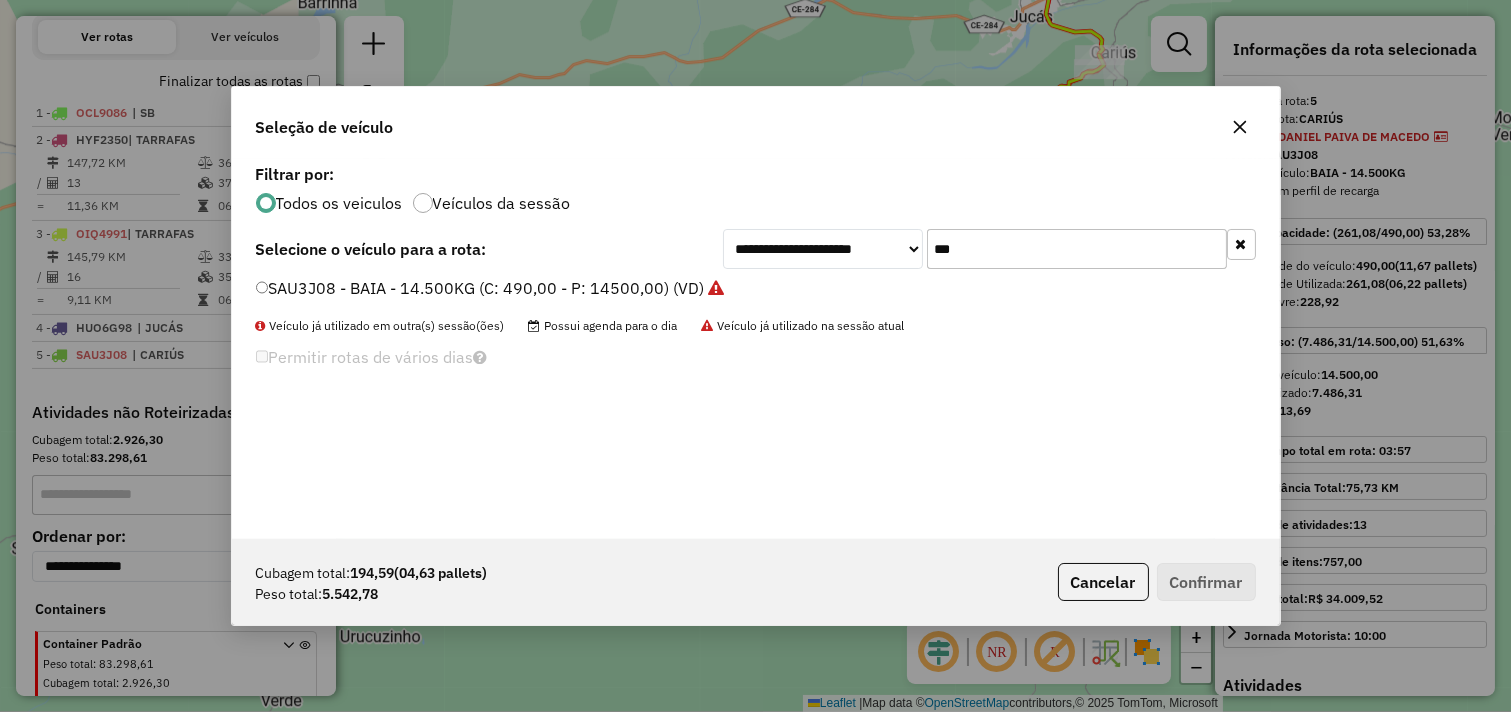 drag, startPoint x: 997, startPoint y: 247, endPoint x: 737, endPoint y: 261, distance: 260.37665 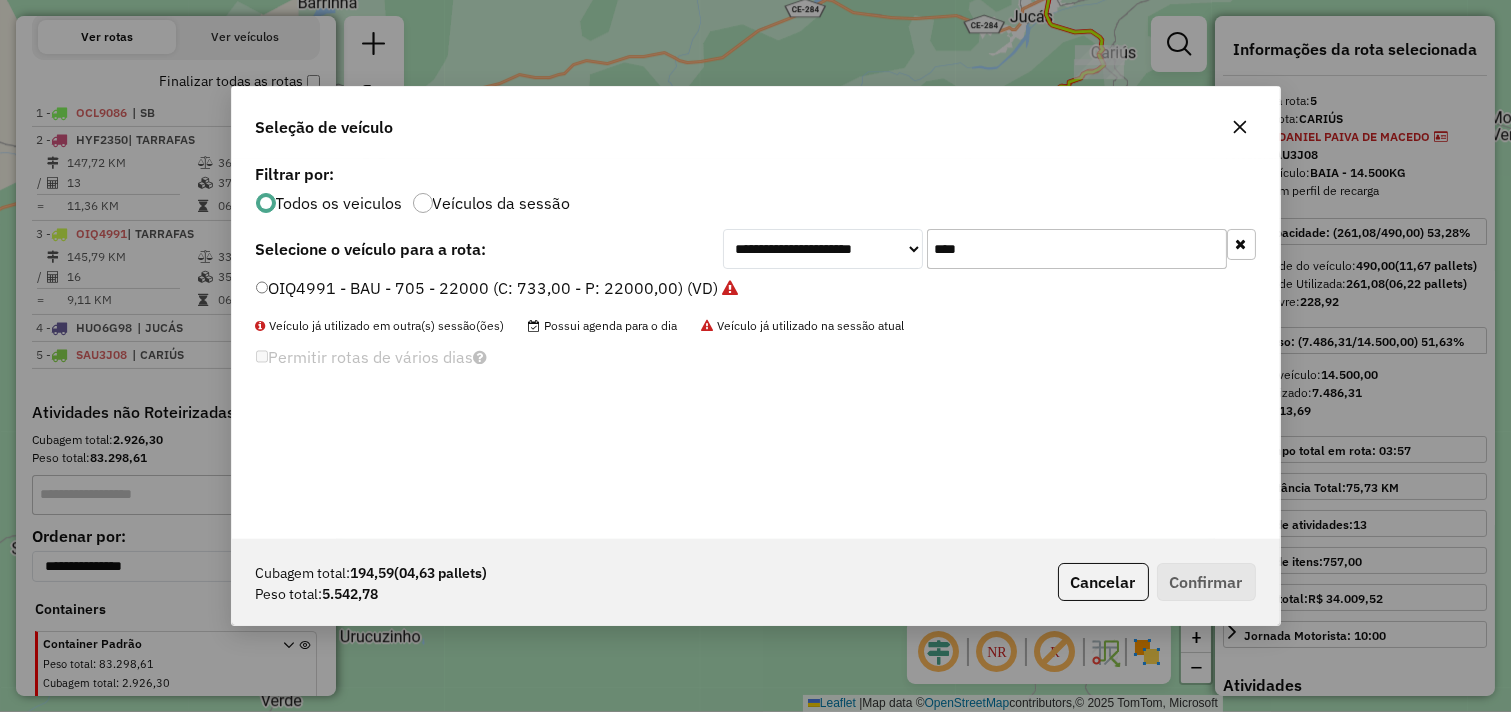 type on "****" 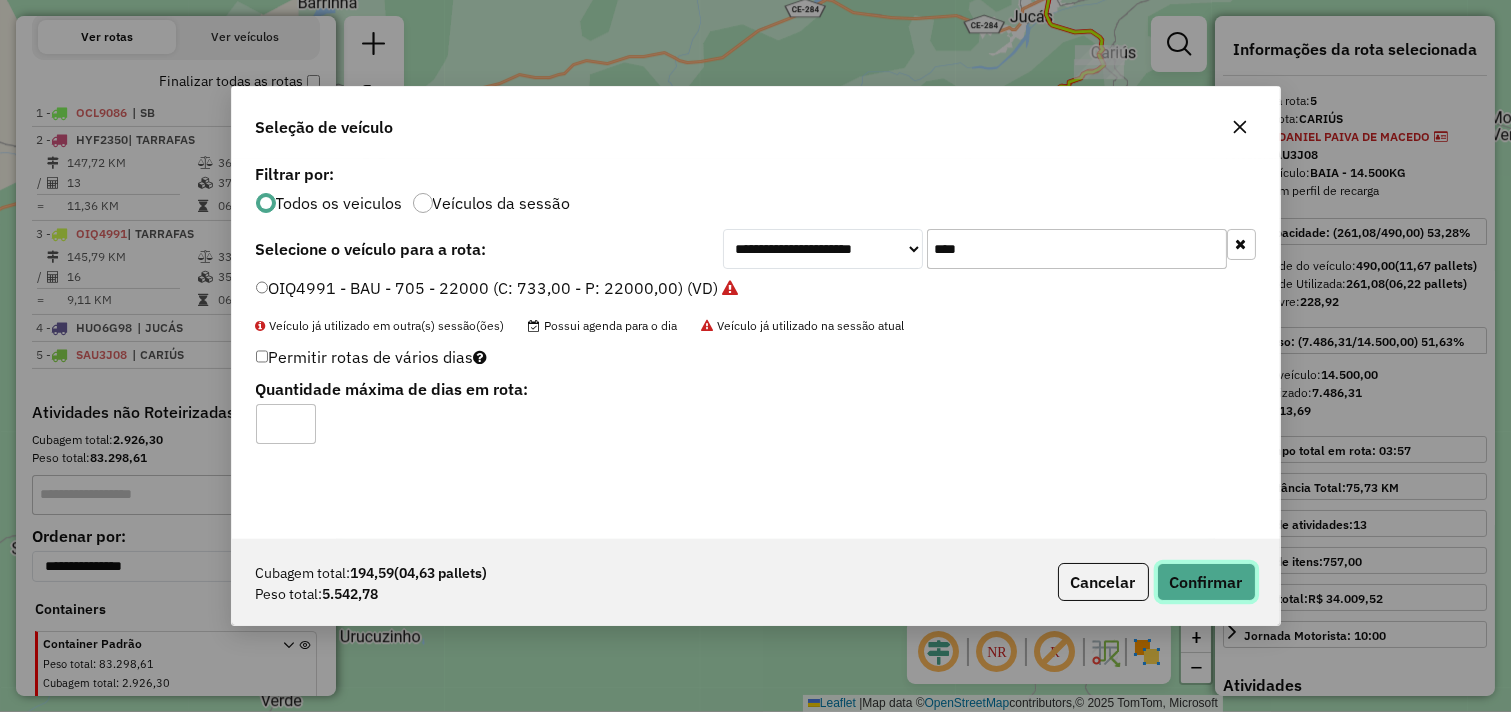 click on "Confirmar" 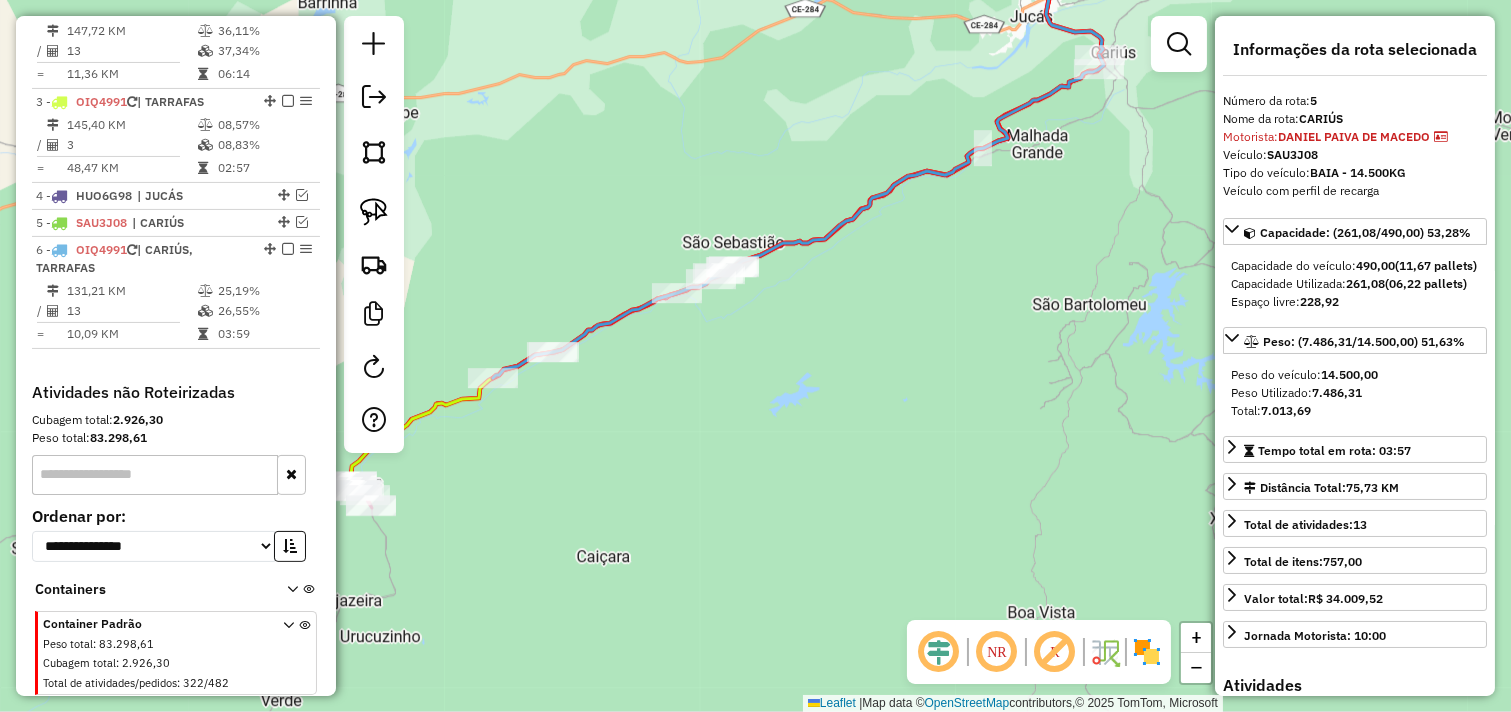 scroll, scrollTop: 867, scrollLeft: 0, axis: vertical 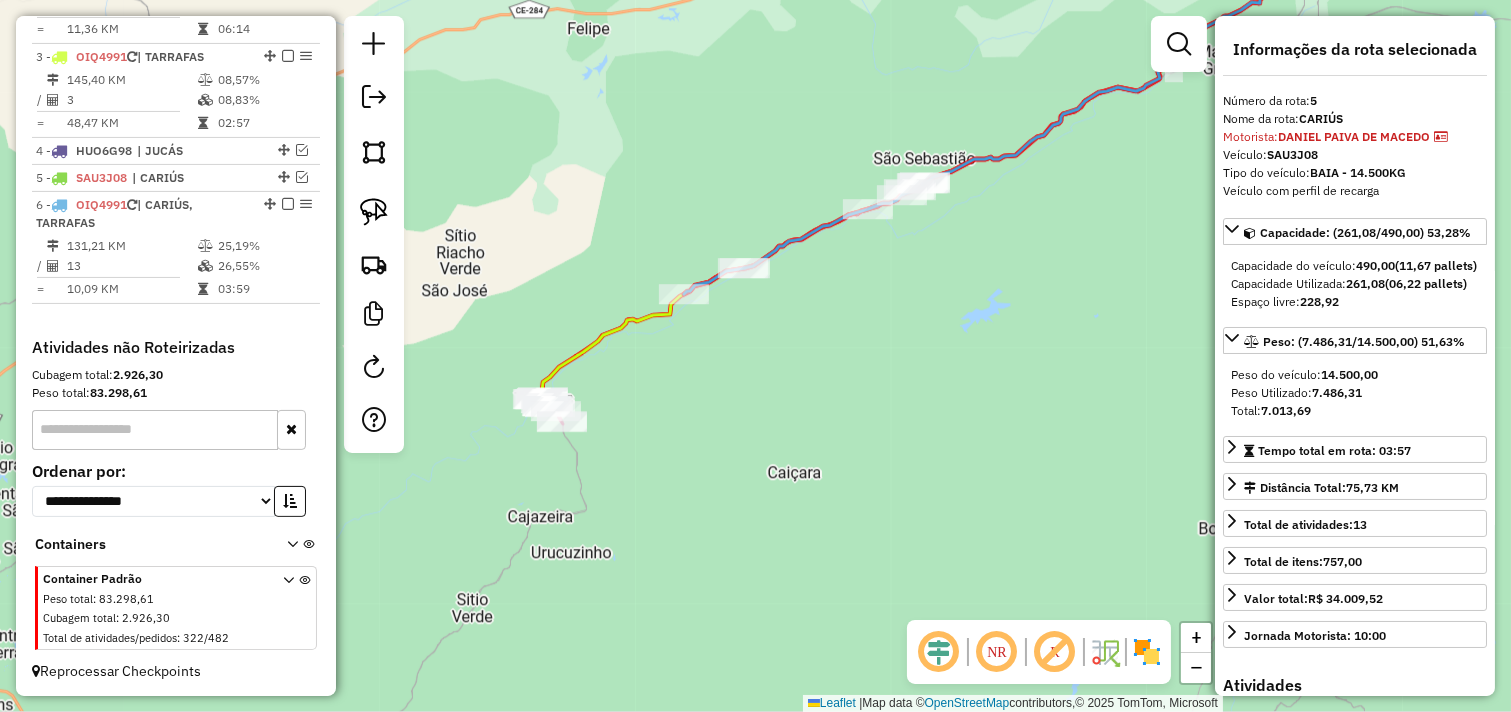 drag, startPoint x: 811, startPoint y: 462, endPoint x: 1041, endPoint y: 381, distance: 243.84627 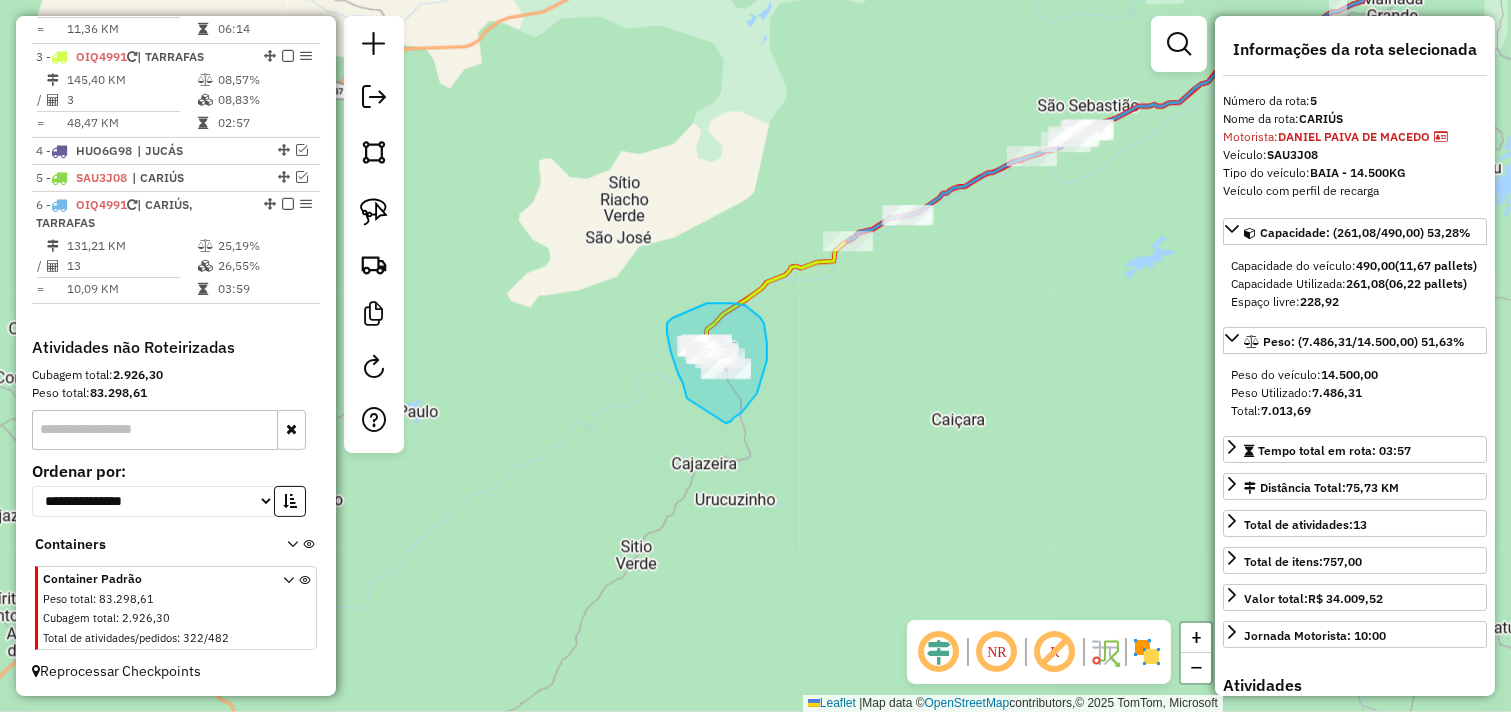 drag, startPoint x: 668, startPoint y: 337, endPoint x: 724, endPoint y: 425, distance: 104.307236 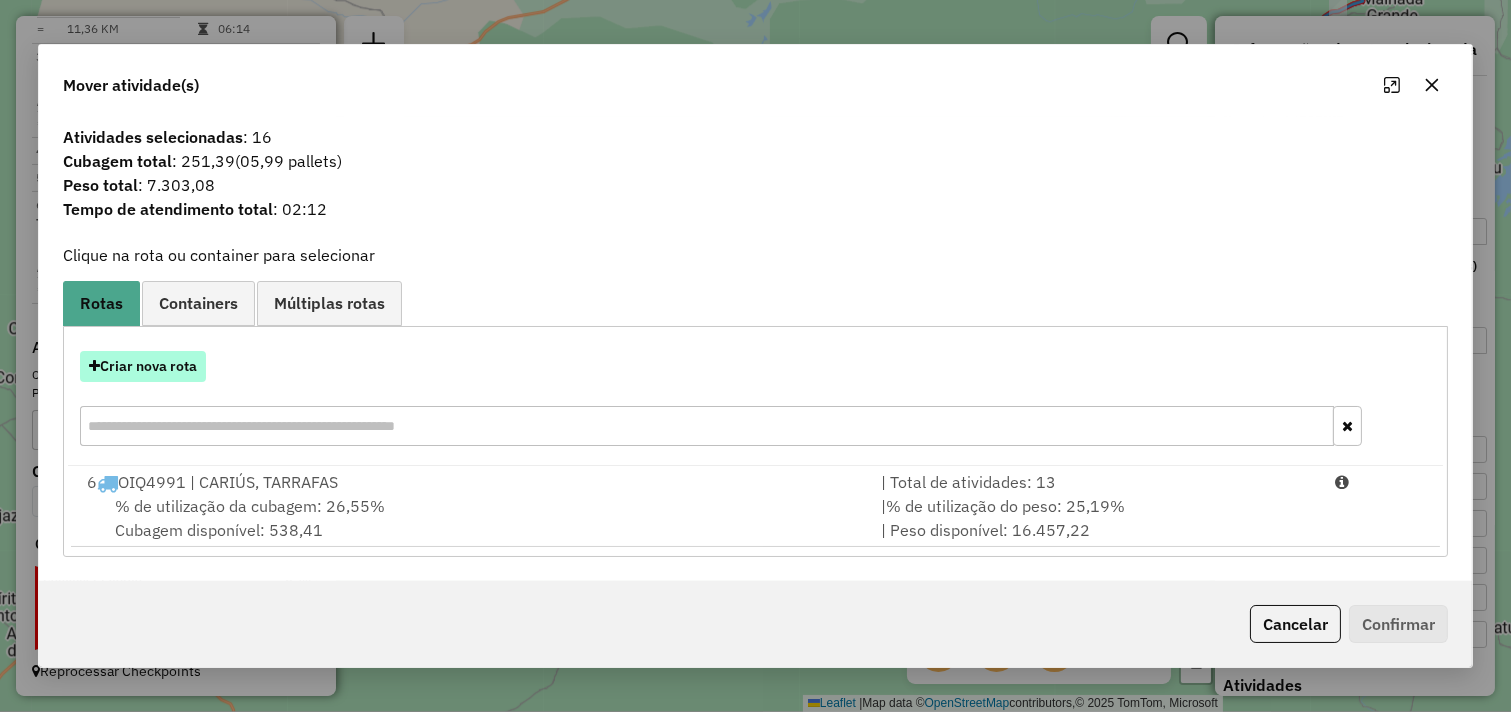 click on "Criar nova rota" at bounding box center [143, 366] 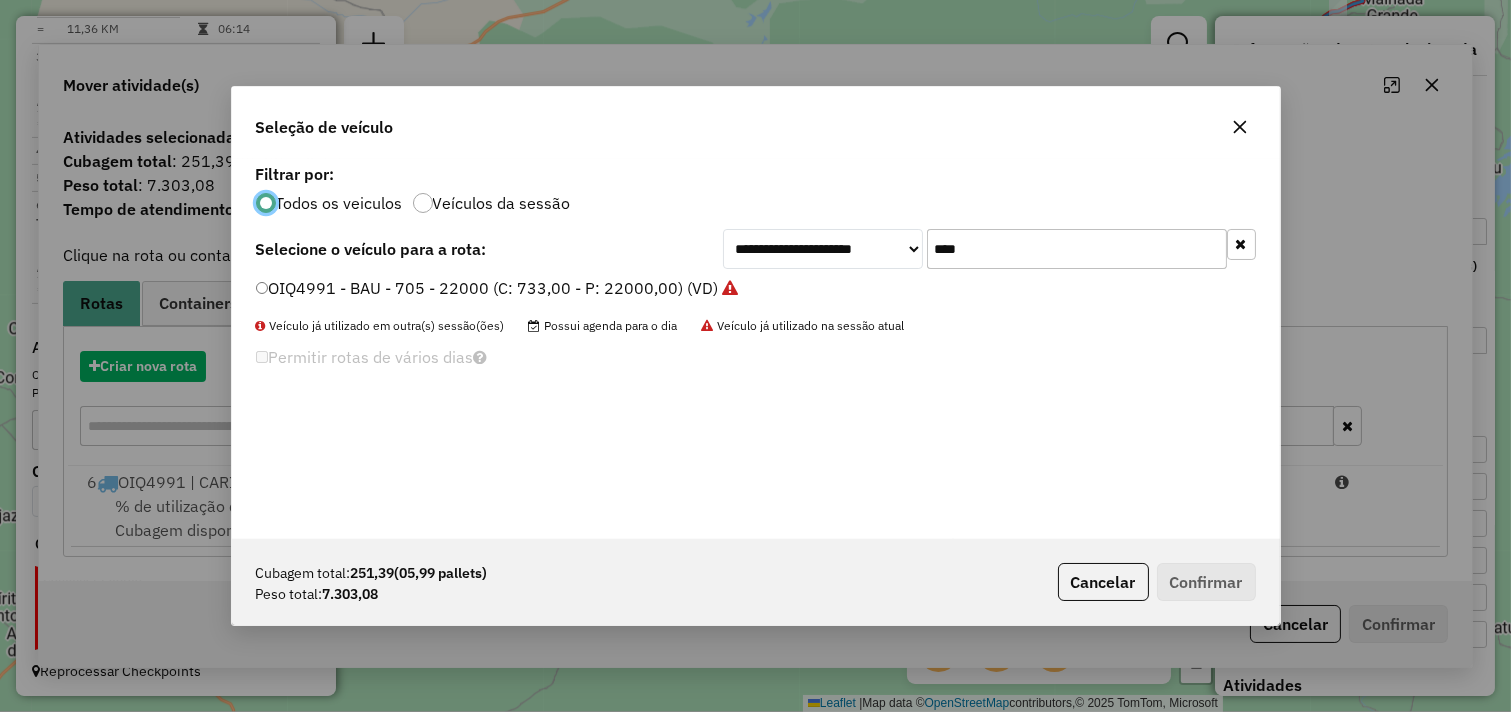 scroll, scrollTop: 11, scrollLeft: 5, axis: both 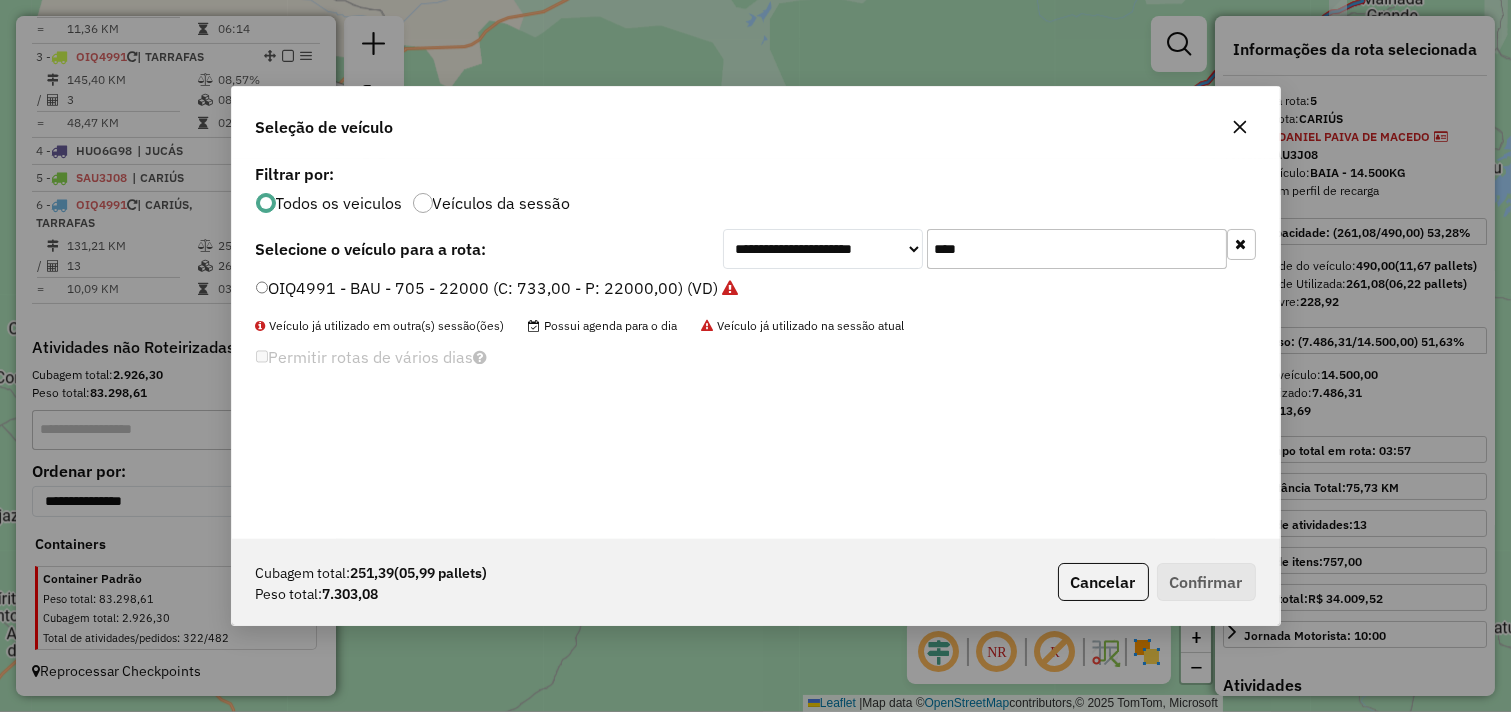 drag, startPoint x: 992, startPoint y: 248, endPoint x: 810, endPoint y: 275, distance: 183.99185 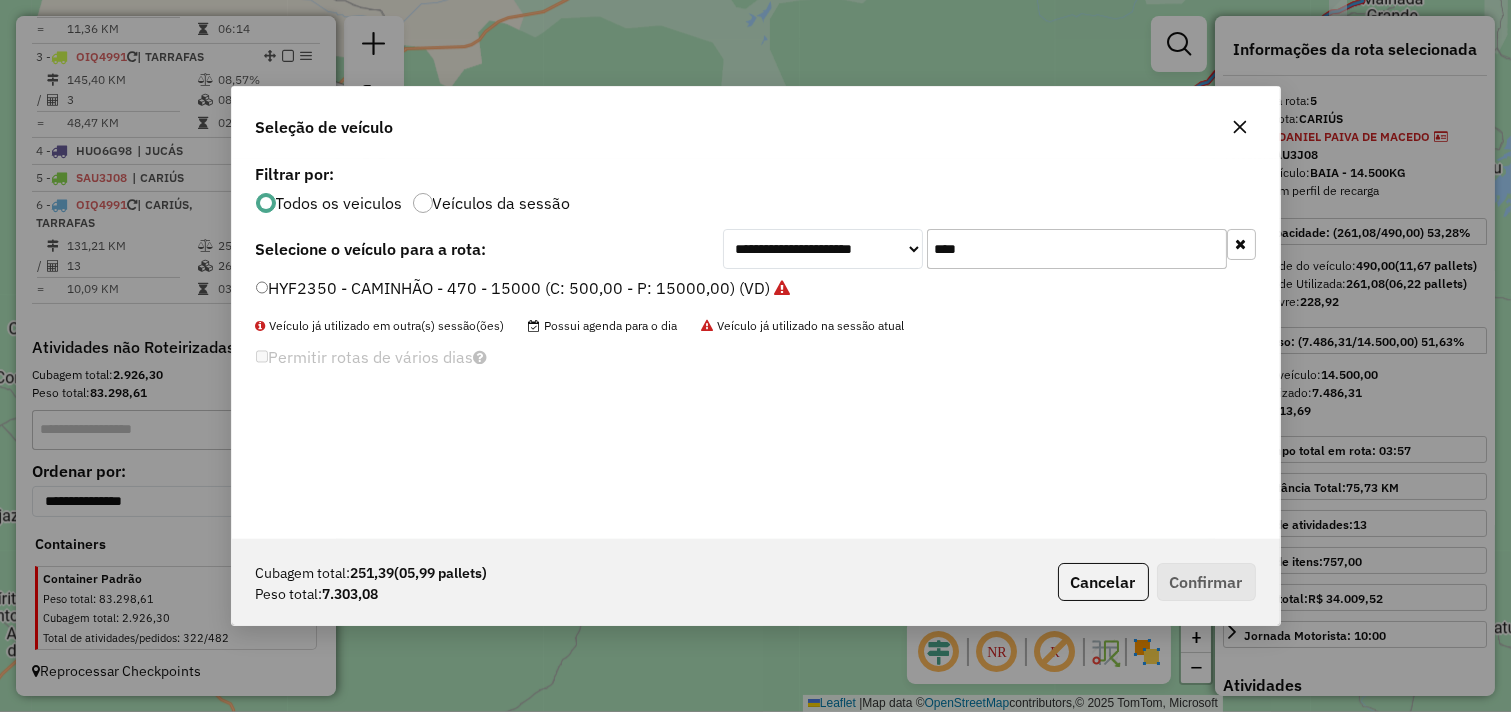 type on "****" 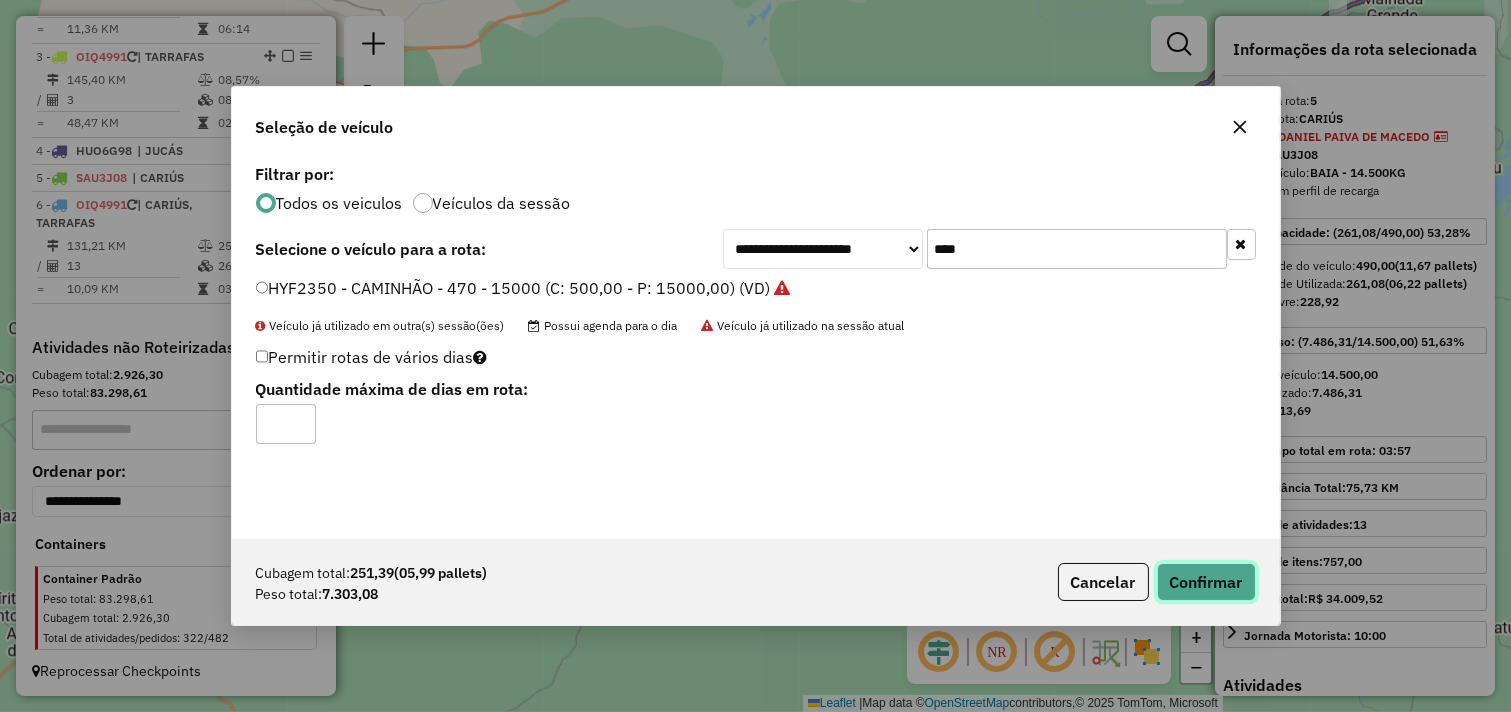 click on "Confirmar" 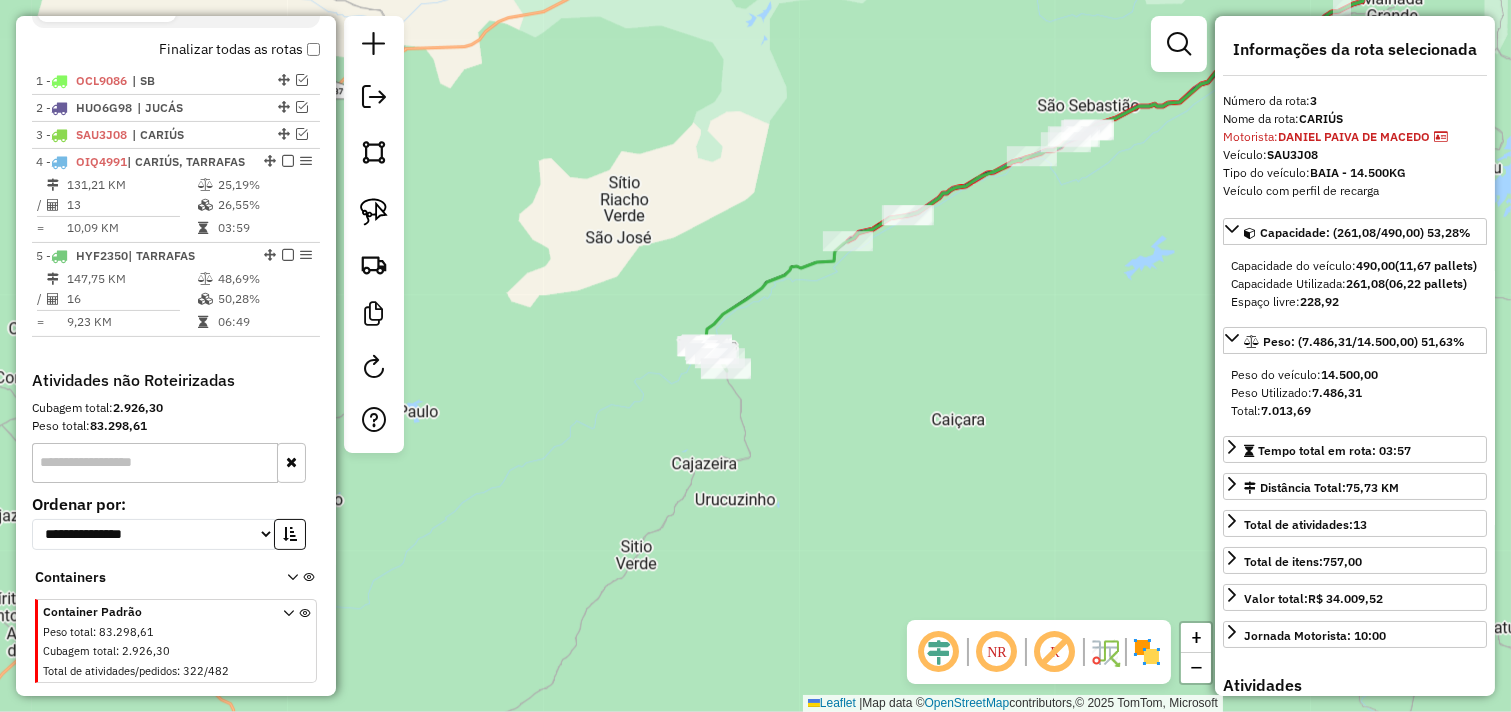 scroll, scrollTop: 774, scrollLeft: 0, axis: vertical 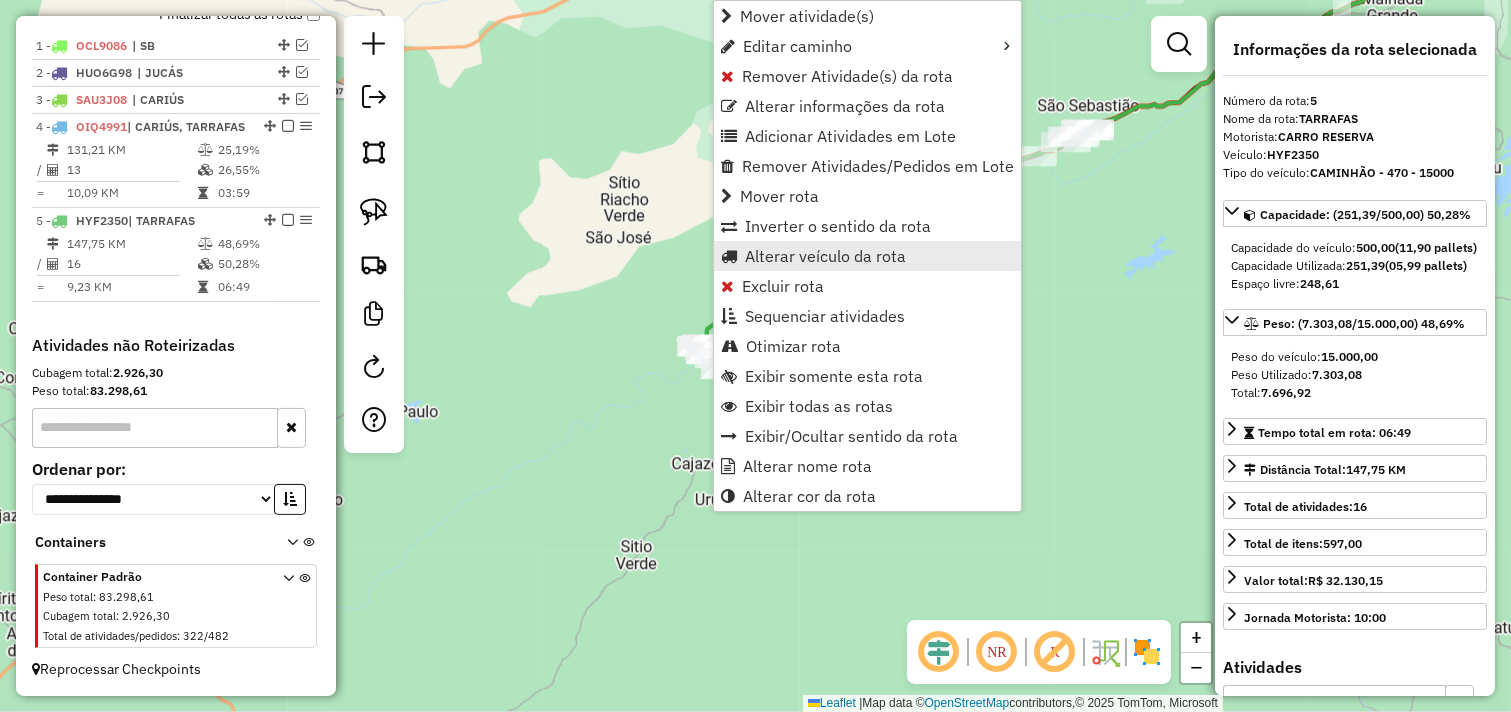 click on "Alterar veículo da rota" at bounding box center [825, 256] 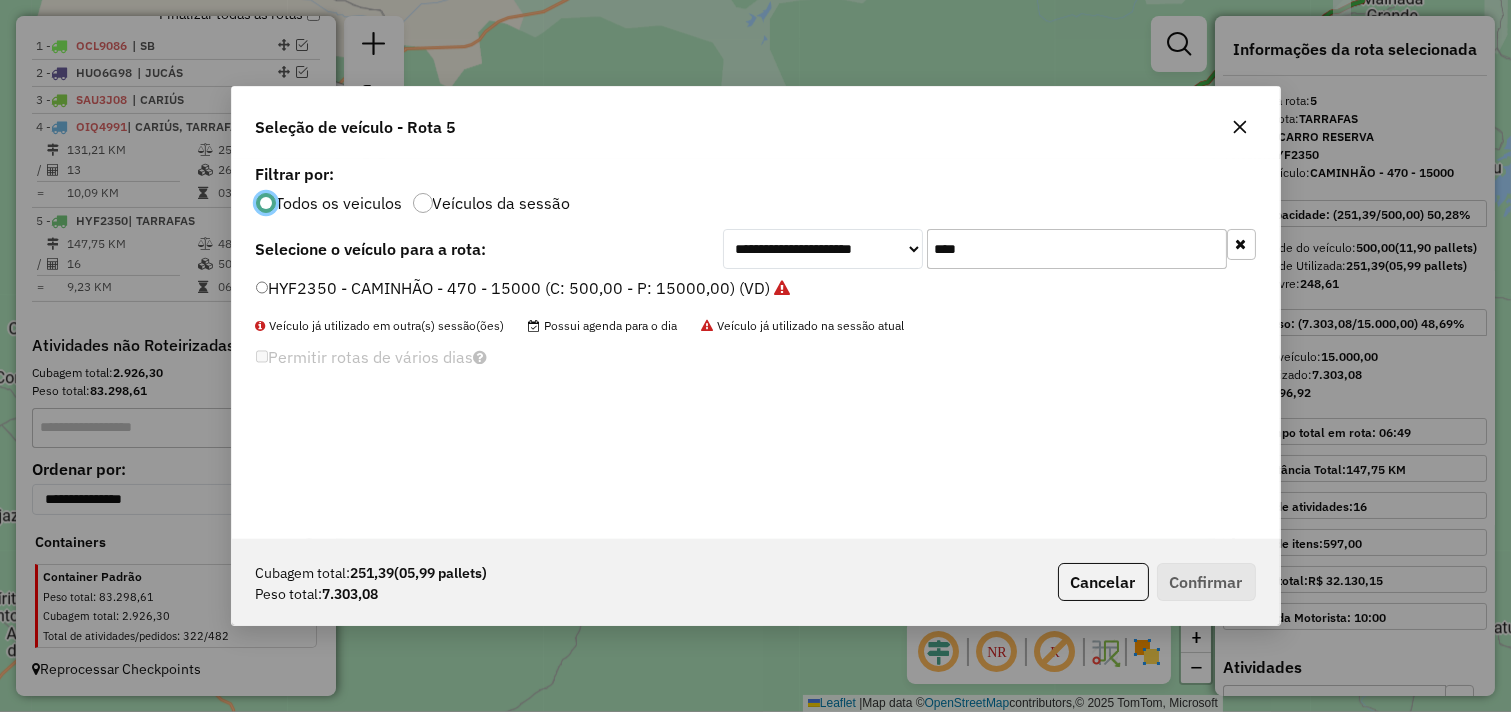 scroll, scrollTop: 11, scrollLeft: 5, axis: both 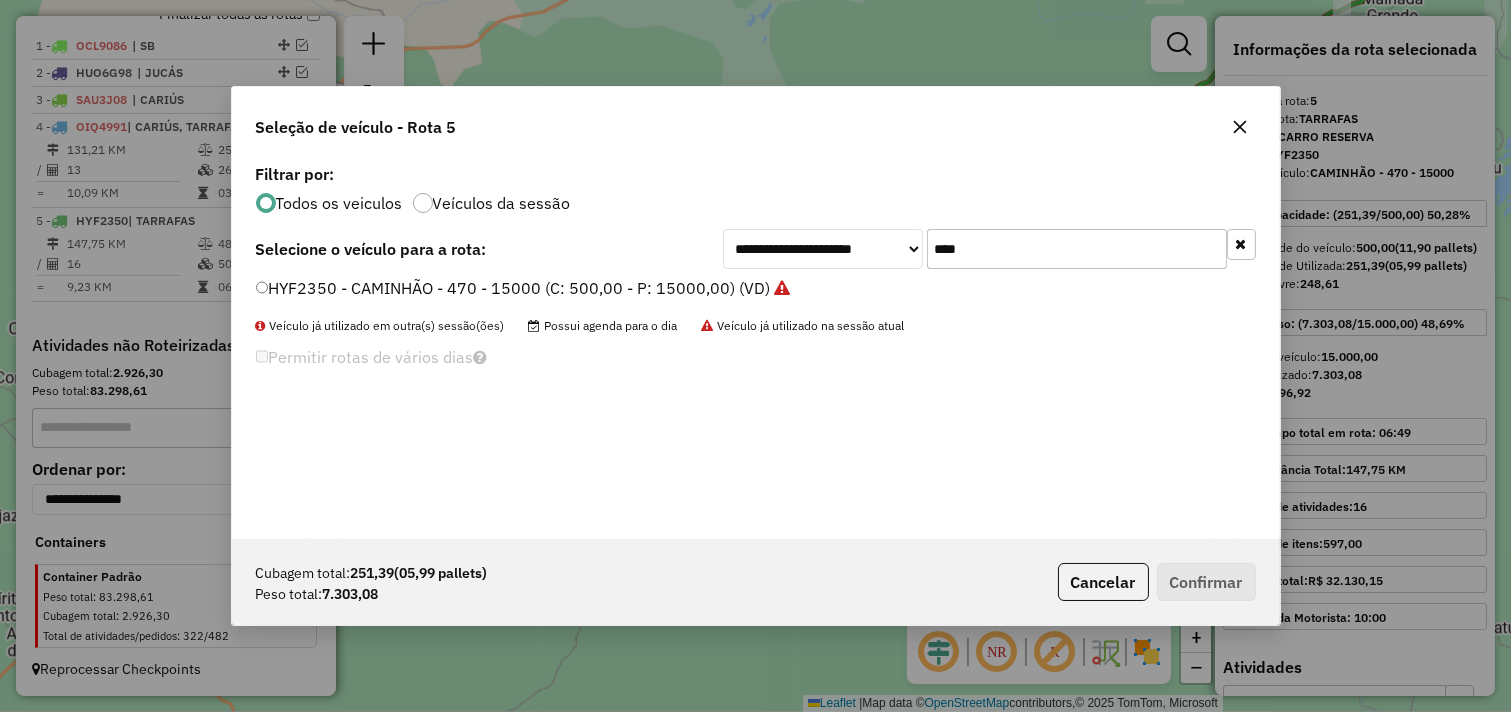 drag, startPoint x: 894, startPoint y: 248, endPoint x: 781, endPoint y: 246, distance: 113.0177 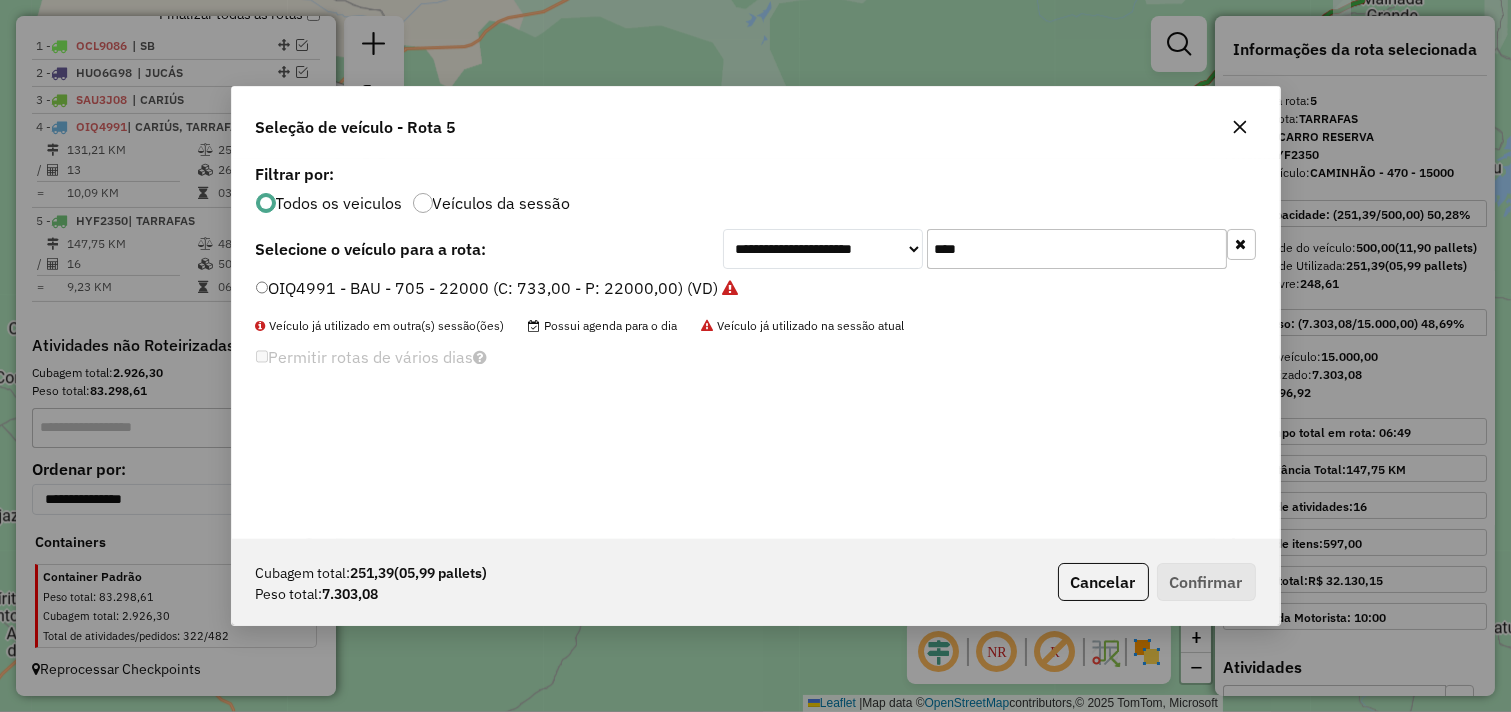 type on "****" 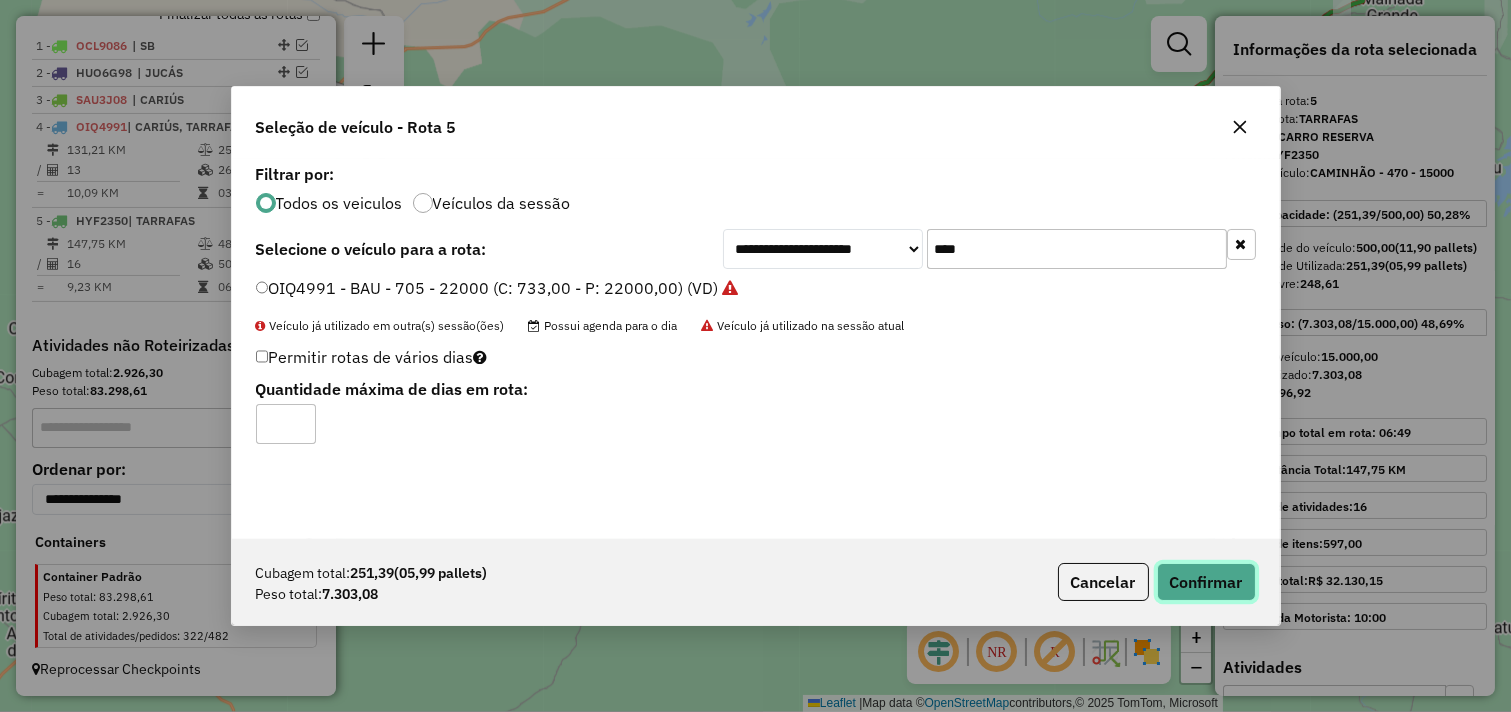 click on "Confirmar" 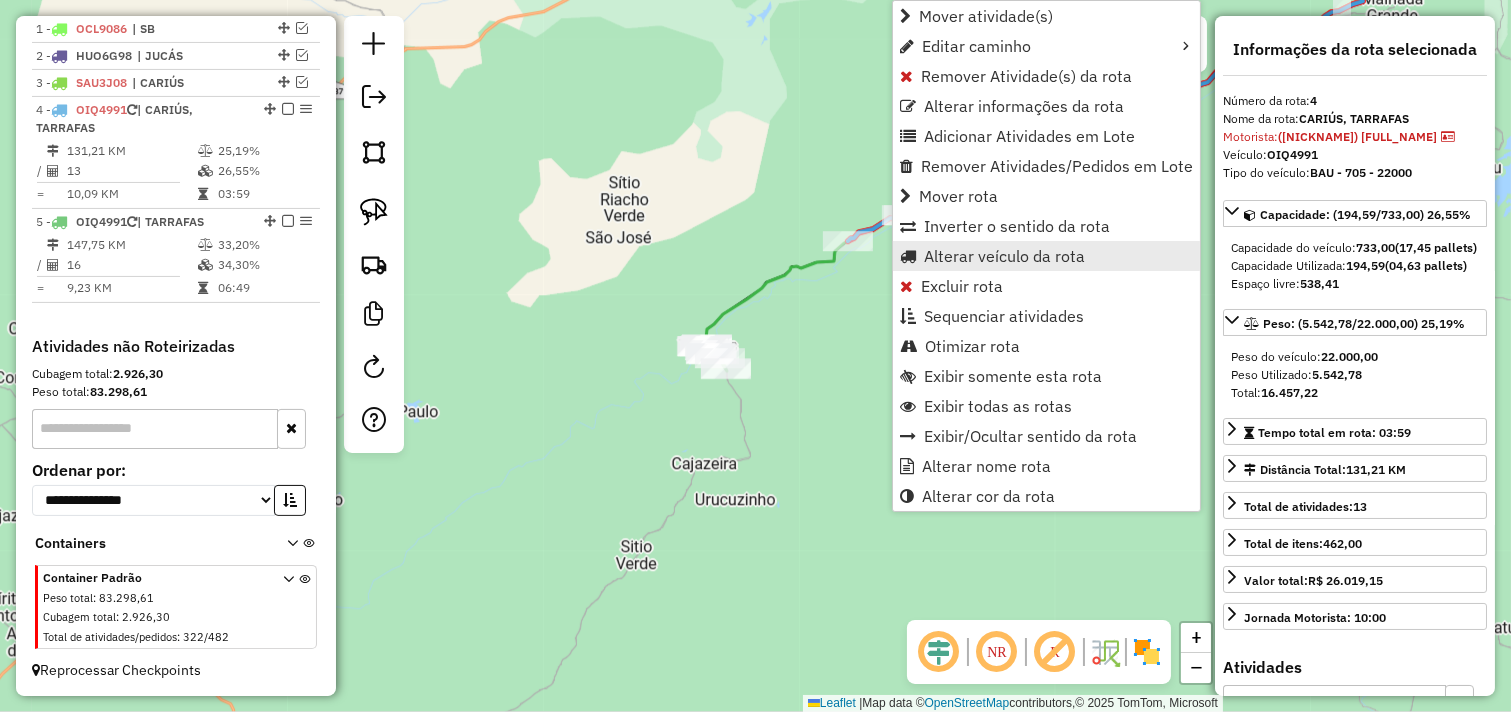 click on "Alterar veículo da rota" at bounding box center [1004, 256] 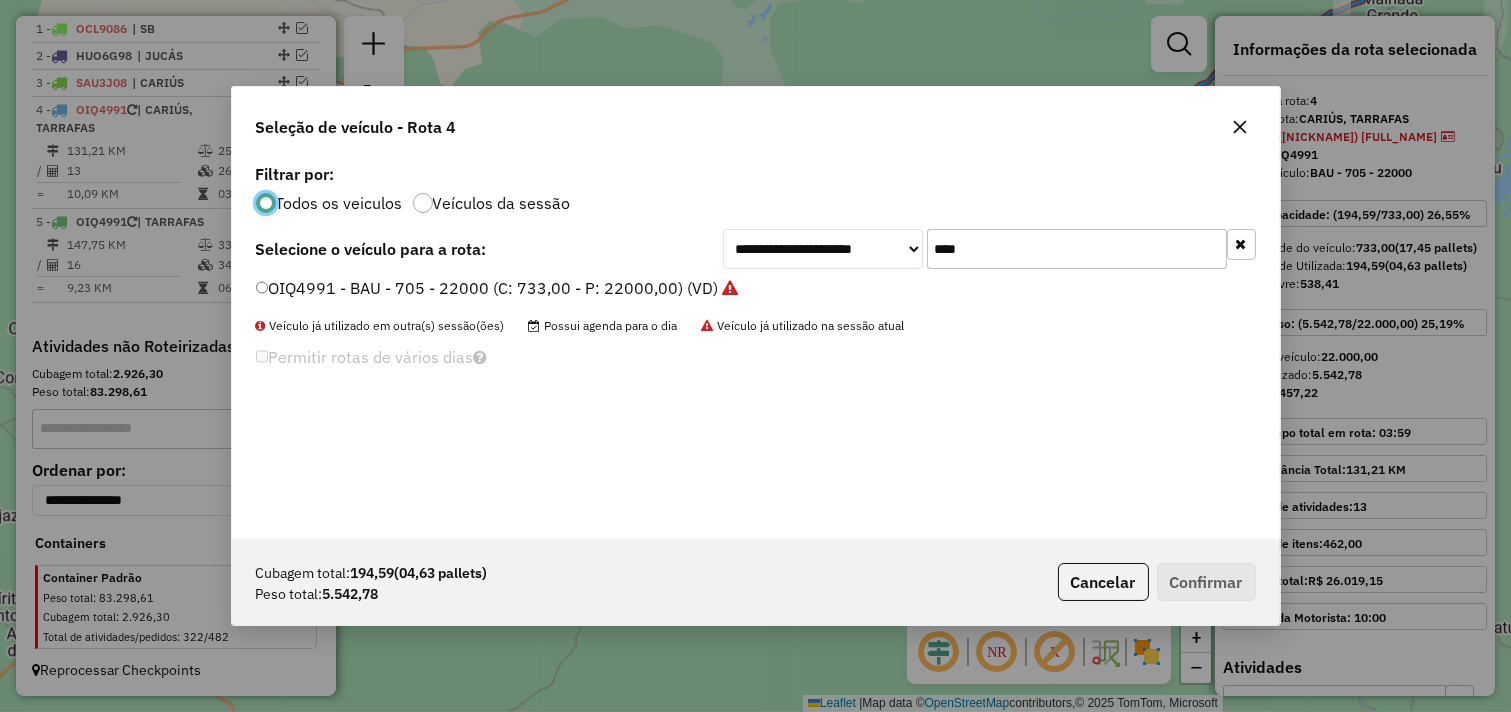 scroll, scrollTop: 11, scrollLeft: 5, axis: both 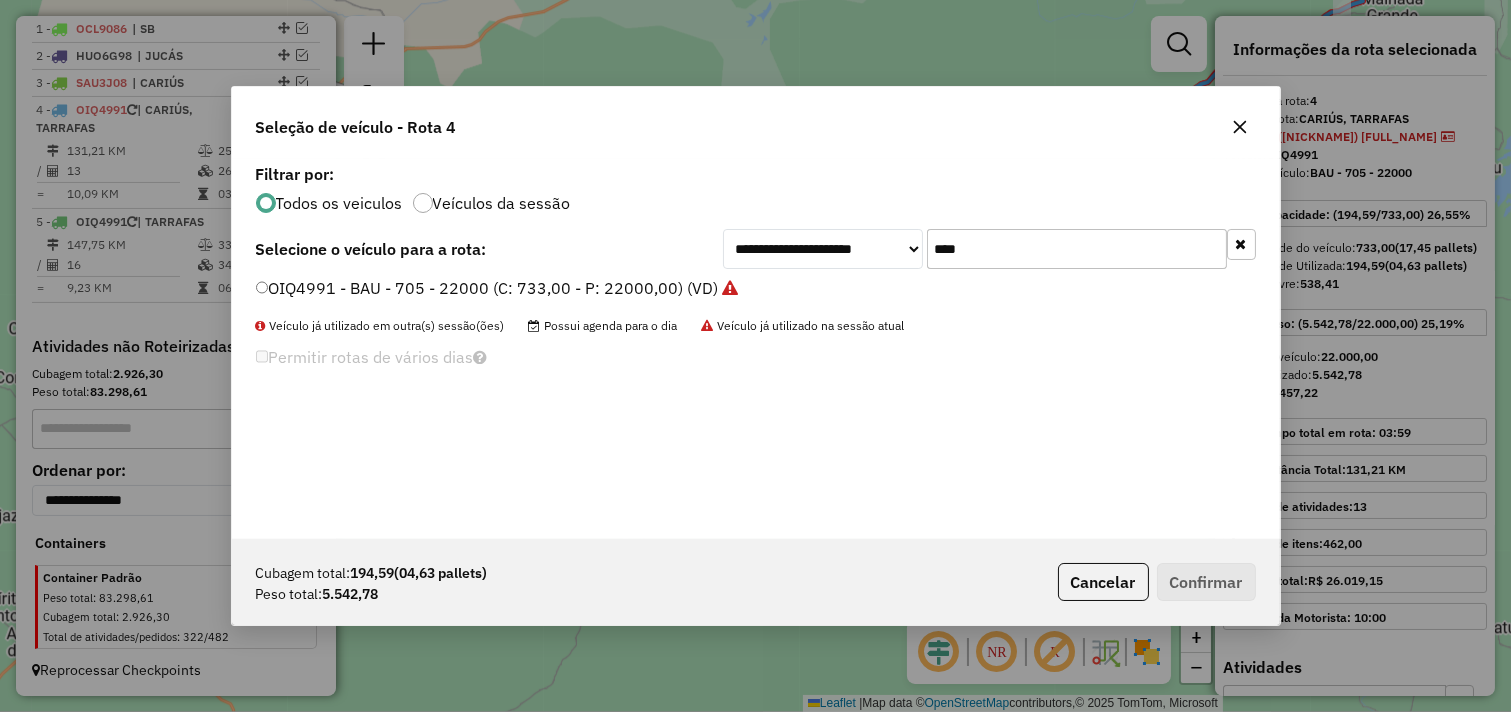 drag, startPoint x: 1004, startPoint y: 243, endPoint x: 770, endPoint y: 270, distance: 235.55254 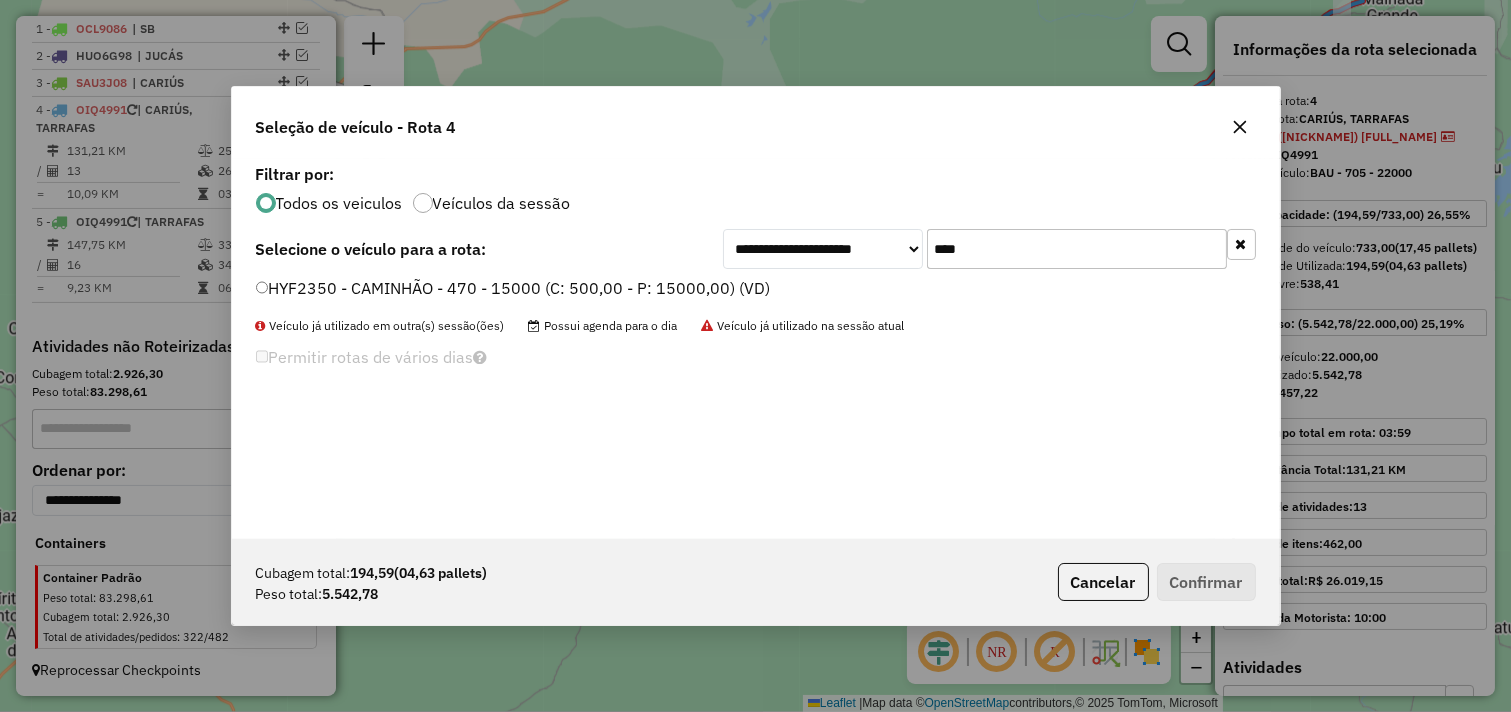 type on "****" 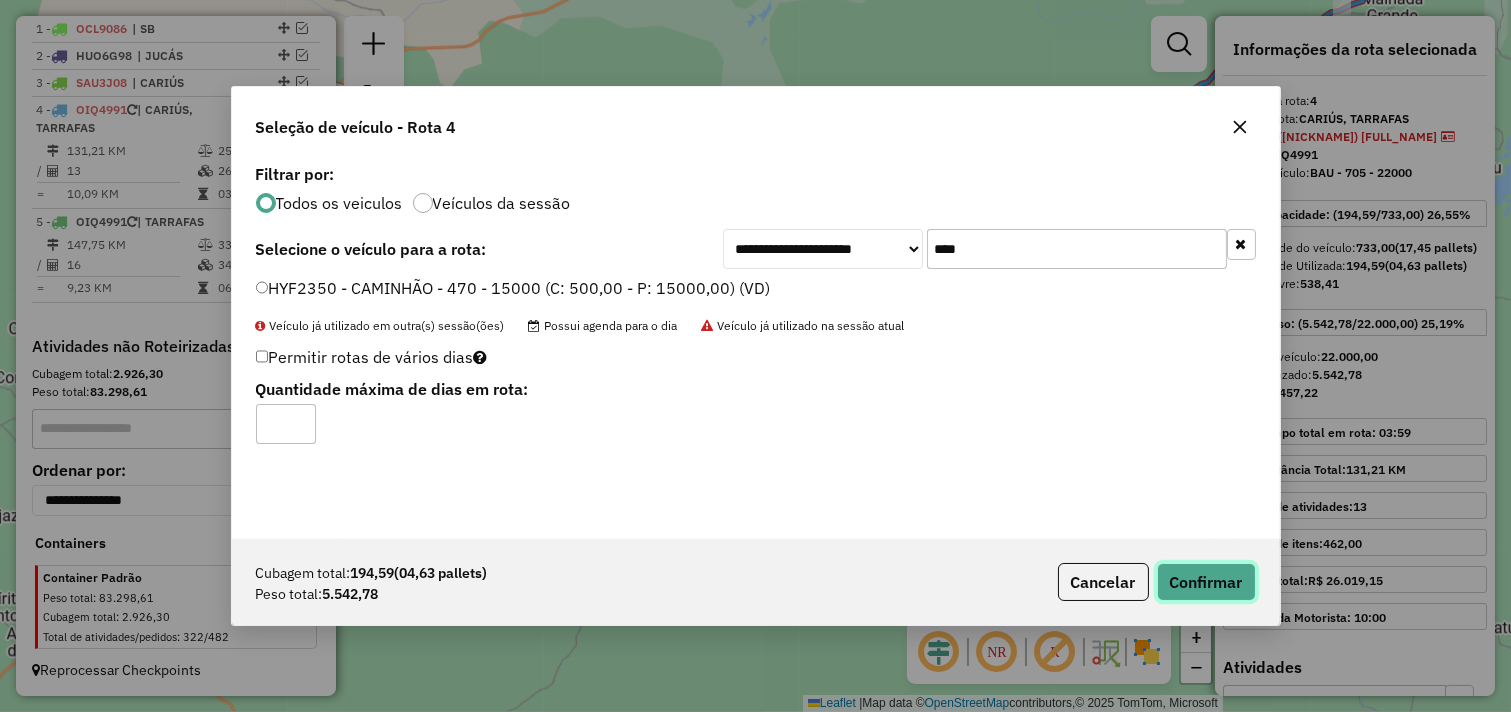 click on "Confirmar" 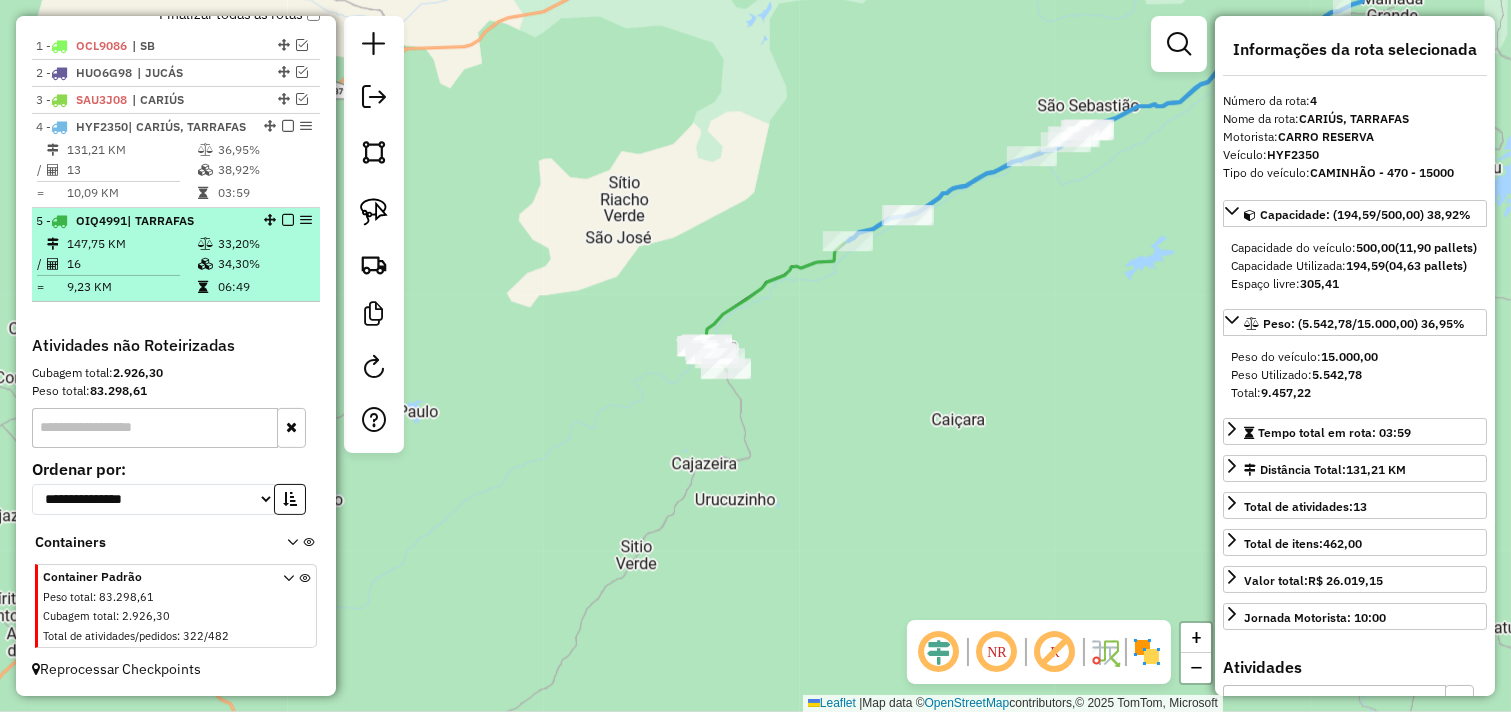 click on "16" at bounding box center (131, 264) 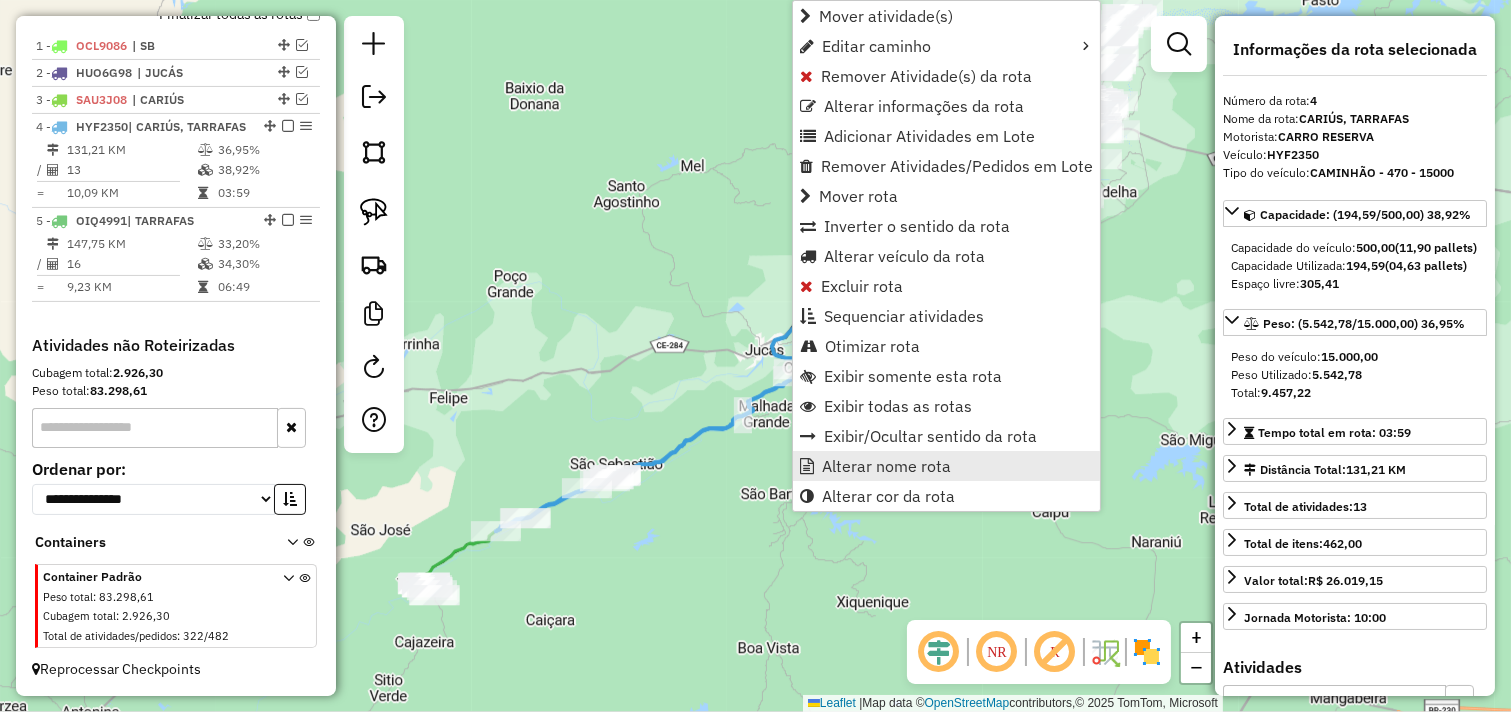 click on "Alterar nome rota" at bounding box center [886, 466] 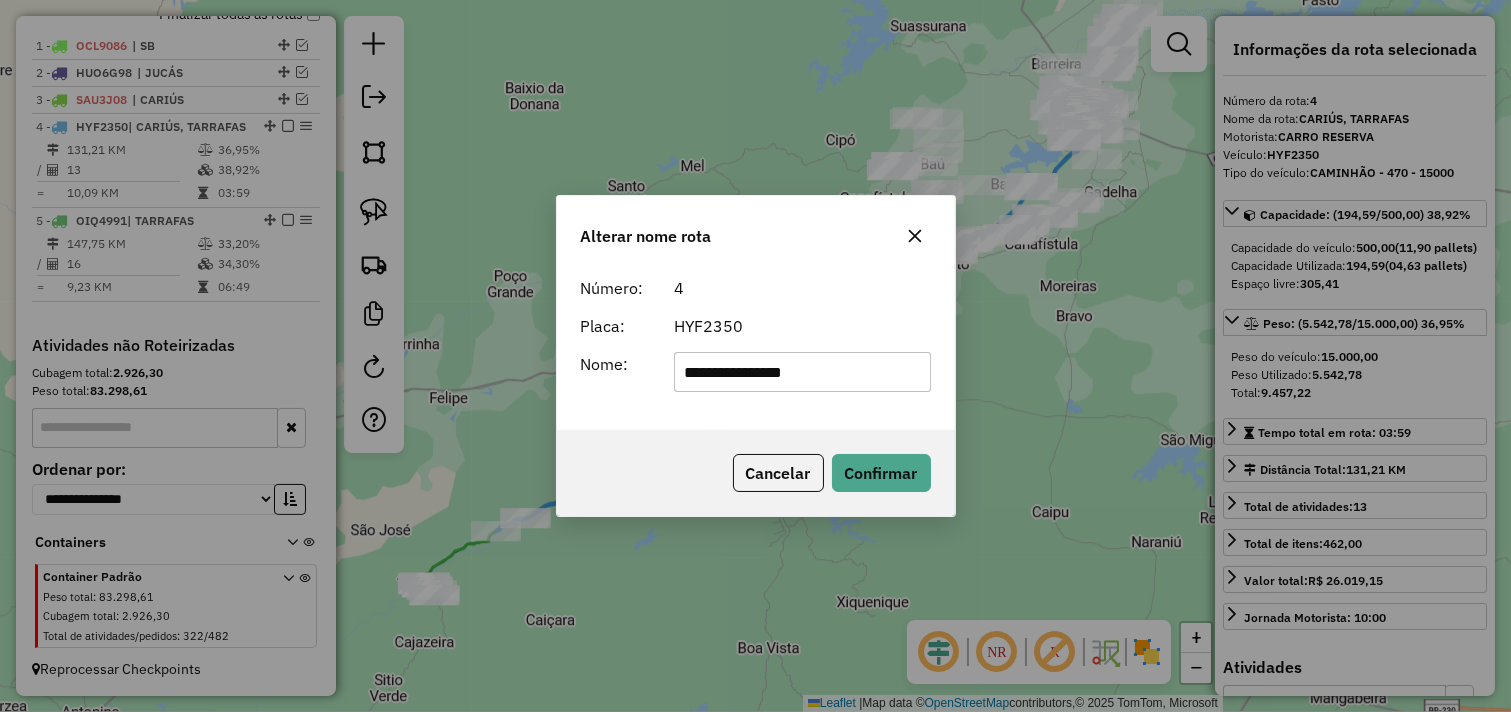 drag, startPoint x: 883, startPoint y: 377, endPoint x: 421, endPoint y: 366, distance: 462.13092 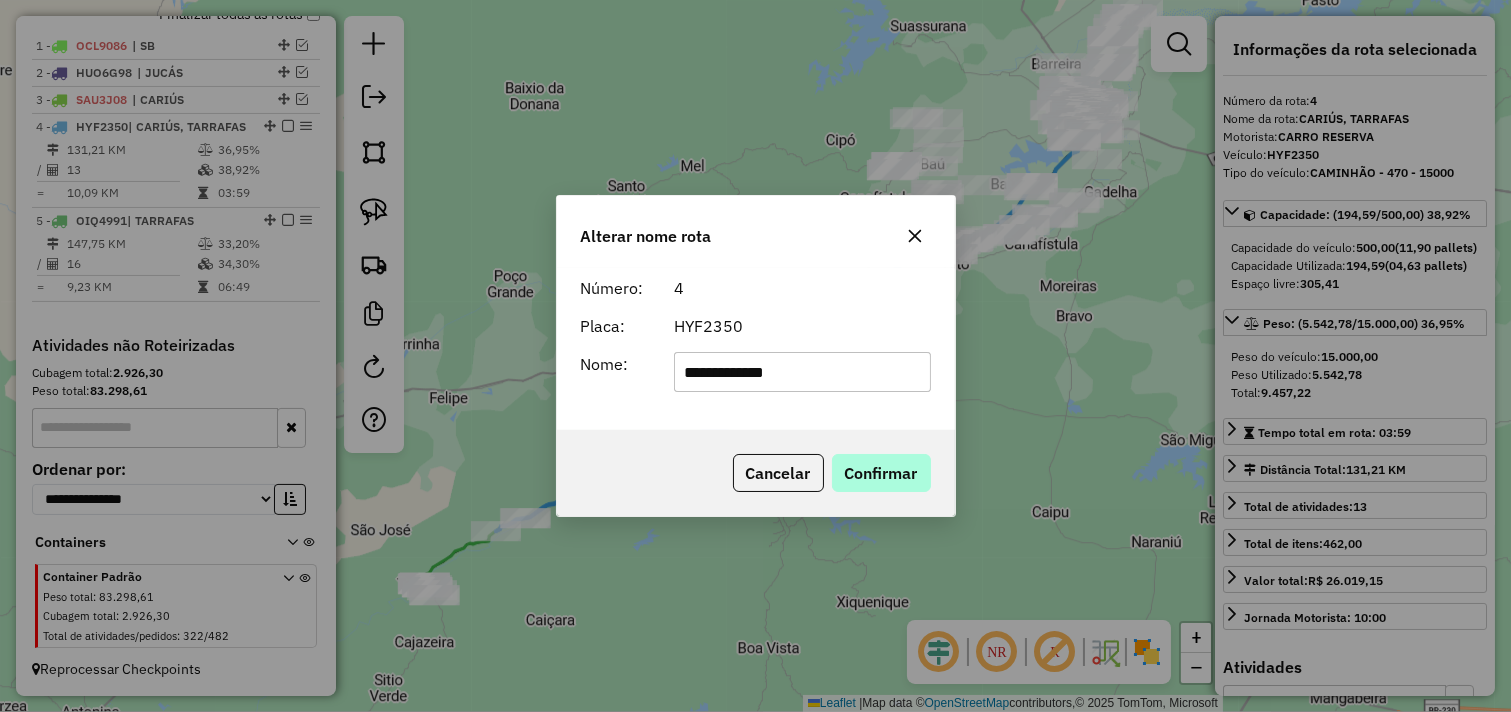 type on "**********" 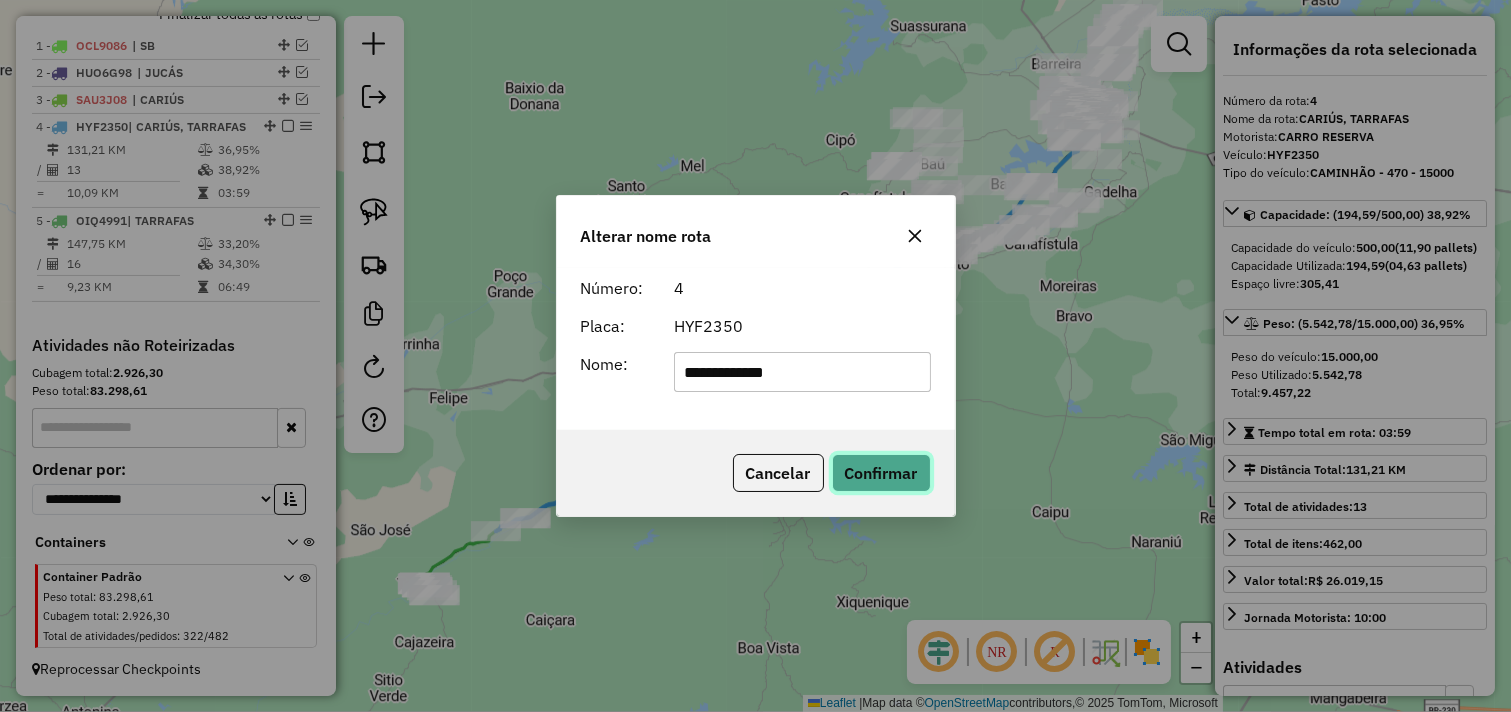 click on "Confirmar" 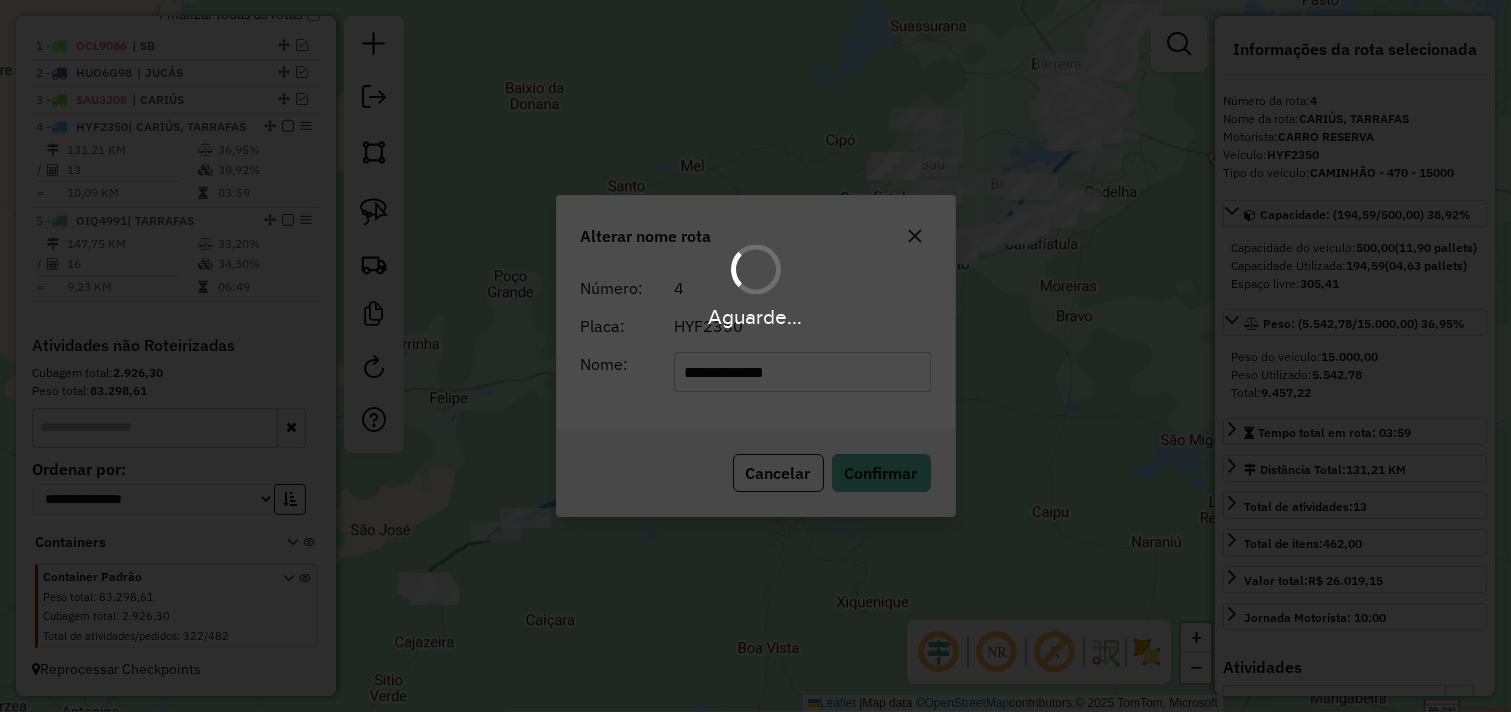 type 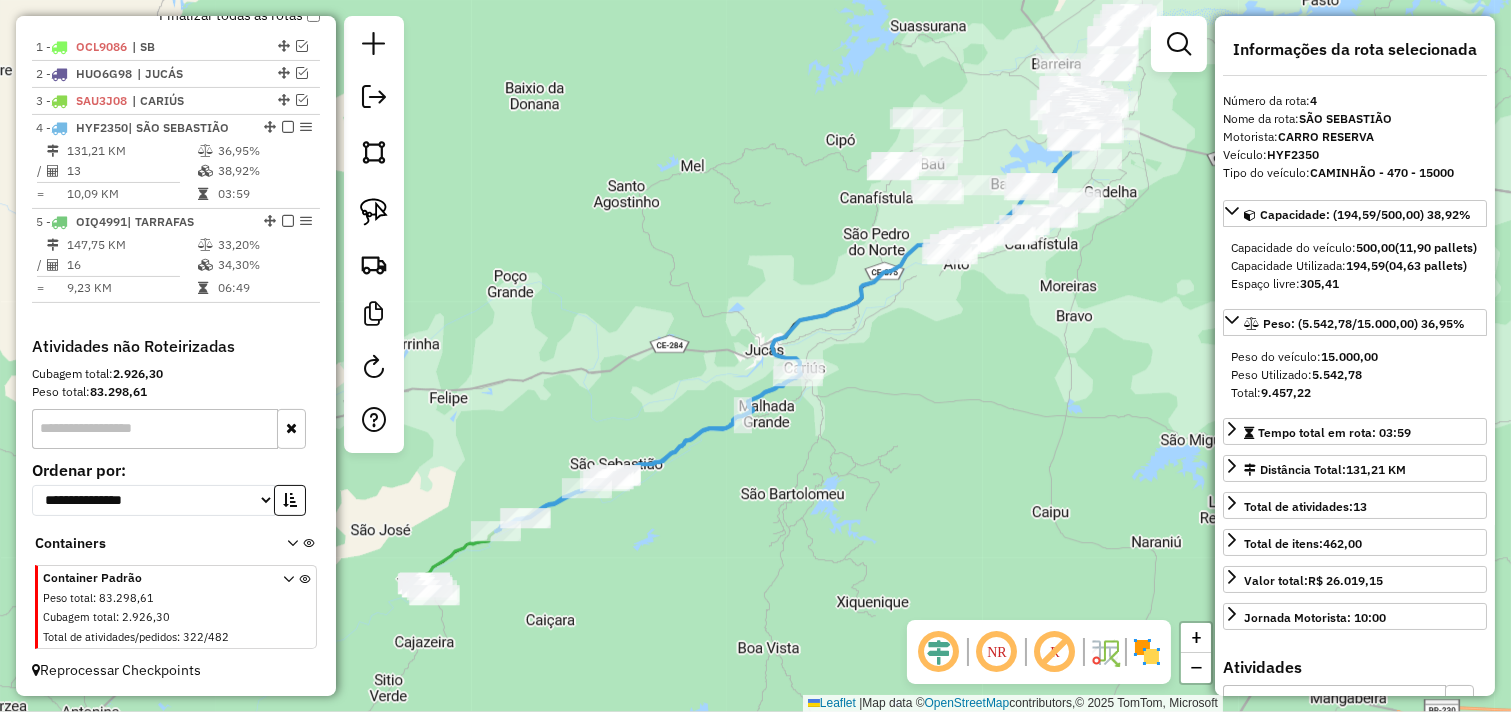 scroll, scrollTop: 645, scrollLeft: 0, axis: vertical 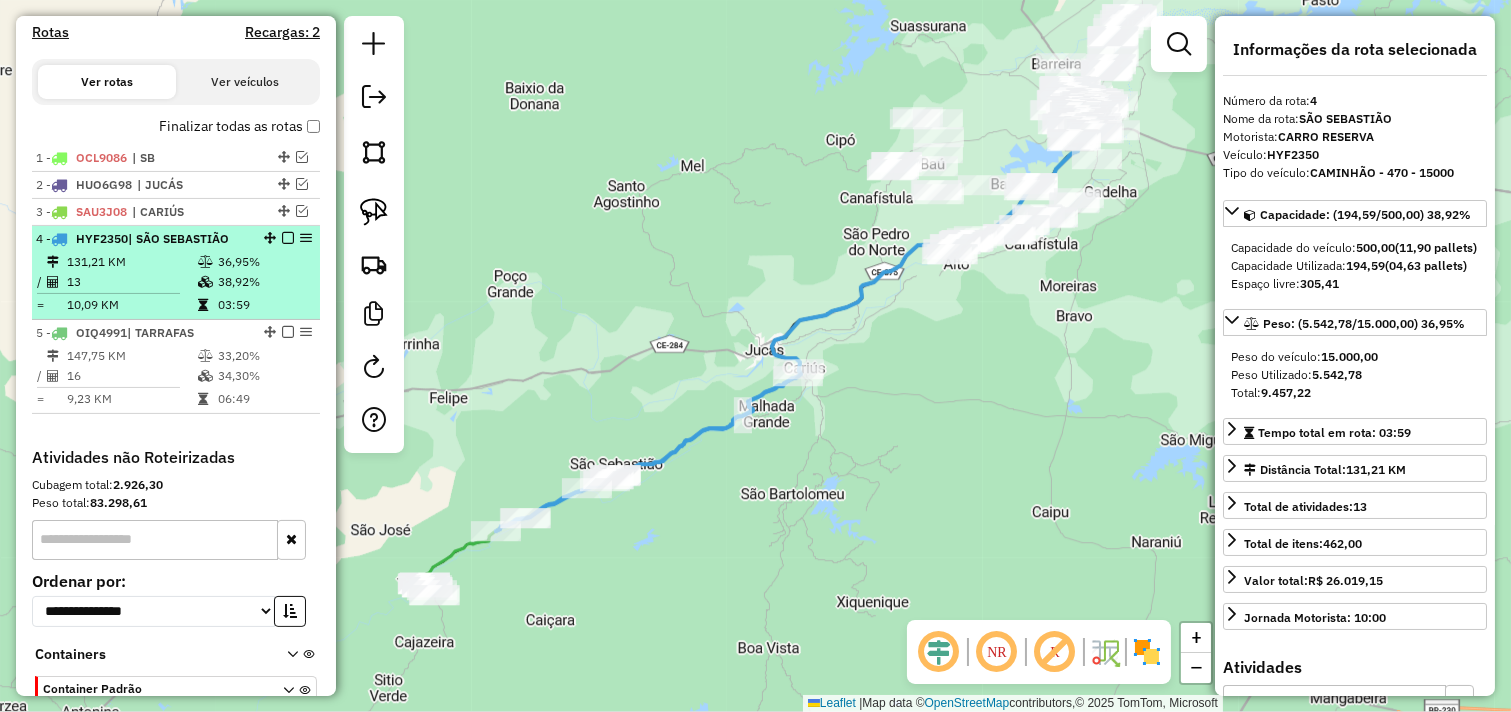 click at bounding box center (288, 238) 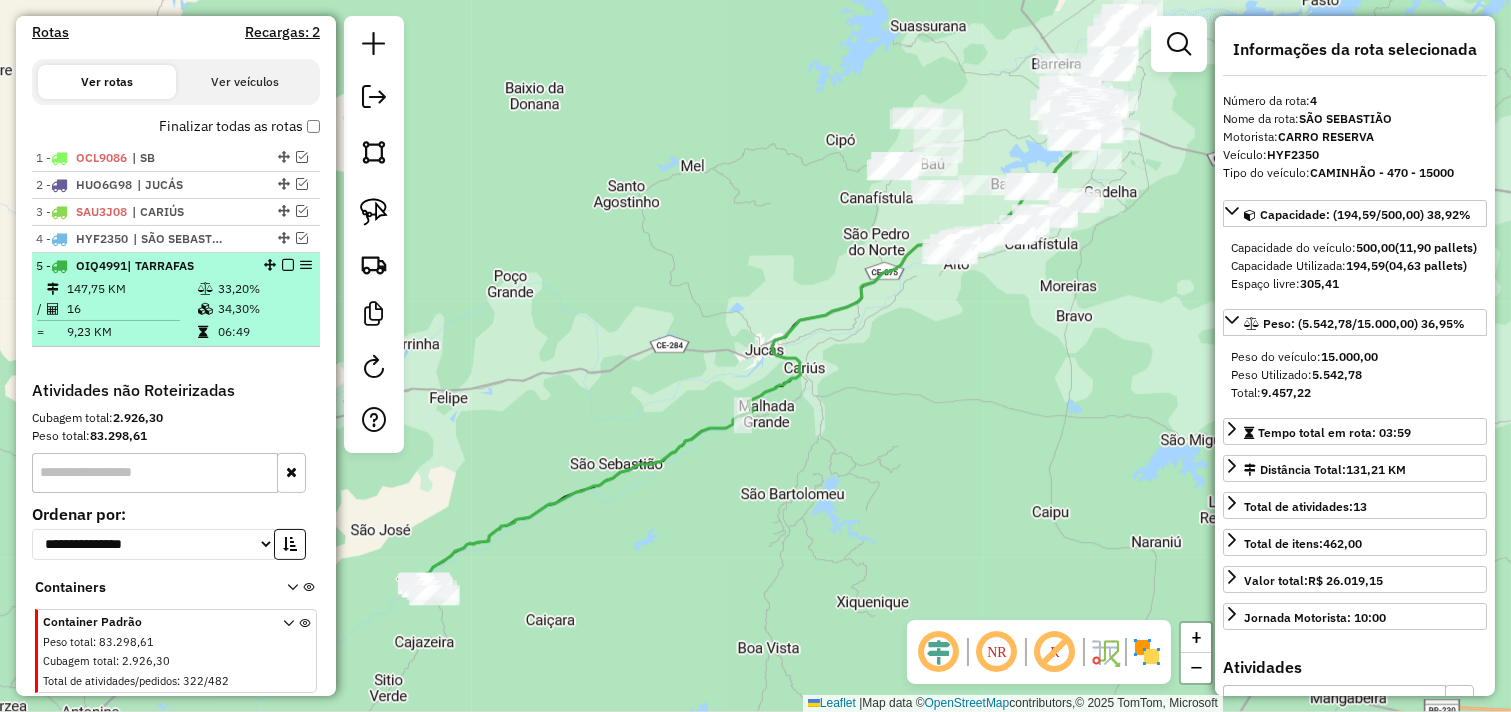 click at bounding box center (288, 265) 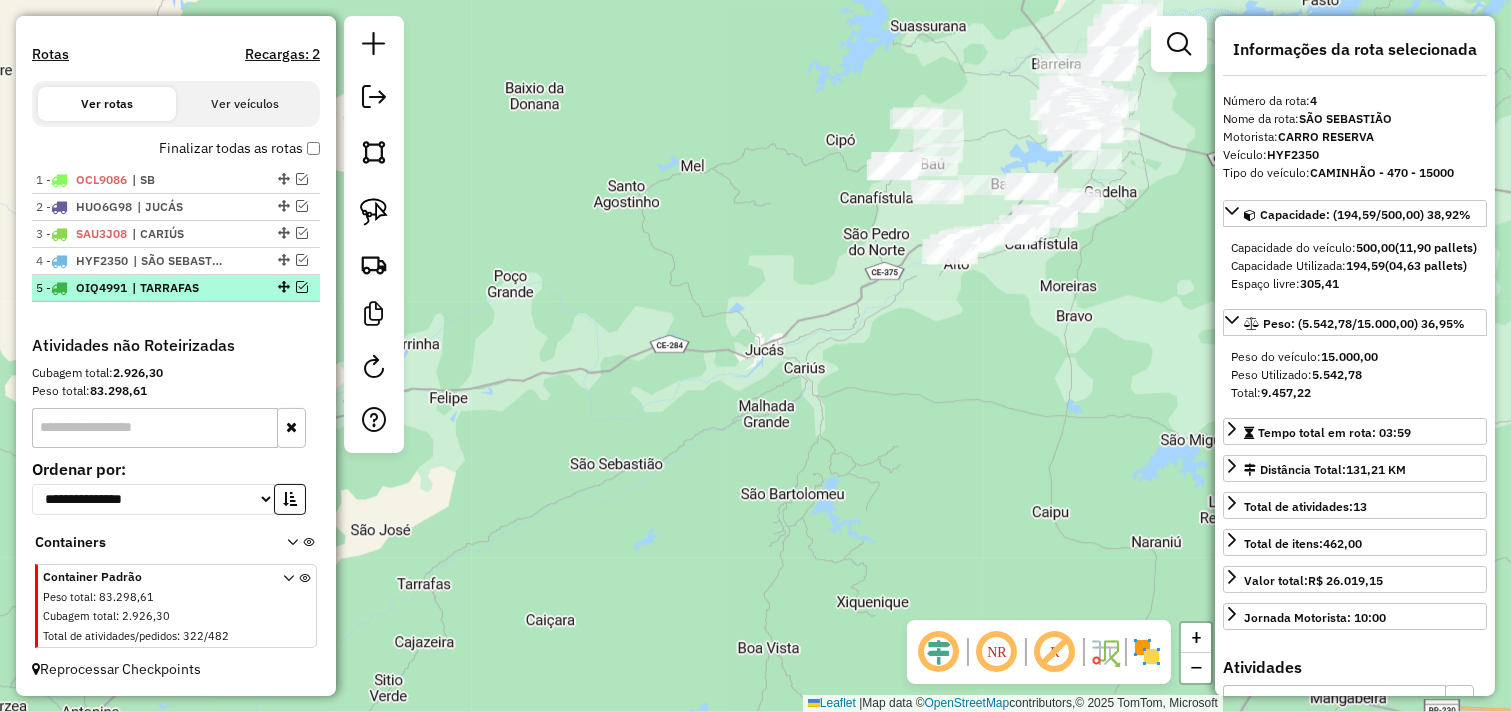 scroll, scrollTop: 622, scrollLeft: 0, axis: vertical 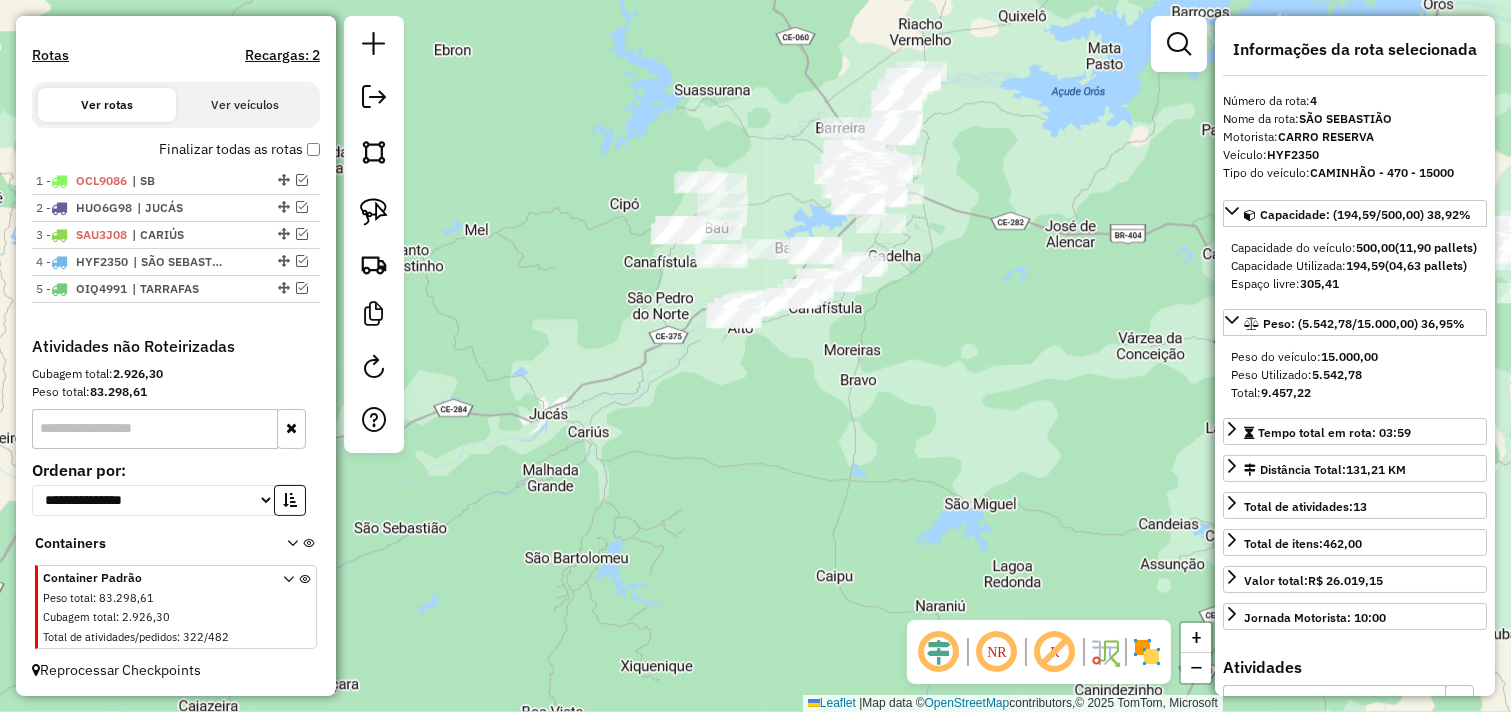 drag, startPoint x: 590, startPoint y: 281, endPoint x: 412, endPoint y: 346, distance: 189.4967 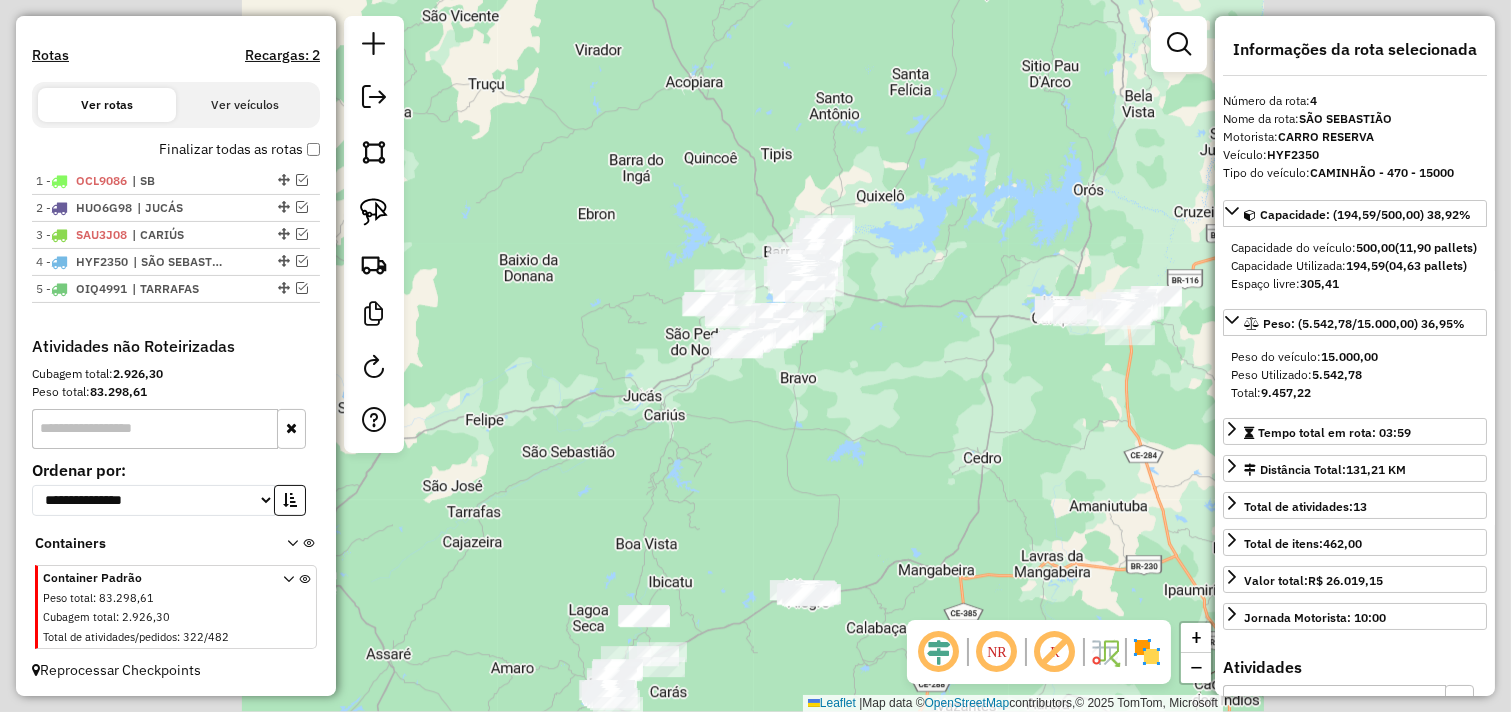 click on "Janela de atendimento Grade de atendimento Capacidade Transportadoras Veículos Cliente Pedidos  Rotas Selecione os dias de semana para filtrar as janelas de atendimento  Seg   Ter   Qua   Qui   Sex   Sáb   Dom  Informe o período da janela de atendimento: De: Até:  Filtrar exatamente a janela do cliente  Considerar janela de atendimento padrão  Selecione os dias de semana para filtrar as grades de atendimento  Seg   Ter   Qua   Qui   Sex   Sáb   Dom   Considerar clientes sem dia de atendimento cadastrado  Clientes fora do dia de atendimento selecionado Filtrar as atividades entre os valores definidos abaixo:  Peso mínimo:   Peso máximo:   Cubagem mínima:   Cubagem máxima:   De:   Até:  Filtrar as atividades entre o tempo de atendimento definido abaixo:  De:   Até:   Considerar capacidade total dos clientes não roteirizados Transportadora: Selecione um ou mais itens Tipo de veículo: Selecione um ou mais itens Veículo: Selecione um ou mais itens Motorista: Selecione um ou mais itens Nome: Rótulo:" 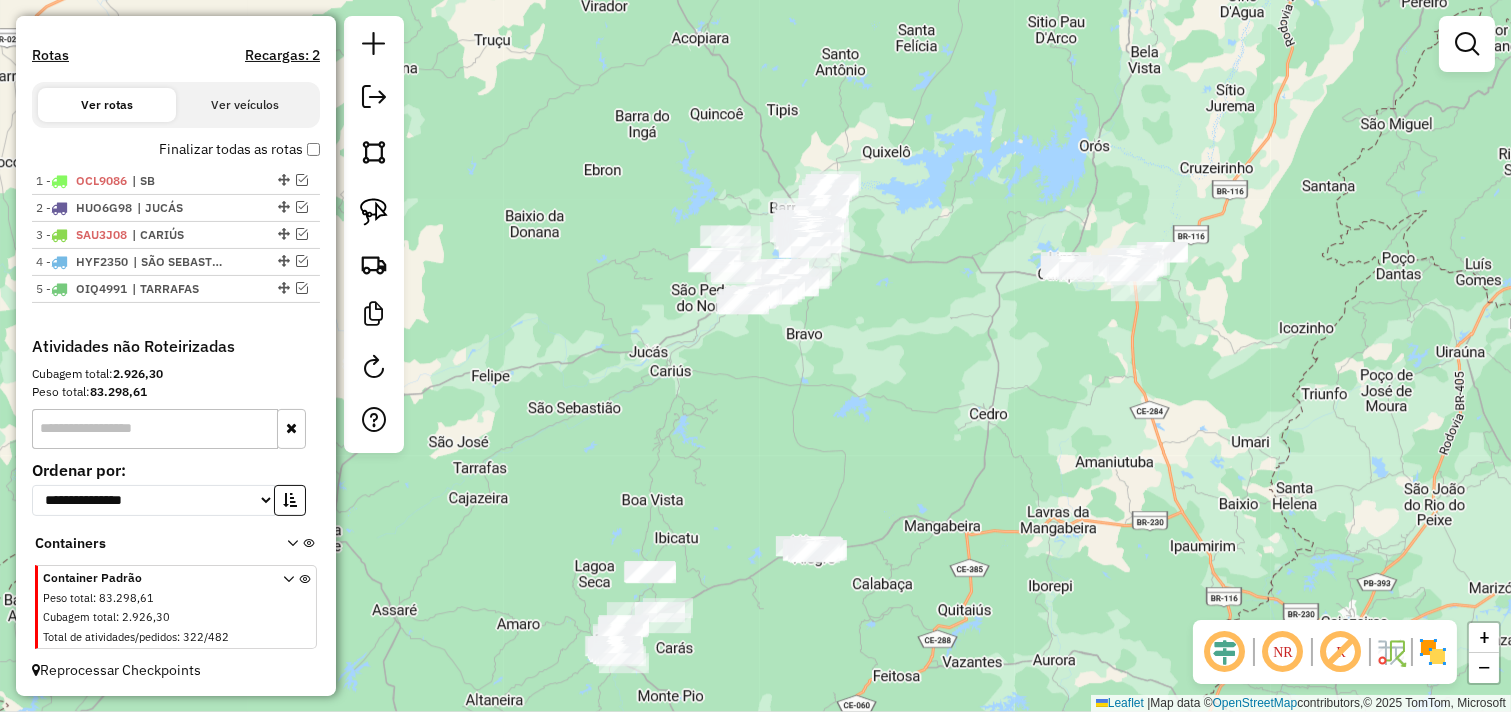 drag, startPoint x: 974, startPoint y: 375, endPoint x: 994, endPoint y: 246, distance: 130.54118 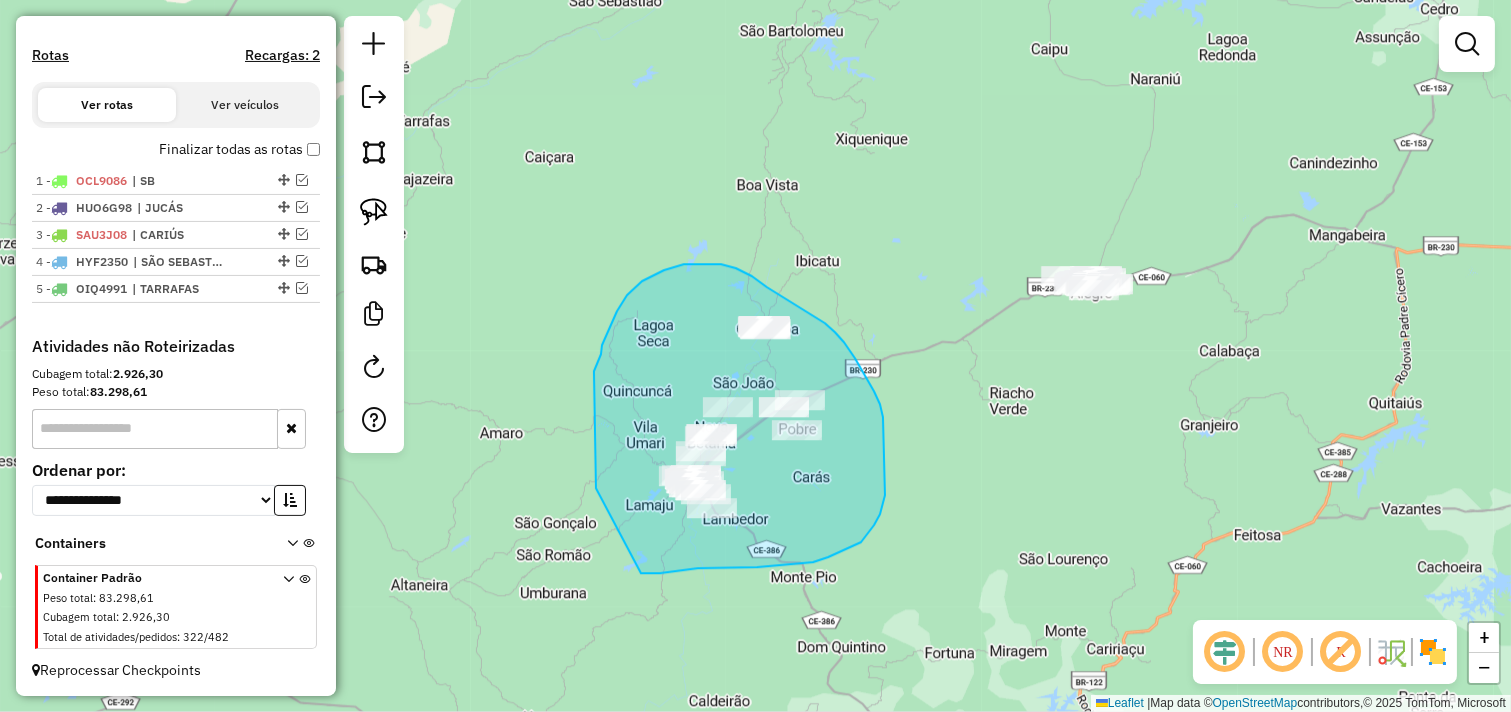 drag, startPoint x: 594, startPoint y: 400, endPoint x: 637, endPoint y: 573, distance: 178.26385 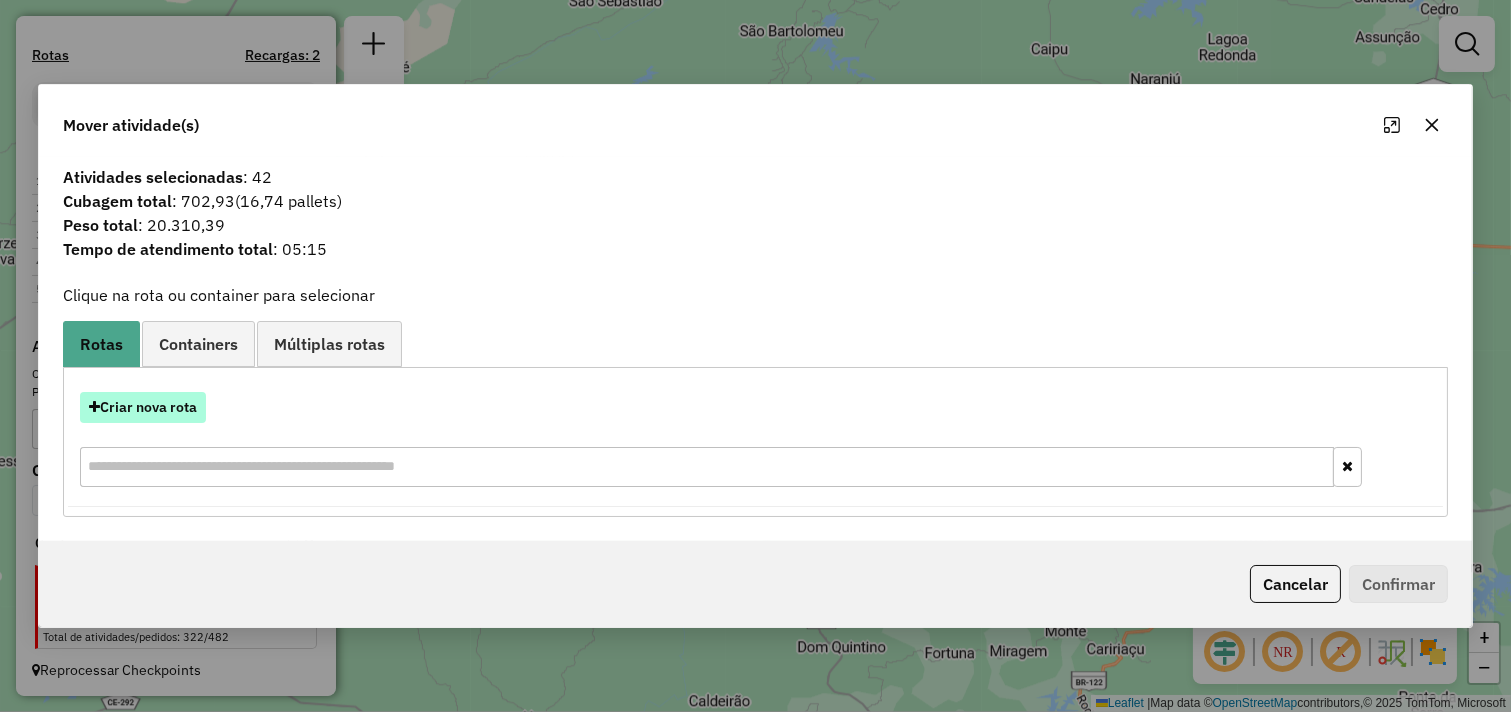 click on "Criar nova rota" at bounding box center [143, 407] 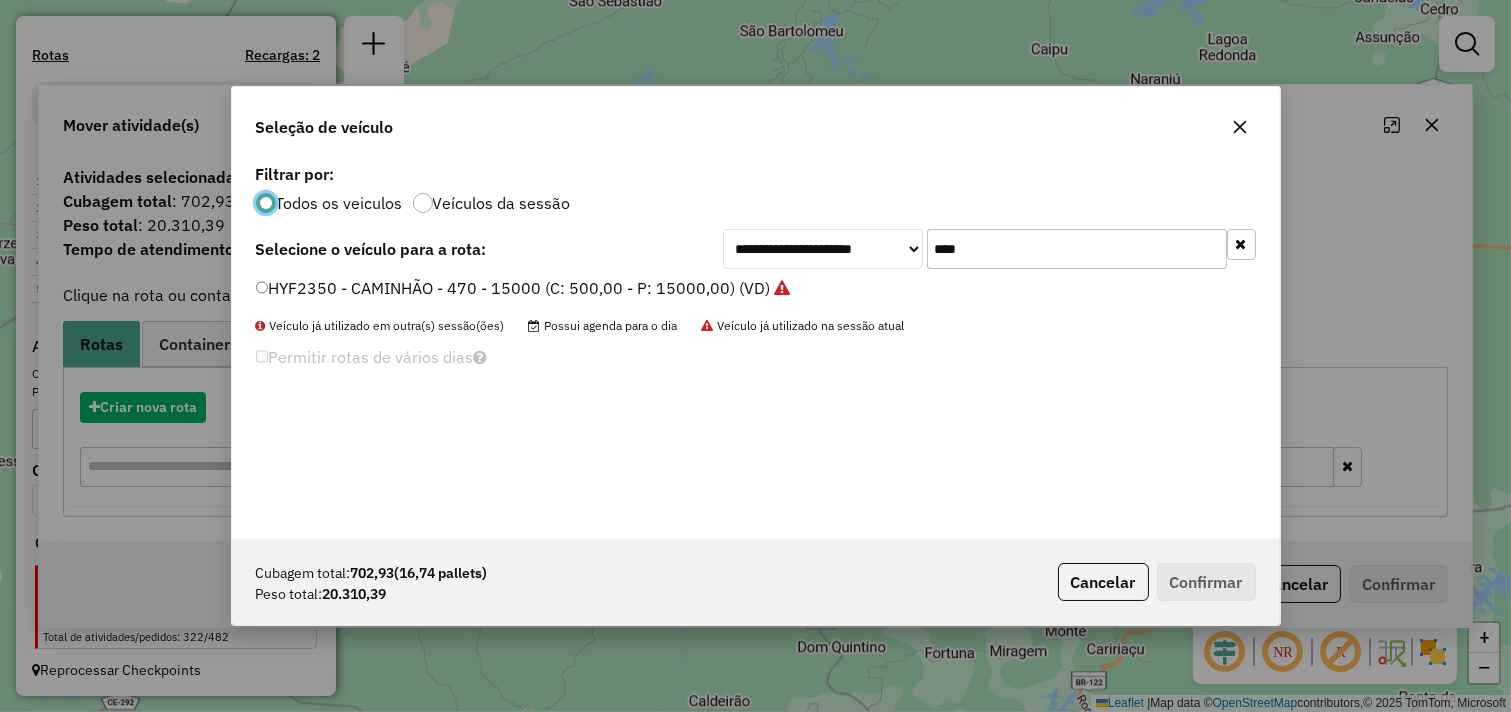scroll, scrollTop: 11, scrollLeft: 5, axis: both 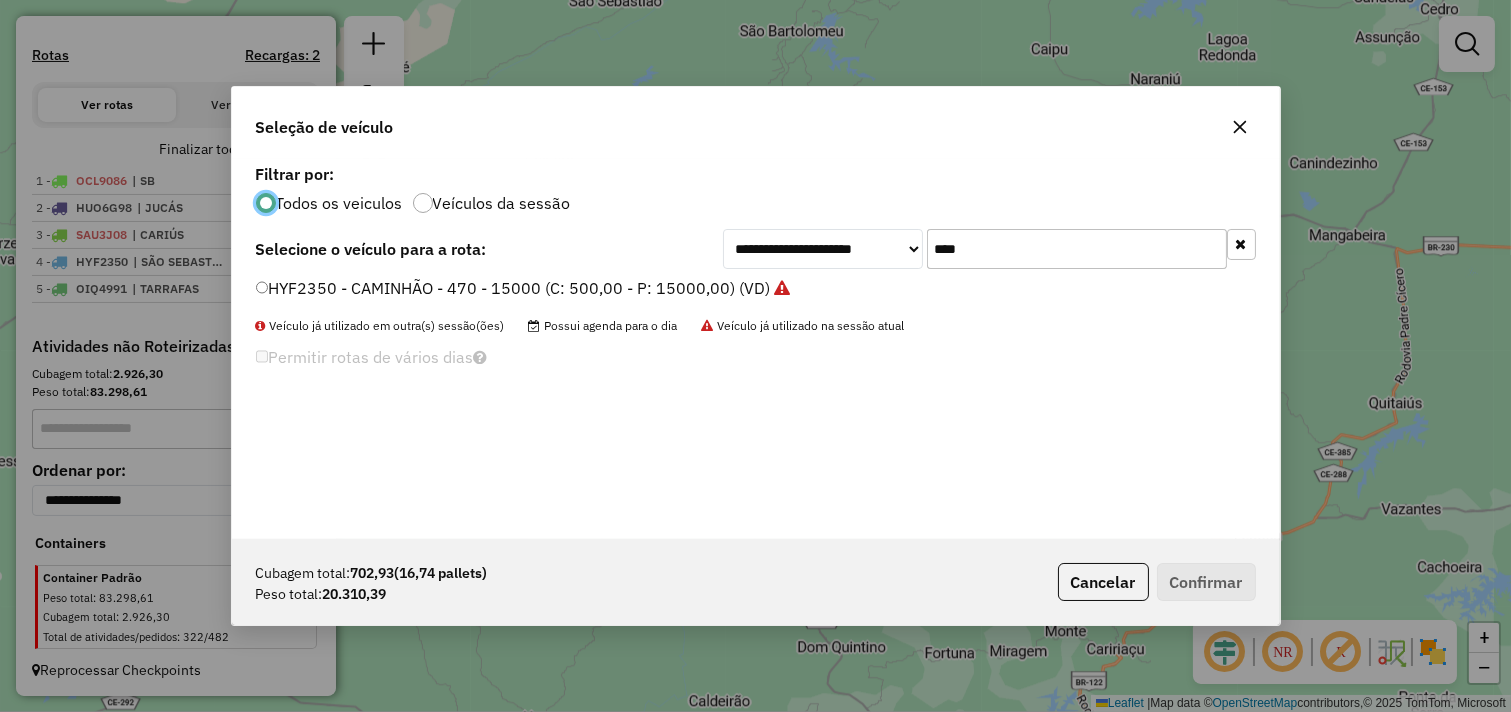 click 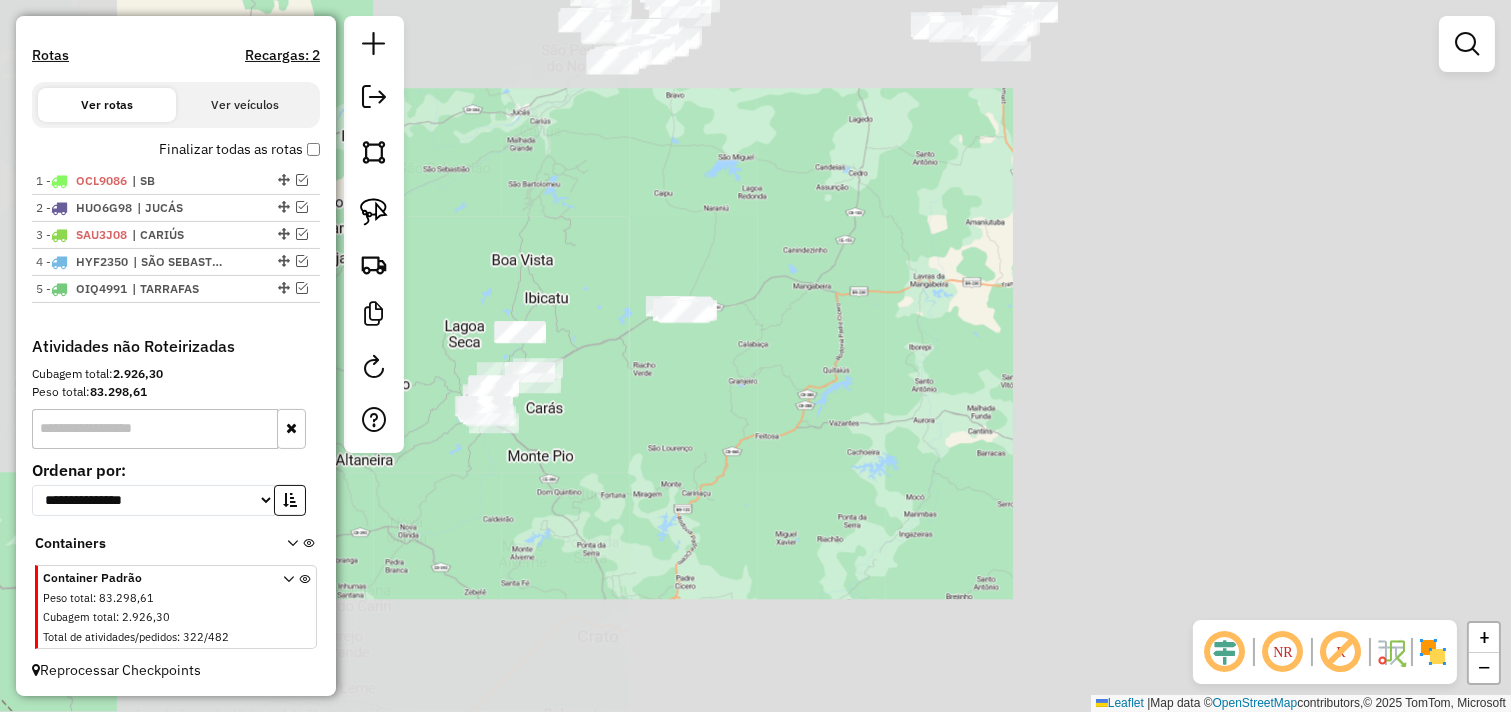 drag, startPoint x: 798, startPoint y: 416, endPoint x: 752, endPoint y: 413, distance: 46.09772 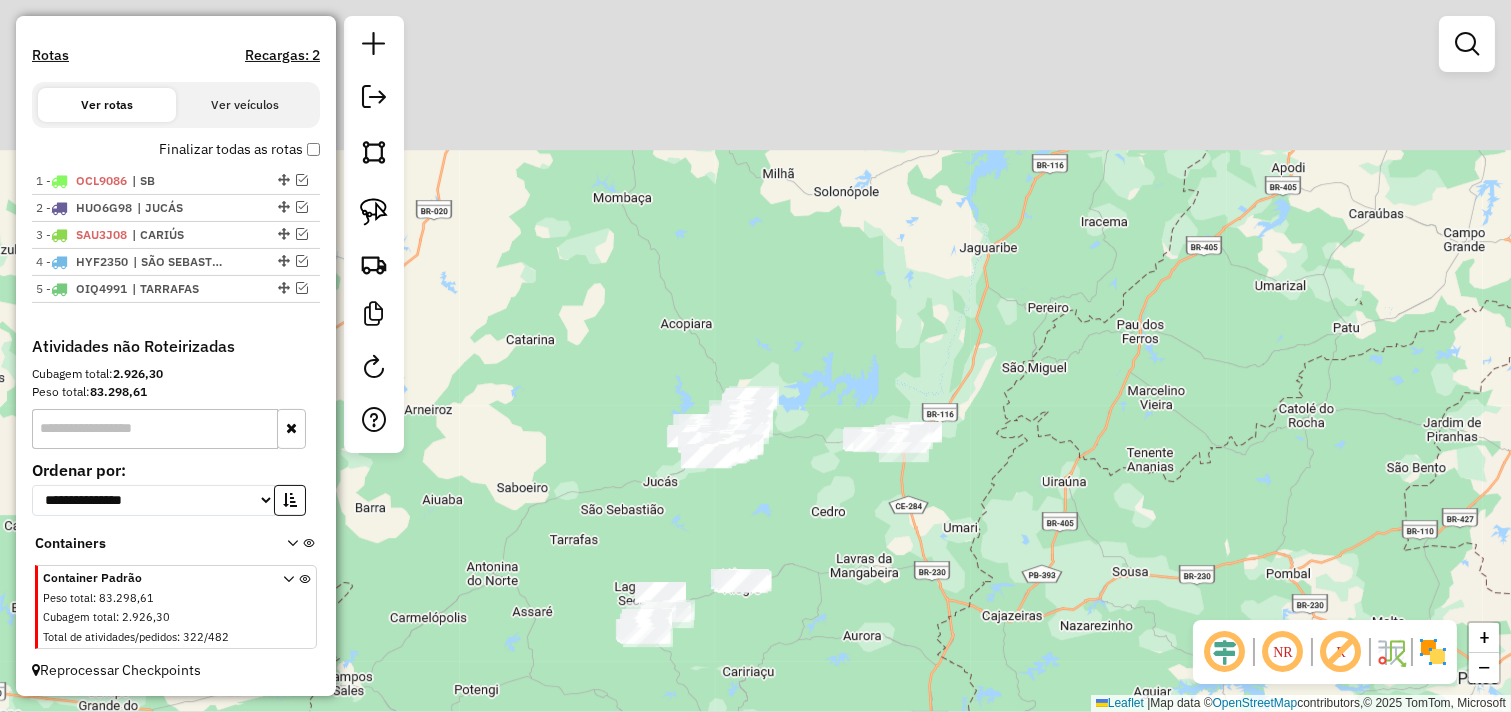 drag, startPoint x: 935, startPoint y: 277, endPoint x: 905, endPoint y: 480, distance: 205.20477 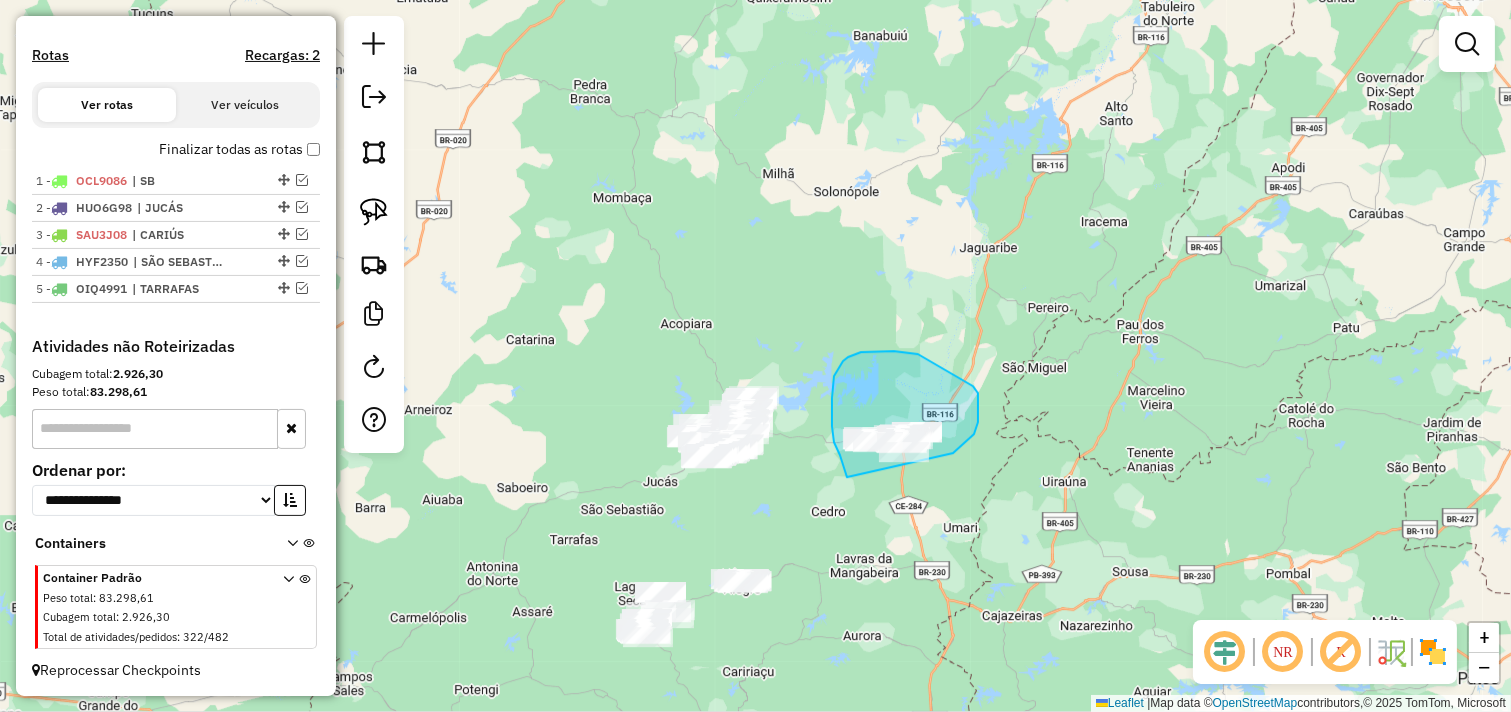 drag, startPoint x: 834, startPoint y: 442, endPoint x: 931, endPoint y: 470, distance: 100.96039 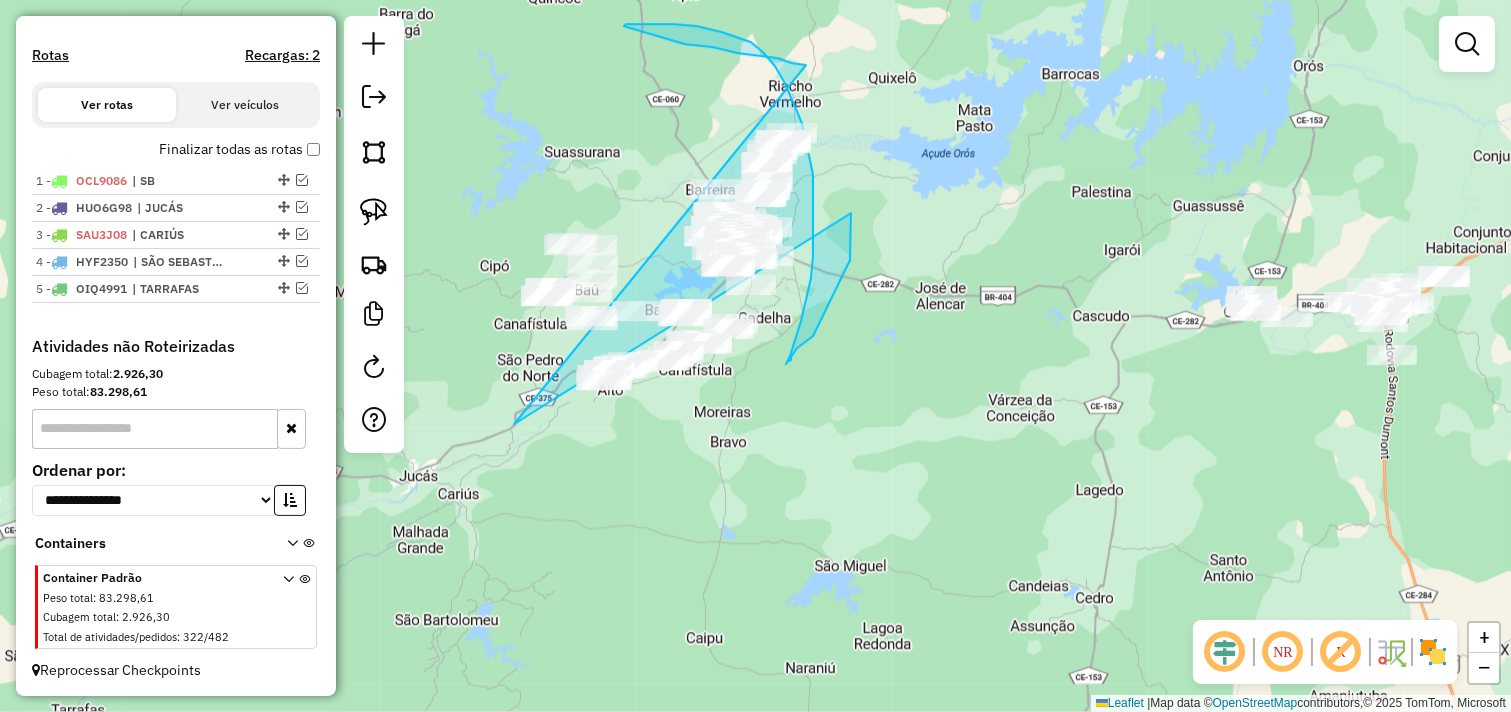 drag, startPoint x: 851, startPoint y: 213, endPoint x: 818, endPoint y: 71, distance: 145.78409 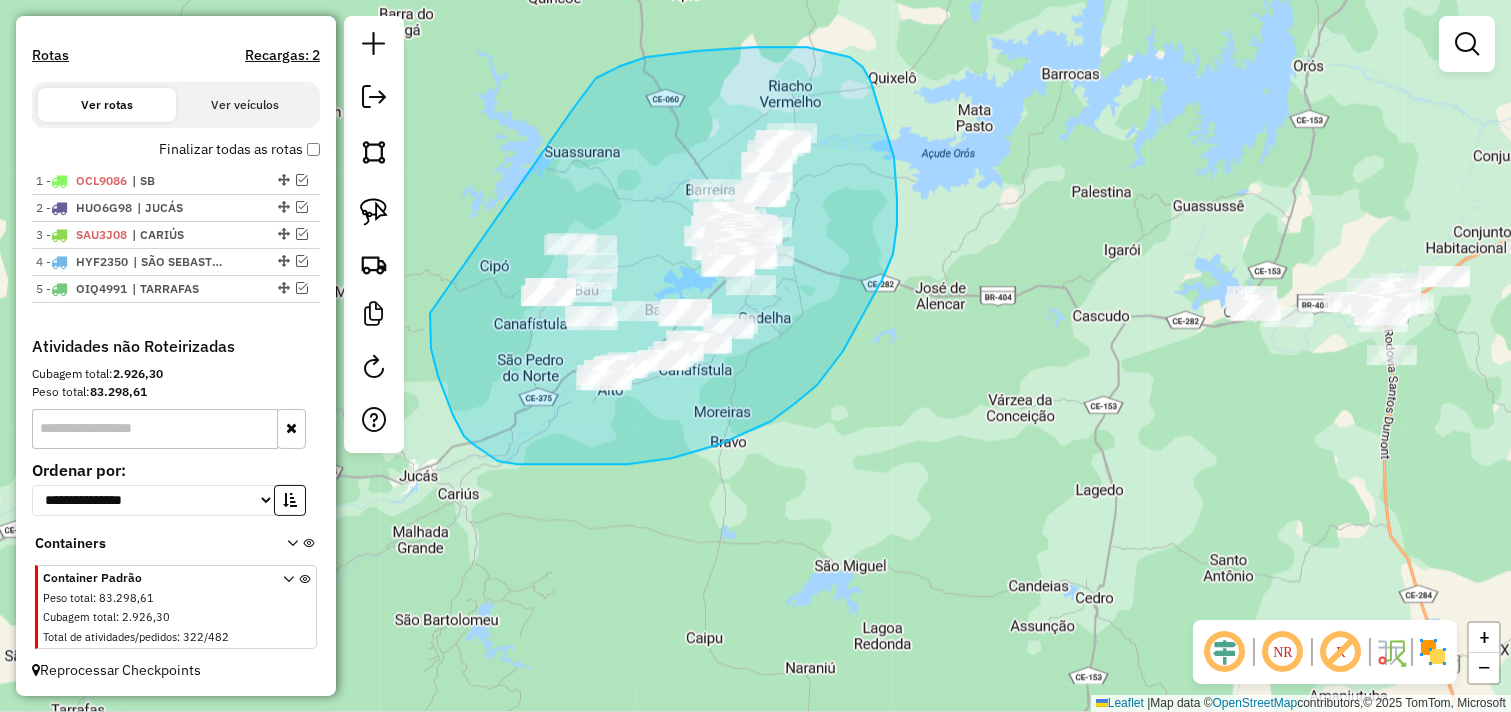 drag, startPoint x: 586, startPoint y: 90, endPoint x: 430, endPoint y: 313, distance: 272.14886 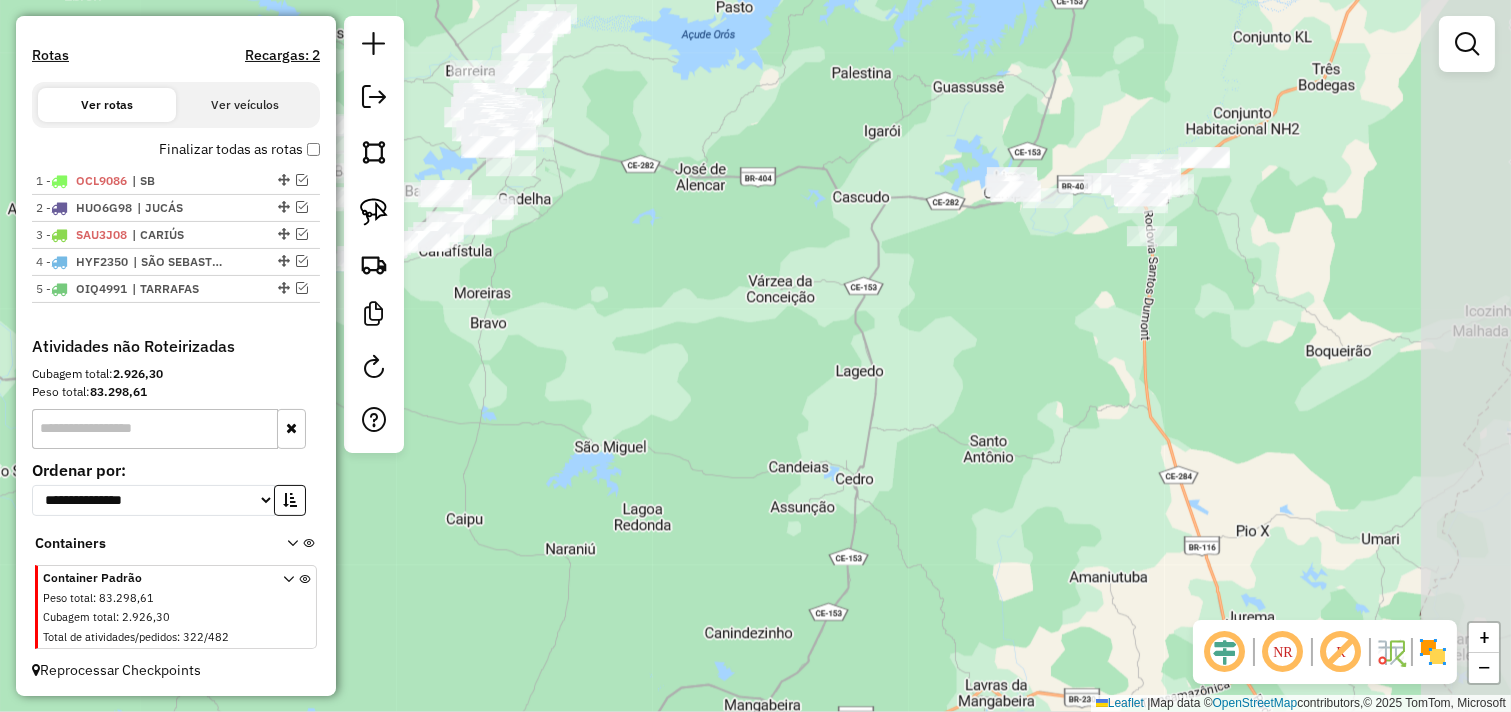 drag, startPoint x: 841, startPoint y: 350, endPoint x: 695, endPoint y: 290, distance: 157.84802 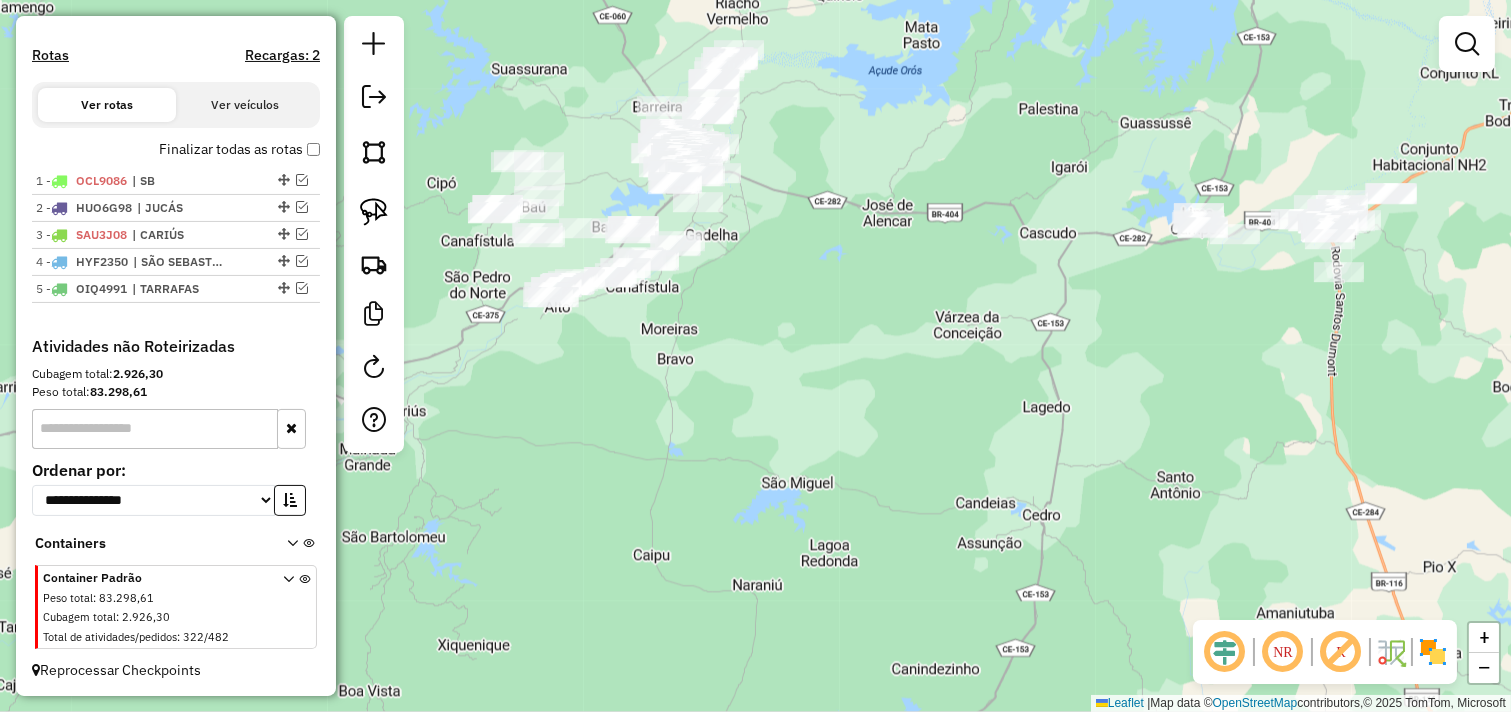 drag, startPoint x: 871, startPoint y: 236, endPoint x: 1025, endPoint y: 260, distance: 155.85892 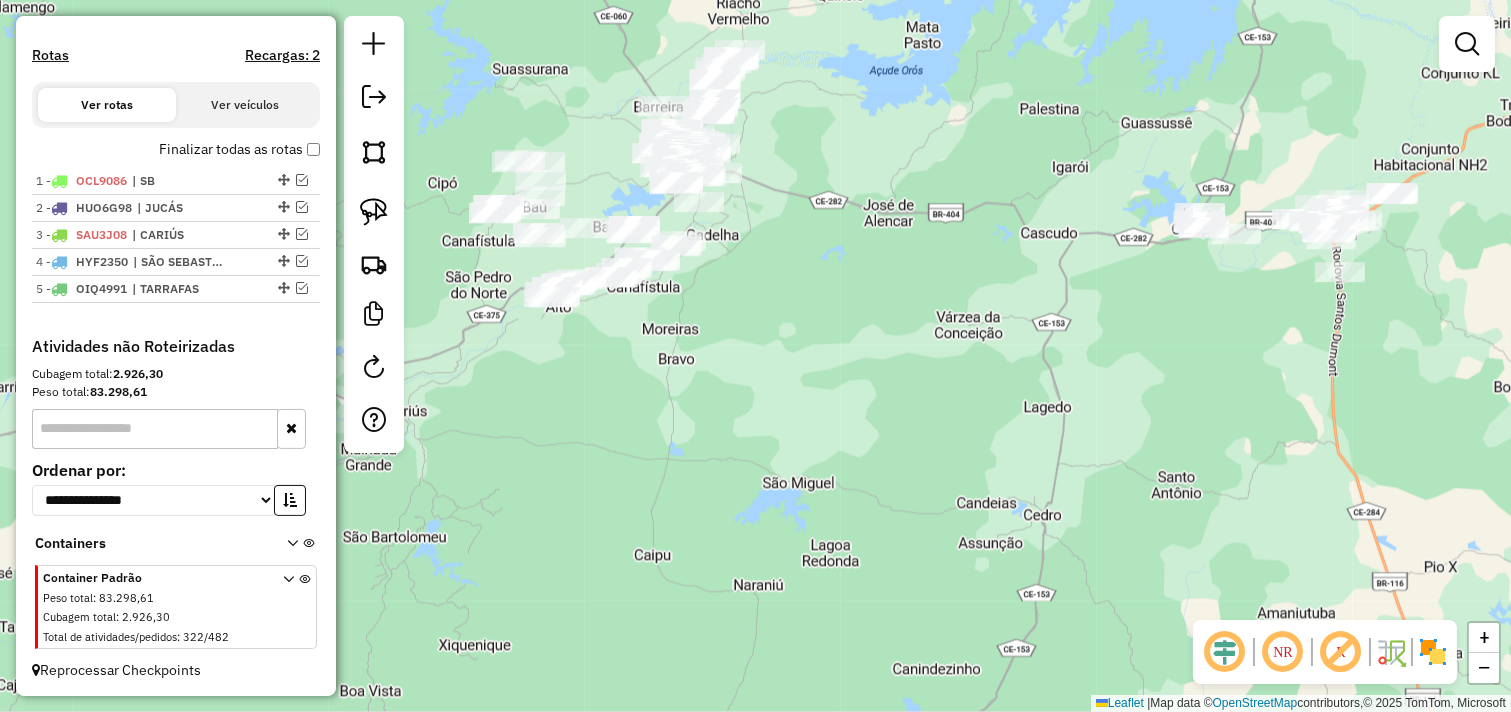drag, startPoint x: 298, startPoint y: 181, endPoint x: 913, endPoint y: 147, distance: 615.93915 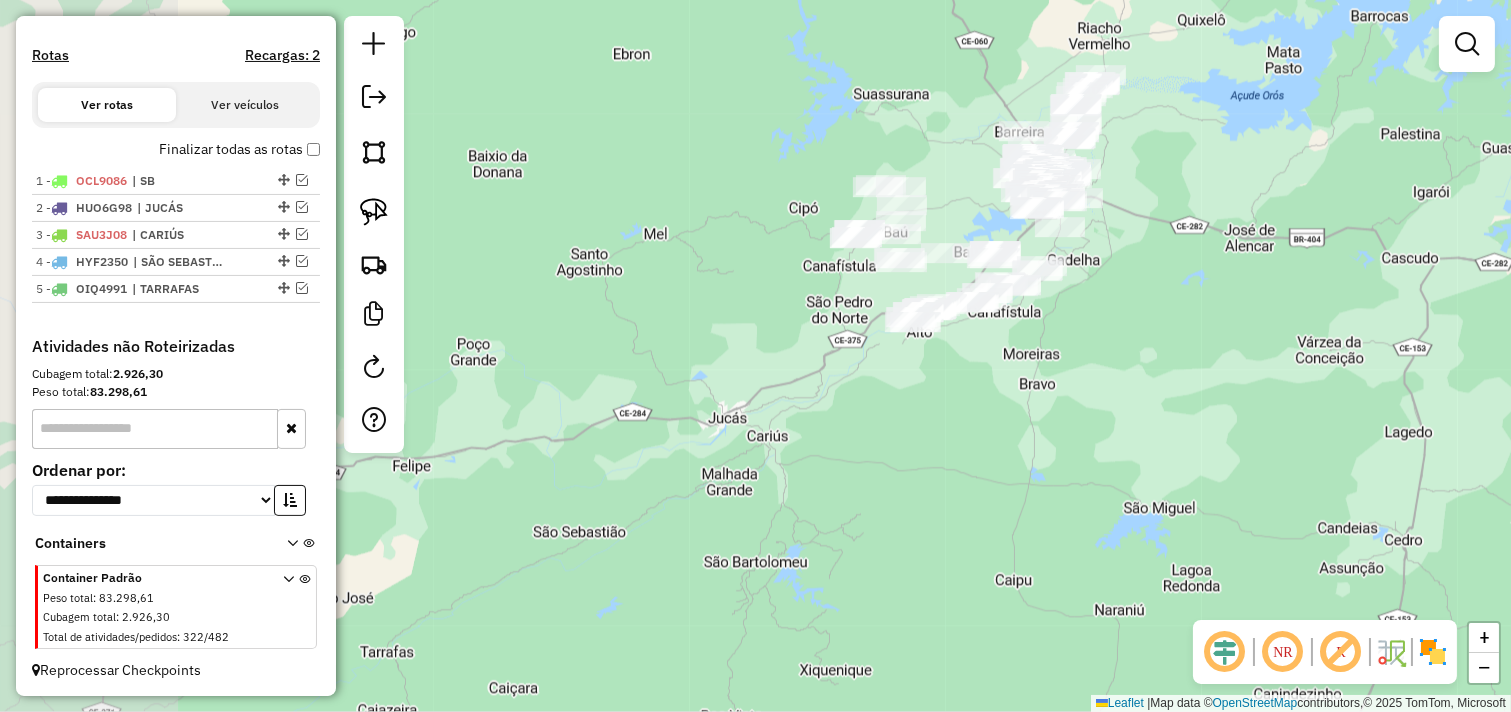 drag, startPoint x: 850, startPoint y: 303, endPoint x: 1157, endPoint y: 310, distance: 307.0798 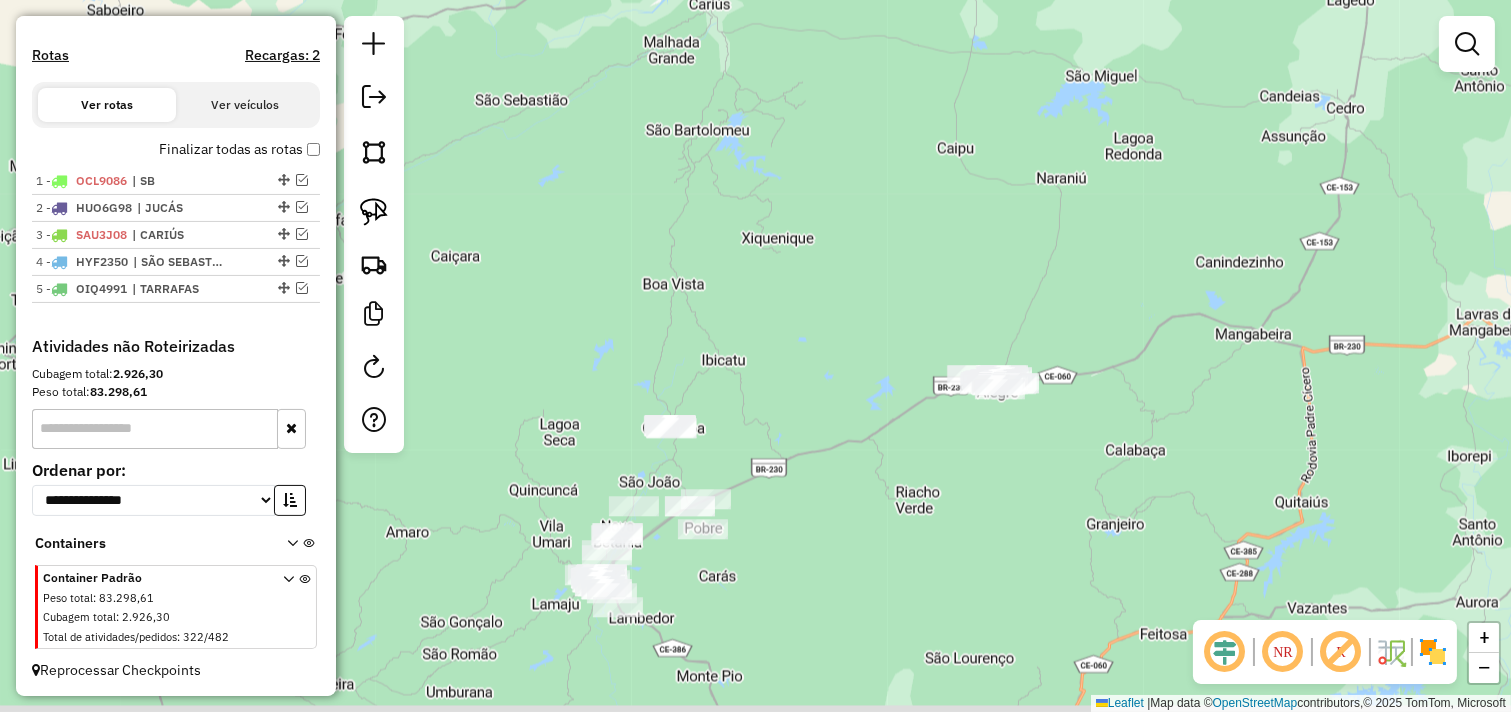 drag, startPoint x: 986, startPoint y: 454, endPoint x: 927, endPoint y: 73, distance: 385.54117 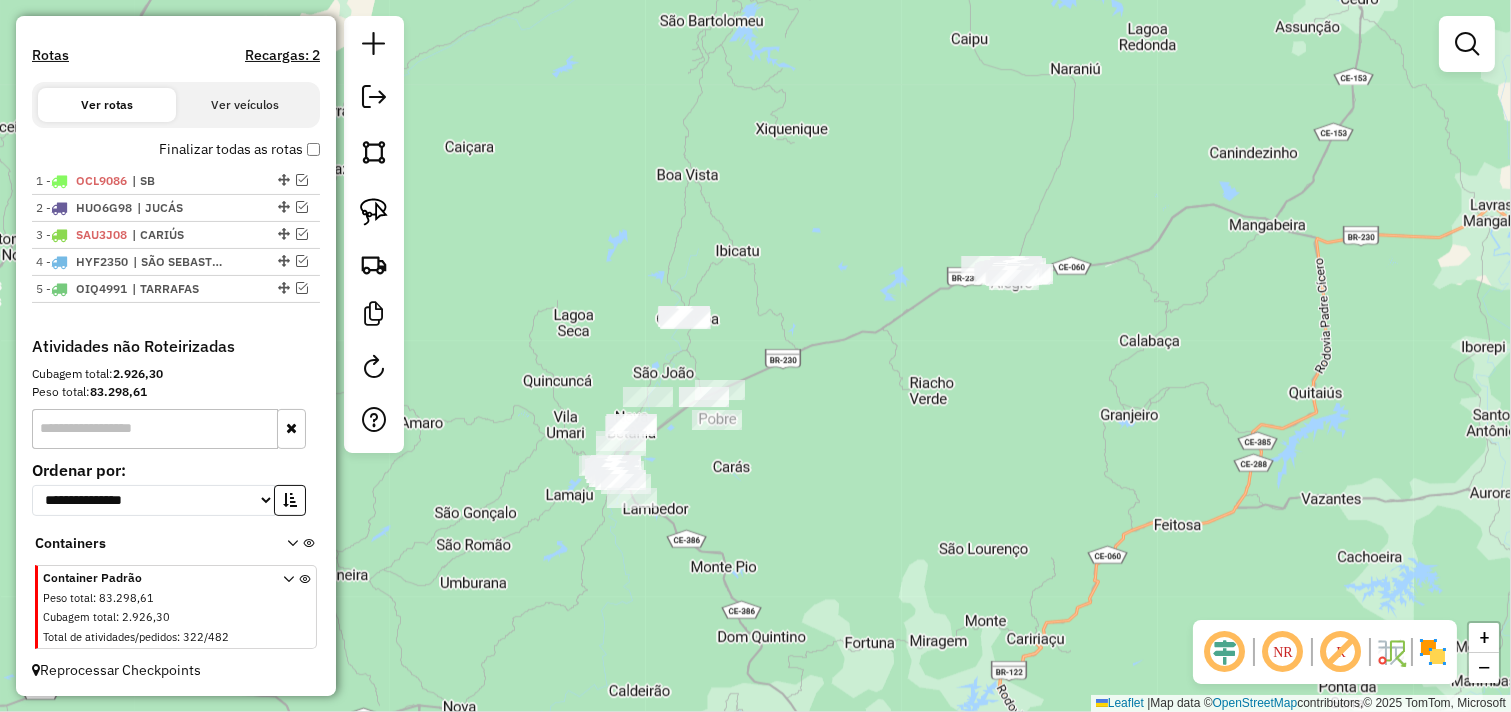 drag, startPoint x: 830, startPoint y: 504, endPoint x: 830, endPoint y: 415, distance: 89 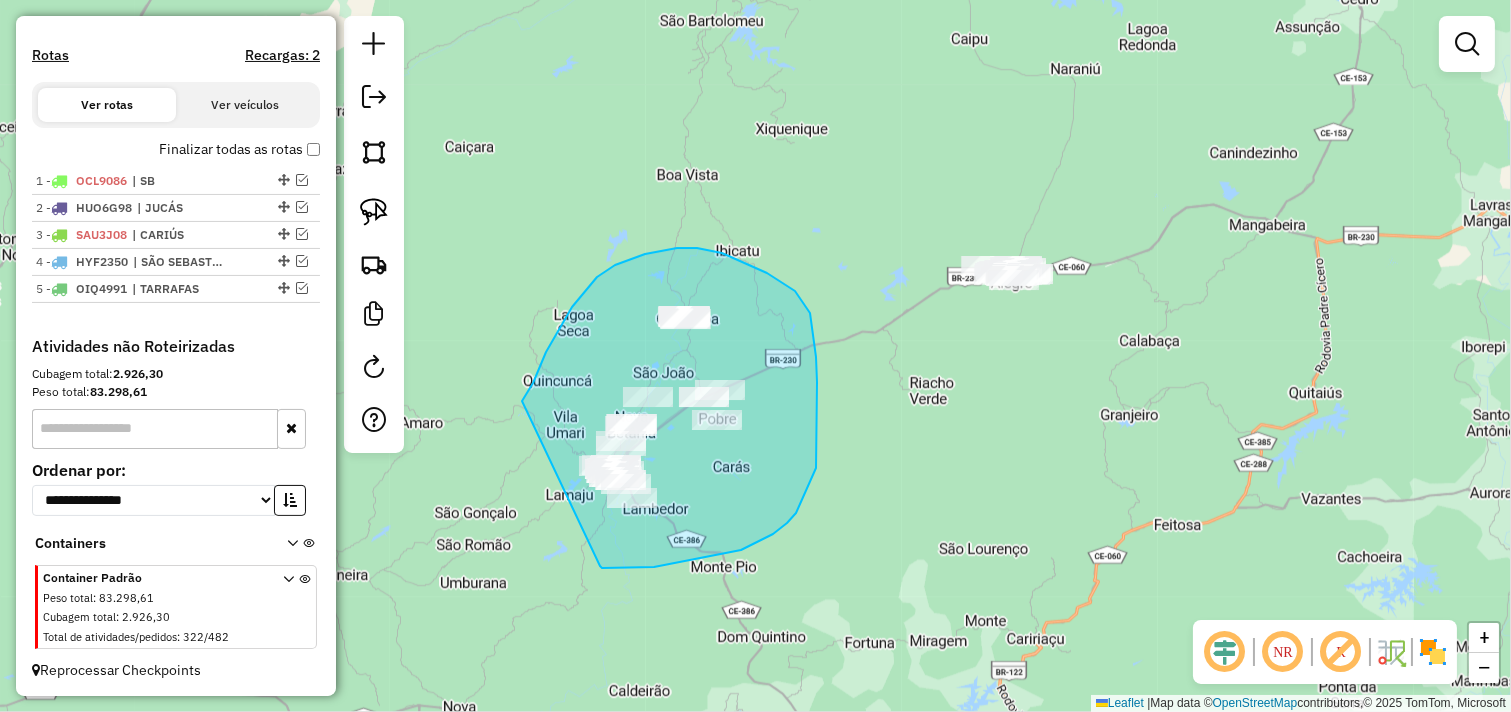 drag, startPoint x: 533, startPoint y: 383, endPoint x: 596, endPoint y: 565, distance: 192.59543 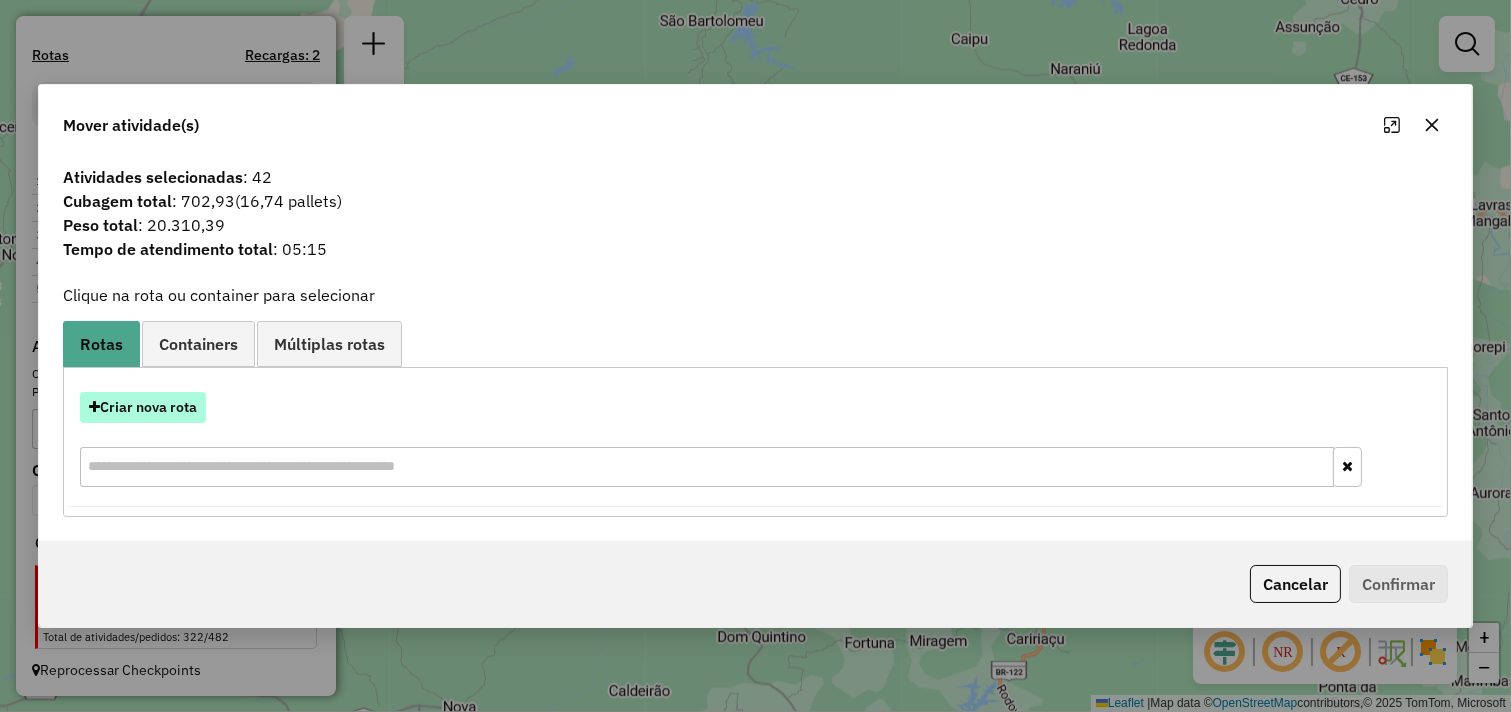 click on "Criar nova rota" at bounding box center (143, 407) 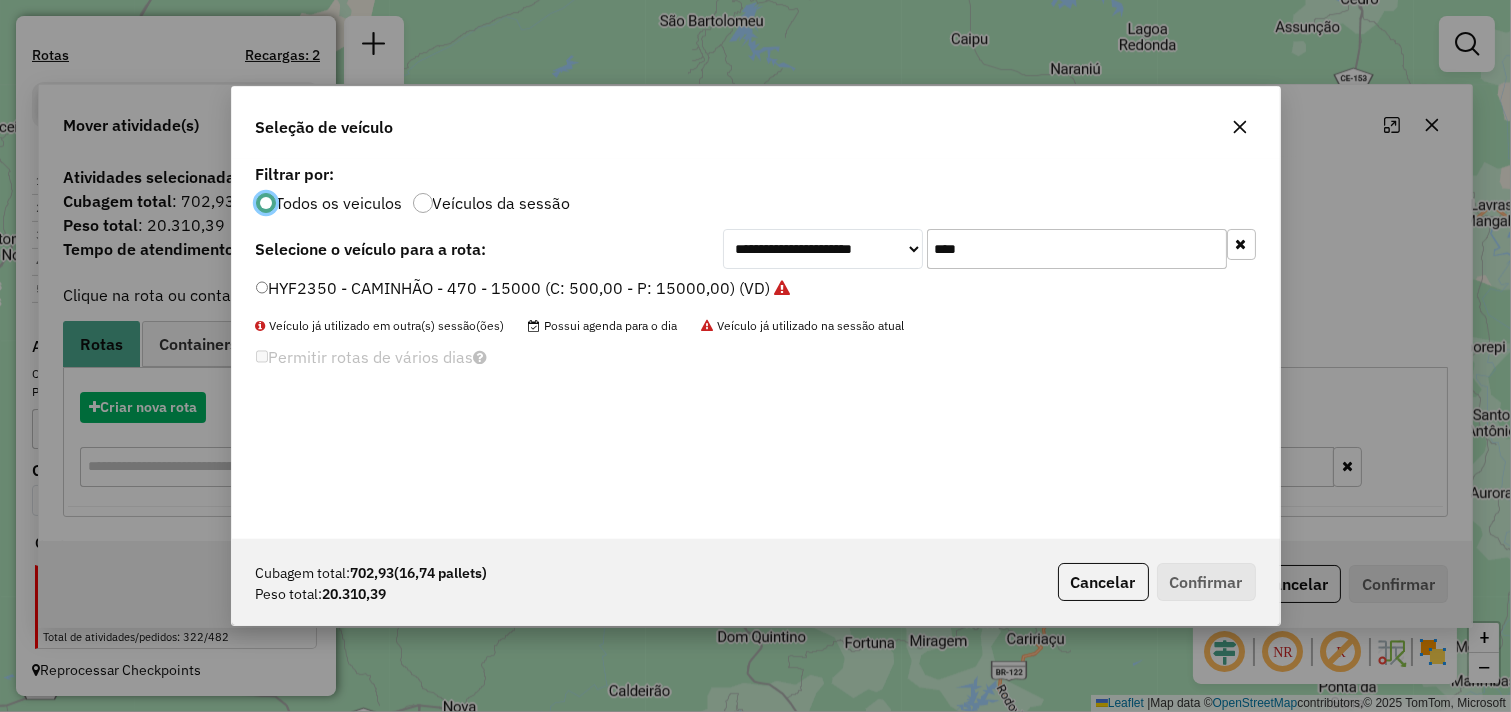 scroll, scrollTop: 11, scrollLeft: 5, axis: both 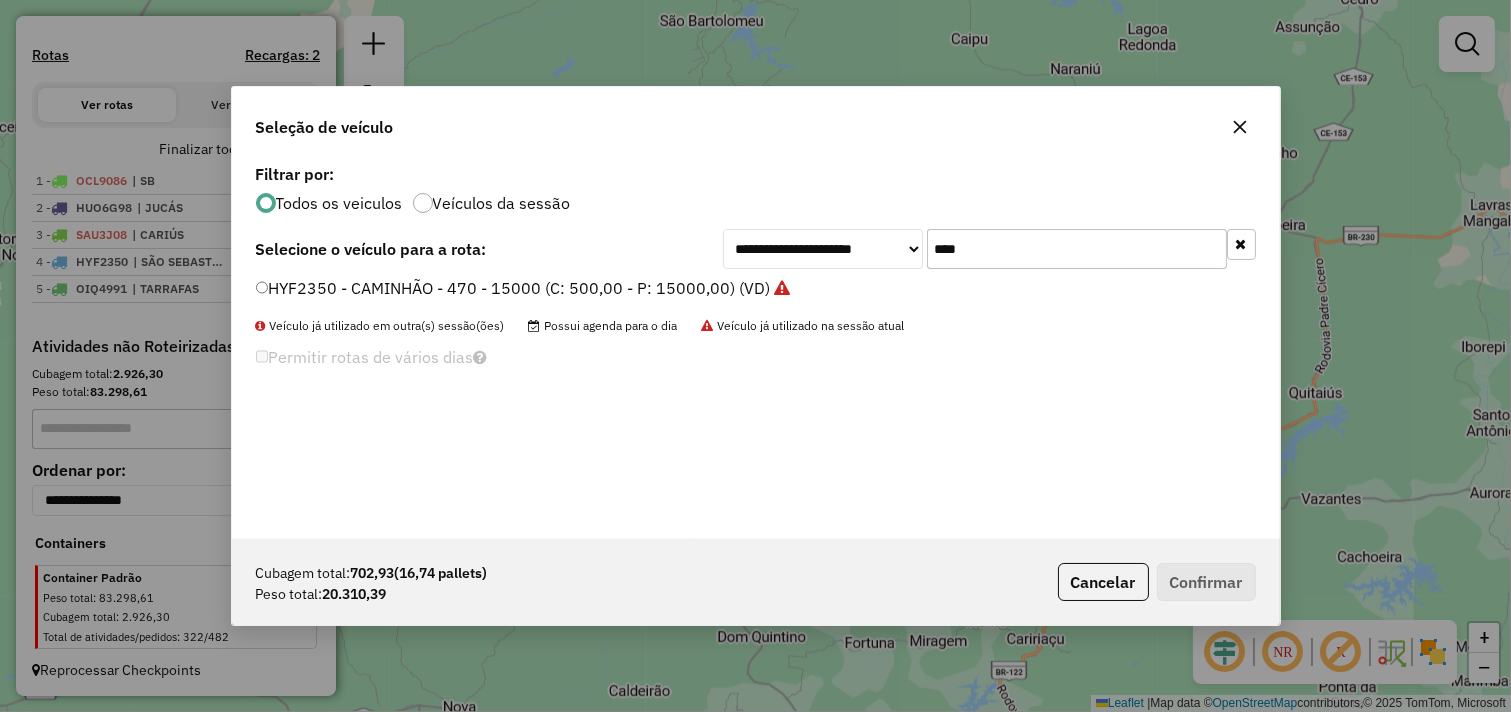 drag, startPoint x: 973, startPoint y: 245, endPoint x: 863, endPoint y: 265, distance: 111.8034 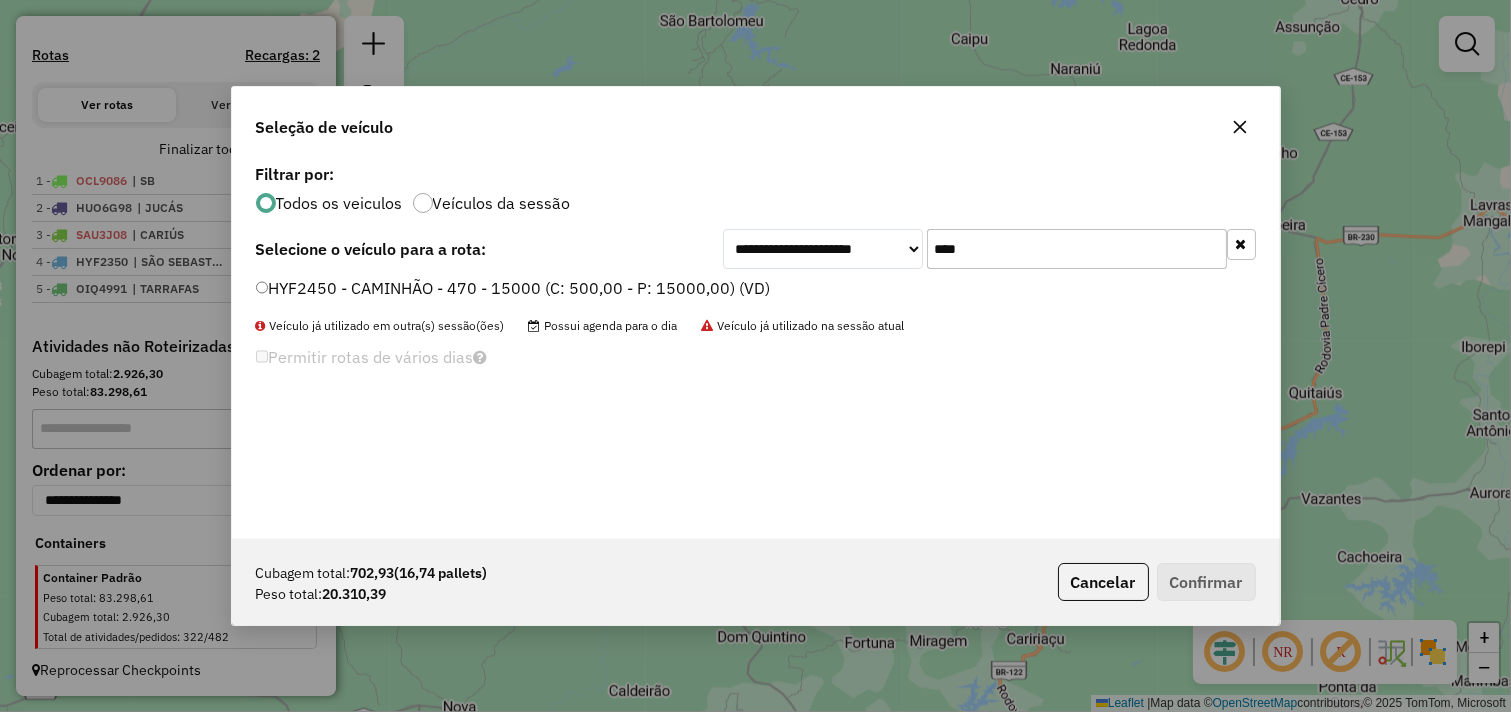 type on "****" 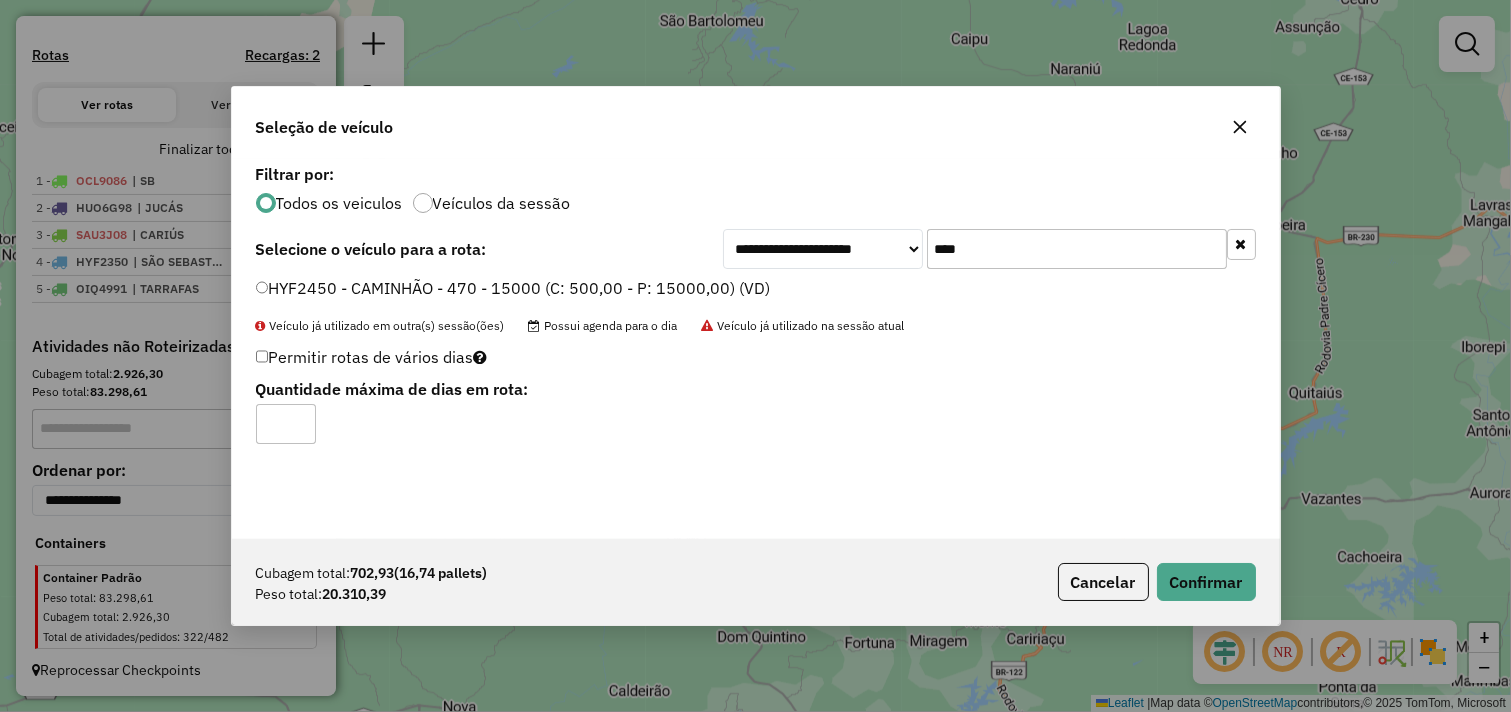 type on "*" 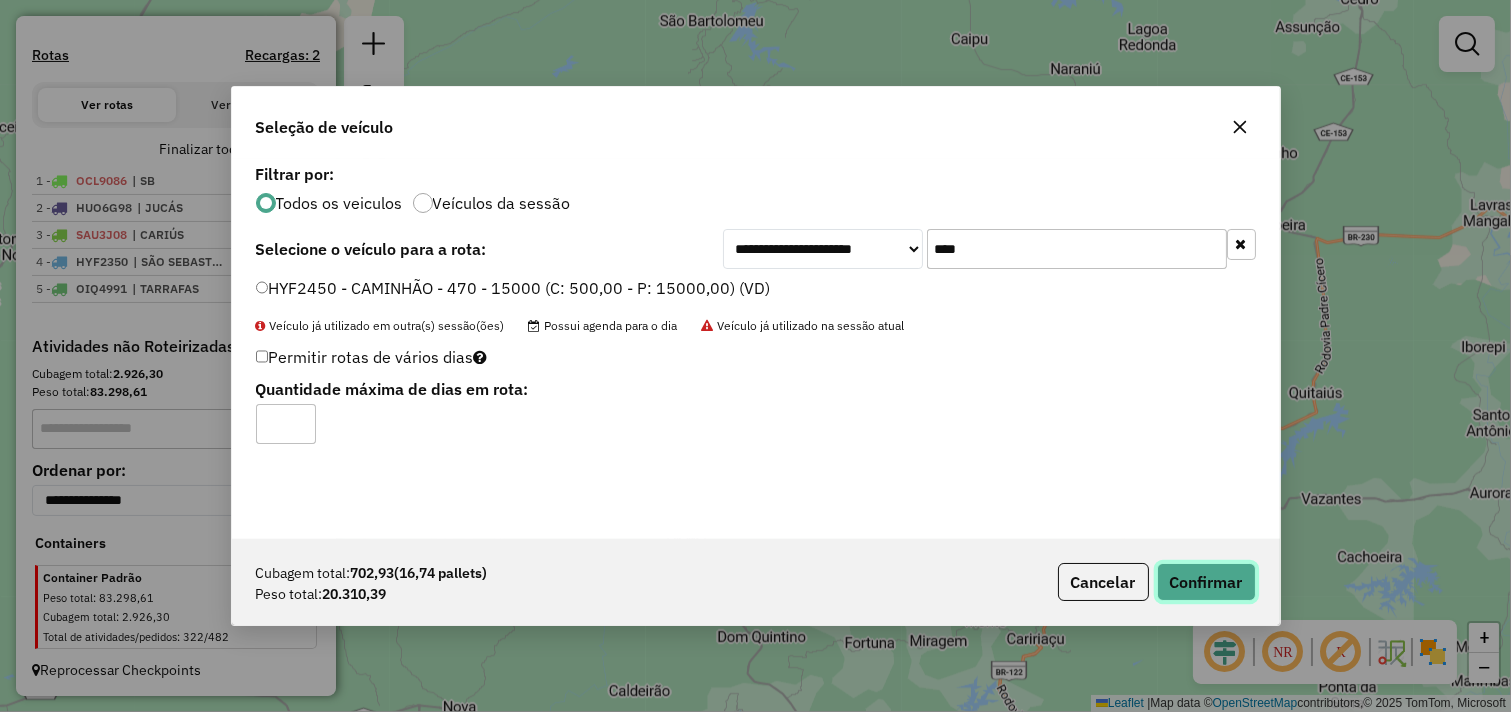click on "Confirmar" 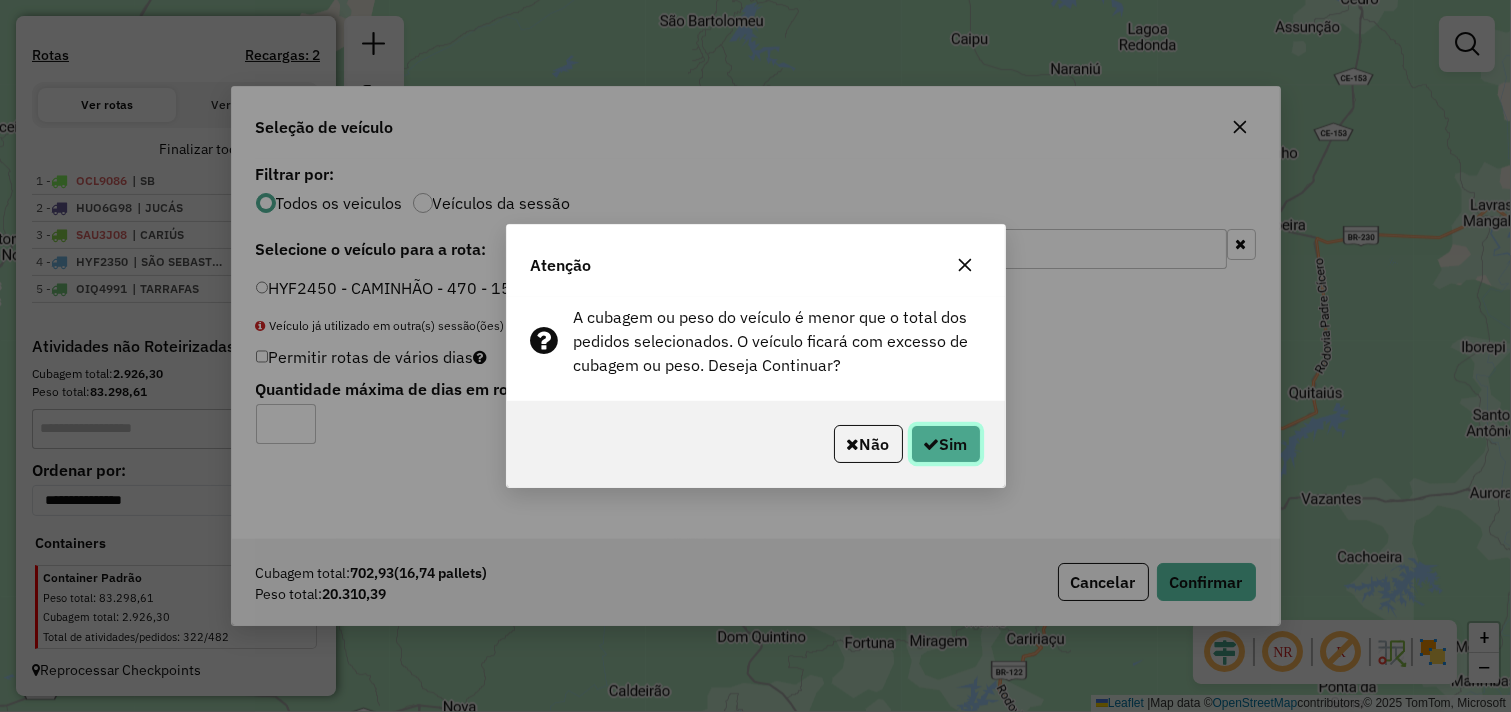 click on "Sim" 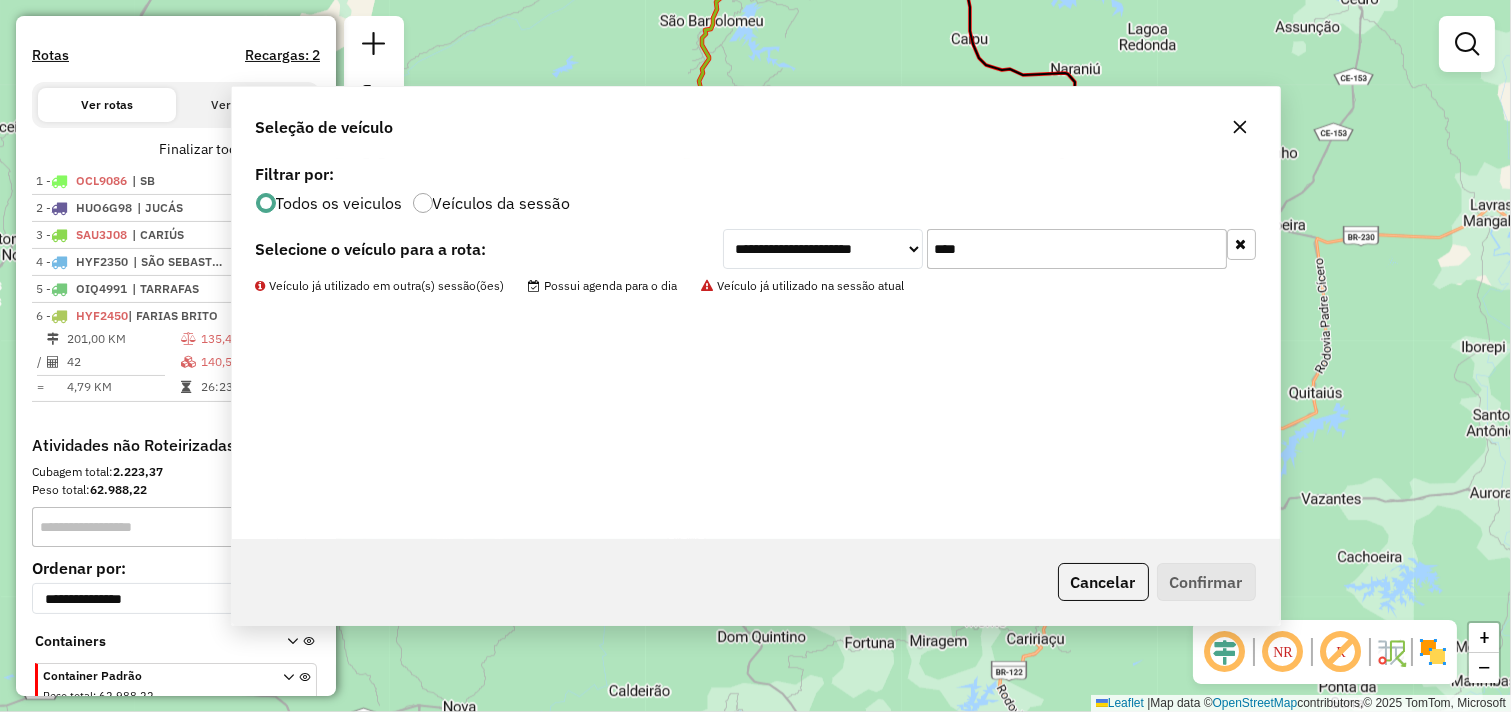 scroll, scrollTop: 645, scrollLeft: 0, axis: vertical 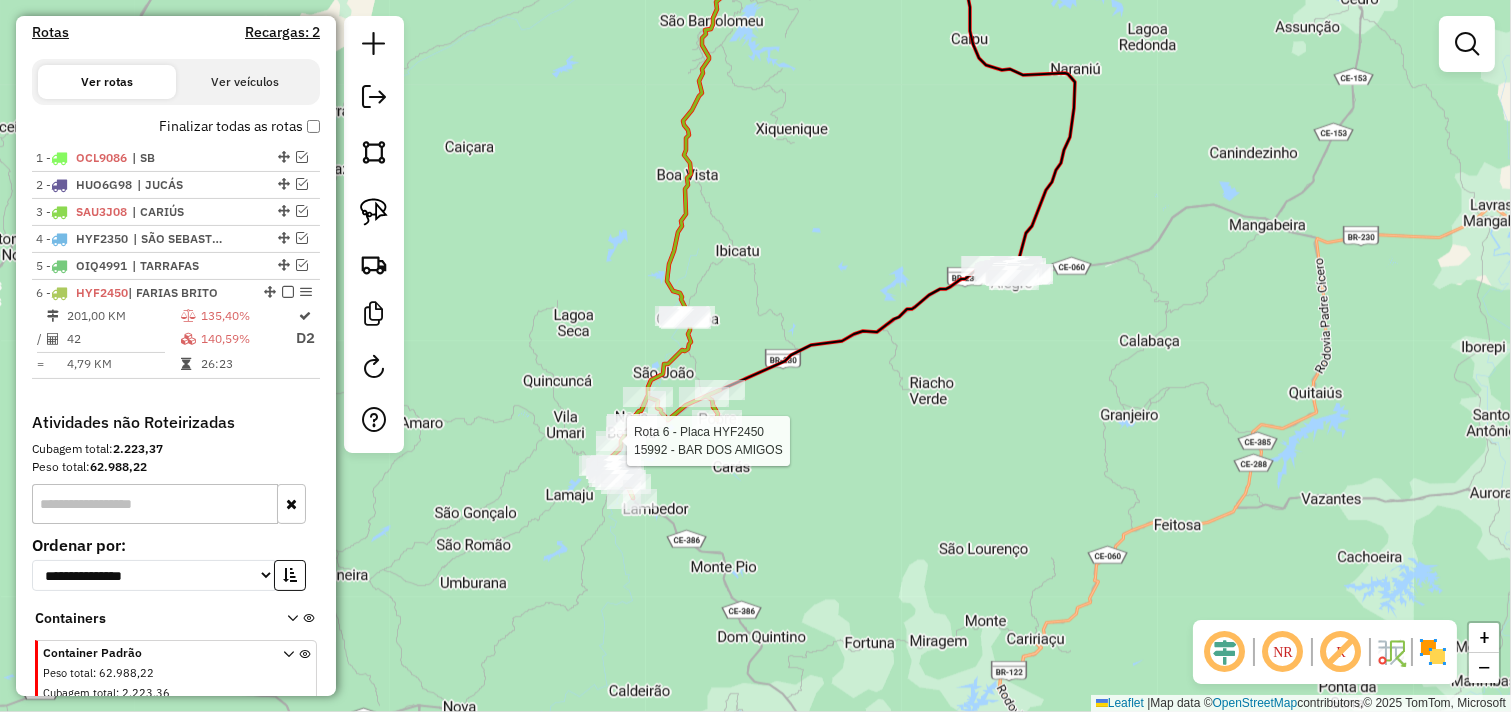 select on "*********" 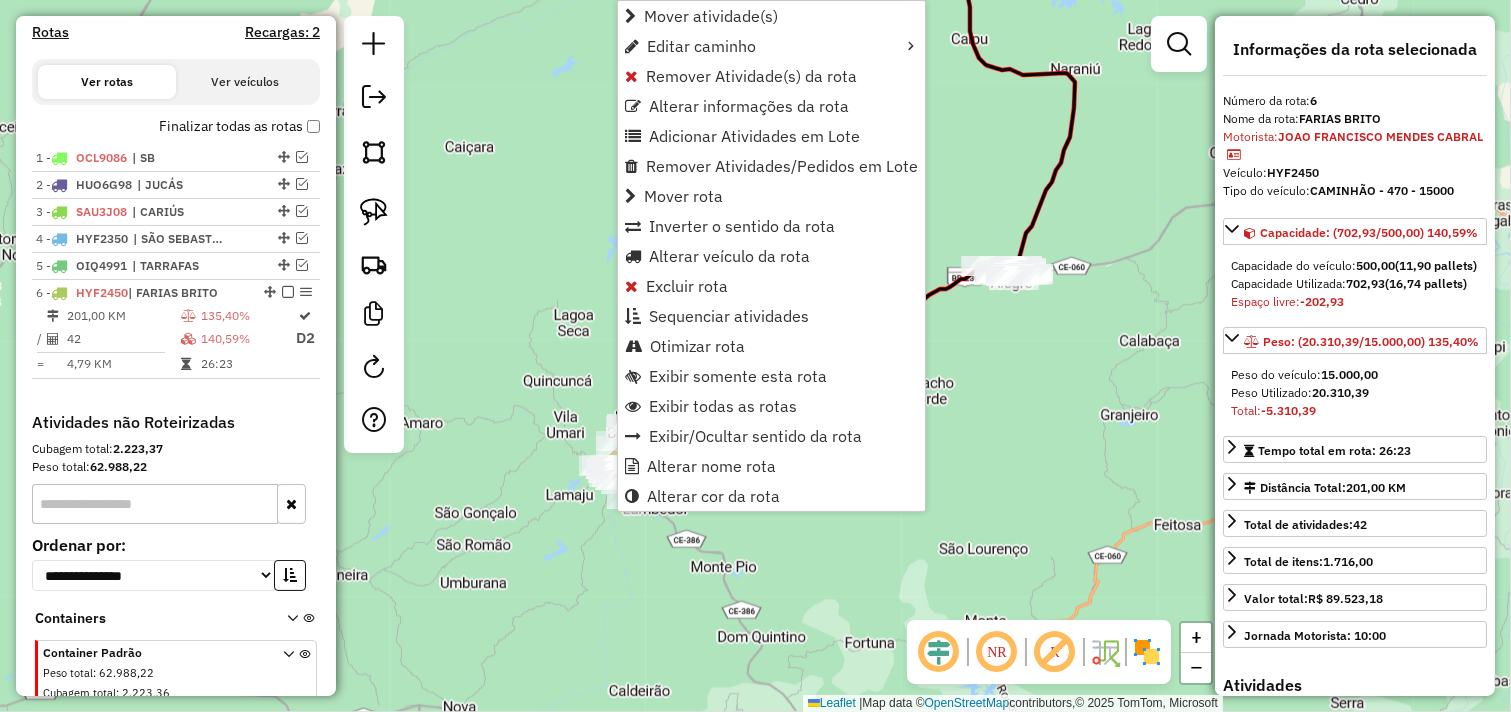 scroll, scrollTop: 721, scrollLeft: 0, axis: vertical 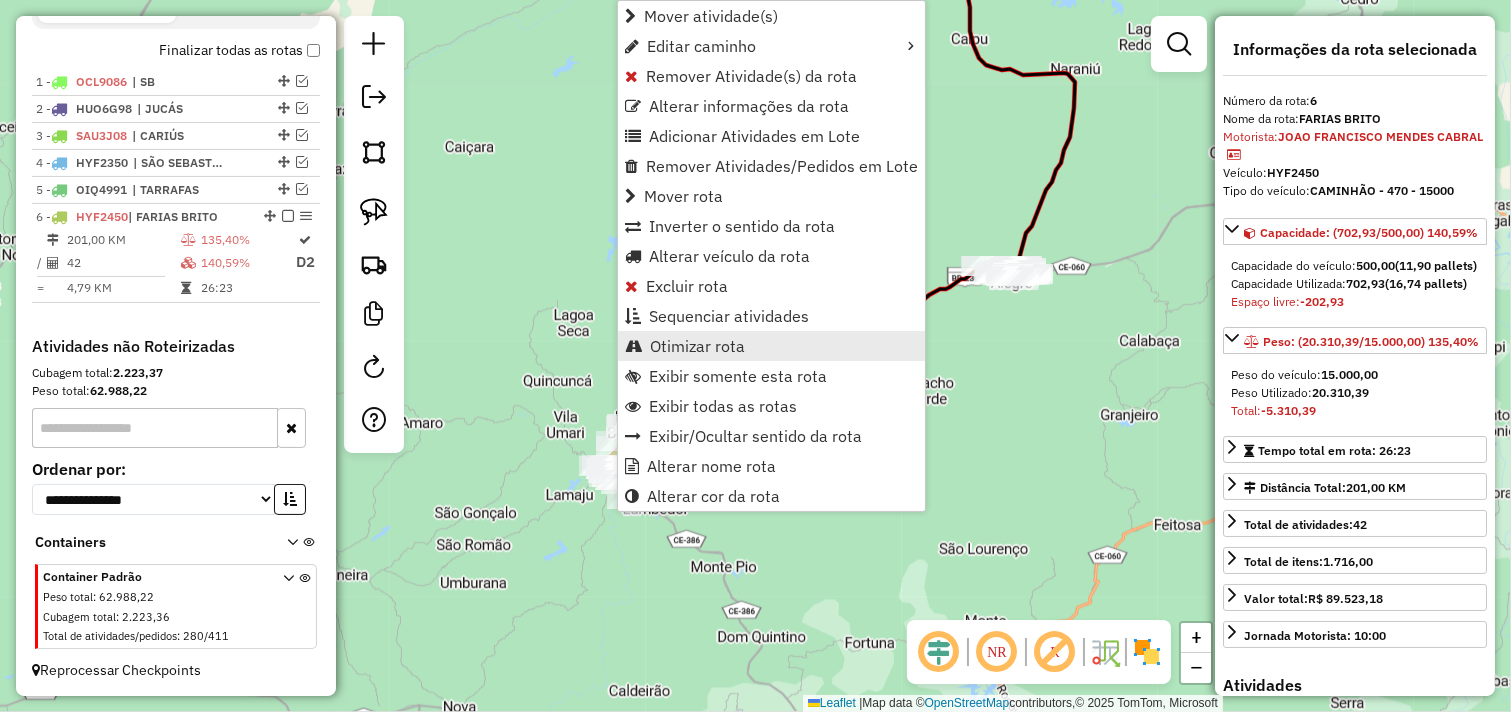 click on "Otimizar rota" at bounding box center [697, 346] 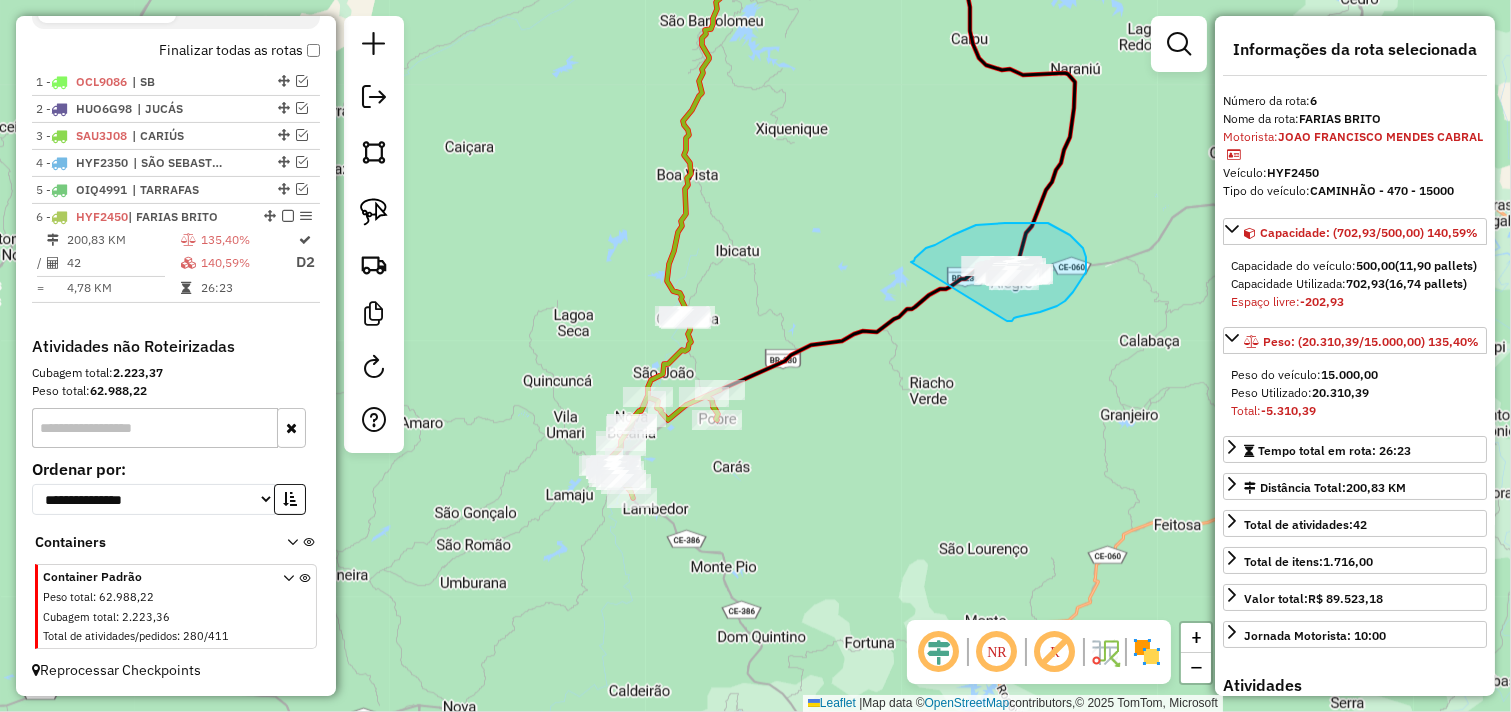 drag, startPoint x: 915, startPoint y: 258, endPoint x: 1007, endPoint y: 321, distance: 111.503365 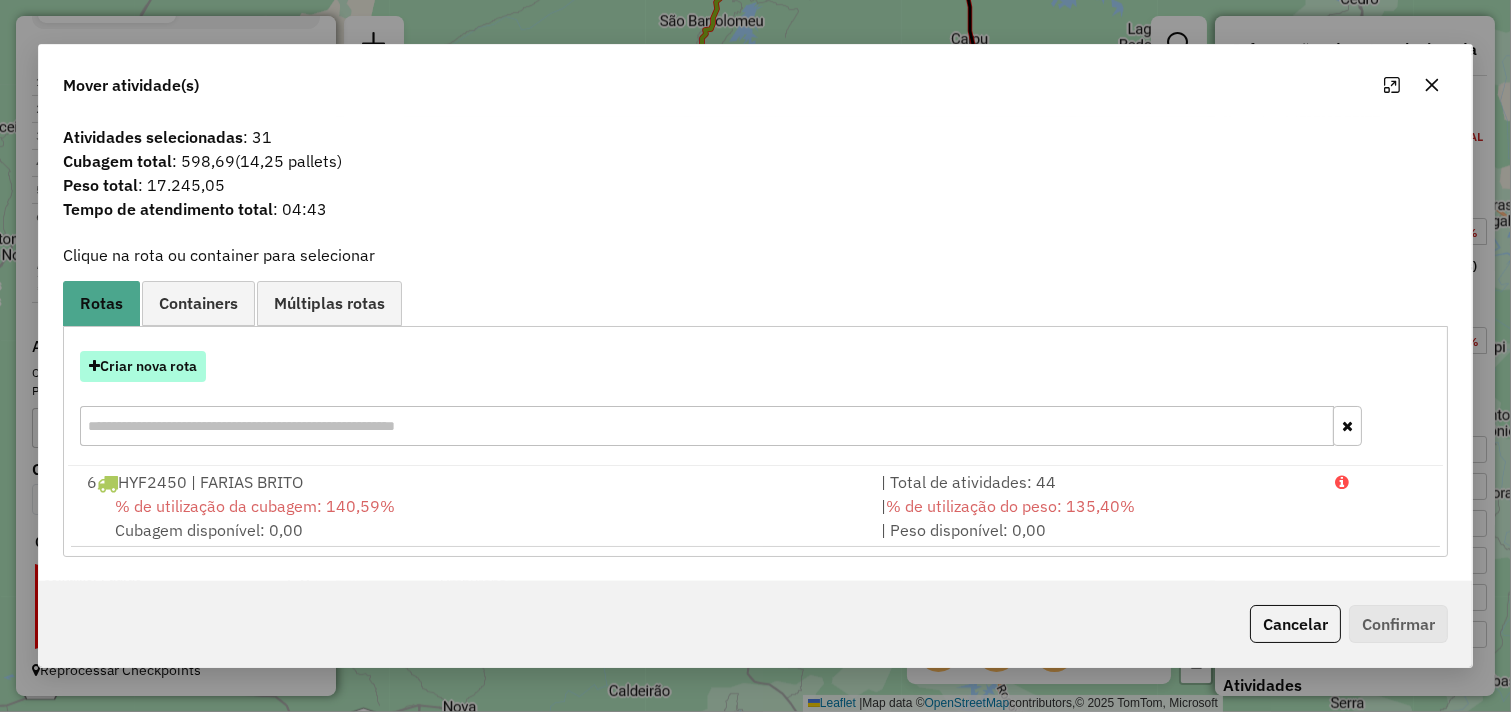 click on "Criar nova rota" at bounding box center (143, 366) 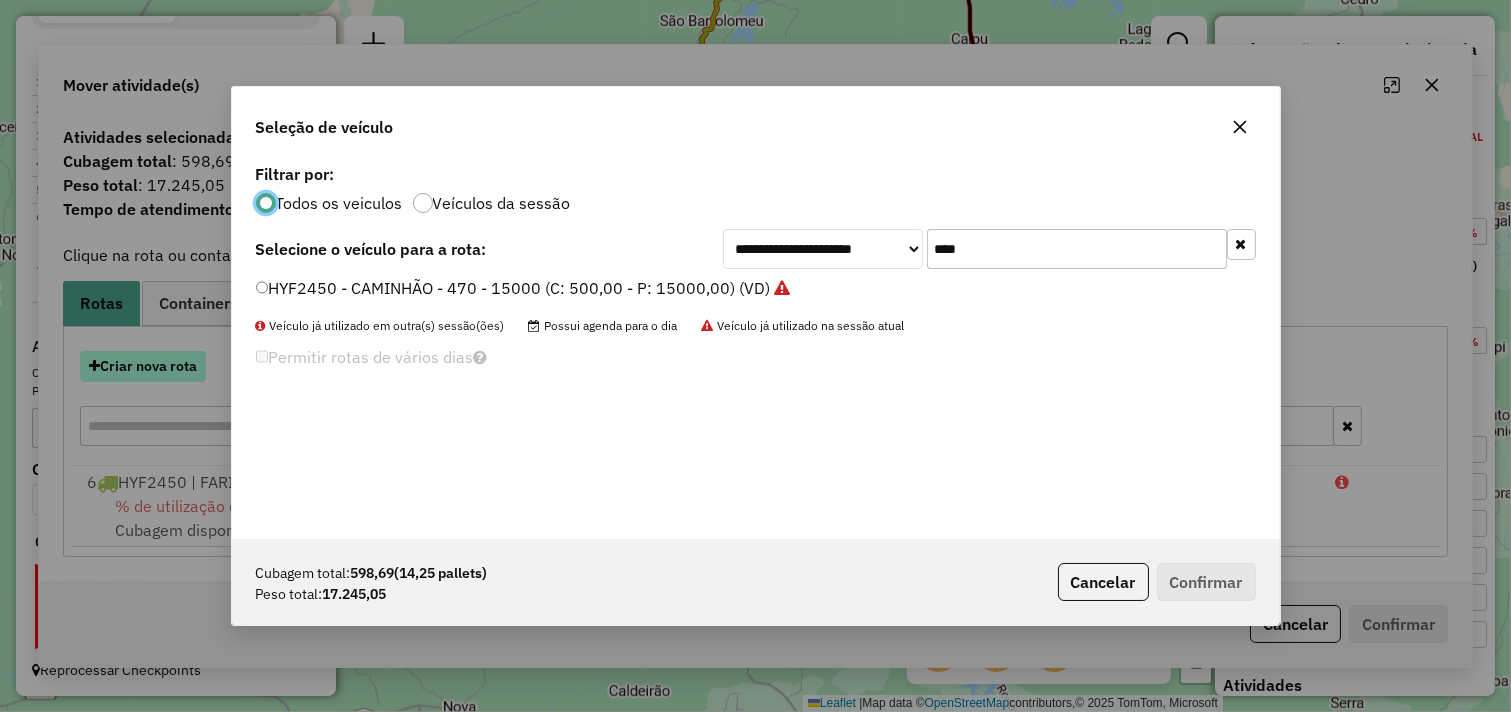 scroll, scrollTop: 11, scrollLeft: 5, axis: both 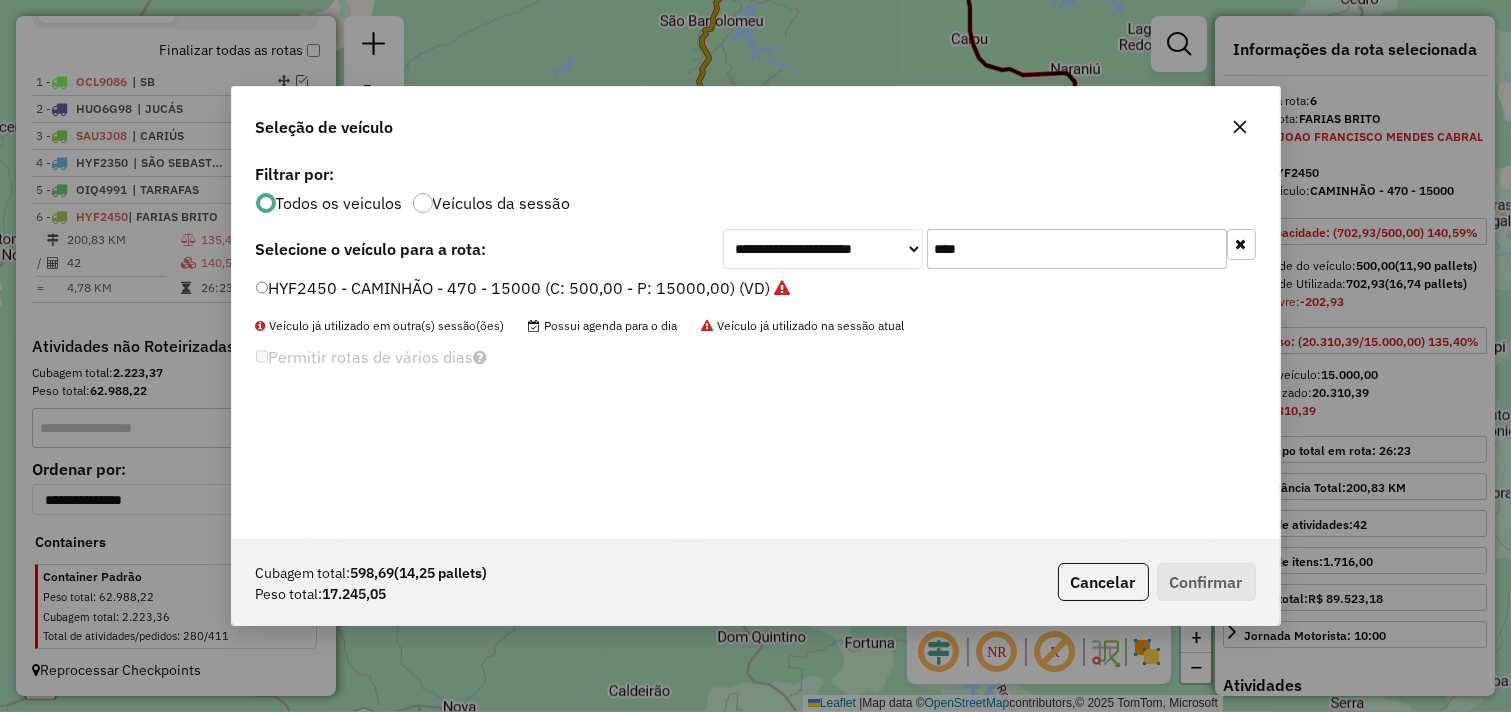 drag, startPoint x: 1051, startPoint y: 243, endPoint x: 787, endPoint y: 258, distance: 264.42578 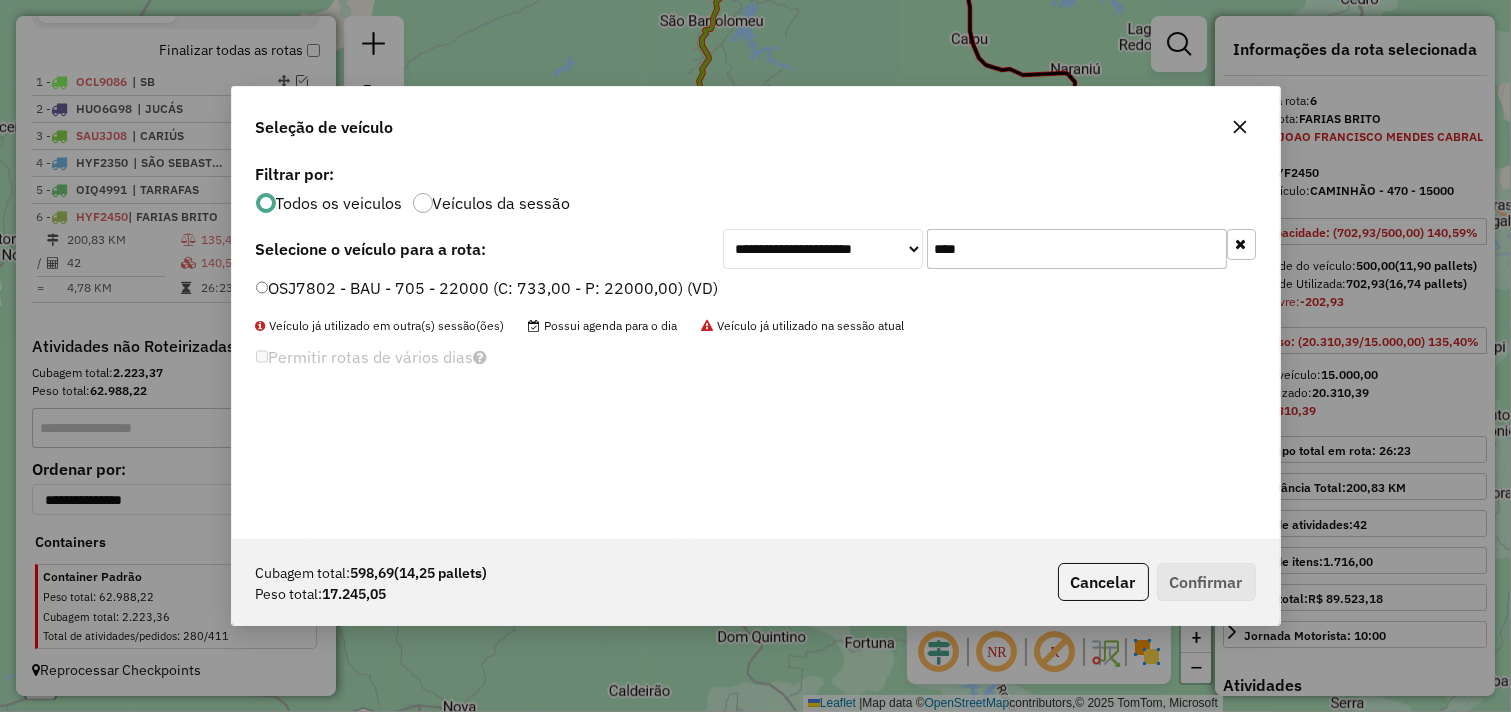 type on "****" 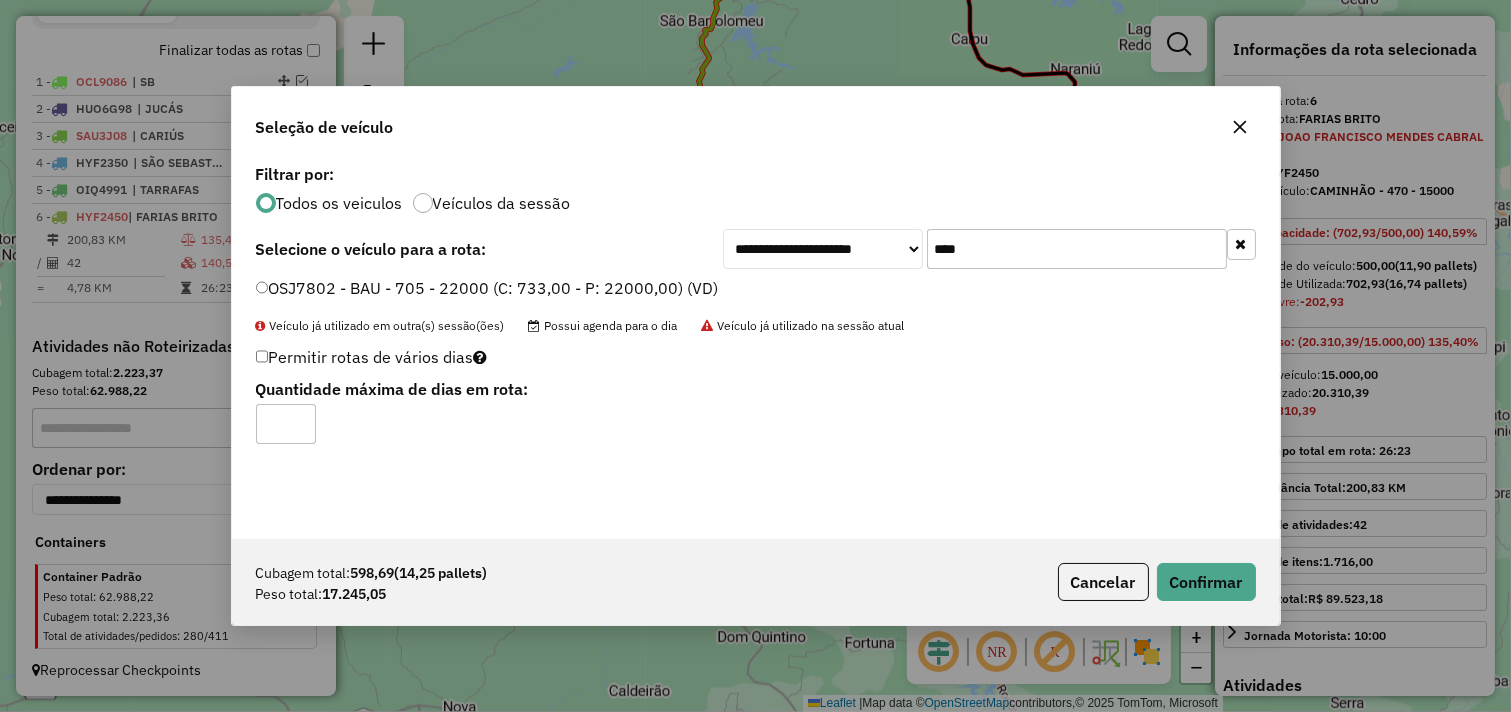 type on "*" 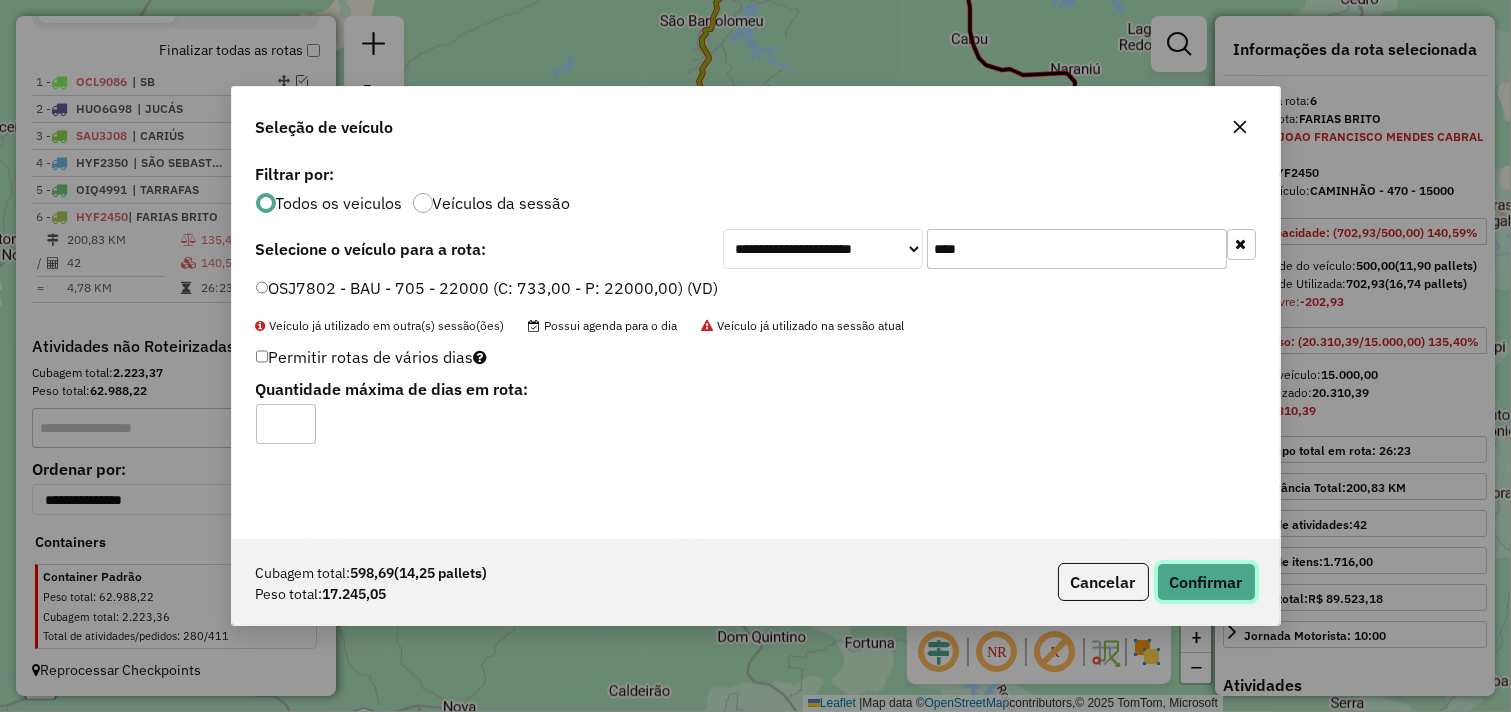 drag, startPoint x: 1216, startPoint y: 576, endPoint x: 1198, endPoint y: 576, distance: 18 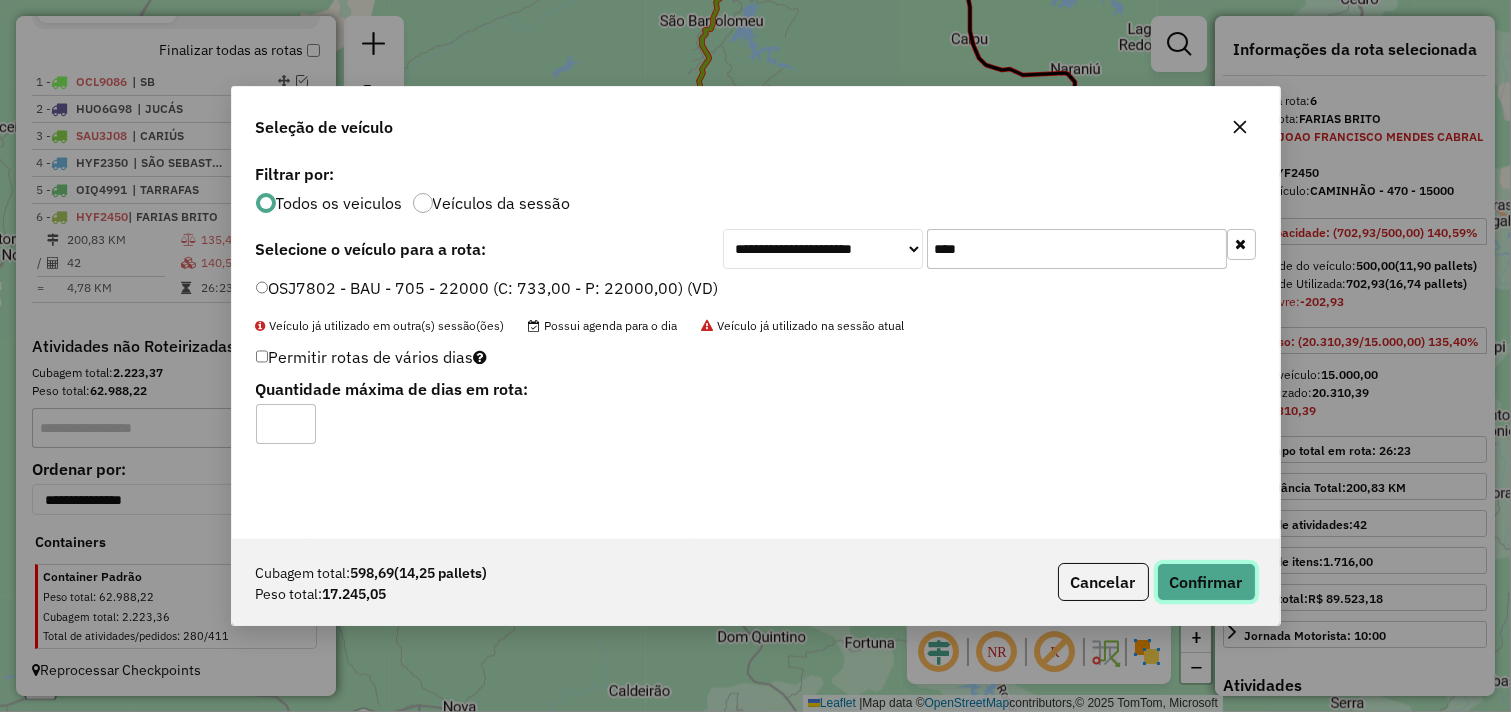 click on "Confirmar" 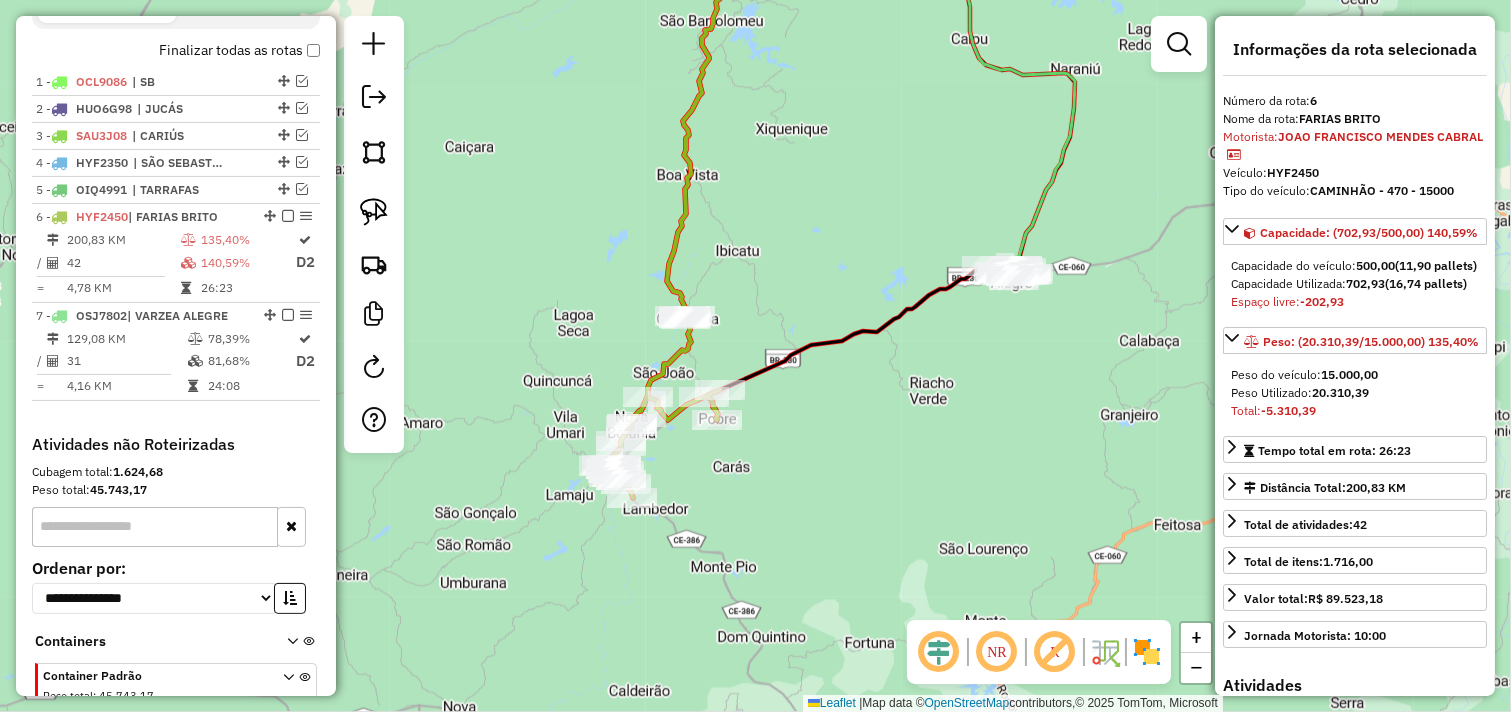scroll, scrollTop: 820, scrollLeft: 0, axis: vertical 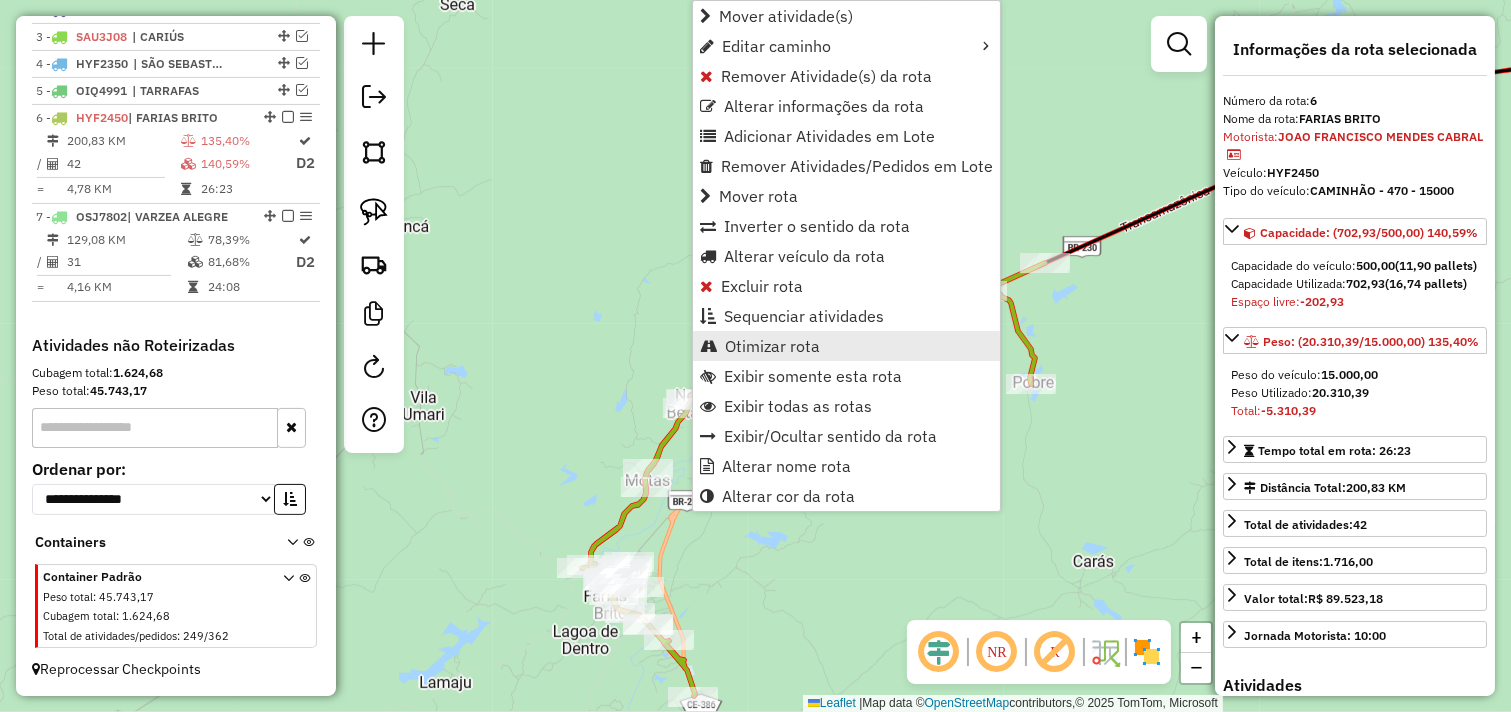 click on "Otimizar rota" at bounding box center [772, 346] 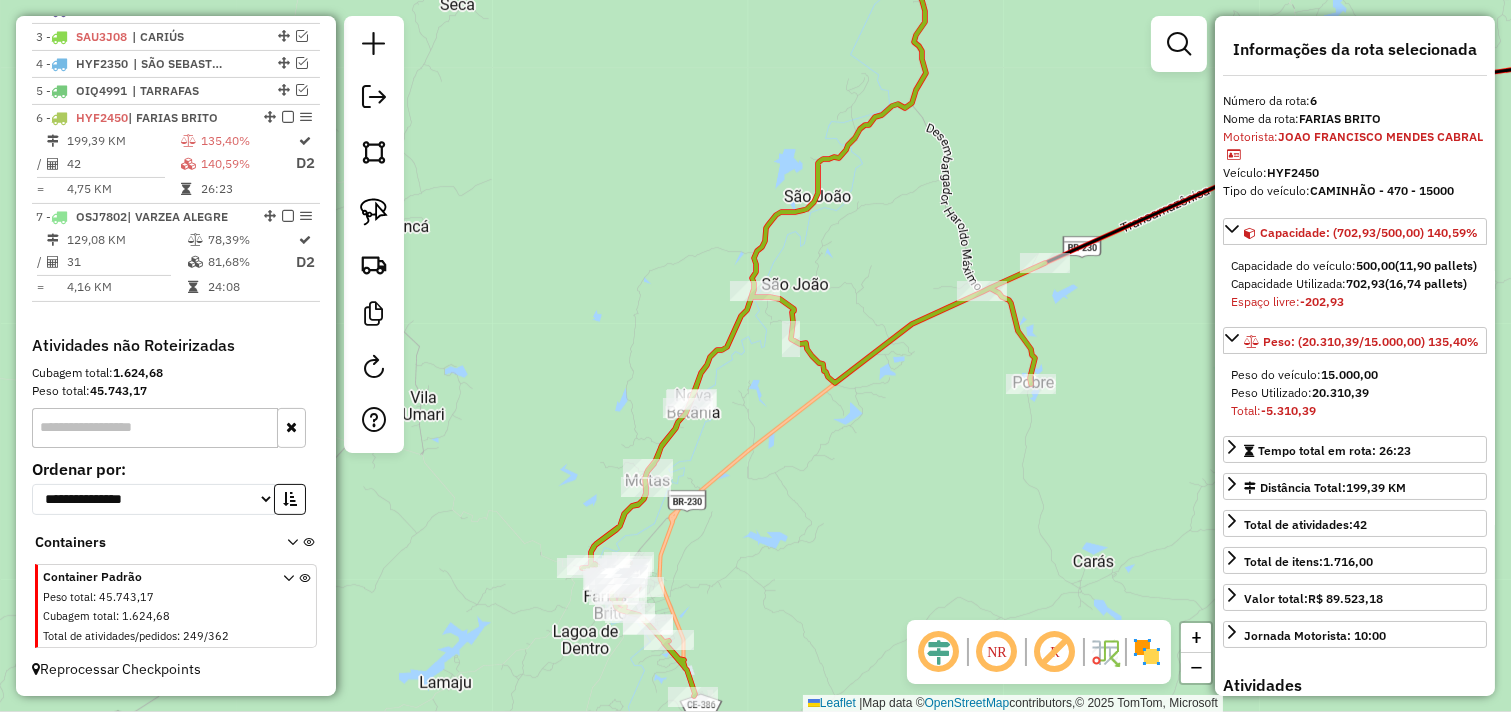 click on "Janela de atendimento Grade de atendimento Capacidade Transportadoras Veículos Cliente Pedidos  Rotas Selecione os dias de semana para filtrar as janelas de atendimento  Seg   Ter   Qua   Qui   Sex   Sáb   Dom  Informe o período da janela de atendimento: De: Até:  Filtrar exatamente a janela do cliente  Considerar janela de atendimento padrão  Selecione os dias de semana para filtrar as grades de atendimento  Seg   Ter   Qua   Qui   Sex   Sáb   Dom   Considerar clientes sem dia de atendimento cadastrado  Clientes fora do dia de atendimento selecionado Filtrar as atividades entre os valores definidos abaixo:  Peso mínimo:   Peso máximo:   Cubagem mínima:   Cubagem máxima:   De:   Até:  Filtrar as atividades entre o tempo de atendimento definido abaixo:  De:   Até:   Considerar capacidade total dos clientes não roteirizados Transportadora: Selecione um ou mais itens Tipo de veículo: Selecione um ou mais itens Veículo: Selecione um ou mais itens Motorista: Selecione um ou mais itens Nome: Rótulo:" 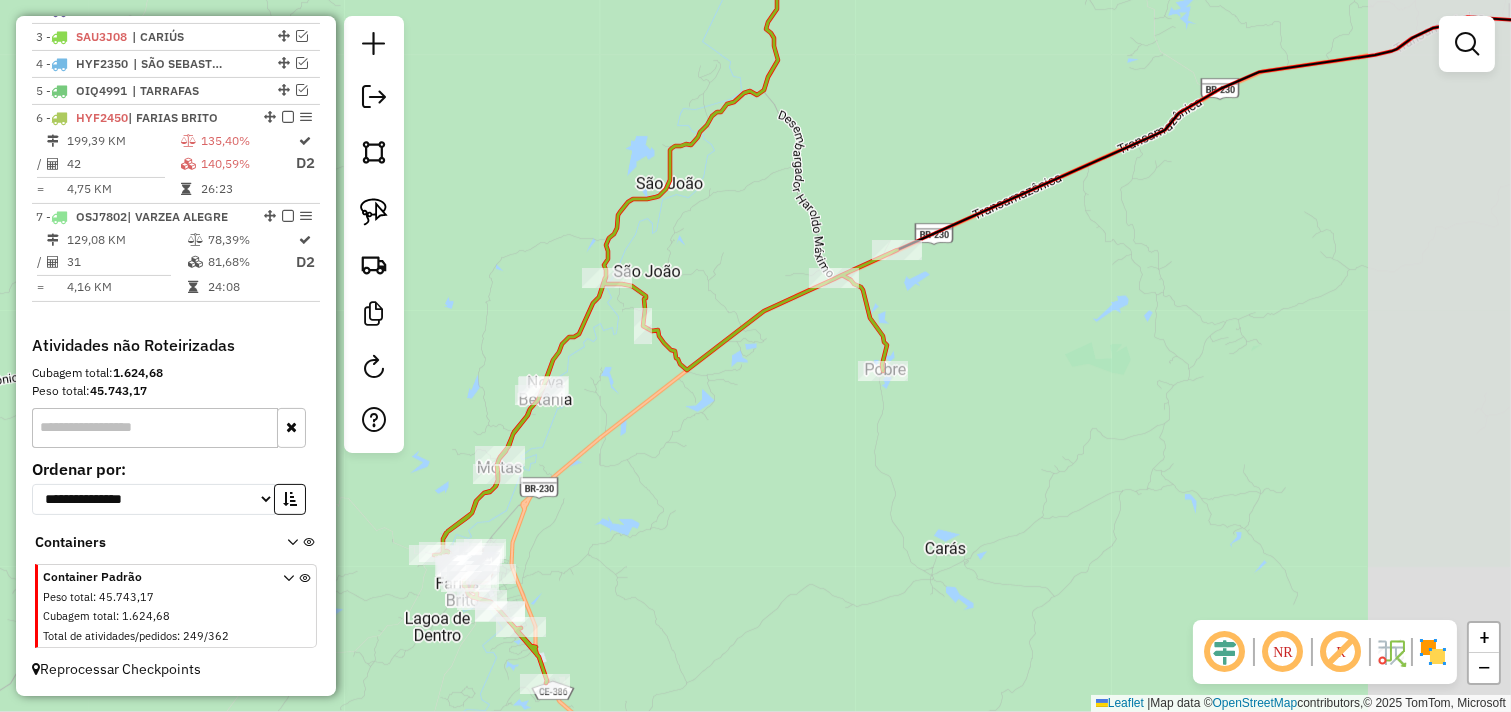 drag, startPoint x: 920, startPoint y: 458, endPoint x: 766, endPoint y: 441, distance: 154.93547 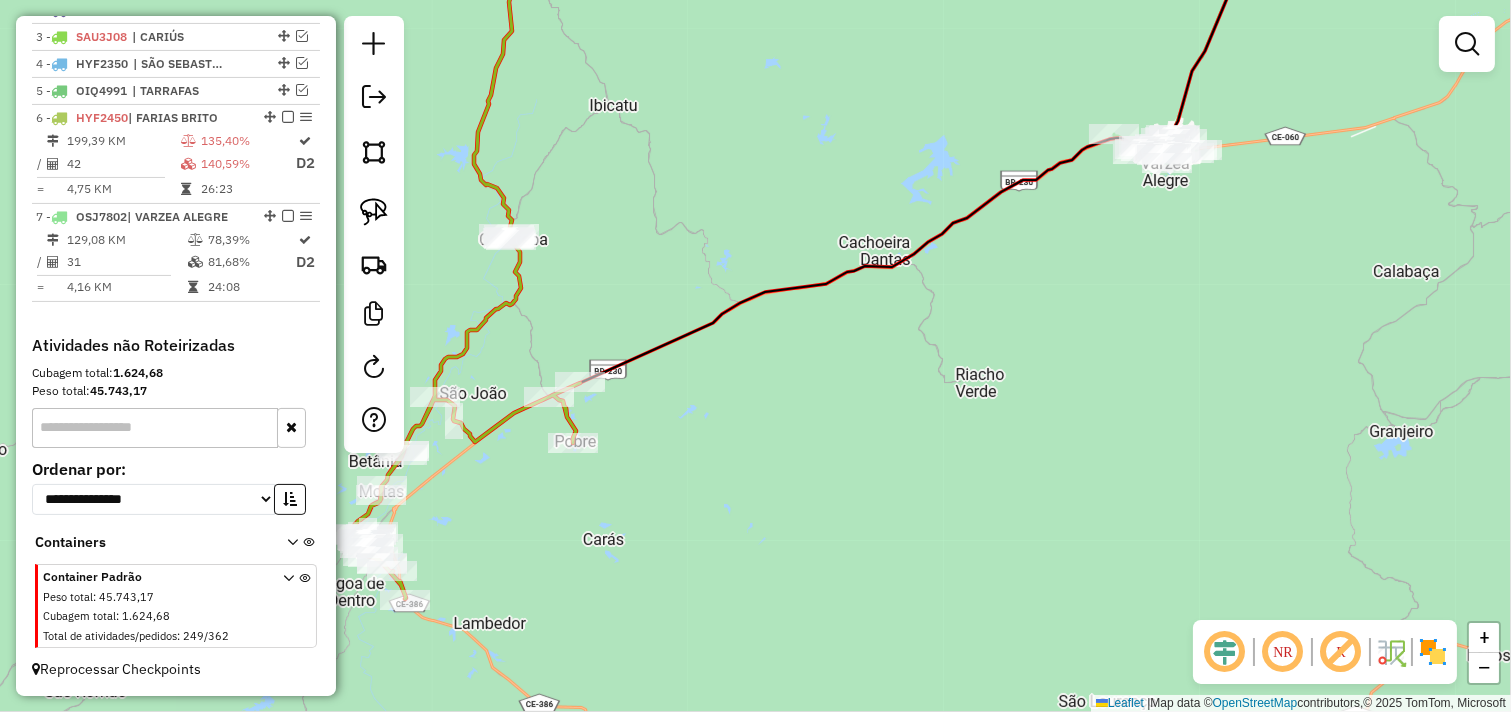 drag, startPoint x: 972, startPoint y: 437, endPoint x: 764, endPoint y: 476, distance: 211.62466 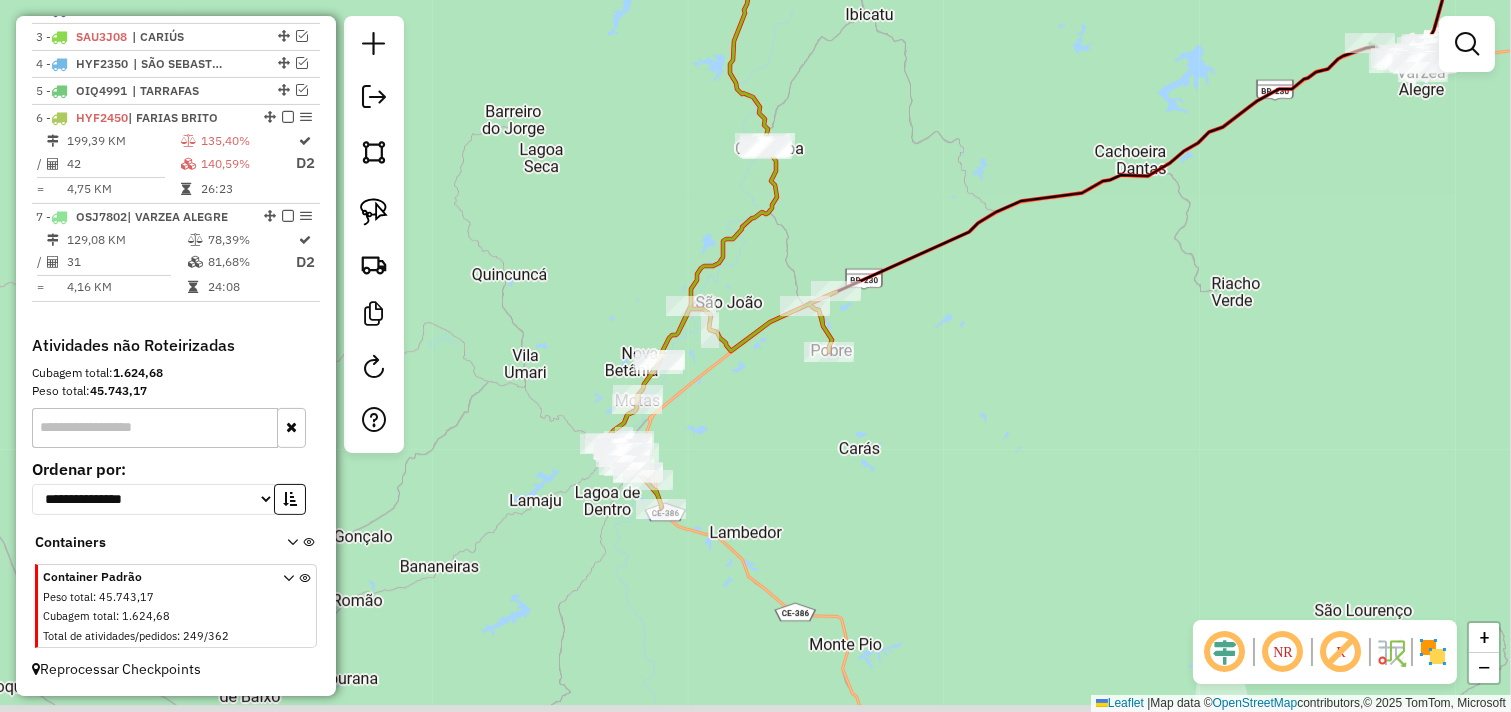 drag, startPoint x: 817, startPoint y: 325, endPoint x: 1070, endPoint y: 247, distance: 264.75082 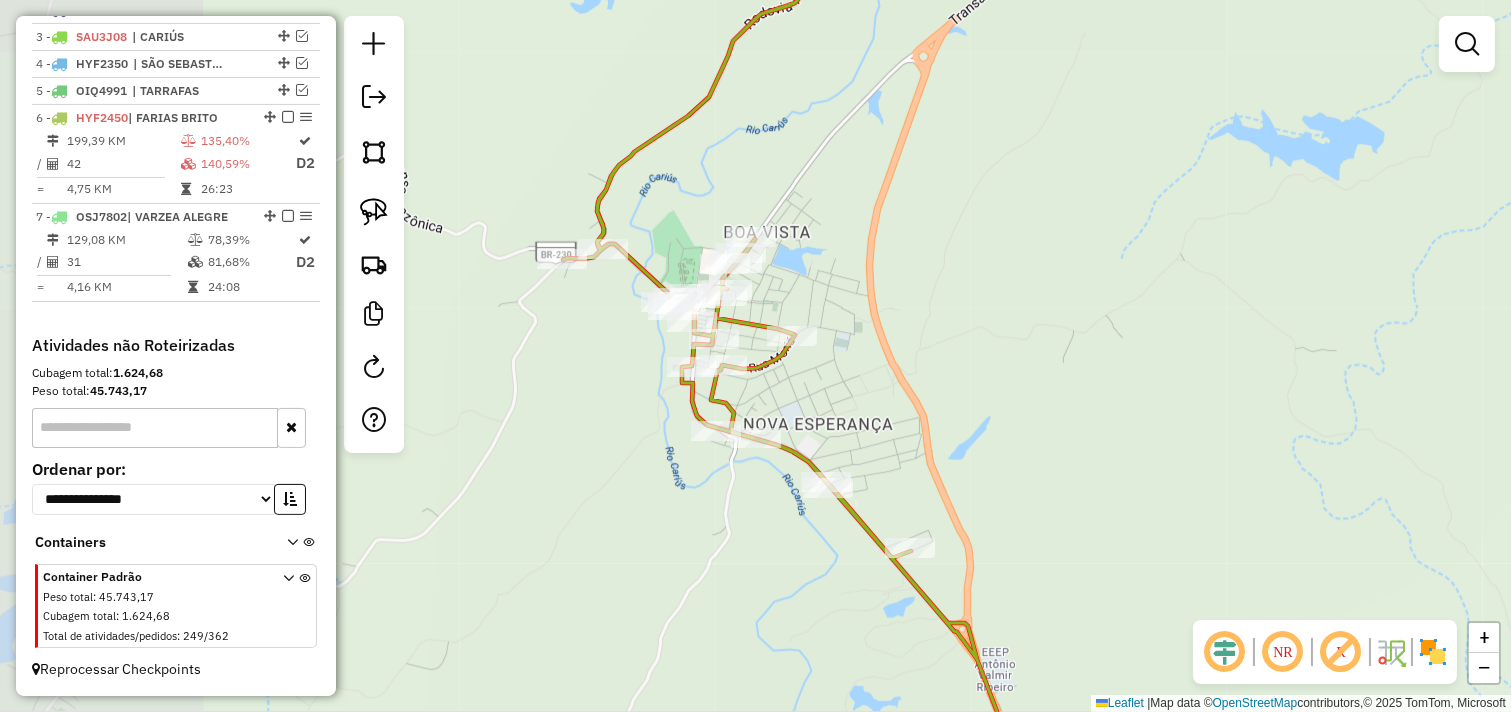 drag, startPoint x: 605, startPoint y: 445, endPoint x: 865, endPoint y: 391, distance: 265.5485 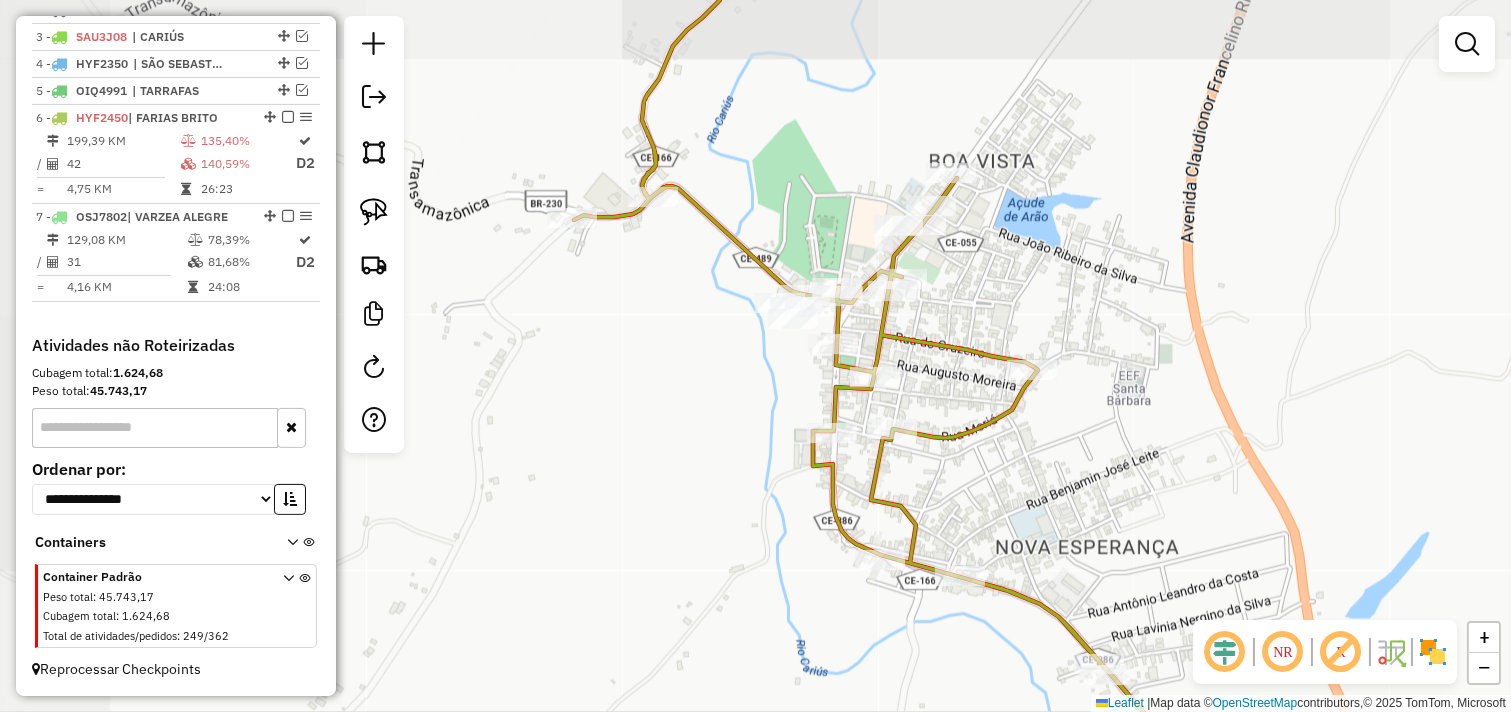 drag, startPoint x: 496, startPoint y: 363, endPoint x: 658, endPoint y: 435, distance: 177.27943 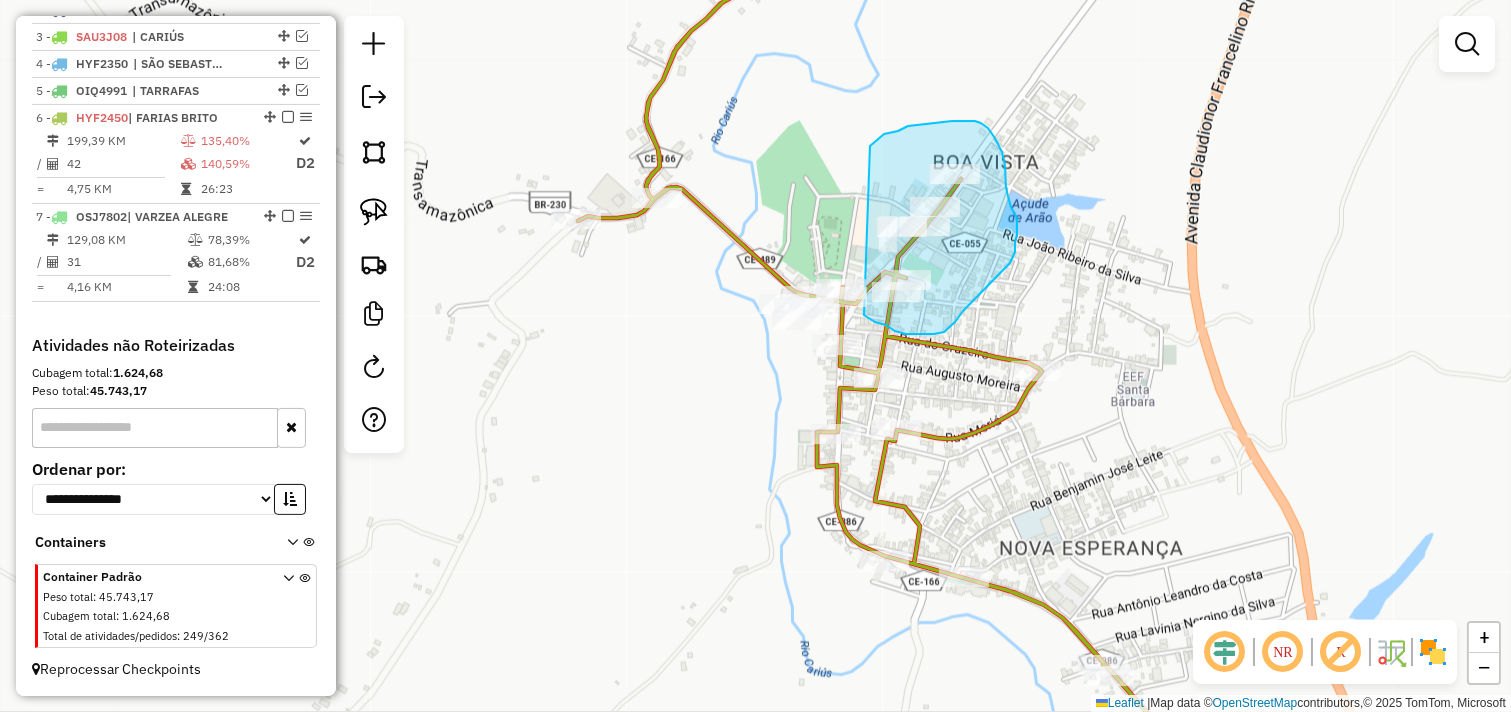 drag, startPoint x: 874, startPoint y: 142, endPoint x: 864, endPoint y: 315, distance: 173.28877 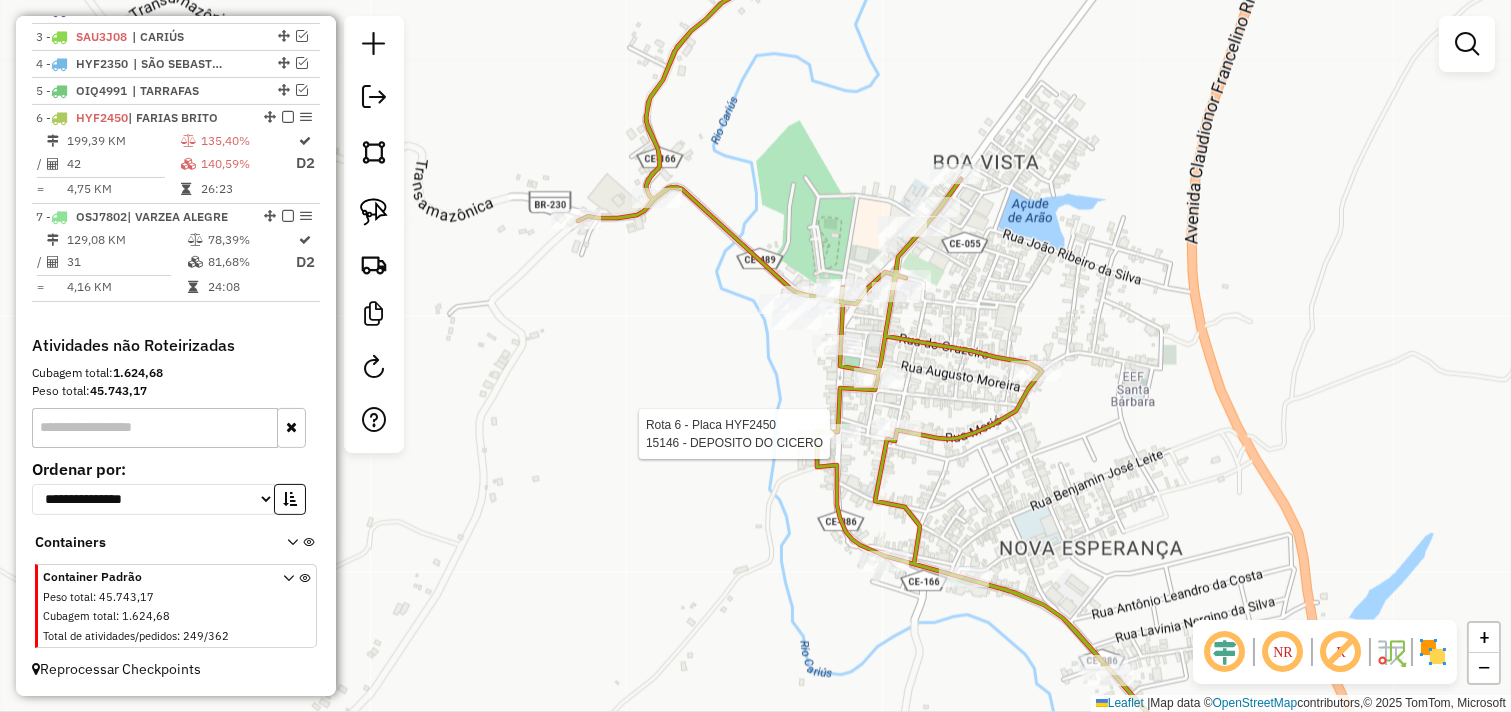 select on "*********" 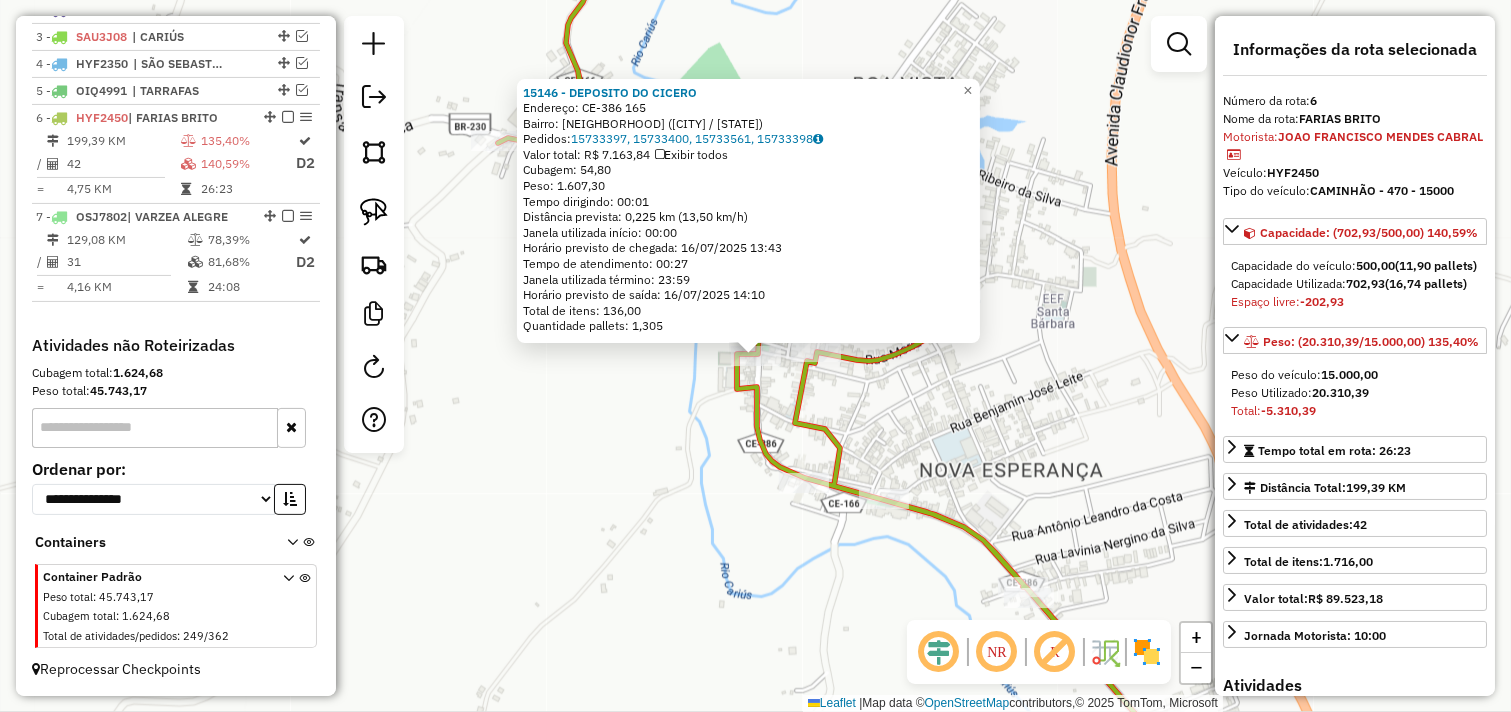 click on "15146 - DEPOSITO DO CICERO  Endereço:  CE-386 165   Bairro: CENTRO (FARIAS BRITO / CE)   Pedidos:  15733397, 15733400, 15733561, 15733398   Valor total: R$ 7.163,84   Exibir todos   Cubagem: 54,80  Peso: 1.607,30  Tempo dirigindo: 00:01   Distância prevista: 0,225 km (13,50 km/h)   Janela utilizada início: 00:00   Horário previsto de chegada: 16/07/2025 13:43   Tempo de atendimento: 00:27   Janela utilizada término: 23:59   Horário previsto de saída: 16/07/2025 14:10   Total de itens: 136,00   Quantidade pallets: 1,305  × Janela de atendimento Grade de atendimento Capacidade Transportadoras Veículos Cliente Pedidos  Rotas Selecione os dias de semana para filtrar as janelas de atendimento  Seg   Ter   Qua   Qui   Sex   Sáb   Dom  Informe o período da janela de atendimento: De: Até:  Filtrar exatamente a janela do cliente  Considerar janela de atendimento padrão  Selecione os dias de semana para filtrar as grades de atendimento  Seg   Ter   Qua   Qui   Sex   Sáb   Dom   Peso mínimo:   De:   De:" 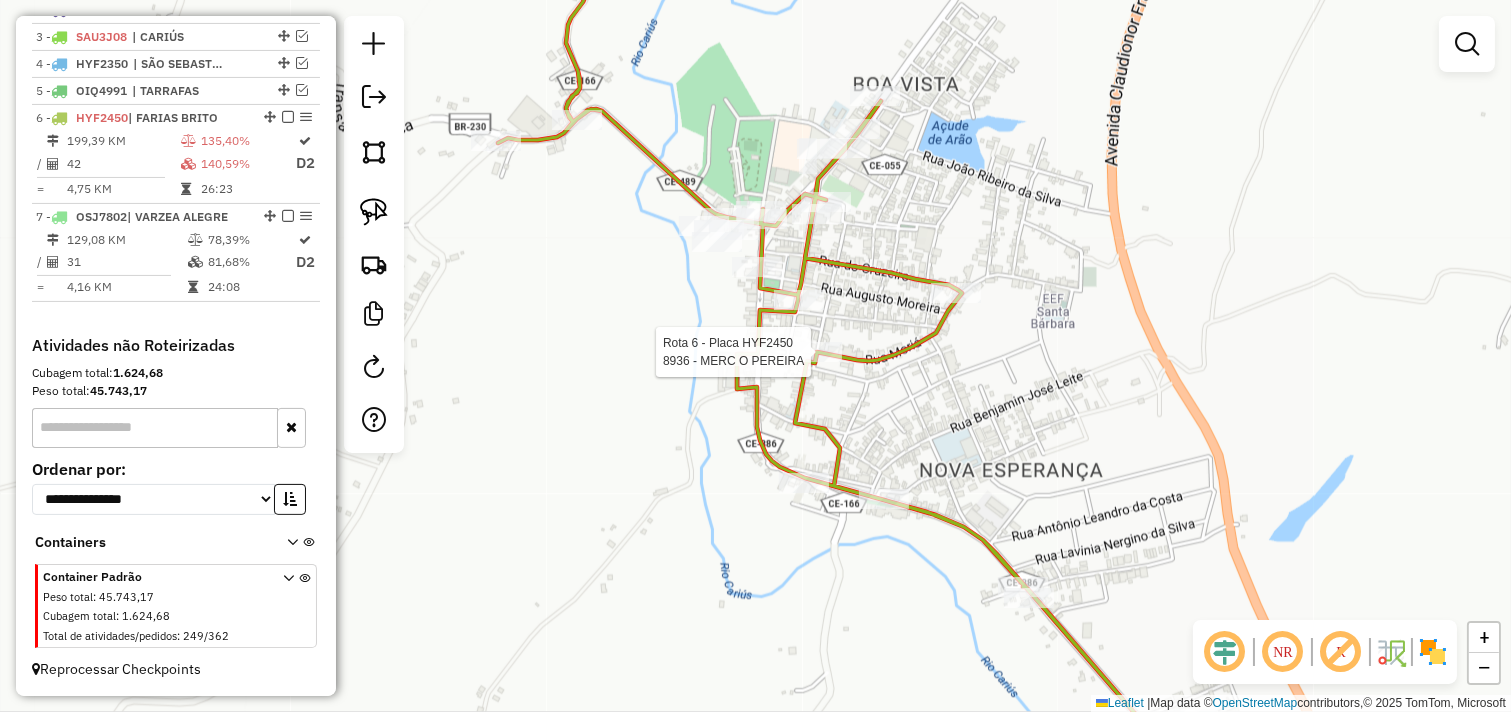 select on "*********" 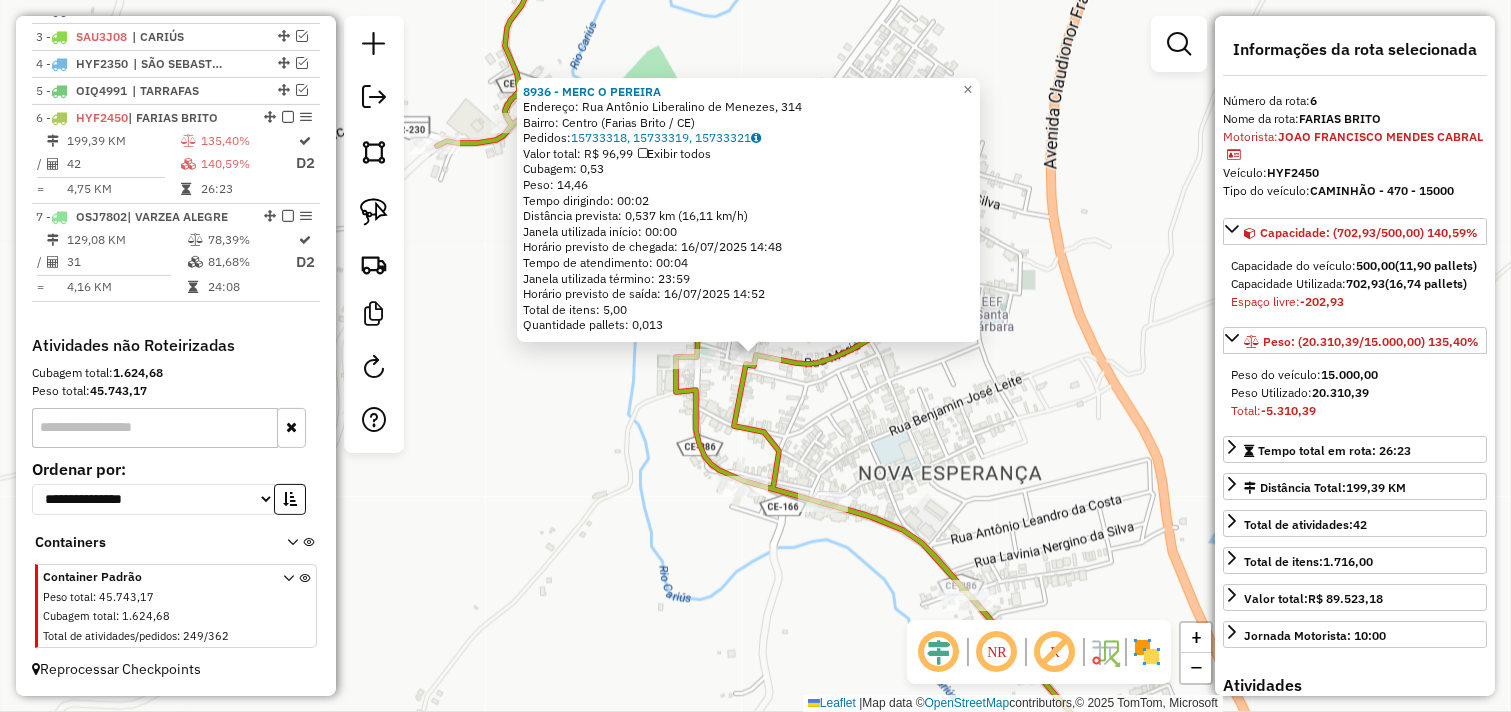 click on "8936 - MERC O PEREIRA  Endereço: Rua Antônio Liberalino de Menezes, 314   Bairro: Centro (Farias Brito / CE)   Pedidos:  15733318, 15733319, 15733321   Valor total: R$ 96,99   Exibir todos   Cubagem: 0,53  Peso: 14,46  Tempo dirigindo: 00:02   Distância prevista: 0,537 km (16,11 km/h)   Janela utilizada início: 00:00   Horário previsto de chegada: 16/07/2025 14:48   Tempo de atendimento: 00:04   Janela utilizada término: 23:59   Horário previsto de saída: 16/07/2025 14:52   Total de itens: 5,00   Quantidade pallets: 0,013  × Janela de atendimento Grade de atendimento Capacidade Transportadoras Veículos Cliente Pedidos  Rotas Selecione os dias de semana para filtrar as janelas de atendimento  Seg   Ter   Qua   Qui   Sex   Sáb   Dom  Informe o período da janela de atendimento: De: Até:  Filtrar exatamente a janela do cliente  Considerar janela de atendimento padrão  Selecione os dias de semana para filtrar as grades de atendimento  Seg   Ter   Qua   Qui   Sex   Sáb   Dom   Peso mínimo:   De:  +" 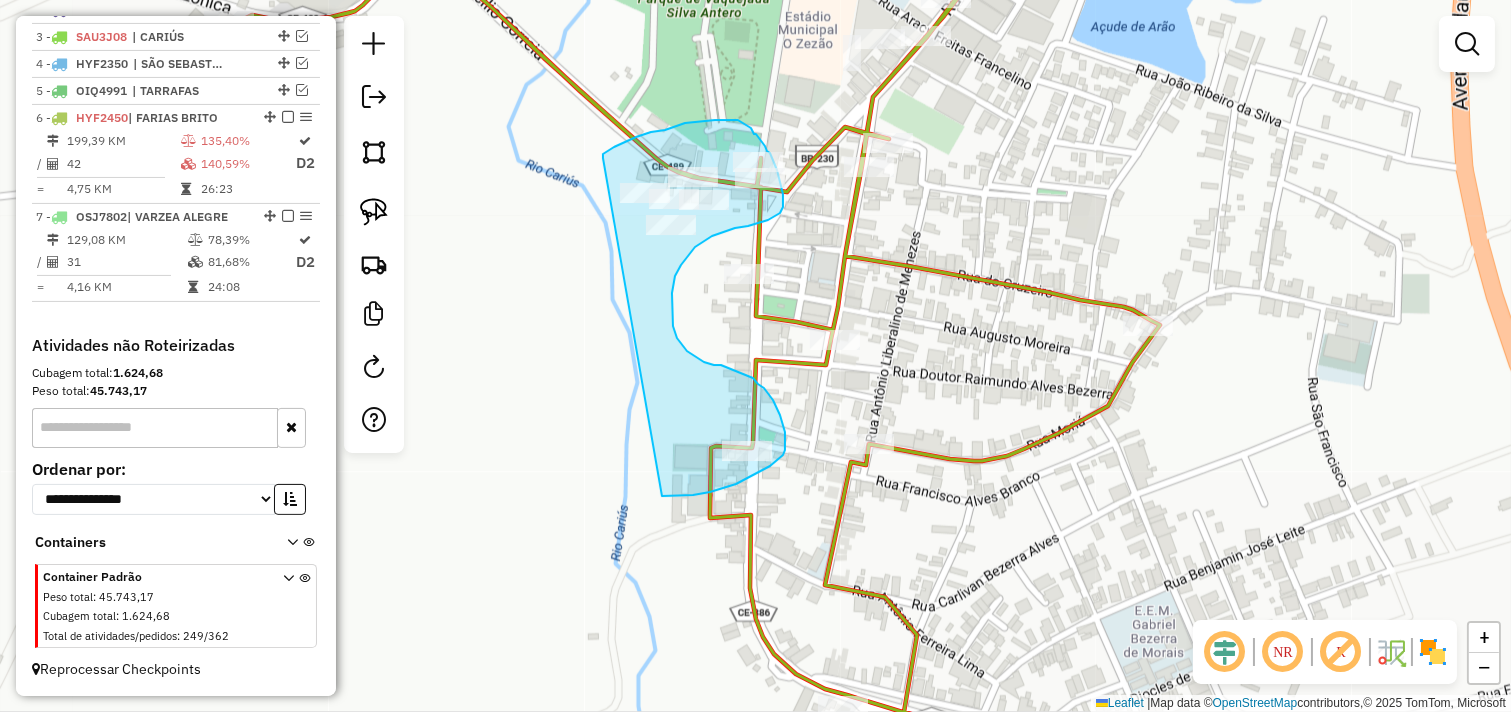 drag, startPoint x: 604, startPoint y: 153, endPoint x: 615, endPoint y: 488, distance: 335.18054 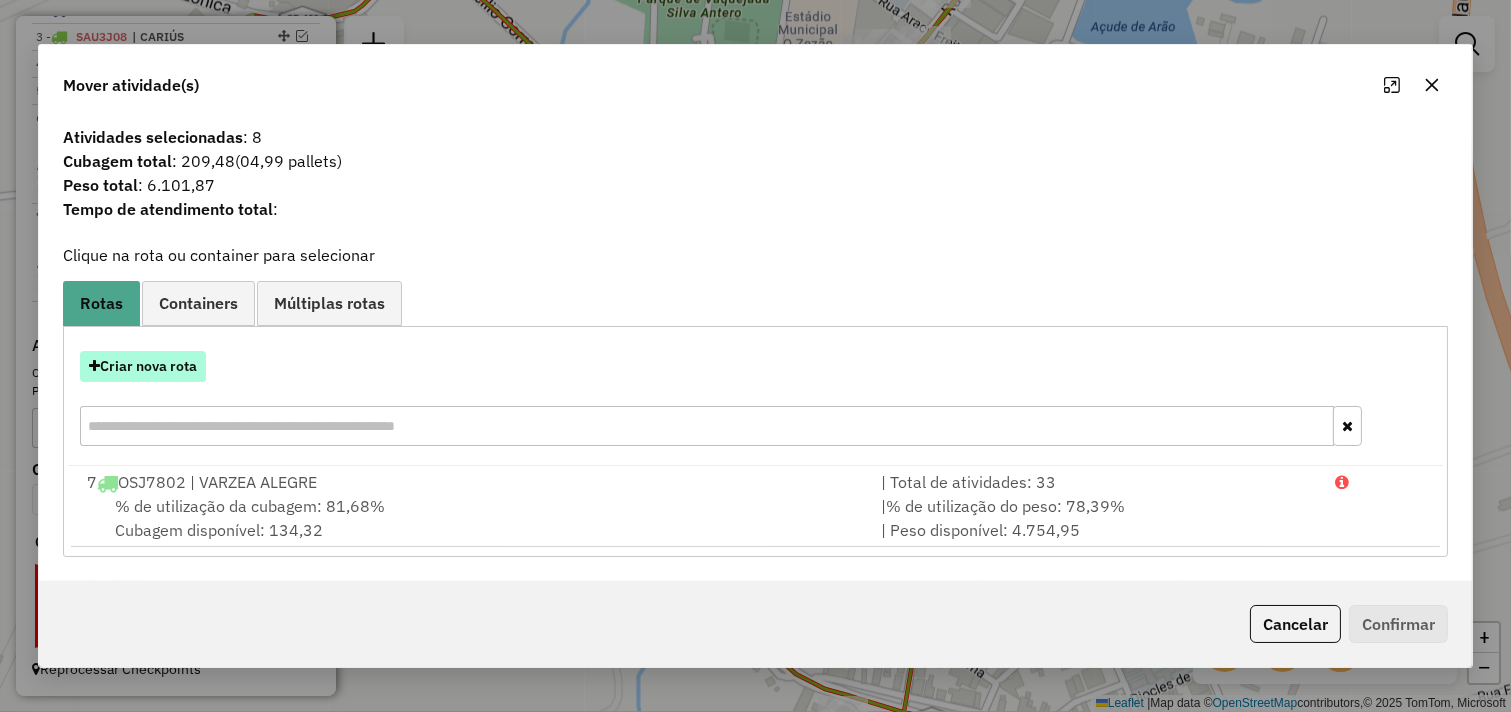 click on "Criar nova rota" at bounding box center [143, 366] 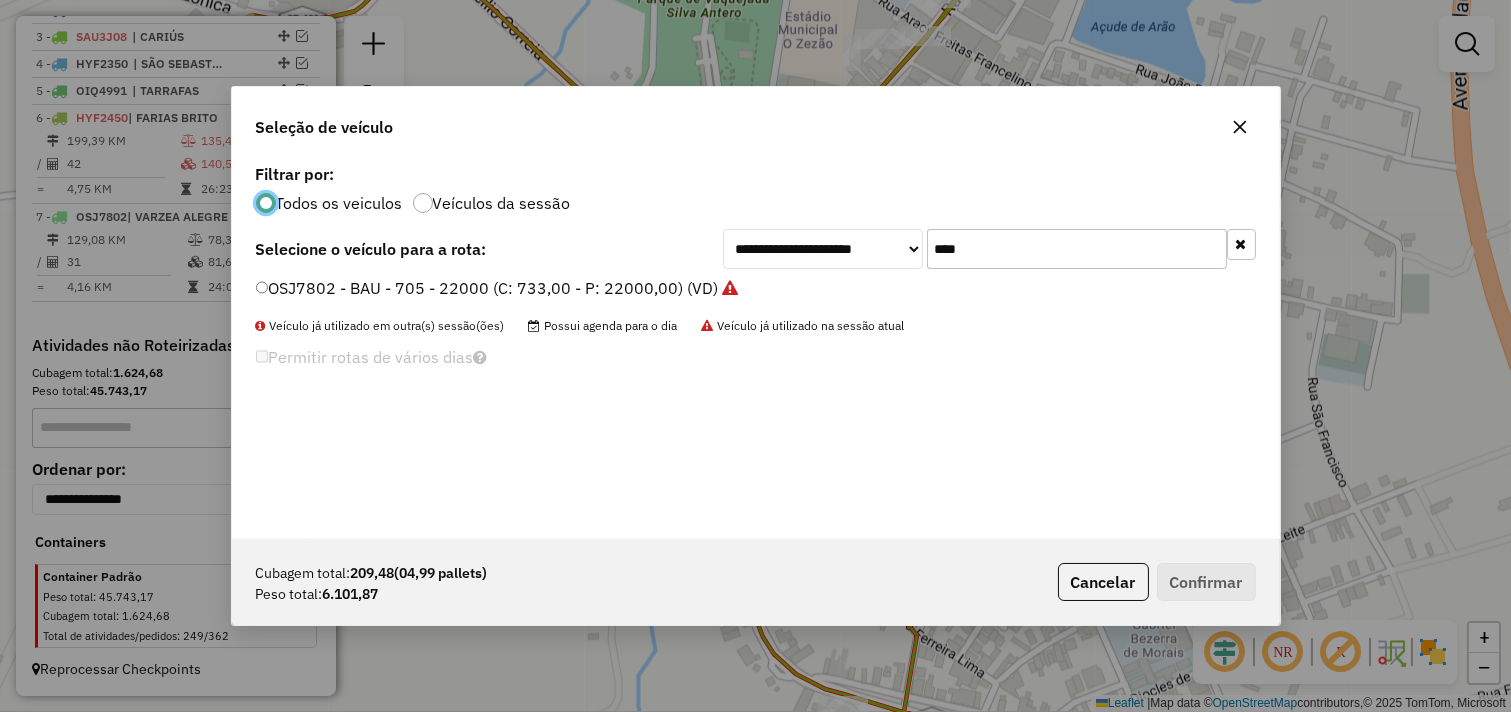 scroll, scrollTop: 11, scrollLeft: 5, axis: both 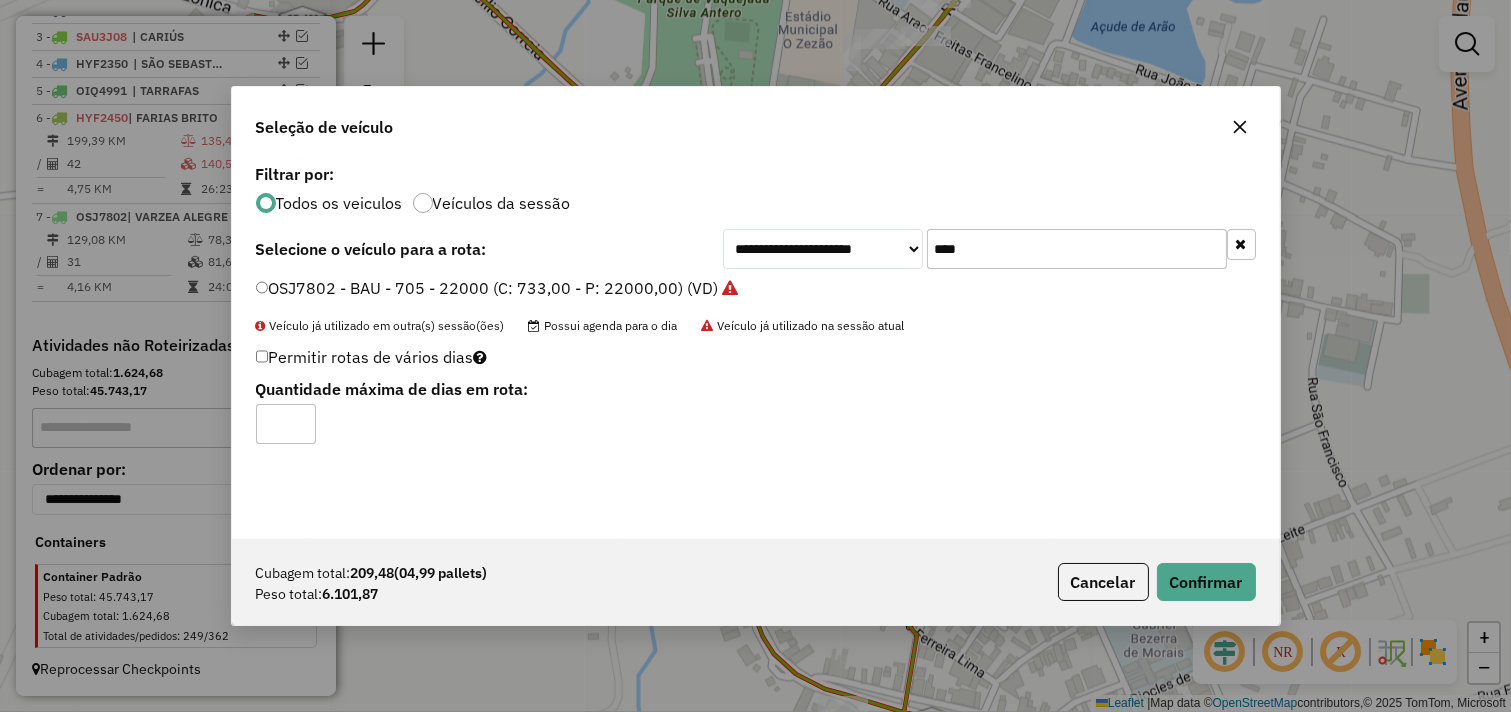 drag, startPoint x: 297, startPoint y: 415, endPoint x: 308, endPoint y: 420, distance: 12.083046 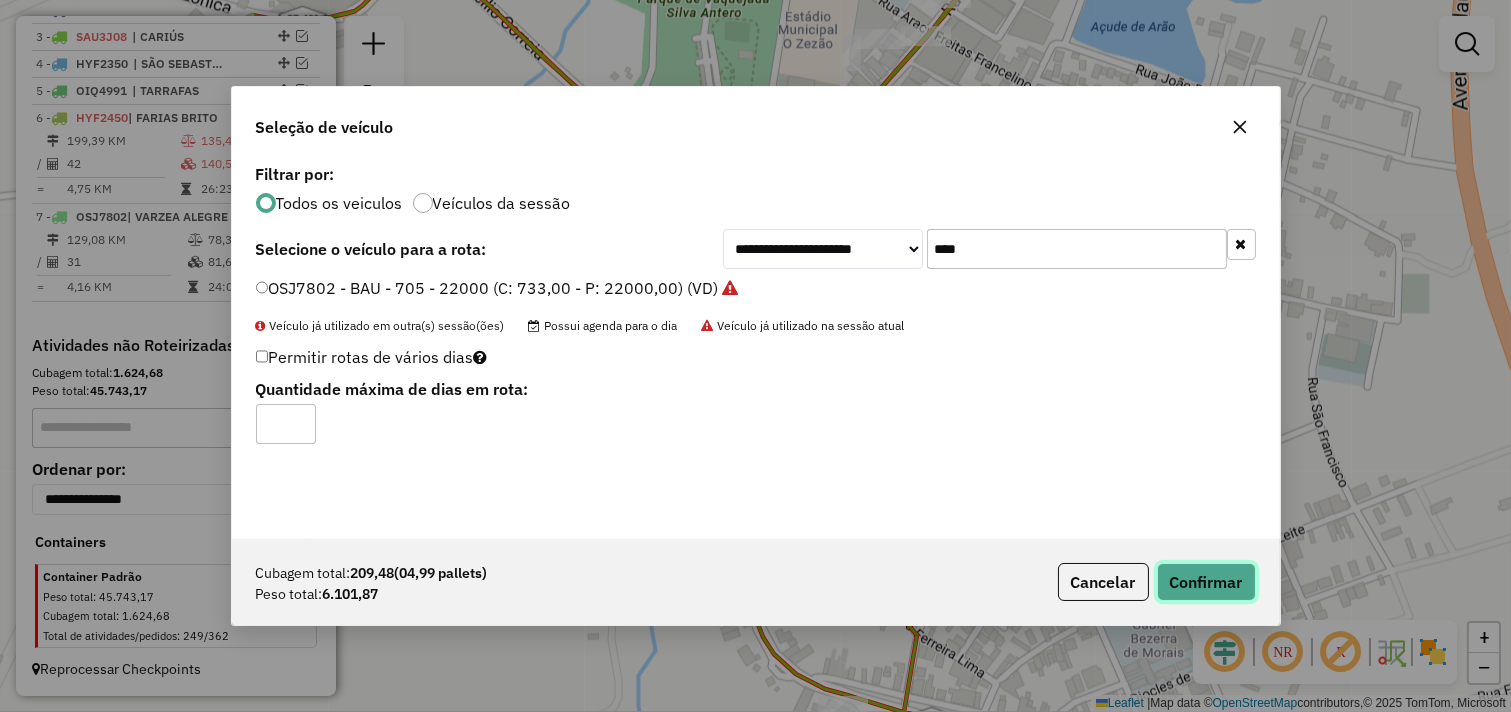 click on "Confirmar" 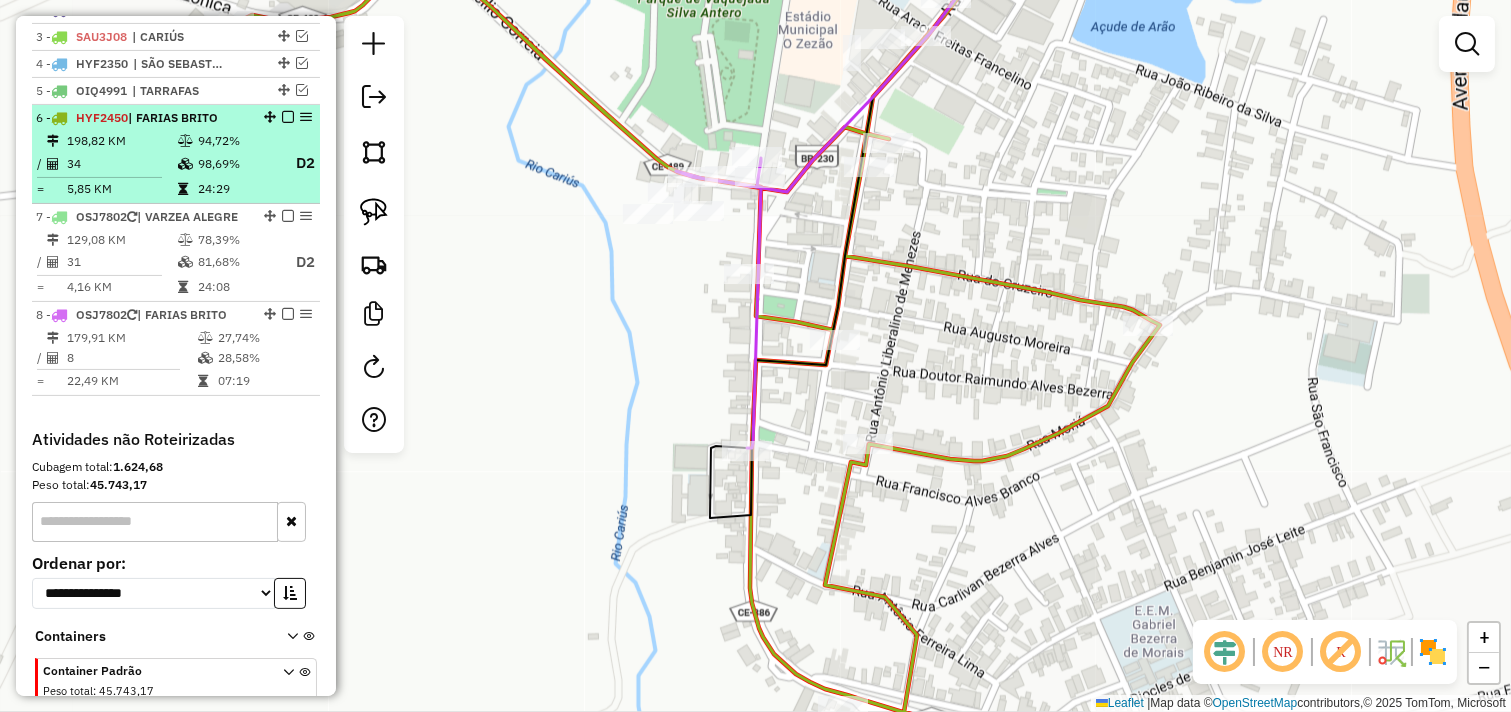 click on "98,69%" at bounding box center [237, 163] 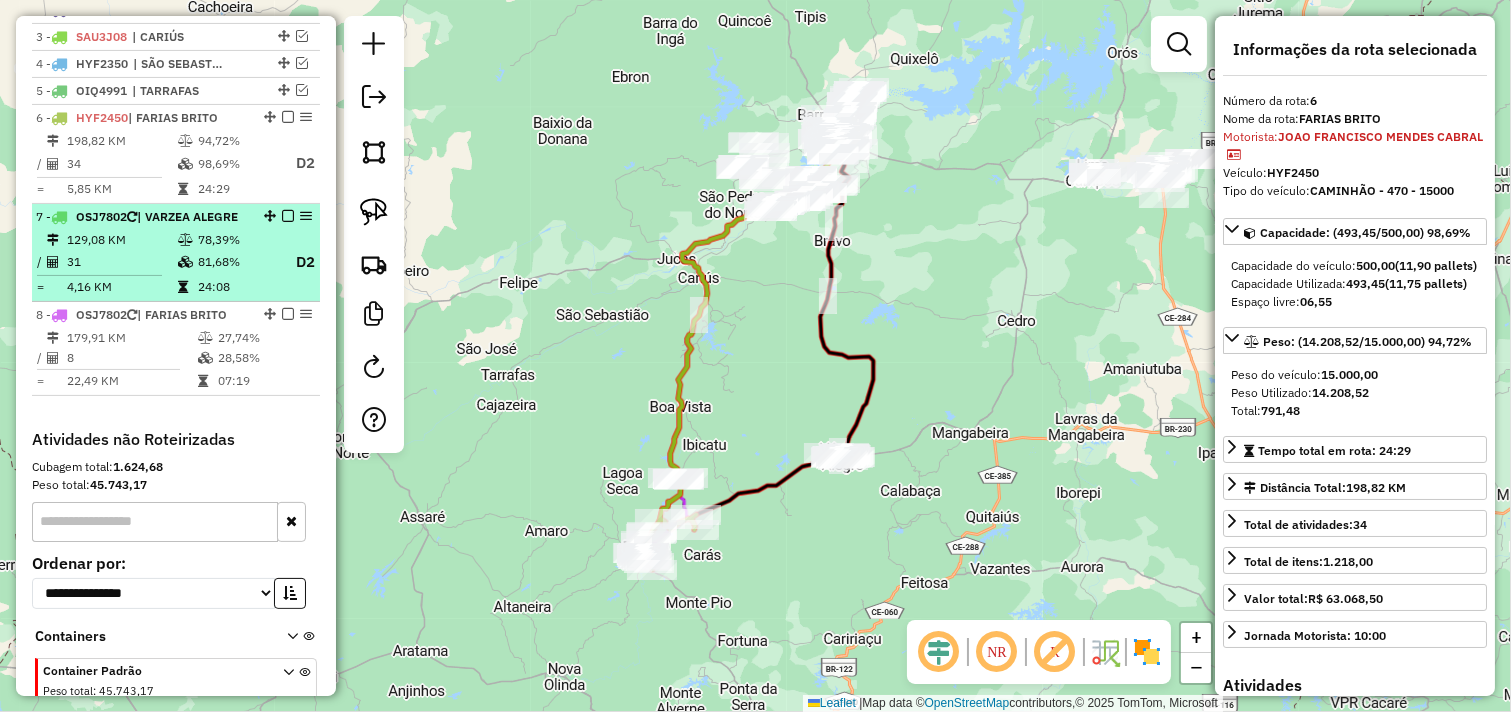 click on "129,08 KM" at bounding box center (121, 240) 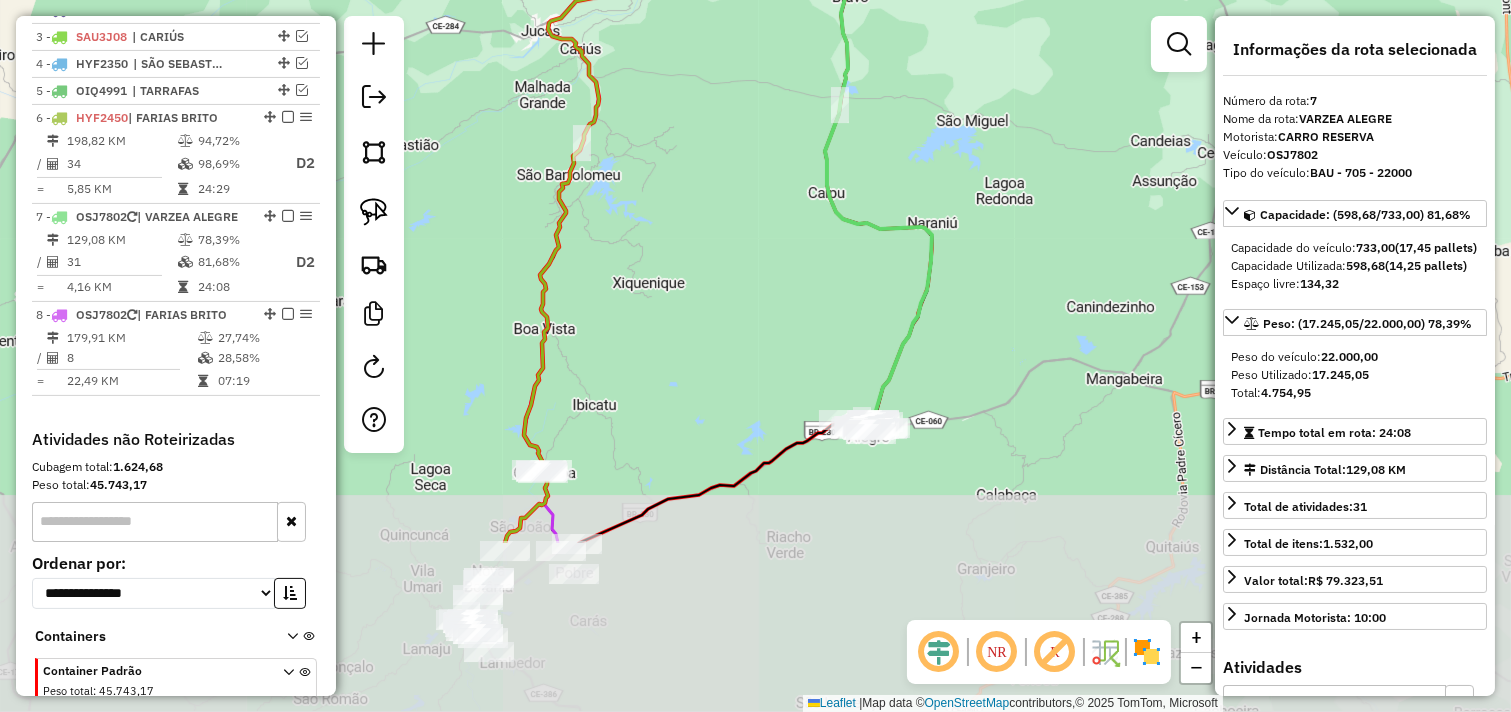drag, startPoint x: 623, startPoint y: 526, endPoint x: 716, endPoint y: 326, distance: 220.56519 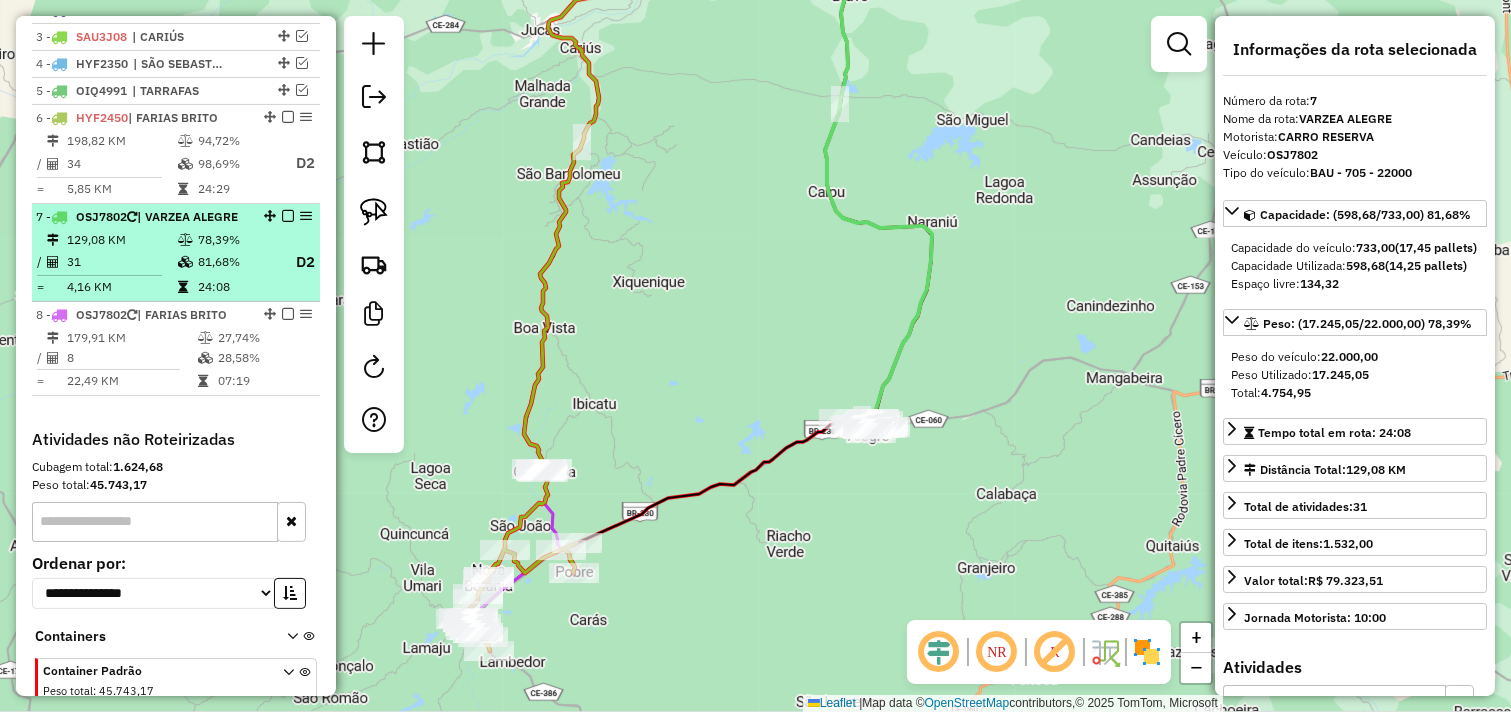 click on "78,39%" at bounding box center [237, 240] 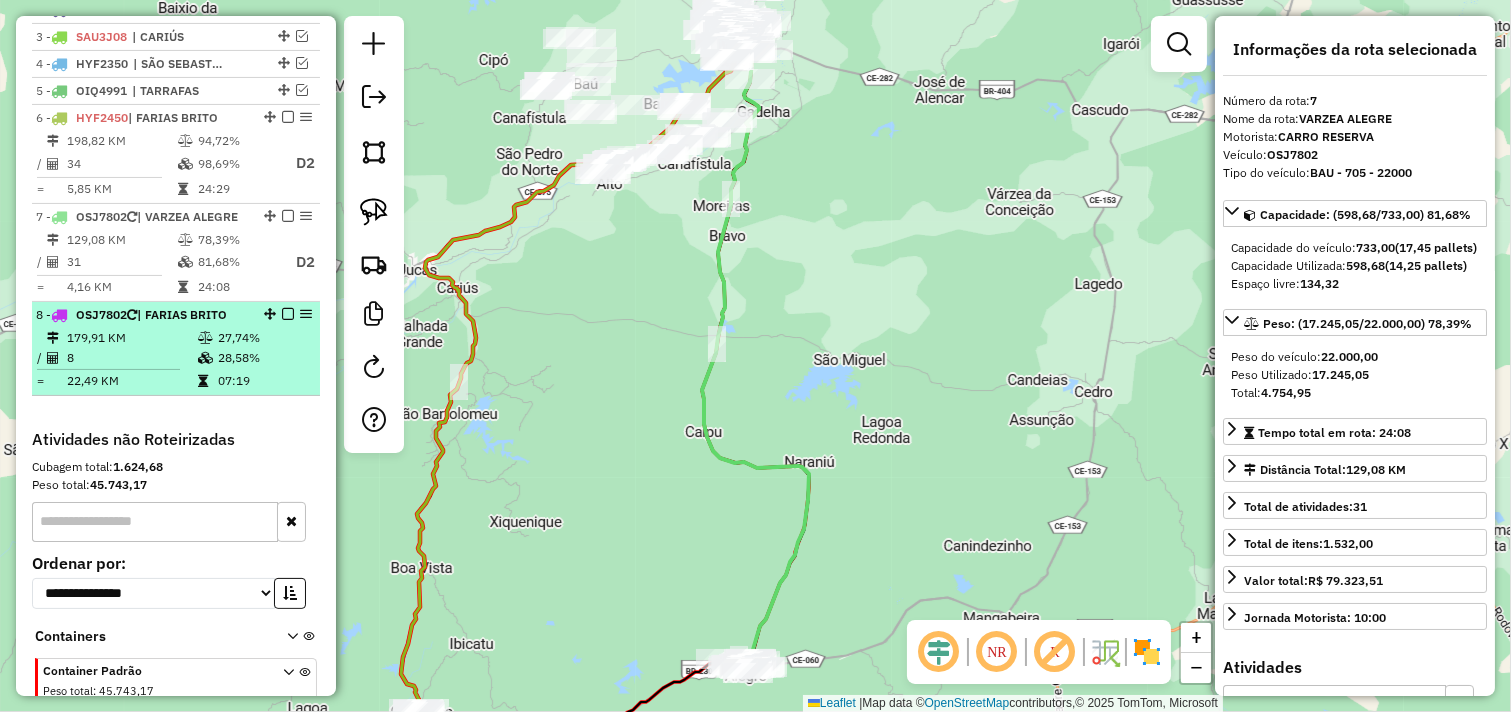 click on "27,74%" at bounding box center [264, 338] 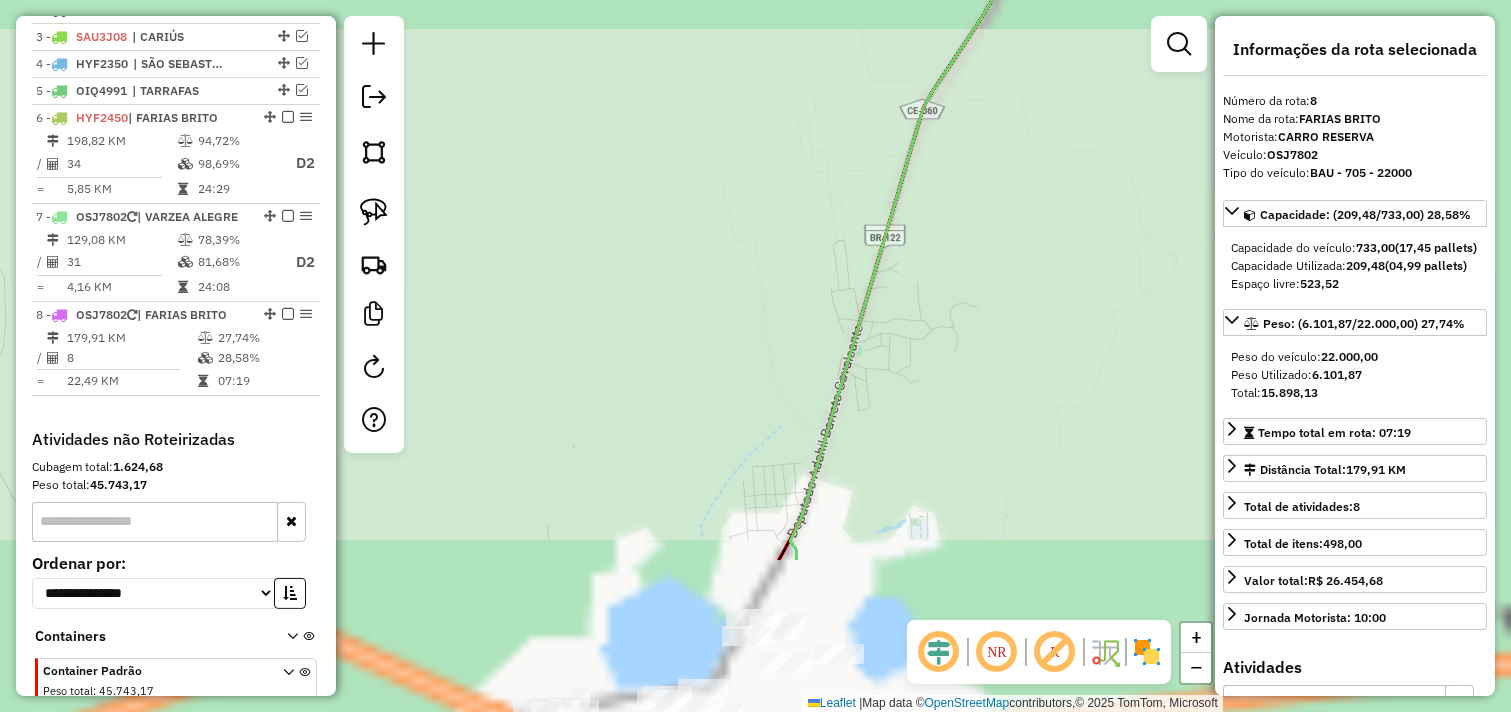drag, startPoint x: 792, startPoint y: 436, endPoint x: 656, endPoint y: 97, distance: 365.2629 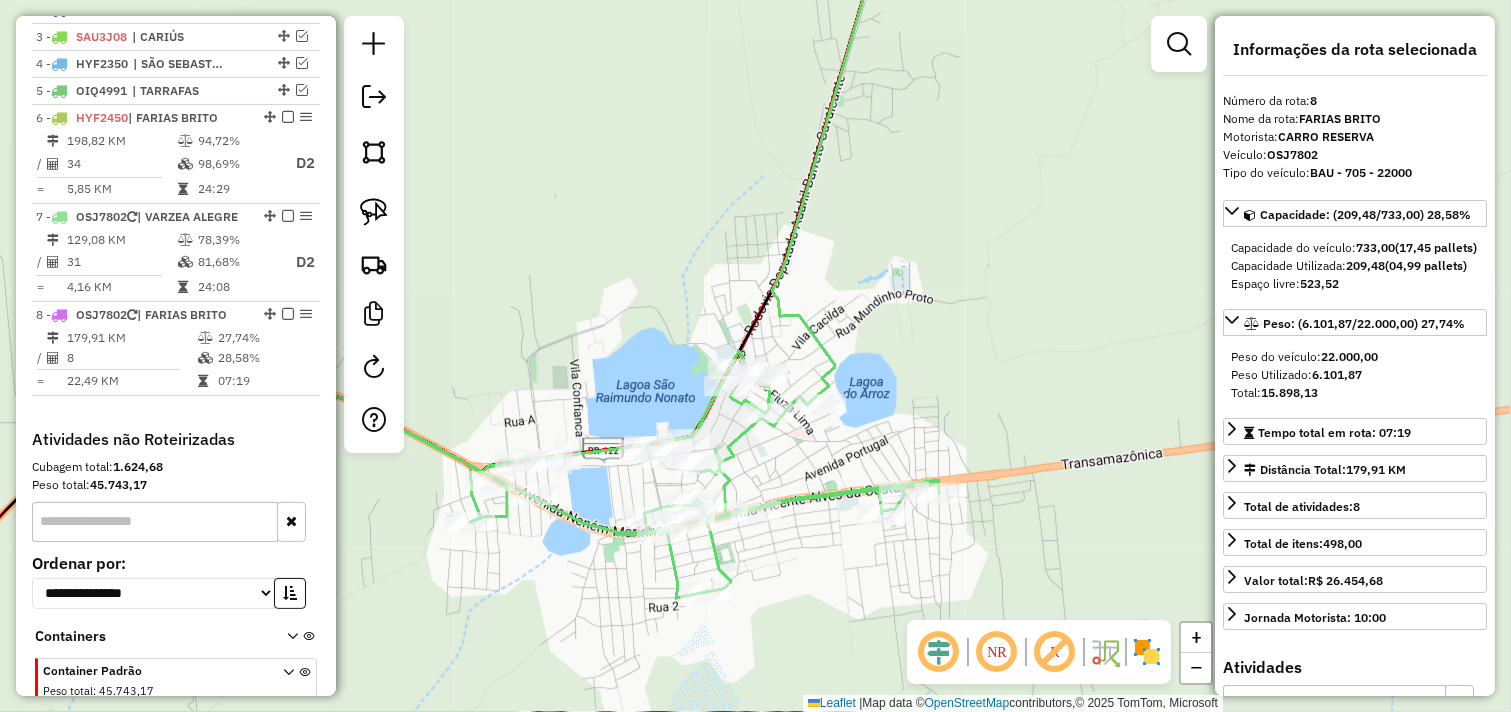 drag, startPoint x: 682, startPoint y: 208, endPoint x: 756, endPoint y: 56, distance: 169.0562 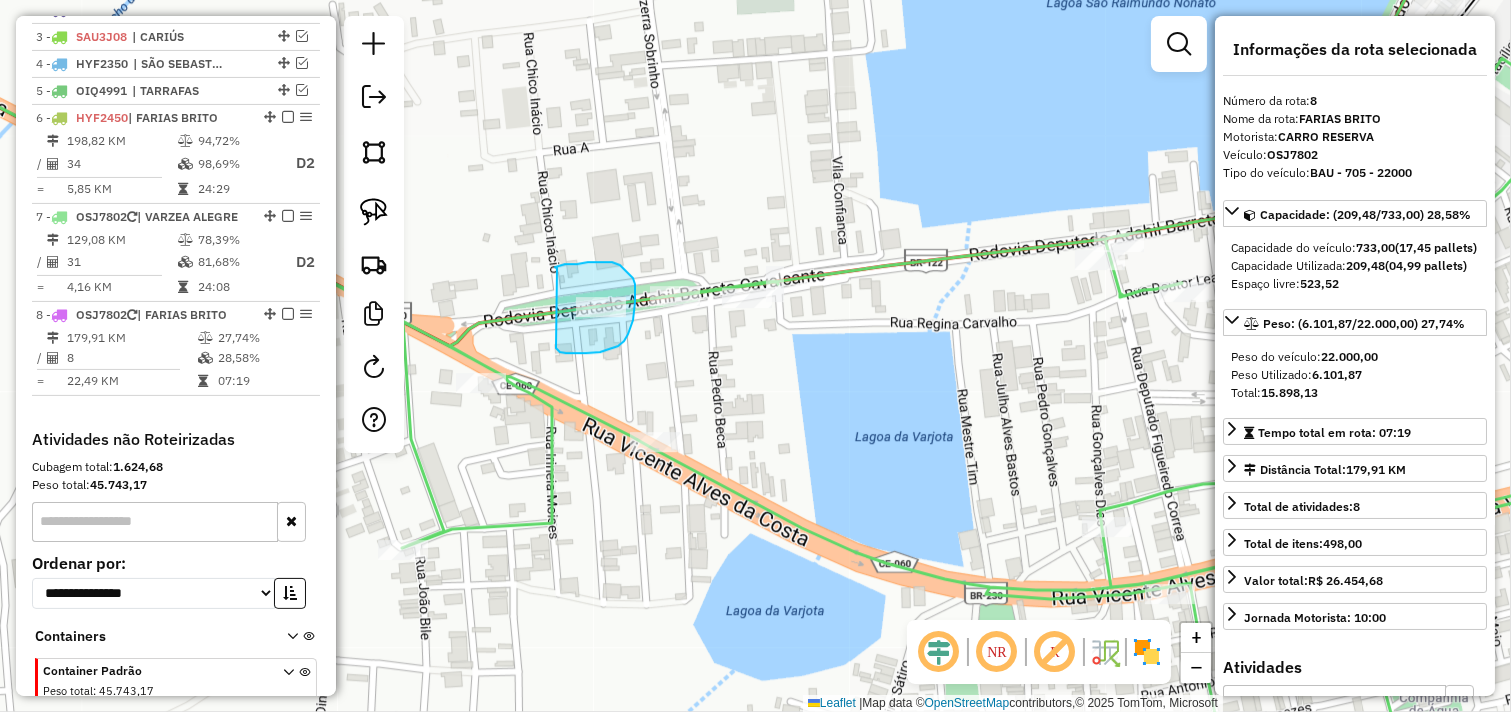 drag, startPoint x: 557, startPoint y: 268, endPoint x: 555, endPoint y: 347, distance: 79.025314 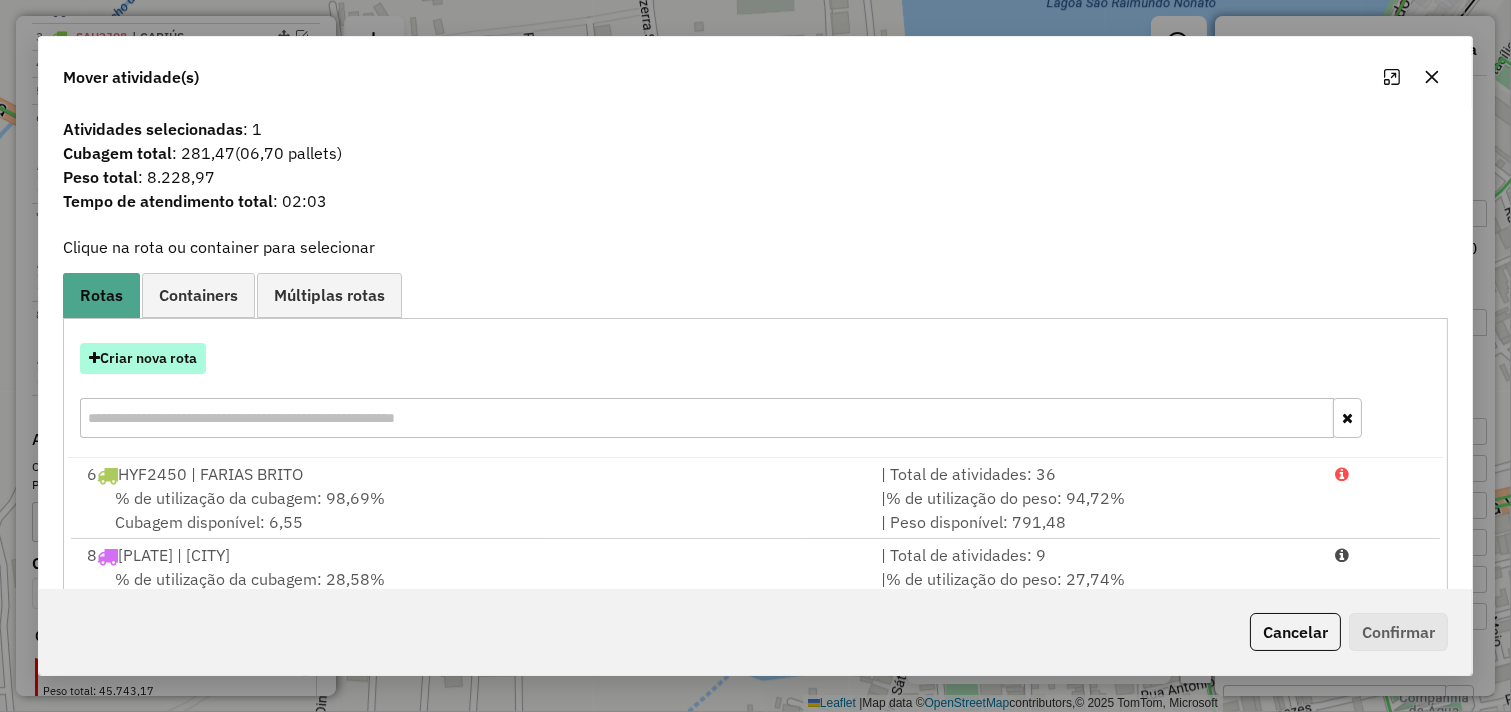 click on "Criar nova rota" at bounding box center (143, 358) 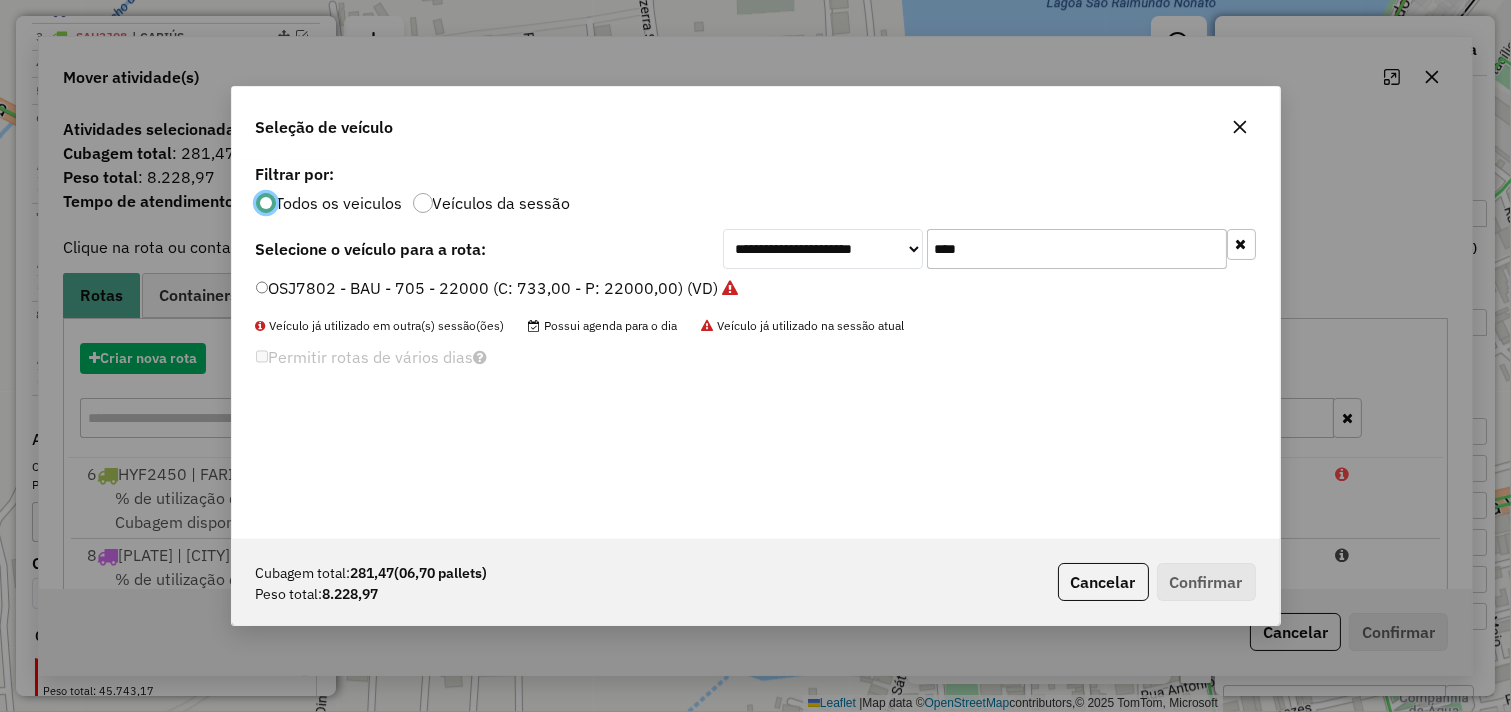 scroll, scrollTop: 11, scrollLeft: 5, axis: both 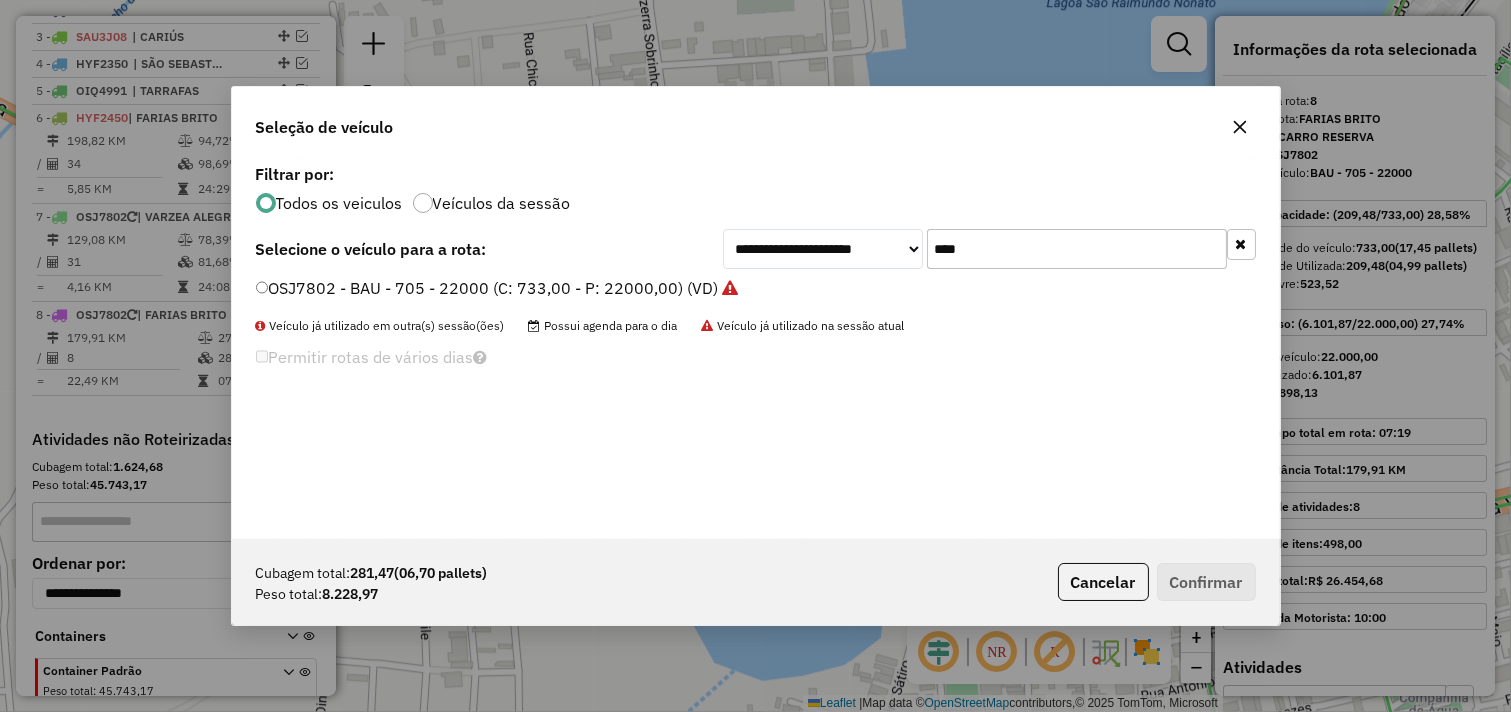 drag, startPoint x: 1032, startPoint y: 248, endPoint x: 715, endPoint y: 238, distance: 317.15768 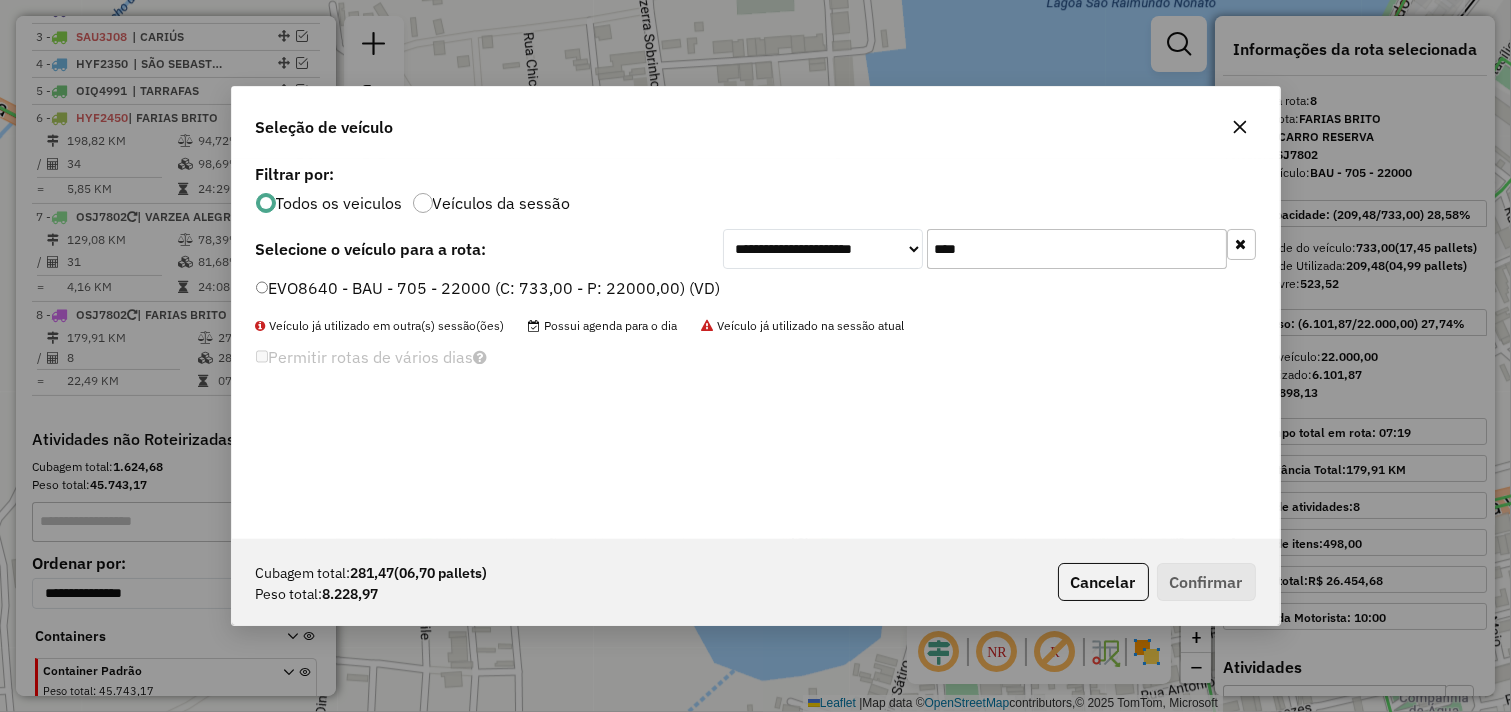 type on "****" 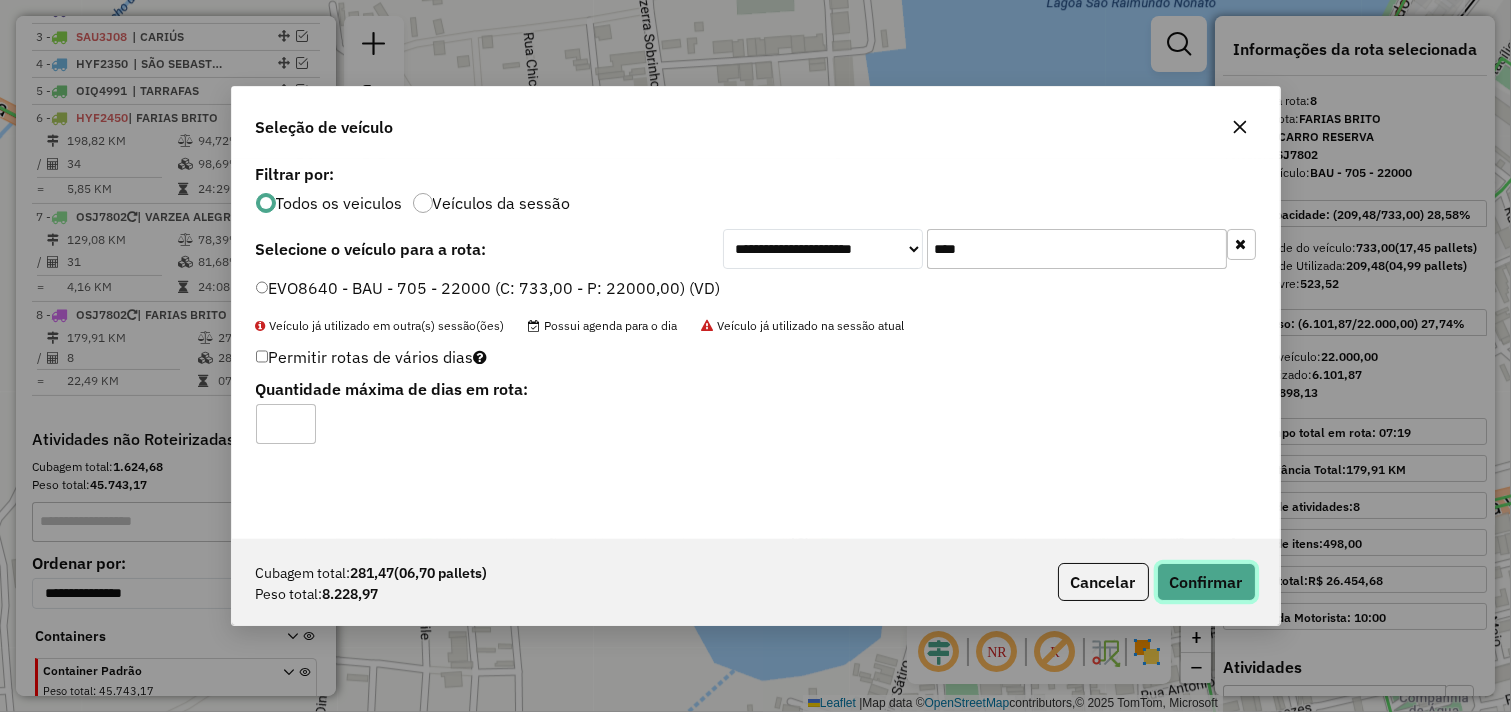 click on "Confirmar" 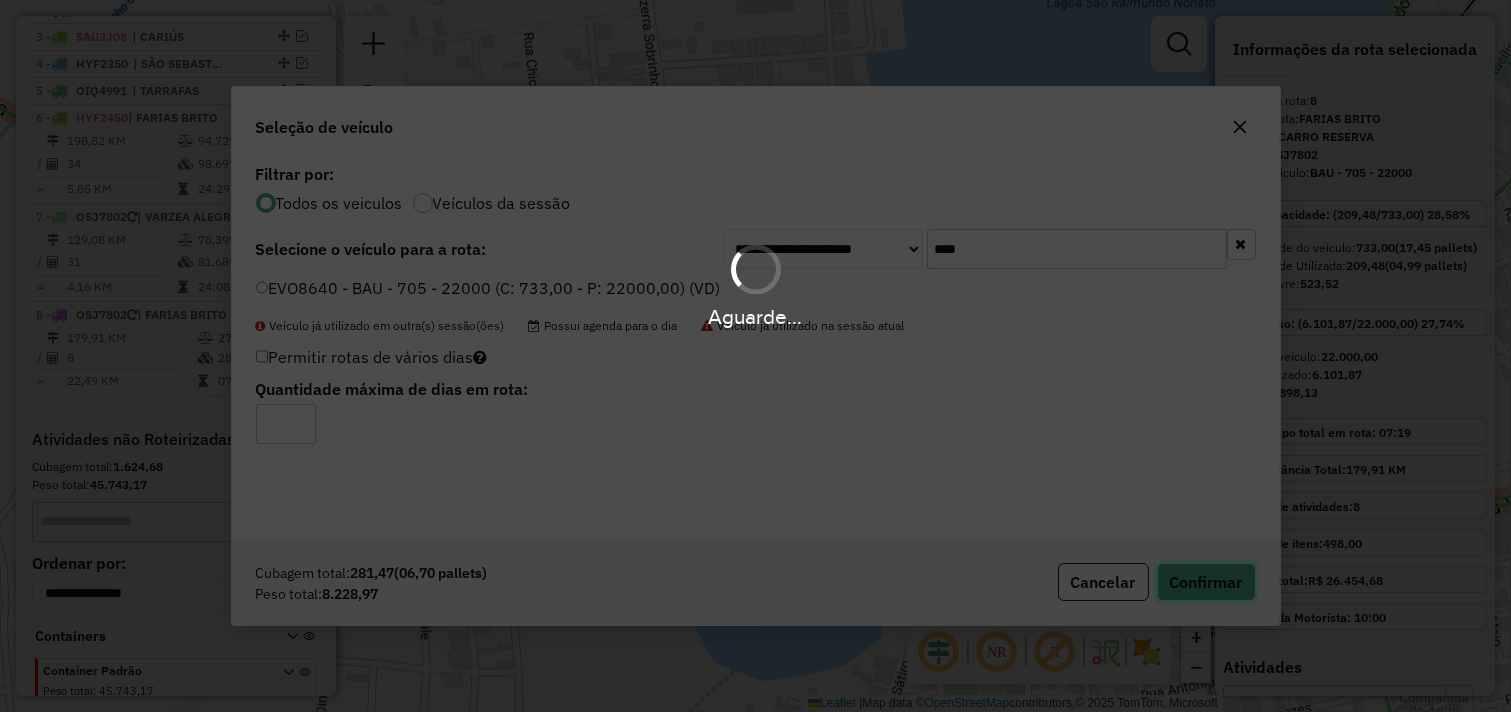 type 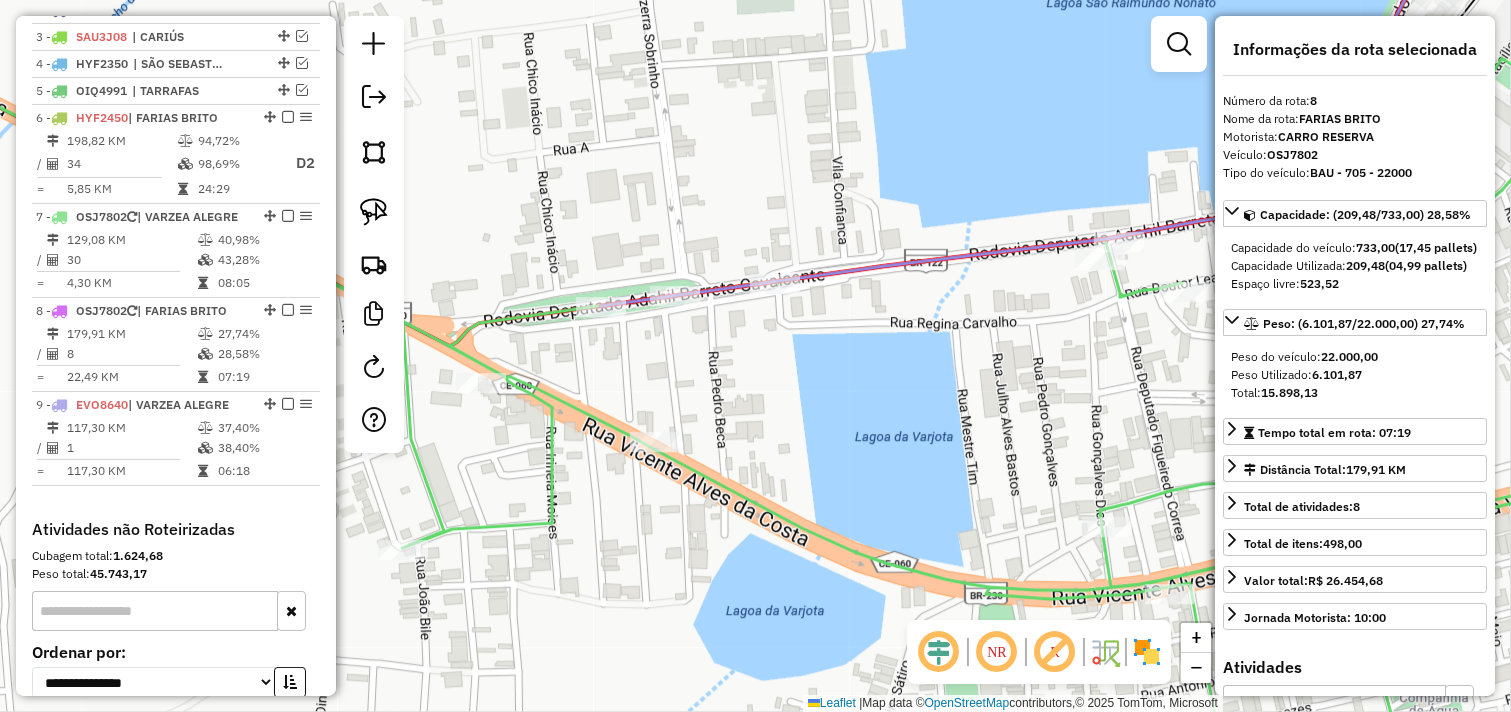 scroll, scrollTop: 1021, scrollLeft: 0, axis: vertical 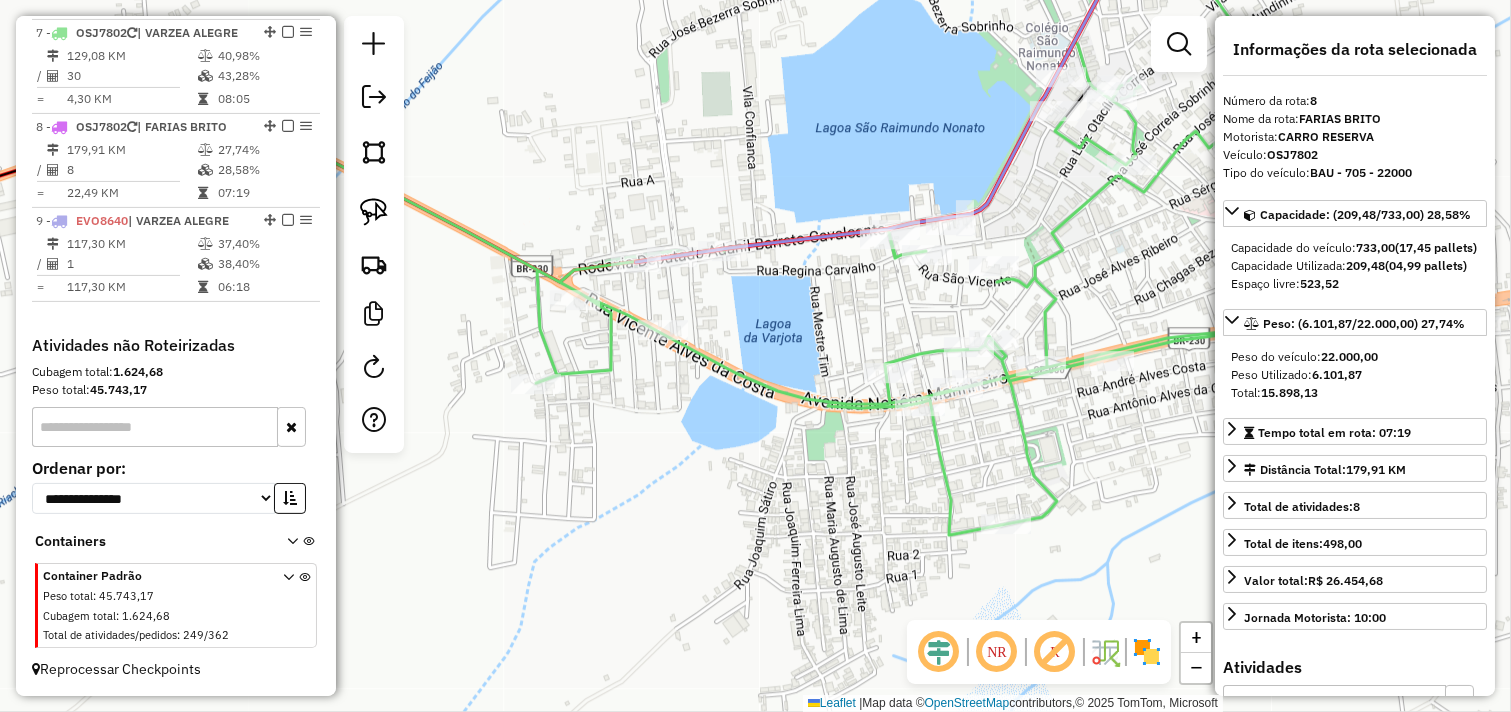 drag, startPoint x: 718, startPoint y: 313, endPoint x: 606, endPoint y: 308, distance: 112.11155 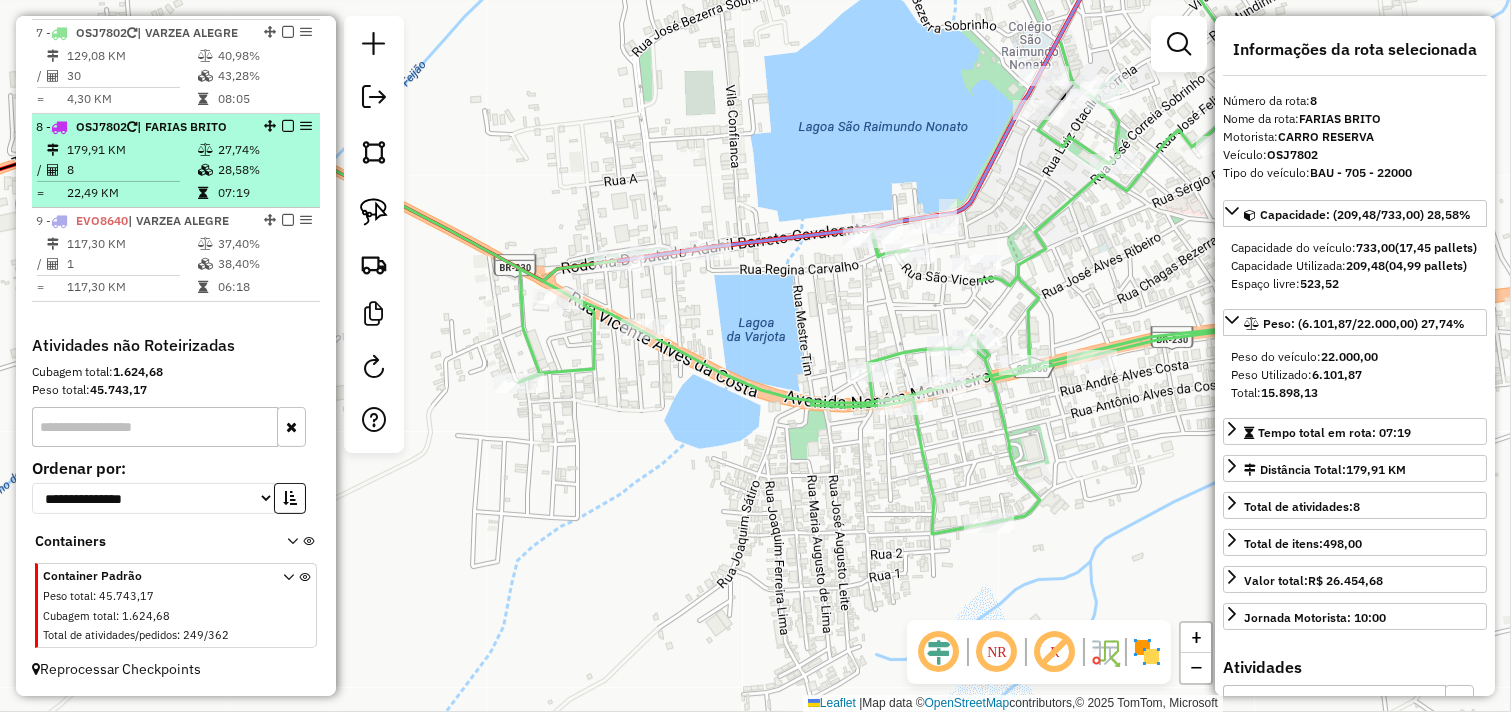 scroll, scrollTop: 910, scrollLeft: 0, axis: vertical 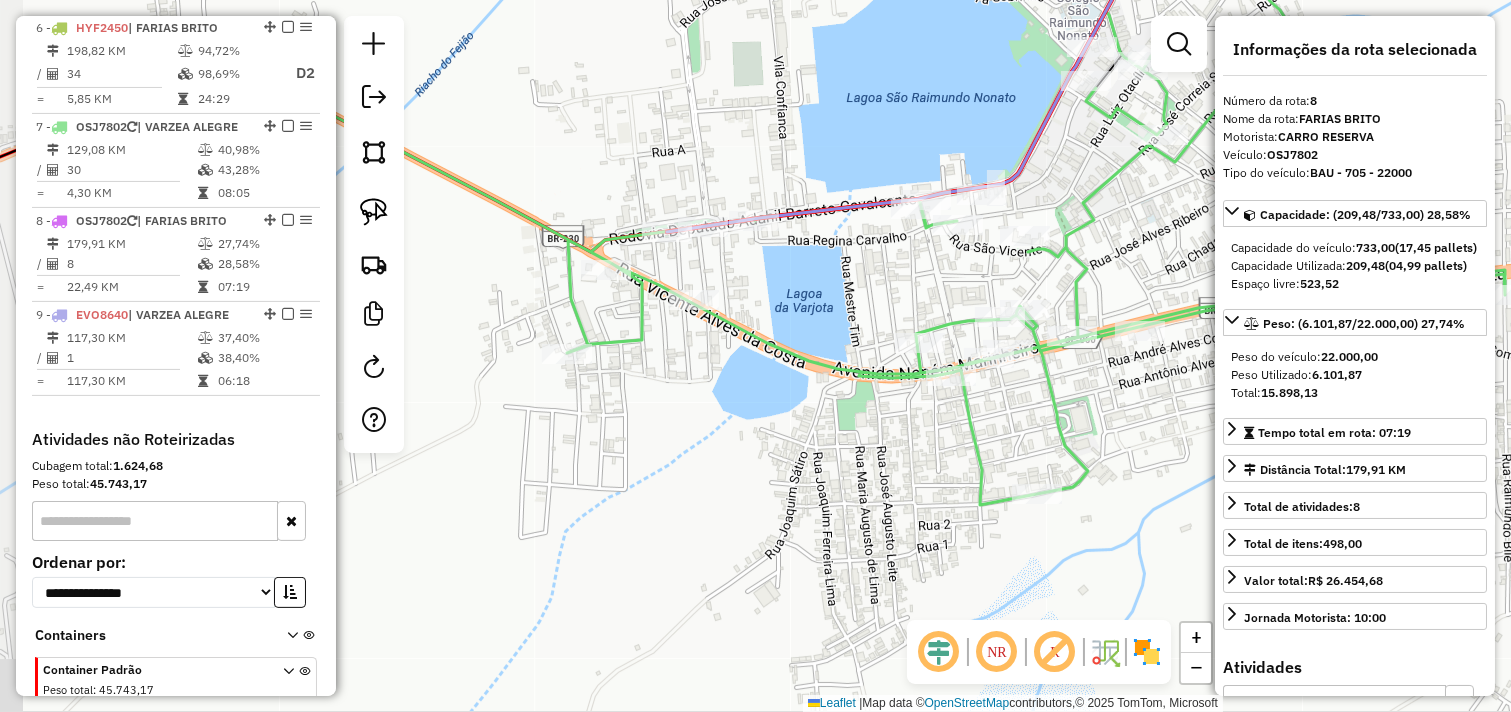 drag, startPoint x: 753, startPoint y: 308, endPoint x: 801, endPoint y: 276, distance: 57.68882 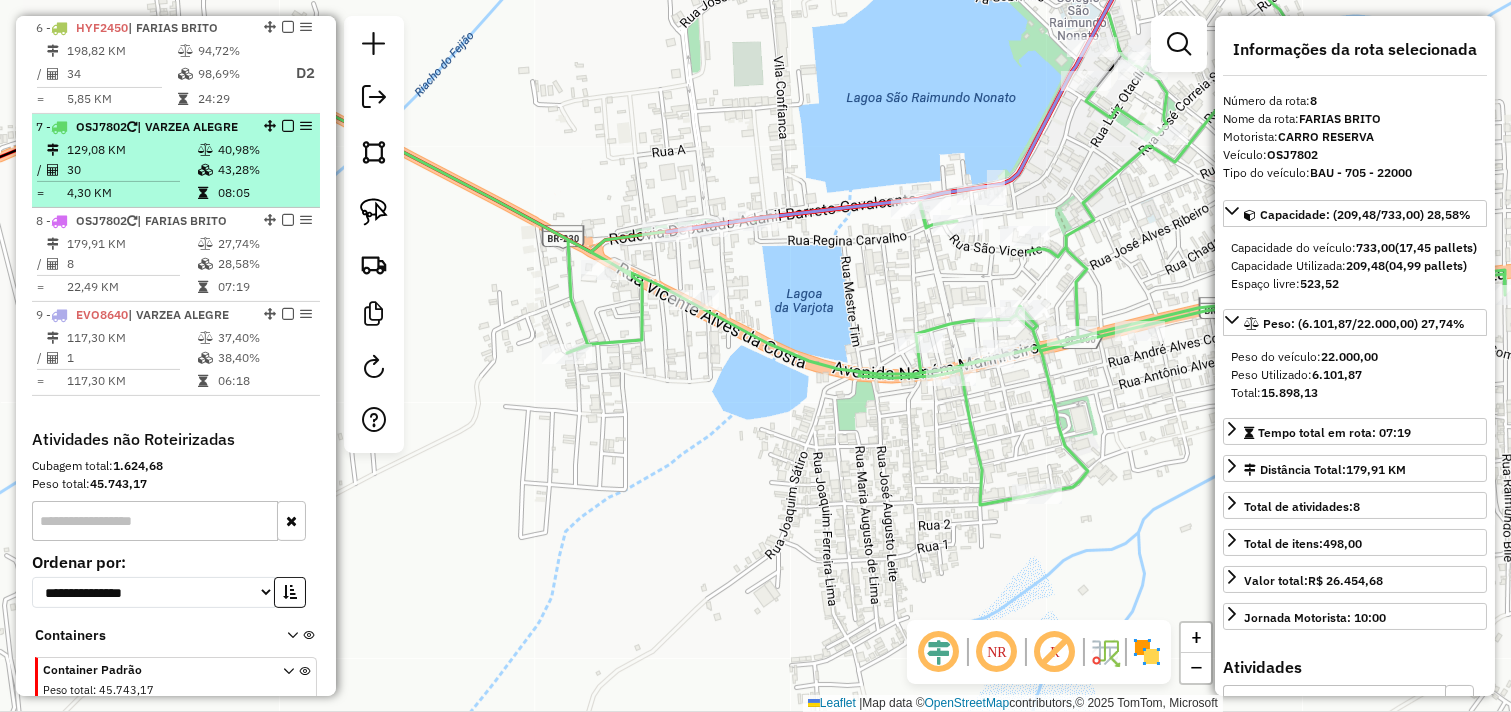 click on "7 -       OSJ7802   | VARZEA ALEGRE  129,08 KM   40,98%  /  30   43,28%     =  4,30 KM   08:05" at bounding box center [176, 161] 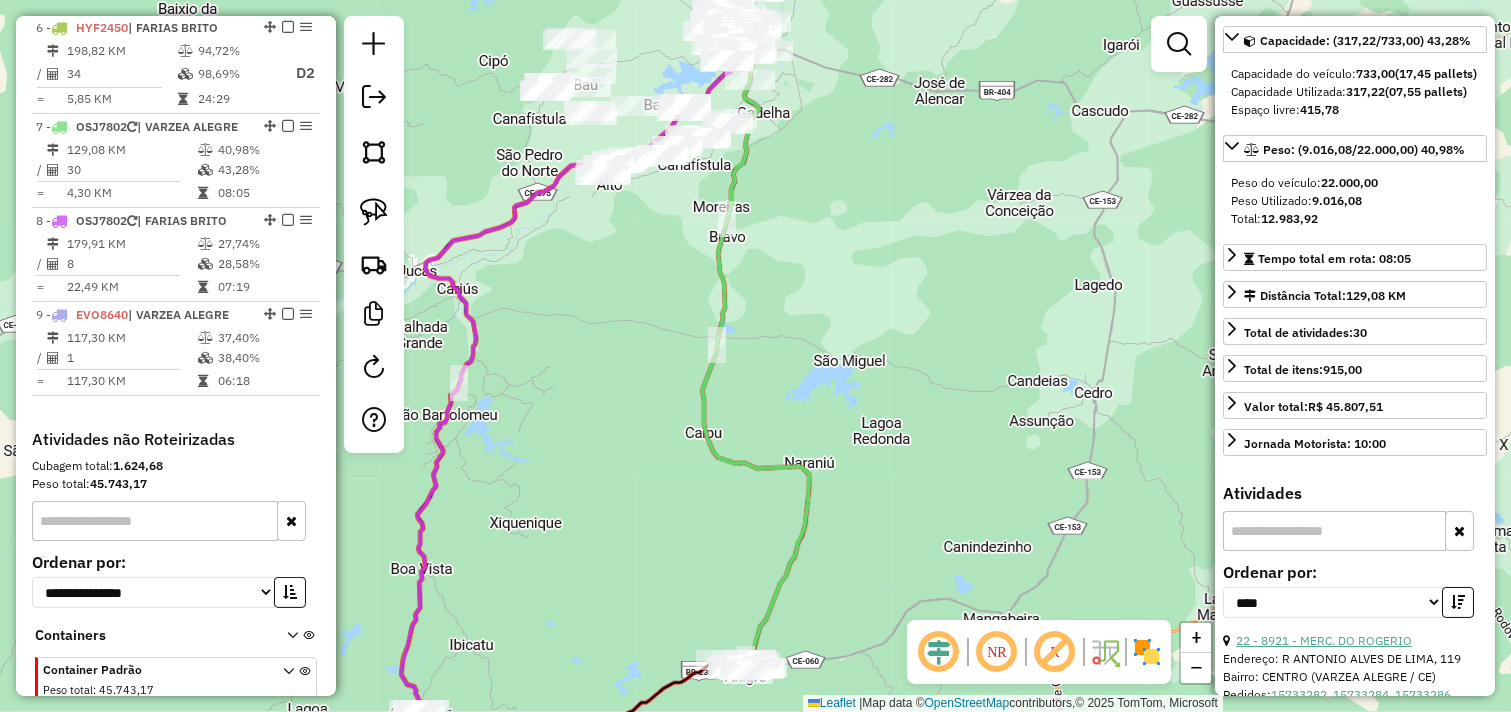 scroll, scrollTop: 444, scrollLeft: 0, axis: vertical 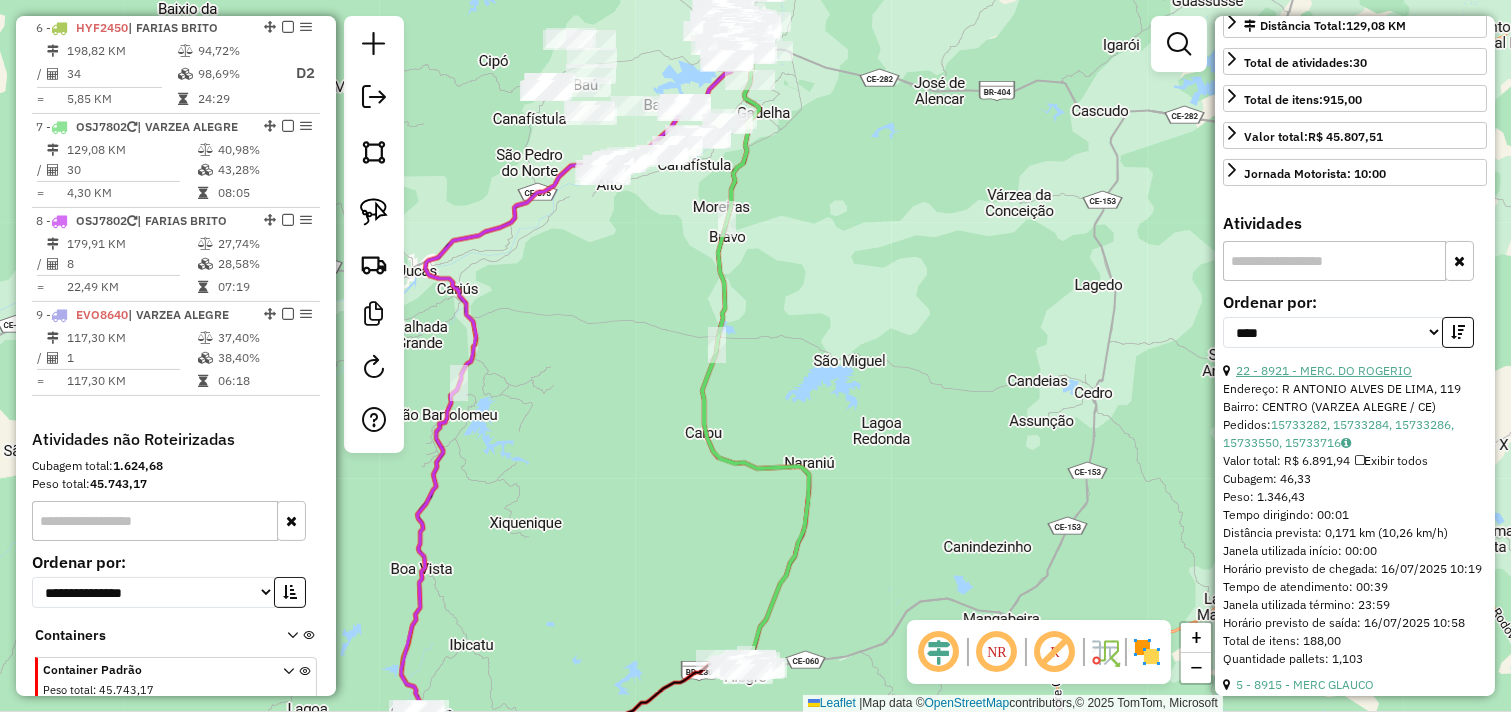 click on "22 - 8921 - MERC. DO ROGERIO" at bounding box center [1324, 370] 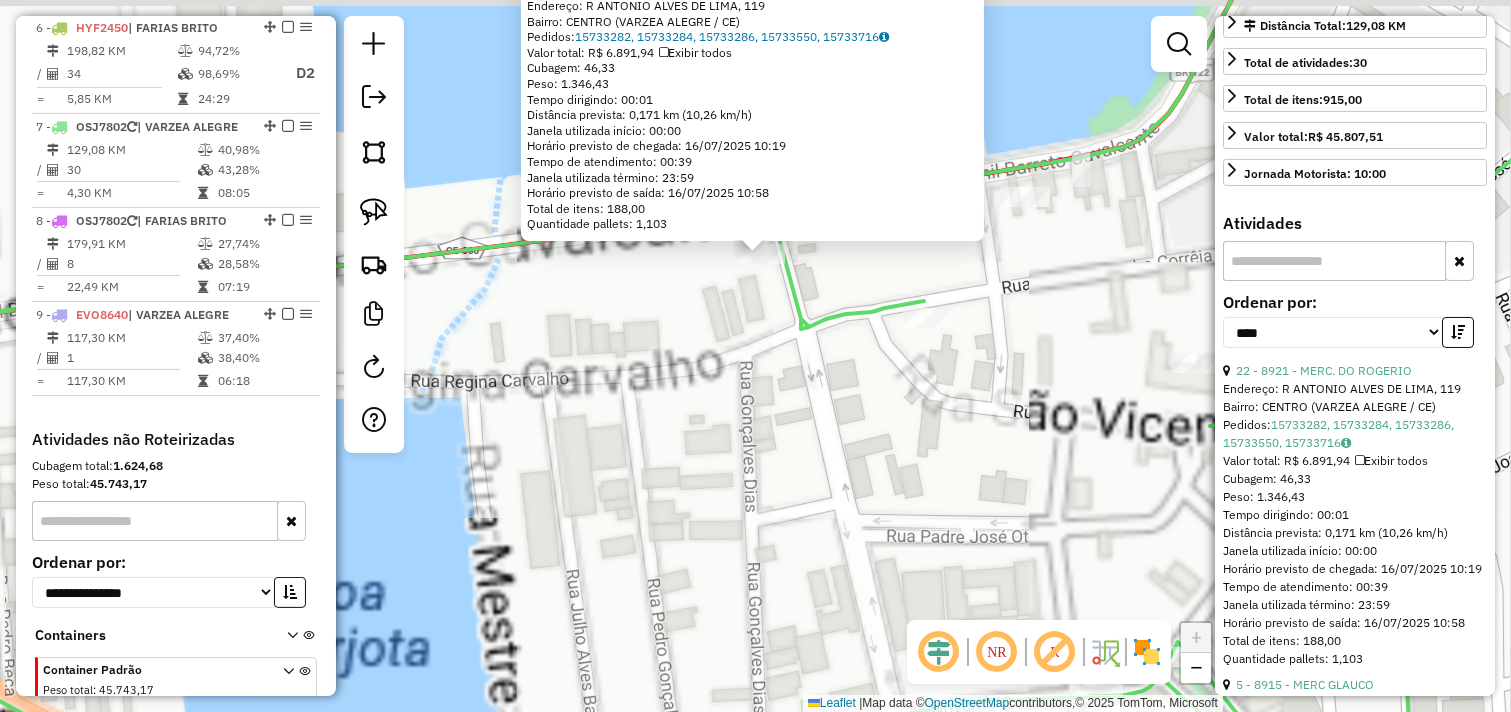 drag, startPoint x: 740, startPoint y: 293, endPoint x: 688, endPoint y: 322, distance: 59.5399 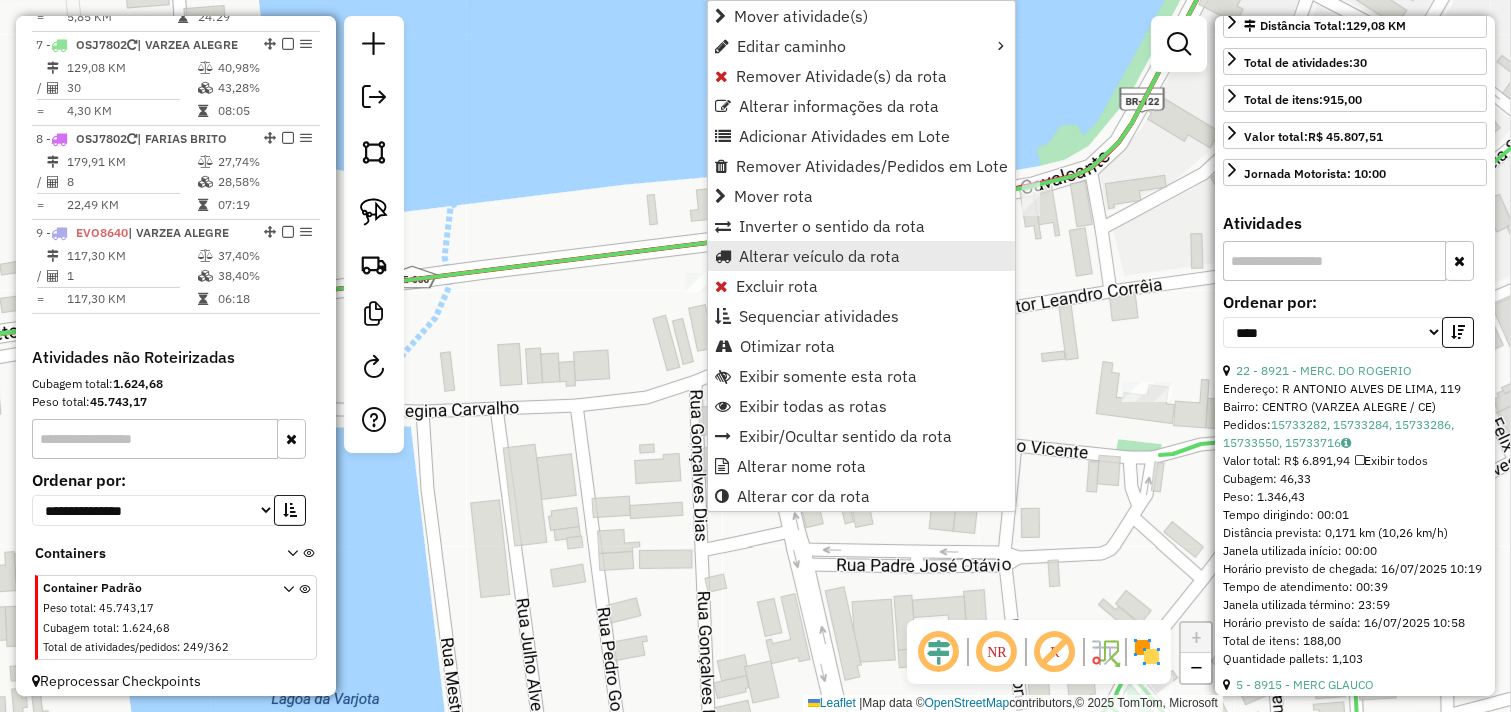 scroll, scrollTop: 1006, scrollLeft: 0, axis: vertical 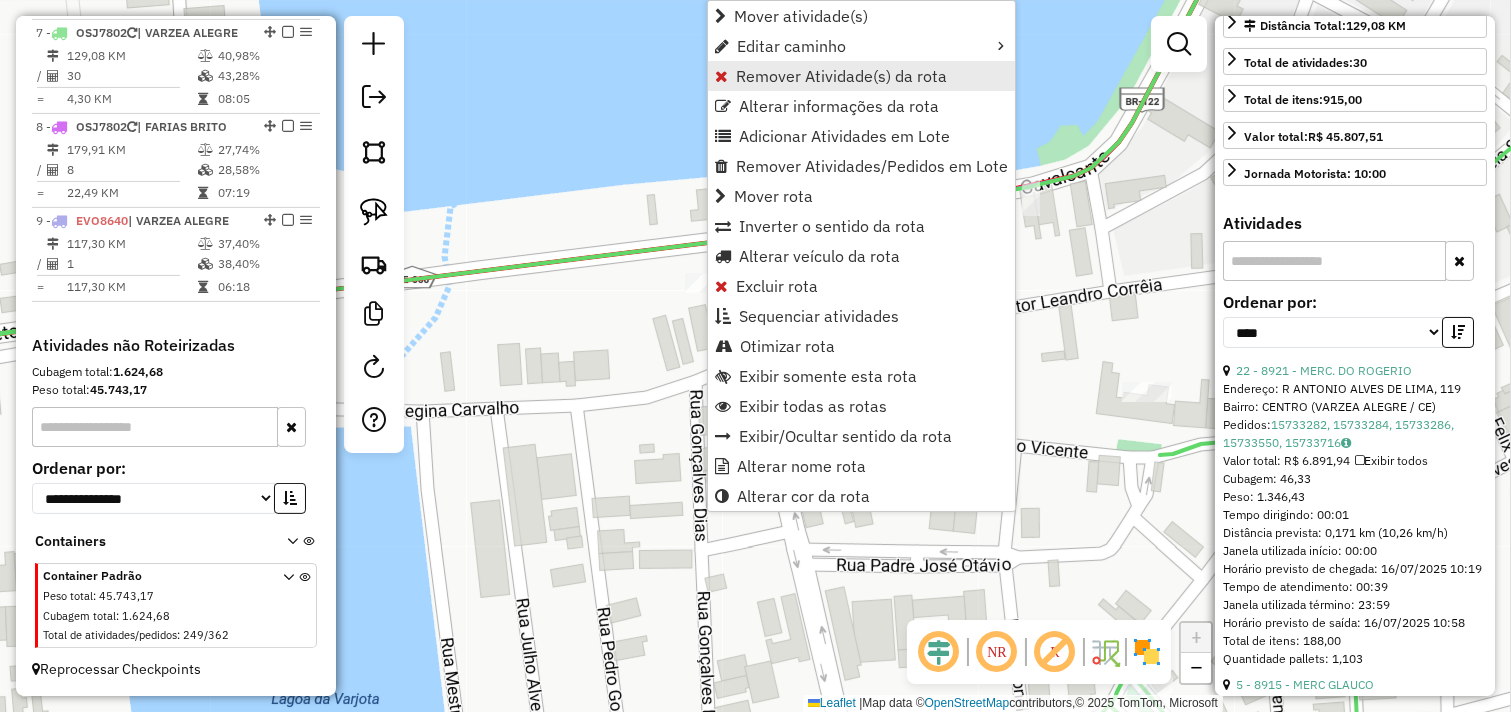 click on "Remover Atividade(s) da rota" at bounding box center [841, 76] 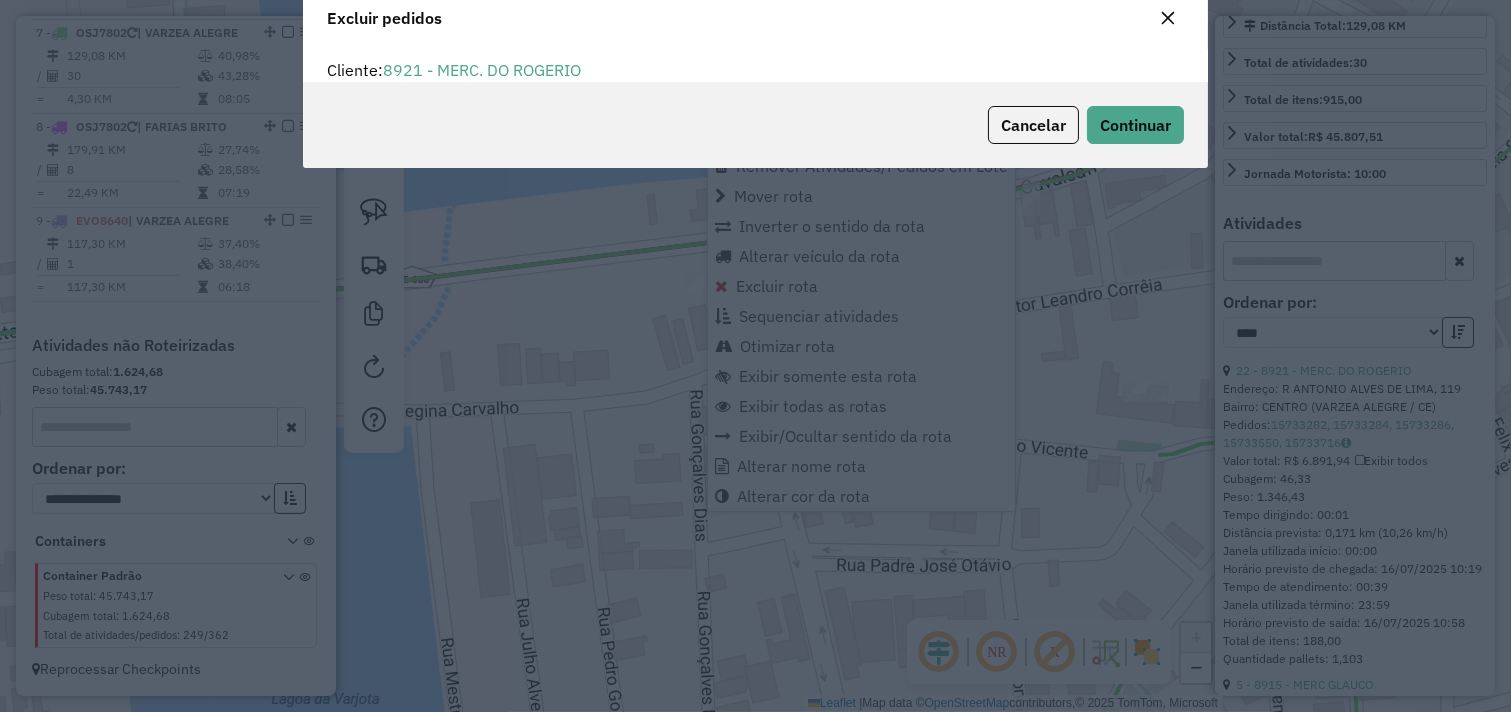 scroll, scrollTop: 0, scrollLeft: 0, axis: both 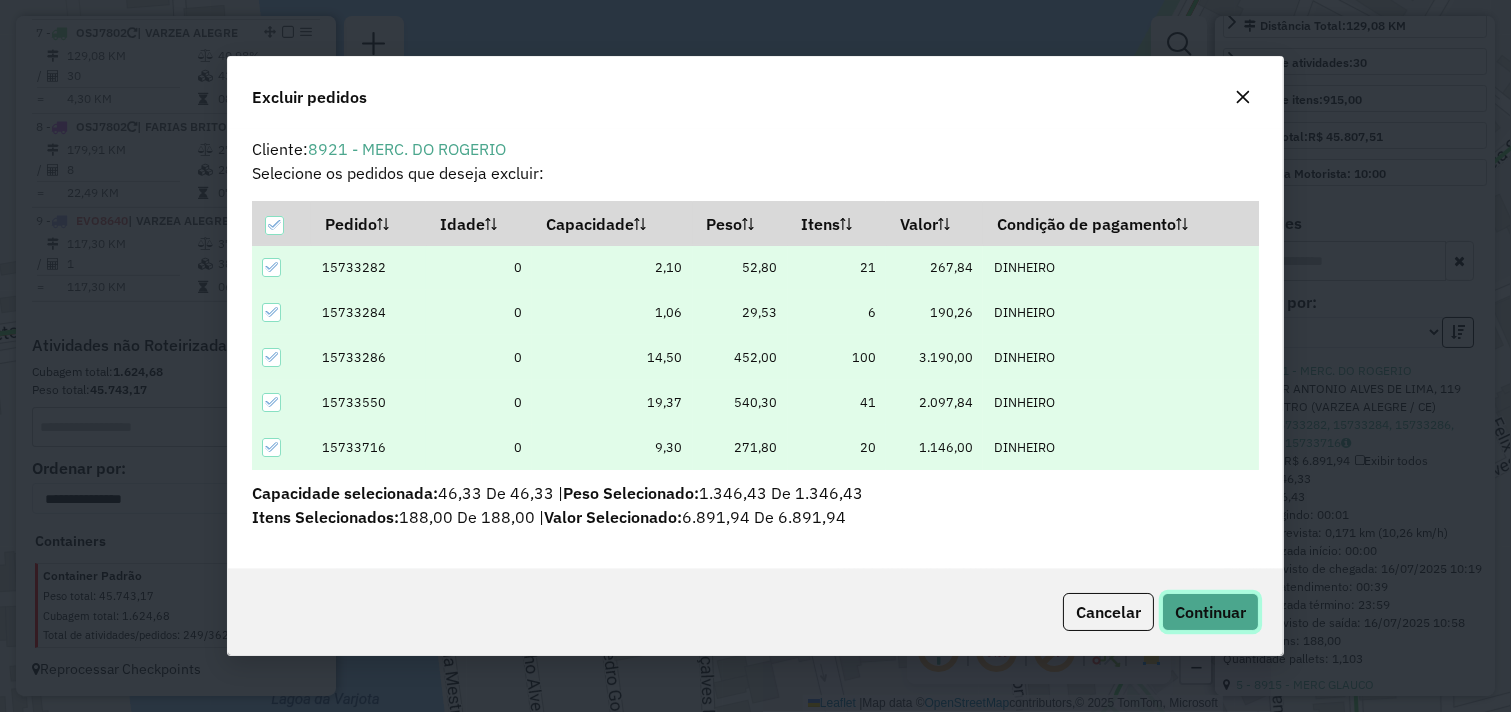 click on "Continuar" 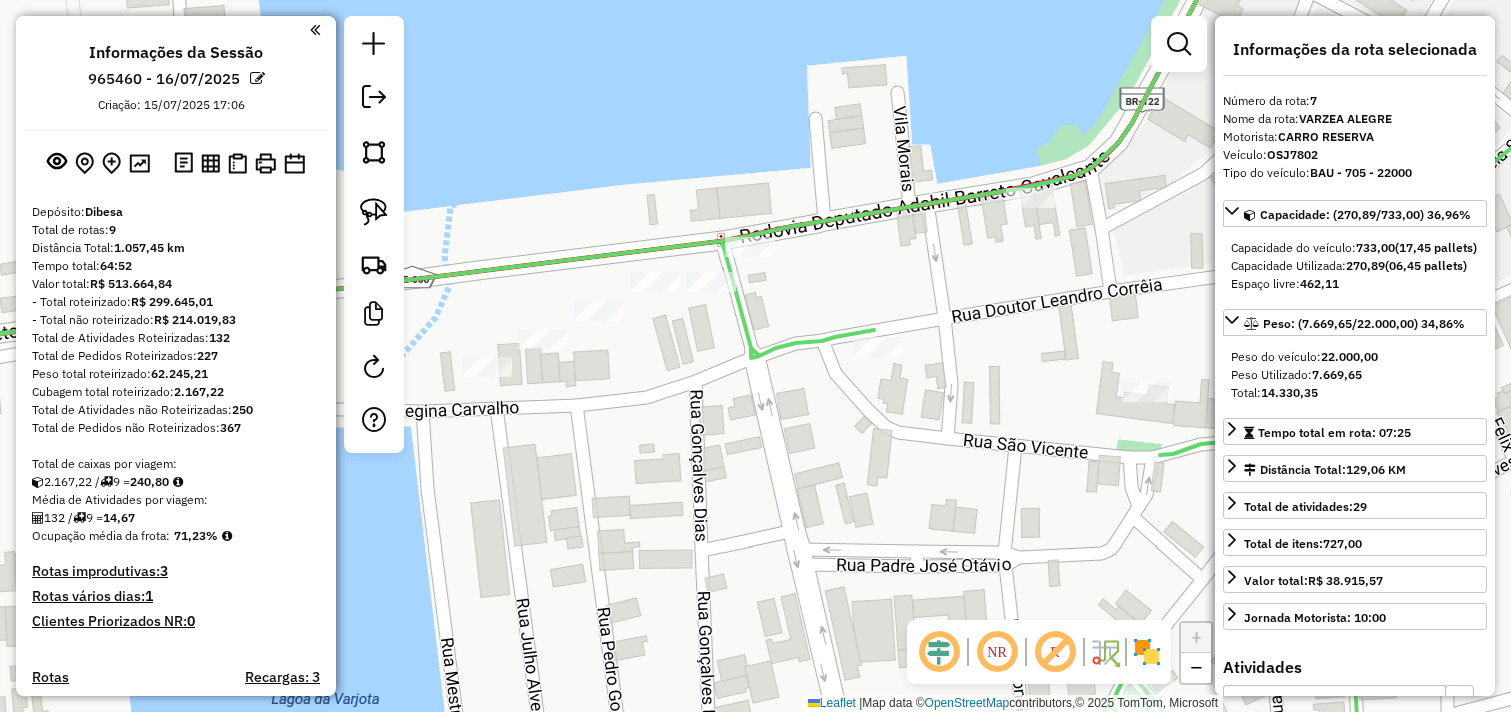 select on "*********" 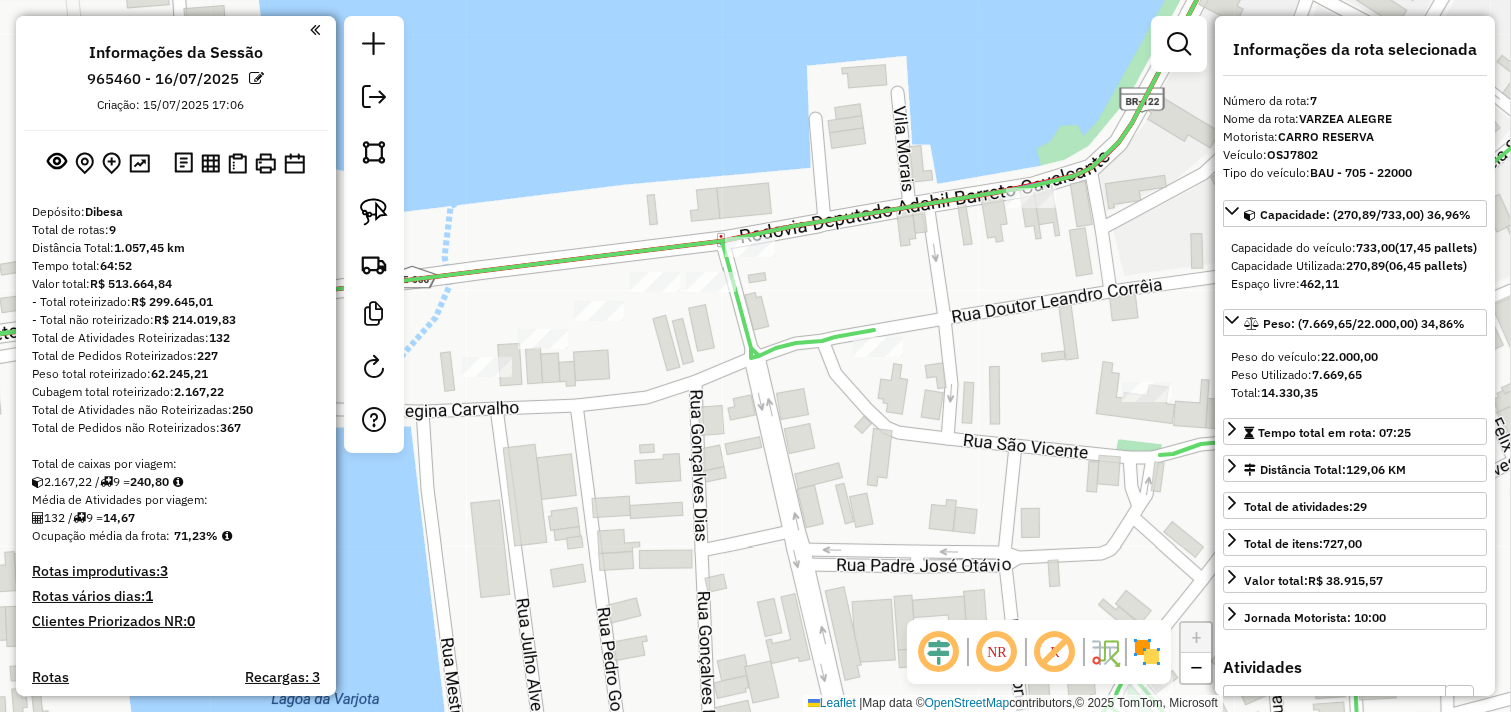scroll, scrollTop: 1006, scrollLeft: 0, axis: vertical 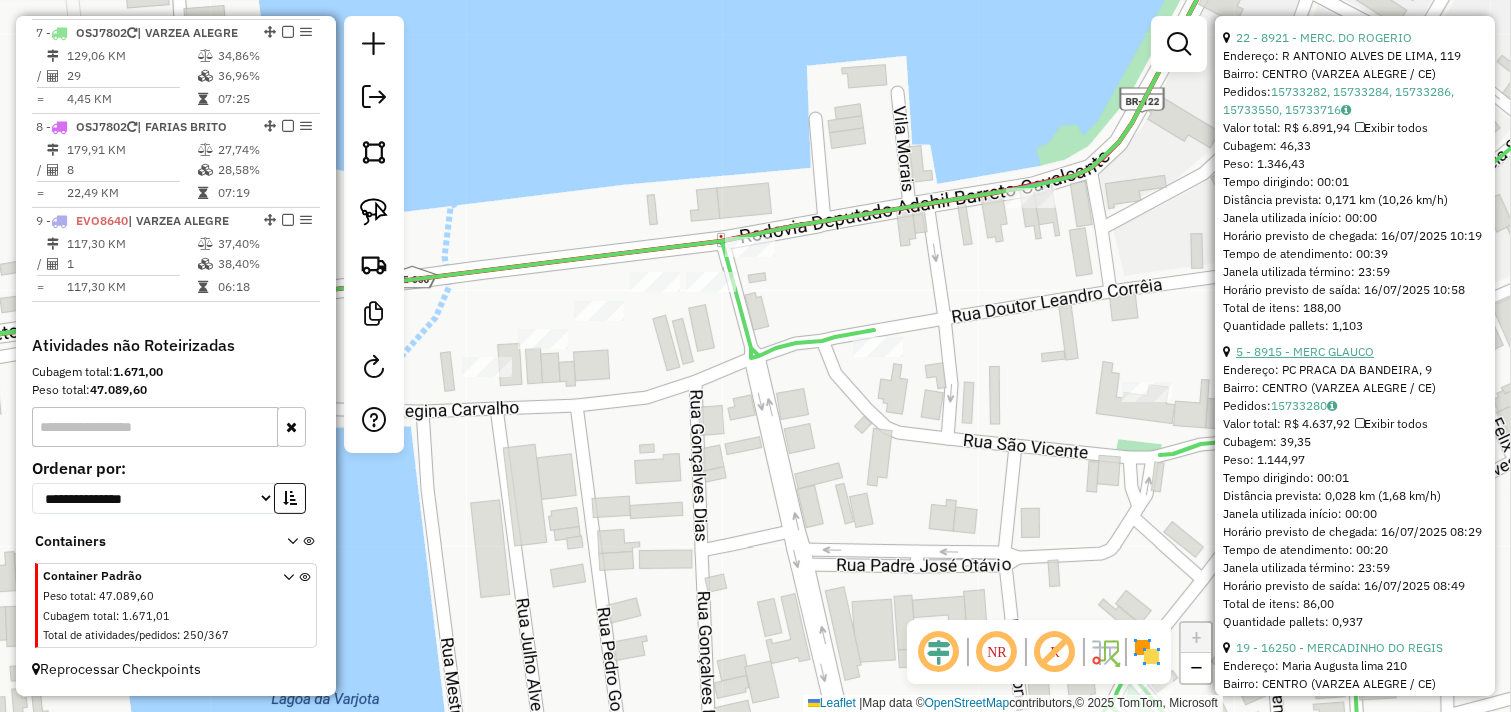 click on "5 - 8915 - MERC GLAUCO" at bounding box center [1305, 351] 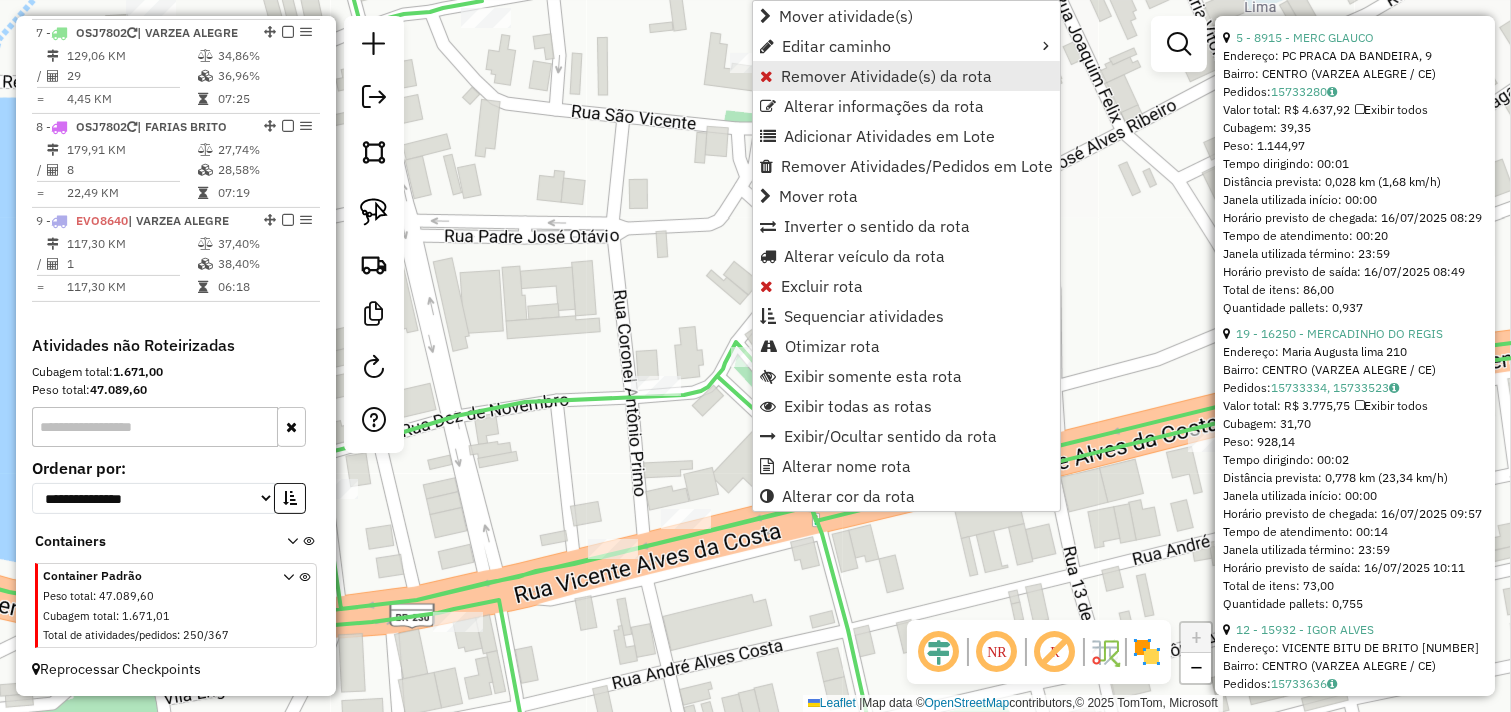 click on "Remover Atividade(s) da rota" at bounding box center (886, 76) 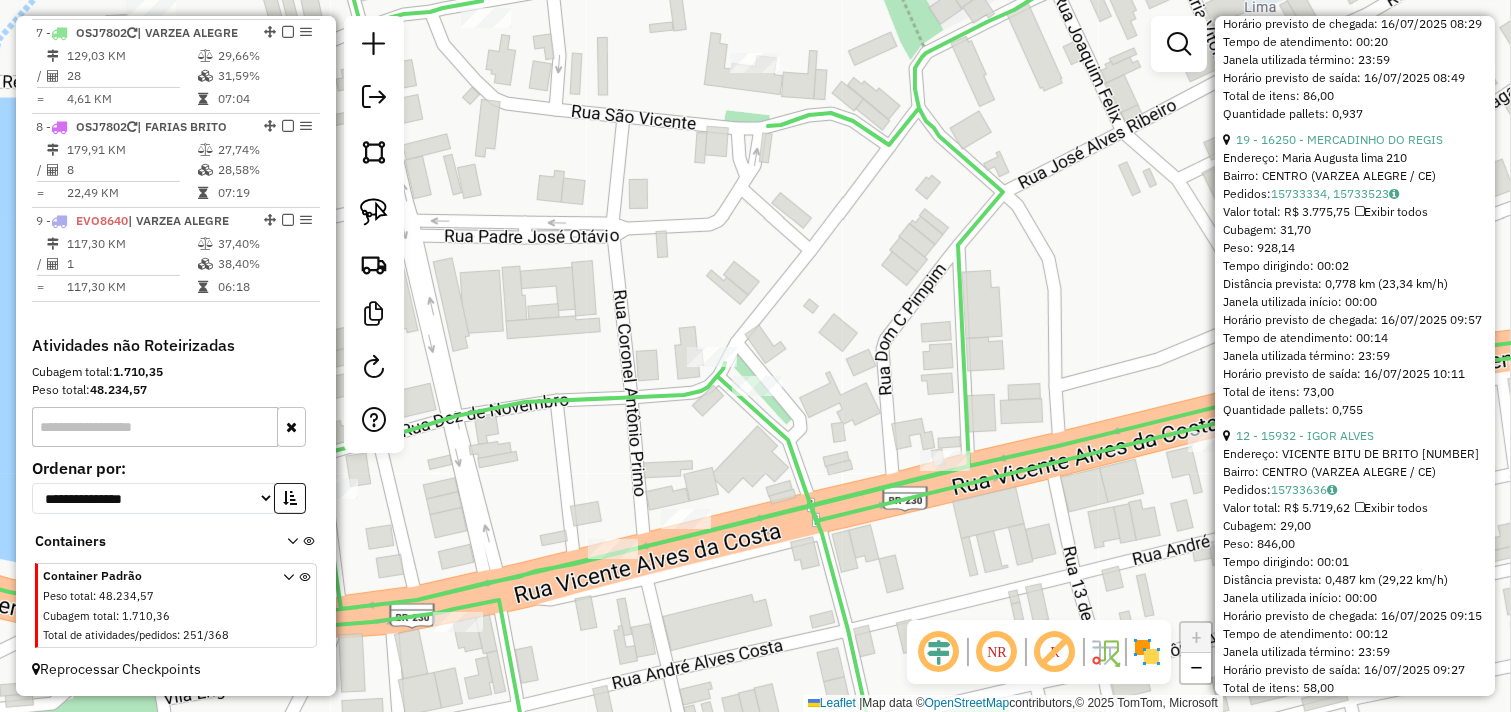 scroll, scrollTop: 1000, scrollLeft: 0, axis: vertical 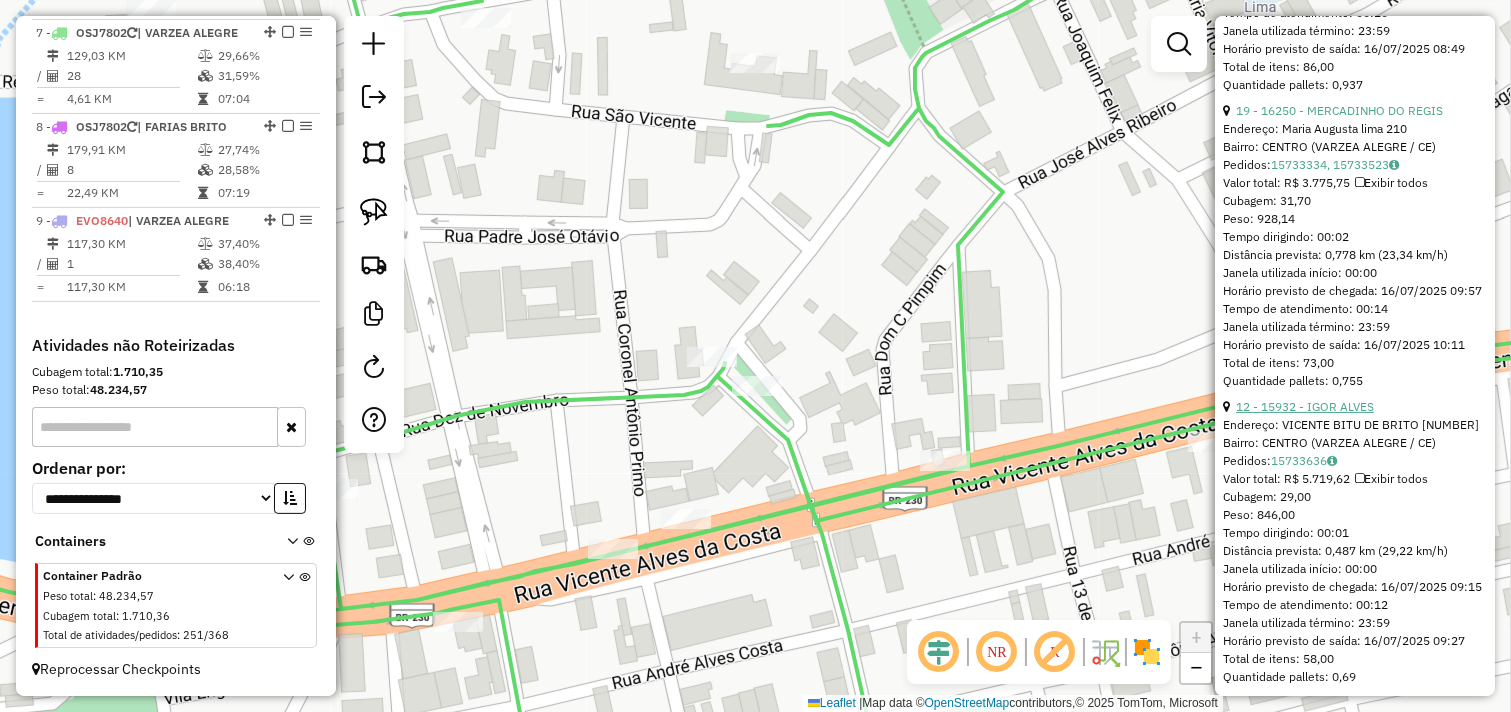 click on "12 - 15932 - IGOR ALVES" at bounding box center (1305, 406) 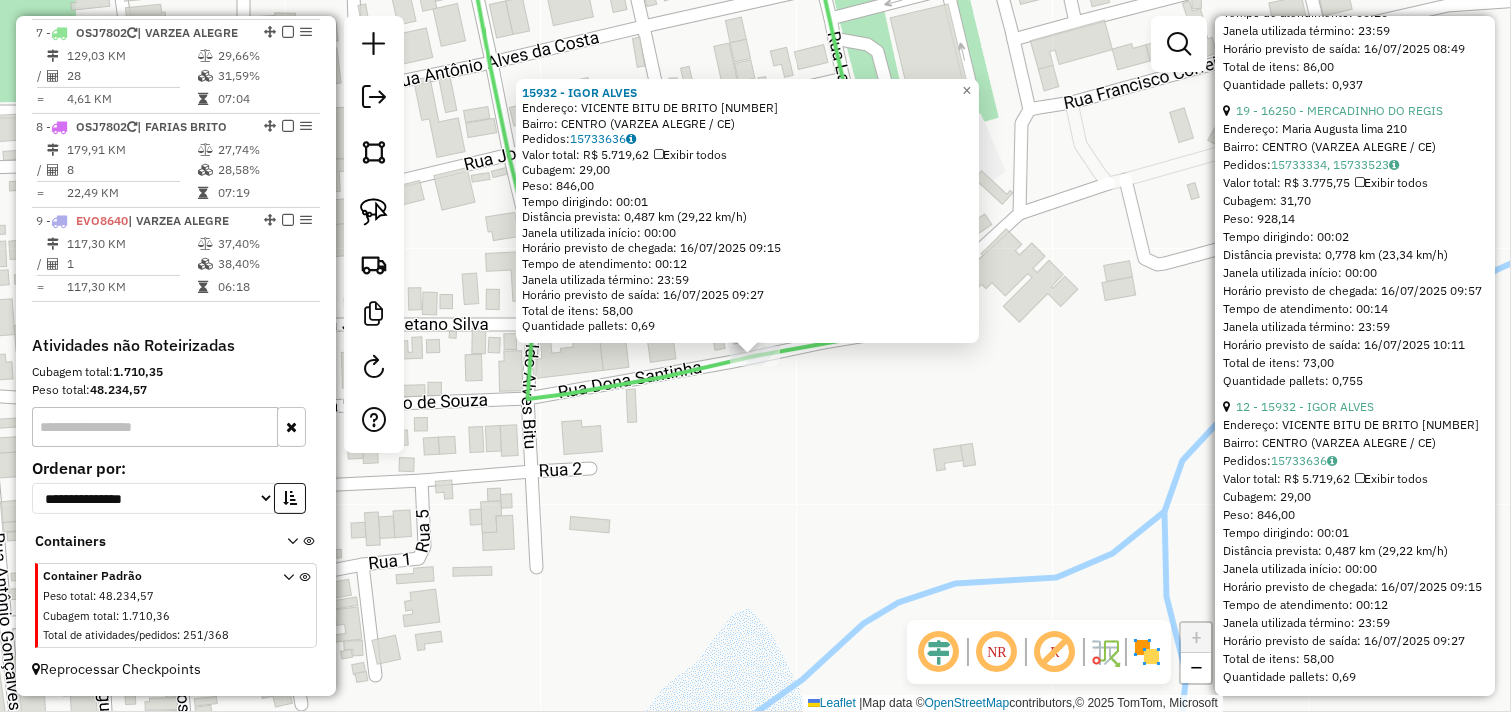 click on "15932 - IGOR ALVES  Endereço:  VICENTE BITU DE BRITO 68   Bairro: CENTRO (VARZEA ALEGRE / CE)   Pedidos:  15733636   Valor total: R$ 5.719,62   Exibir todos   Cubagem: 29,00  Peso: 846,00  Tempo dirigindo: 00:01   Distância prevista: 0,487 km (29,22 km/h)   Janela utilizada início: 00:00   Horário previsto de chegada: 16/07/2025 09:15   Tempo de atendimento: 00:12   Janela utilizada término: 23:59   Horário previsto de saída: 16/07/2025 09:27   Total de itens: 58,00   Quantidade pallets: 0,69  × Janela de atendimento Grade de atendimento Capacidade Transportadoras Veículos Cliente Pedidos  Rotas Selecione os dias de semana para filtrar as janelas de atendimento  Seg   Ter   Qua   Qui   Sex   Sáb   Dom  Informe o período da janela de atendimento: De: Até:  Filtrar exatamente a janela do cliente  Considerar janela de atendimento padrão  Selecione os dias de semana para filtrar as grades de atendimento  Seg   Ter   Qua   Qui   Sex   Sáb   Dom   Considerar clientes sem dia de atendimento cadastrado" 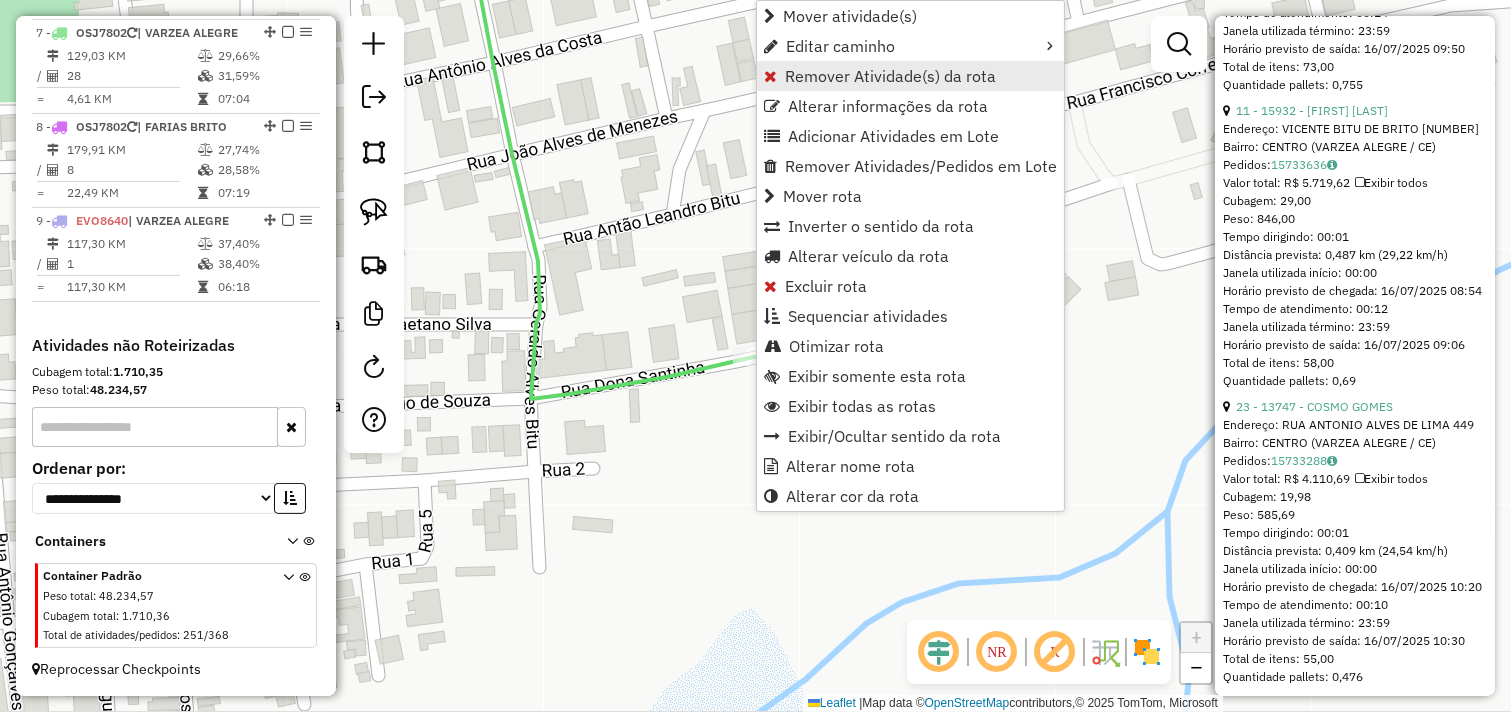 click on "Remover Atividade(s) da rota" at bounding box center (890, 76) 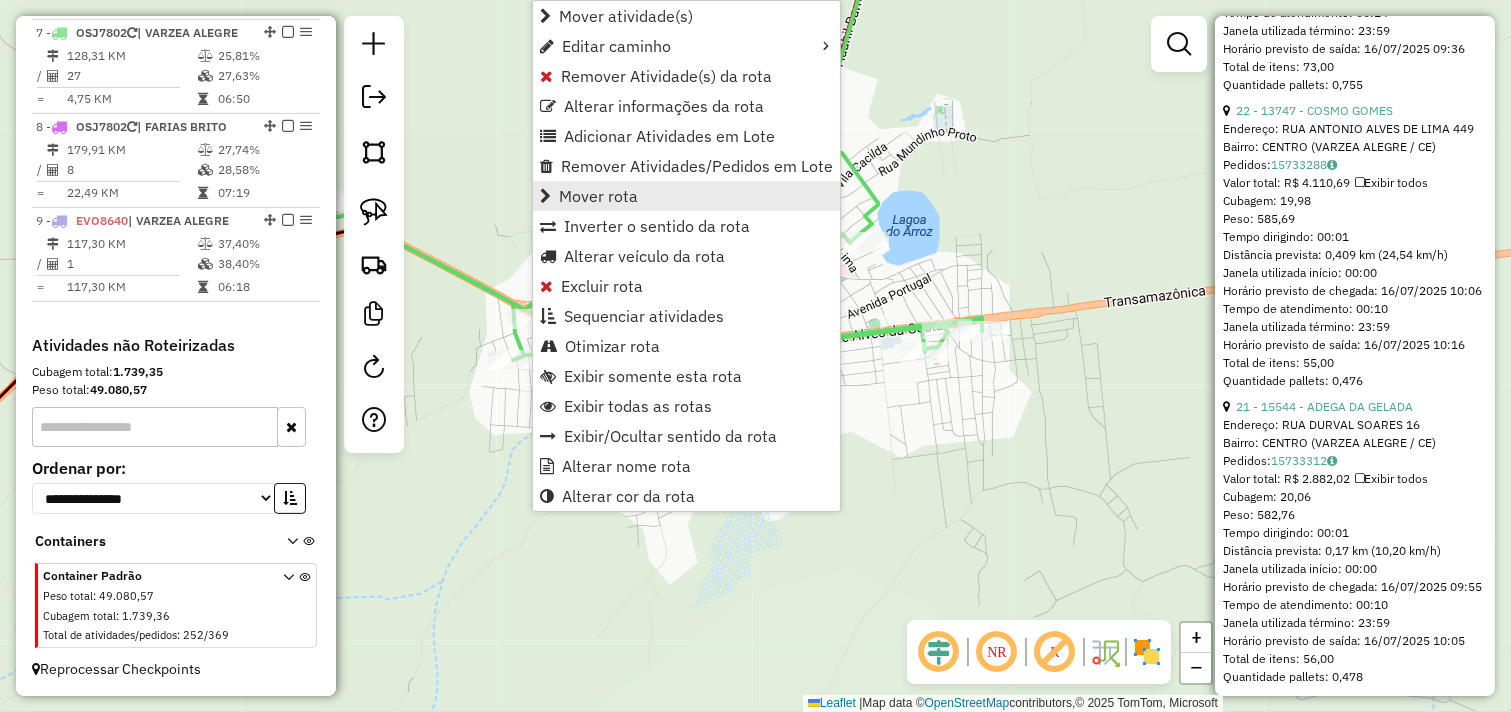 click on "Mover rota" at bounding box center [598, 196] 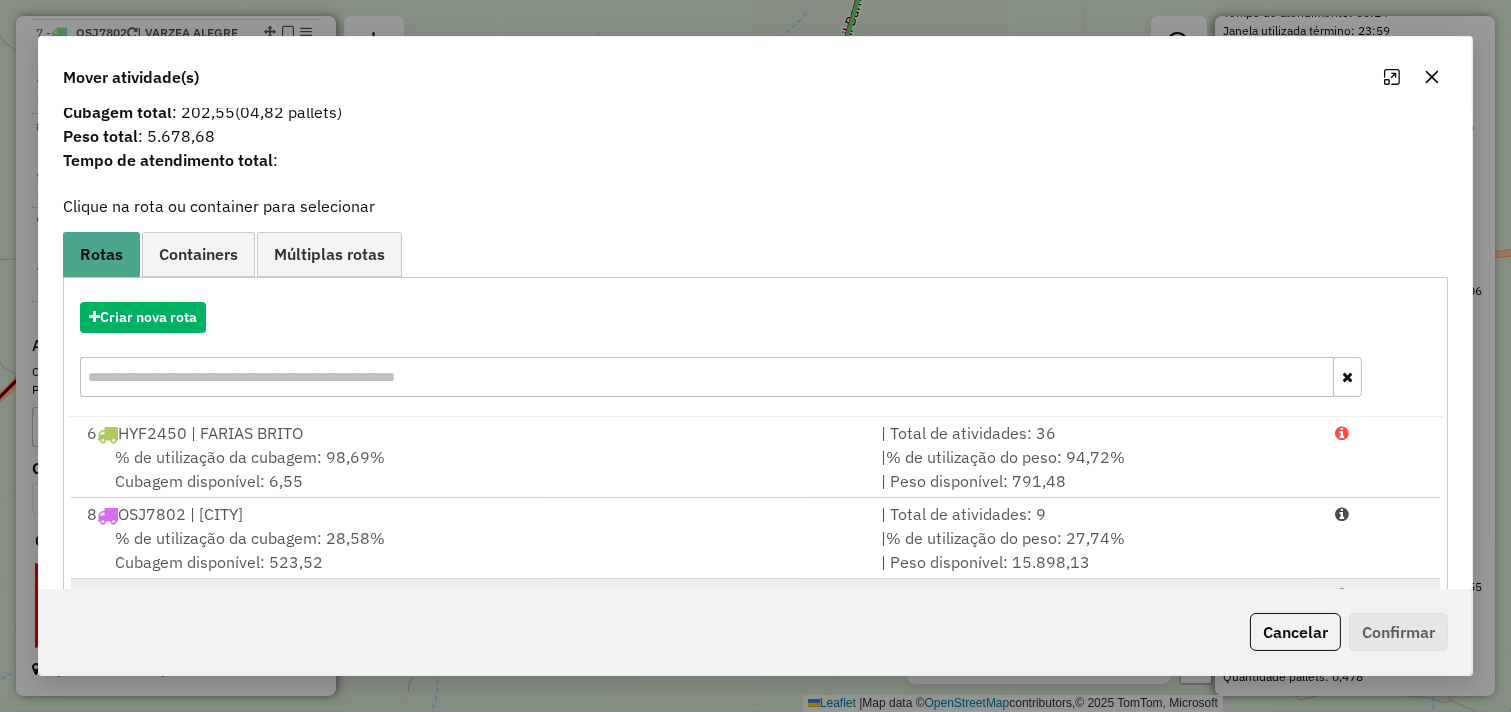 scroll, scrollTop: 170, scrollLeft: 0, axis: vertical 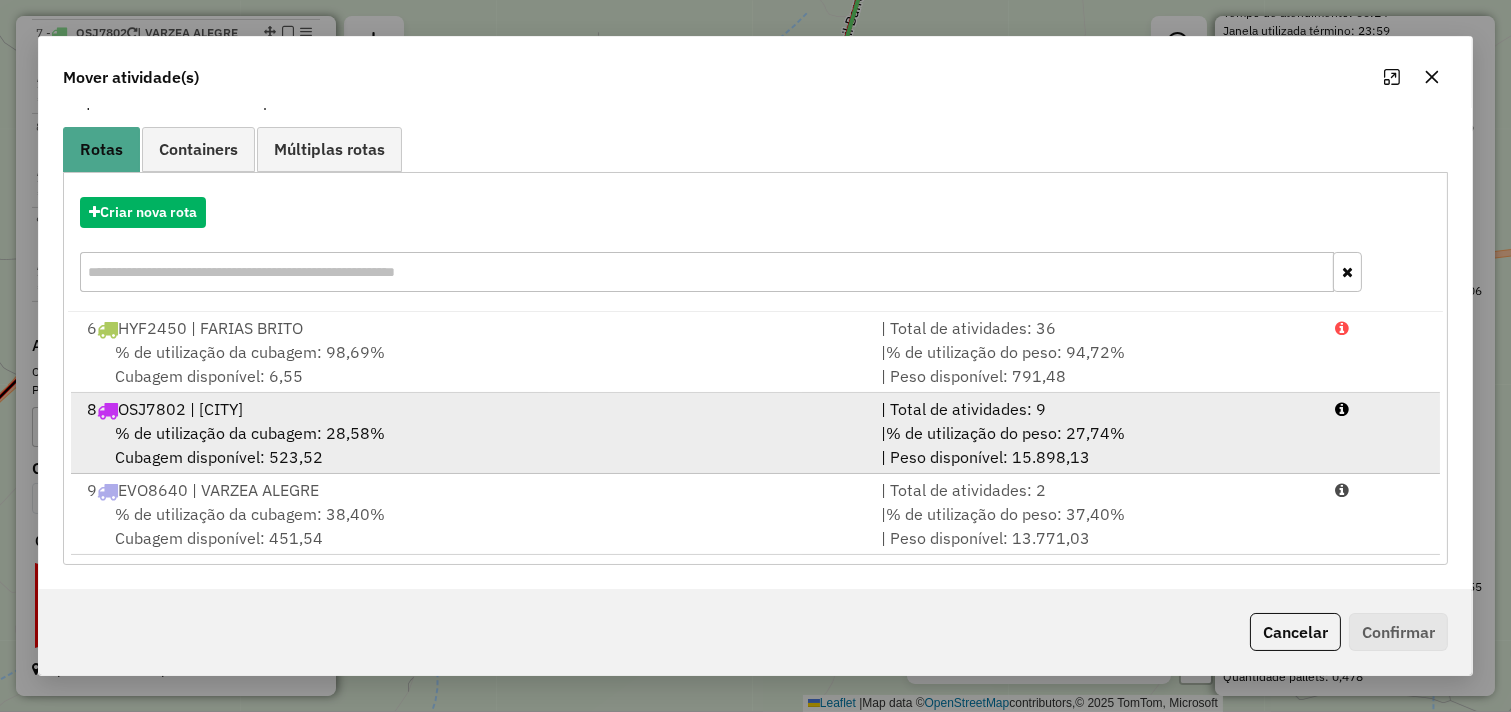 click on "% de utilização da cubagem: 28,58%  Cubagem disponível: 523,52" at bounding box center (472, 445) 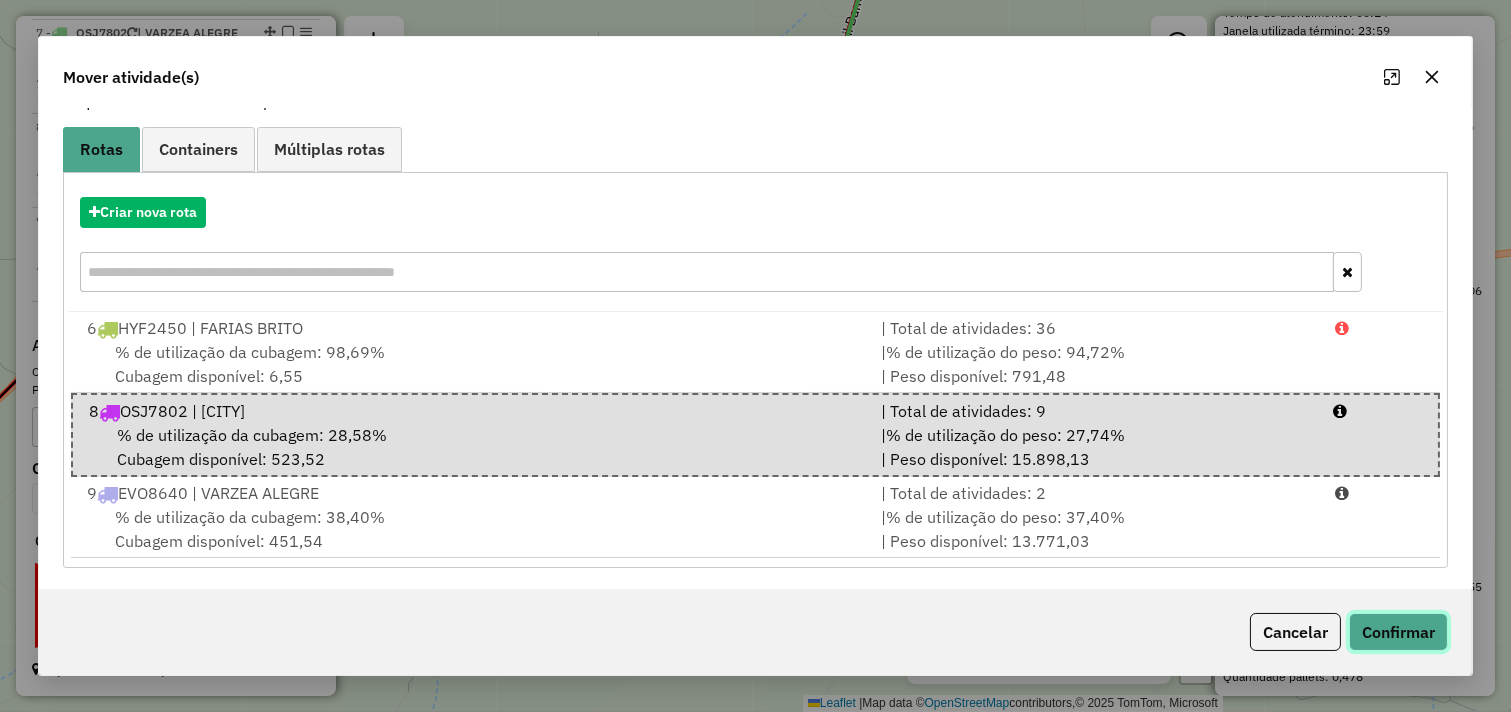 click on "Confirmar" 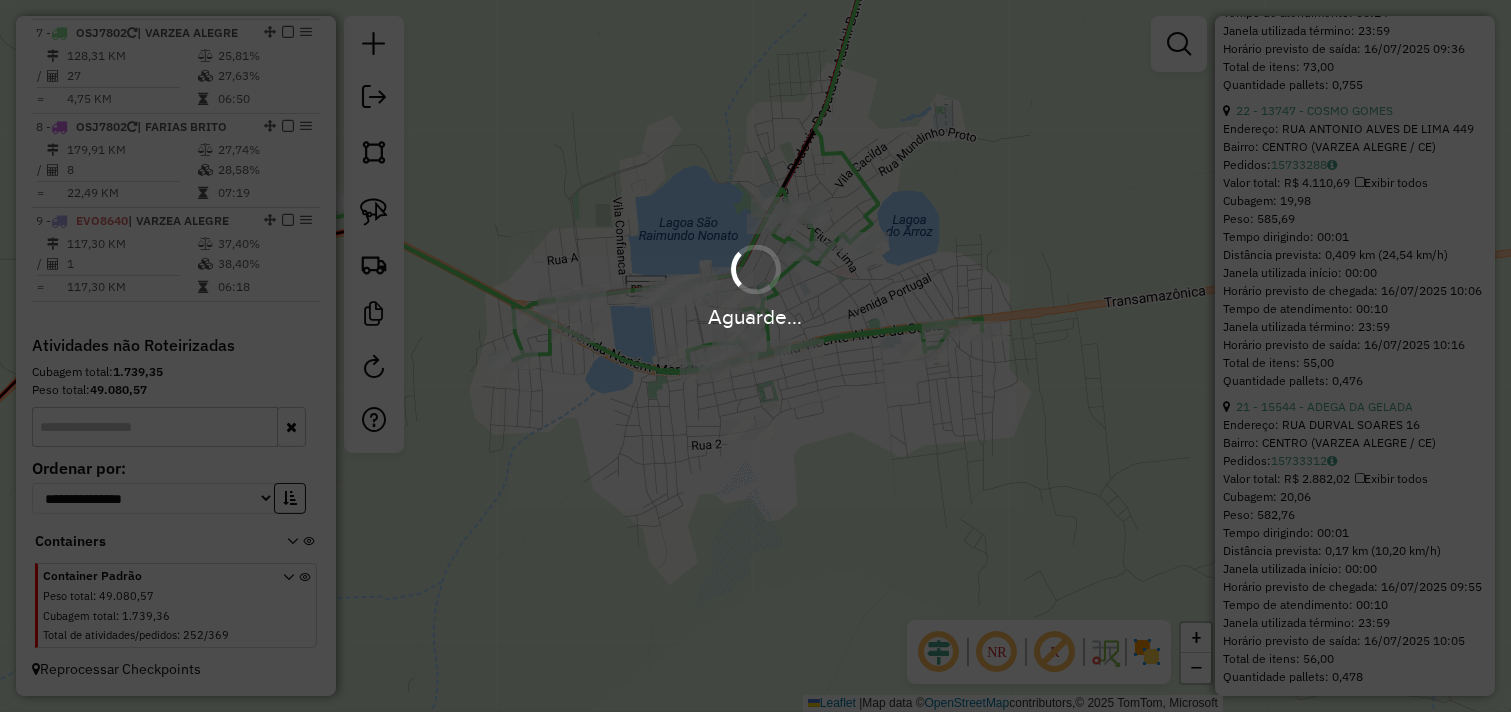 scroll, scrollTop: 0, scrollLeft: 0, axis: both 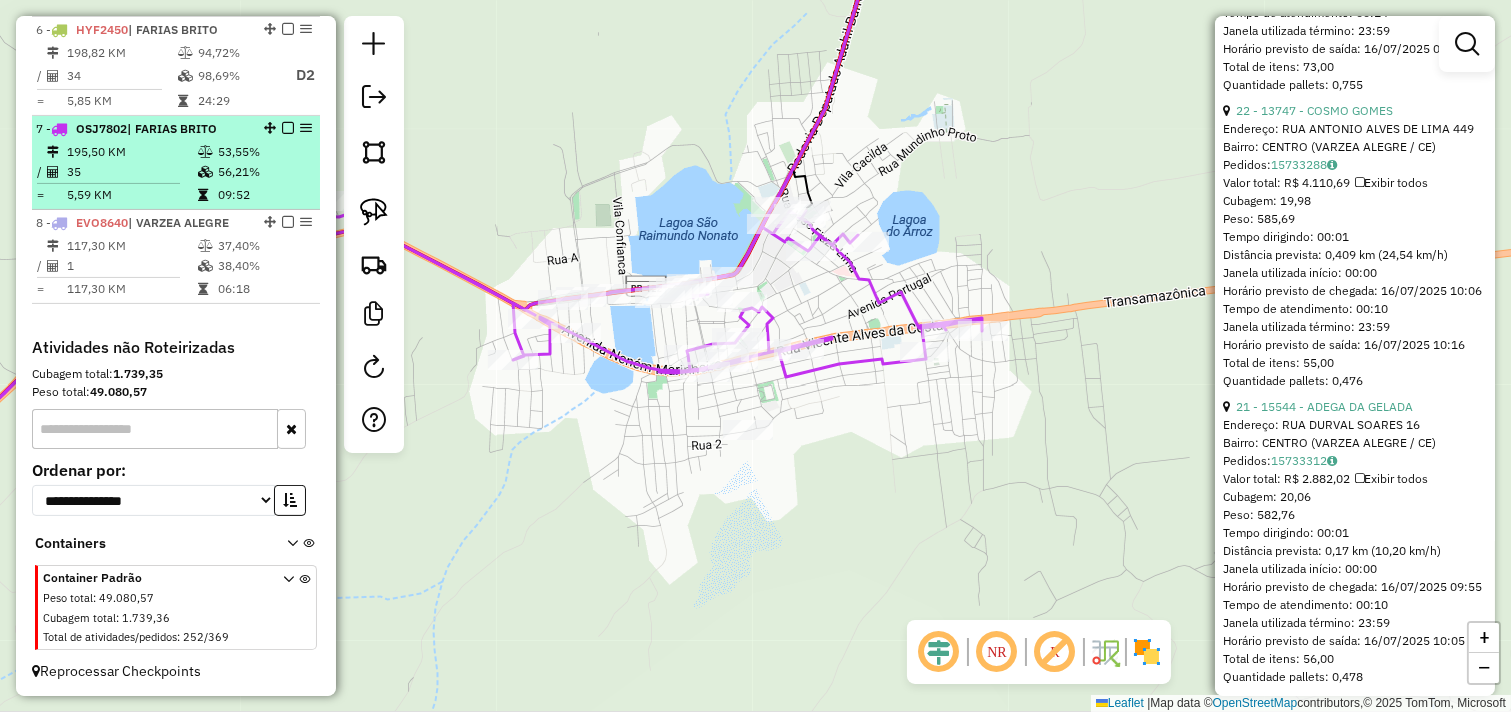 click at bounding box center [207, 195] 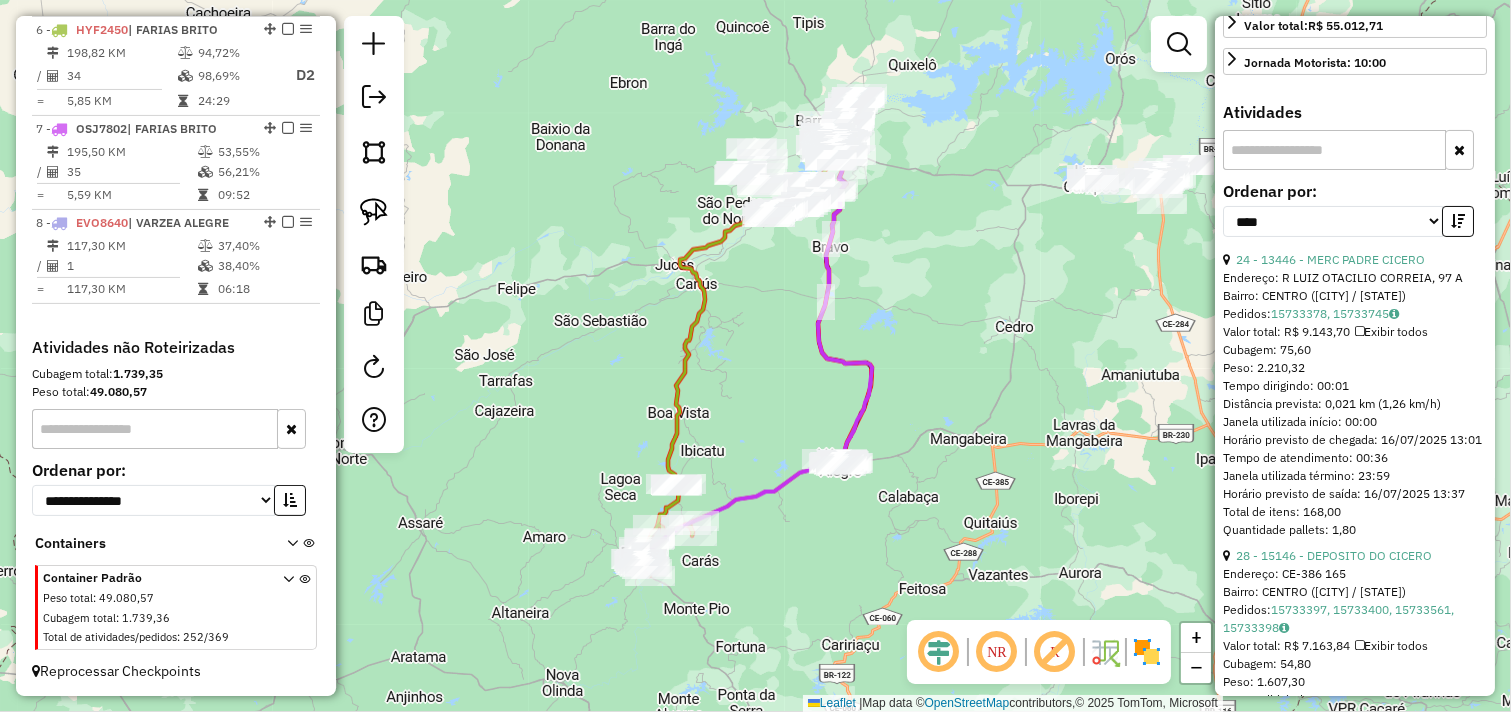 scroll, scrollTop: 0, scrollLeft: 0, axis: both 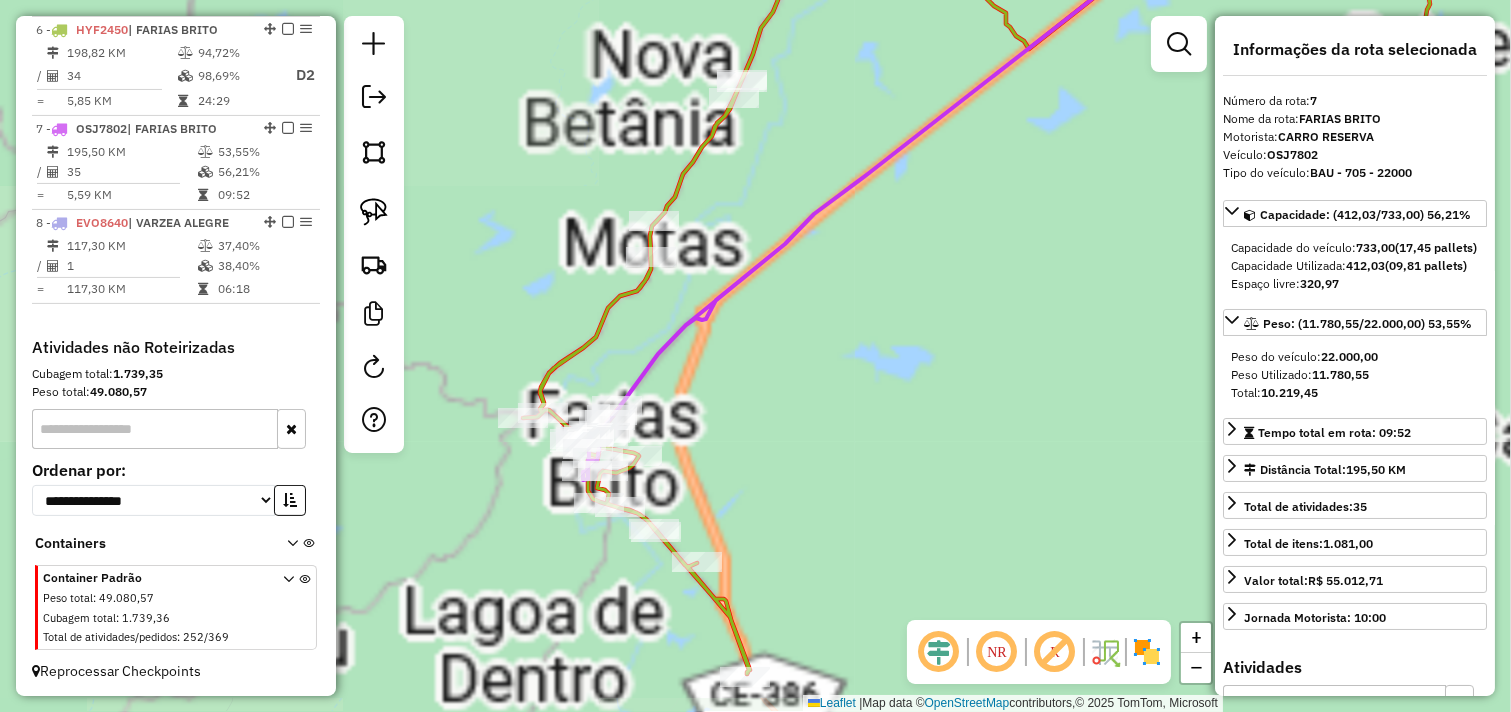 drag, startPoint x: 1060, startPoint y: 348, endPoint x: 626, endPoint y: 403, distance: 437.47113 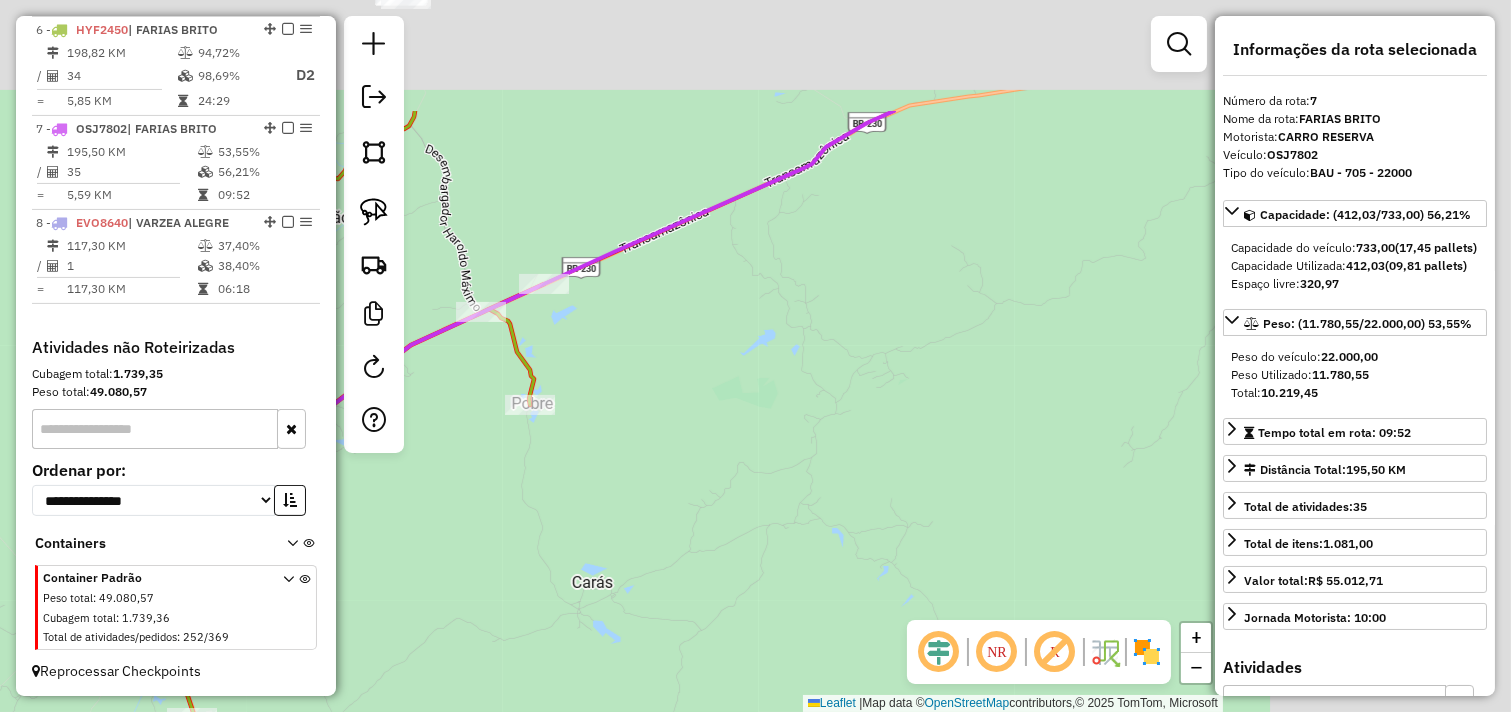 drag, startPoint x: 1013, startPoint y: 330, endPoint x: 467, endPoint y: 571, distance: 596.82245 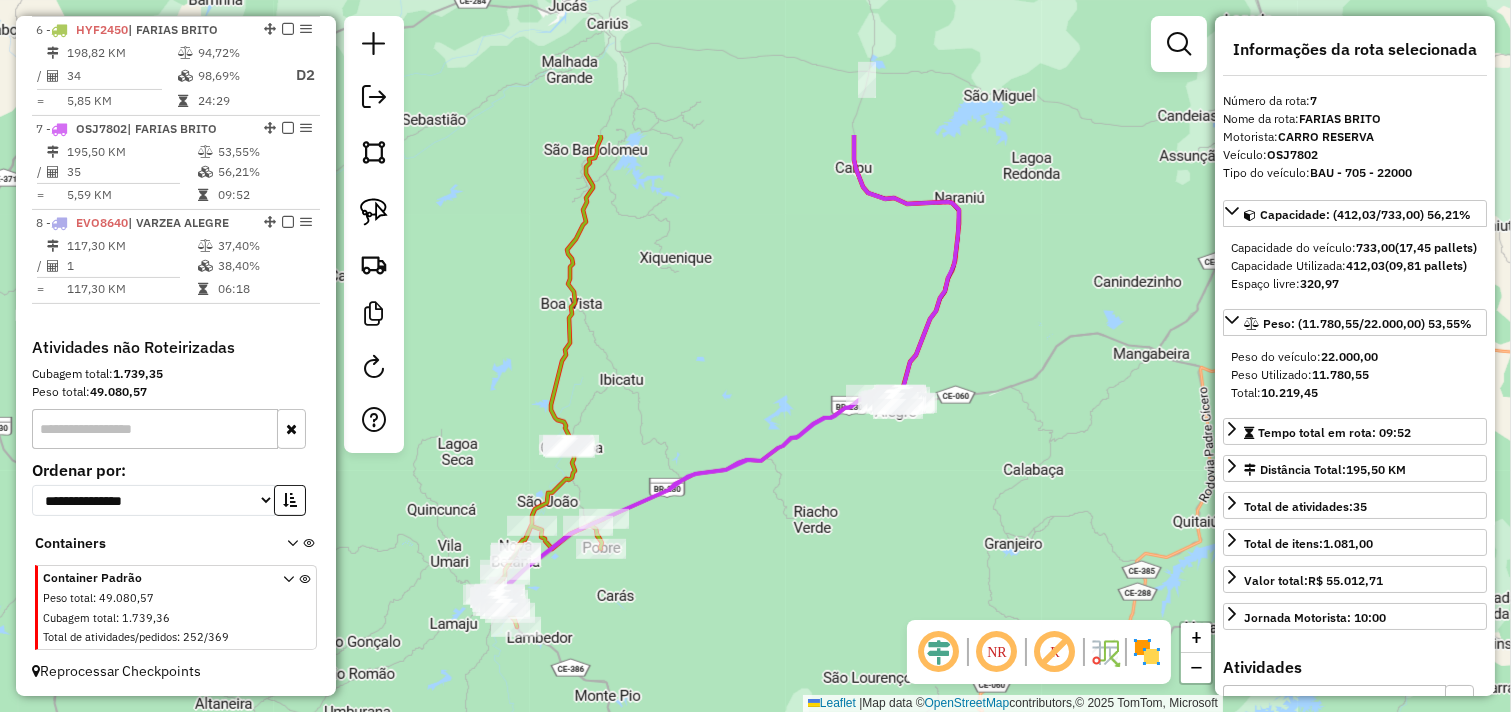 drag, startPoint x: 1098, startPoint y: 248, endPoint x: 907, endPoint y: 454, distance: 280.9217 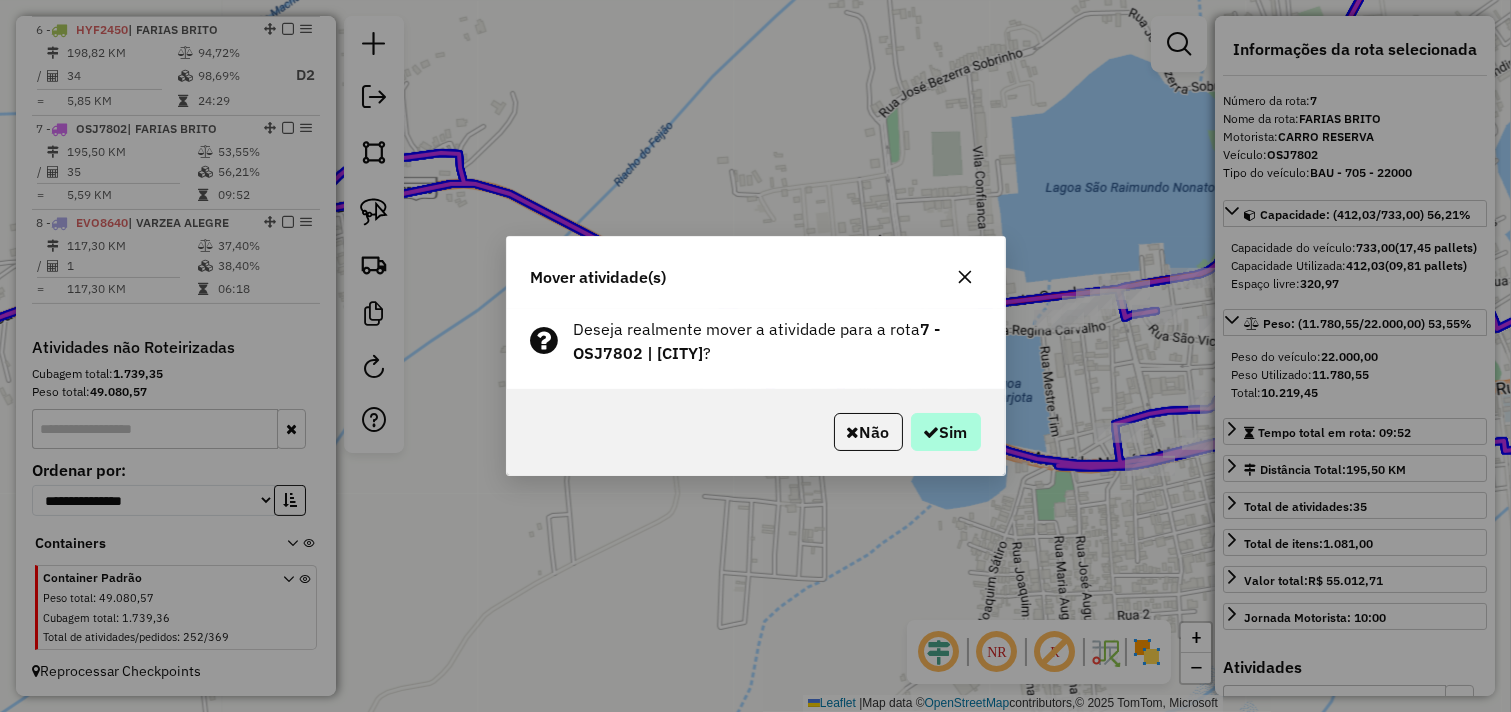 drag, startPoint x: 992, startPoint y: 440, endPoint x: 980, endPoint y: 440, distance: 12 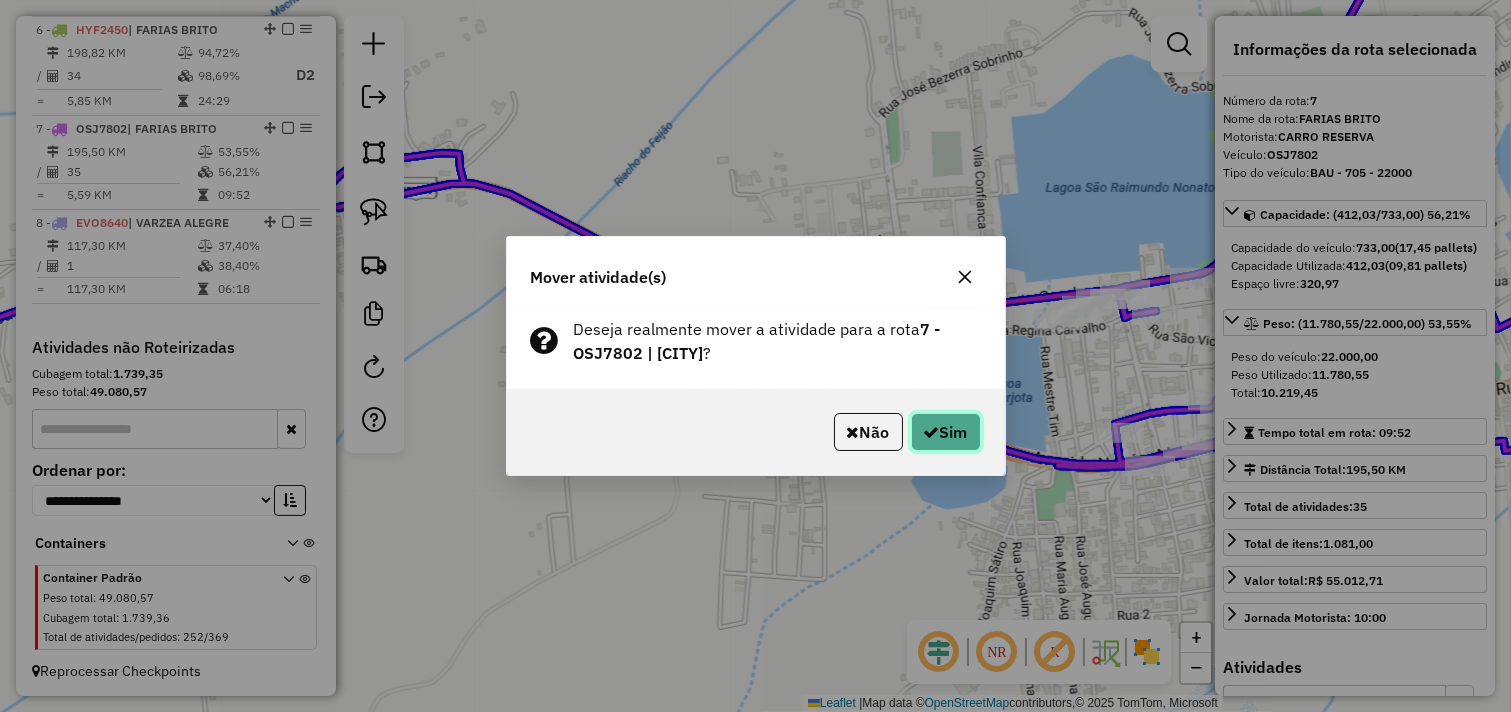 click on "Sim" 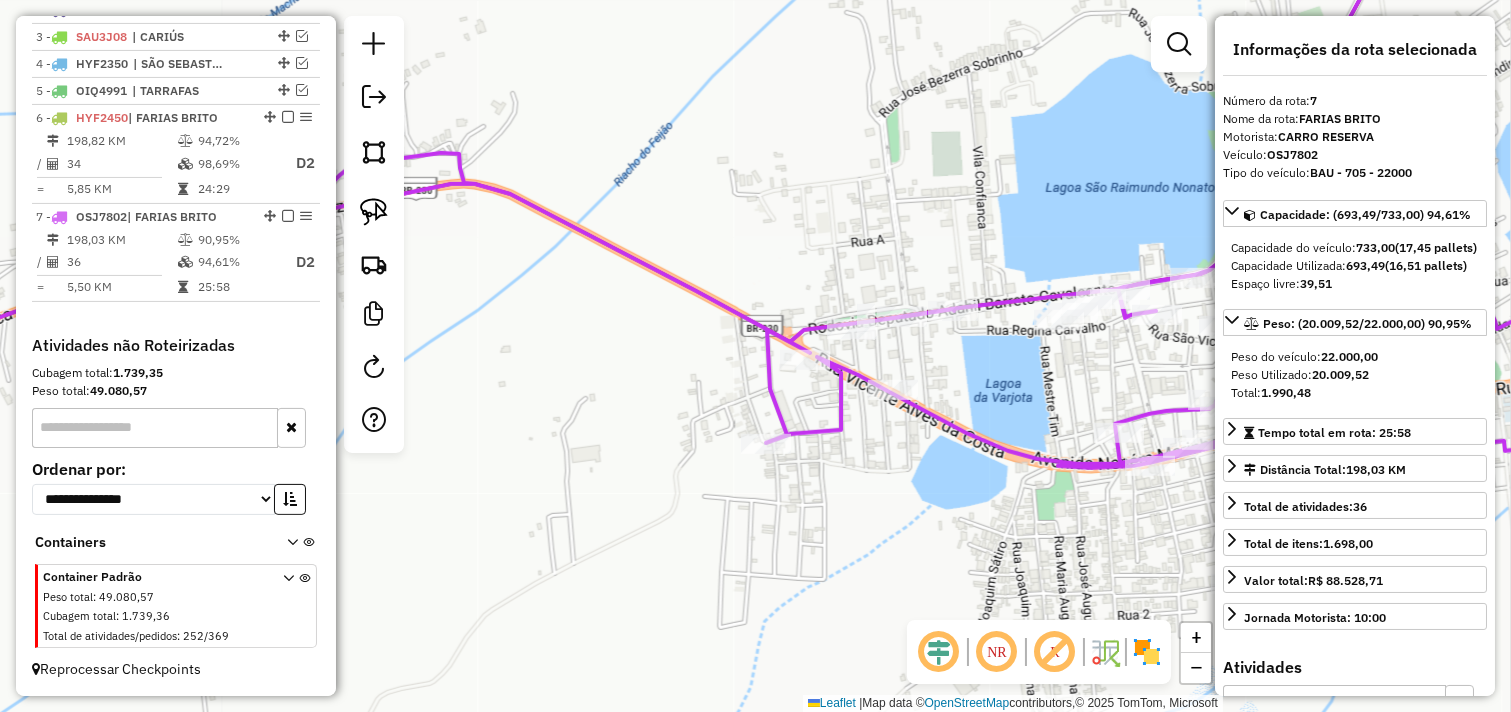 scroll, scrollTop: 820, scrollLeft: 0, axis: vertical 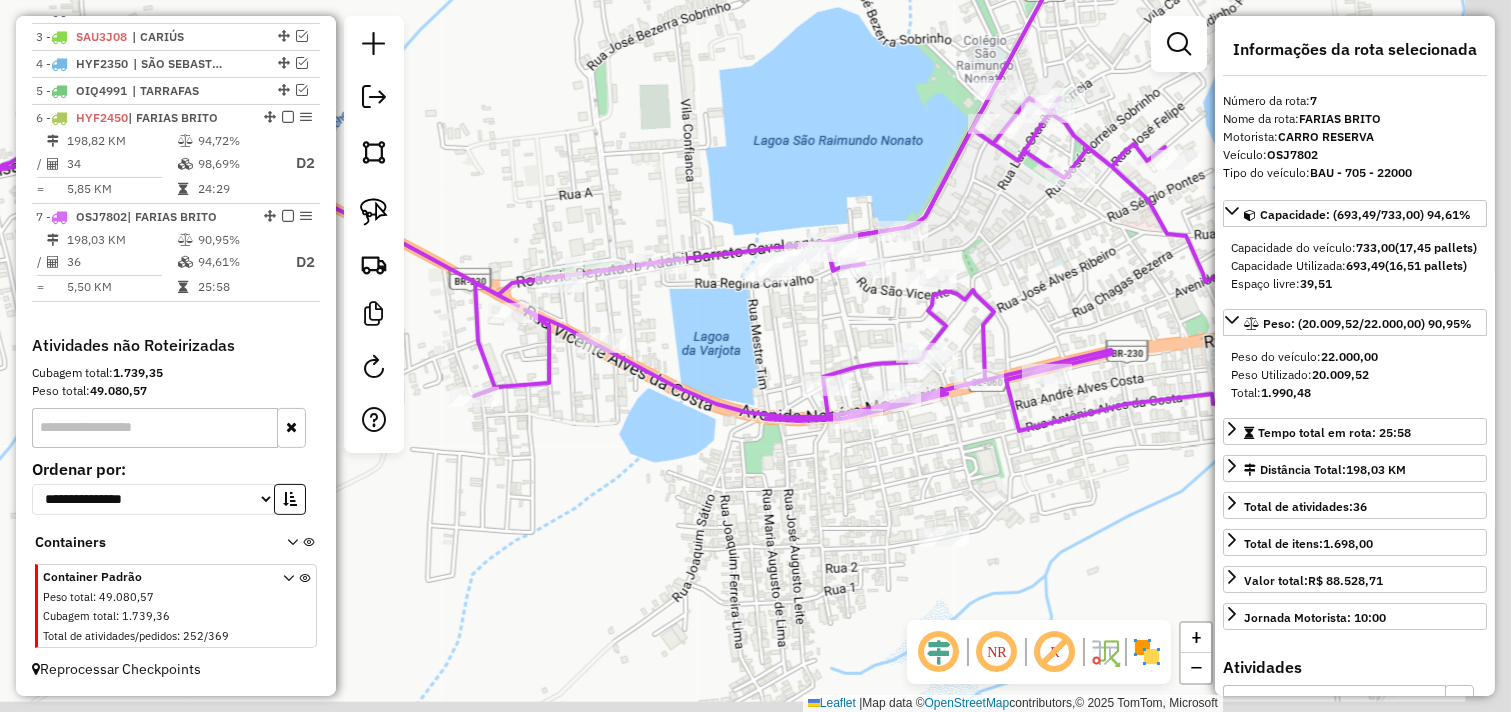 drag, startPoint x: 948, startPoint y: 482, endPoint x: 598, endPoint y: 417, distance: 355.98456 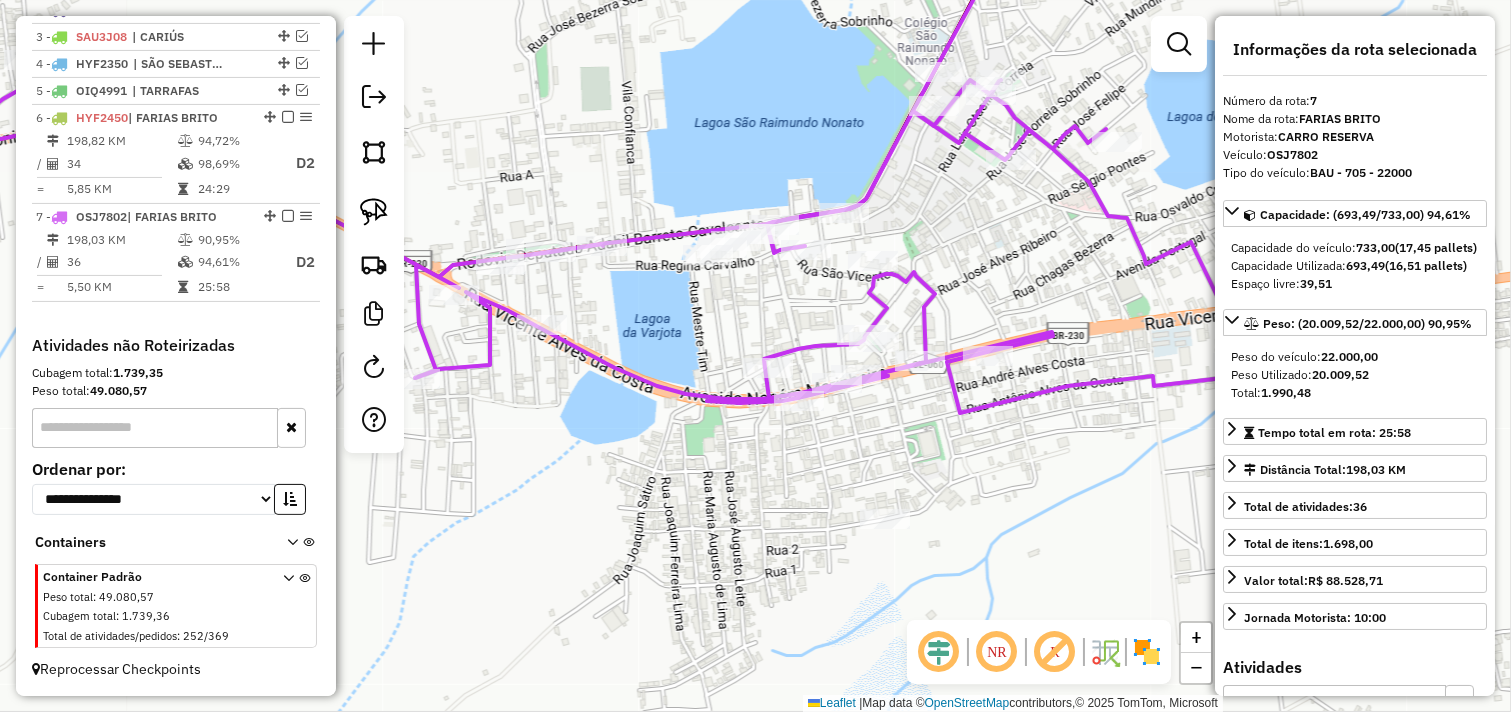 click on "90,95%" at bounding box center (237, 240) 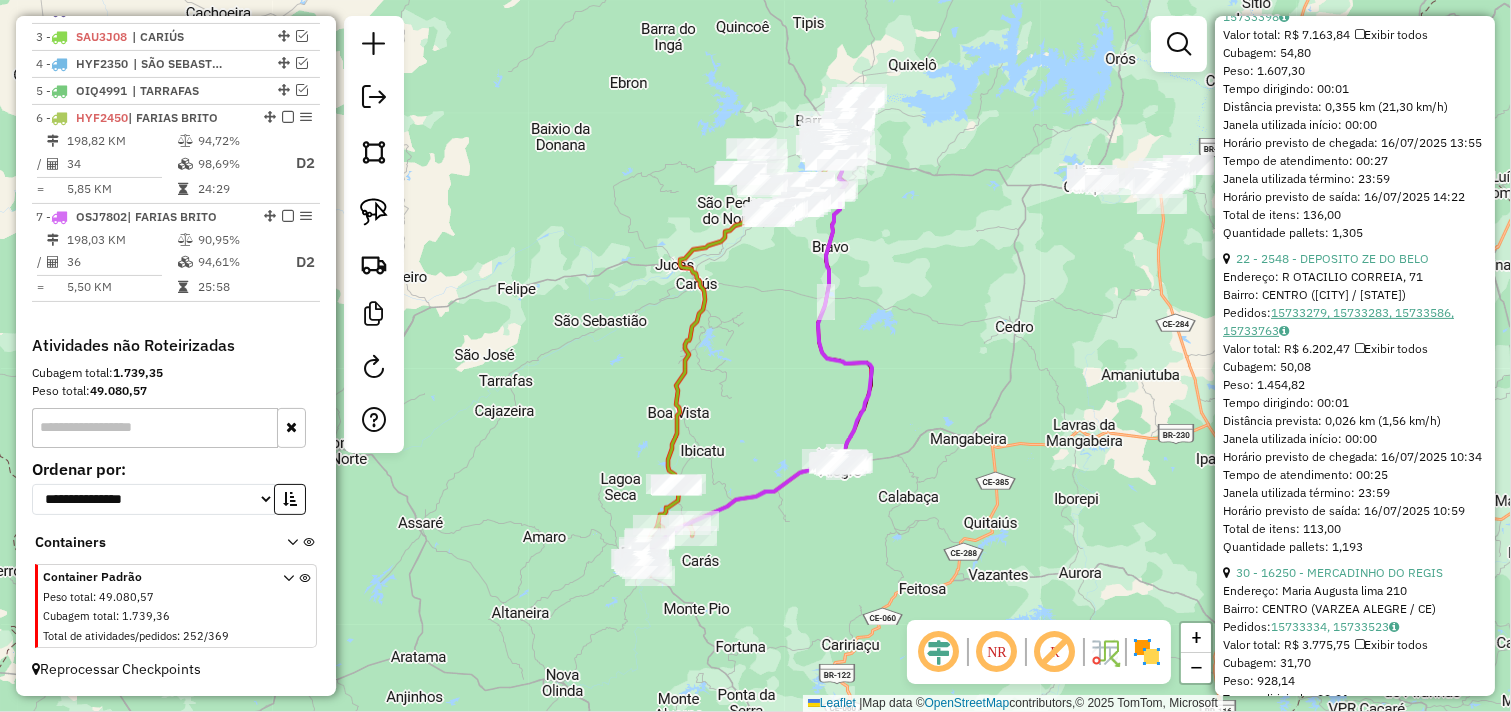 scroll, scrollTop: 1777, scrollLeft: 0, axis: vertical 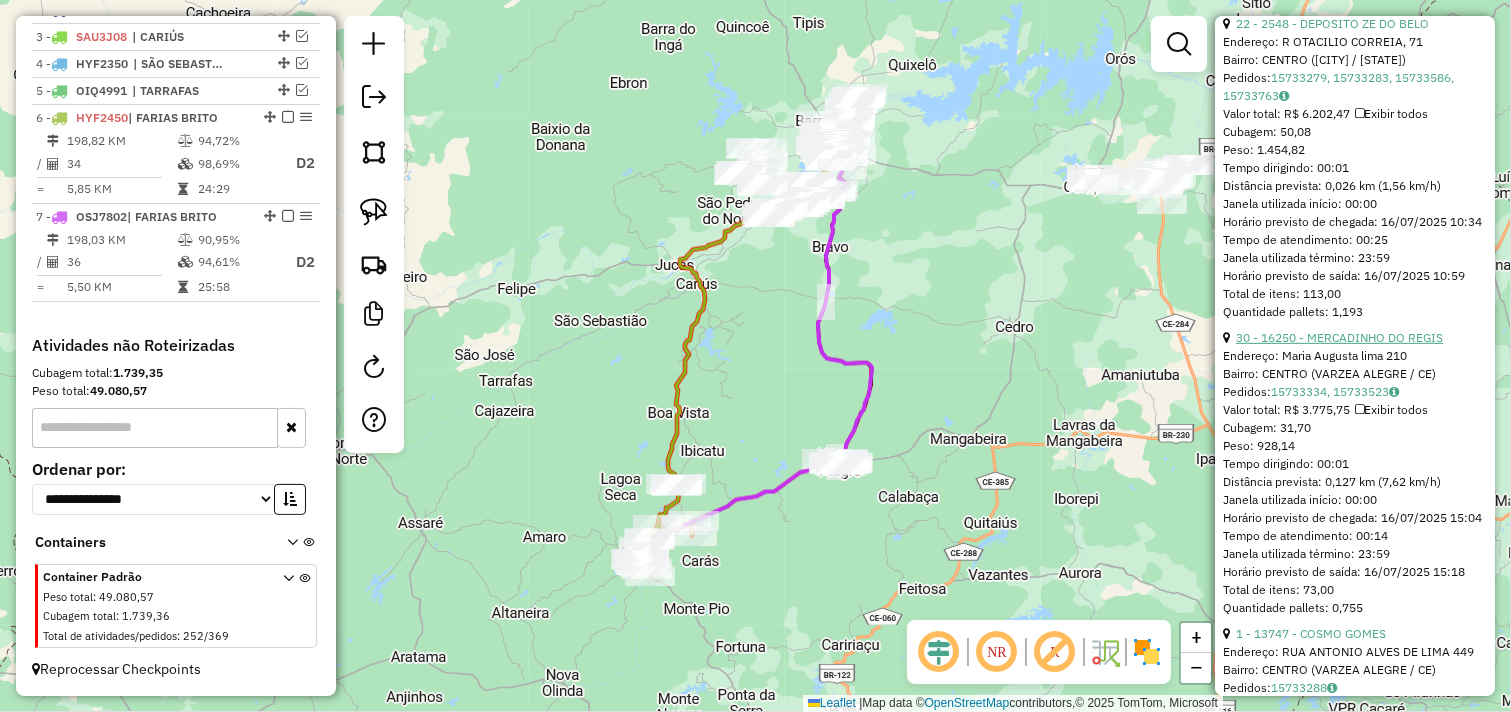 click on "30 - 16250 - MERCADINHO DO REGIS" at bounding box center [1339, 337] 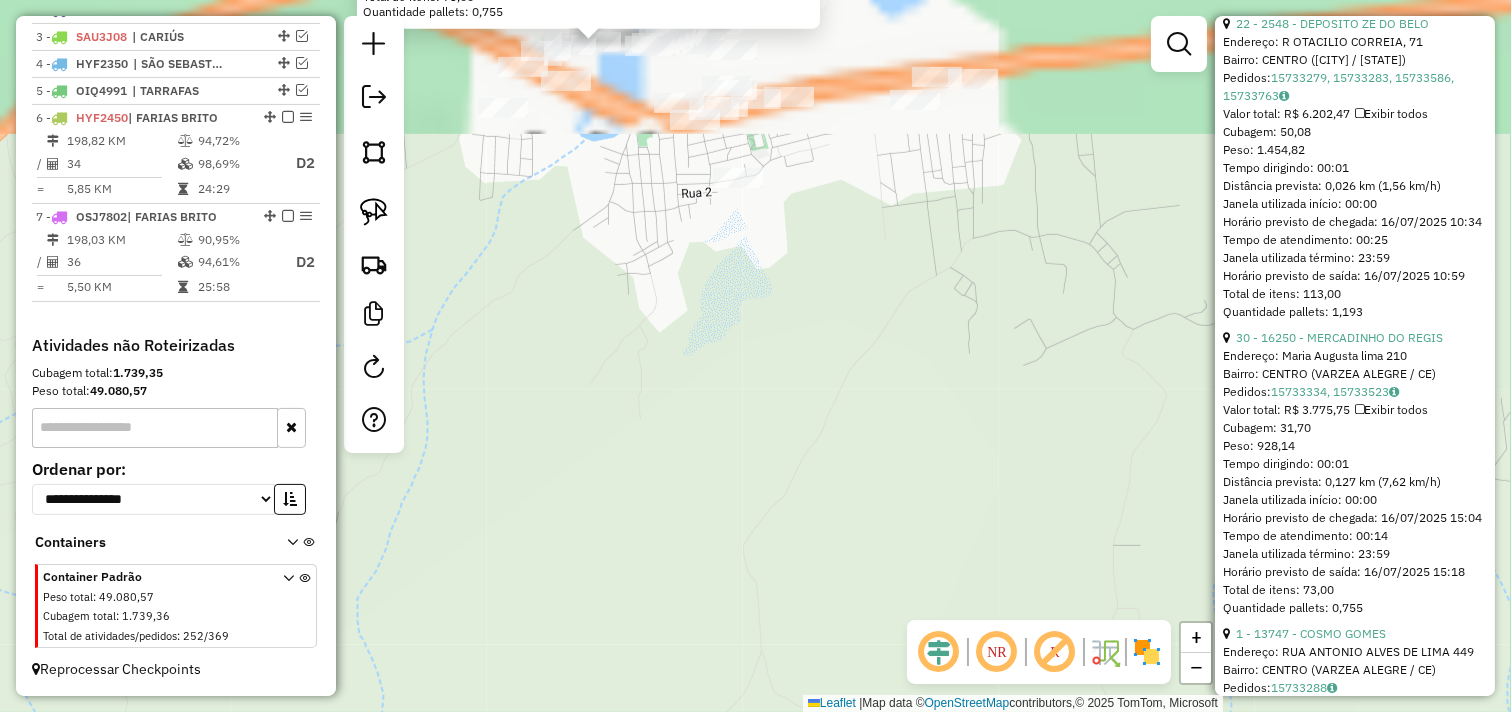 drag, startPoint x: 771, startPoint y: 246, endPoint x: 816, endPoint y: 612, distance: 368.756 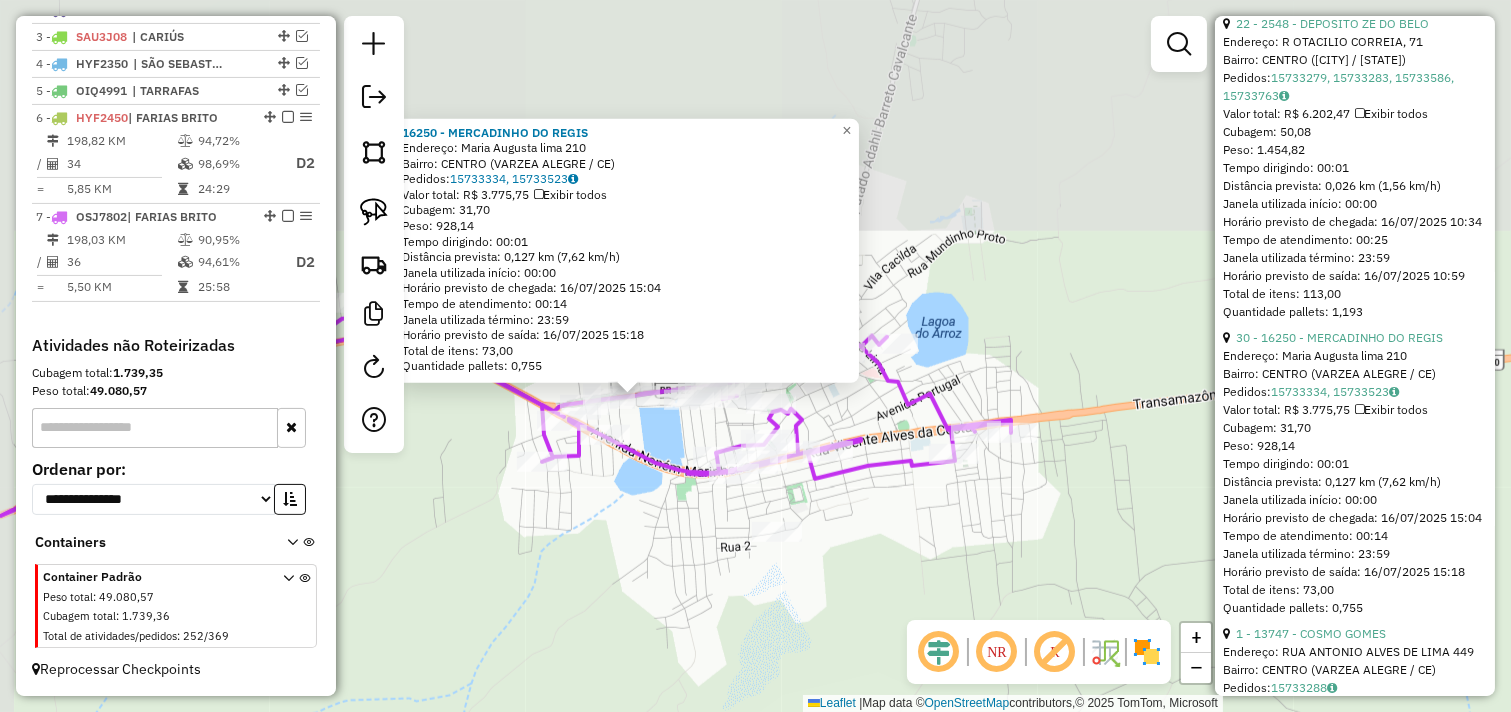 drag, startPoint x: 787, startPoint y: 351, endPoint x: 818, endPoint y: 676, distance: 326.47513 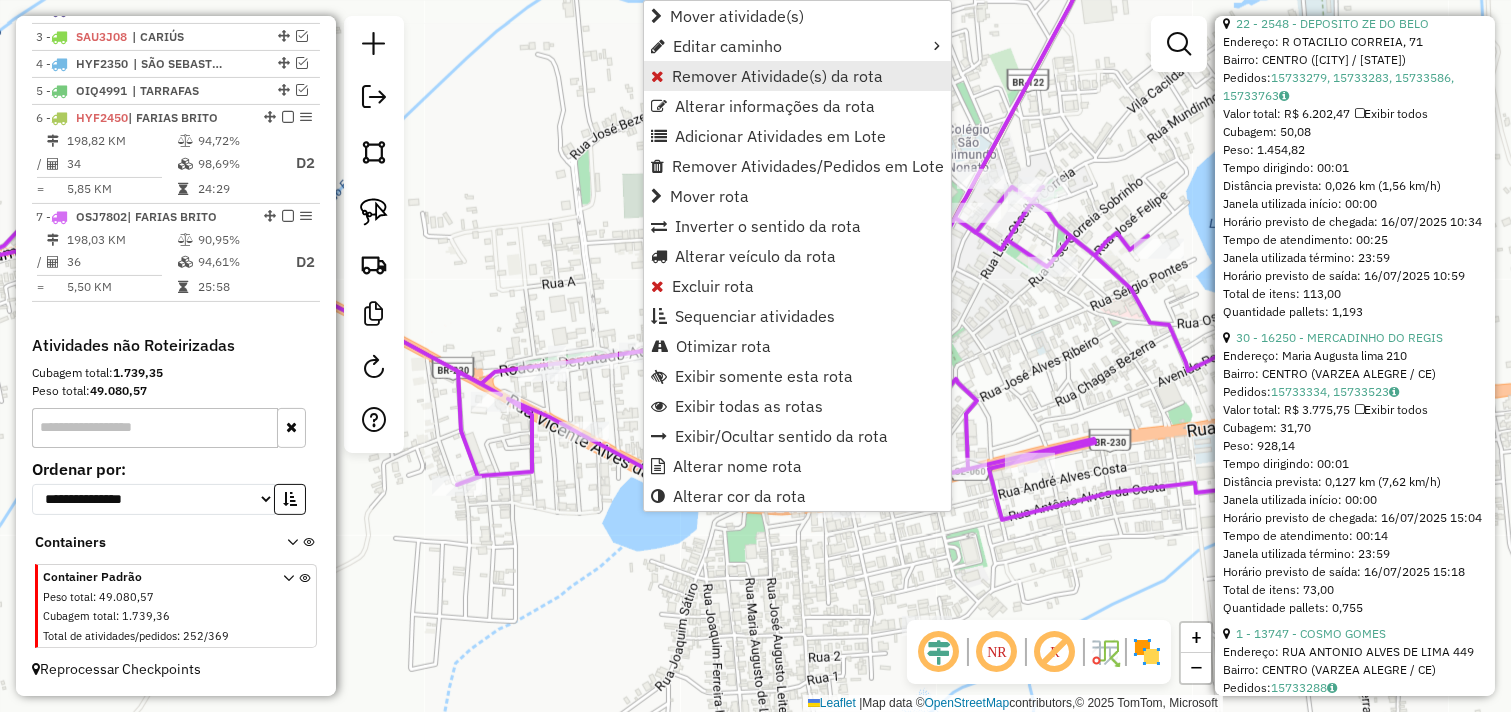 click on "Remover Atividade(s) da rota" at bounding box center (777, 76) 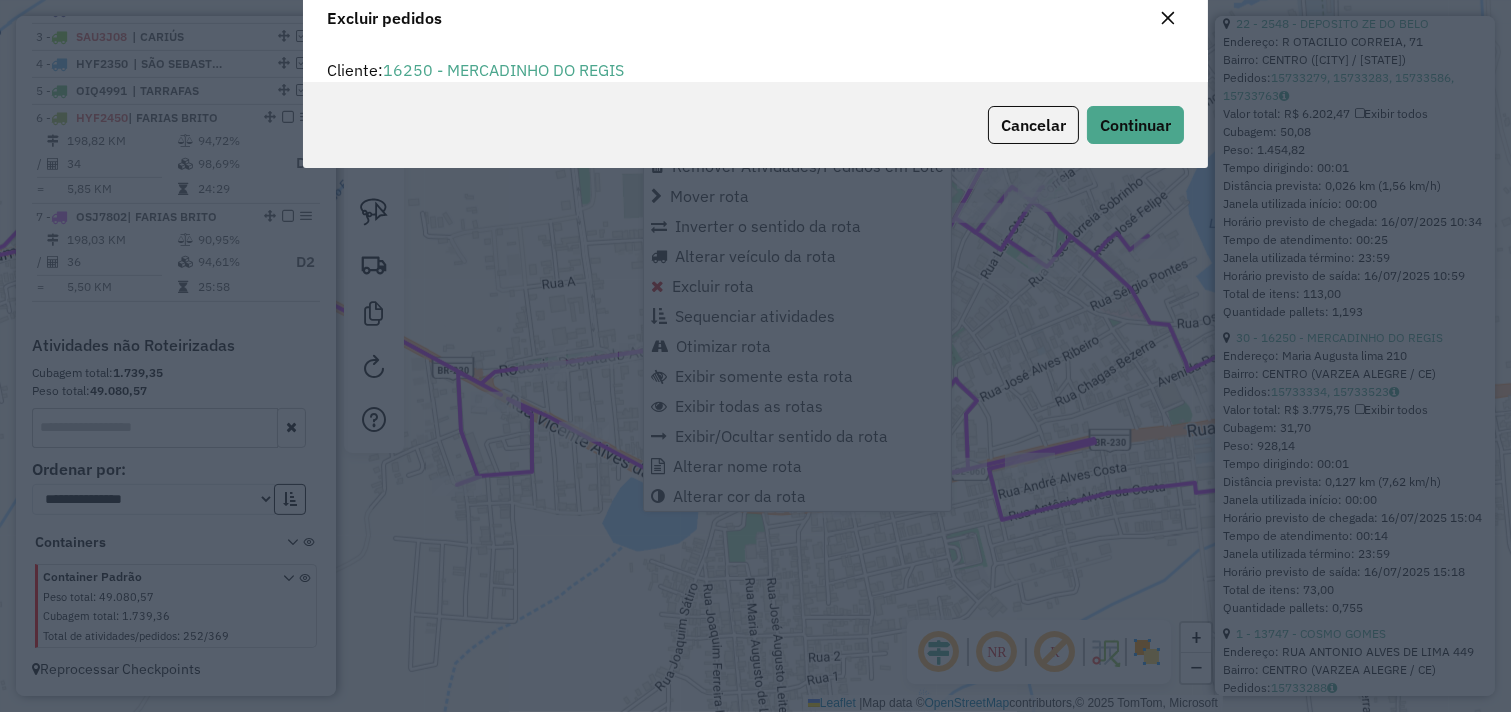 scroll, scrollTop: 0, scrollLeft: 0, axis: both 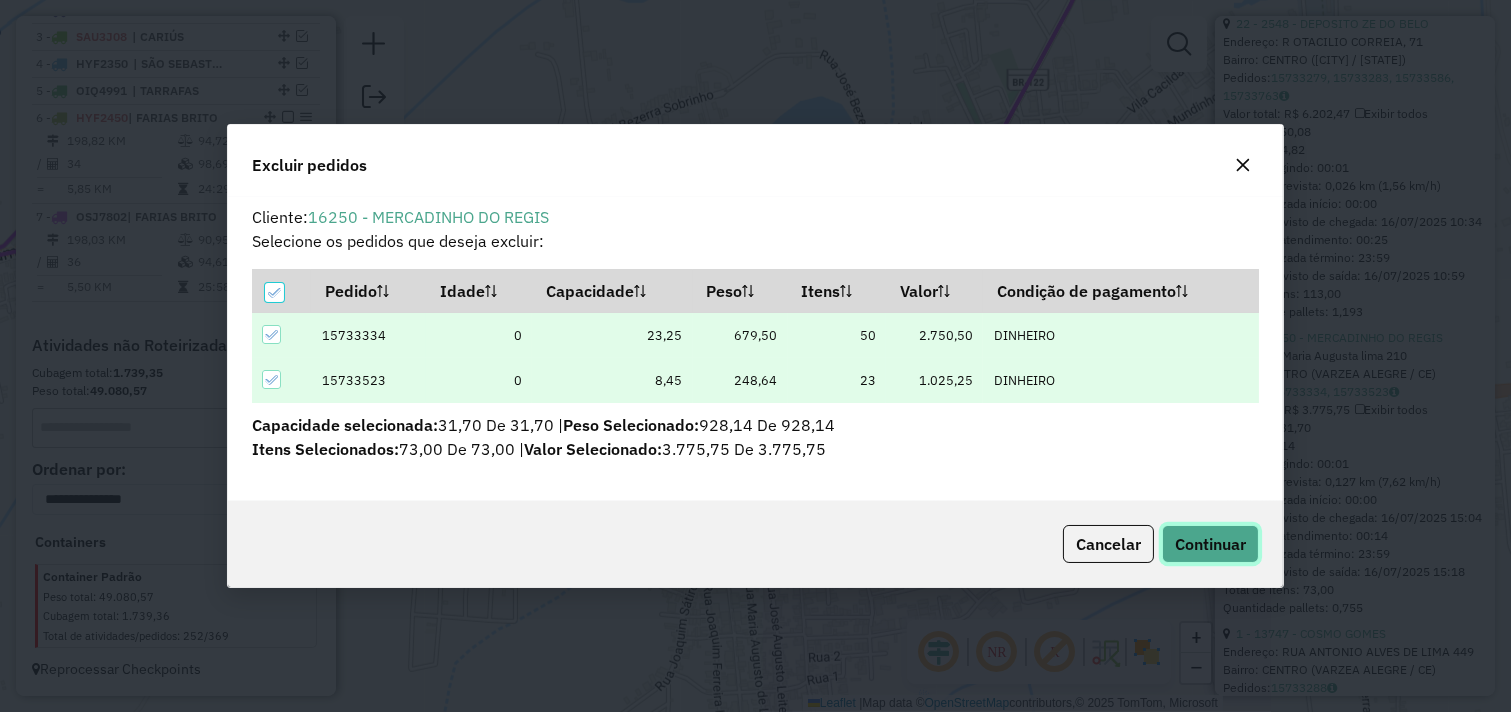 click on "Continuar" 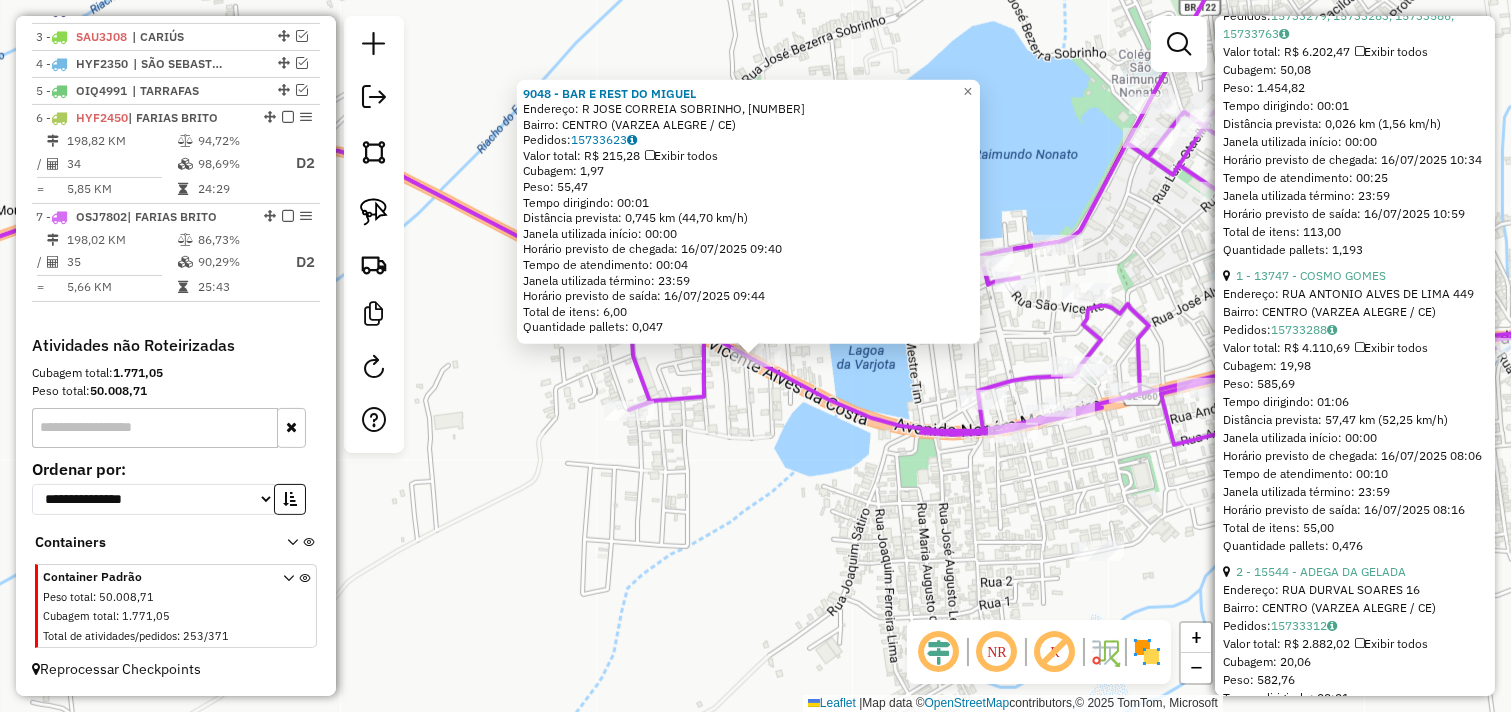 click on "9048 - BAR E REST DO MIGUEL  Endereço: R   JOSE CORREIA SOBRINHO, 930   Bairro: CENTRO (VARZEA ALEGRE / CE)   Pedidos:  15733623   Valor total: R$ 215,28   Exibir todos   Cubagem: 1,97  Peso: 55,47  Tempo dirigindo: 00:01   Distância prevista: 0,745 km (44,70 km/h)   Janela utilizada início: 00:00   Horário previsto de chegada: 16/07/2025 09:40   Tempo de atendimento: 00:04   Janela utilizada término: 23:59   Horário previsto de saída: 16/07/2025 09:44   Total de itens: 6,00   Quantidade pallets: 0,047  × Janela de atendimento Grade de atendimento Capacidade Transportadoras Veículos Cliente Pedidos  Rotas Selecione os dias de semana para filtrar as janelas de atendimento  Seg   Ter   Qua   Qui   Sex   Sáb   Dom  Informe o período da janela de atendimento: De: Até:  Filtrar exatamente a janela do cliente  Considerar janela de atendimento padrão  Selecione os dias de semana para filtrar as grades de atendimento  Seg   Ter   Qua   Qui   Sex   Sáb   Dom   Peso mínimo:   Peso máximo:   De:   Até:" 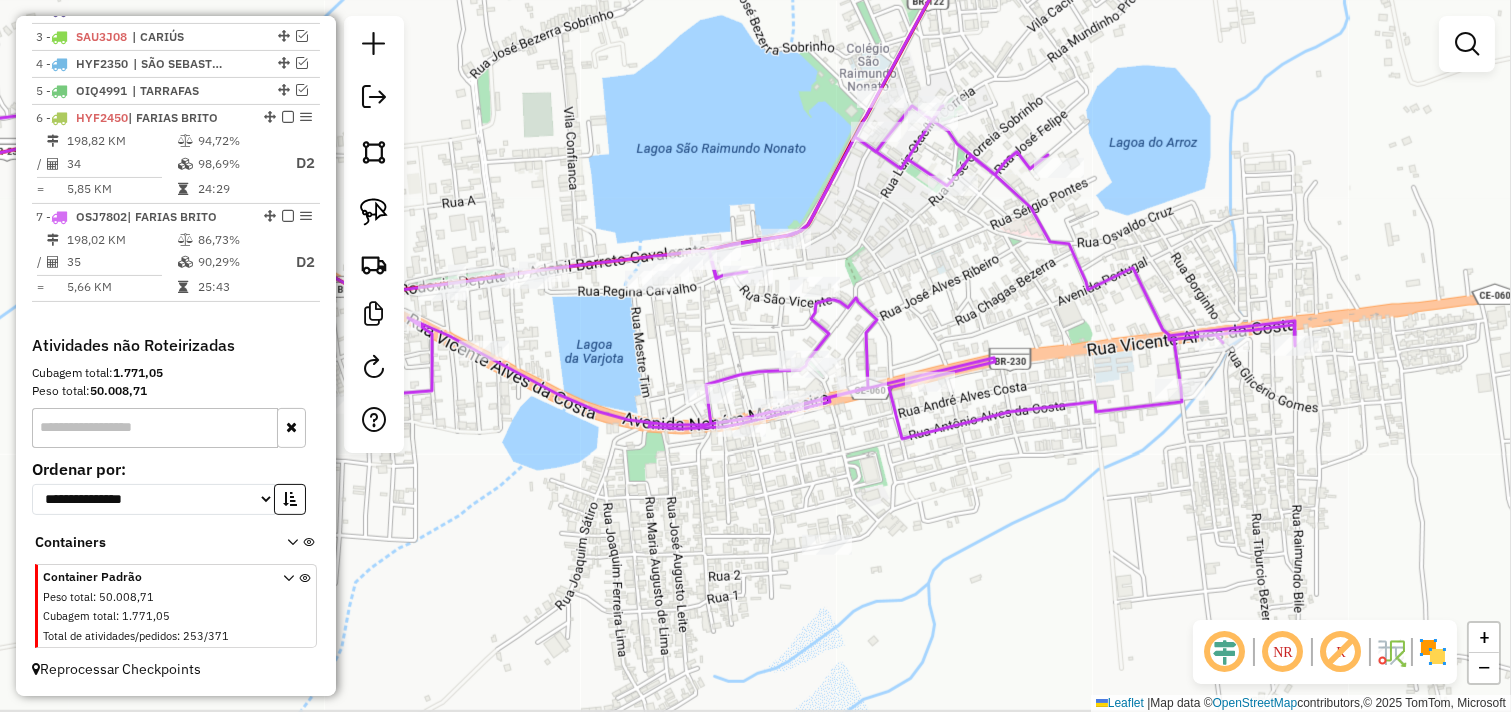 drag, startPoint x: 860, startPoint y: 488, endPoint x: 542, endPoint y: 483, distance: 318.0393 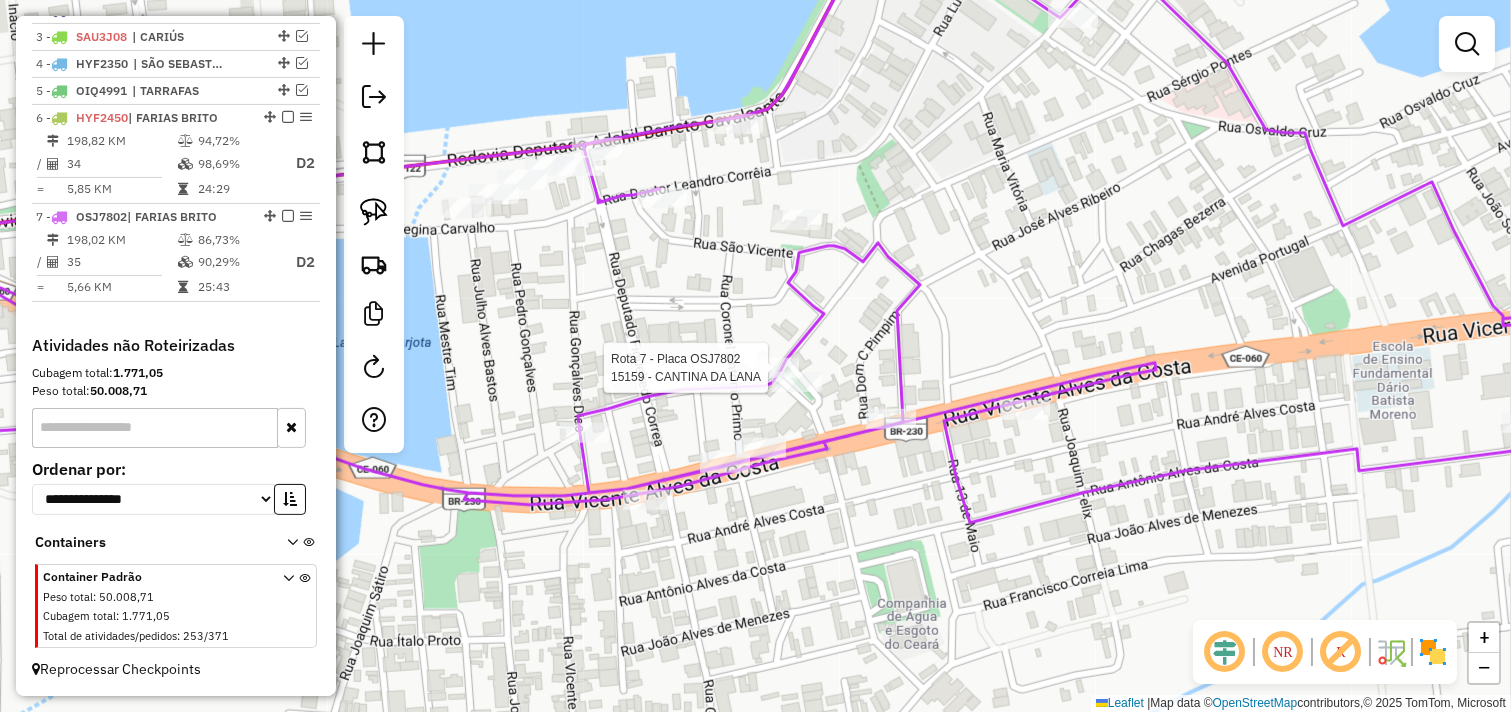 select on "*********" 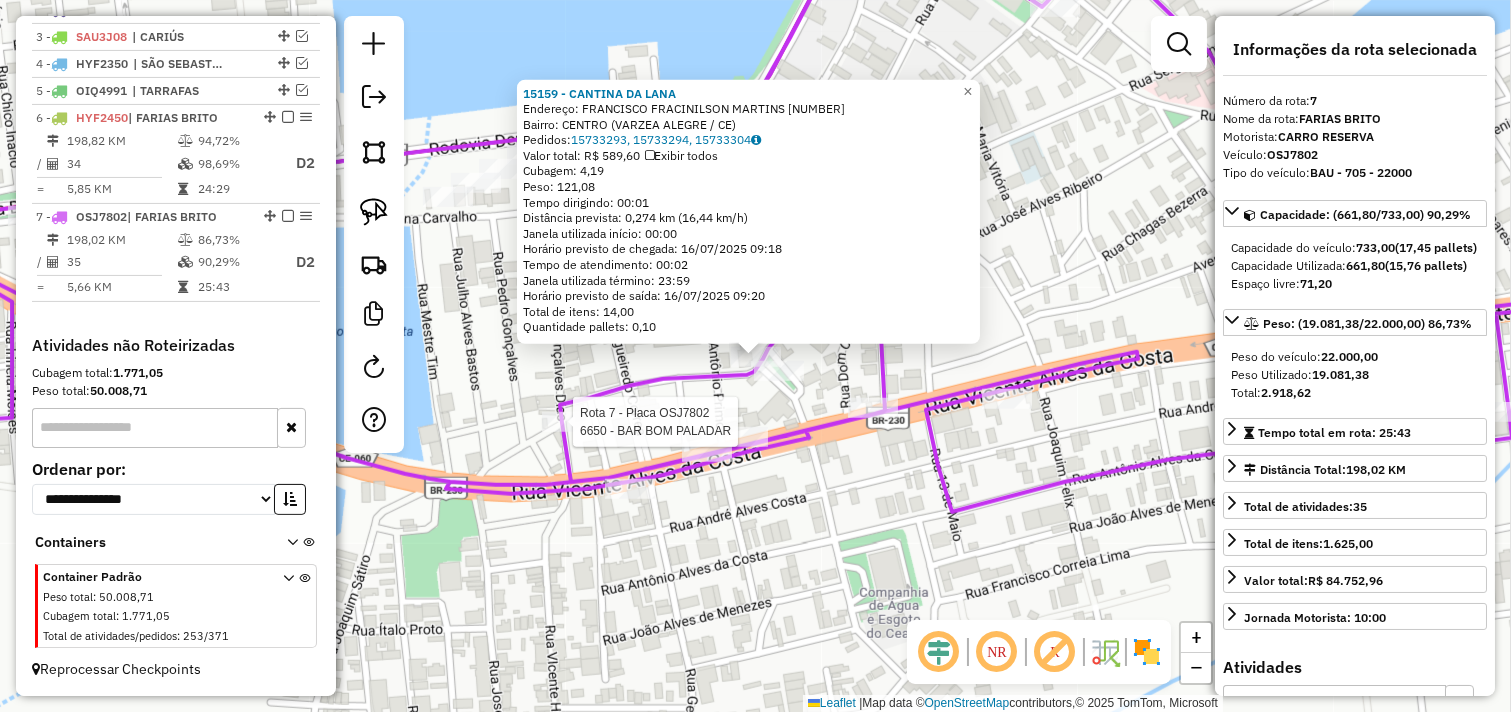click 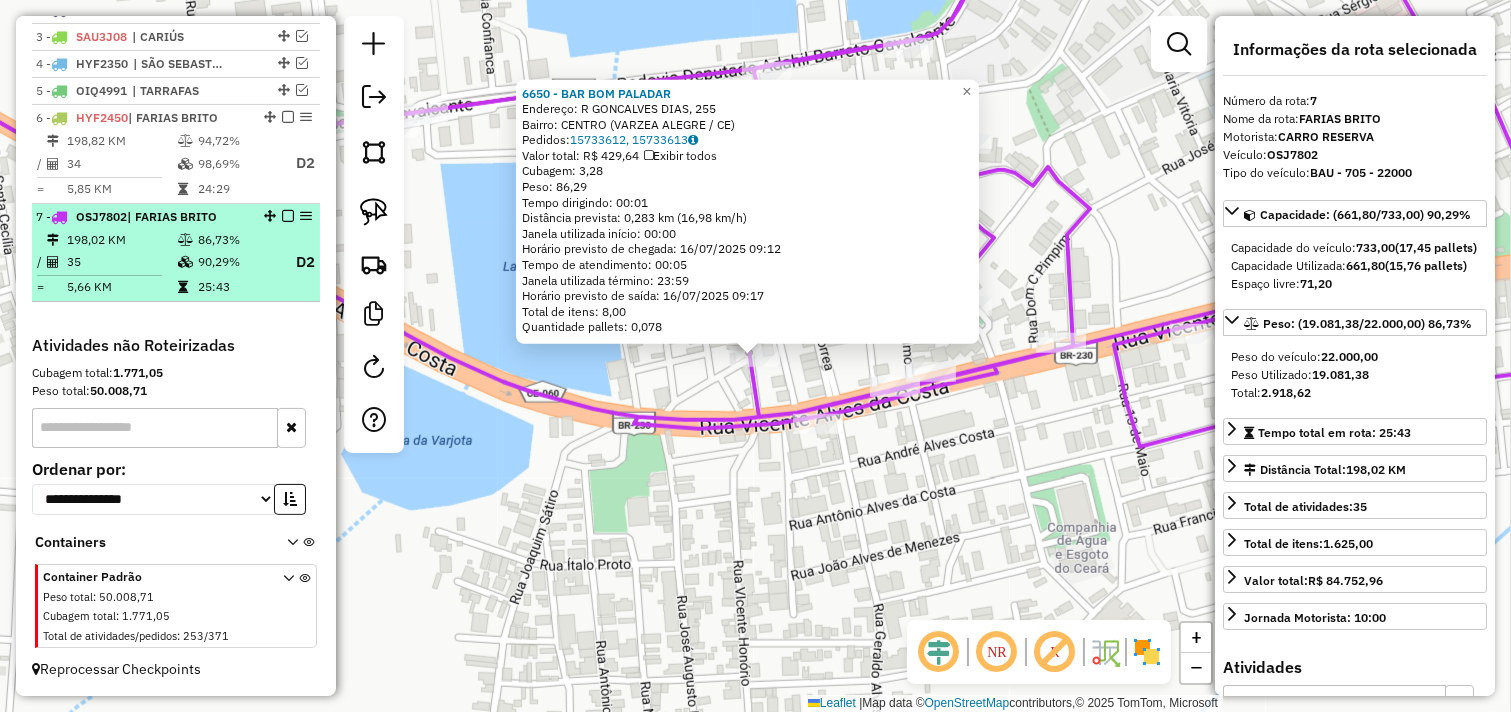 click on "D2" at bounding box center (297, 262) 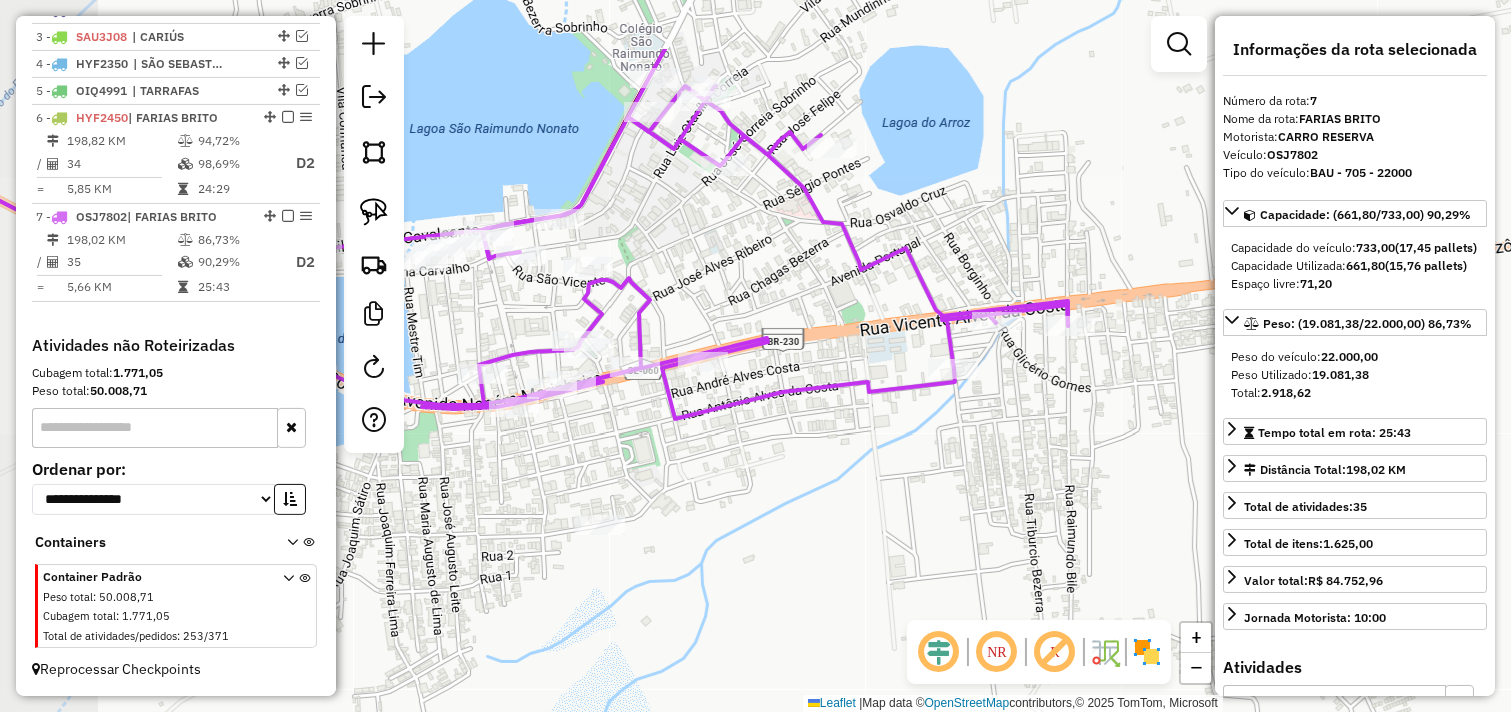drag, startPoint x: 625, startPoint y: 377, endPoint x: 786, endPoint y: 501, distance: 203.21663 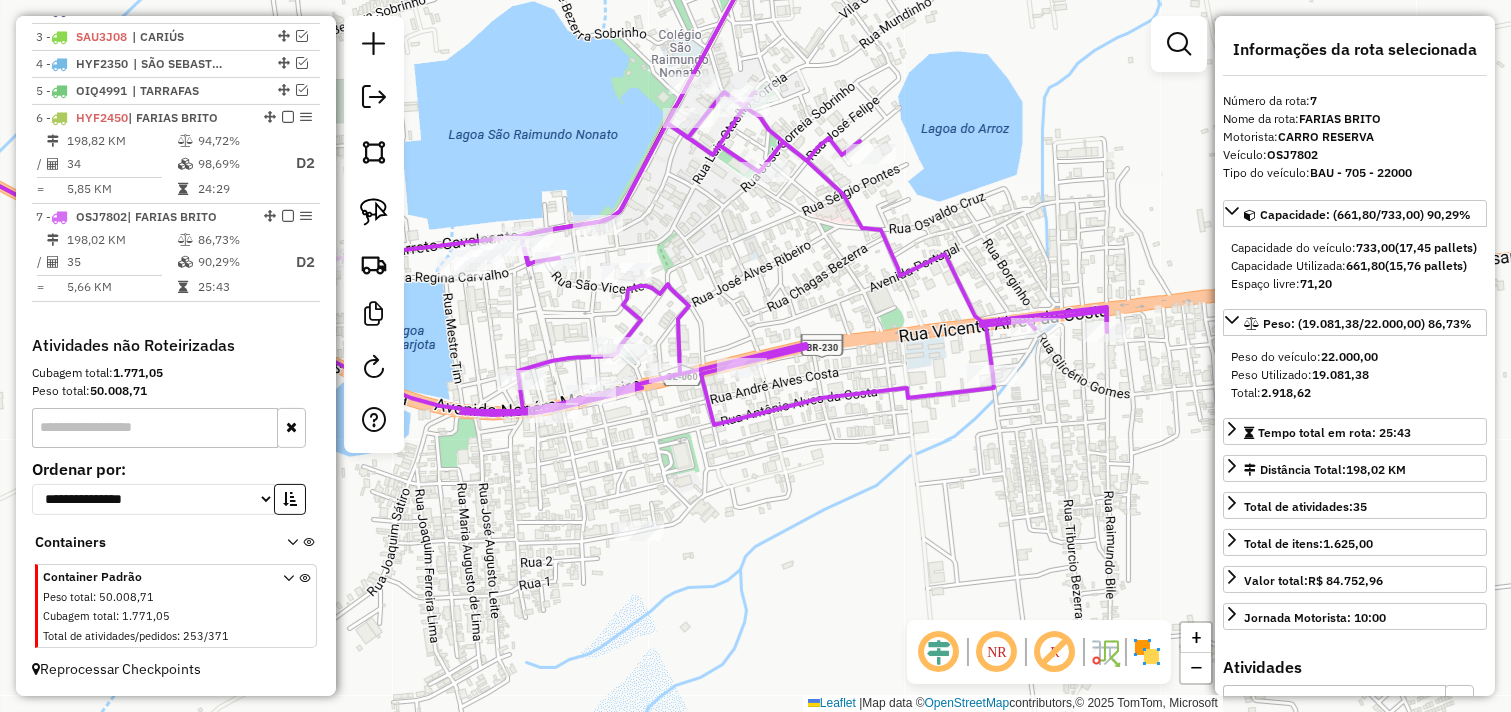 click on "Janela de atendimento Grade de atendimento Capacidade Transportadoras Veículos Cliente Pedidos  Rotas Selecione os dias de semana para filtrar as janelas de atendimento  Seg   Ter   Qua   Qui   Sex   Sáb   Dom  Informe o período da janela de atendimento: De: Até:  Filtrar exatamente a janela do cliente  Considerar janela de atendimento padrão  Selecione os dias de semana para filtrar as grades de atendimento  Seg   Ter   Qua   Qui   Sex   Sáb   Dom   Considerar clientes sem dia de atendimento cadastrado  Clientes fora do dia de atendimento selecionado Filtrar as atividades entre os valores definidos abaixo:  Peso mínimo:   Peso máximo:   Cubagem mínima:   Cubagem máxima:   De:   Até:  Filtrar as atividades entre o tempo de atendimento definido abaixo:  De:   Até:   Considerar capacidade total dos clientes não roteirizados Transportadora: Selecione um ou mais itens Tipo de veículo: Selecione um ou mais itens Veículo: Selecione um ou mais itens Motorista: Selecione um ou mais itens Nome: Rótulo:" 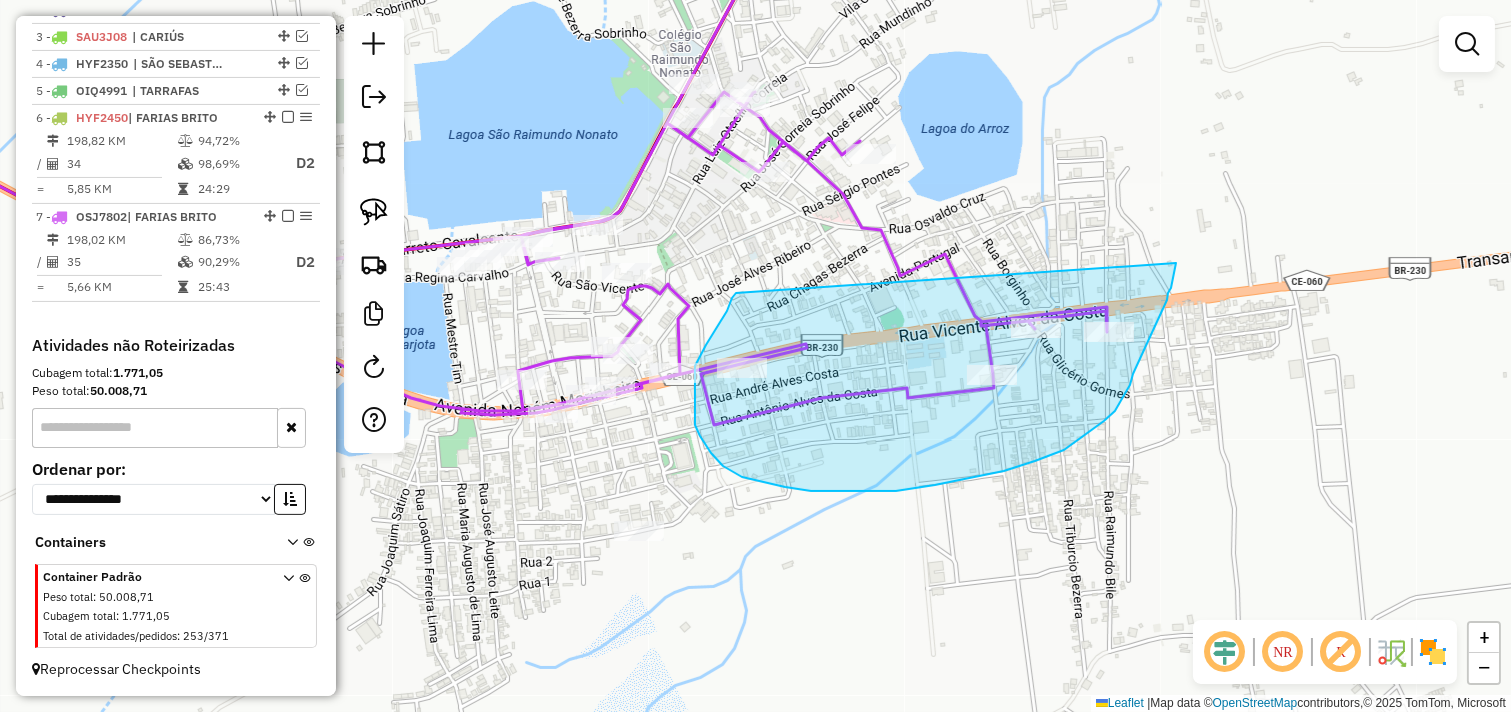 drag, startPoint x: 732, startPoint y: 298, endPoint x: 1178, endPoint y: 247, distance: 448.90646 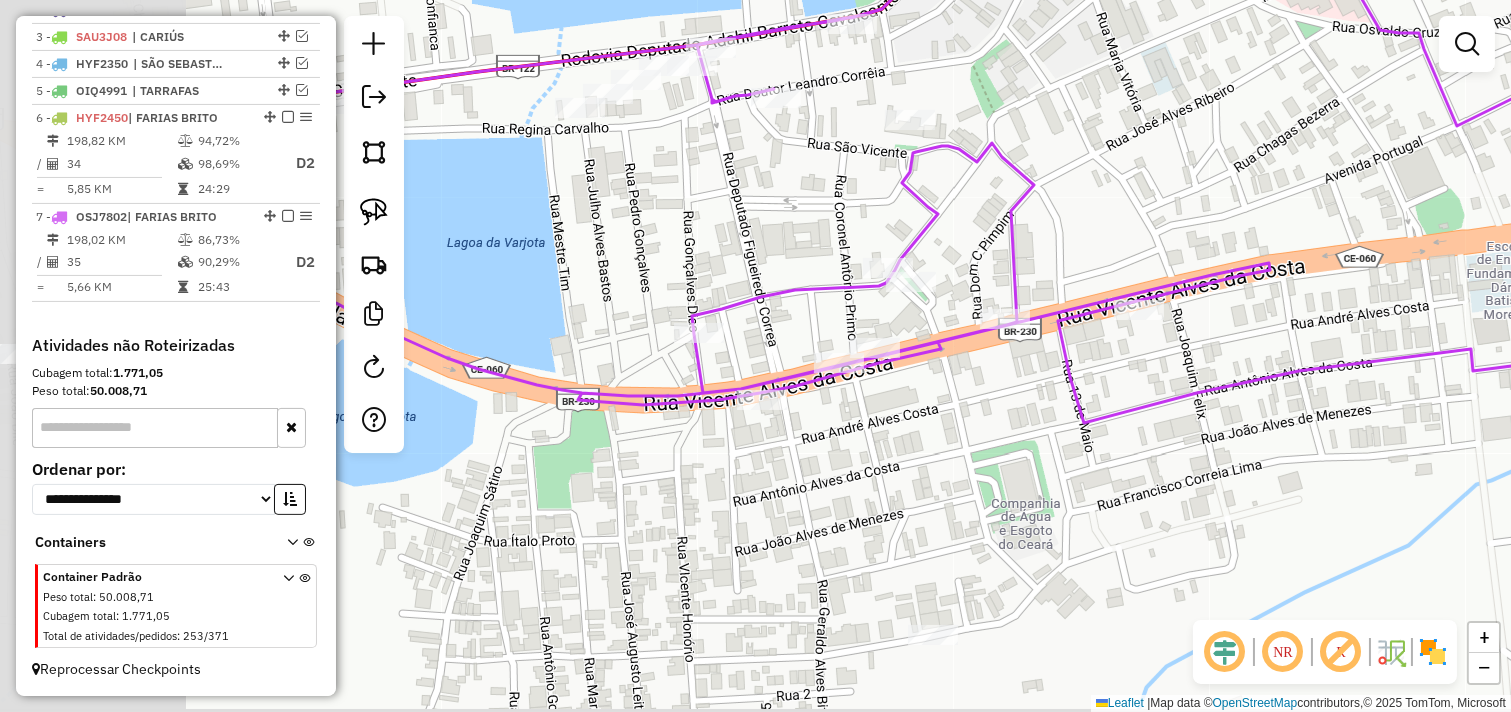 drag, startPoint x: 600, startPoint y: 464, endPoint x: 874, endPoint y: 440, distance: 275.04907 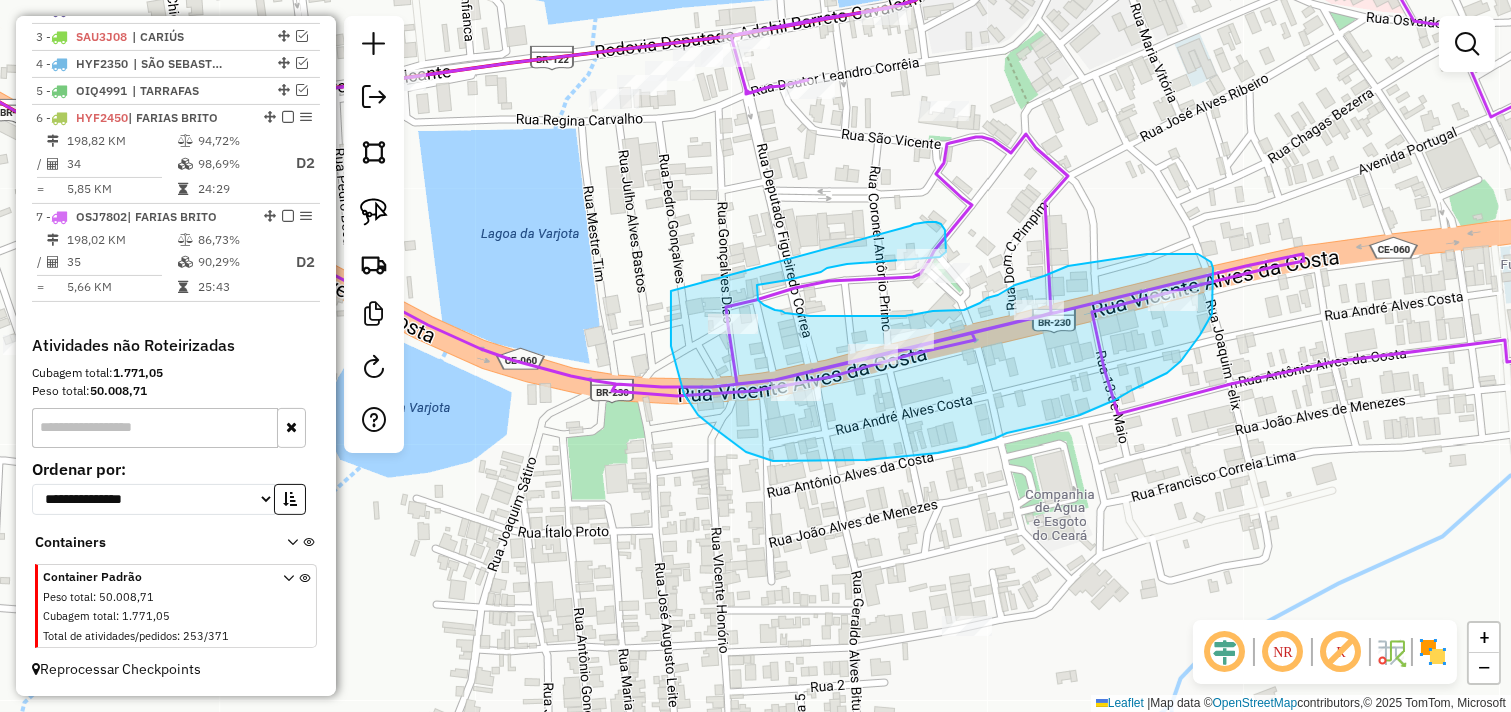 drag, startPoint x: 927, startPoint y: 222, endPoint x: 671, endPoint y: 287, distance: 264.12308 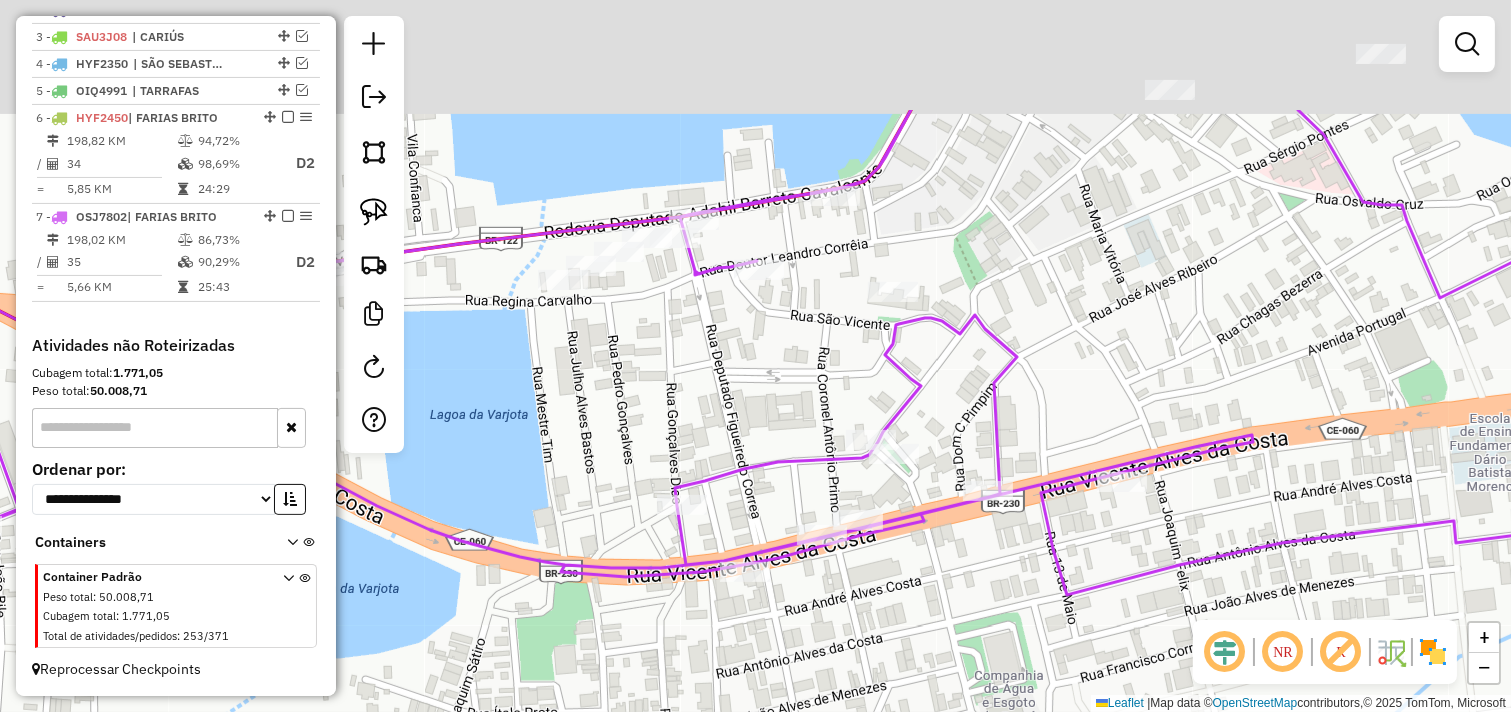 drag, startPoint x: 784, startPoint y: 212, endPoint x: 646, endPoint y: 481, distance: 302.3326 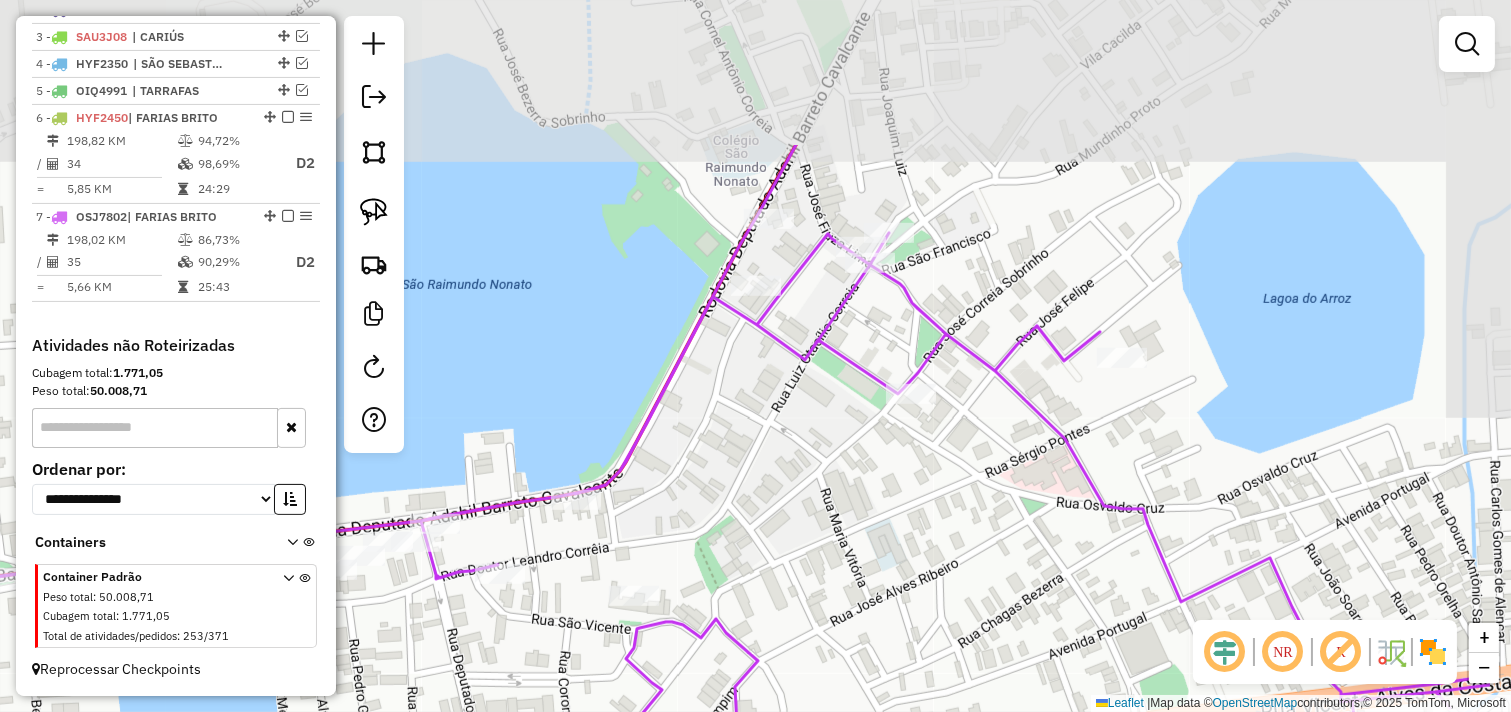 drag, startPoint x: 1071, startPoint y: 396, endPoint x: 992, endPoint y: 478, distance: 113.86395 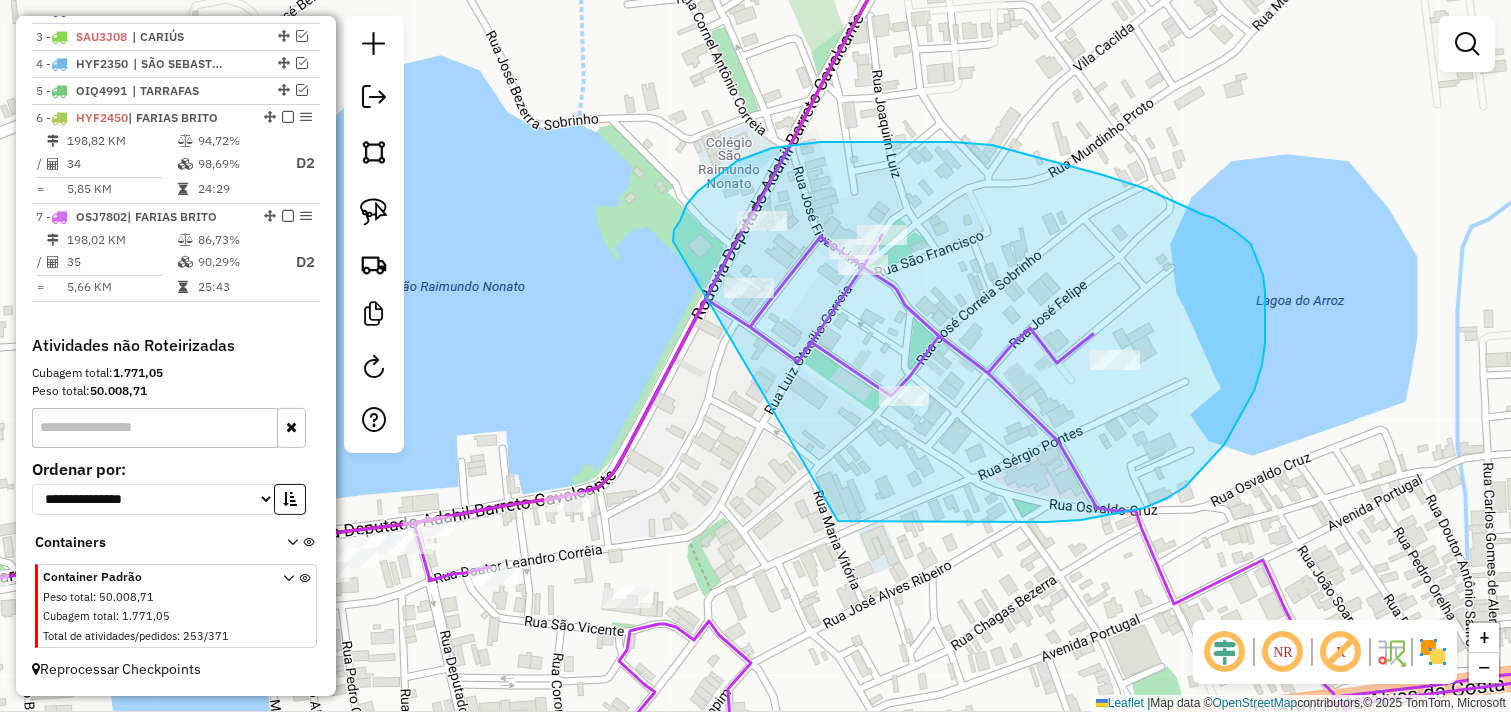 drag, startPoint x: 673, startPoint y: 237, endPoint x: 837, endPoint y: 520, distance: 327.0856 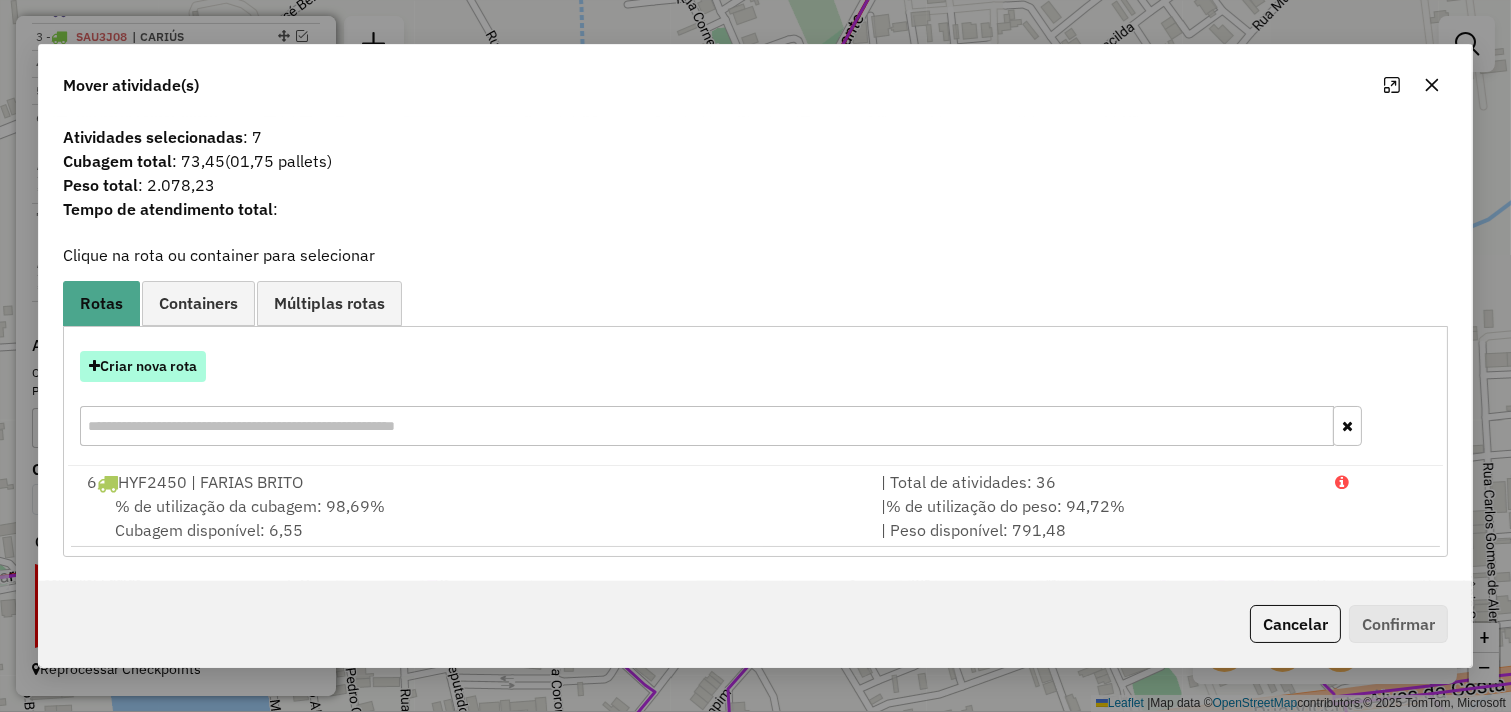 click on "Criar nova rota" at bounding box center [143, 366] 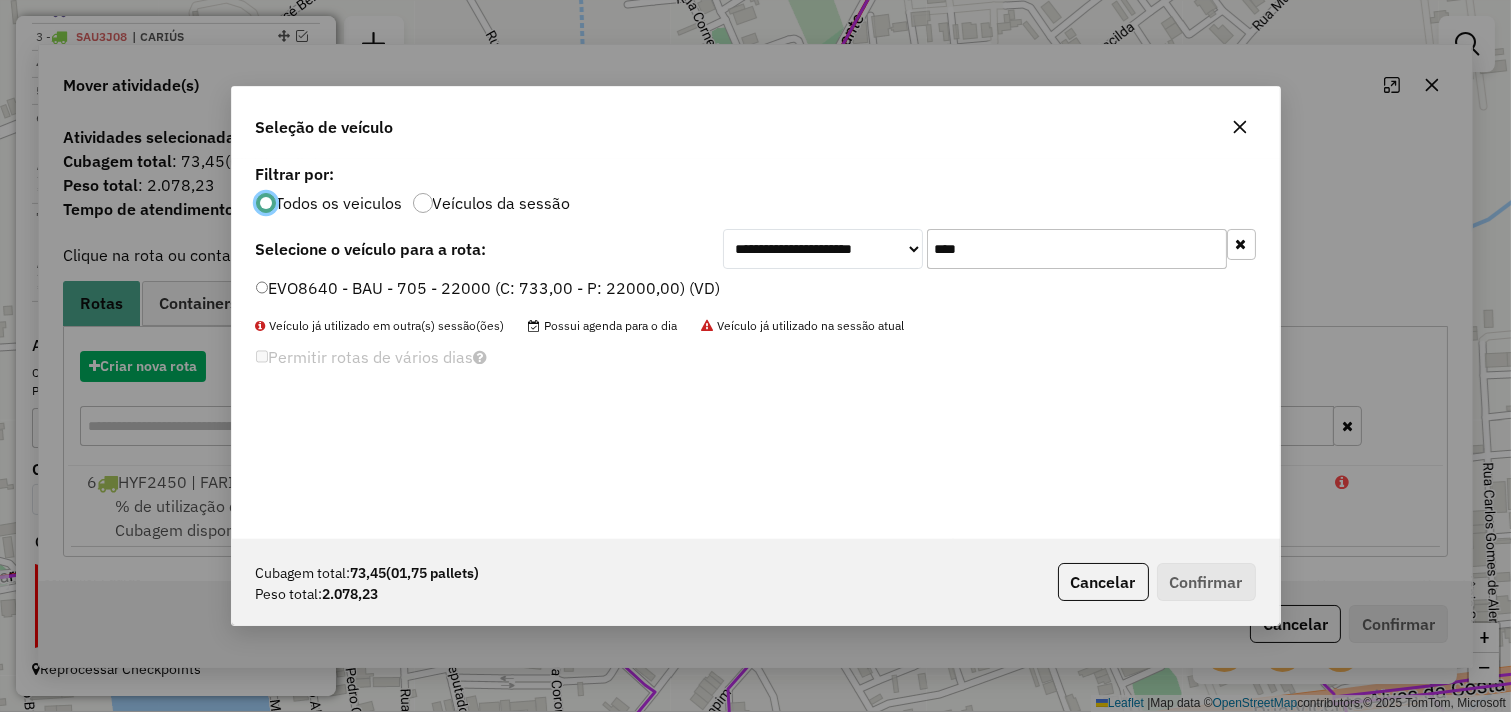 scroll, scrollTop: 11, scrollLeft: 5, axis: both 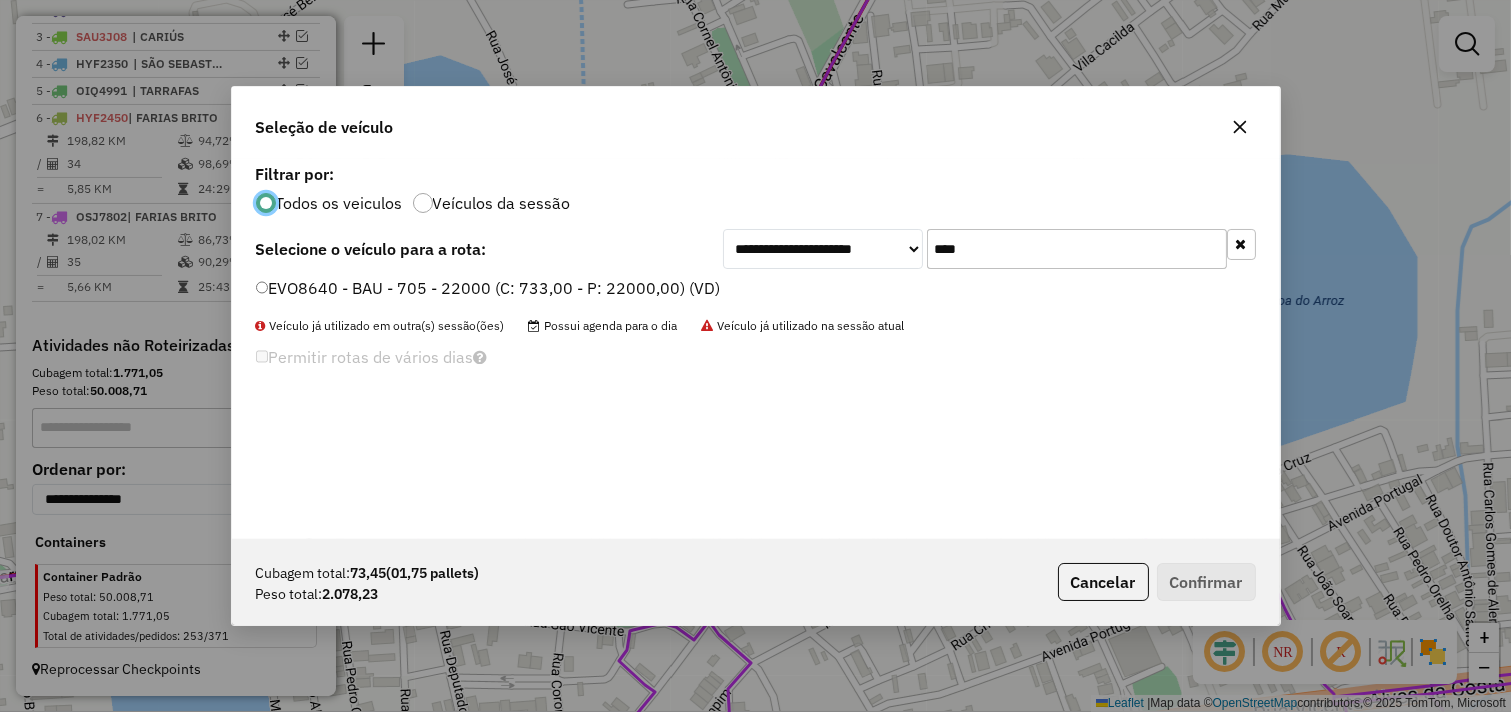 drag, startPoint x: 628, startPoint y: 286, endPoint x: 647, endPoint y: 283, distance: 19.235384 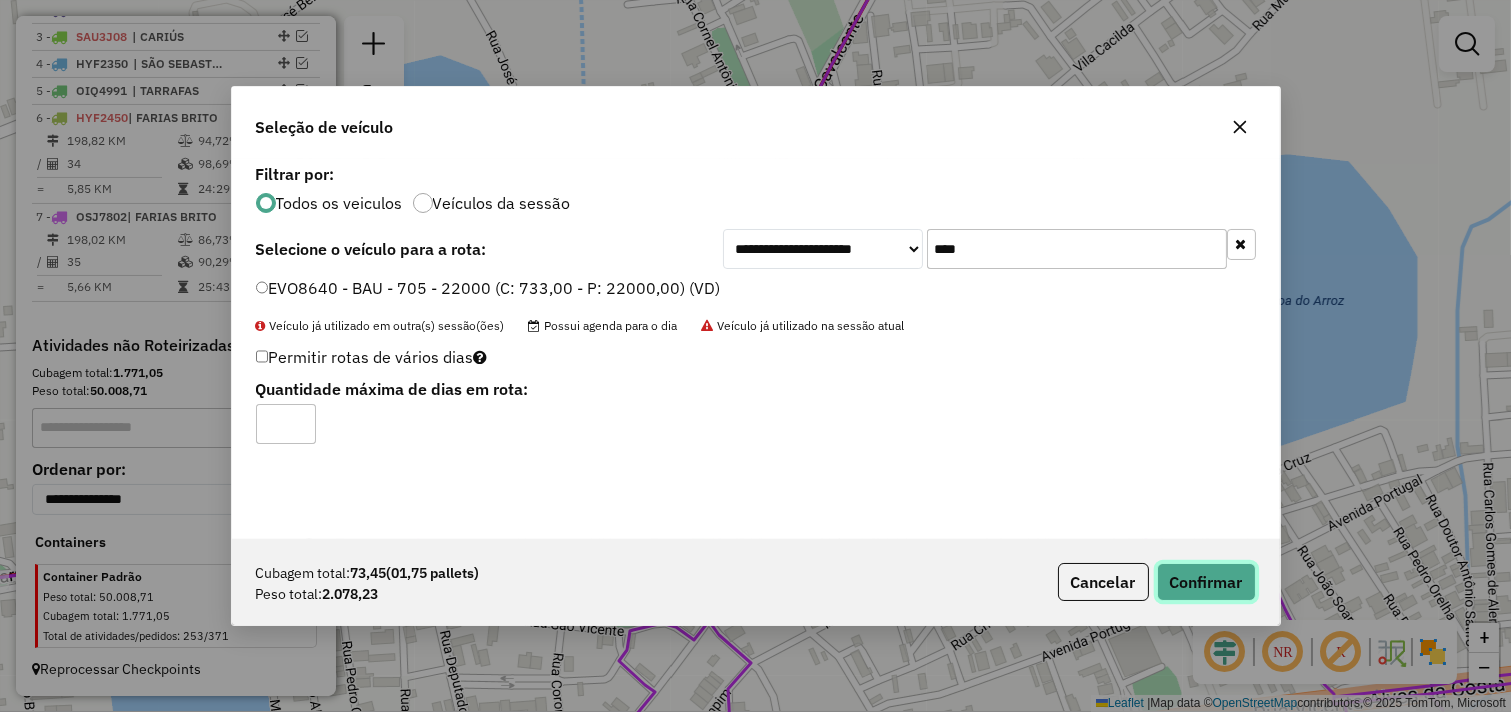 click on "Confirmar" 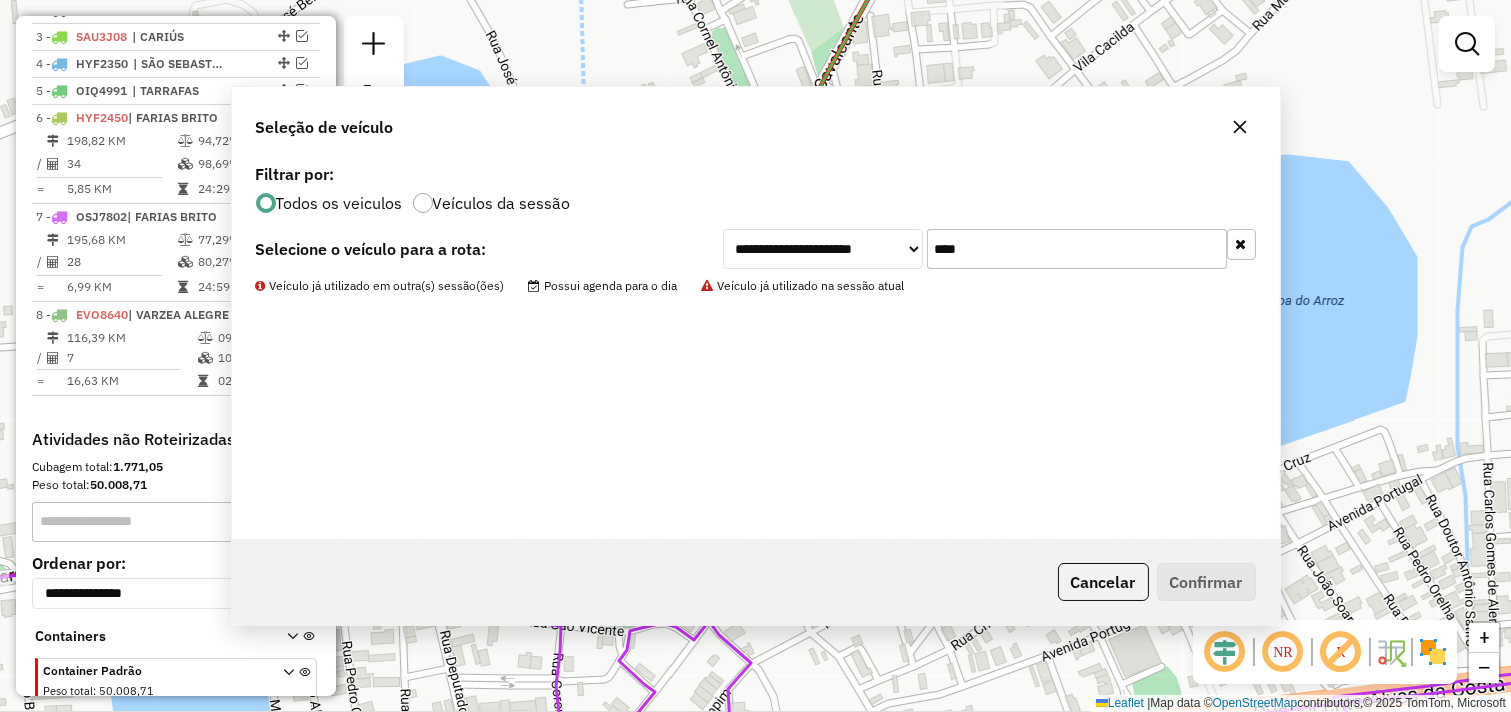 scroll, scrollTop: 913, scrollLeft: 0, axis: vertical 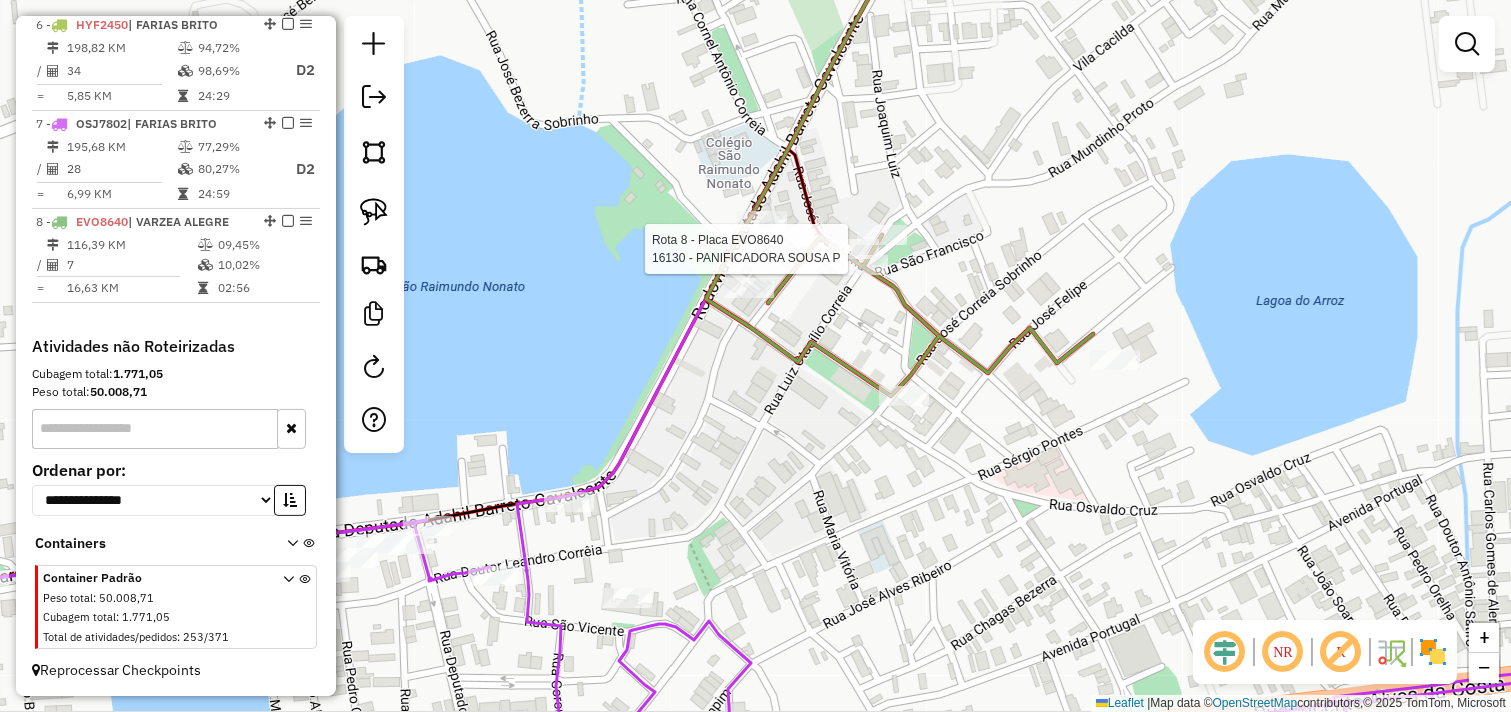 select on "*********" 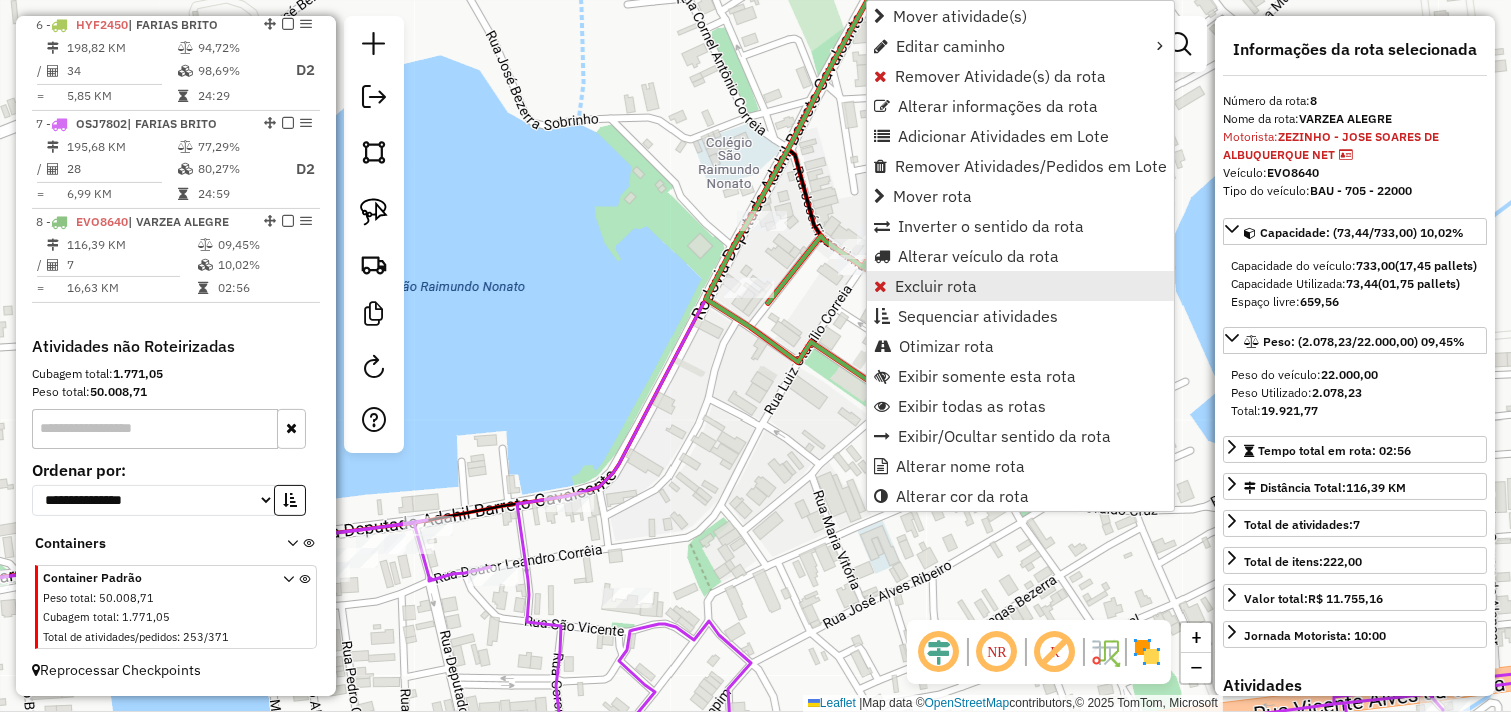 click on "Excluir rota" at bounding box center [936, 286] 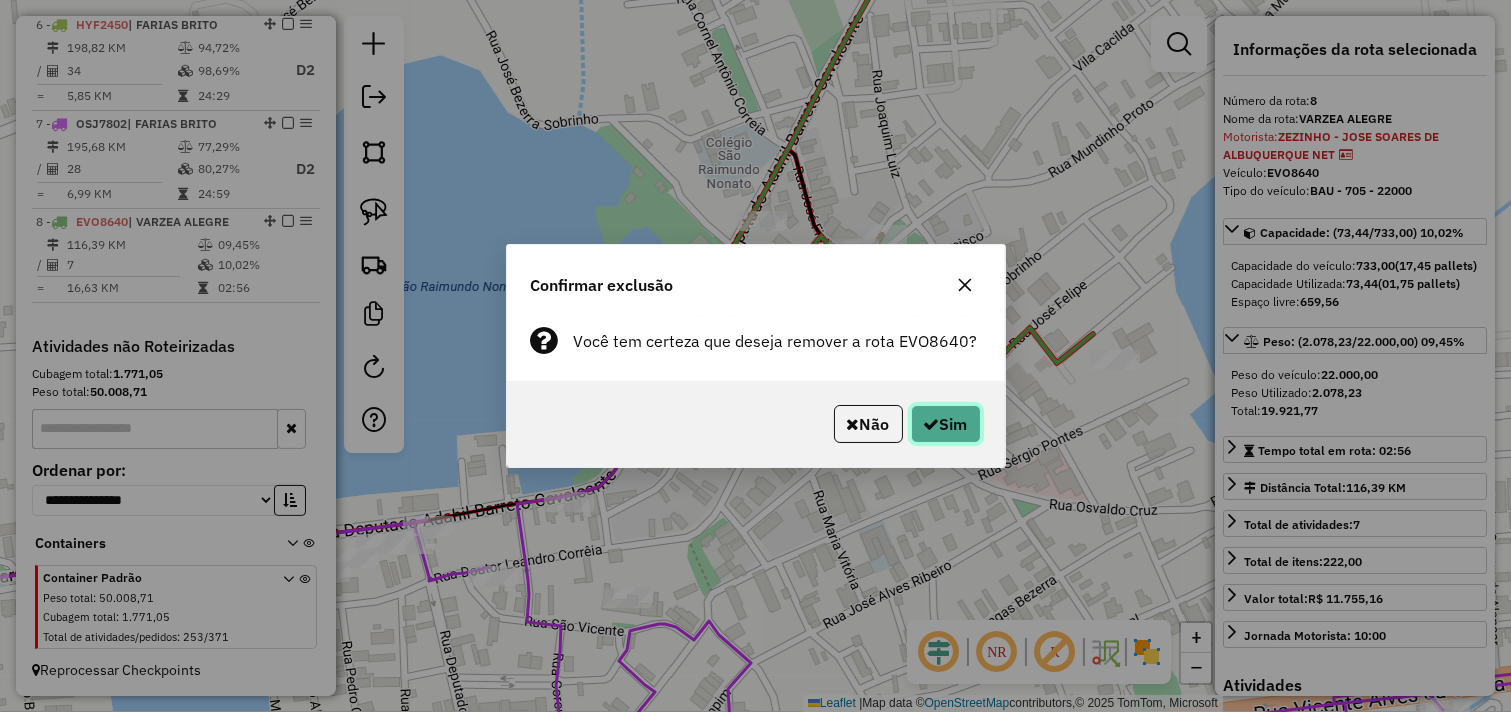 click on "Sim" 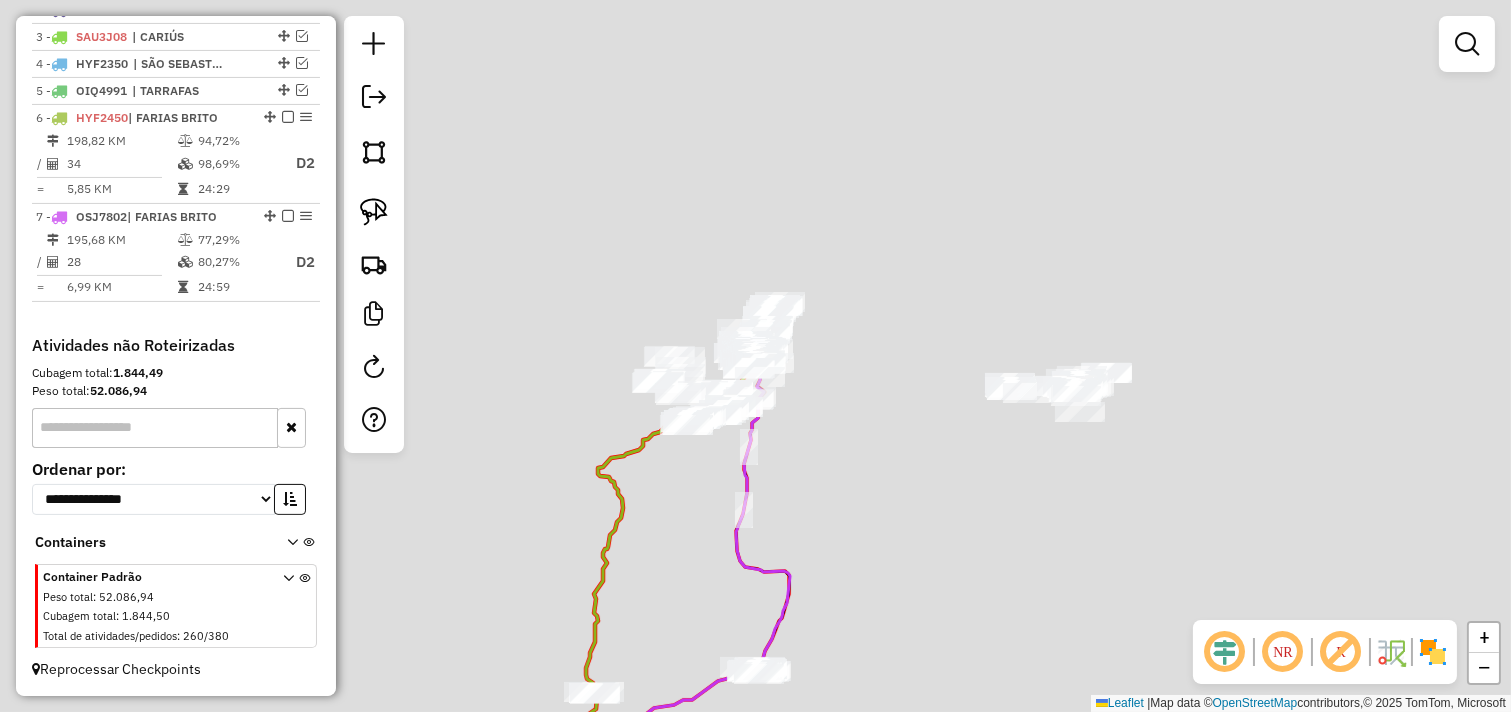 scroll, scrollTop: 820, scrollLeft: 0, axis: vertical 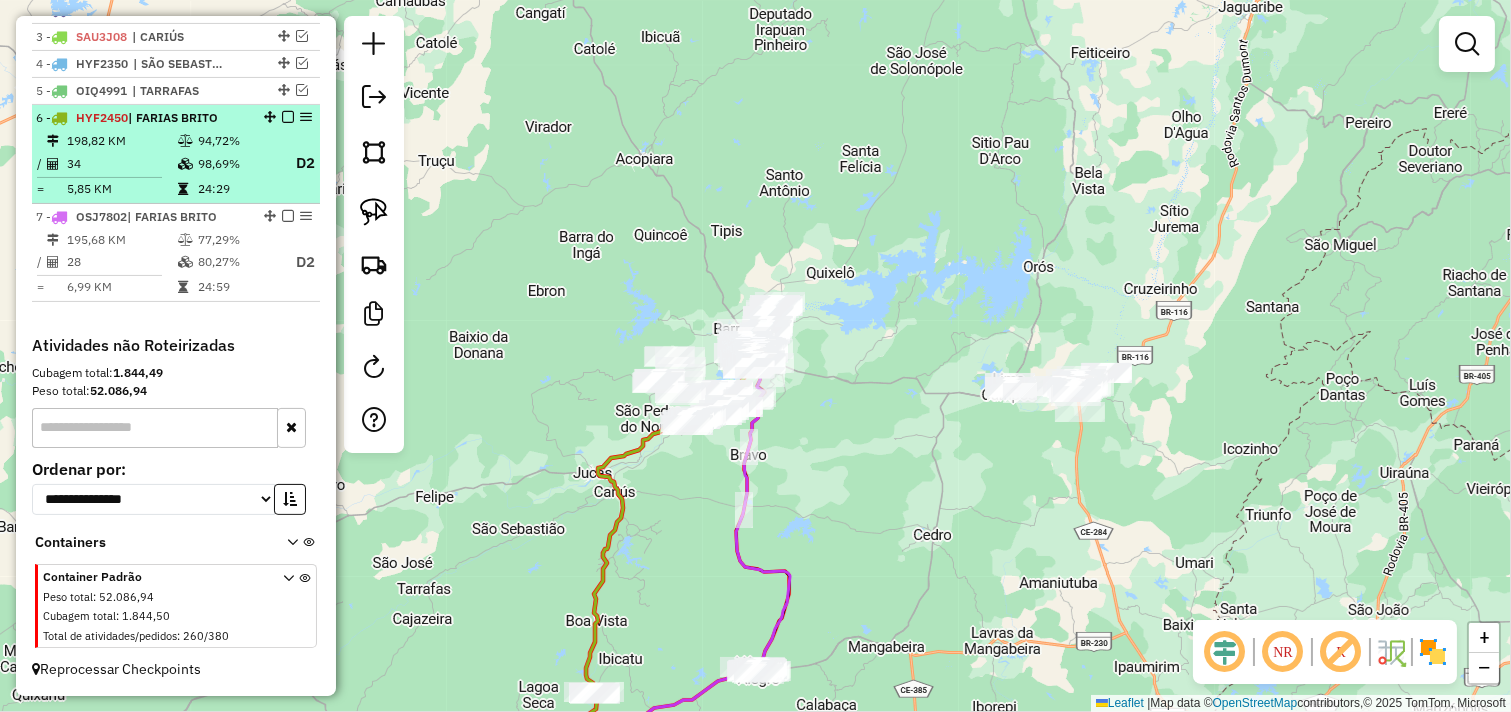 click on "34" at bounding box center (121, 163) 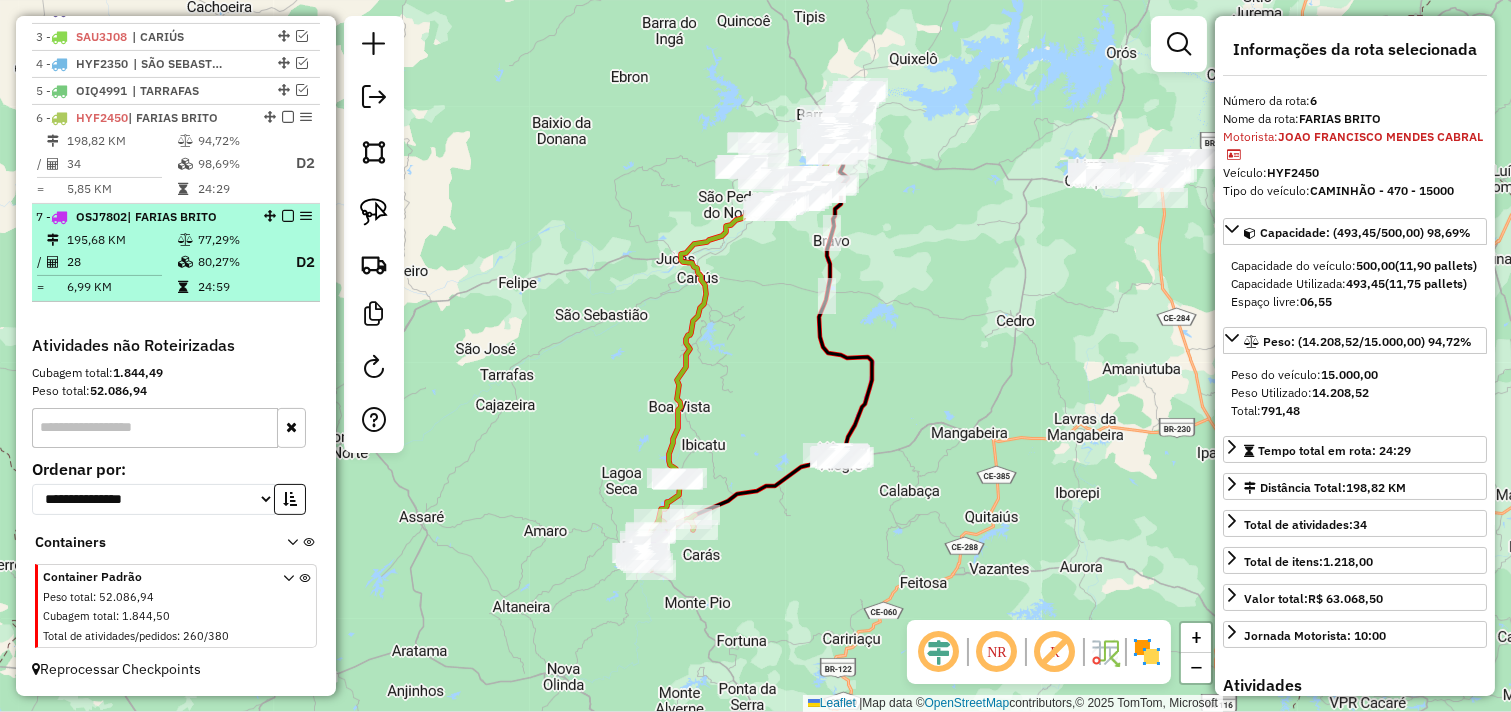 click at bounding box center (187, 240) 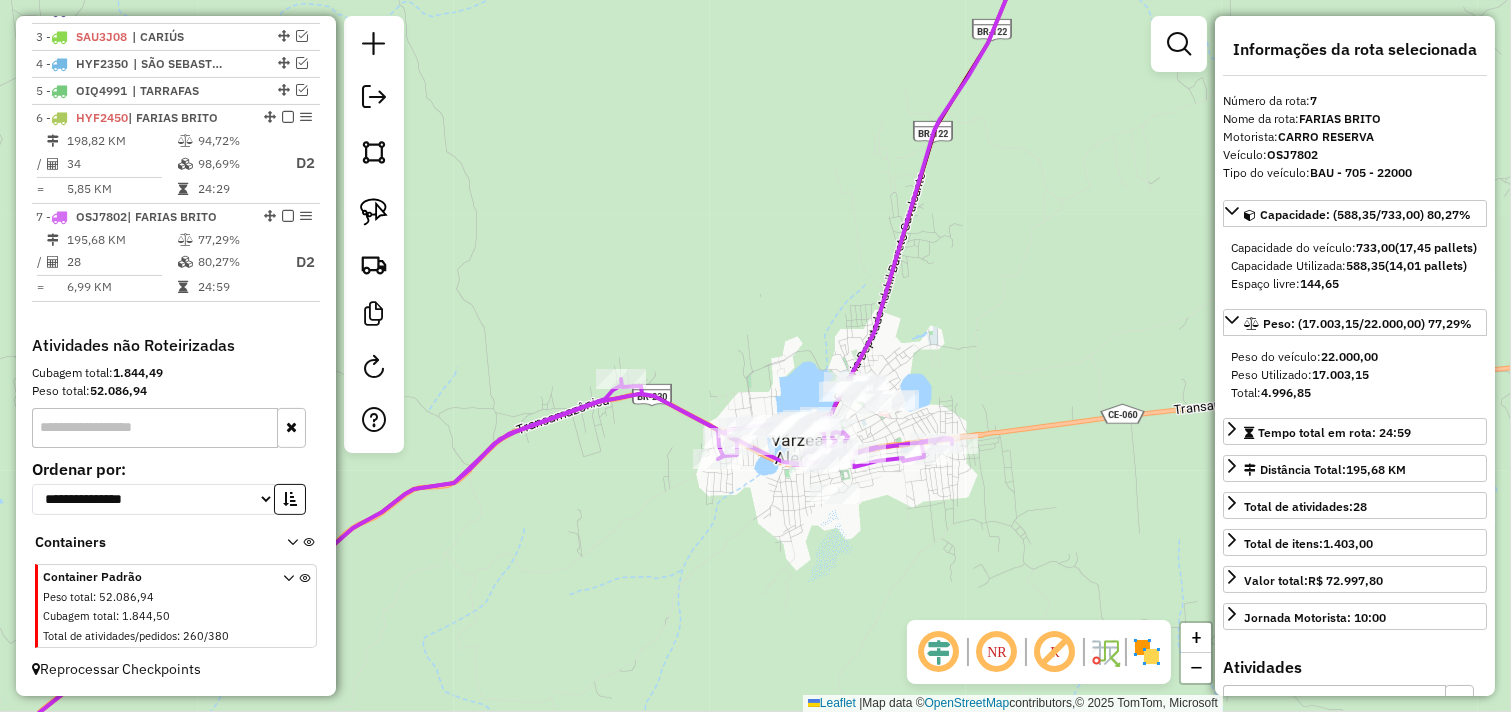 click on "195,68 KM" at bounding box center (121, 240) 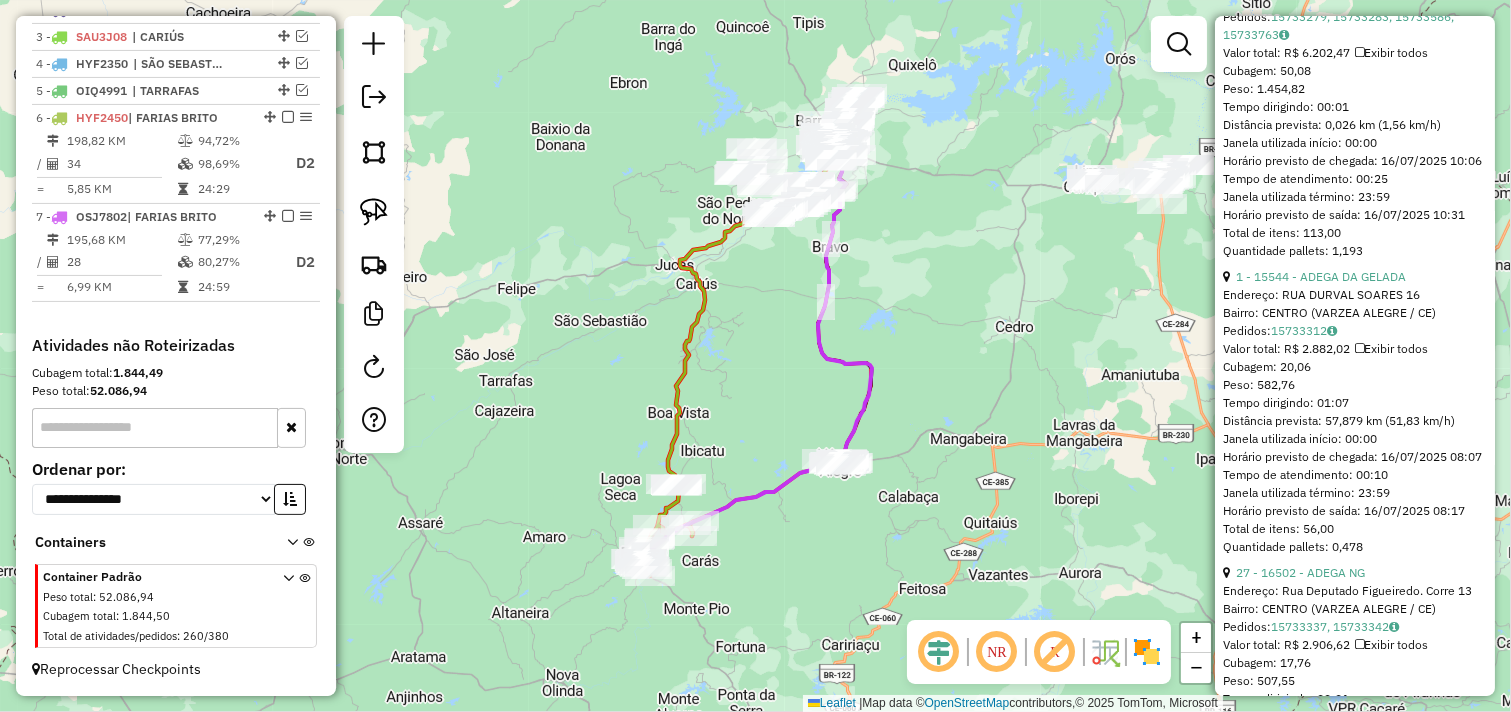 scroll, scrollTop: 1888, scrollLeft: 0, axis: vertical 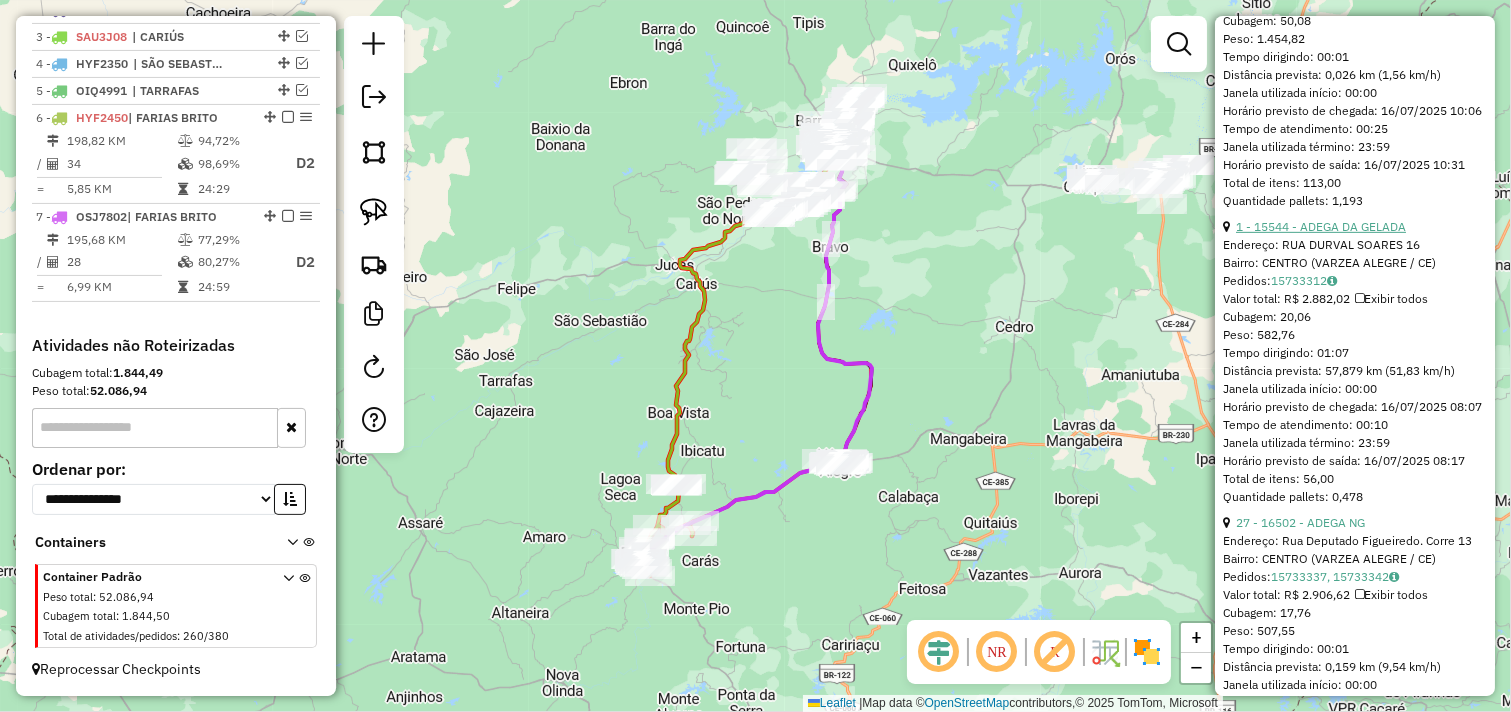 click on "1 - 15544 - ADEGA DA GELADA" at bounding box center [1321, 226] 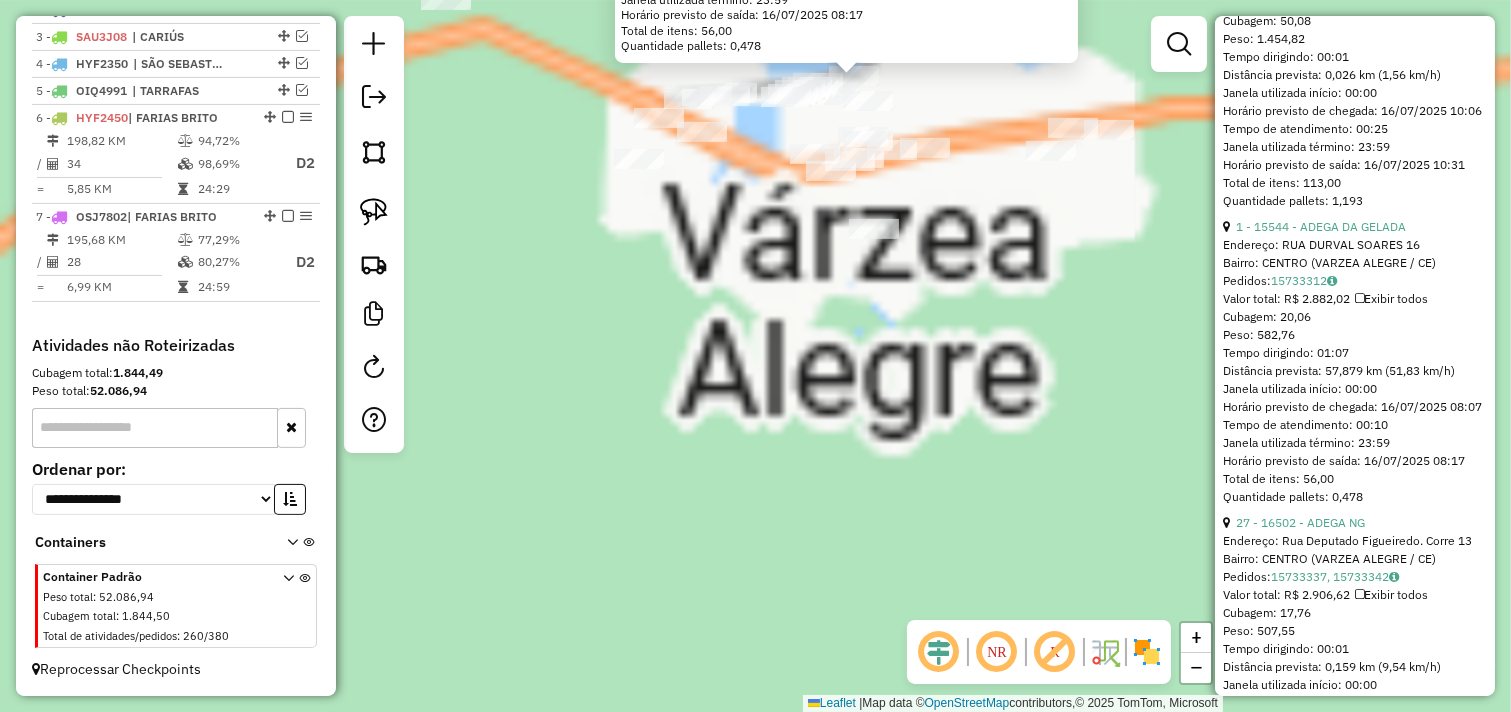 drag, startPoint x: 754, startPoint y: 484, endPoint x: 765, endPoint y: 700, distance: 216.2799 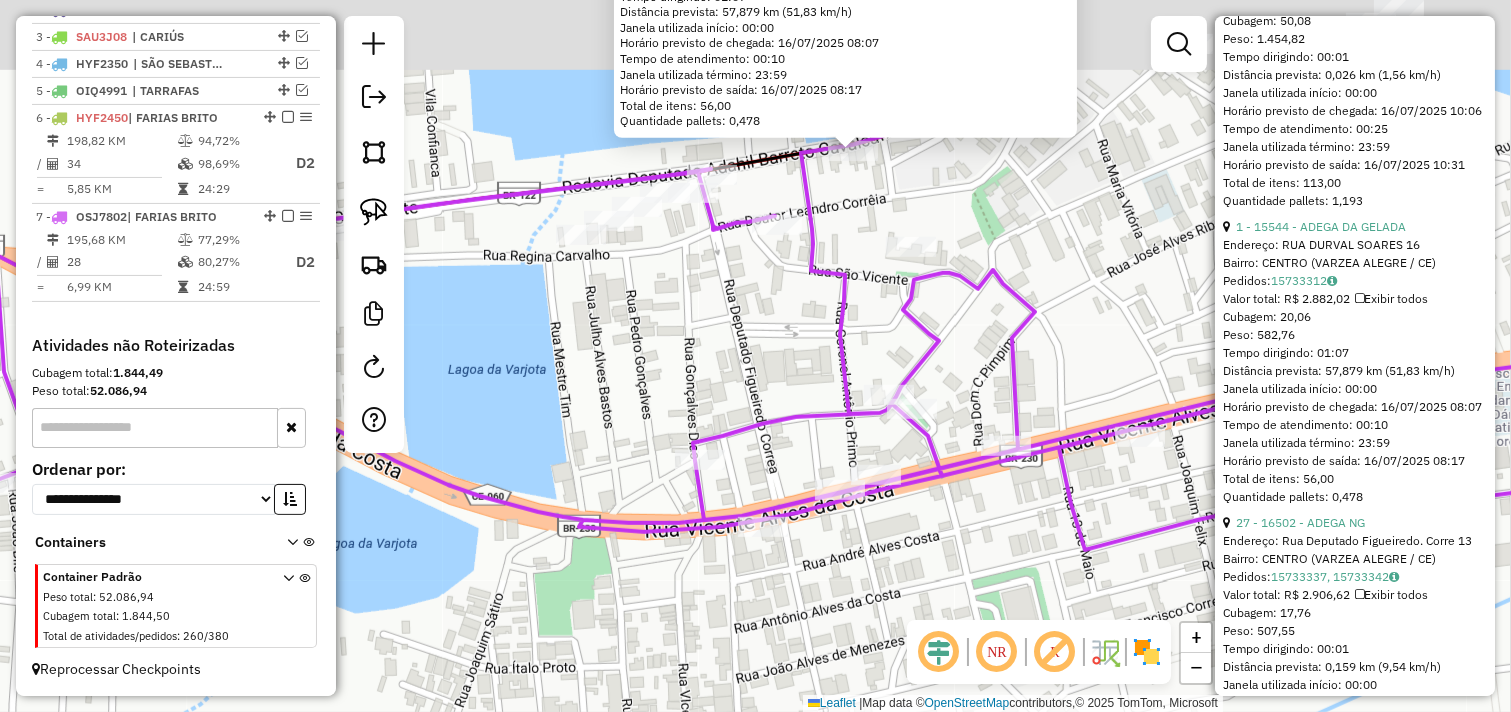 drag, startPoint x: 902, startPoint y: 117, endPoint x: 873, endPoint y: 181, distance: 70.26379 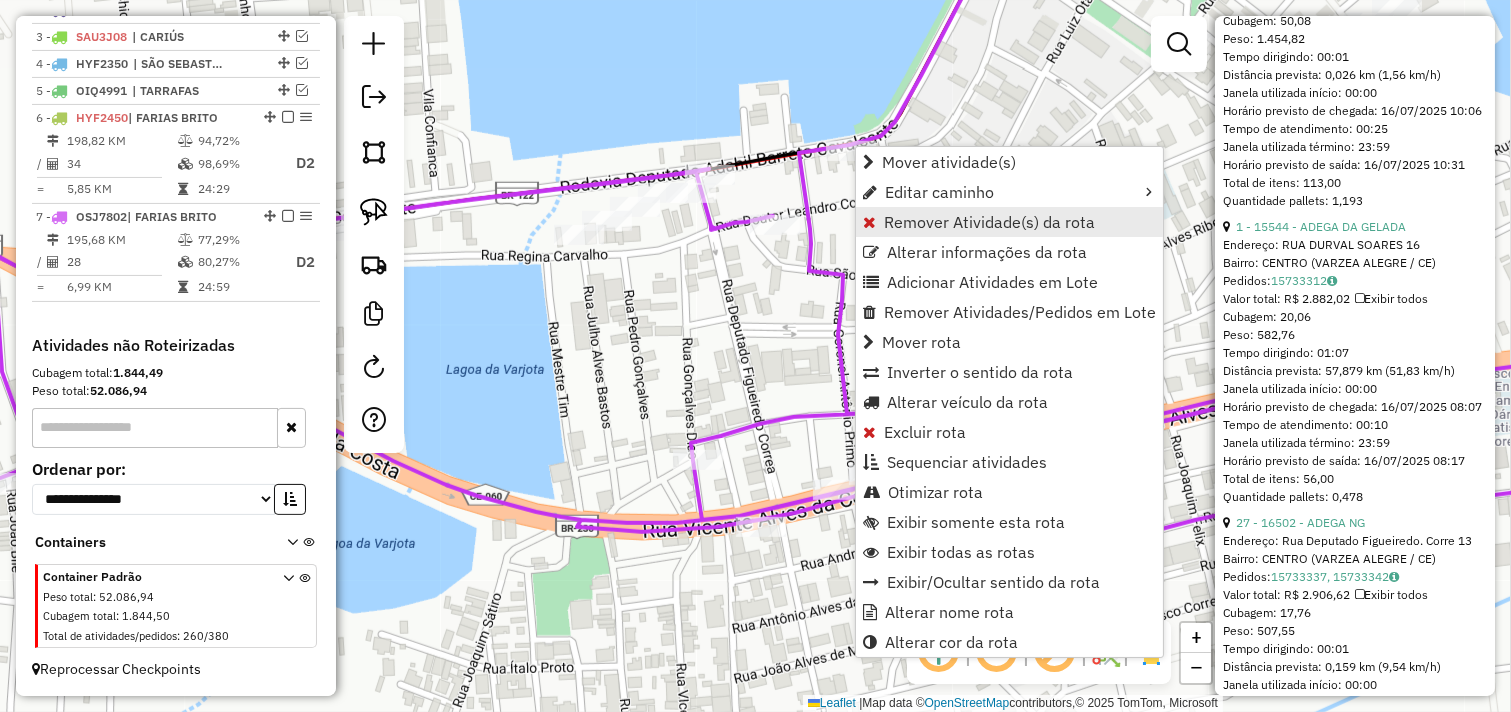 click on "Remover Atividade(s) da rota" at bounding box center [989, 222] 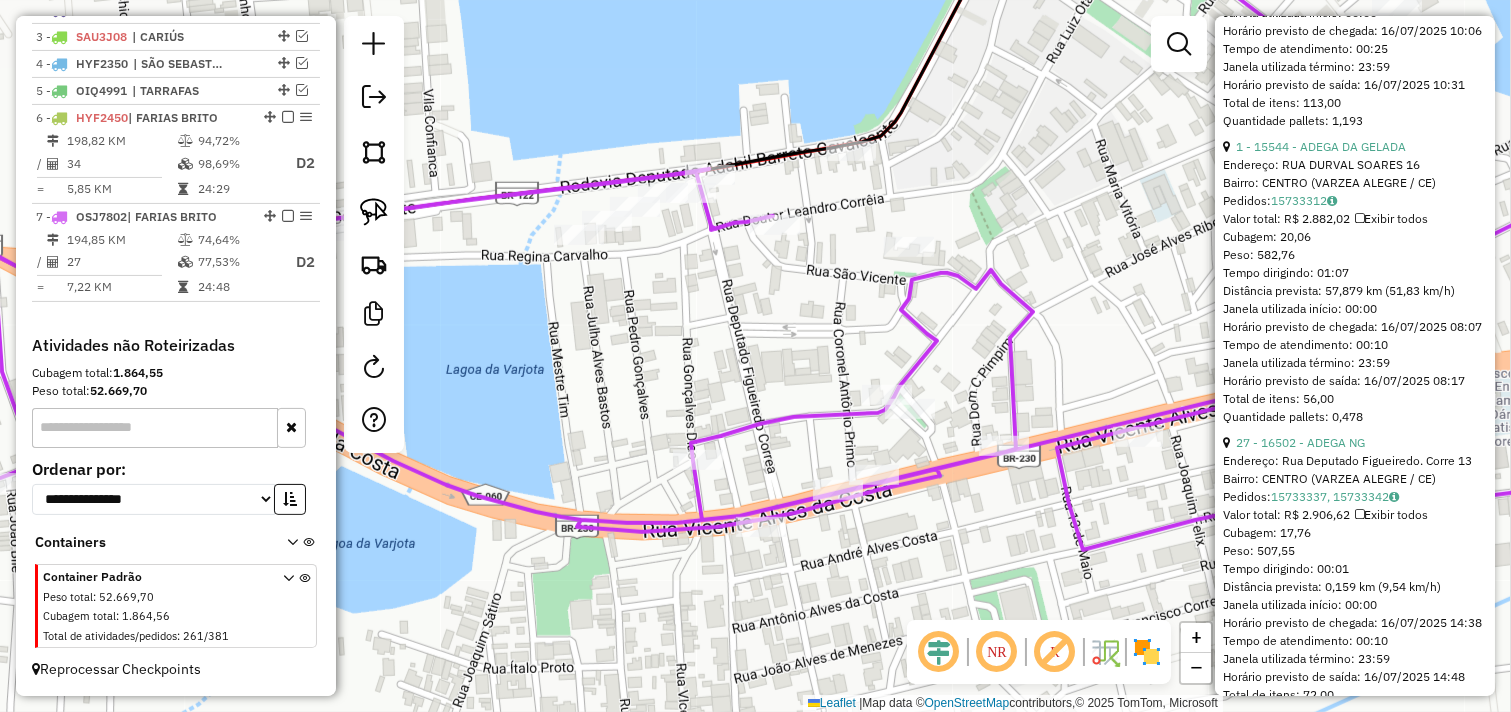 scroll, scrollTop: 2000, scrollLeft: 0, axis: vertical 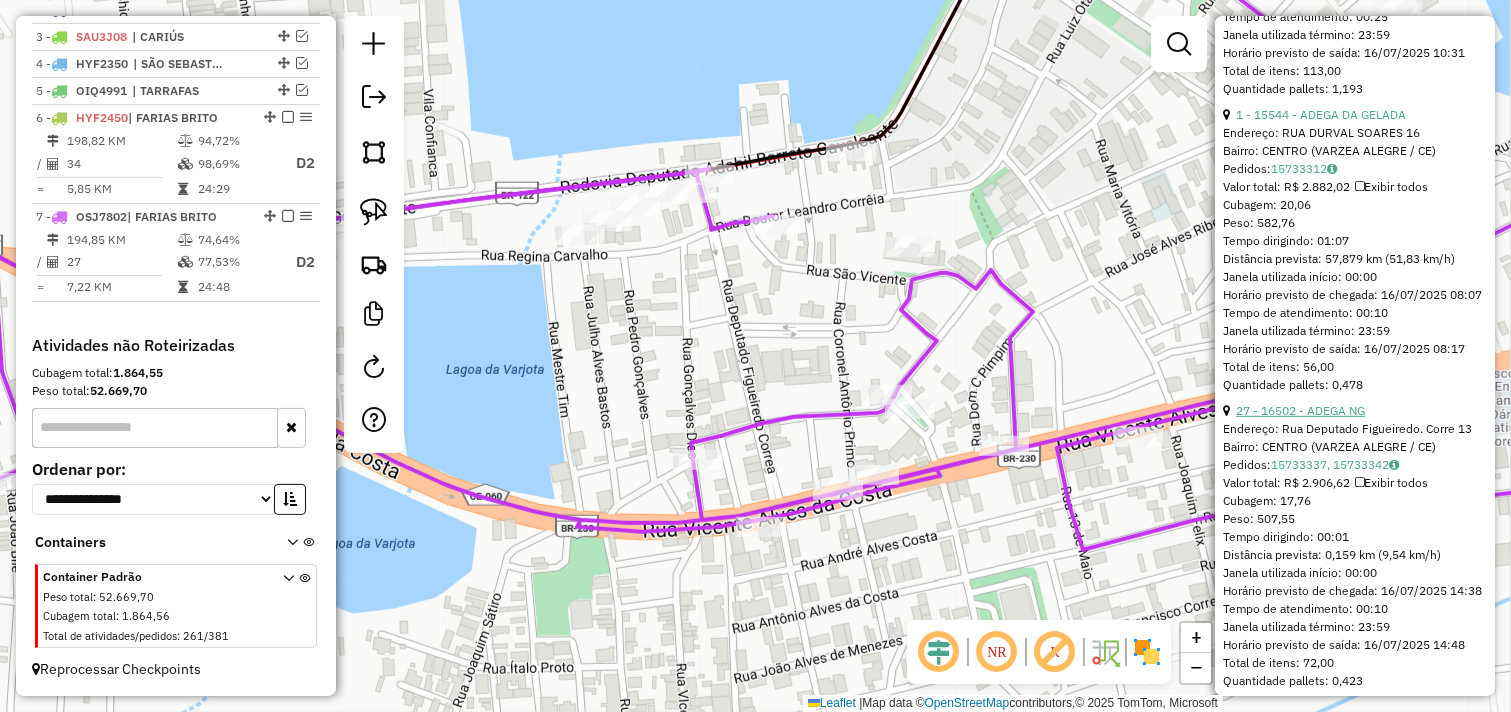 click on "27 - 16502 - ADEGA NG" at bounding box center [1300, 410] 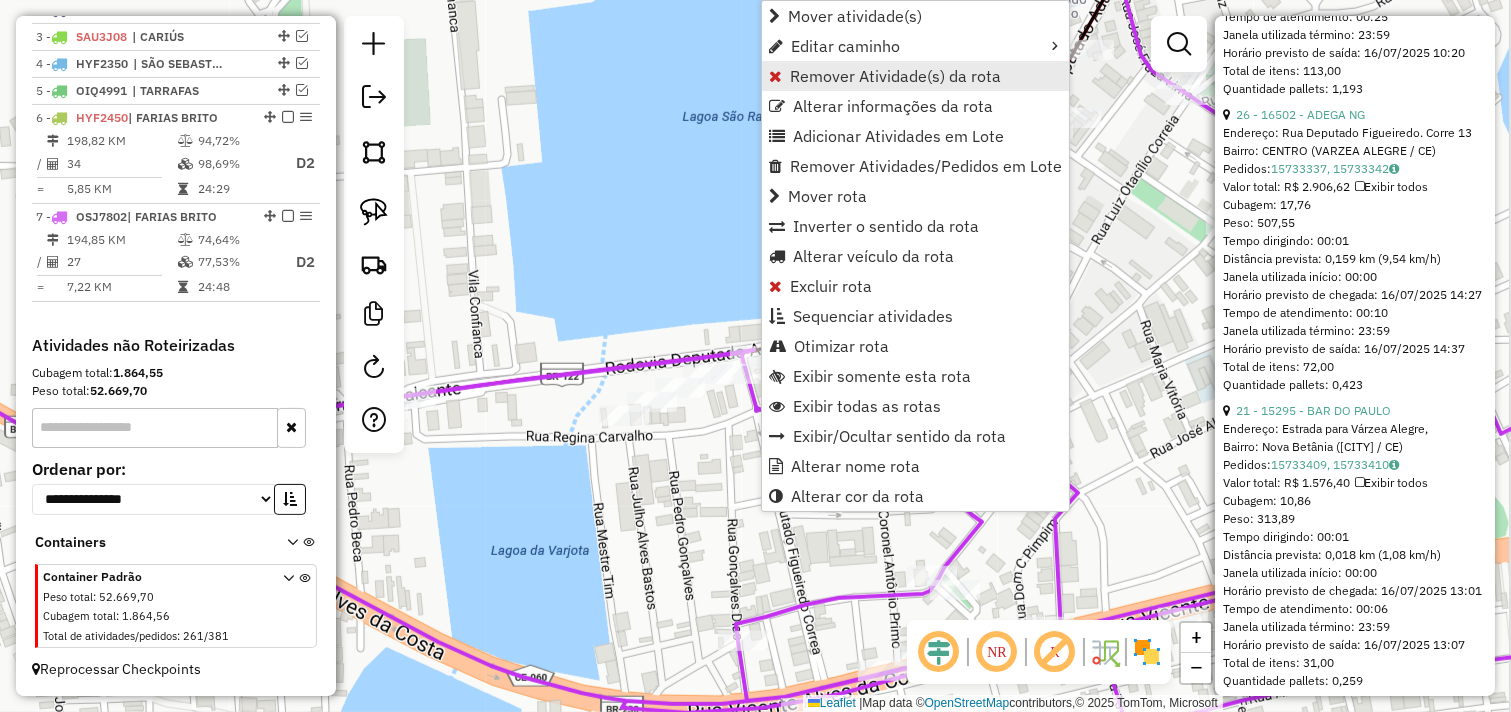 click on "Remover Atividade(s) da rota" at bounding box center (895, 76) 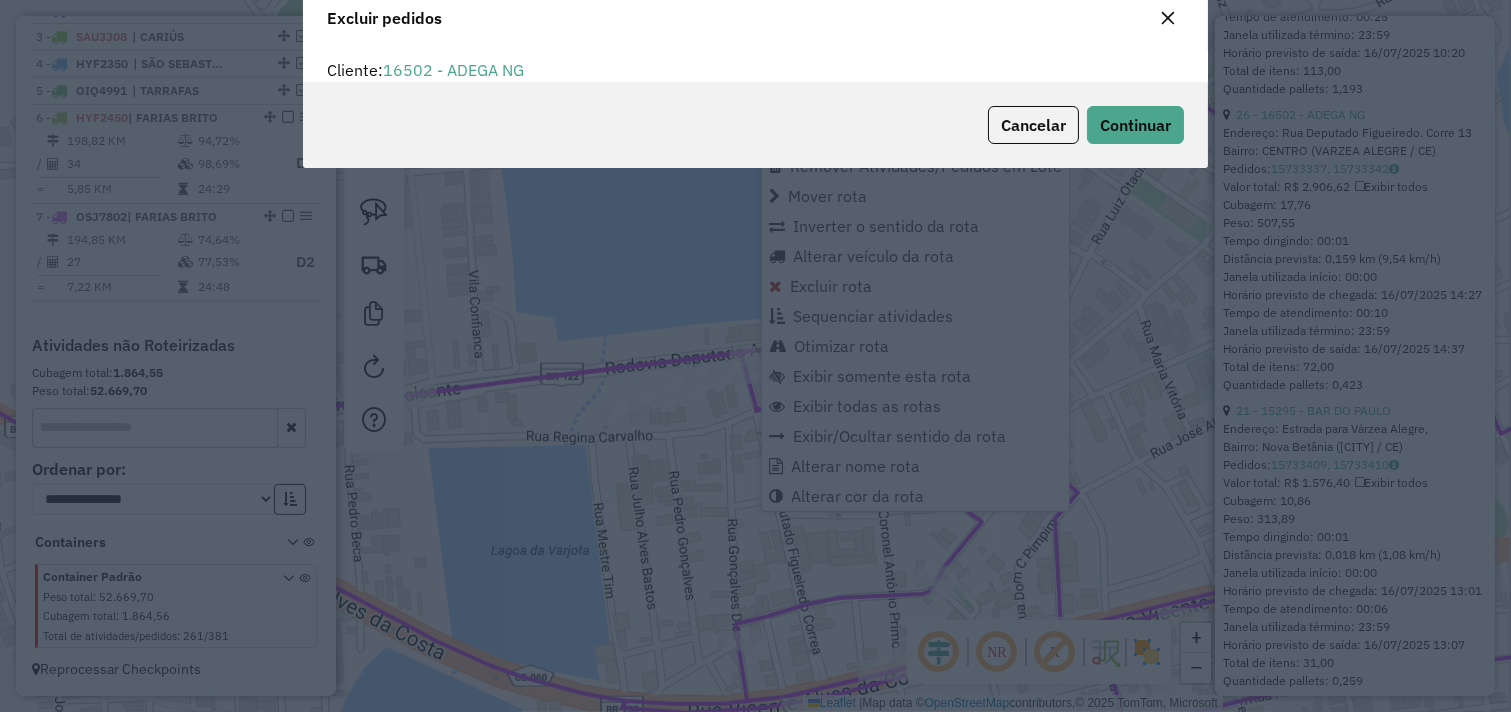 scroll, scrollTop: 0, scrollLeft: 0, axis: both 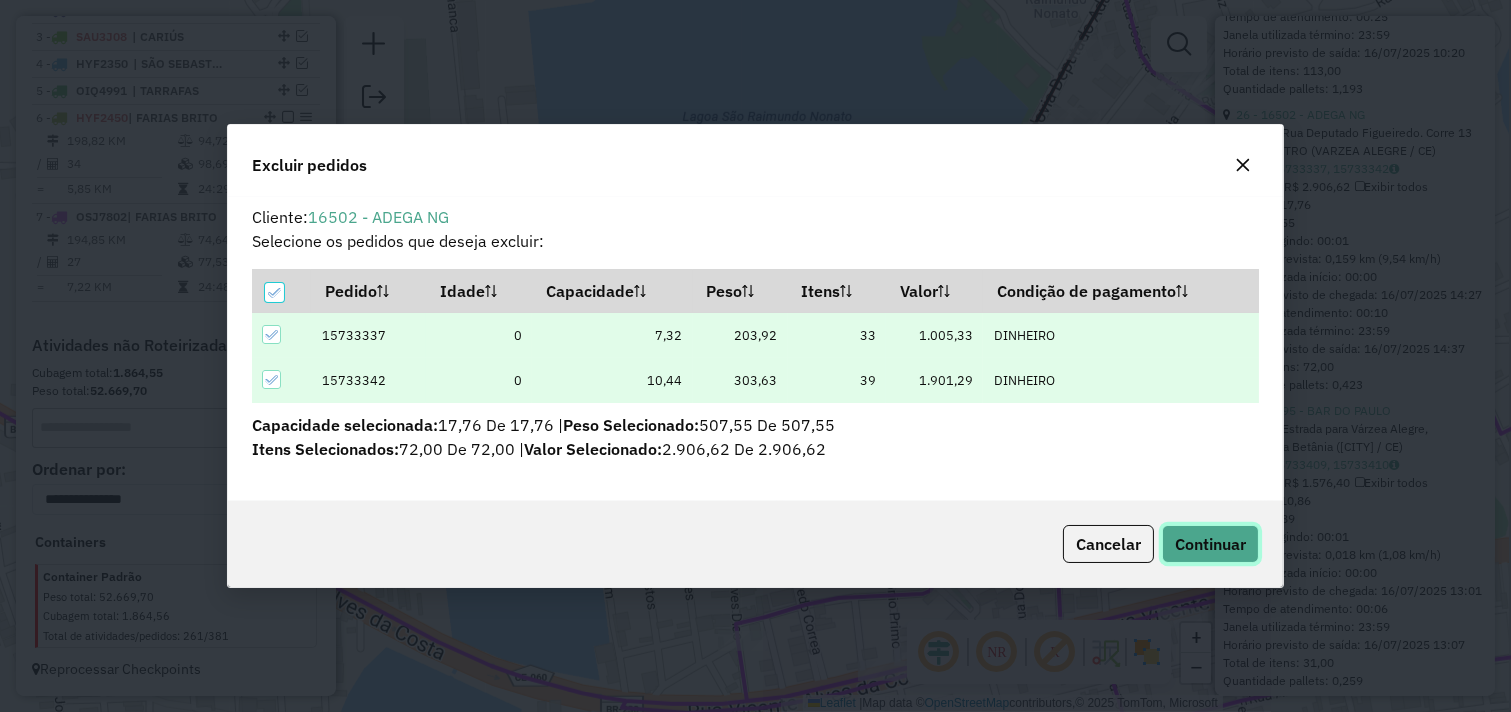 click on "Continuar" 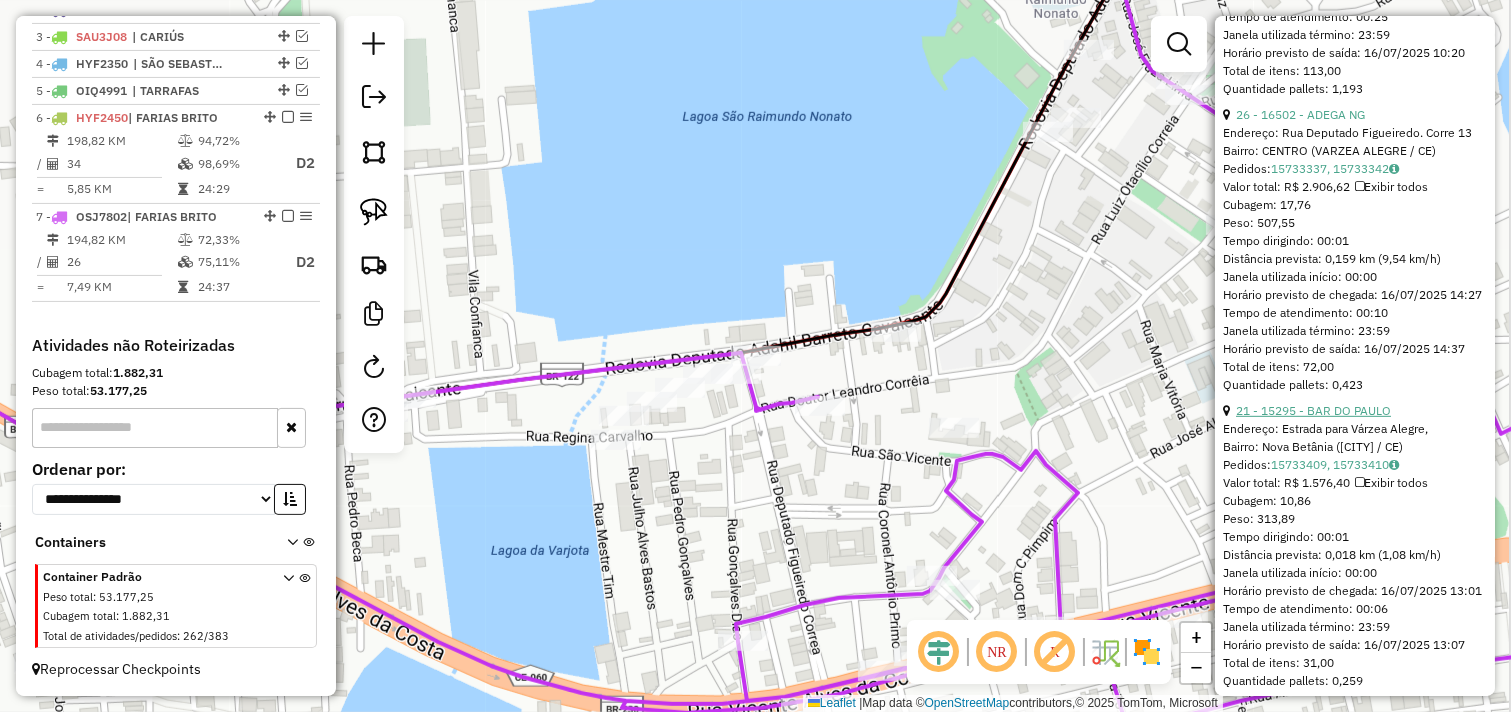click on "21 - 15295 - BAR DO PAULO" at bounding box center [1313, 410] 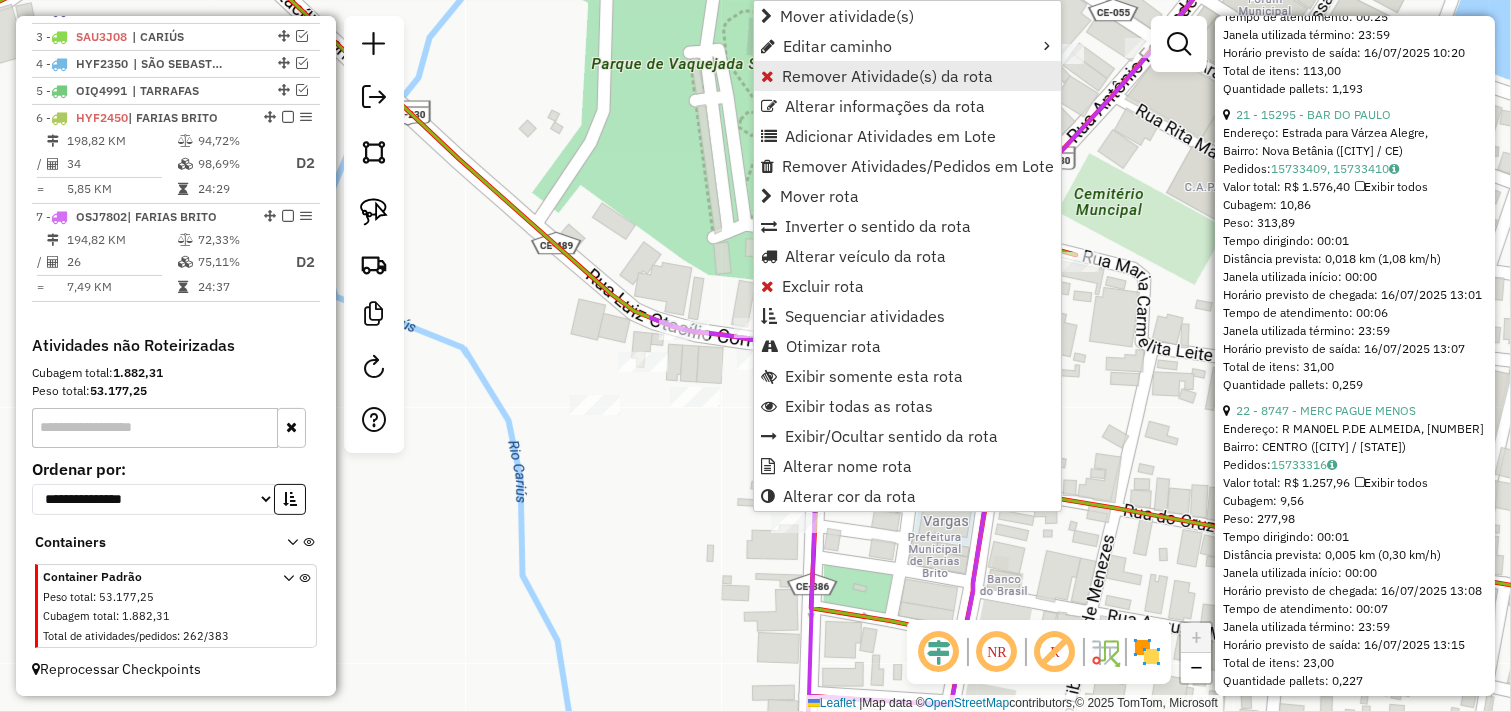 click on "Remover Atividade(s) da rota" at bounding box center [887, 76] 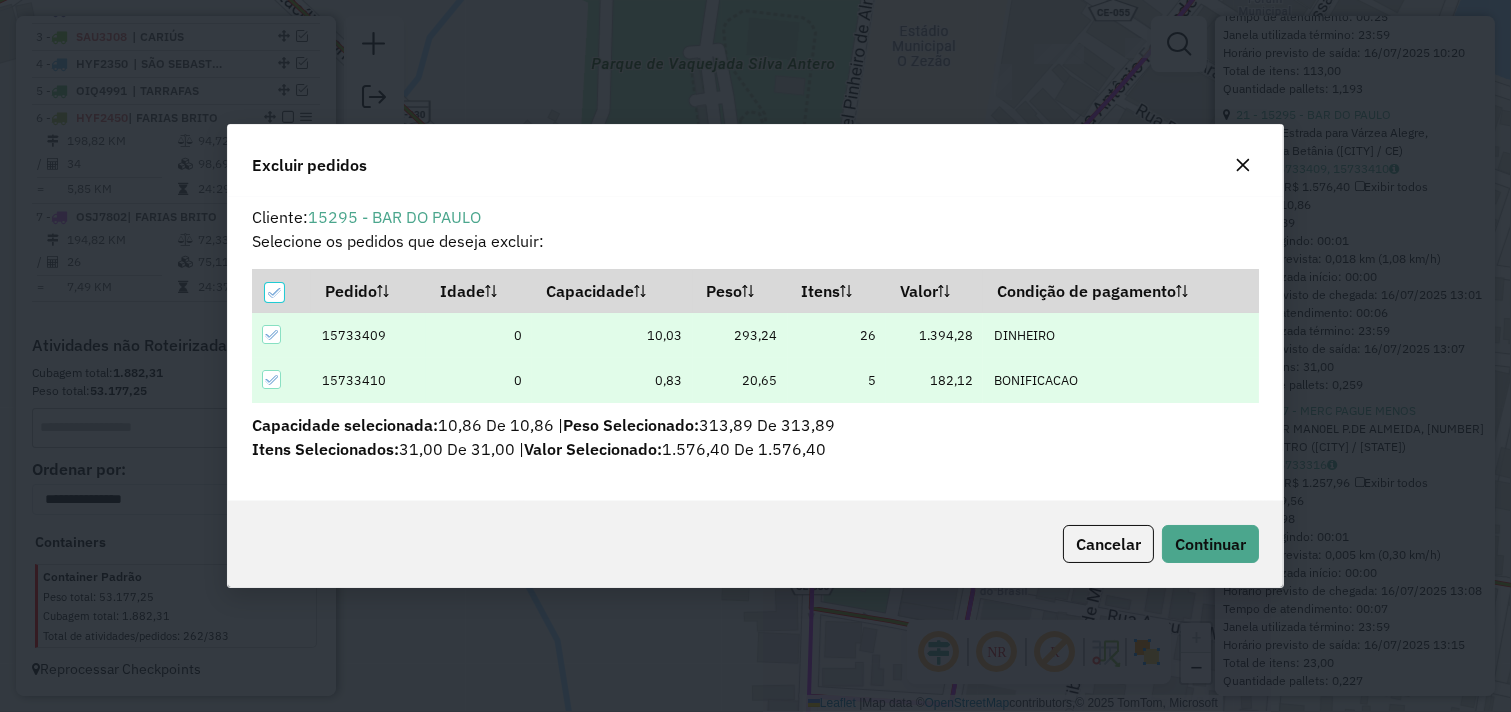 scroll, scrollTop: 68, scrollLeft: 0, axis: vertical 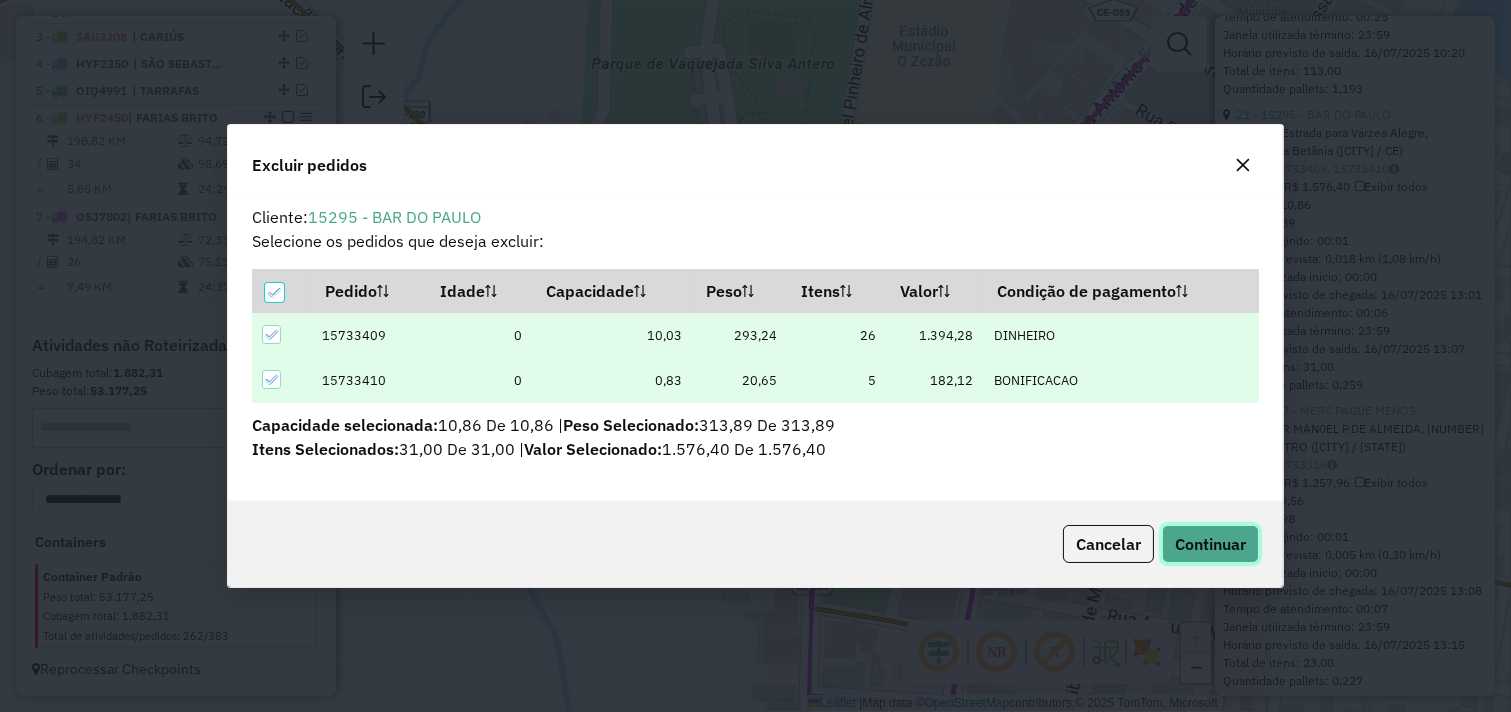 click on "Continuar" 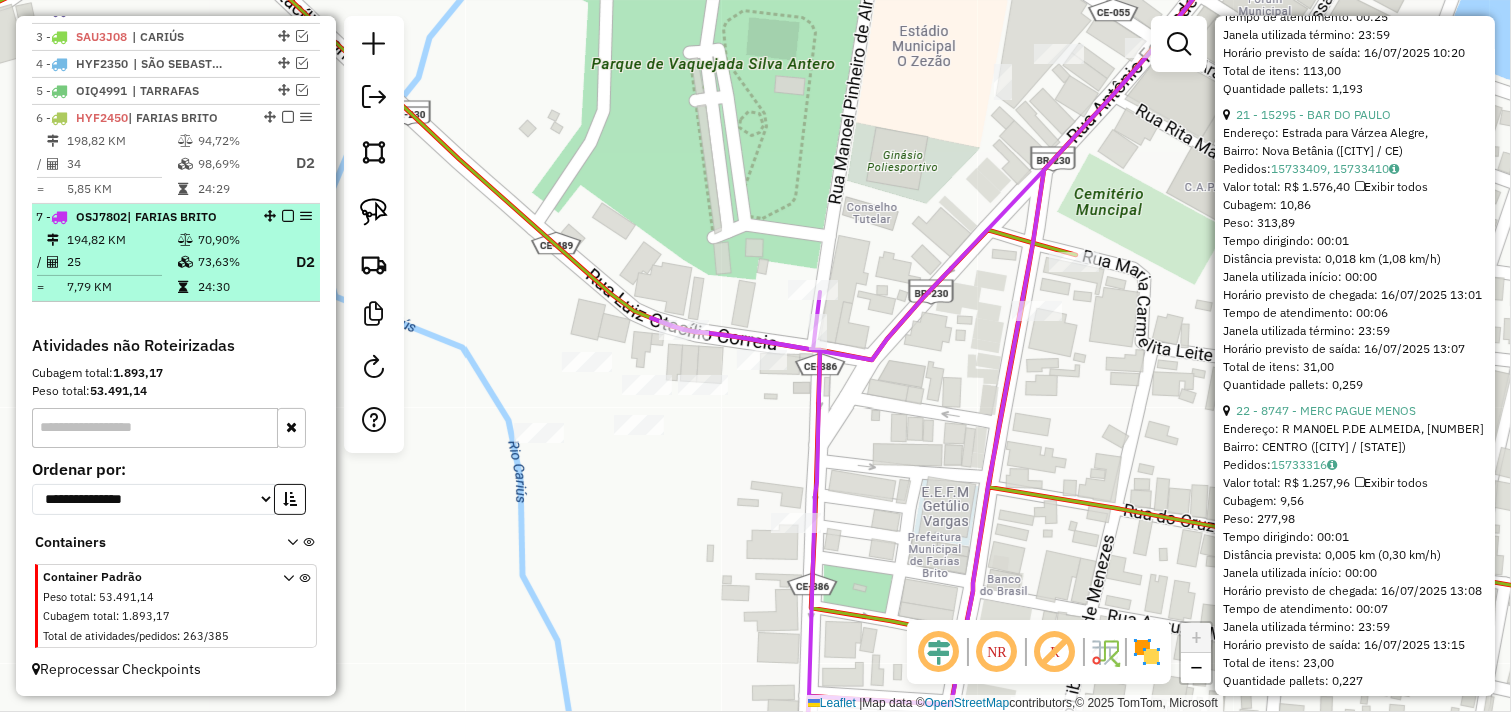 drag, startPoint x: 152, startPoint y: 228, endPoint x: 192, endPoint y: 236, distance: 40.792156 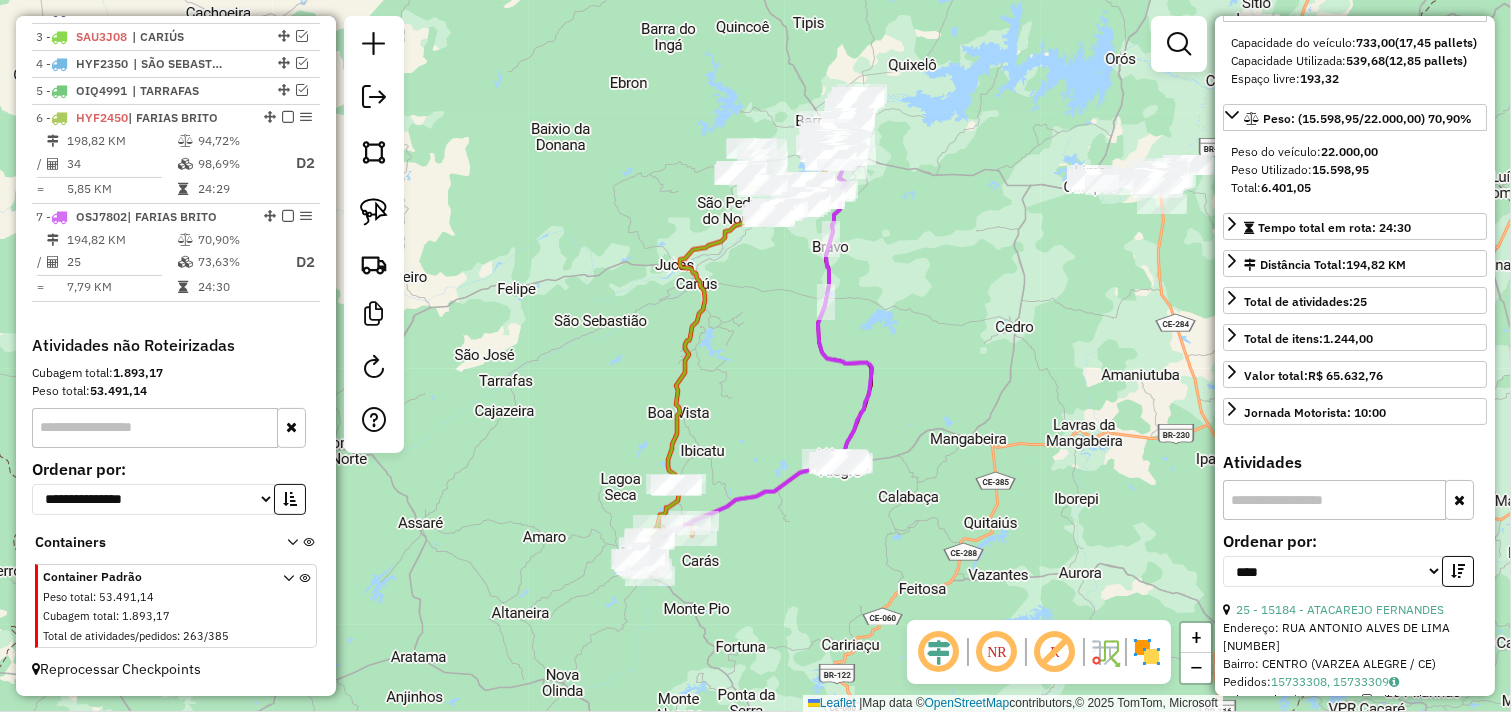 scroll, scrollTop: 0, scrollLeft: 0, axis: both 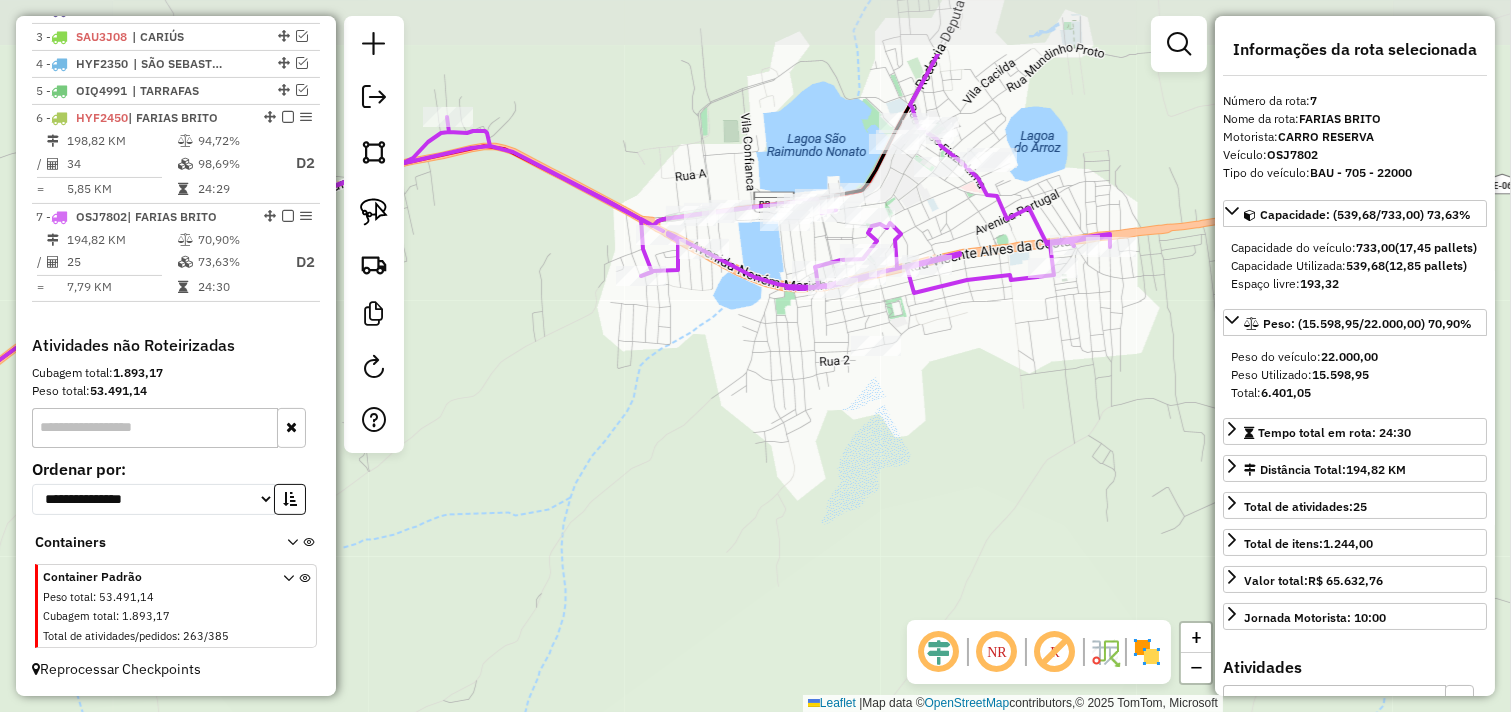 drag, startPoint x: 1111, startPoint y: 252, endPoint x: 1030, endPoint y: 377, distance: 148.94966 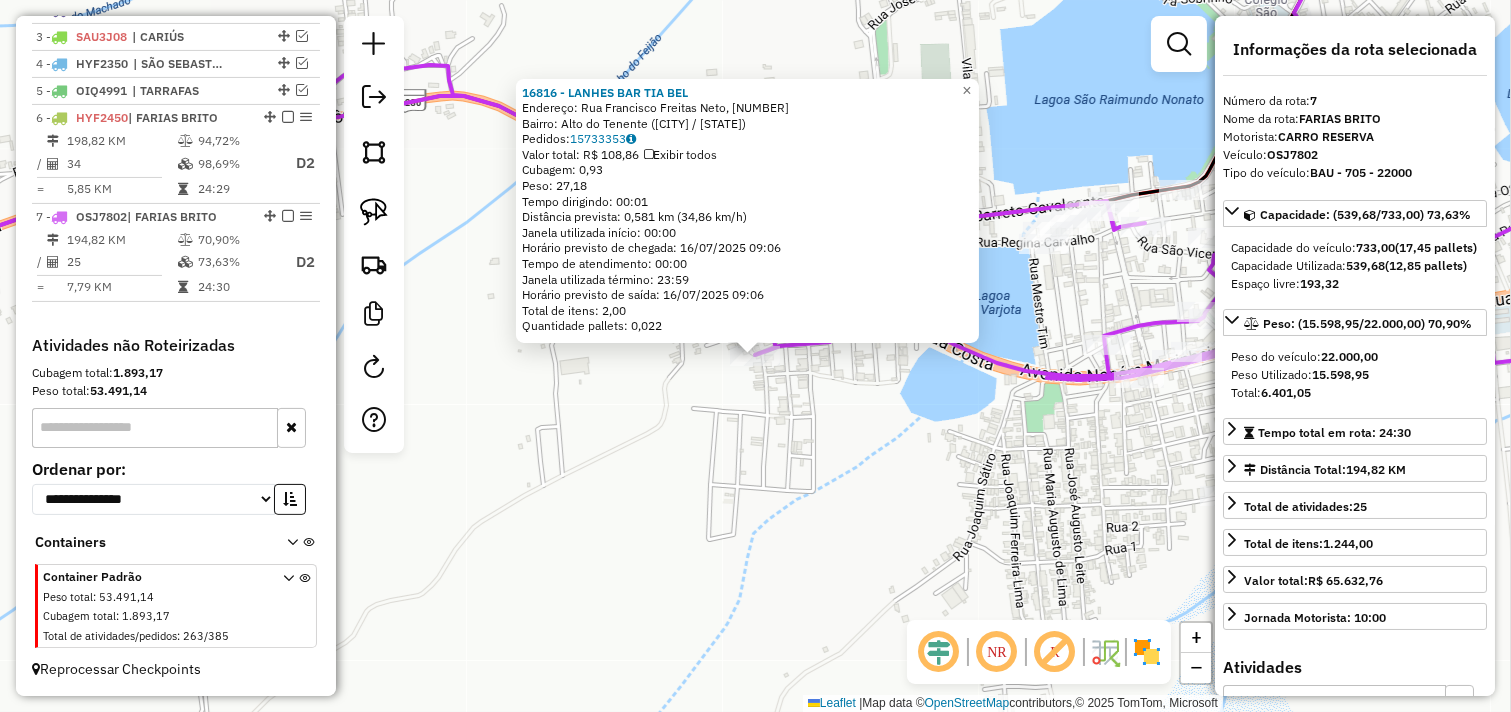 click on "16816 - LANHES BAR TIA BEL  Endereço: Rua Francisco Freitas Neto, 134   Bairro: Alto do Tenente (Várzea Alegre / CE)   Pedidos:  15733353   Valor total: R$ 108,86   Exibir todos   Cubagem: 0,93  Peso: 27,18  Tempo dirigindo: 00:01   Distância prevista: 0,581 km (34,86 km/h)   Janela utilizada início: 00:00   Horário previsto de chegada: 16/07/2025 09:06   Tempo de atendimento: 00:00   Janela utilizada término: 23:59   Horário previsto de saída: 16/07/2025 09:06   Total de itens: 2,00   Quantidade pallets: 0,022  × Janela de atendimento Grade de atendimento Capacidade Transportadoras Veículos Cliente Pedidos  Rotas Selecione os dias de semana para filtrar as janelas de atendimento  Seg   Ter   Qua   Qui   Sex   Sáb   Dom  Informe o período da janela de atendimento: De: Até:  Filtrar exatamente a janela do cliente  Considerar janela de atendimento padrão  Selecione os dias de semana para filtrar as grades de atendimento  Seg   Ter   Qua   Qui   Sex   Sáb   Dom   Peso mínimo:   Peso máximo:  De:" 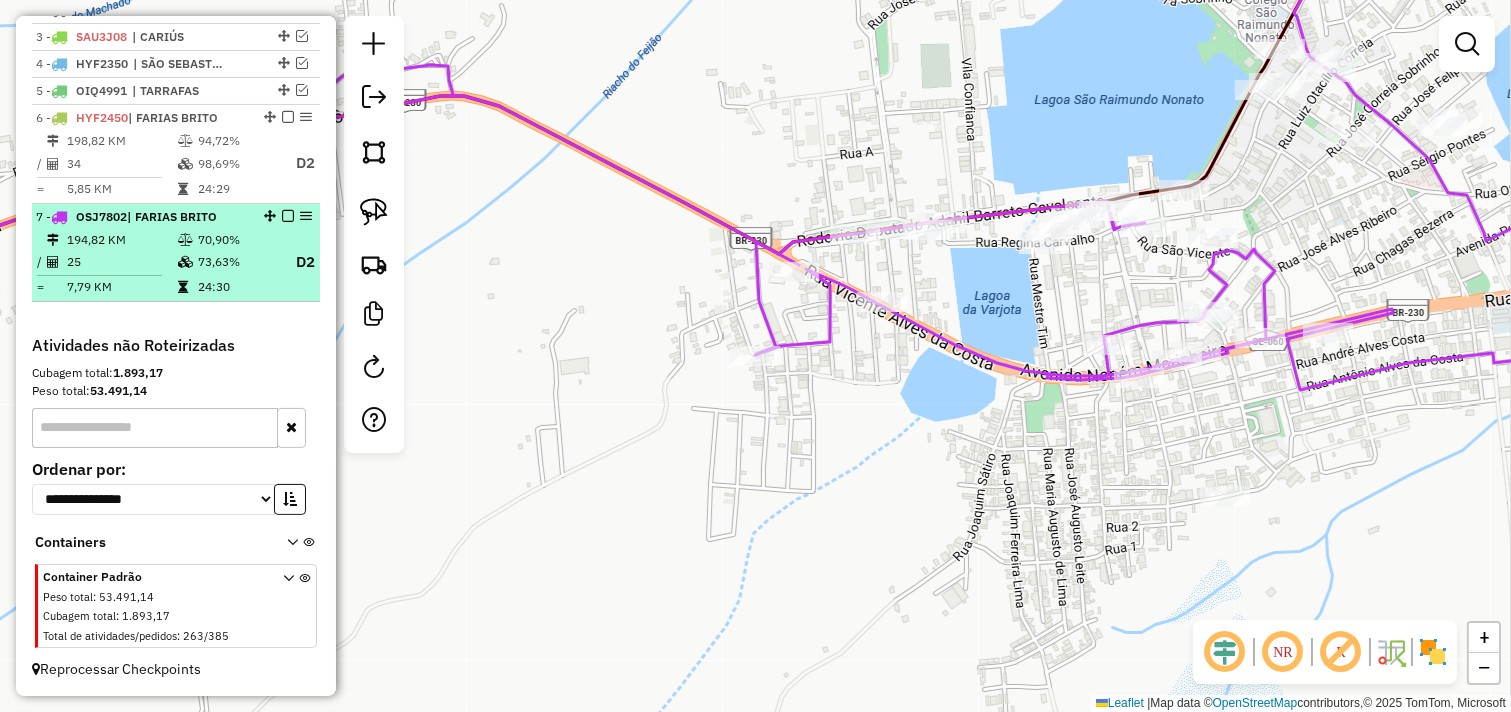 drag, startPoint x: 243, startPoint y: 254, endPoint x: 1061, endPoint y: 402, distance: 831.28094 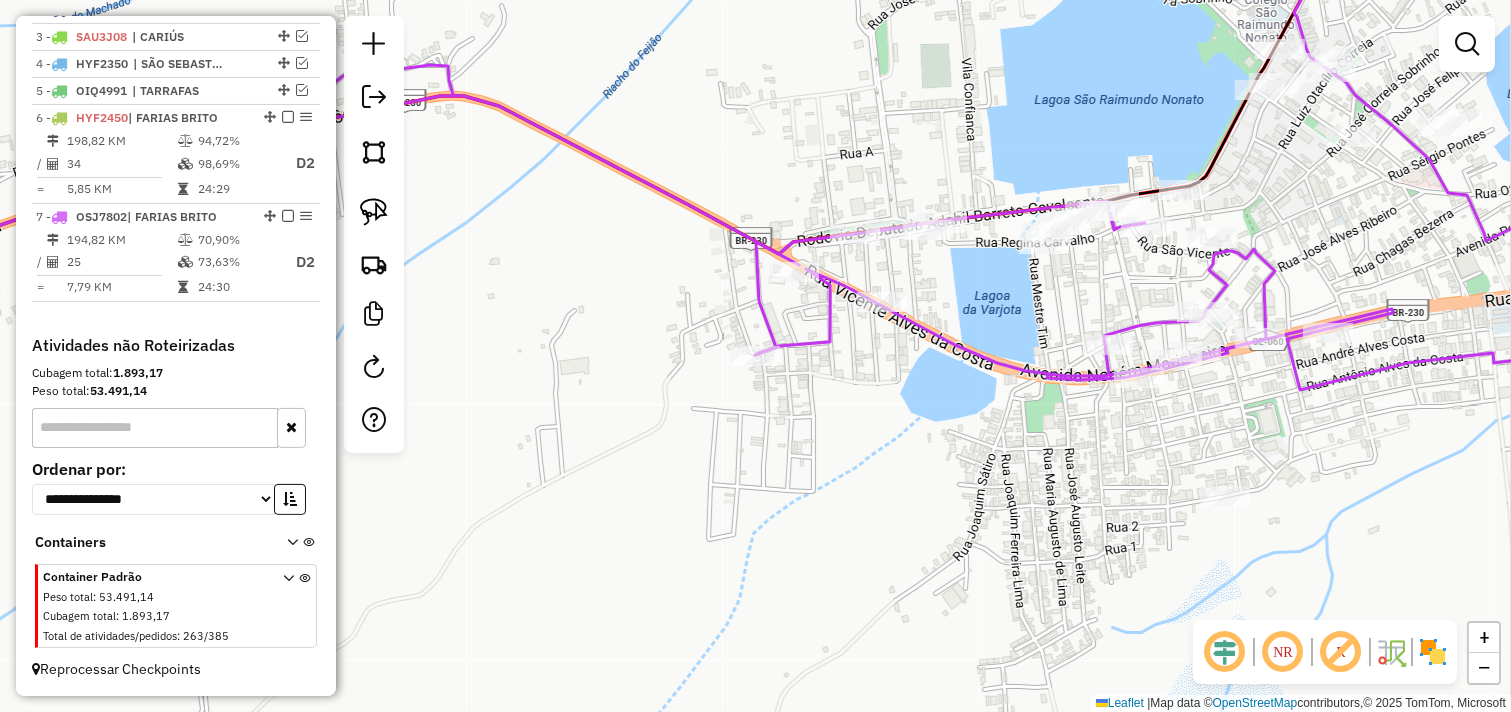 click on "73,63%" at bounding box center [237, 262] 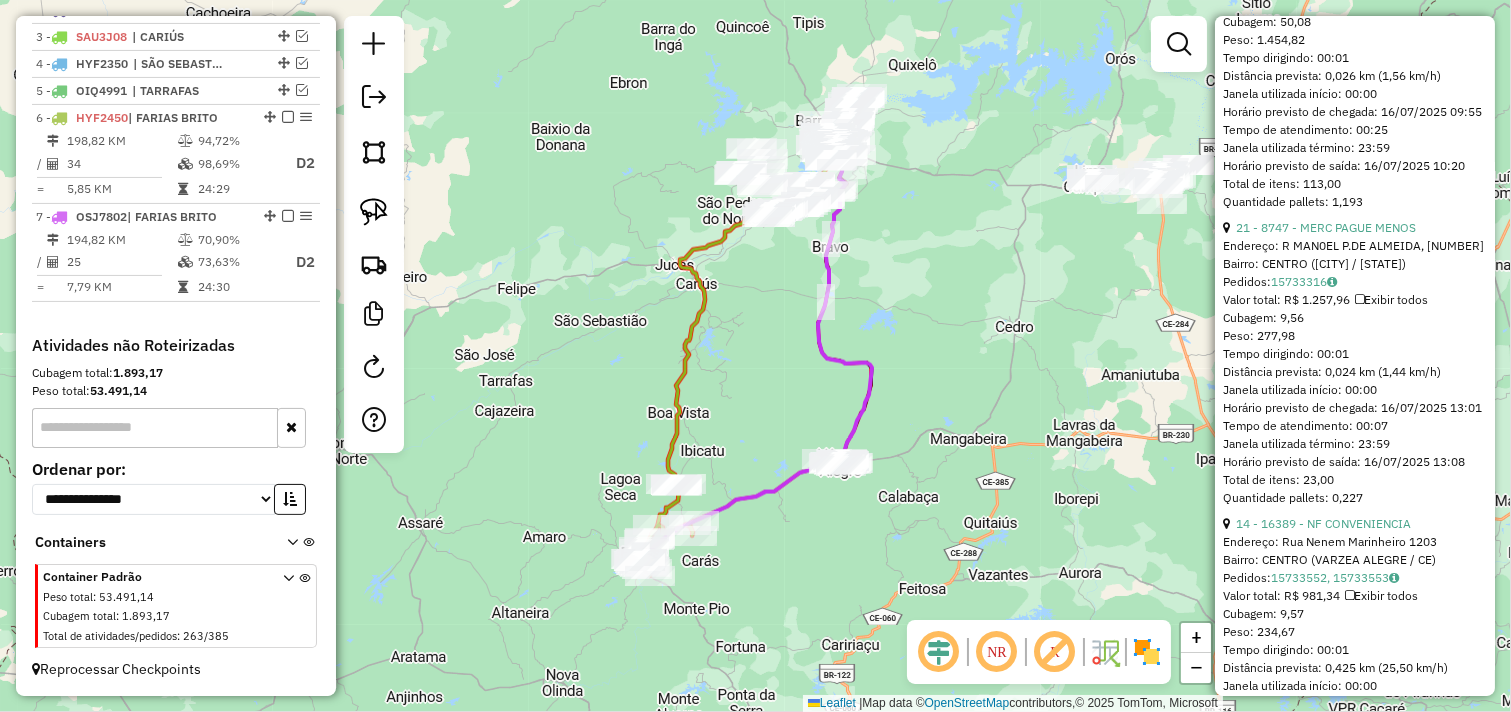 scroll, scrollTop: 1888, scrollLeft: 0, axis: vertical 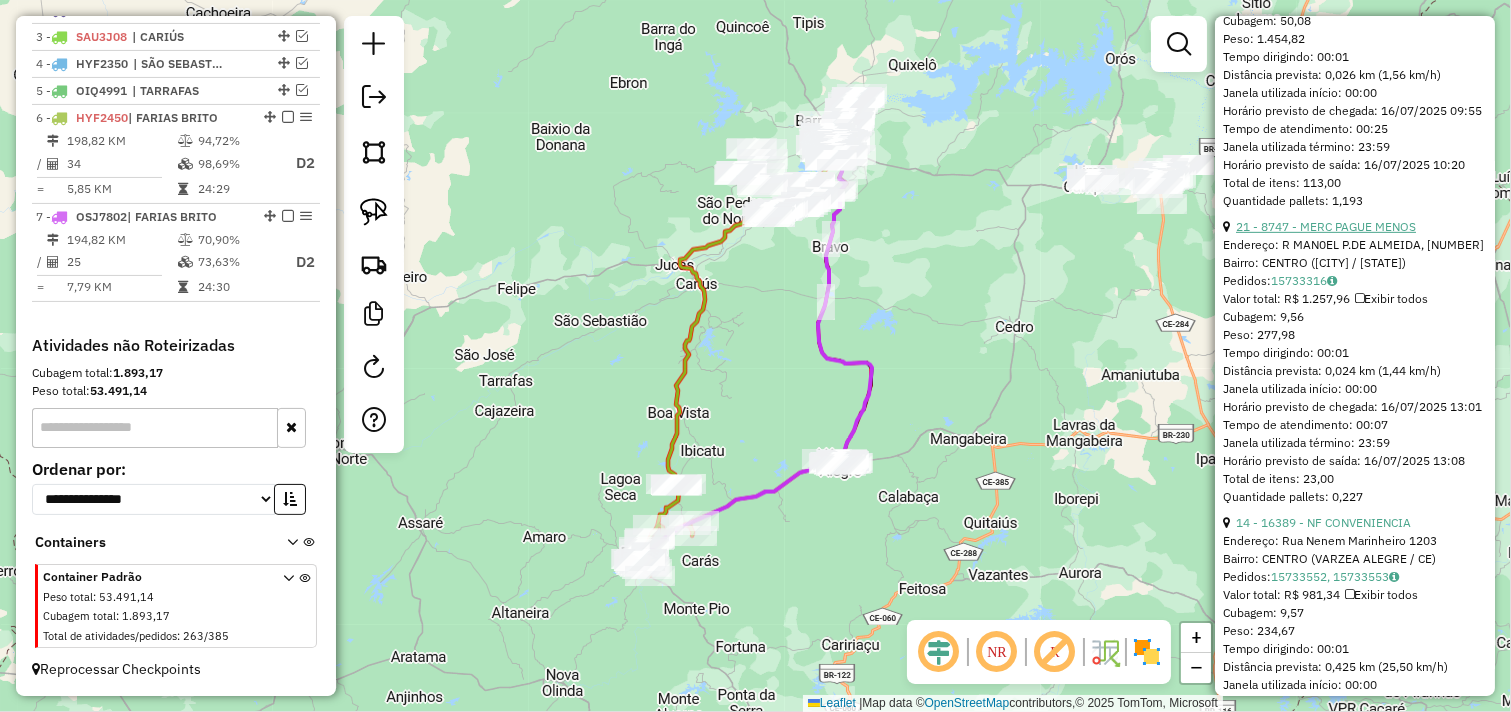 click on "21 - 8747 - MERC PAGUE MENOS" at bounding box center (1326, 226) 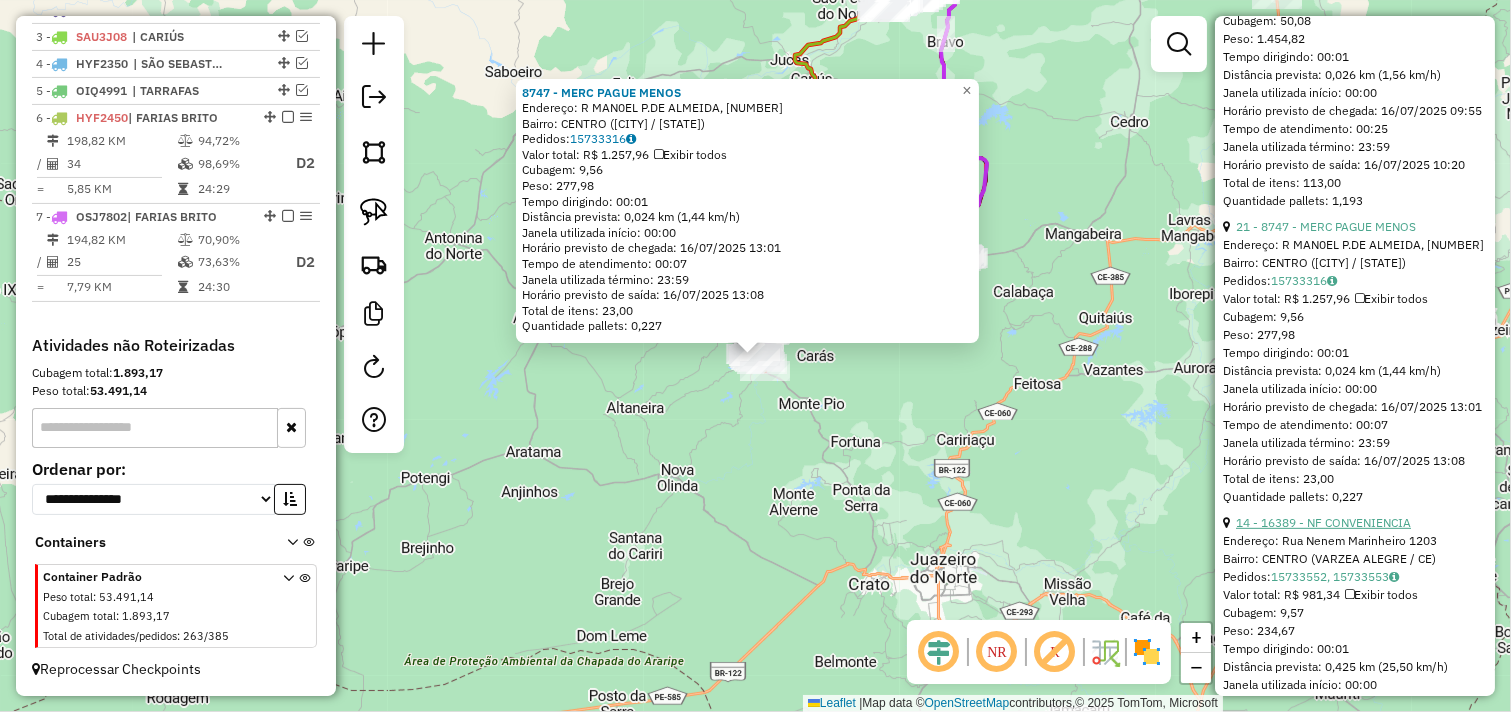 click on "14 - 16389 - NF CONVENIENCIA" at bounding box center [1323, 522] 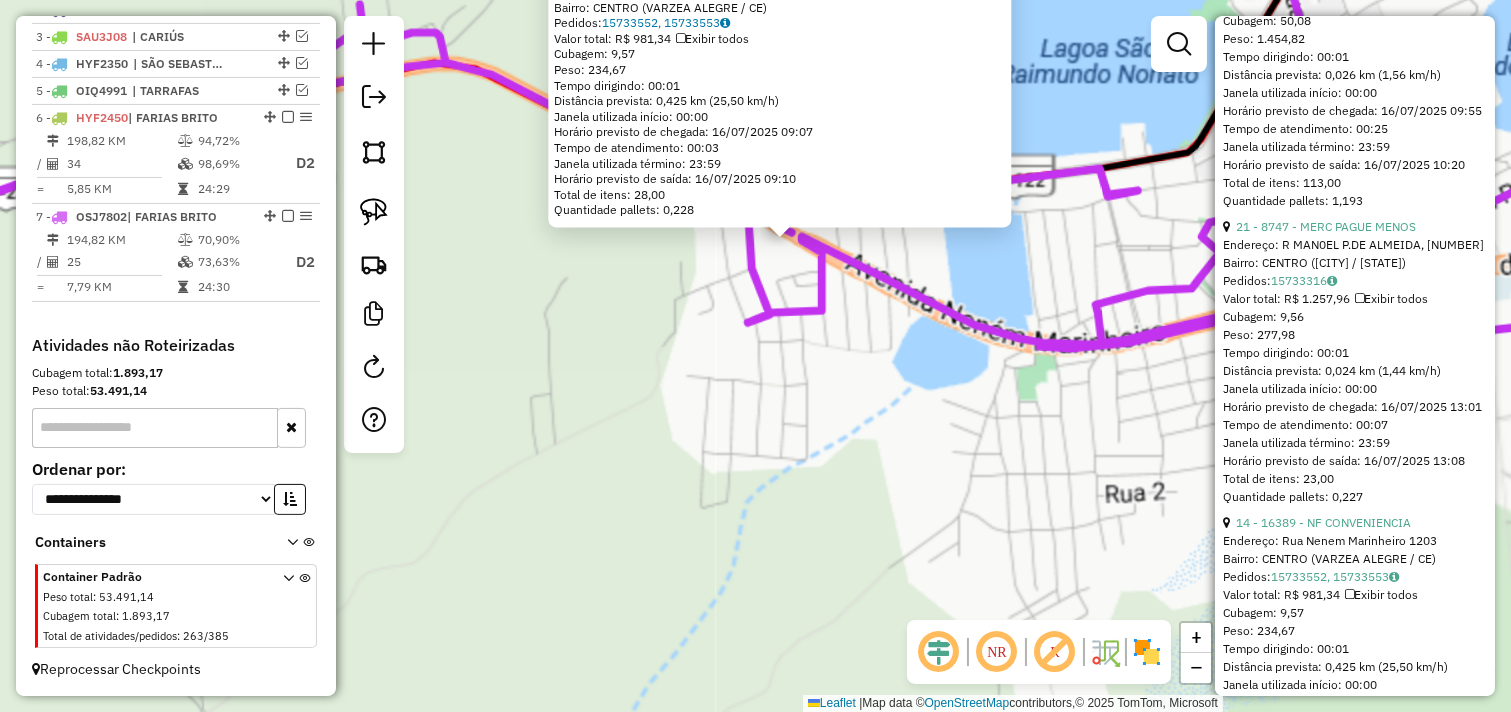 drag, startPoint x: 871, startPoint y: 414, endPoint x: 862, endPoint y: 455, distance: 41.976185 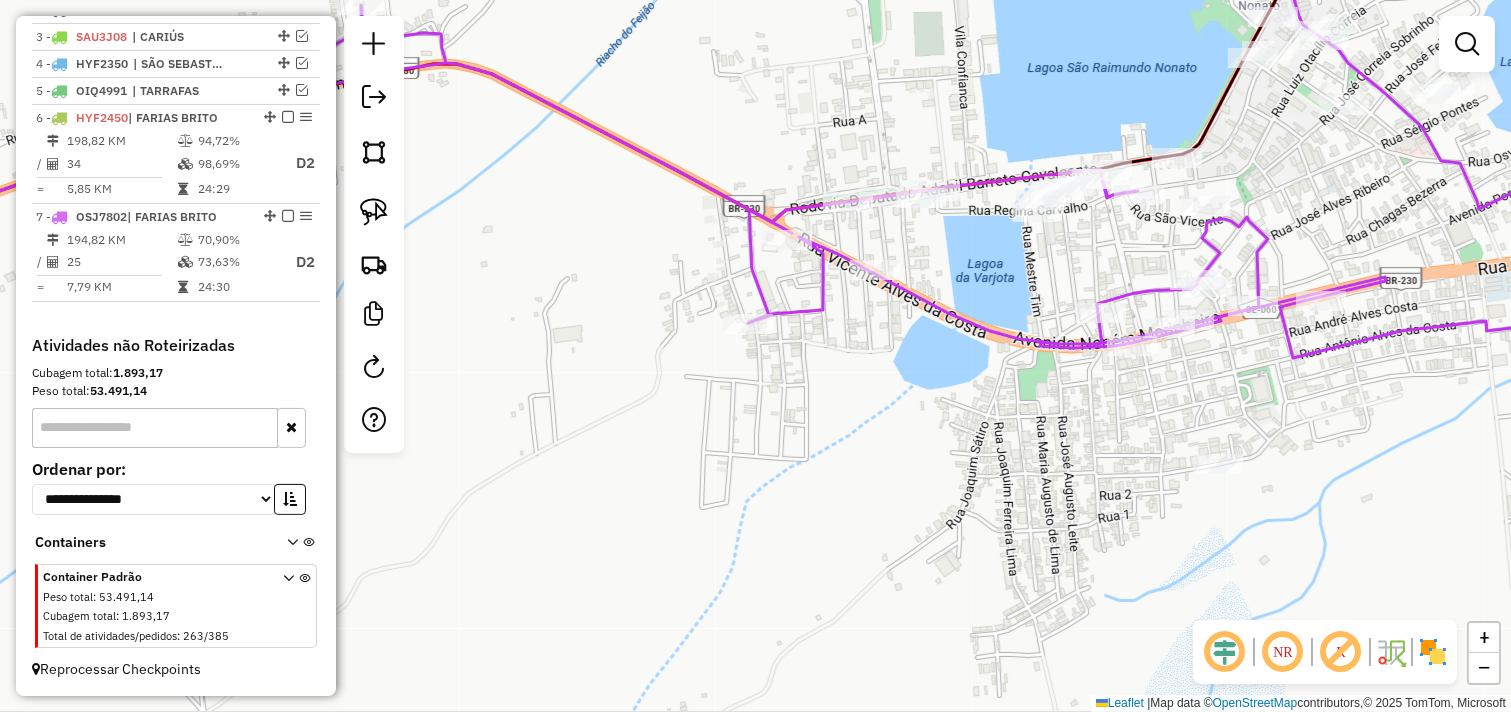 click on "Janela de atendimento Grade de atendimento Capacidade Transportadoras Veículos Cliente Pedidos  Rotas Selecione os dias de semana para filtrar as janelas de atendimento  Seg   Ter   Qua   Qui   Sex   Sáb   Dom  Informe o período da janela de atendimento: De: Até:  Filtrar exatamente a janela do cliente  Considerar janela de atendimento padrão  Selecione os dias de semana para filtrar as grades de atendimento  Seg   Ter   Qua   Qui   Sex   Sáb   Dom   Considerar clientes sem dia de atendimento cadastrado  Clientes fora do dia de atendimento selecionado Filtrar as atividades entre os valores definidos abaixo:  Peso mínimo:   Peso máximo:   Cubagem mínima:   Cubagem máxima:   De:   Até:  Filtrar as atividades entre o tempo de atendimento definido abaixo:  De:   Até:   Considerar capacidade total dos clientes não roteirizados Transportadora: Selecione um ou mais itens Tipo de veículo: Selecione um ou mais itens Veículo: Selecione um ou mais itens Motorista: Selecione um ou mais itens Nome: Rótulo:" 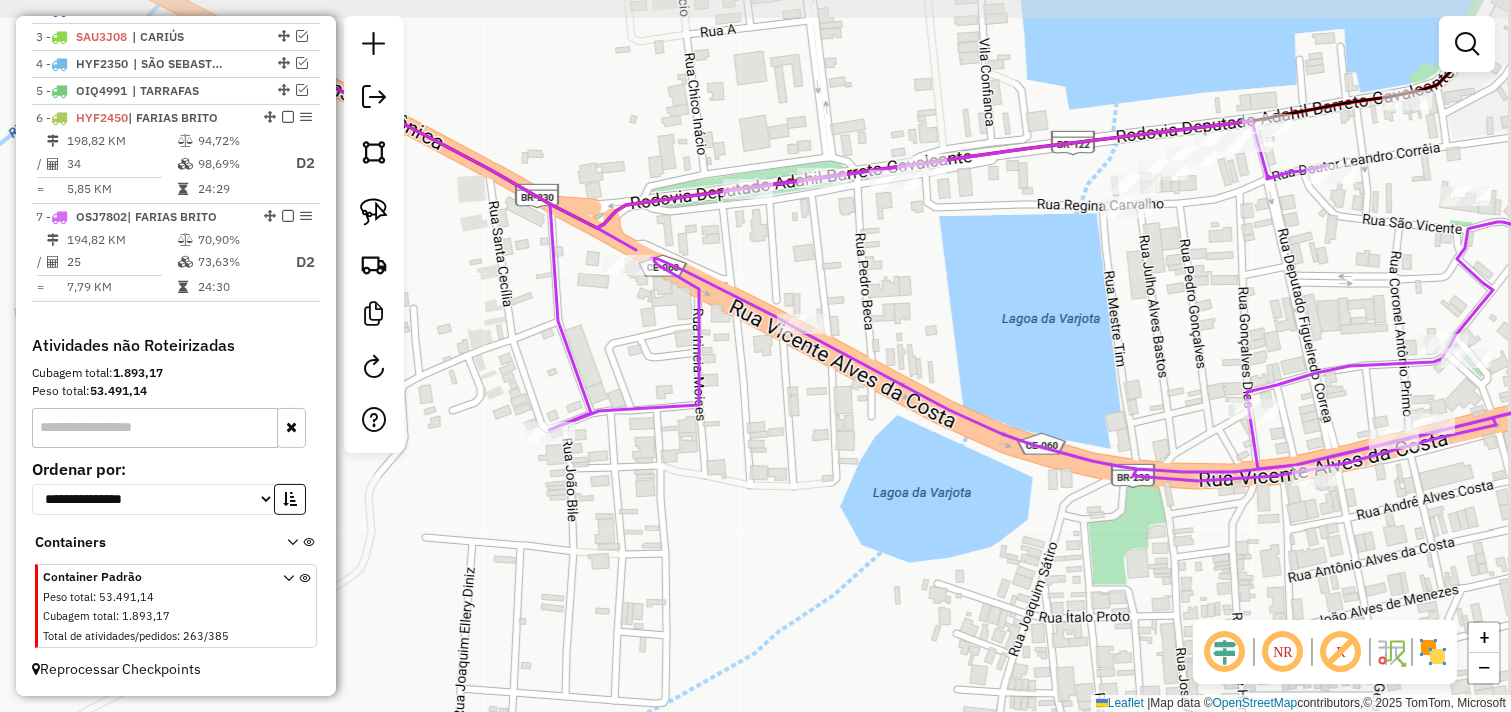 drag, startPoint x: 840, startPoint y: 343, endPoint x: 733, endPoint y: 472, distance: 167.60072 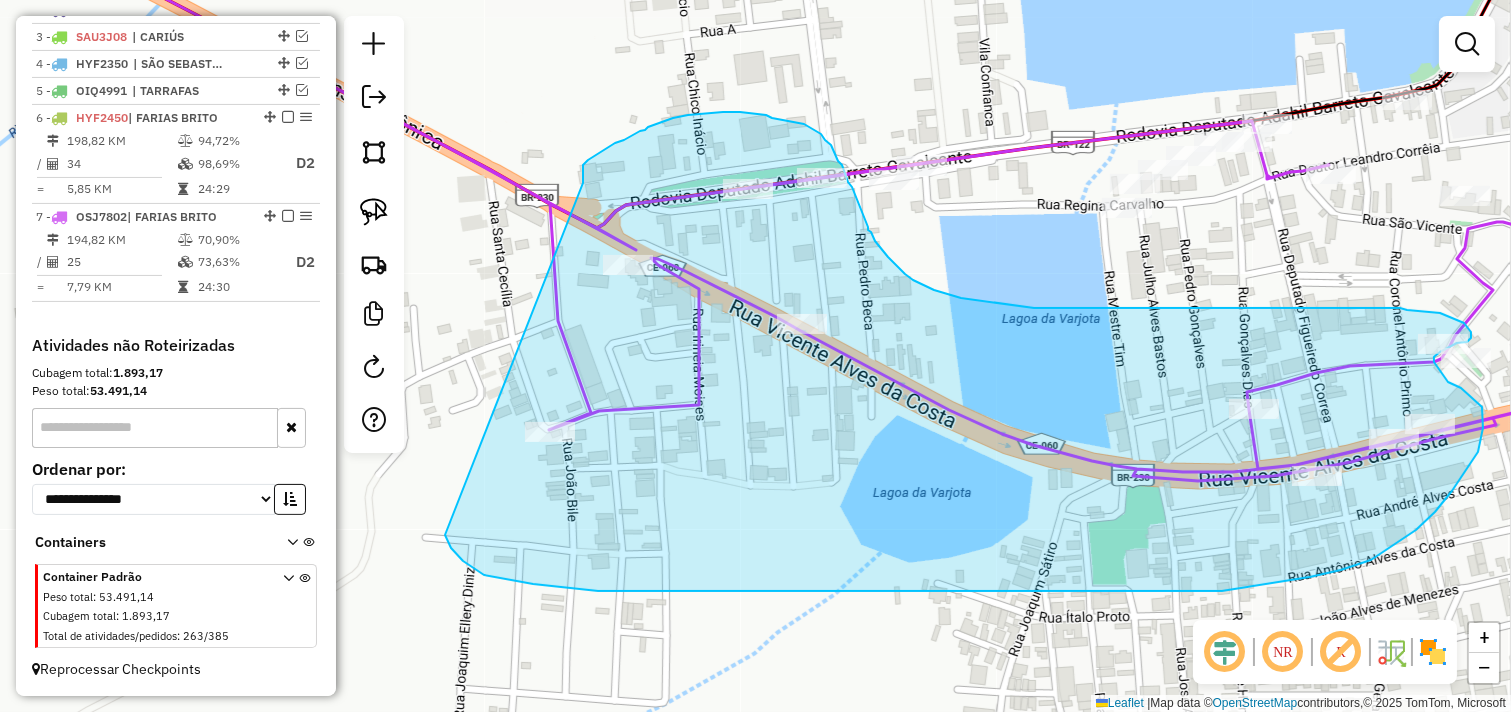 drag, startPoint x: 583, startPoint y: 171, endPoint x: 445, endPoint y: 535, distance: 389.2814 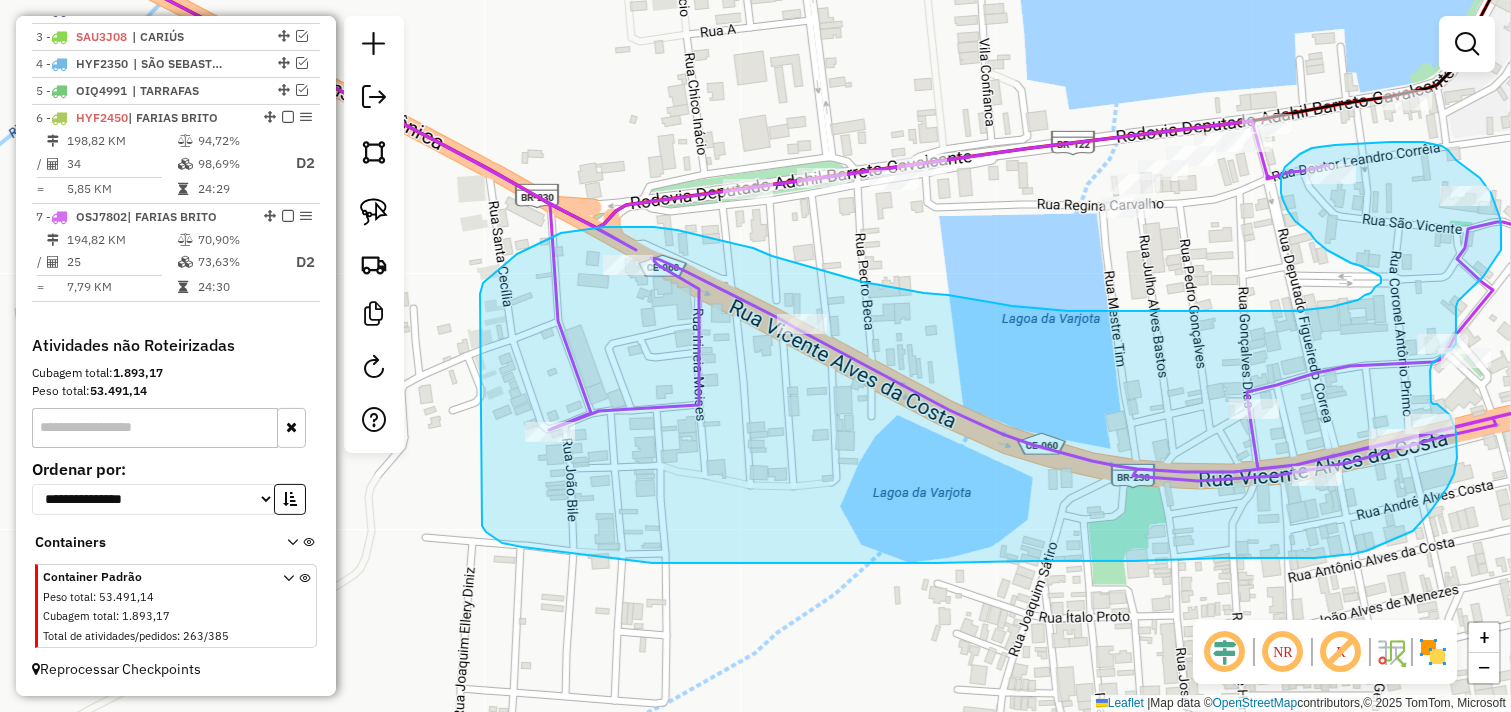 drag, startPoint x: 480, startPoint y: 294, endPoint x: 482, endPoint y: 526, distance: 232.00862 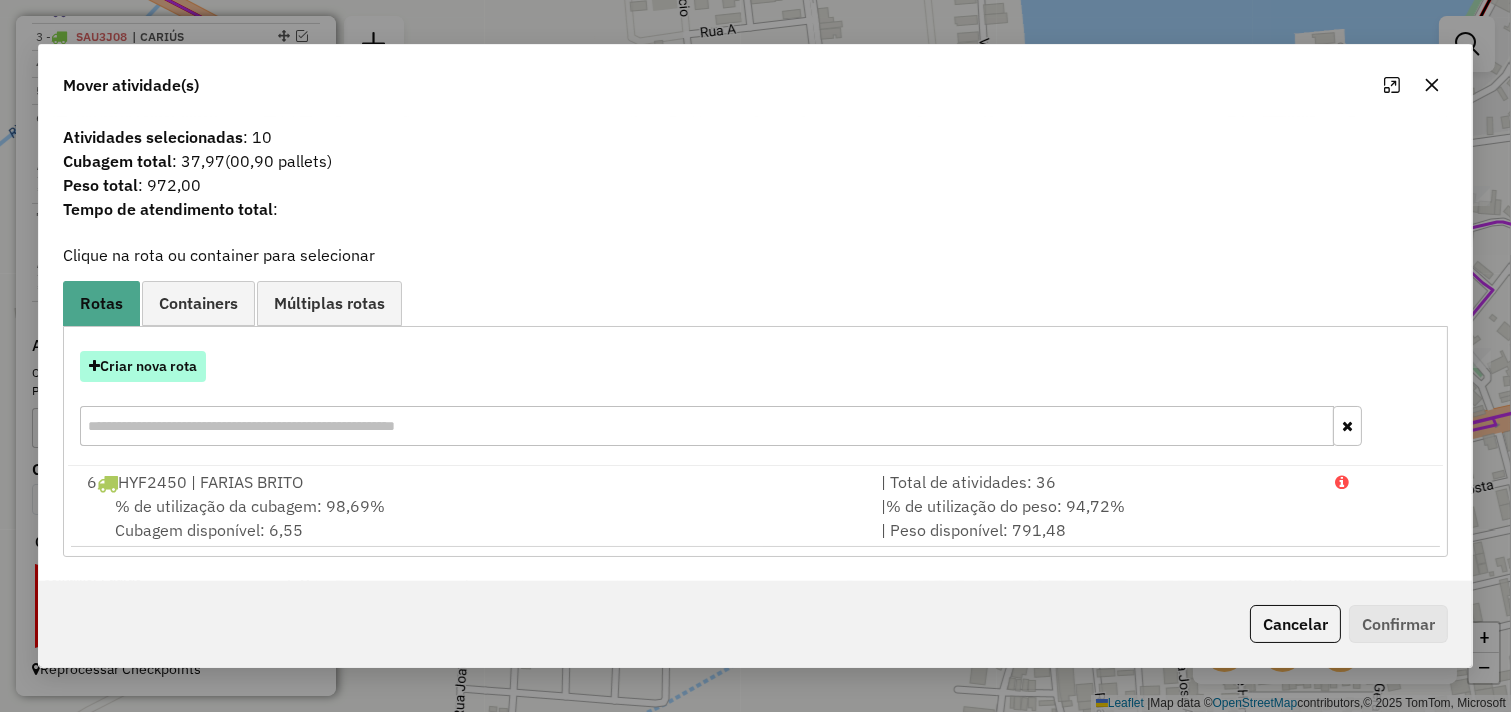 click on "Criar nova rota" at bounding box center [143, 366] 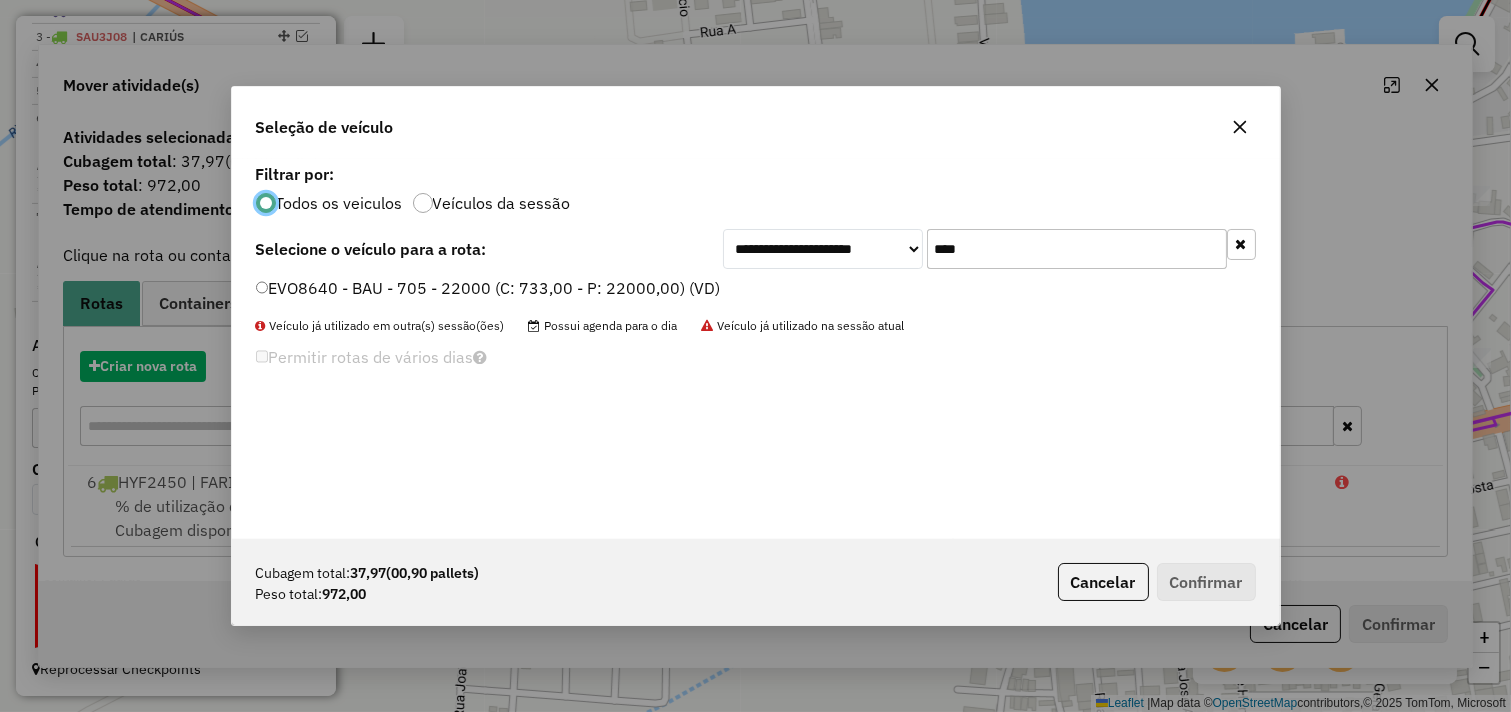 scroll, scrollTop: 11, scrollLeft: 5, axis: both 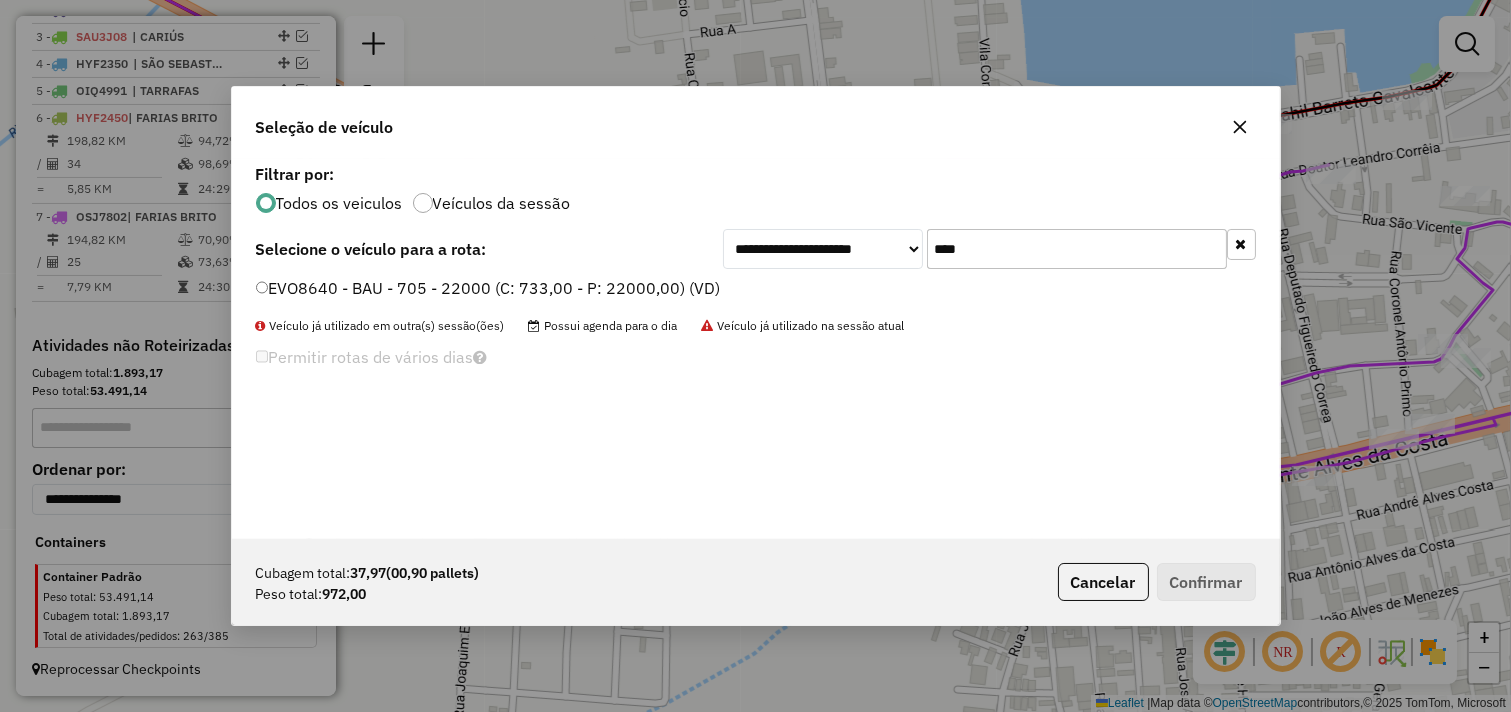 drag, startPoint x: 596, startPoint y: 292, endPoint x: 672, endPoint y: 315, distance: 79.40403 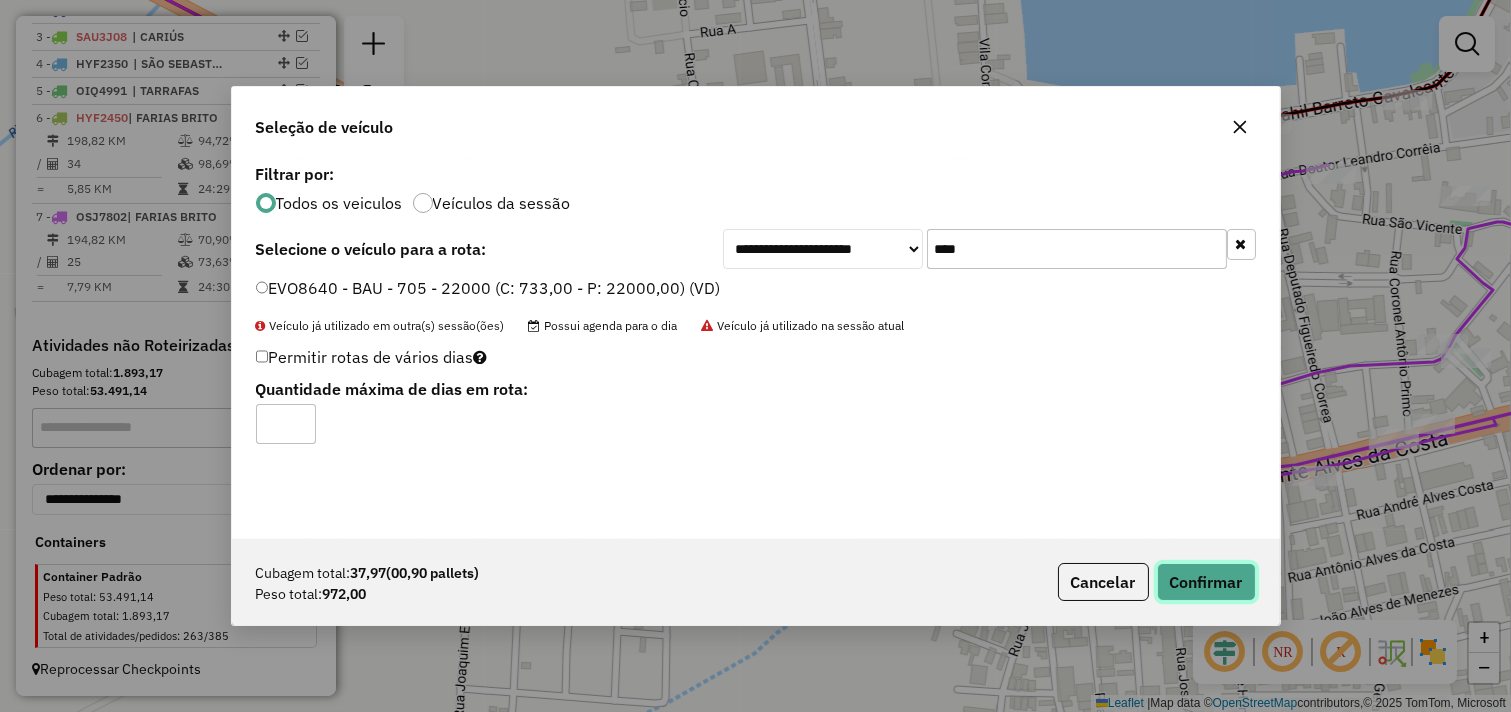 click on "Confirmar" 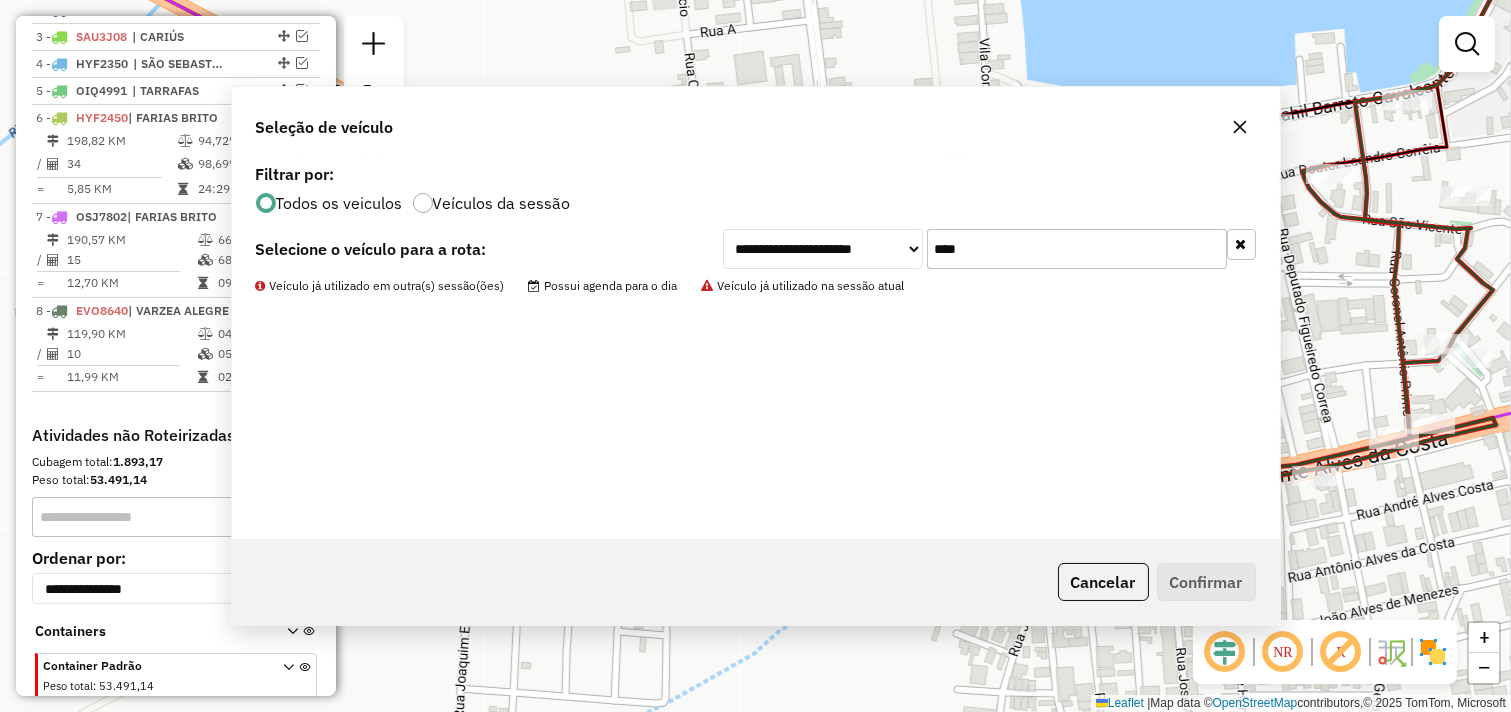 scroll, scrollTop: 908, scrollLeft: 0, axis: vertical 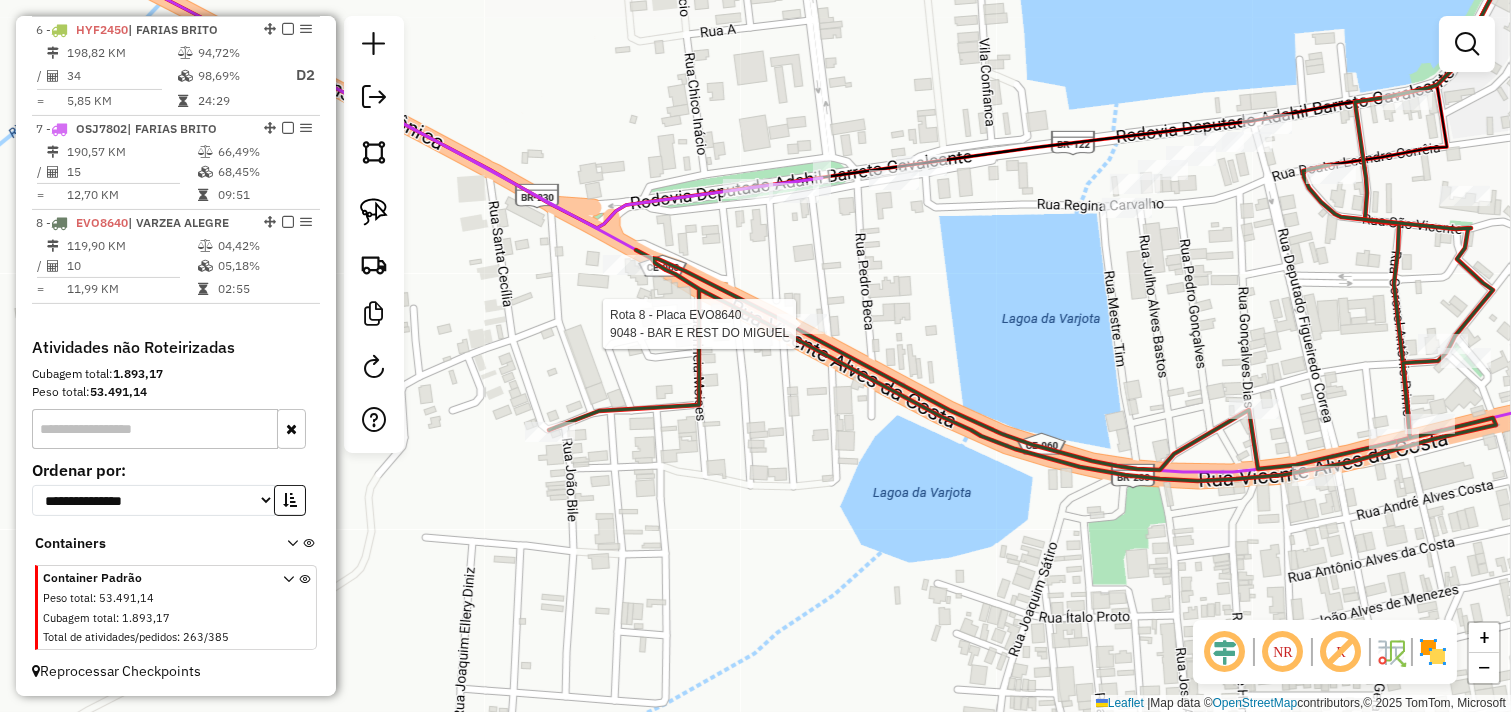select on "*********" 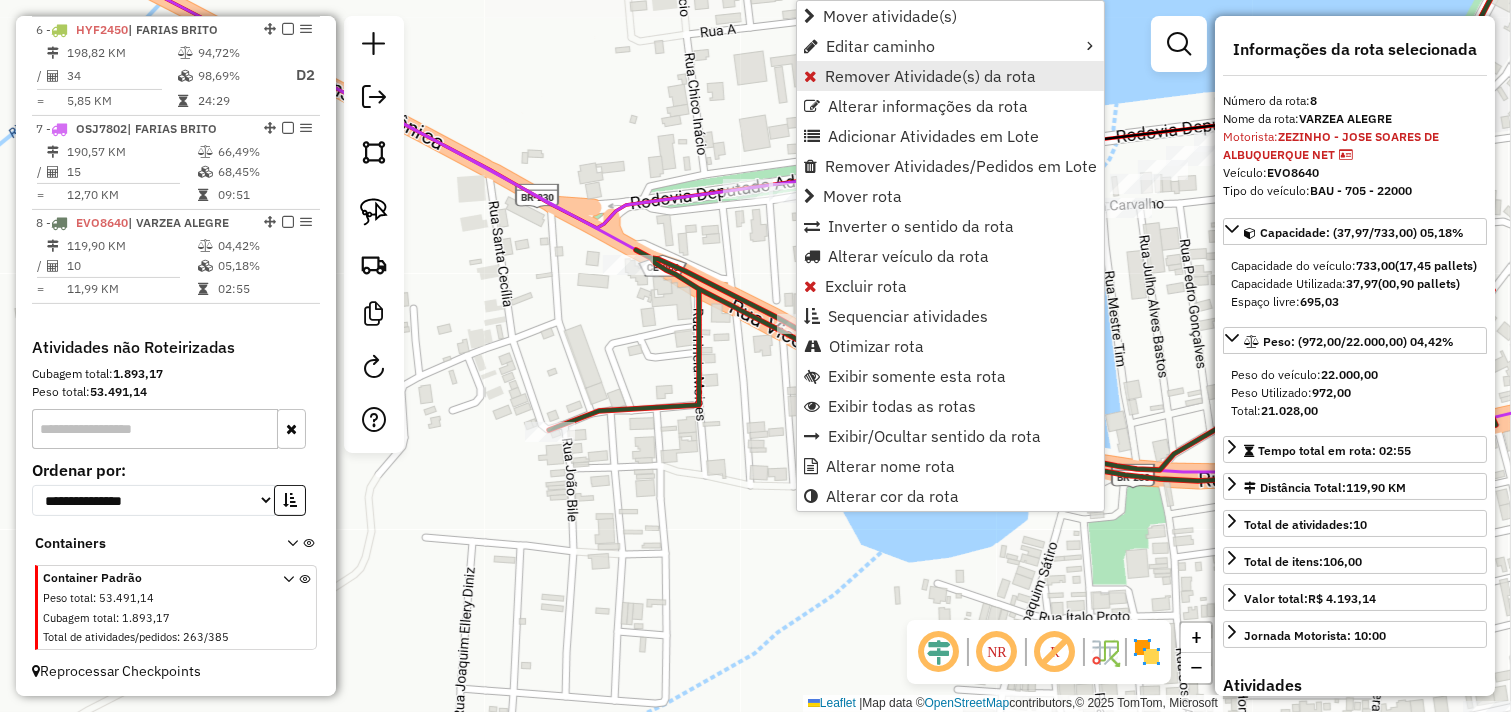 click on "Remover Atividade(s) da rota" at bounding box center (930, 76) 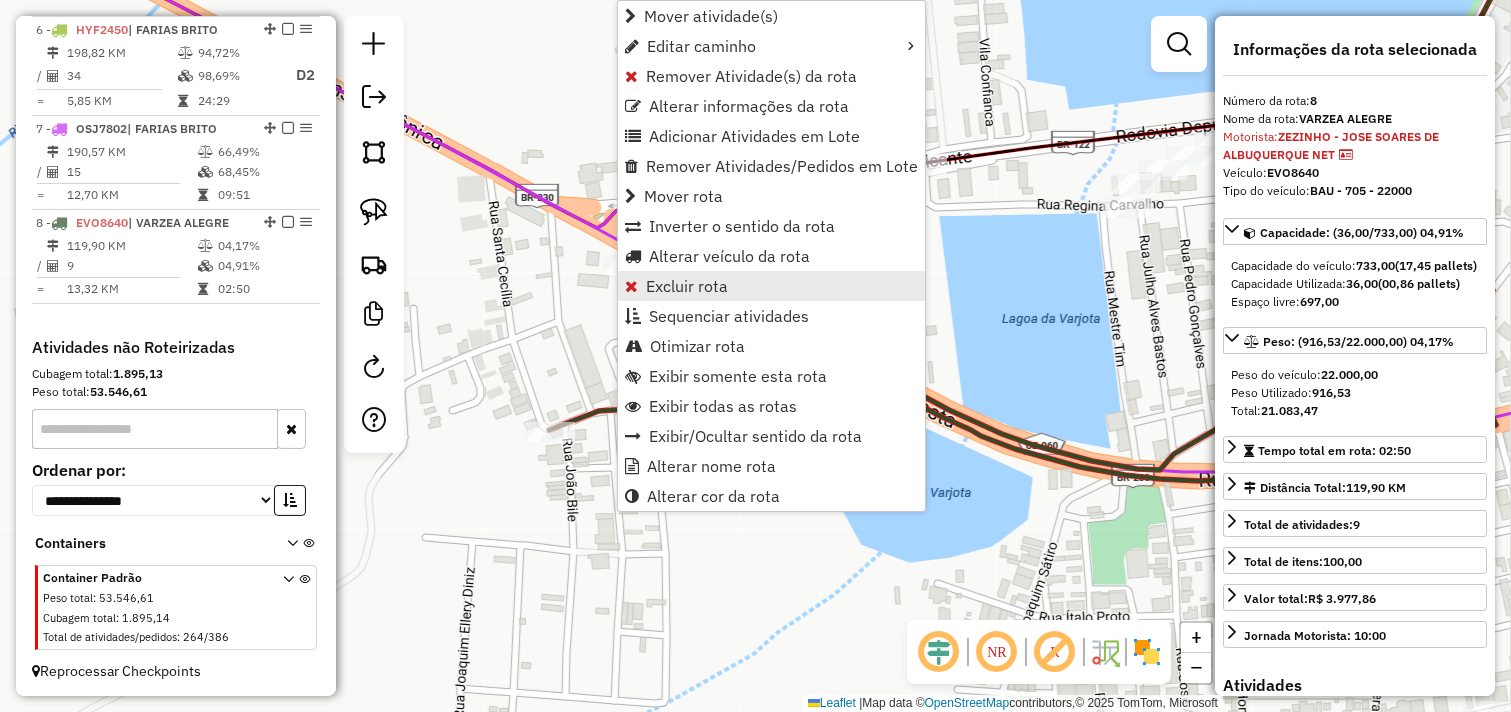 click on "Excluir rota" at bounding box center [687, 286] 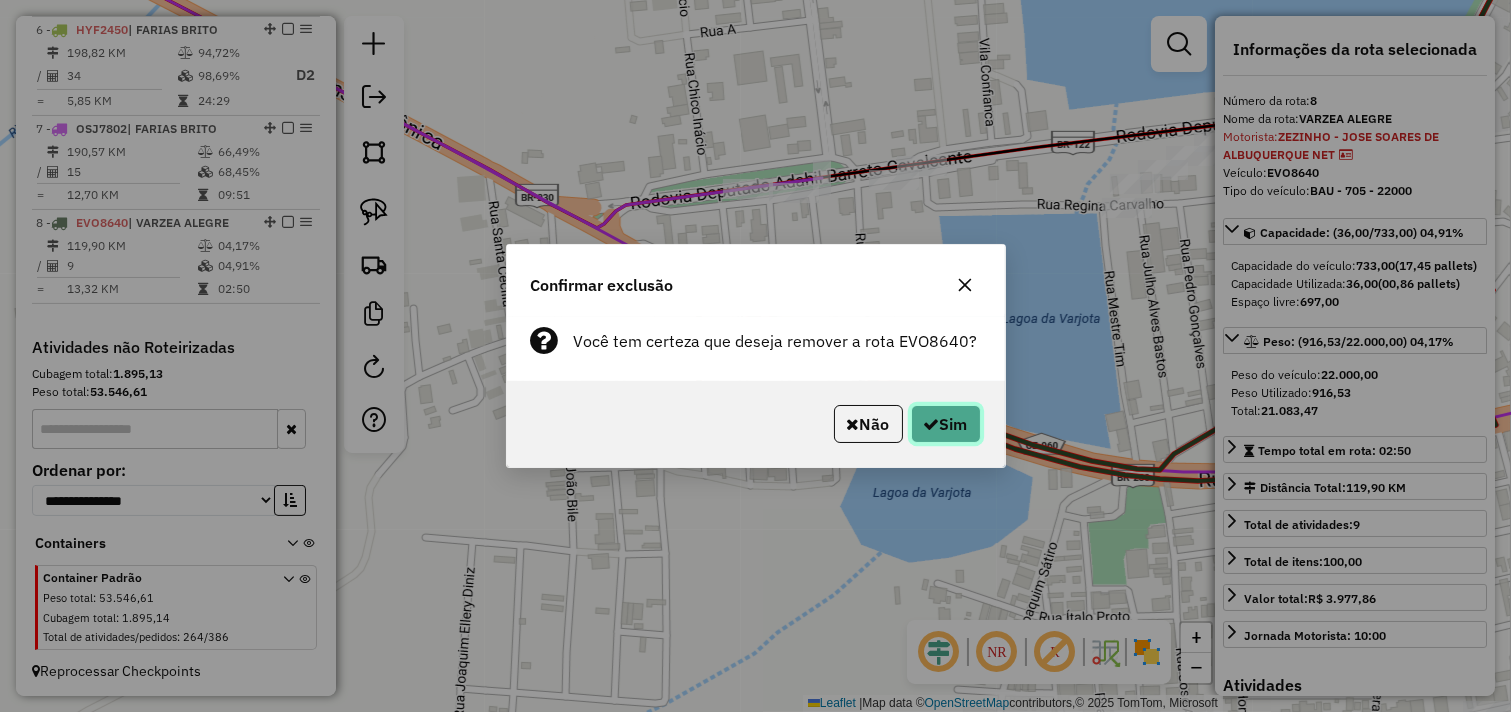 click on "Sim" 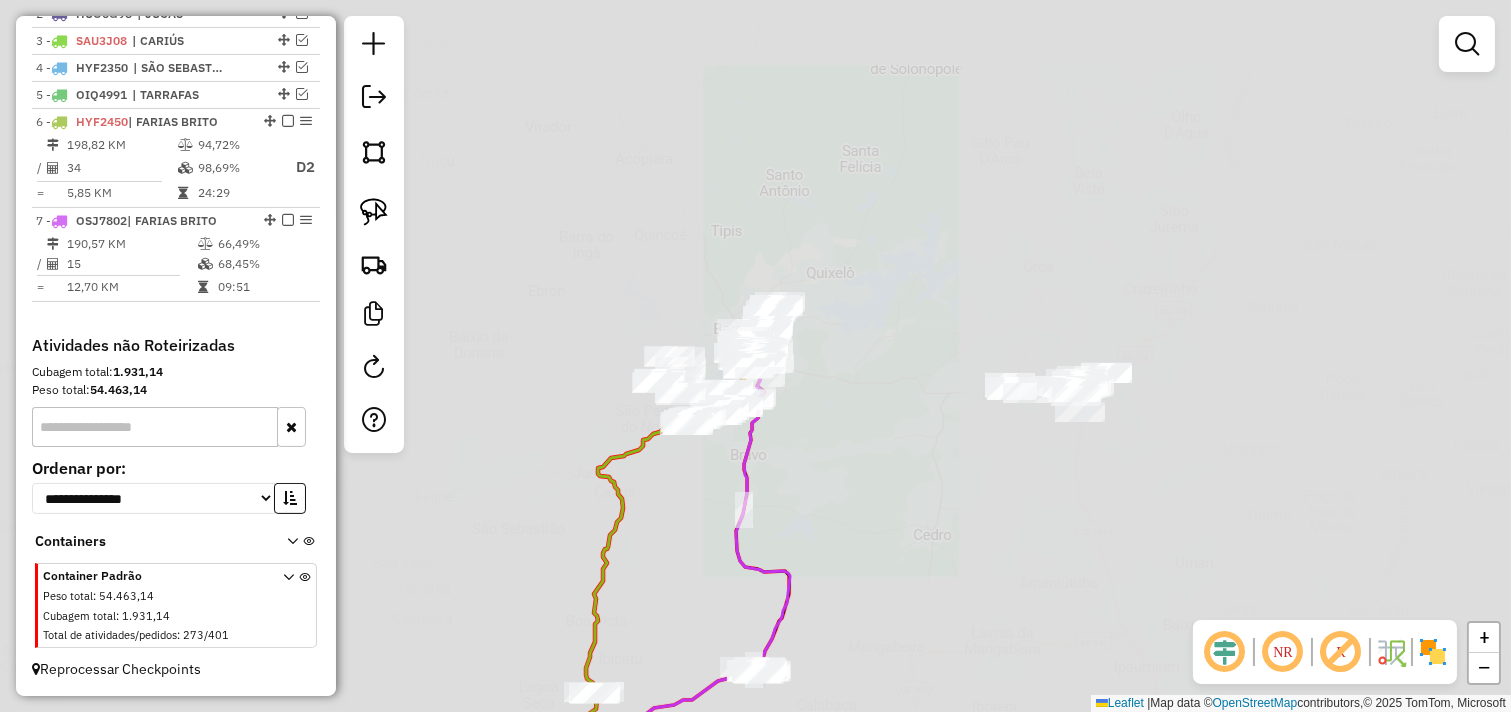 scroll, scrollTop: 815, scrollLeft: 0, axis: vertical 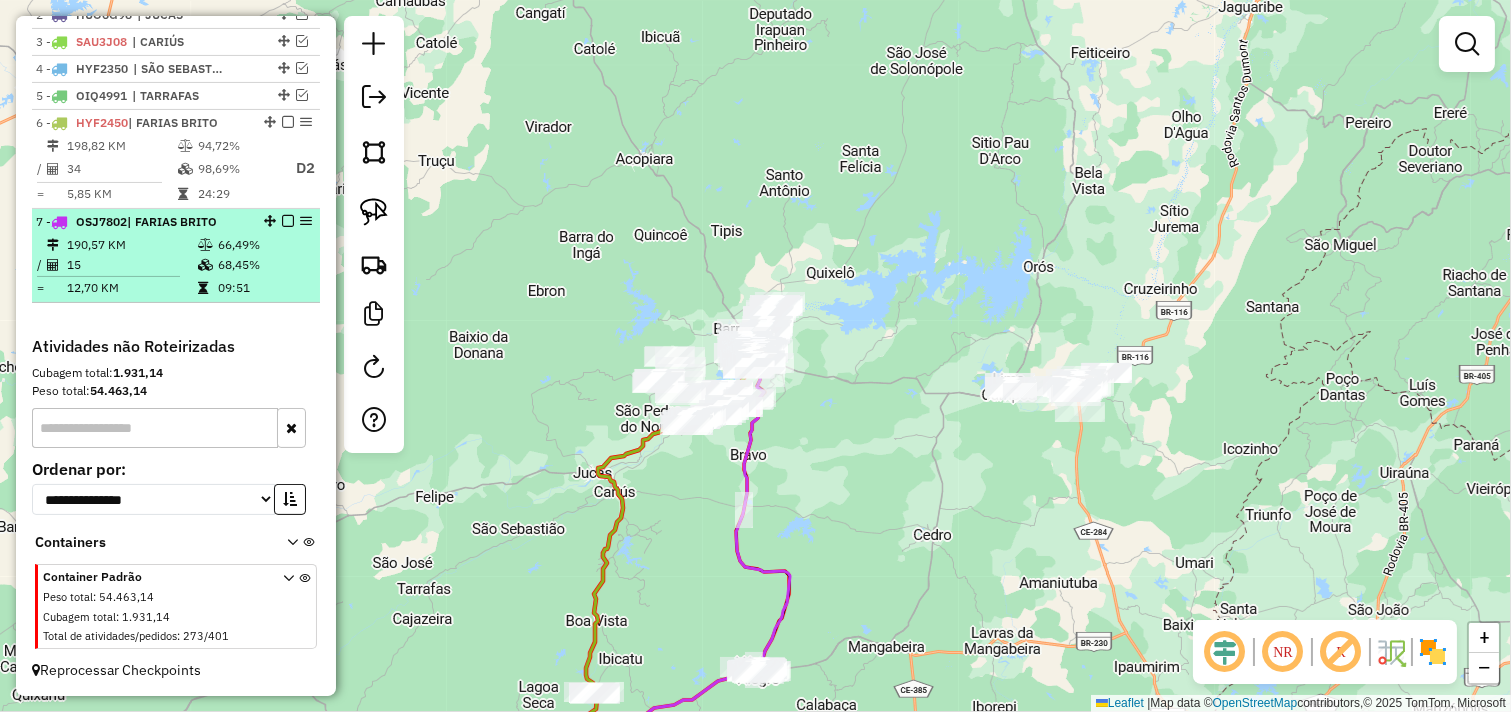 click on "190,57 KM" at bounding box center [131, 245] 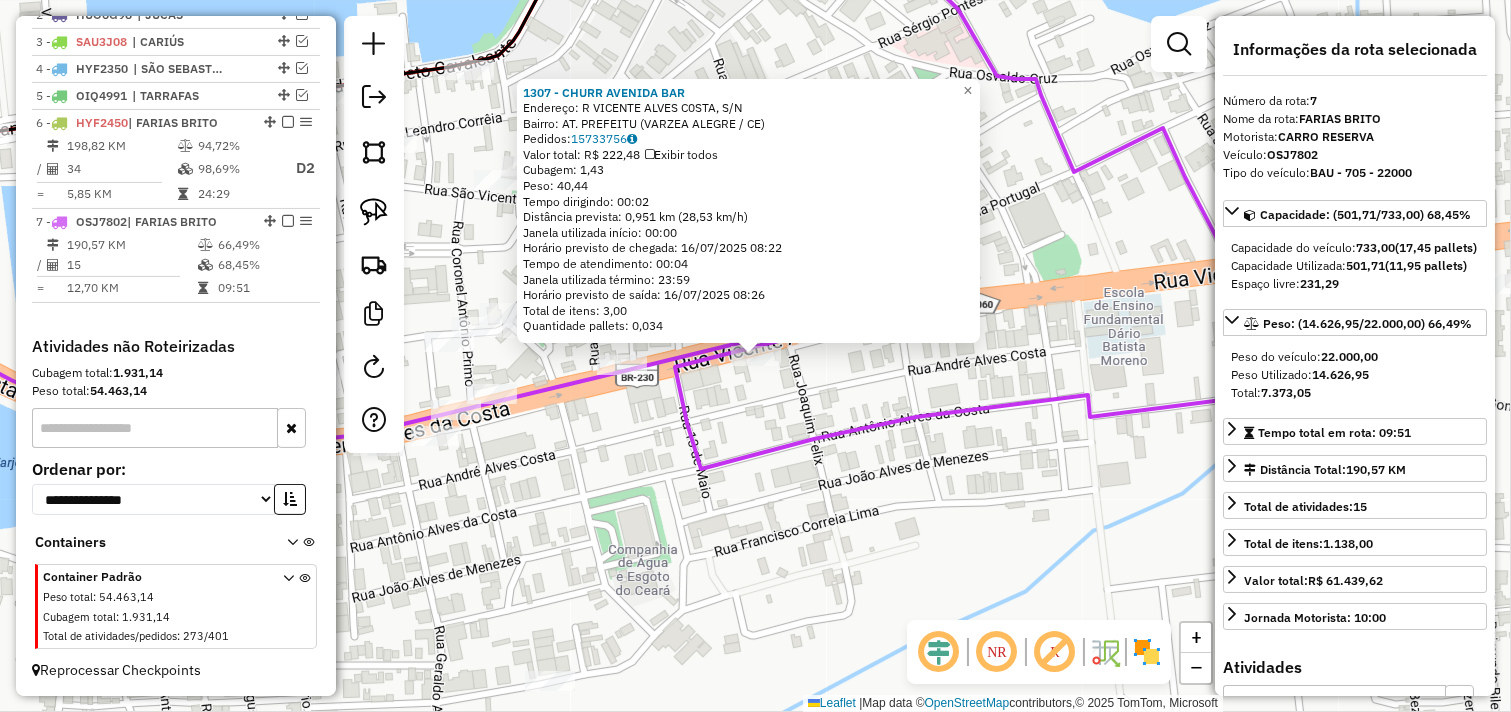 click on "1307 - CHURR AVENIDA BAR  Endereço: R   VICENTE ALVES C0STA, S/N   Bairro: AT. PREFEITU (VARZEA ALEGRE / CE)   Pedidos:  15733756   Valor total: R$ 222,48   Exibir todos   Cubagem: 1,43  Peso: 40,44  Tempo dirigindo: 00:02   Distância prevista: 0,951 km (28,53 km/h)   Janela utilizada início: 00:00   Horário previsto de chegada: 16/07/2025 08:22   Tempo de atendimento: 00:04   Janela utilizada término: 23:59   Horário previsto de saída: 16/07/2025 08:26   Total de itens: 3,00   Quantidade pallets: 0,034  × Janela de atendimento Grade de atendimento Capacidade Transportadoras Veículos Cliente Pedidos  Rotas Selecione os dias de semana para filtrar as janelas de atendimento  Seg   Ter   Qua   Qui   Sex   Sáb   Dom  Informe o período da janela de atendimento: De: Até:  Filtrar exatamente a janela do cliente  Considerar janela de atendimento padrão  Selecione os dias de semana para filtrar as grades de atendimento  Seg   Ter   Qua   Qui   Sex   Sáb   Dom   Peso mínimo:   Peso máximo:   De:   De:" 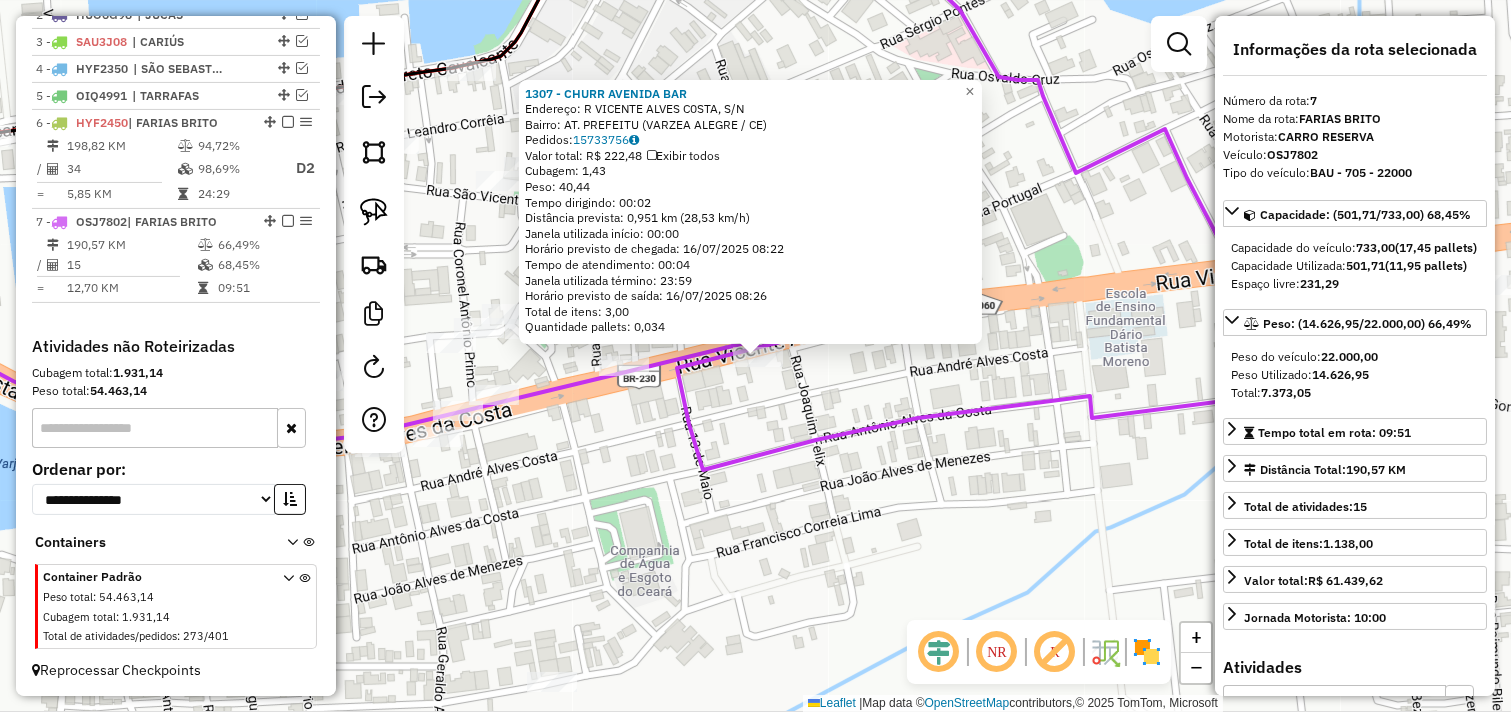 click on "1307 - CHURR AVENIDA BAR  Endereço: R   VICENTE ALVES C0STA, S/N   Bairro: AT. PREFEITU (VARZEA ALEGRE / CE)   Pedidos:  15733756   Valor total: R$ 222,48   Exibir todos   Cubagem: 1,43  Peso: 40,44  Tempo dirigindo: 00:02   Distância prevista: 0,951 km (28,53 km/h)   Janela utilizada início: 00:00   Horário previsto de chegada: 16/07/2025 08:22   Tempo de atendimento: 00:04   Janela utilizada término: 23:59   Horário previsto de saída: 16/07/2025 08:26   Total de itens: 3,00   Quantidade pallets: 0,034  × Janela de atendimento Grade de atendimento Capacidade Transportadoras Veículos Cliente Pedidos  Rotas Selecione os dias de semana para filtrar as janelas de atendimento  Seg   Ter   Qua   Qui   Sex   Sáb   Dom  Informe o período da janela de atendimento: De: Até:  Filtrar exatamente a janela do cliente  Considerar janela de atendimento padrão  Selecione os dias de semana para filtrar as grades de atendimento  Seg   Ter   Qua   Qui   Sex   Sáb   Dom   Peso mínimo:   Peso máximo:   De:   De:" 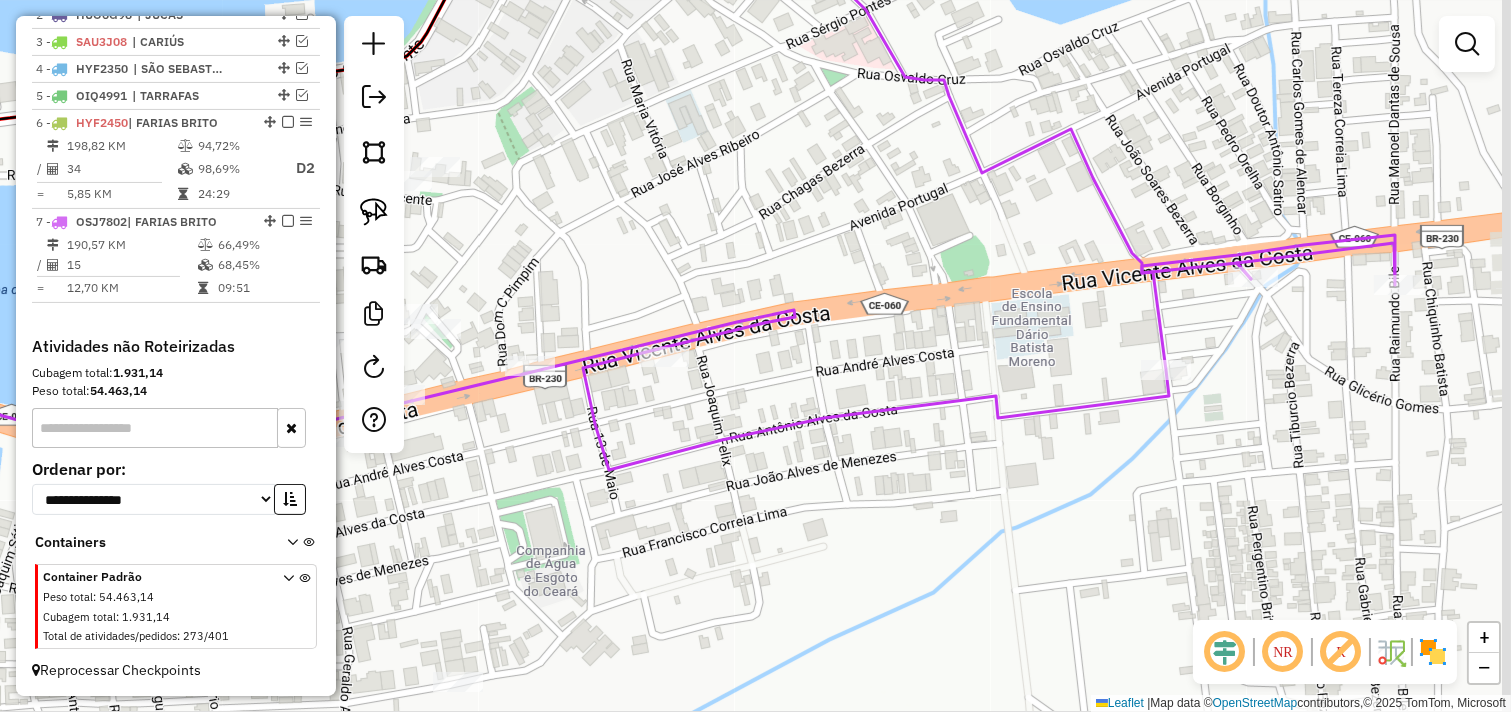 drag, startPoint x: 1034, startPoint y: 365, endPoint x: 756, endPoint y: 390, distance: 279.12183 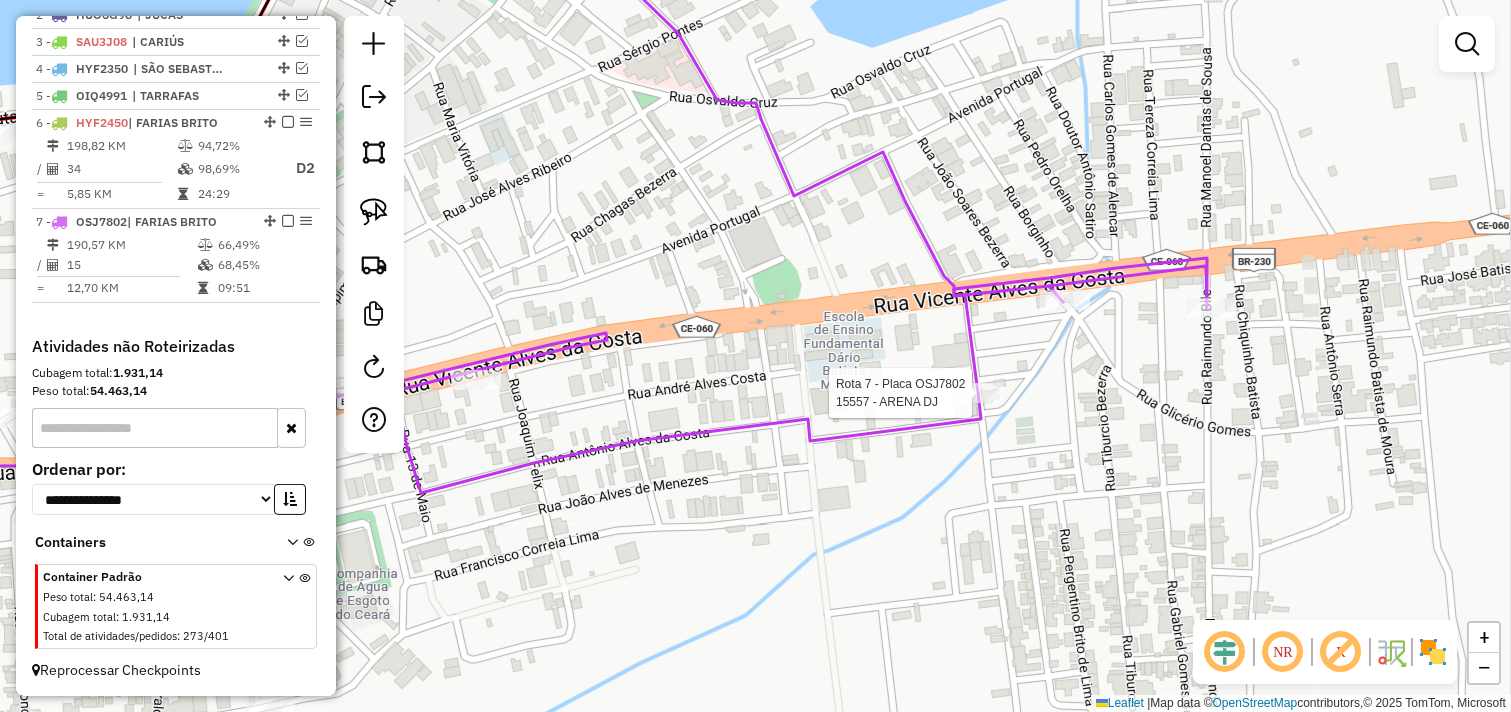 select on "*********" 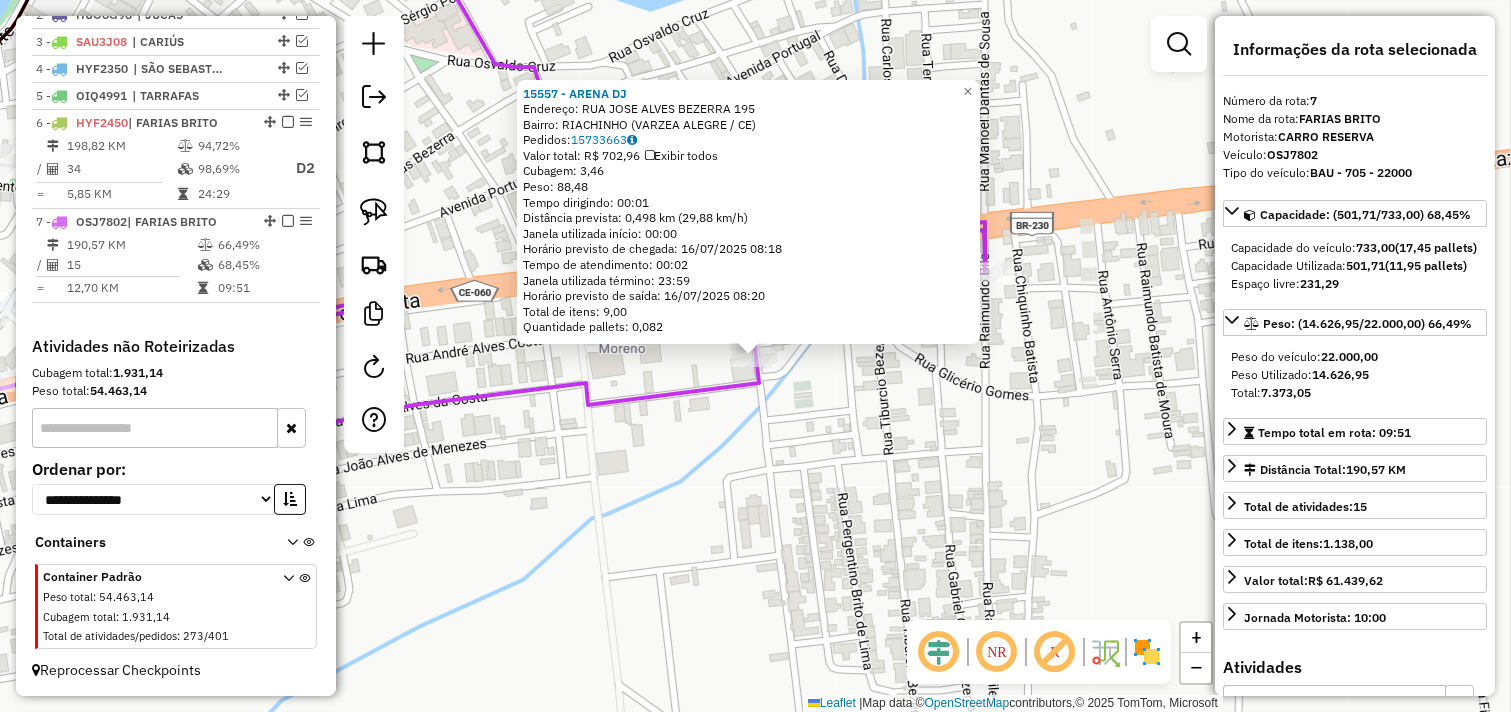 click on "15557 - ARENA DJ  Endereço:  RUA JOSE ALVES BEZERRA 195   Bairro: RIACHINHO (VARZEA ALEGRE / CE)   Pedidos:  15733663   Valor total: R$ 702,96   Exibir todos   Cubagem: 3,46  Peso: 88,48  Tempo dirigindo: 00:01   Distância prevista: 0,498 km (29,88 km/h)   Janela utilizada início: 00:00   Horário previsto de chegada: 16/07/2025 08:18   Tempo de atendimento: 00:02   Janela utilizada término: 23:59   Horário previsto de saída: 16/07/2025 08:20   Total de itens: 9,00   Quantidade pallets: 0,082  × Janela de atendimento Grade de atendimento Capacidade Transportadoras Veículos Cliente Pedidos  Rotas Selecione os dias de semana para filtrar as janelas de atendimento  Seg   Ter   Qua   Qui   Sex   Sáb   Dom  Informe o período da janela de atendimento: De: Até:  Filtrar exatamente a janela do cliente  Considerar janela de atendimento padrão  Selecione os dias de semana para filtrar as grades de atendimento  Seg   Ter   Qua   Qui   Sex   Sáb   Dom   Considerar clientes sem dia de atendimento cadastrado +" 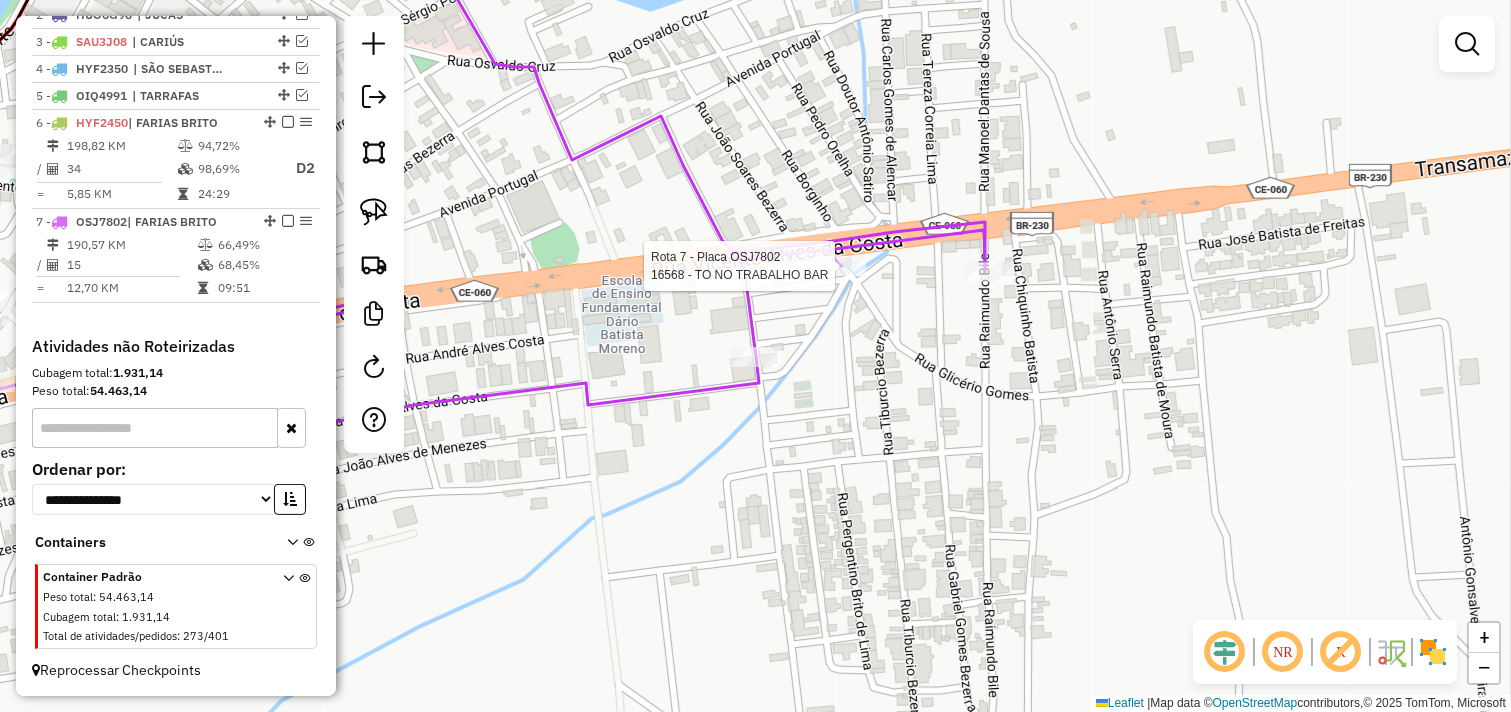 click 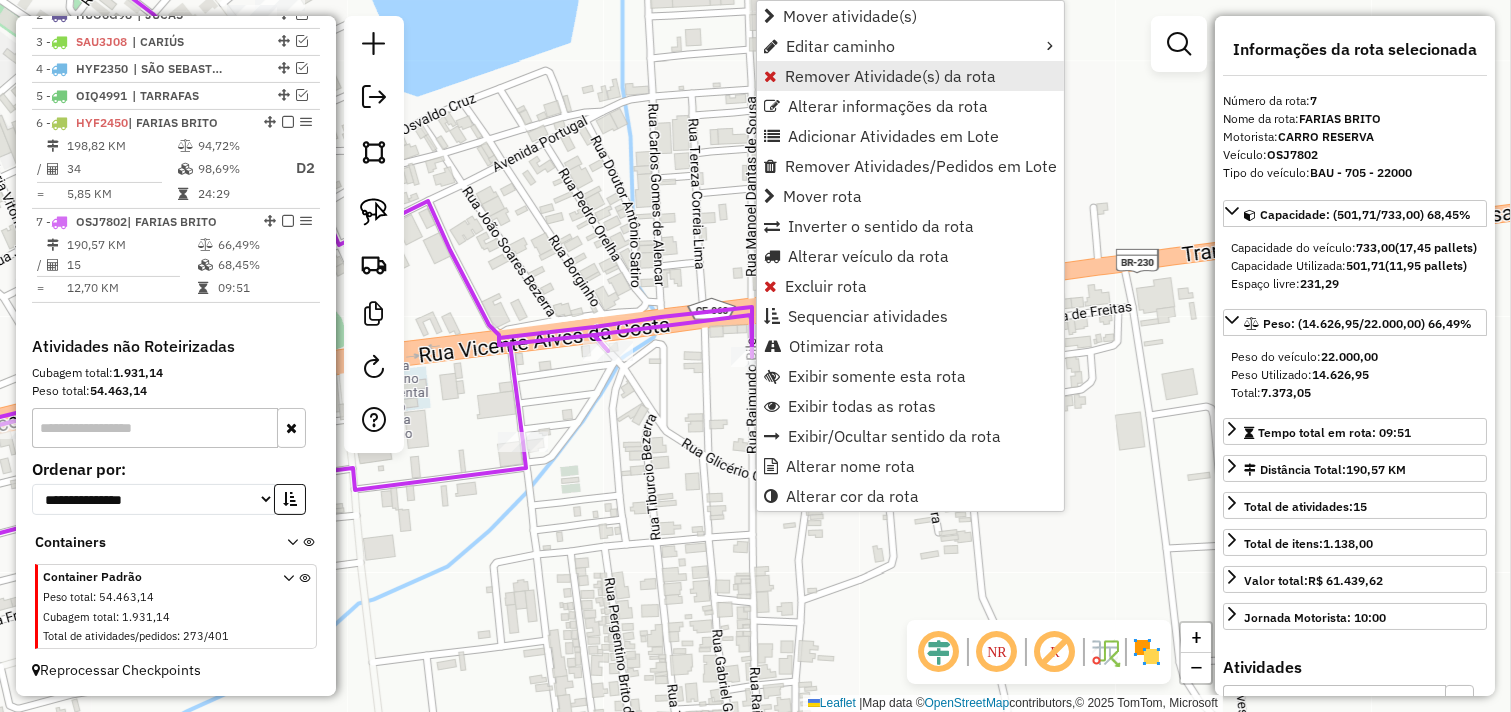 click on "Remover Atividade(s) da rota" at bounding box center (890, 76) 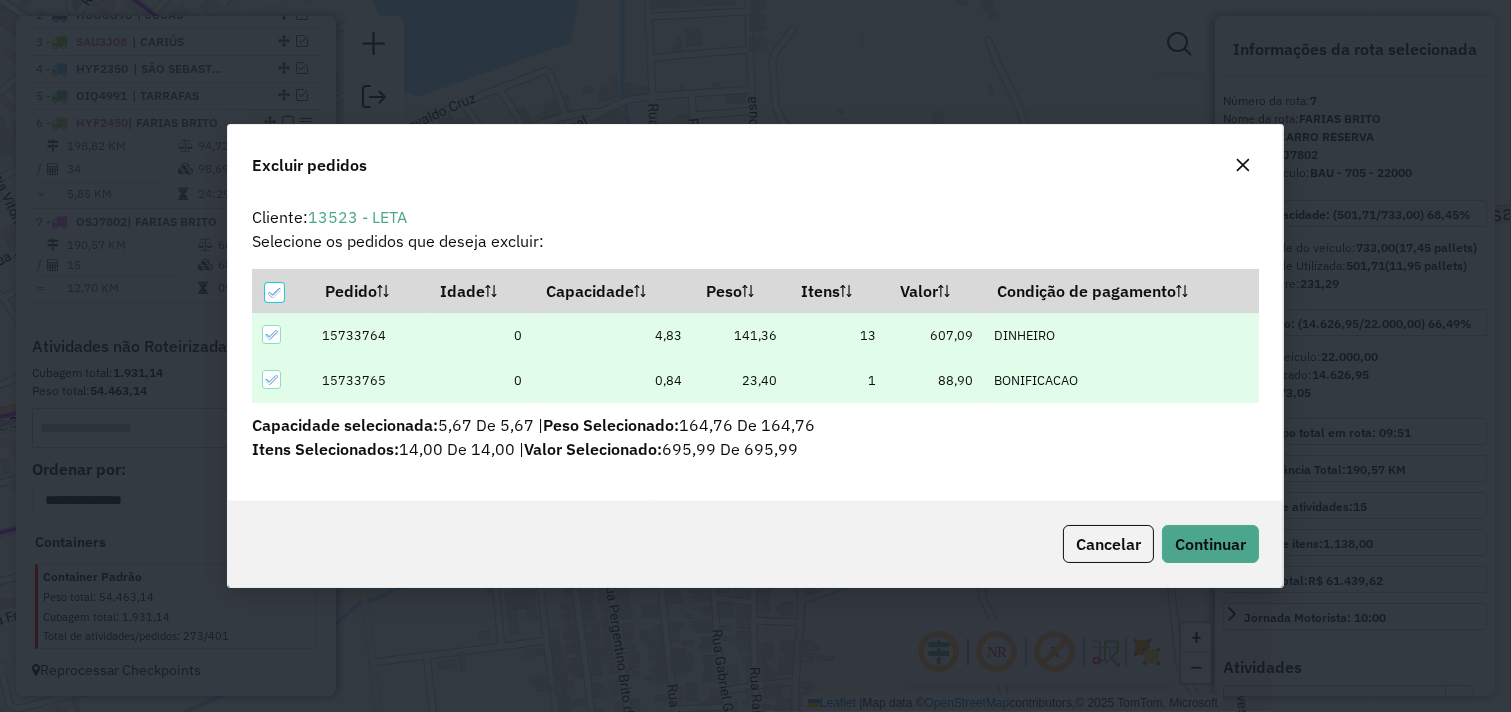 scroll, scrollTop: 0, scrollLeft: 0, axis: both 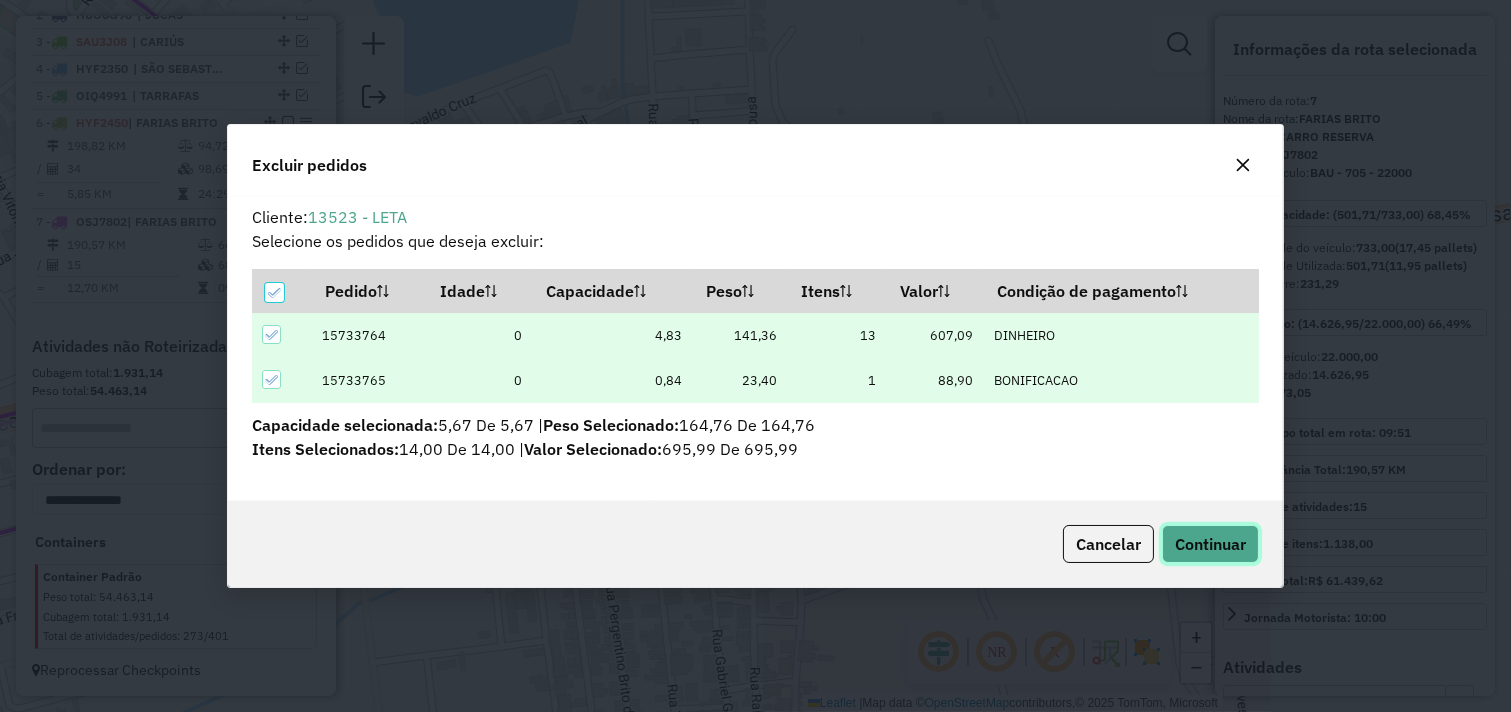 click on "Continuar" 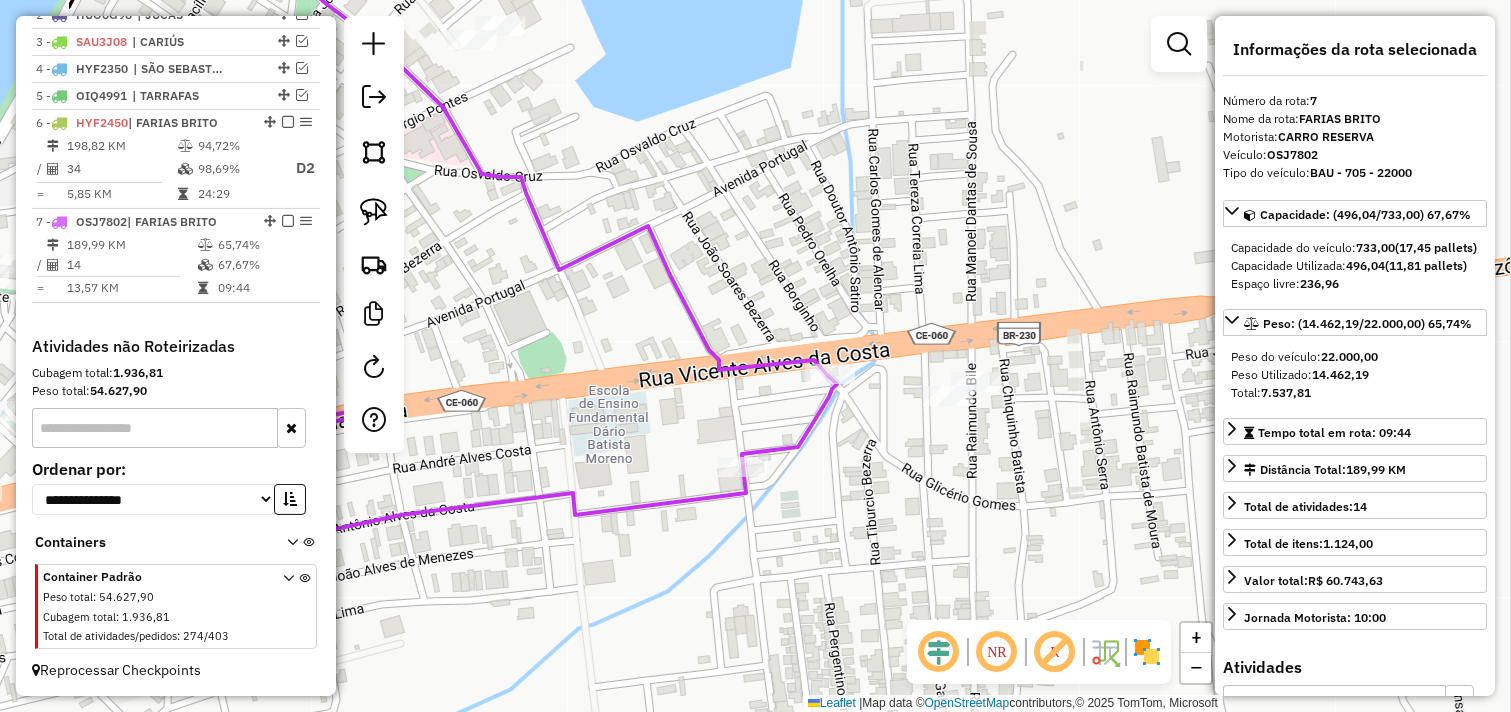 drag, startPoint x: 708, startPoint y: 467, endPoint x: 1120, endPoint y: 561, distance: 422.58728 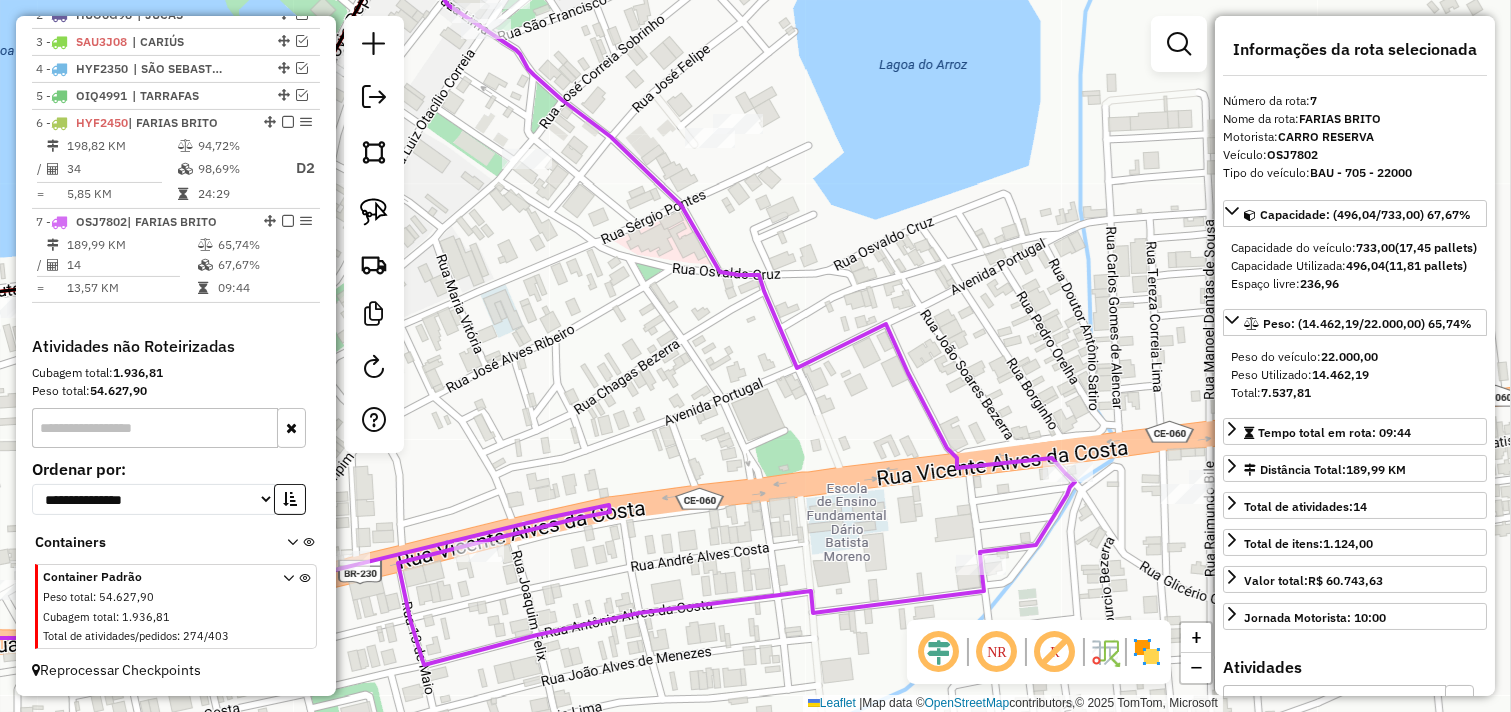 drag, startPoint x: 650, startPoint y: 244, endPoint x: 650, endPoint y: 271, distance: 27 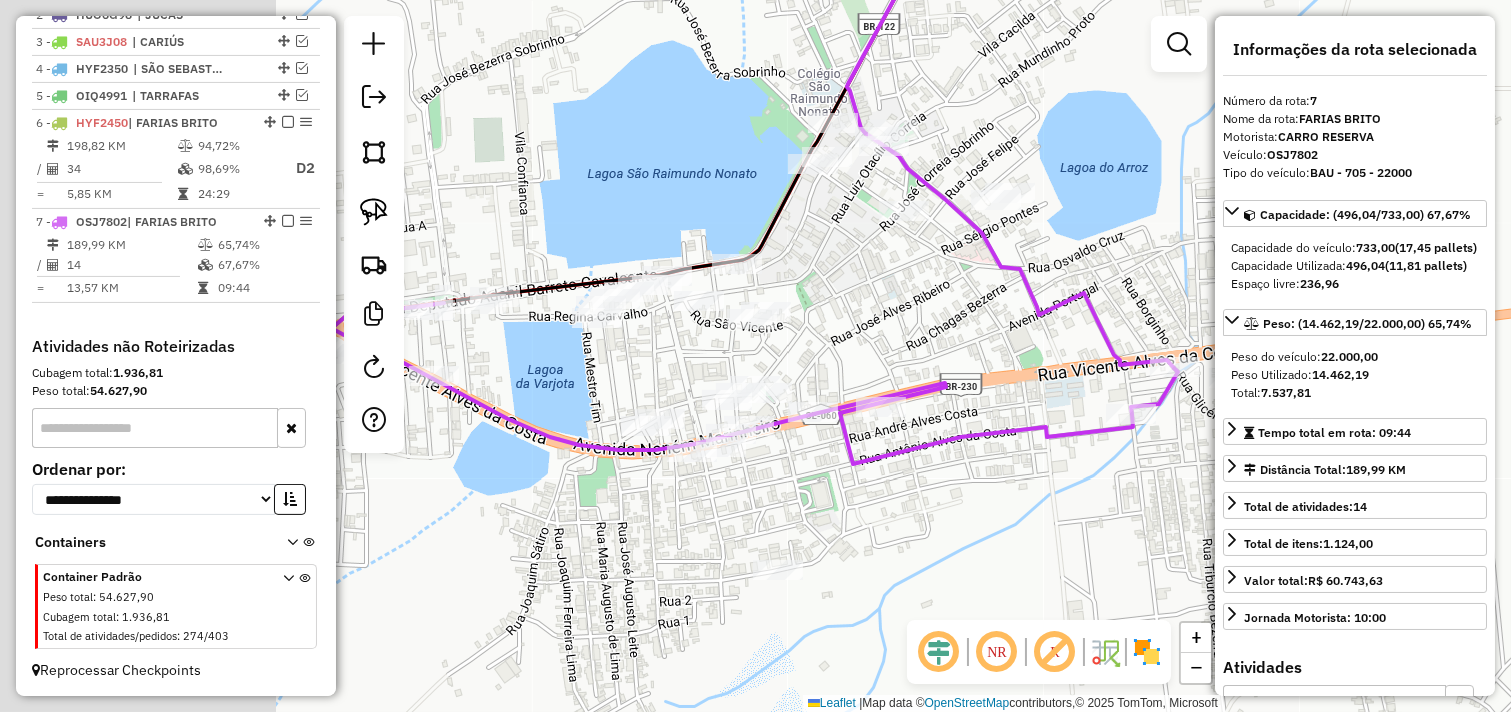 drag, startPoint x: 621, startPoint y: 330, endPoint x: 993, endPoint y: 311, distance: 372.4849 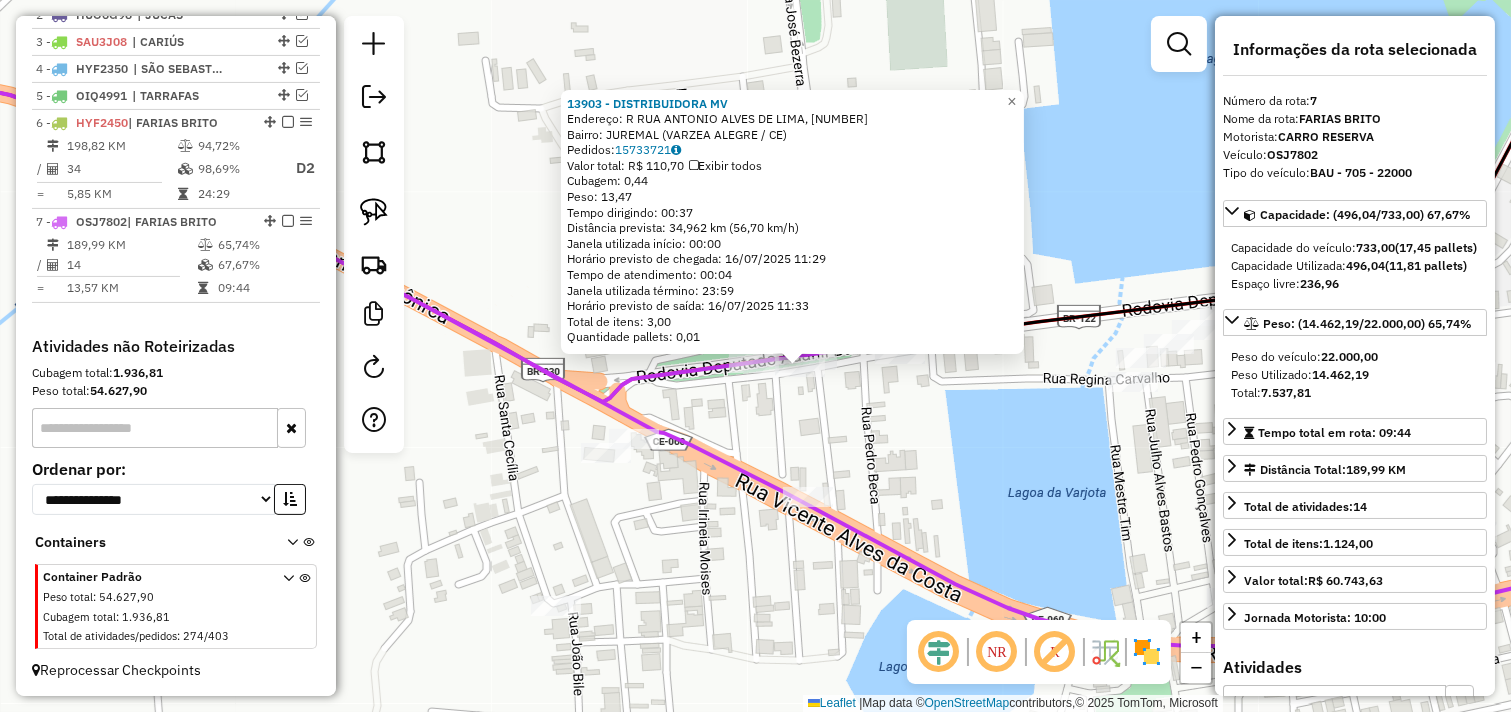click on "13903 - DISTRIBUIDORA MV  Endereço: R   RUA ANTONIO ALVES DE LIMA, 665   Bairro: JUREMAL (VARZEA ALEGRE / CE)   Pedidos:  15733721   Valor total: R$ 110,70   Exibir todos   Cubagem: 0,44  Peso: 13,47  Tempo dirigindo: 00:37   Distância prevista: 34,962 km (56,70 km/h)   Janela utilizada início: 00:00   Horário previsto de chegada: 16/07/2025 11:29   Tempo de atendimento: 00:04   Janela utilizada término: 23:59   Horário previsto de saída: 16/07/2025 11:33   Total de itens: 3,00   Quantidade pallets: 0,01  × Janela de atendimento Grade de atendimento Capacidade Transportadoras Veículos Cliente Pedidos  Rotas Selecione os dias de semana para filtrar as janelas de atendimento  Seg   Ter   Qua   Qui   Sex   Sáb   Dom  Informe o período da janela de atendimento: De: Até:  Filtrar exatamente a janela do cliente  Considerar janela de atendimento padrão  Selecione os dias de semana para filtrar as grades de atendimento  Seg   Ter   Qua   Qui   Sex   Sáb   Dom   Peso mínimo:   Peso máximo:   De:   De:" 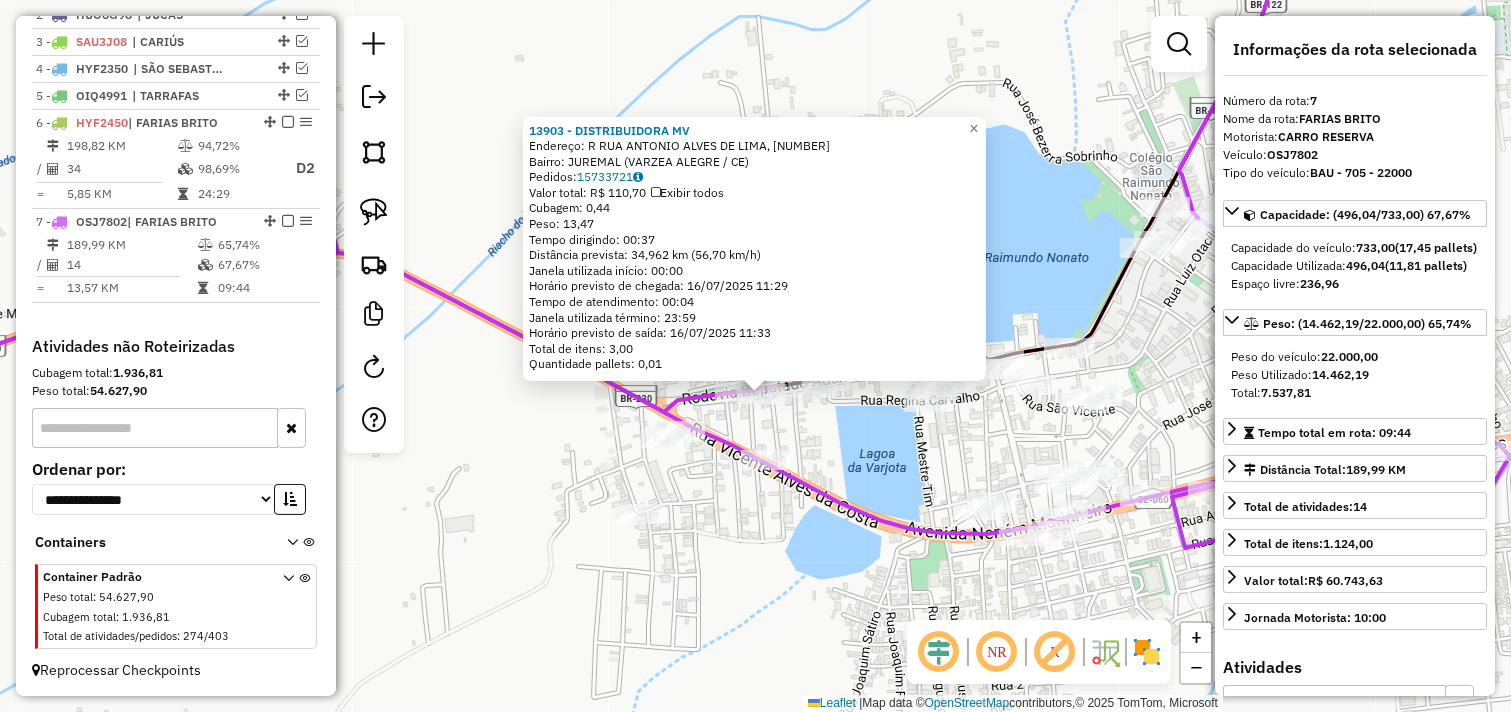 drag, startPoint x: 478, startPoint y: 436, endPoint x: 495, endPoint y: 436, distance: 17 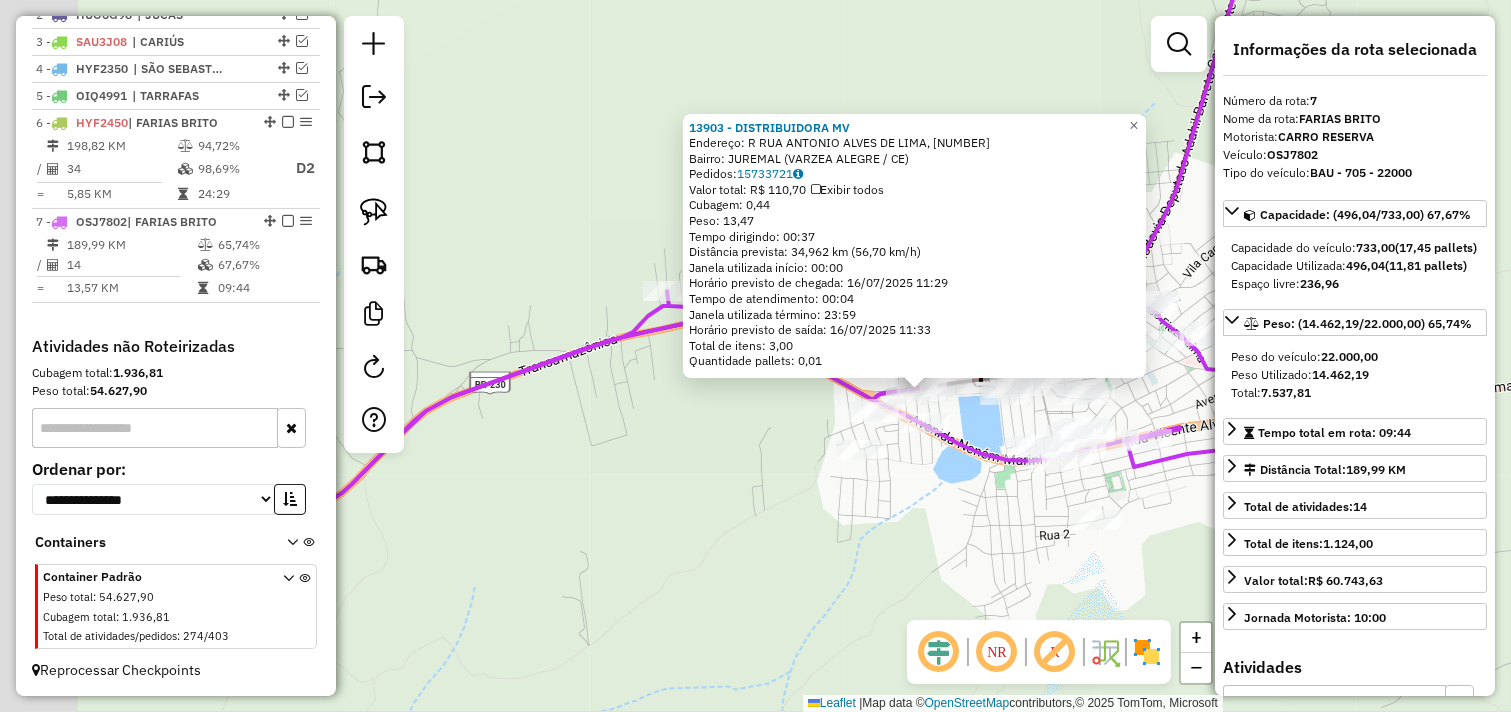 drag, startPoint x: 513, startPoint y: 455, endPoint x: 777, endPoint y: 422, distance: 266.0545 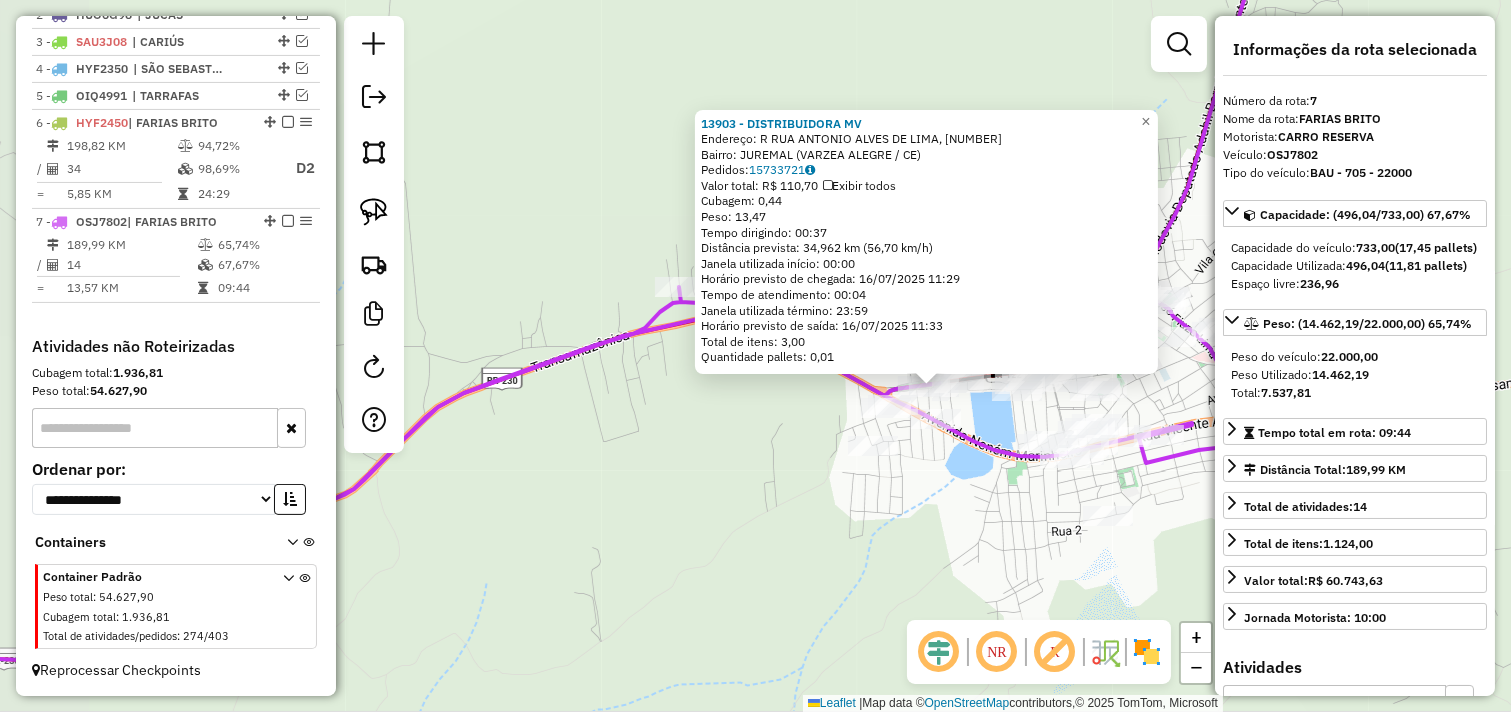 click on "13903 - DISTRIBUIDORA MV  Endereço: R   RUA ANTONIO ALVES DE LIMA, 665   Bairro: JUREMAL (VARZEA ALEGRE / CE)   Pedidos:  15733721   Valor total: R$ 110,70   Exibir todos   Cubagem: 0,44  Peso: 13,47  Tempo dirigindo: 00:37   Distância prevista: 34,962 km (56,70 km/h)   Janela utilizada início: 00:00   Horário previsto de chegada: 16/07/2025 11:29   Tempo de atendimento: 00:04   Janela utilizada término: 23:59   Horário previsto de saída: 16/07/2025 11:33   Total de itens: 3,00   Quantidade pallets: 0,01  × Janela de atendimento Grade de atendimento Capacidade Transportadoras Veículos Cliente Pedidos  Rotas Selecione os dias de semana para filtrar as janelas de atendimento  Seg   Ter   Qua   Qui   Sex   Sáb   Dom  Informe o período da janela de atendimento: De: Até:  Filtrar exatamente a janela do cliente  Considerar janela de atendimento padrão  Selecione os dias de semana para filtrar as grades de atendimento  Seg   Ter   Qua   Qui   Sex   Sáb   Dom   Peso mínimo:   Peso máximo:   De:   De:" 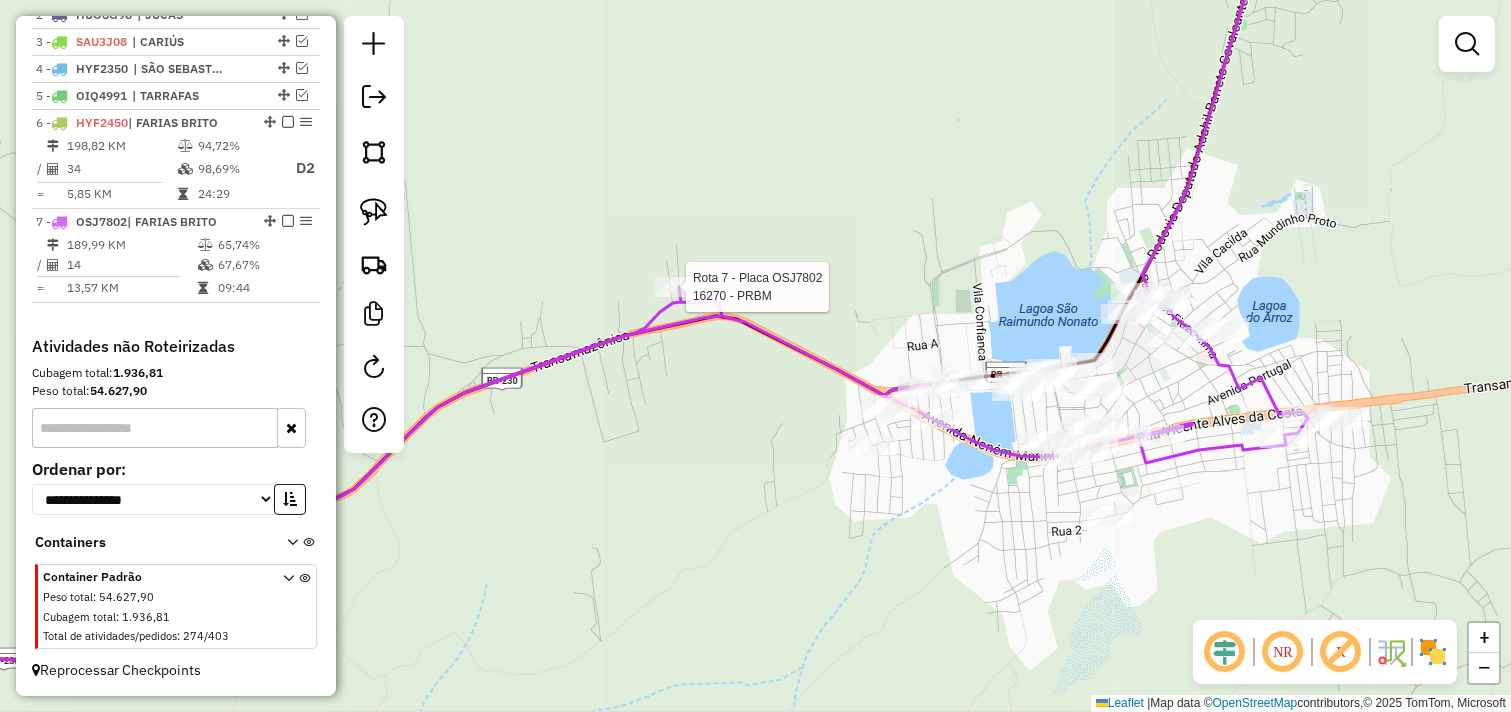 select on "*********" 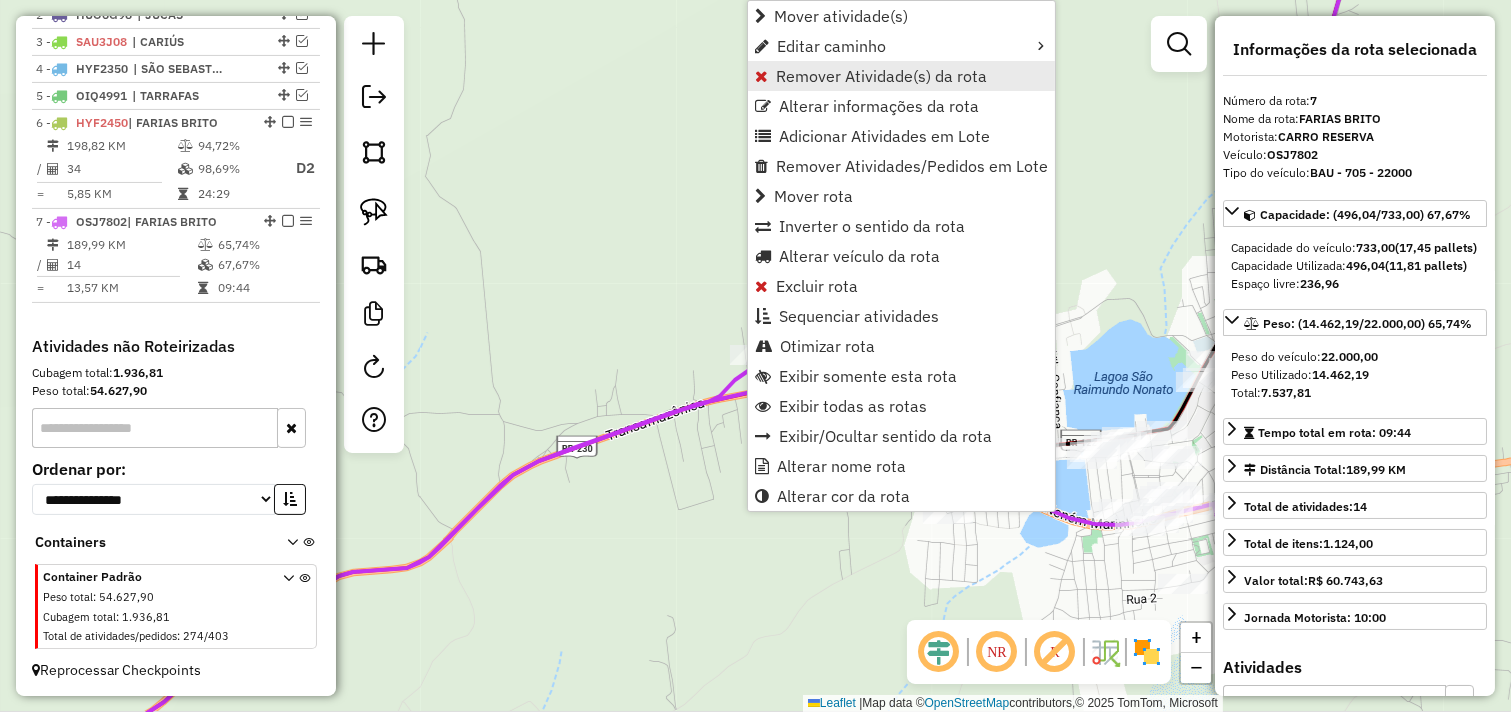 click on "Remover Atividade(s) da rota" at bounding box center [881, 76] 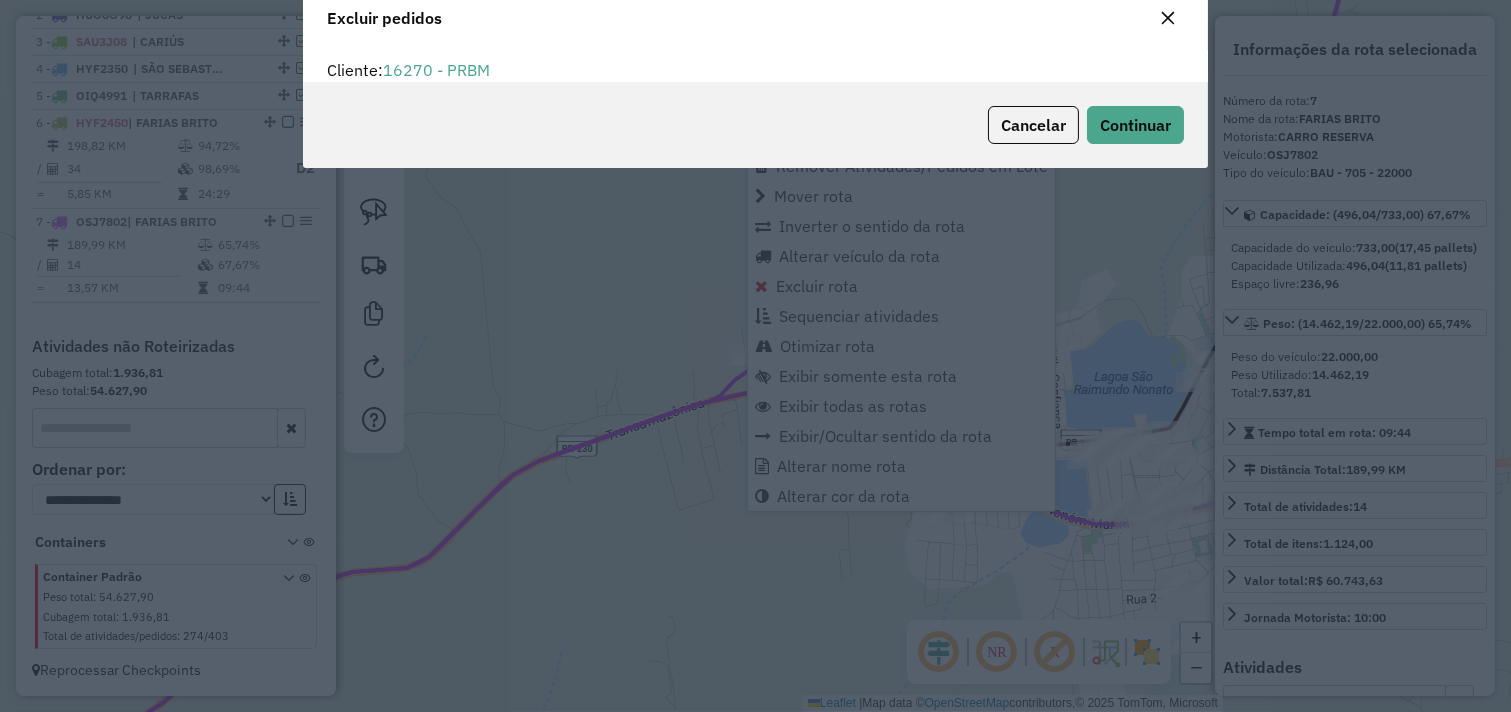 scroll, scrollTop: 0, scrollLeft: 0, axis: both 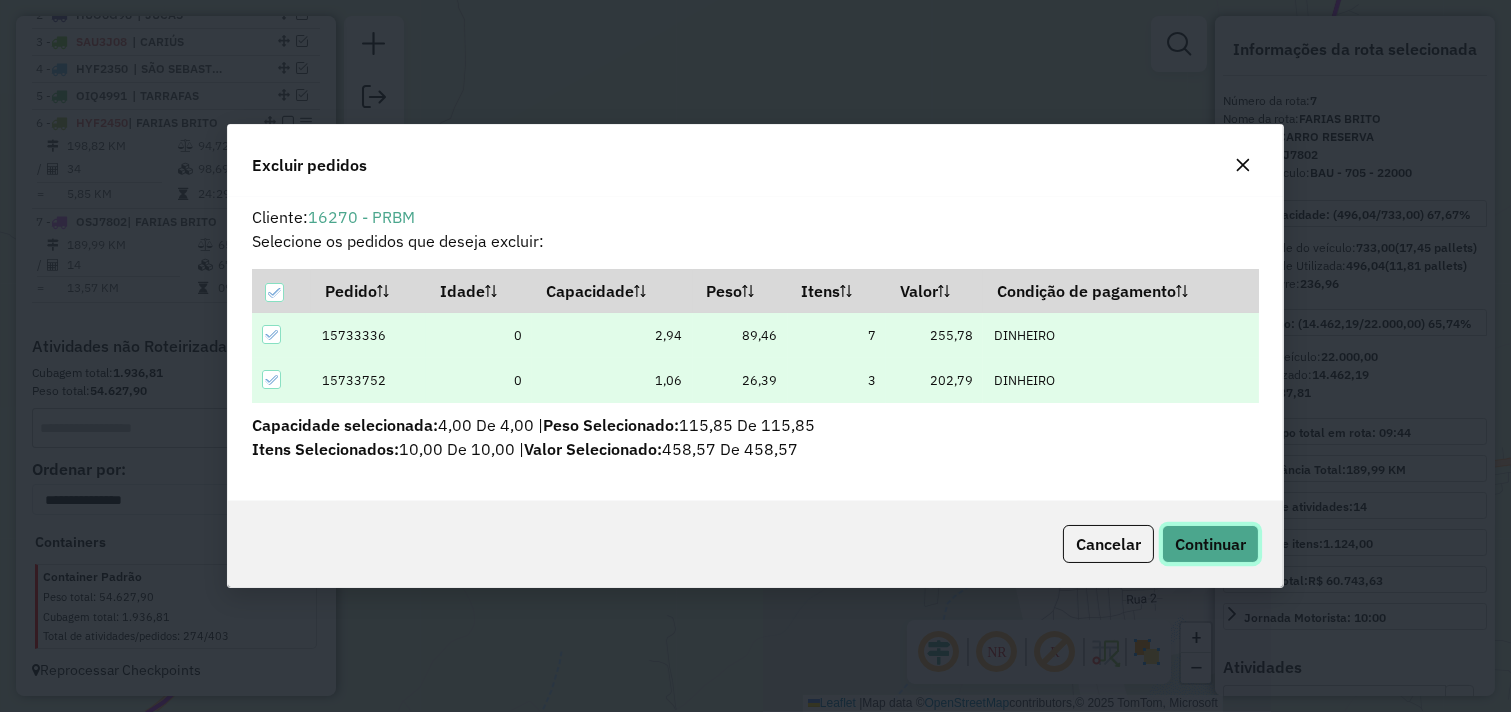 click on "Continuar" 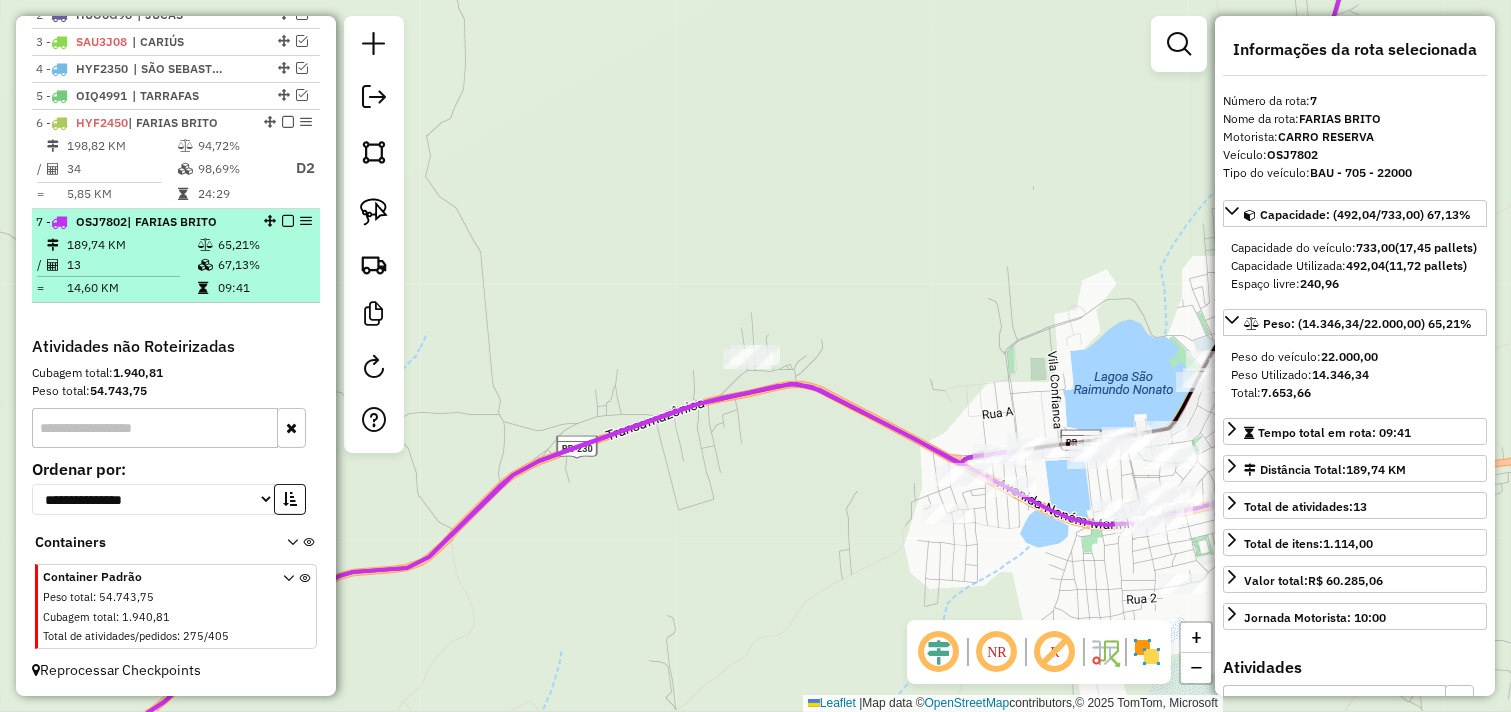 click at bounding box center (205, 245) 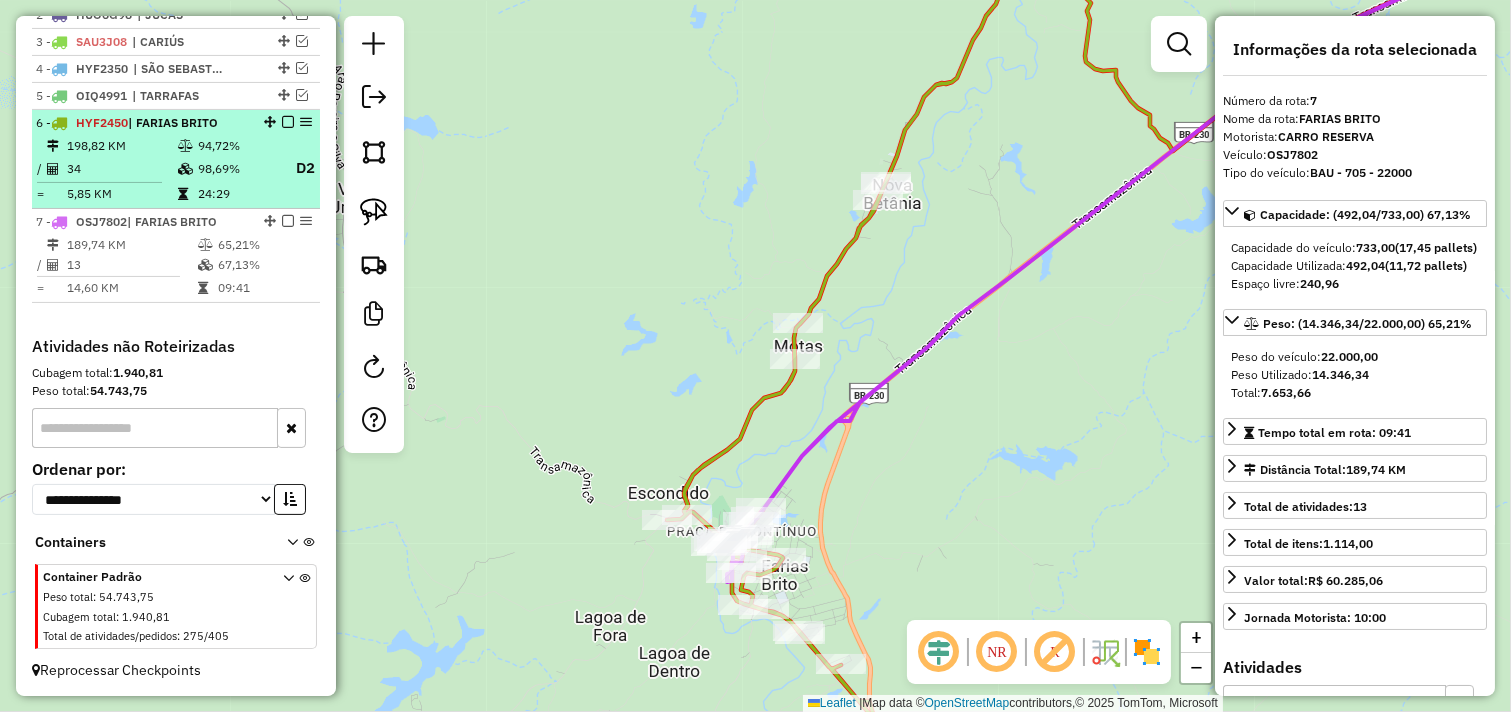 click on "98,69%" at bounding box center (237, 168) 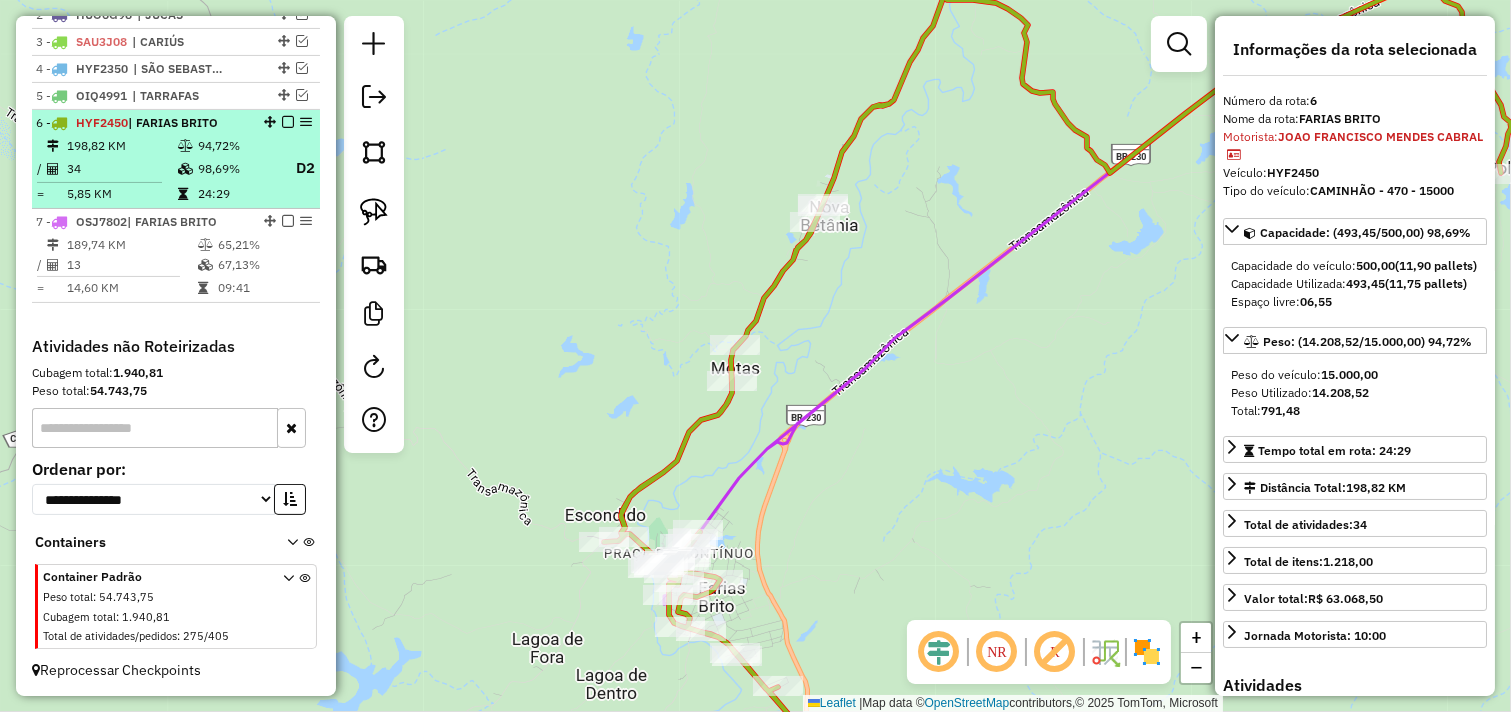 click at bounding box center [288, 122] 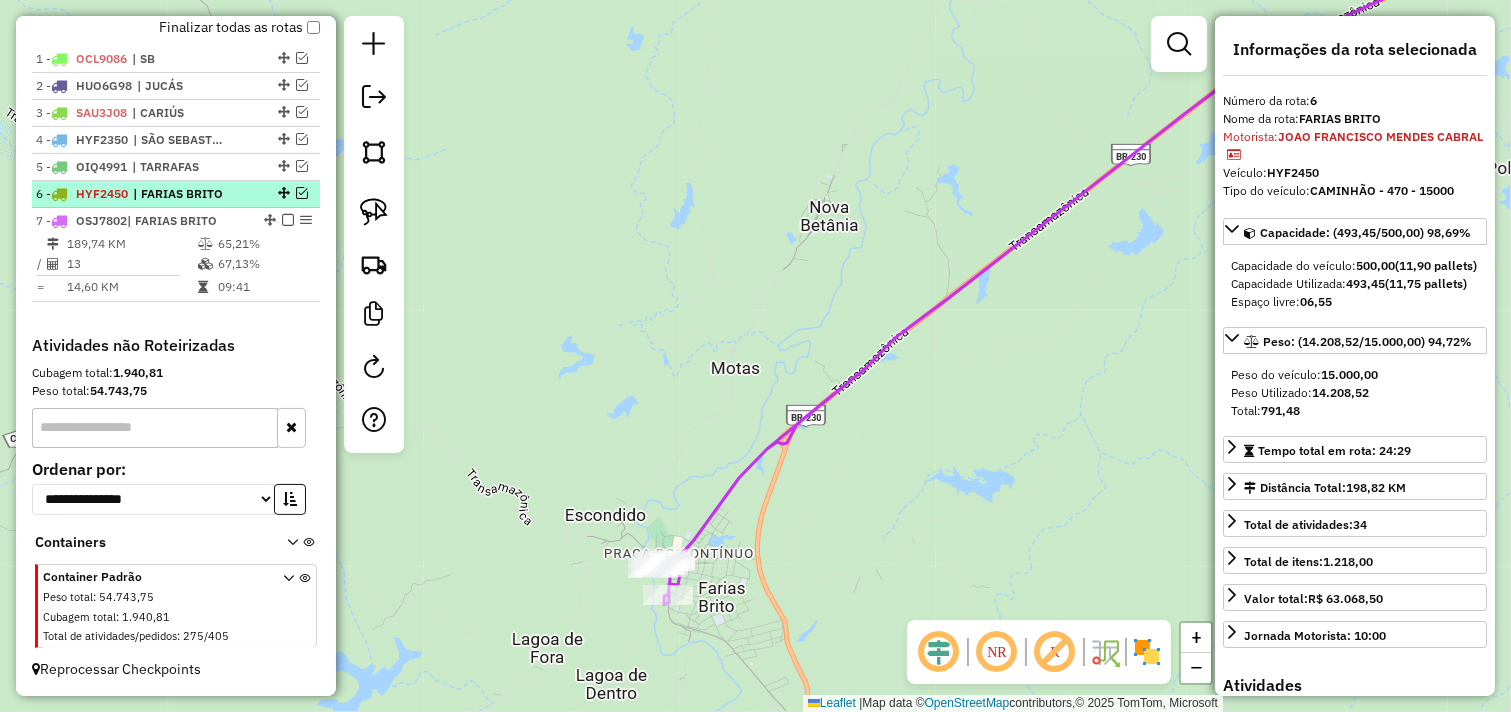 scroll, scrollTop: 743, scrollLeft: 0, axis: vertical 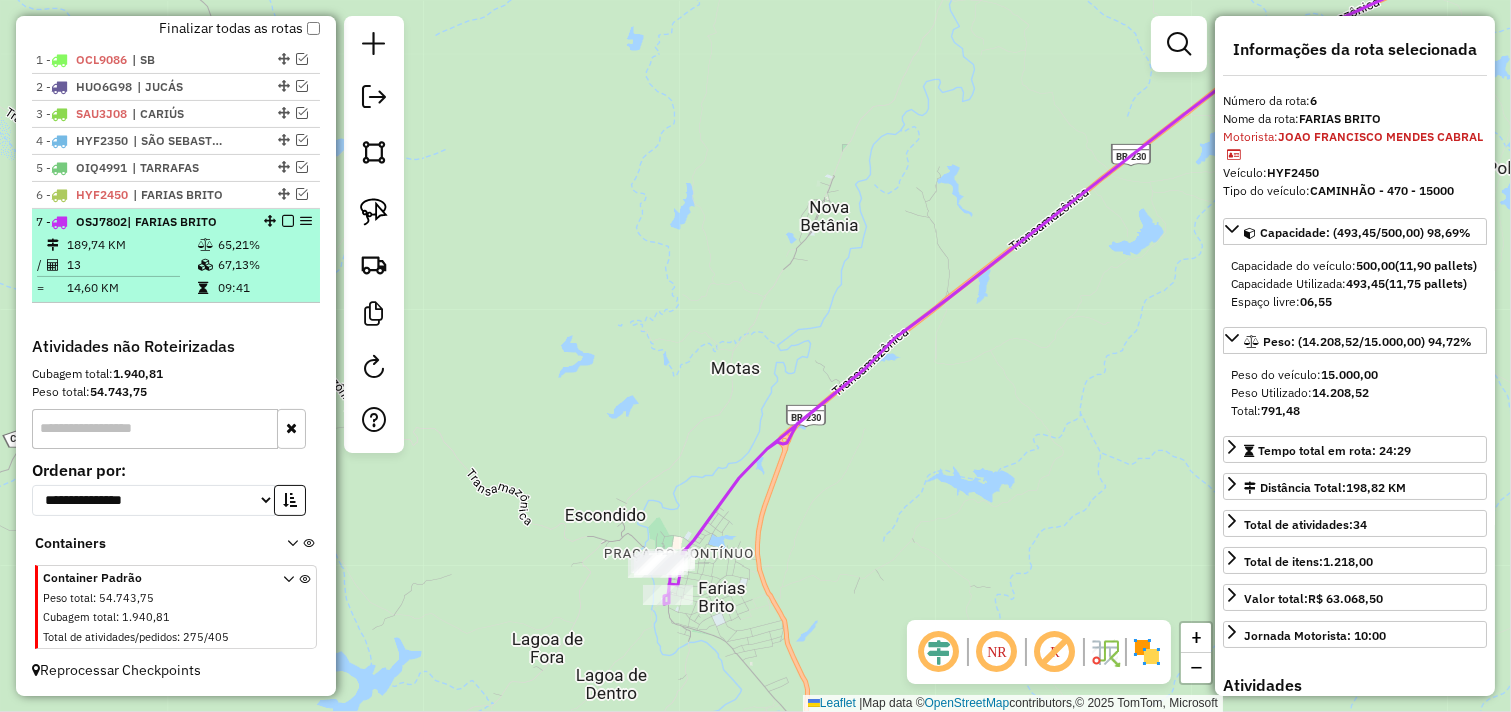 click at bounding box center (288, 221) 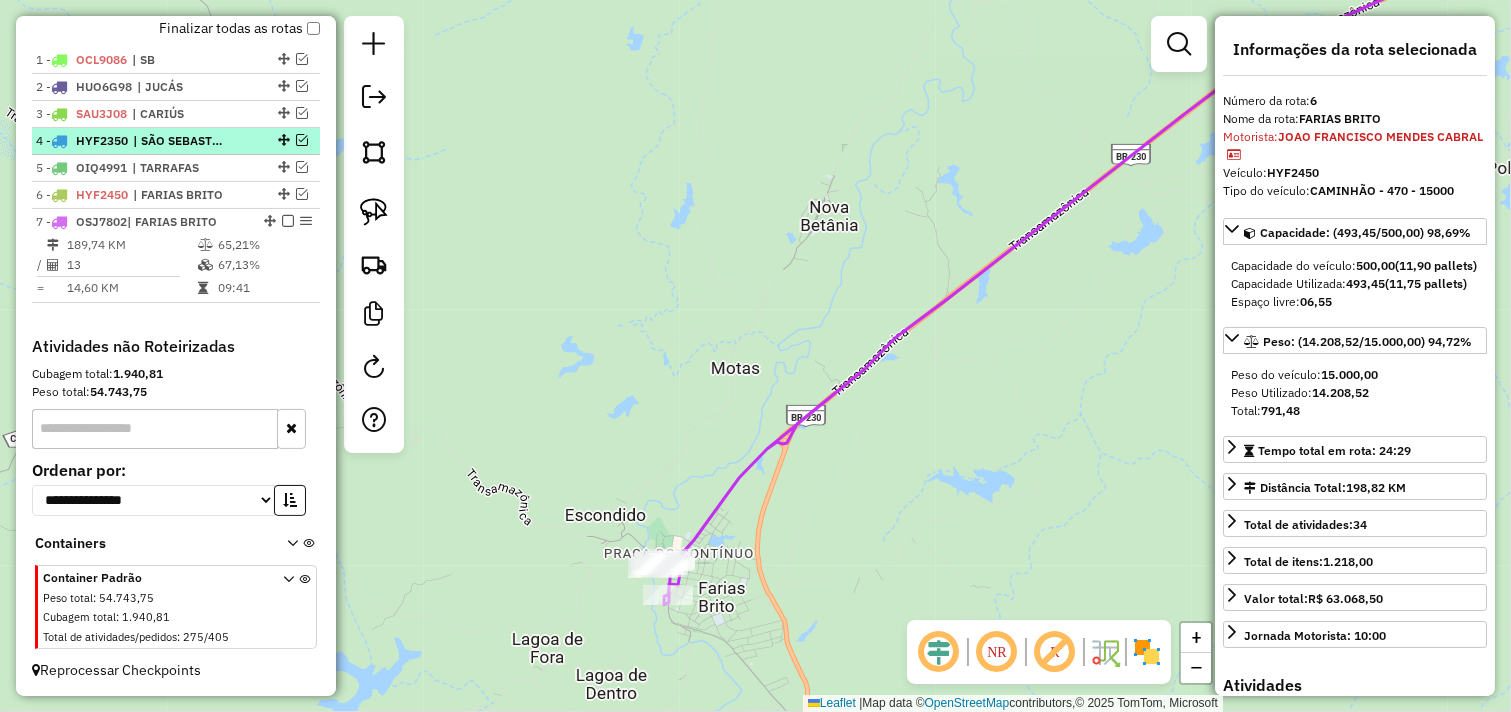 scroll, scrollTop: 676, scrollLeft: 0, axis: vertical 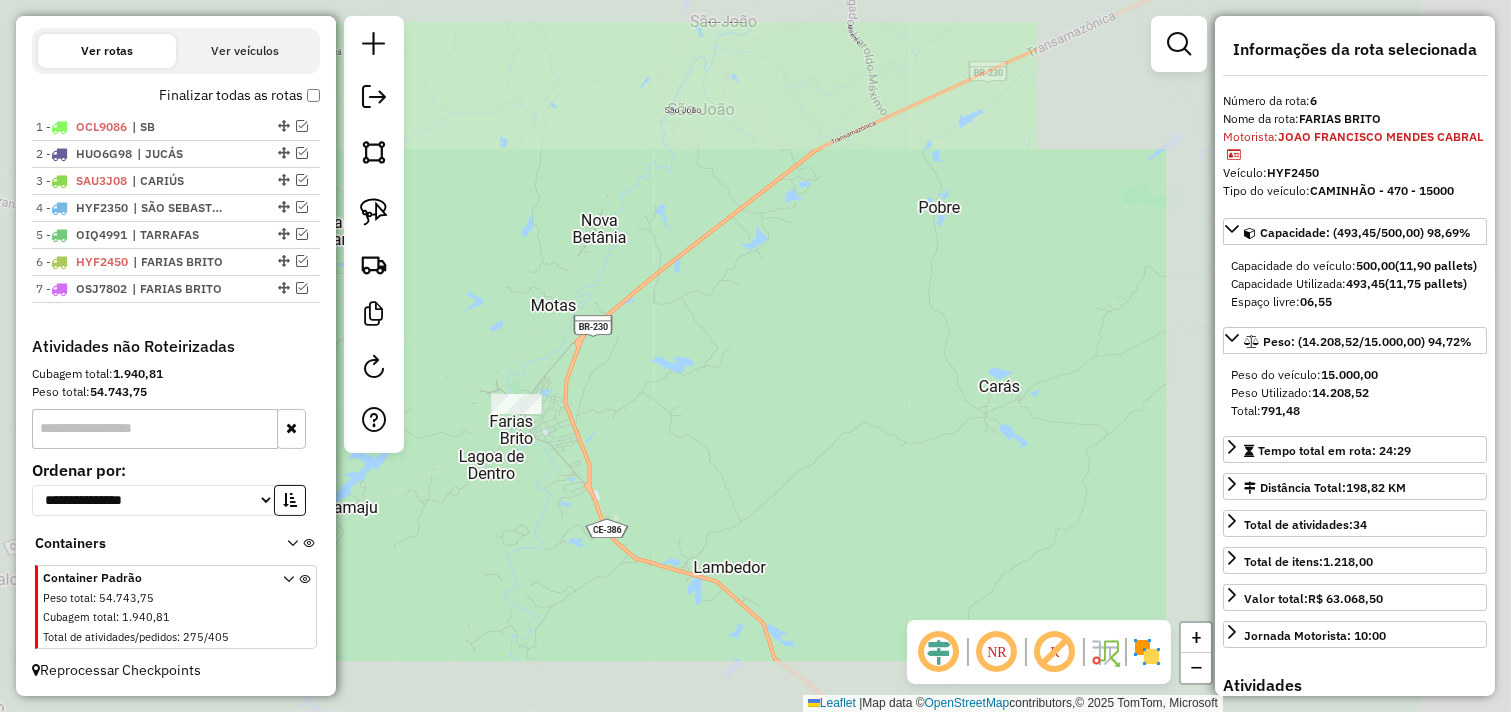 drag, startPoint x: 820, startPoint y: 323, endPoint x: 607, endPoint y: 315, distance: 213.15018 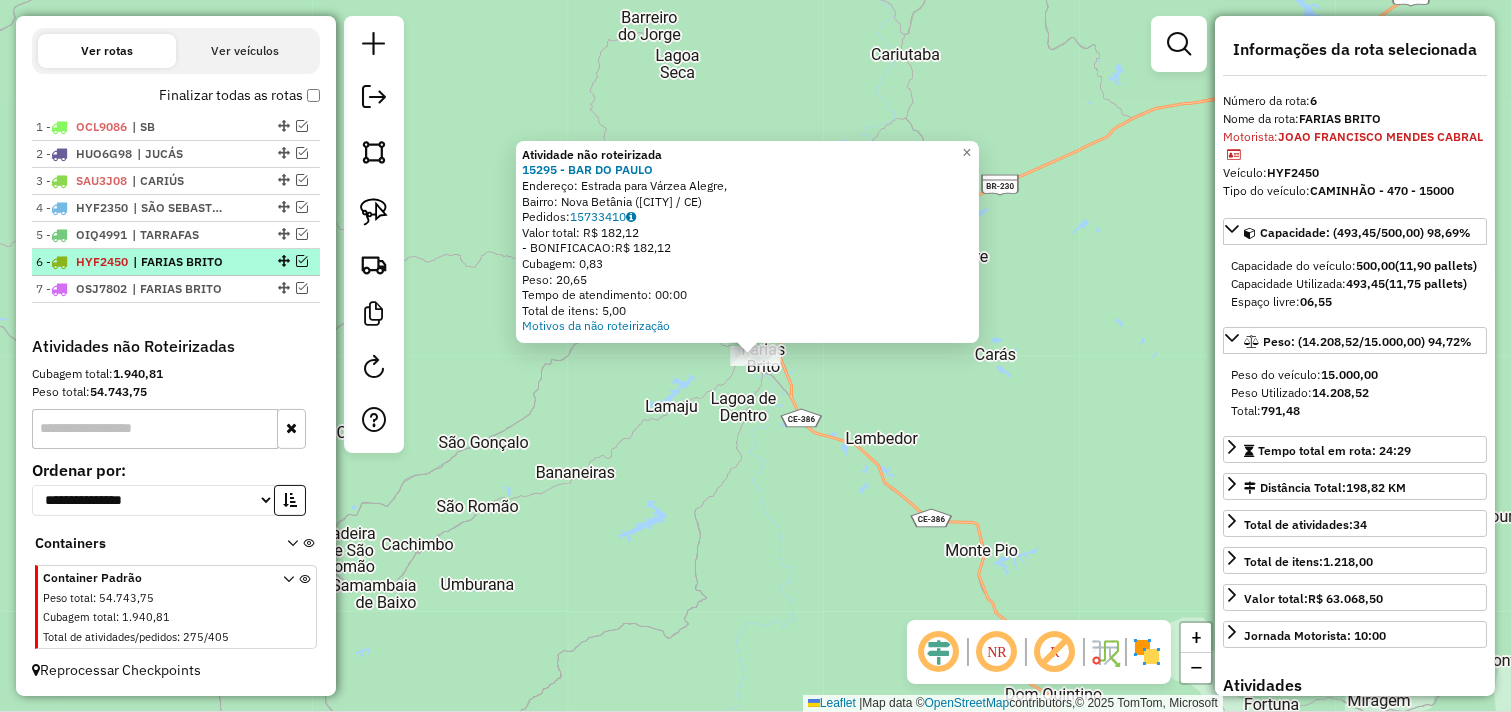 click at bounding box center (302, 261) 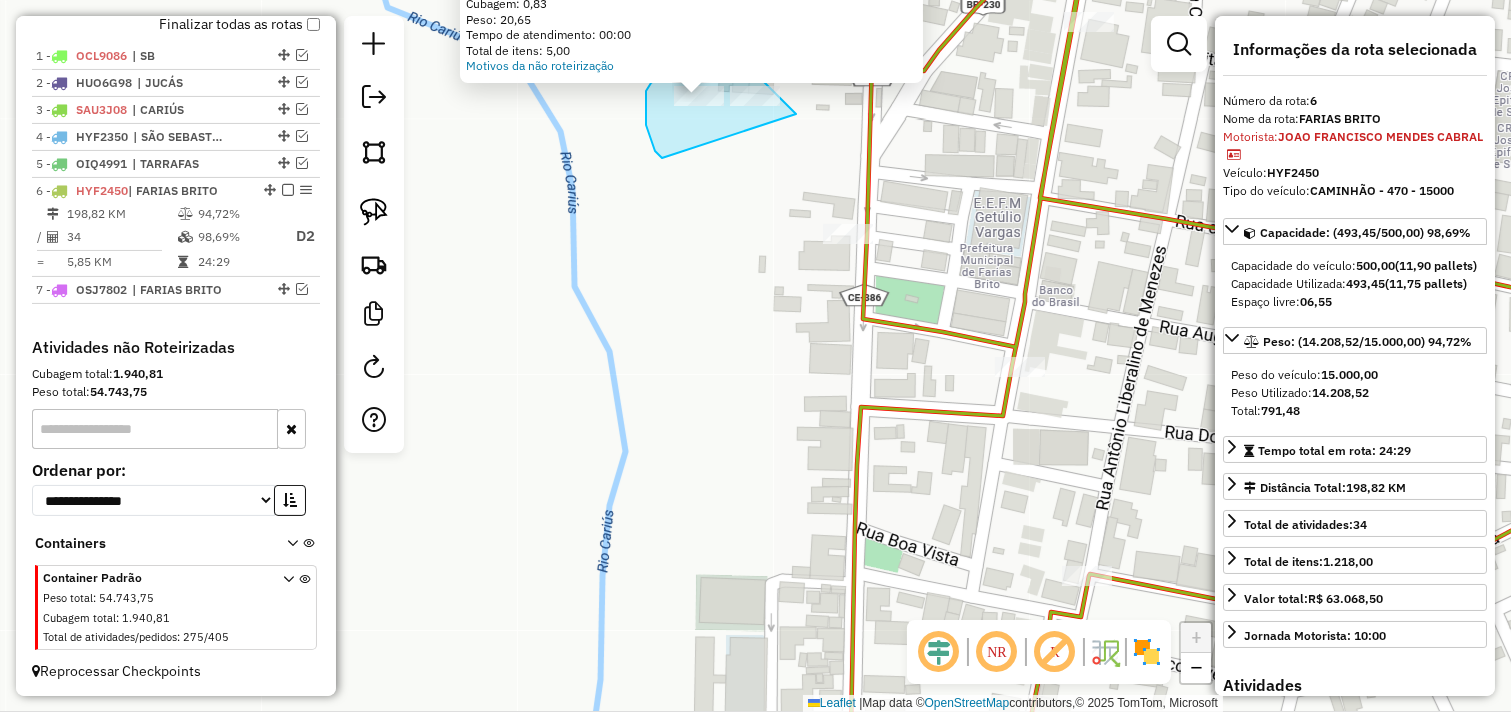 drag, startPoint x: 662, startPoint y: 158, endPoint x: 800, endPoint y: 118, distance: 143.6802 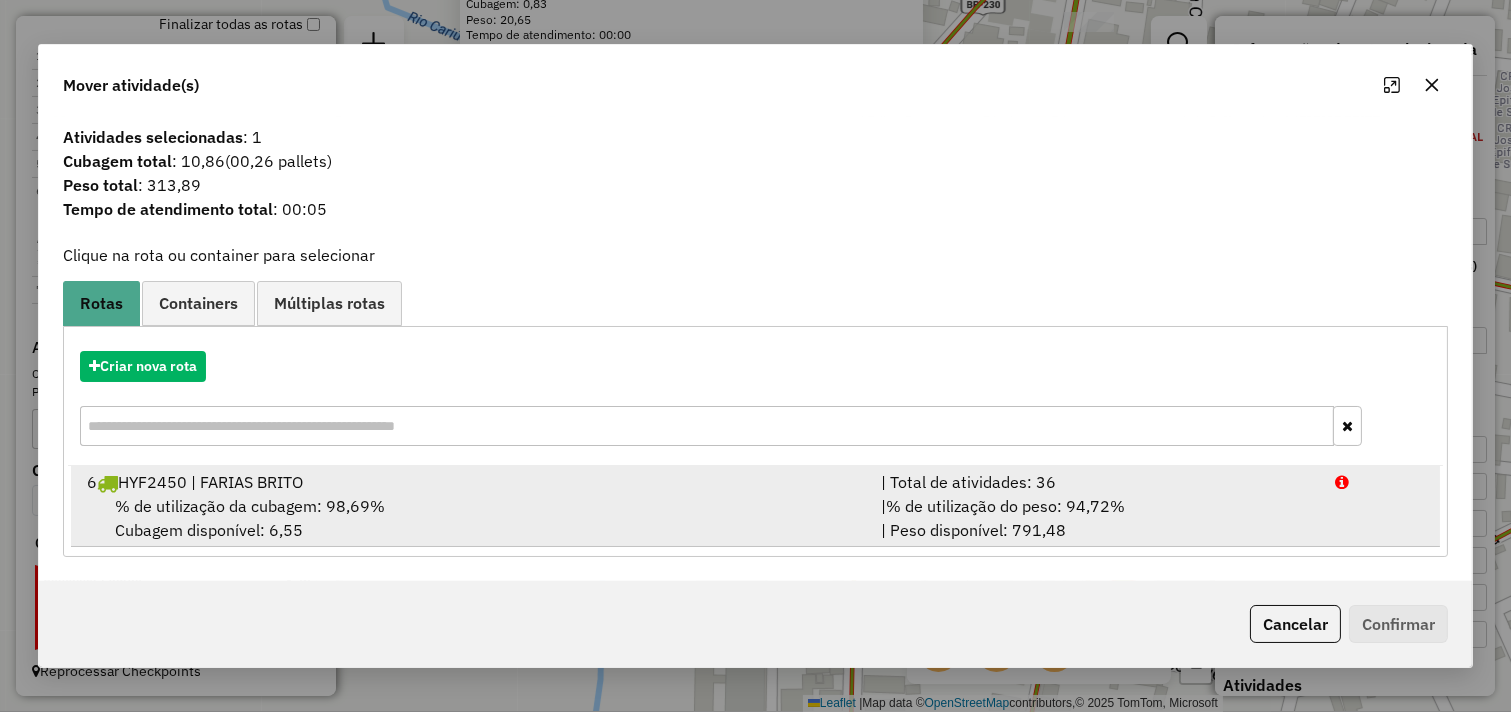 drag, startPoint x: 978, startPoint y: 496, endPoint x: 990, endPoint y: 495, distance: 12.0415945 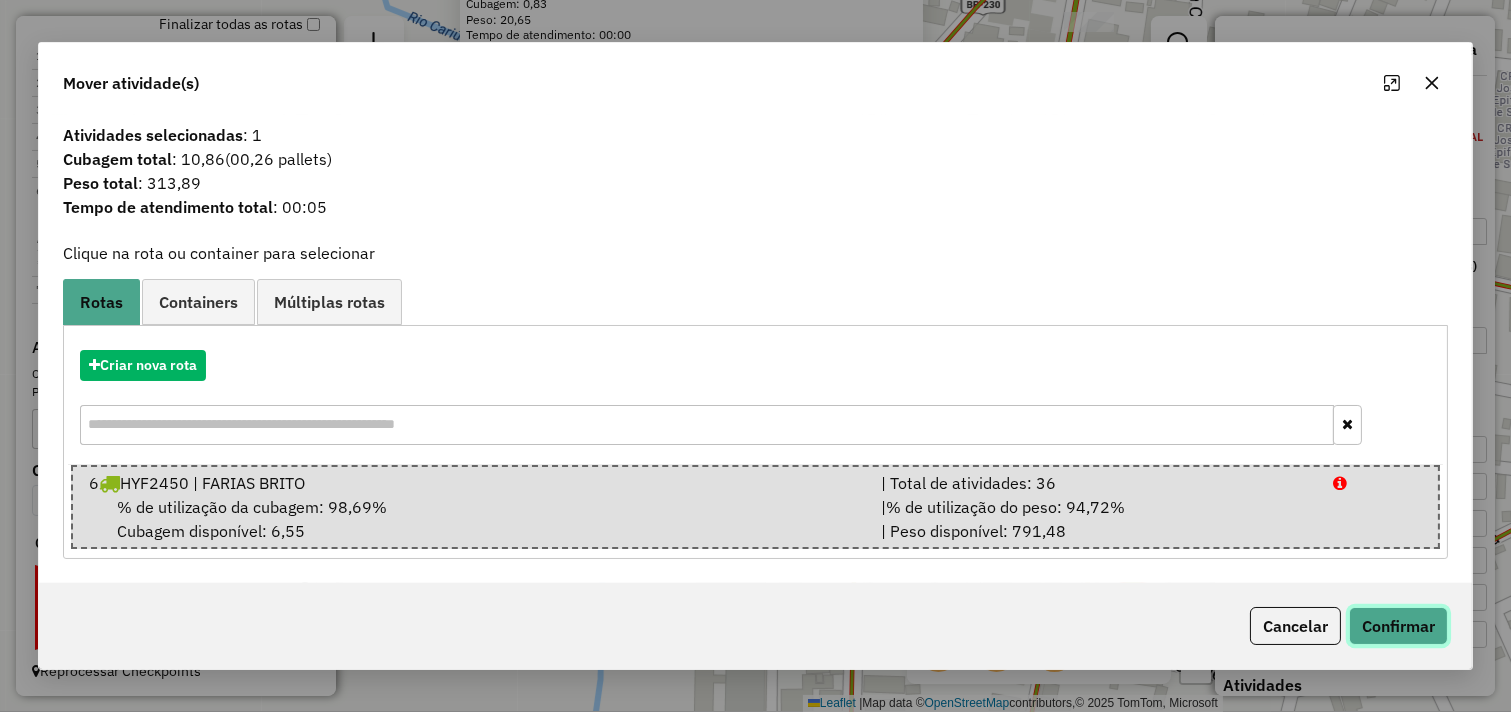click on "Confirmar" 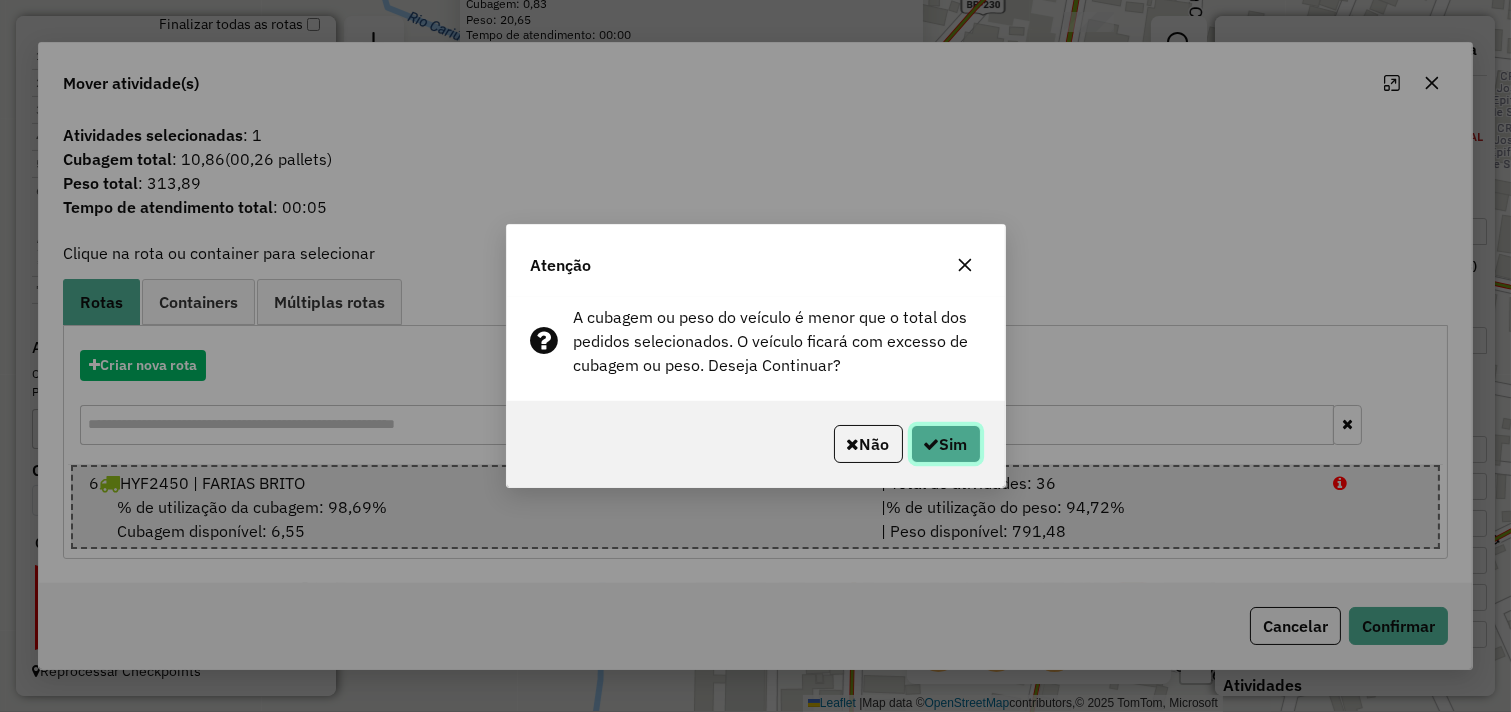 click on "Sim" 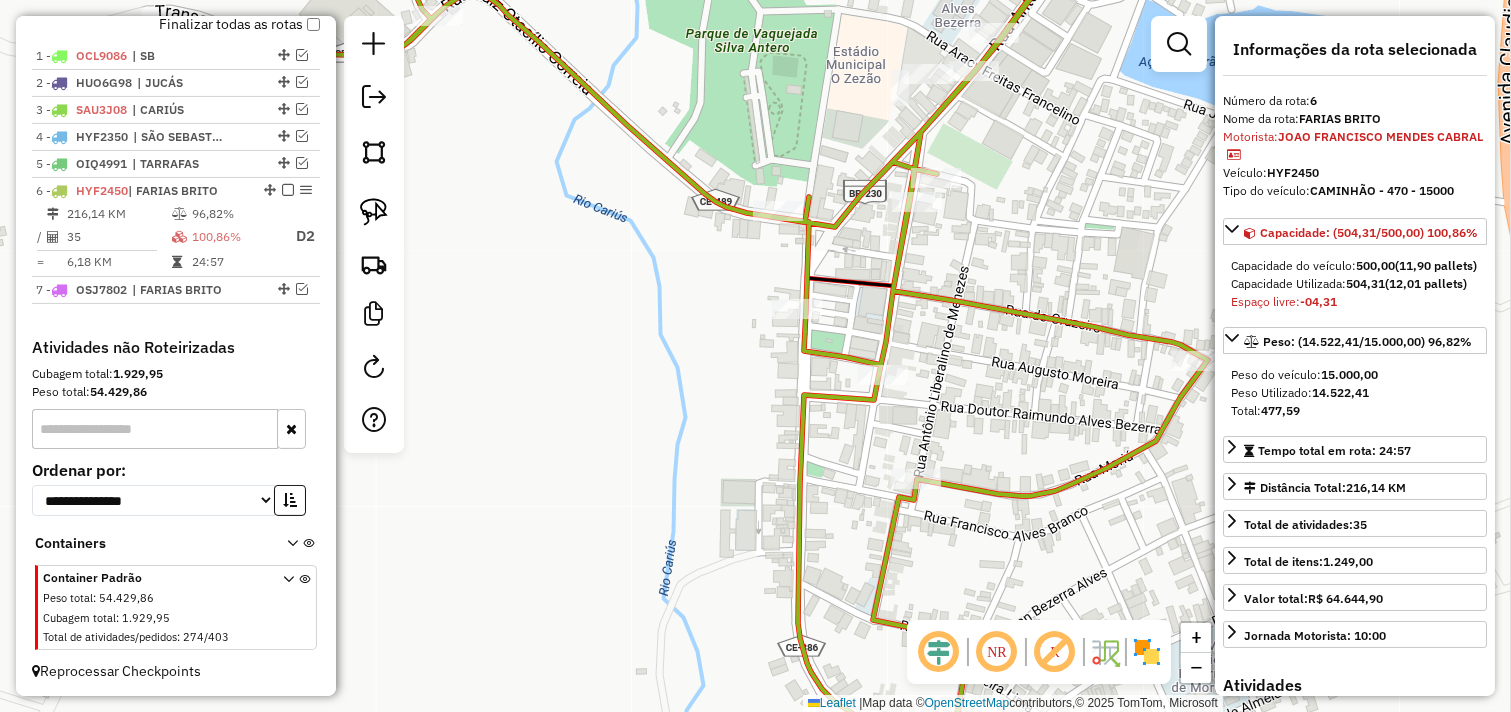 drag, startPoint x: 995, startPoint y: 404, endPoint x: 798, endPoint y: 411, distance: 197.12433 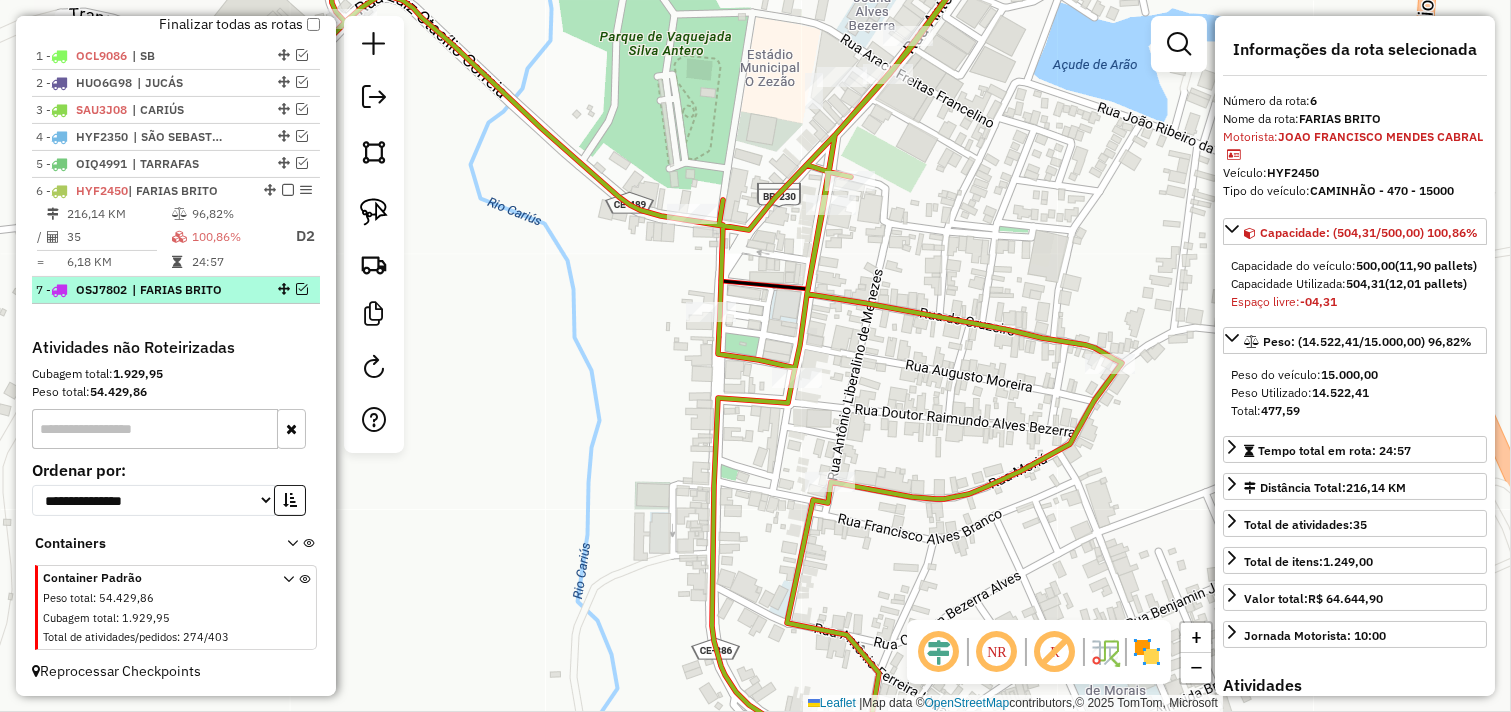 click at bounding box center [302, 289] 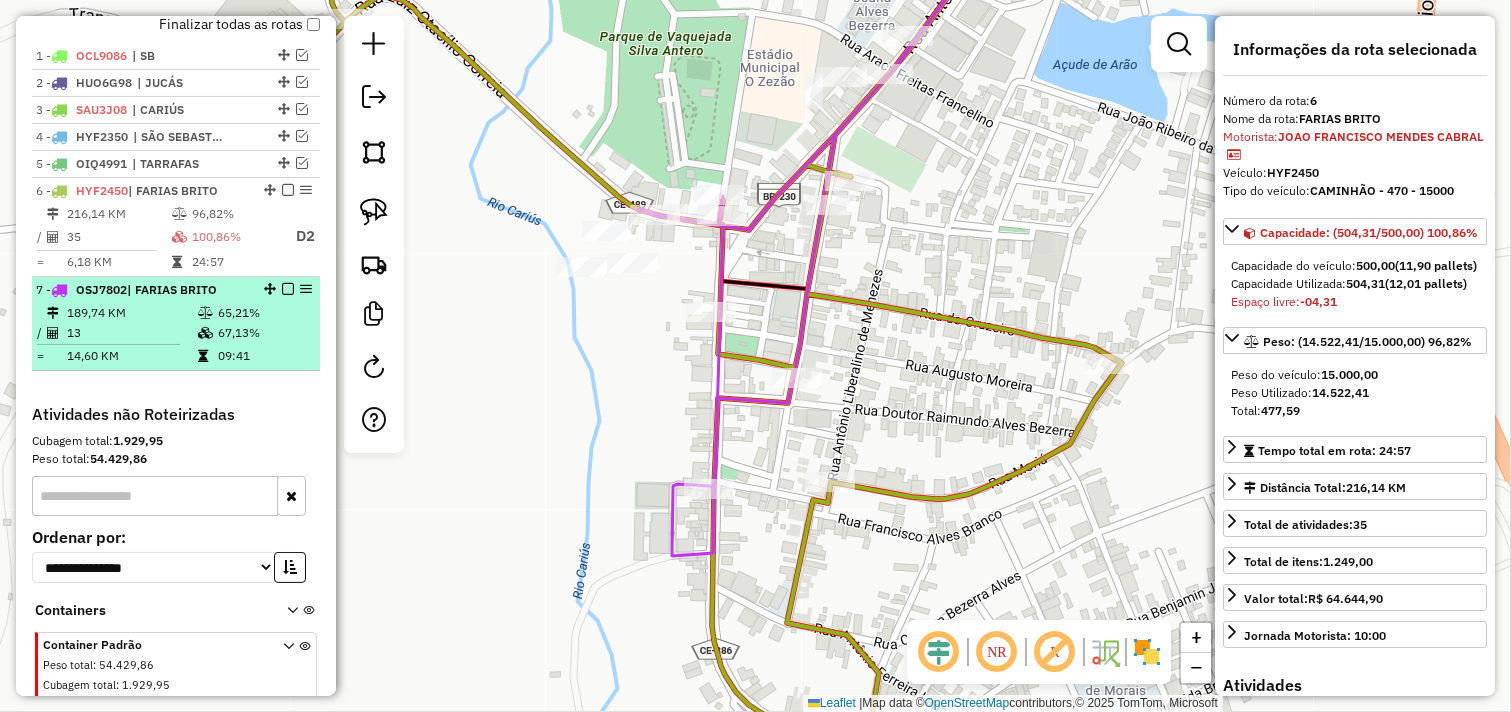 scroll, scrollTop: 815, scrollLeft: 0, axis: vertical 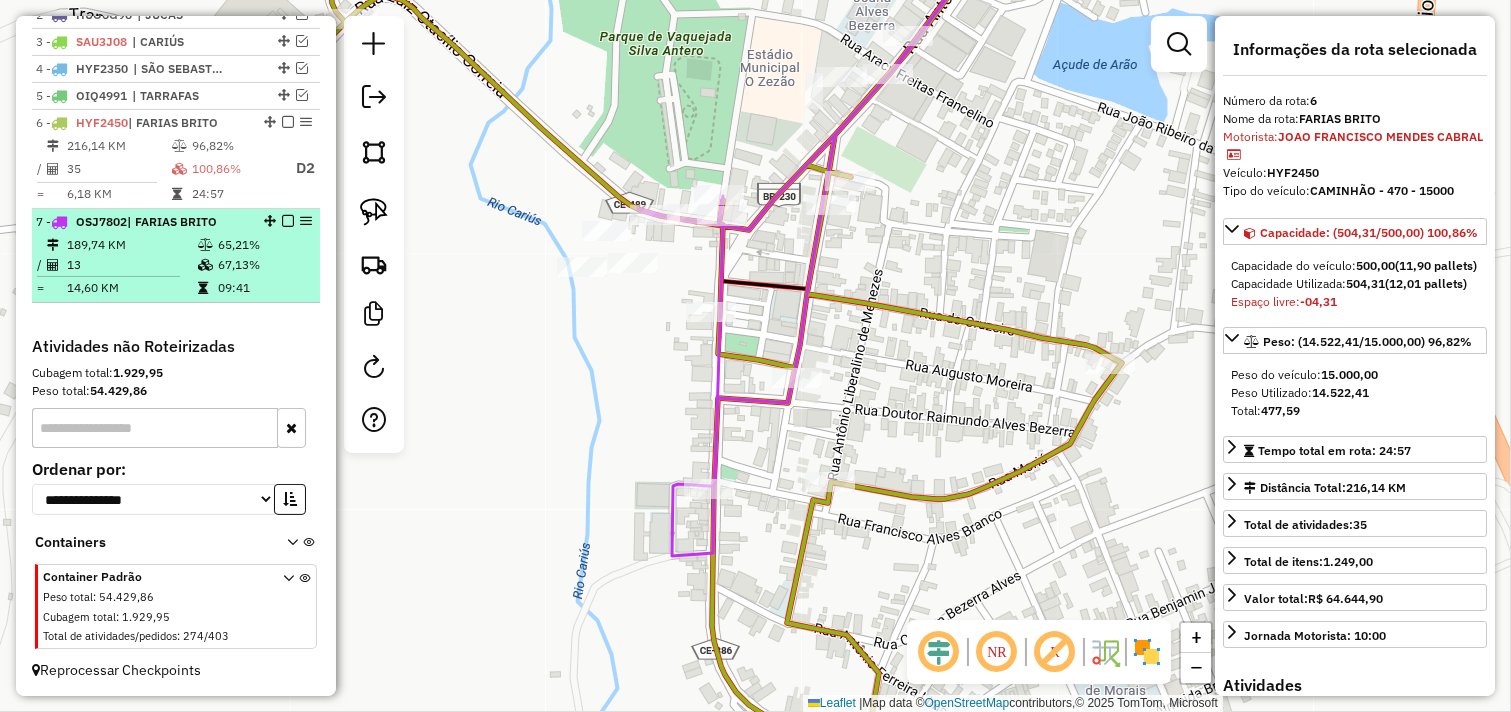 click at bounding box center [203, 288] 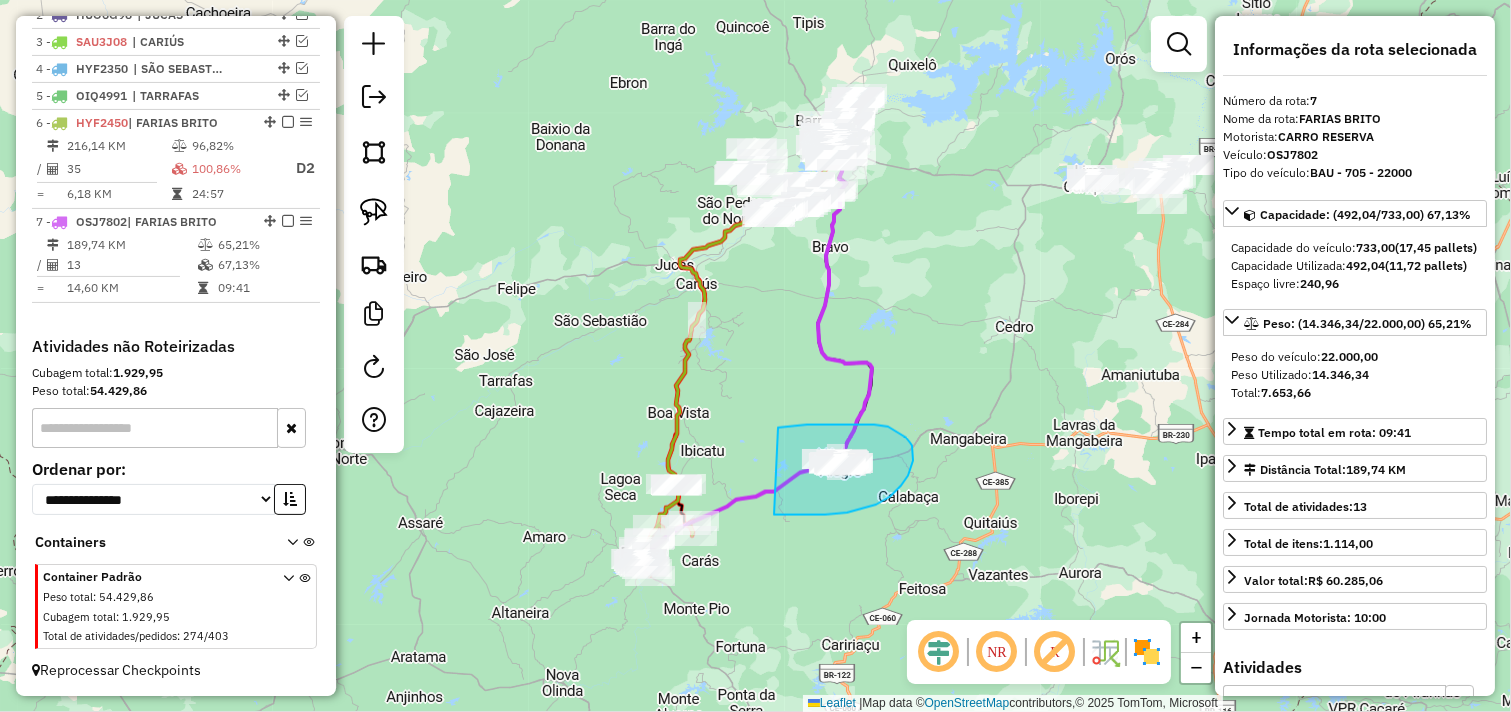 drag, startPoint x: 856, startPoint y: 425, endPoint x: 771, endPoint y: 515, distance: 123.79418 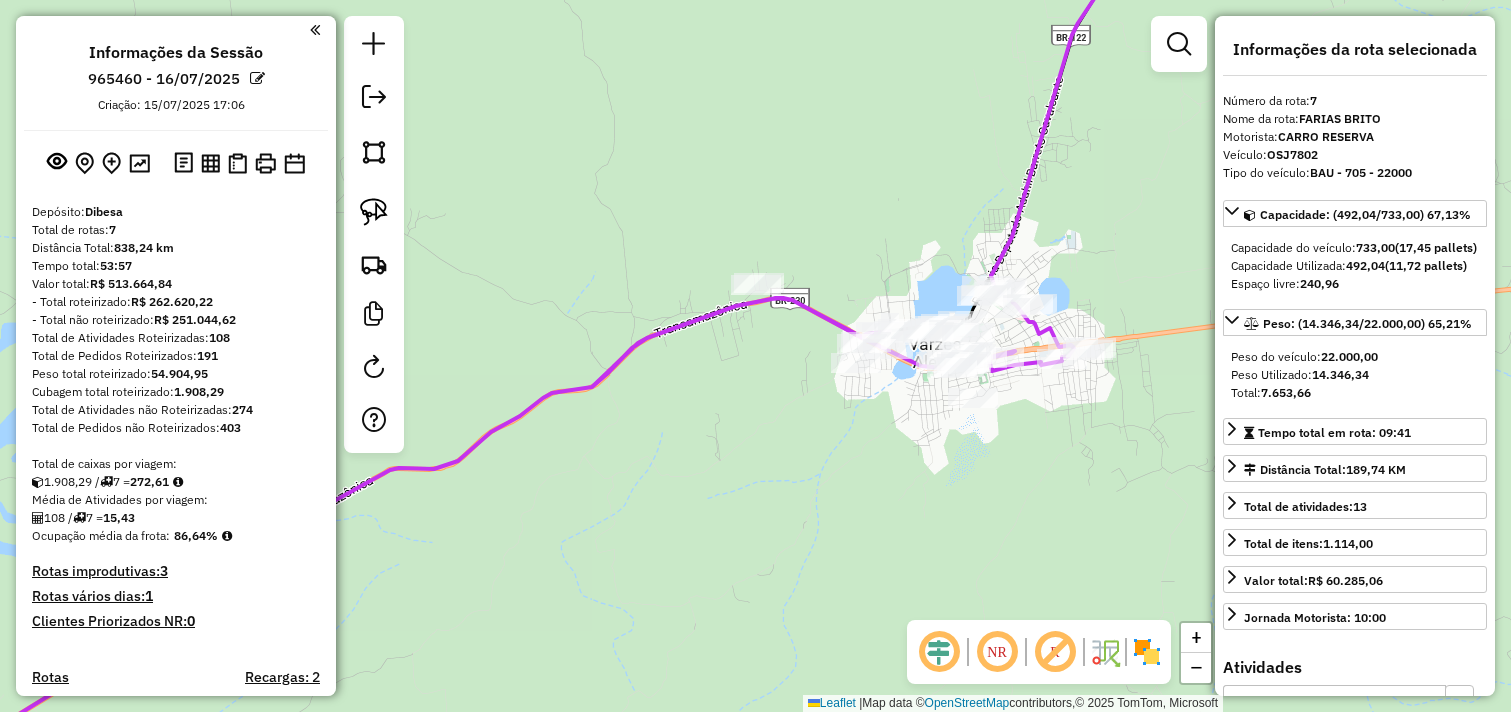 select on "*********" 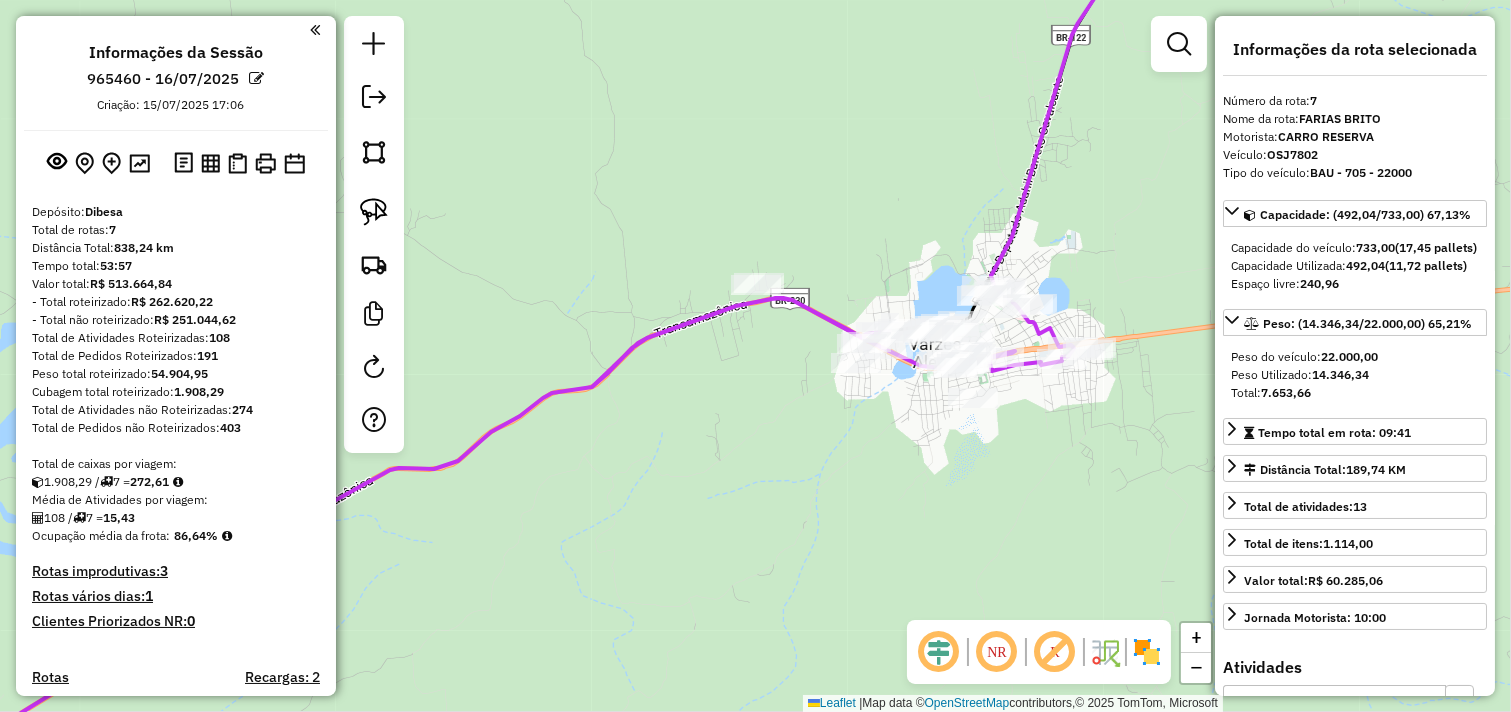 scroll, scrollTop: 815, scrollLeft: 0, axis: vertical 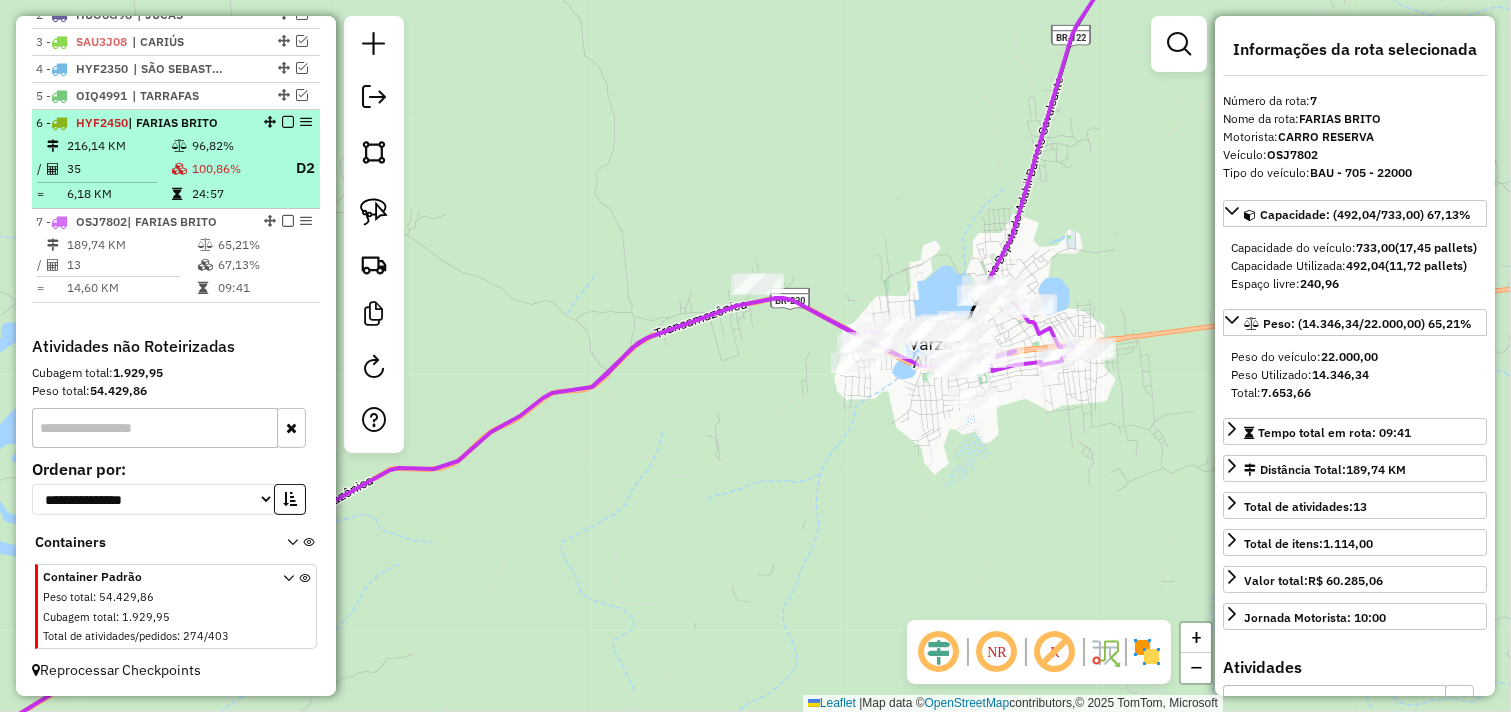 click at bounding box center [288, 221] 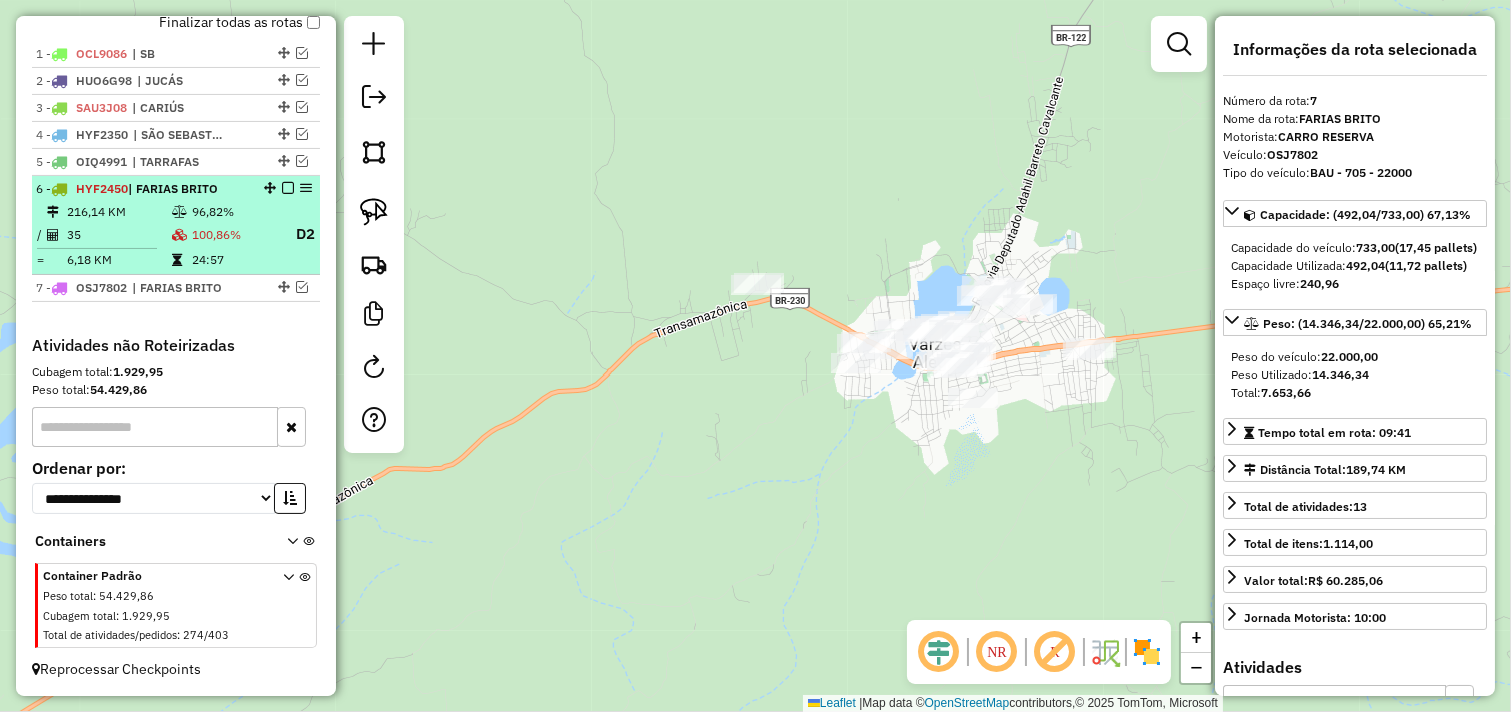 scroll, scrollTop: 747, scrollLeft: 0, axis: vertical 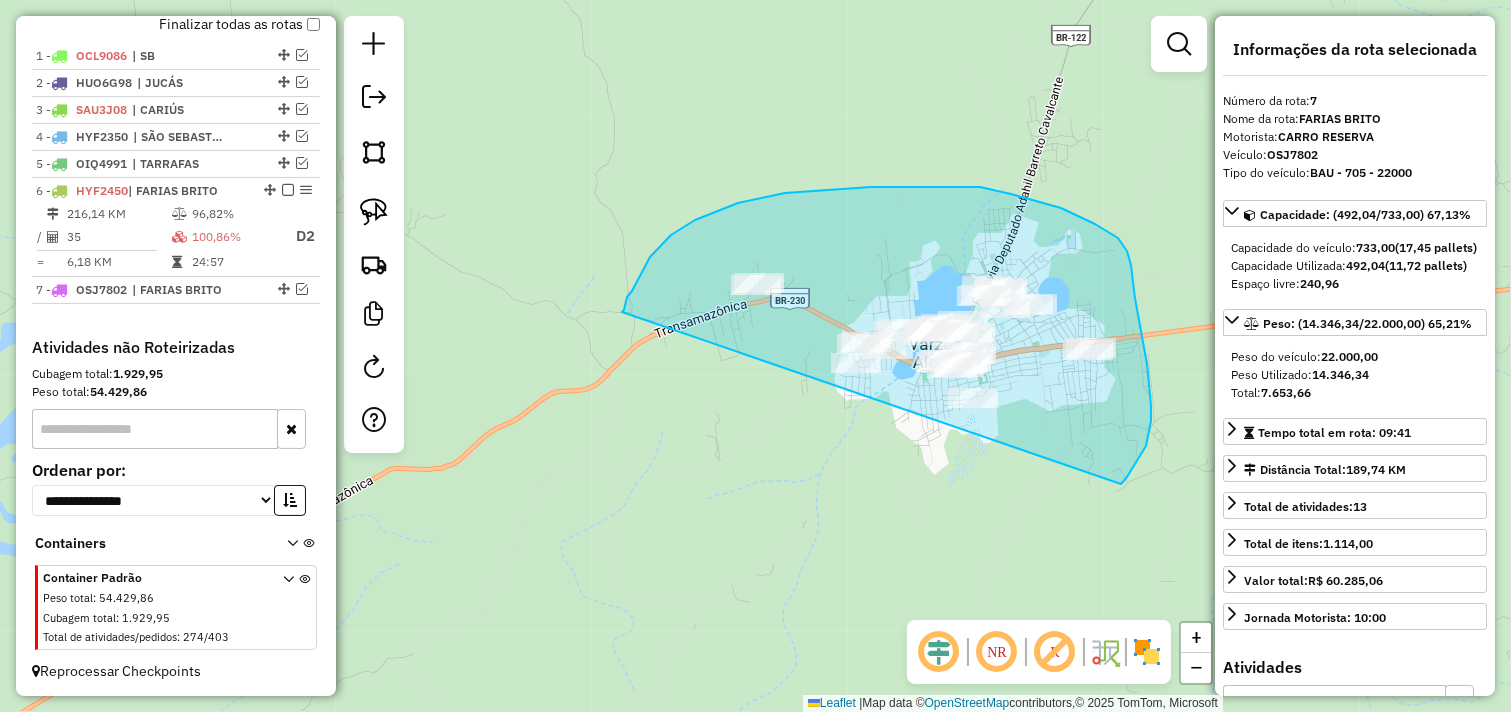 drag, startPoint x: 622, startPoint y: 312, endPoint x: 1013, endPoint y: 524, distance: 444.77524 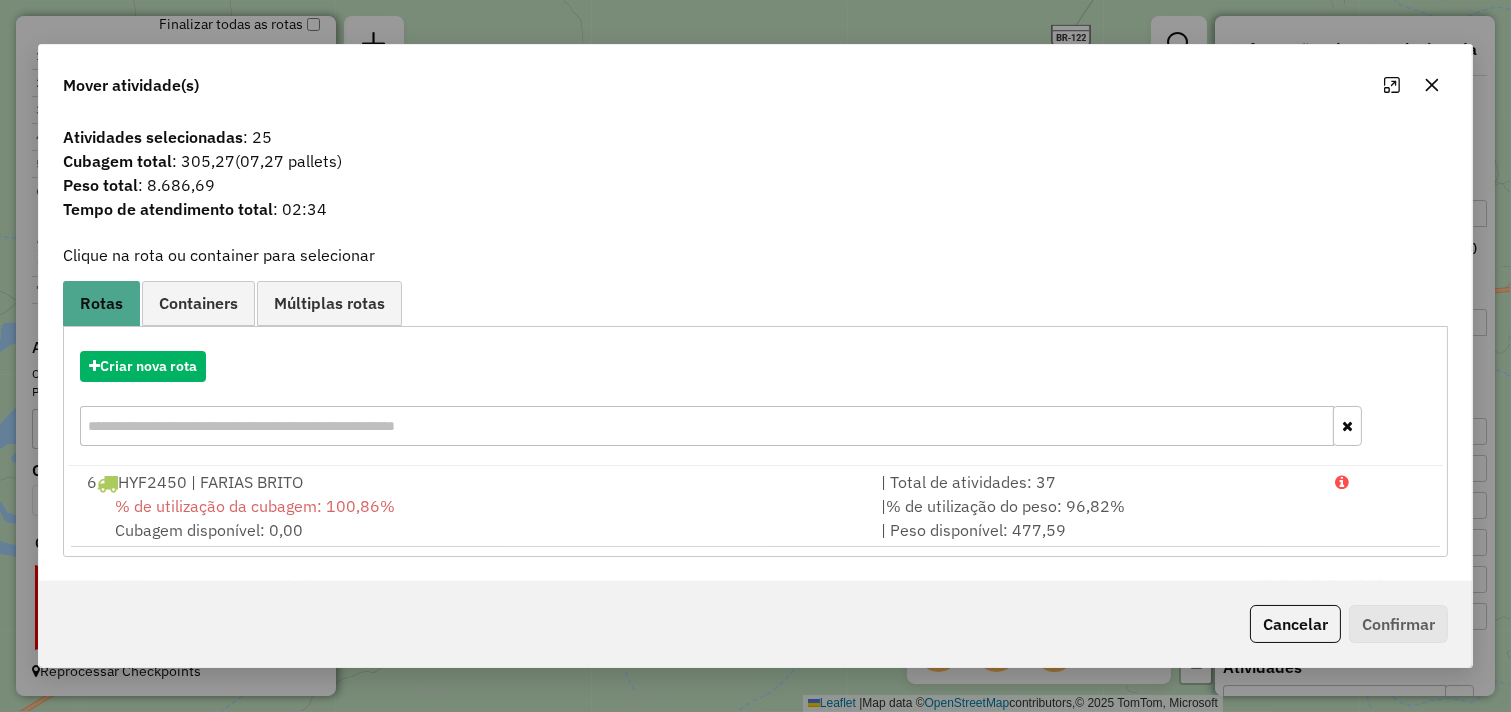 click 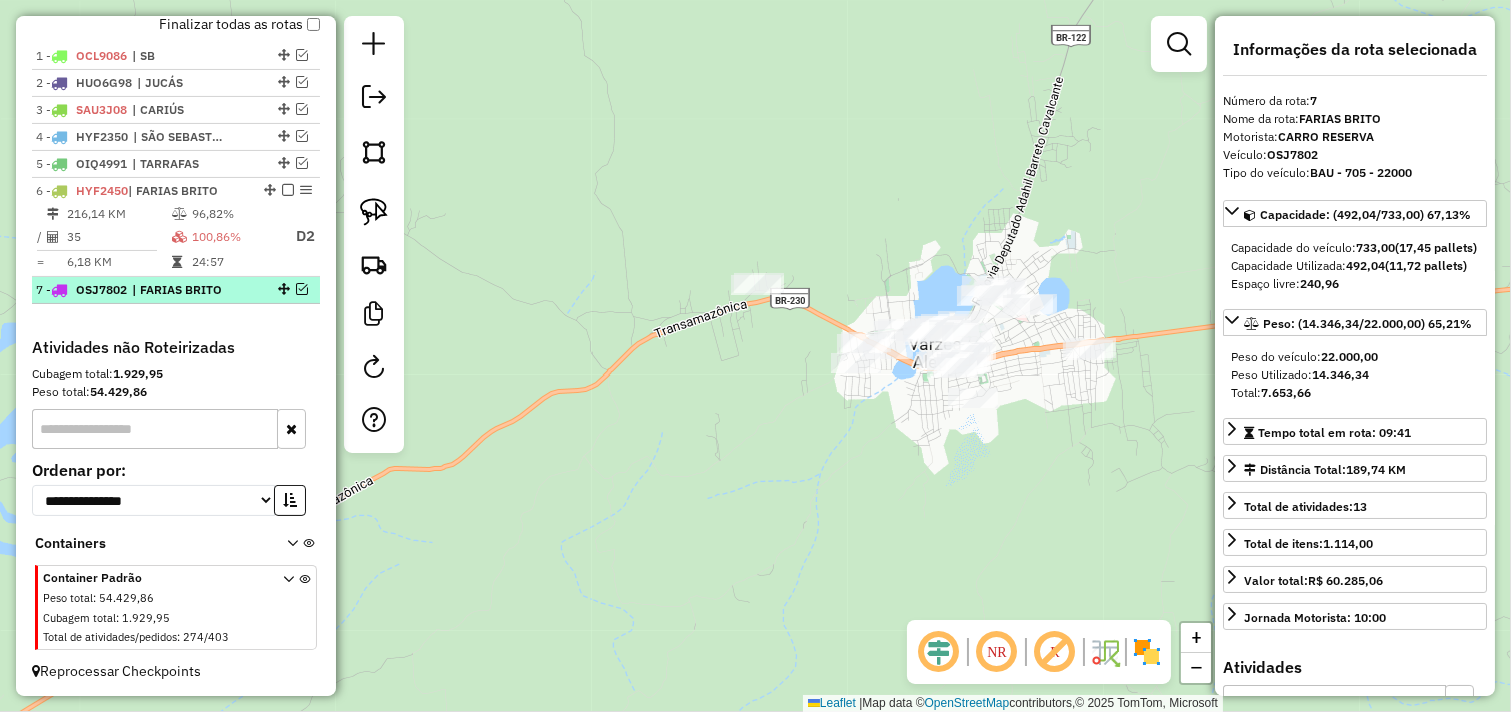 click at bounding box center (302, 289) 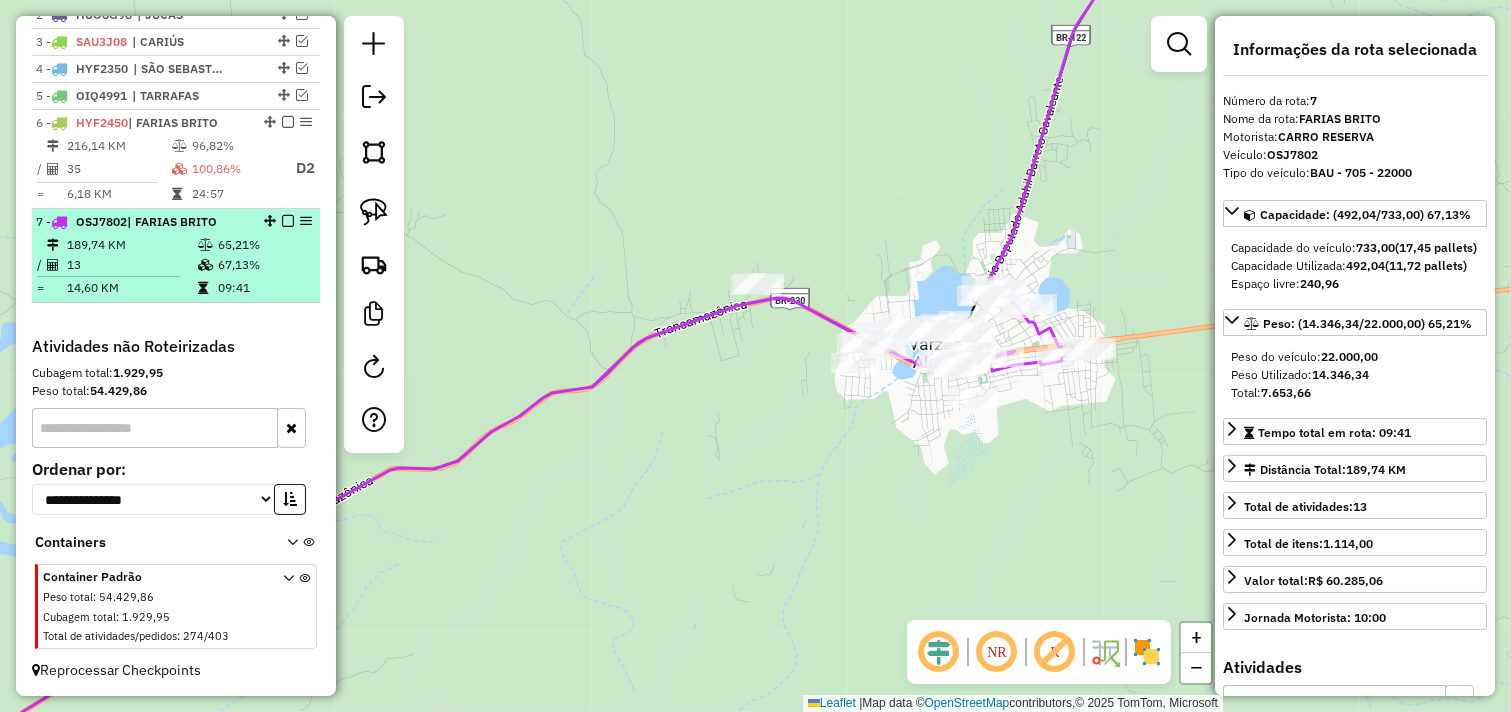 click on "67,13%" at bounding box center (264, 265) 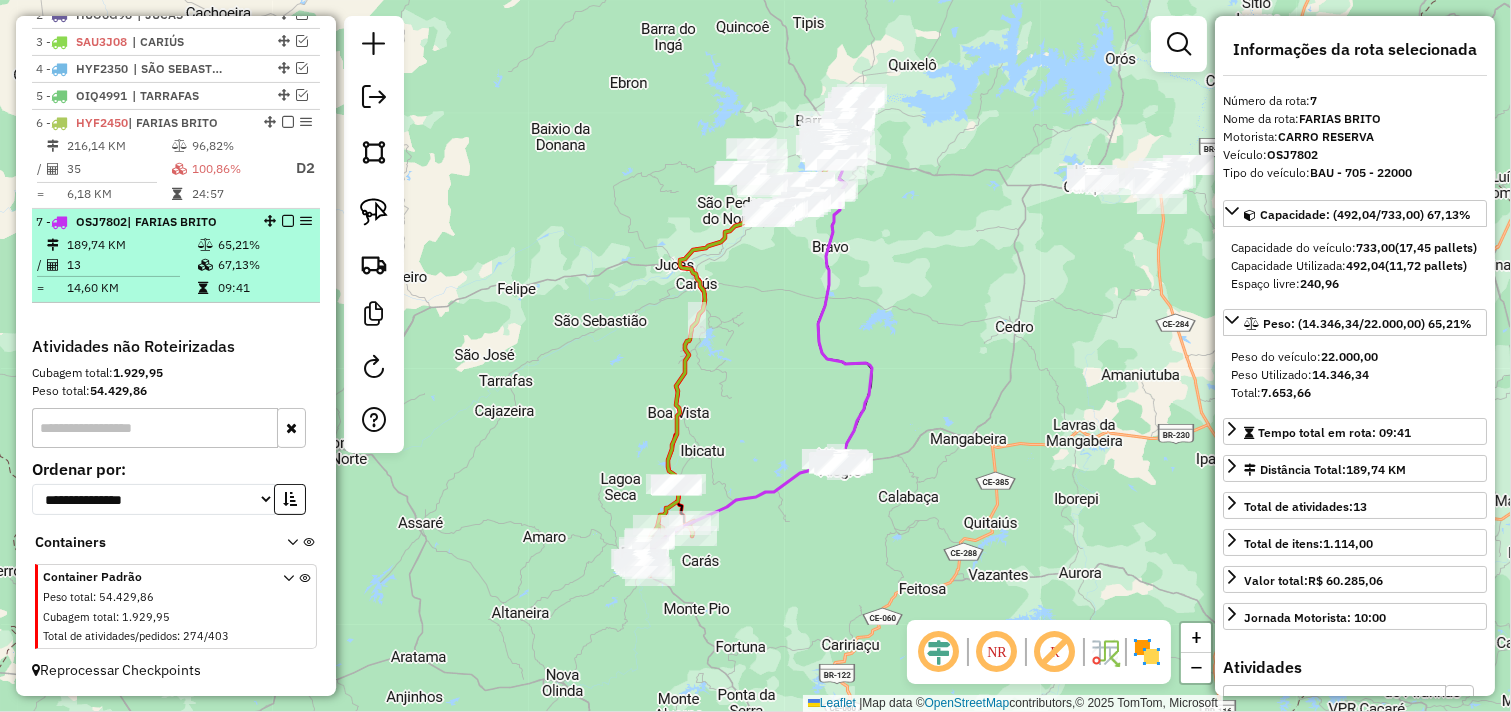 click on "09:41" at bounding box center [264, 288] 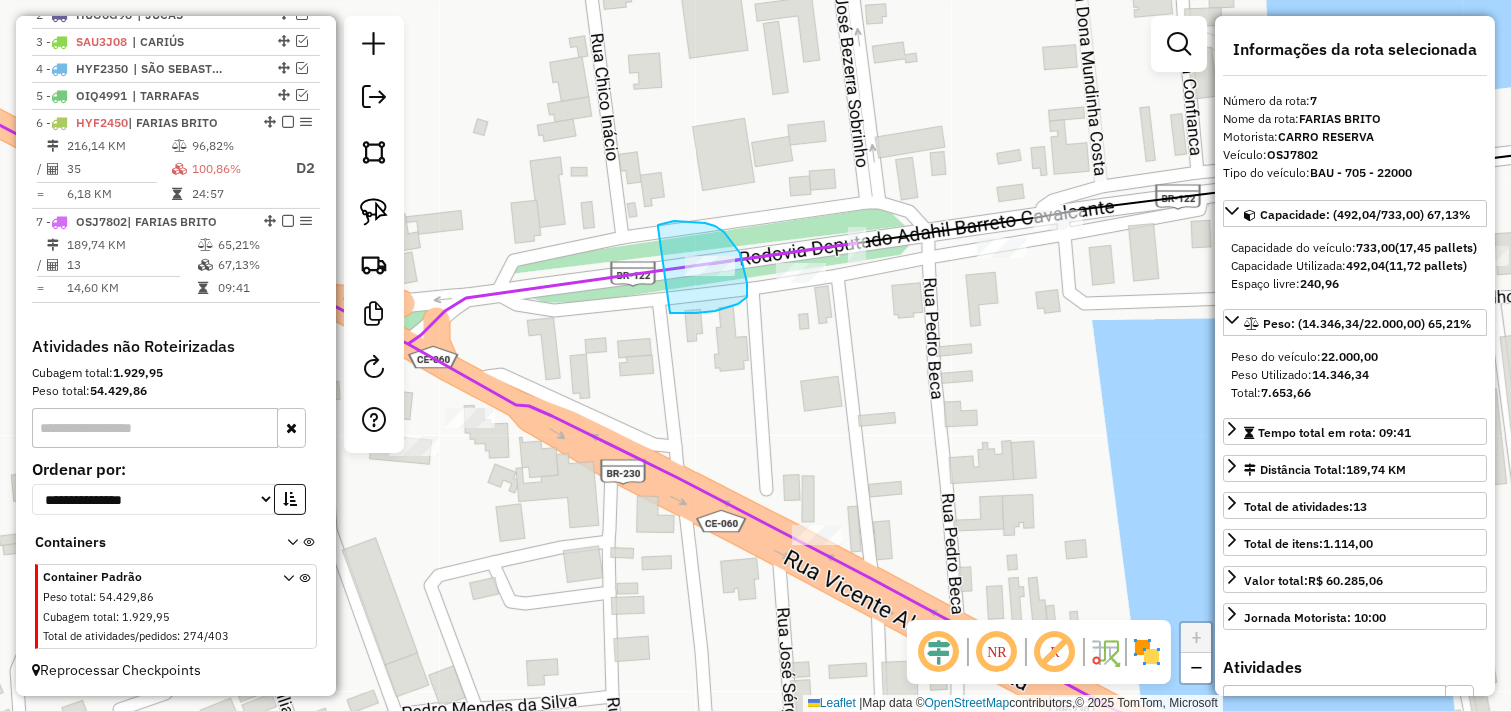 drag, startPoint x: 658, startPoint y: 227, endPoint x: 668, endPoint y: 312, distance: 85.58621 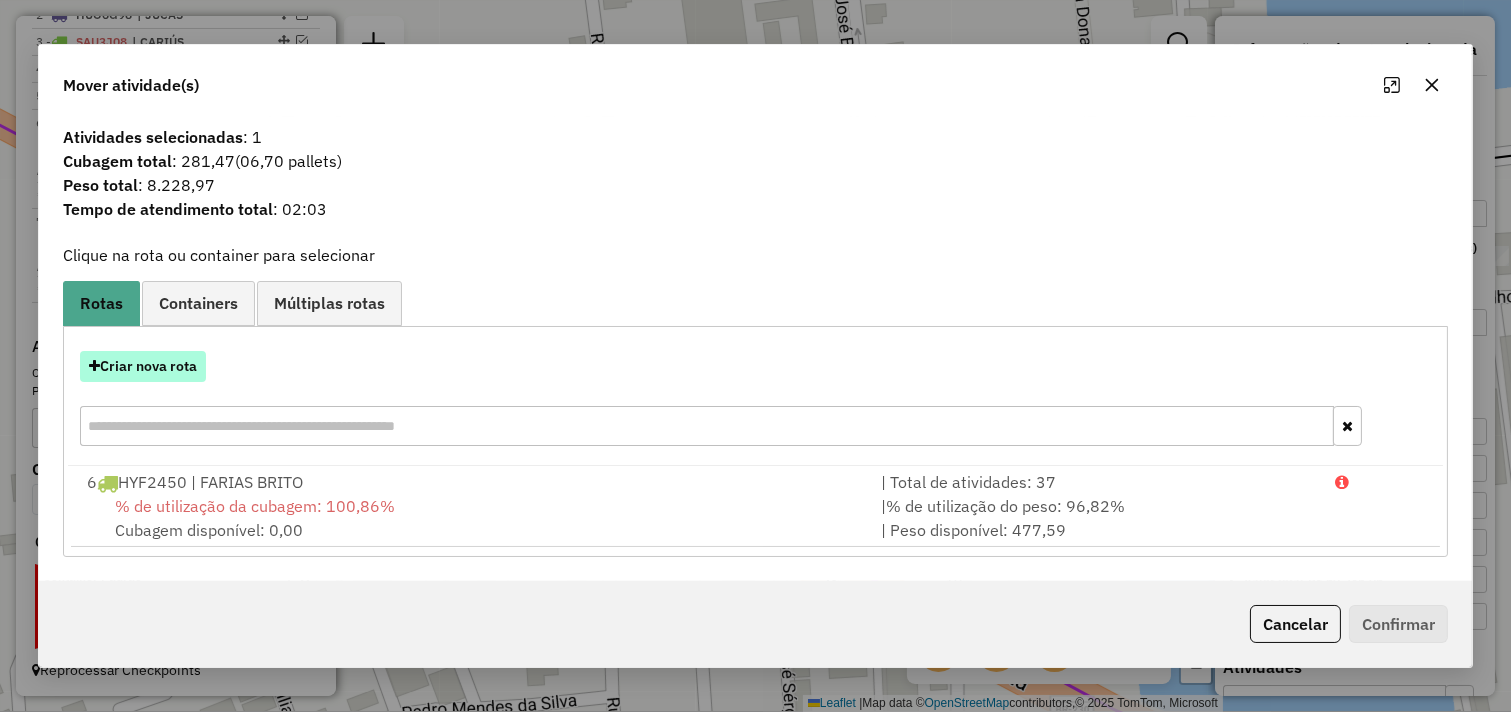 click on "Criar nova rota" at bounding box center [143, 366] 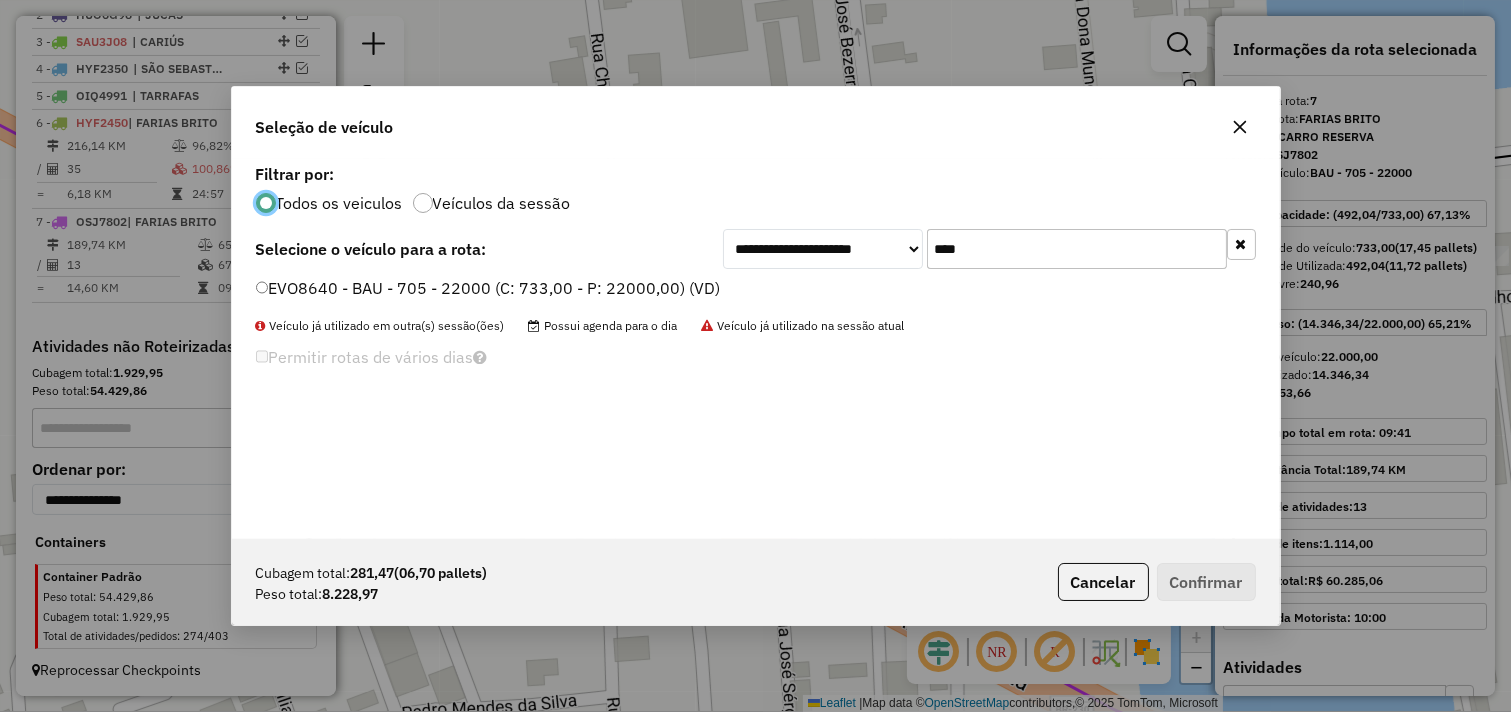 scroll, scrollTop: 11, scrollLeft: 5, axis: both 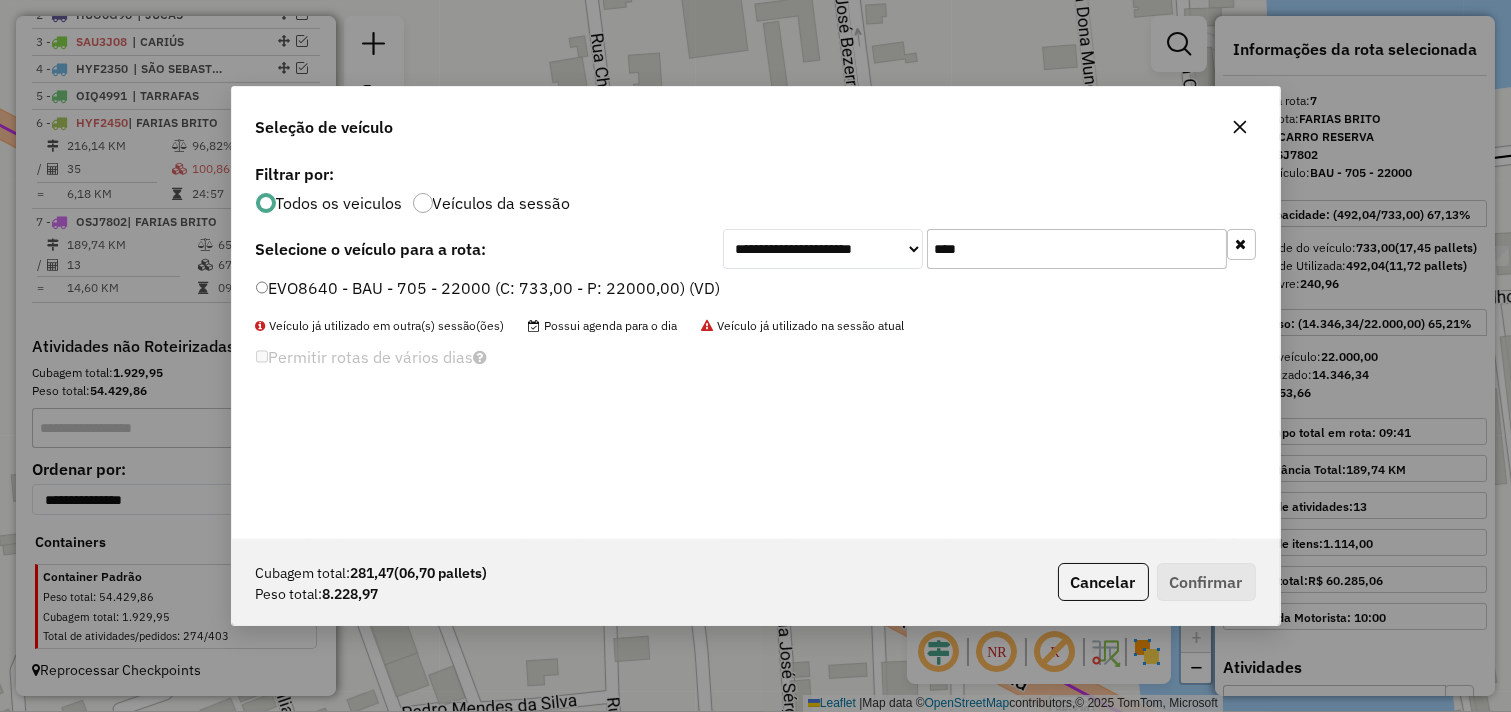 click on "EVO8640 - BAU - 705 - 22000 (C: 733,00 - P: 22000,00) (VD)" 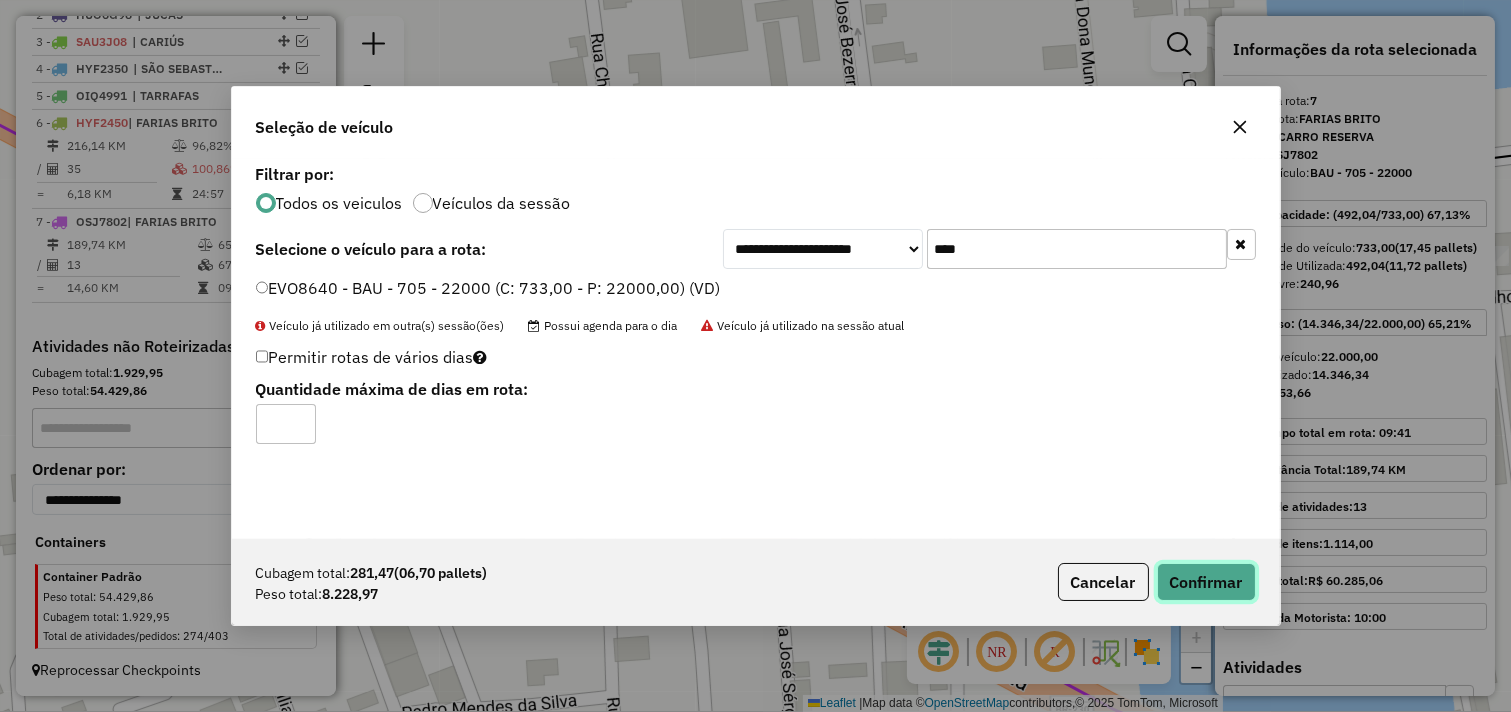 click on "Confirmar" 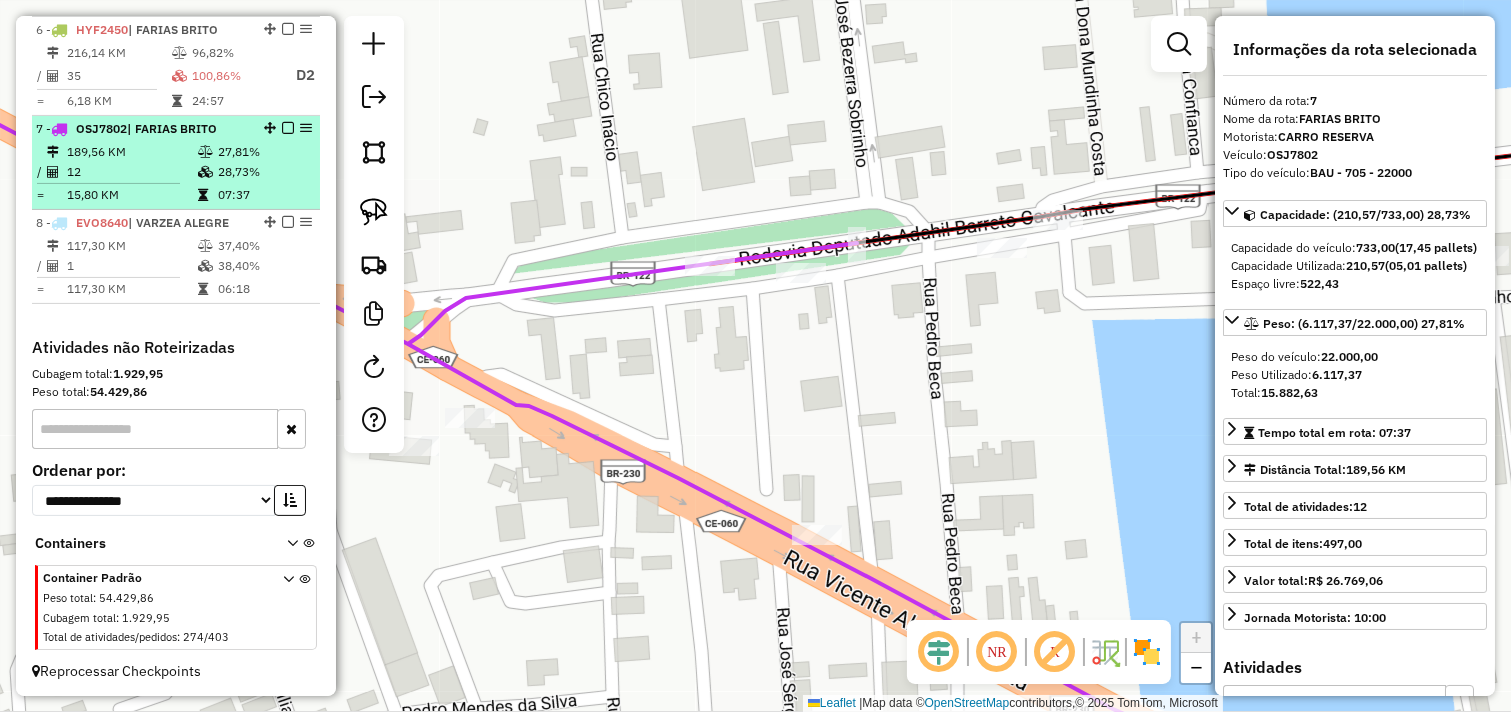 scroll, scrollTop: 797, scrollLeft: 0, axis: vertical 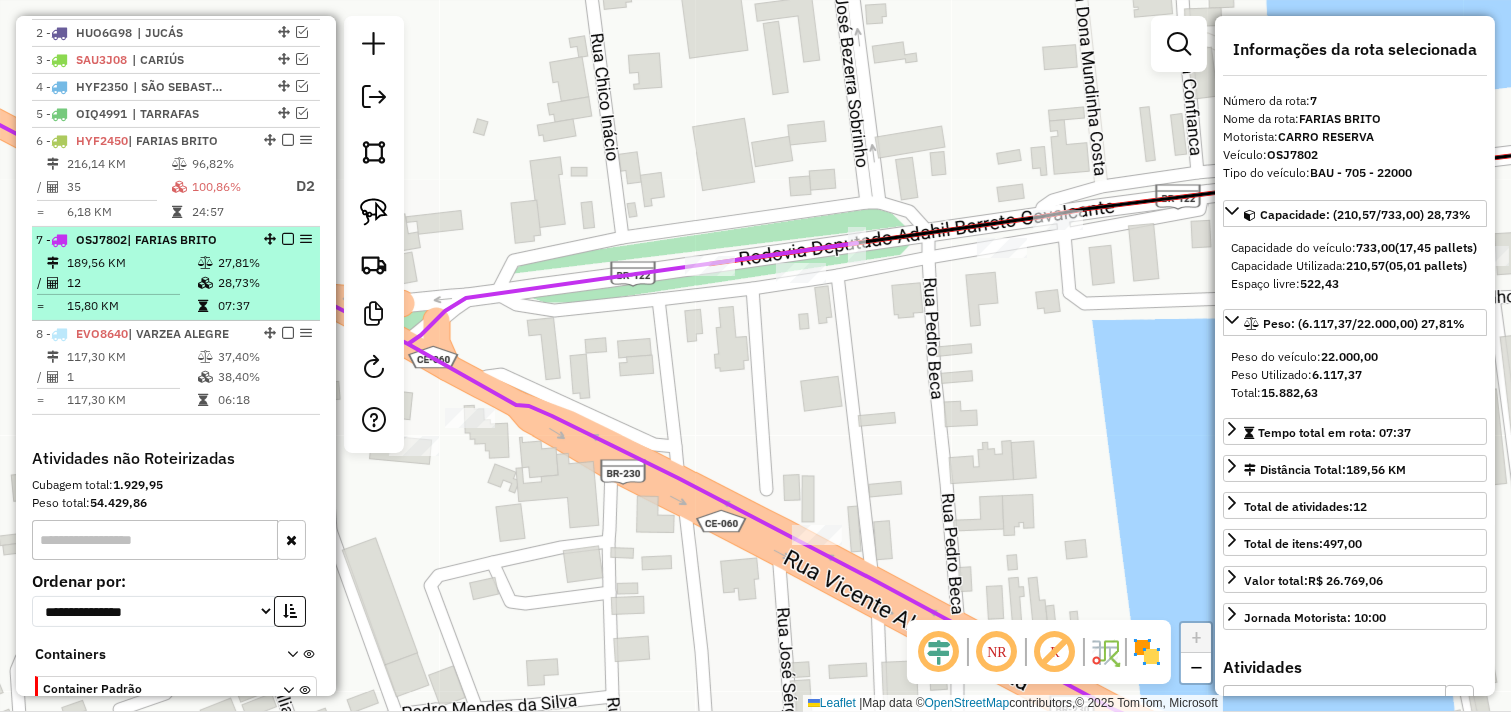 click on "28,73%" at bounding box center (264, 283) 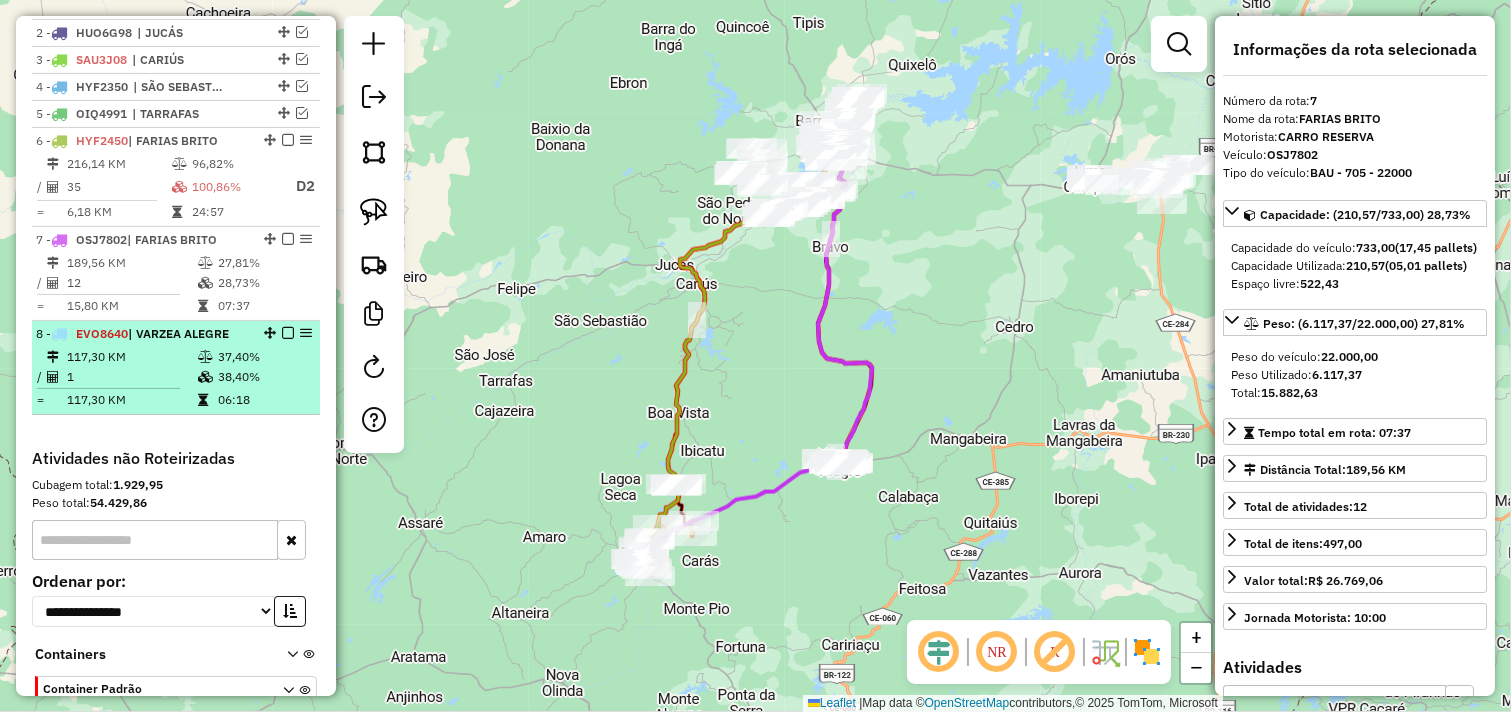 click at bounding box center (288, 333) 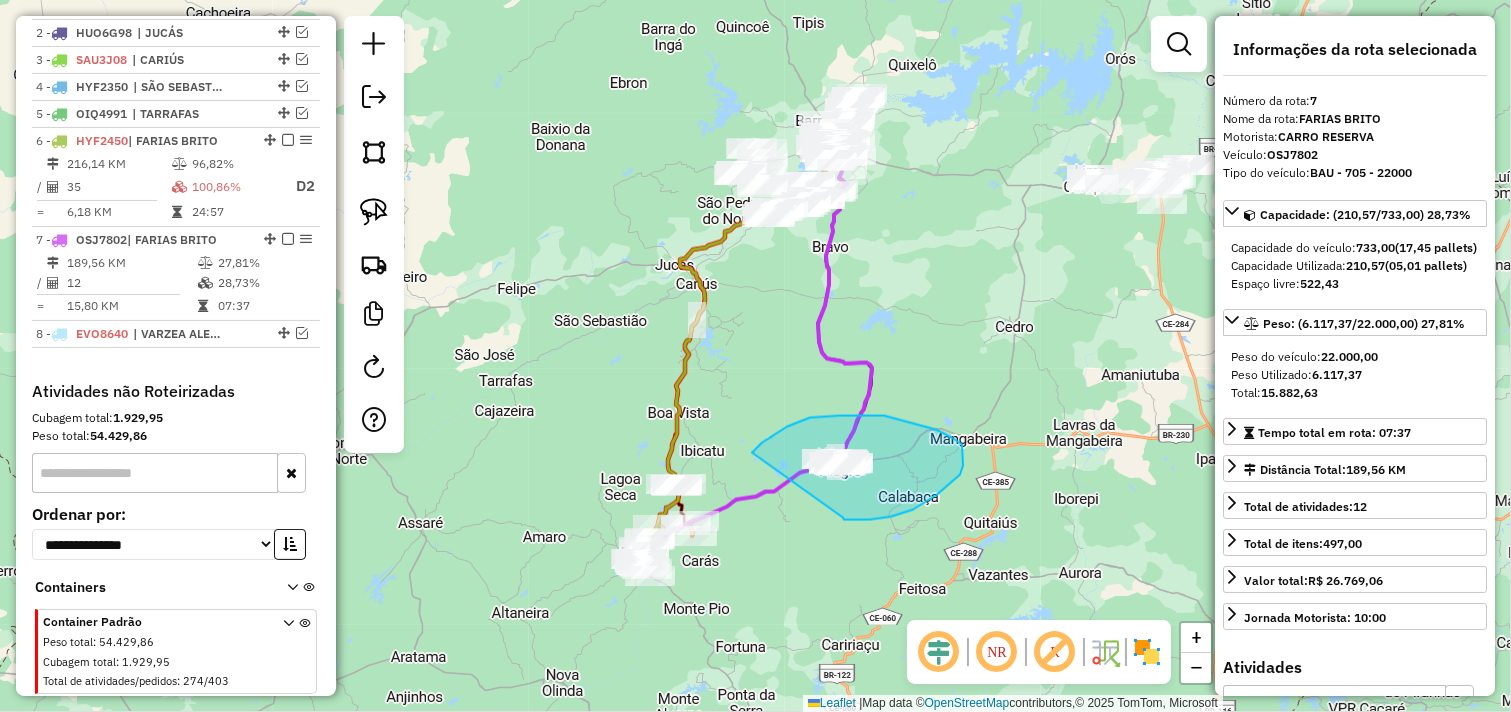 drag, startPoint x: 767, startPoint y: 440, endPoint x: 838, endPoint y: 515, distance: 103.27633 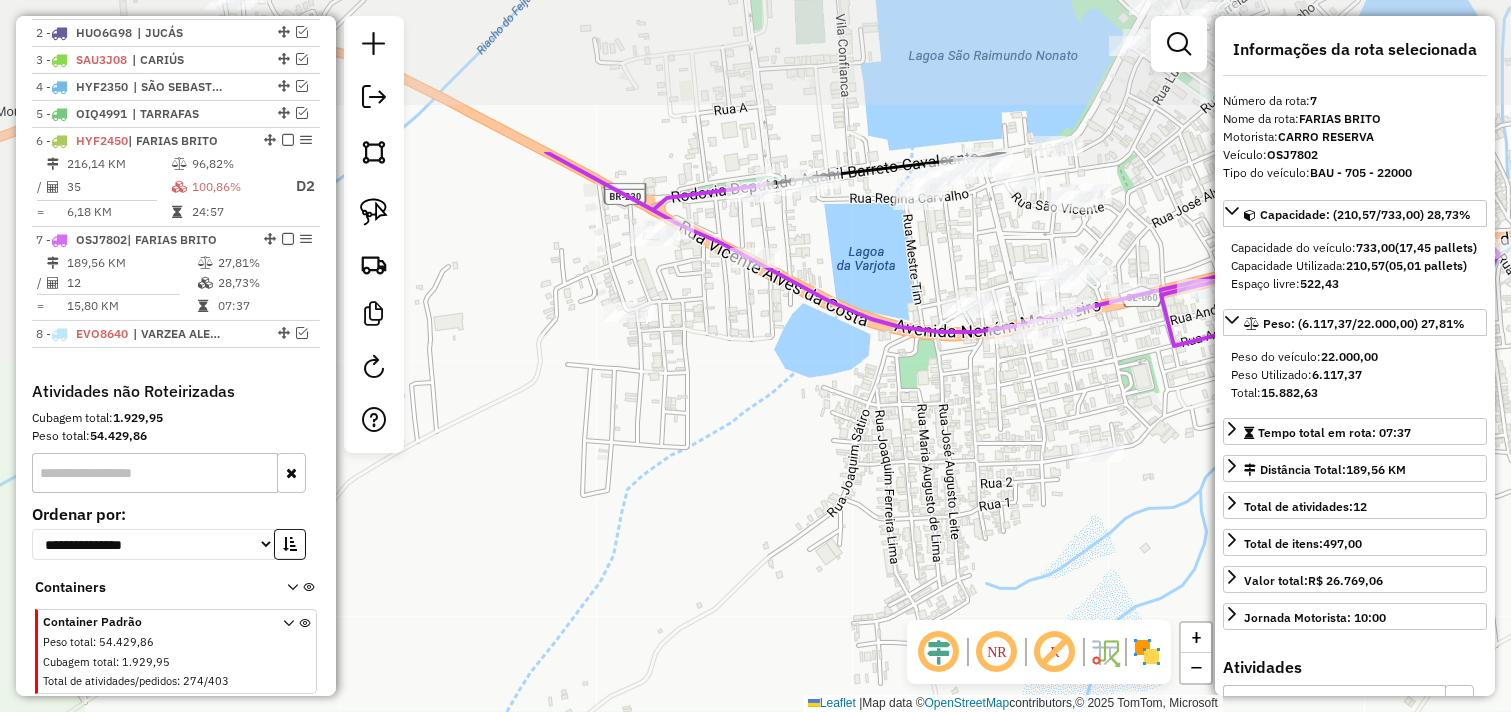 drag, startPoint x: 727, startPoint y: 382, endPoint x: 833, endPoint y: 605, distance: 246.91092 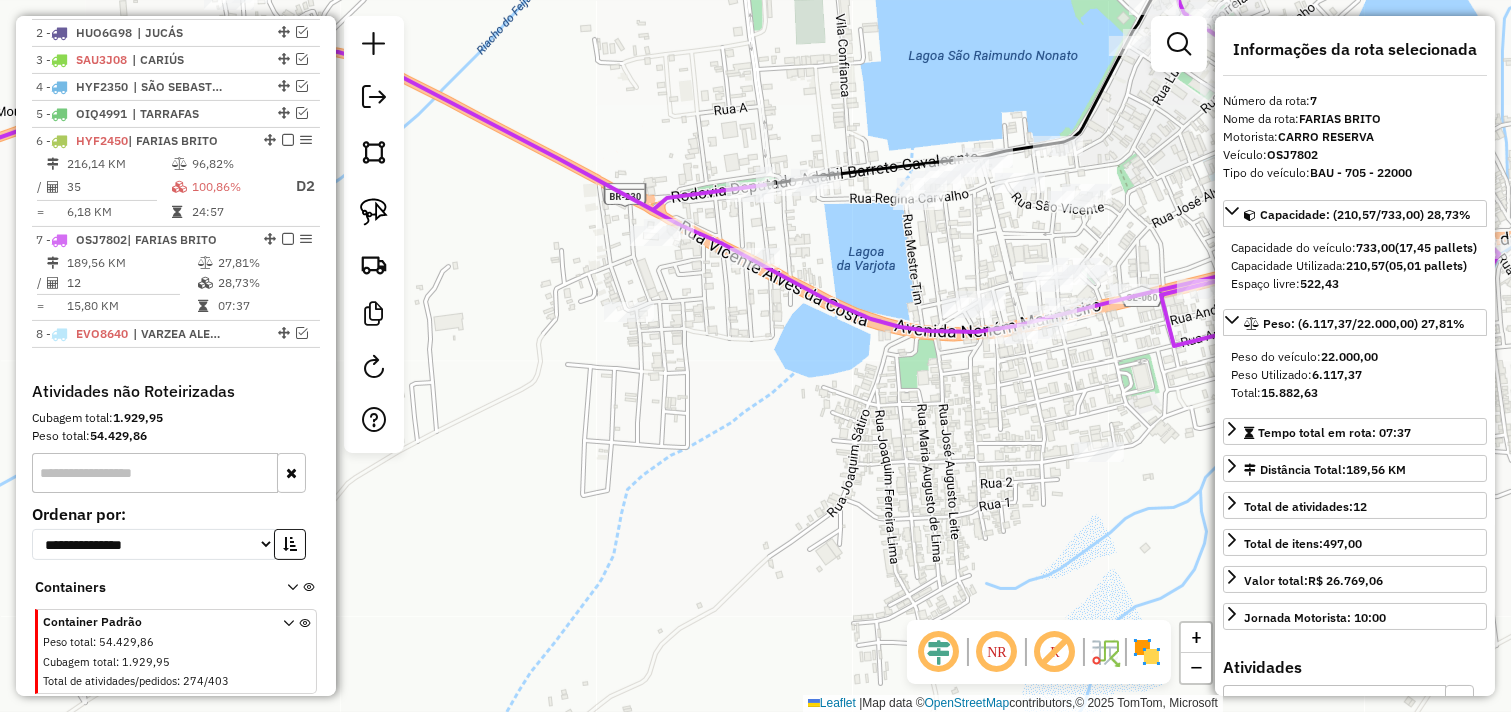 click on "Janela de atendimento Grade de atendimento Capacidade Transportadoras Veículos Cliente Pedidos  Rotas Selecione os dias de semana para filtrar as janelas de atendimento  Seg   Ter   Qua   Qui   Sex   Sáb   Dom  Informe o período da janela de atendimento: De: Até:  Filtrar exatamente a janela do cliente  Considerar janela de atendimento padrão  Selecione os dias de semana para filtrar as grades de atendimento  Seg   Ter   Qua   Qui   Sex   Sáb   Dom   Considerar clientes sem dia de atendimento cadastrado  Clientes fora do dia de atendimento selecionado Filtrar as atividades entre os valores definidos abaixo:  Peso mínimo:   Peso máximo:   Cubagem mínima:   Cubagem máxima:   De:   Até:  Filtrar as atividades entre o tempo de atendimento definido abaixo:  De:   Até:   Considerar capacidade total dos clientes não roteirizados Transportadora: Selecione um ou mais itens Tipo de veículo: Selecione um ou mais itens Veículo: Selecione um ou mais itens Motorista: Selecione um ou mais itens Nome: Rótulo:" 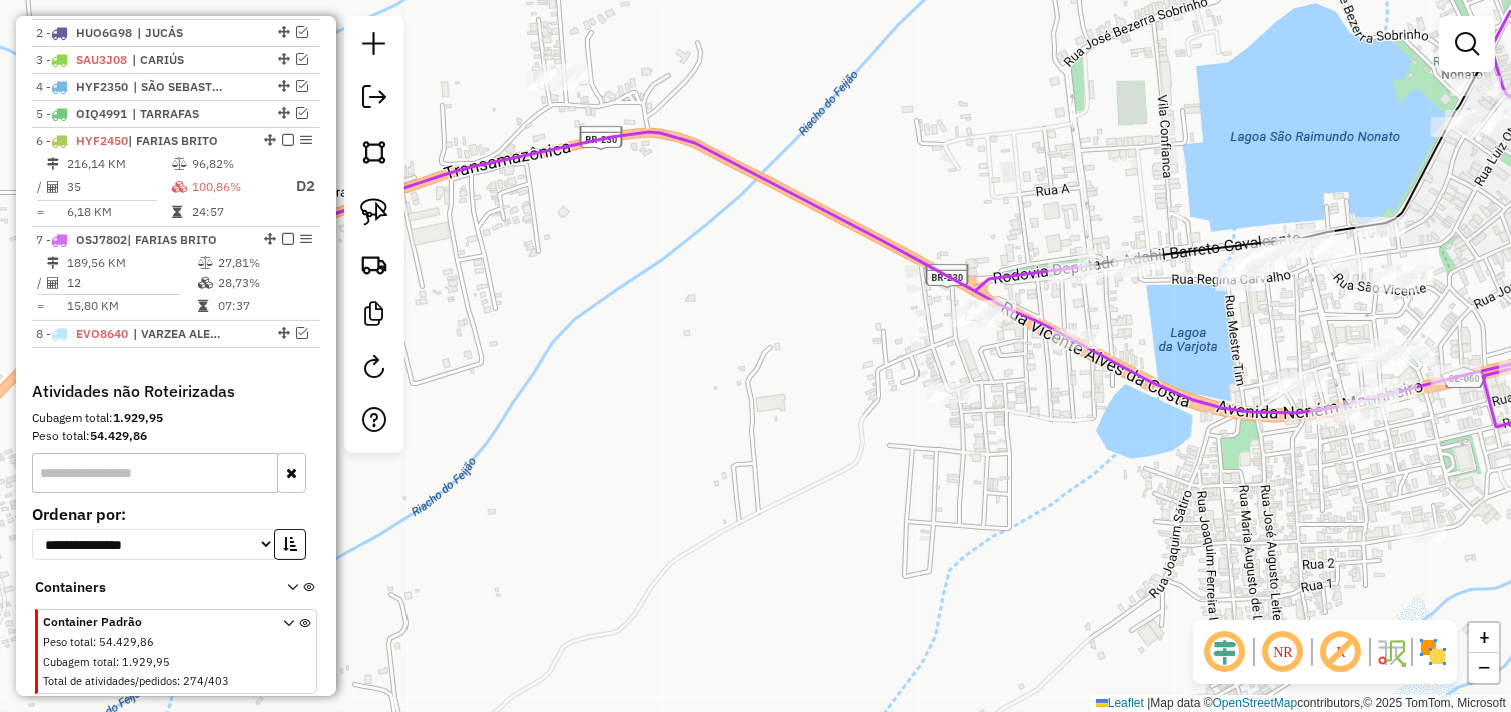 drag, startPoint x: 875, startPoint y: 484, endPoint x: 1197, endPoint y: 565, distance: 332.03162 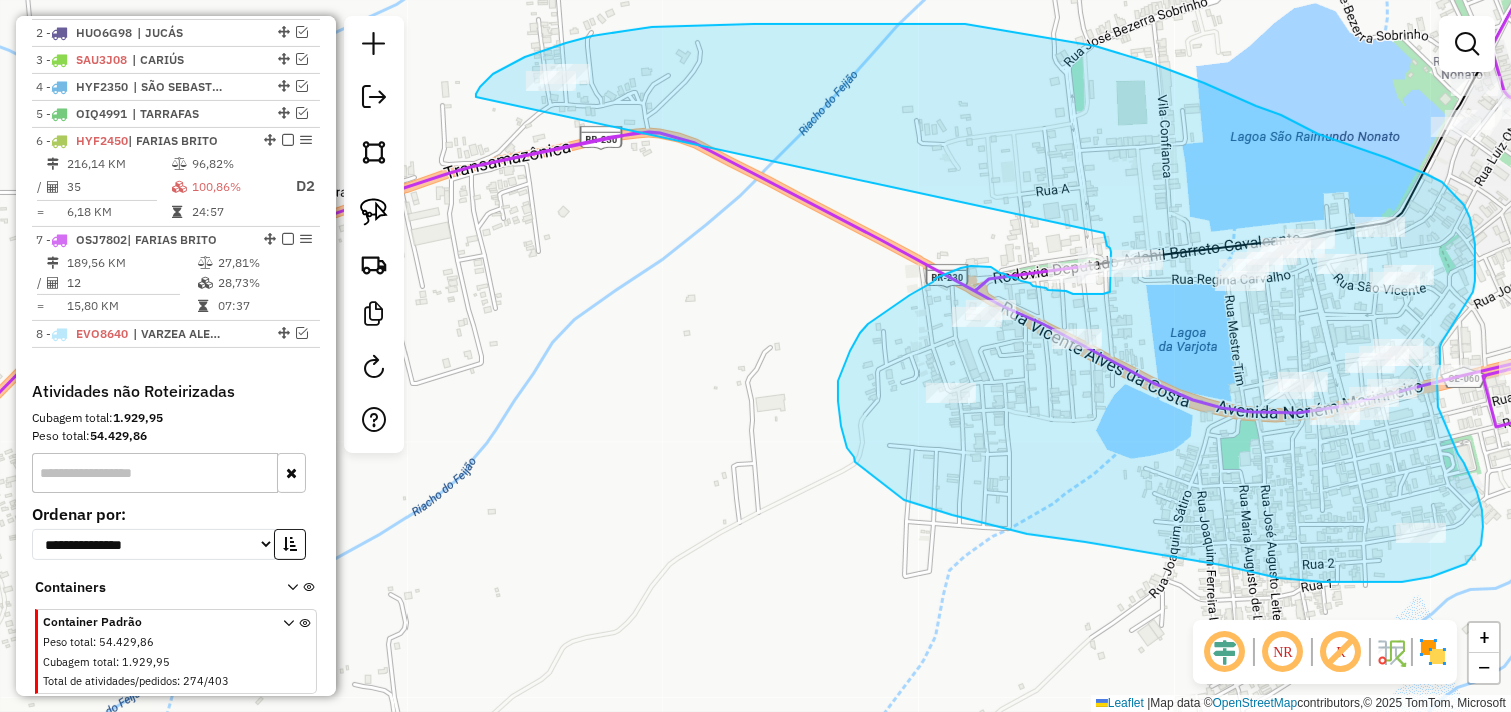 drag, startPoint x: 476, startPoint y: 97, endPoint x: 1104, endPoint y: 233, distance: 642.5574 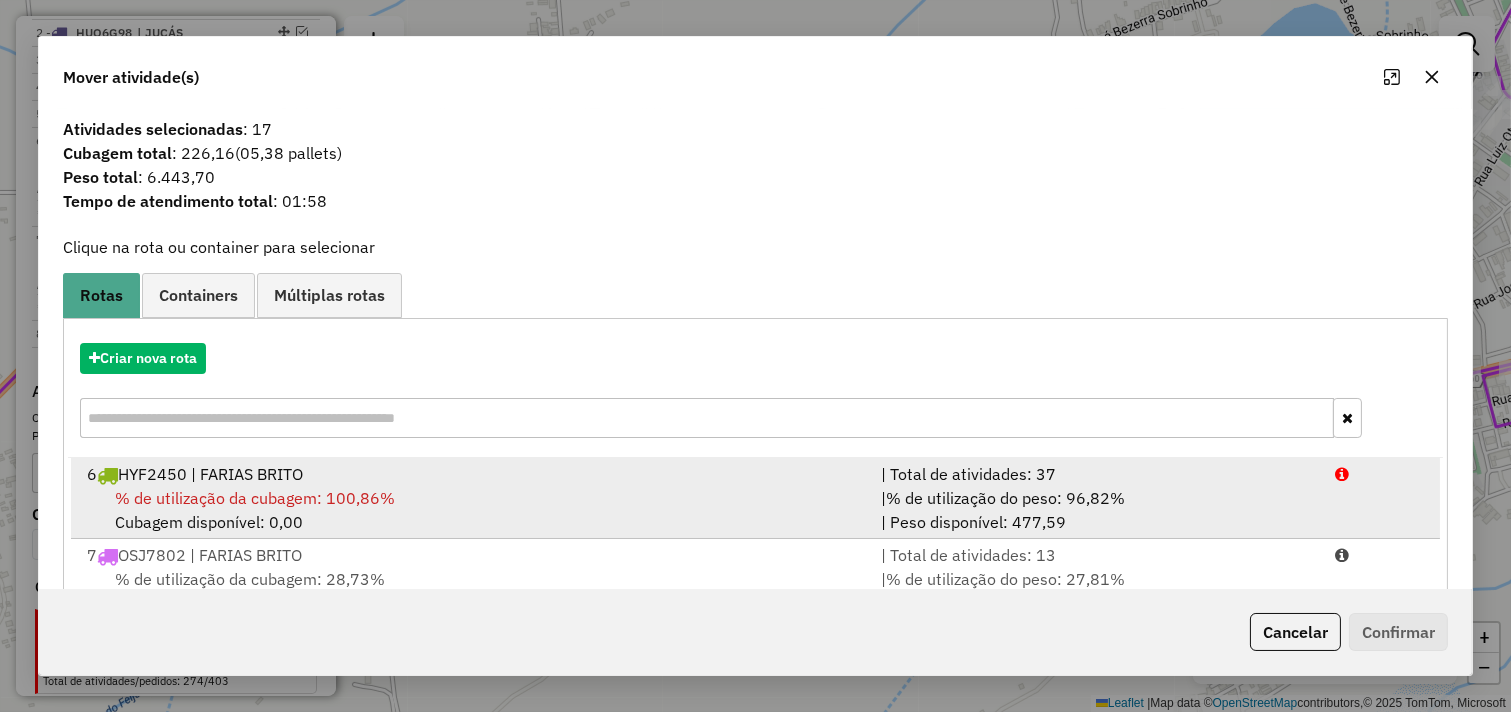scroll, scrollTop: 64, scrollLeft: 0, axis: vertical 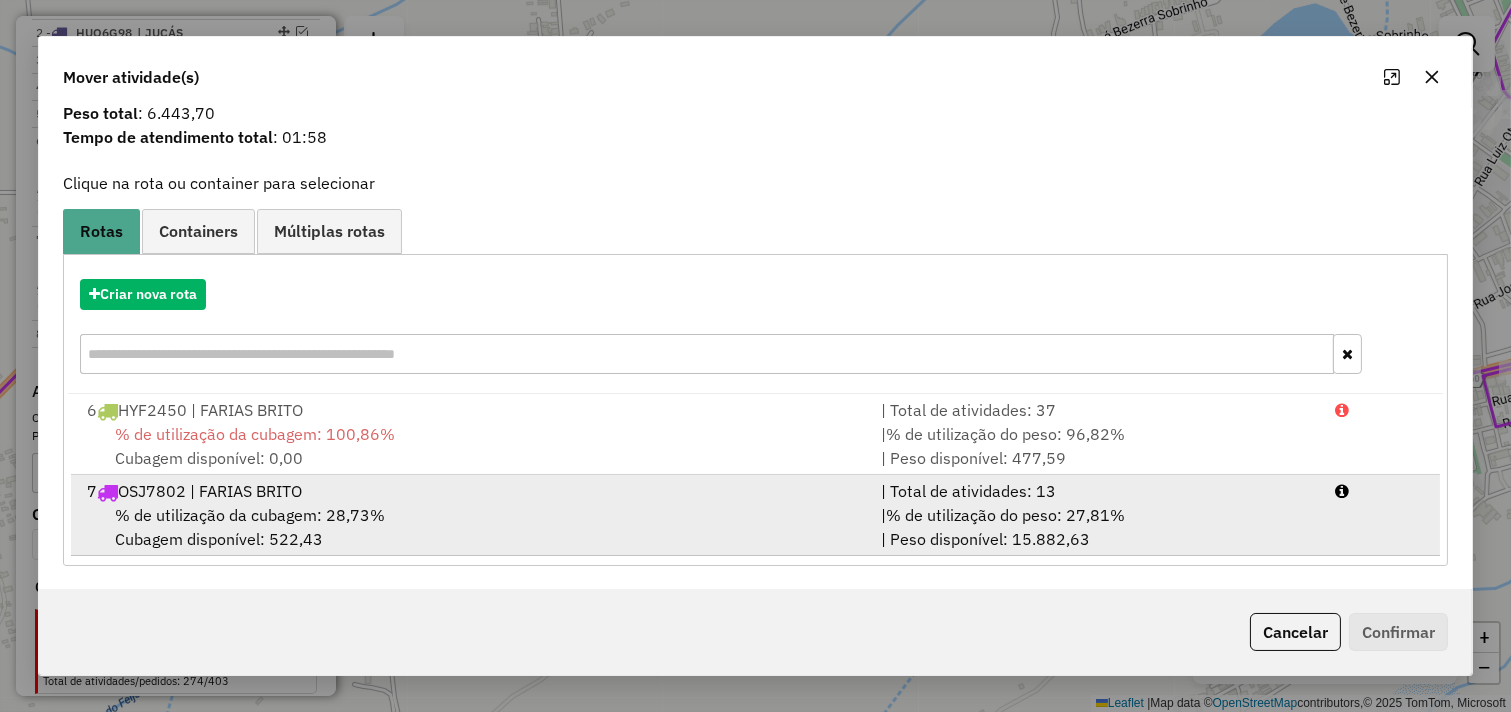 click on "% de utilização do peso: 27,81%" at bounding box center (1005, 515) 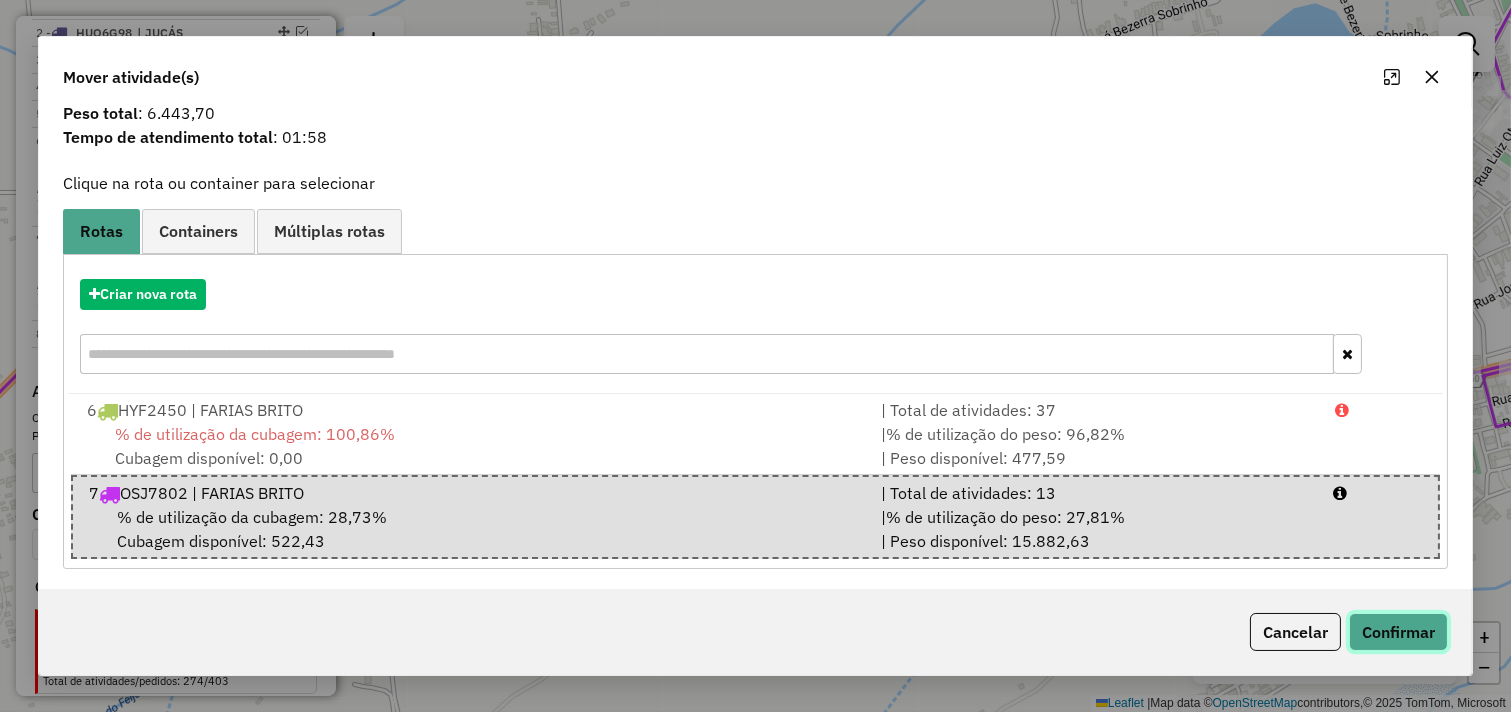 click on "Confirmar" 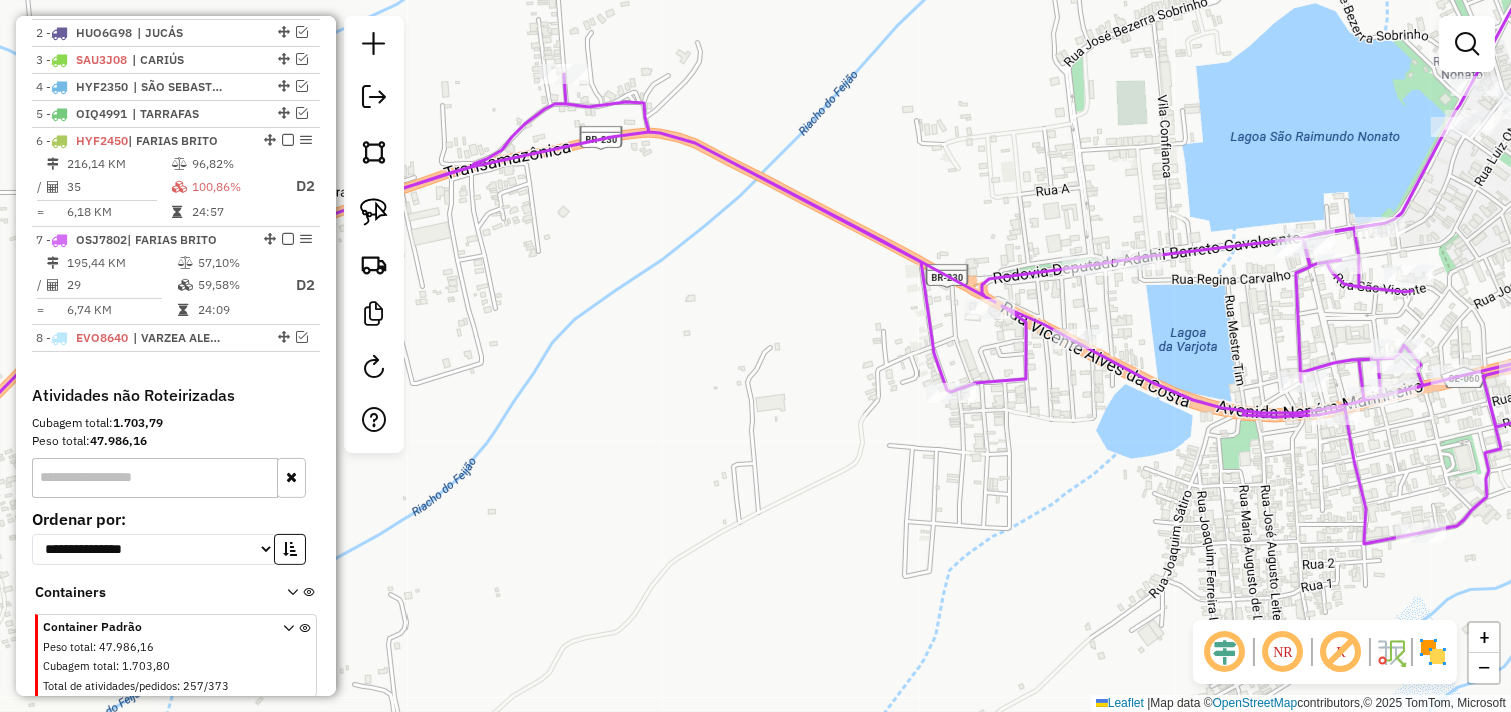 scroll, scrollTop: 0, scrollLeft: 0, axis: both 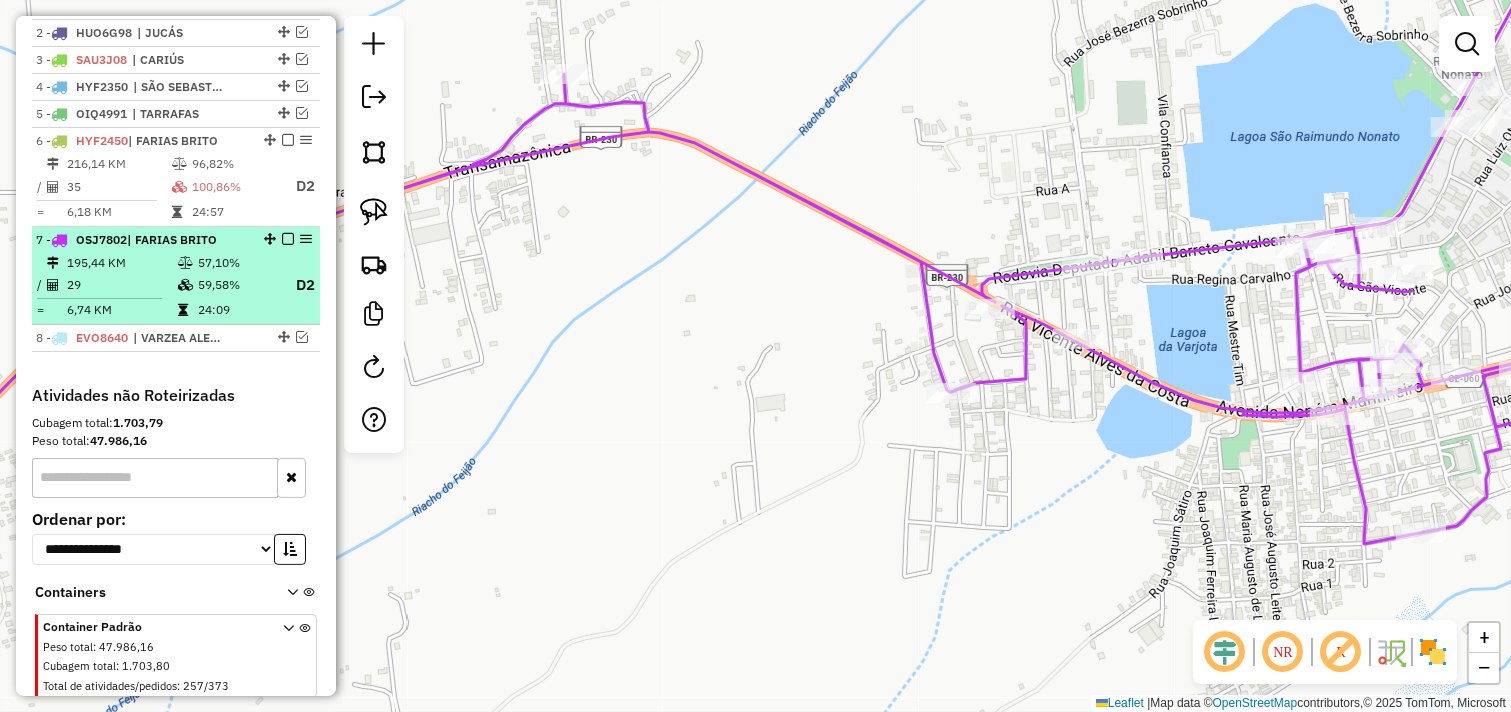 click at bounding box center [187, 285] 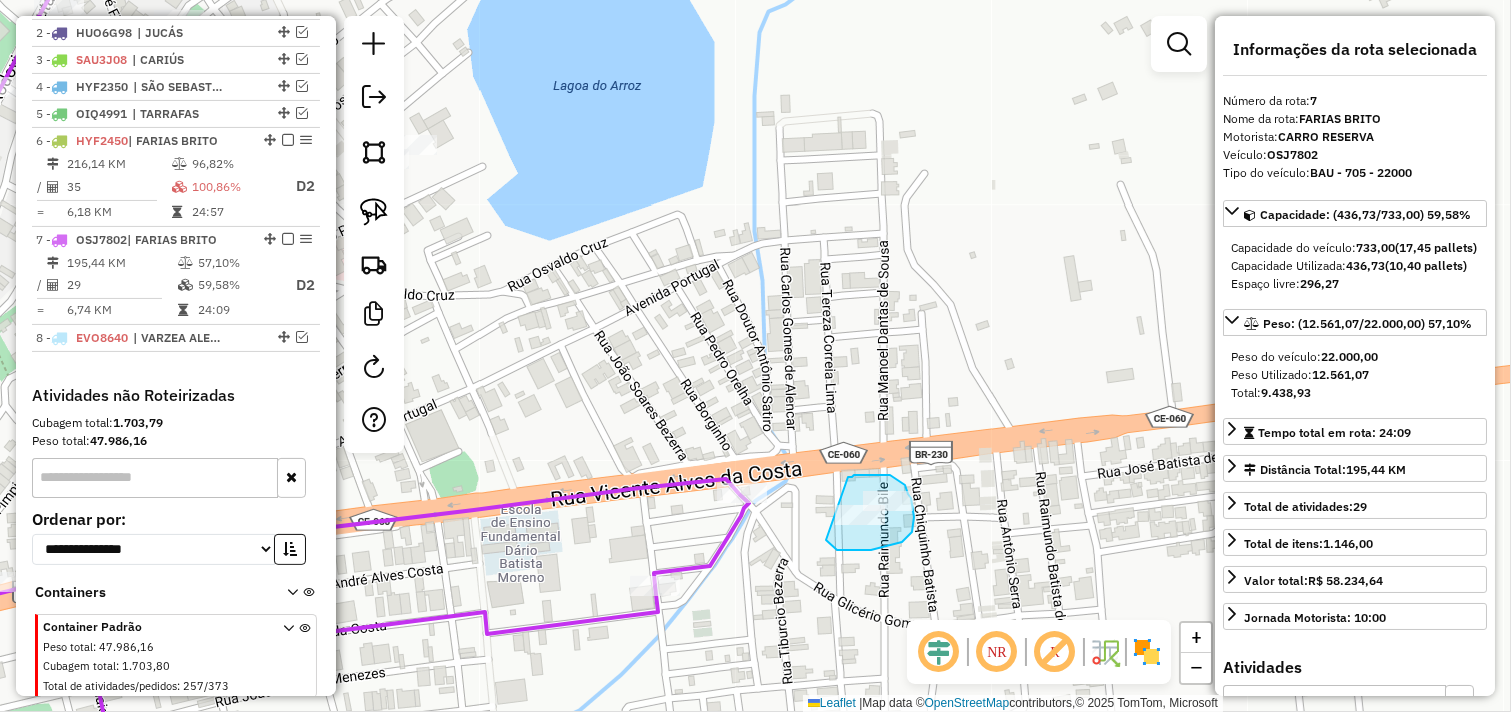 drag, startPoint x: 862, startPoint y: 475, endPoint x: 826, endPoint y: 540, distance: 74.30343 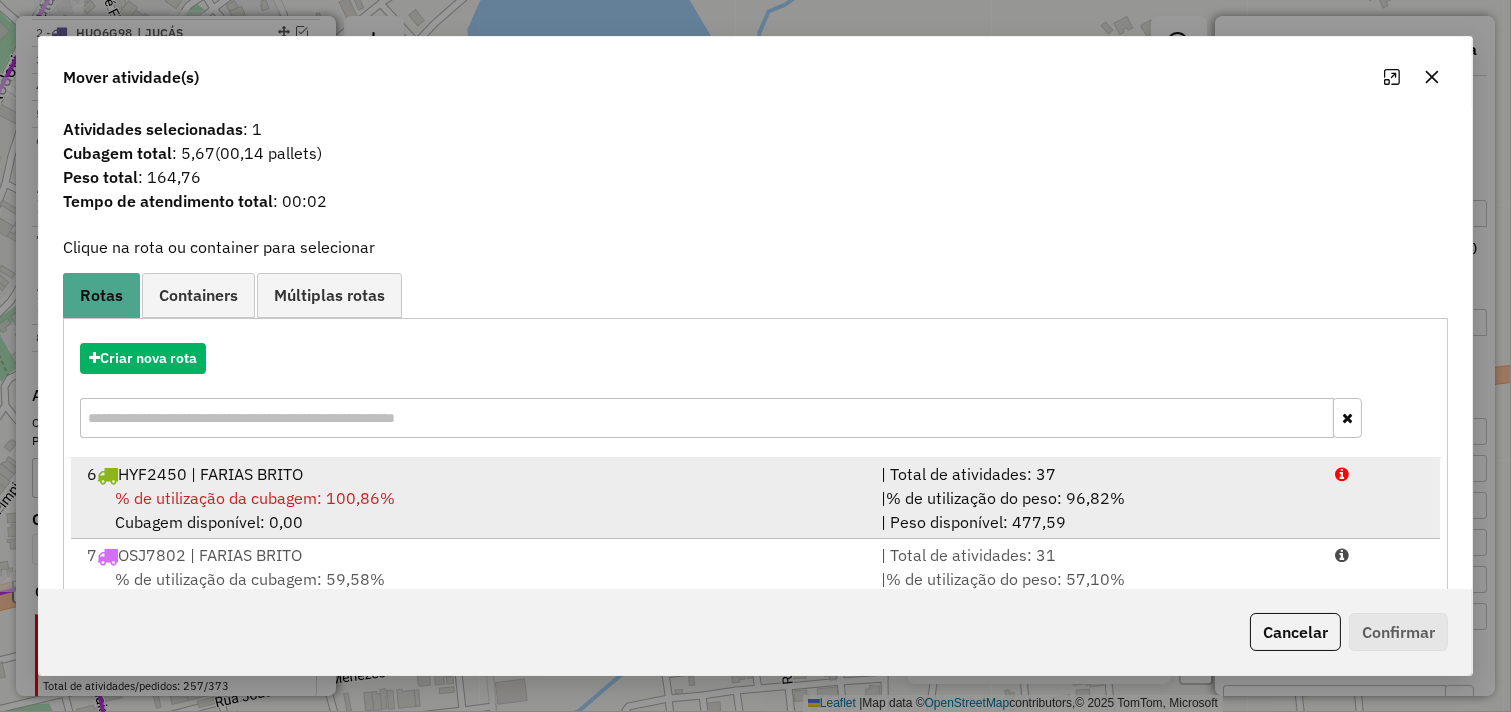 click on "% de utilização da cubagem: 100,86%  Cubagem disponível: 0,00" at bounding box center (472, 510) 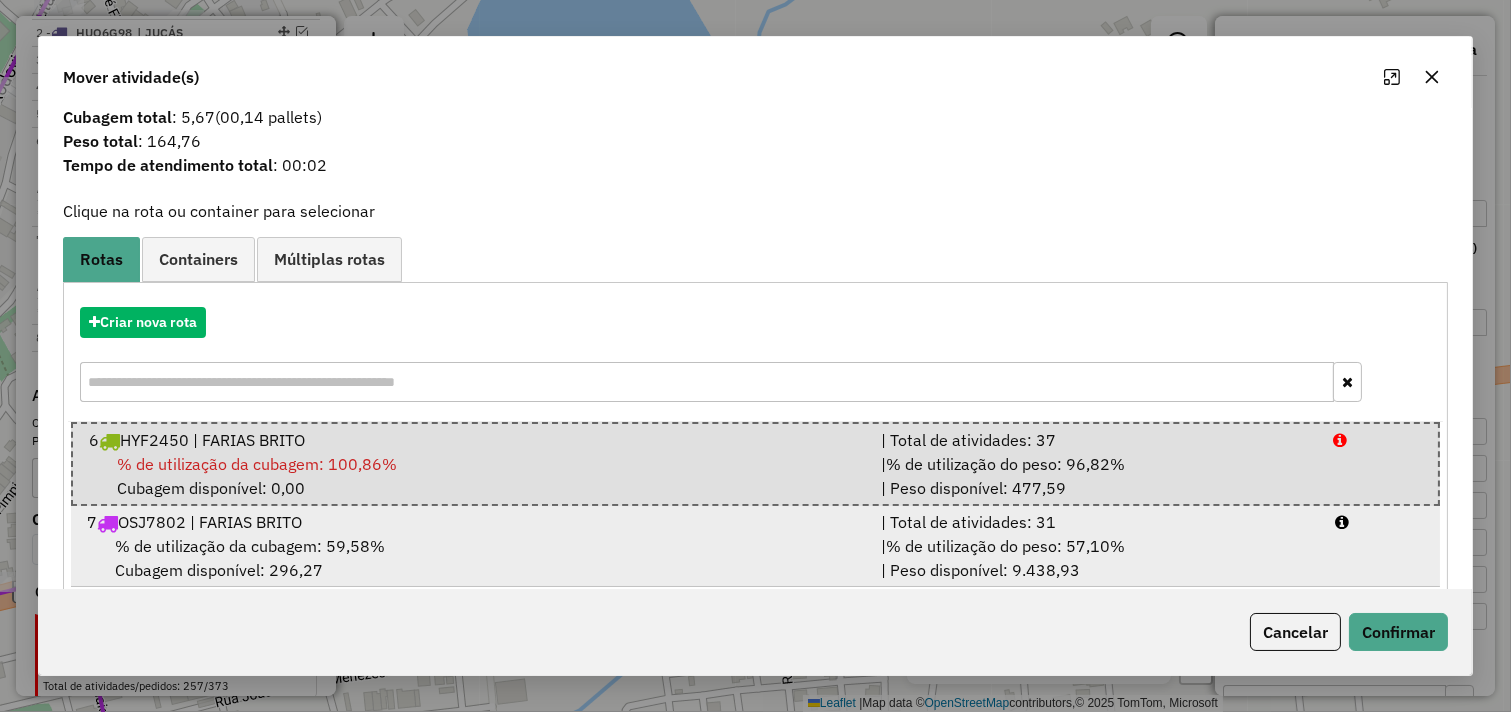 scroll, scrollTop: 65, scrollLeft: 0, axis: vertical 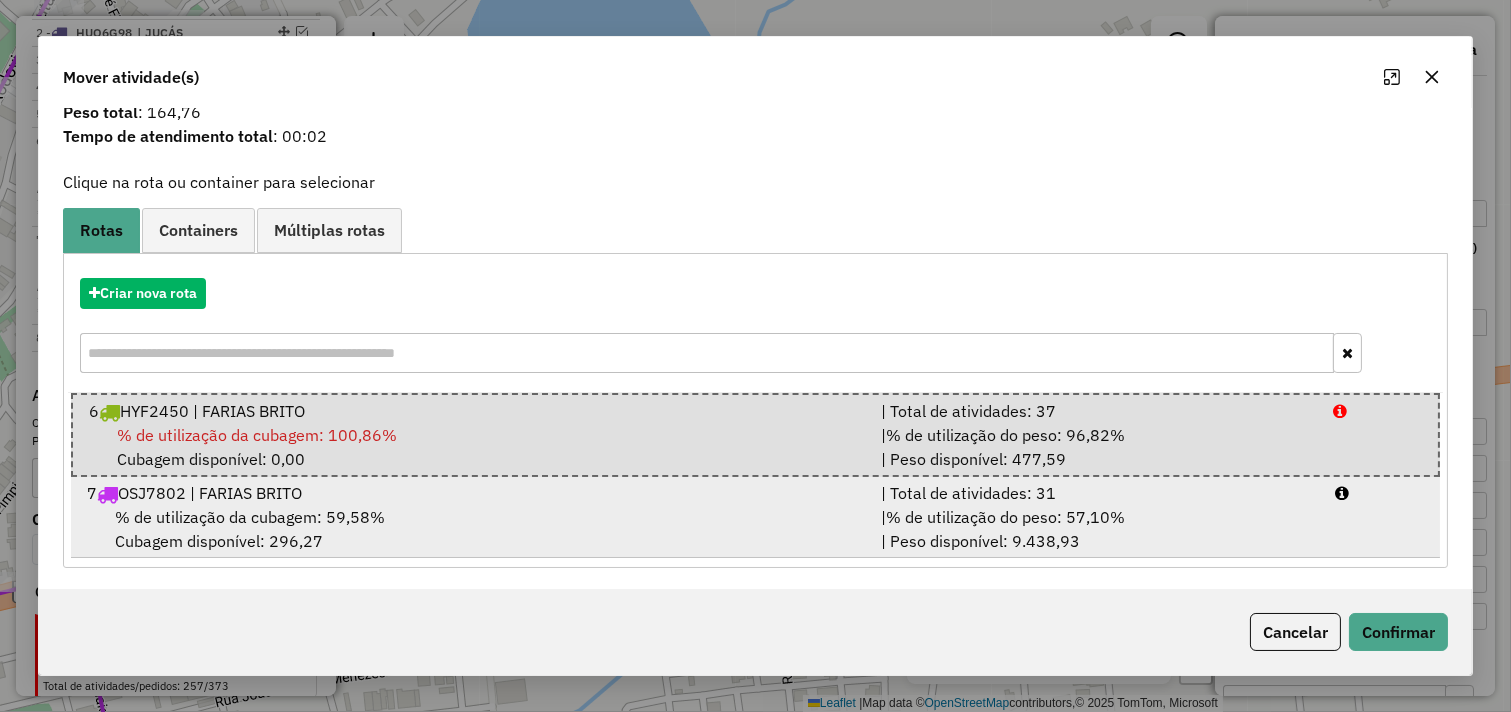 click on "% de utilização da cubagem: 59,58%  Cubagem disponível: 296,27" at bounding box center [472, 529] 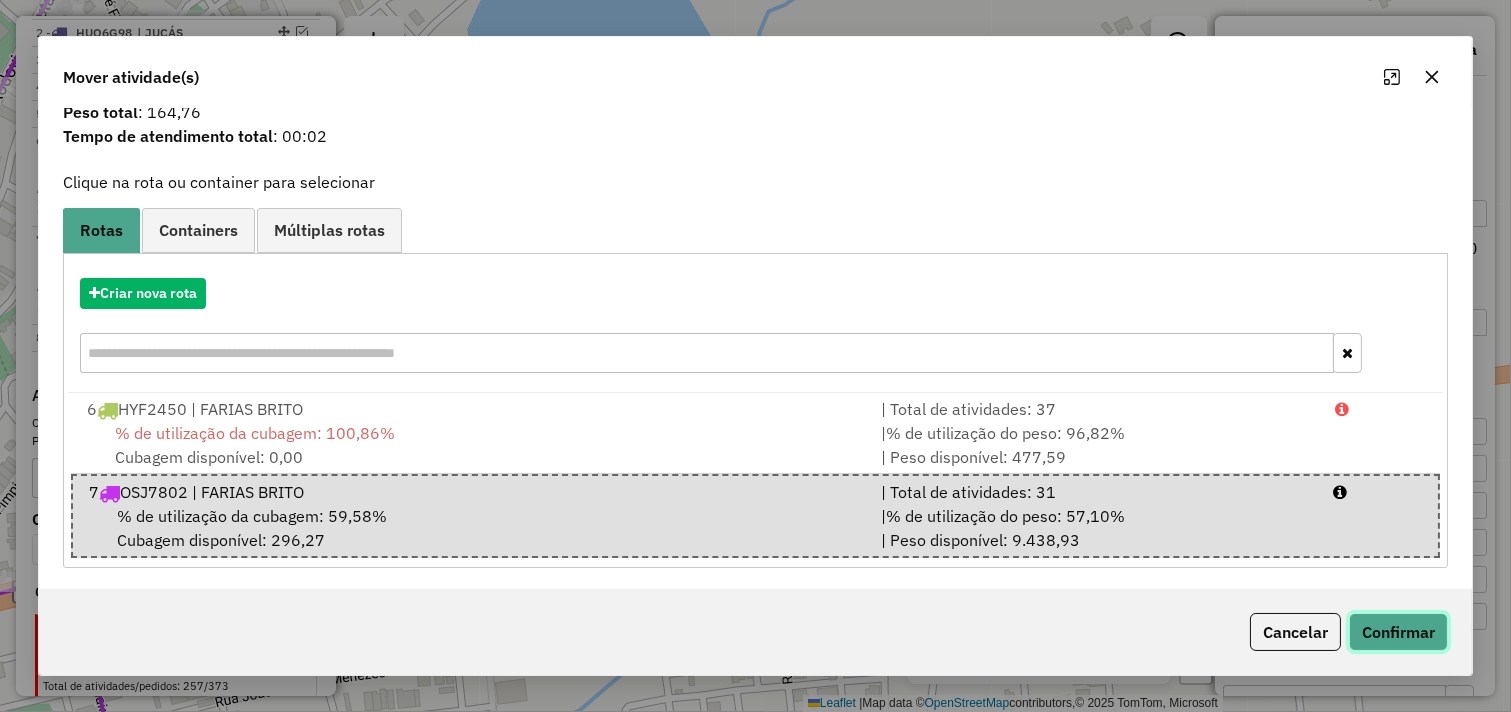 click on "Confirmar" 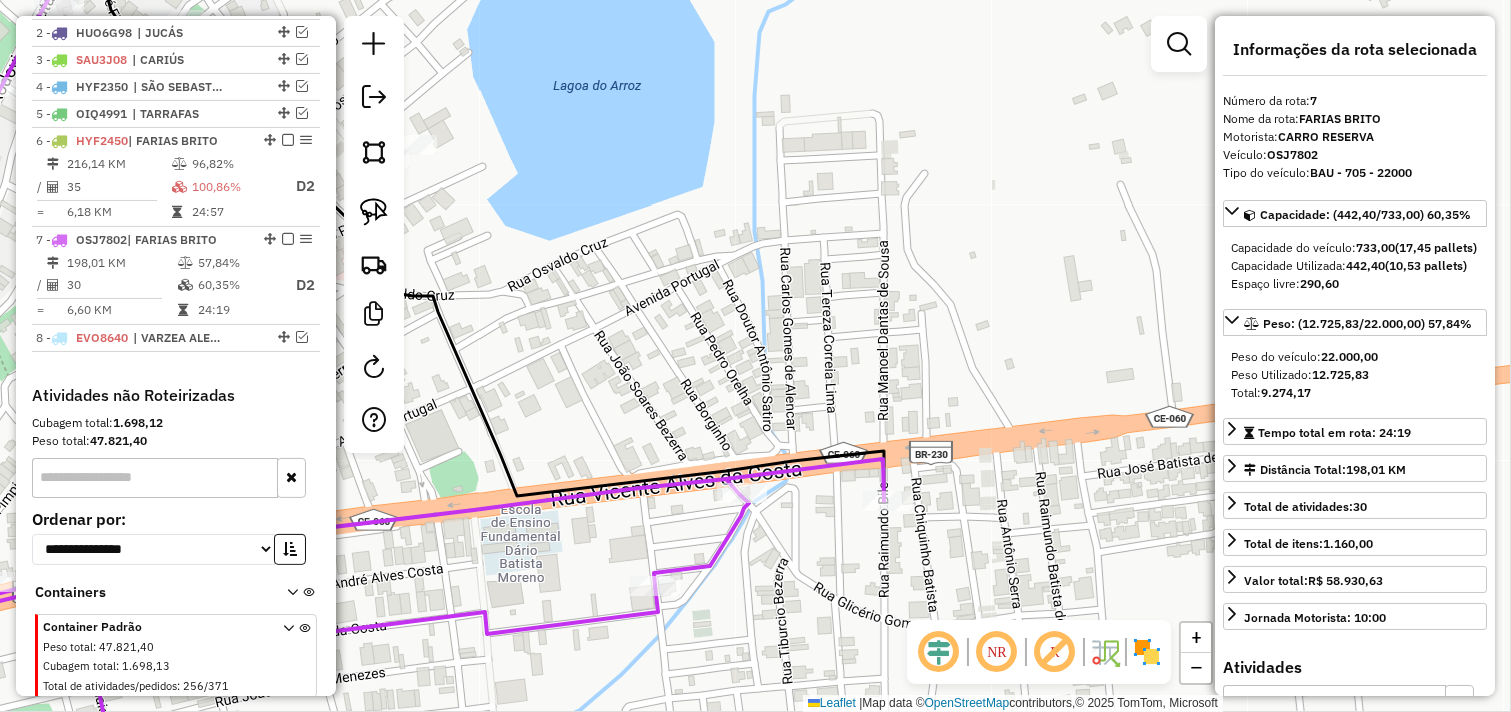 scroll, scrollTop: 0, scrollLeft: 0, axis: both 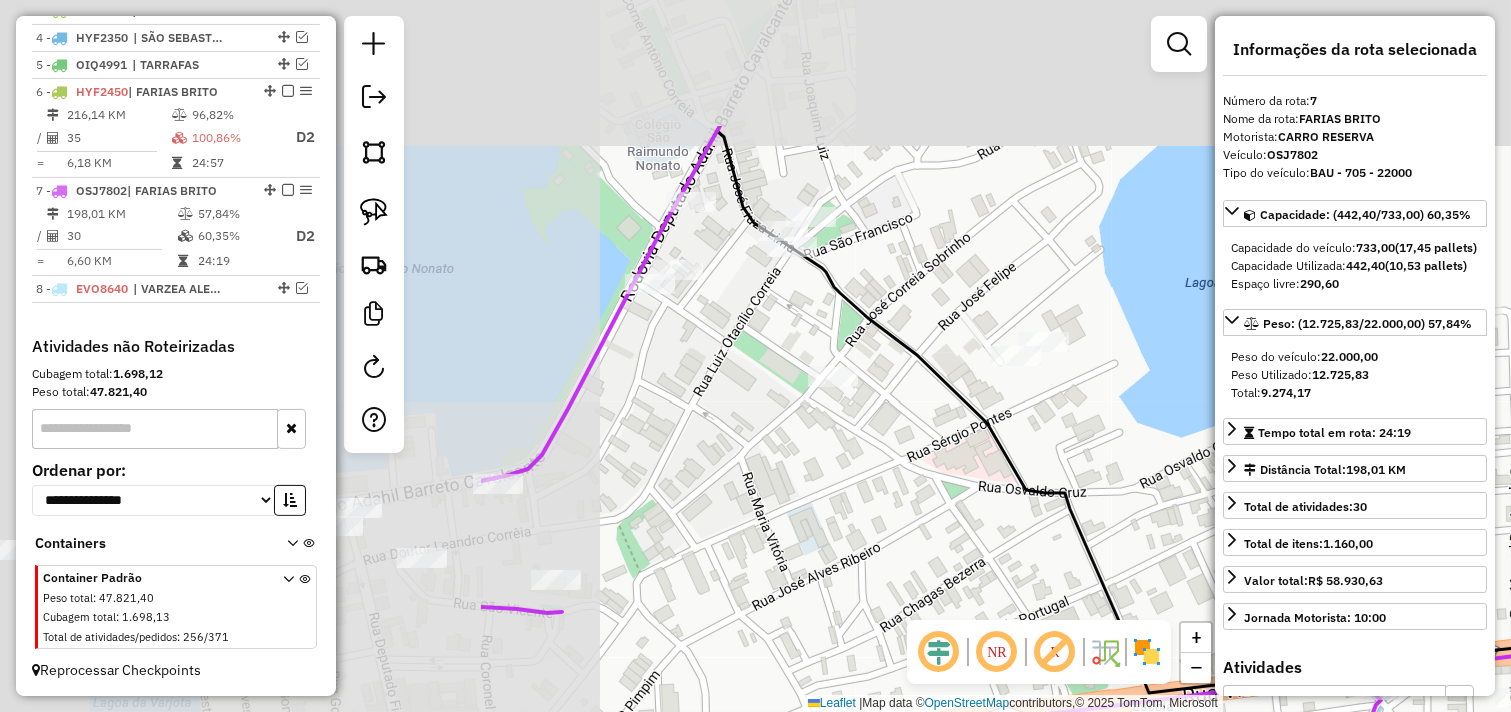 drag, startPoint x: 660, startPoint y: 305, endPoint x: 1078, endPoint y: 495, distance: 459.15576 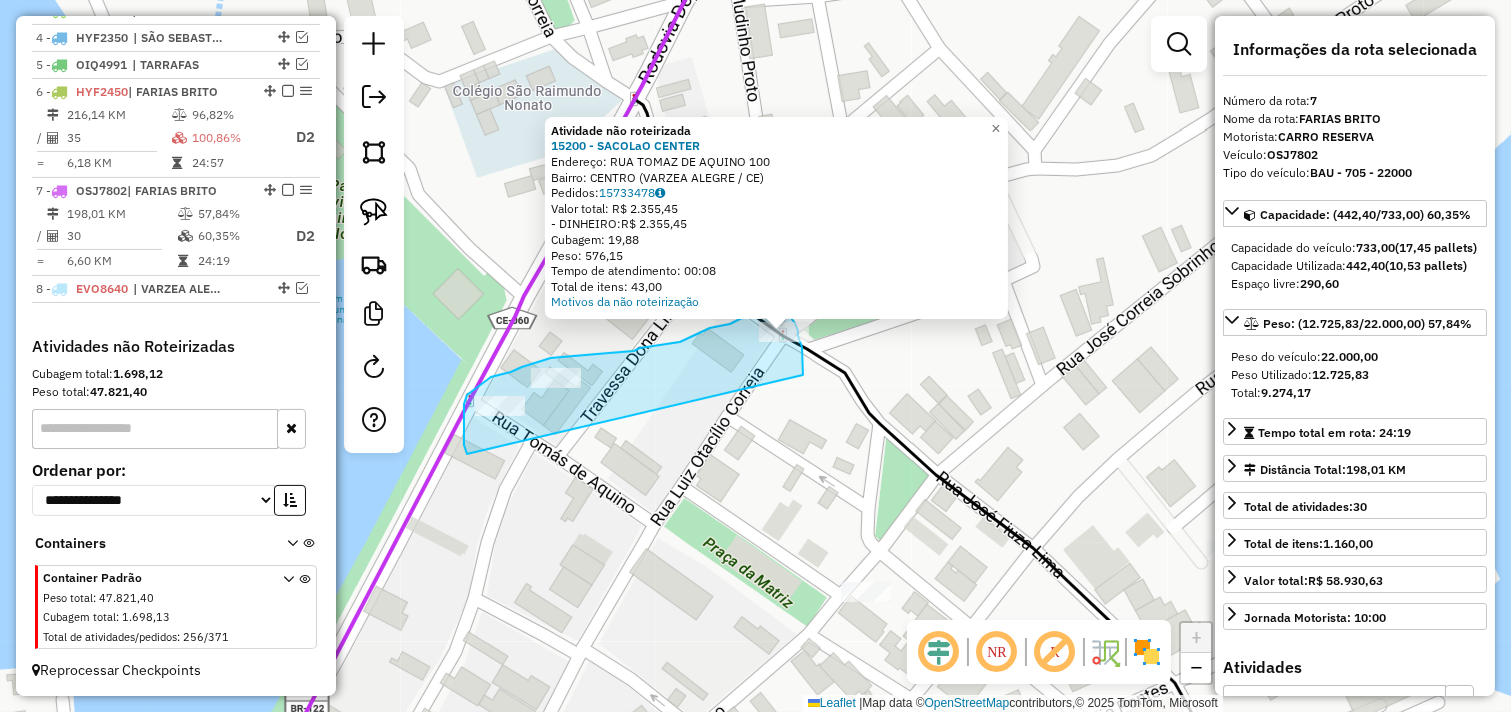 drag, startPoint x: 464, startPoint y: 418, endPoint x: 803, endPoint y: 380, distance: 341.12314 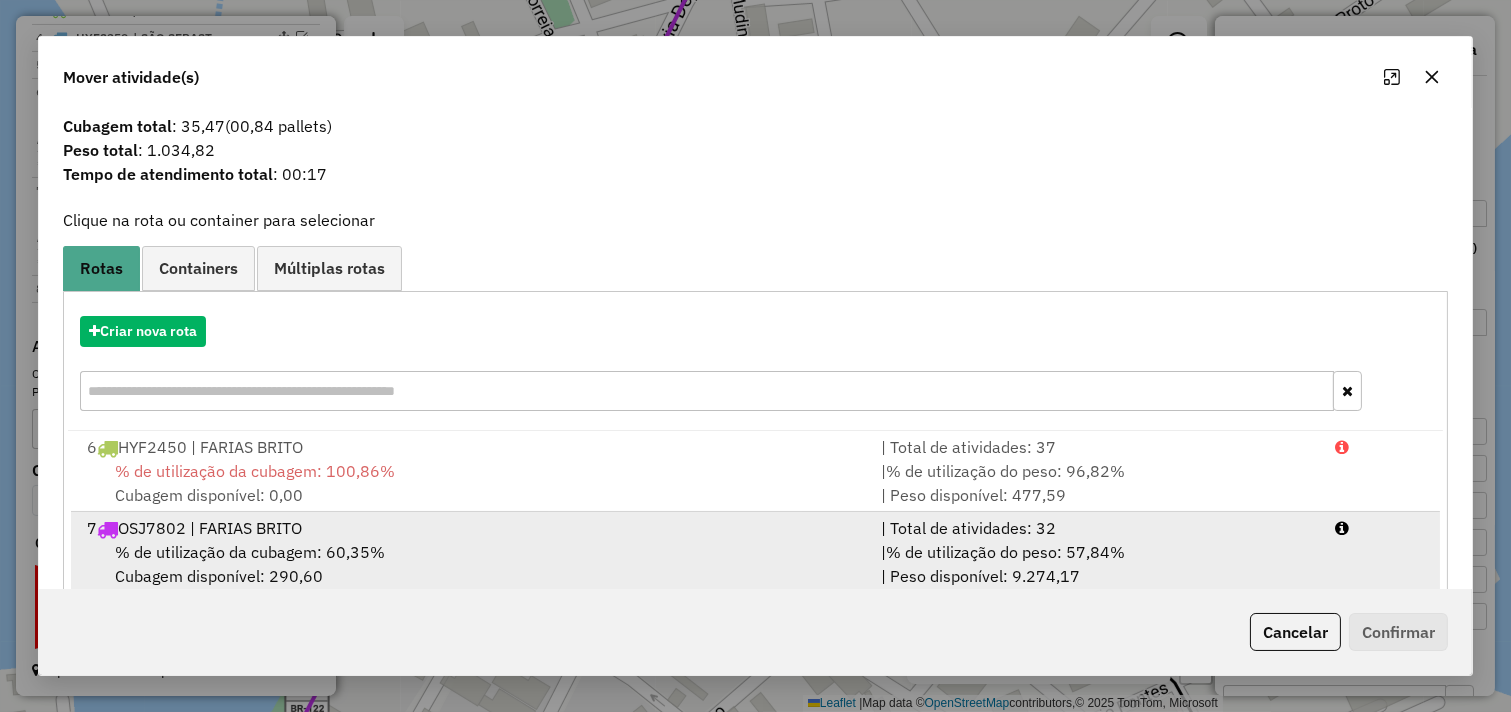 scroll, scrollTop: 64, scrollLeft: 0, axis: vertical 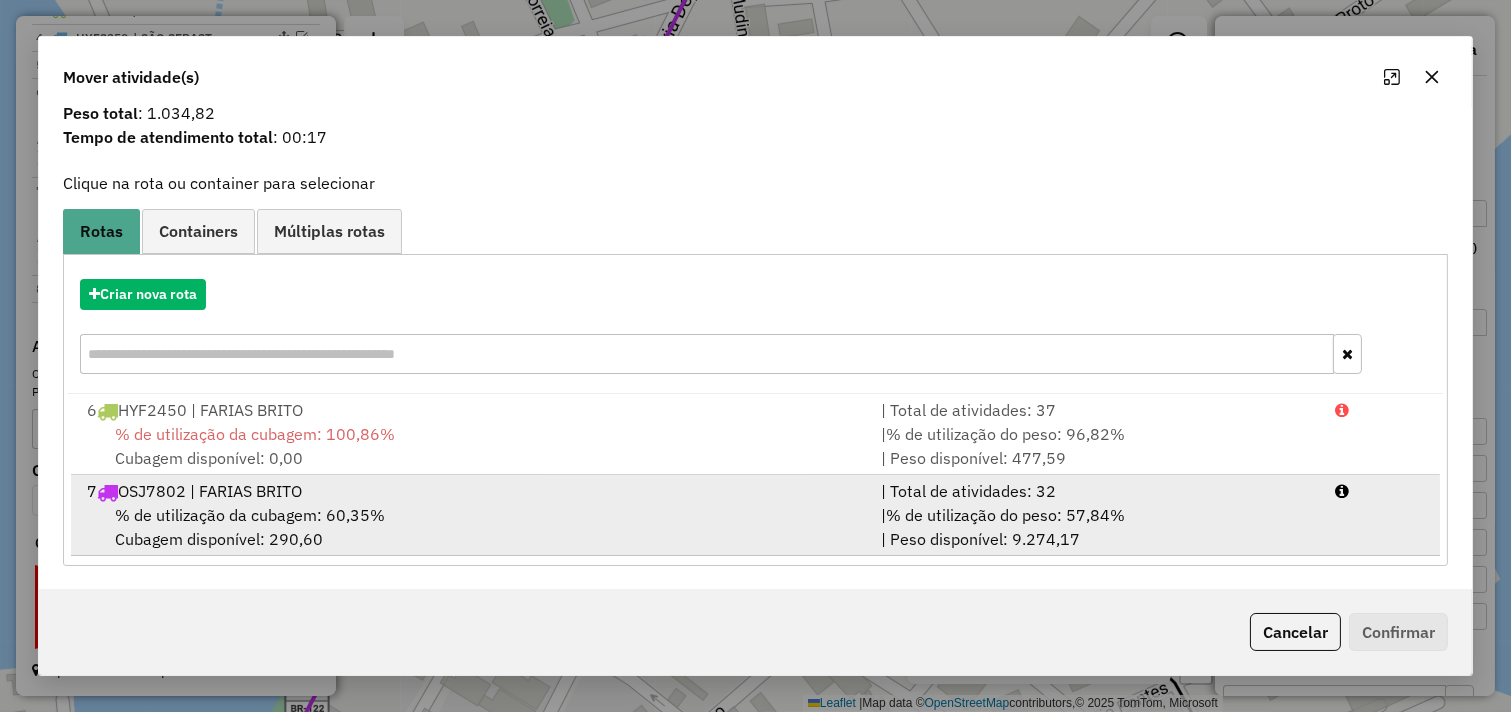 drag, startPoint x: 957, startPoint y: 514, endPoint x: 991, endPoint y: 516, distance: 34.058773 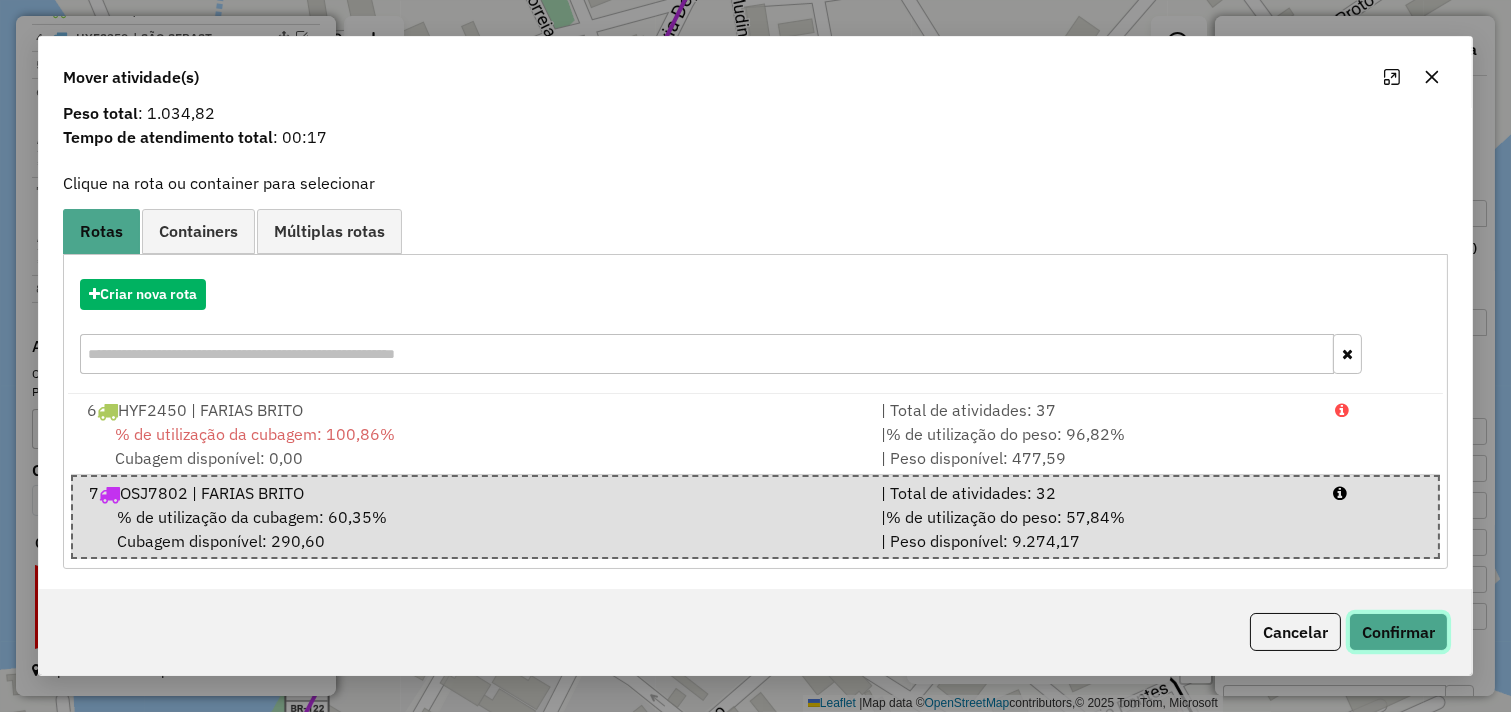 click on "Confirmar" 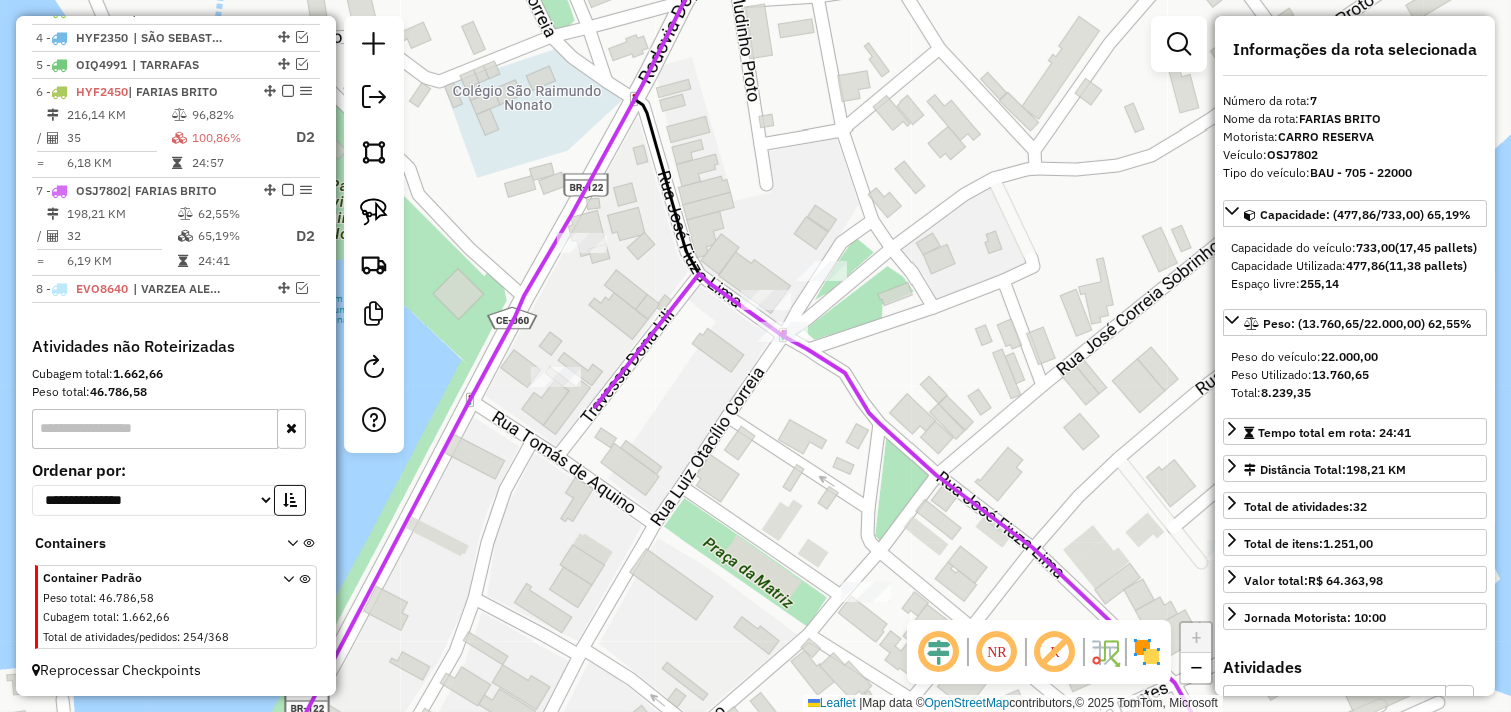 scroll, scrollTop: 0, scrollLeft: 0, axis: both 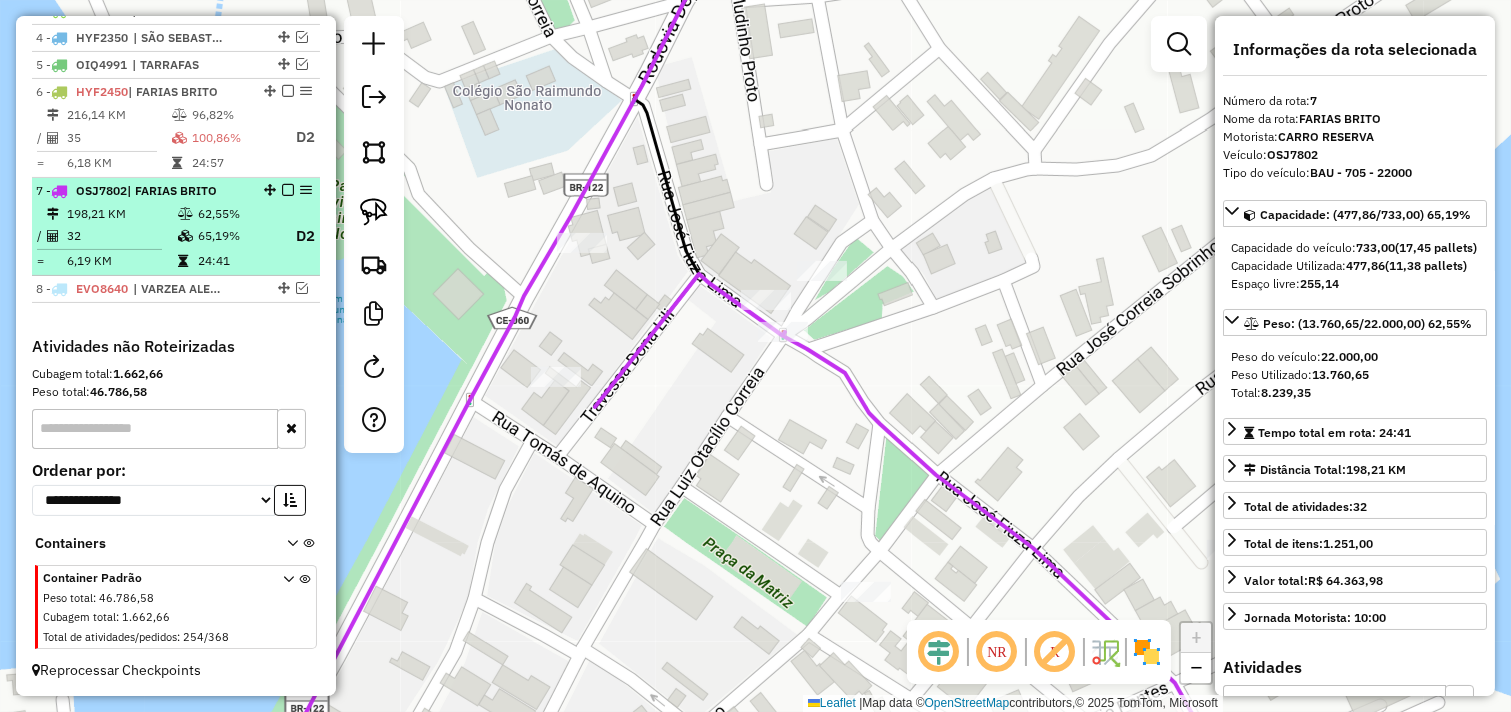 click on "62,55%" at bounding box center [237, 214] 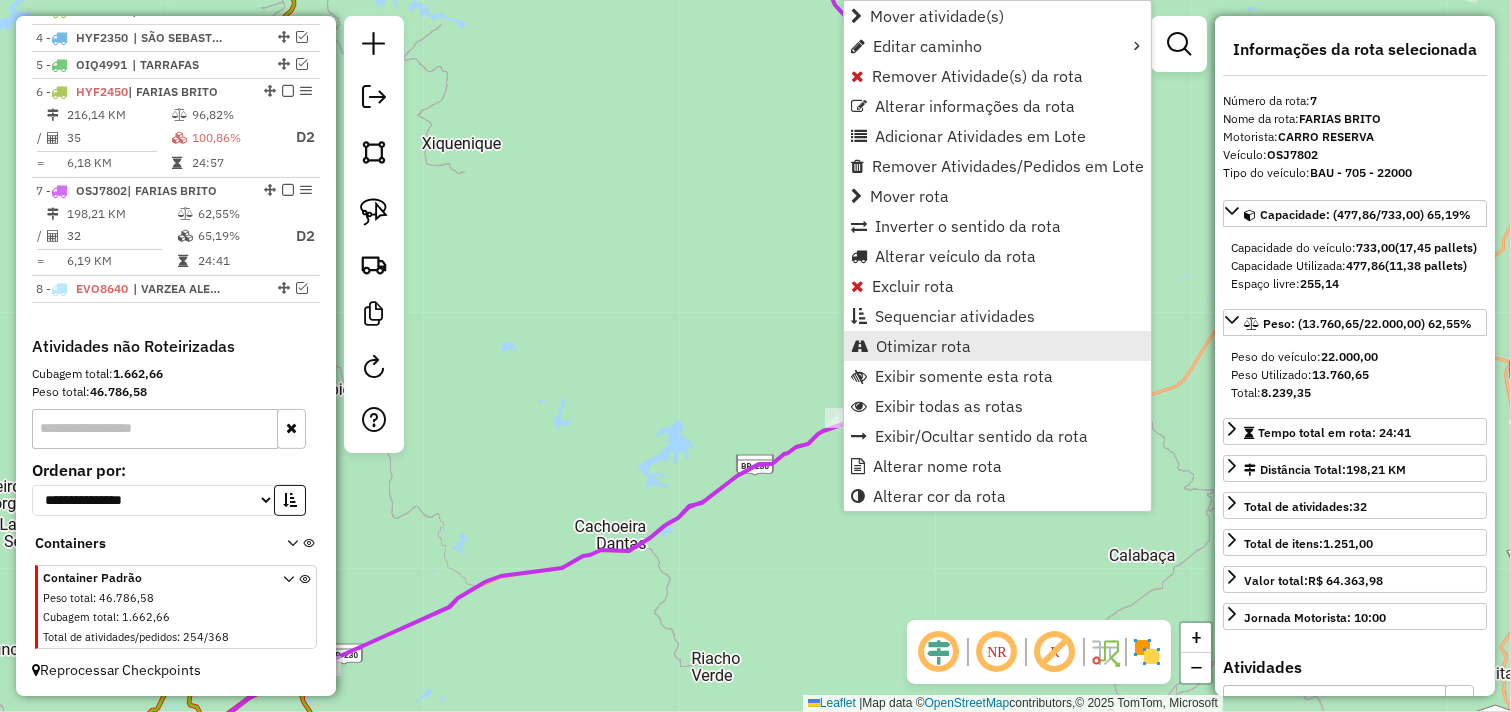 click on "Otimizar rota" at bounding box center (923, 346) 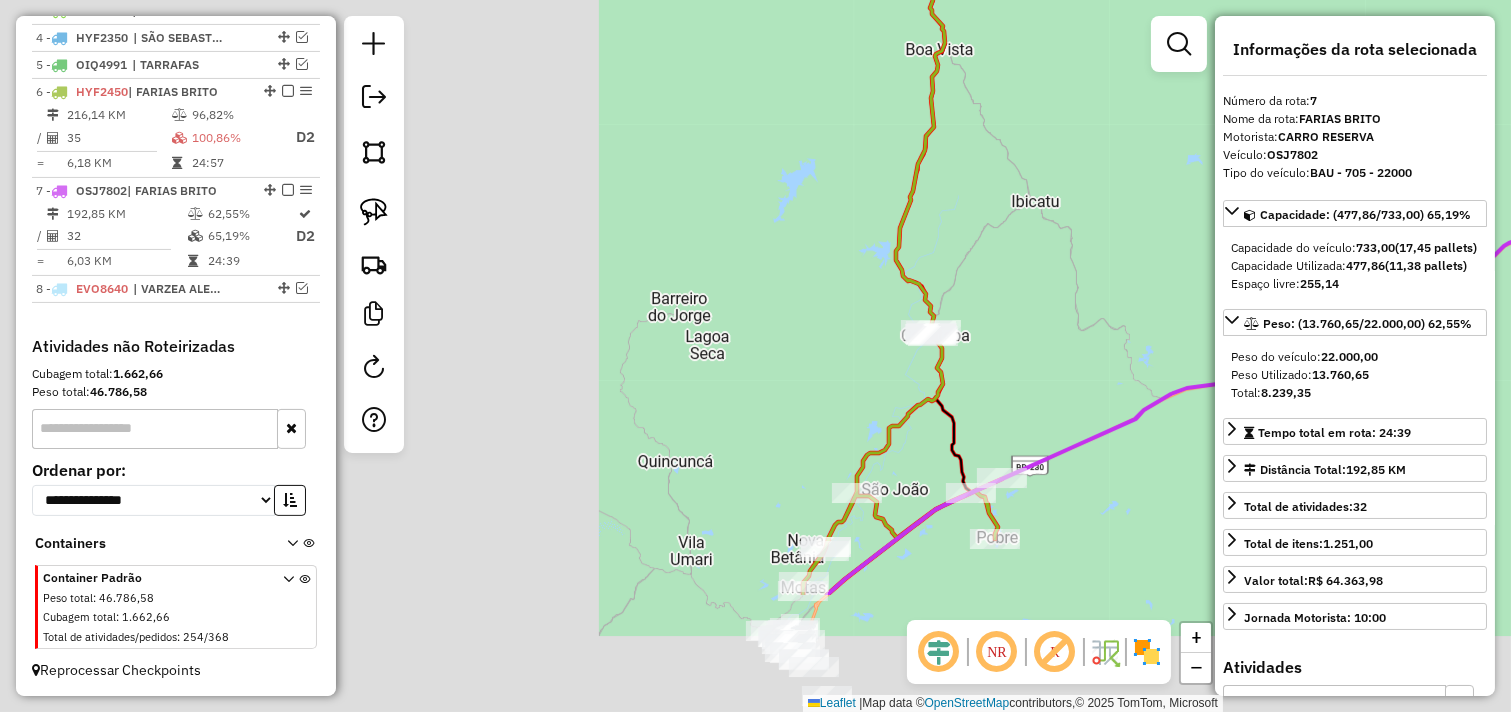 drag, startPoint x: 643, startPoint y: 370, endPoint x: 1141, endPoint y: 292, distance: 504.0714 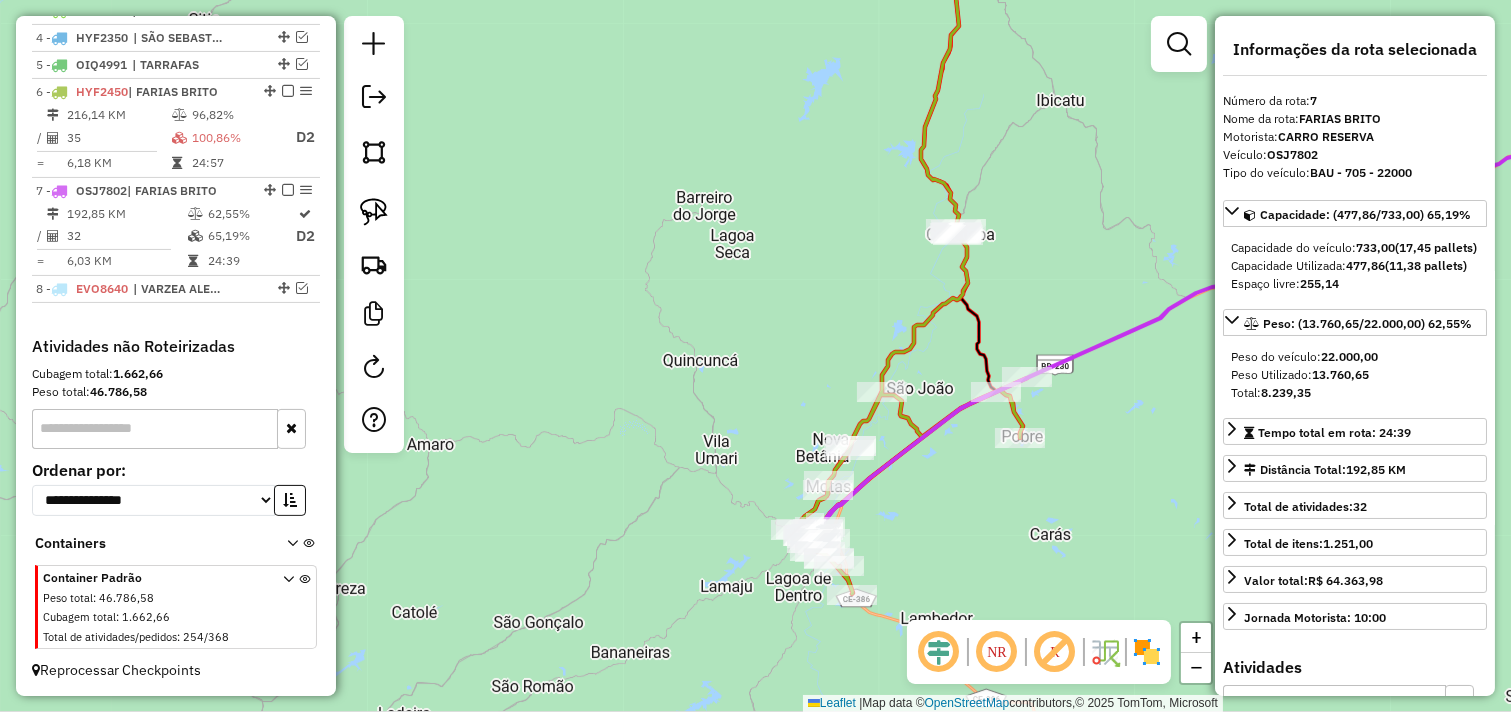 drag, startPoint x: 896, startPoint y: 608, endPoint x: 980, endPoint y: 461, distance: 169.30742 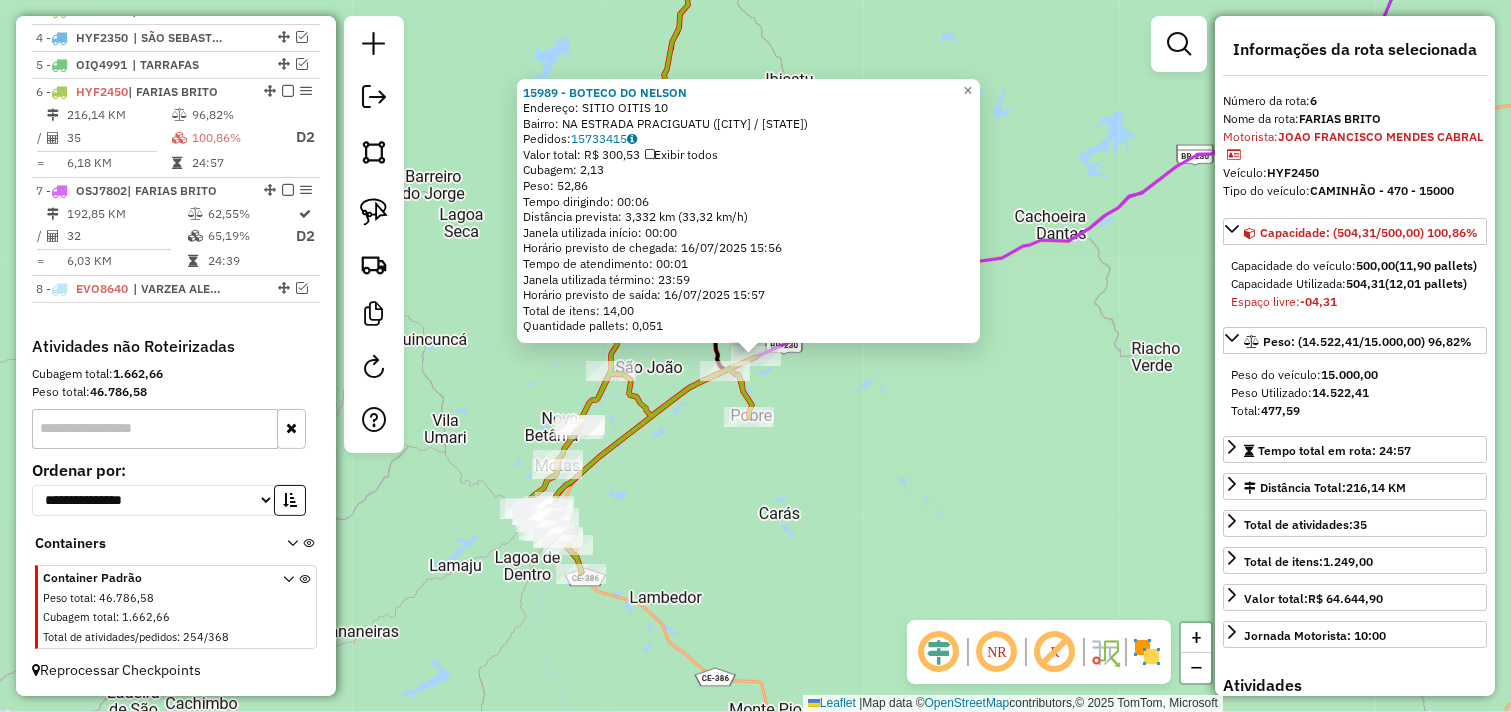 drag, startPoint x: 898, startPoint y: 400, endPoint x: 828, endPoint y: 374, distance: 74.672615 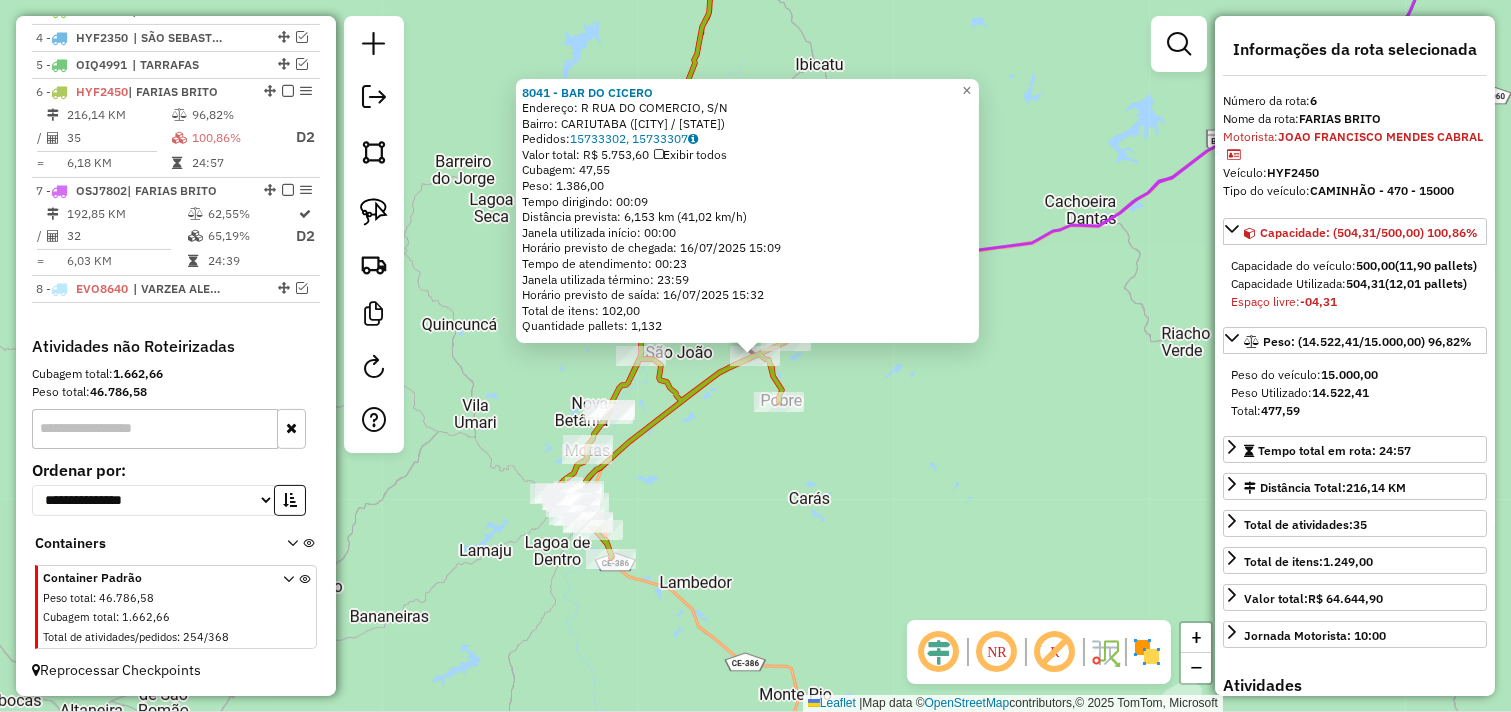 click on "8041 - BAR DO CICERO Endereço: R RUA DO COMERCIO, S/N Bairro: CARIUTABA ([CITY] / [STATE]) Pedidos: 15733302, 15733307 Valor total: R$ 5.753,60 Exibir todos Cubagem: 47,55 Peso: 1.386,00 Tempo dirigindo: 00:09 Distância prevista: 6,153 km (41,02 km/h) Janela utilizada início: 00:00 Horário previsto de chegada: 16/07/2025 15:09 Tempo de atendimento: 00:23 Janela utilizada término: 23:59 Horário previsto de saída: 16/07/2025 15:32 Total de itens: 102,00 Quantidade pallets: 1,132 × Janela de atendimento Grade de atendimento Capacidade Transportadoras Veículos Cliente Pedidos Rotas Selecione os dias de semana para filtrar as janelas de atendimento Seg Ter Qua Qui Sex Sáb Dom Informe o período da janela de atendimento: De: Até: Filtrar exatamente a janela do cliente Considerar janela de atendimento padrão Selecione os dias de semana para filtrar as grades de atendimento Seg Ter Qua Qui Sex Sáb Dom Peso mínimo: Peso máximo: De:" 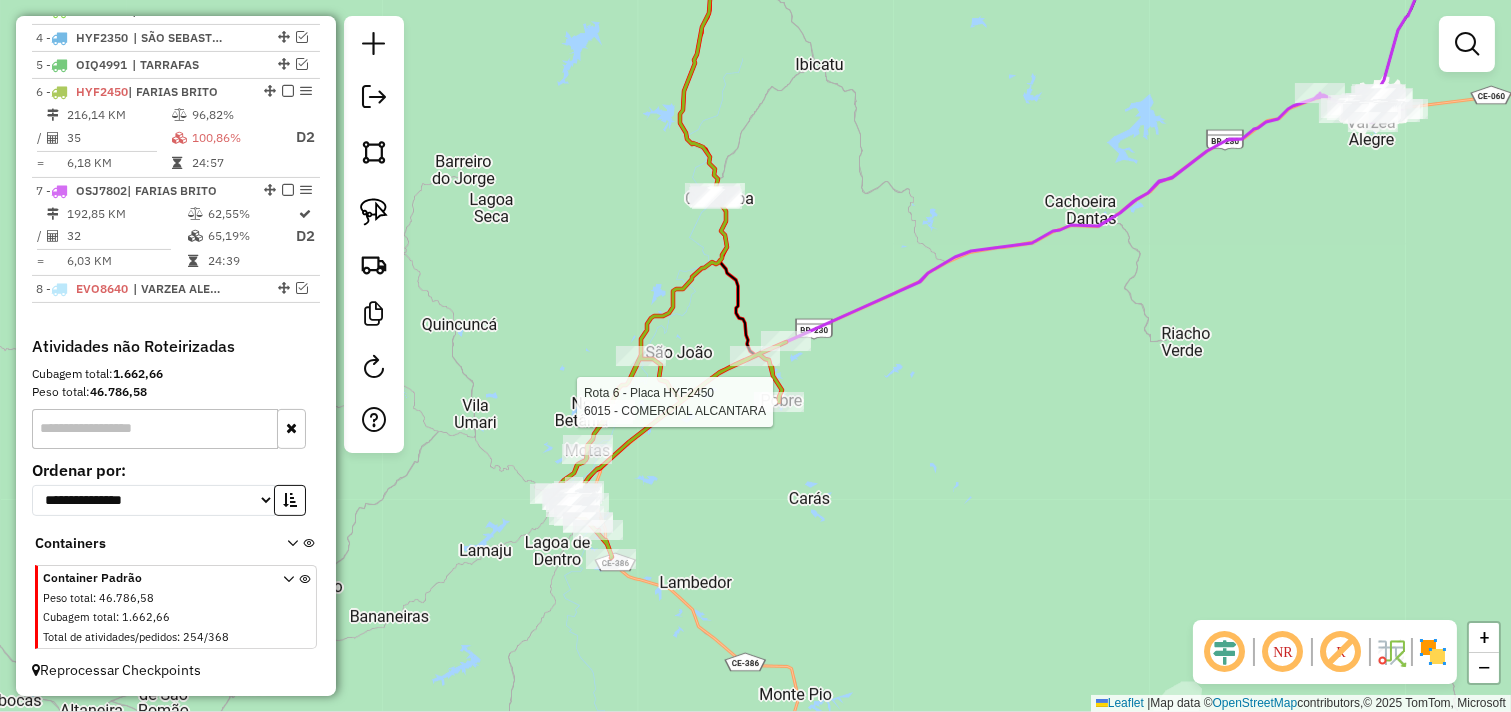 select on "*********" 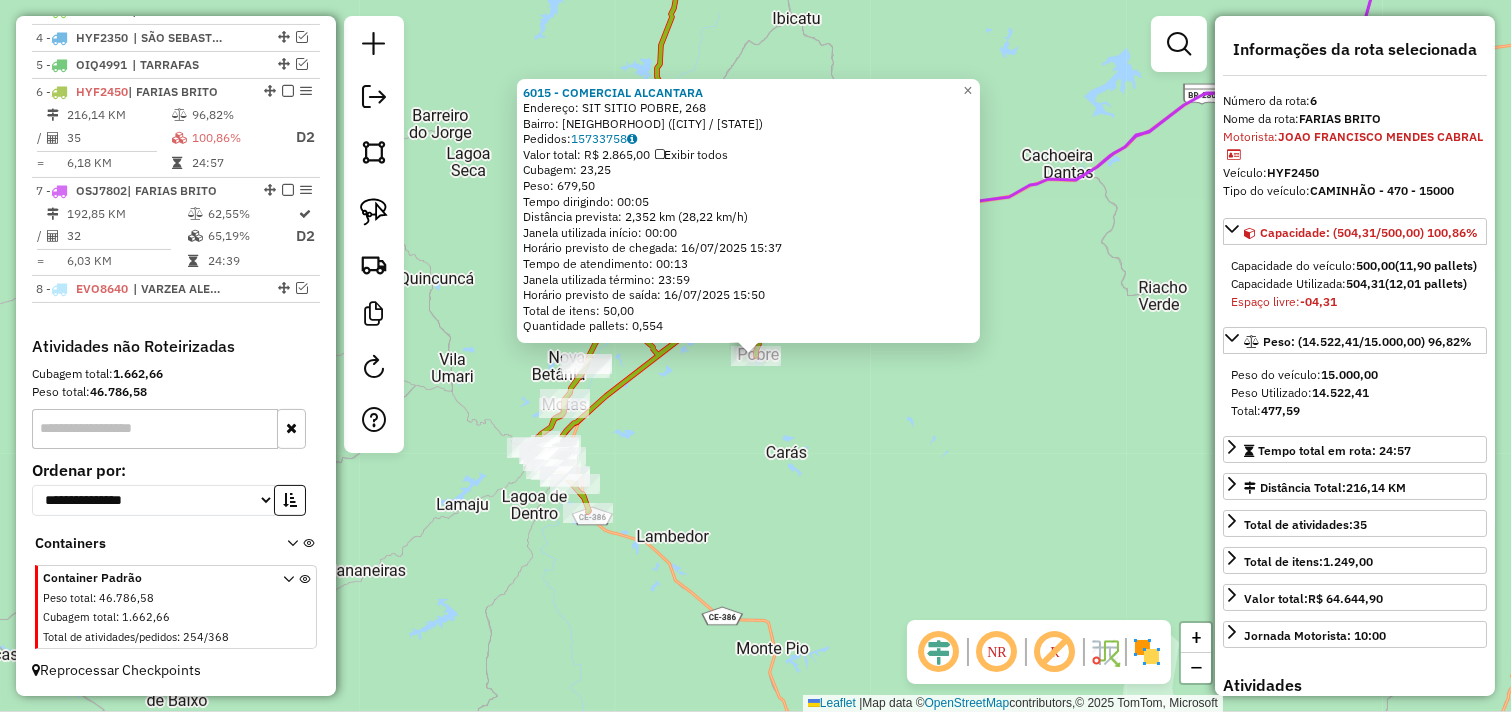 click on "[NUMBER] - [BRAND]" 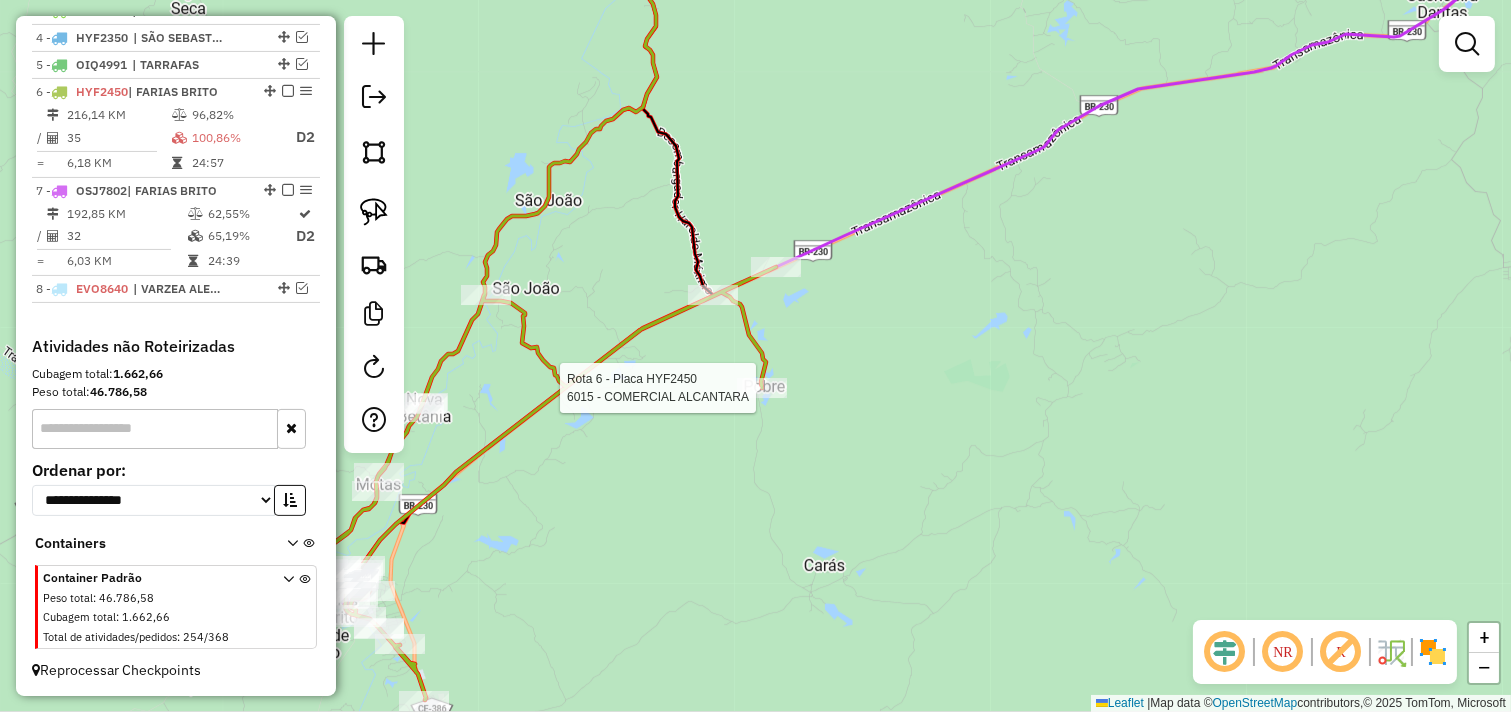 select on "*********" 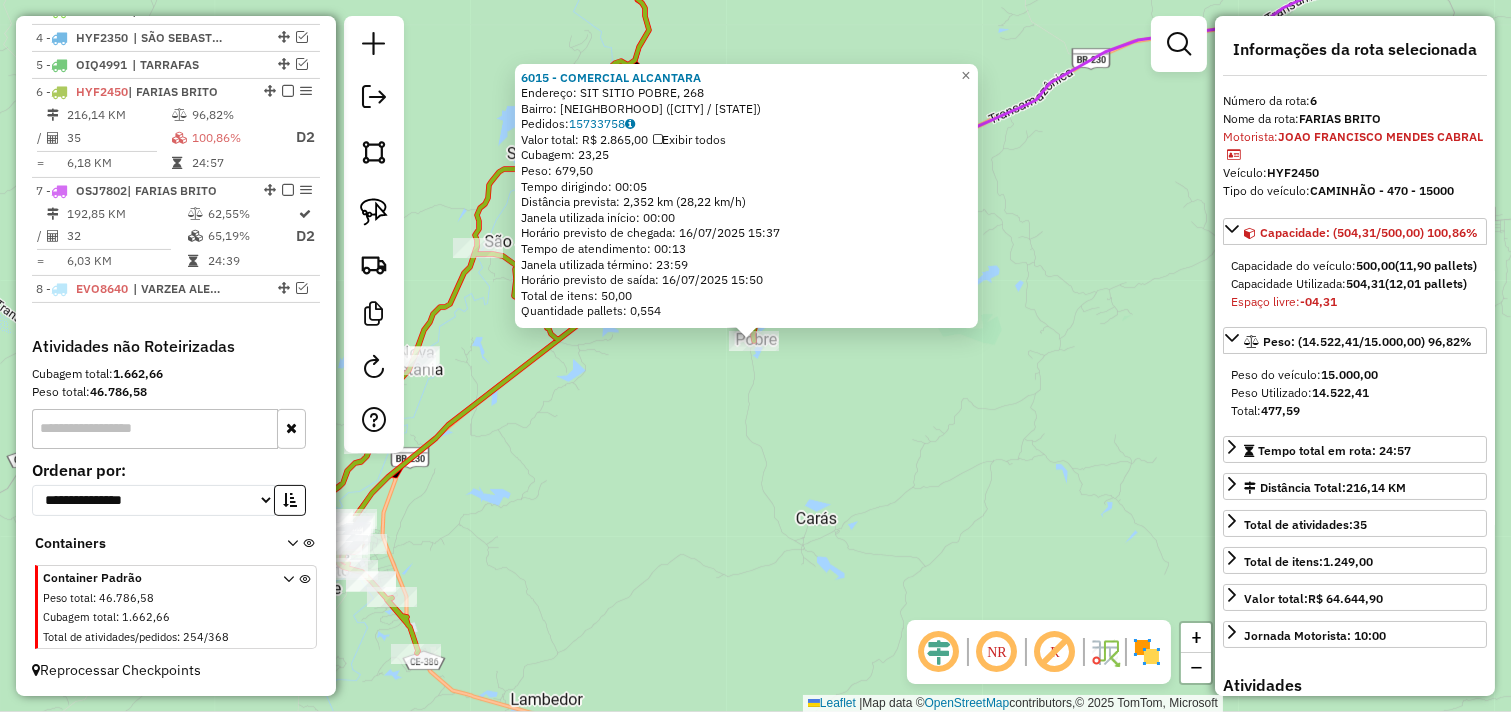 drag, startPoint x: 707, startPoint y: 385, endPoint x: 705, endPoint y: 368, distance: 17.117243 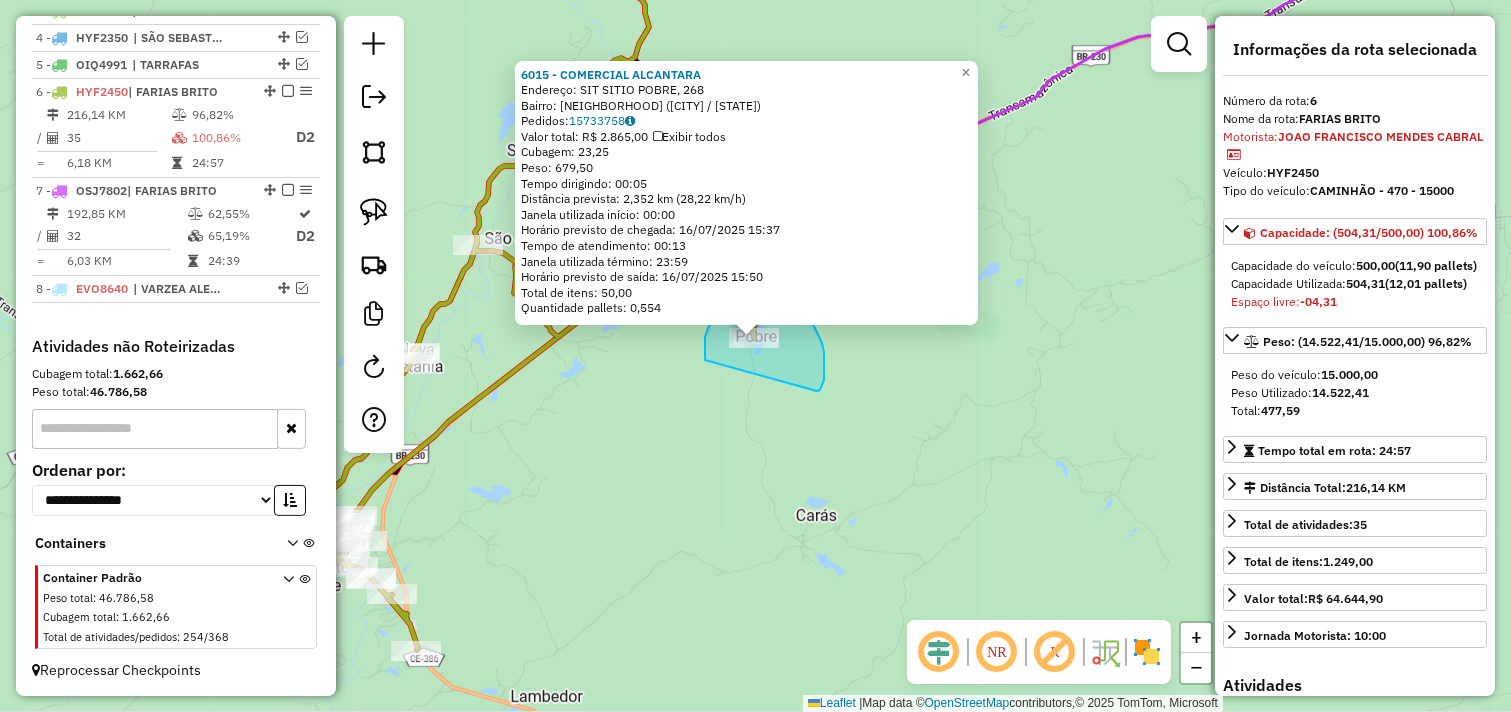 drag, startPoint x: 705, startPoint y: 354, endPoint x: 816, endPoint y: 394, distance: 117.98729 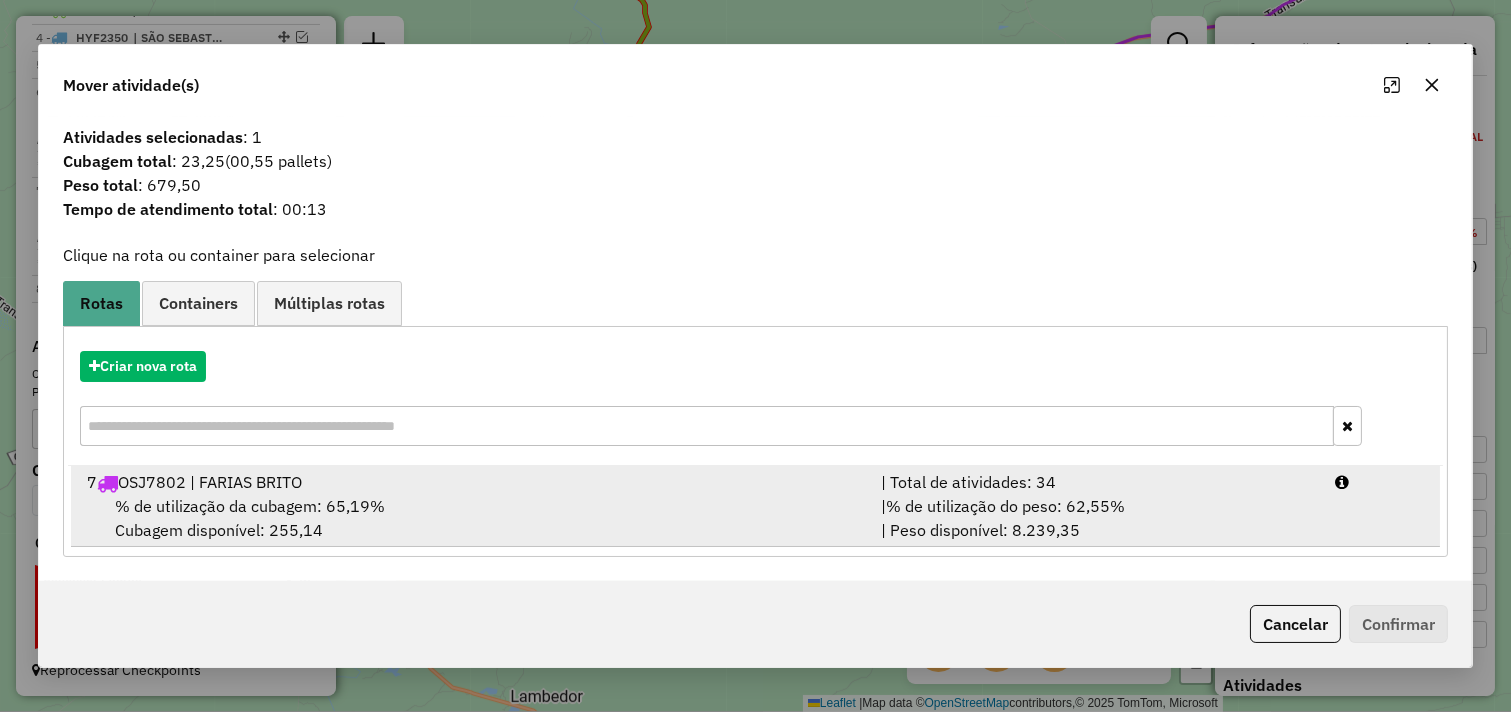 drag, startPoint x: 841, startPoint y: 508, endPoint x: 918, endPoint y: 518, distance: 77.64664 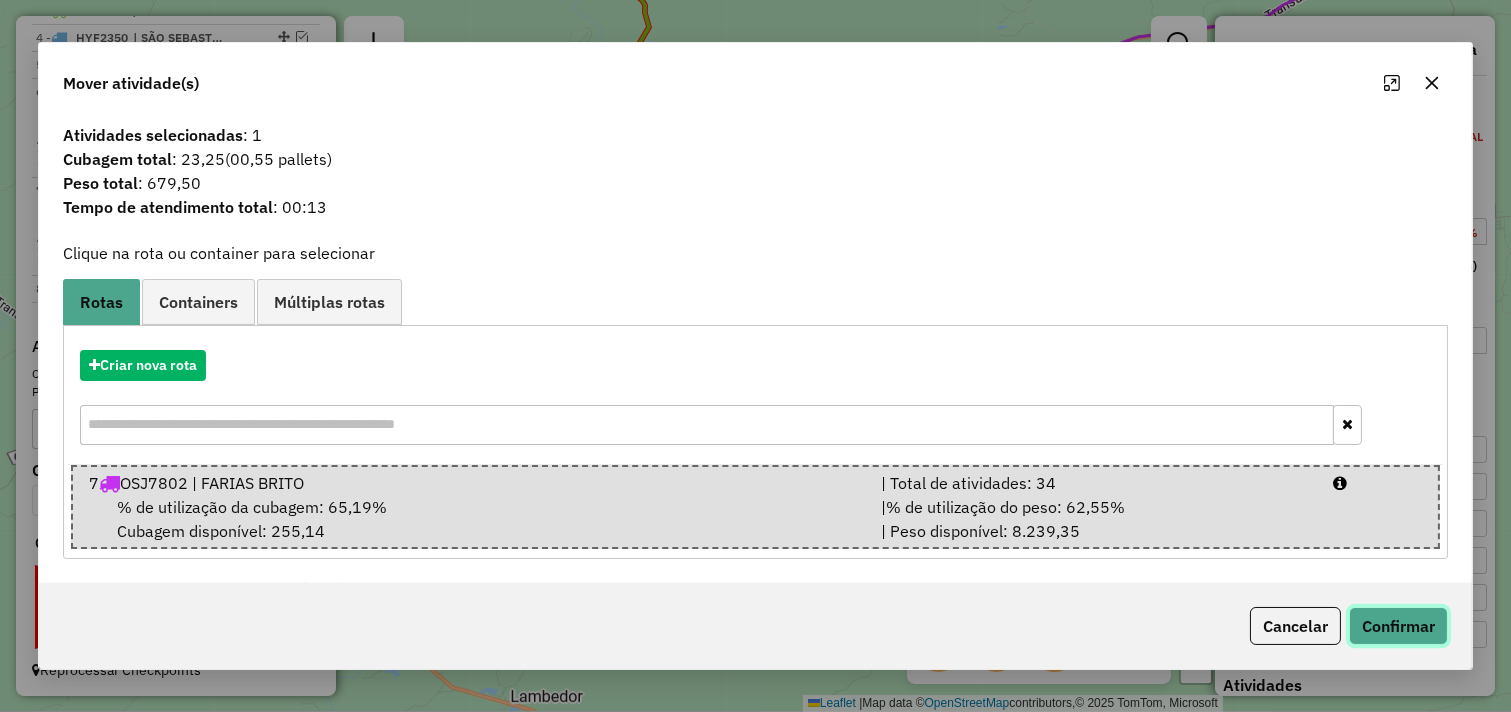 click on "Confirmar" 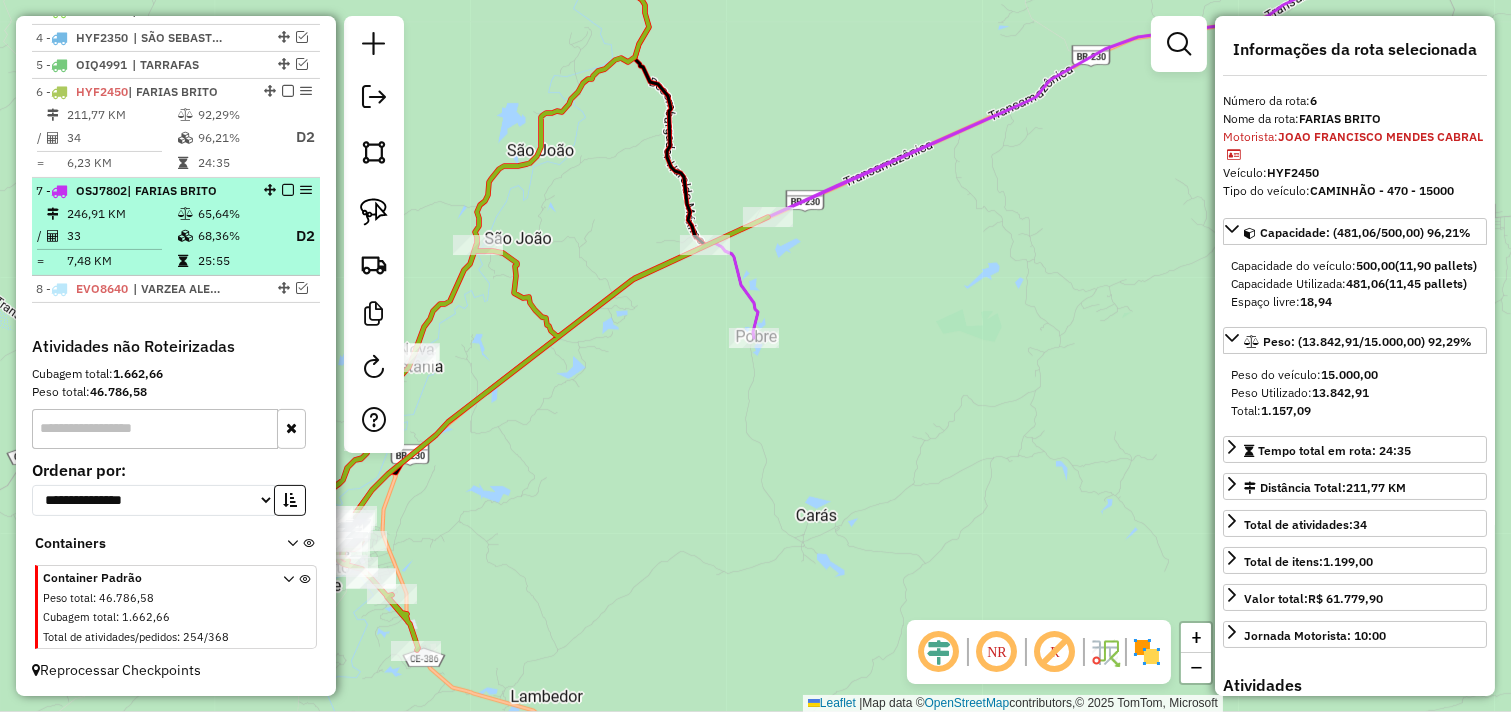 click on "68,36%" at bounding box center [237, 236] 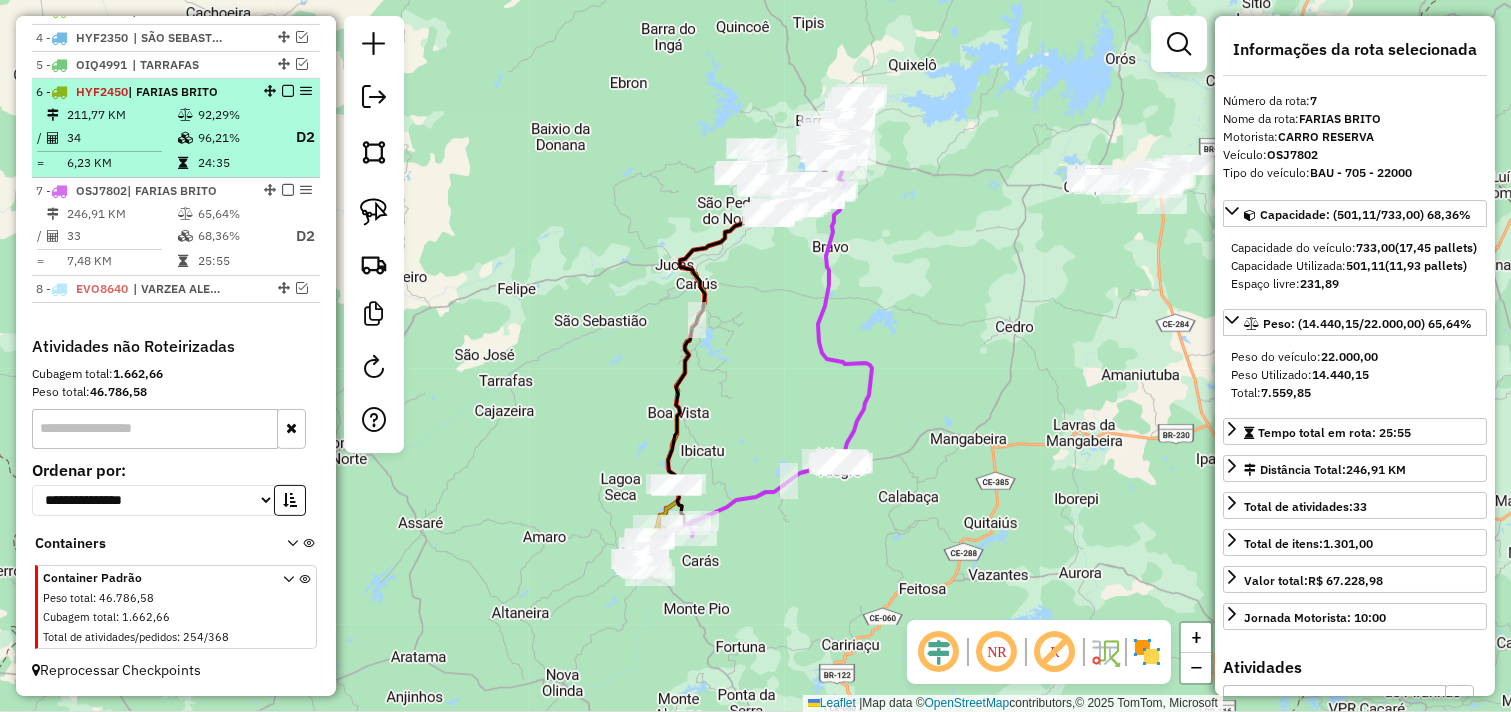 click at bounding box center [185, 138] 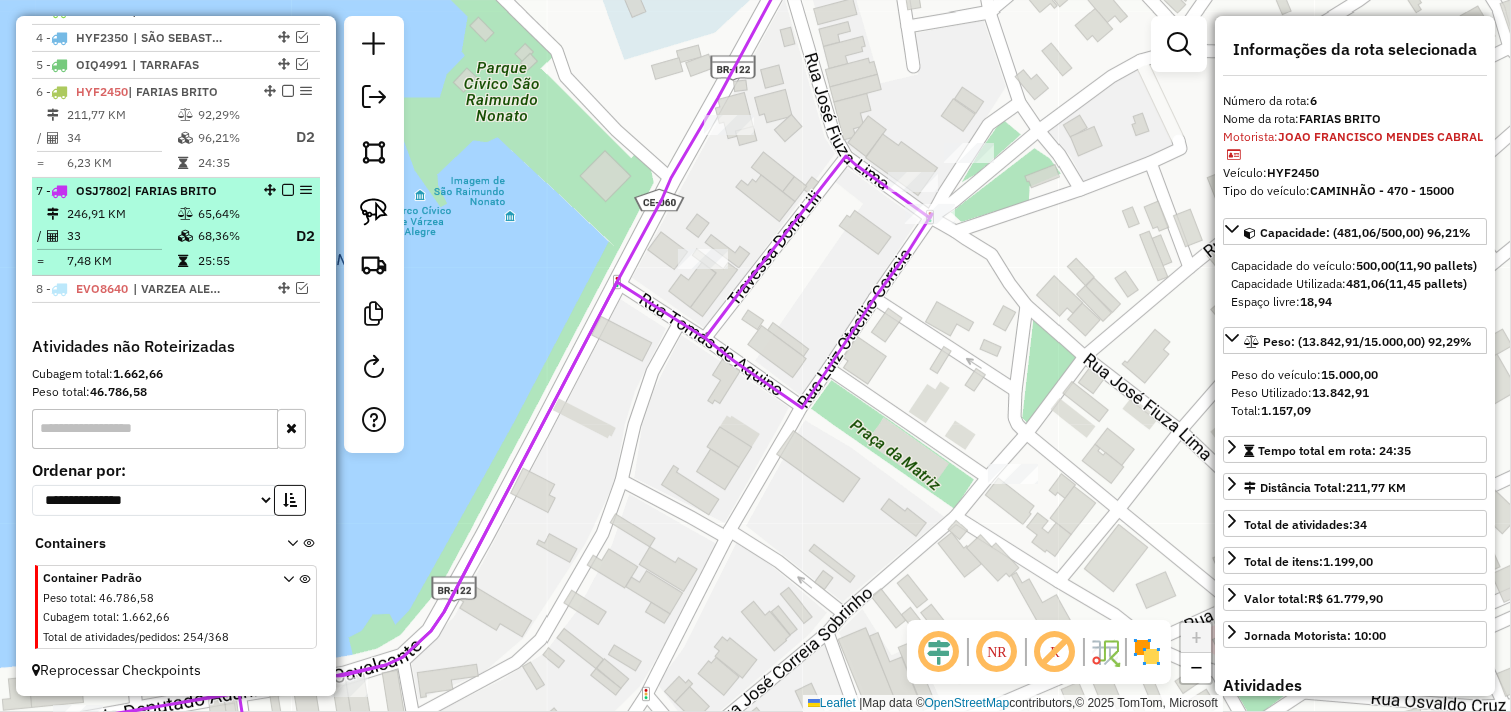 click on "33" at bounding box center (121, 236) 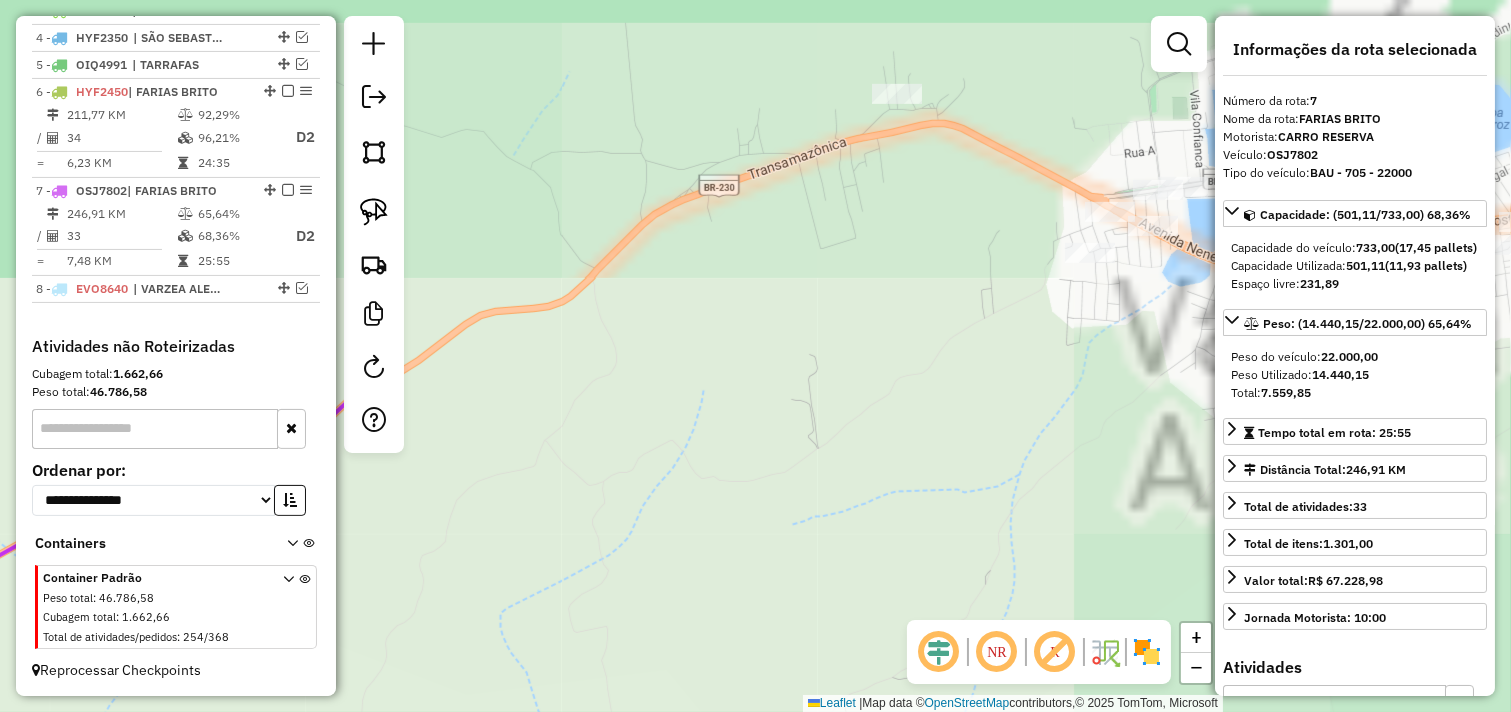 drag, startPoint x: 927, startPoint y: 350, endPoint x: 453, endPoint y: 755, distance: 623.4589 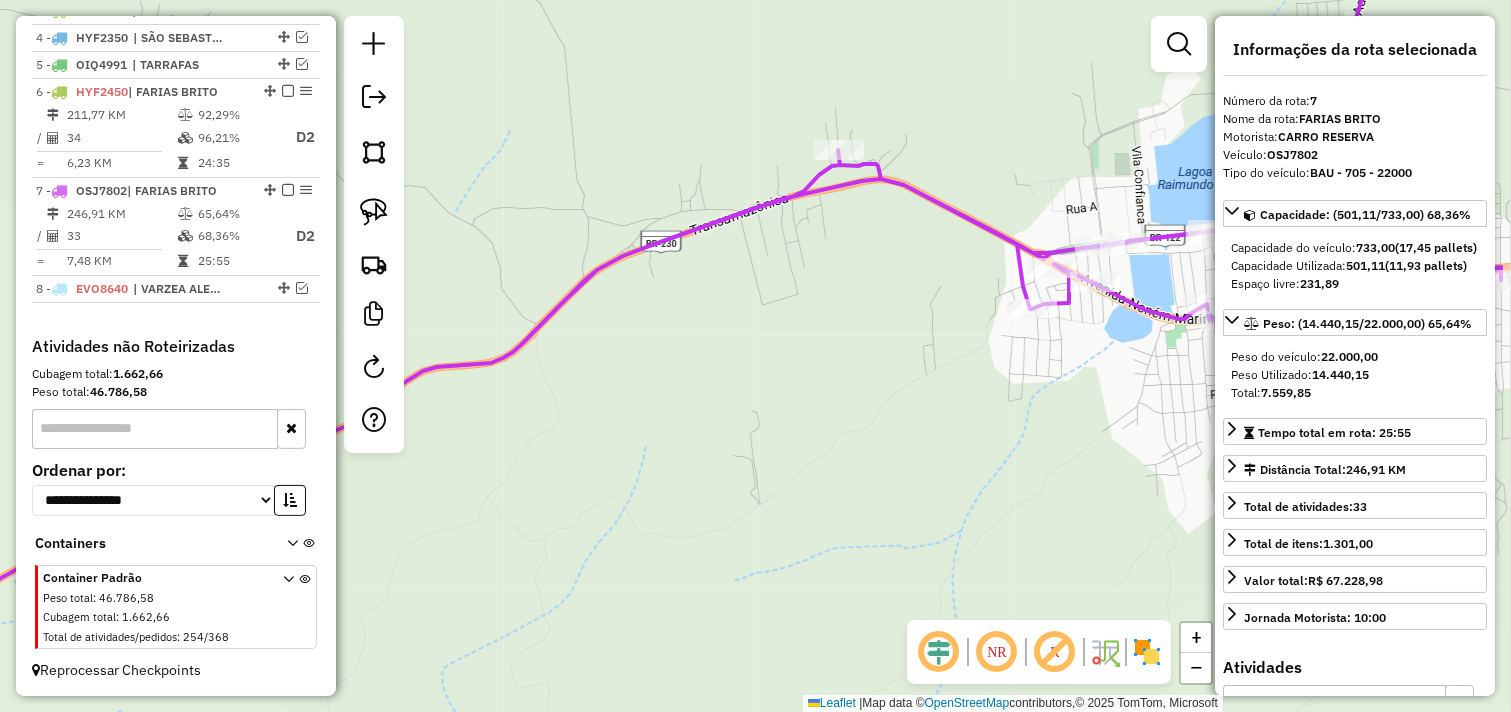drag, startPoint x: 906, startPoint y: 407, endPoint x: 73, endPoint y: 733, distance: 894.5194 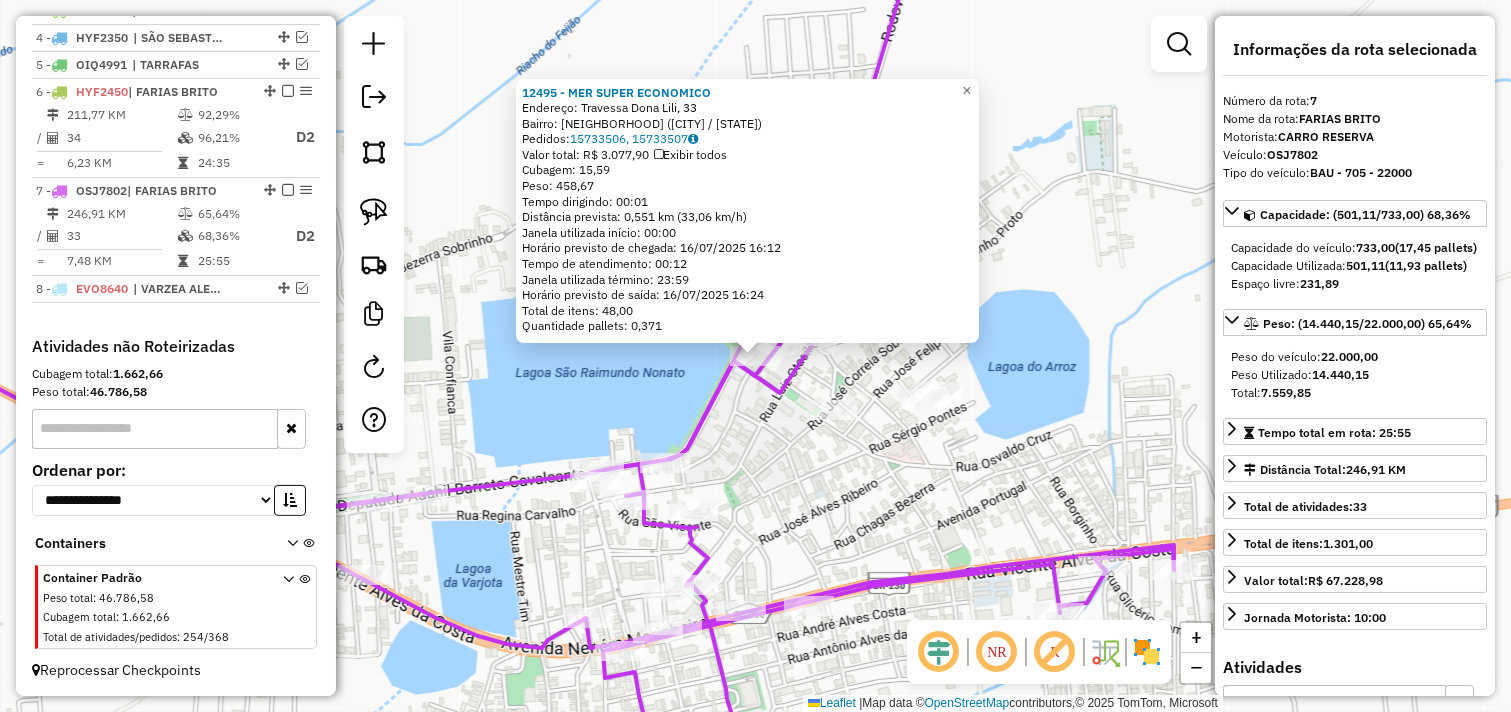 click on "[NUMBER] - [BUSINESS_NAME] Endereço: Travessa [PERSON_NAME], [NUMBER] Bairro: [NEIGHBORHOOD_NAME] ([CITY] / CE) Pedidos: [ORDER_ID], [ORDER_ID] Valor total: R$ [PRICE] Exibir todos Cubagem: [CUBAGE] Peso: [WEIGHT] Tempo dirigindo: [TIME] Distância prevista: [DISTANCE] km ([SPEED]) Janela utilizada início: [TIME] Horário previsto de chegada: [DATE] [TIME] Tempo de atendimento: [TIME] Janela utilizada término: [TIME] Horário previsto de saída: [DATE] [TIME] Total de itens: [ITEM_COUNT] Quantidade pallets: [PALLET_QUANTITY] × Janela de atendimento Grade de atendimento Capacidade Transportadoras Veículos Cliente Pedidos Rotas Selecione os dias de semana para filtrar as janelas de atendimento Seg Ter Qua Qui Sex Sáb Dom Informe o período da janela de atendimento: De: Até: Filtrar exatamente a janela do cliente Considerar janela de atendimento padrão Selecione os dias de semana para filtrar as grades de atendimento Seg Ter Qua Qui Sex Sáb Dom Peso mínimo: Peso máximo: De:" 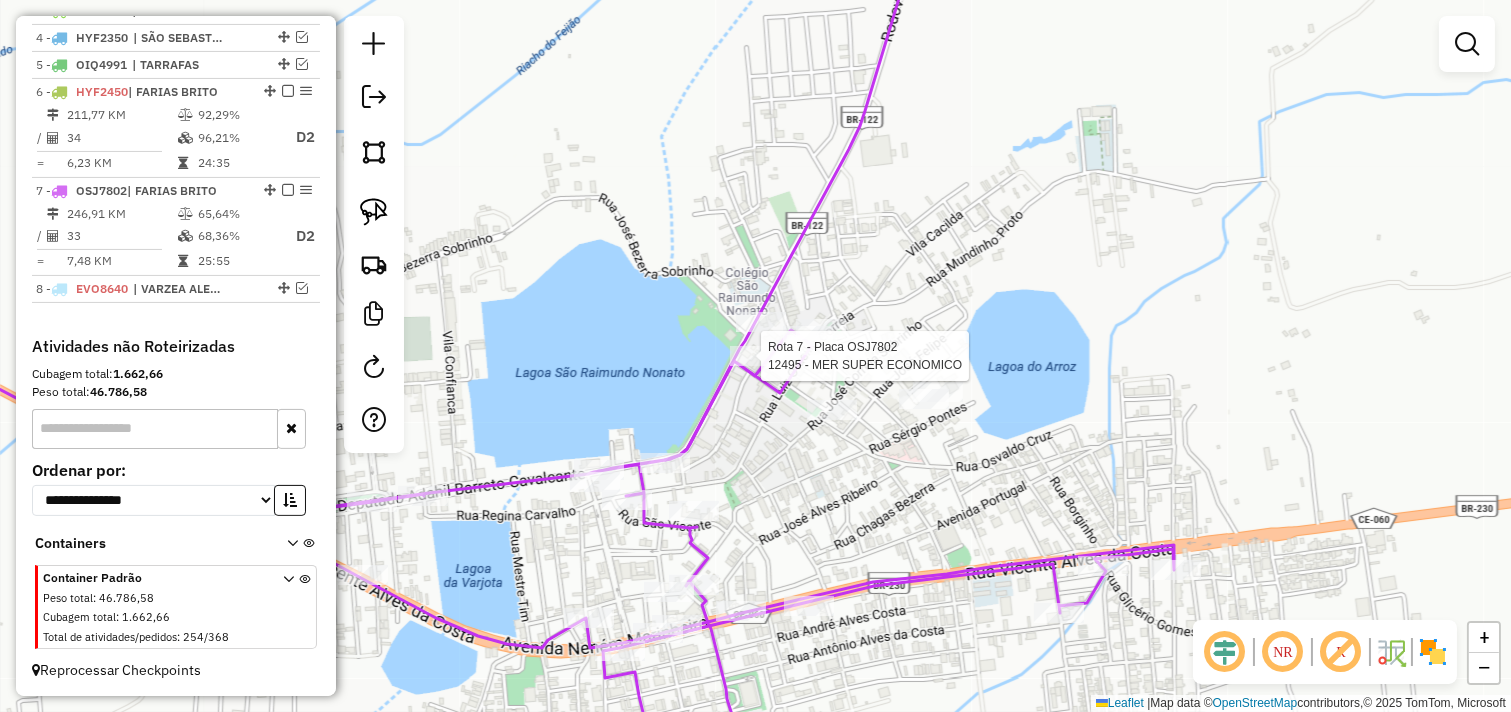 select on "*********" 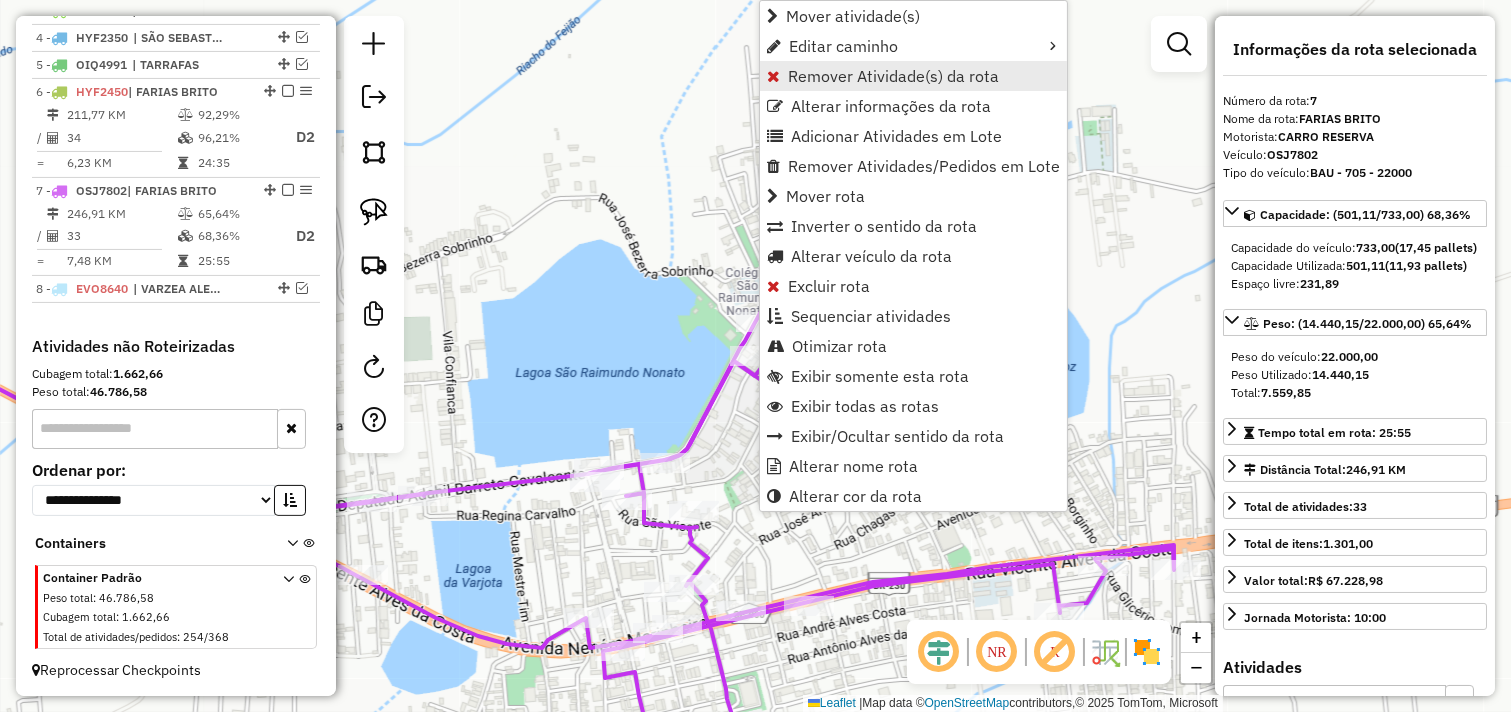 click on "Remover Atividade(s) da rota" at bounding box center [893, 76] 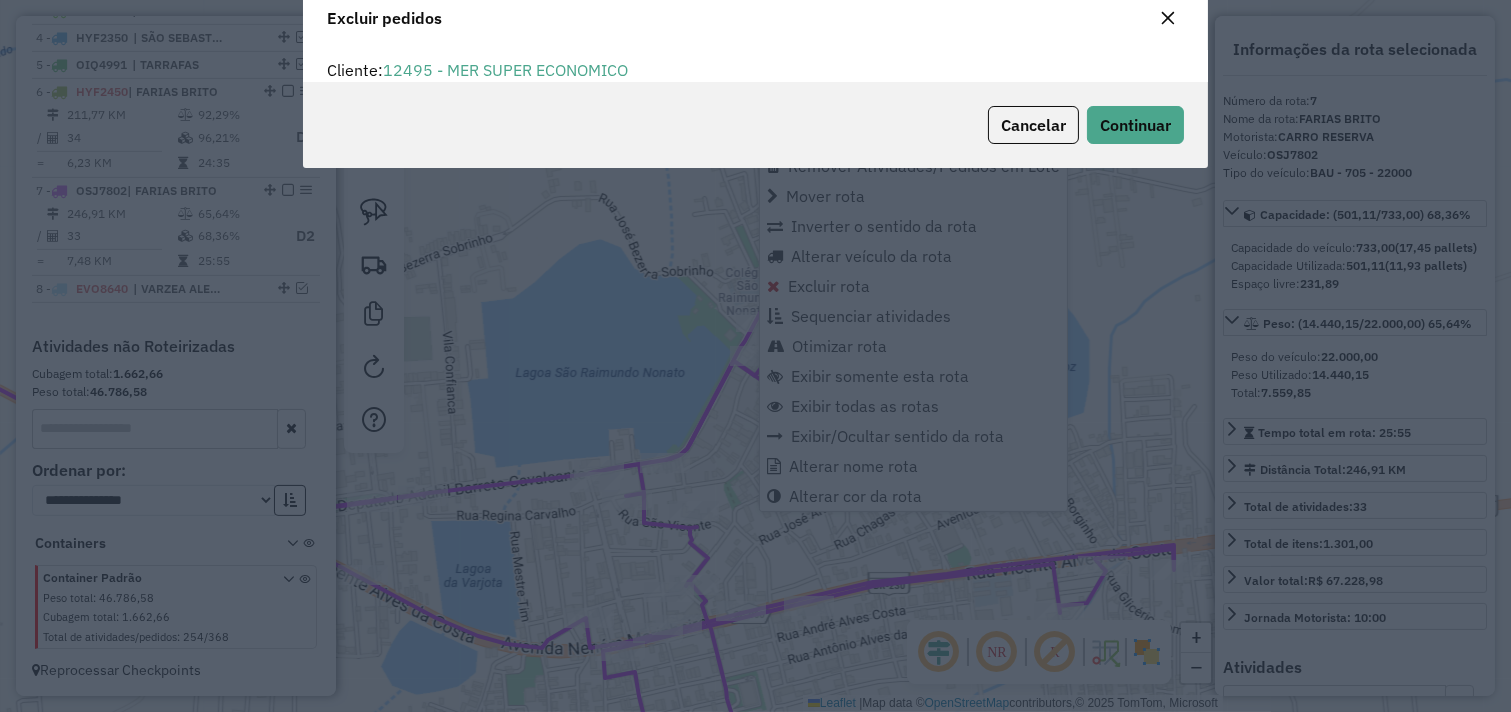 scroll, scrollTop: 0, scrollLeft: 0, axis: both 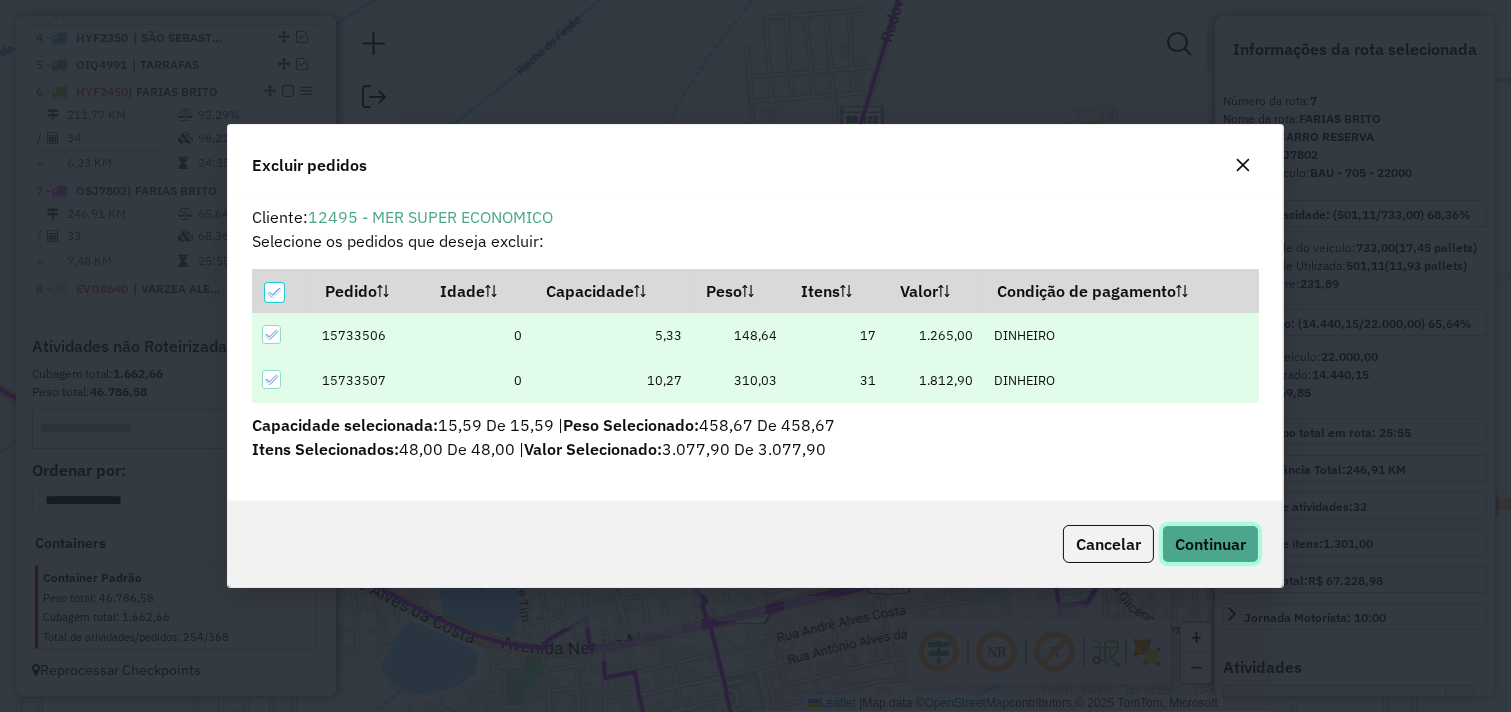 click on "Continuar" 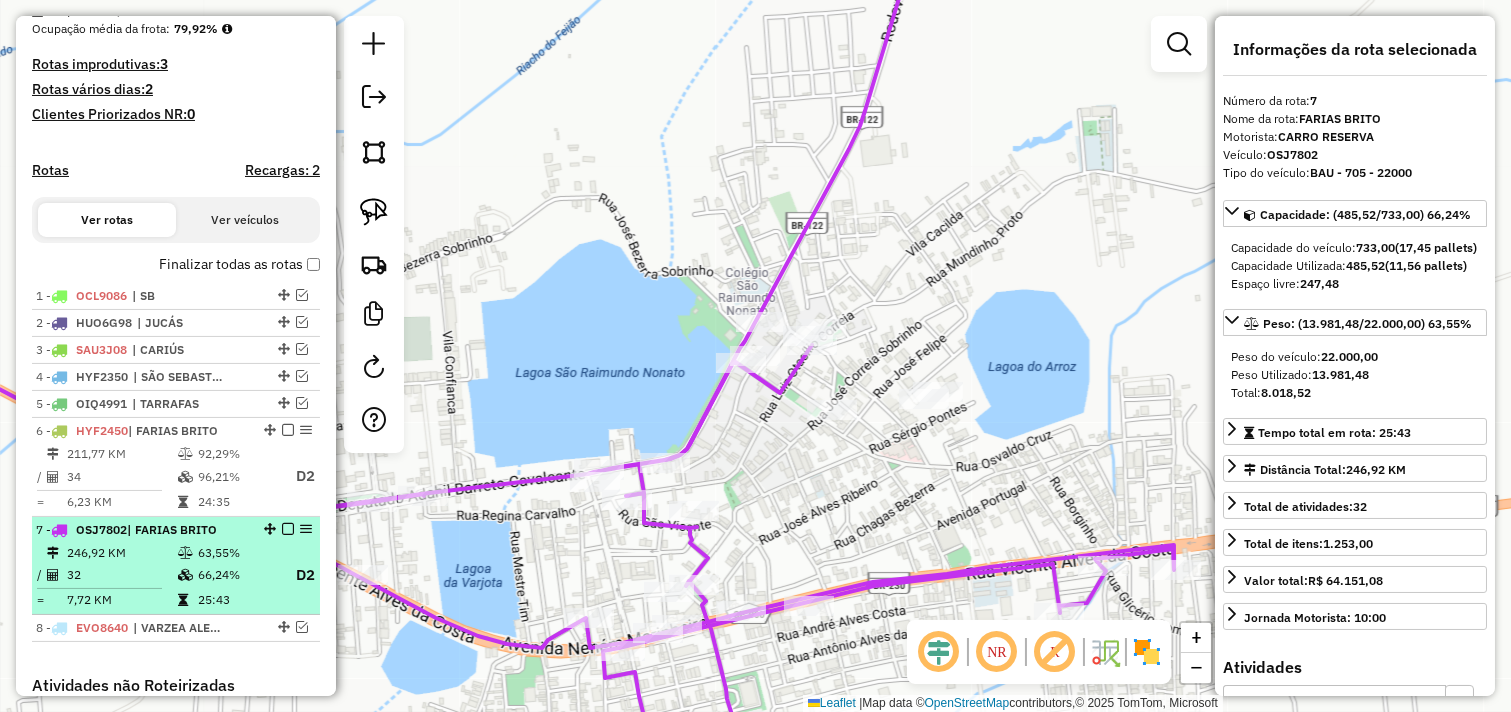 scroll, scrollTop: 735, scrollLeft: 0, axis: vertical 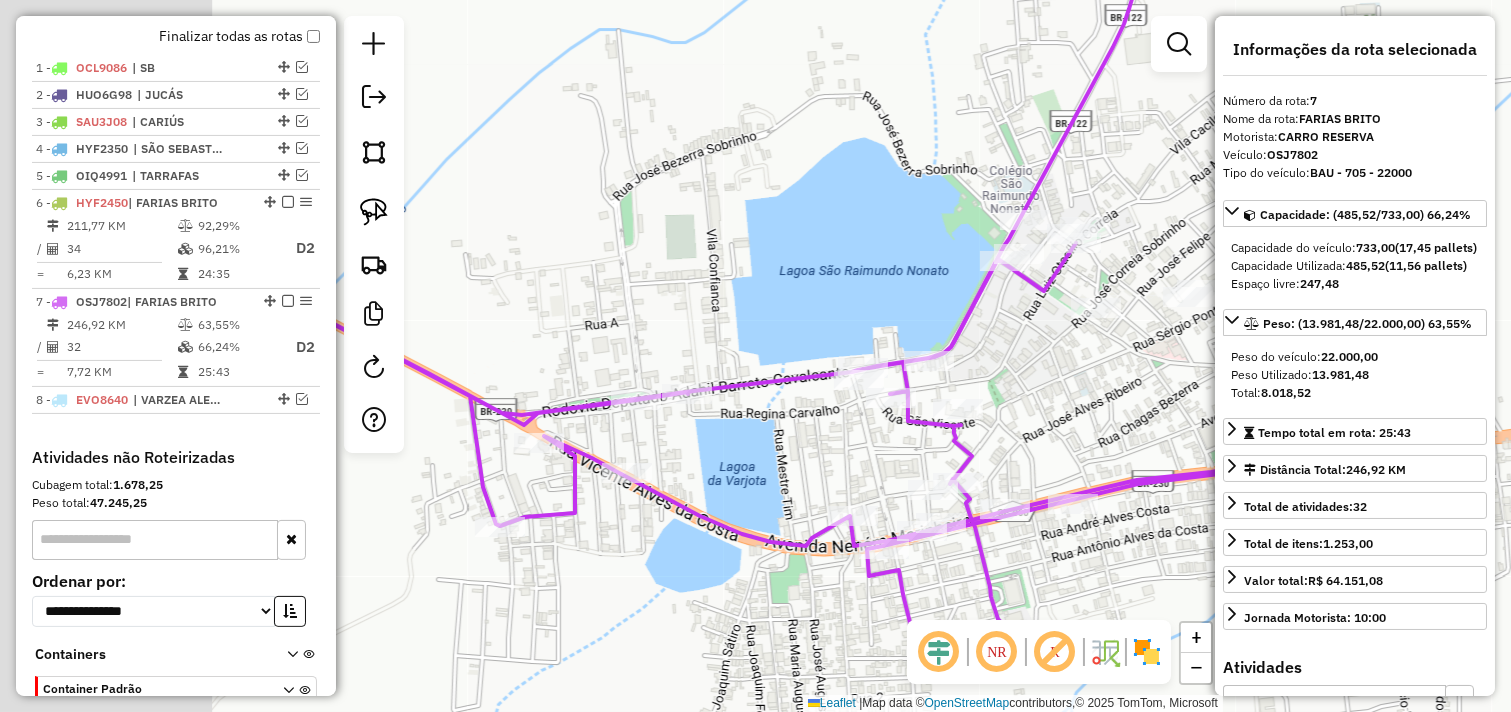drag, startPoint x: 526, startPoint y: 370, endPoint x: 748, endPoint y: 301, distance: 232.4758 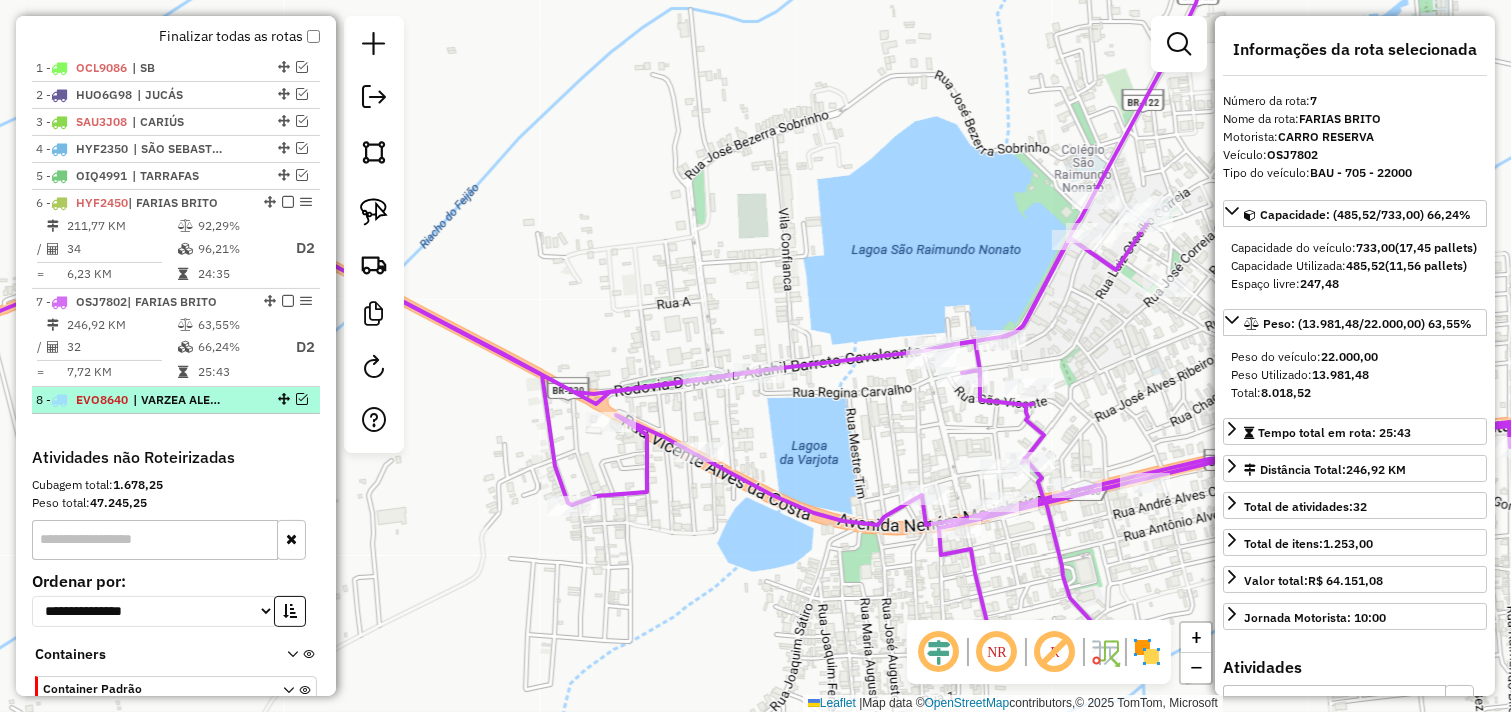click at bounding box center (302, 399) 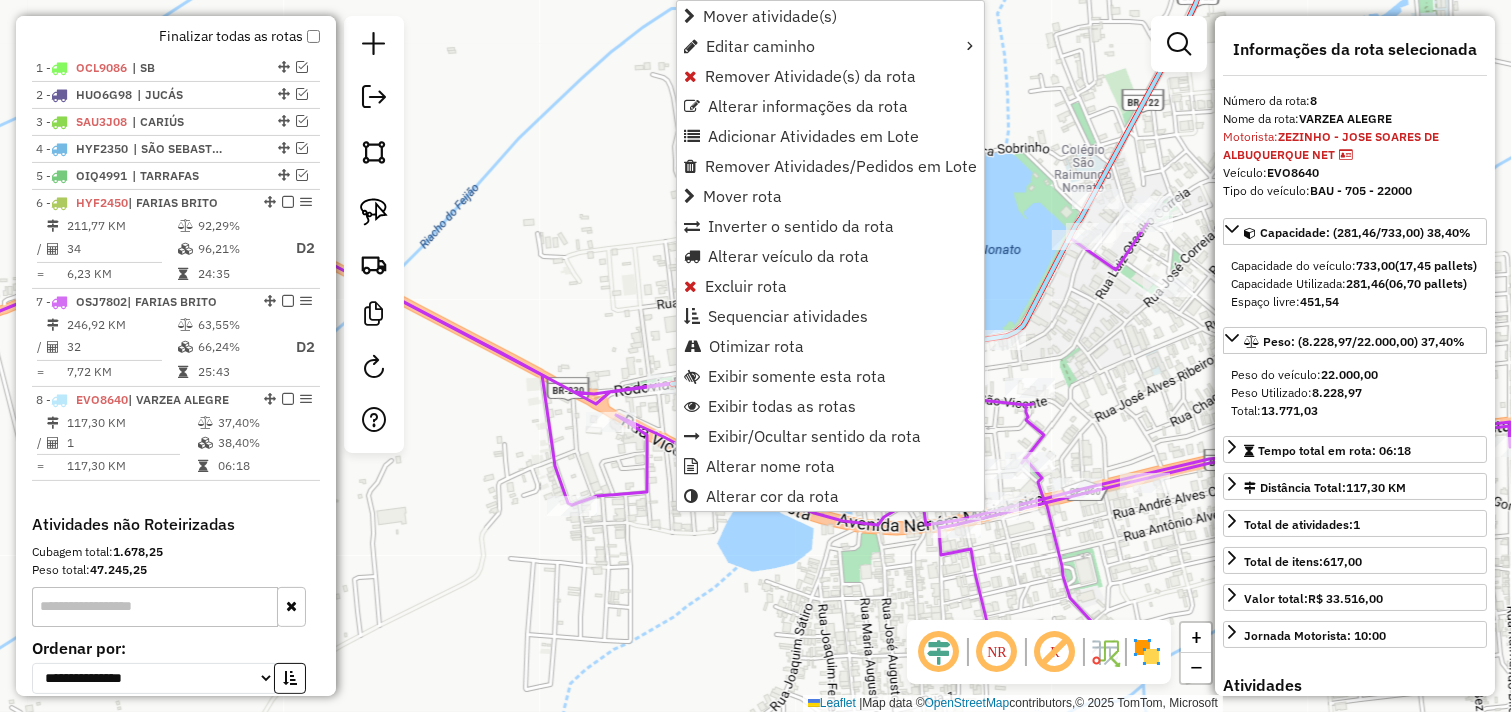 scroll, scrollTop: 913, scrollLeft: 0, axis: vertical 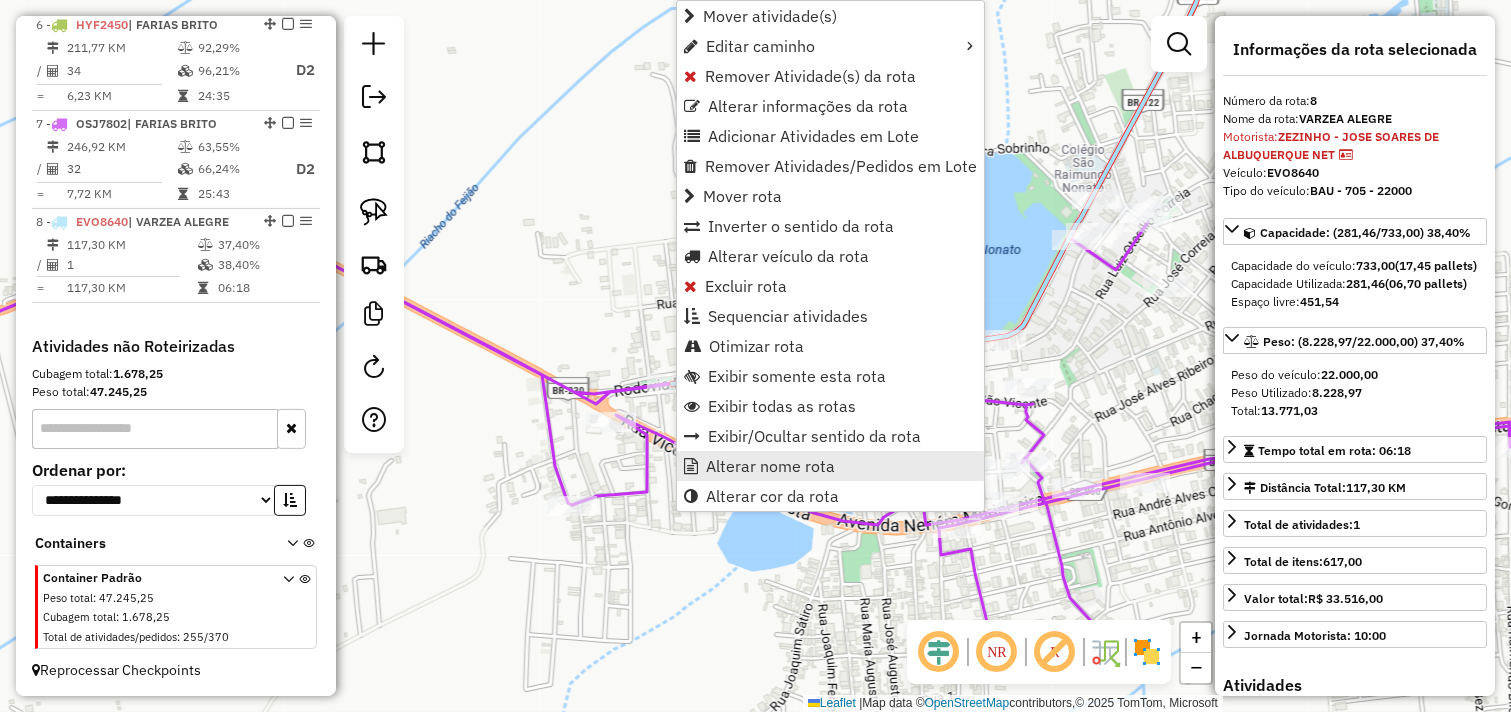 click on "Alterar nome rota" at bounding box center [770, 466] 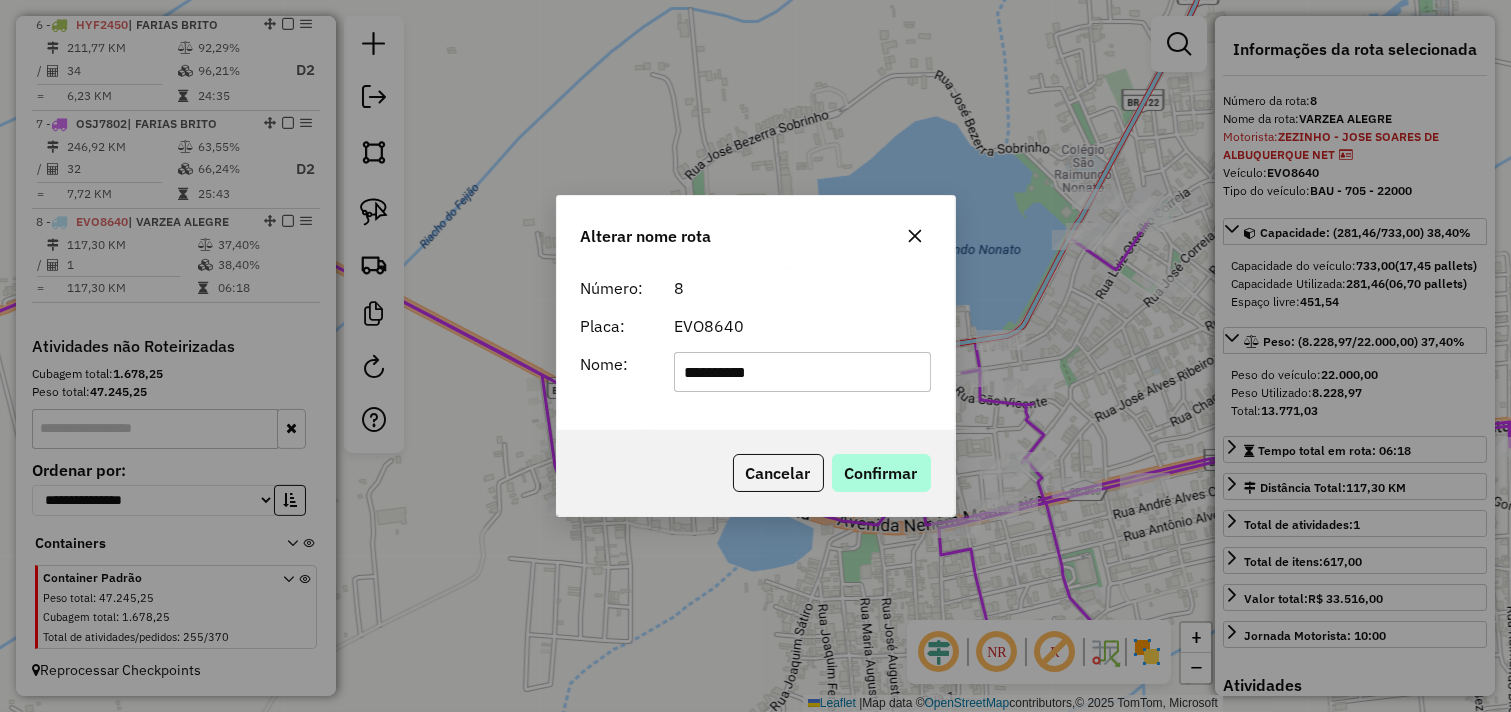 type on "**********" 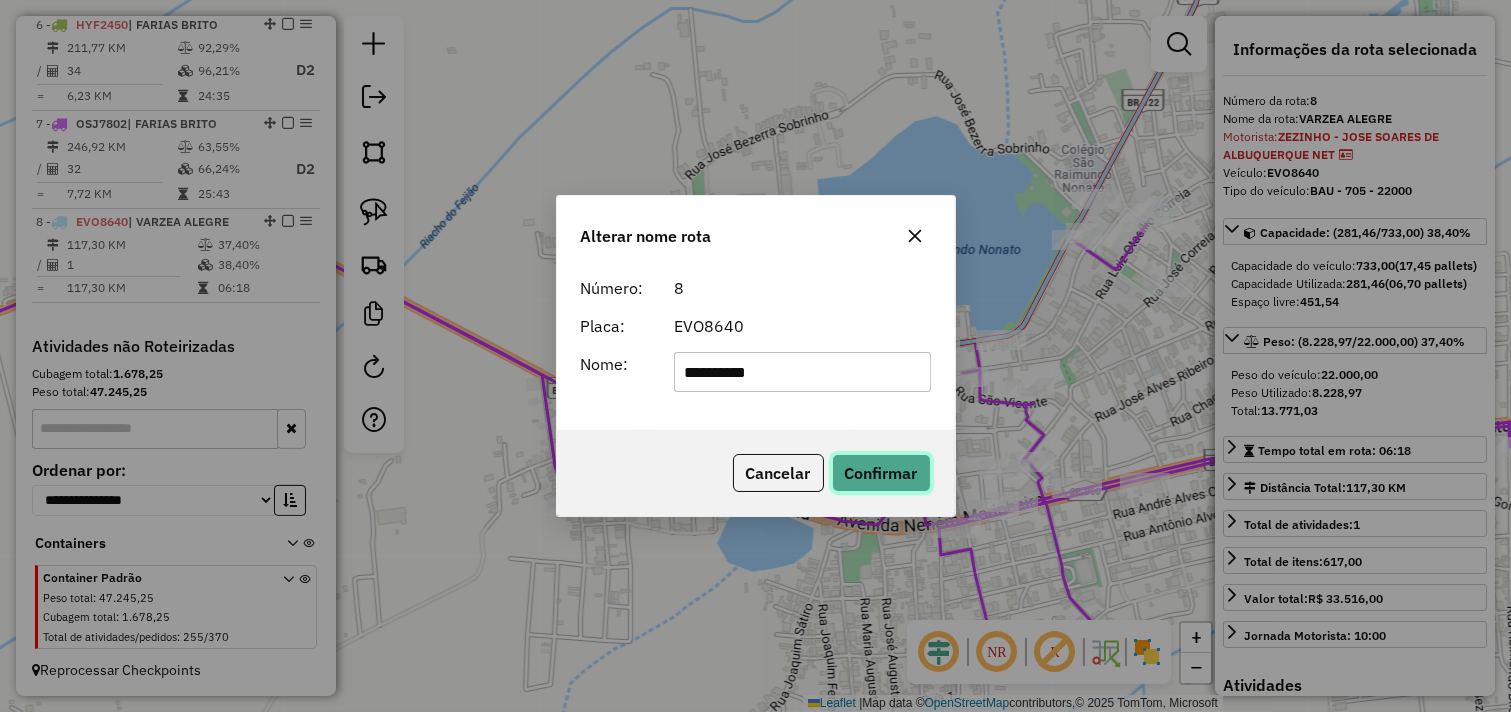 click on "Confirmar" 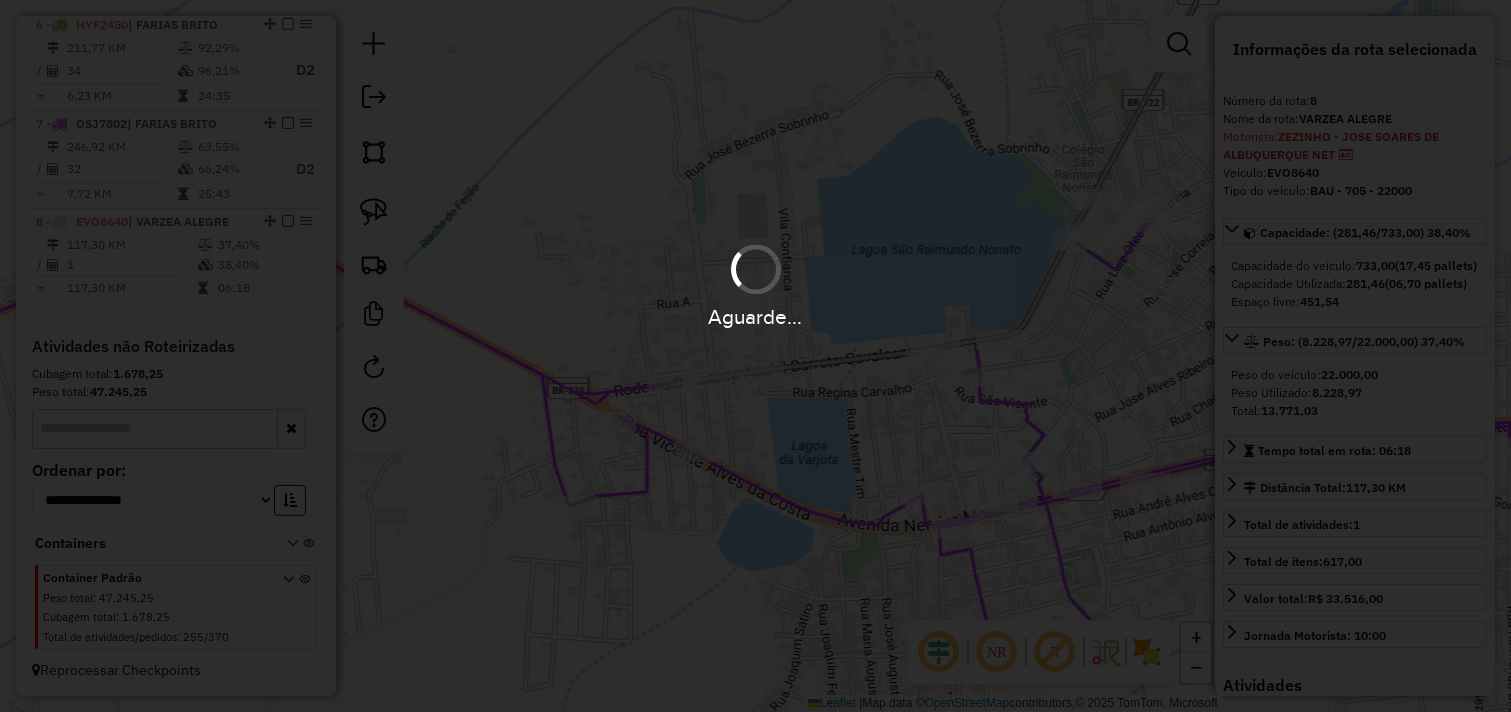 type 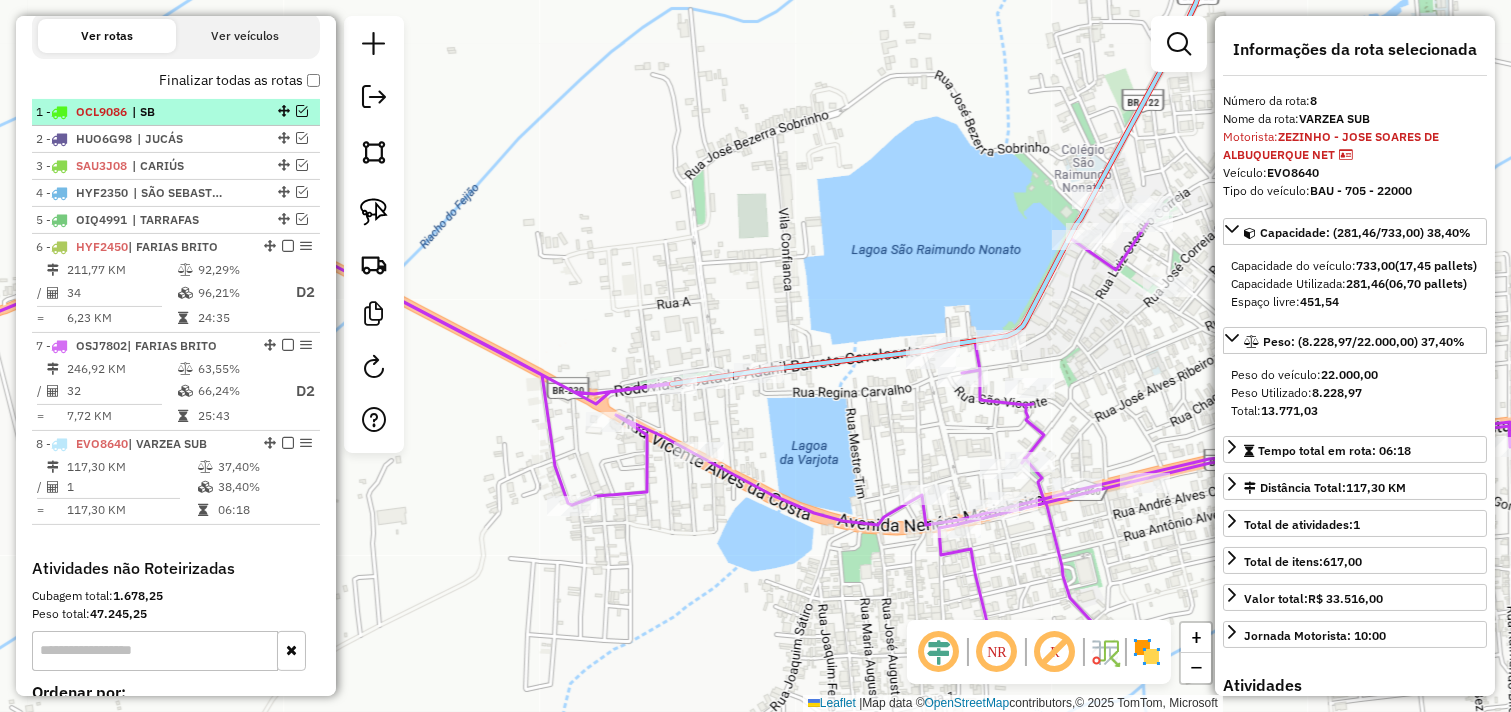 scroll, scrollTop: 580, scrollLeft: 0, axis: vertical 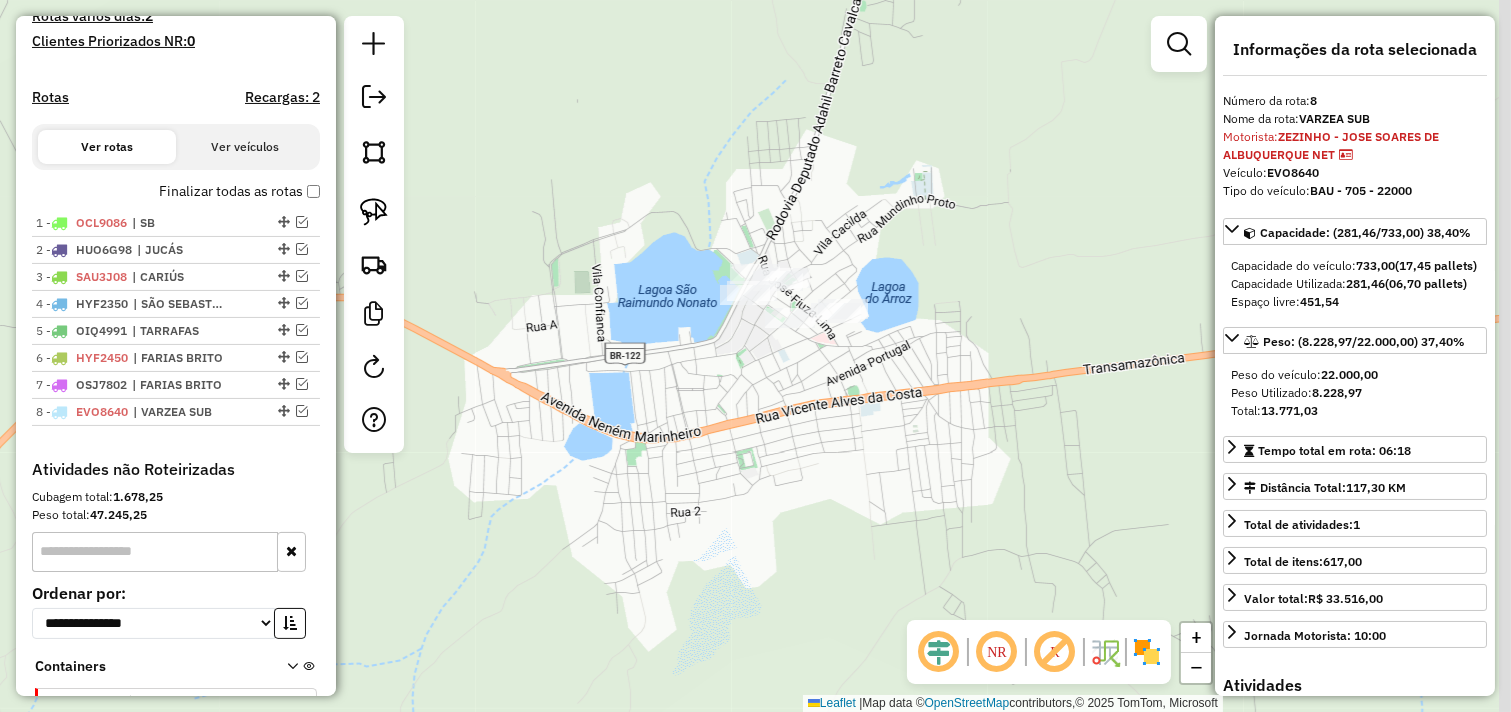 drag, startPoint x: 701, startPoint y: 383, endPoint x: 674, endPoint y: 384, distance: 27.018513 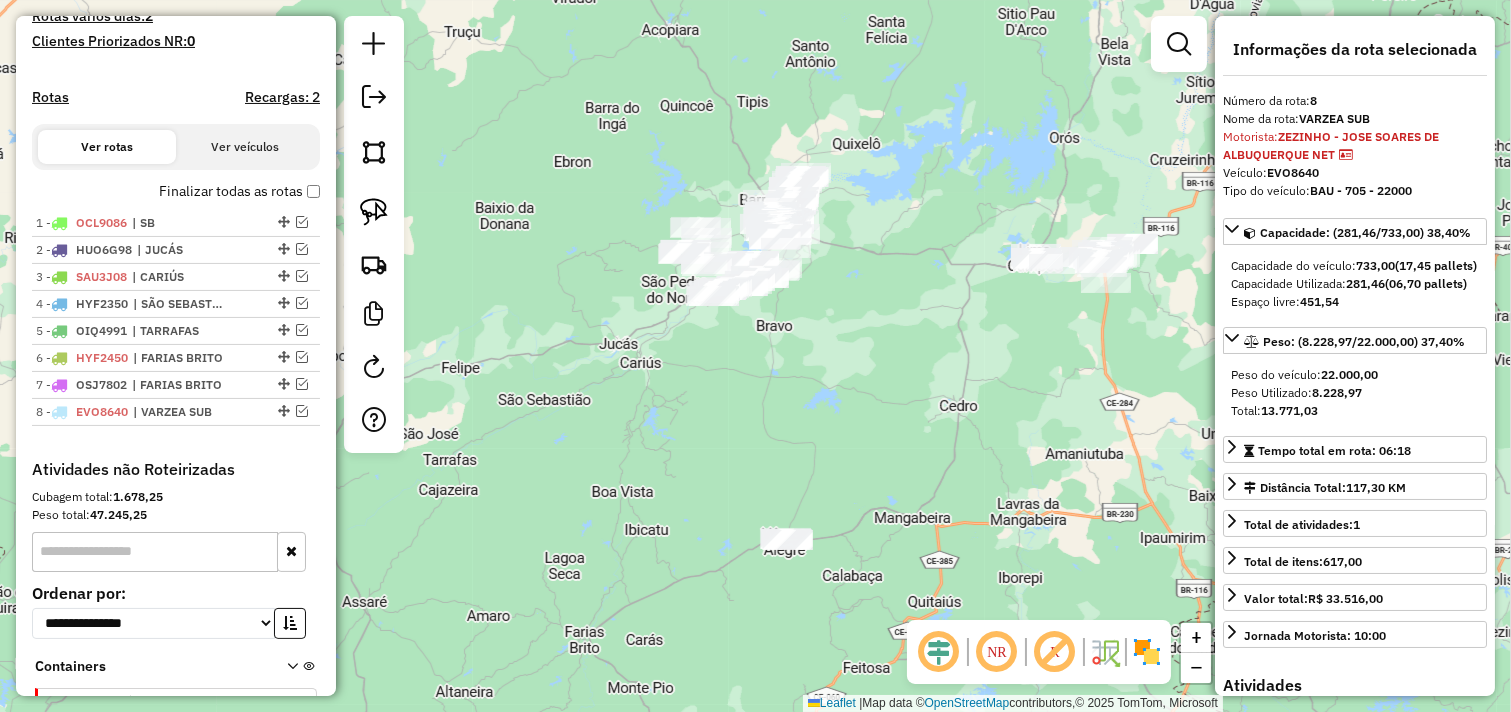 drag, startPoint x: 933, startPoint y: 281, endPoint x: 891, endPoint y: 441, distance: 165.42067 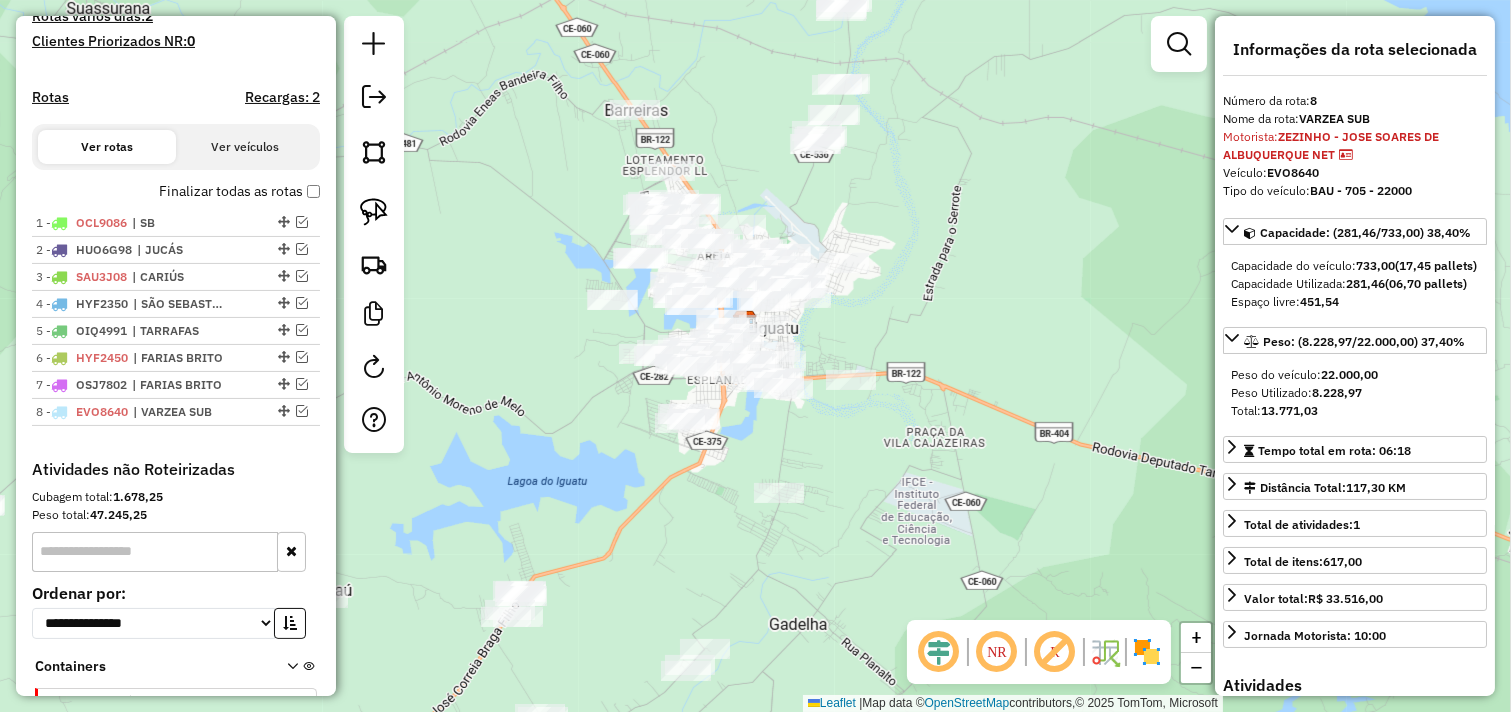drag, startPoint x: 955, startPoint y: 113, endPoint x: 950, endPoint y: 132, distance: 19.646883 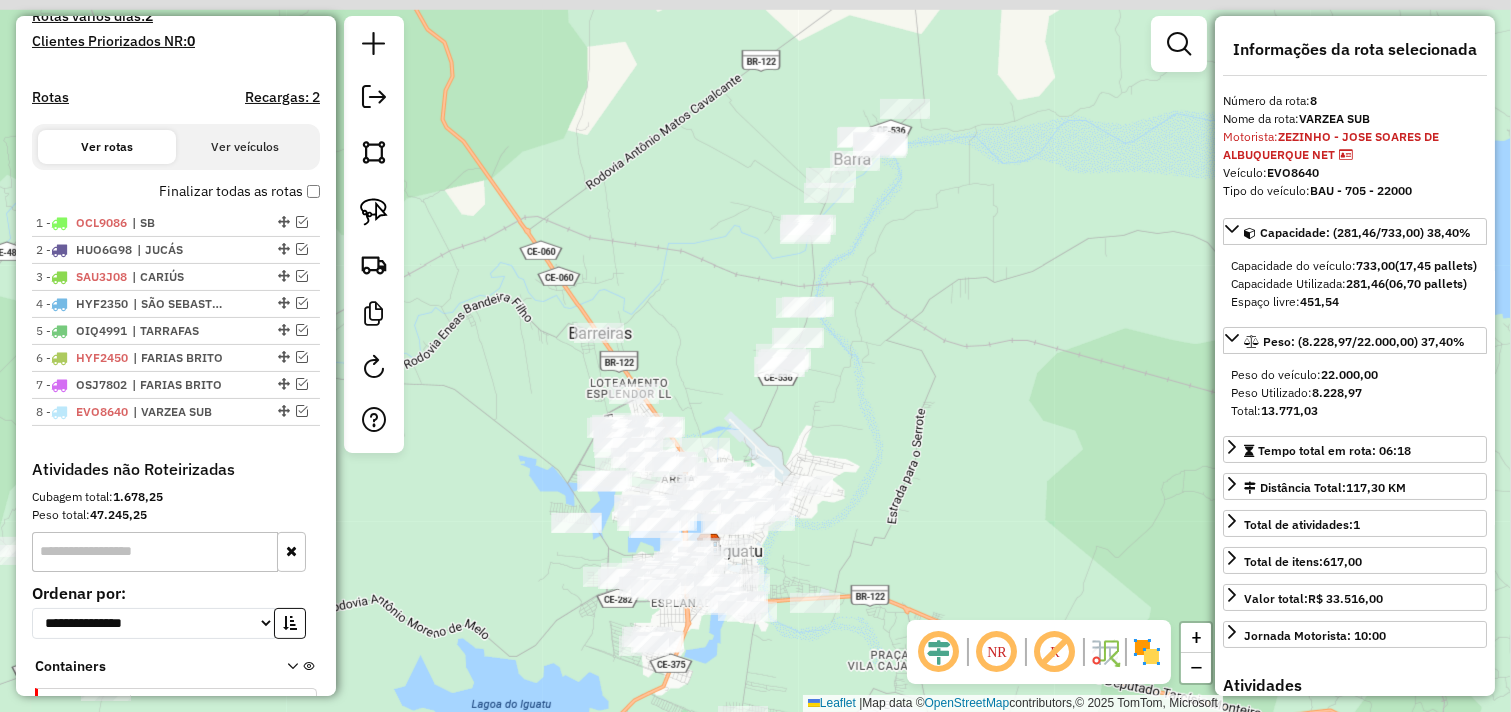 drag, startPoint x: 937, startPoint y: 163, endPoint x: 892, endPoint y: 408, distance: 249.09837 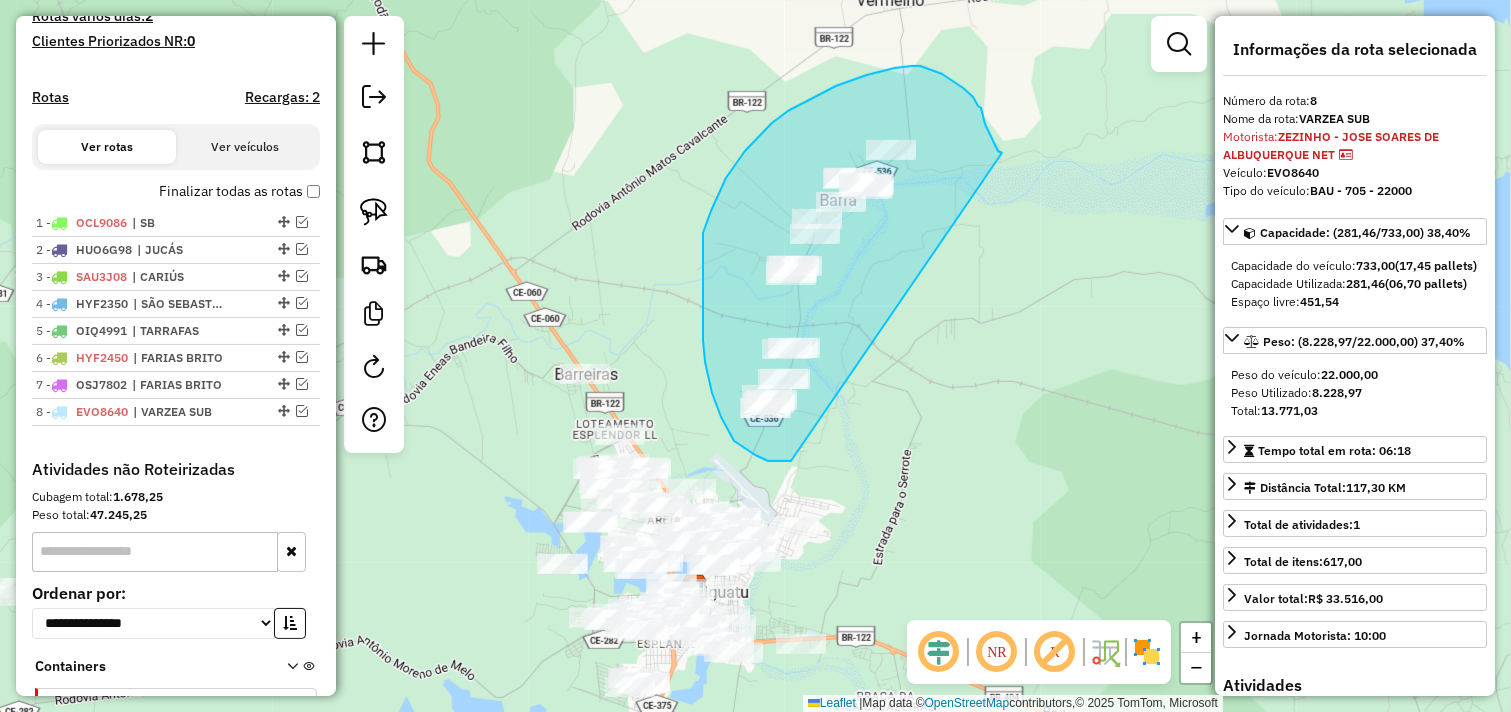 drag, startPoint x: 776, startPoint y: 461, endPoint x: 1002, endPoint y: 153, distance: 382.02094 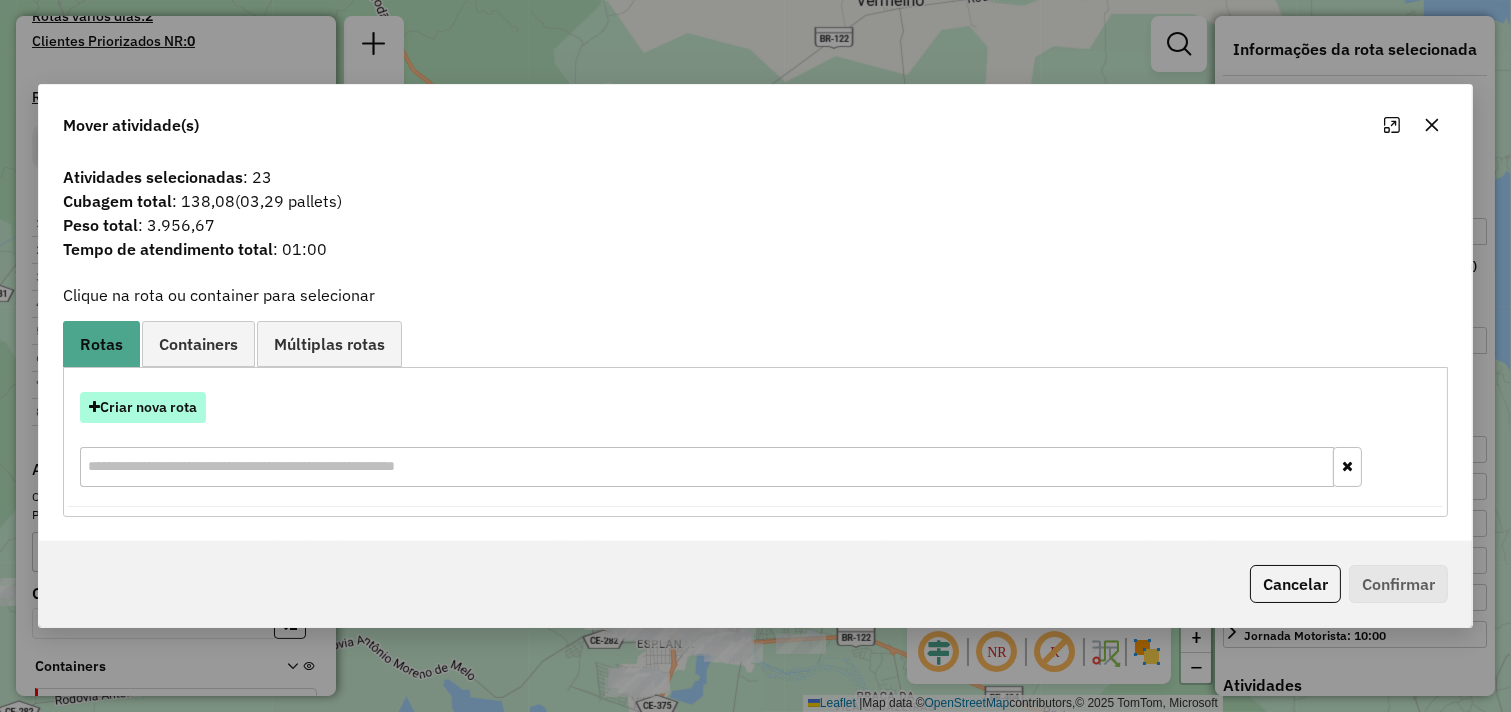 click on "Criar nova rota" at bounding box center [143, 407] 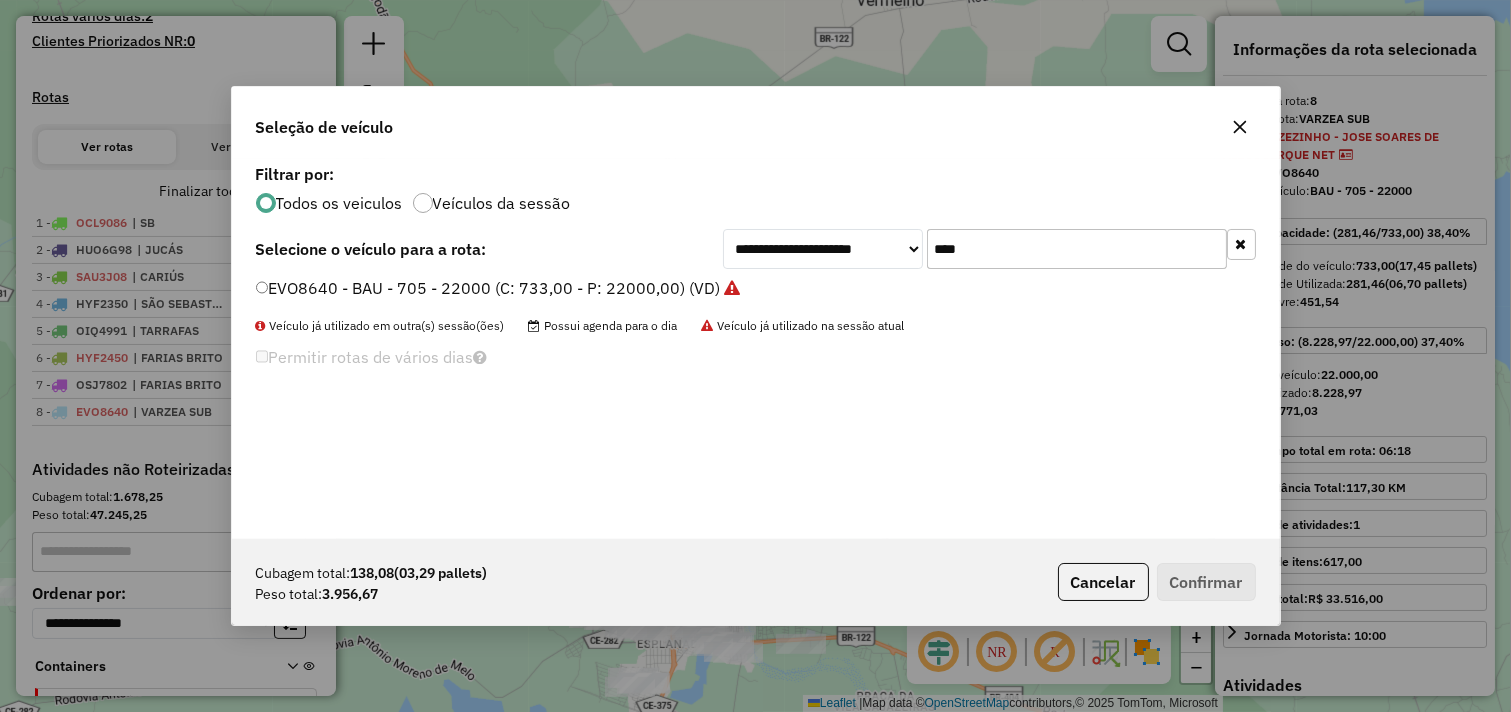 scroll, scrollTop: 11, scrollLeft: 5, axis: both 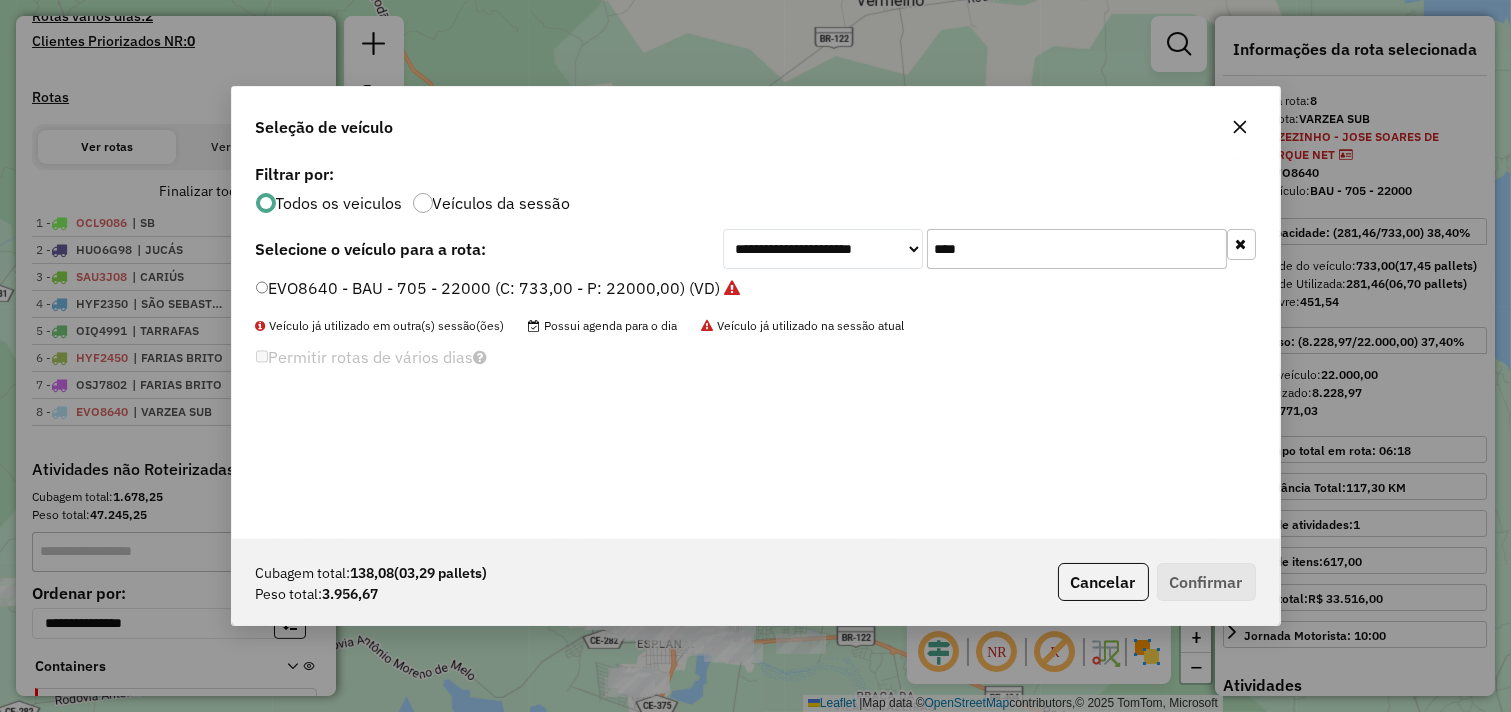 drag, startPoint x: 986, startPoint y: 253, endPoint x: 143, endPoint y: 351, distance: 848.6772 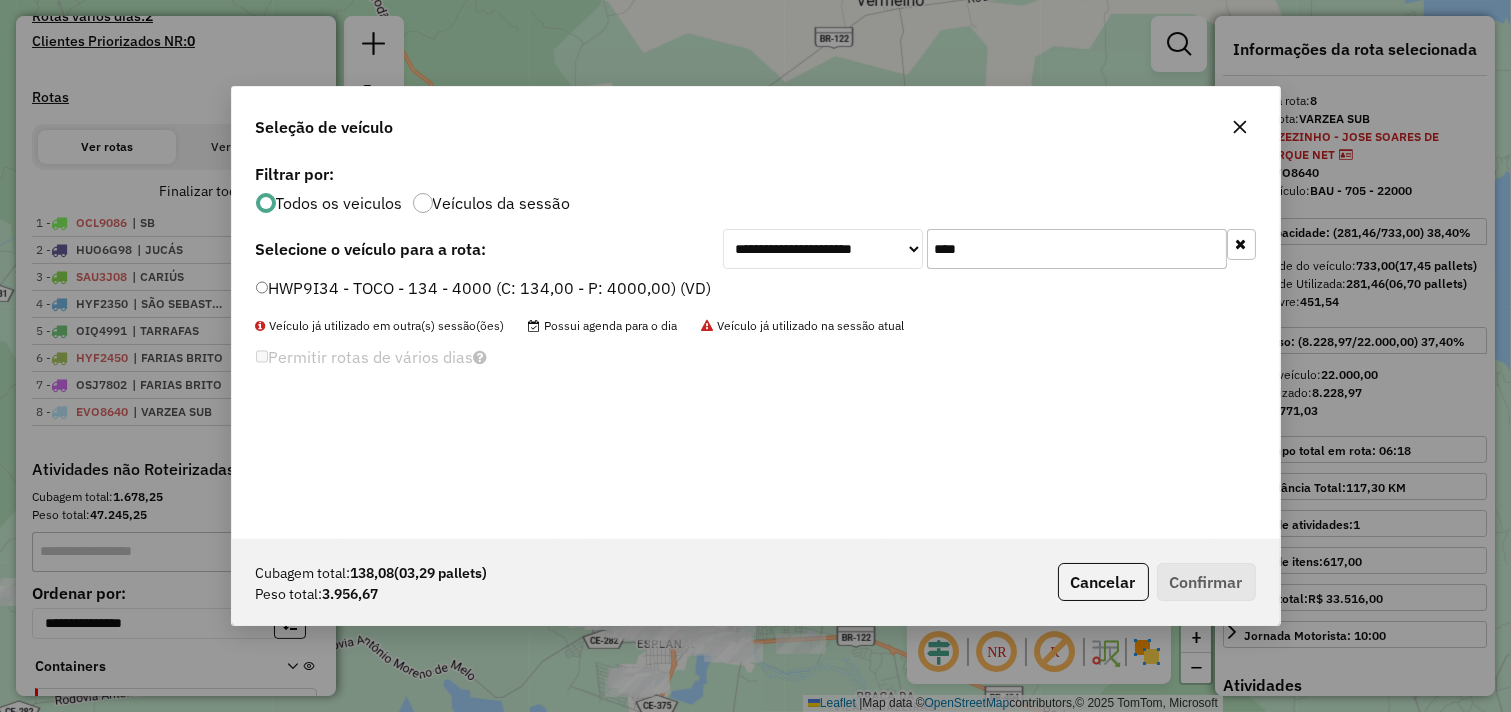 type on "****" 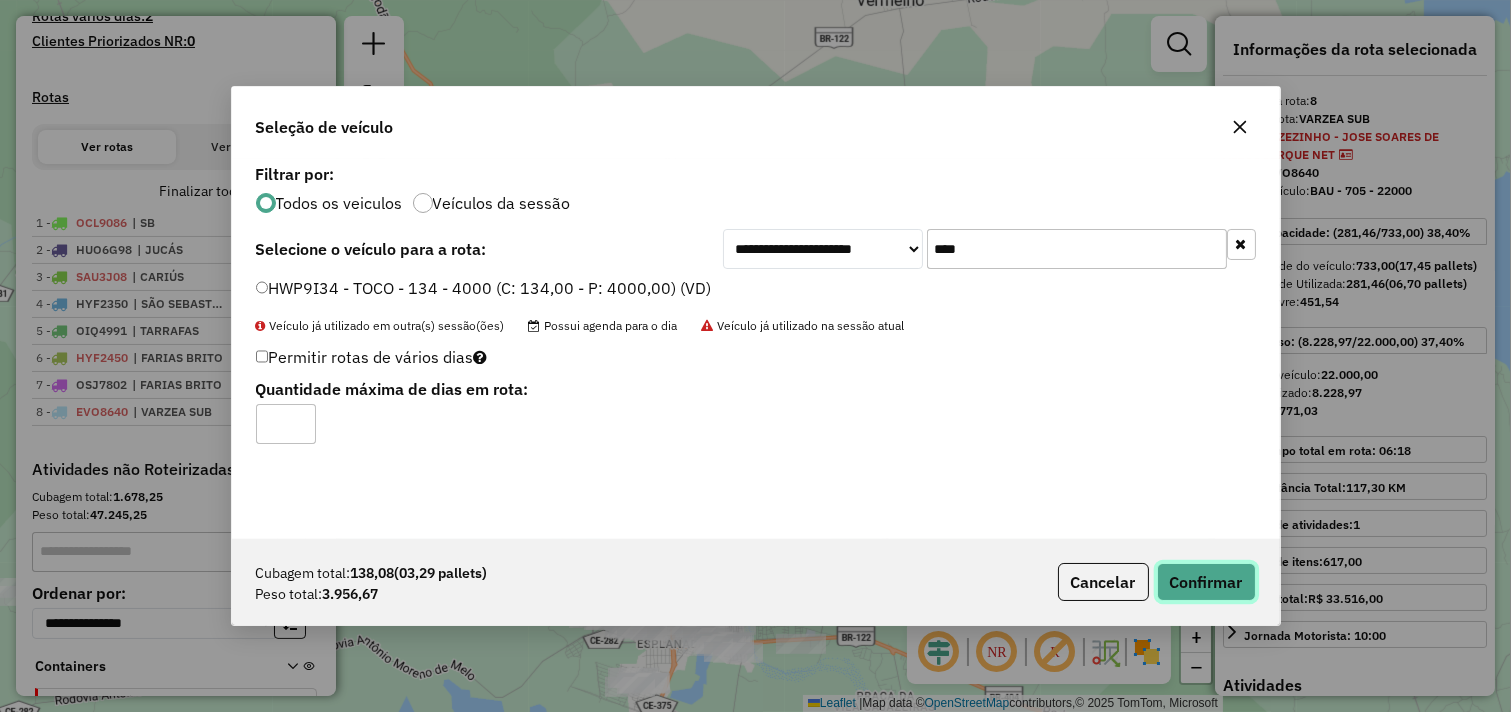 click on "Confirmar" 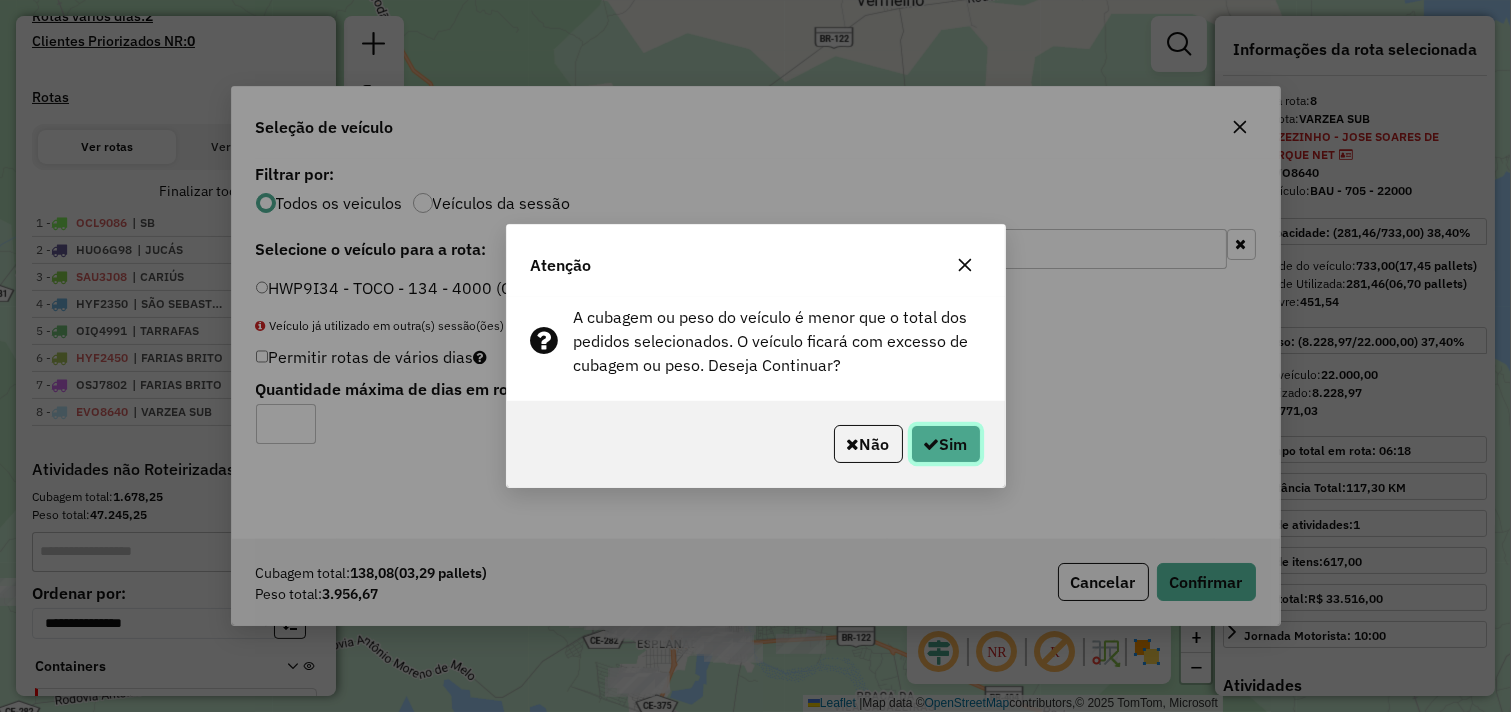 click on "Sim" 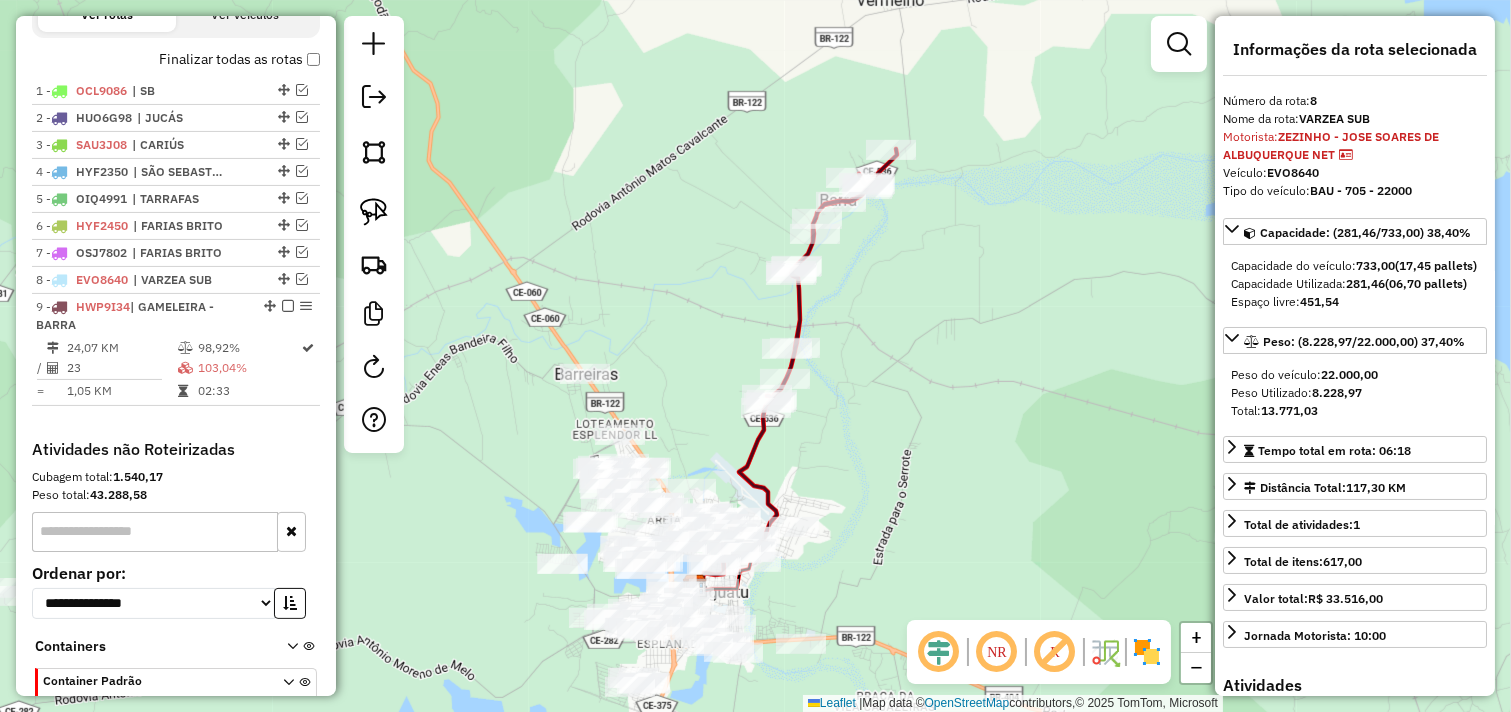 scroll, scrollTop: 815, scrollLeft: 0, axis: vertical 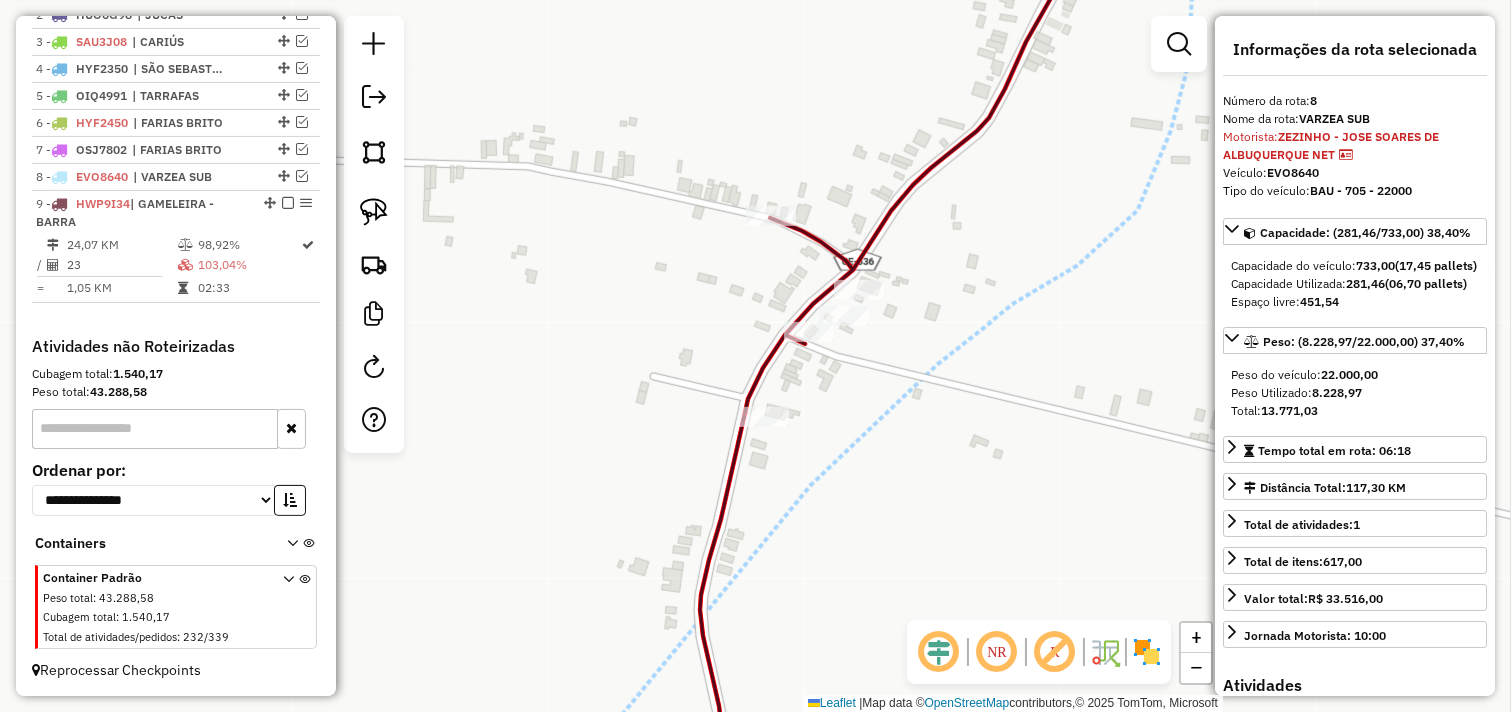 drag, startPoint x: 857, startPoint y: 332, endPoint x: 827, endPoint y: 383, distance: 59.16925 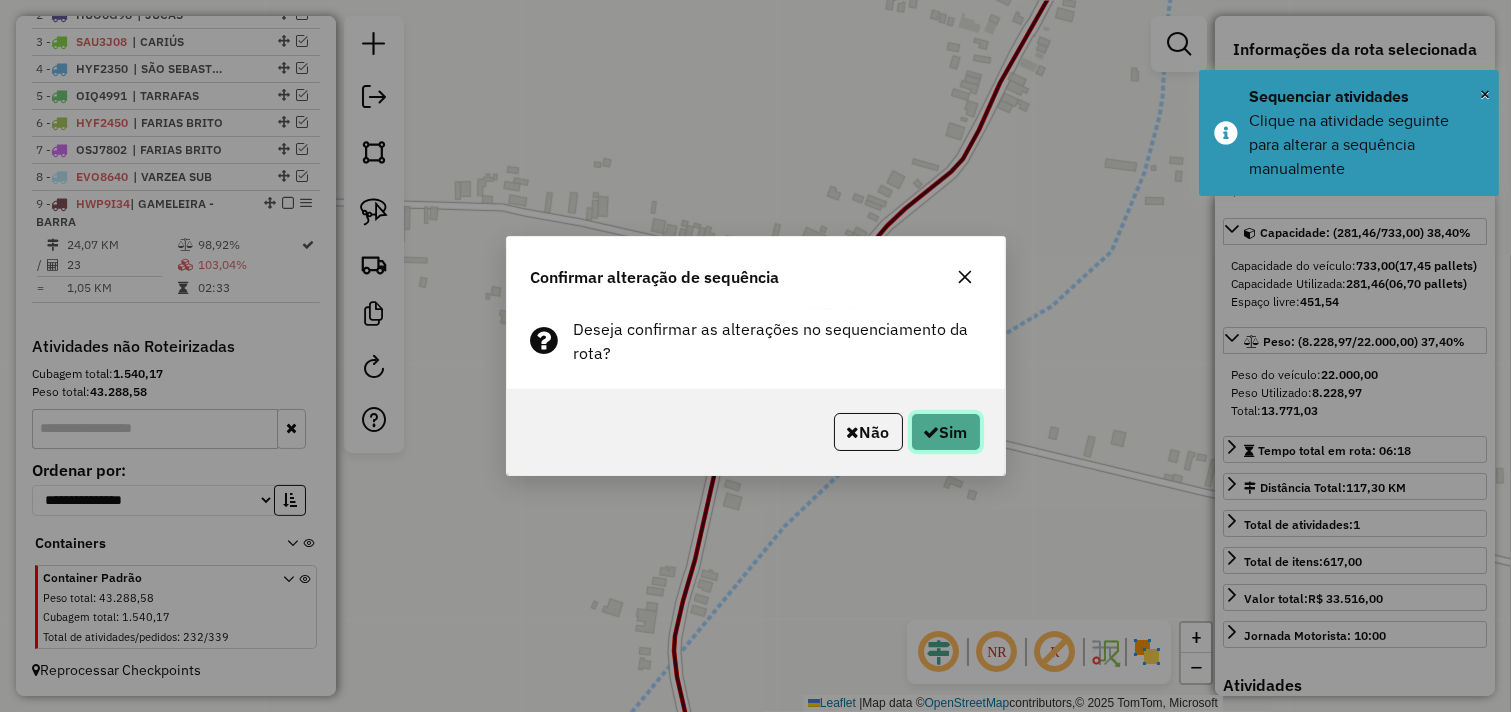 click on "Sim" 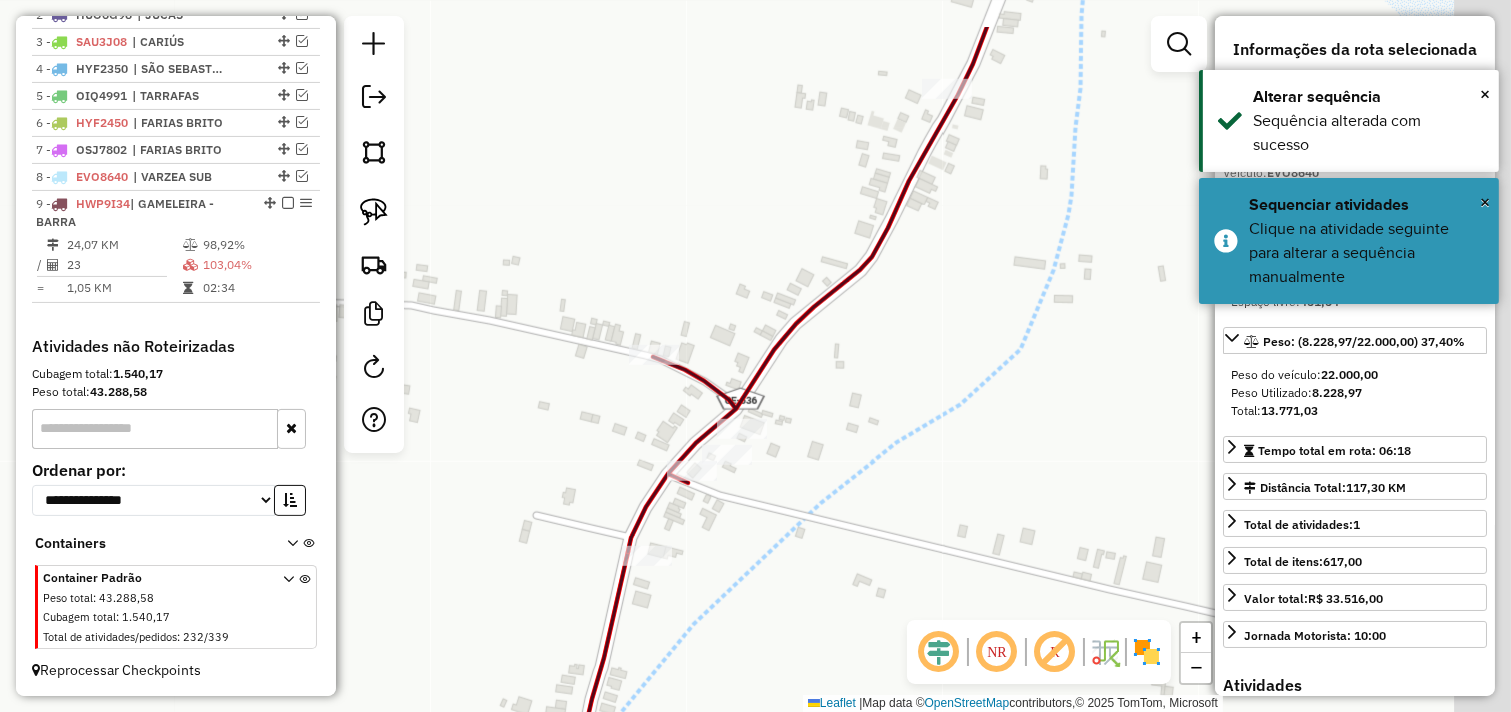 drag, startPoint x: 1032, startPoint y: 265, endPoint x: 913, endPoint y: 365, distance: 155.4381 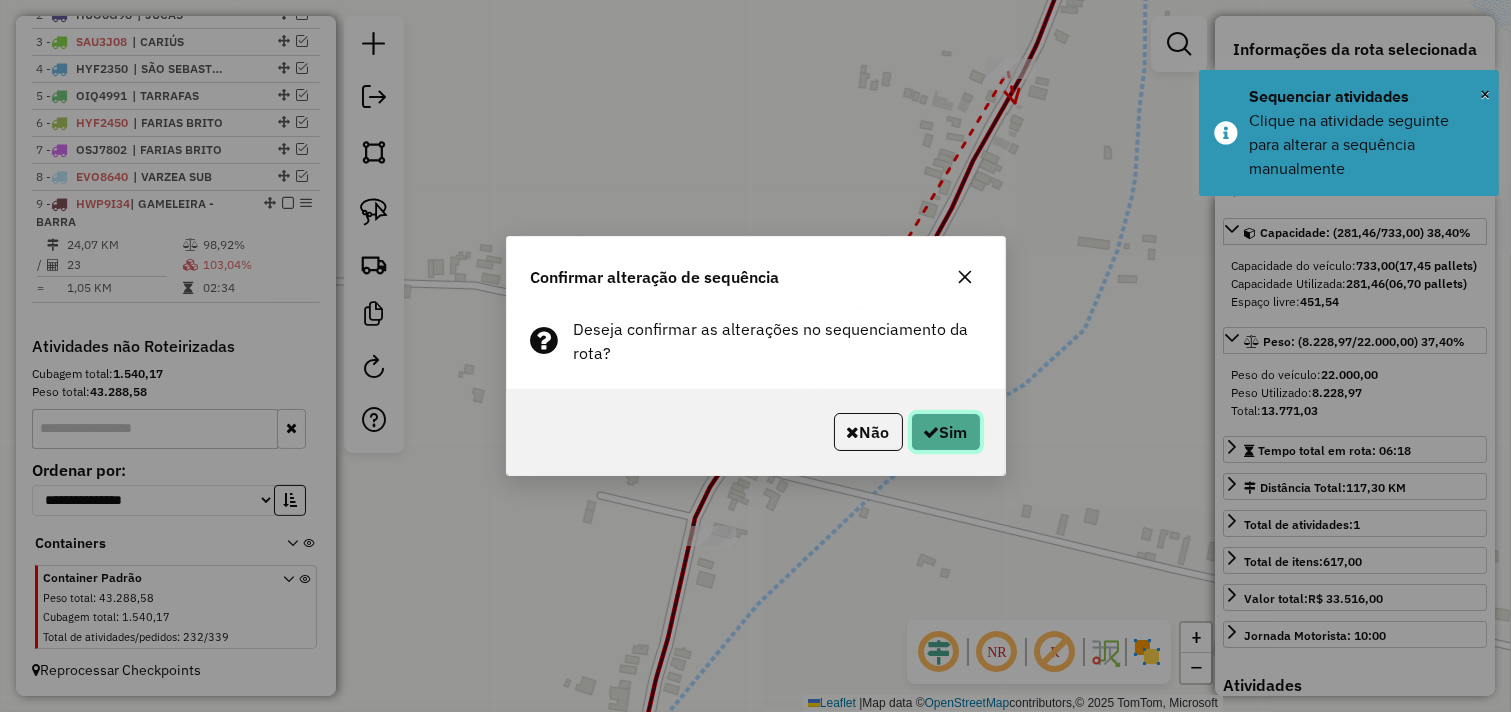 click on "Sim" 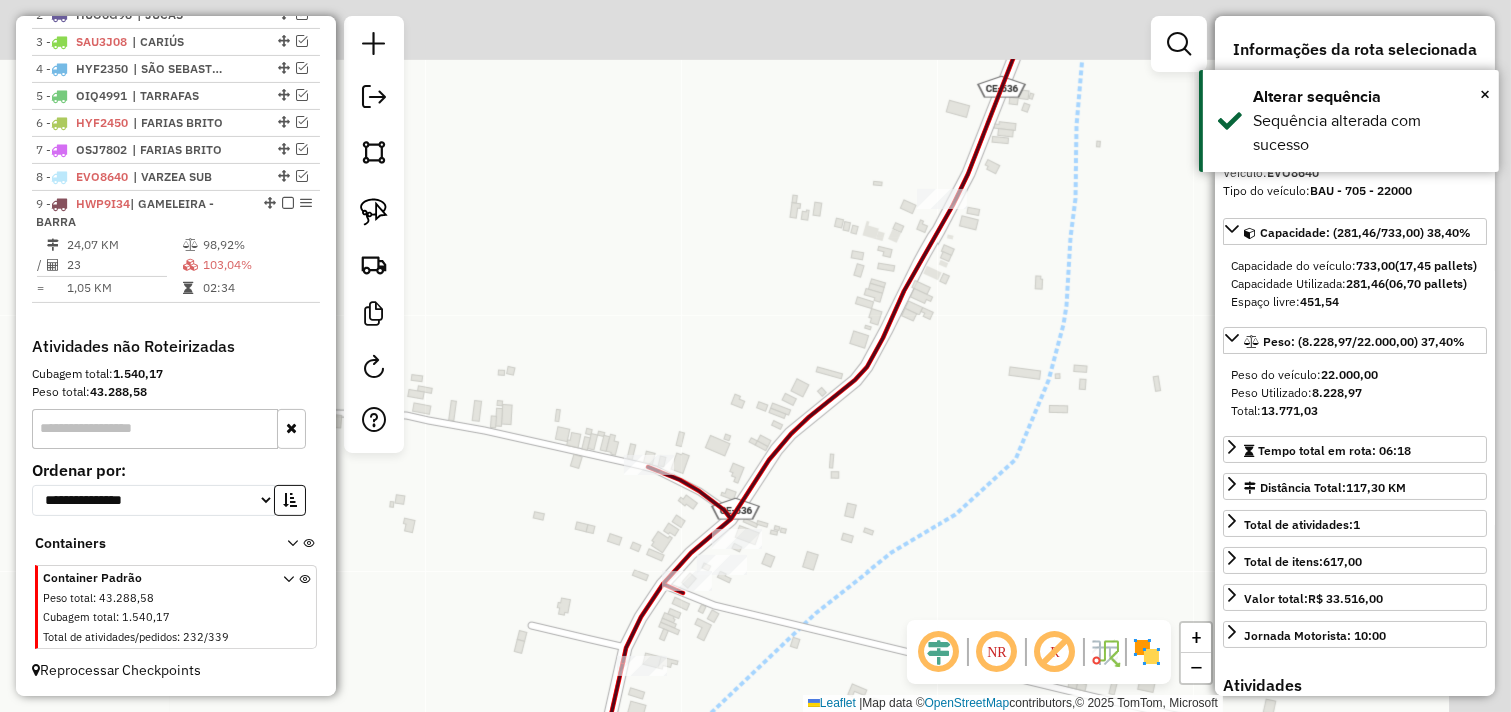 drag, startPoint x: 1032, startPoint y: 361, endPoint x: 926, endPoint y: 515, distance: 186.95454 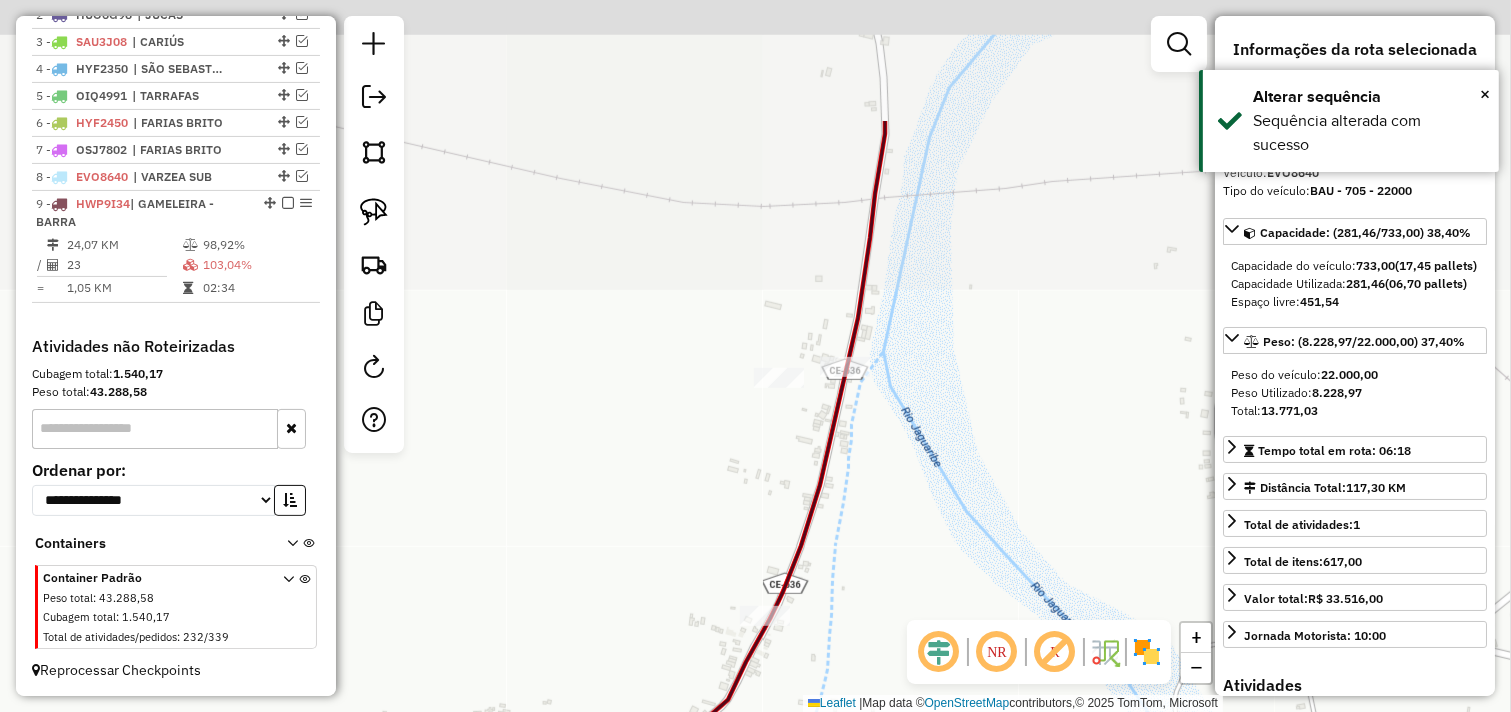 drag, startPoint x: 932, startPoint y: 505, endPoint x: 898, endPoint y: 546, distance: 53.263496 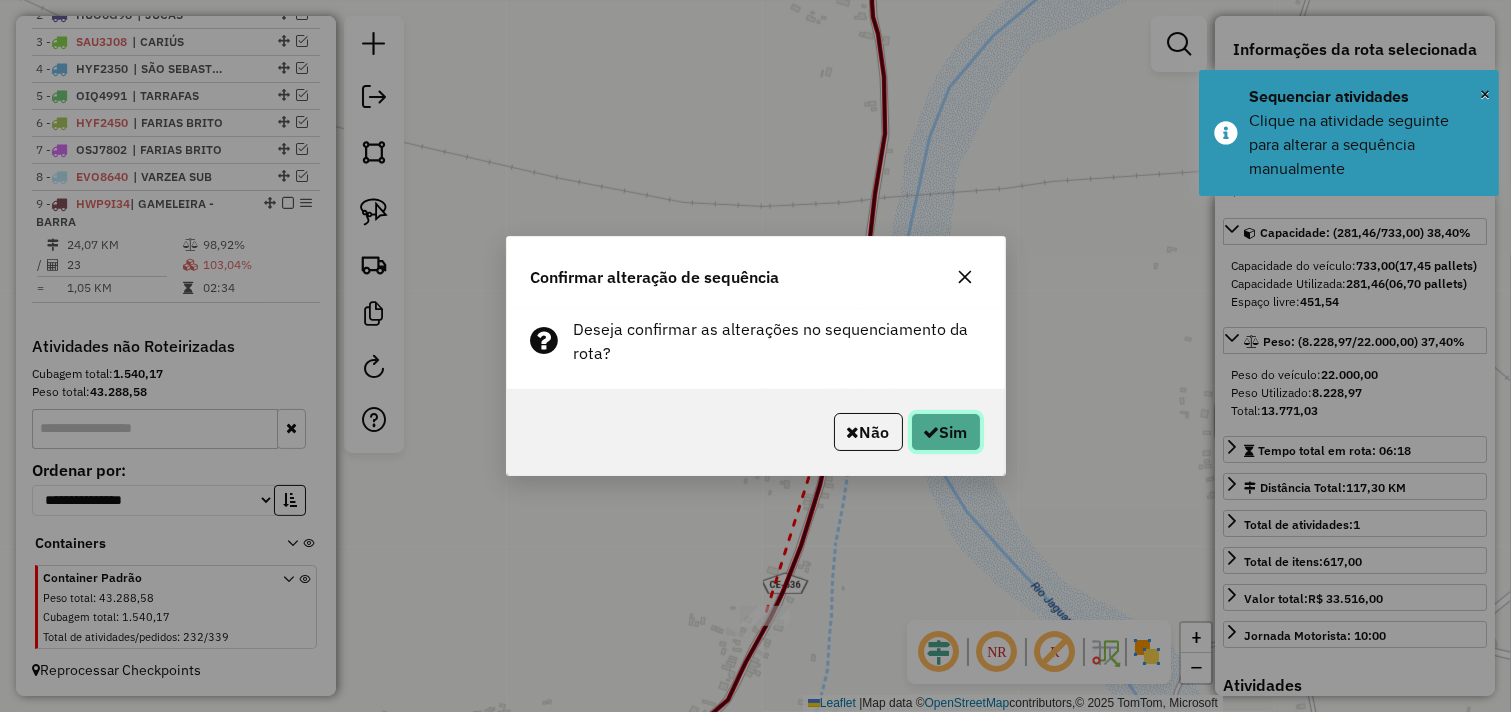 click on "Sim" 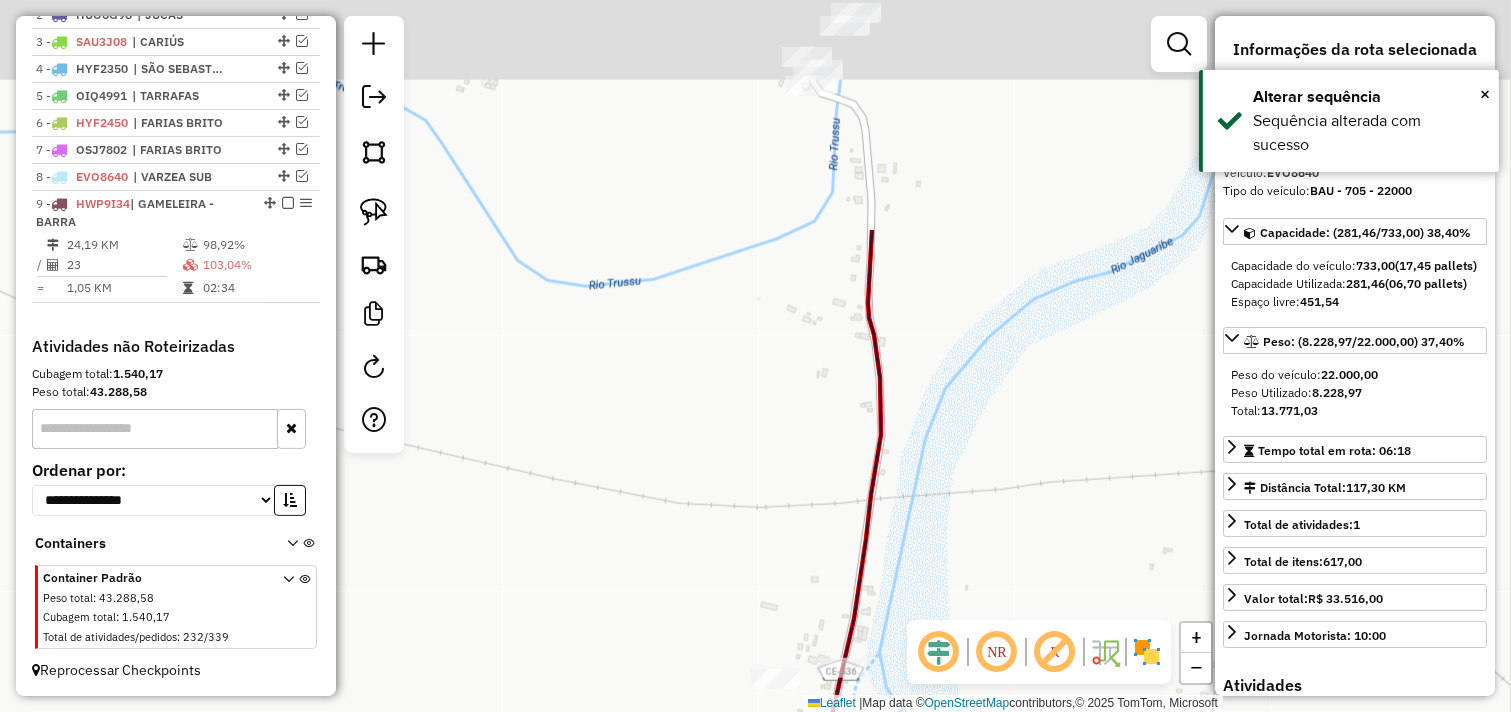 drag, startPoint x: 1000, startPoint y: 266, endPoint x: 998, endPoint y: 525, distance: 259.00772 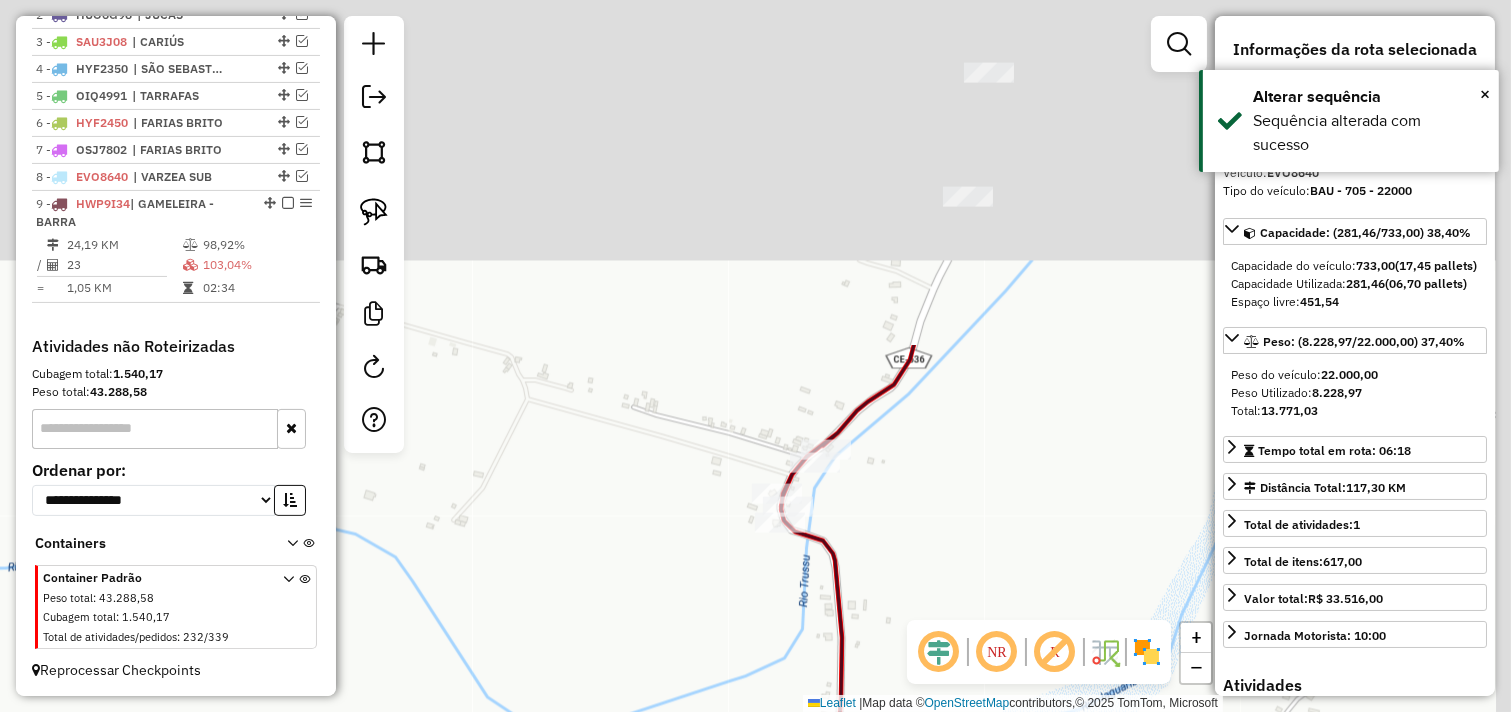drag, startPoint x: 945, startPoint y: 298, endPoint x: 908, endPoint y: 643, distance: 346.9784 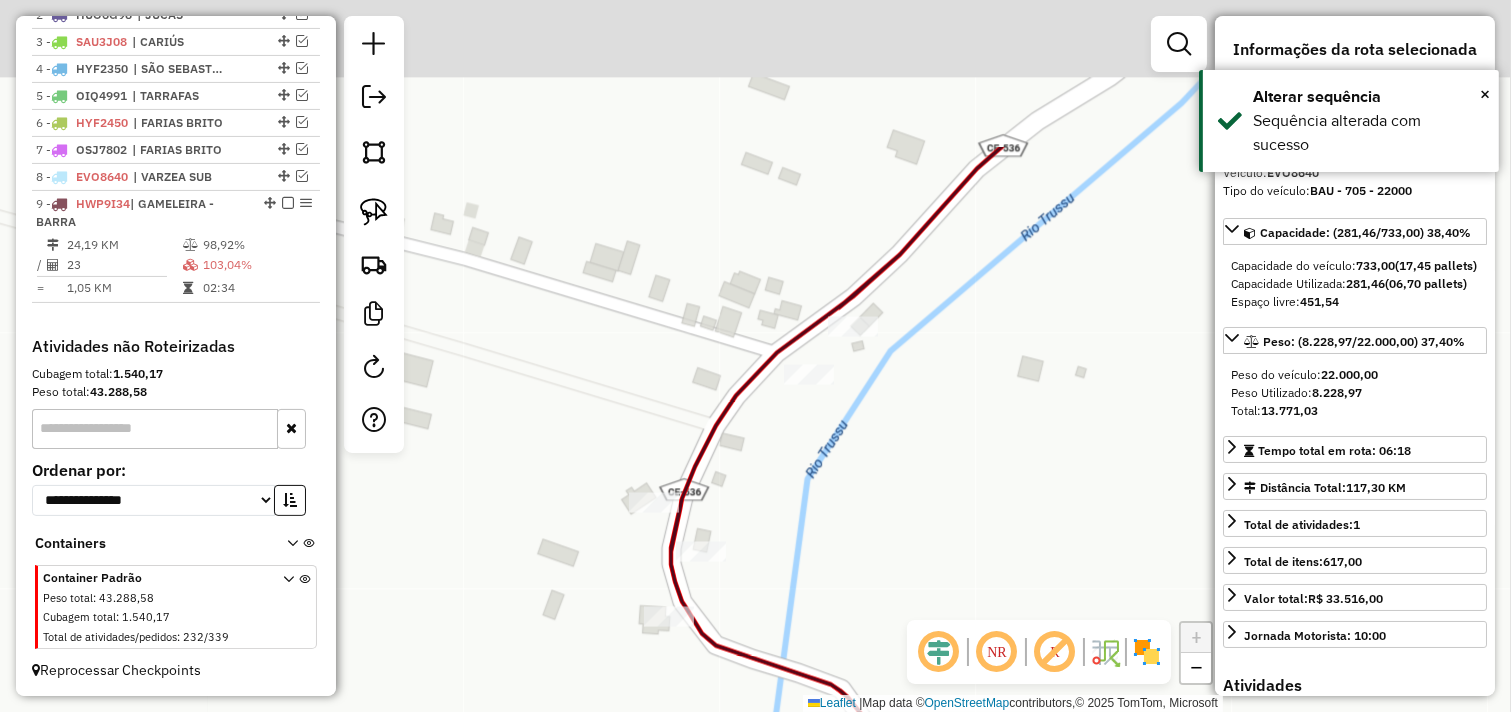 drag, startPoint x: 853, startPoint y: 513, endPoint x: 790, endPoint y: 617, distance: 121.59358 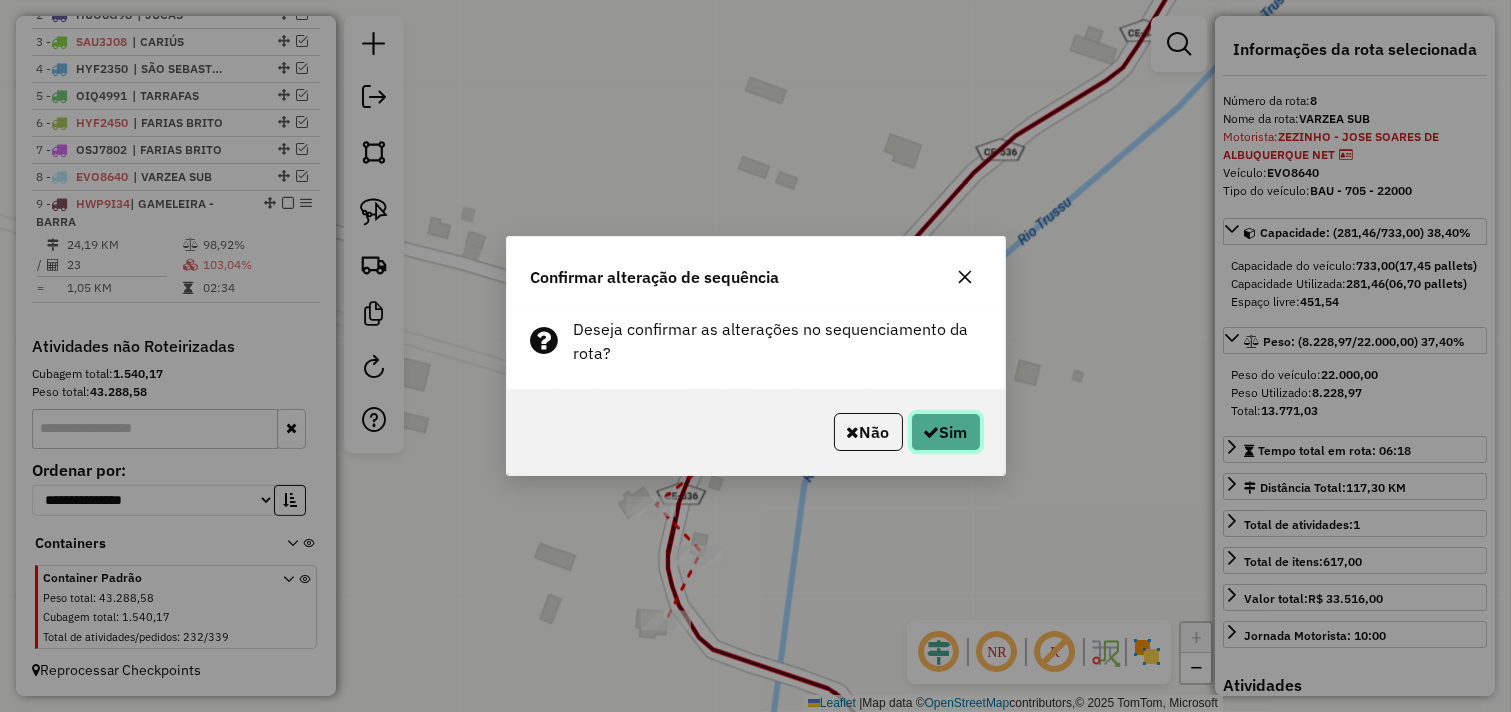 click on "Sim" 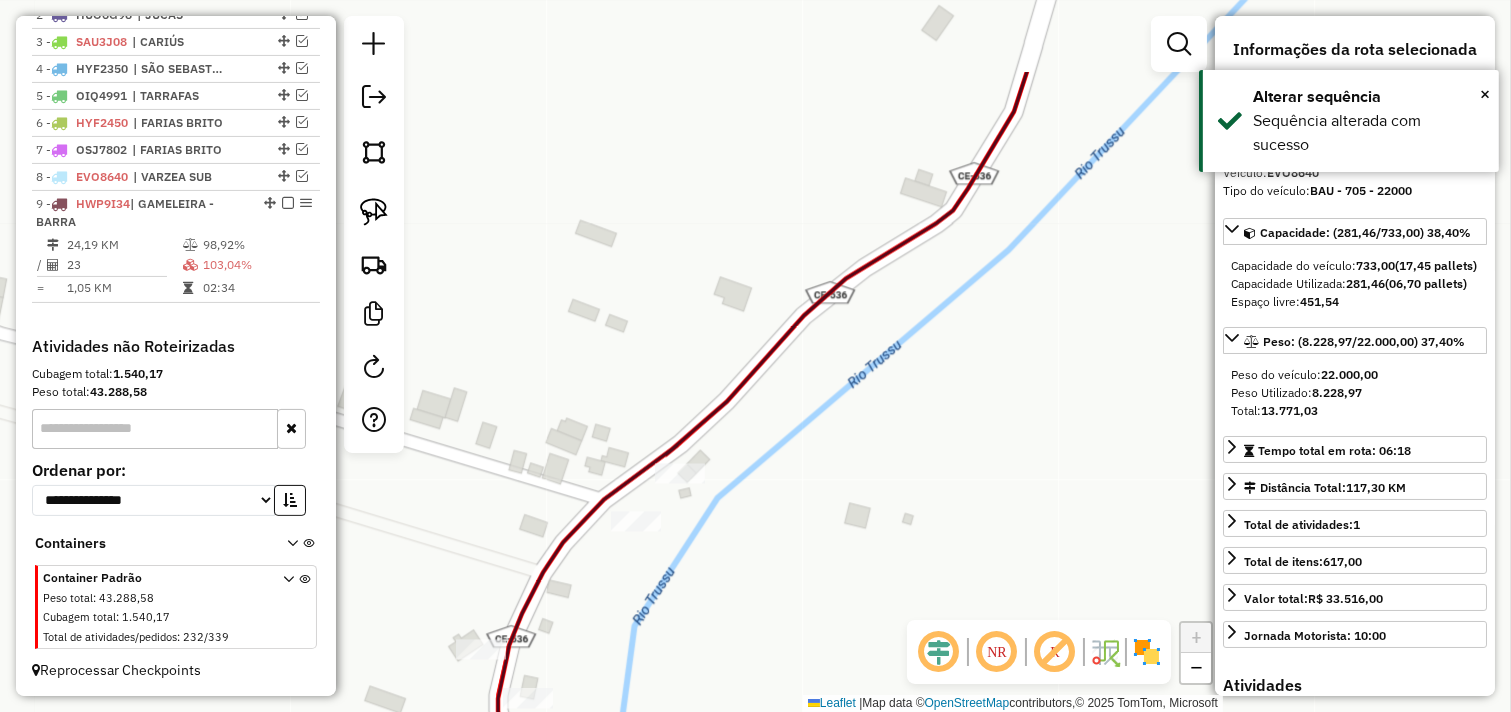 drag, startPoint x: 897, startPoint y: 446, endPoint x: 696, endPoint y: 655, distance: 289.96896 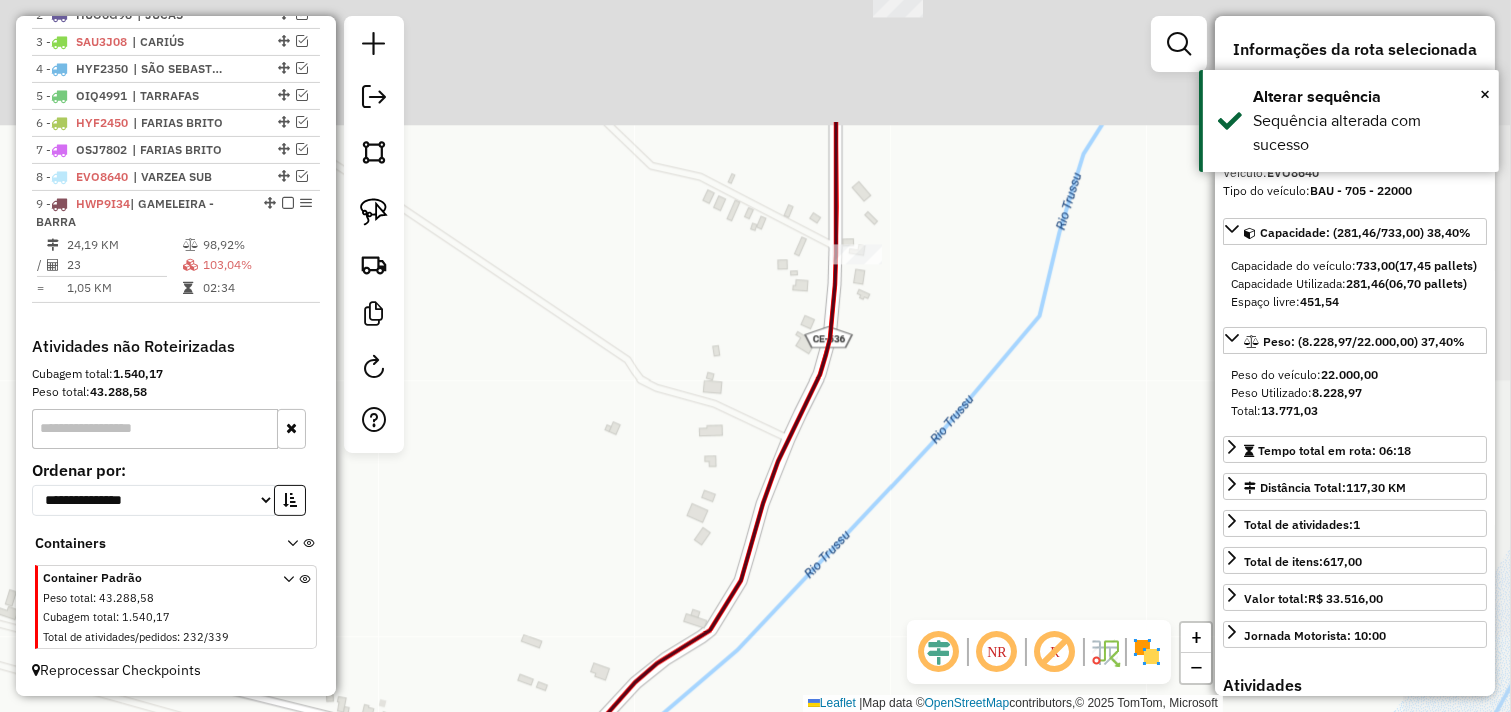 drag, startPoint x: 968, startPoint y: 394, endPoint x: 805, endPoint y: 594, distance: 258.0097 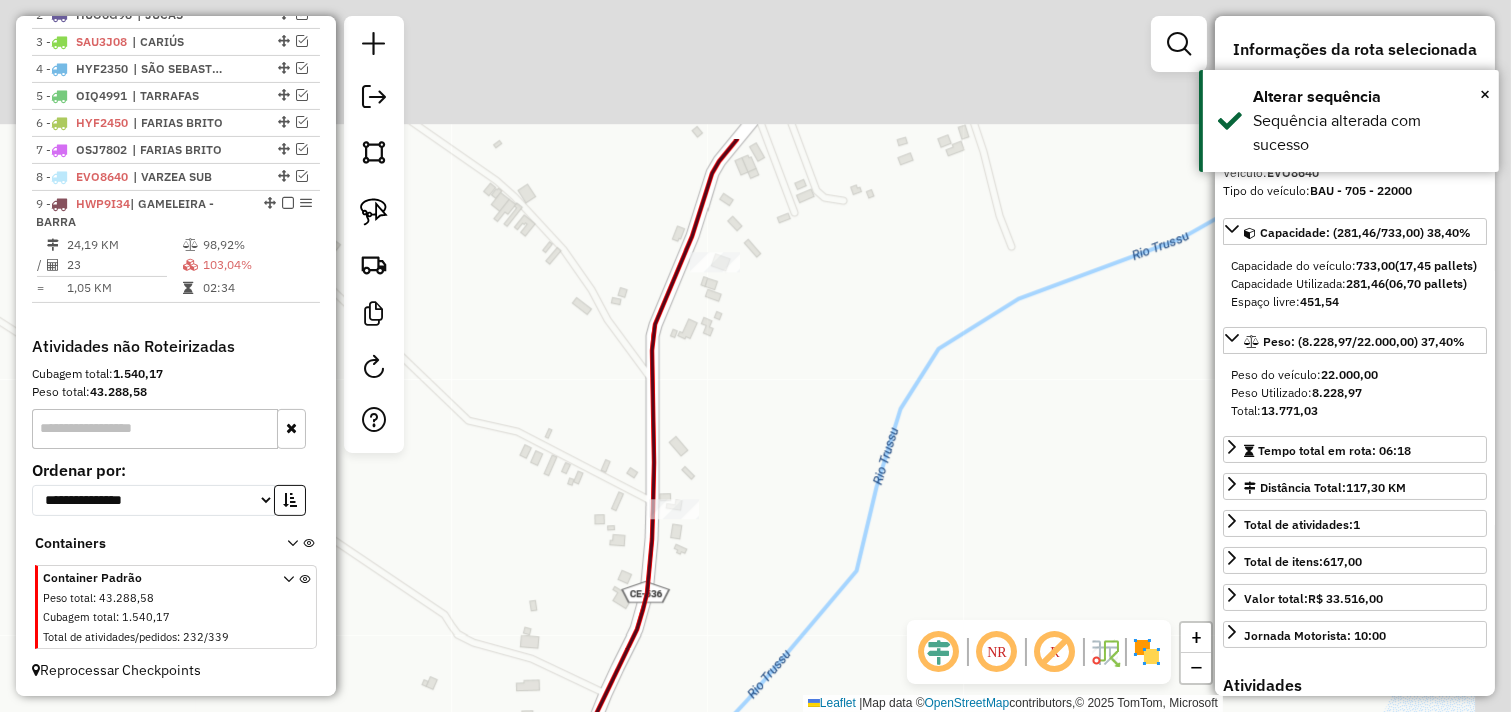 drag, startPoint x: 974, startPoint y: 330, endPoint x: 795, endPoint y: 598, distance: 322.28094 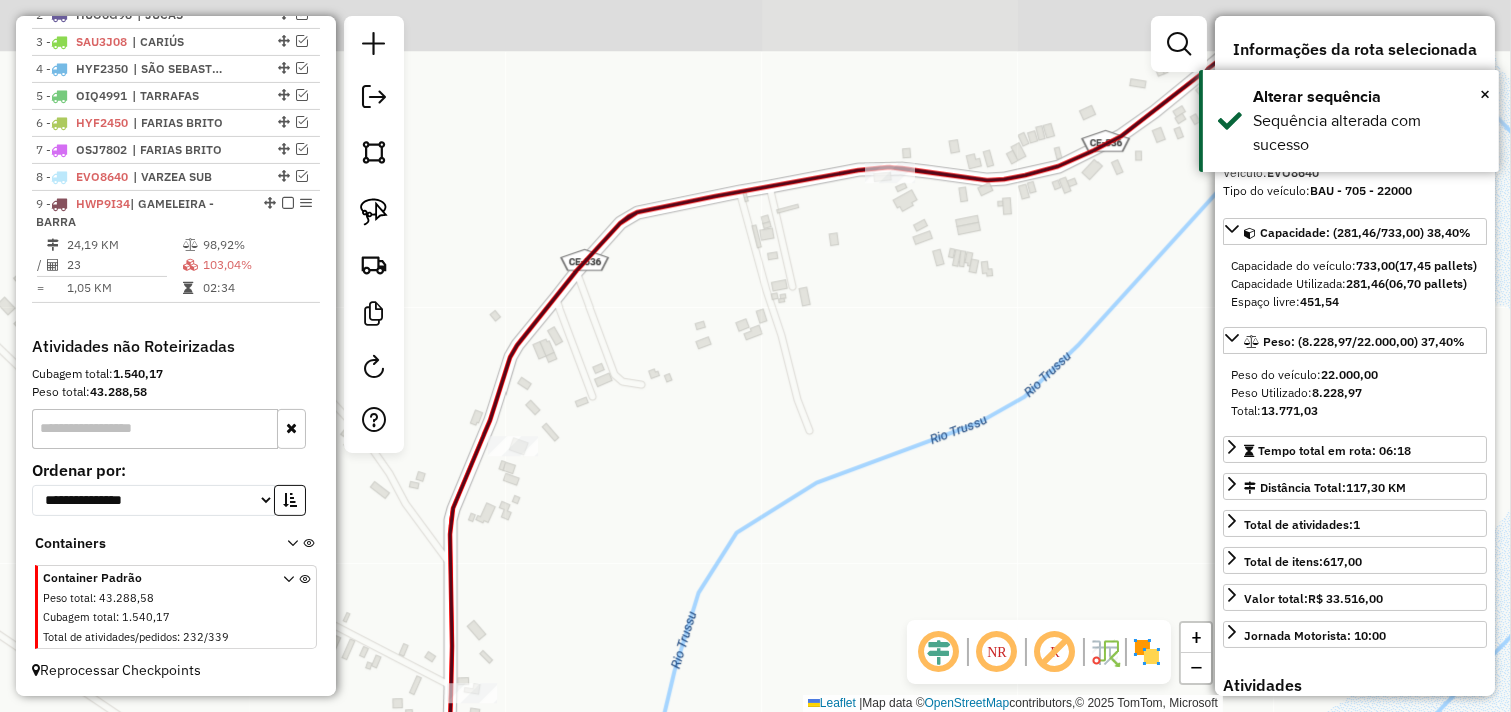 drag, startPoint x: 794, startPoint y: 530, endPoint x: 636, endPoint y: 600, distance: 172.81204 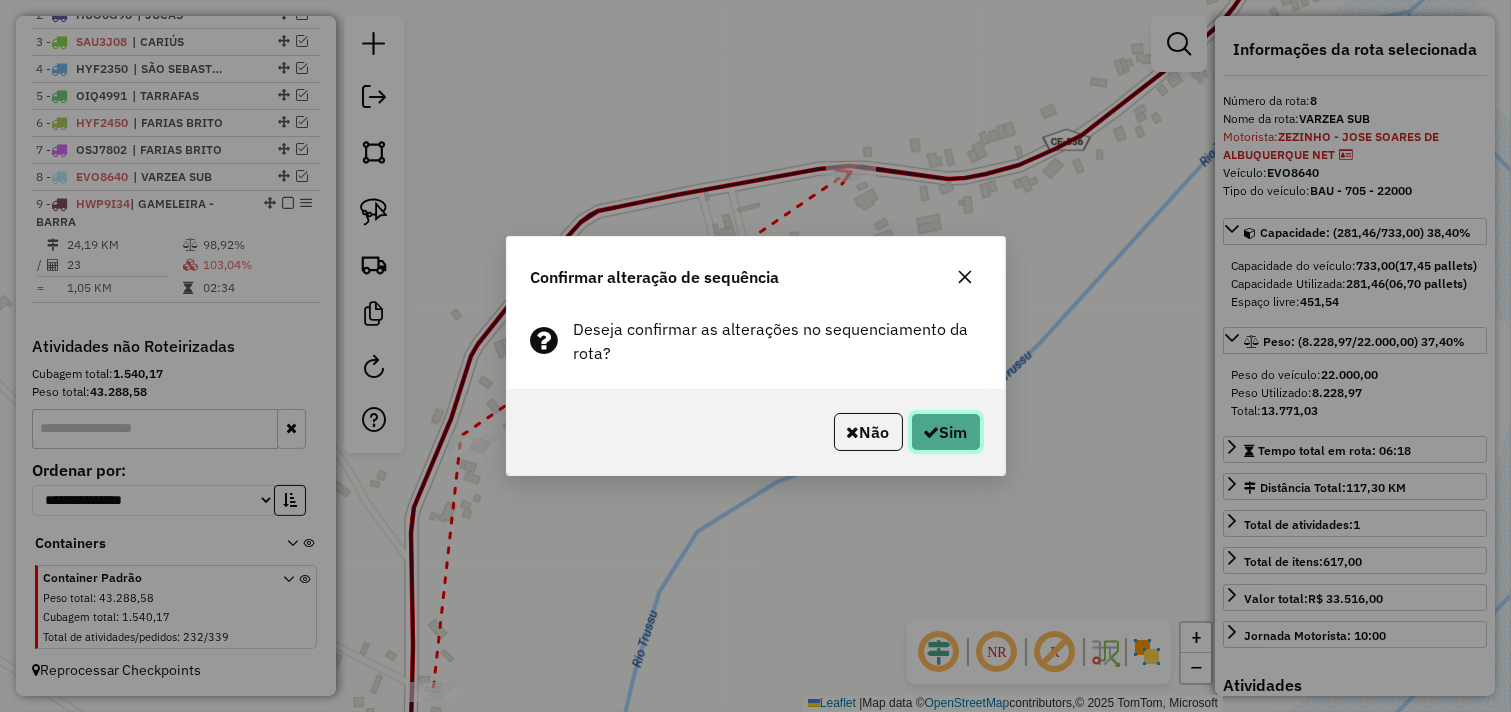 click on "Sim" 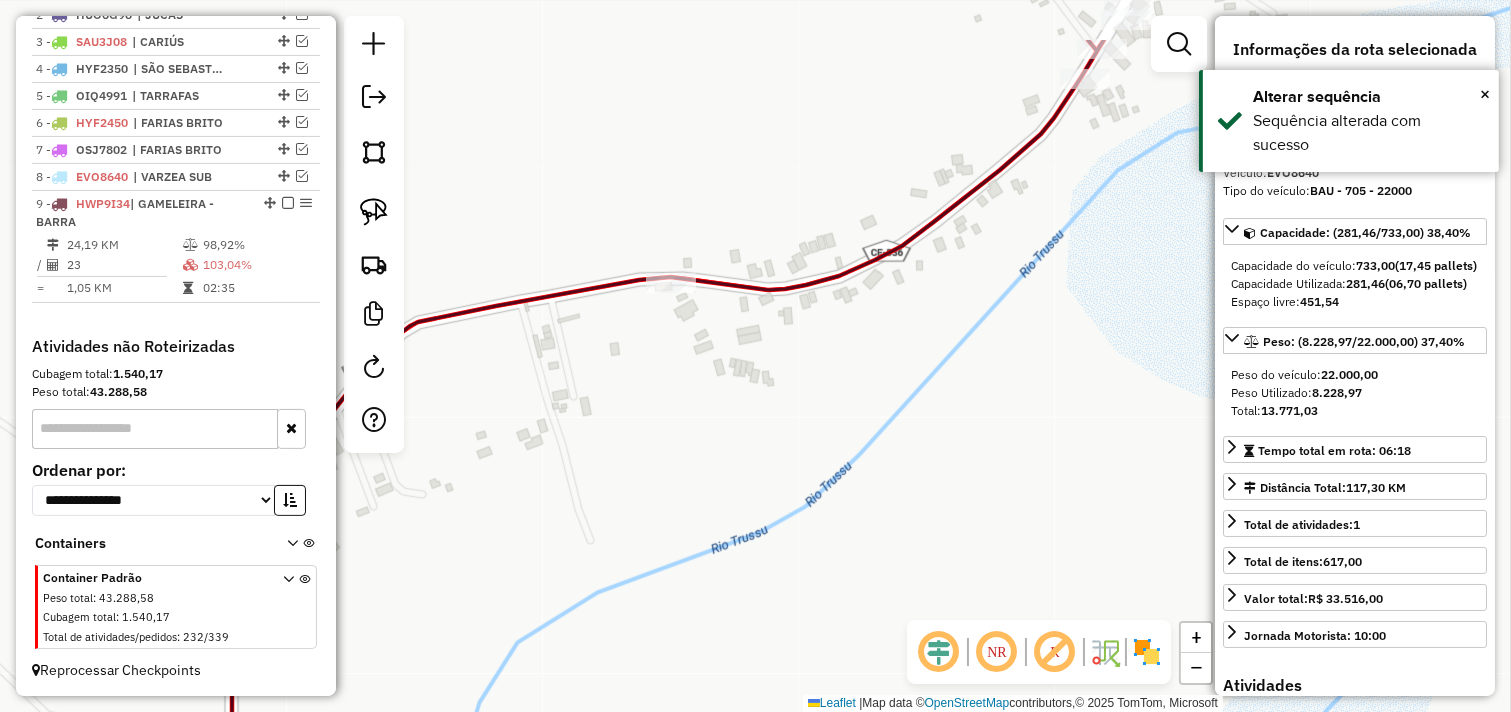 drag, startPoint x: 1083, startPoint y: 317, endPoint x: 760, endPoint y: 500, distance: 371.23846 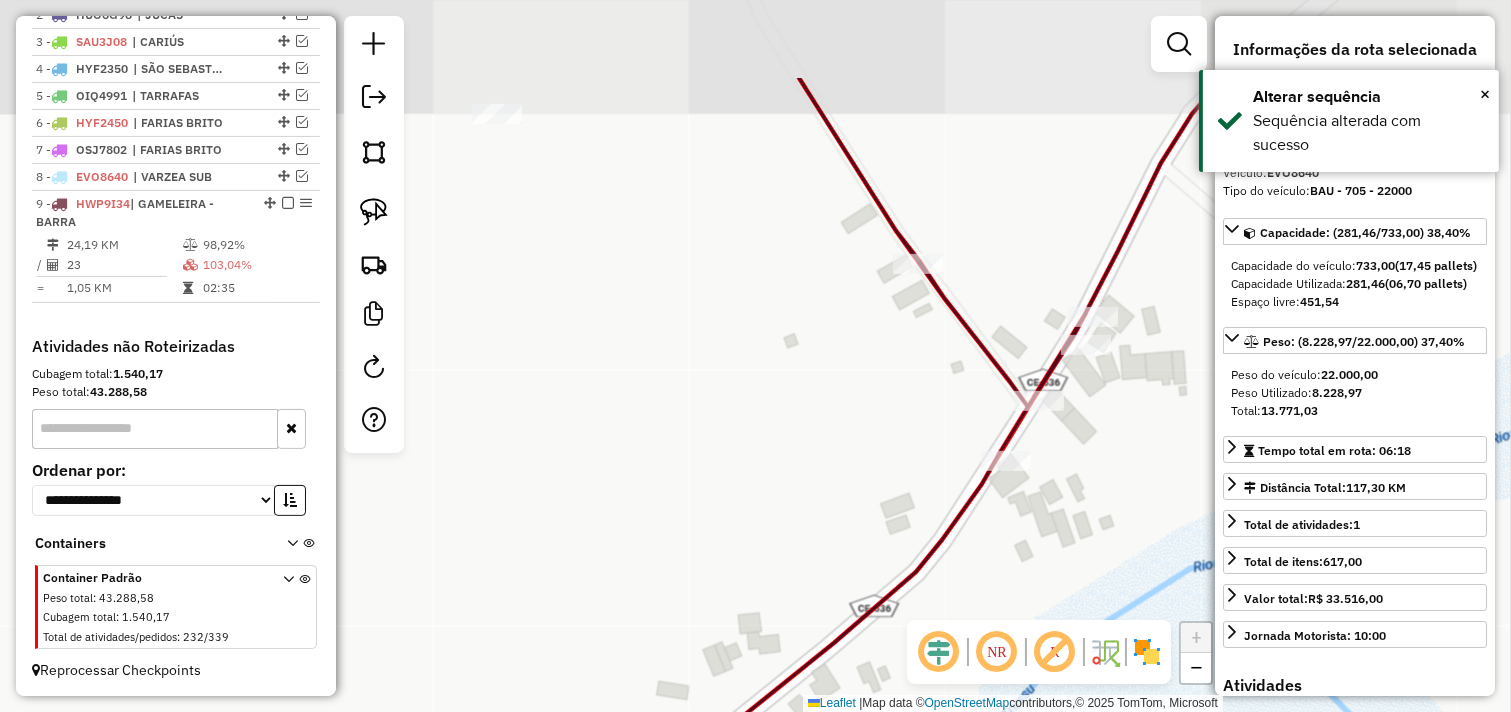 drag, startPoint x: 867, startPoint y: 364, endPoint x: 1063, endPoint y: 513, distance: 246.2052 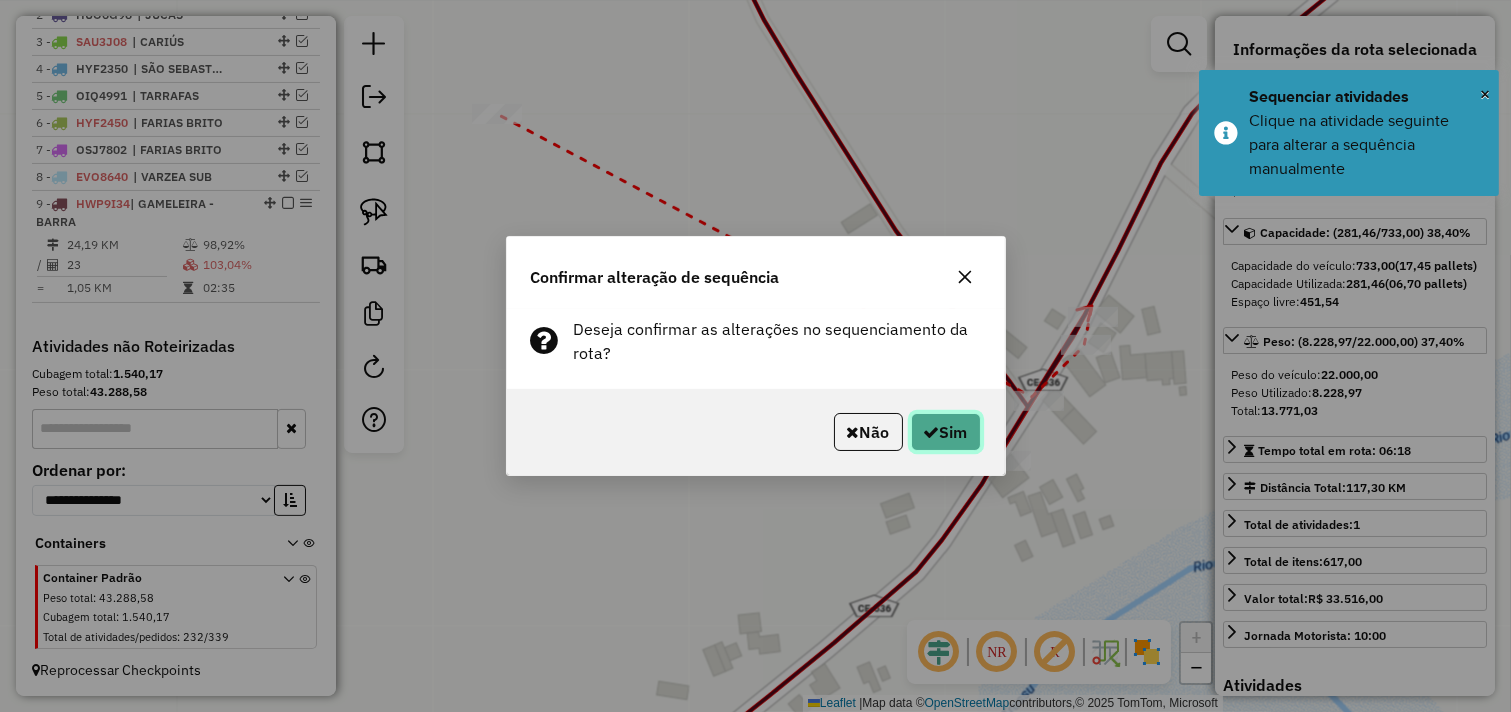 click 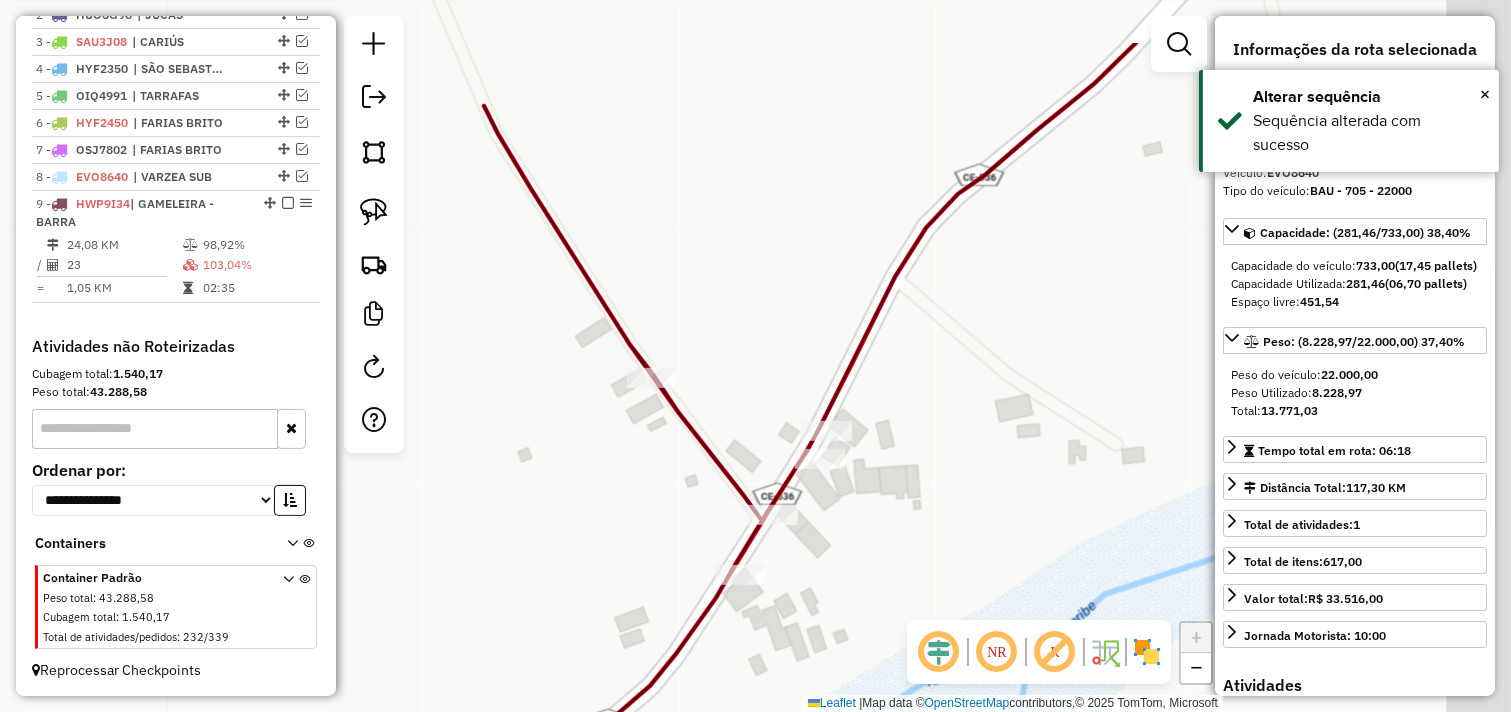 drag, startPoint x: 1128, startPoint y: 402, endPoint x: 861, endPoint y: 516, distance: 290.3188 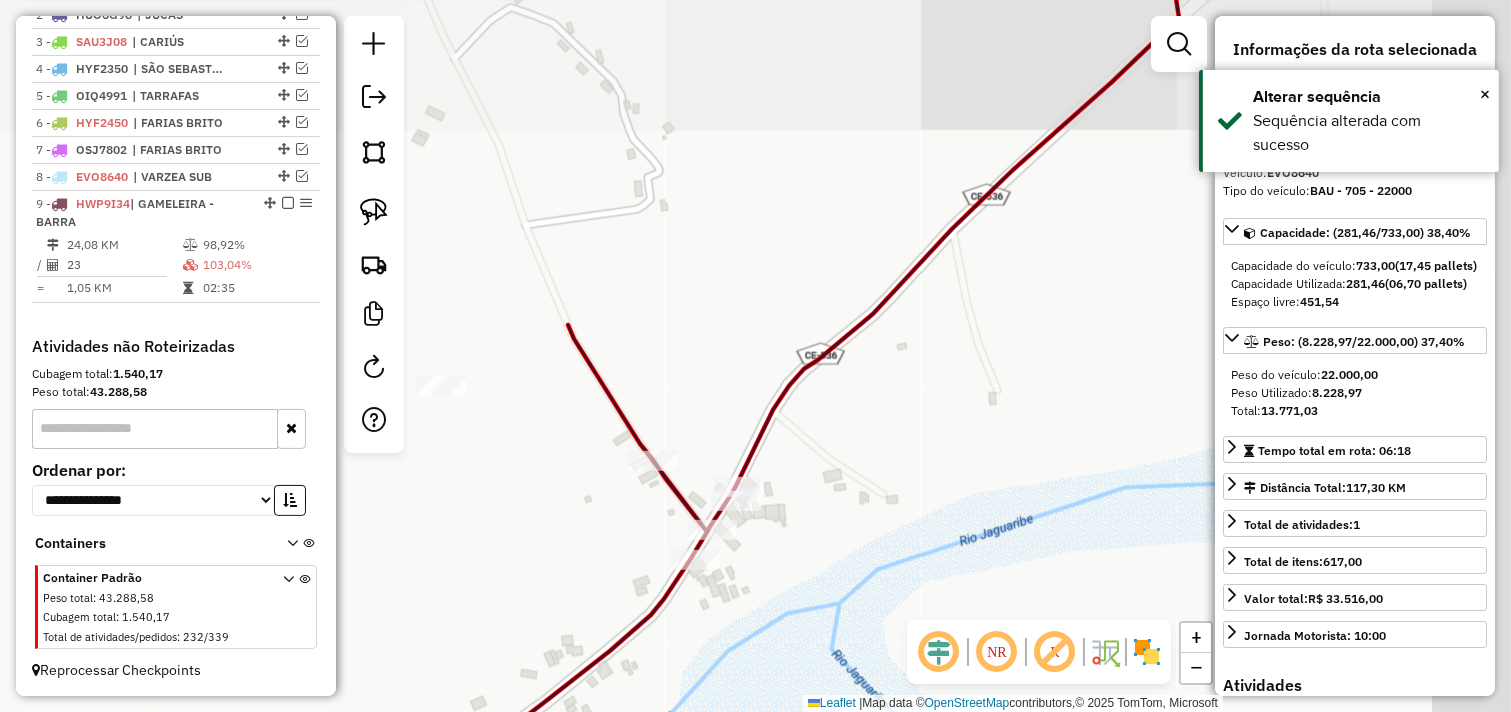 drag, startPoint x: 1020, startPoint y: 412, endPoint x: 750, endPoint y: 500, distance: 283.97888 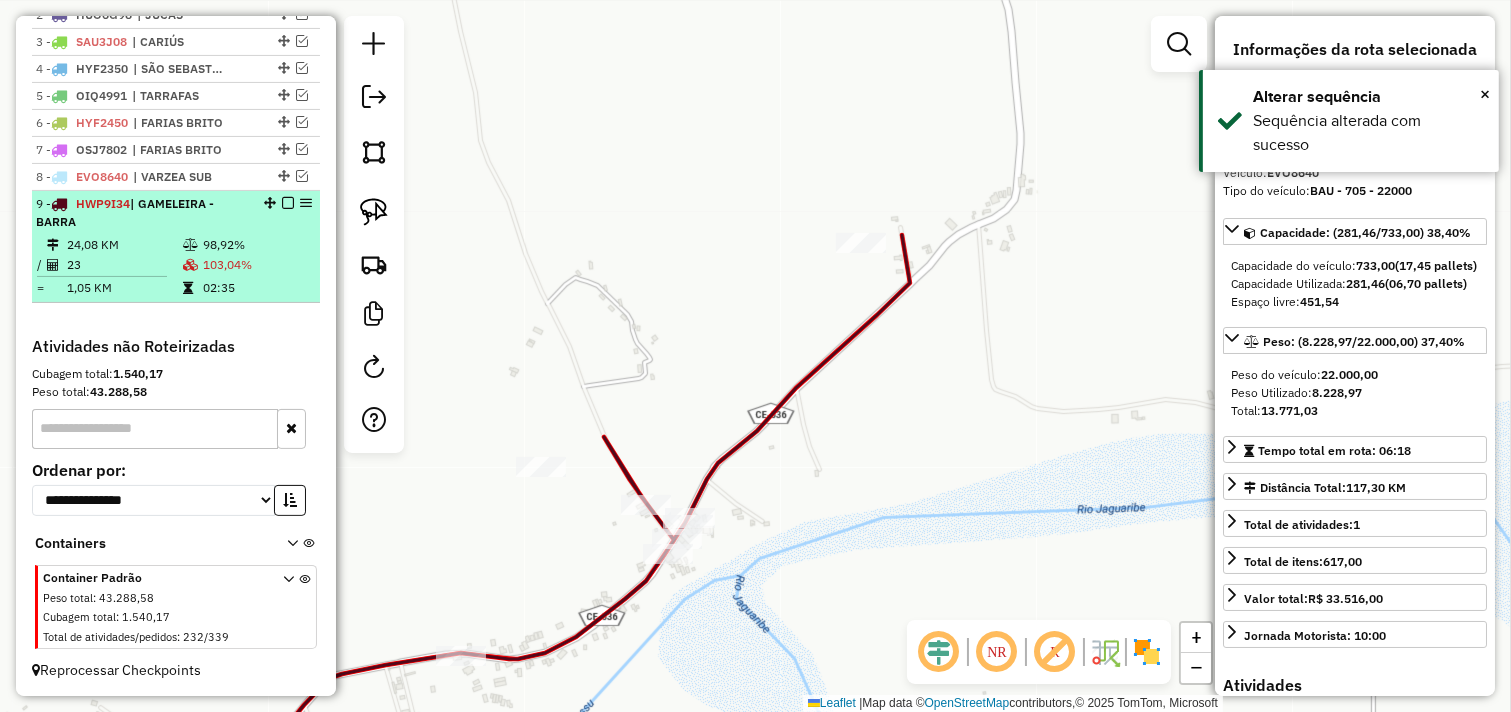 click at bounding box center (288, 203) 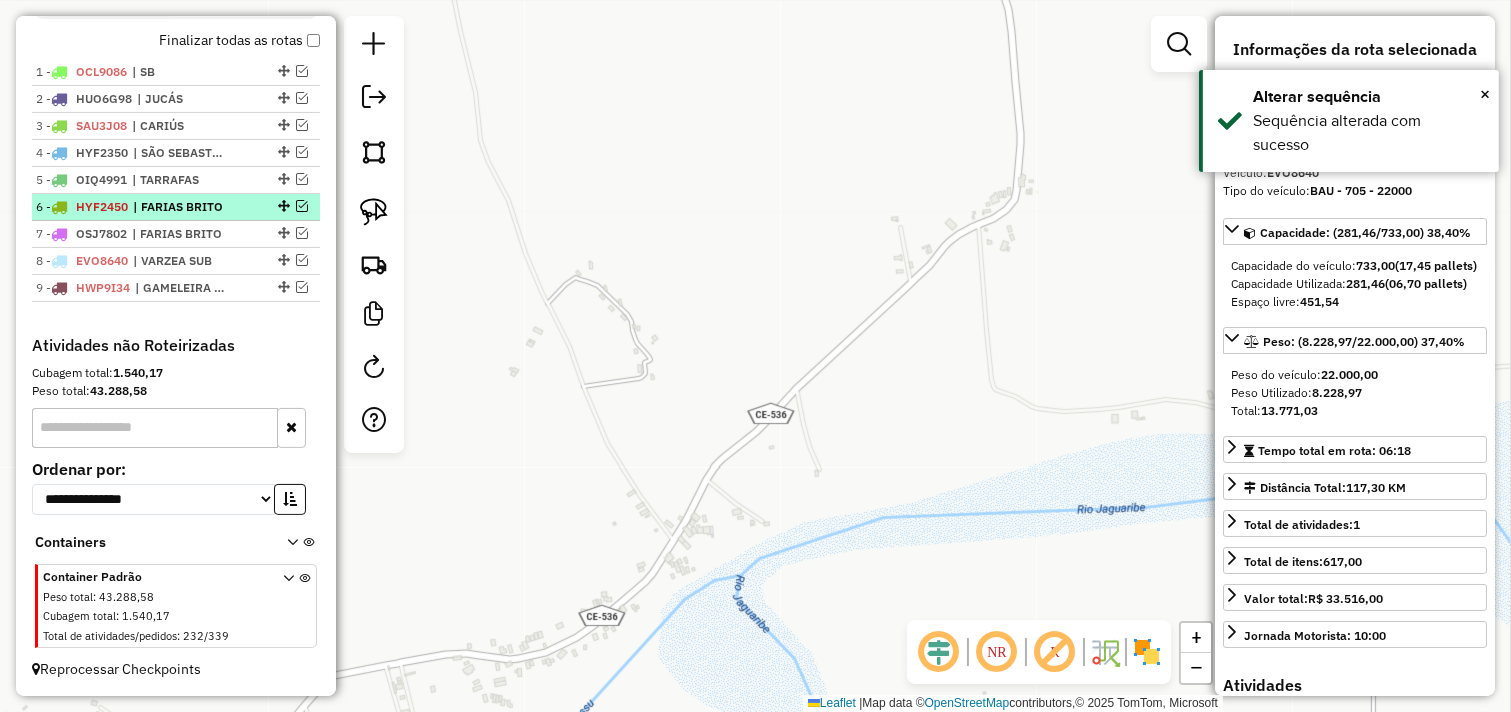 scroll, scrollTop: 731, scrollLeft: 0, axis: vertical 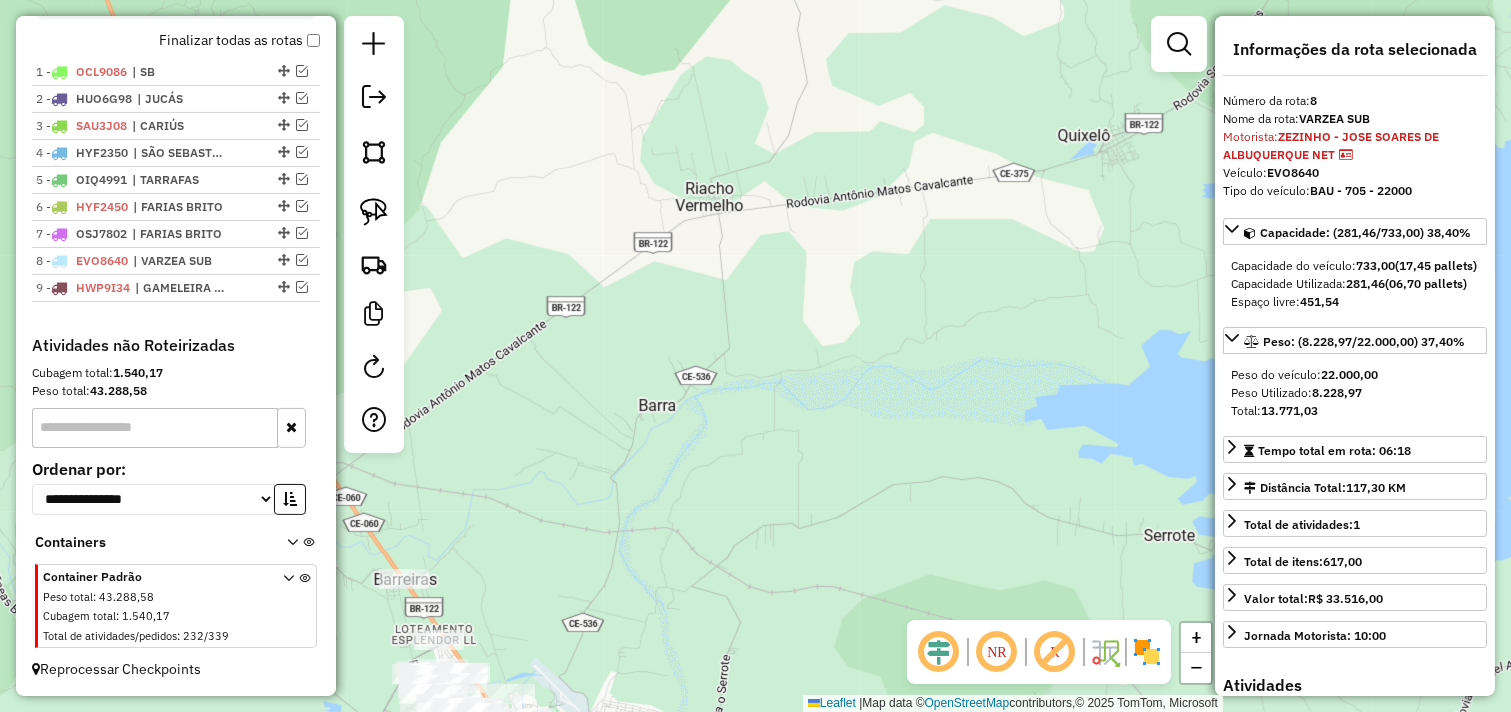 drag, startPoint x: 686, startPoint y: 407, endPoint x: 962, endPoint y: 262, distance: 311.77075 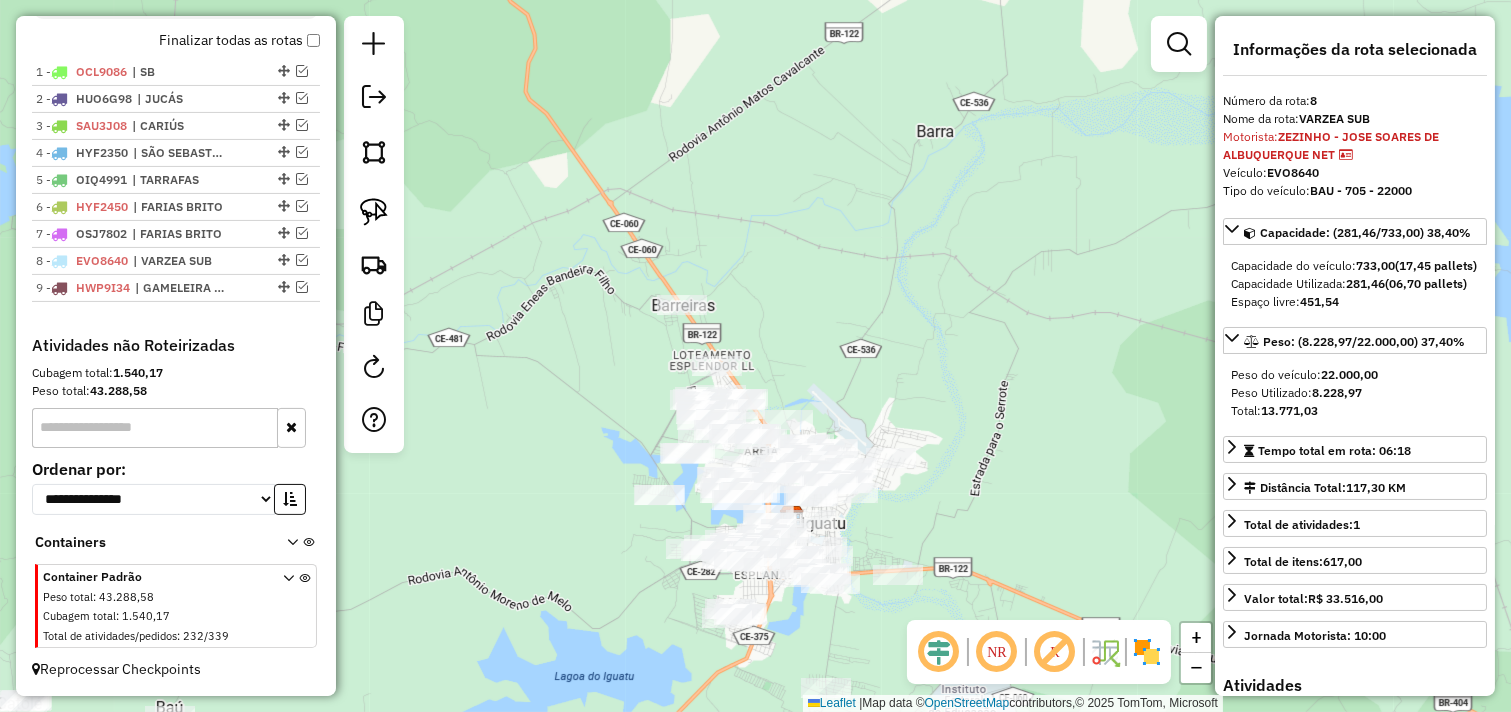 drag, startPoint x: 817, startPoint y: 331, endPoint x: 842, endPoint y: 151, distance: 181.72781 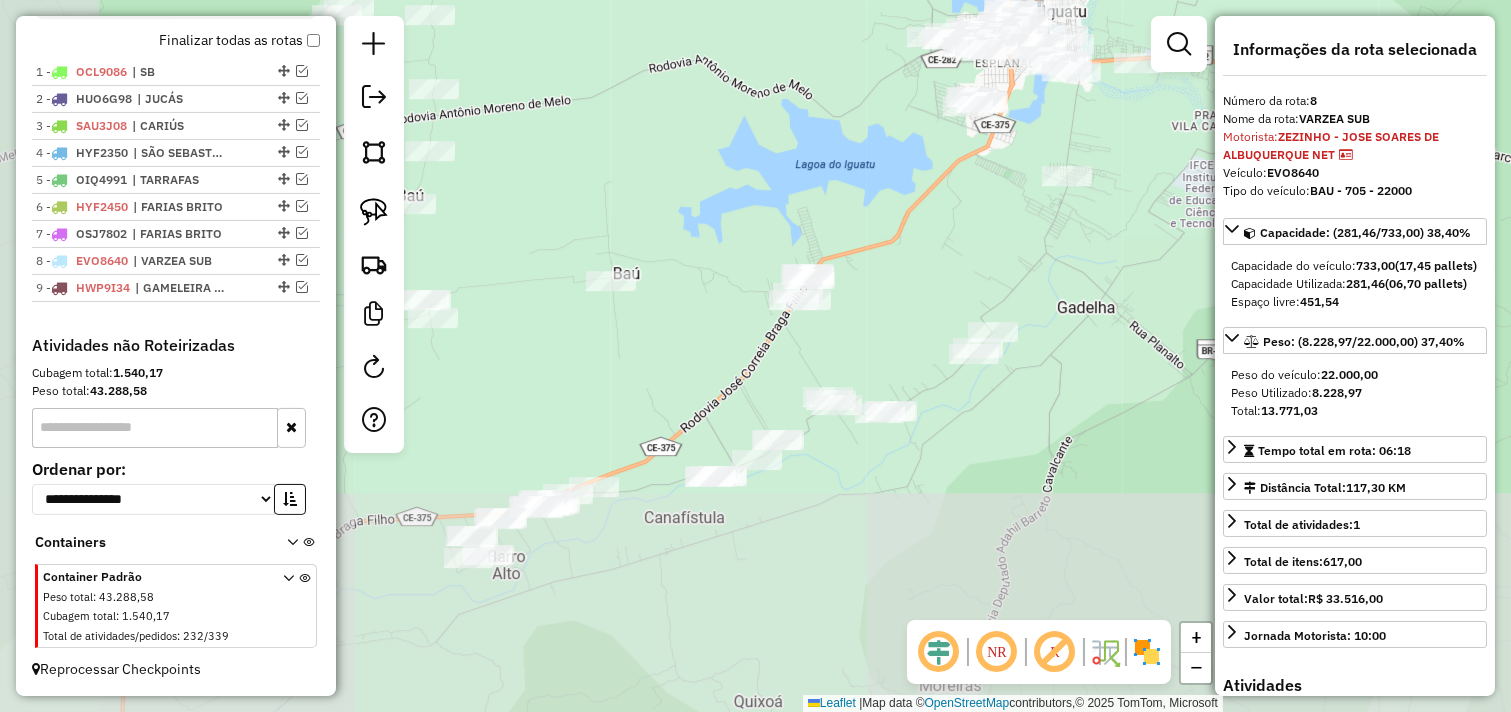 drag, startPoint x: 693, startPoint y: 537, endPoint x: 920, endPoint y: 192, distance: 412.98184 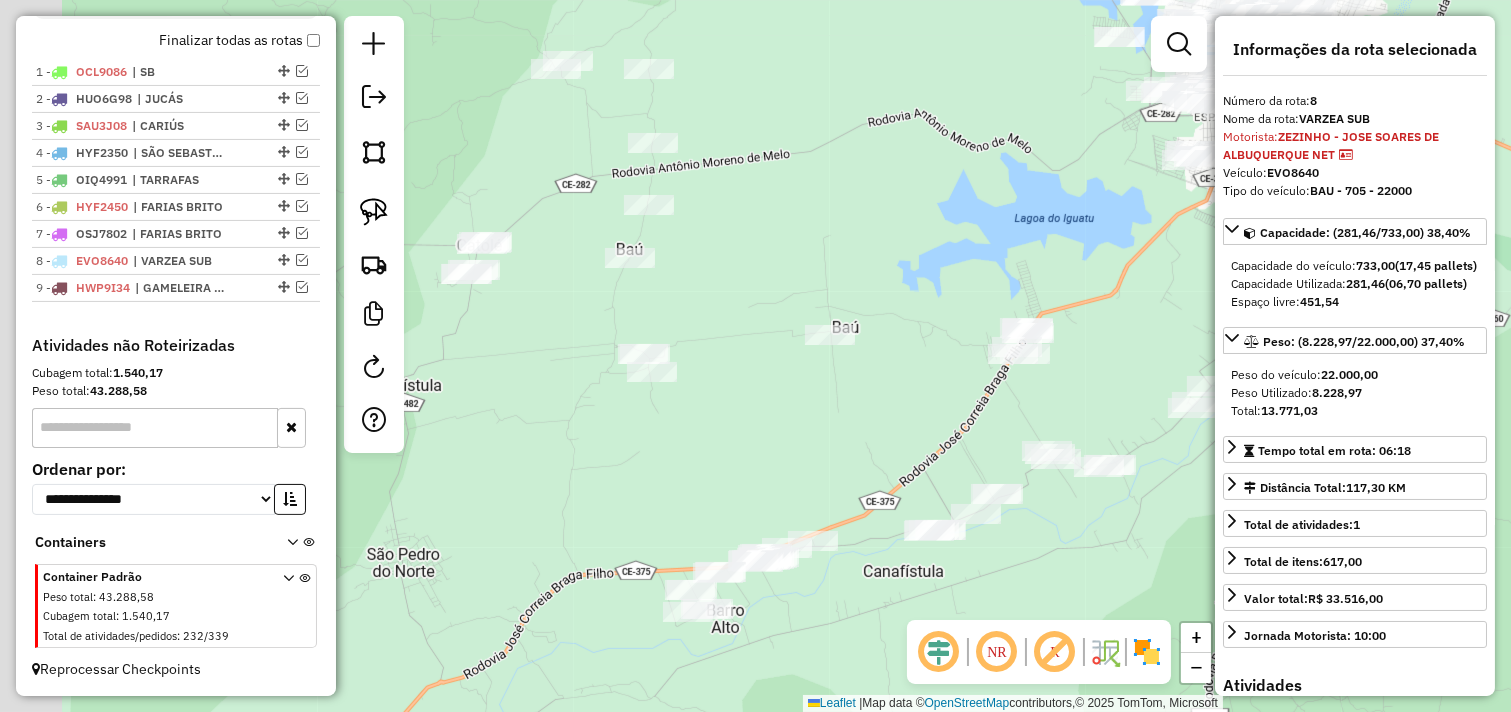 drag, startPoint x: 792, startPoint y: 377, endPoint x: 1070, endPoint y: 466, distance: 291.89896 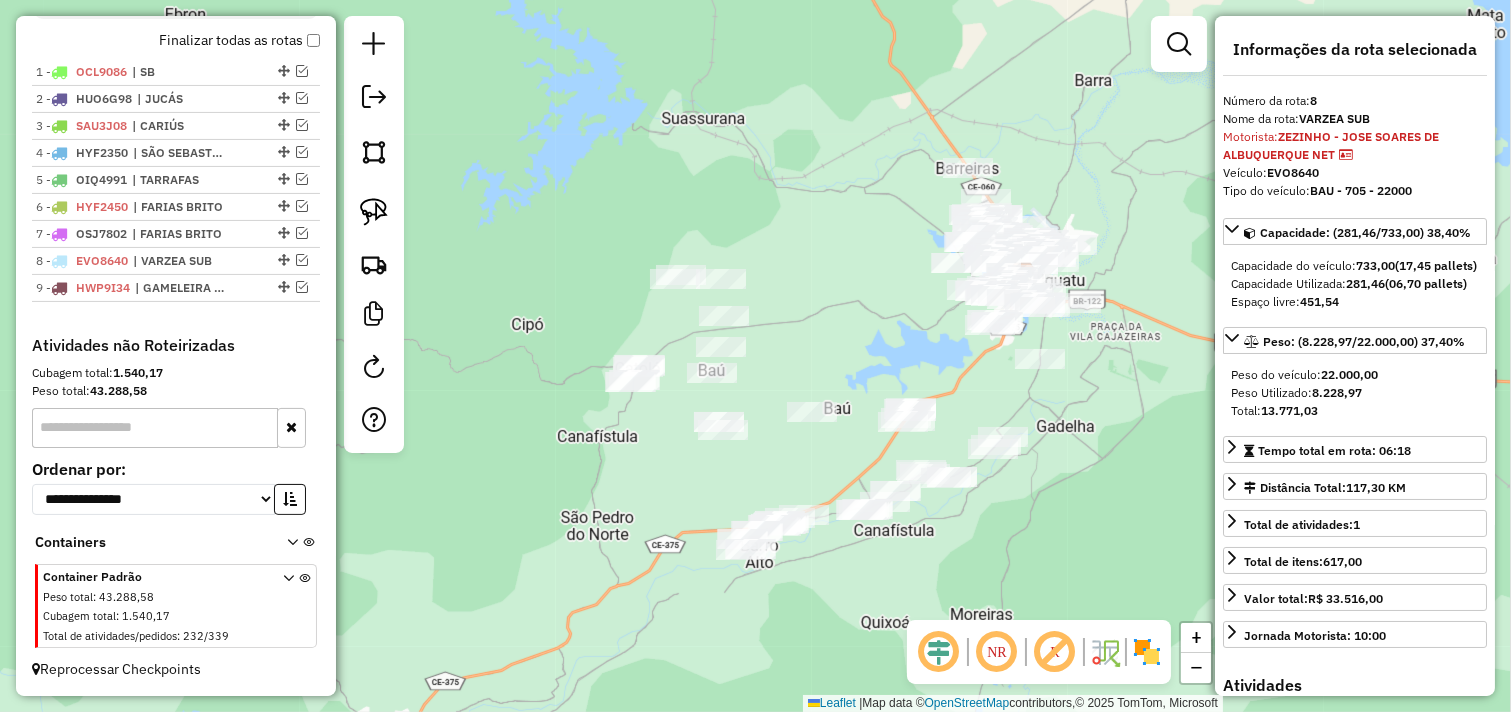 drag, startPoint x: 892, startPoint y: 450, endPoint x: 746, endPoint y: 455, distance: 146.08559 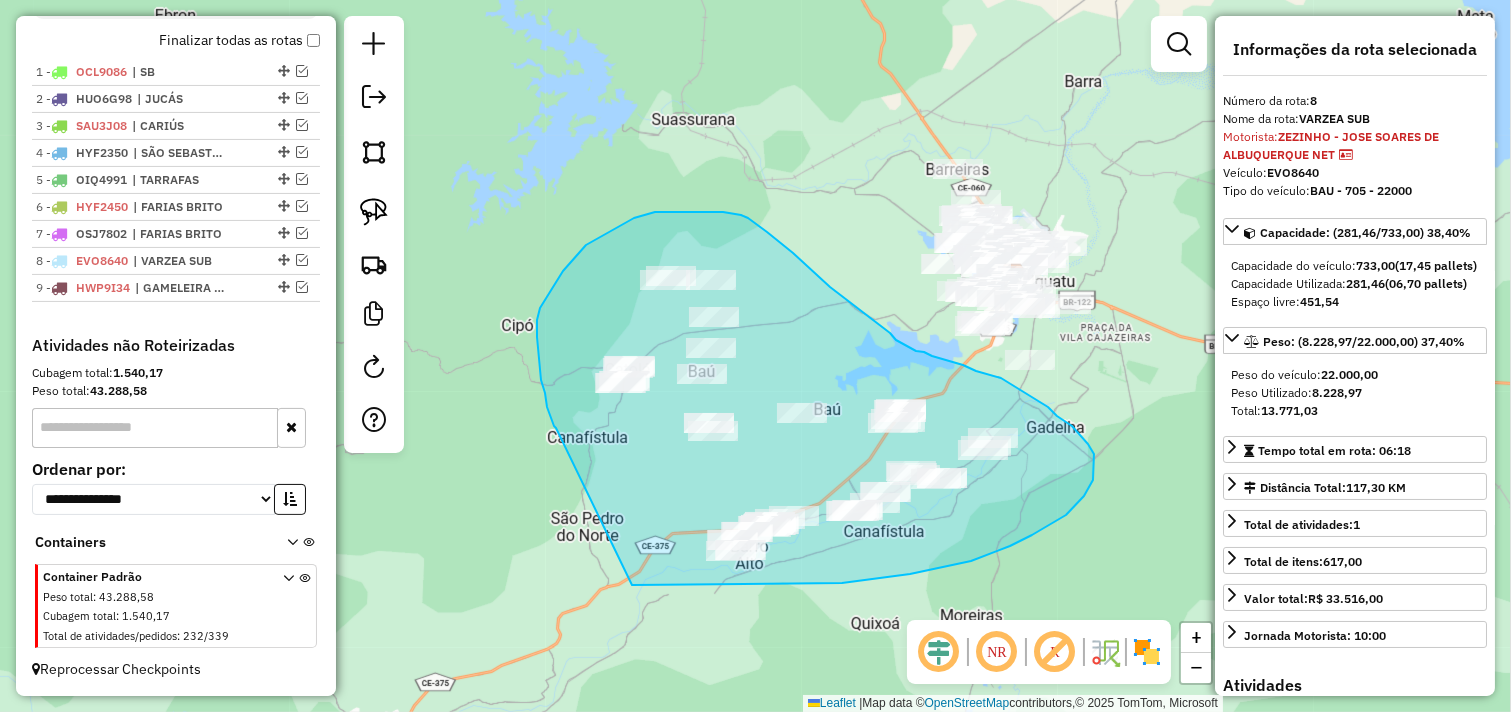 drag, startPoint x: 554, startPoint y: 426, endPoint x: 624, endPoint y: 585, distance: 173.72679 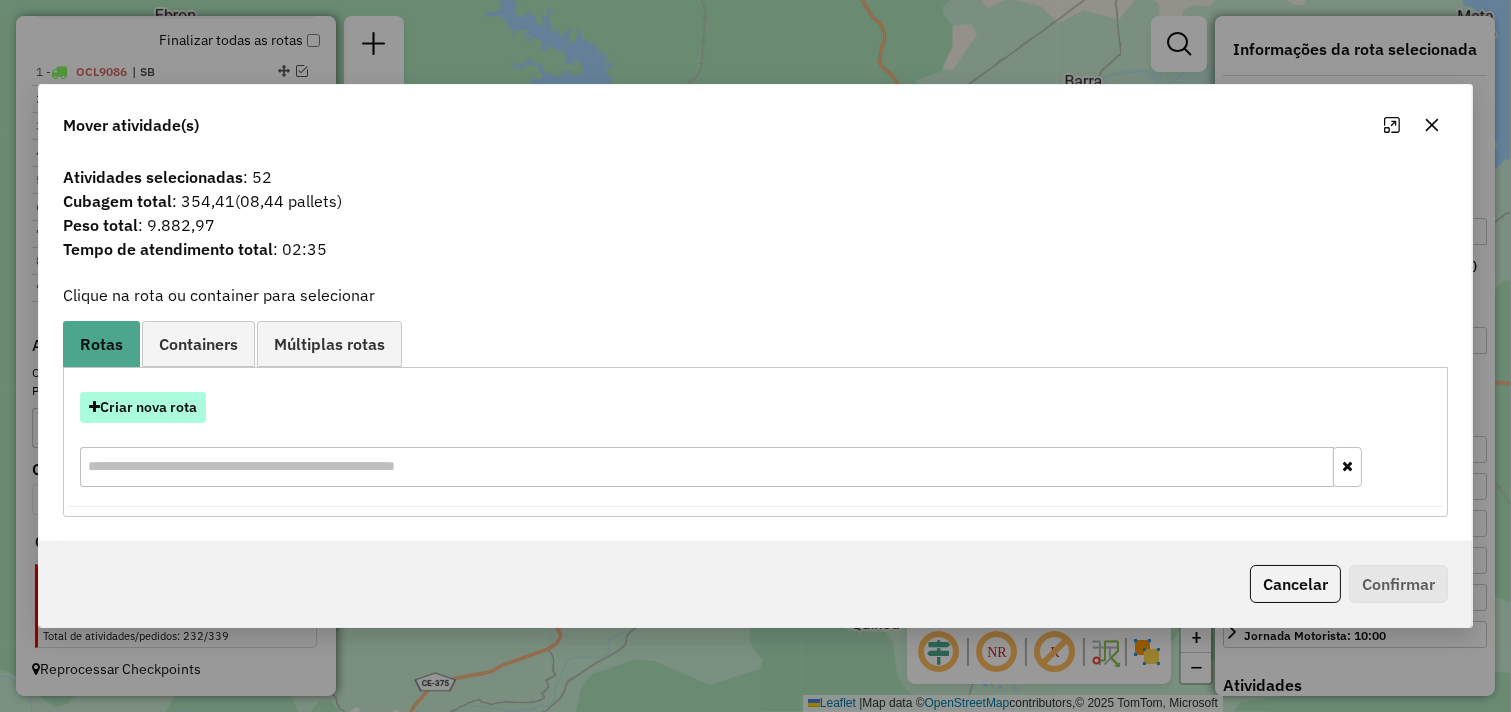 click on "Criar nova rota" at bounding box center (143, 407) 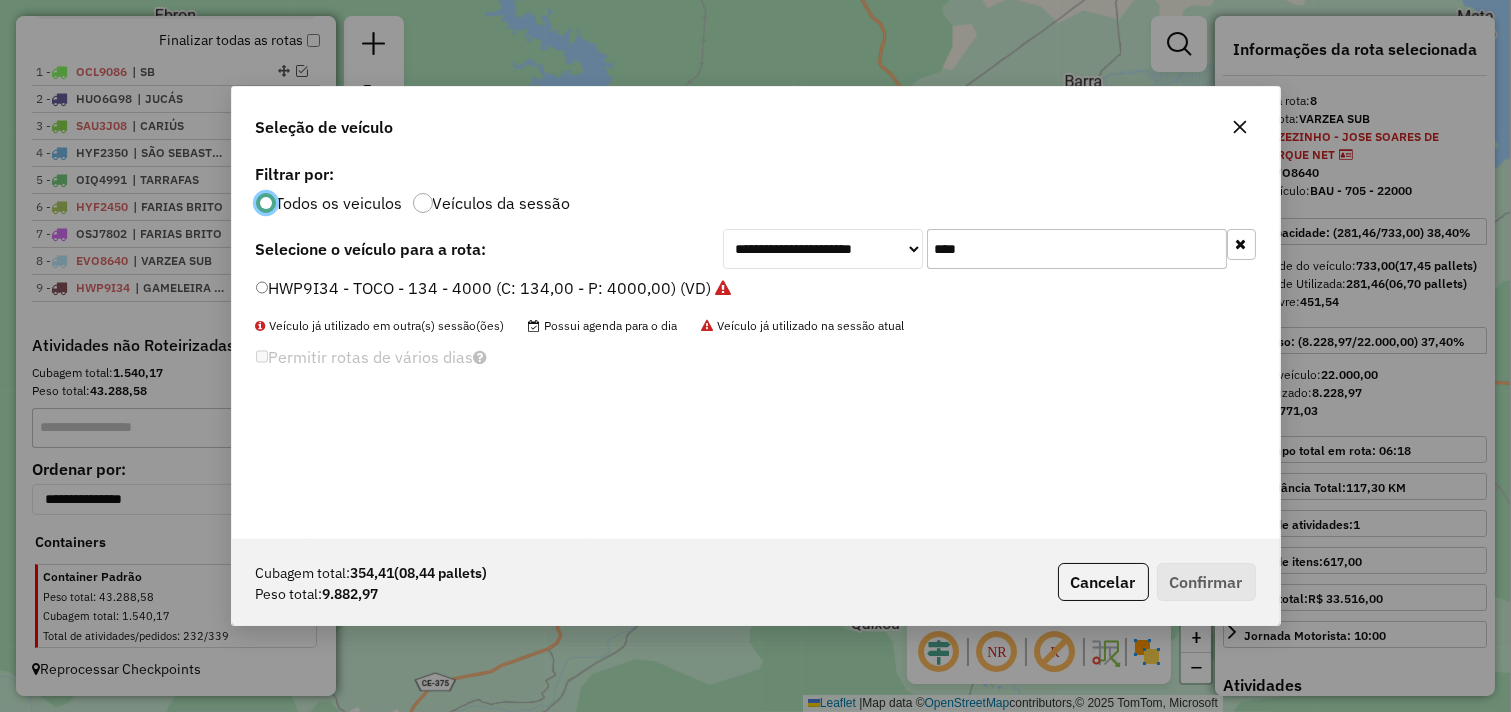 scroll, scrollTop: 11, scrollLeft: 5, axis: both 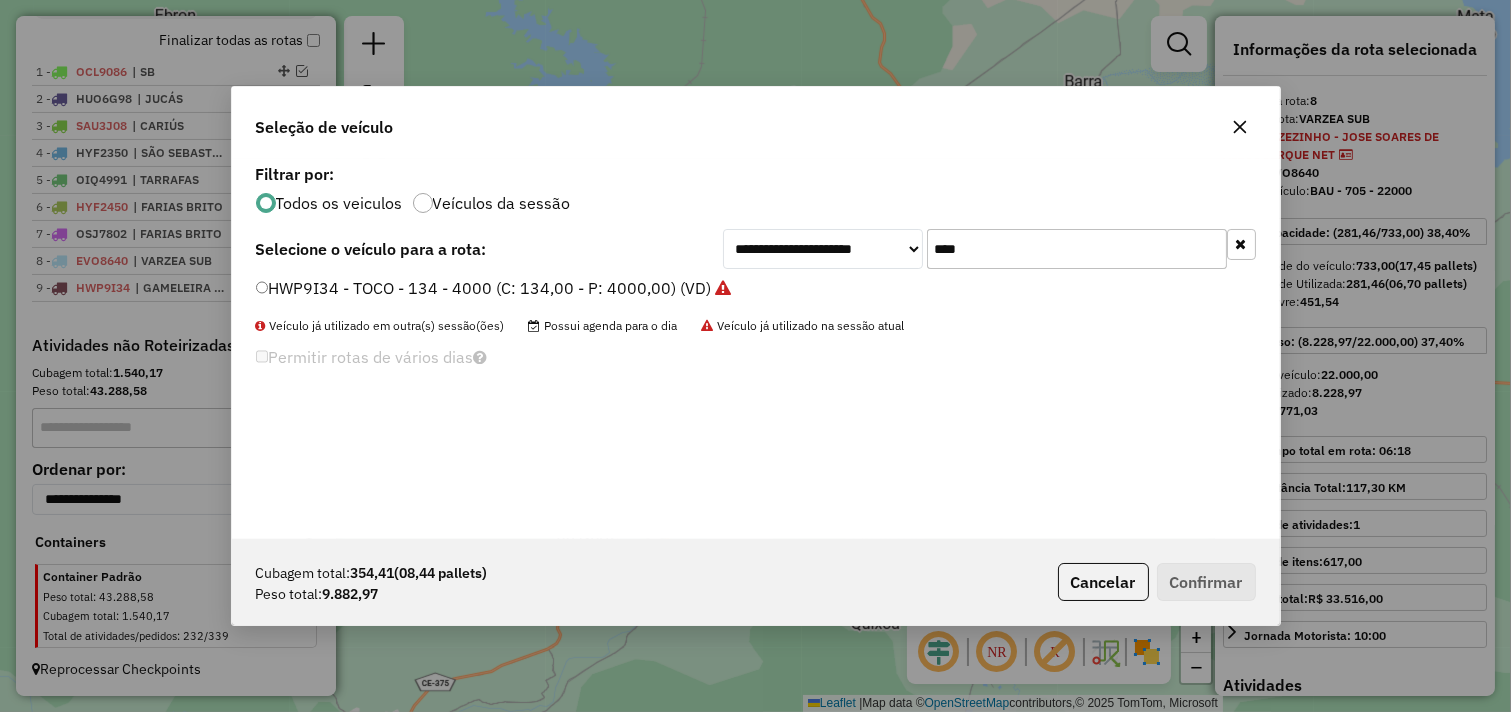 drag, startPoint x: 1063, startPoint y: 251, endPoint x: 814, endPoint y: 248, distance: 249.01807 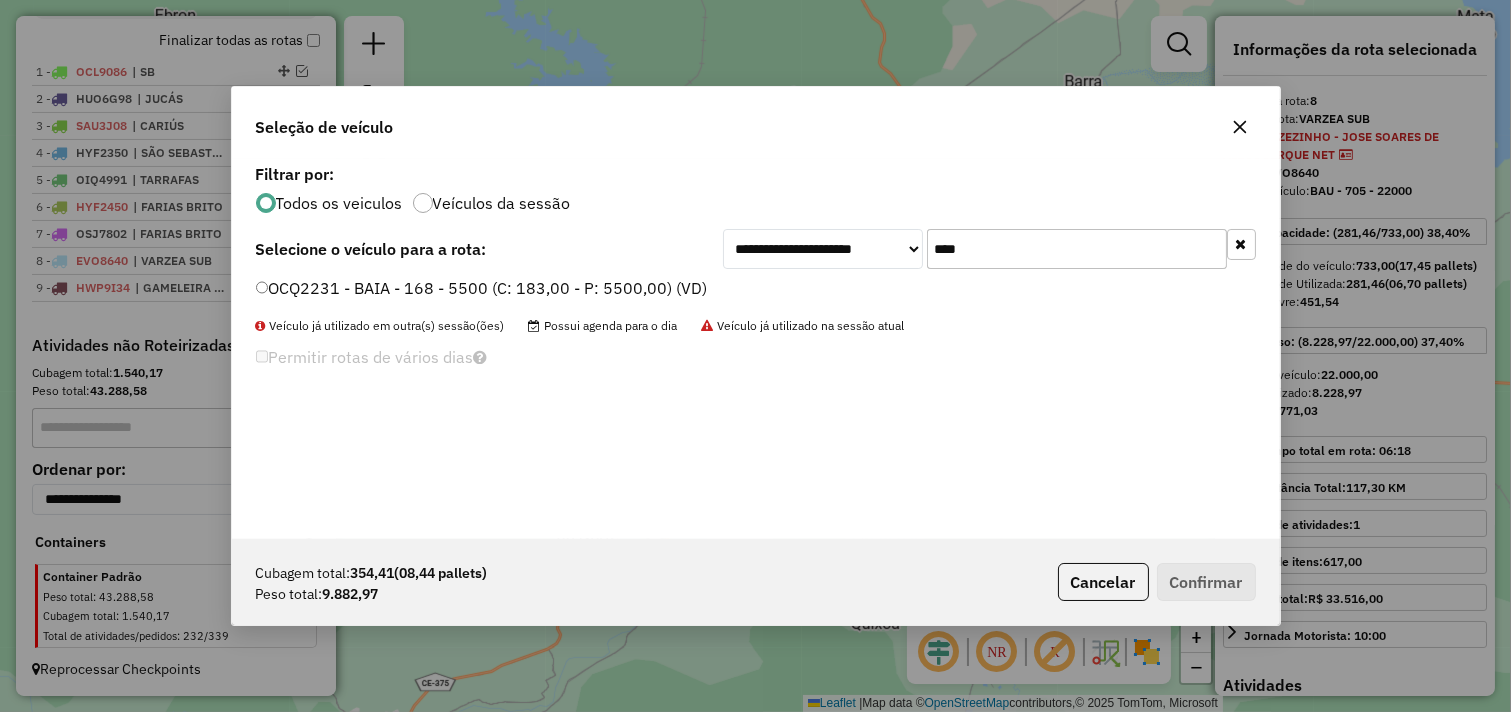 type on "****" 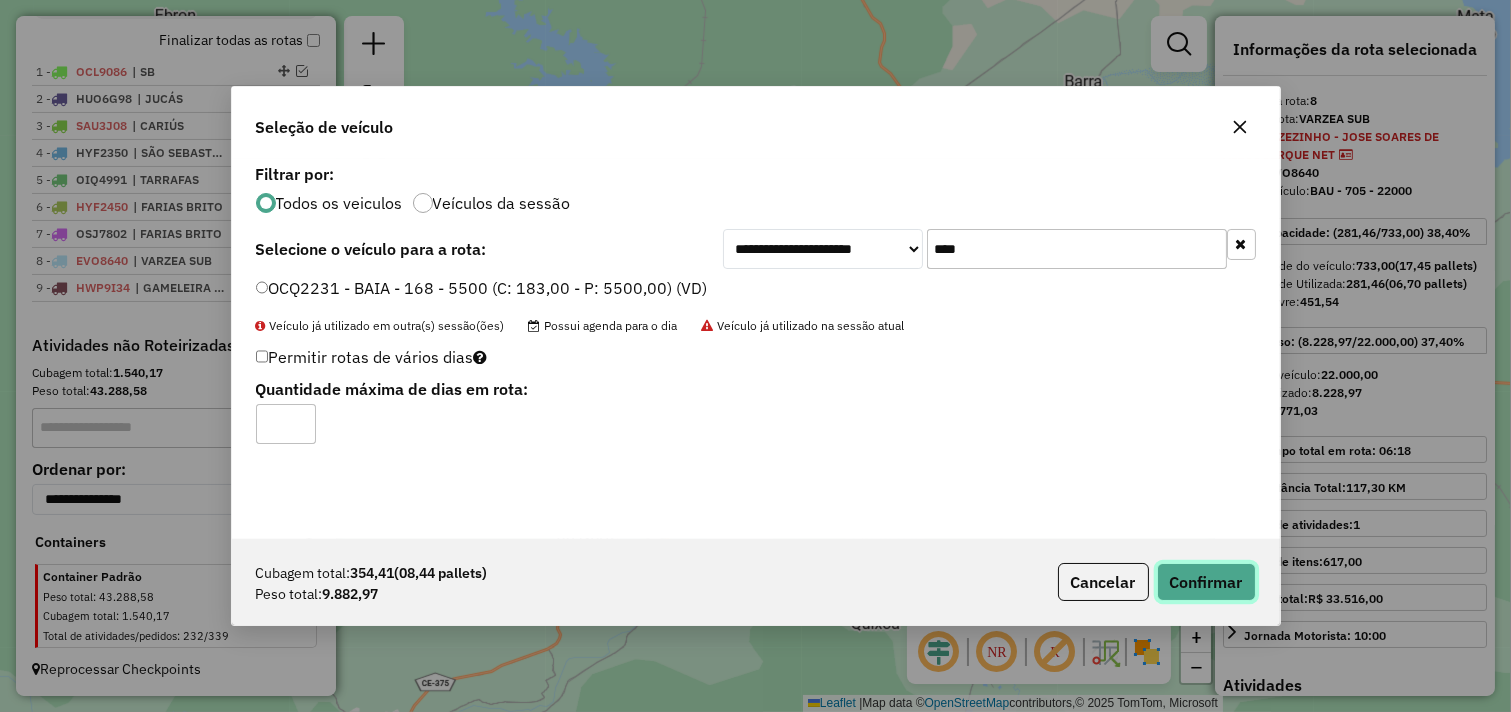 click on "Confirmar" 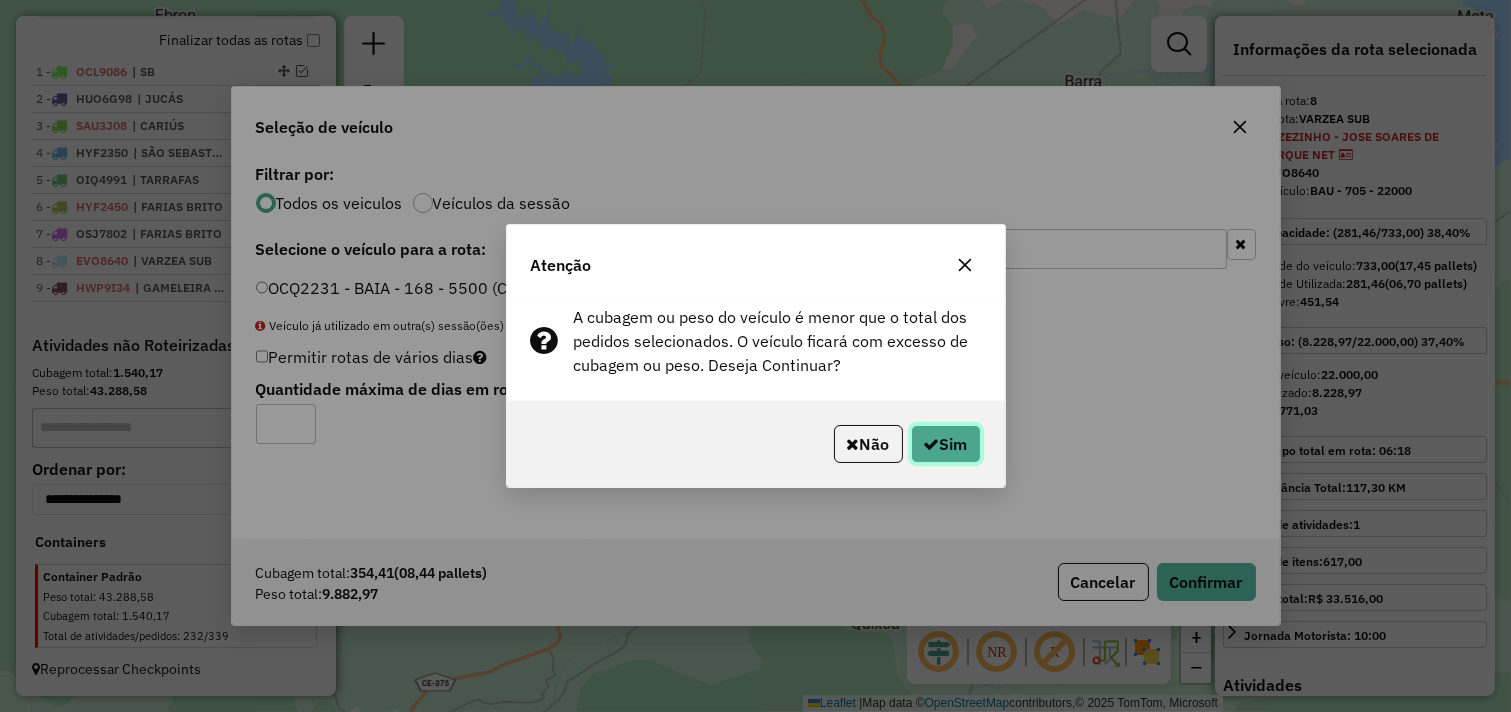 click on "Sim" 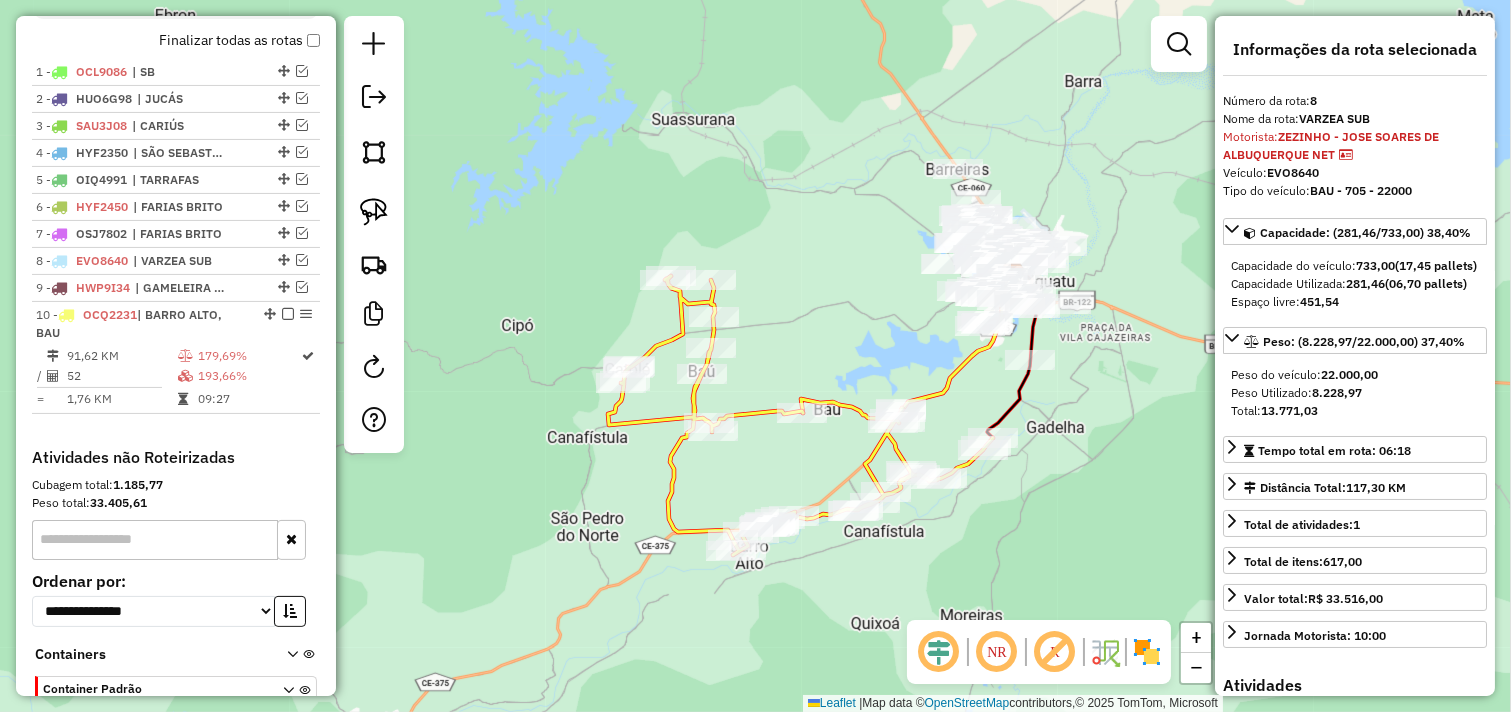 scroll, scrollTop: 843, scrollLeft: 0, axis: vertical 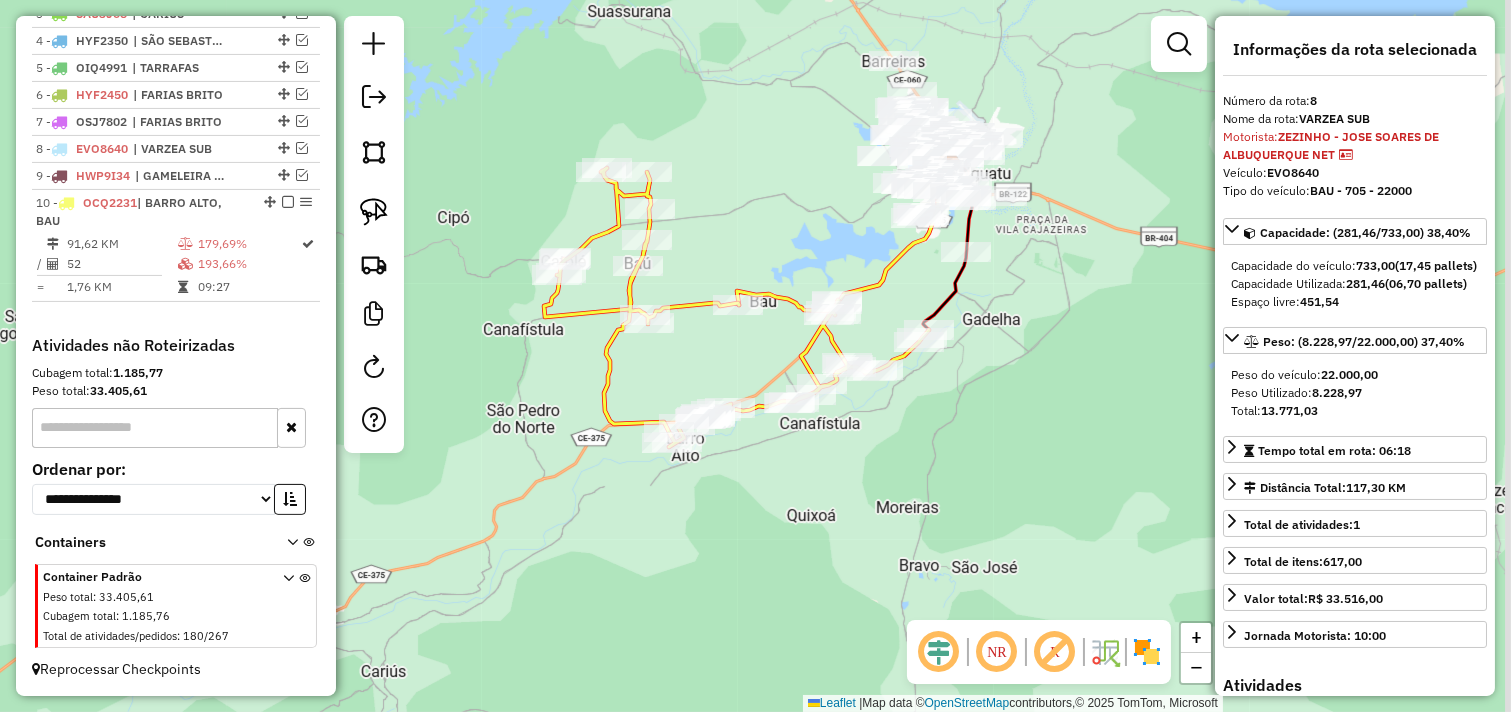 drag, startPoint x: 814, startPoint y: 301, endPoint x: 781, endPoint y: 256, distance: 55.803226 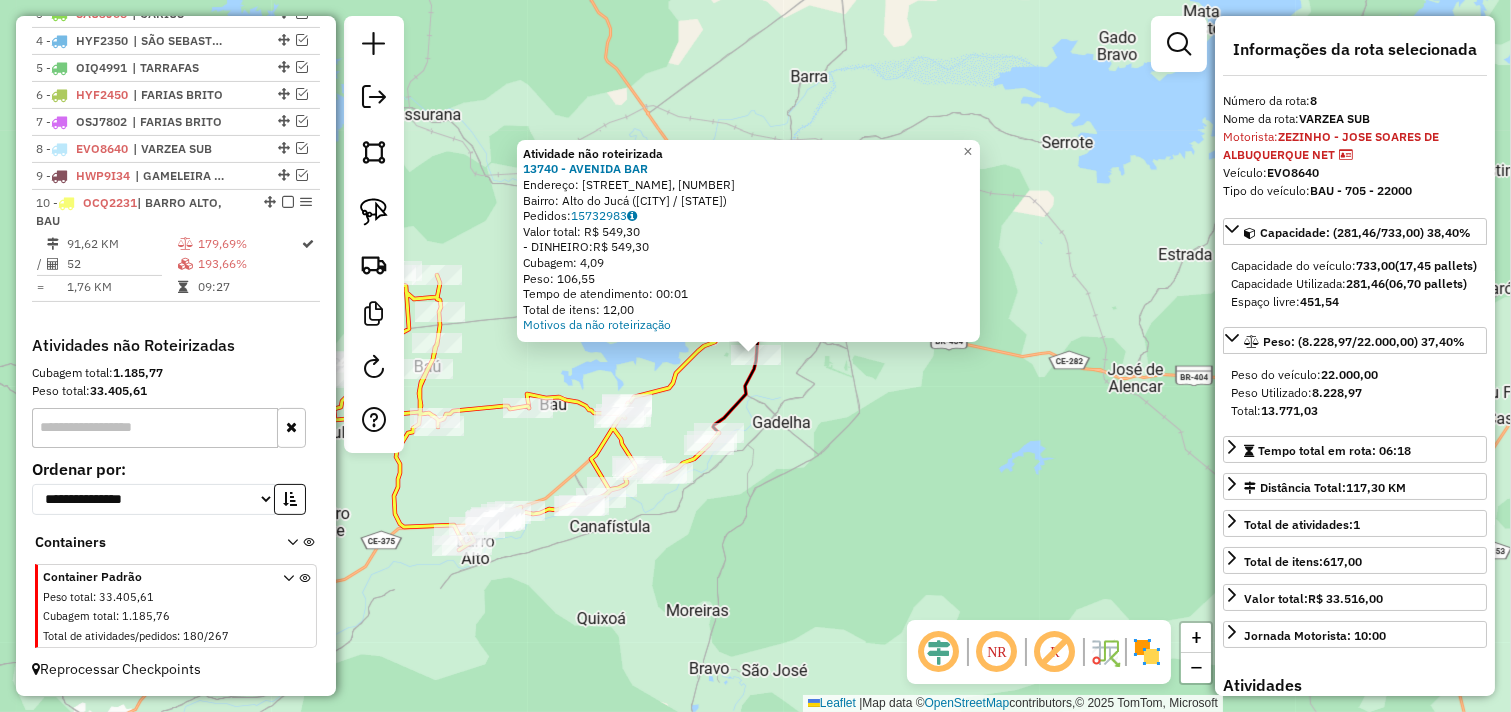 click on "Atividade não roteirizada [NUMBER] - [STREET_NAME]  Endereço: [STREET_NAME], [NUMBER]   Bairro: [NEIGHBORHOOD] ([CITY] / [STATE])   Pedidos:  [NUMBER]   Valor total: R$ [CURRENCY]   - DINHEIRO:  R$ [CURRENCY]   Cubagem: [CUBAGE]   Peso: [WEIGHT]   Tempo de atendimento: [TIME]   Total de itens: [NUMBER]  Motivos da não roteirização × Janela de atendimento Grade de atendimento Capacidade Transportadoras Veículos Cliente Pedidos  Rotas Selecione os dias de semana para filtrar as janelas de atendimento  Seg   Ter   Qua   Qui   Sex   Sáb   Dom  Informe o período da janela de atendimento: De: [TIME] Até: [TIME]  Filtrar exatamente a janela do cliente  Considerar janela de atendimento padrão  Selecione os dias de semana para filtrar as grades de atendimento  Seg   Ter   Qua   Qui   Sex   Sáb   Dom   Considerar clientes sem dia de atendimento cadastrado  Clientes fora do dia de atendimento selecionado Filtrar as atividades entre os valores definidos abaixo:  Peso mínimo:   [WEIGHT]   Peso máximo:   [WEIGHT]   Cubagem mínima:   [CUBAGE]   Cubagem máxima:   [CUBAGE]   De: [TIME]   Até: [TIME]  Nome:" 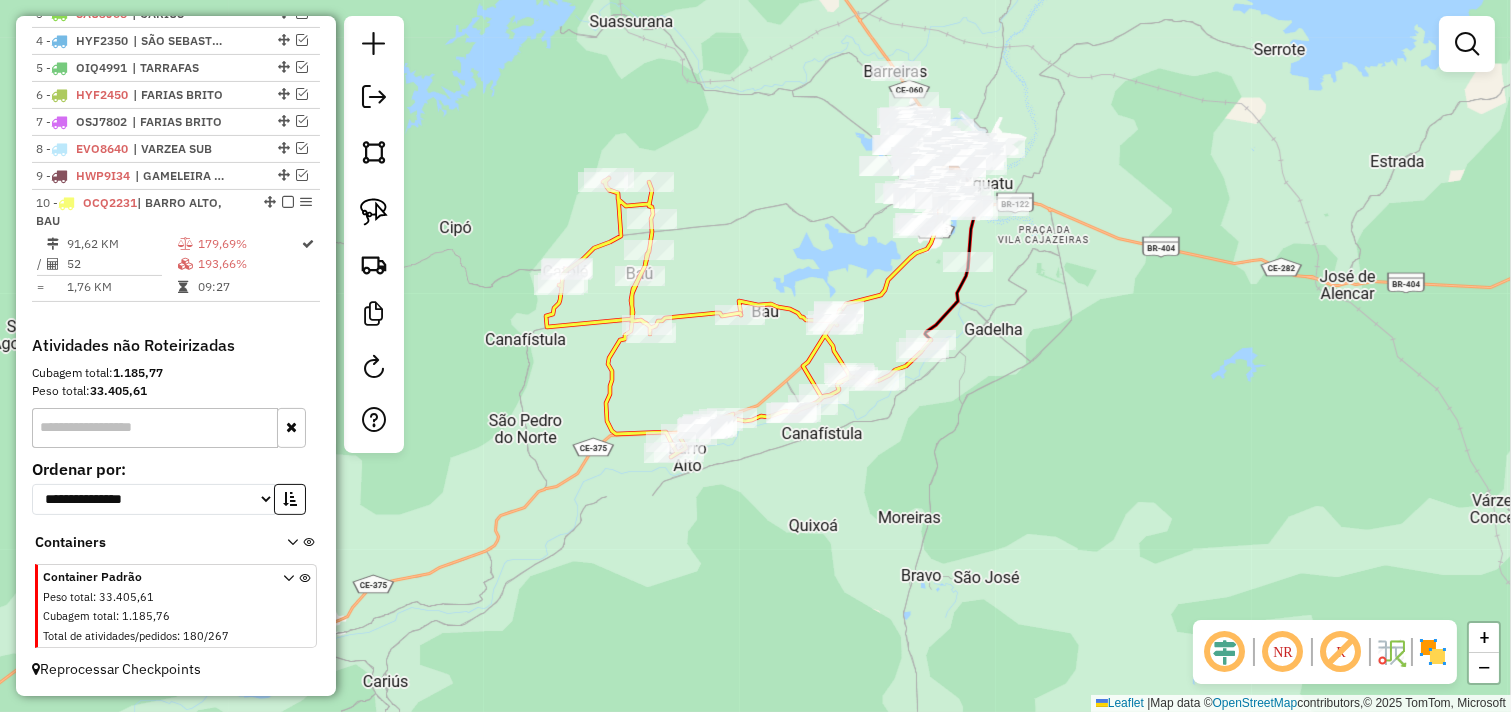 drag, startPoint x: 800, startPoint y: 394, endPoint x: 1015, endPoint y: 296, distance: 236.28162 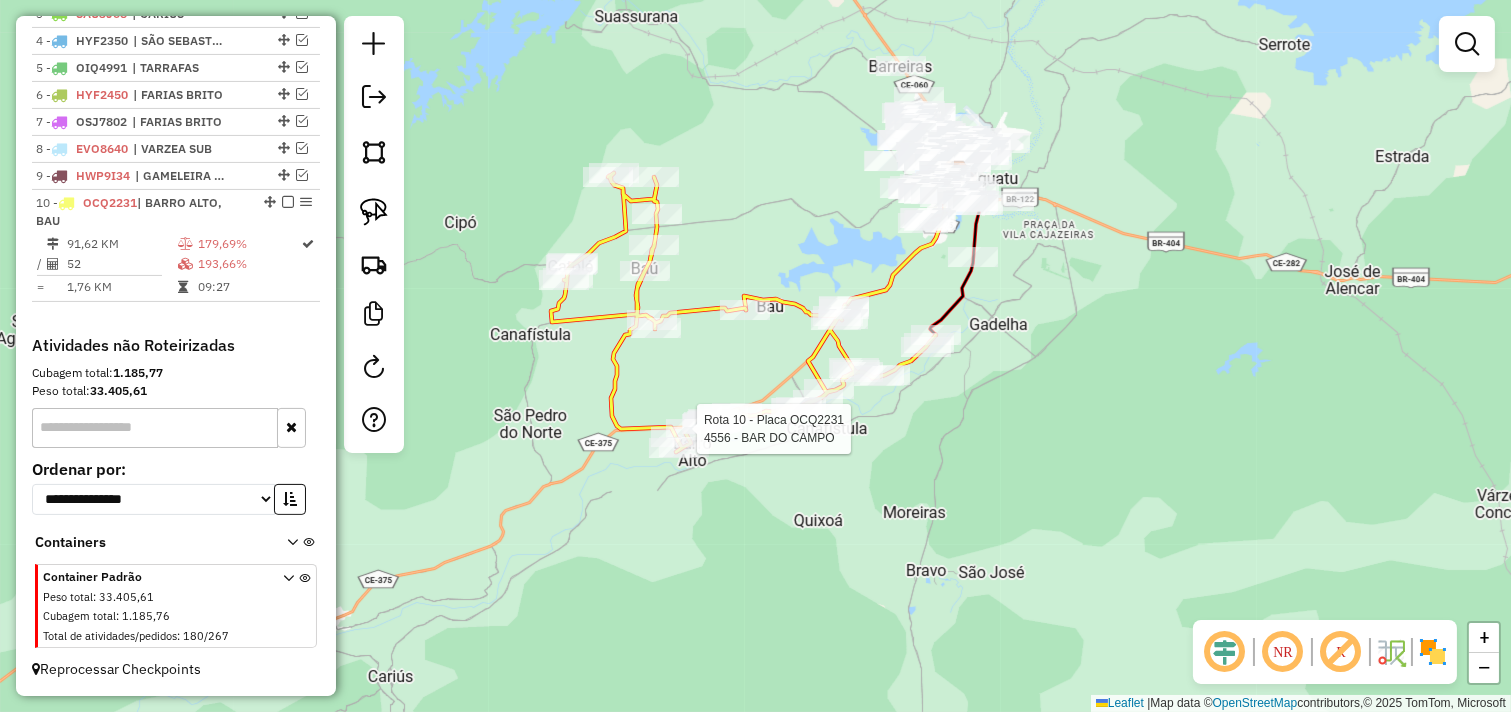 select on "*********" 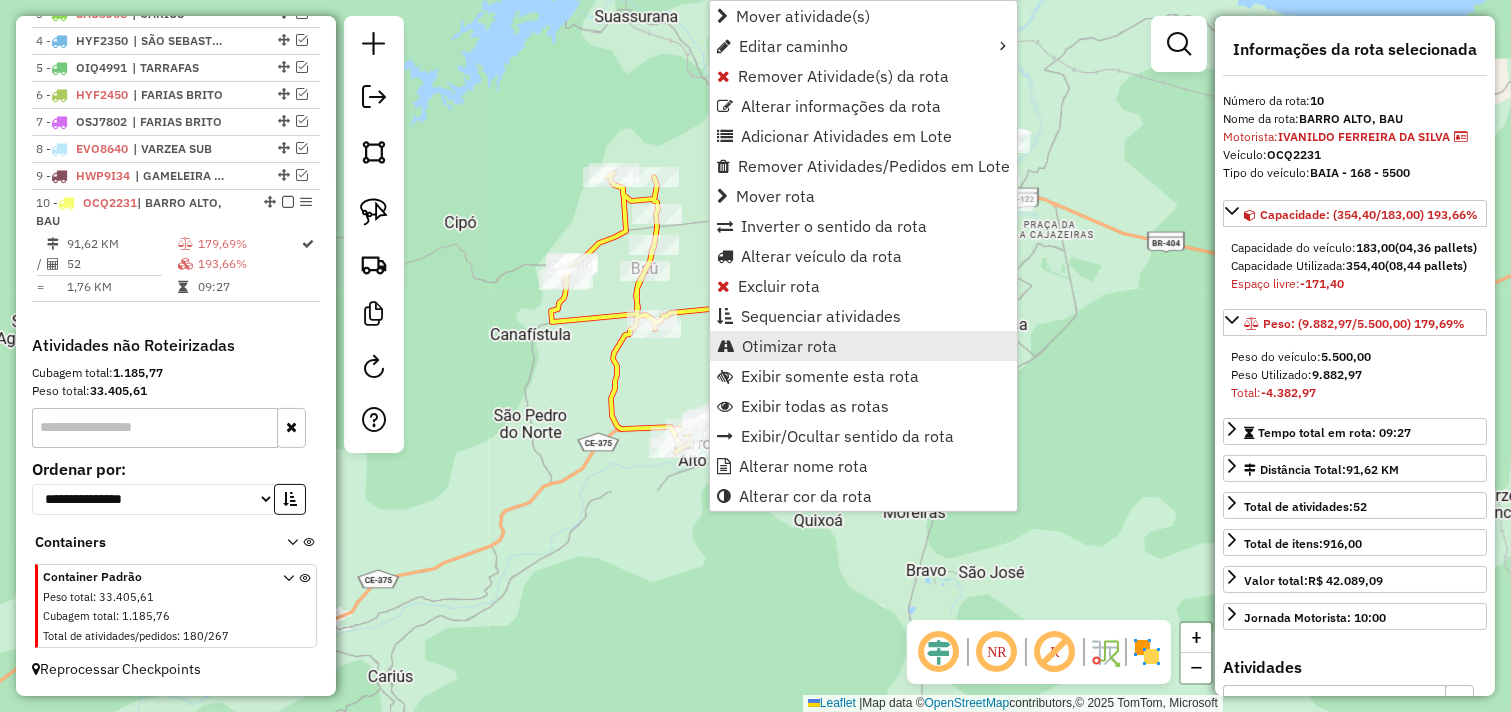 click on "Otimizar rota" at bounding box center (789, 346) 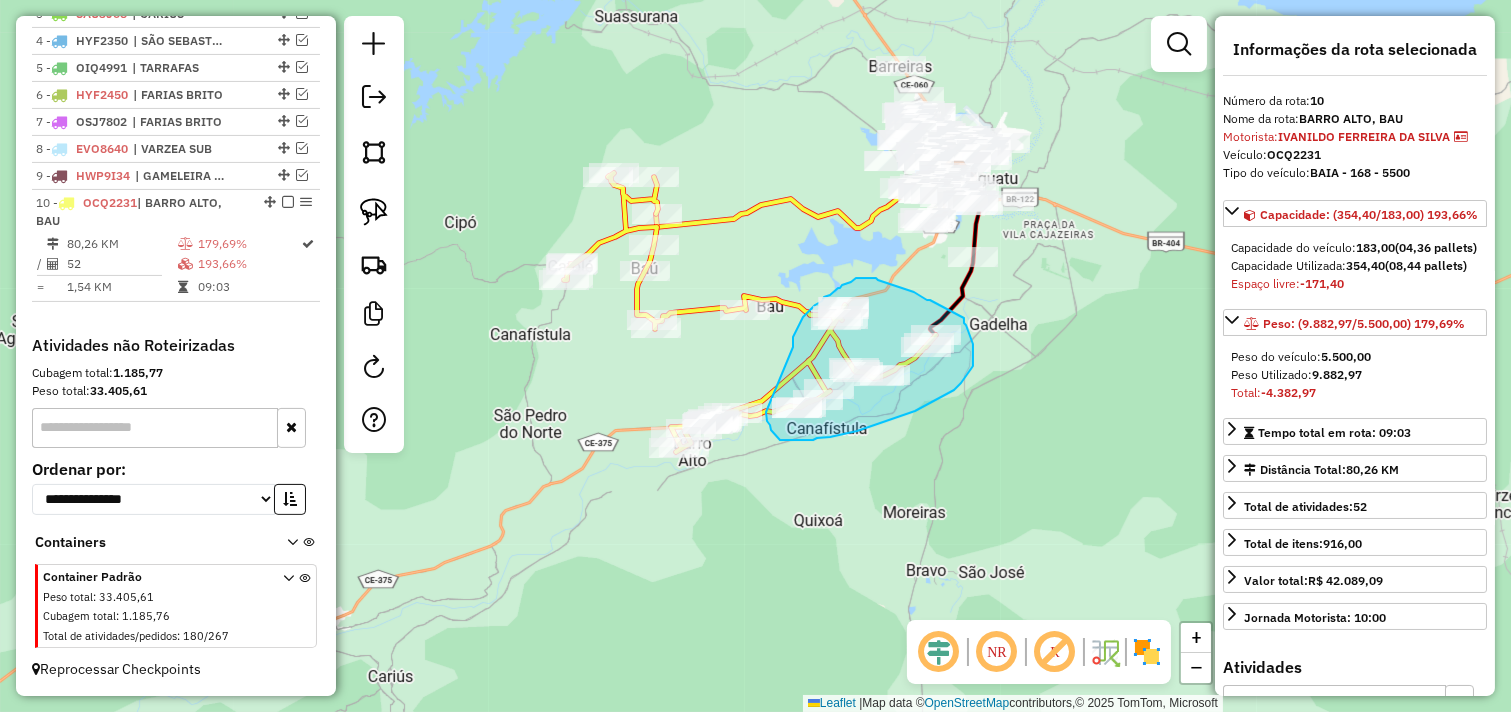 drag, startPoint x: 793, startPoint y: 337, endPoint x: 766, endPoint y: 412, distance: 79.71198 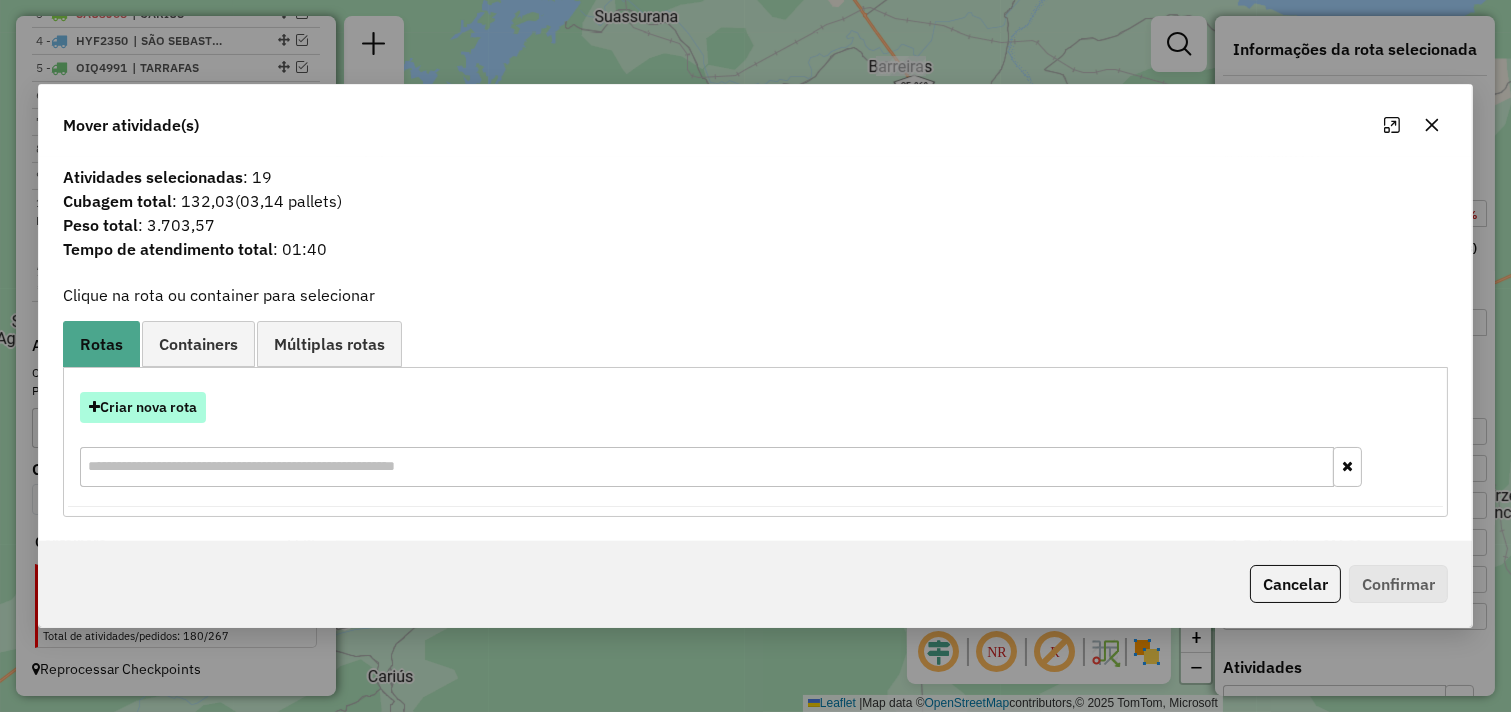 click on "Criar nova rota" at bounding box center [143, 407] 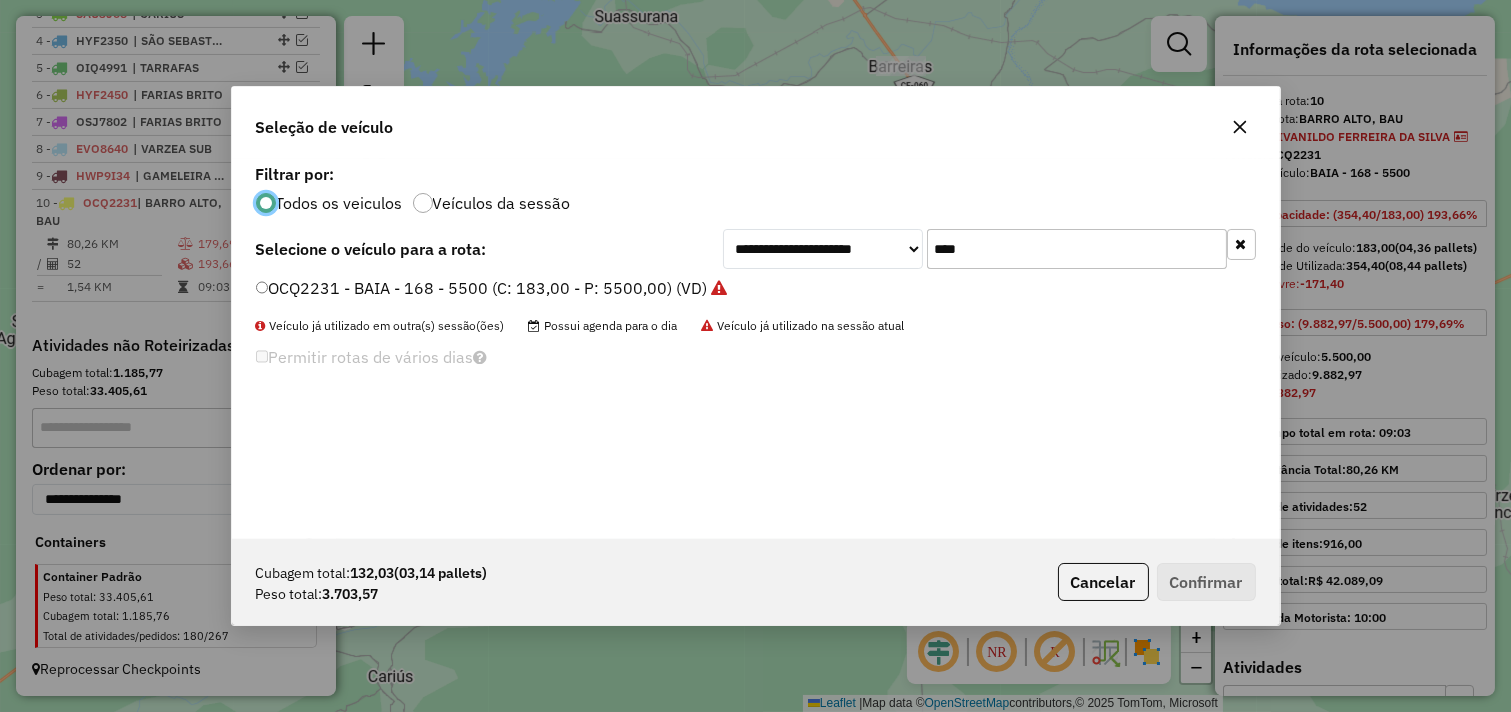 scroll, scrollTop: 11, scrollLeft: 5, axis: both 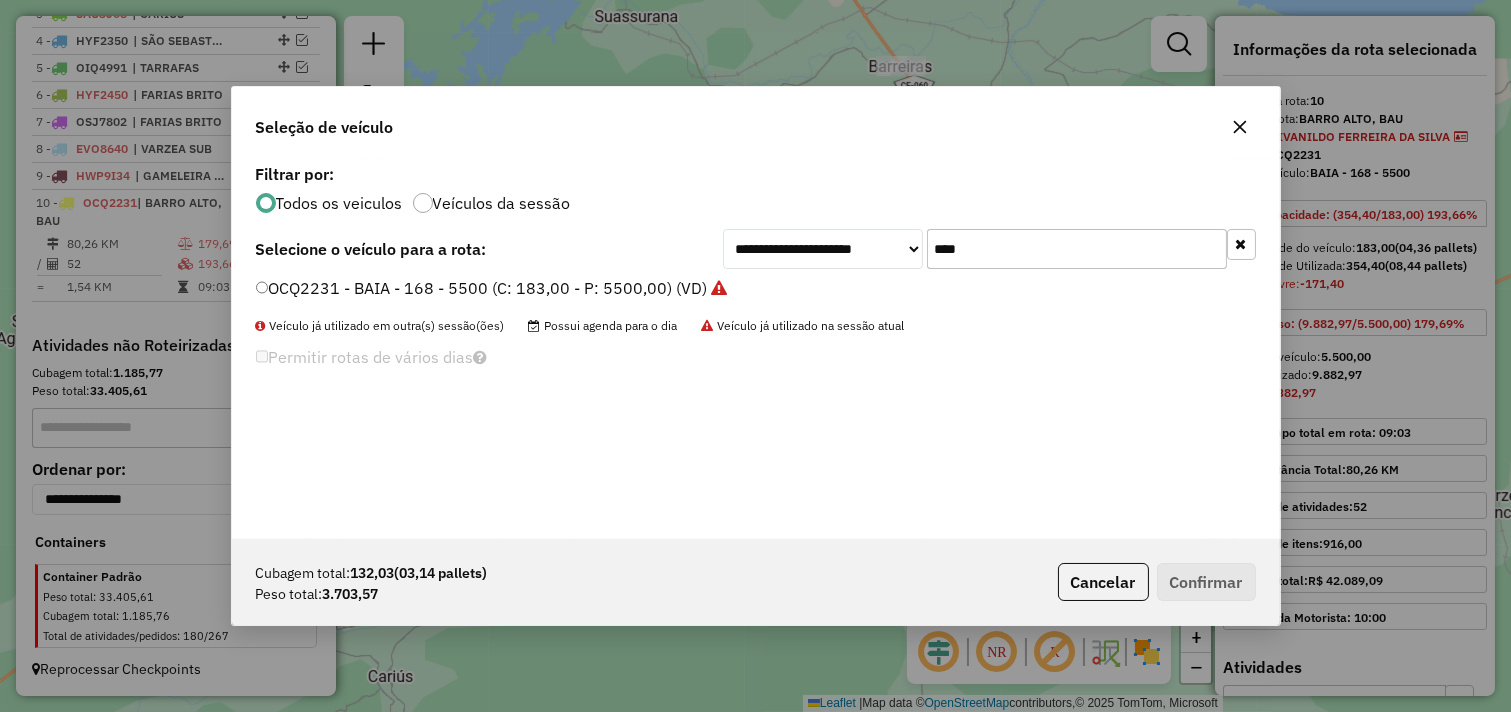 drag, startPoint x: 992, startPoint y: 250, endPoint x: 791, endPoint y: 261, distance: 201.30077 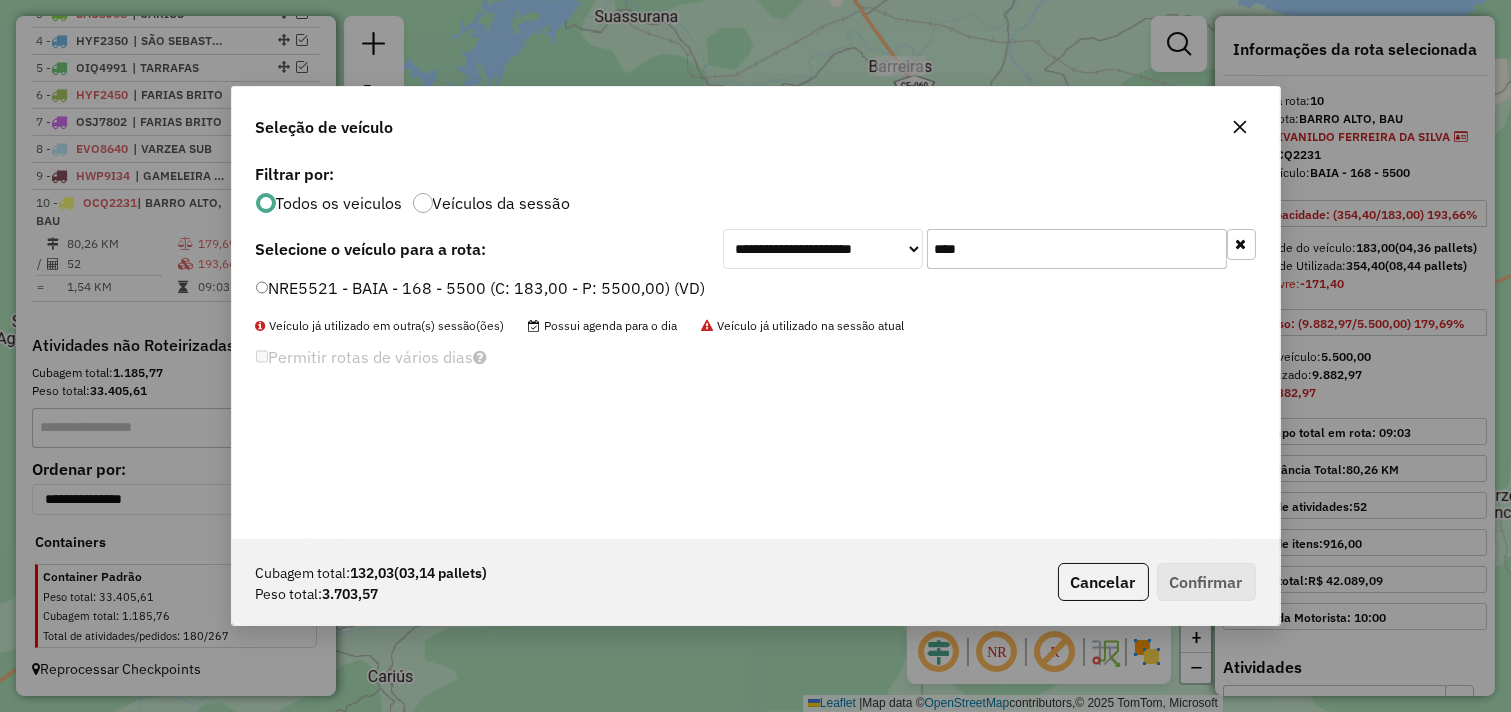 type on "****" 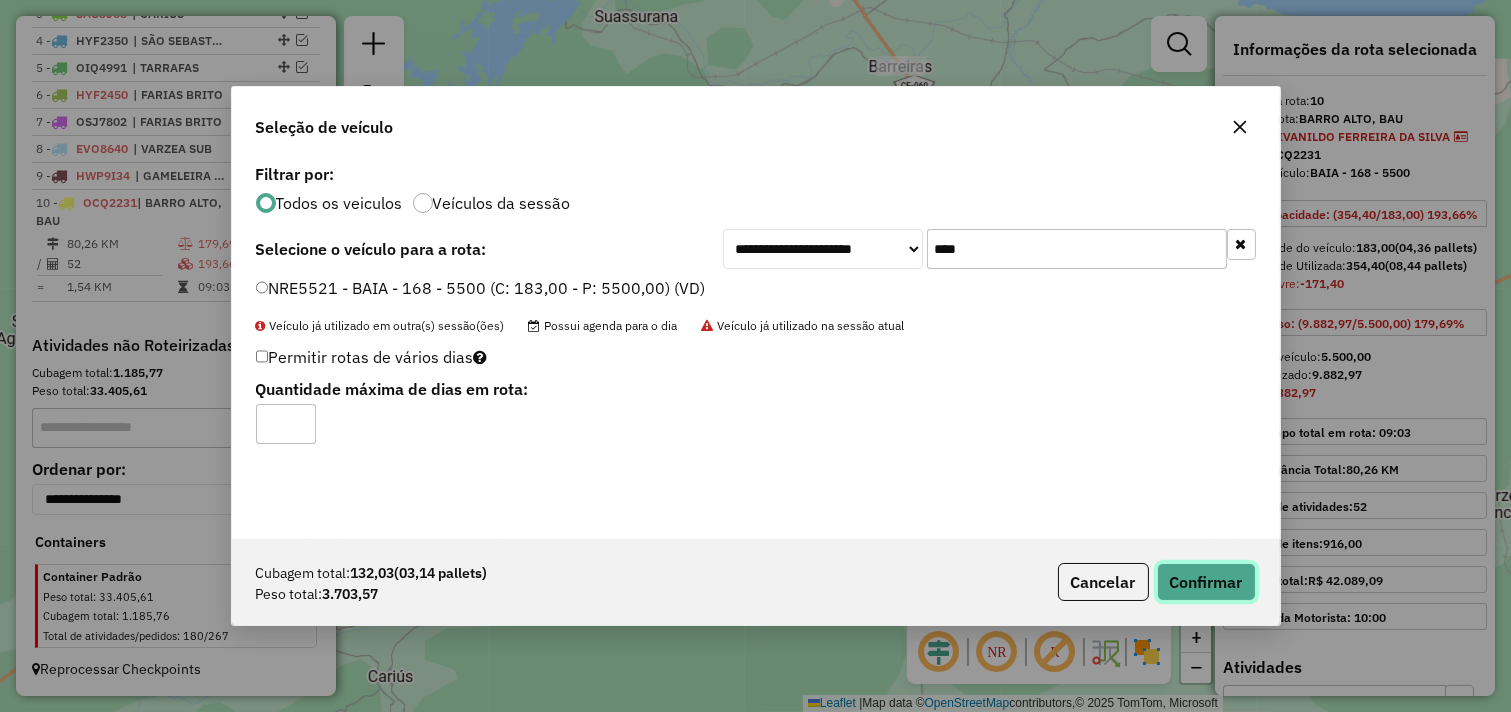 click on "Confirmar" 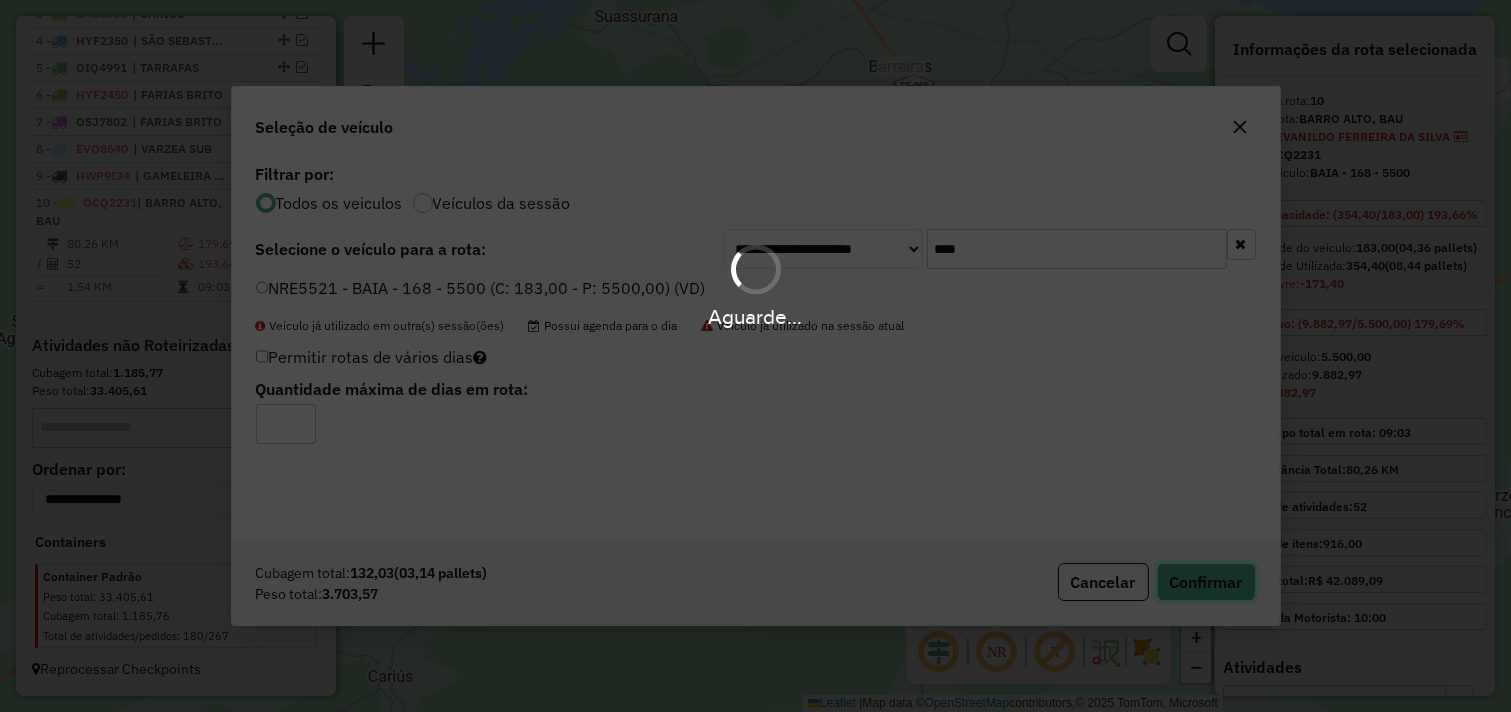 type 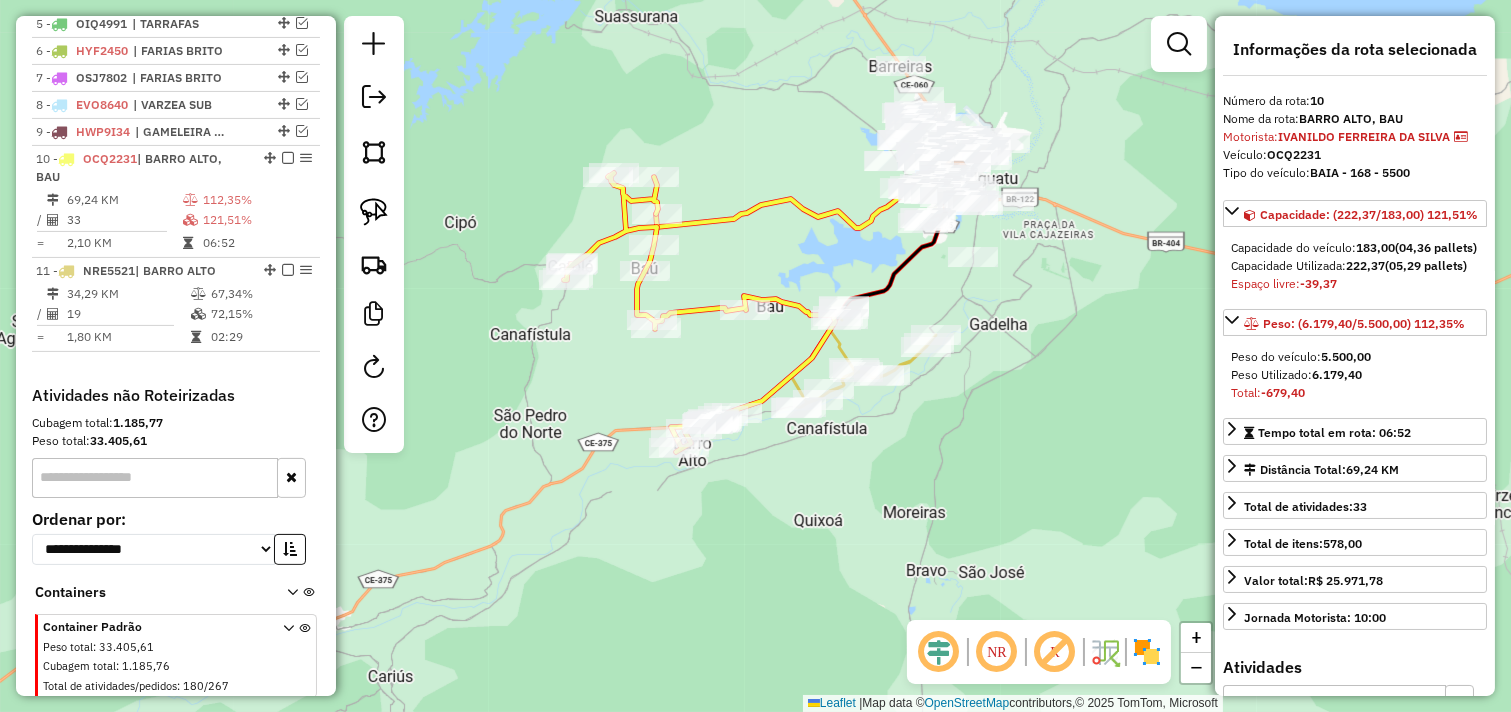 scroll, scrollTop: 936, scrollLeft: 0, axis: vertical 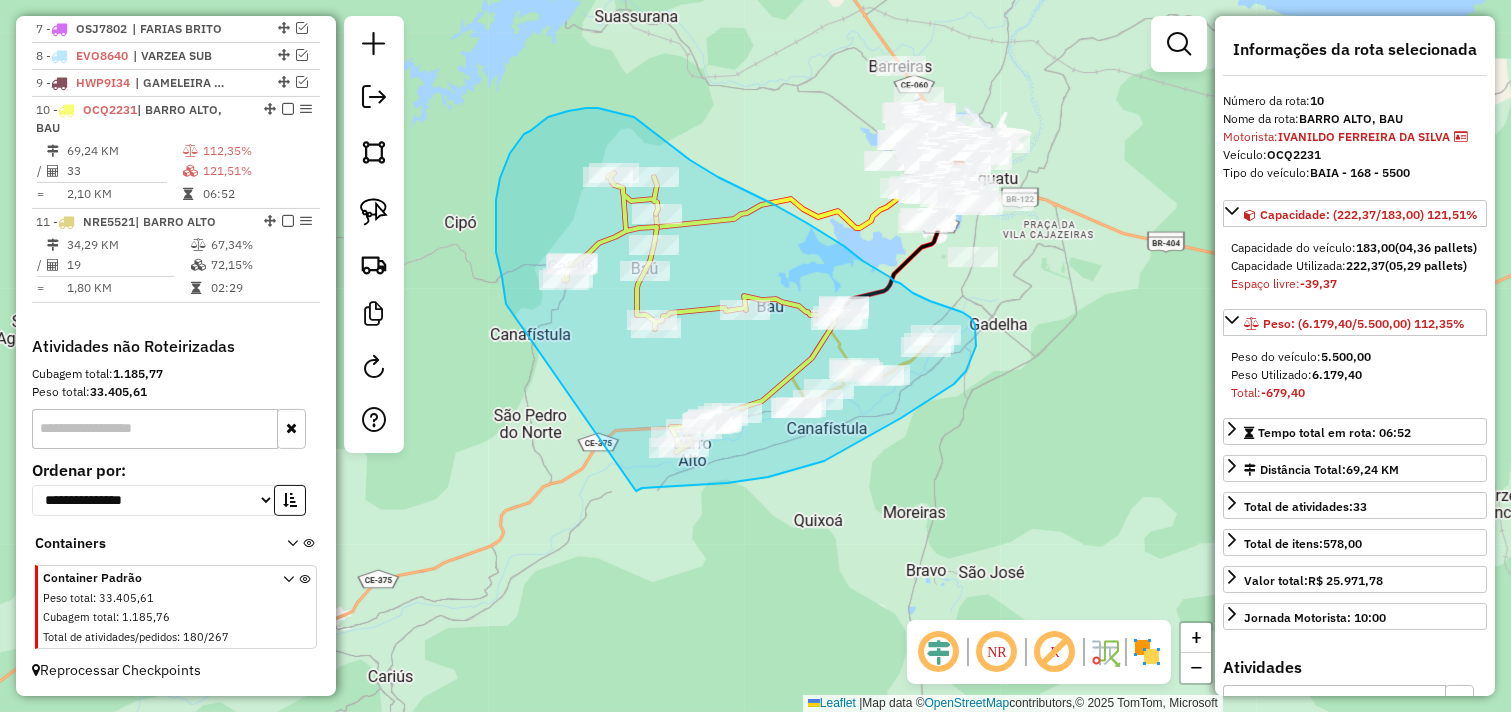drag, startPoint x: 503, startPoint y: 286, endPoint x: 635, endPoint y: 491, distance: 243.82166 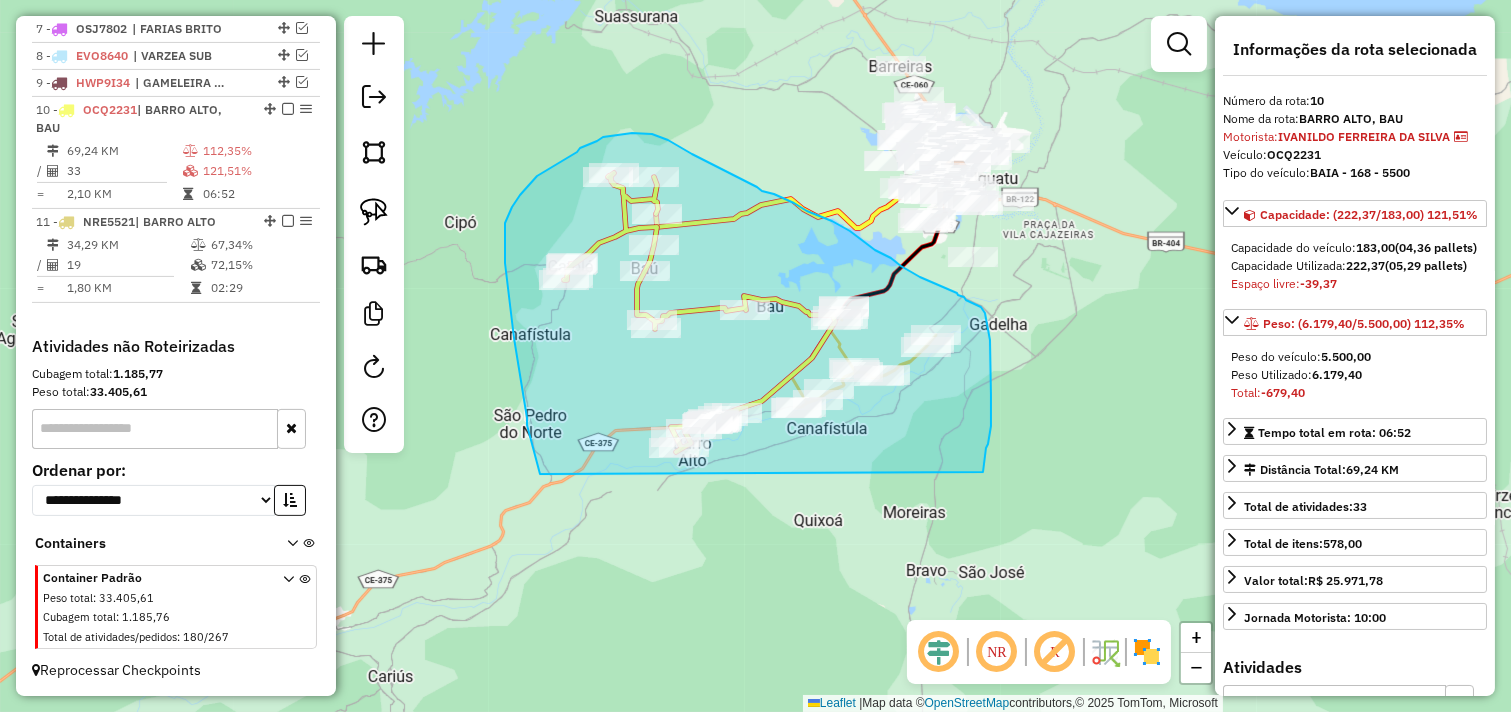 drag, startPoint x: 527, startPoint y: 418, endPoint x: 983, endPoint y: 472, distance: 459.18625 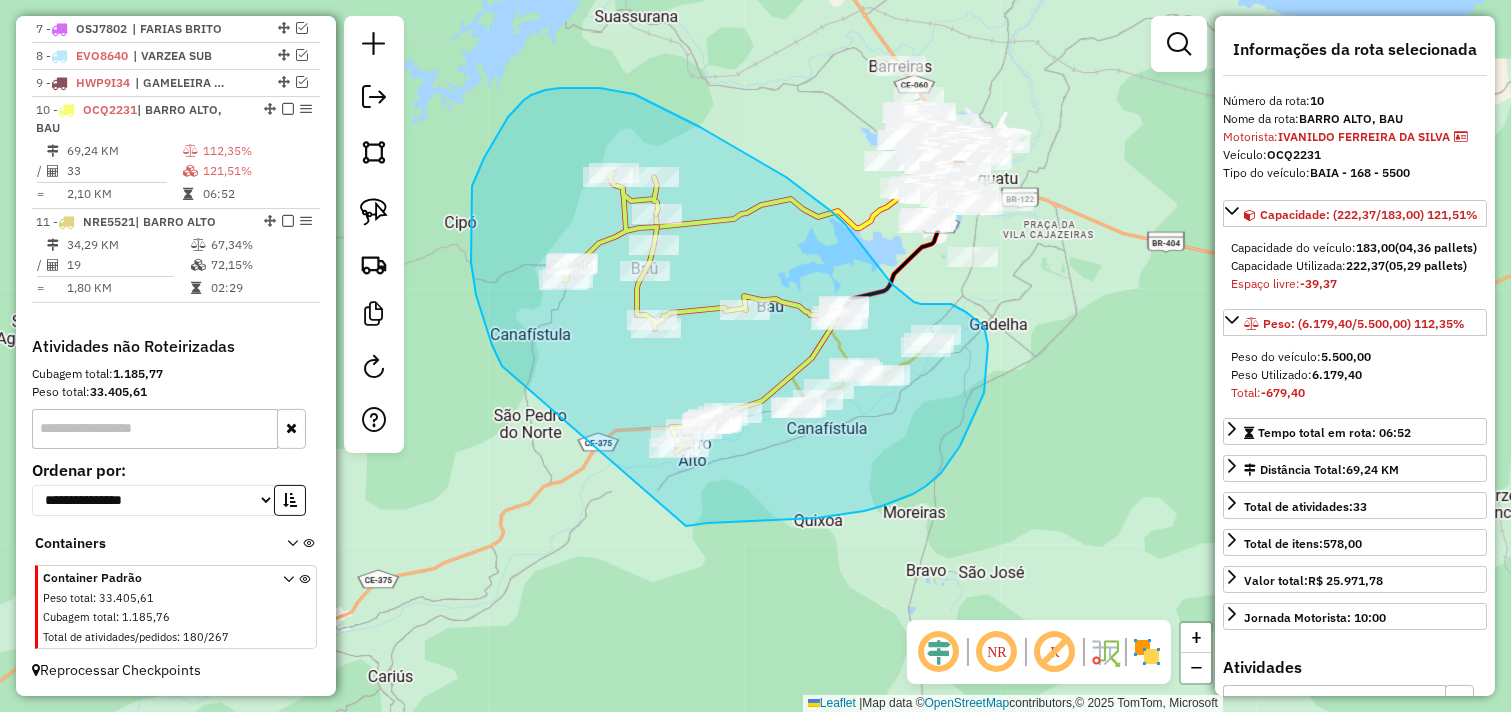 drag, startPoint x: 500, startPoint y: 360, endPoint x: 683, endPoint y: 526, distance: 247.07286 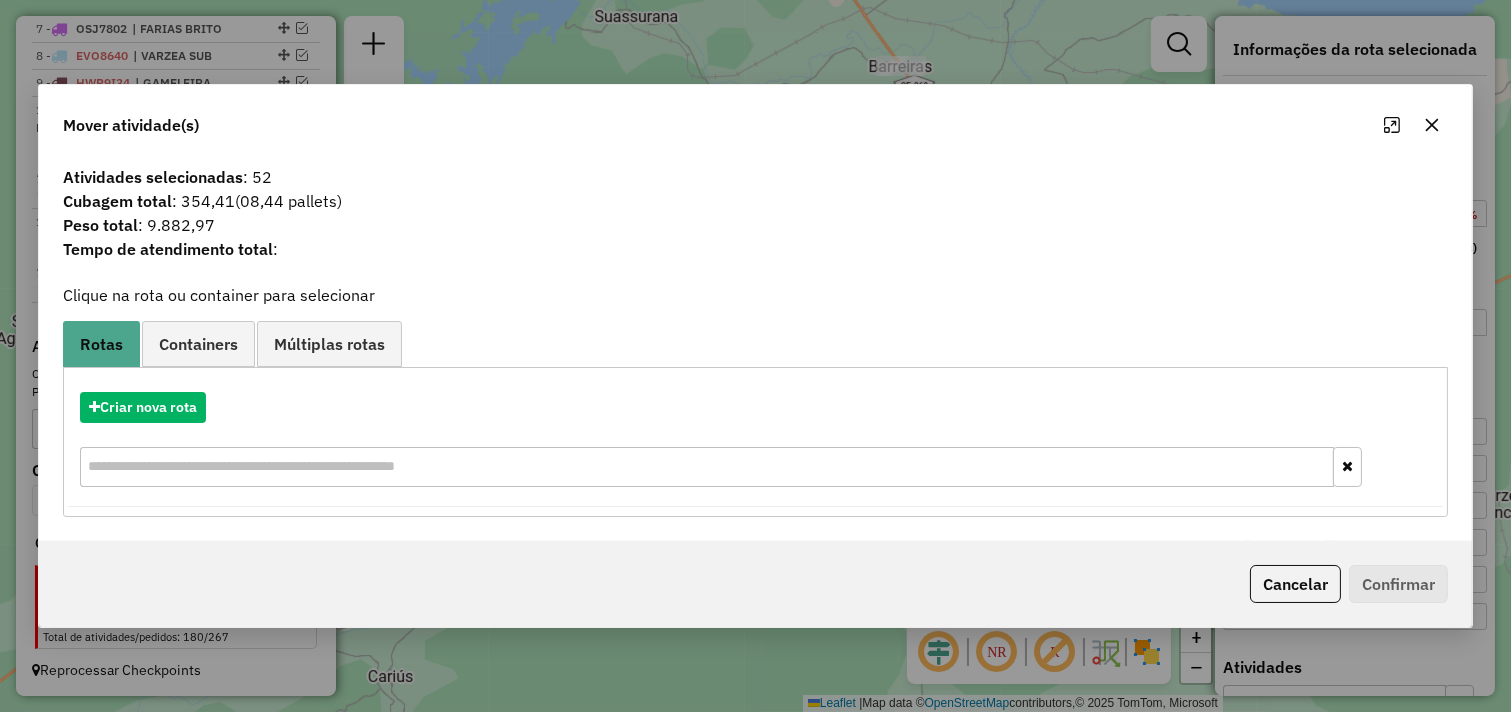 click 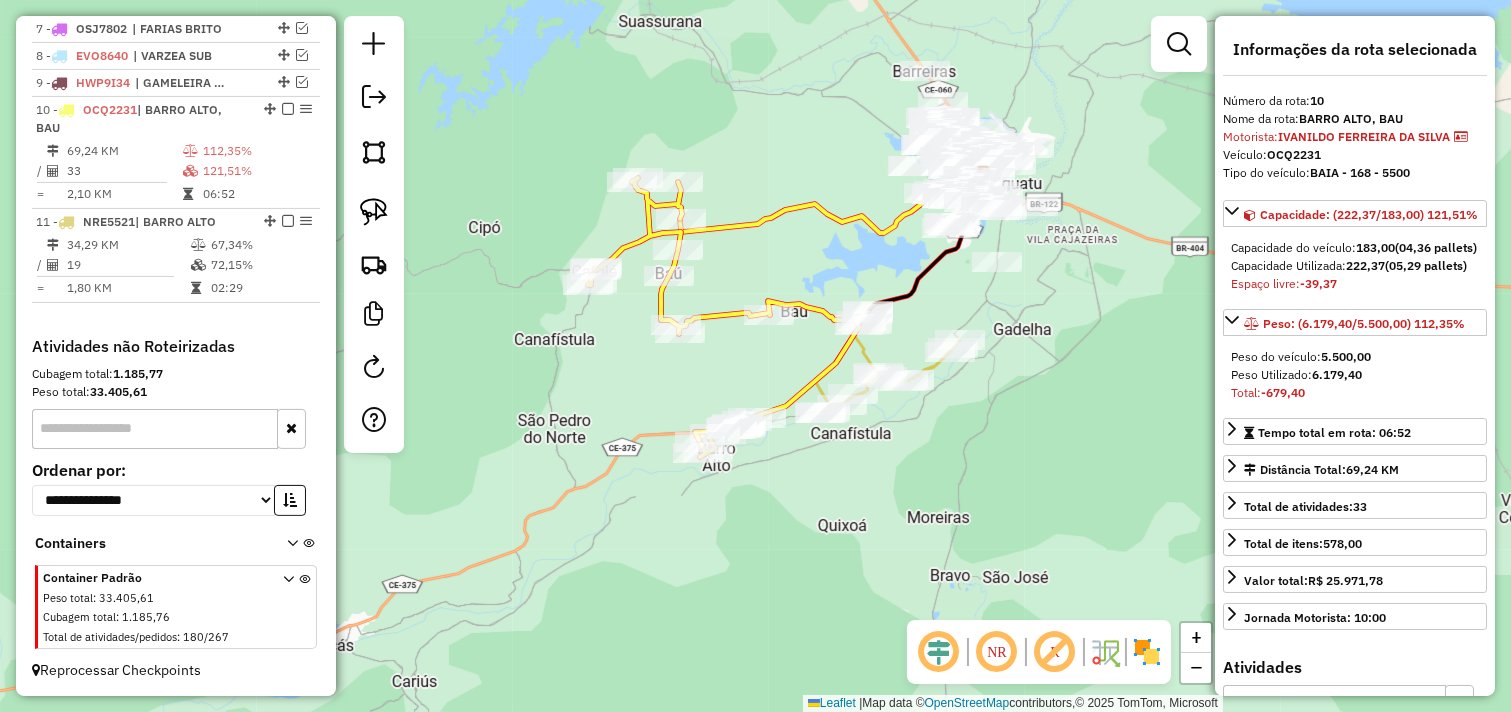 drag, startPoint x: 1017, startPoint y: 345, endPoint x: 1092, endPoint y: 335, distance: 75.66373 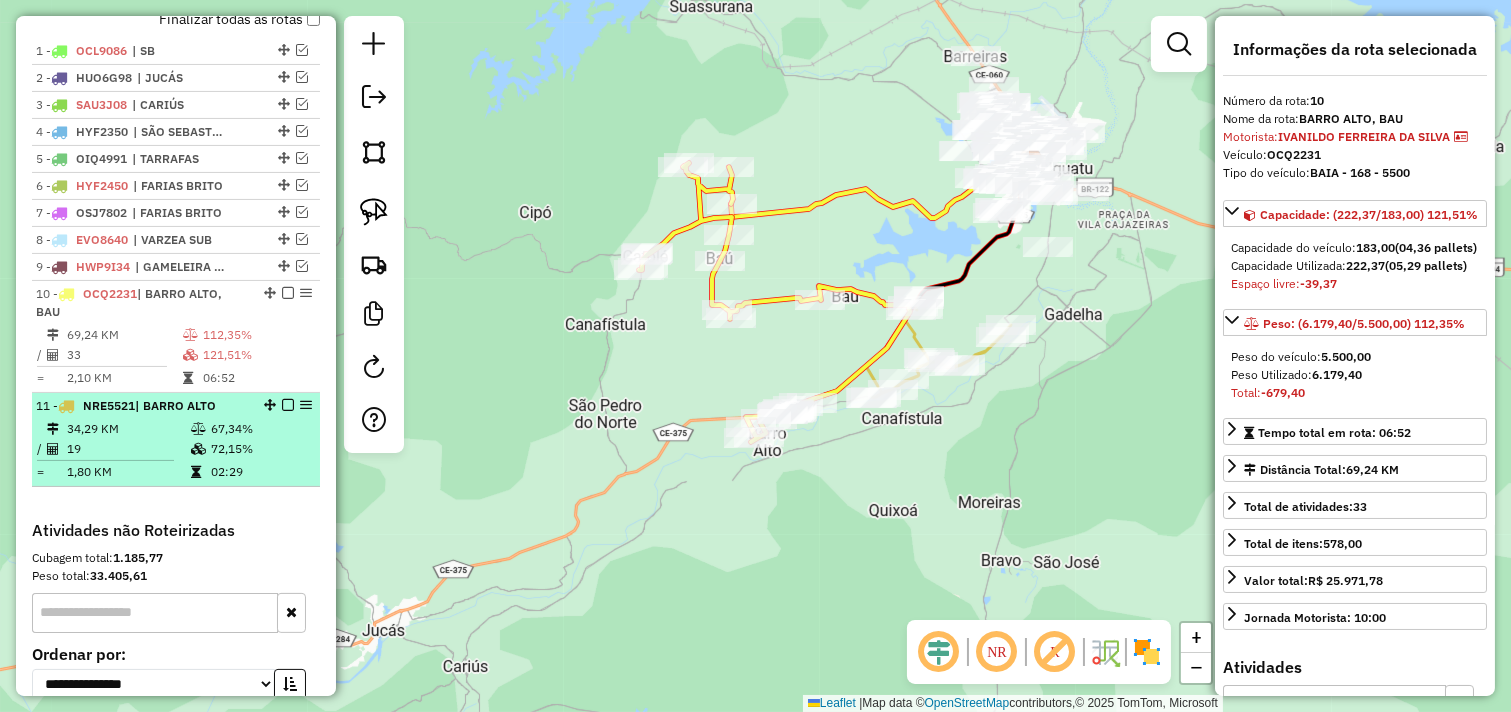 scroll, scrollTop: 714, scrollLeft: 0, axis: vertical 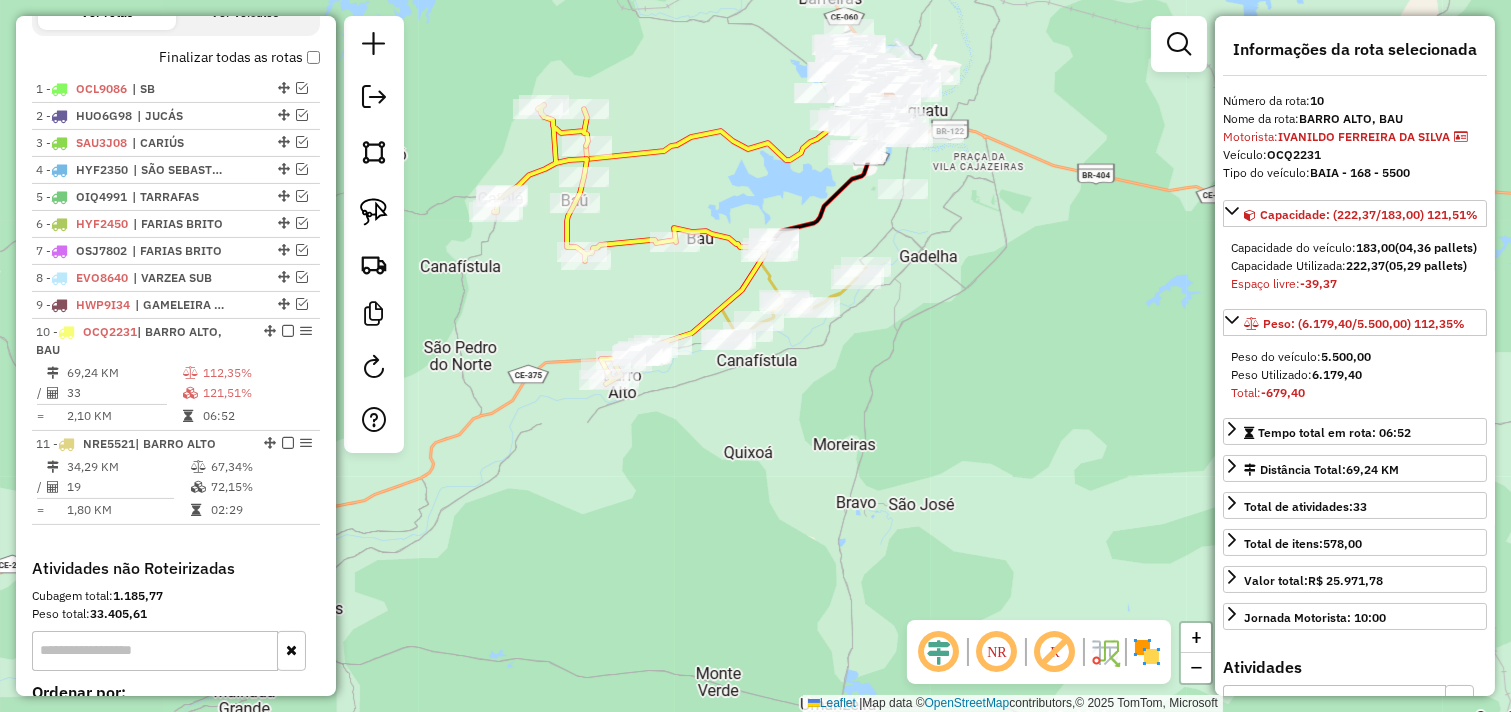 drag, startPoint x: 621, startPoint y: 352, endPoint x: 580, endPoint y: 286, distance: 77.698135 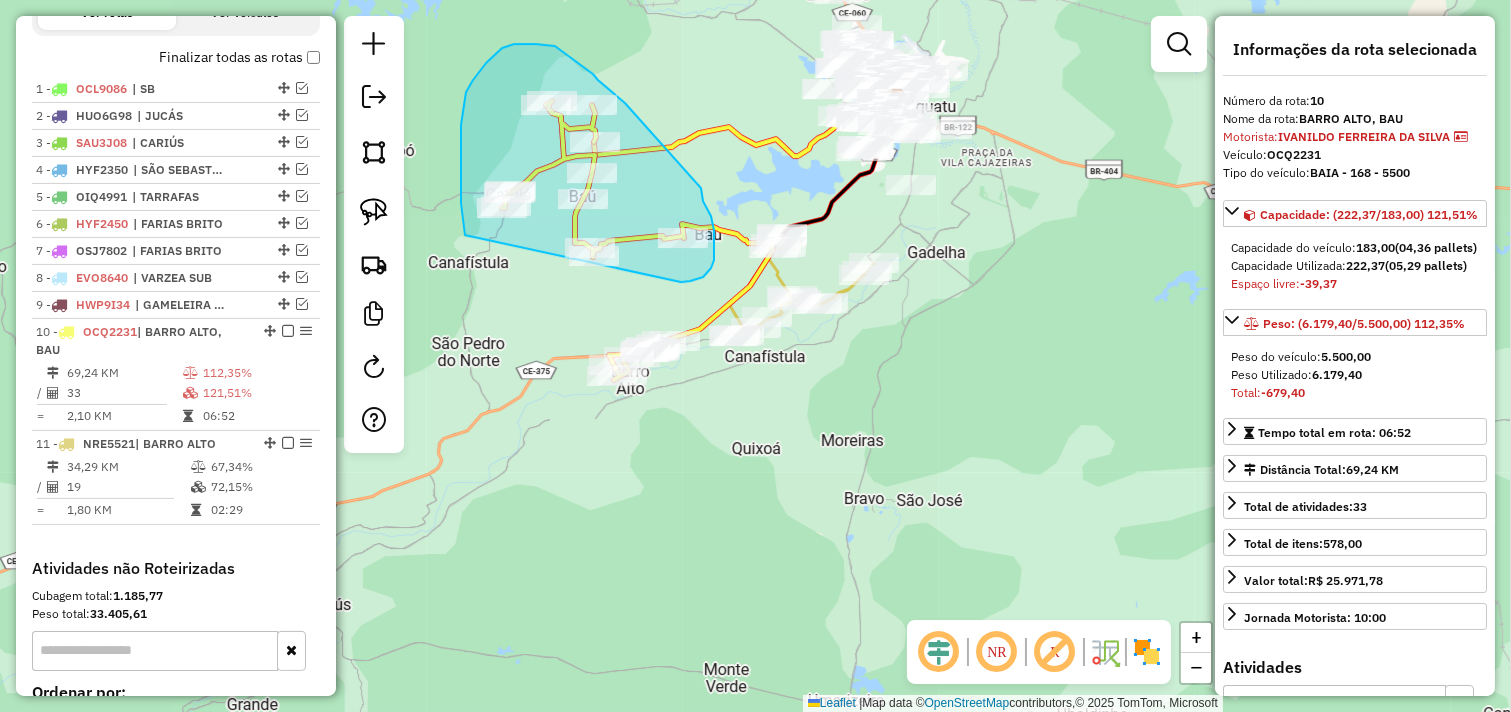 drag, startPoint x: 465, startPoint y: 232, endPoint x: 667, endPoint y: 283, distance: 208.33867 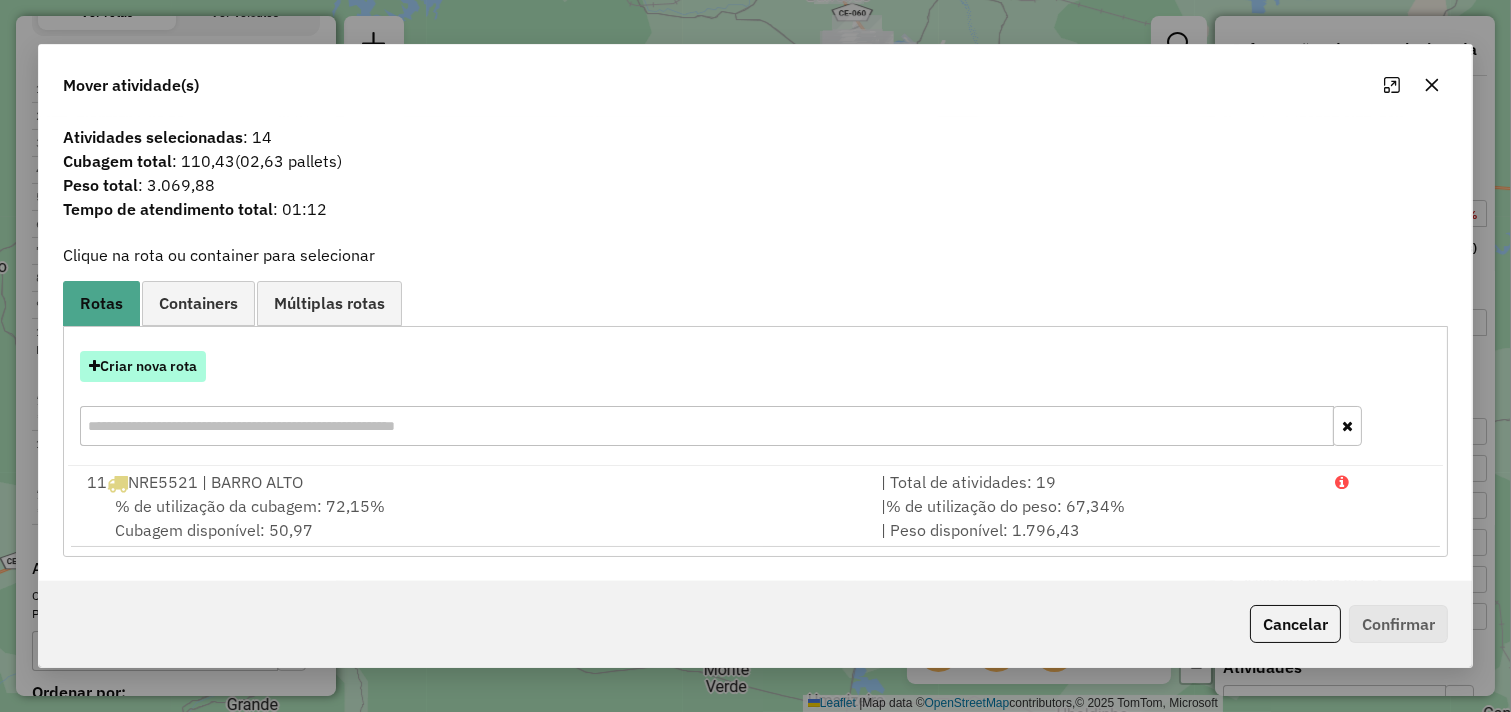 click on "Criar nova rota" at bounding box center [143, 366] 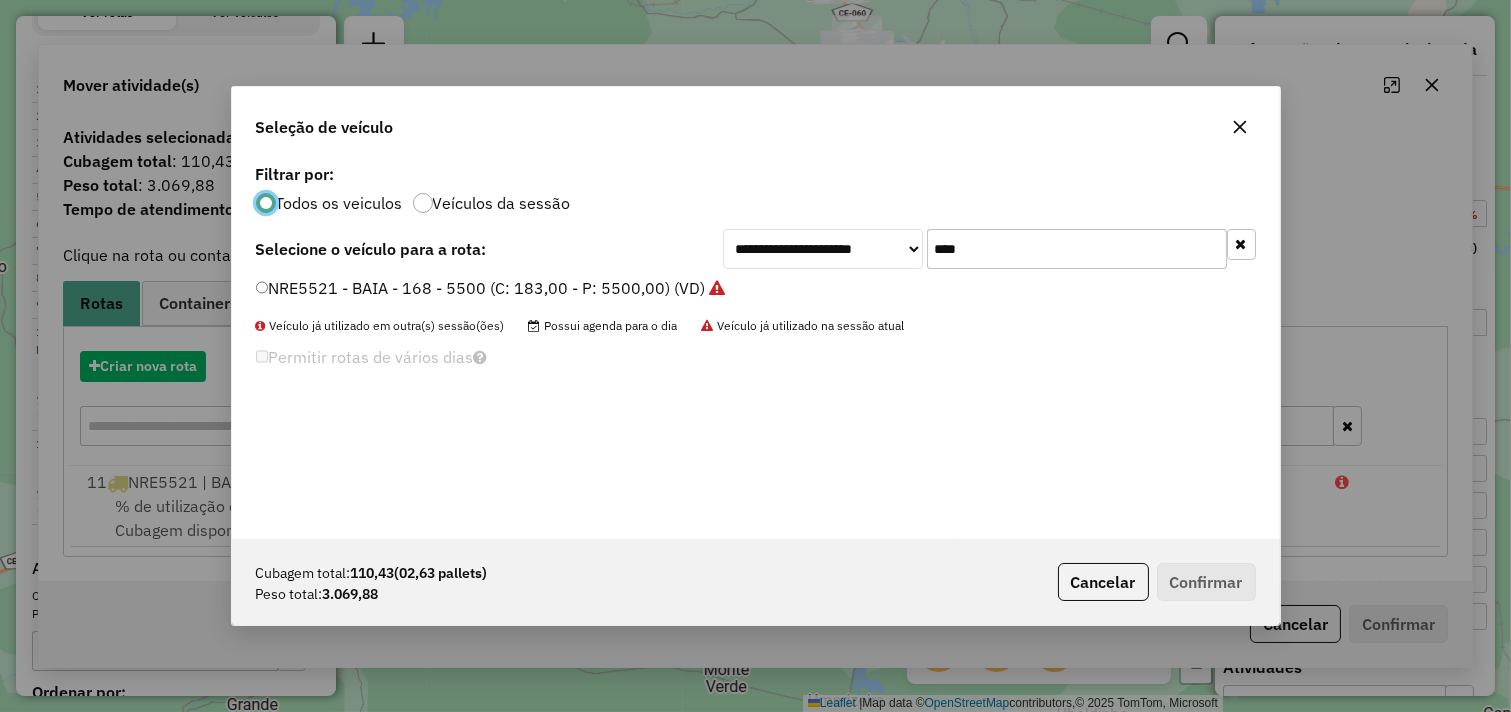 scroll, scrollTop: 11, scrollLeft: 5, axis: both 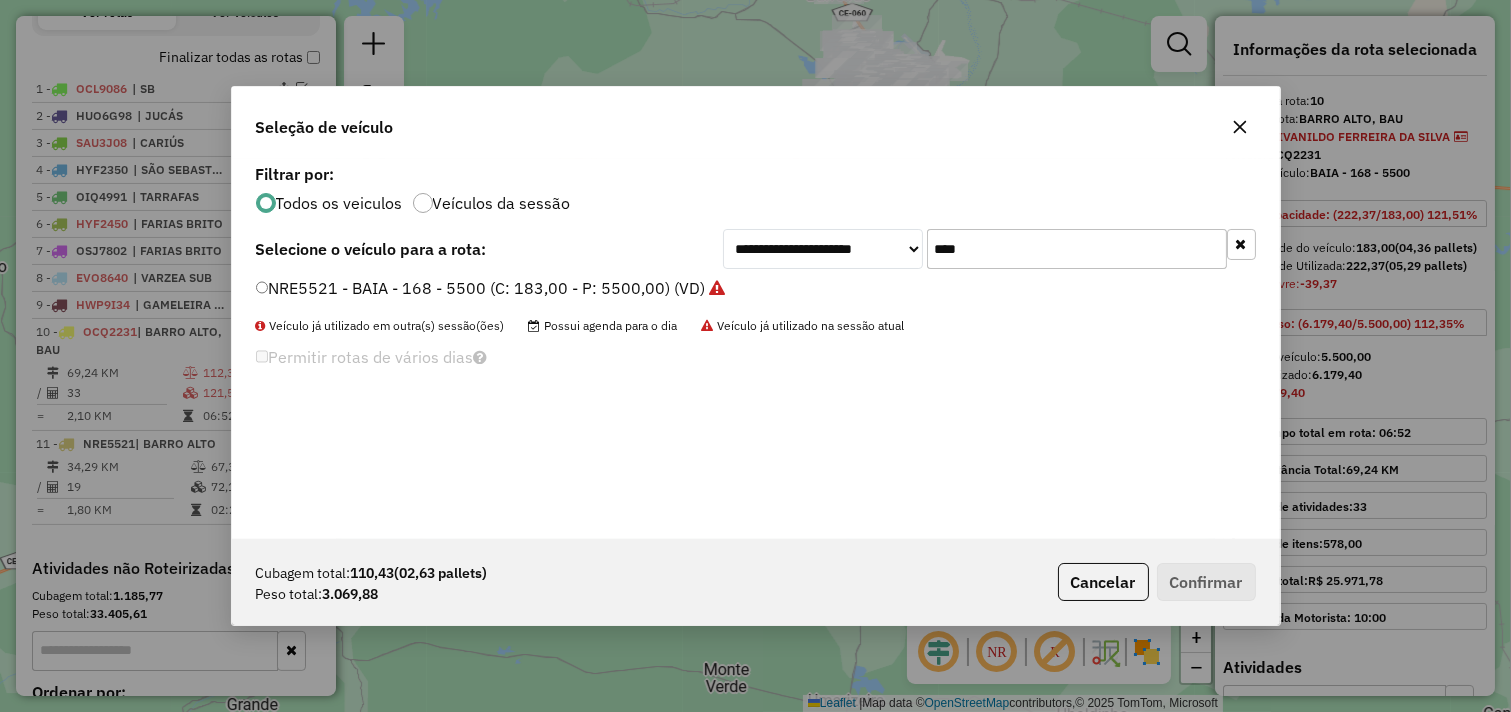 drag, startPoint x: 1010, startPoint y: 240, endPoint x: 620, endPoint y: 254, distance: 390.2512 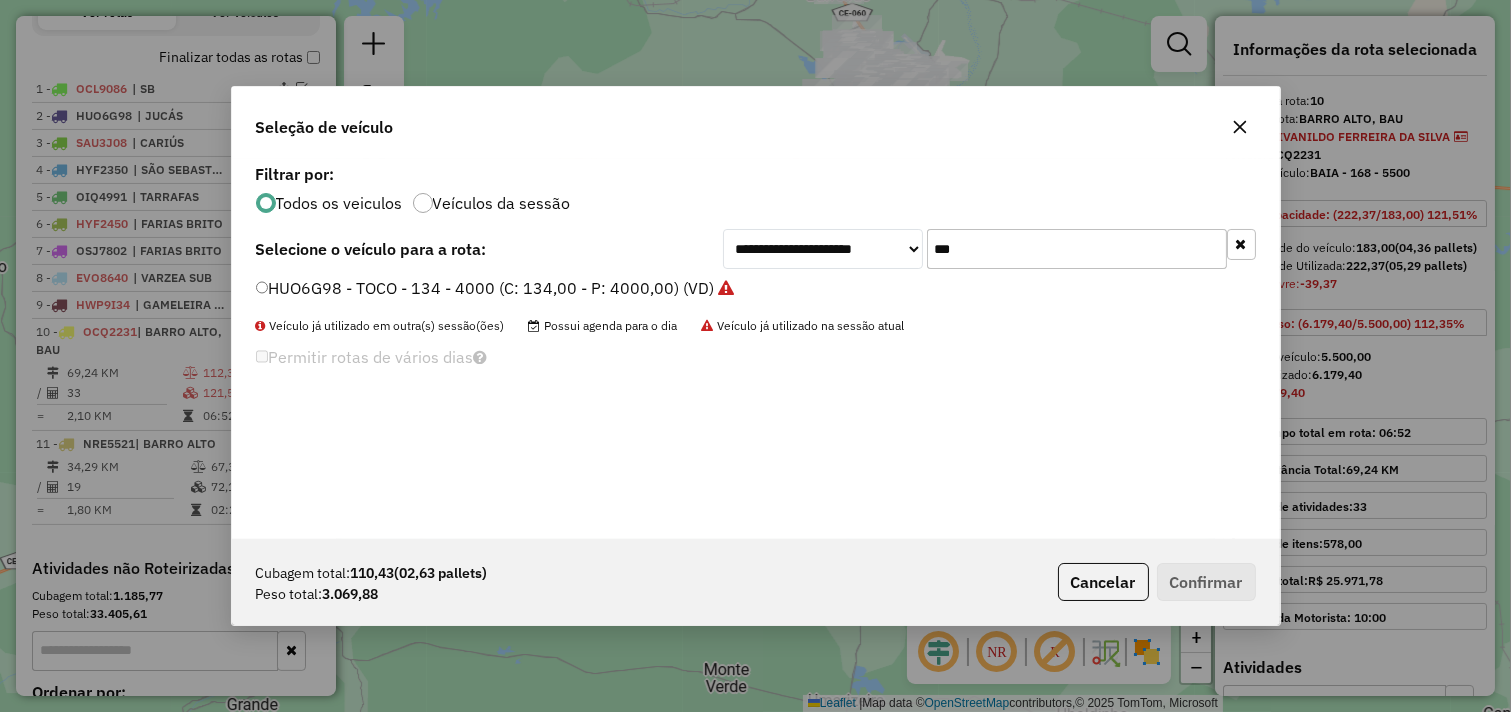 type on "***" 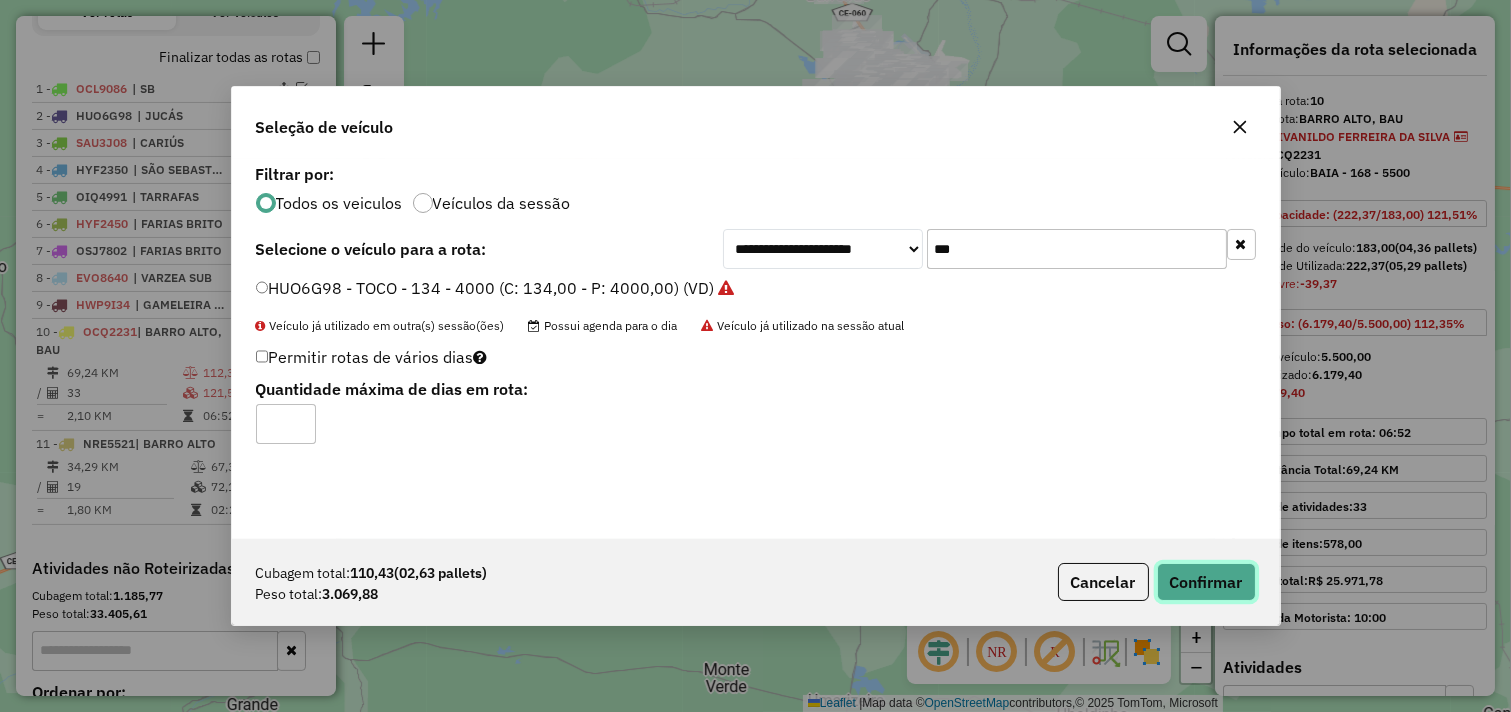 click on "Confirmar" 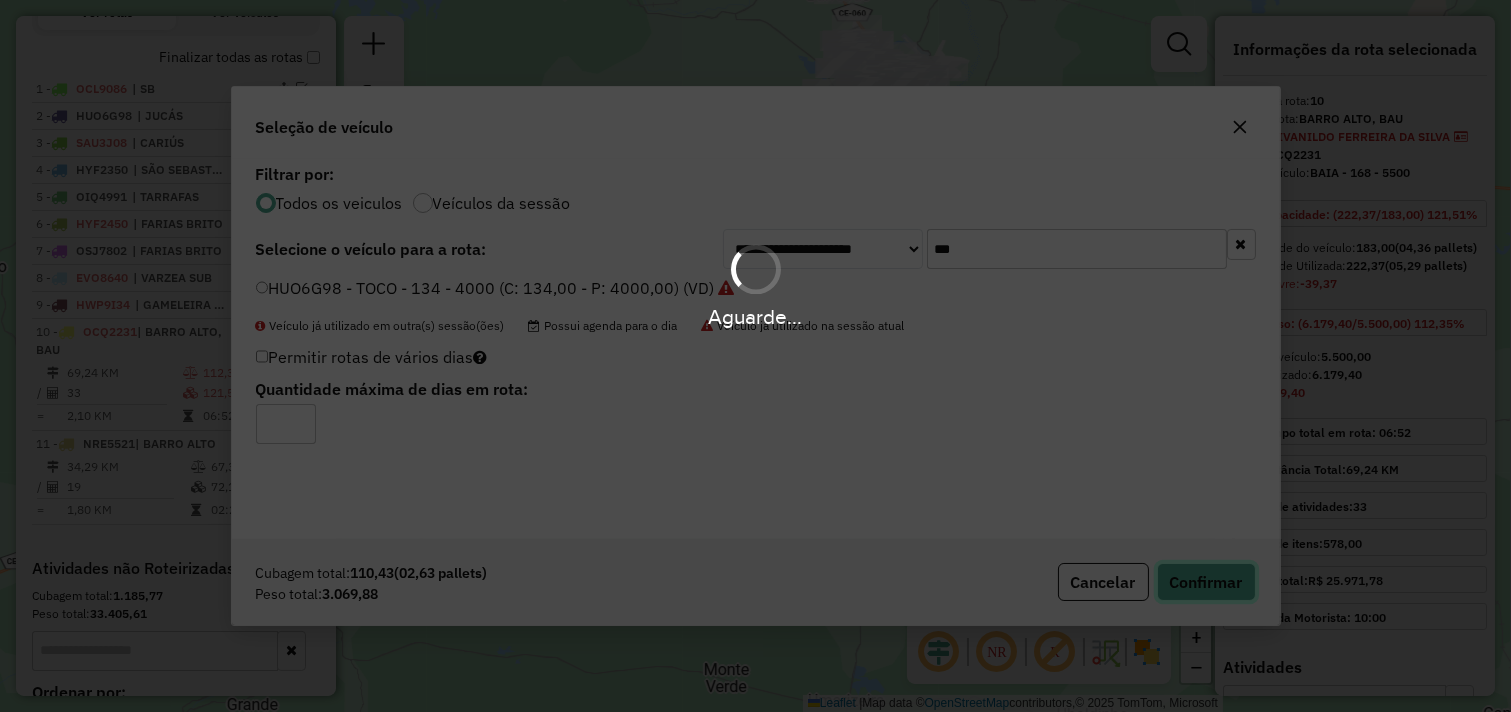 type 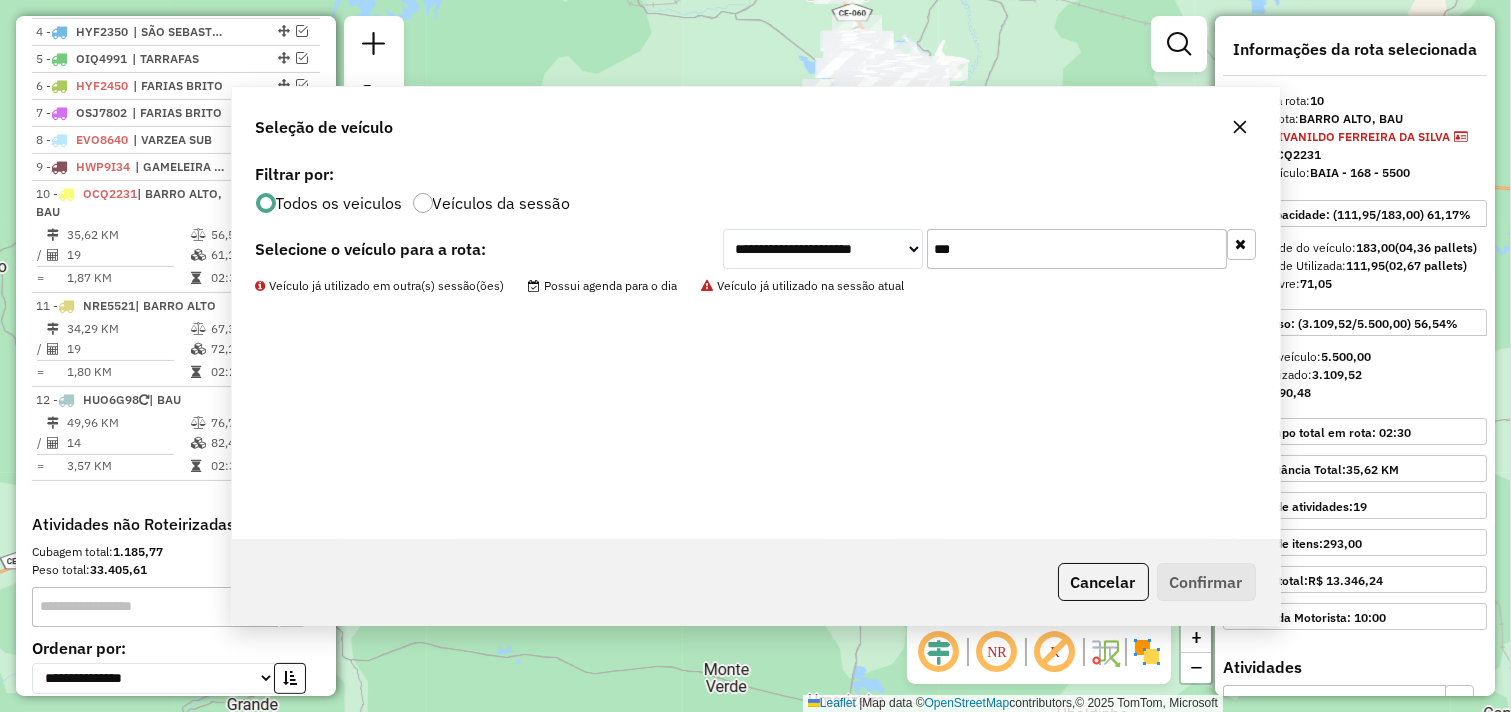 scroll, scrollTop: 1016, scrollLeft: 0, axis: vertical 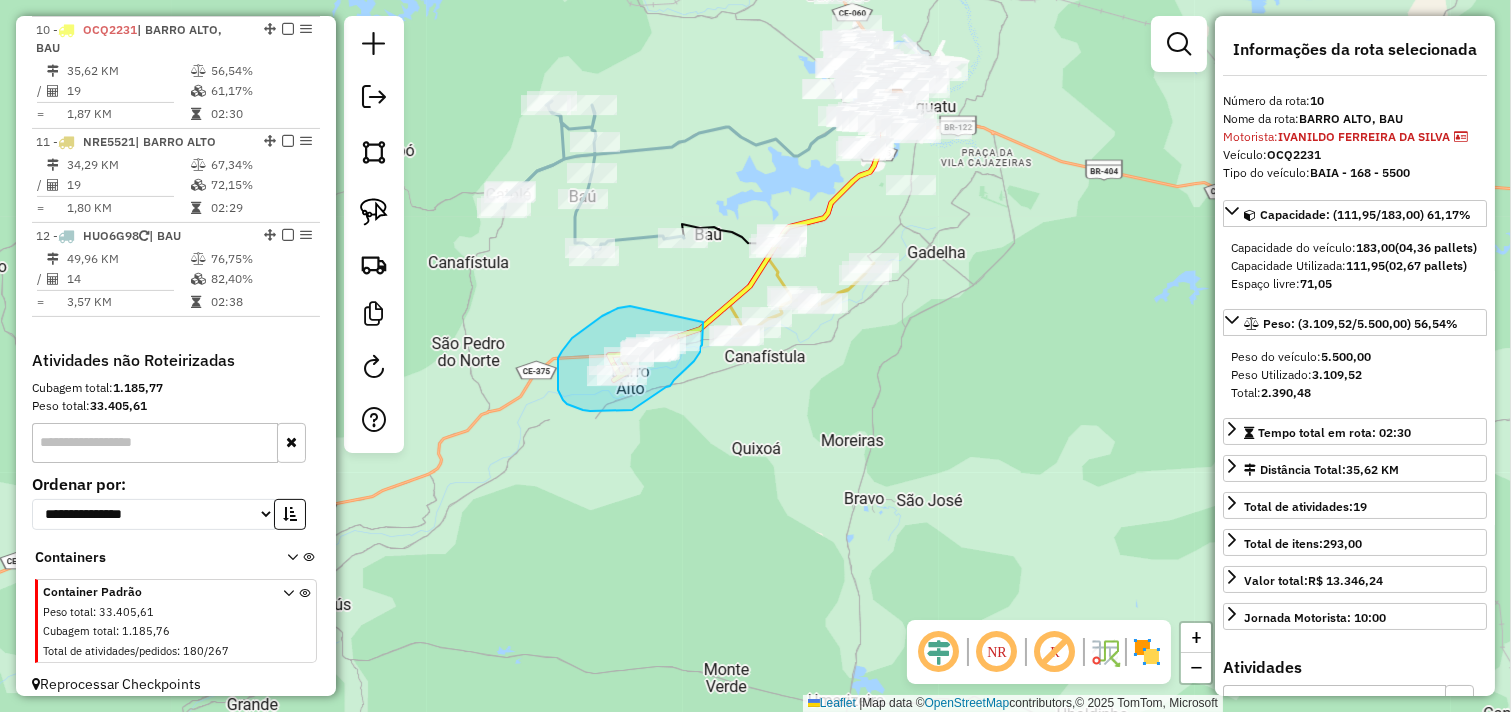 drag, startPoint x: 624, startPoint y: 307, endPoint x: 700, endPoint y: 307, distance: 76 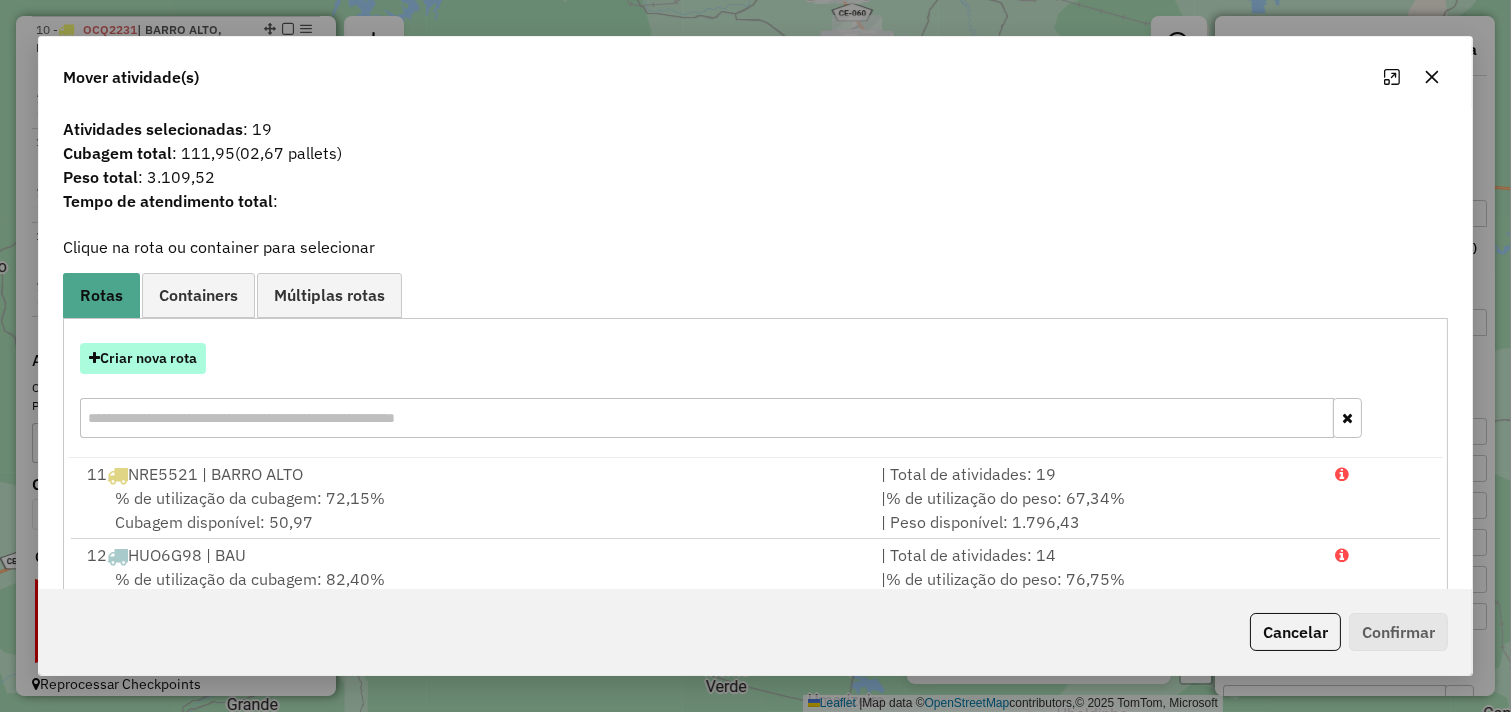 click on "Criar nova rota" at bounding box center [143, 358] 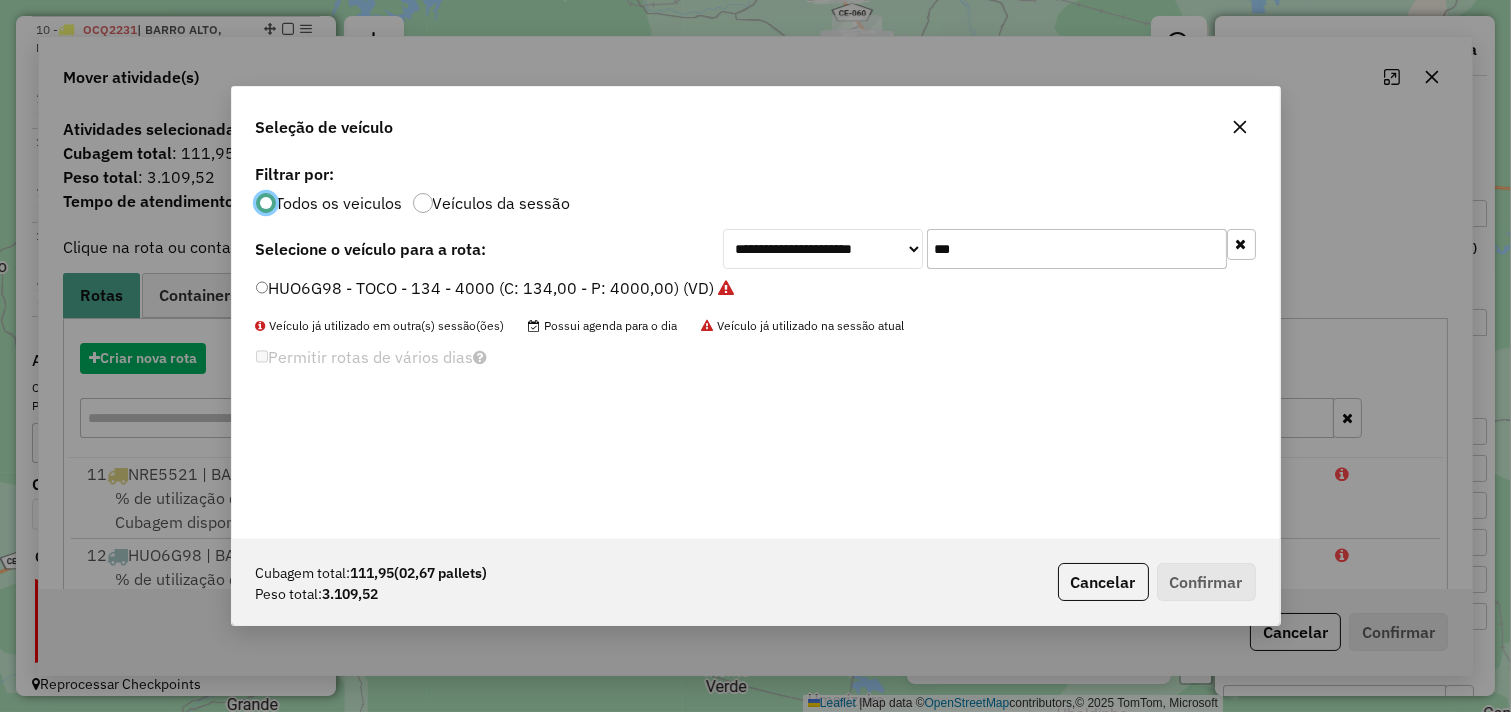 scroll, scrollTop: 11, scrollLeft: 5, axis: both 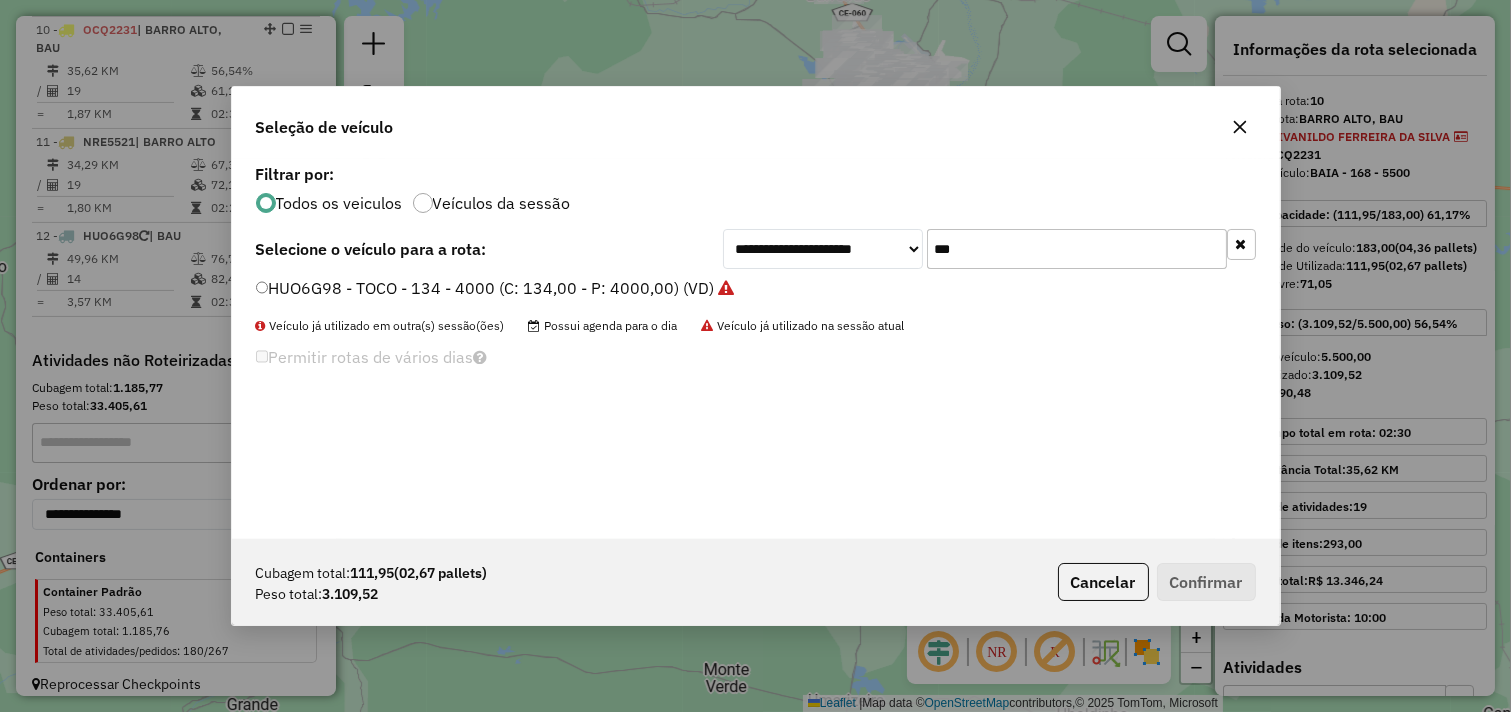 drag, startPoint x: 864, startPoint y: 250, endPoint x: 803, endPoint y: 250, distance: 61 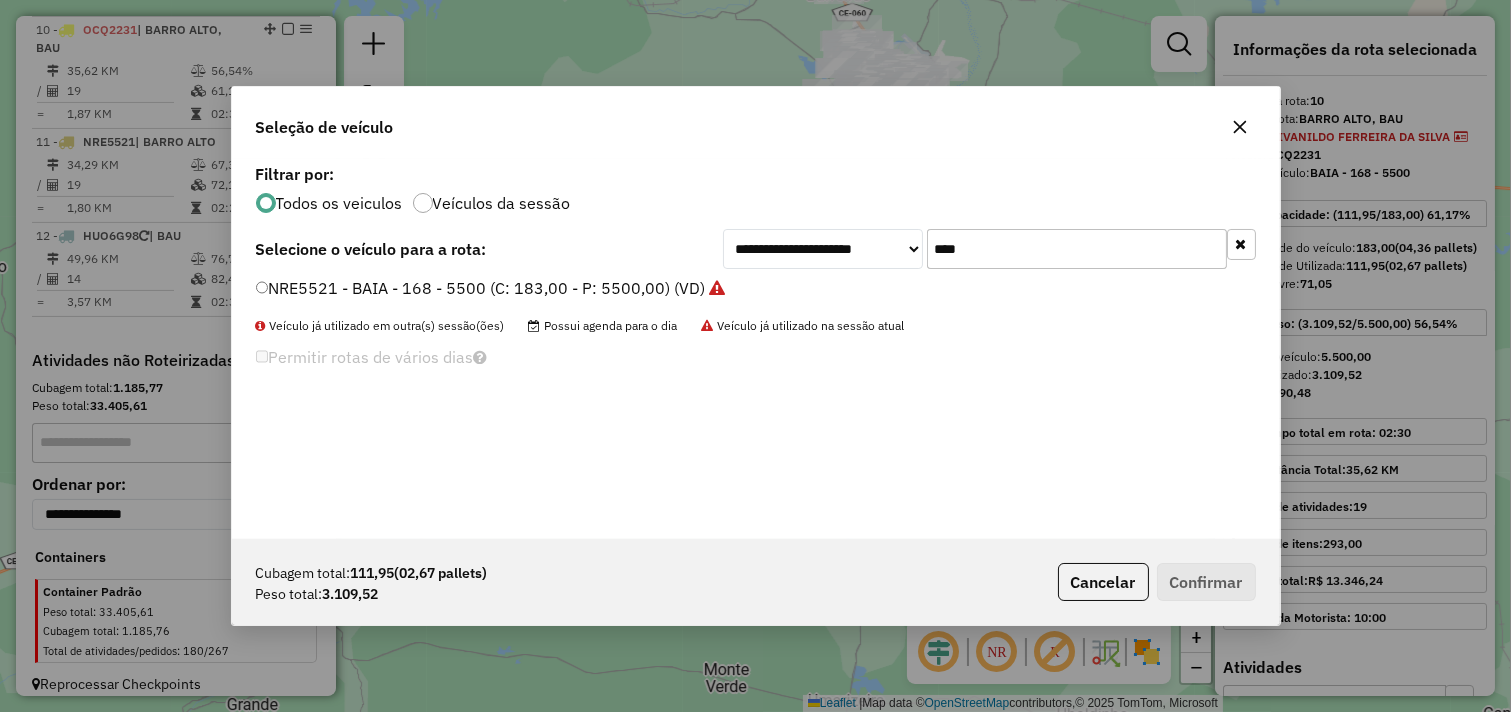 type on "****" 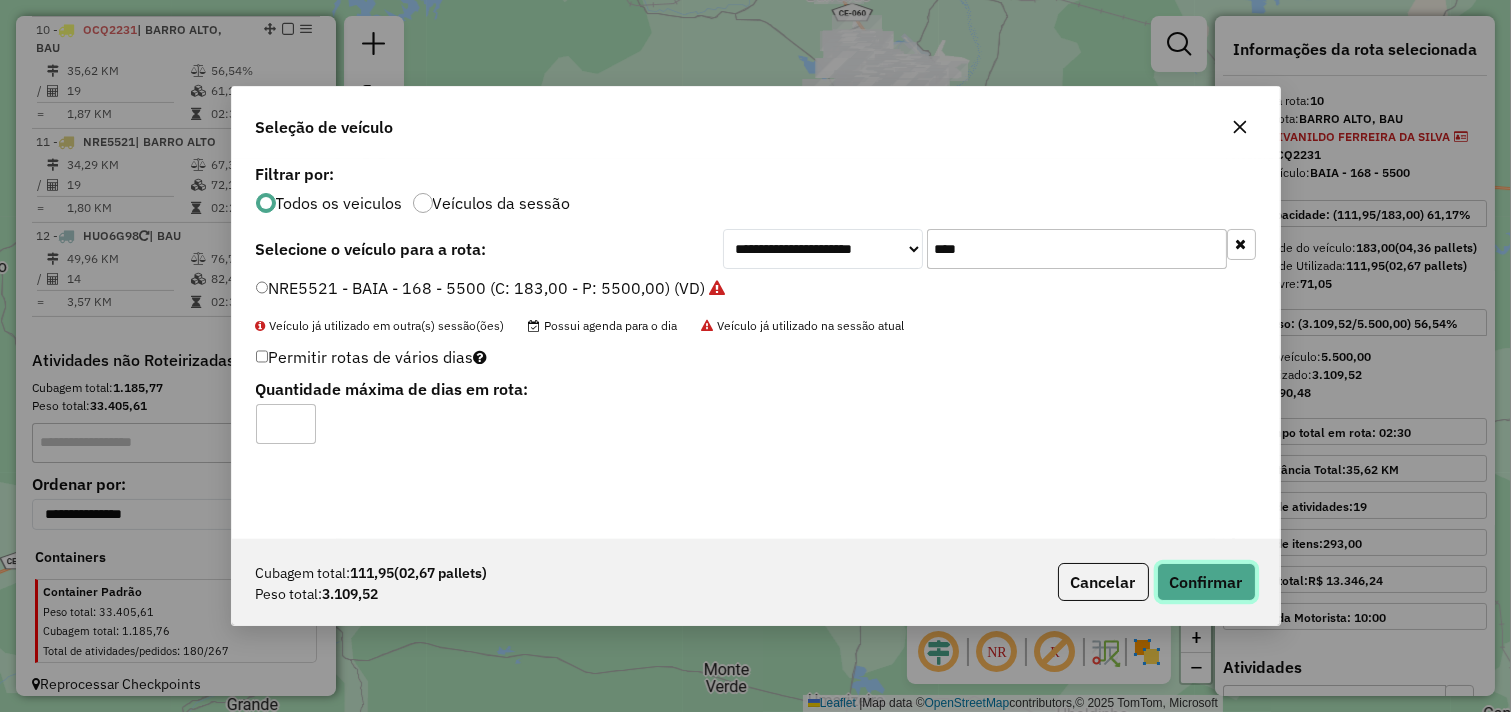 click on "Confirmar" 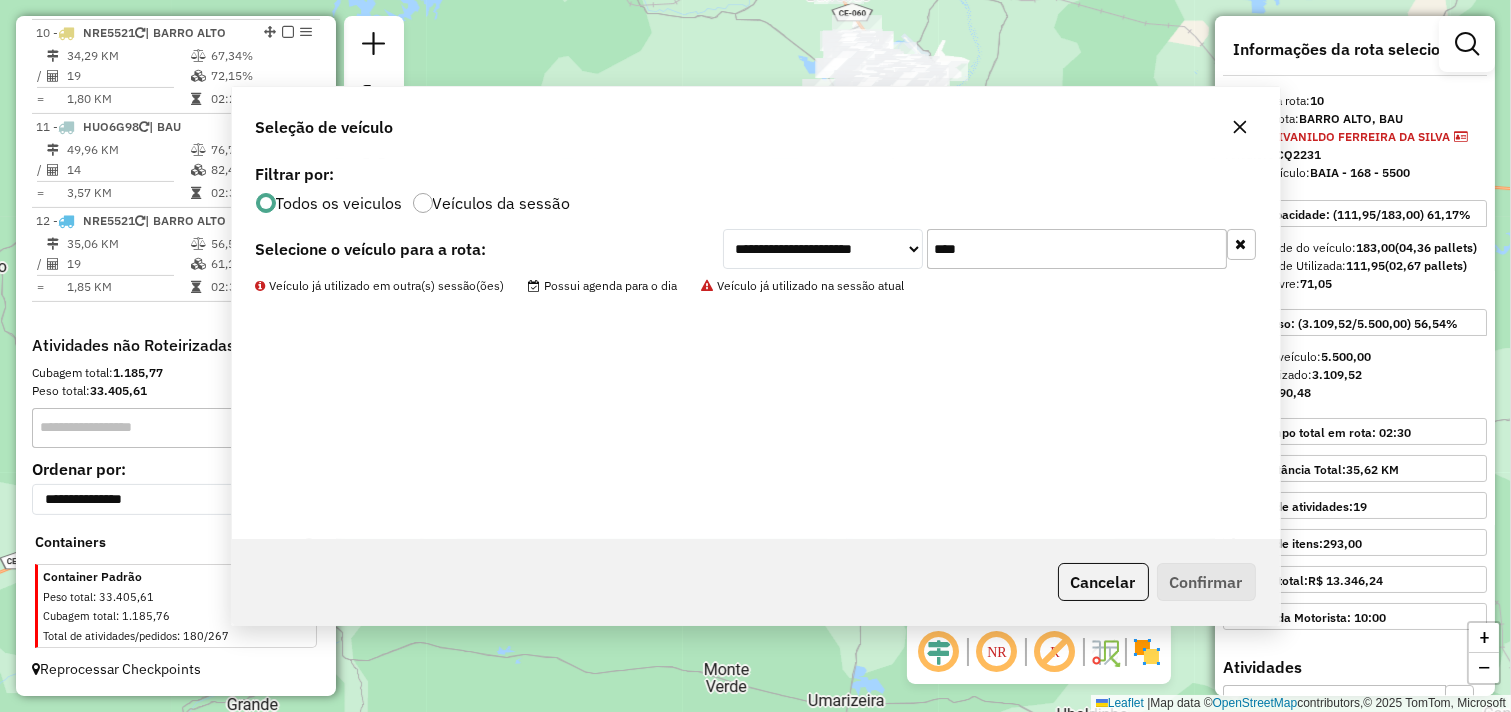 scroll, scrollTop: 1012, scrollLeft: 0, axis: vertical 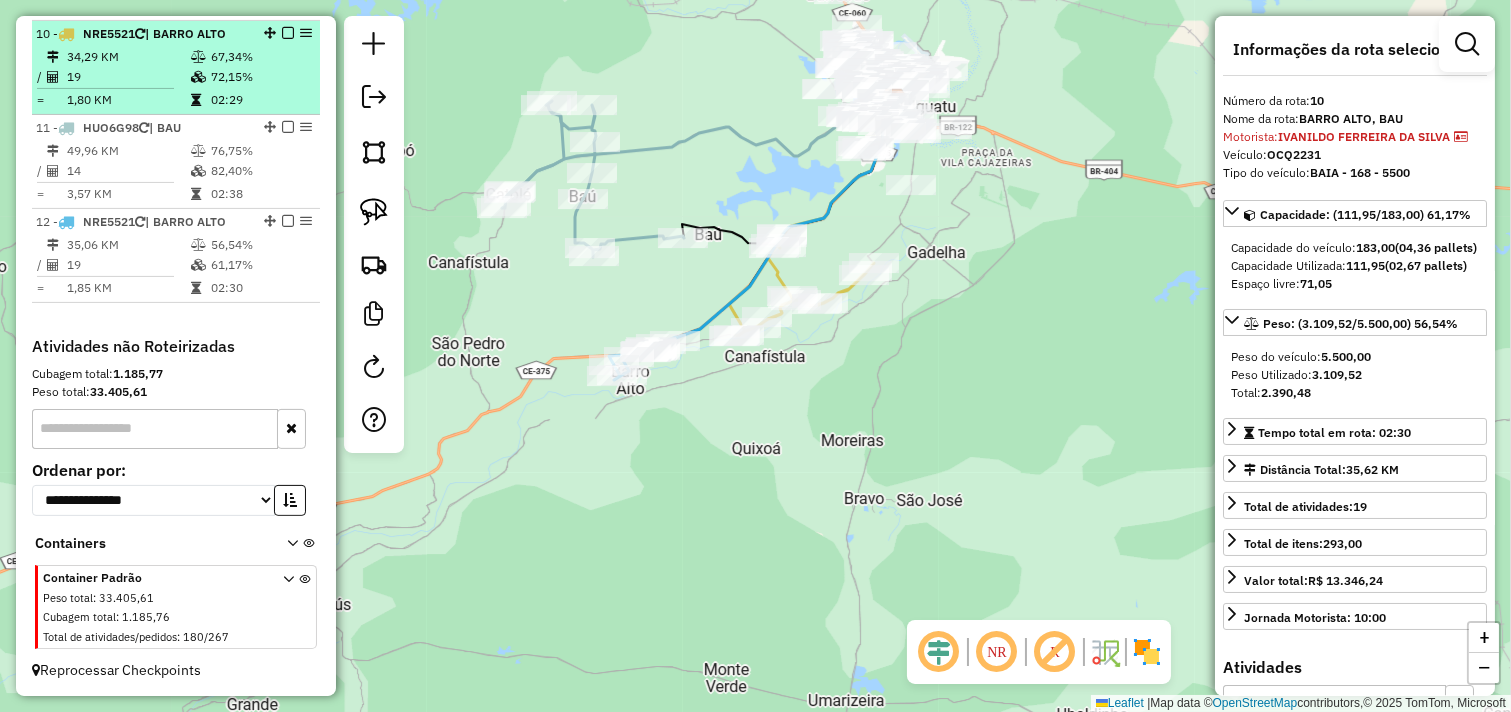 click on "19" at bounding box center (128, 77) 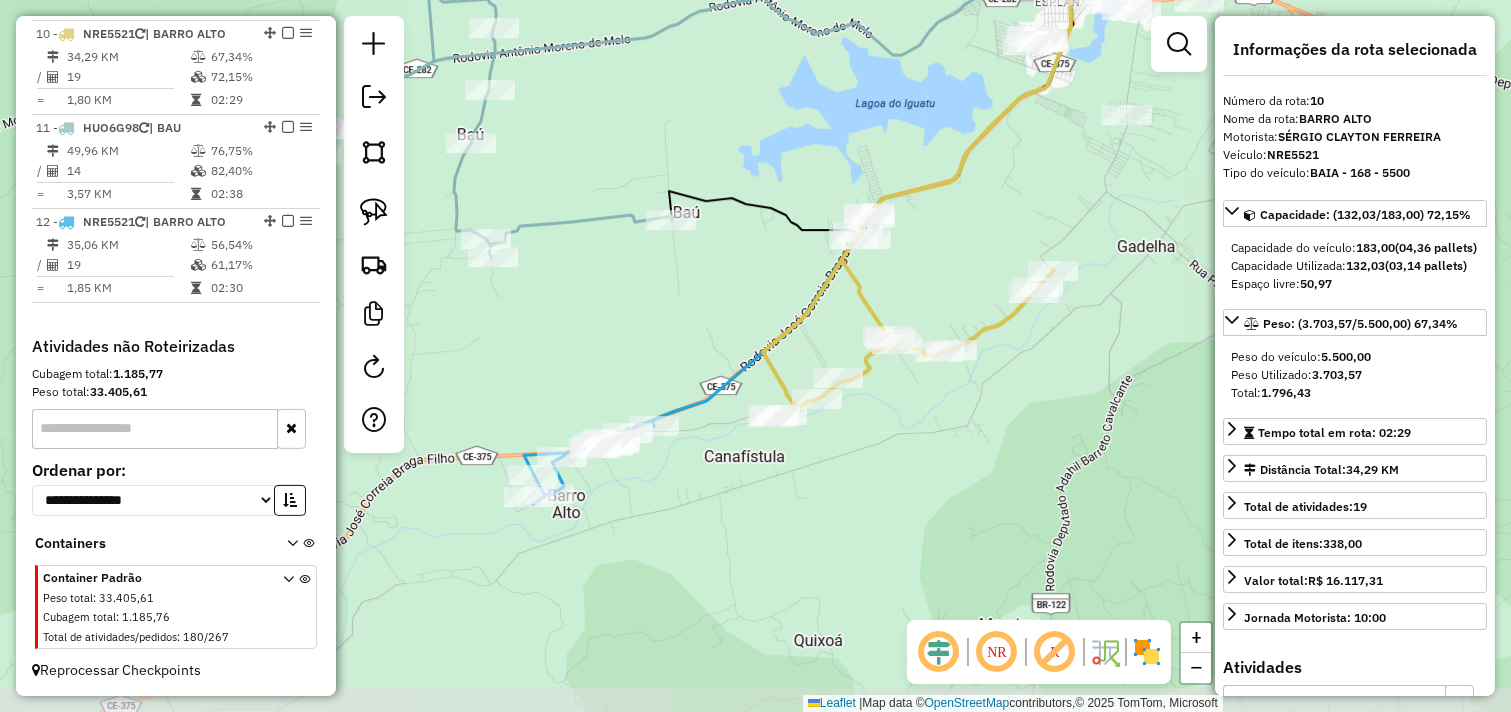 drag, startPoint x: 795, startPoint y: 427, endPoint x: 972, endPoint y: 255, distance: 246.80559 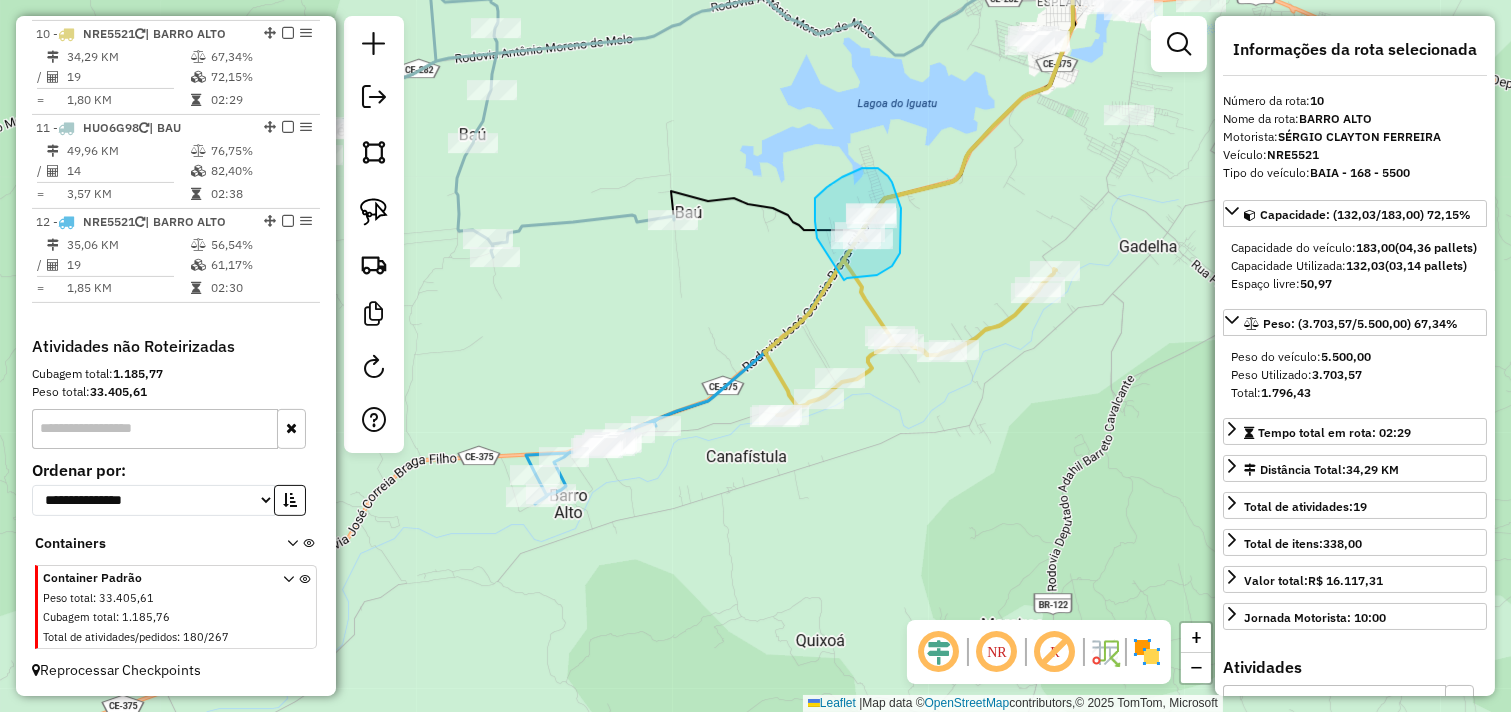 drag, startPoint x: 815, startPoint y: 221, endPoint x: 841, endPoint y: 280, distance: 64.4748 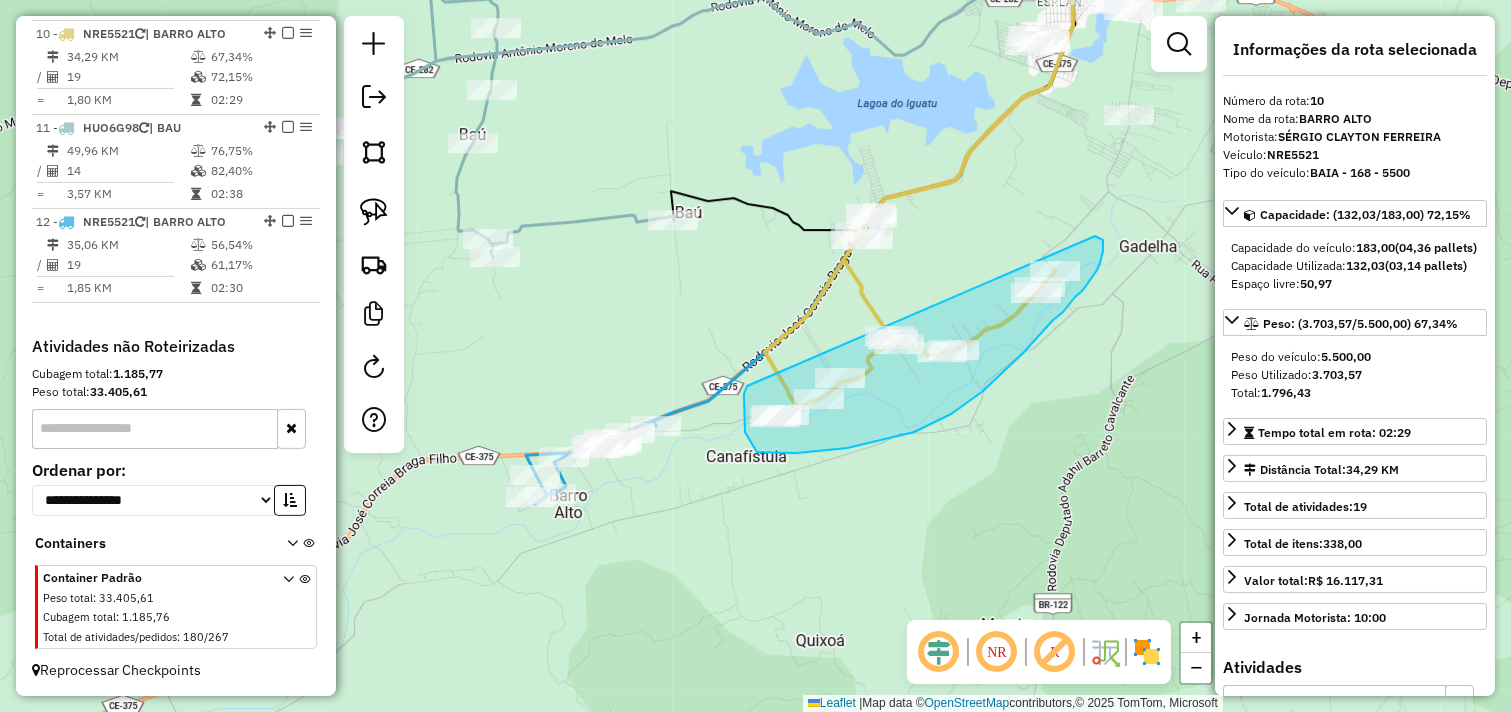 drag, startPoint x: 744, startPoint y: 415, endPoint x: 1083, endPoint y: 233, distance: 384.76617 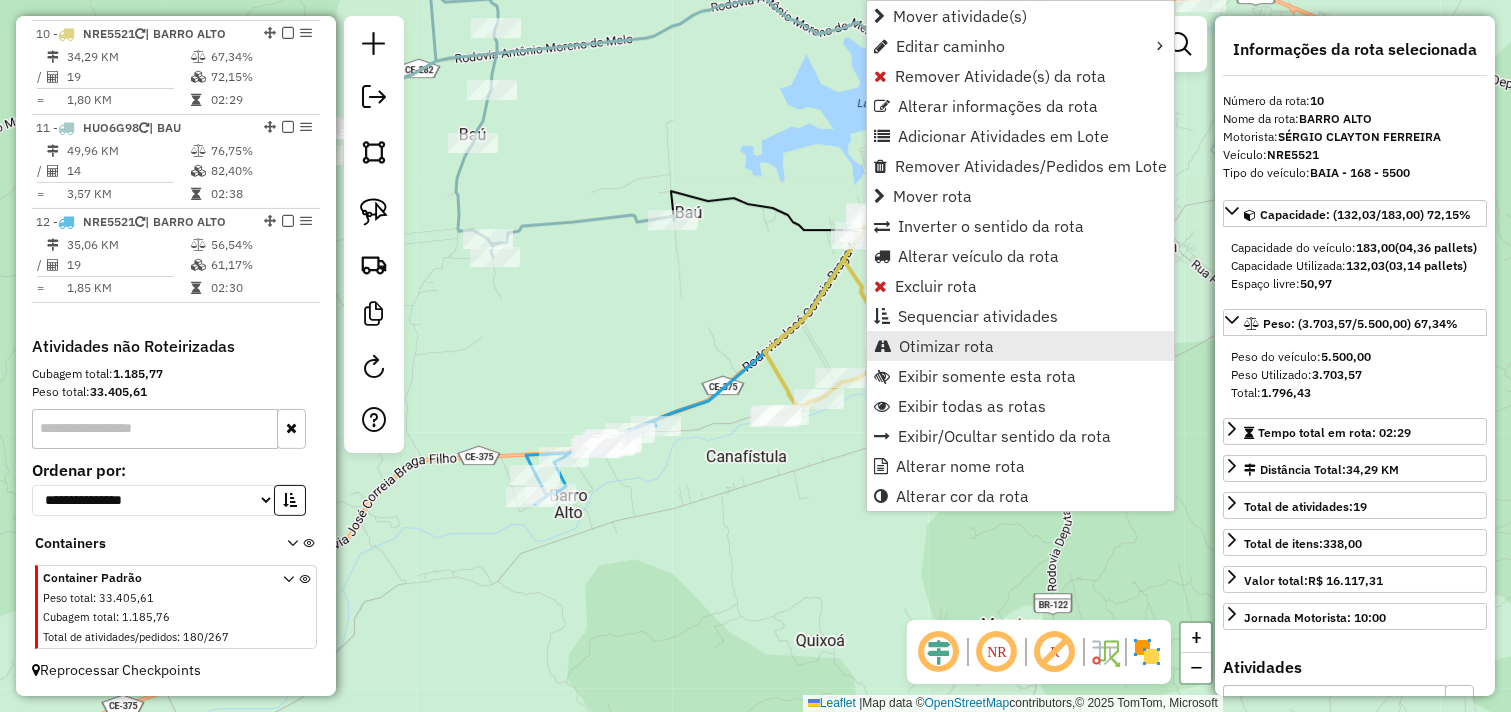 click on "Otimizar rota" at bounding box center [946, 346] 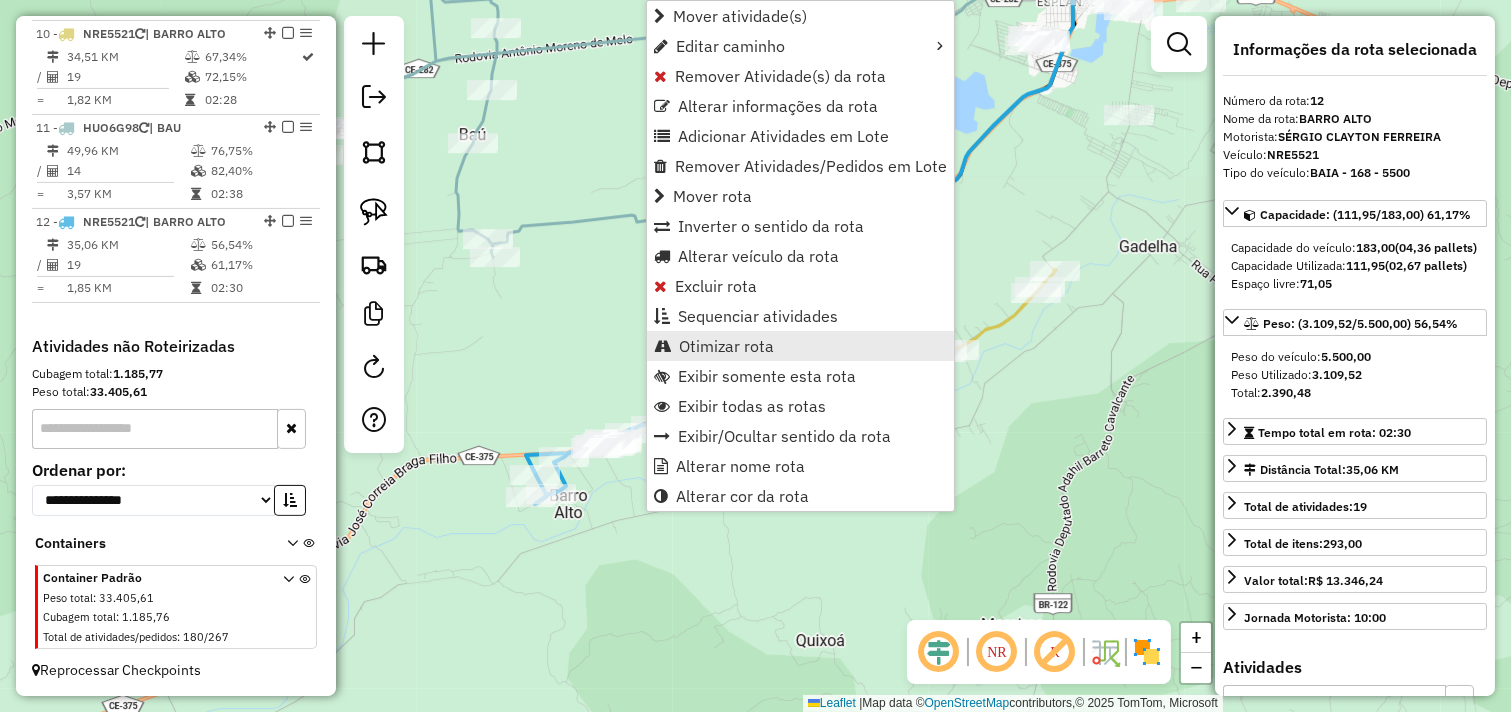 click on "Otimizar rota" at bounding box center (726, 346) 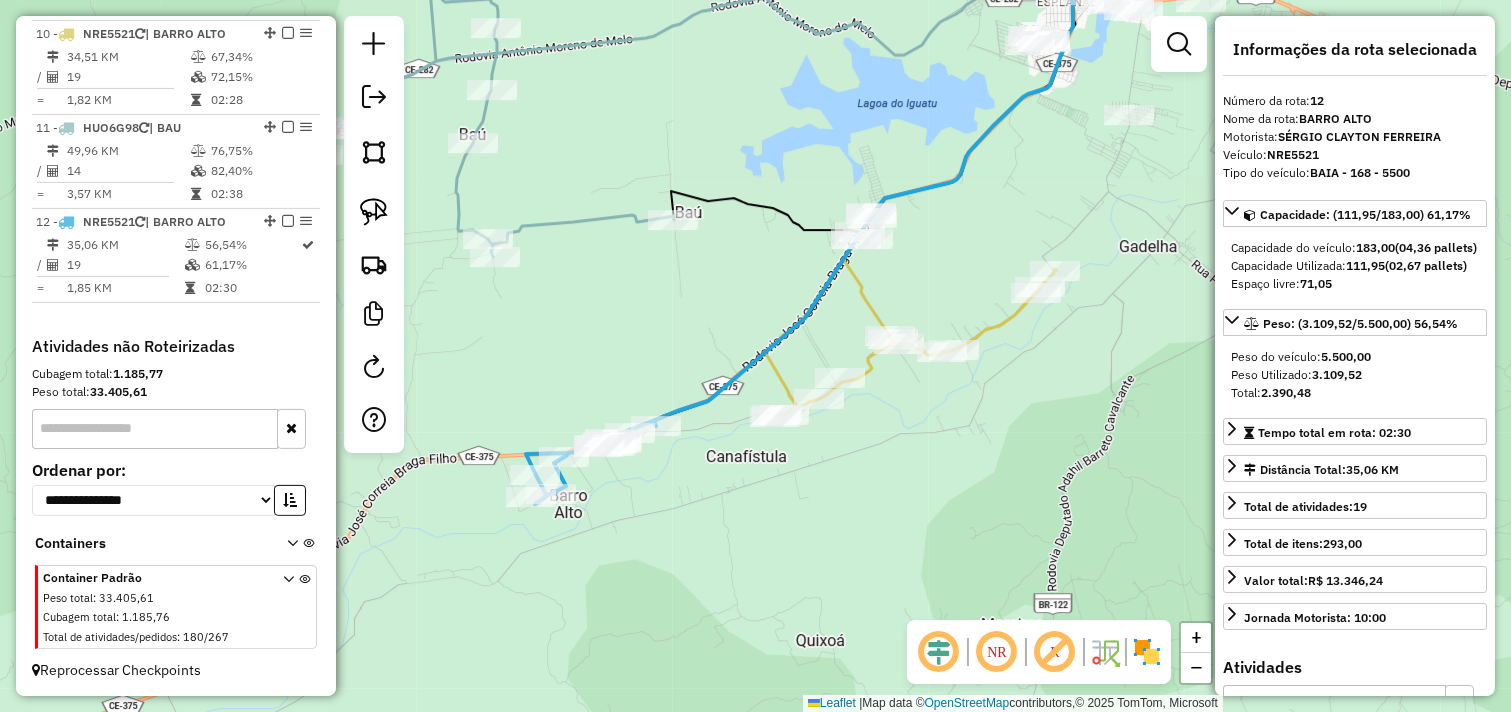 scroll, scrollTop: 901, scrollLeft: 0, axis: vertical 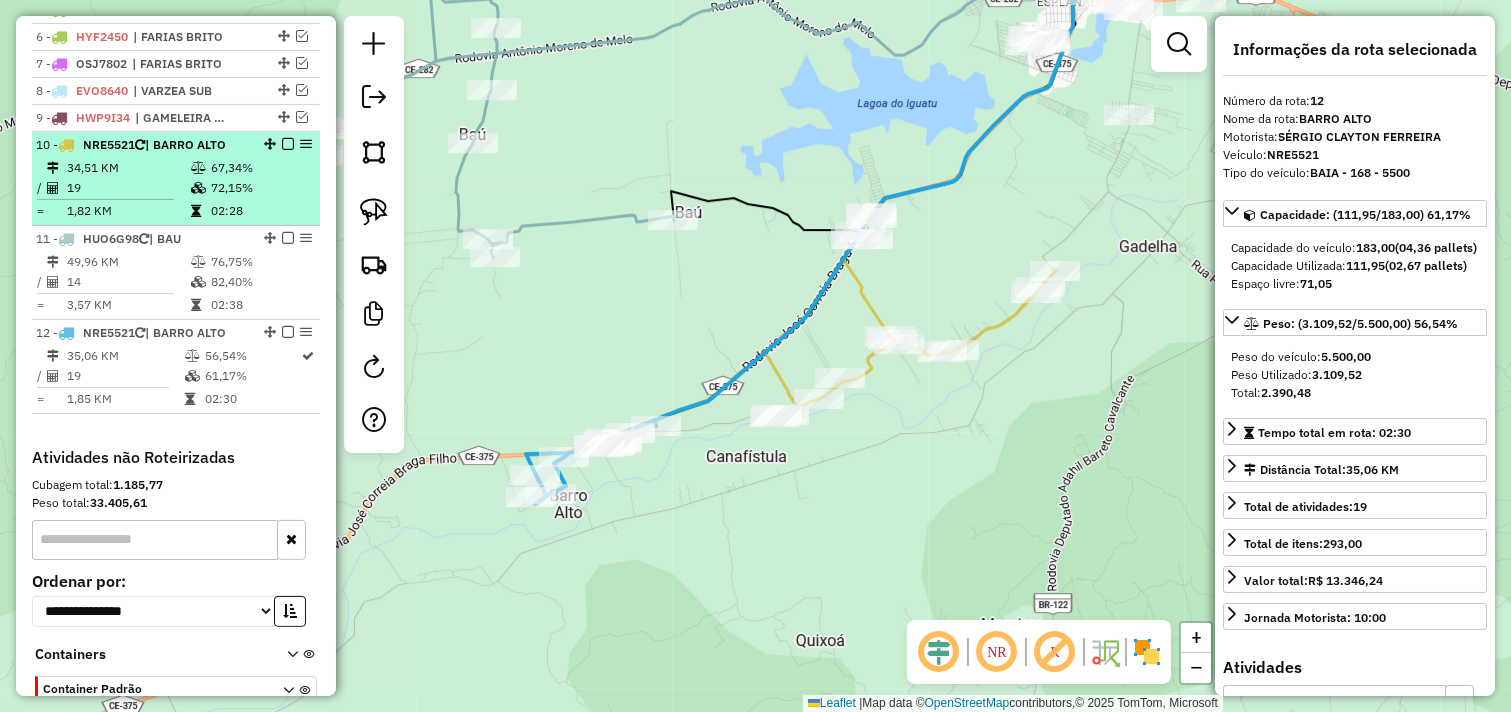 click at bounding box center (288, 144) 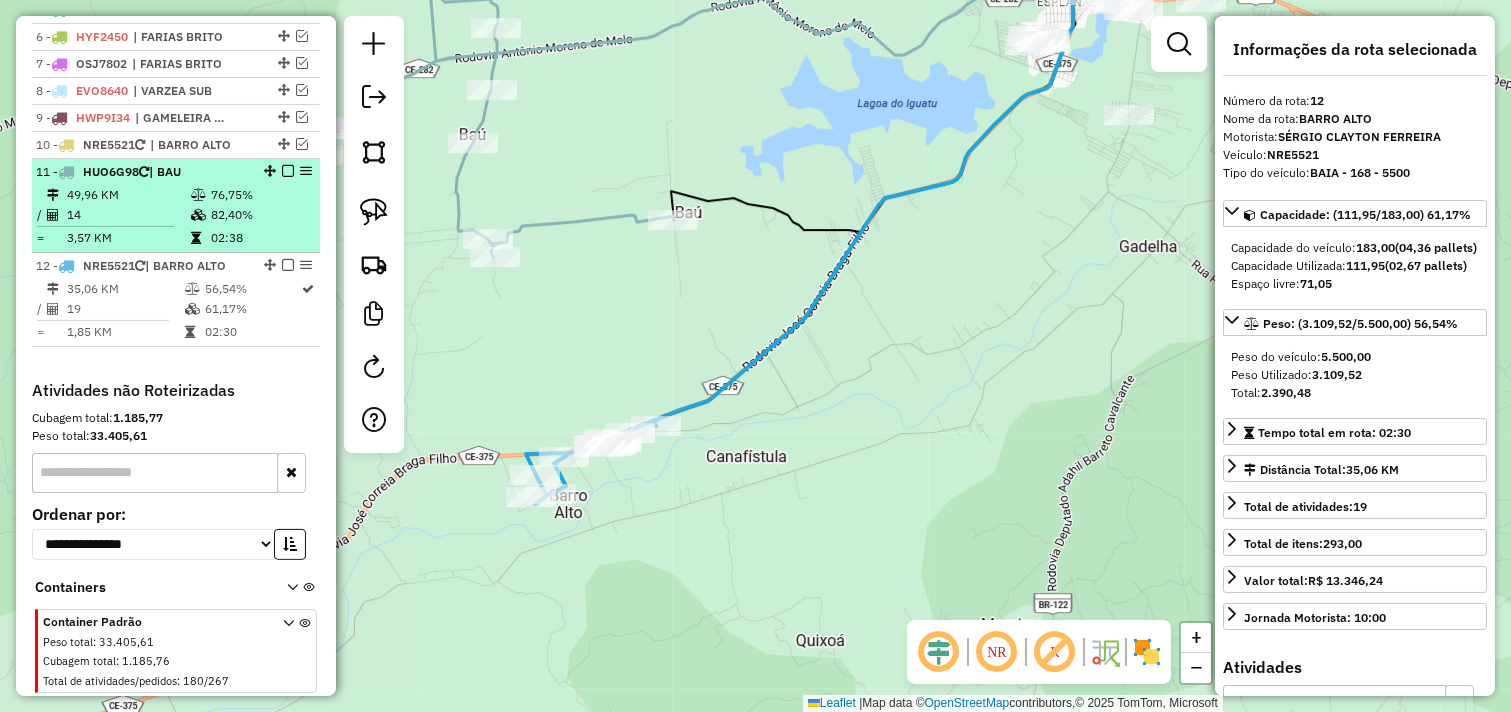 click at bounding box center (288, 171) 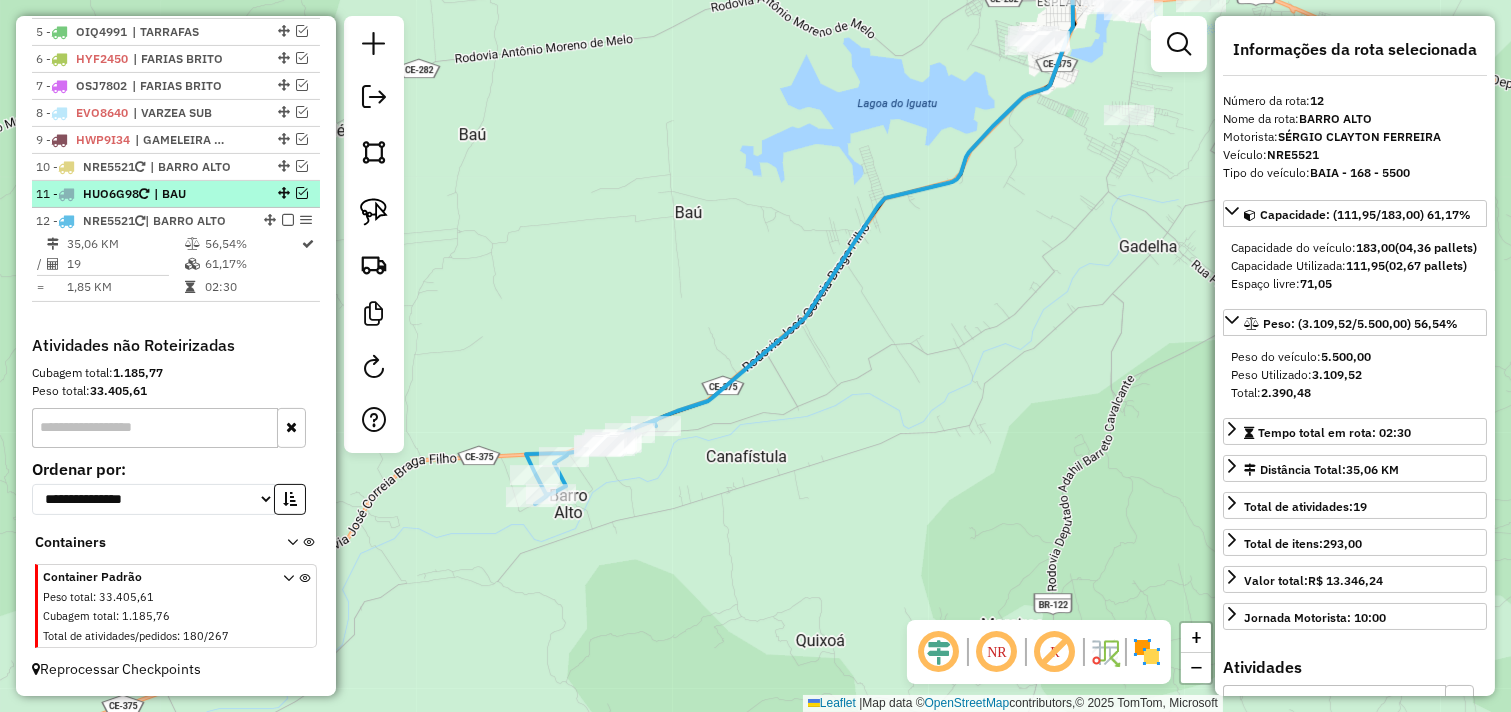 scroll, scrollTop: 878, scrollLeft: 0, axis: vertical 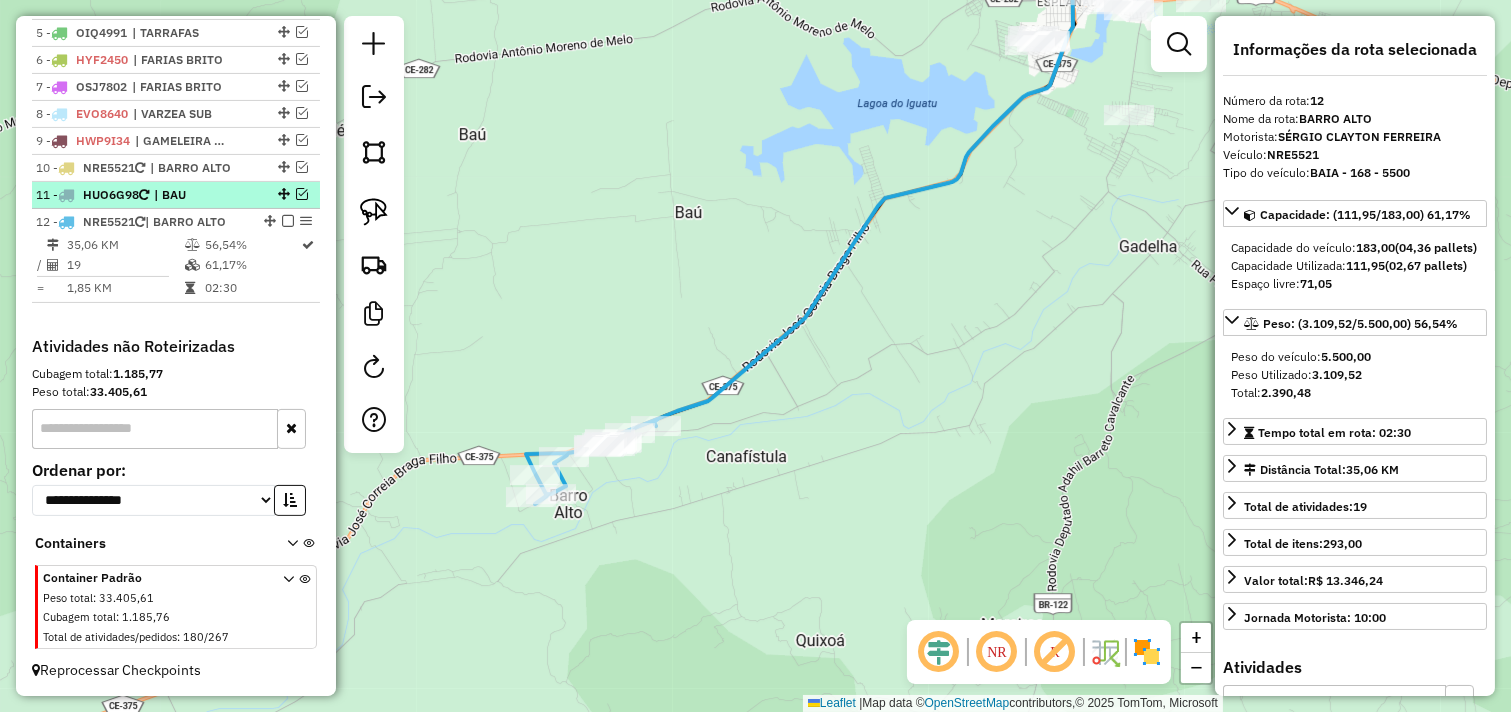 click on "11 -       HUO6G98   | BAU" at bounding box center (176, 195) 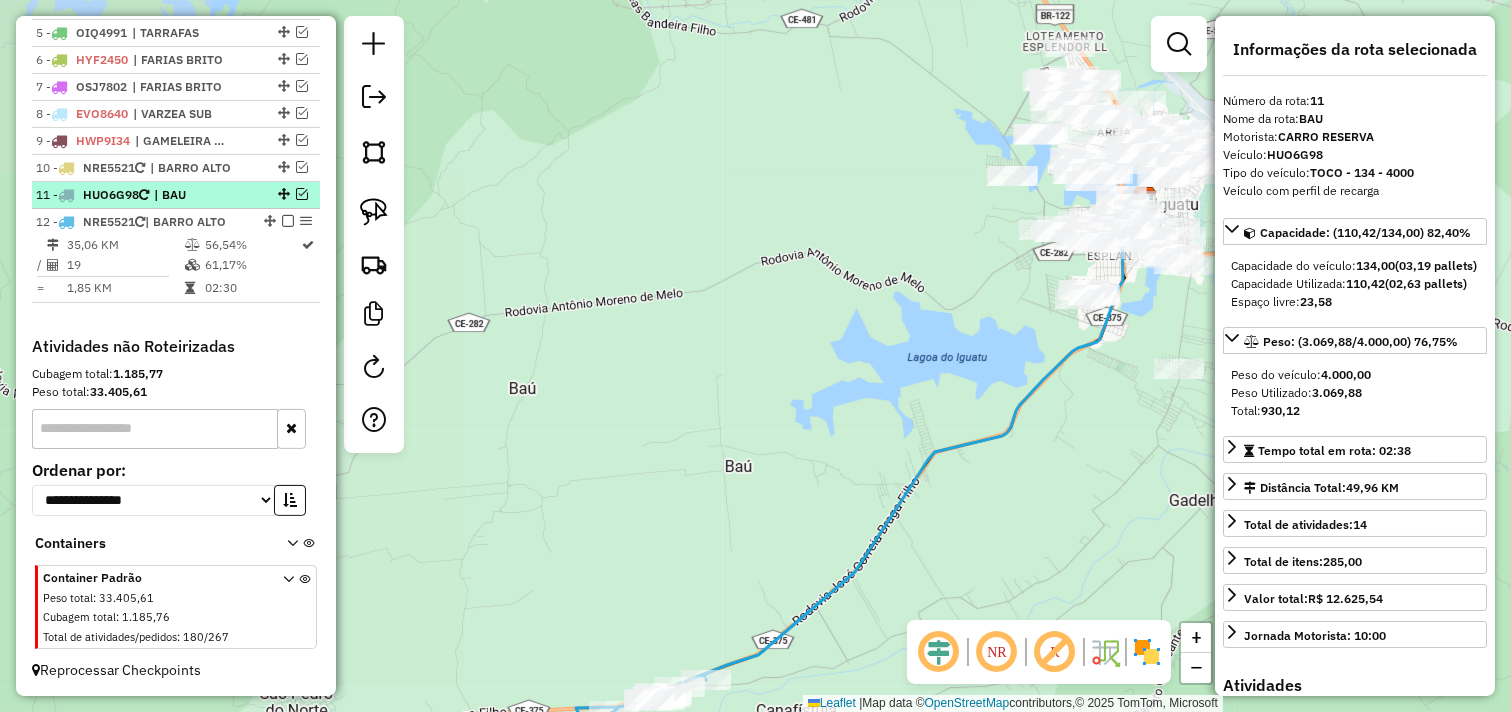 click at bounding box center (302, 194) 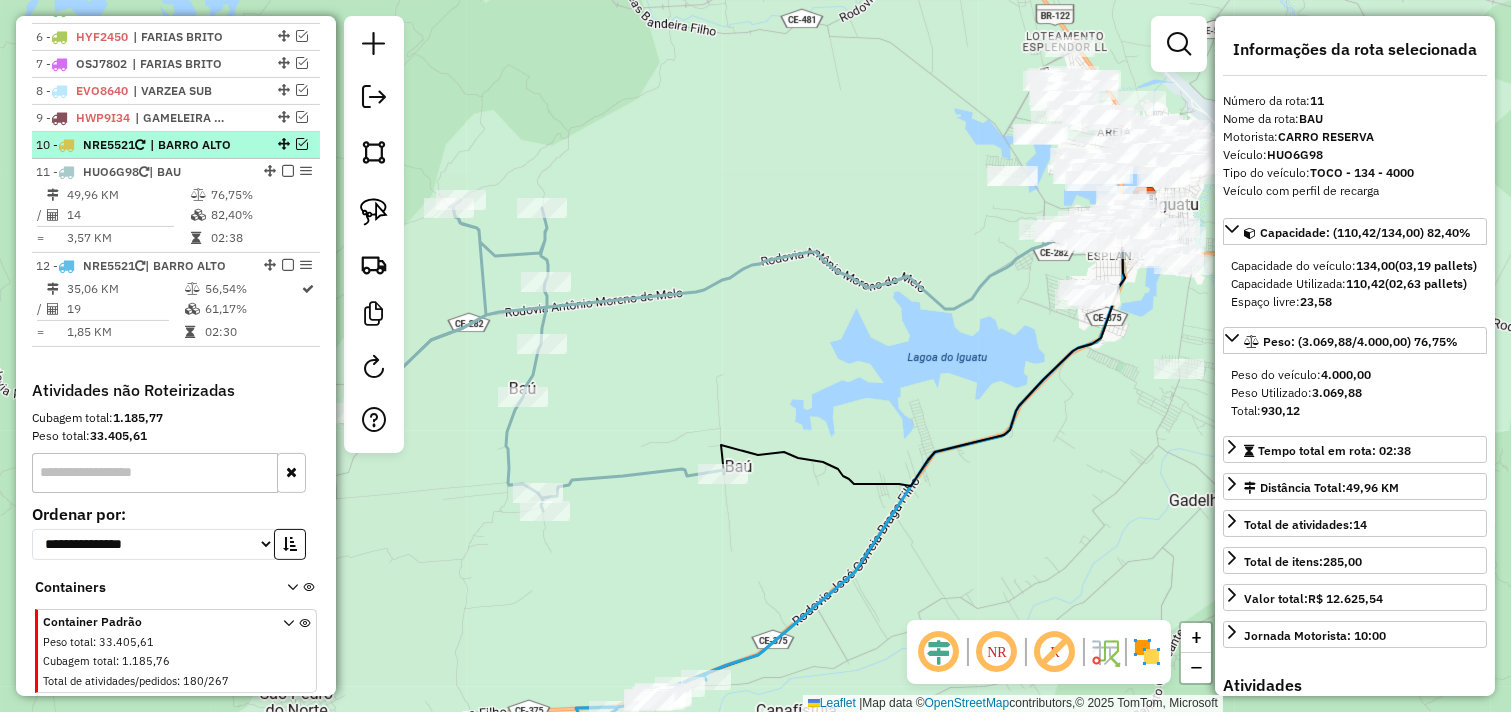 click at bounding box center (302, 144) 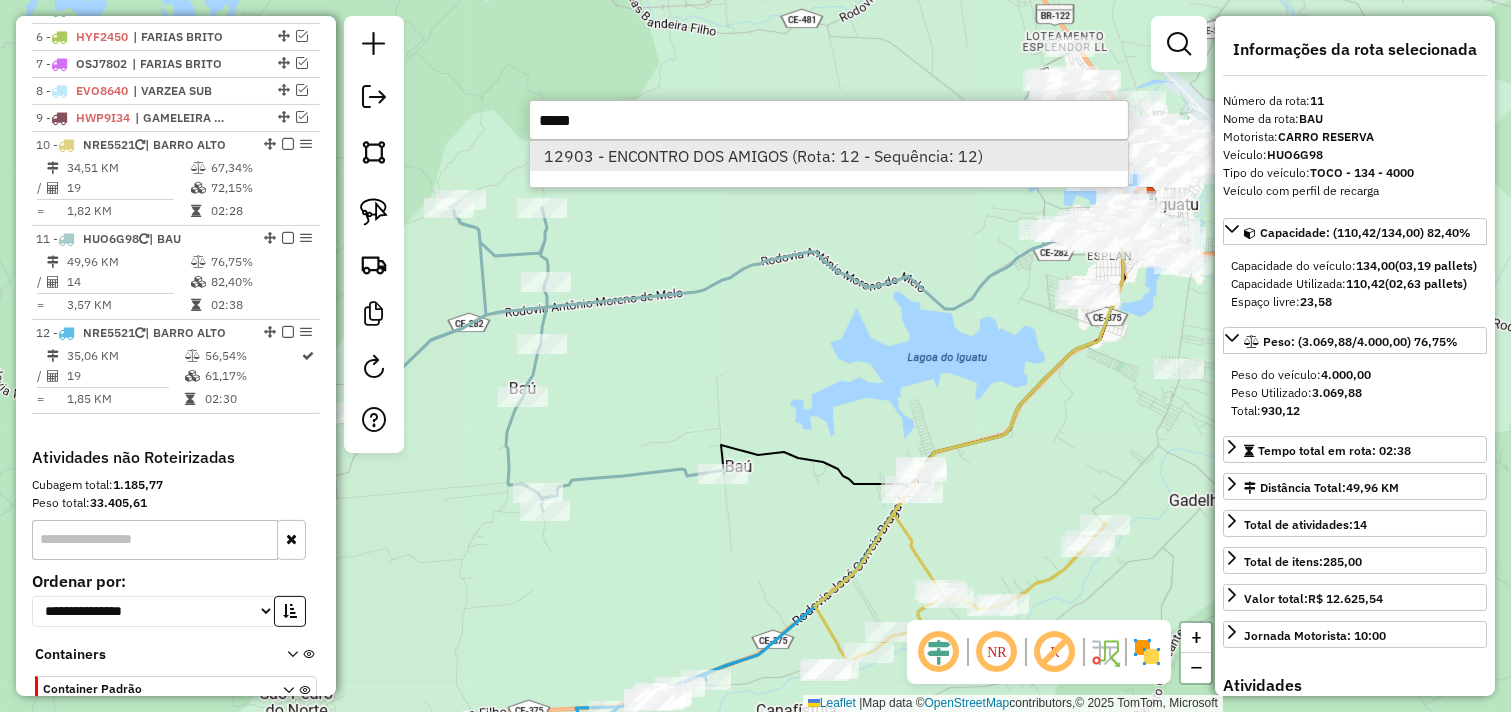 type on "*****" 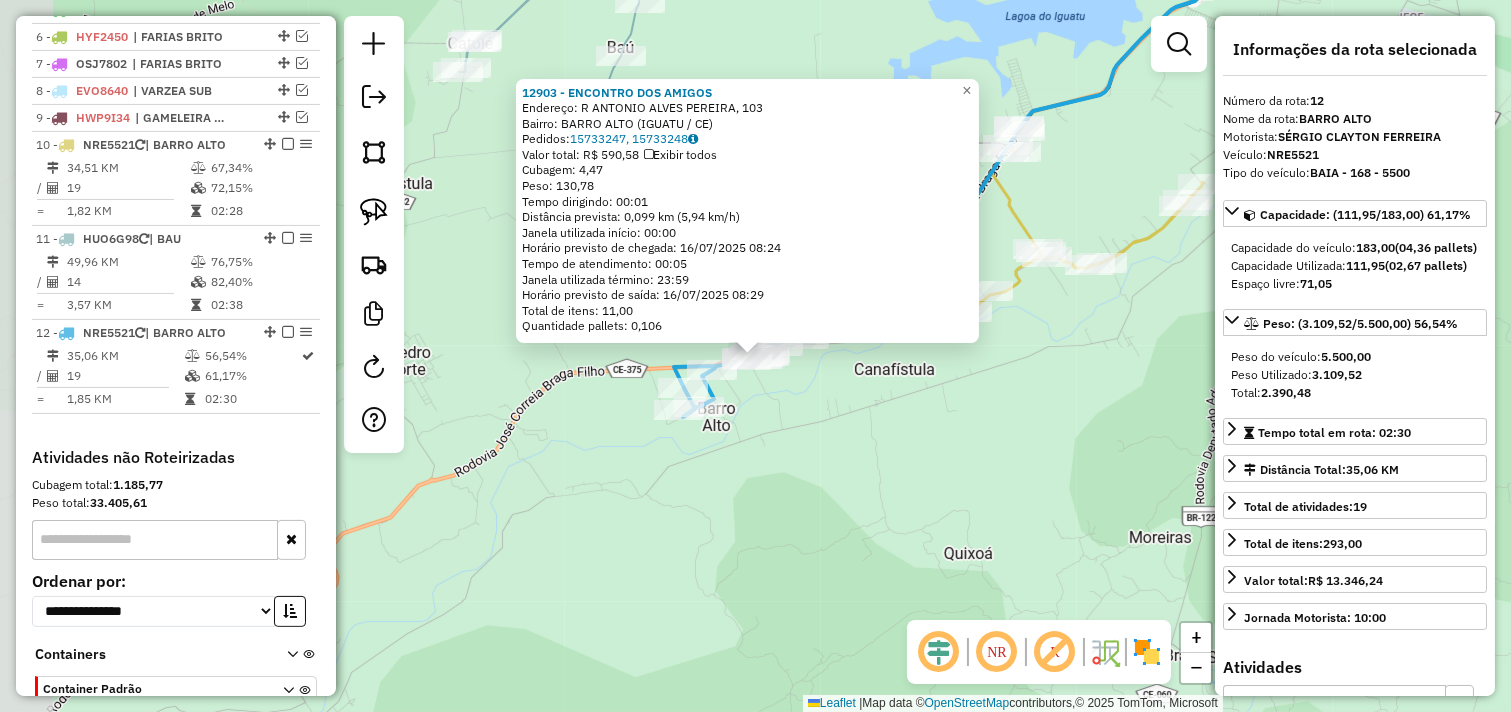 scroll, scrollTop: 1012, scrollLeft: 0, axis: vertical 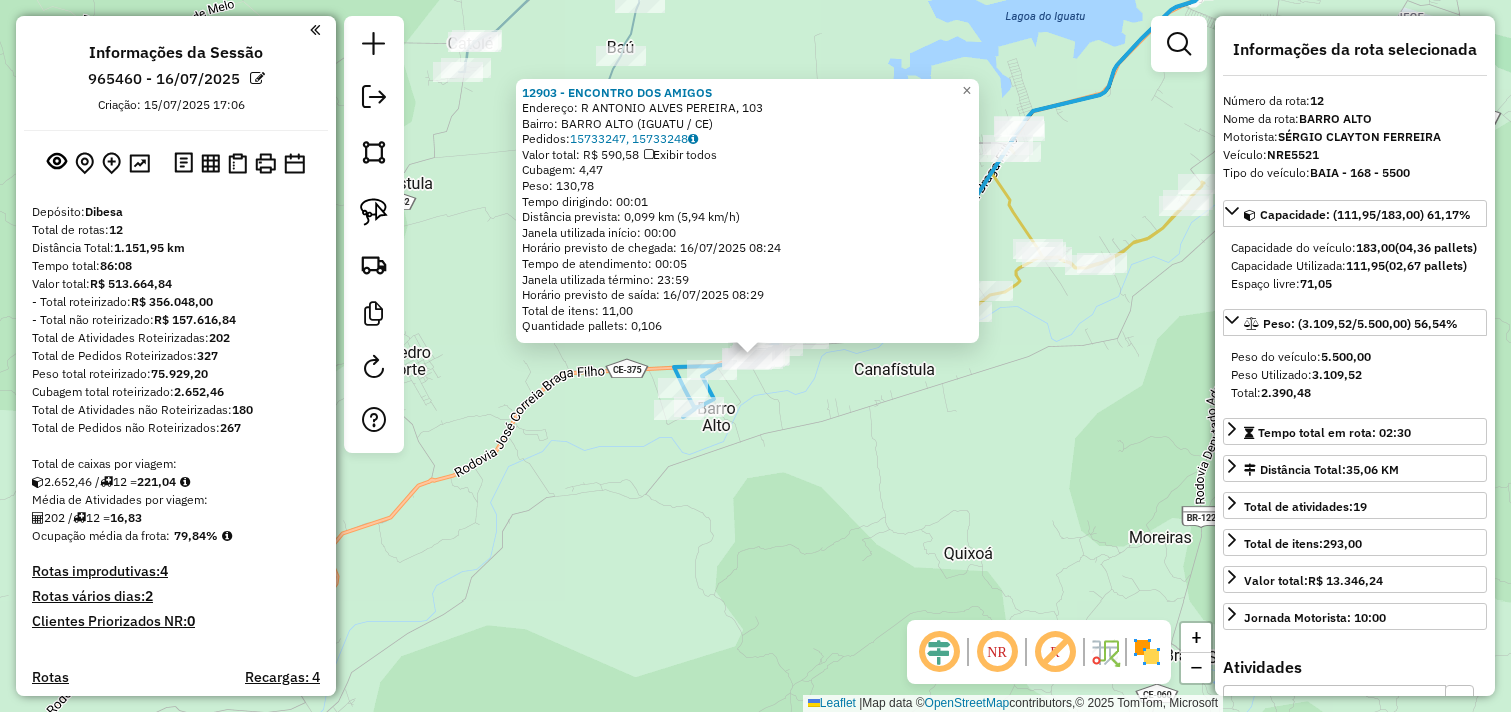 select on "*********" 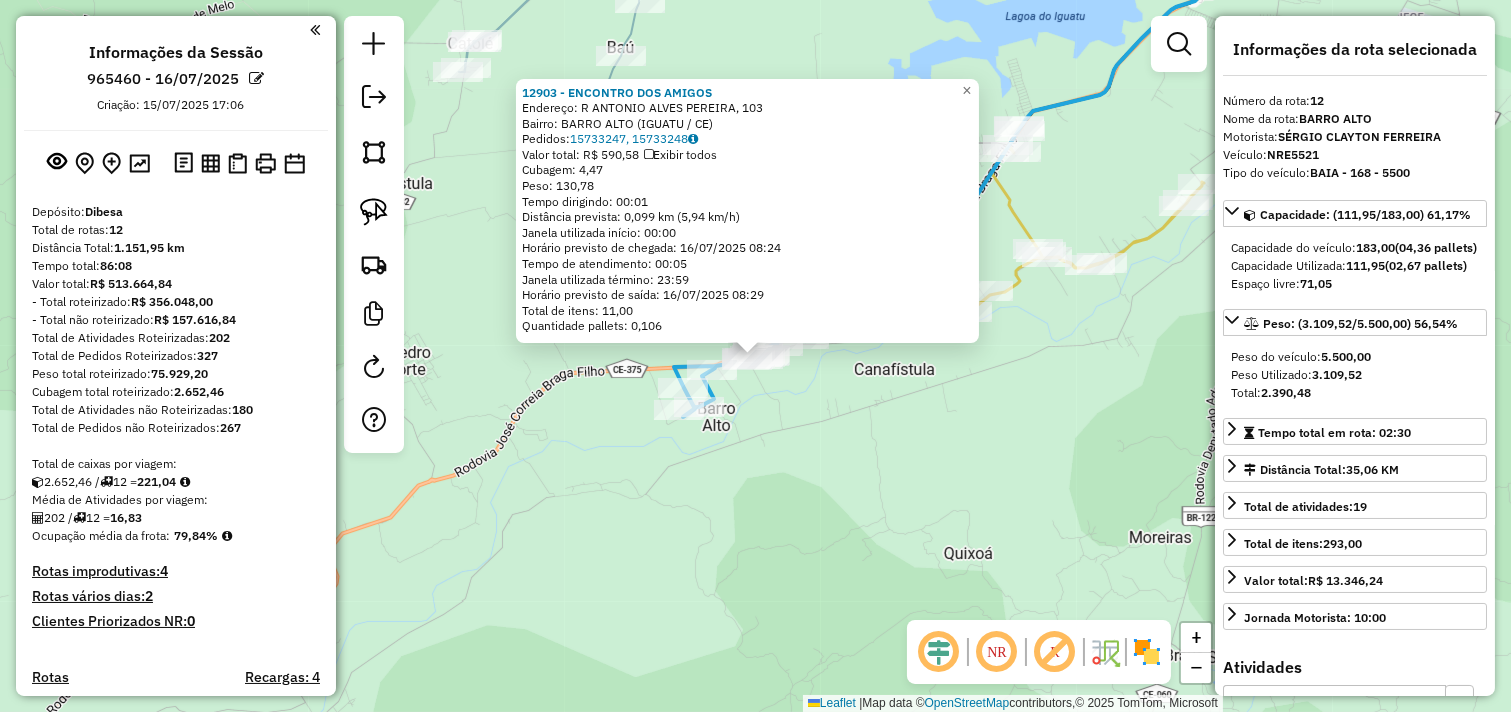 scroll, scrollTop: 1012, scrollLeft: 0, axis: vertical 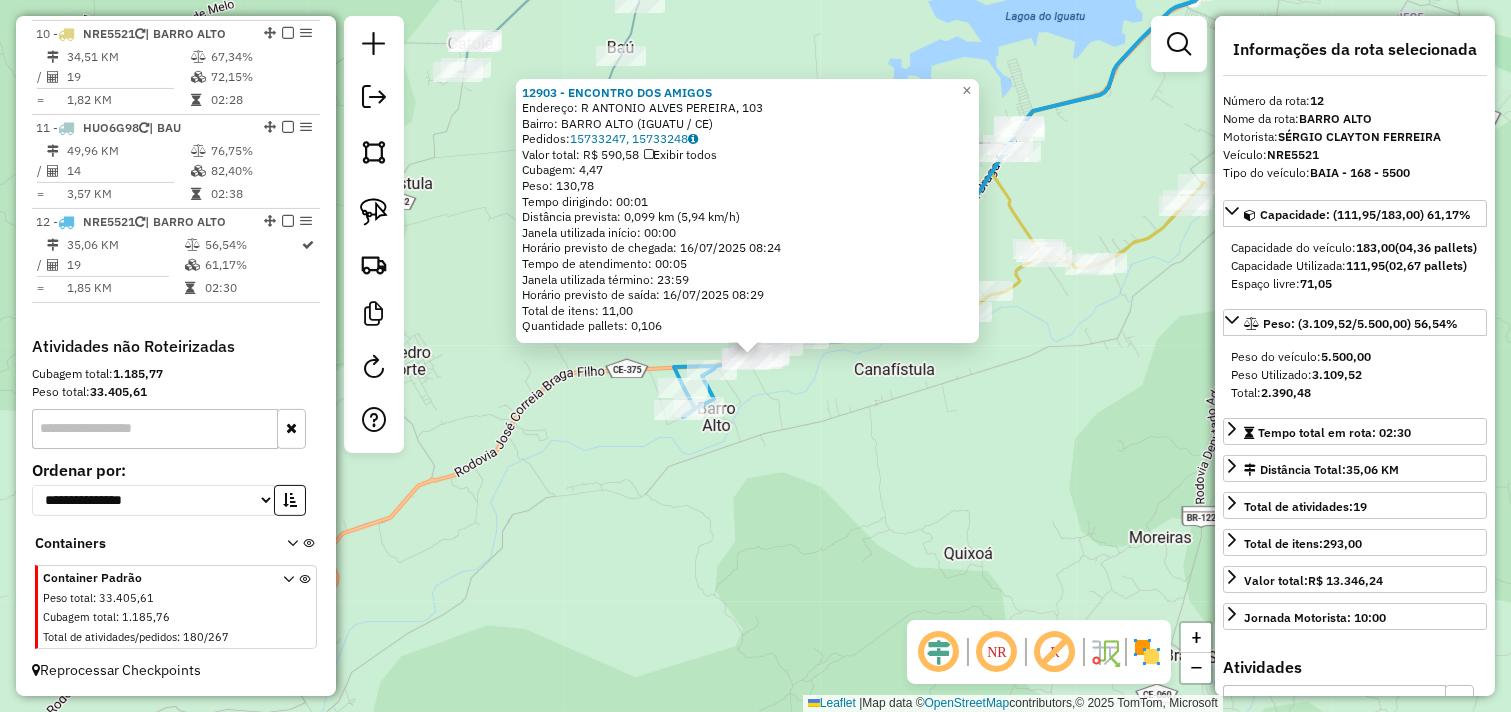 drag, startPoint x: 864, startPoint y: 473, endPoint x: 836, endPoint y: 432, distance: 49.648766 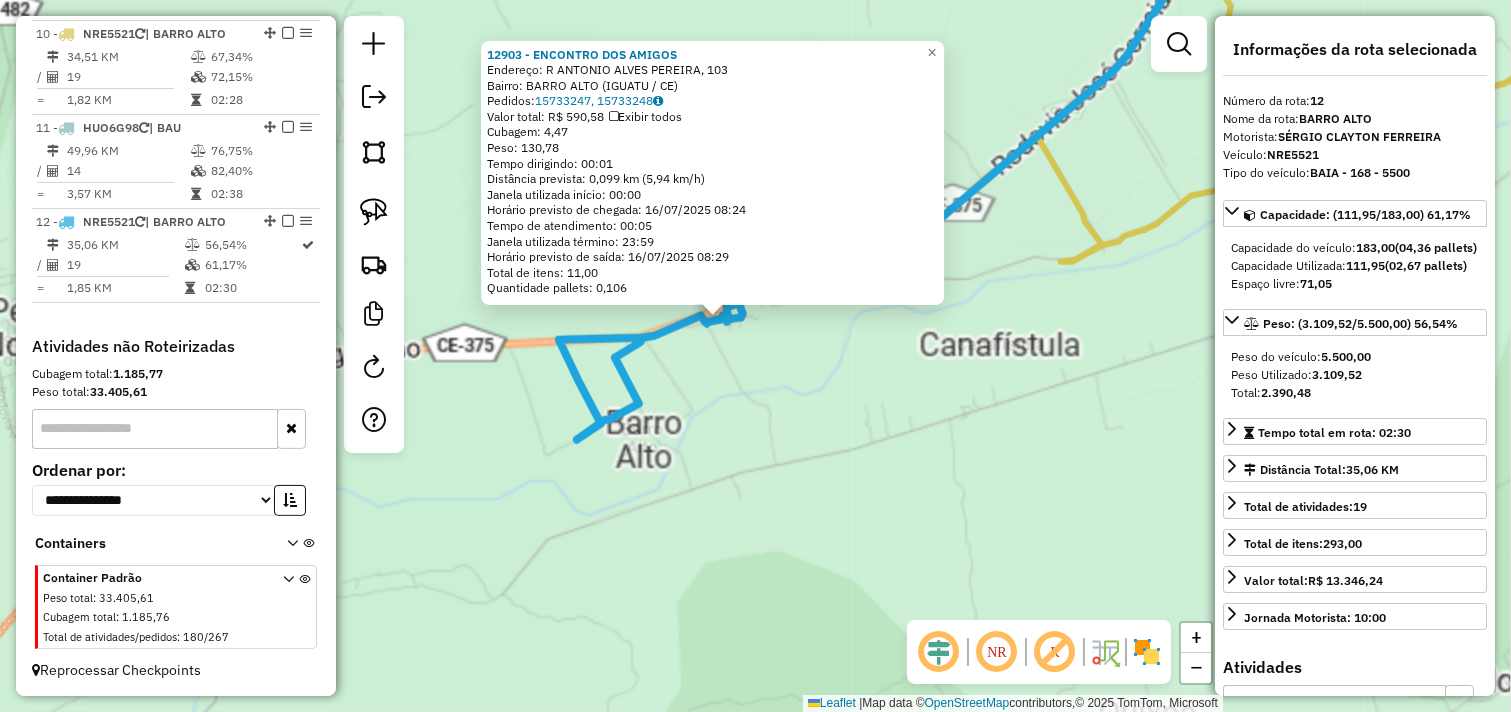 click on "[NUMBER] - [NAME] Endereço: R [STREET_NAME], [NUMBER] Bairro: [NEIGHBORHOOD] ([CITY] / [STATE]) Pedidos: [NUMBER], [NUMBER] Valor total: R$ [PRICE] Exibir todos Cubagem: [CUBAGE] Peso: [WEIGHT] Tempo dirigindo: [TIME] Distância prevista: [DISTANCE] km ([SPEED]/h) Janela utilizada início: [TIME] Horário previsto de chegada: [DATE] [TIME] Tempo de atendimento: [TIME] Janela utilizada término: [TIME] Horário previsto de saída: [DATE] [TIME] Total de itens: [ITEMS] Quantidade pallets: [PALLETS] × Janela de atendimento Grade de atendimento Capacidade Transportadoras Veículos Cliente Pedidos Rotas Selecione os dias de semana para filtrar as janelas de atendimento Seg Ter Qua Qui Sex Sáb Dom Informe o período da janela de atendimento: De: Até: Filtrar exatamente a janela do cliente Considerar janela de atendimento padrão Selecione os dias de semana para filtrar as grades de atendimento Seg Ter Qua Qui Sex Sáb Dom Peso mínimo: Peso máximo: De:" 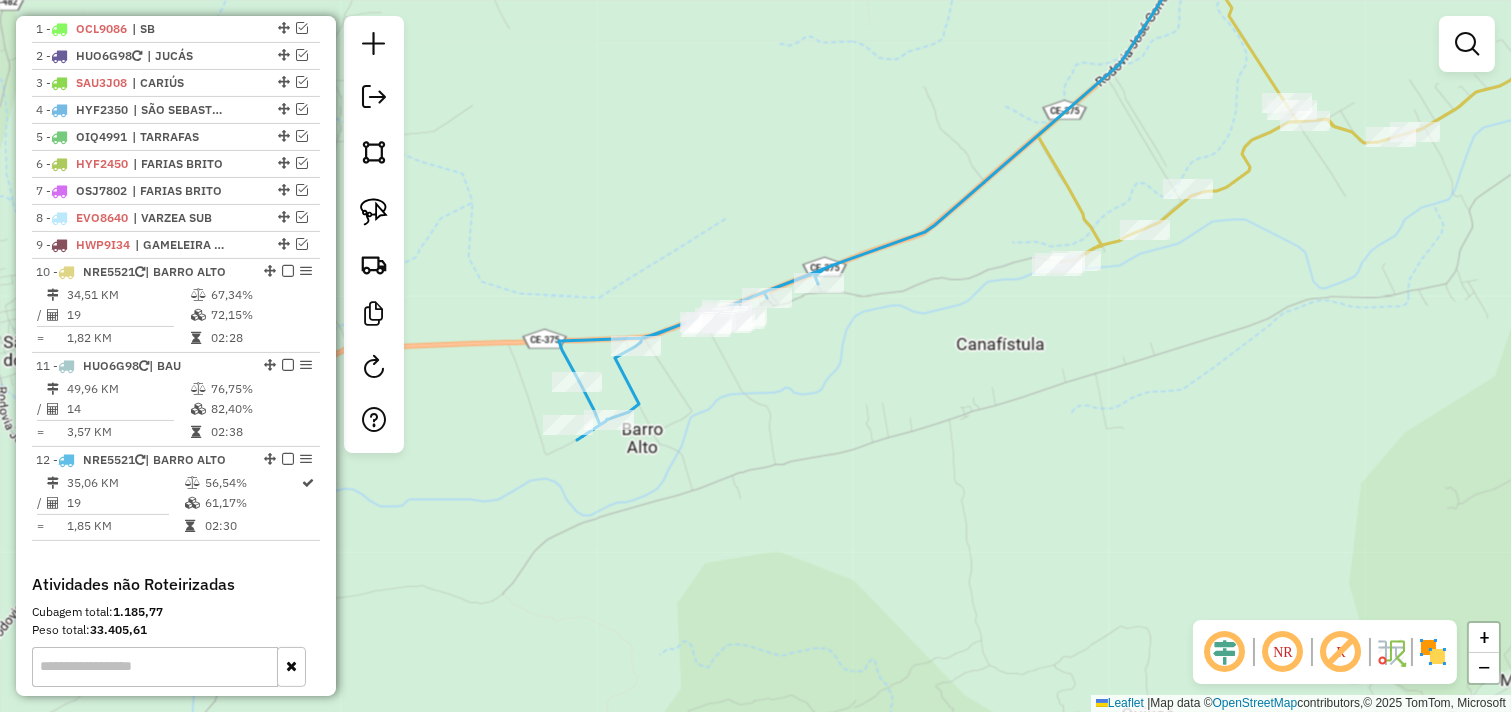 scroll, scrollTop: 567, scrollLeft: 0, axis: vertical 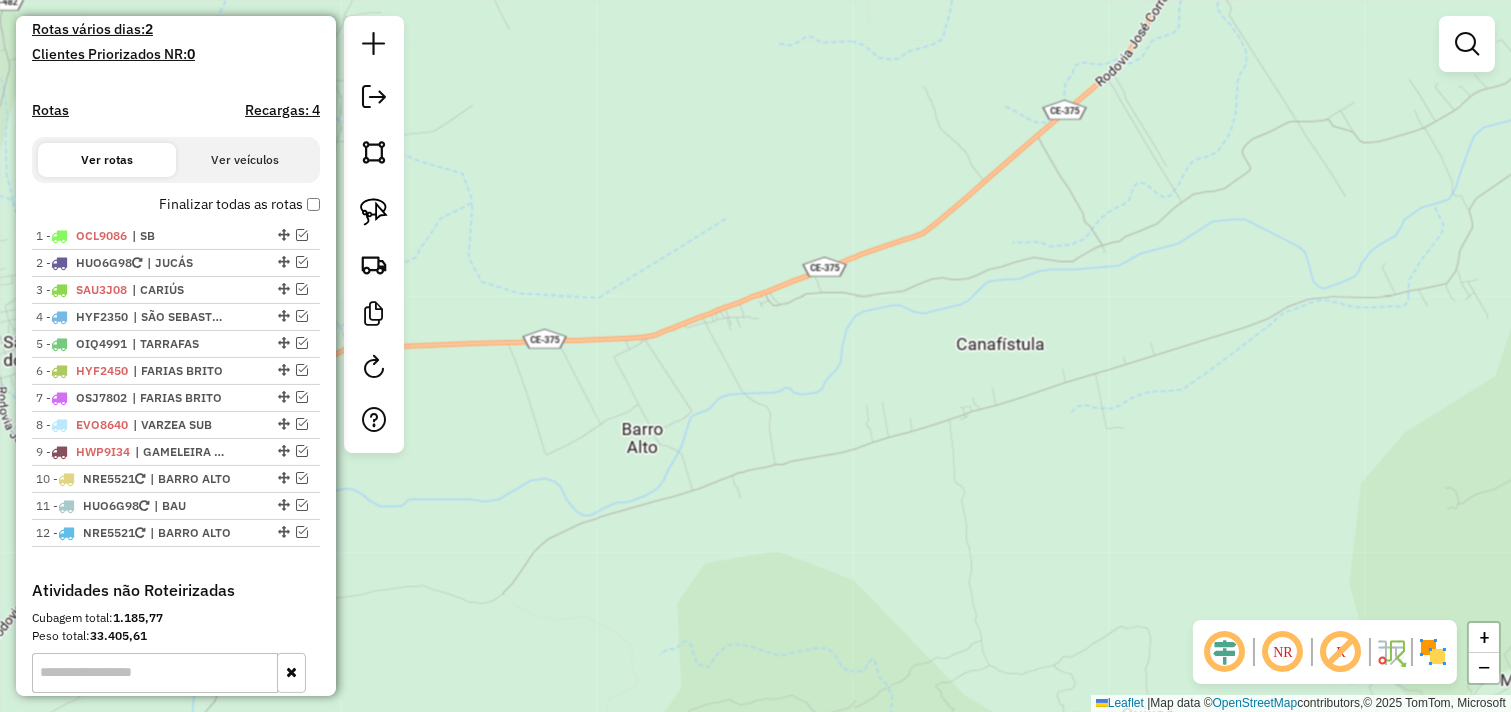 drag, startPoint x: 782, startPoint y: 268, endPoint x: 690, endPoint y: 228, distance: 100.31949 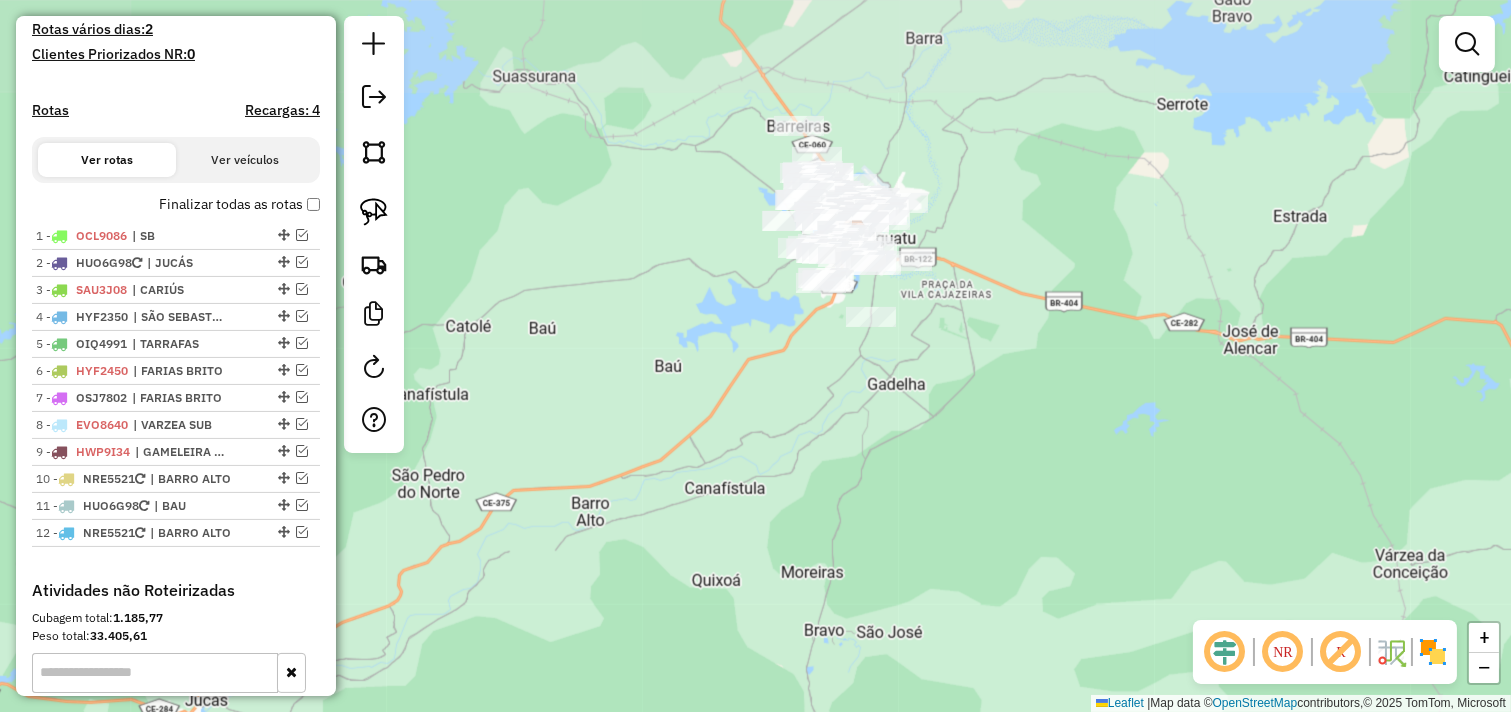 drag, startPoint x: 956, startPoint y: 240, endPoint x: 891, endPoint y: 455, distance: 224.61078 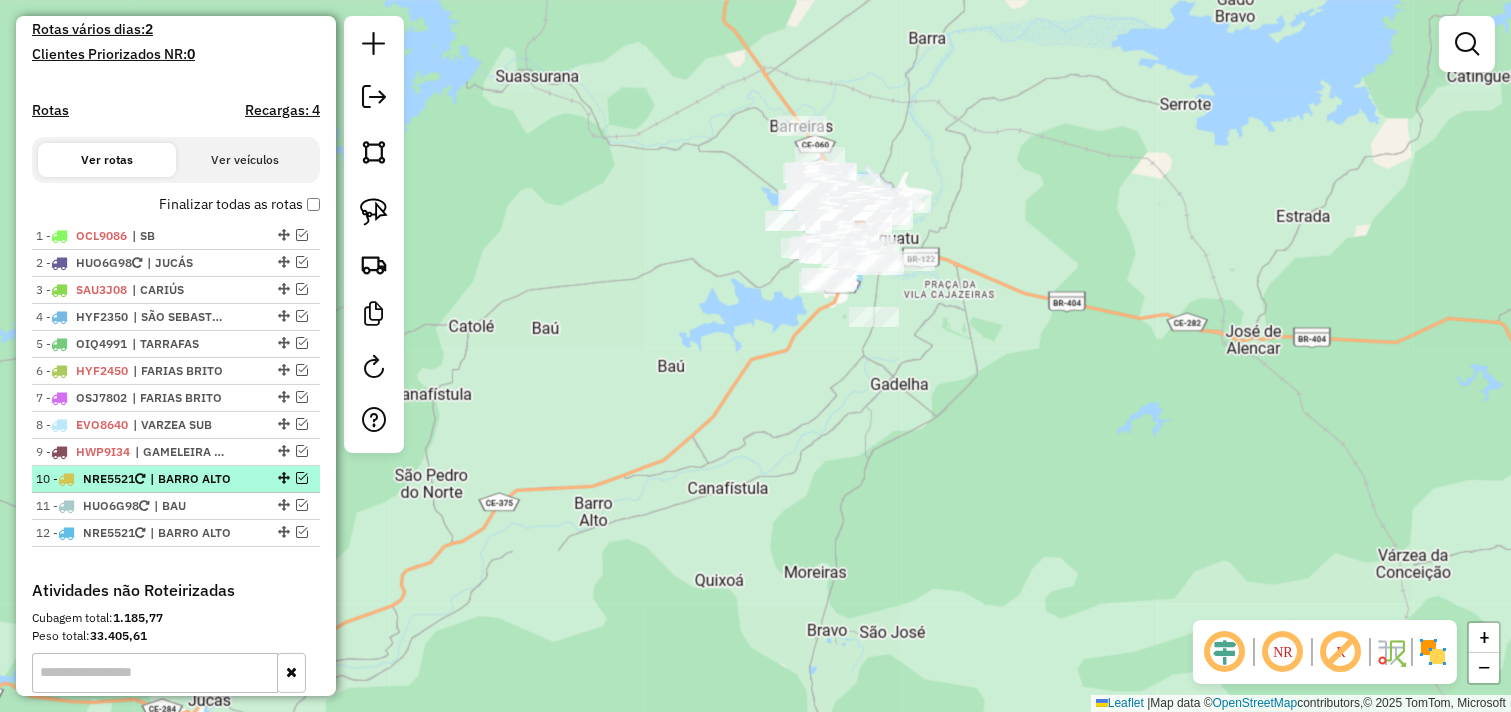 click at bounding box center (302, 478) 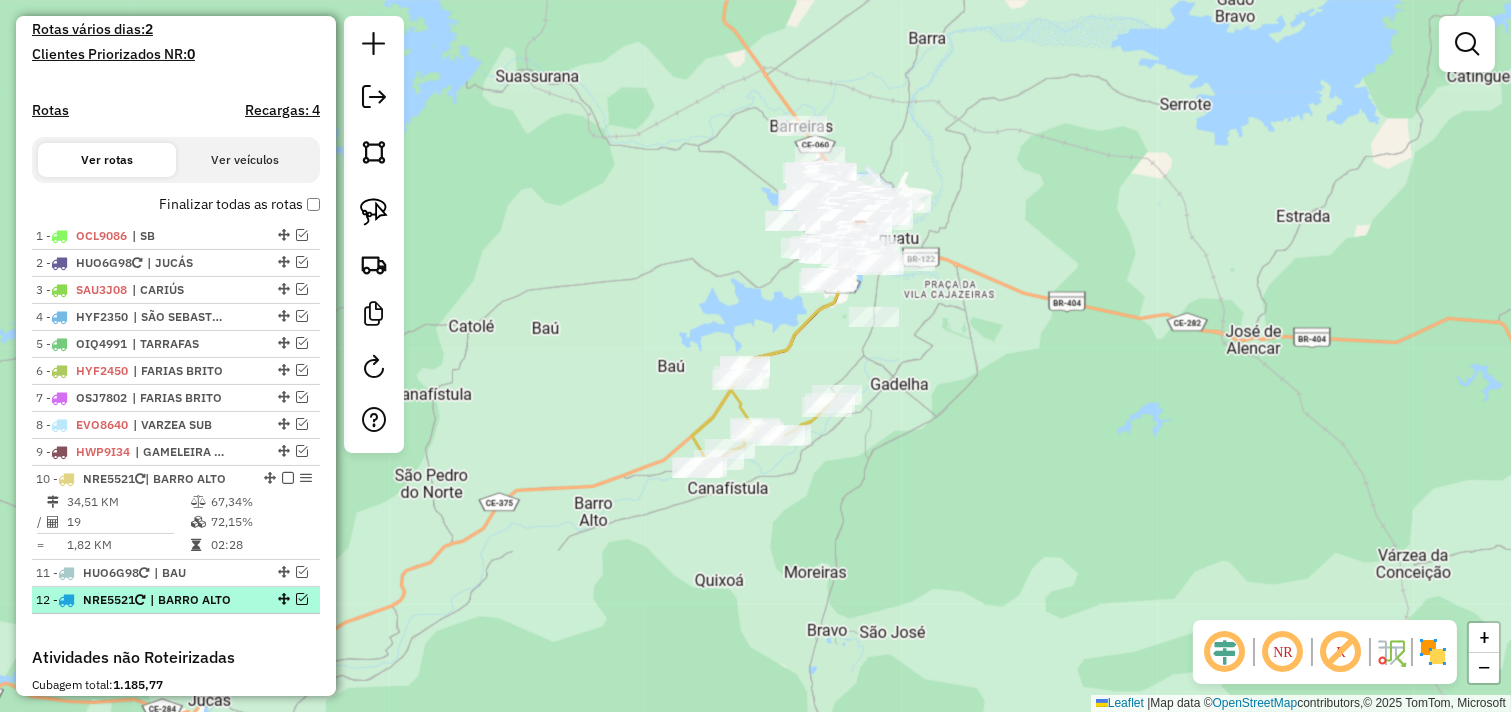 click at bounding box center [302, 599] 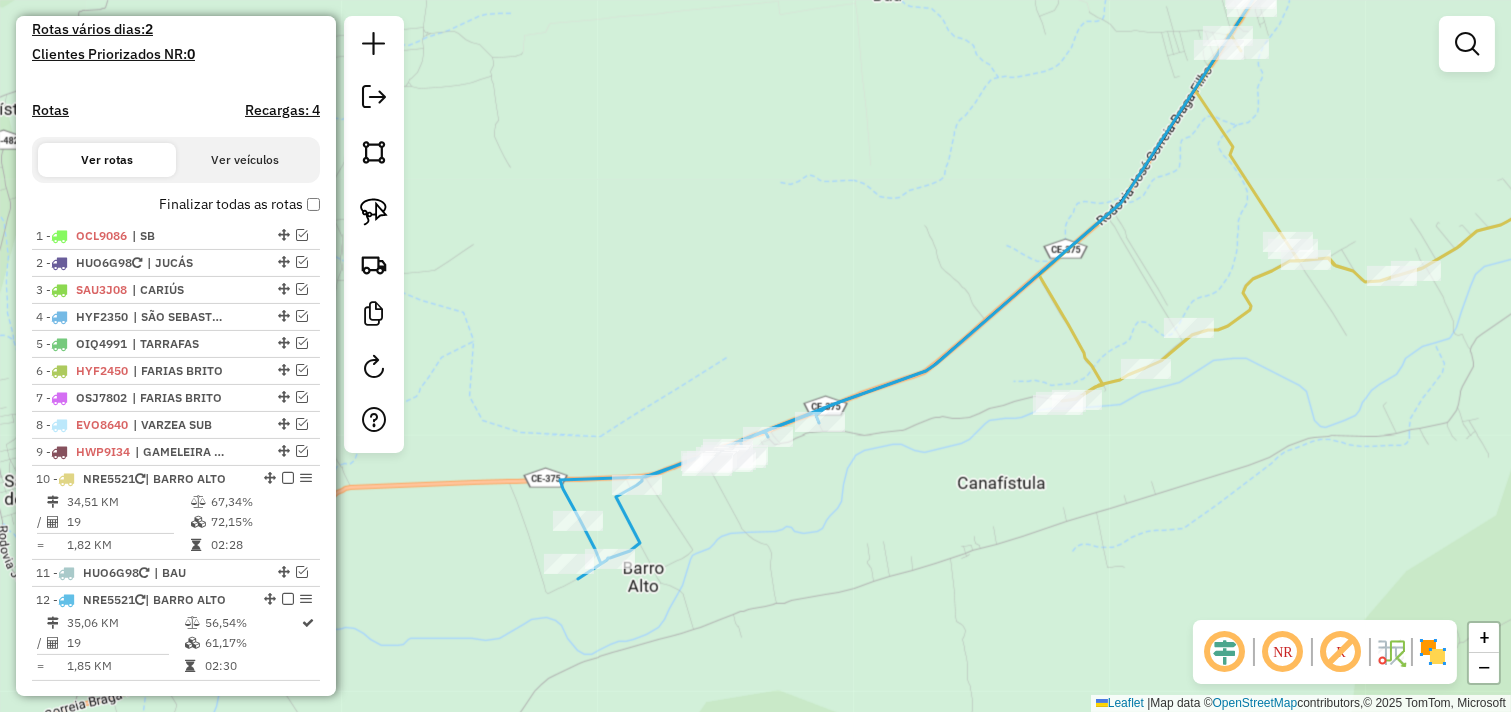 drag, startPoint x: 710, startPoint y: 273, endPoint x: 985, endPoint y: 293, distance: 275.72632 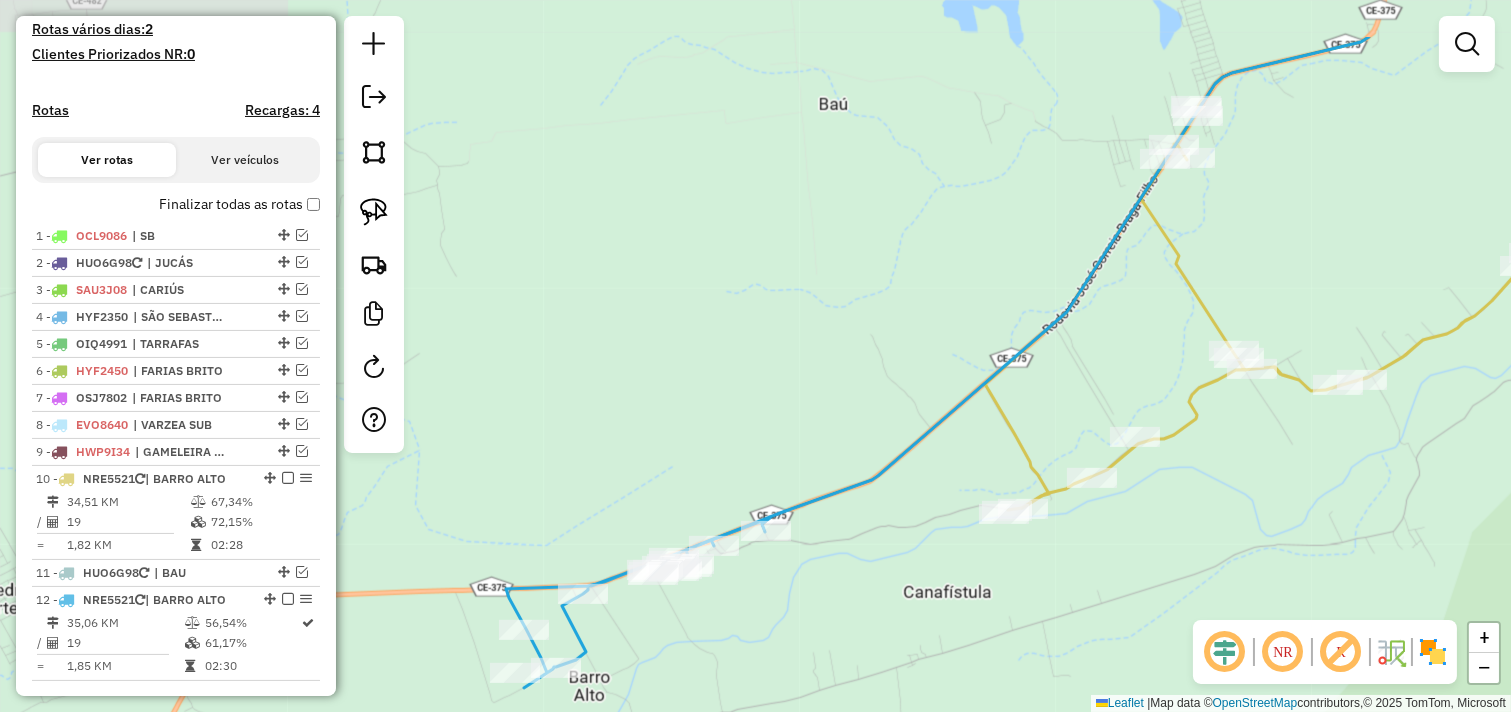 drag, startPoint x: 961, startPoint y: 258, endPoint x: 917, endPoint y: 351, distance: 102.88343 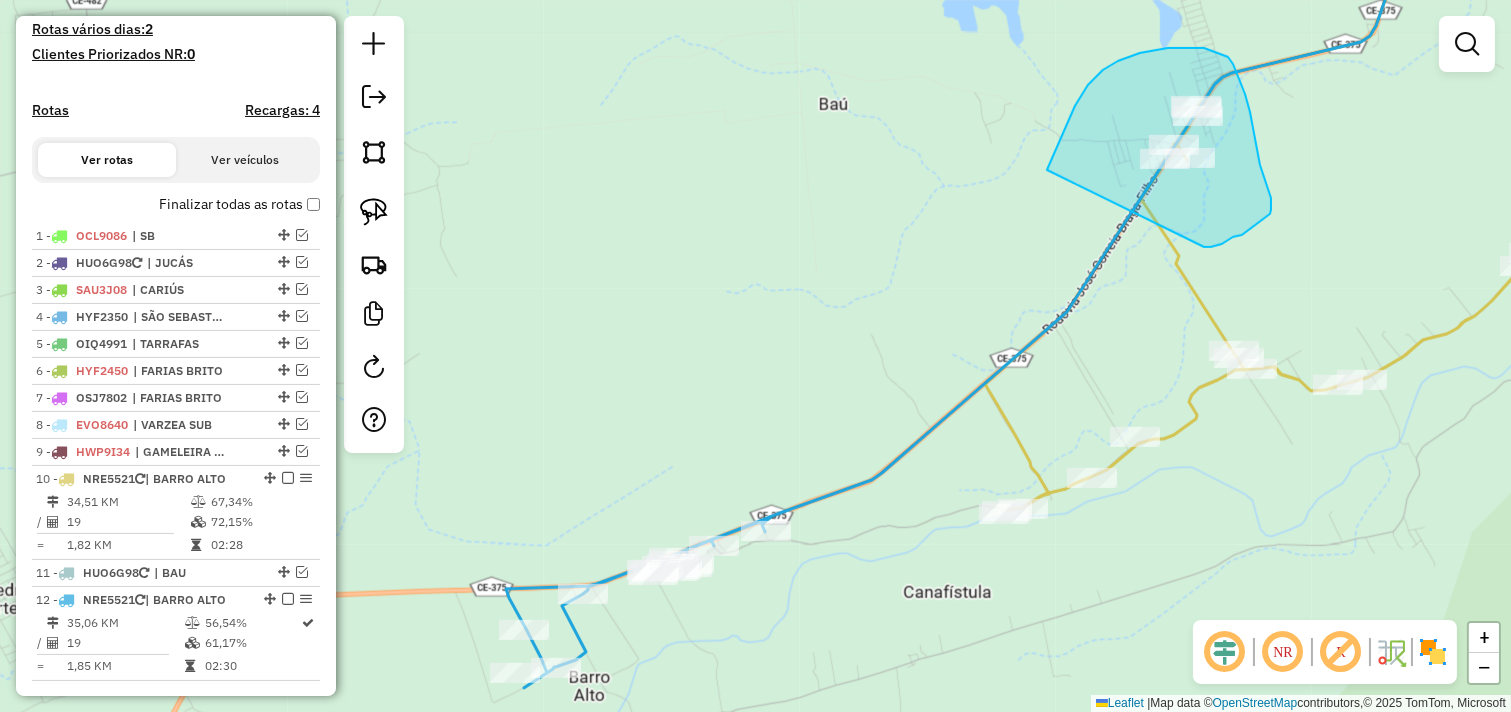 drag, startPoint x: 1083, startPoint y: 94, endPoint x: 1202, endPoint y: 247, distance: 193.82982 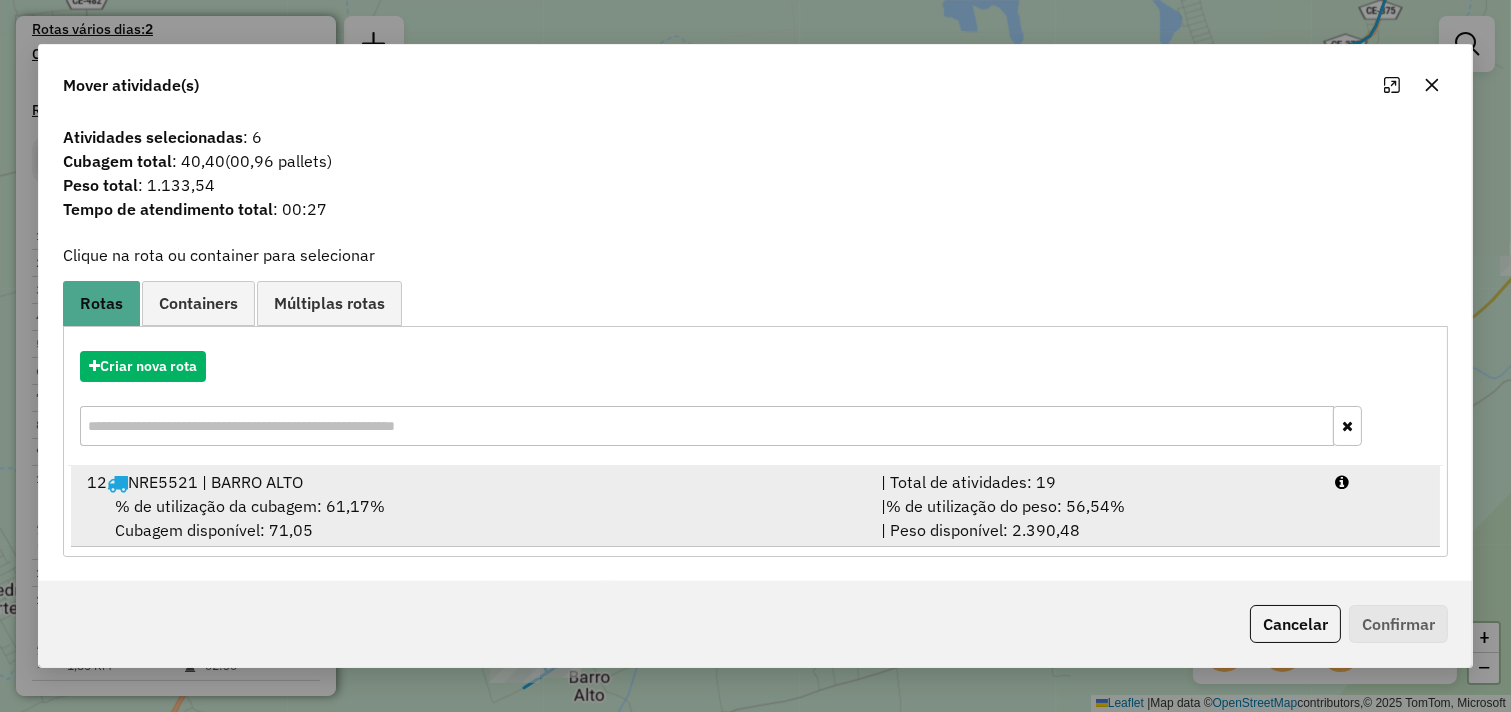 drag, startPoint x: 535, startPoint y: 495, endPoint x: 736, endPoint y: 521, distance: 202.67462 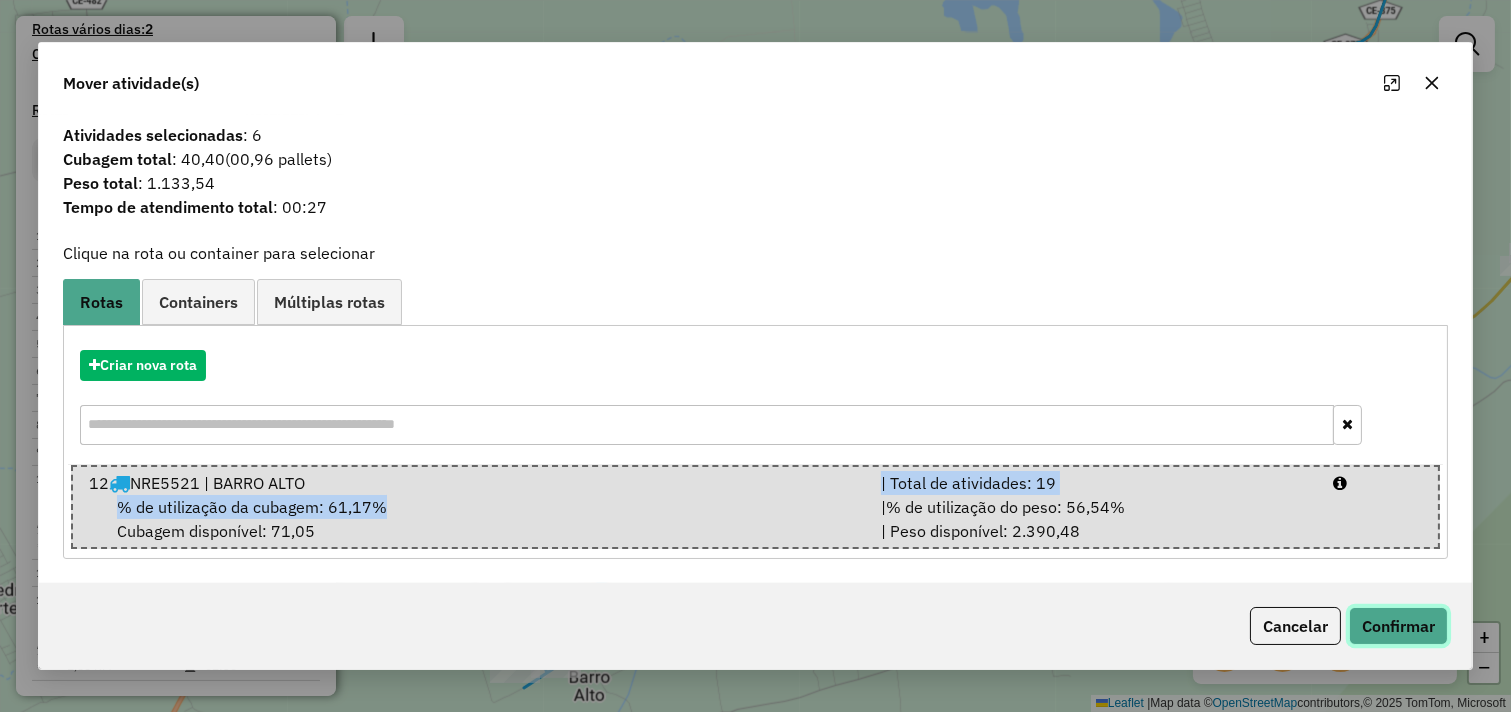 click on "Confirmar" 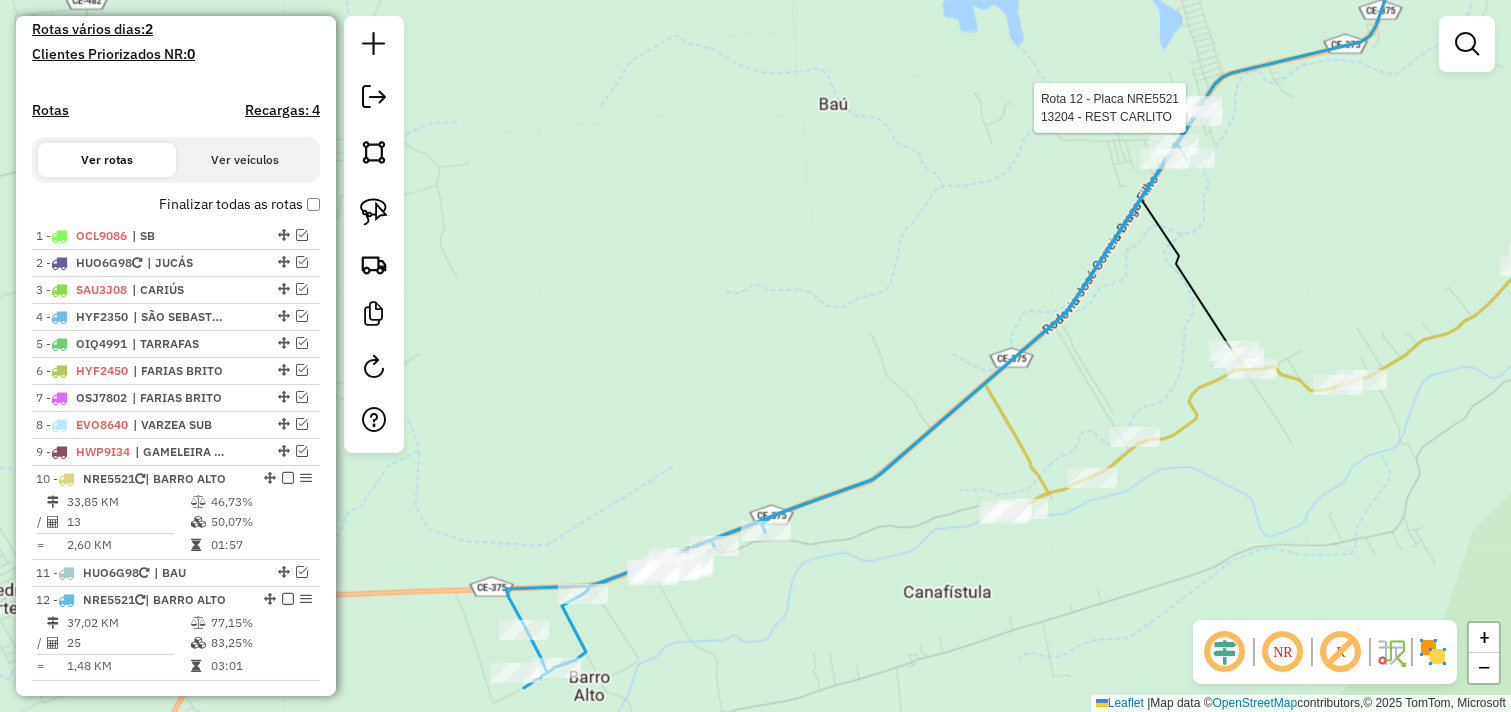 select on "*********" 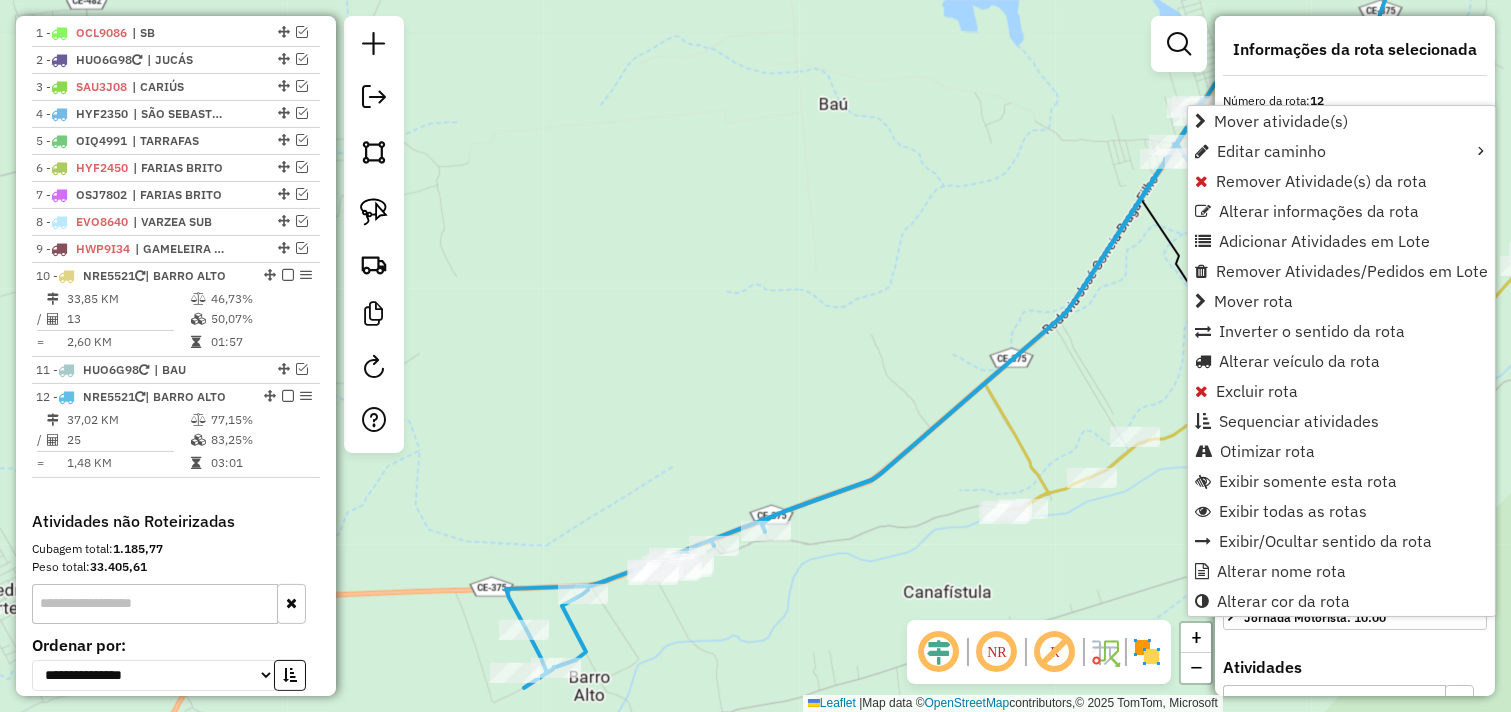 scroll, scrollTop: 945, scrollLeft: 0, axis: vertical 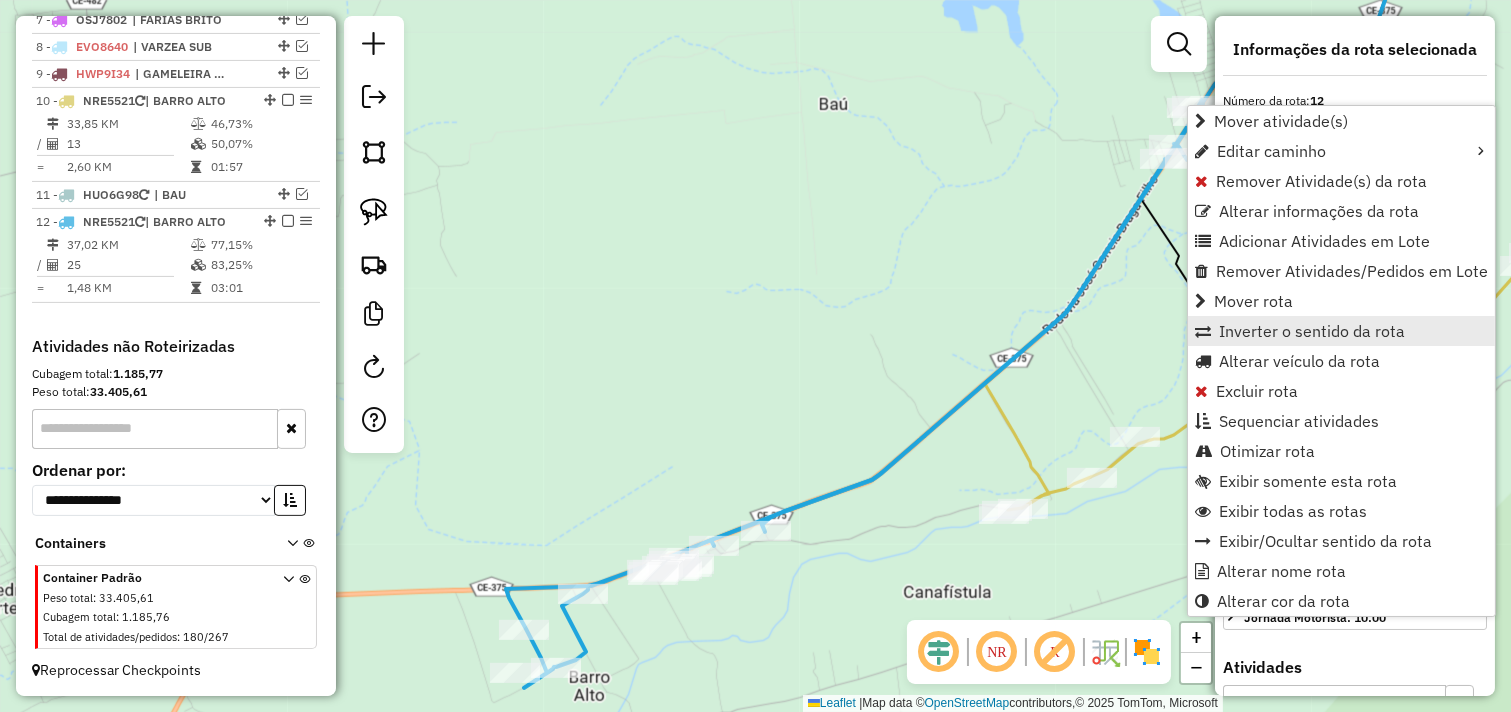 click on "Inverter o sentido da rota" at bounding box center (1312, 331) 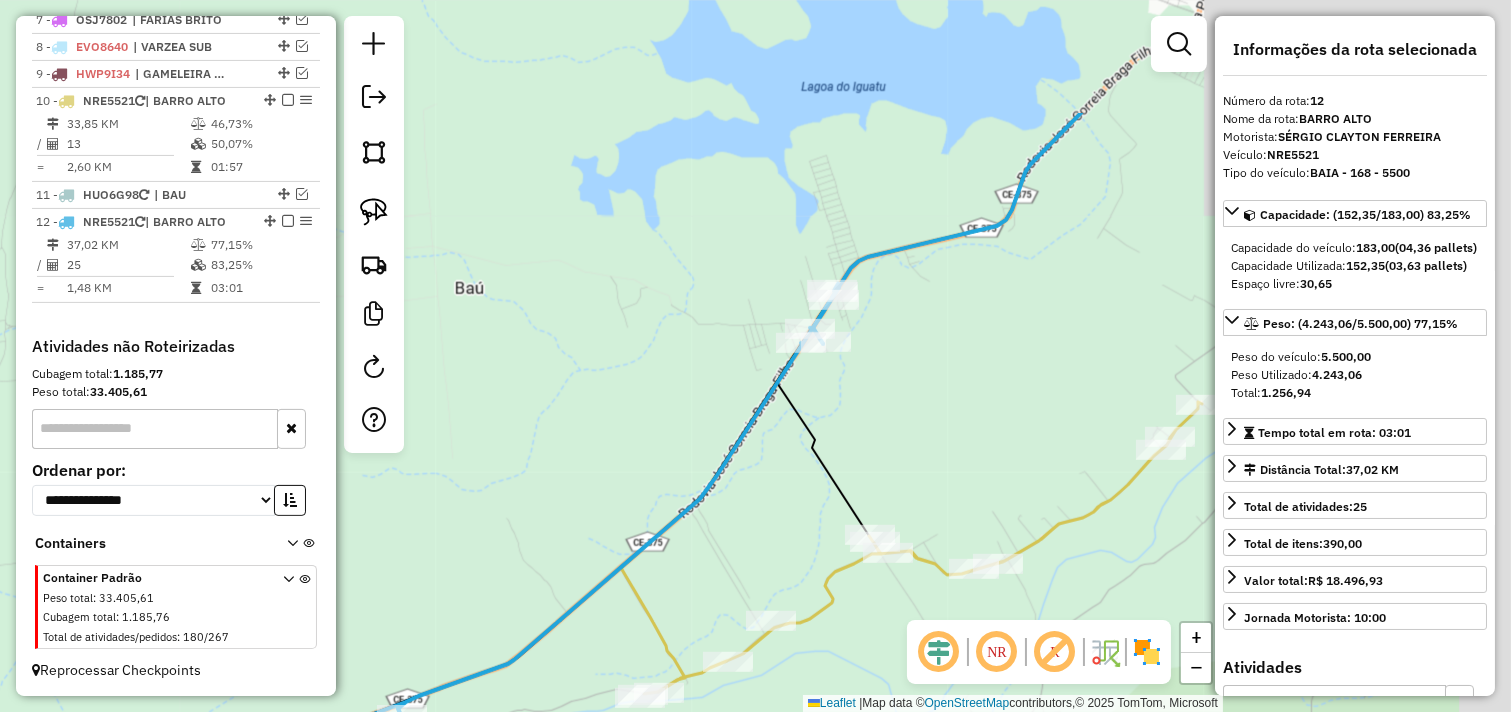 drag, startPoint x: 1031, startPoint y: 257, endPoint x: 716, endPoint y: 408, distance: 349.3222 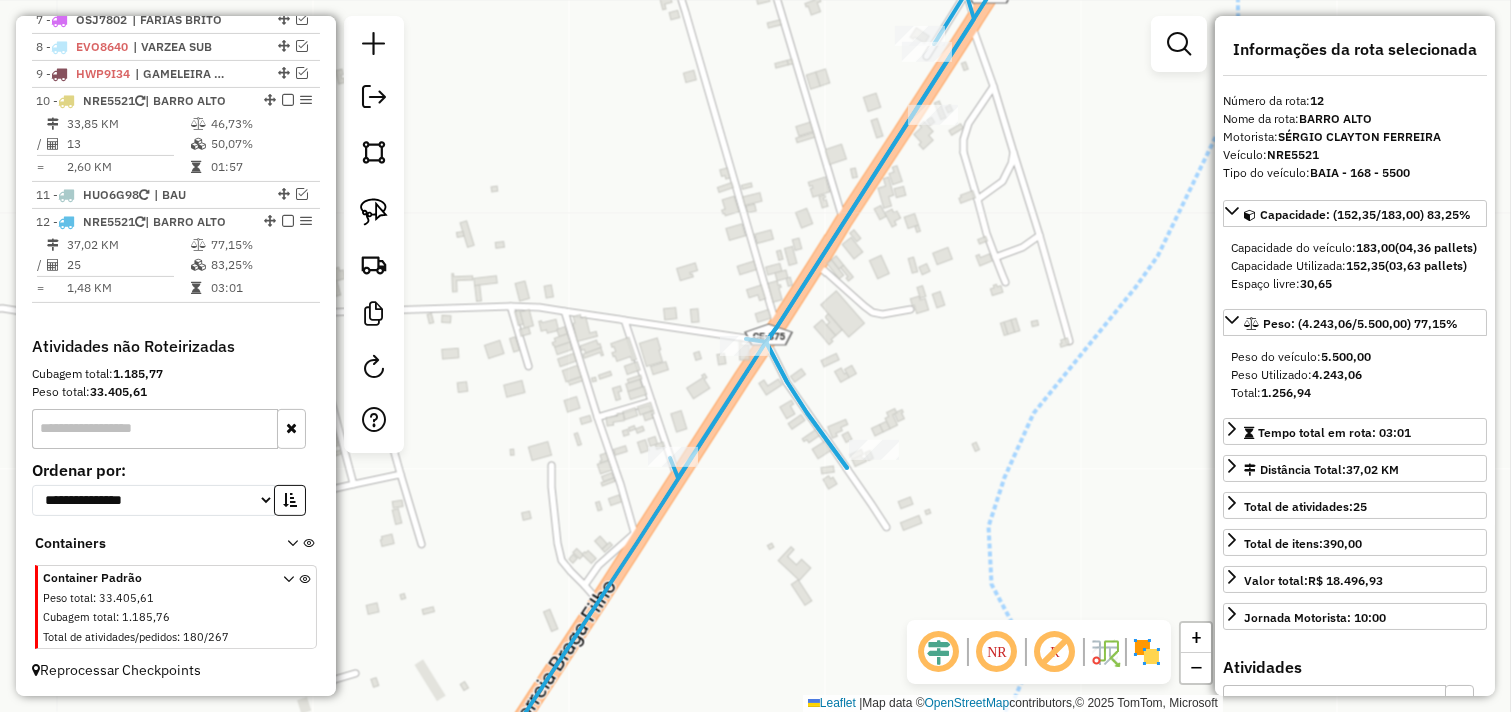 drag, startPoint x: 787, startPoint y: 287, endPoint x: 854, endPoint y: 225, distance: 91.28527 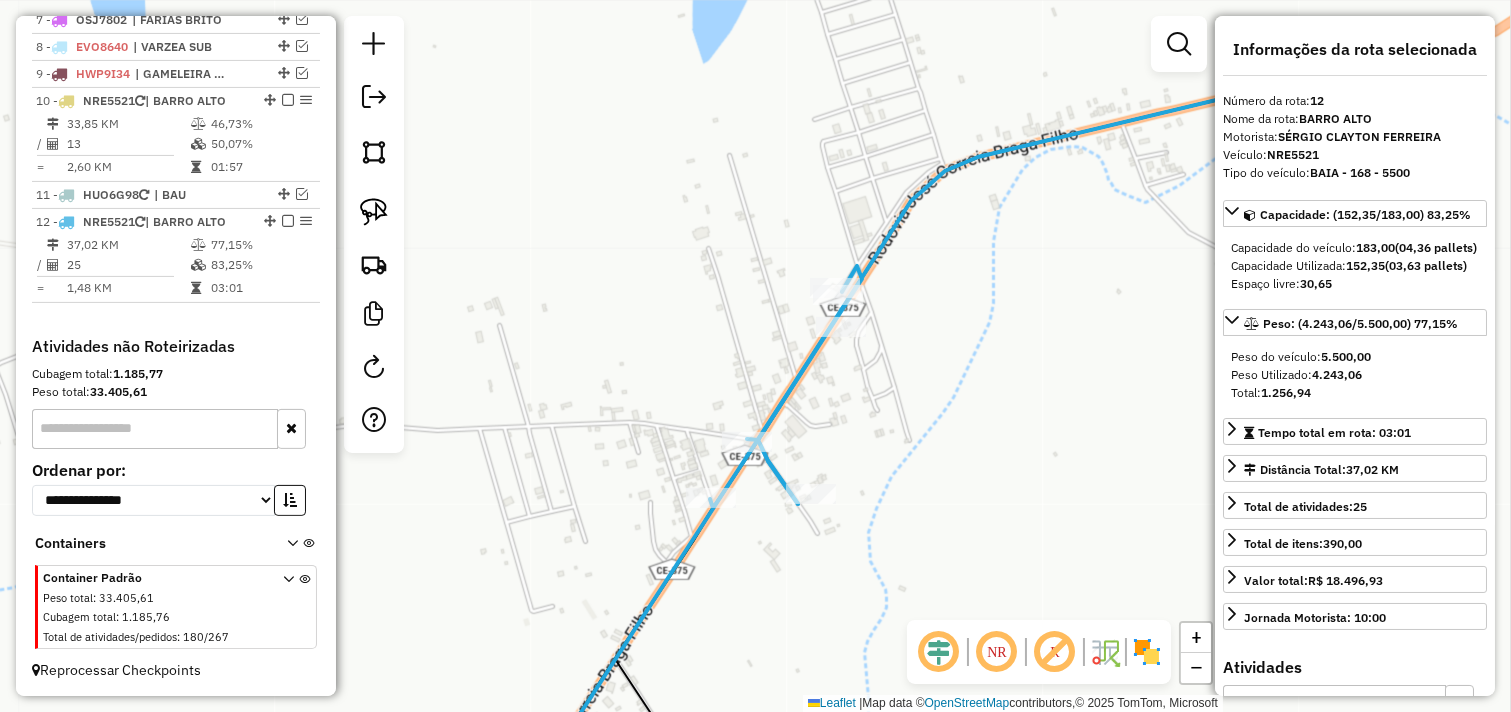drag, startPoint x: 883, startPoint y: 260, endPoint x: 827, endPoint y: 410, distance: 160.11246 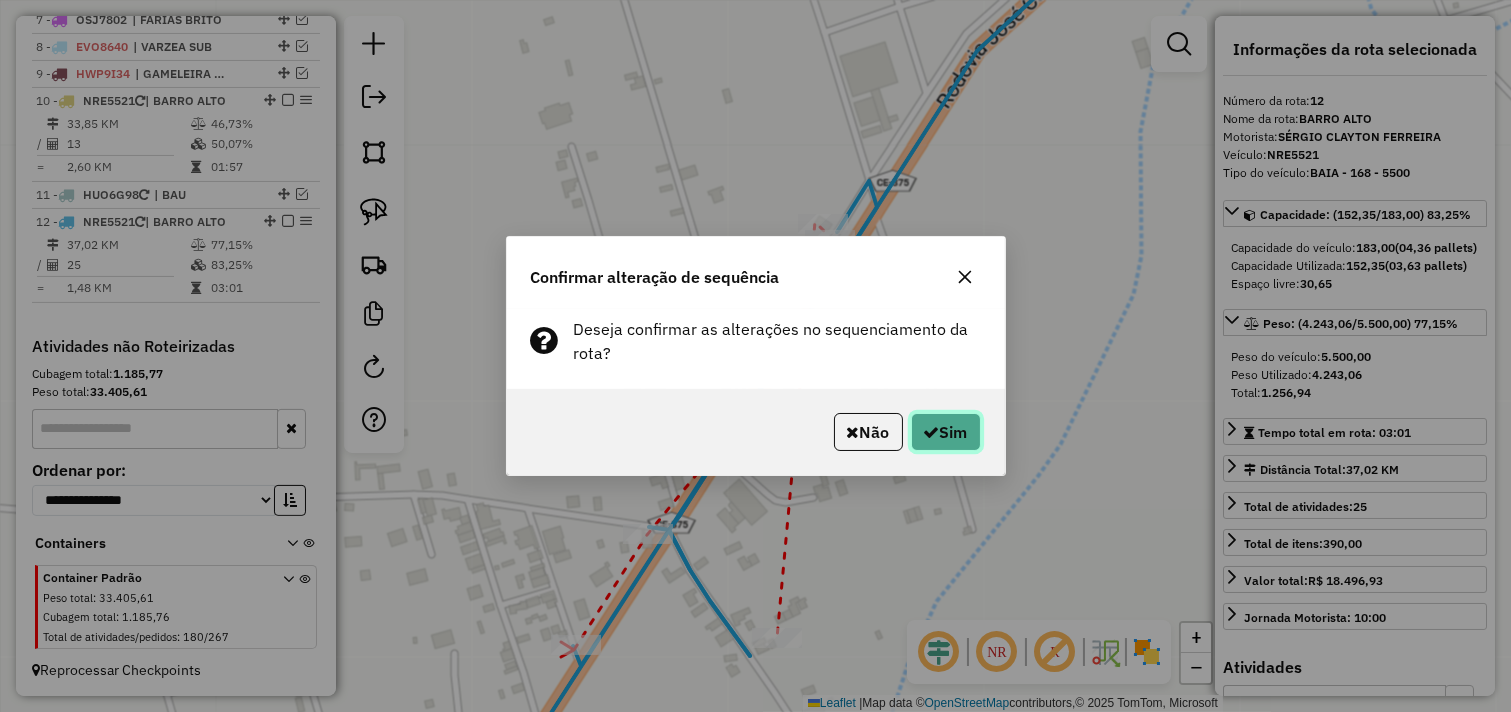 click on "Sim" 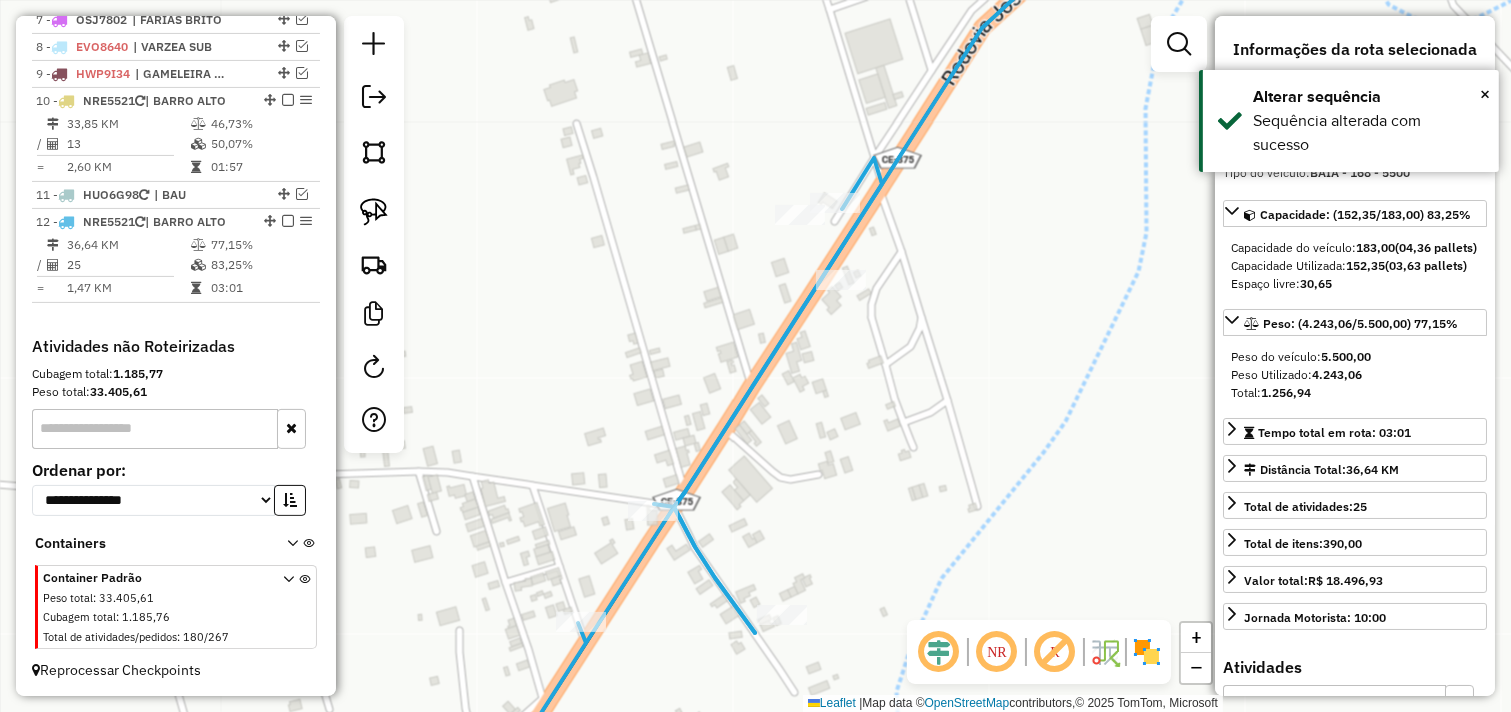 drag, startPoint x: 787, startPoint y: 534, endPoint x: 847, endPoint y: 390, distance: 156 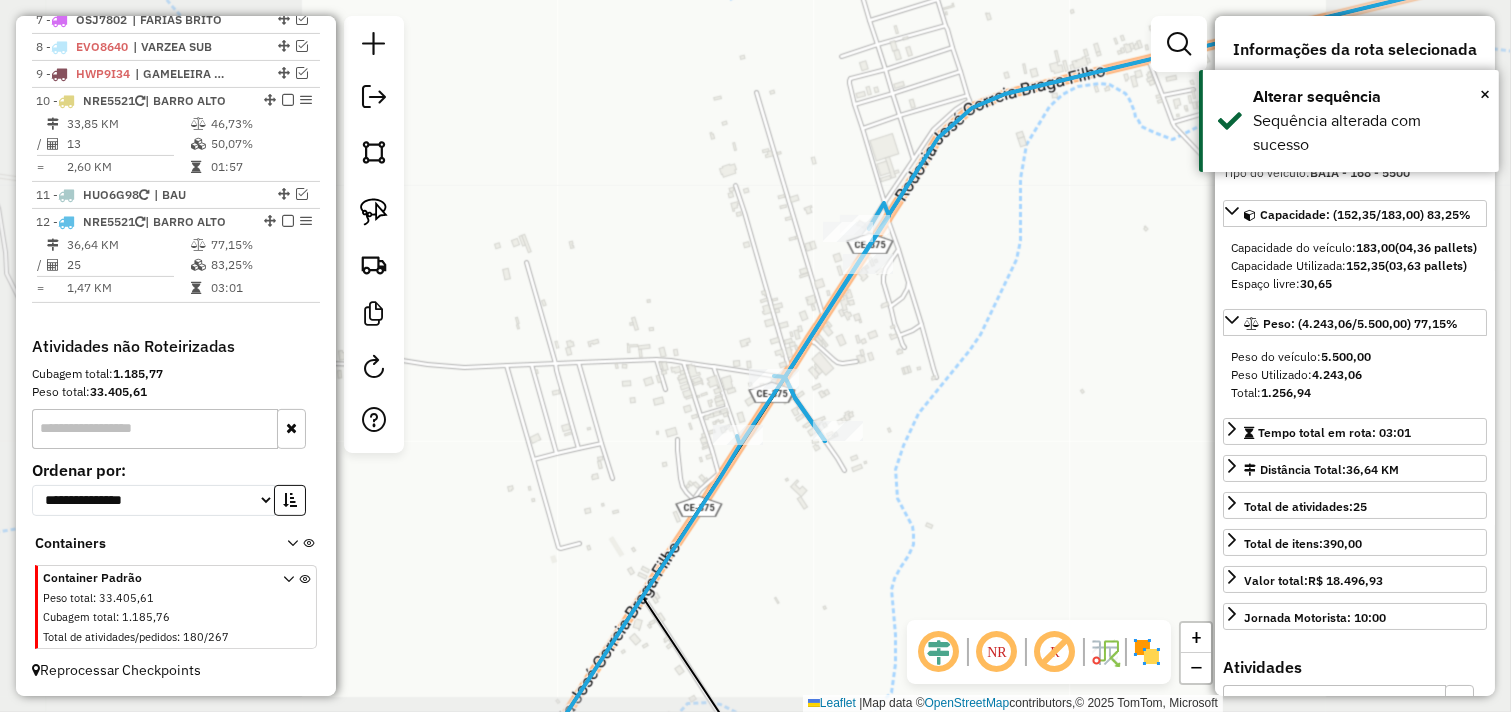 drag, startPoint x: 804, startPoint y: 428, endPoint x: 840, endPoint y: 350, distance: 85.90693 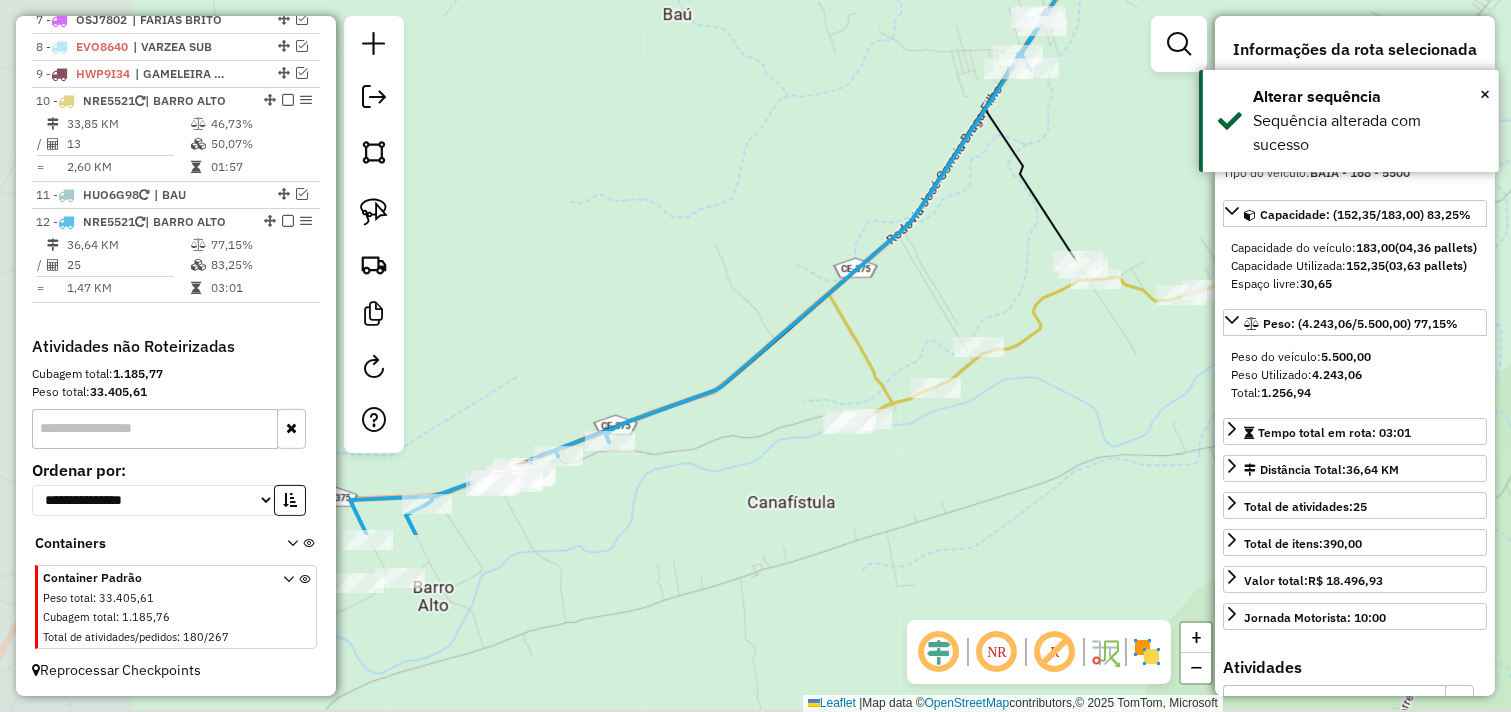 drag, startPoint x: 743, startPoint y: 551, endPoint x: 836, endPoint y: 375, distance: 199.06029 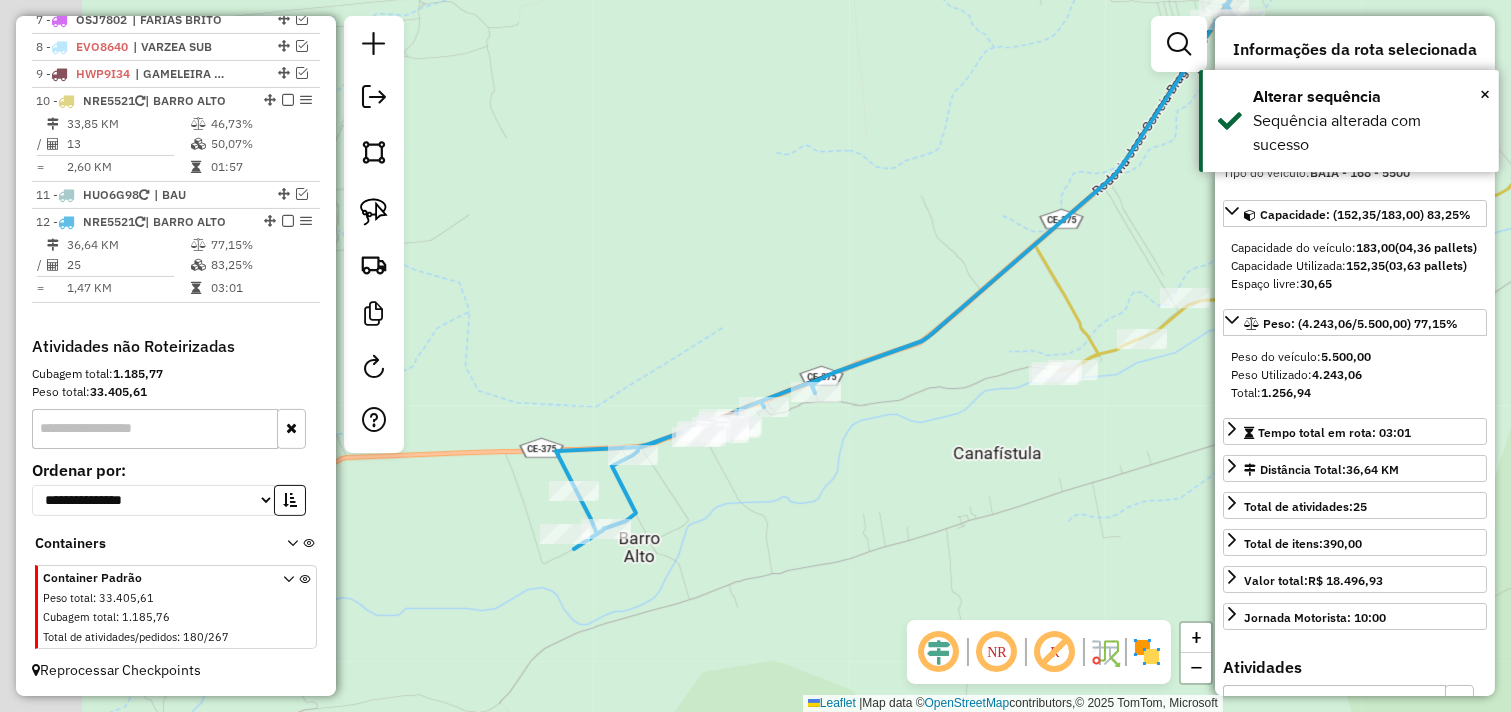 drag, startPoint x: 568, startPoint y: 490, endPoint x: 777, endPoint y: 436, distance: 215.86339 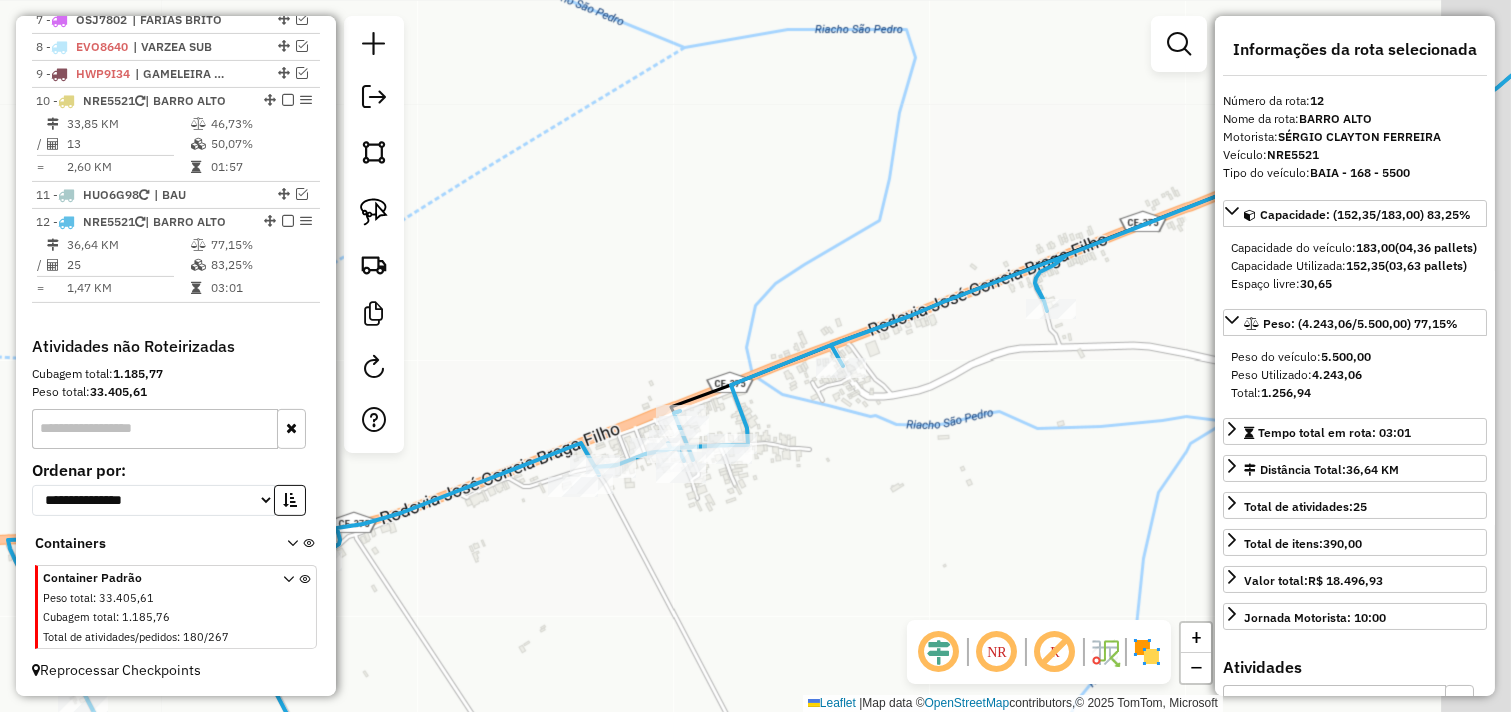 drag, startPoint x: 835, startPoint y: 462, endPoint x: 811, endPoint y: 465, distance: 24.186773 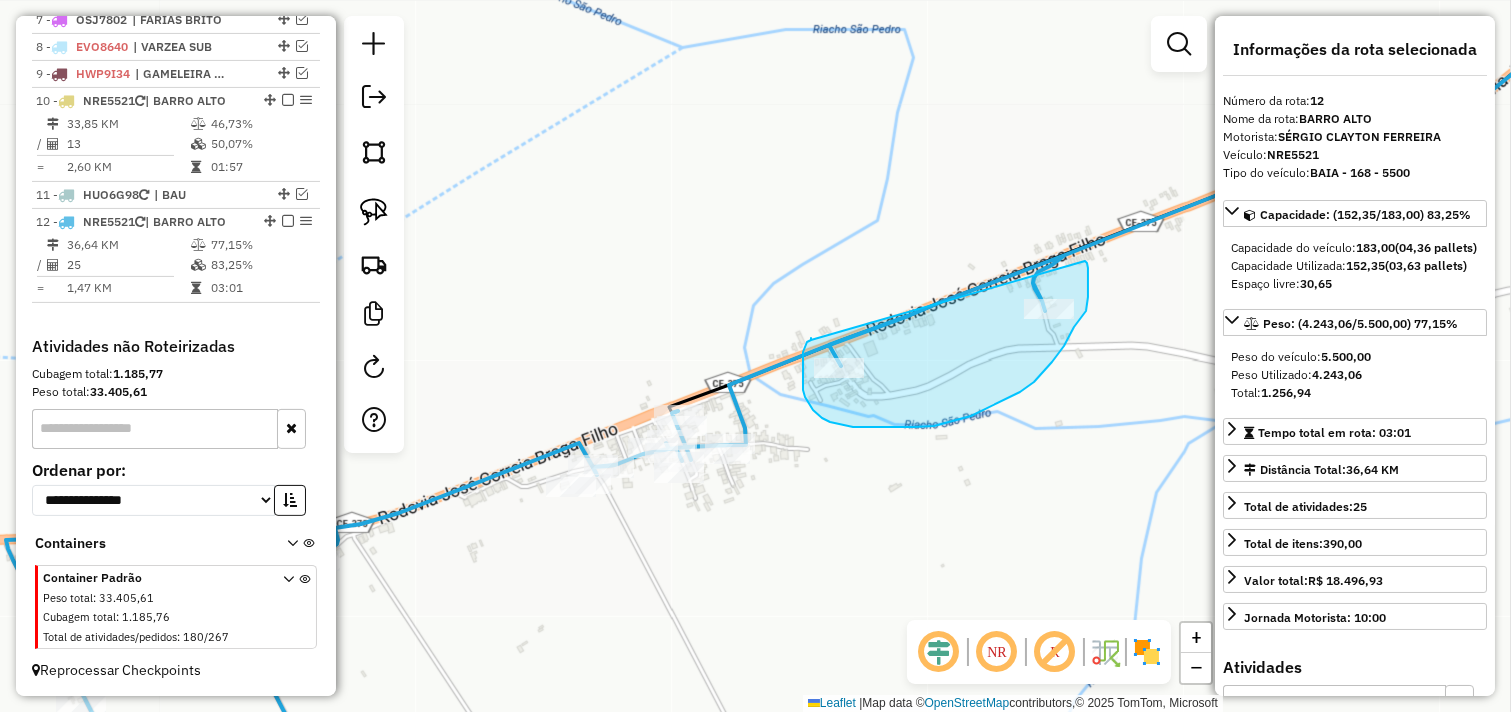 drag, startPoint x: 811, startPoint y: 340, endPoint x: 1083, endPoint y: 252, distance: 285.8811 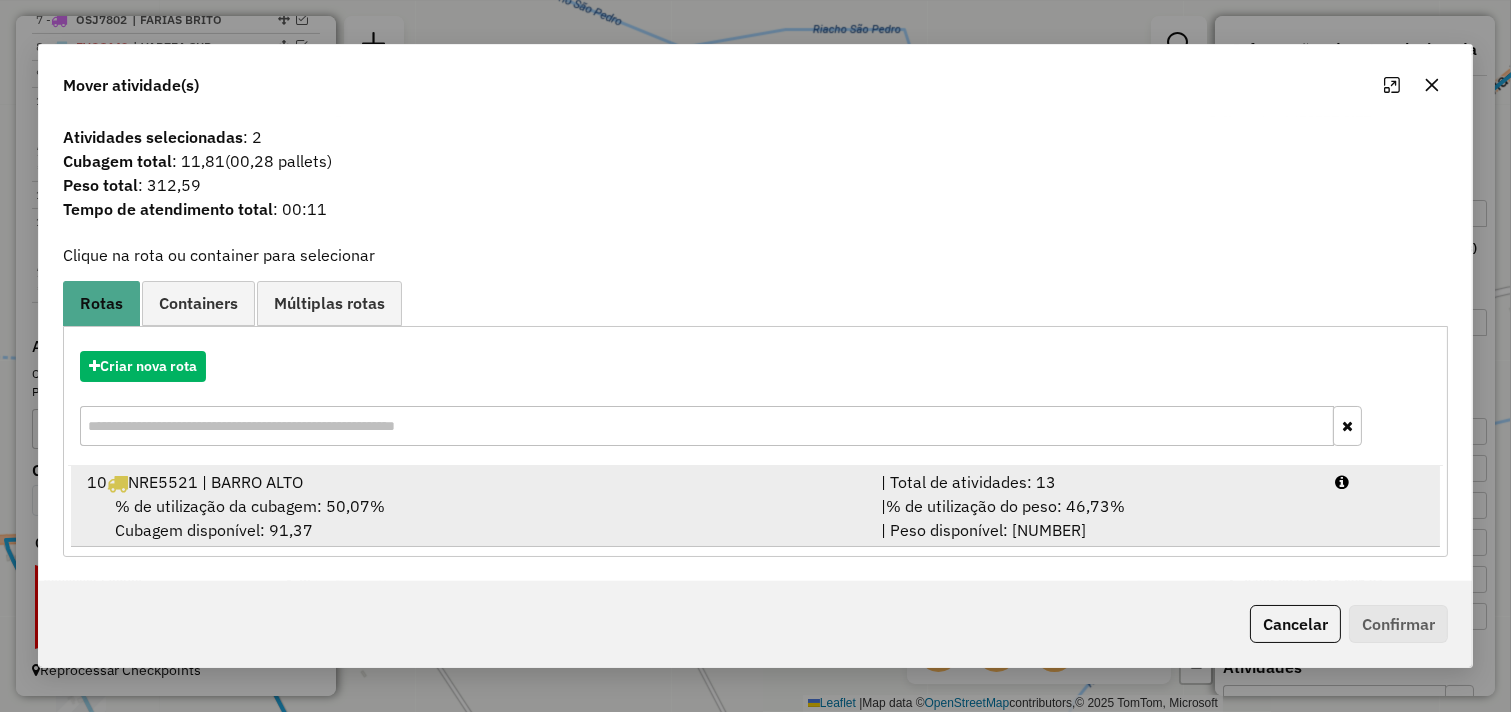 drag, startPoint x: 987, startPoint y: 494, endPoint x: 1017, endPoint y: 497, distance: 30.149628 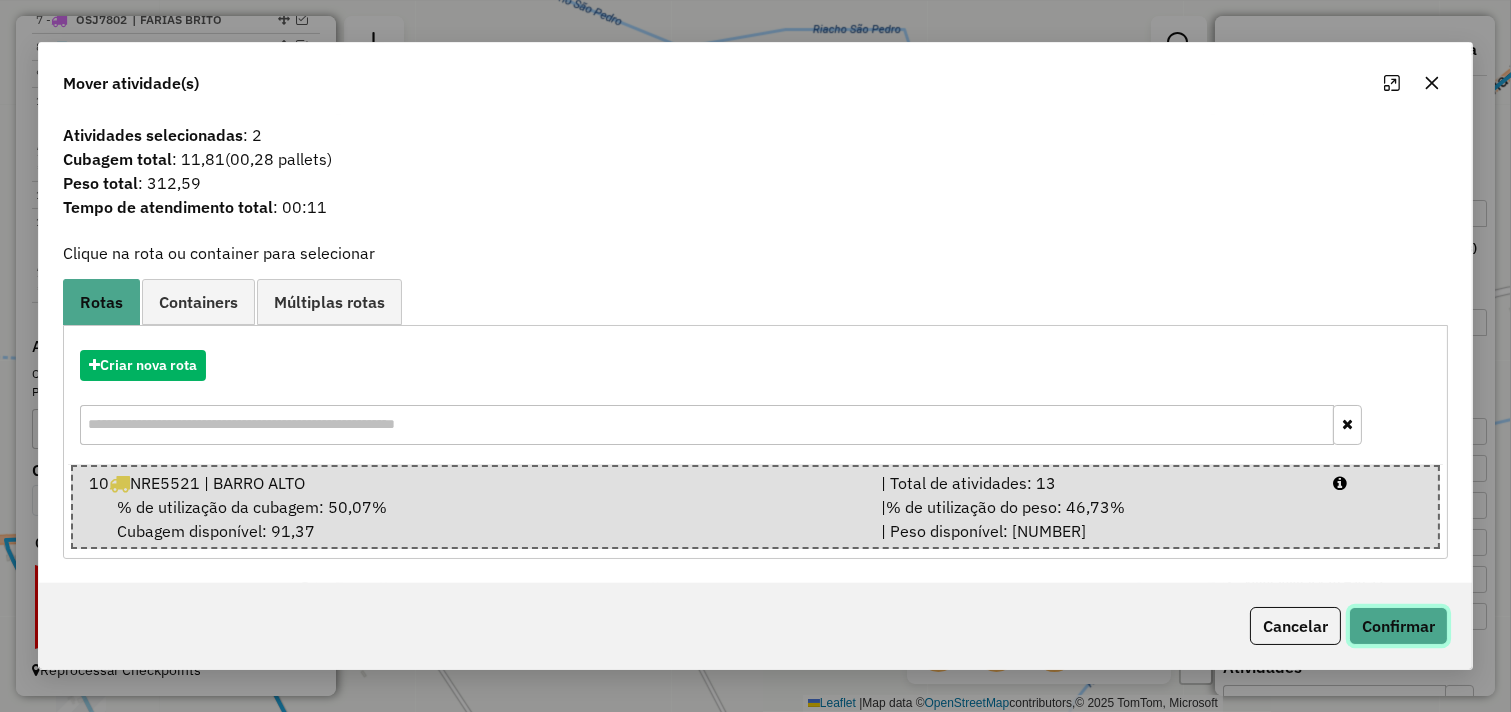 click on "Confirmar" 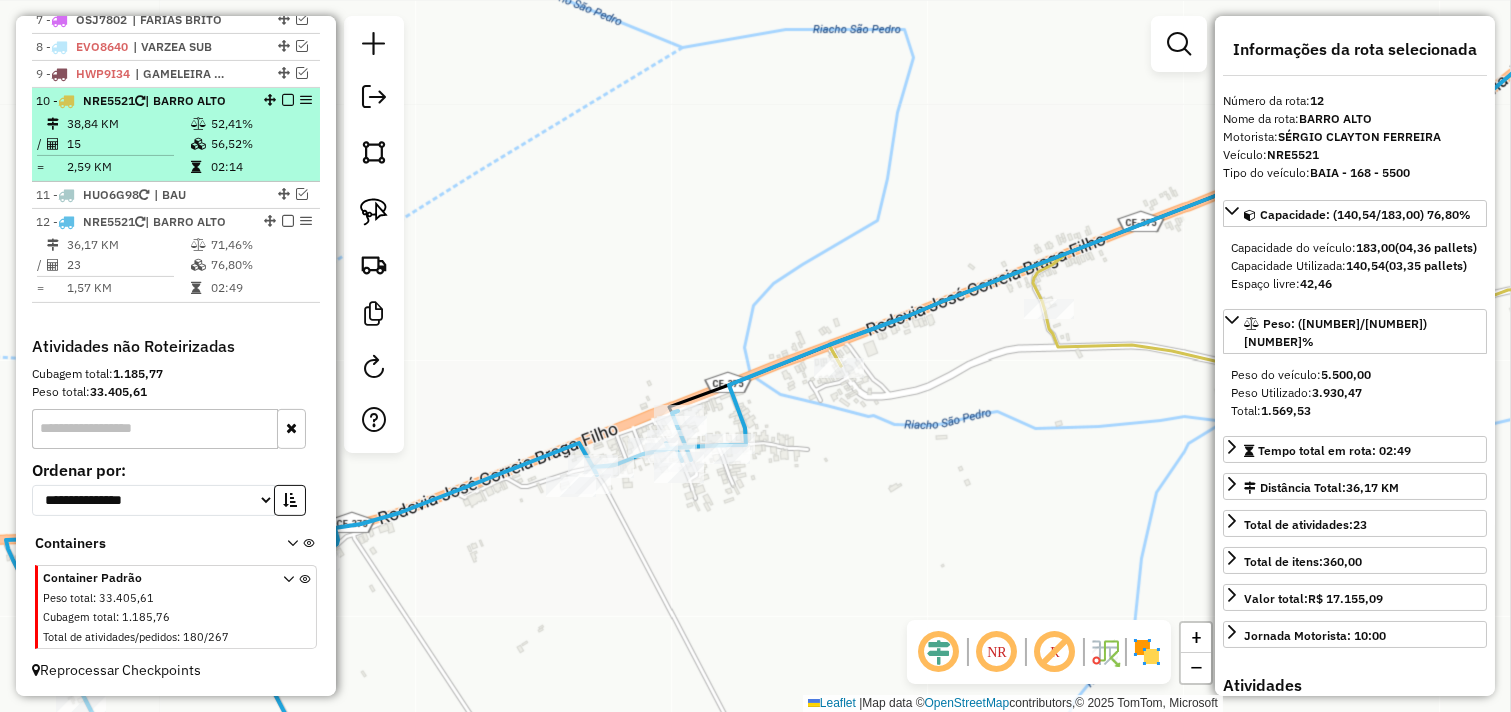 click on "[NUMBER] - NRE5521 | [NEIGHBORHOOD] [DISTANCE] KM [PERCENTAGE]% / [NUMBER] [PERCENTAGE]% = [DISTANCE] KM [TIME]" at bounding box center [176, 135] 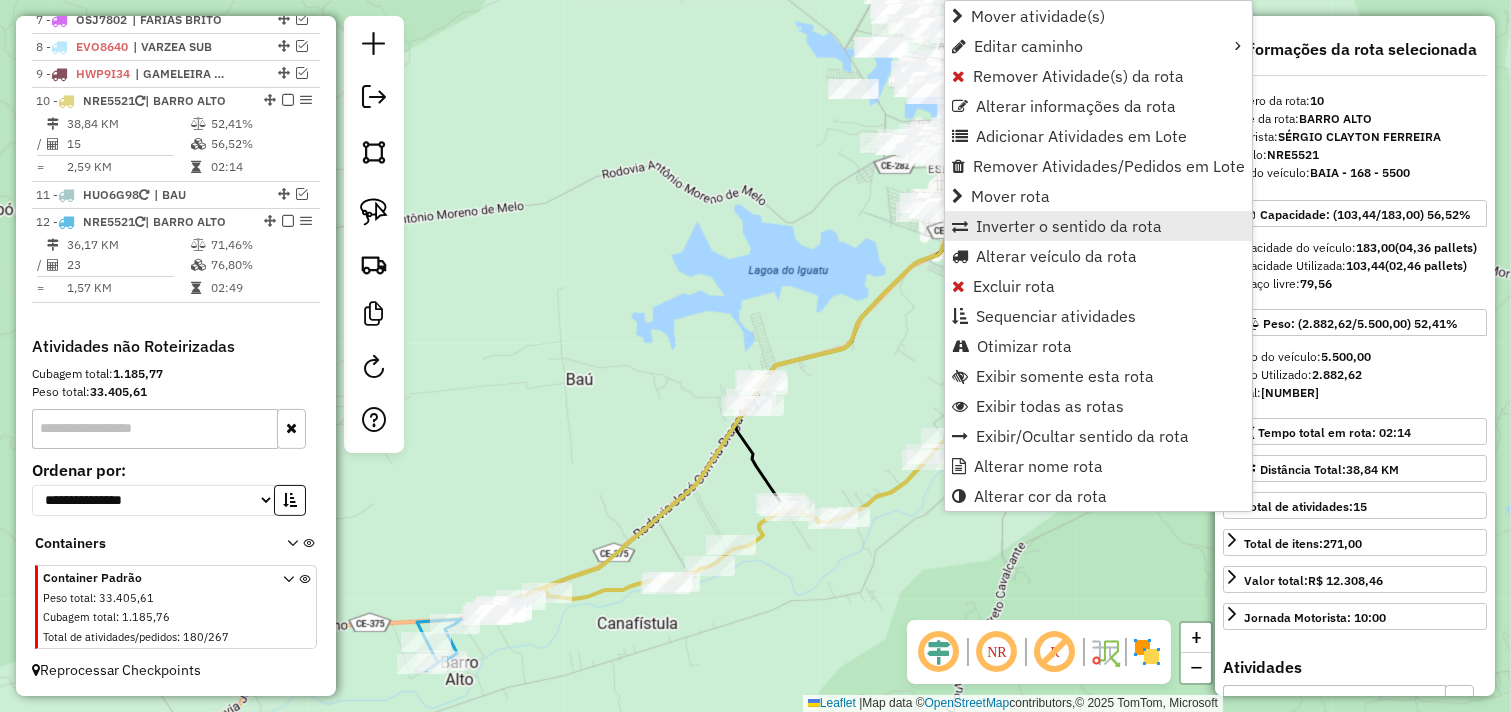 click on "Inverter o sentido da rota" at bounding box center [1069, 226] 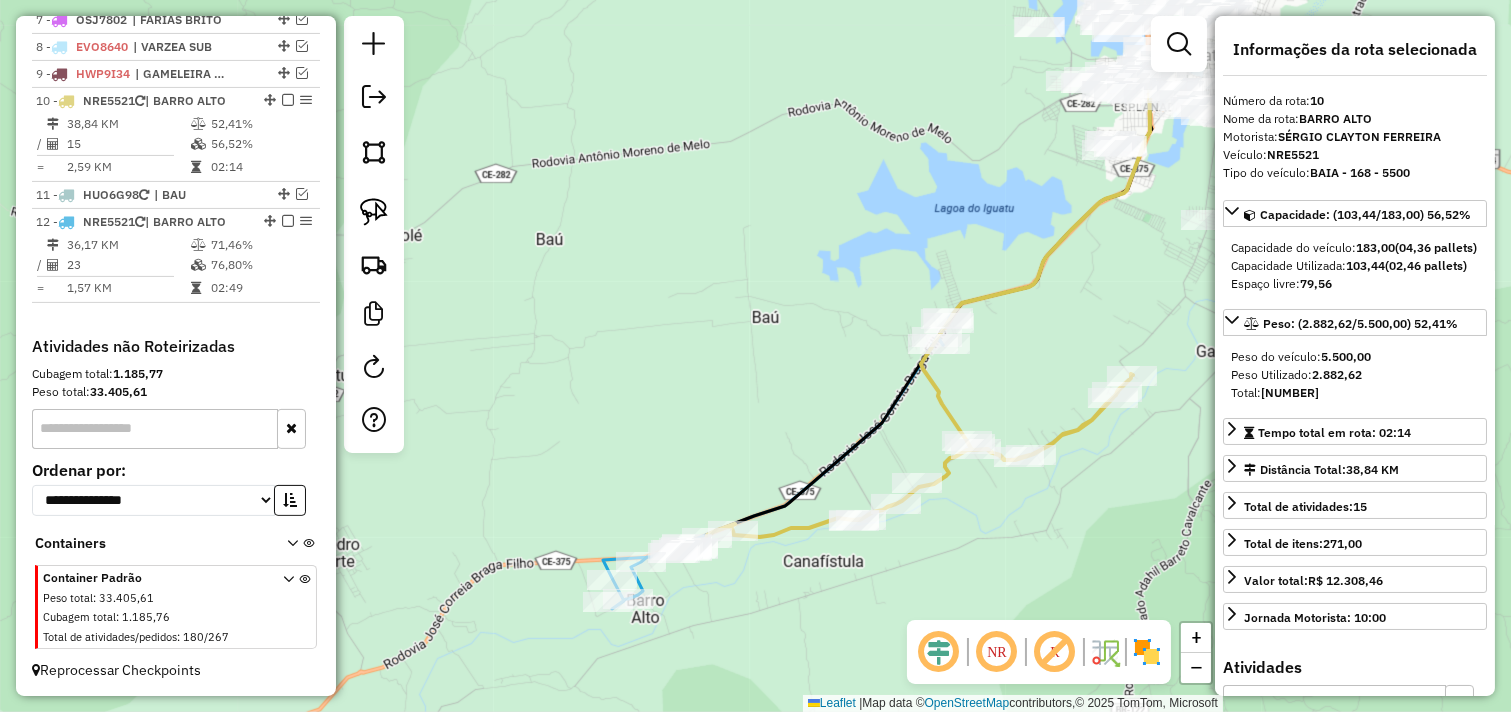 drag, startPoint x: 887, startPoint y: 423, endPoint x: 1228, endPoint y: 316, distance: 357.39334 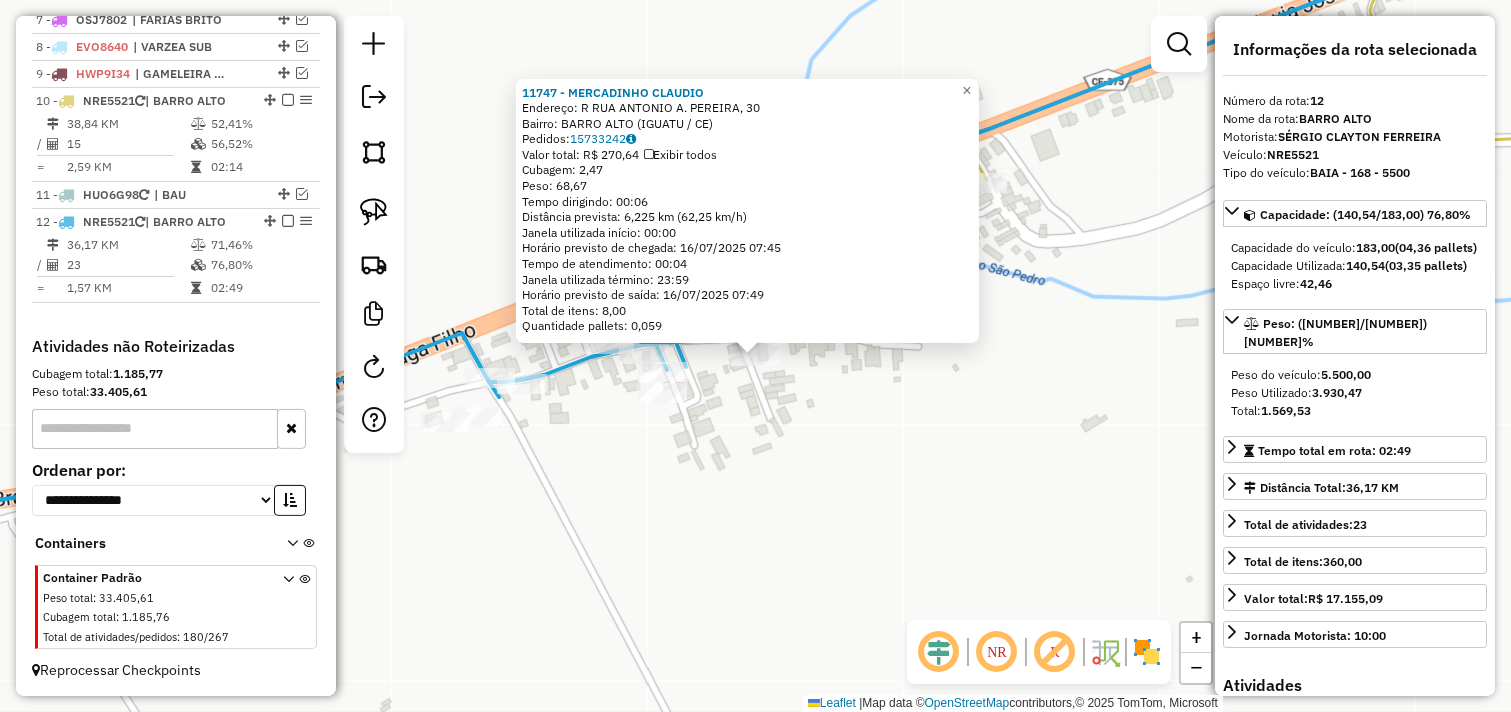 click on "11747 - MERCADINHO [FIRST] Endereço: R RUA [FIRST] [LAST], 30 Bairro: BARRO ALTO ([CITY] / [STATE]) Pedidos: 15733242 Valor total: R$ 270,64 Exibir todos Cubagem: 2,47 Peso: 68,67 Tempo dirigindo: 00:06 Distância prevista: 6,225 km (62,25 km/h) Janela utilizada início: 00:00 Horário previsto de chegada: 16/07/2025 07:45 Tempo de atendimento: 00:04 Janela utilizada término: 23:59 Horário previsto de saída: 16/07/2025 07:49 Total de itens: 8,00 Quantidade pallets: 0,059 × Janela de atendimento Grade de atendimento Capacidade Transportadoras Veículos Cliente Pedidos Rotas Selecione os dias de semana para filtrar as janelas de atendimento Seg Ter Qua Qui Sex Sáb Dom Informe o período da janela de atendimento: De: Até: Filtrar exatamente a janela do cliente Considerar janela de atendimento padrão Selecione os dias de semana para filtrar as grades de atendimento Seg Ter Qua Qui Sex Sáb Dom Clientes fora do dia de atendimento selecionado" 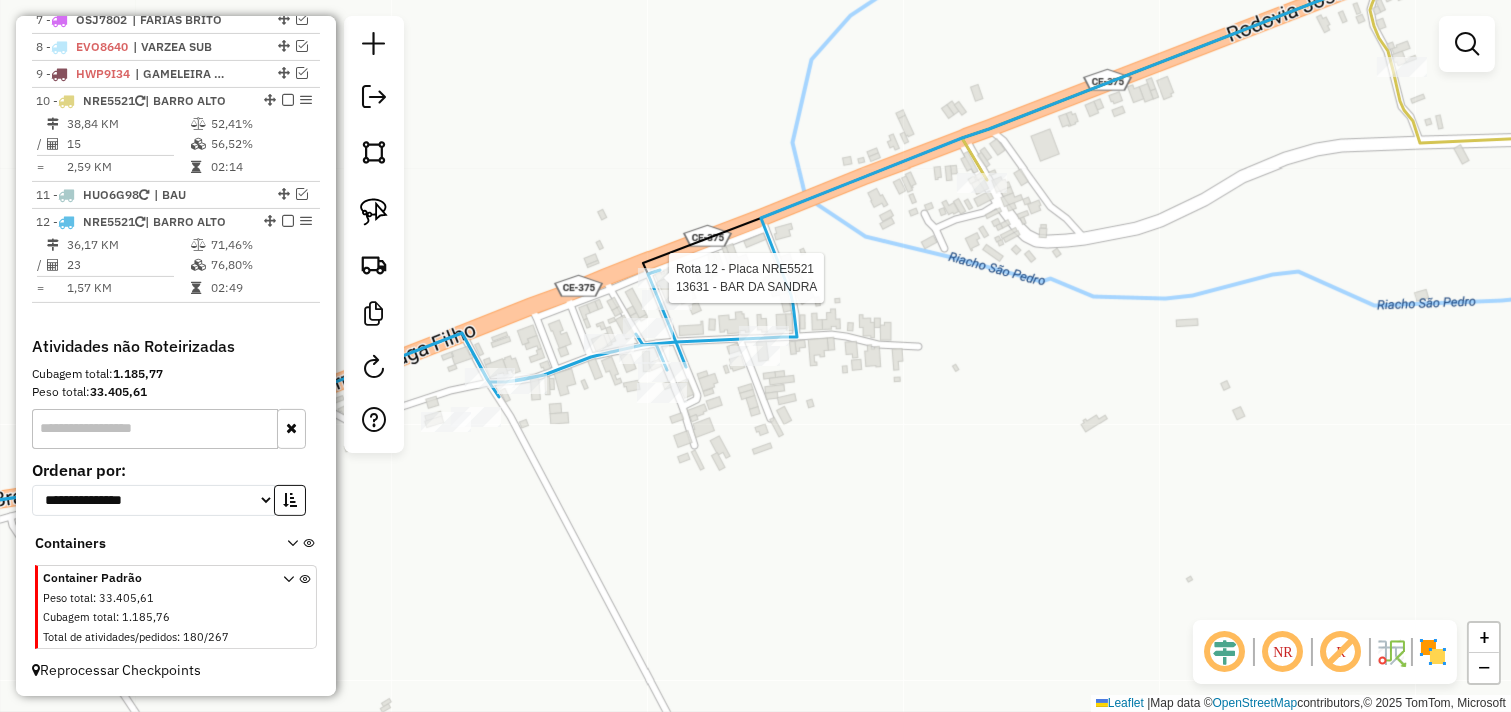 select on "*********" 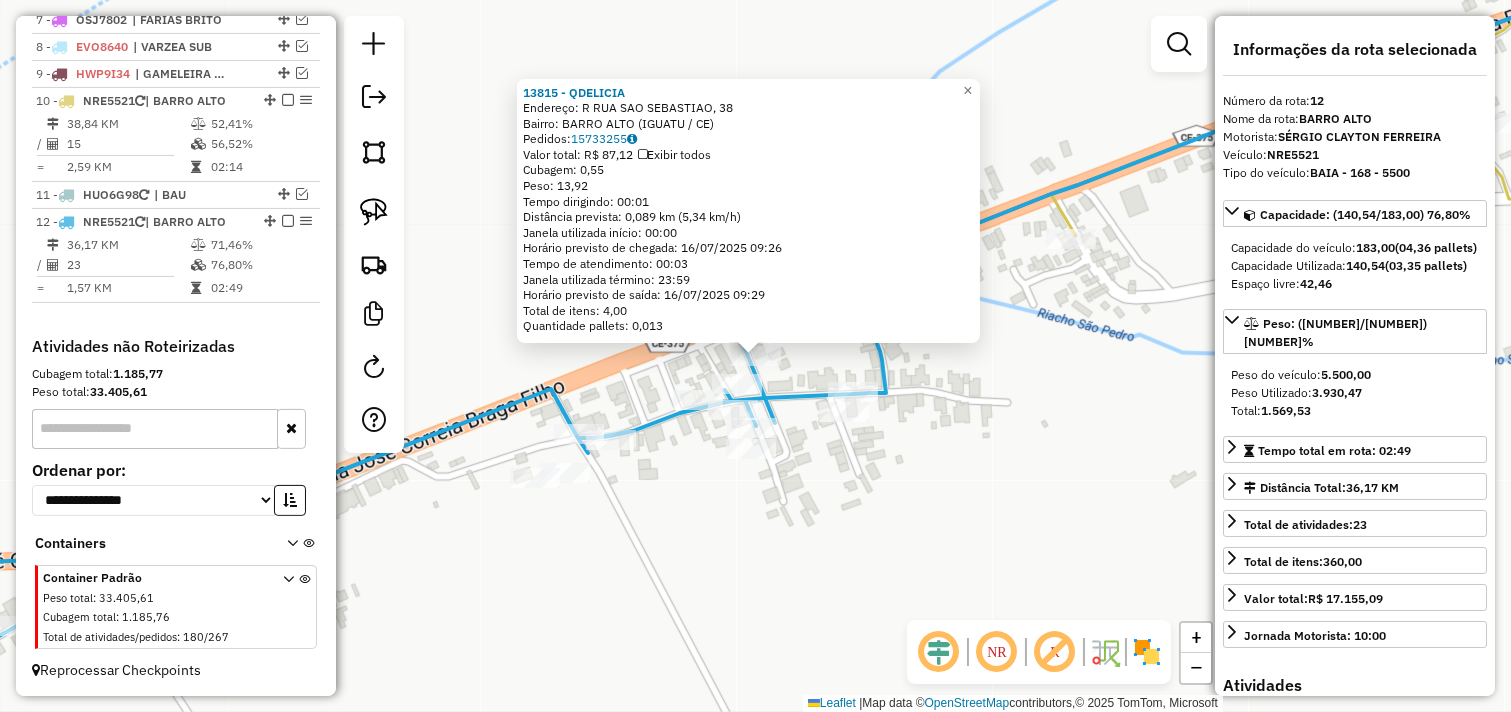 click on "[NUMBER] - [NAME]  Endereço: R   RUA SAO SEBASTIAO, [NUMBER]   Bairro: BARRO ALTO ([CITY] / [STATE])   Pedidos:  [NUMBER]   Valor total: R$ [NUMBER]   Exibir todos   Cubagem: [NUMBER]  Peso: [NUMBER]  Tempo dirigindo: [TIME]   Distância prevista: [NUMBER] km ([NUMBER] km/h)   Janela utilizada início: [TIME]   Horário previsto de chegada: [DATE] [TIME]   Tempo de atendimento: [TIME]   Janela utilizada término: [TIME]   Horário previsto de saída: [DATE] [TIME]   Total de itens: [NUMBER]   Quantidade pallets: [NUMBER]  × Janela de atendimento Grade de atendimento Capacidade Transportadoras Veículos Cliente Pedidos  Rotas Selecione os dias de semana para filtrar as janelas de atendimento  Seg   Ter   Qua   Qui   Sex   Sáb   Dom  Informe o período da janela de atendimento: De: Até:  Filtrar exatamente a janela do cliente  Considerar janela de atendimento padrão  Selecione os dias de semana para filtrar as grades de atendimento  Seg   Ter   Qua   Qui   Sex   Sáb   Dom   Considerar clientes sem dia de atendimento cadastrado  De:   De:" 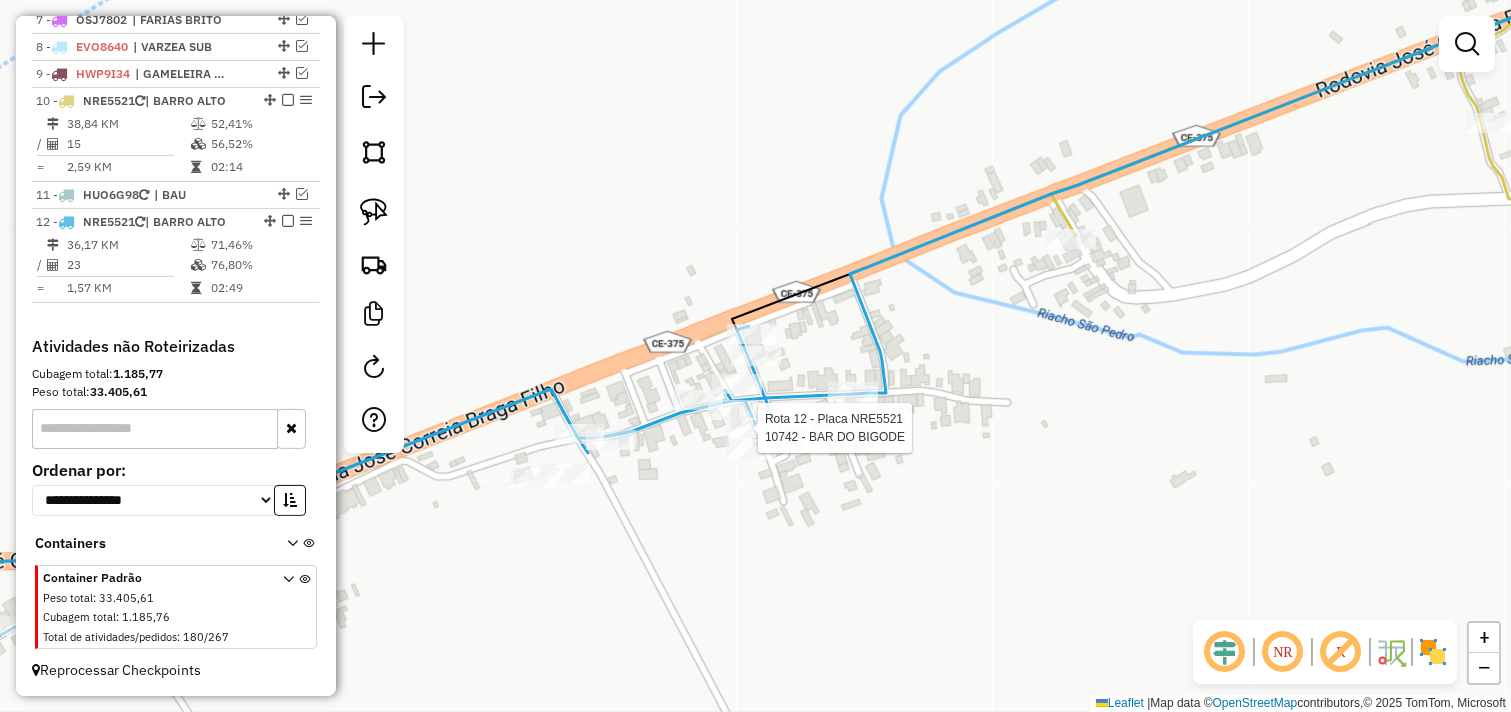 select on "*********" 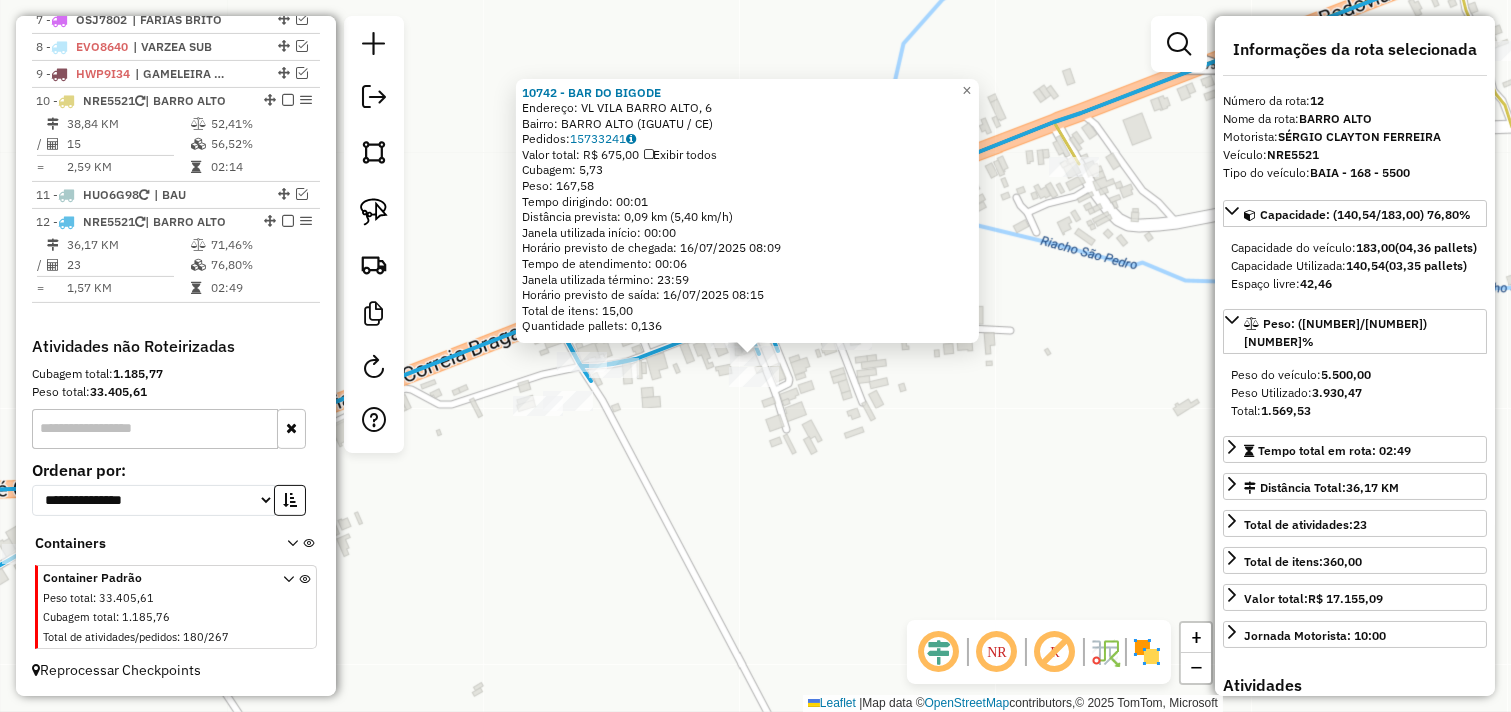click on "[NUMBER] - BAR DO BIGODE  Endereço: VL  VILA BARRO ALTO, [NUMBER]   Bairro: BARRO ALTO ([CITY] / [STATE])   Pedidos:  [NUMBER]   Valor total: R$ [NUMBER]   Exibir todos   Cubagem: [NUMBER]  Peso: [NUMBER]  Tempo dirigindo: [TIME]   Distância prevista: [NUMBER] km ([NUMBER] km/h)   Janela utilizada início: [TIME]   Horário previsto de chegada: [DATE] [TIME]   Tempo de atendimento: [TIME]   Janela utilizada término: [TIME]   Horário previsto de saída: [DATE] [TIME]   Total de itens: [NUMBER]   Quantidade pallets: [NUMBER]  × Janela de atendimento Grade de atendimento Capacidade Transportadoras Veículos Cliente Pedidos  Rotas Selecione os dias de semana para filtrar as janelas de atendimento  Seg   Ter   Qua   Qui   Sex   Sáb   Dom  Informe o período da janela de atendimento: De: Até:  Filtrar exatamente a janela do cliente  Considerar janela de atendimento padrão  Selecione os dias de semana para filtrar as grades de atendimento  Seg   Ter   Qua   Qui   Sex   Sáb   Dom   Considerar clientes sem dia de atendimento cadastrado  De:  +" 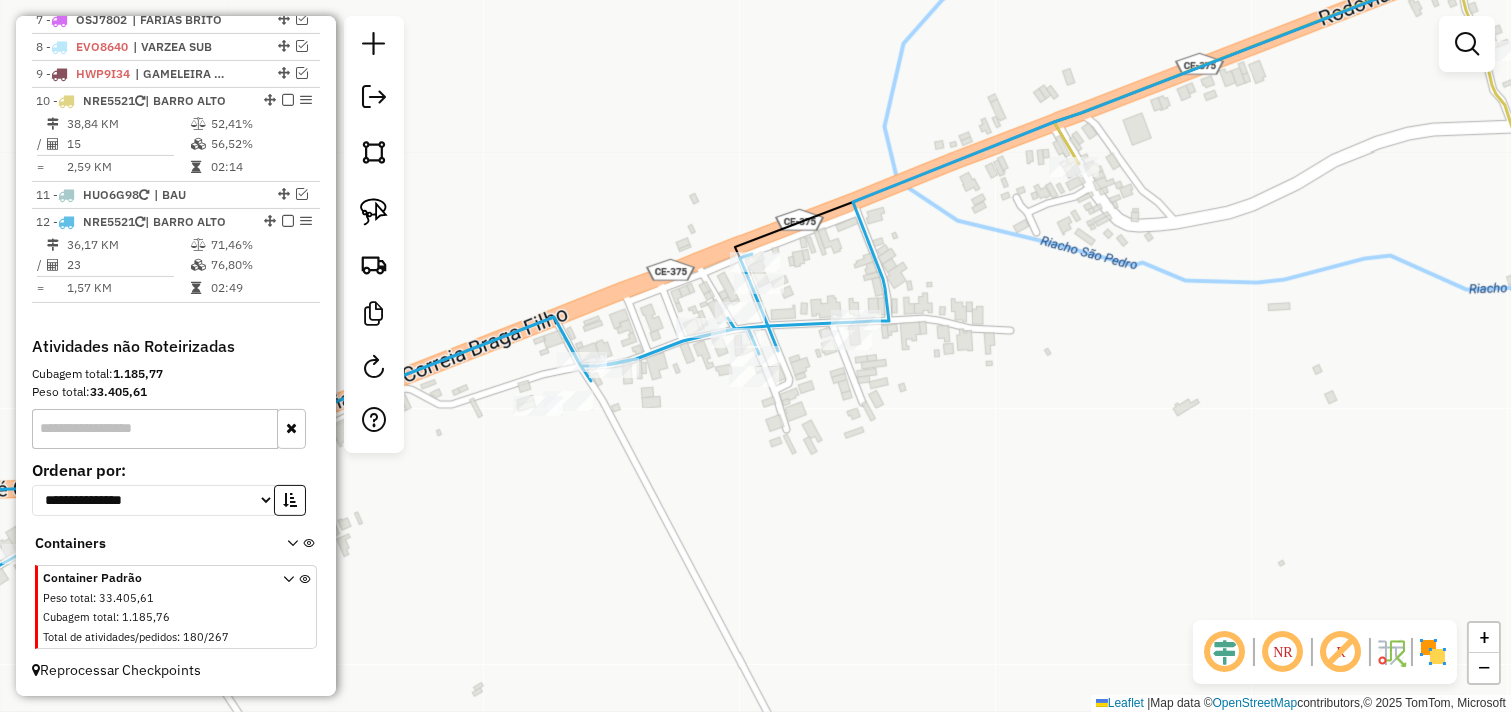 click on "Janela de atendimento Grade de atendimento Capacidade Transportadoras Veículos Cliente Pedidos  Rotas Selecione os dias de semana para filtrar as janelas de atendimento  Seg   Ter   Qua   Qui   Sex   Sáb   Dom  Informe o período da janela de atendimento: De: Até:  Filtrar exatamente a janela do cliente  Considerar janela de atendimento padrão  Selecione os dias de semana para filtrar as grades de atendimento  Seg   Ter   Qua   Qui   Sex   Sáb   Dom   Considerar clientes sem dia de atendimento cadastrado  Clientes fora do dia de atendimento selecionado Filtrar as atividades entre os valores definidos abaixo:  Peso mínimo:   Peso máximo:   Cubagem mínima:   Cubagem máxima:   De:   Até:  Filtrar as atividades entre o tempo de atendimento definido abaixo:  De:   Até:   Considerar capacidade total dos clientes não roteirizados Transportadora: Selecione um ou mais itens Tipo de veículo: Selecione um ou mais itens Veículo: Selecione um ou mais itens Motorista: Selecione um ou mais itens Nome: Rótulo:" 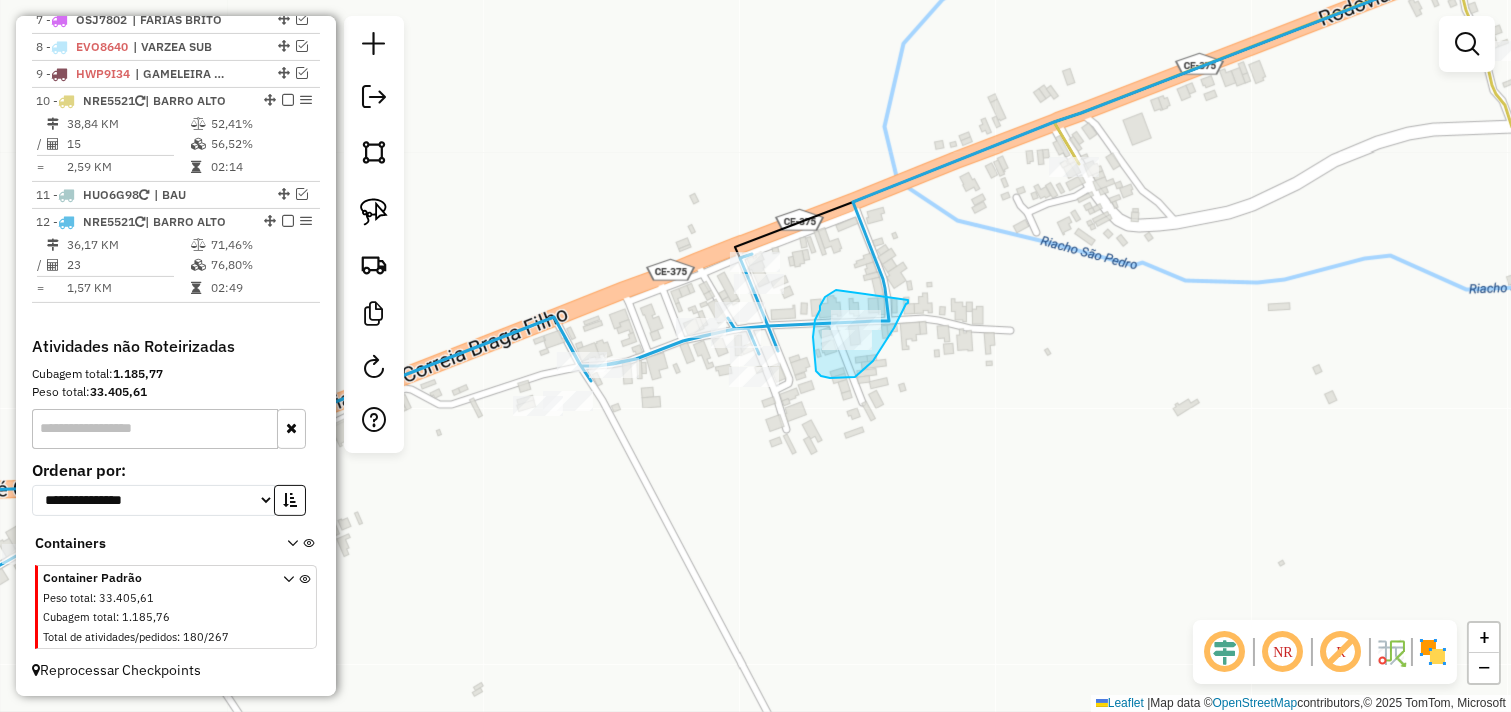 drag, startPoint x: 836, startPoint y: 290, endPoint x: 910, endPoint y: 298, distance: 74.431175 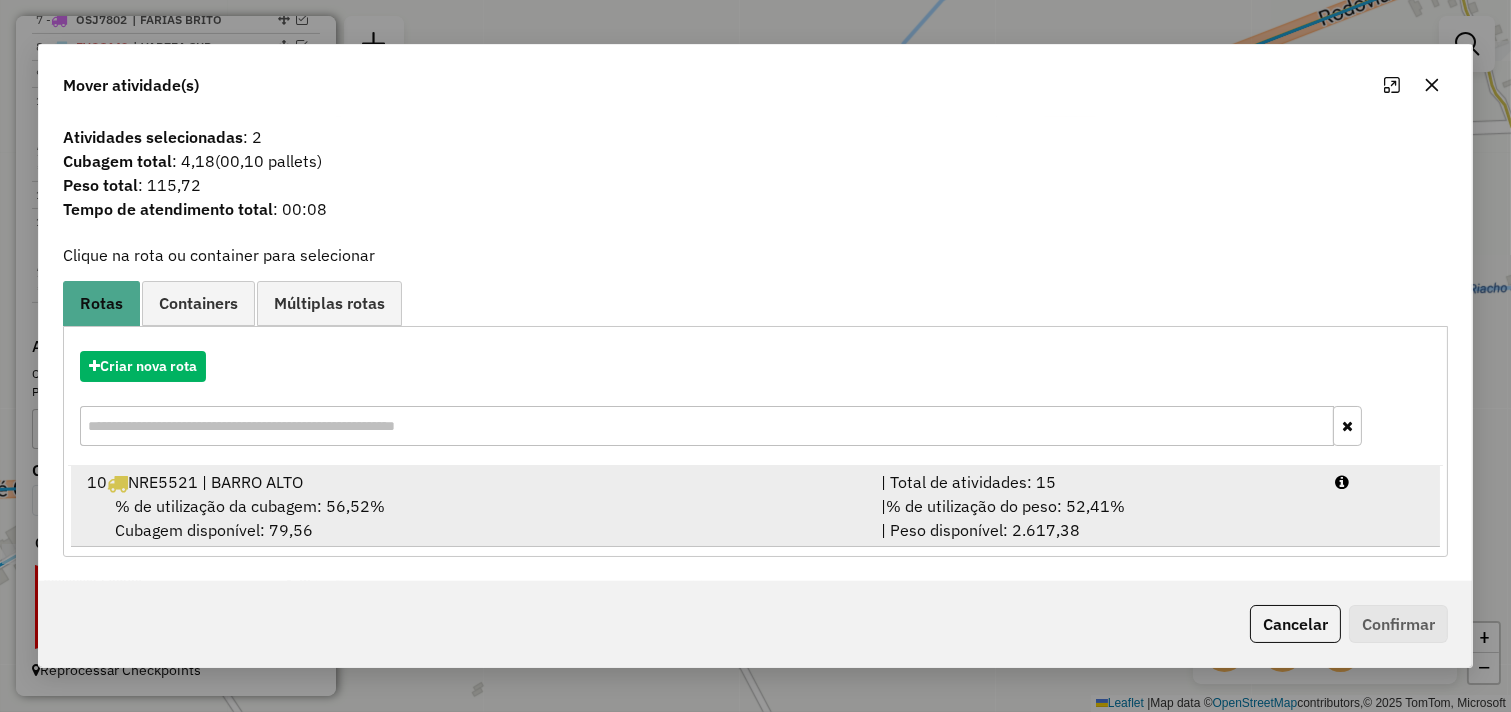 drag, startPoint x: 1023, startPoint y: 487, endPoint x: 1043, endPoint y: 491, distance: 20.396078 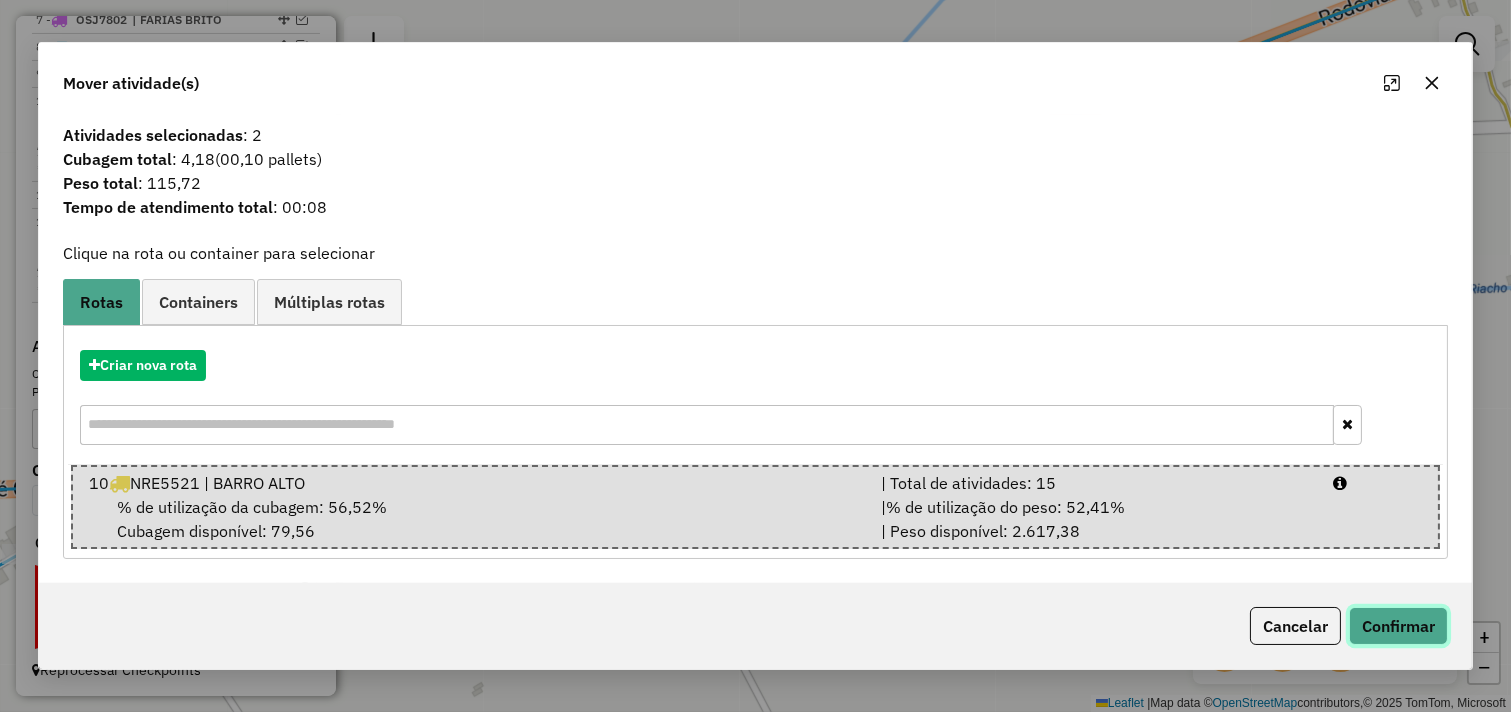 click on "Confirmar" 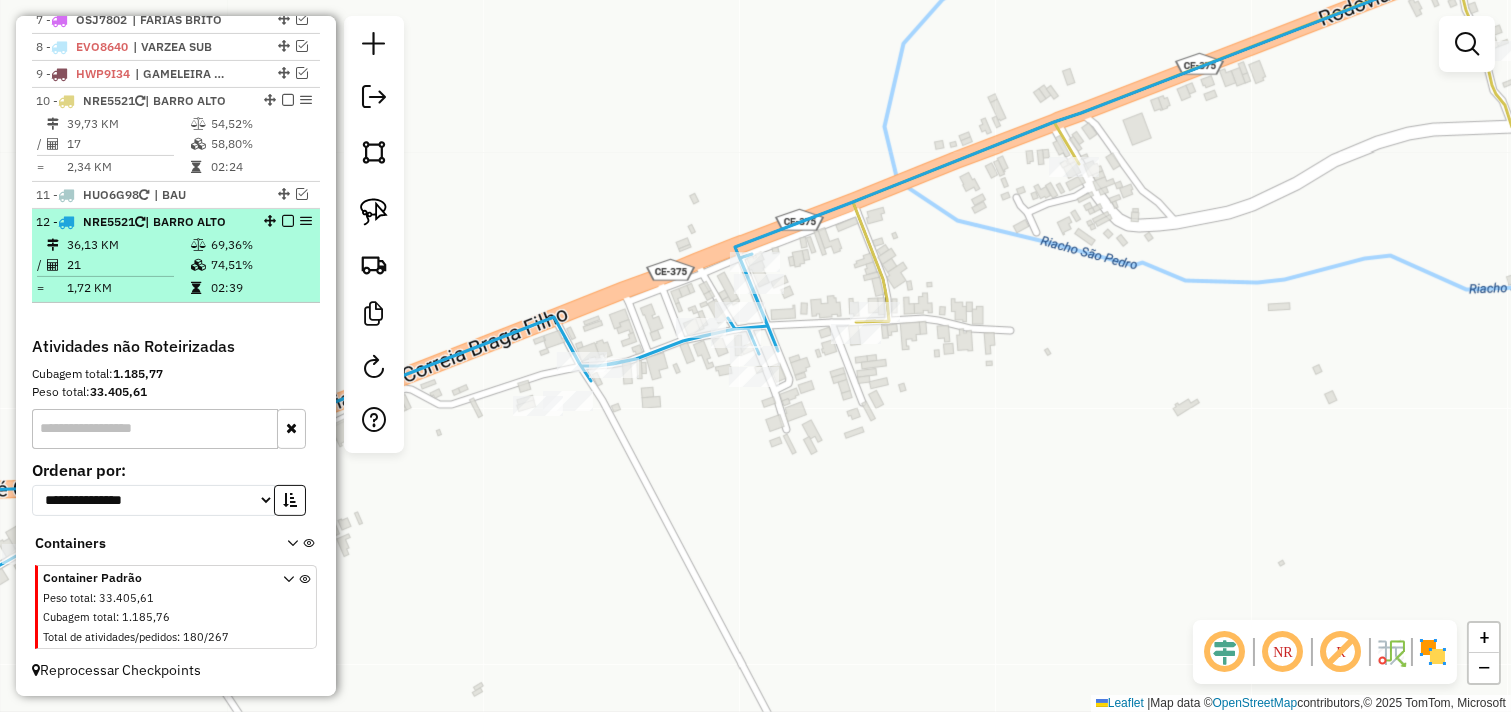click on "36,13 KM" at bounding box center (128, 245) 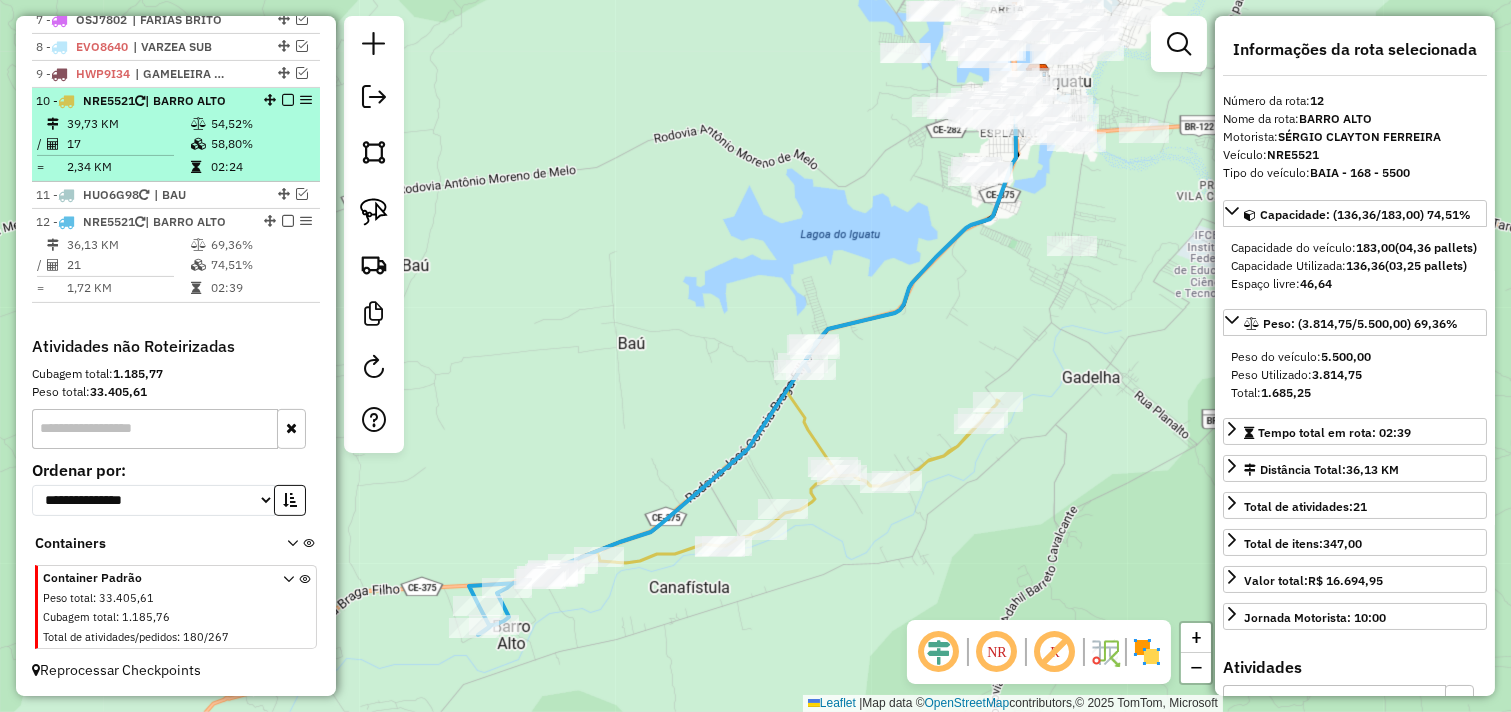 click at bounding box center [198, 144] 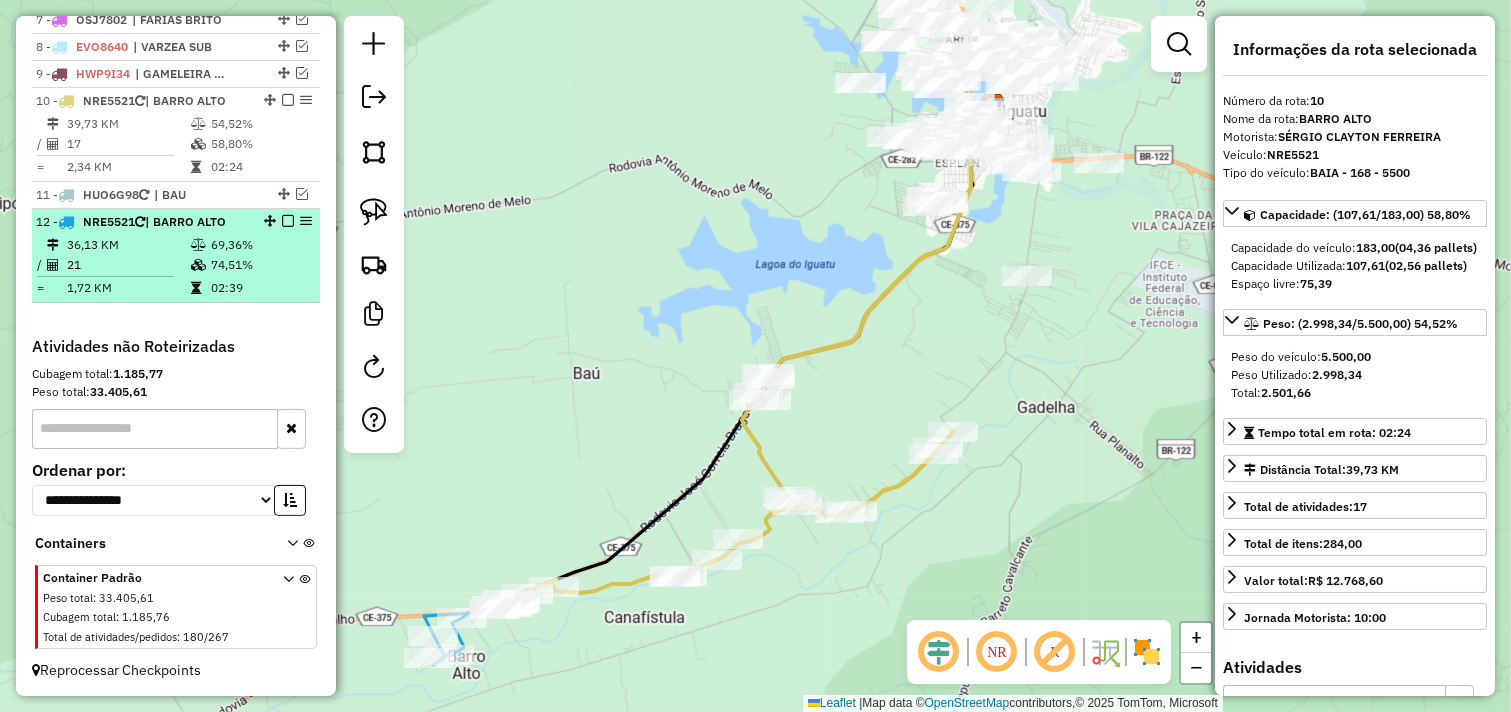 click on "69,36%" at bounding box center [260, 245] 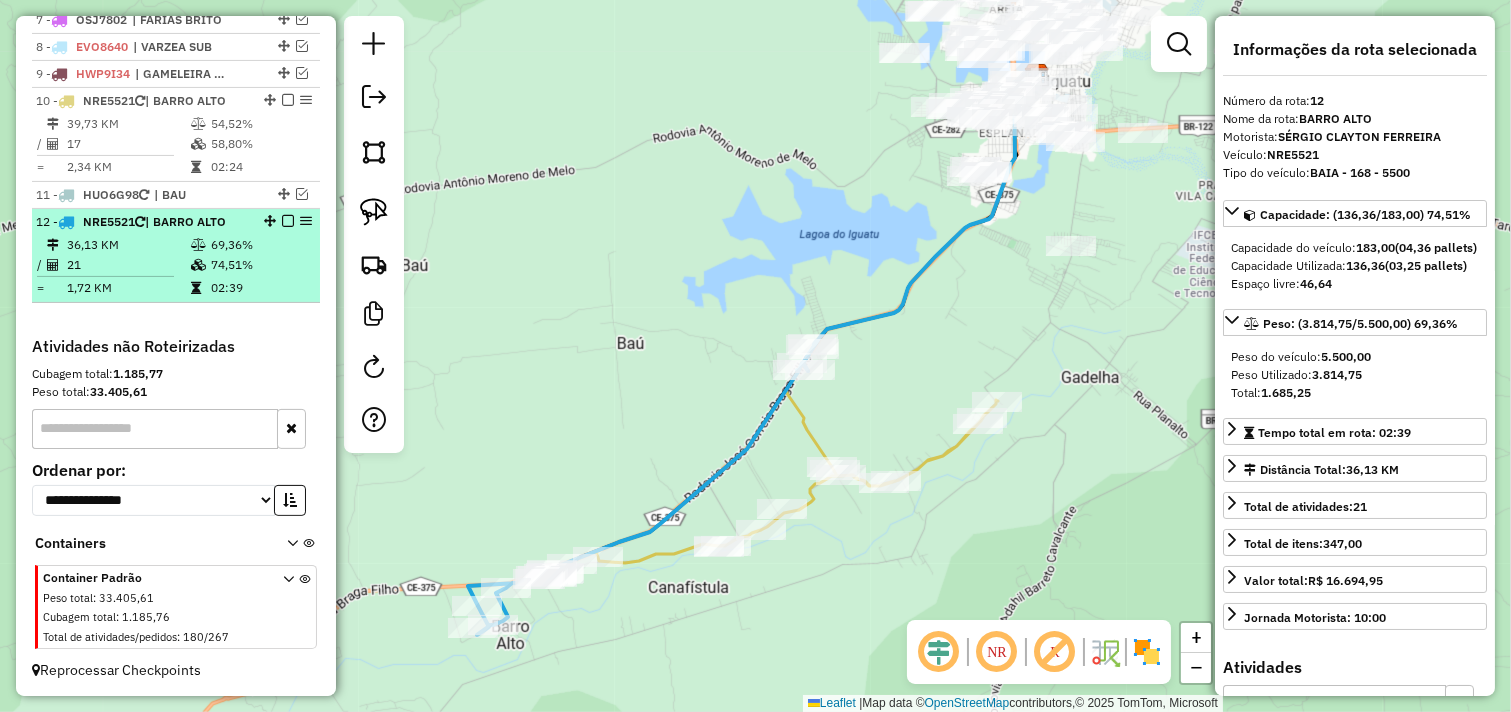 click at bounding box center [288, 221] 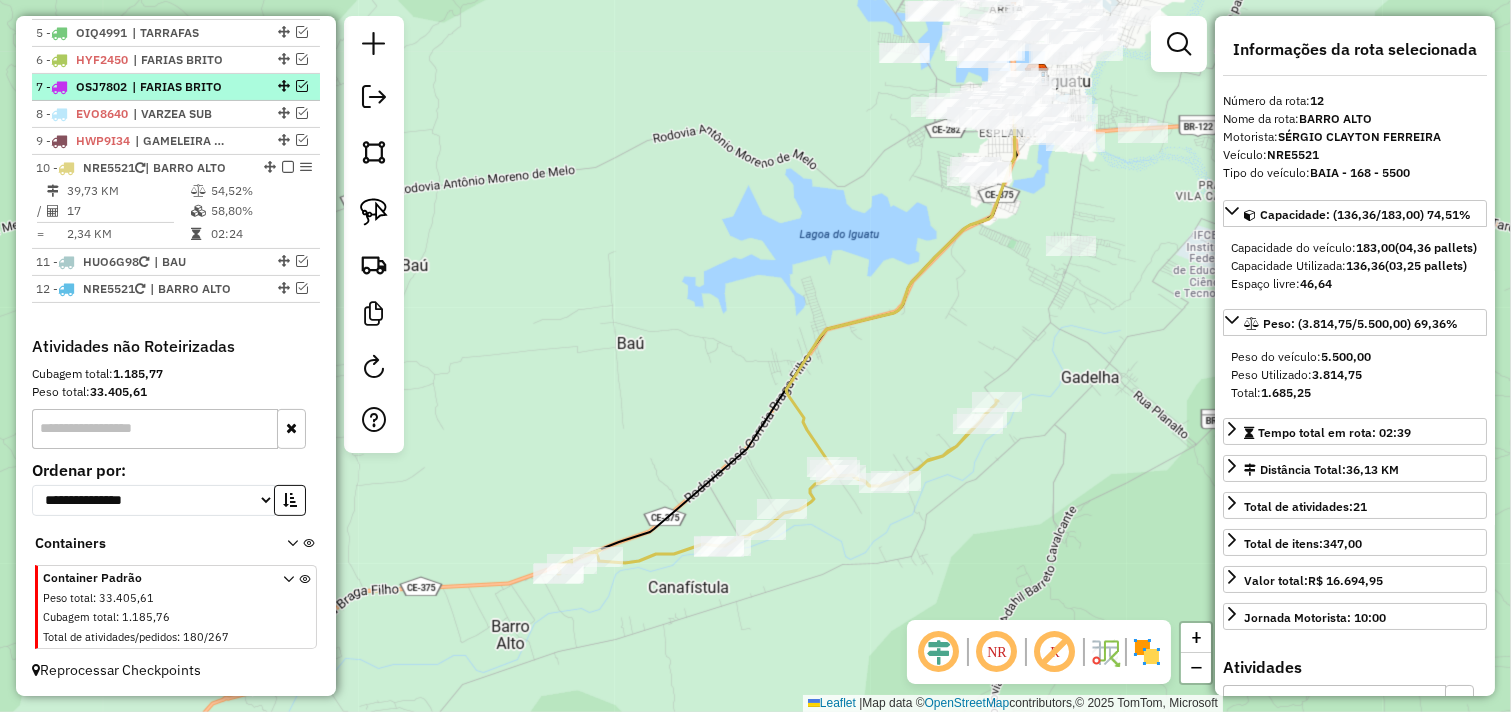 click at bounding box center (288, 167) 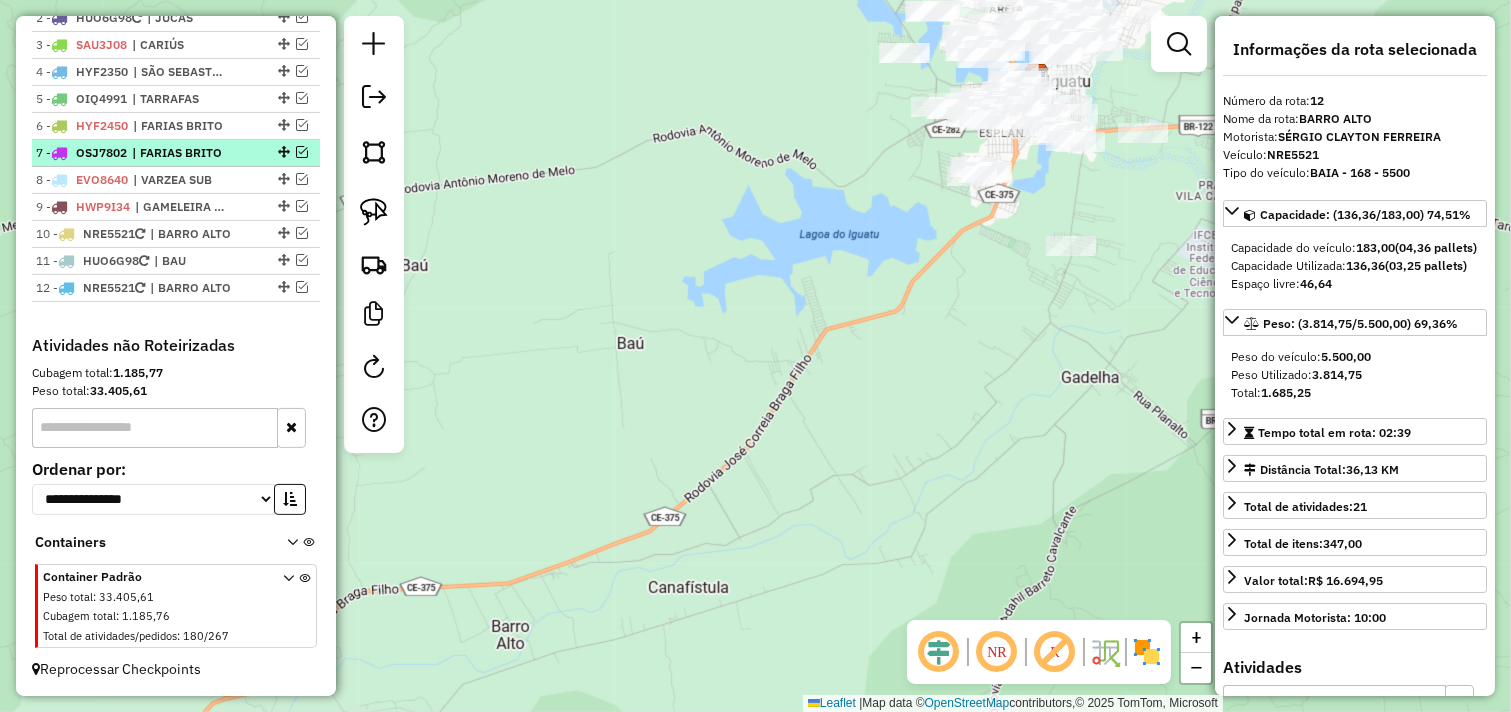 scroll, scrollTop: 812, scrollLeft: 0, axis: vertical 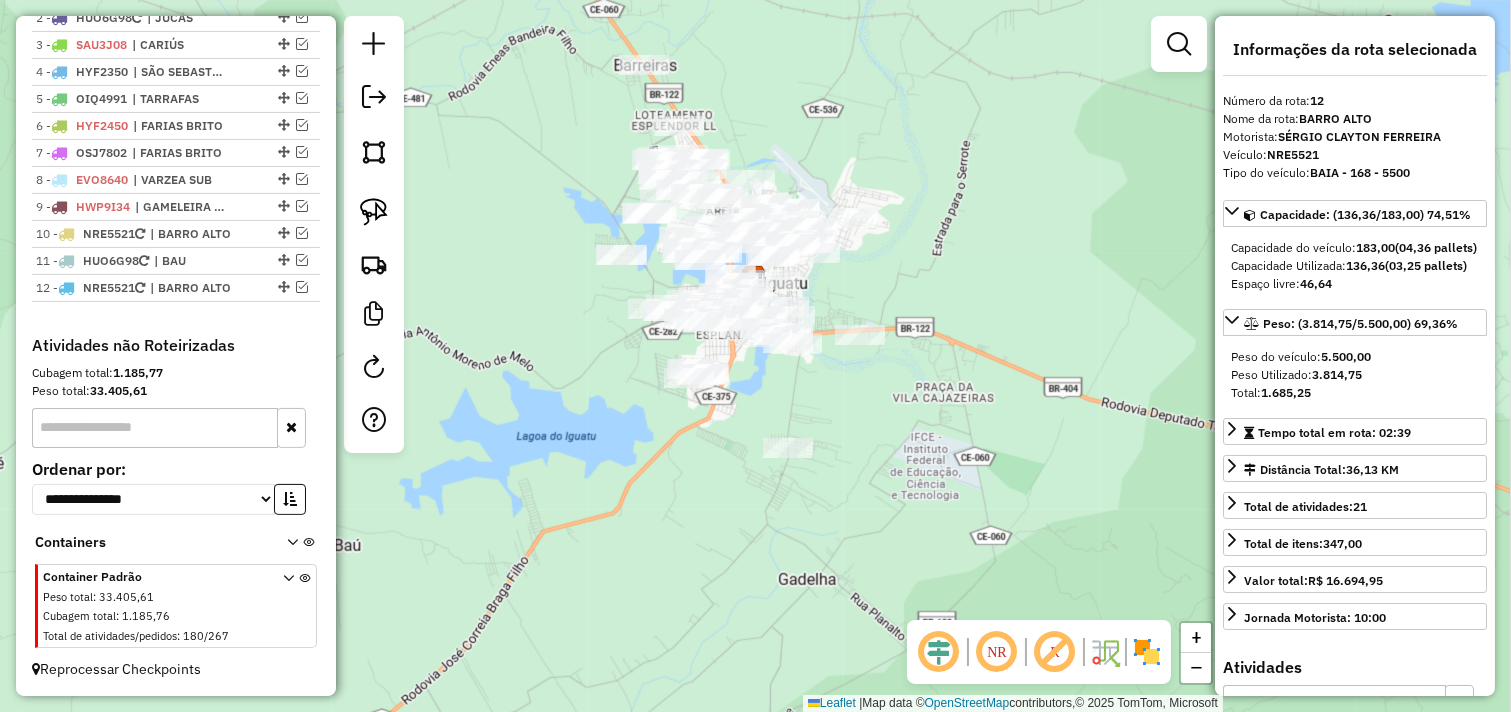 drag, startPoint x: 748, startPoint y: 263, endPoint x: 472, endPoint y: 461, distance: 339.67633 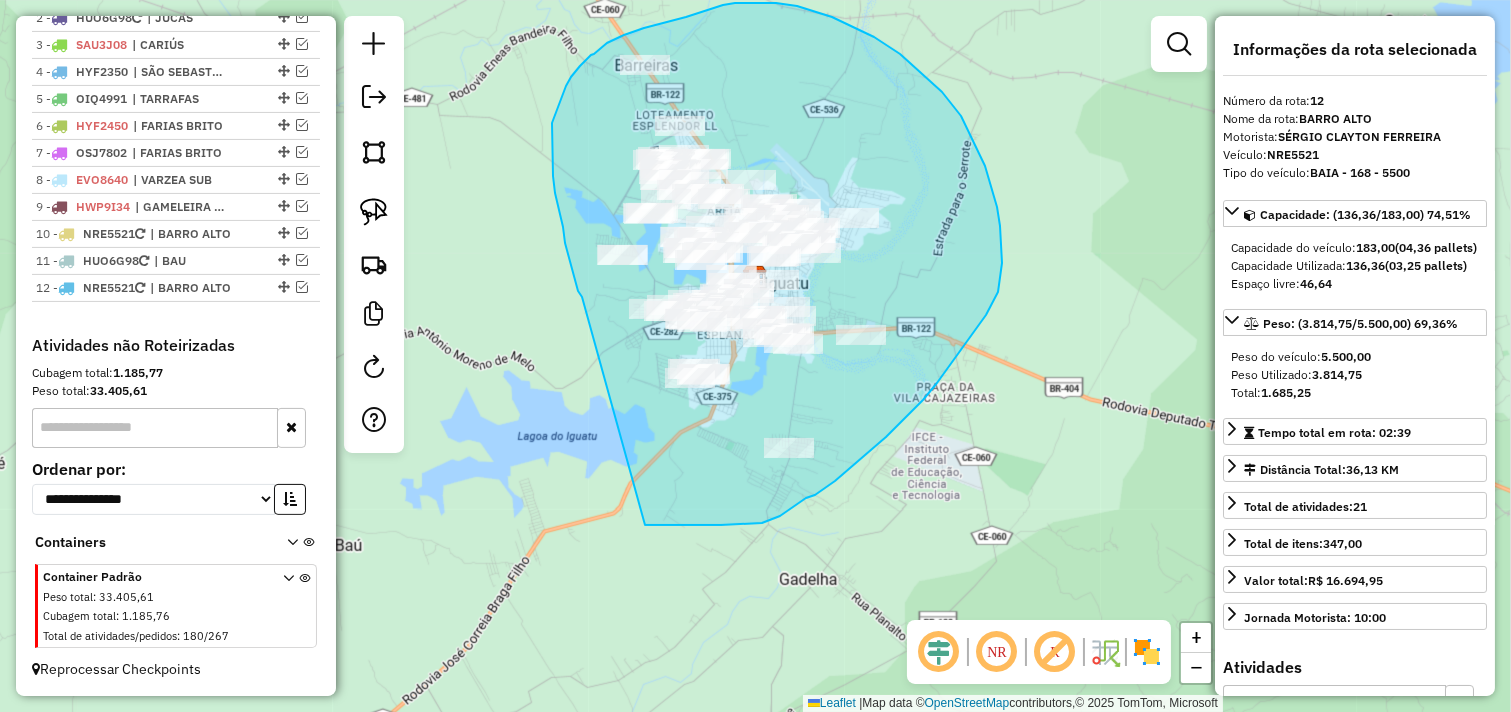 drag, startPoint x: 570, startPoint y: 261, endPoint x: 643, endPoint y: 525, distance: 273.90692 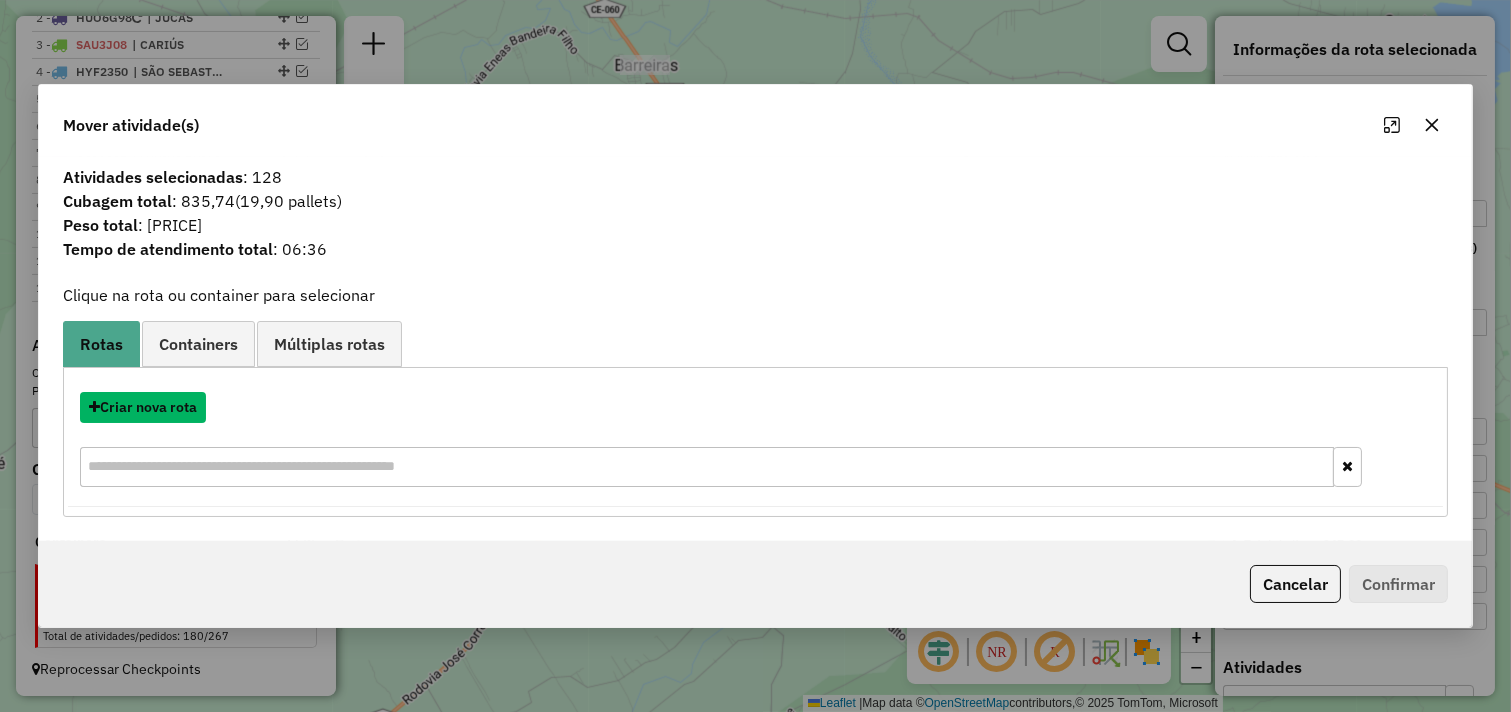 click on "Criar nova rota" at bounding box center (143, 407) 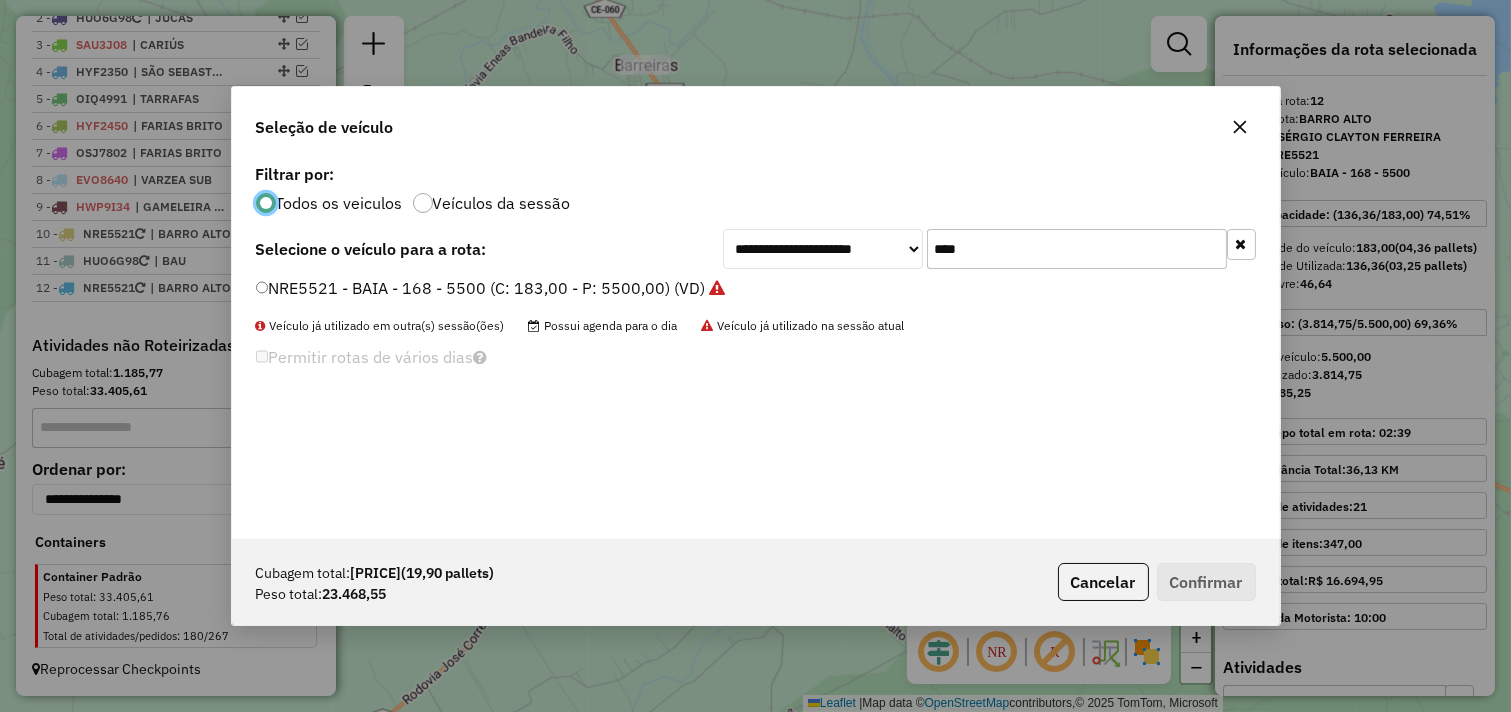 scroll, scrollTop: 11, scrollLeft: 5, axis: both 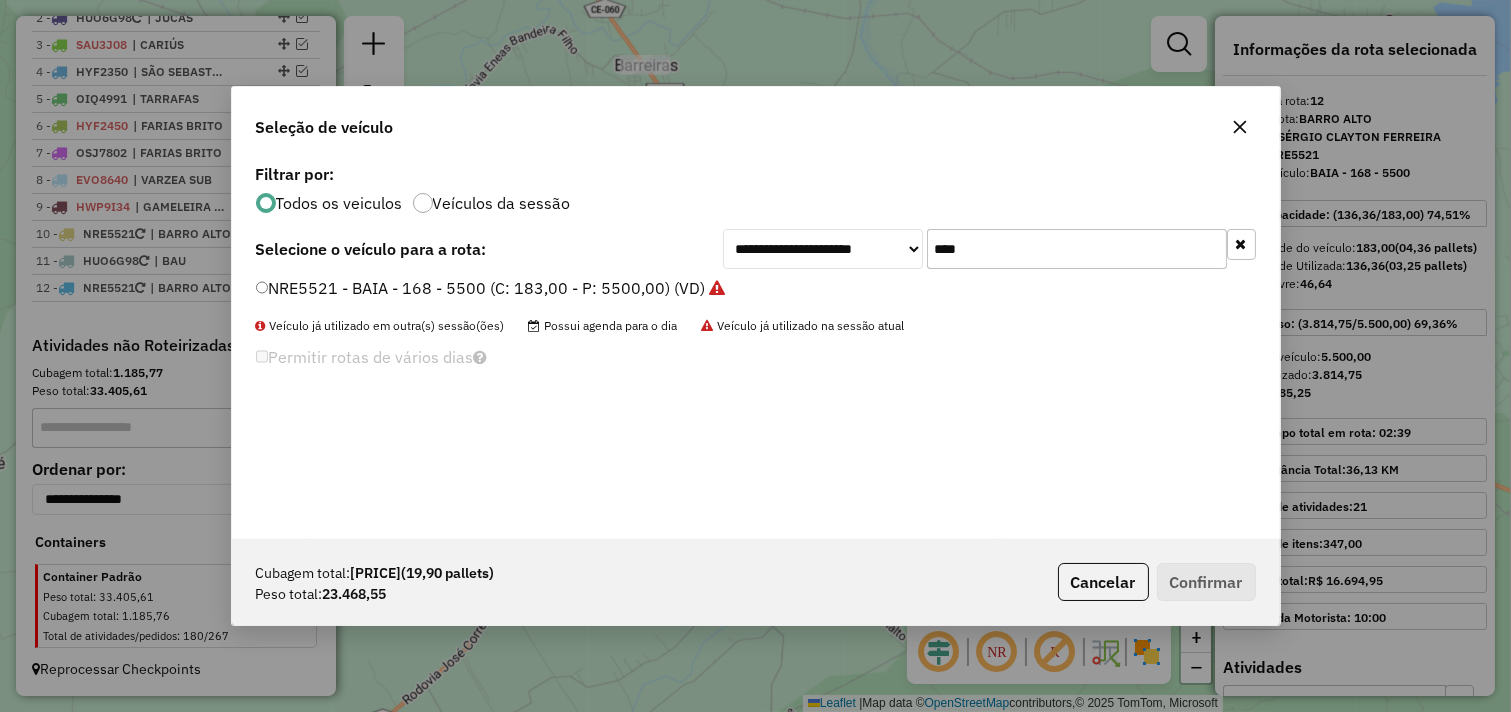drag, startPoint x: 978, startPoint y: 236, endPoint x: 657, endPoint y: 284, distance: 324.56894 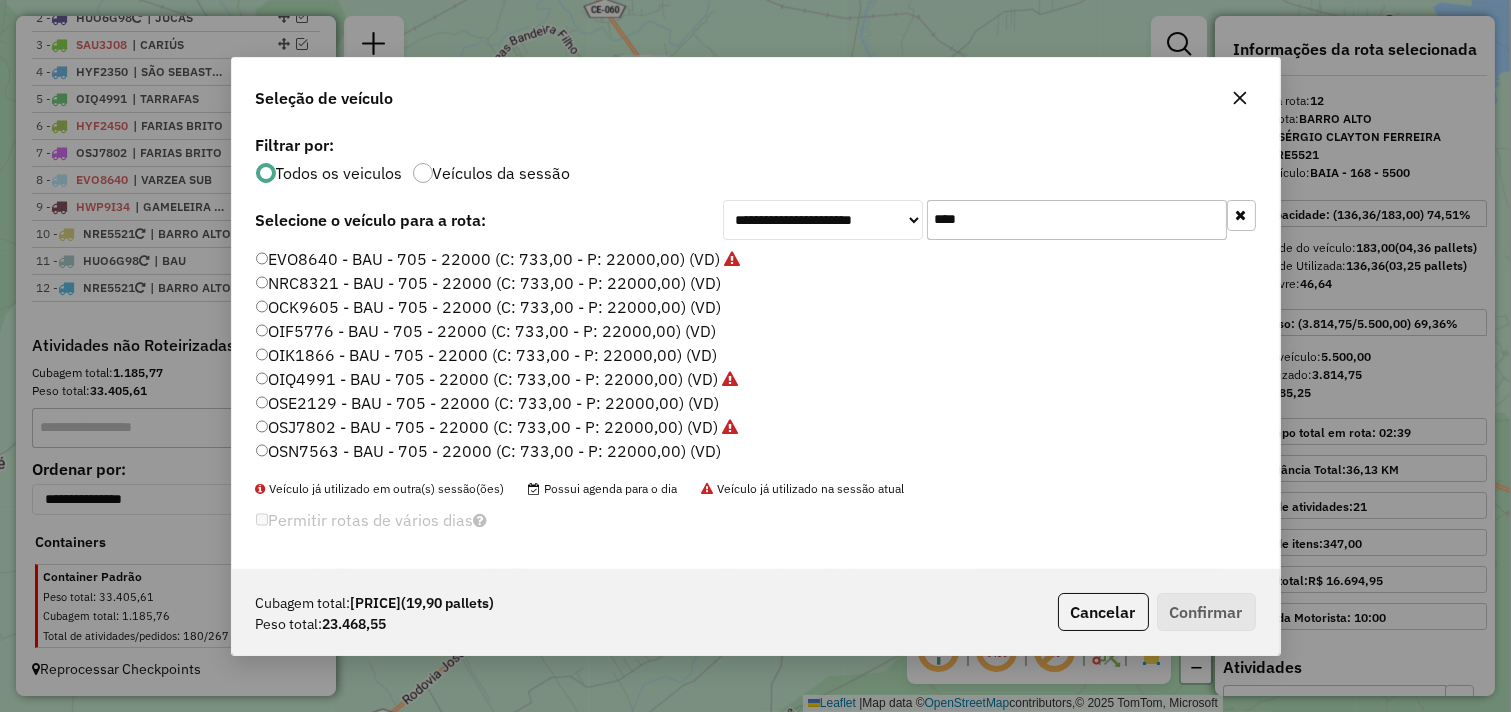 type on "****" 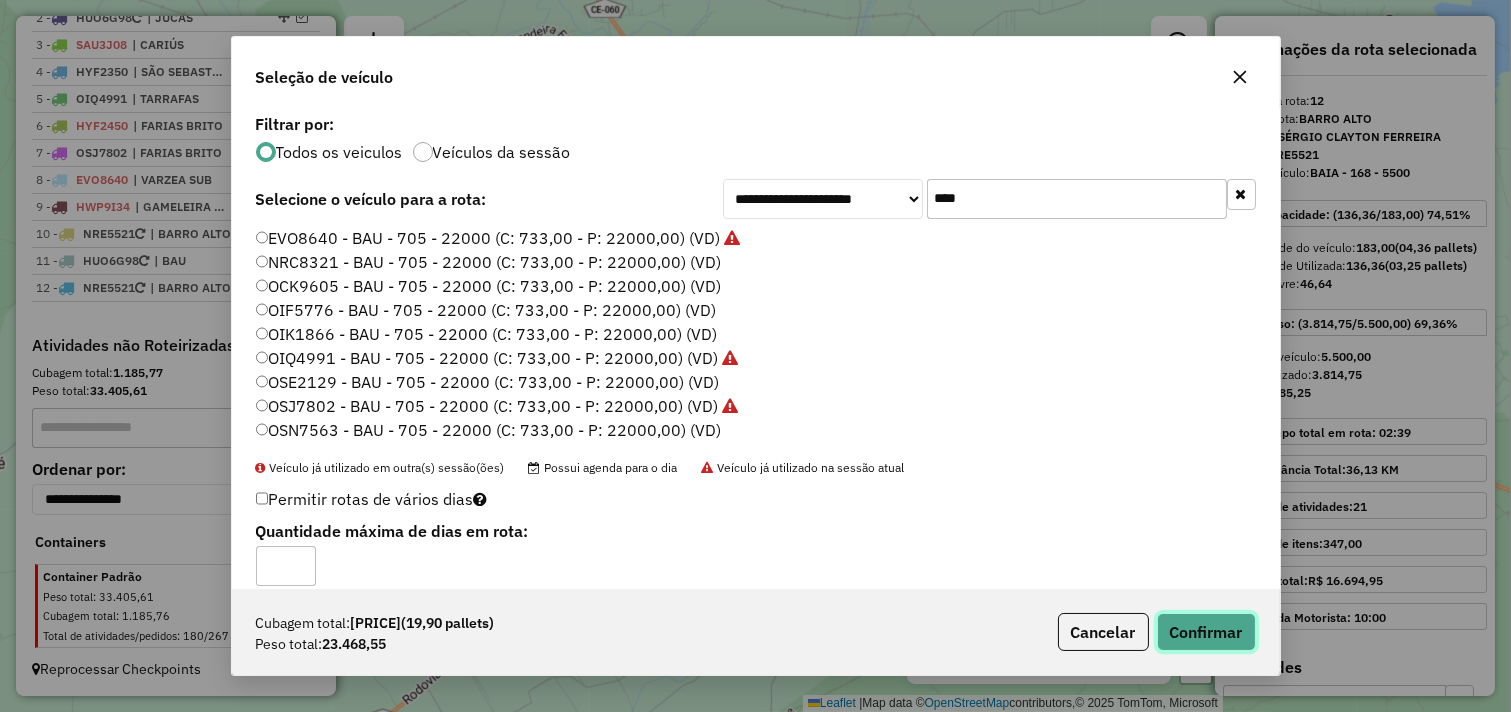 click on "Confirmar" 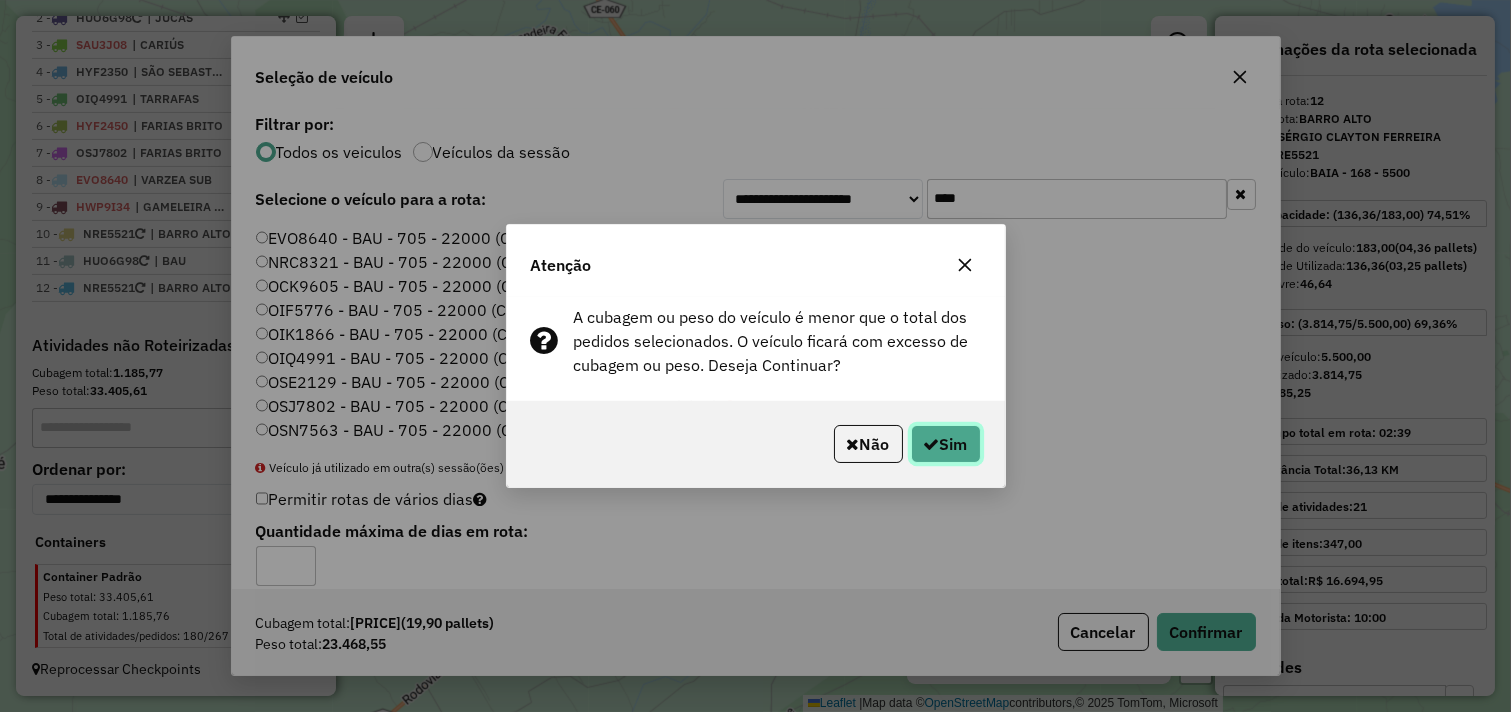 click on "Sim" 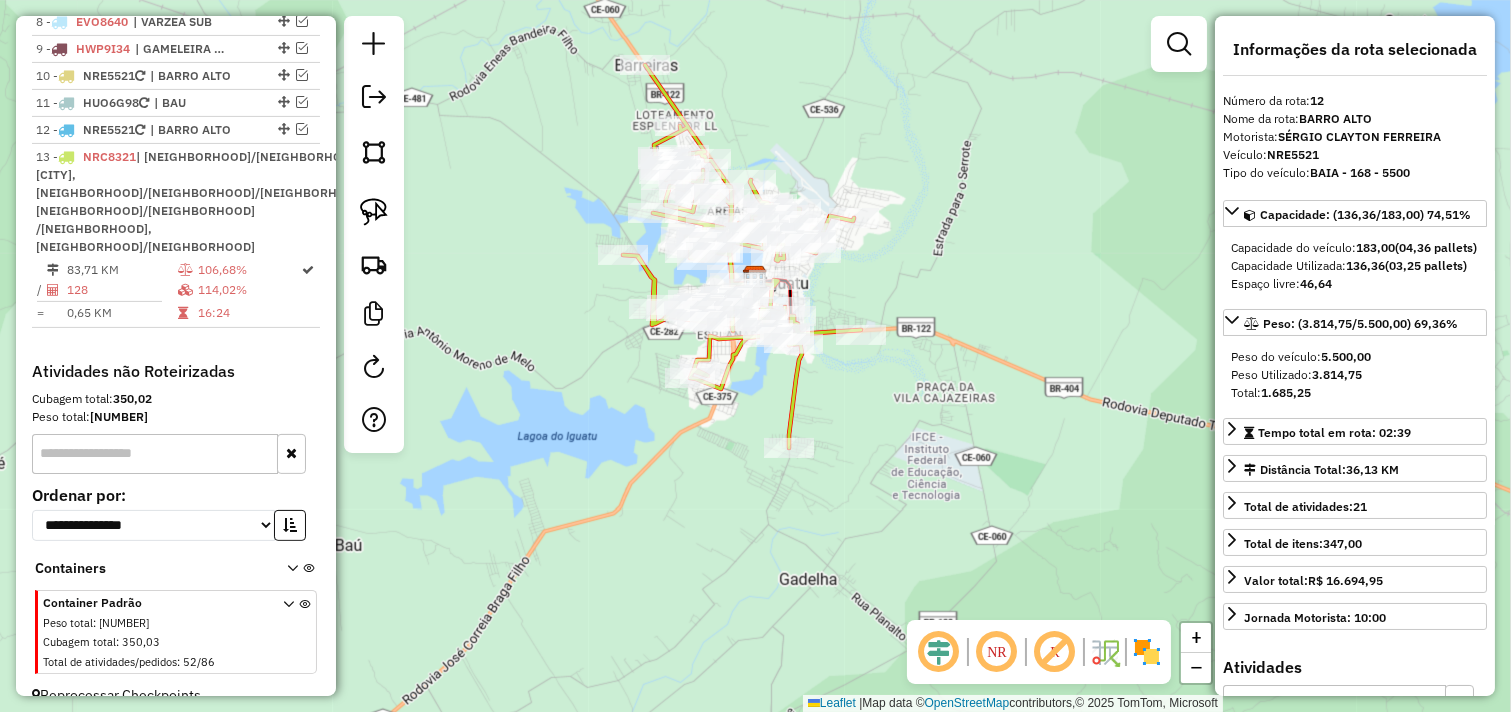 scroll, scrollTop: 1014, scrollLeft: 0, axis: vertical 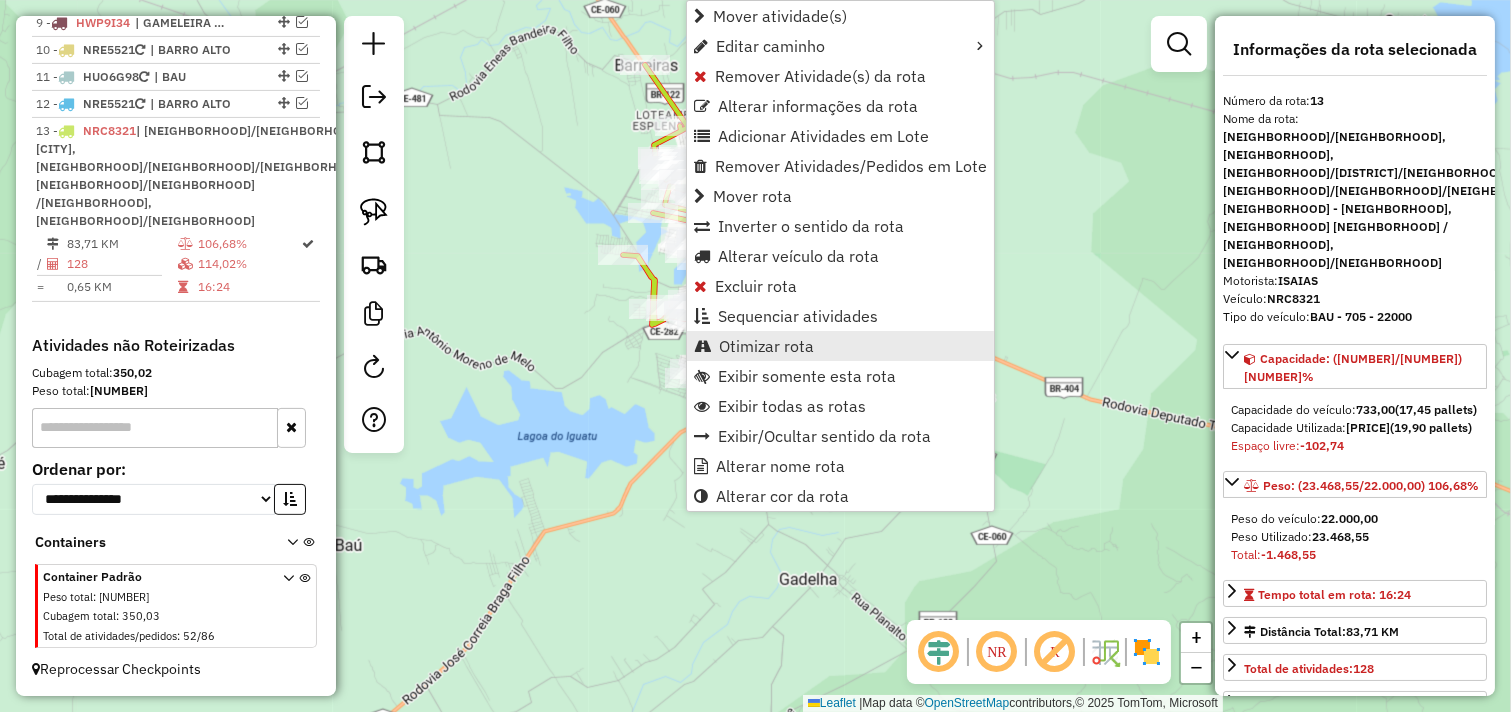 click on "Otimizar rota" at bounding box center [766, 346] 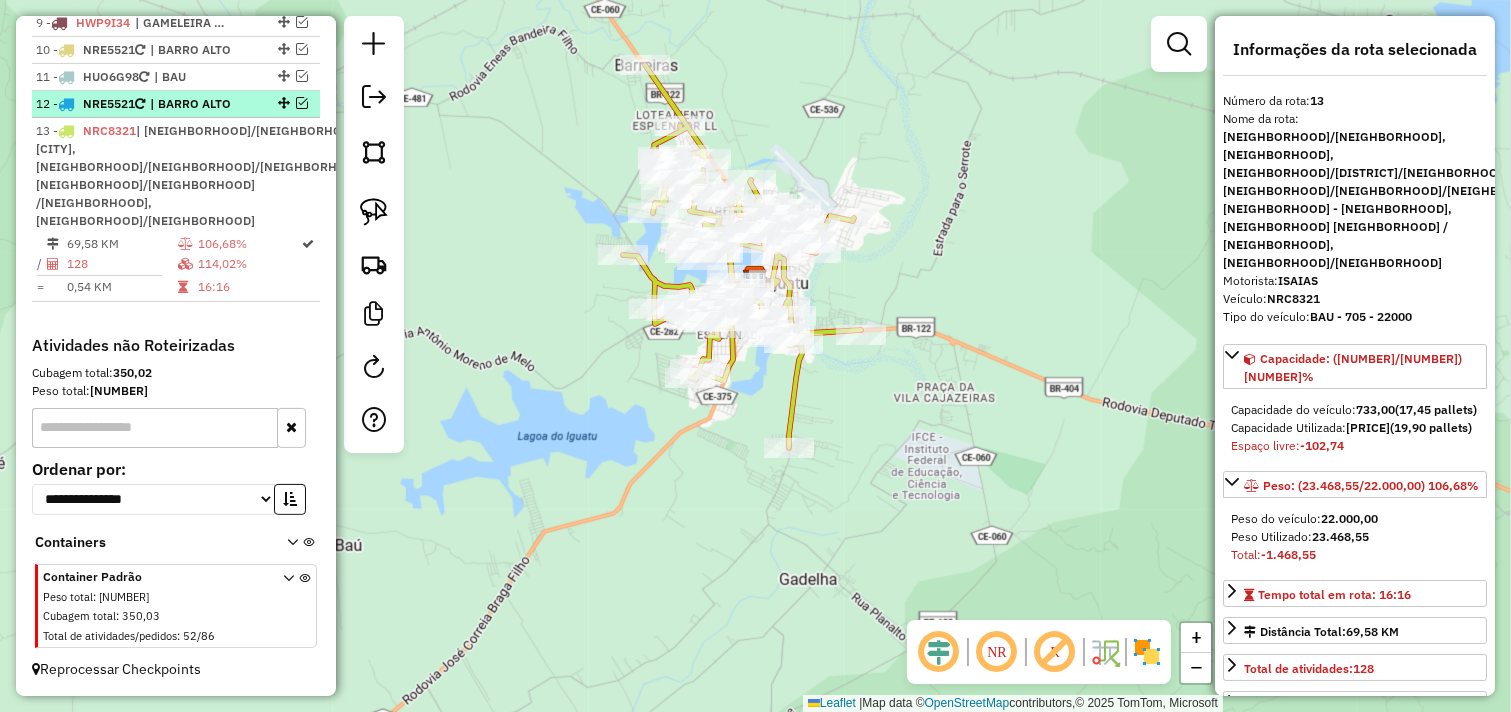 click at bounding box center (302, 103) 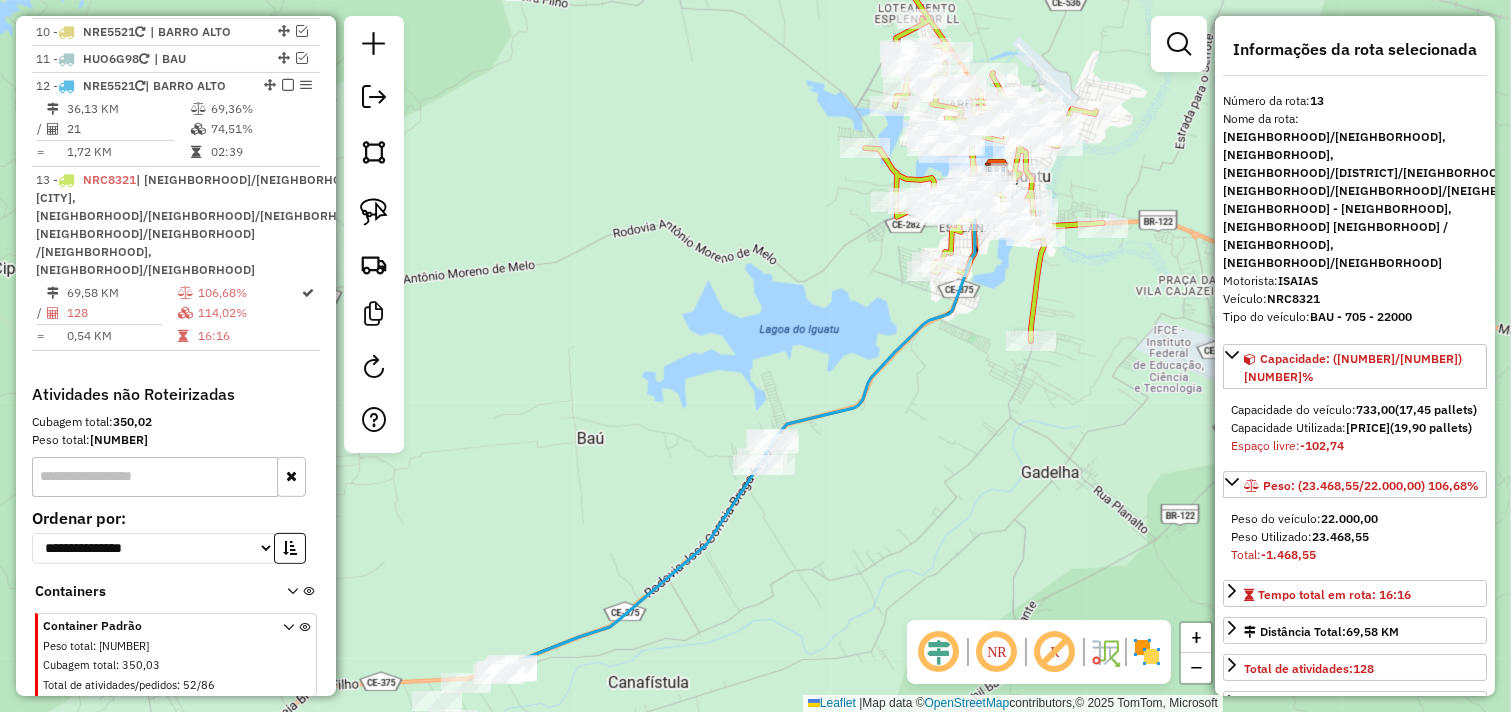 drag, startPoint x: 758, startPoint y: 522, endPoint x: 888, endPoint y: 451, distance: 148.12495 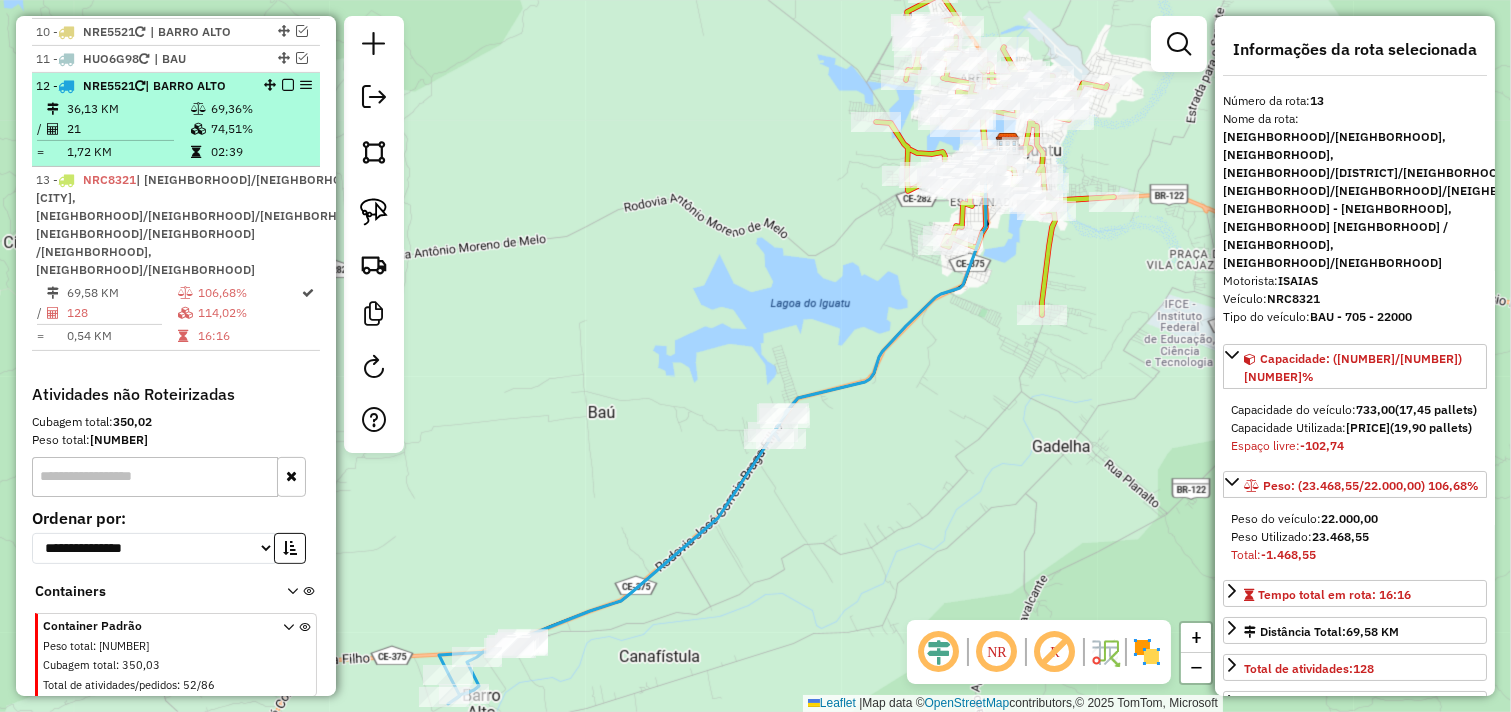 click at bounding box center [288, 85] 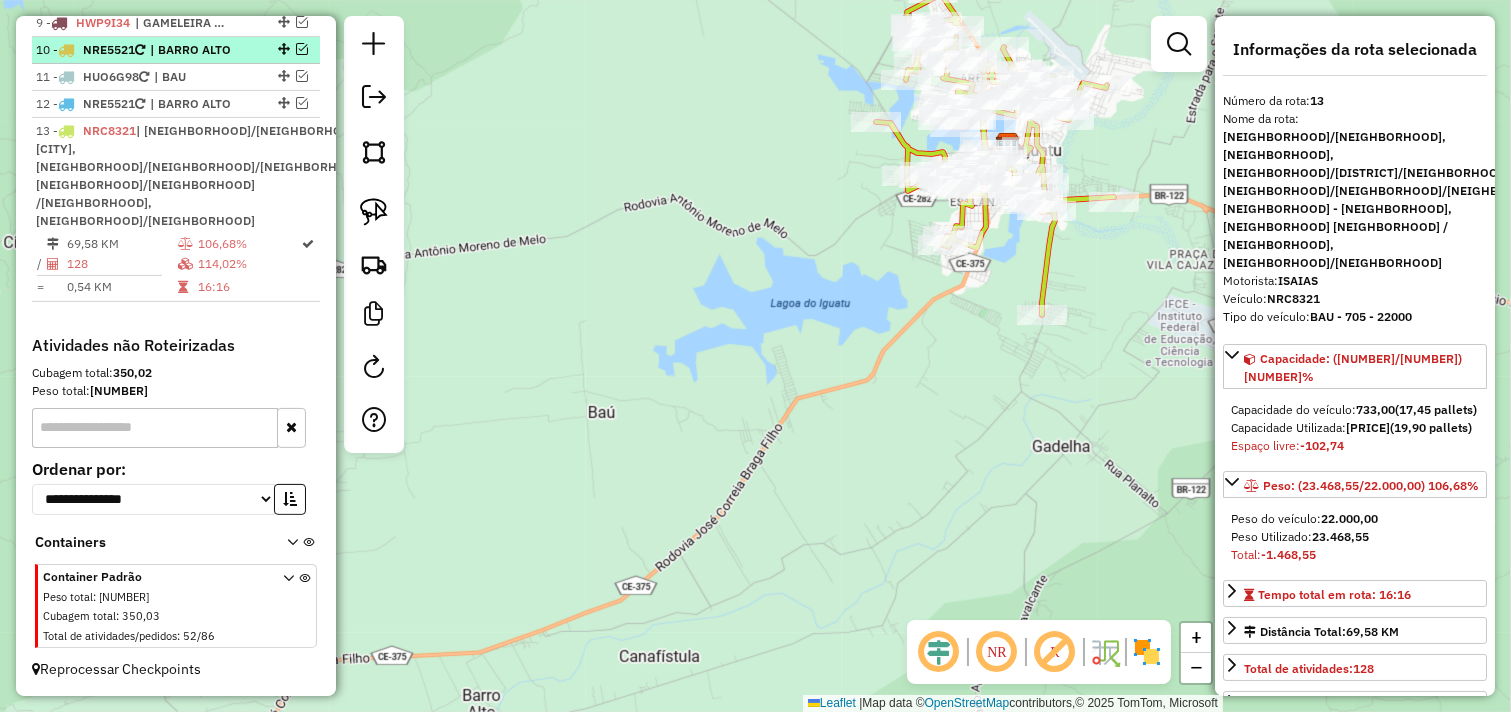 click at bounding box center [302, 49] 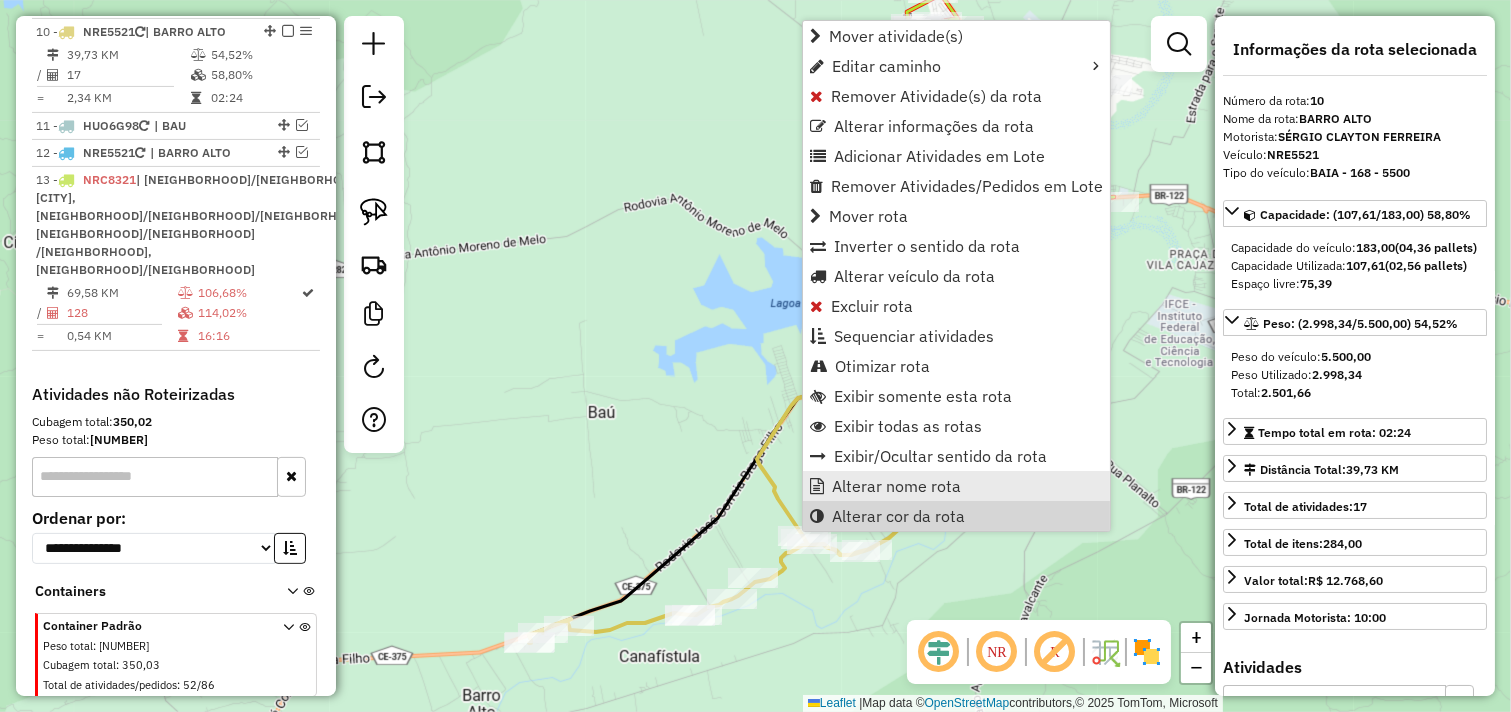 scroll, scrollTop: 1016, scrollLeft: 0, axis: vertical 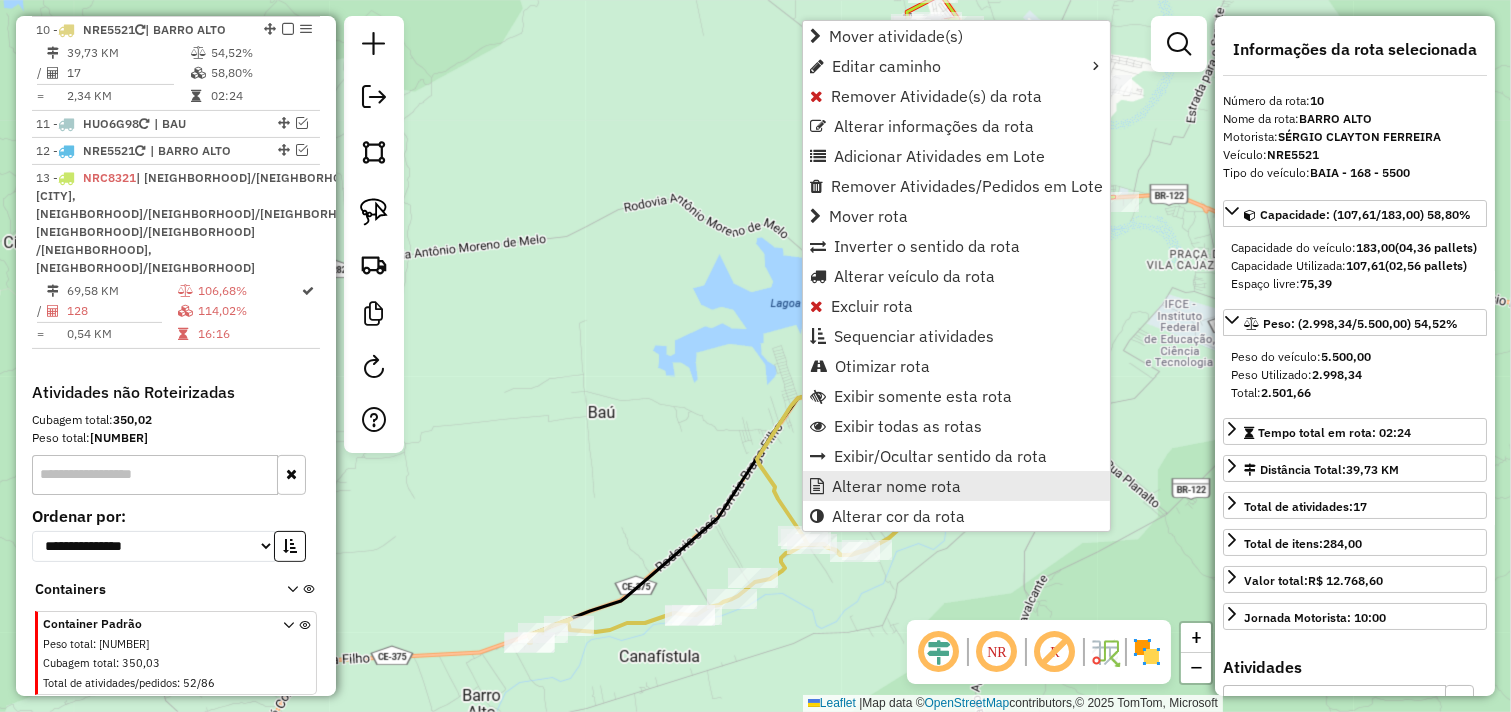 click on "Alterar nome rota" at bounding box center [896, 486] 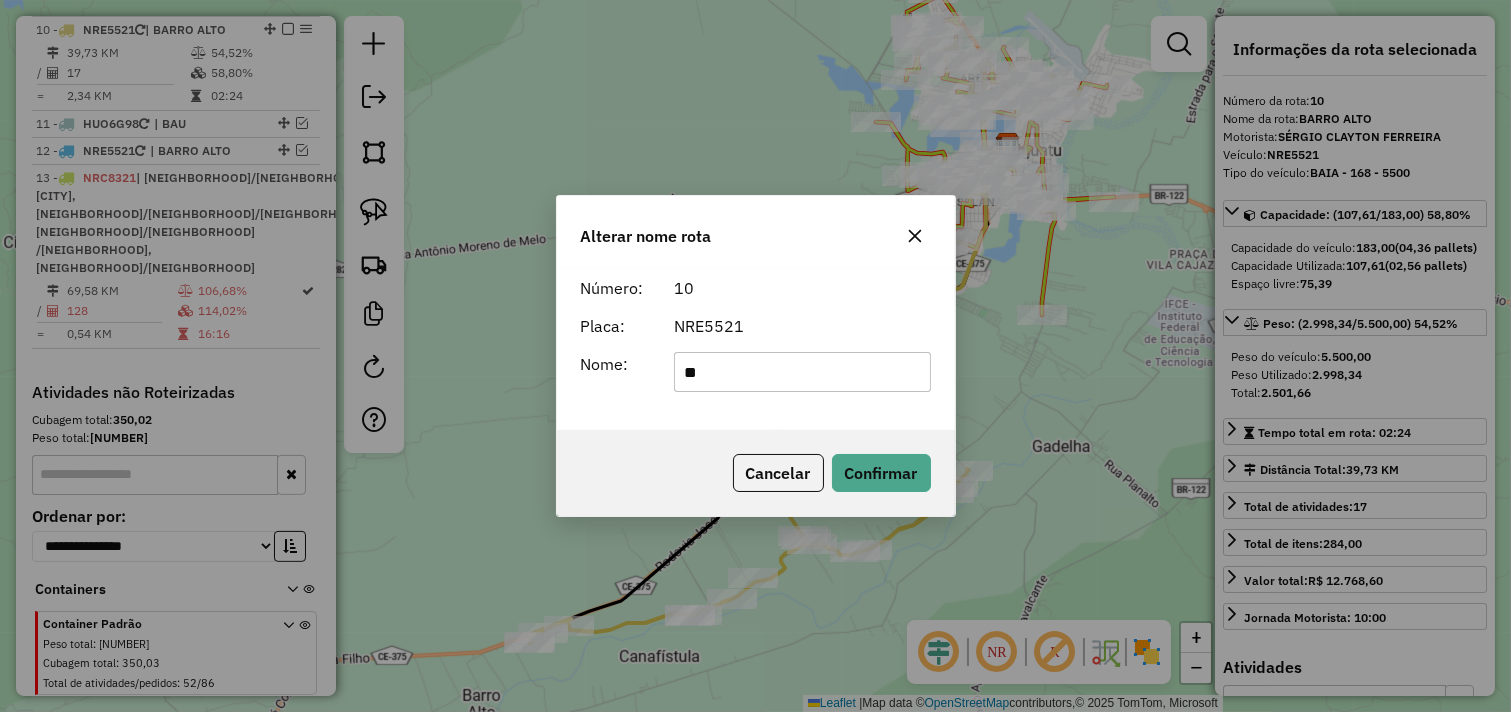 type on "*" 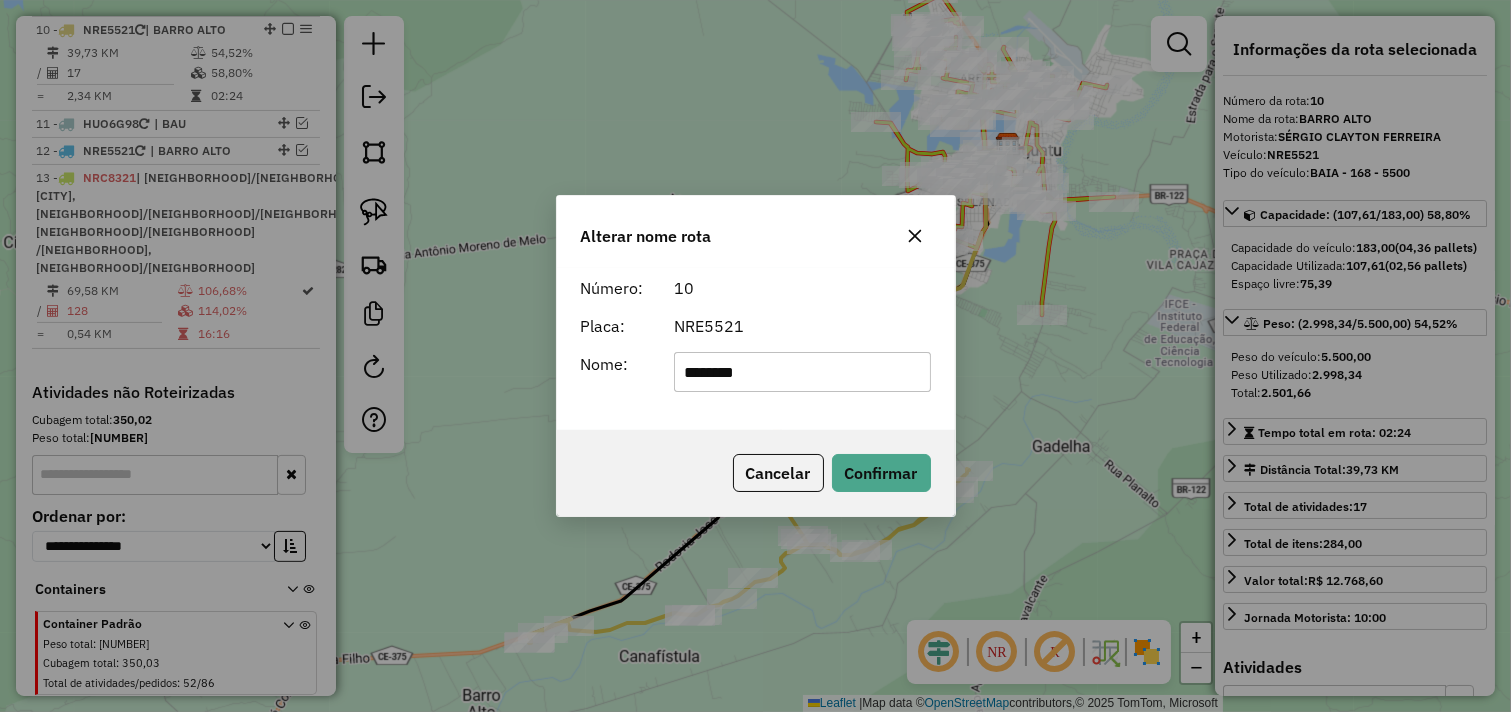 type on "********" 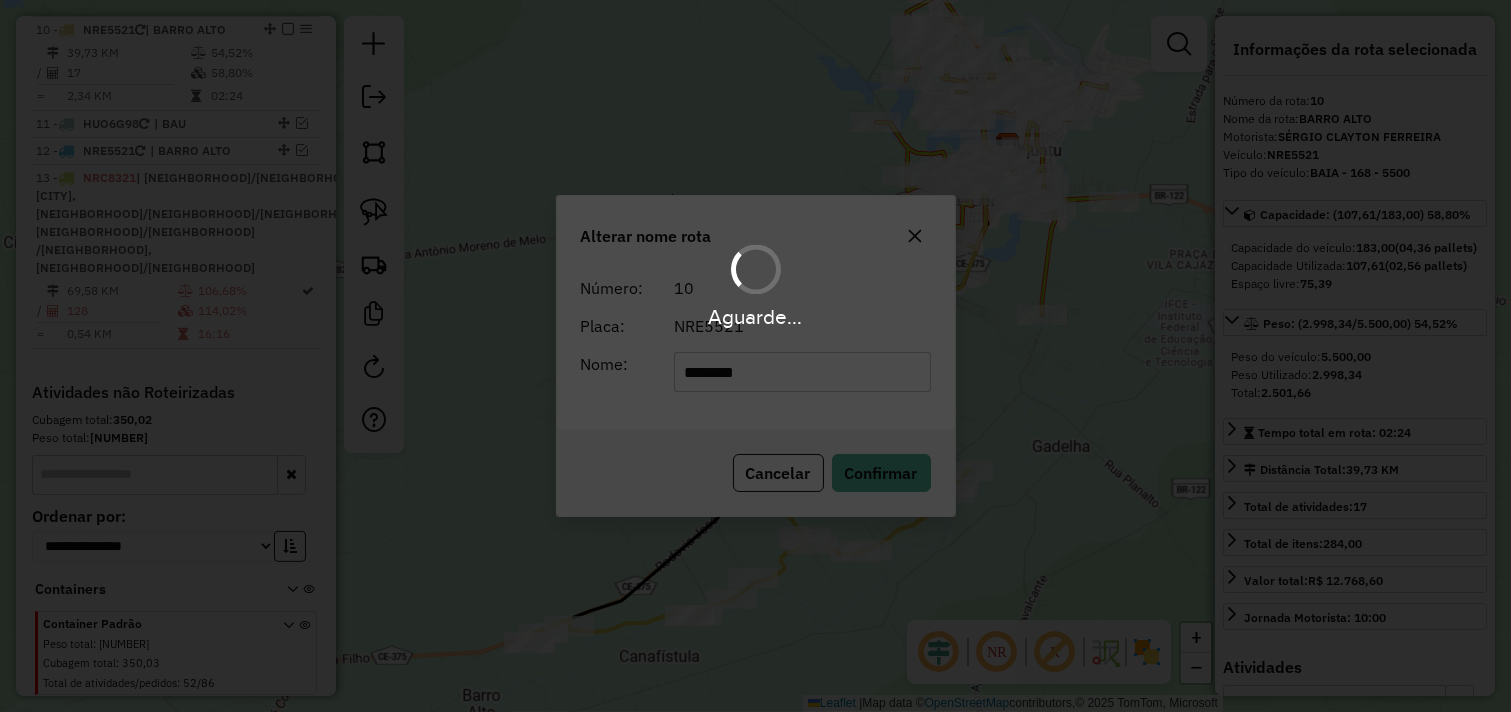 type 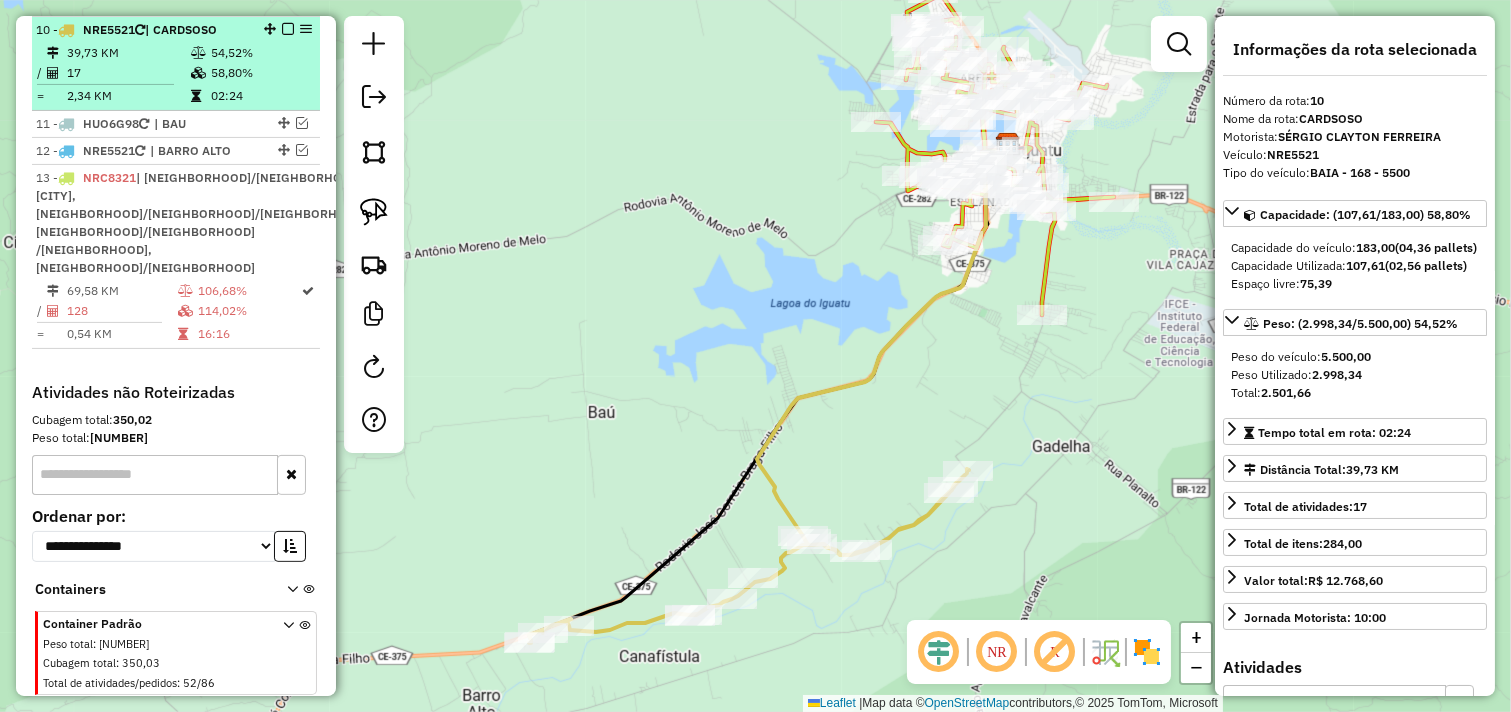 click at bounding box center (288, 29) 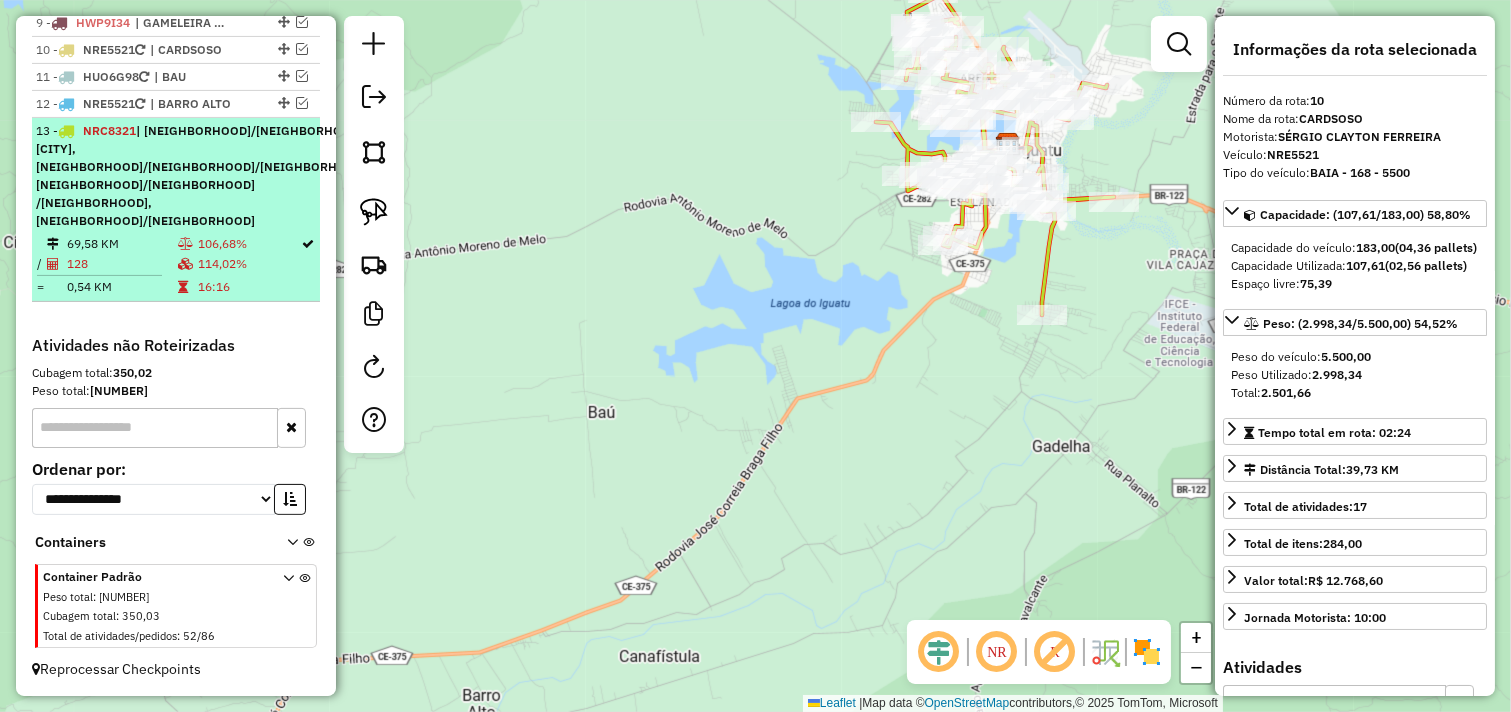 click on "| [NAME]/[NAME], [NAME], [NAME]/[NAME]/[NAME], [NAME]/[NAME]/[NAME], [NAME] - [NAME], [NAME]/ [NAME] / [NAME], [NAME]/[NAME]" at bounding box center (203, 175) 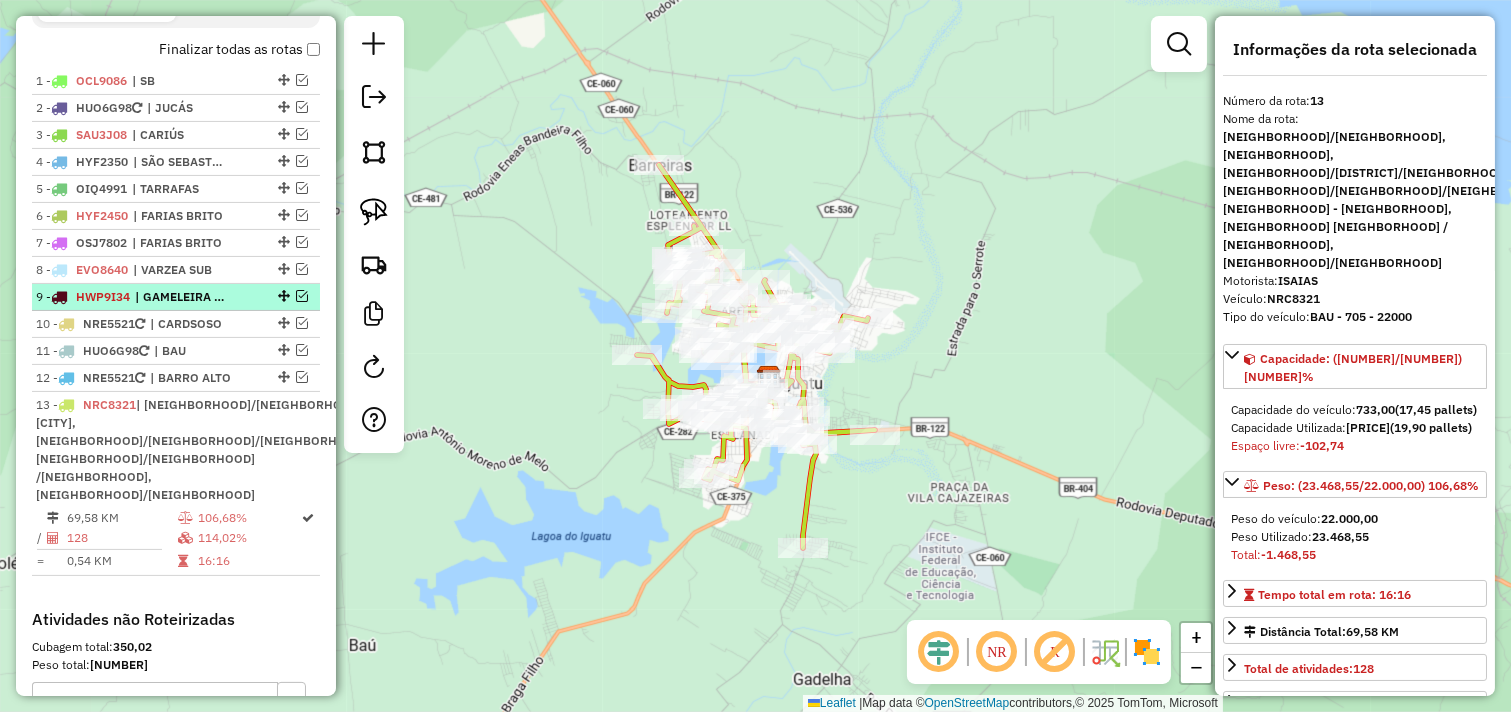 scroll, scrollTop: 681, scrollLeft: 0, axis: vertical 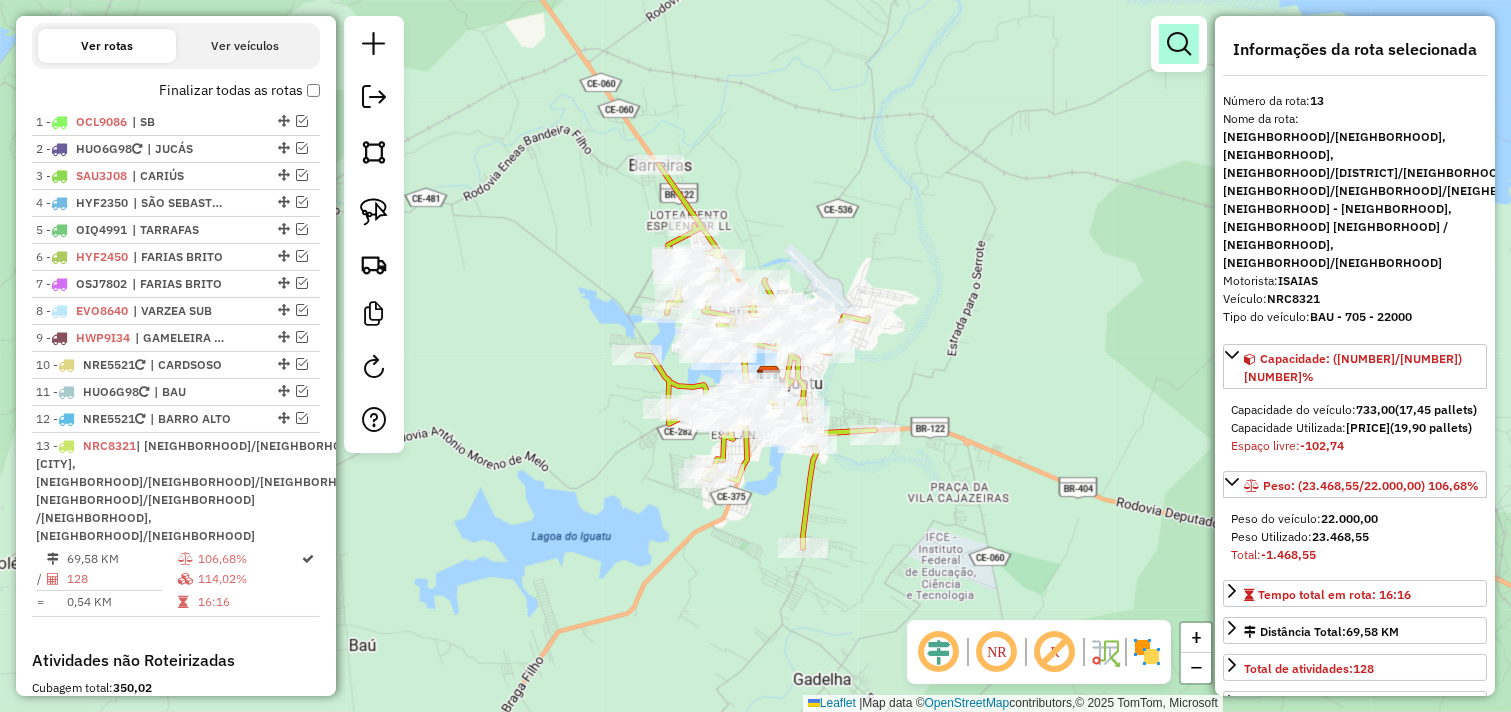 click at bounding box center [1179, 44] 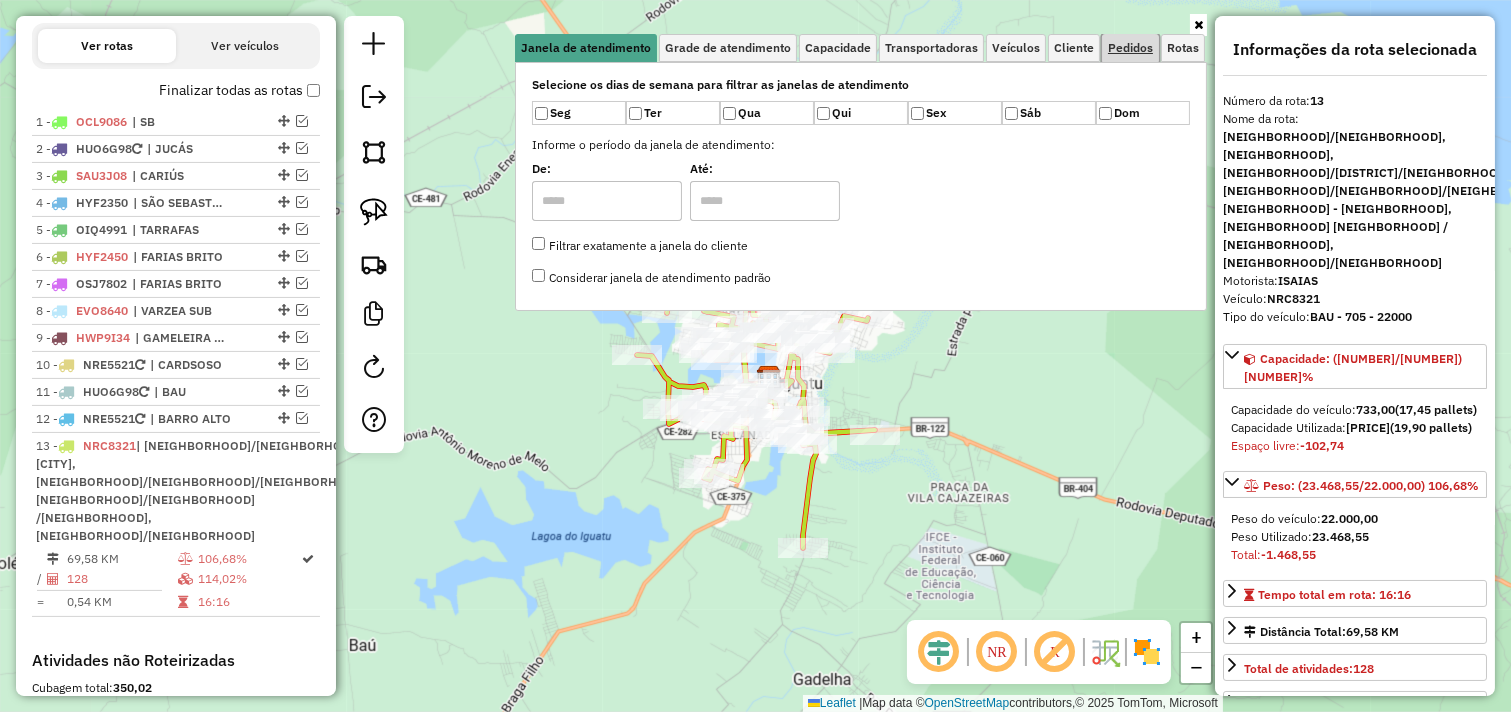 click on "Pedidos" at bounding box center (1130, 48) 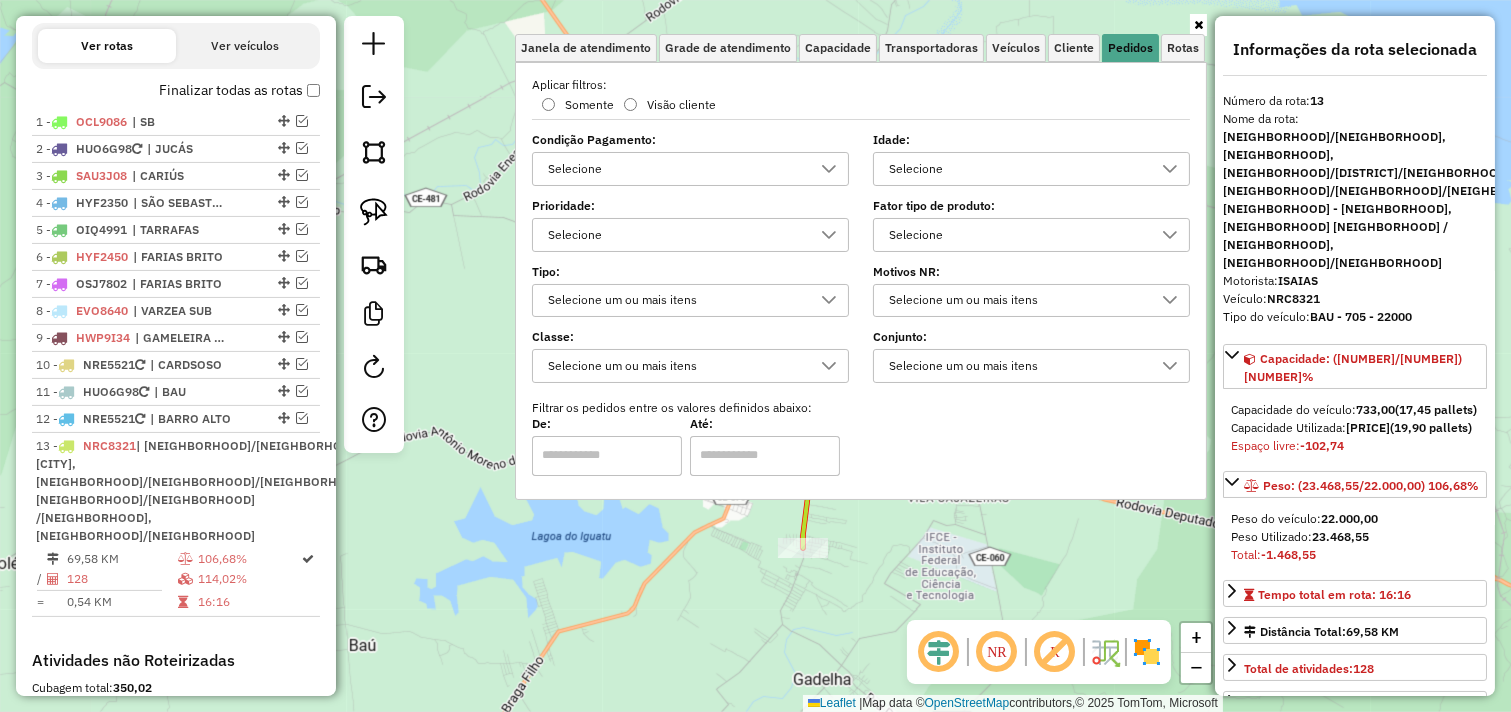 click on "Selecione" at bounding box center [675, 169] 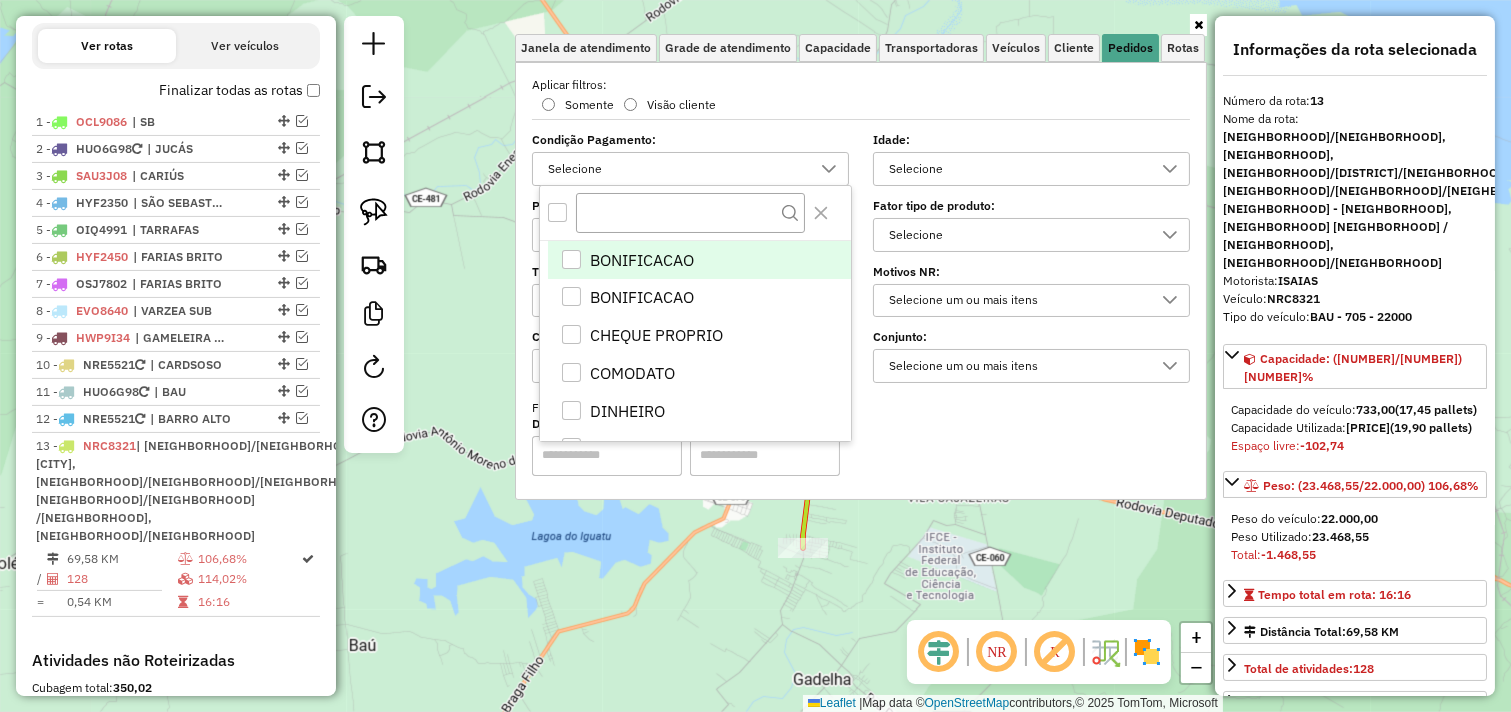 scroll, scrollTop: 11, scrollLeft: 67, axis: both 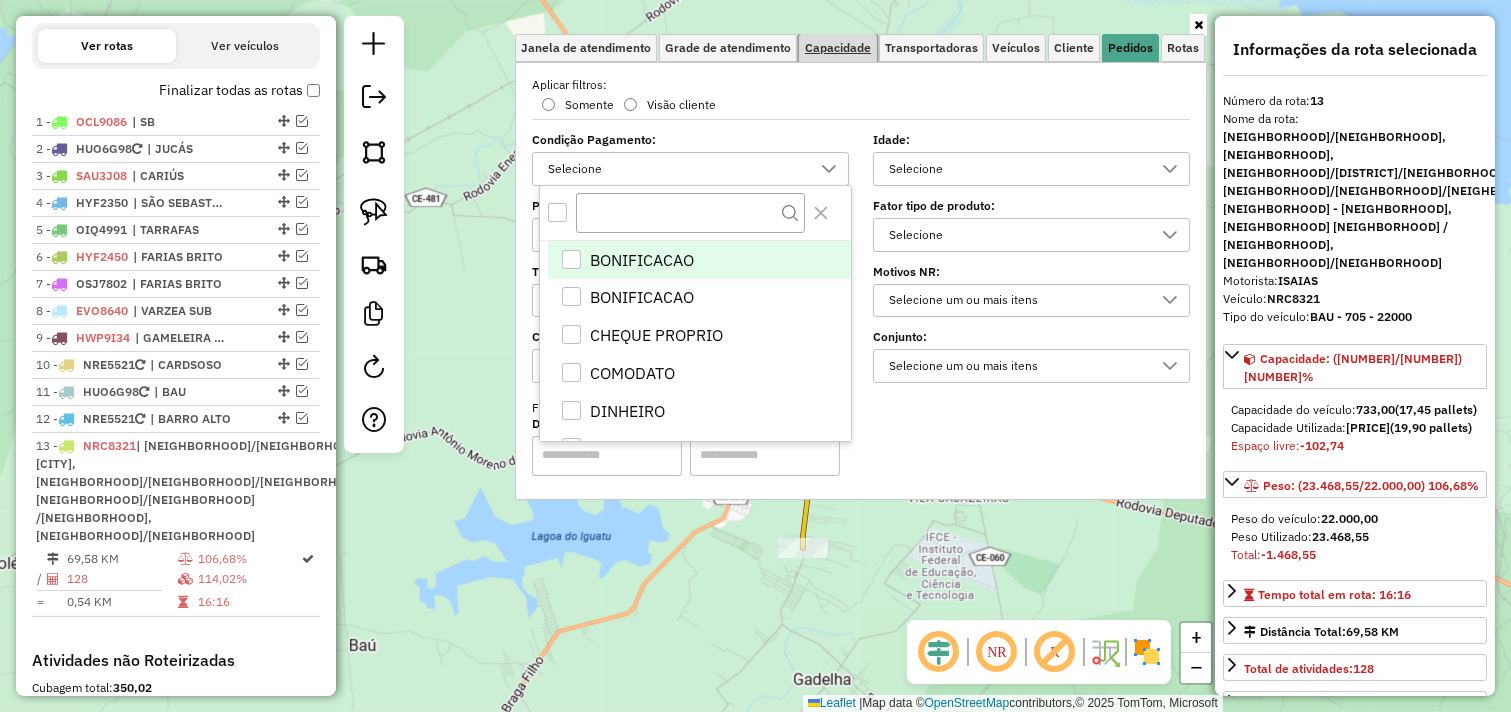 click on "Capacidade" at bounding box center (838, 48) 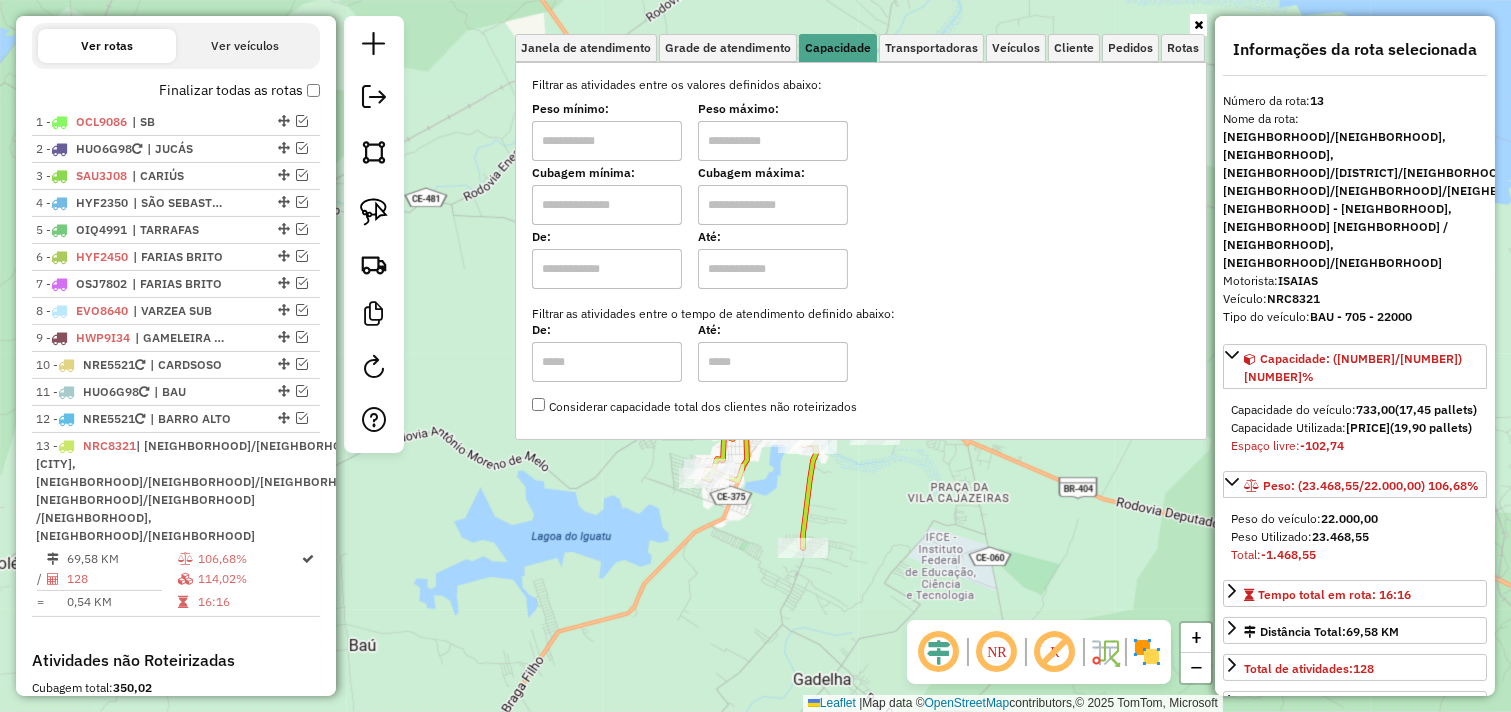 drag, startPoint x: 638, startPoint y: 141, endPoint x: 637, endPoint y: 157, distance: 16.03122 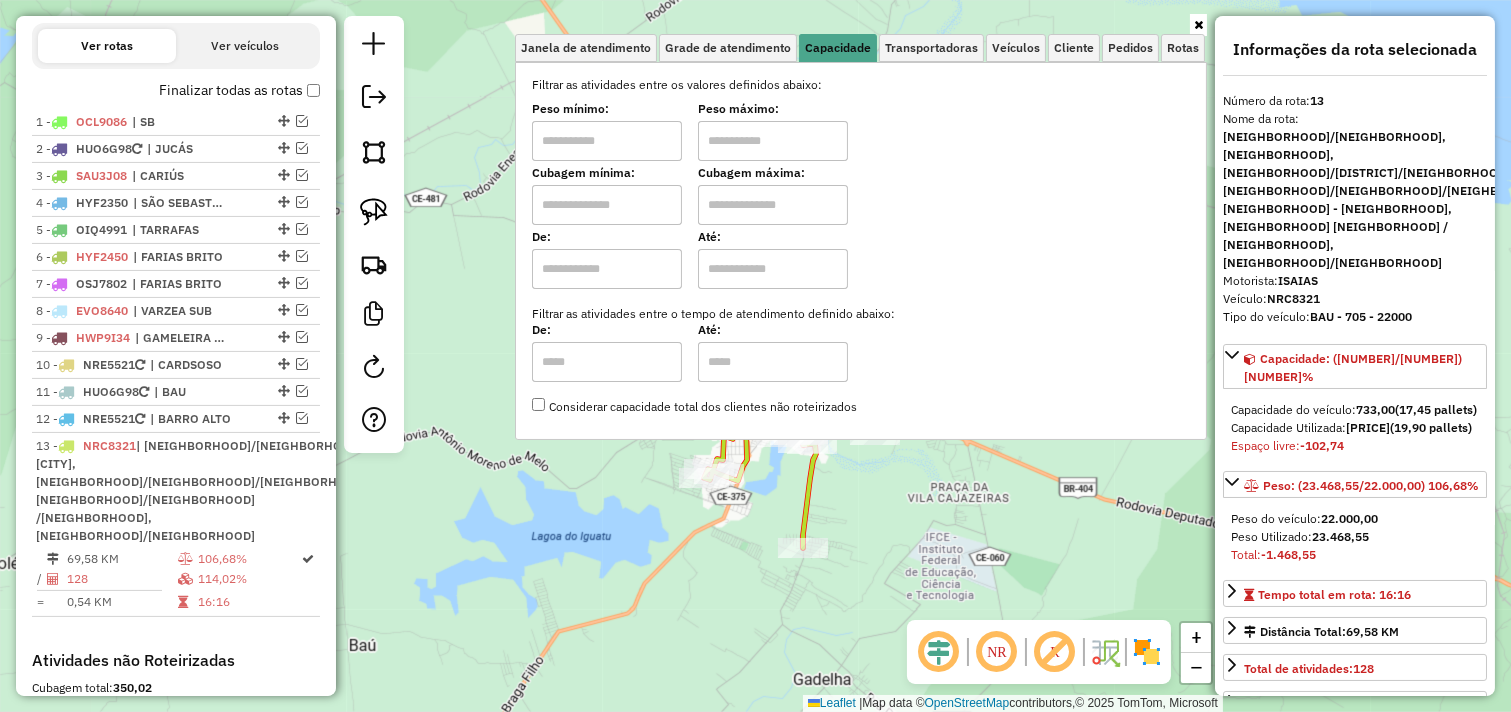 type on "******" 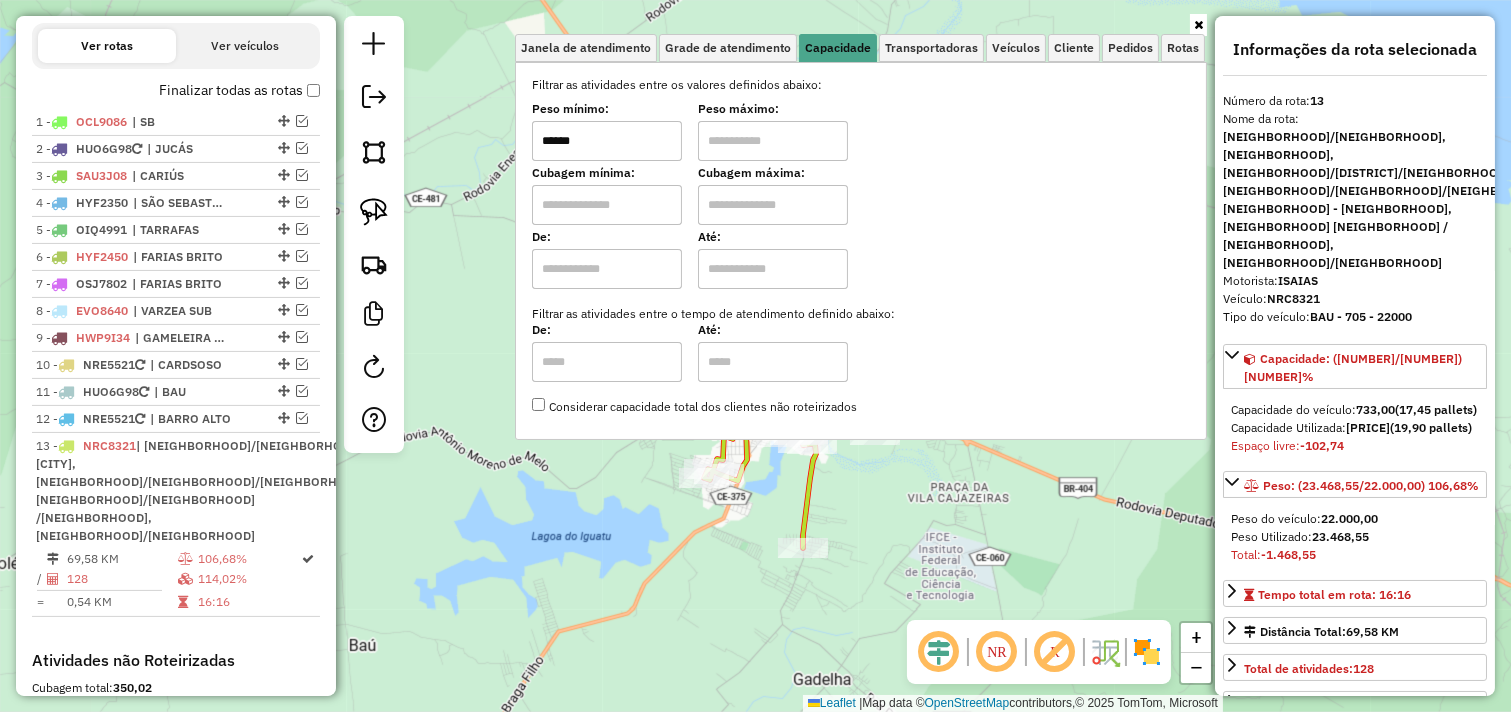 click at bounding box center (773, 141) 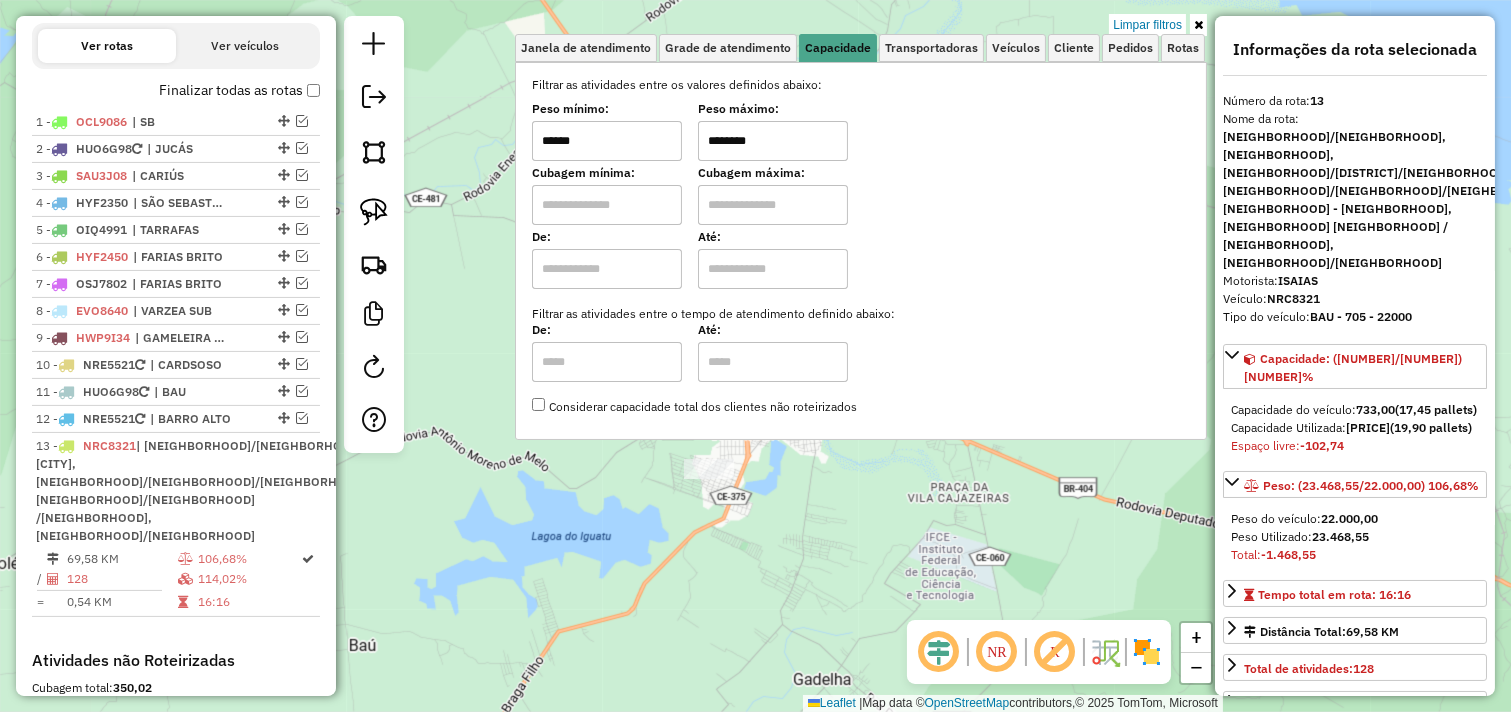 click at bounding box center (1198, 25) 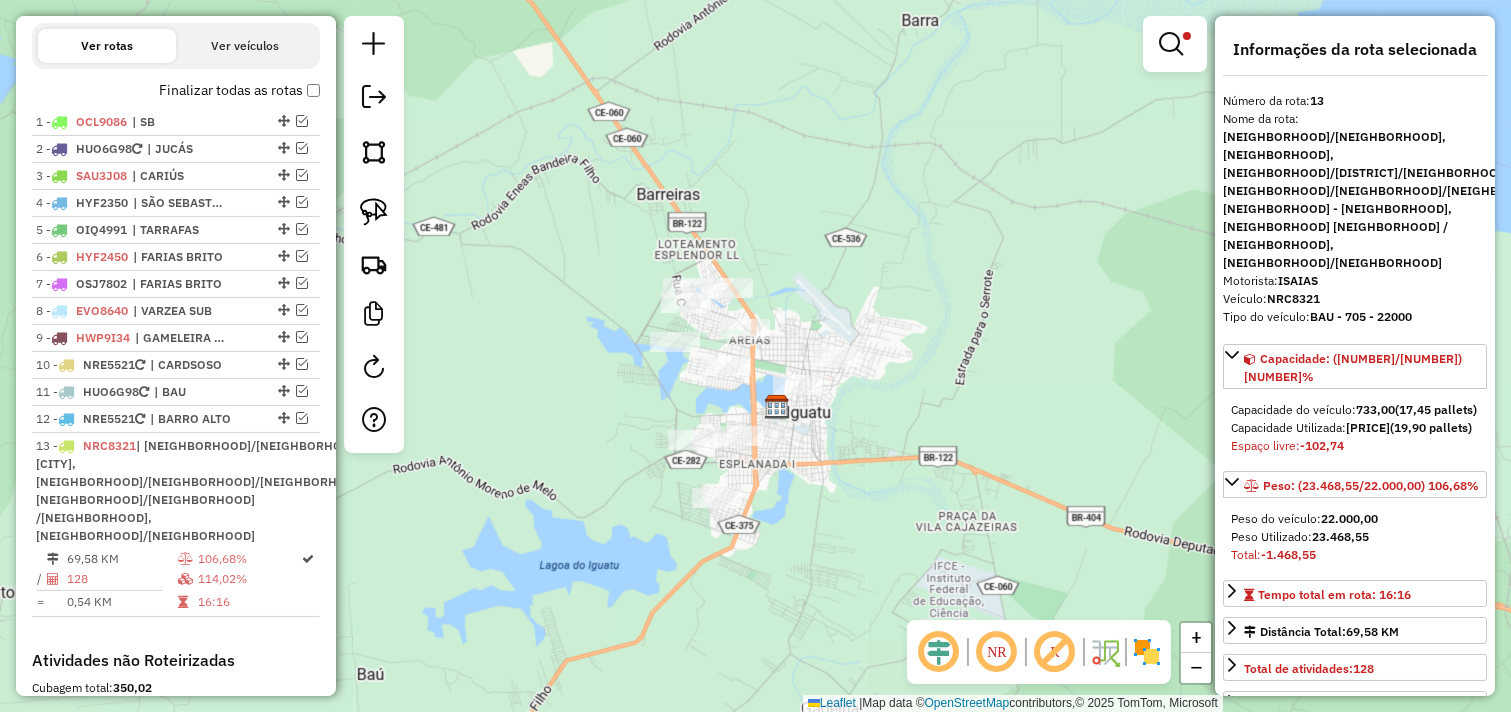 drag, startPoint x: 860, startPoint y: 282, endPoint x: 868, endPoint y: 311, distance: 30.083218 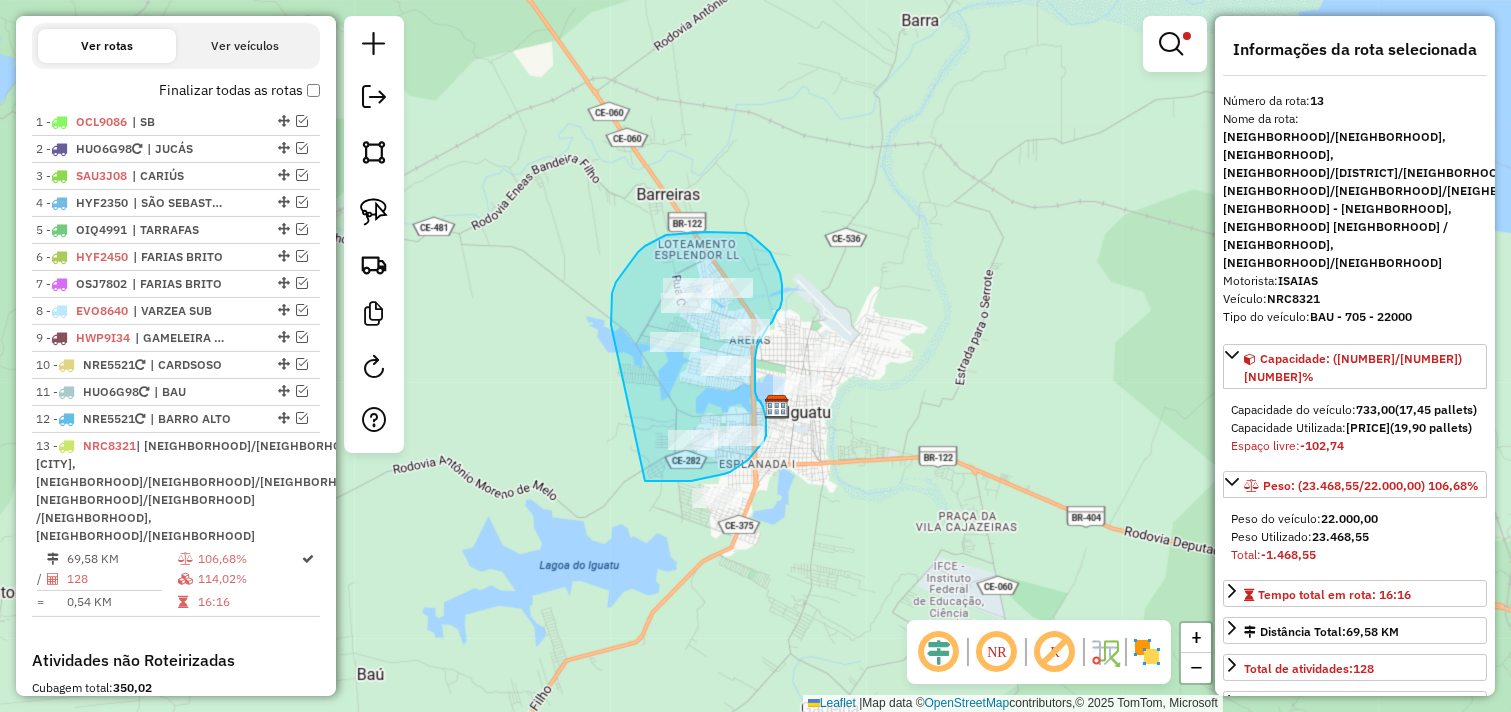 drag, startPoint x: 611, startPoint y: 316, endPoint x: 644, endPoint y: 481, distance: 168.26764 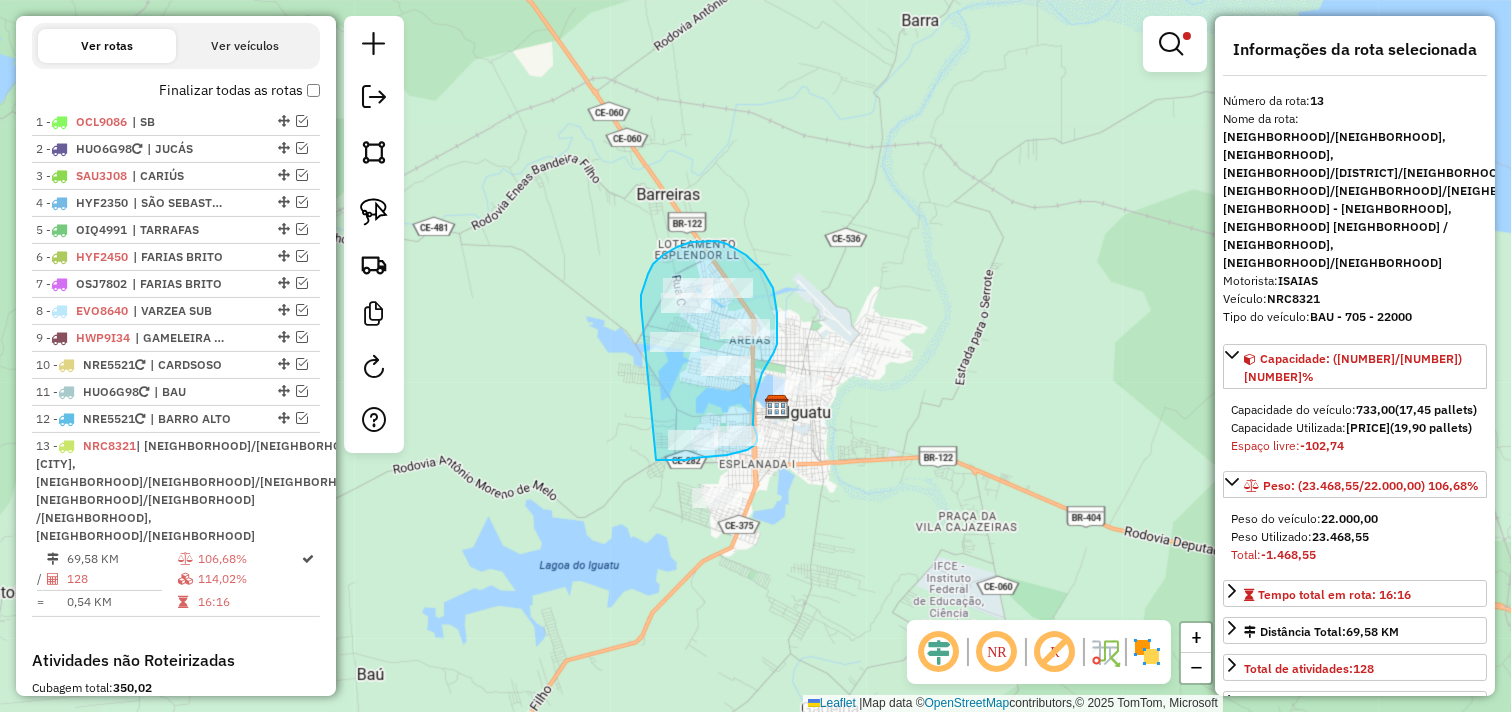 drag, startPoint x: 644, startPoint y: 285, endPoint x: 656, endPoint y: 460, distance: 175.41095 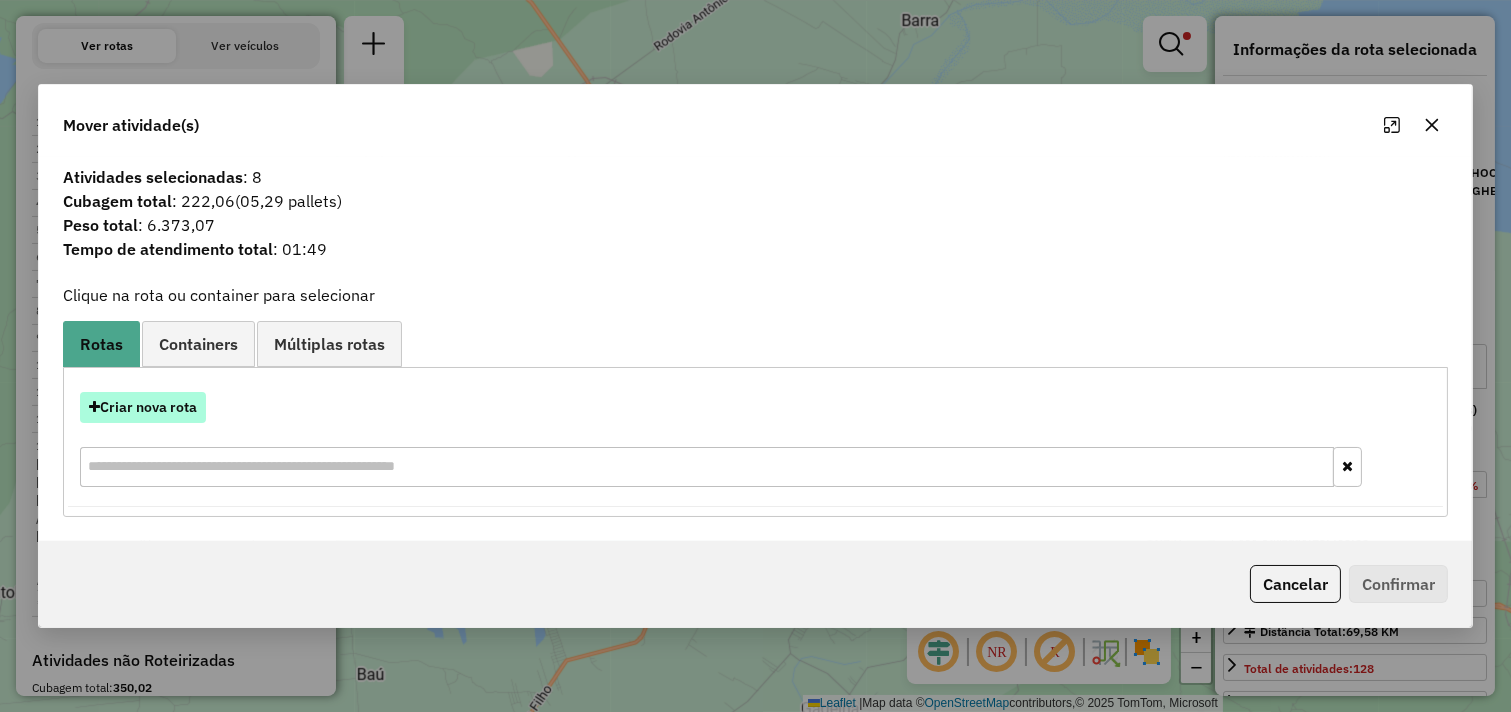 click on "Criar nova rota" at bounding box center (143, 407) 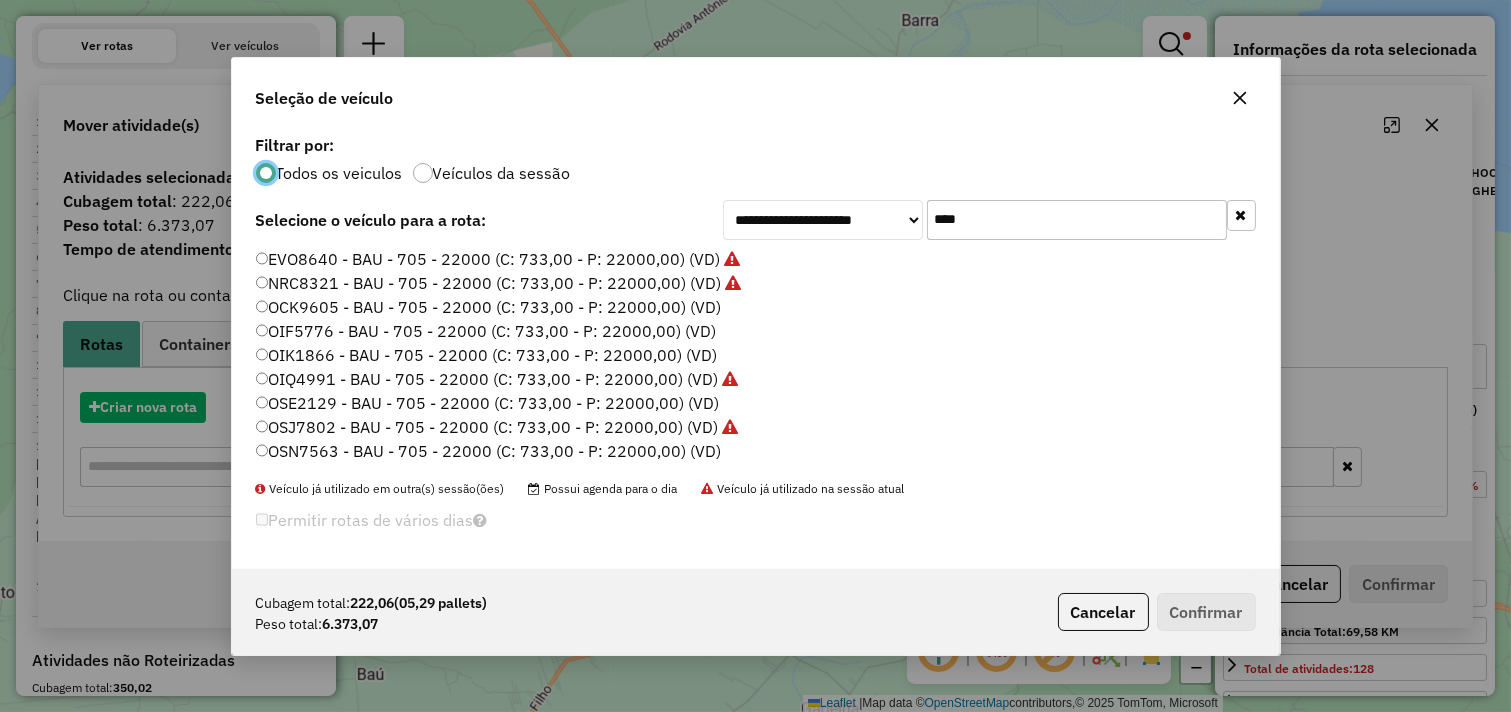 scroll, scrollTop: 11, scrollLeft: 5, axis: both 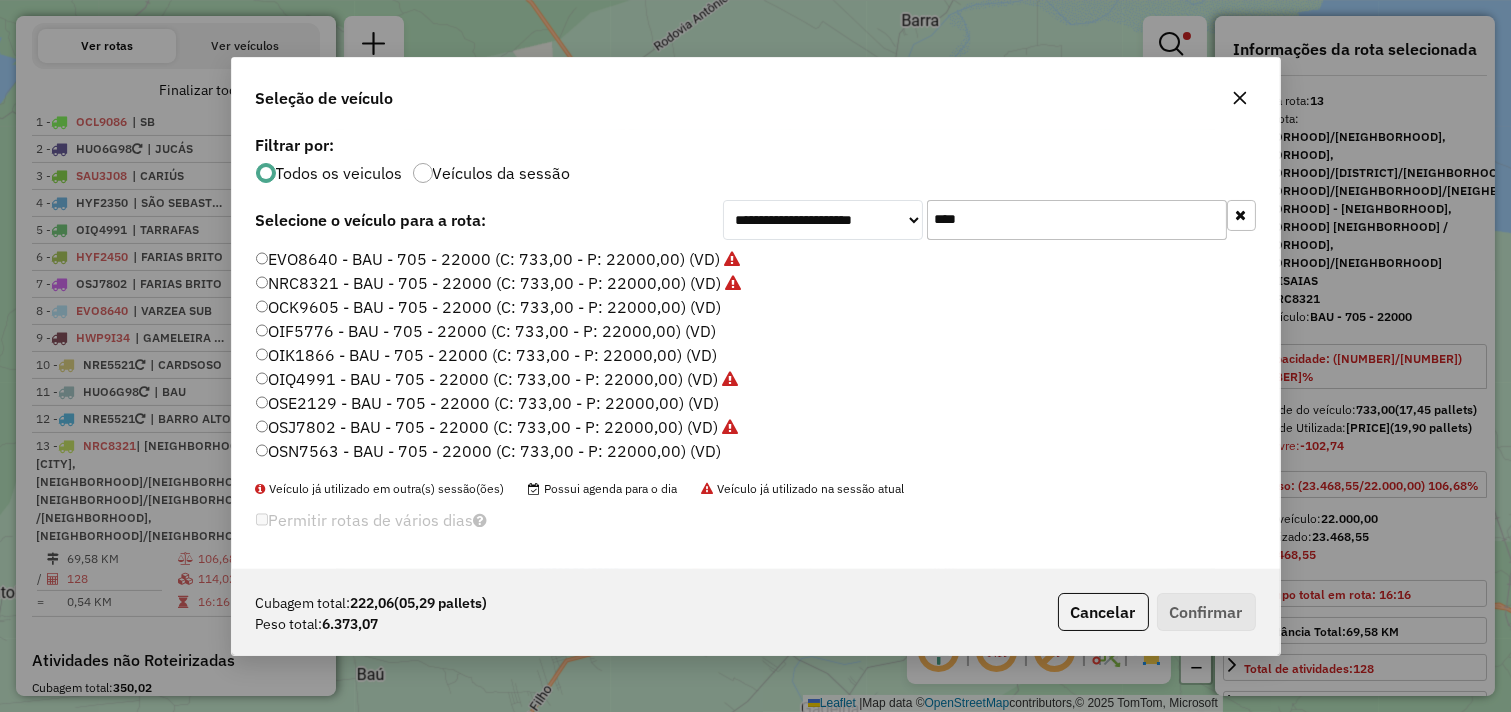 drag, startPoint x: 923, startPoint y: 231, endPoint x: 647, endPoint y: 238, distance: 276.08875 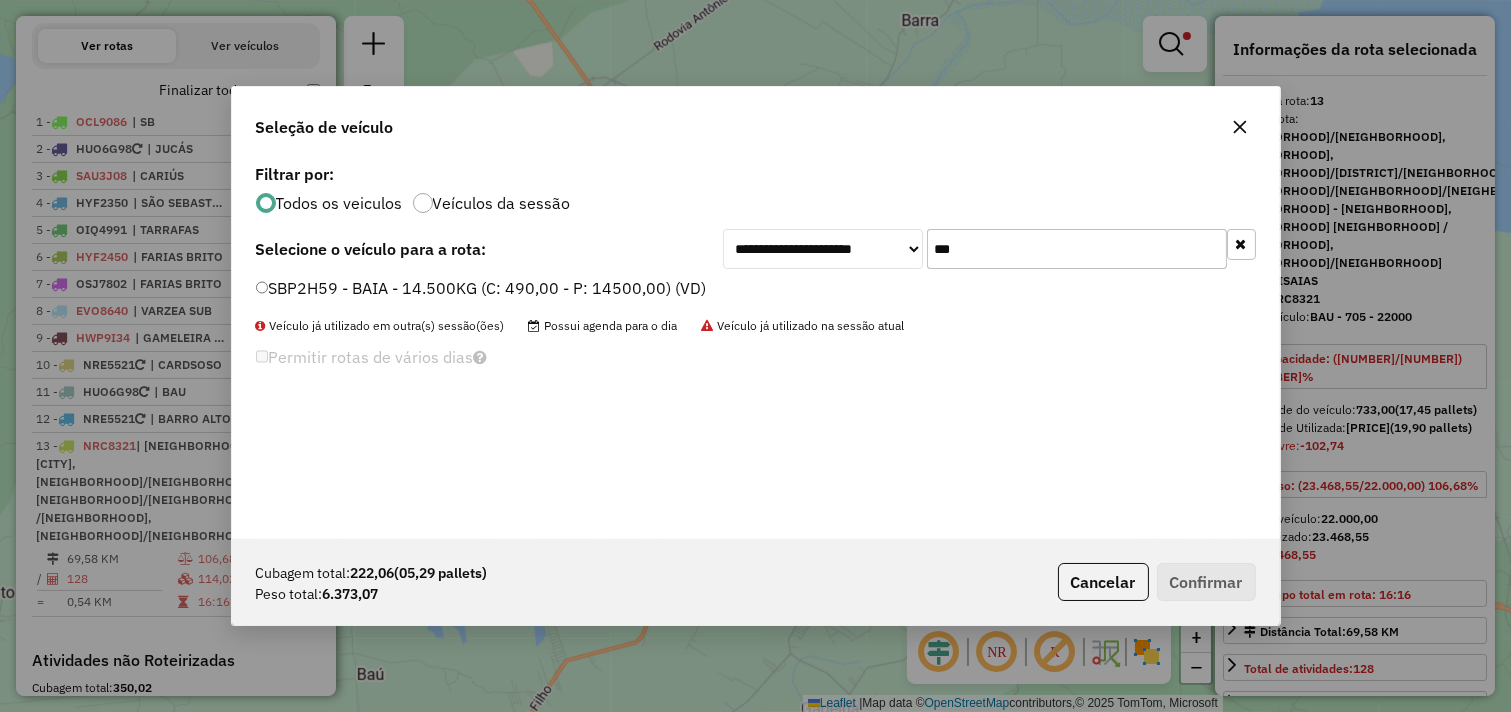 type on "***" 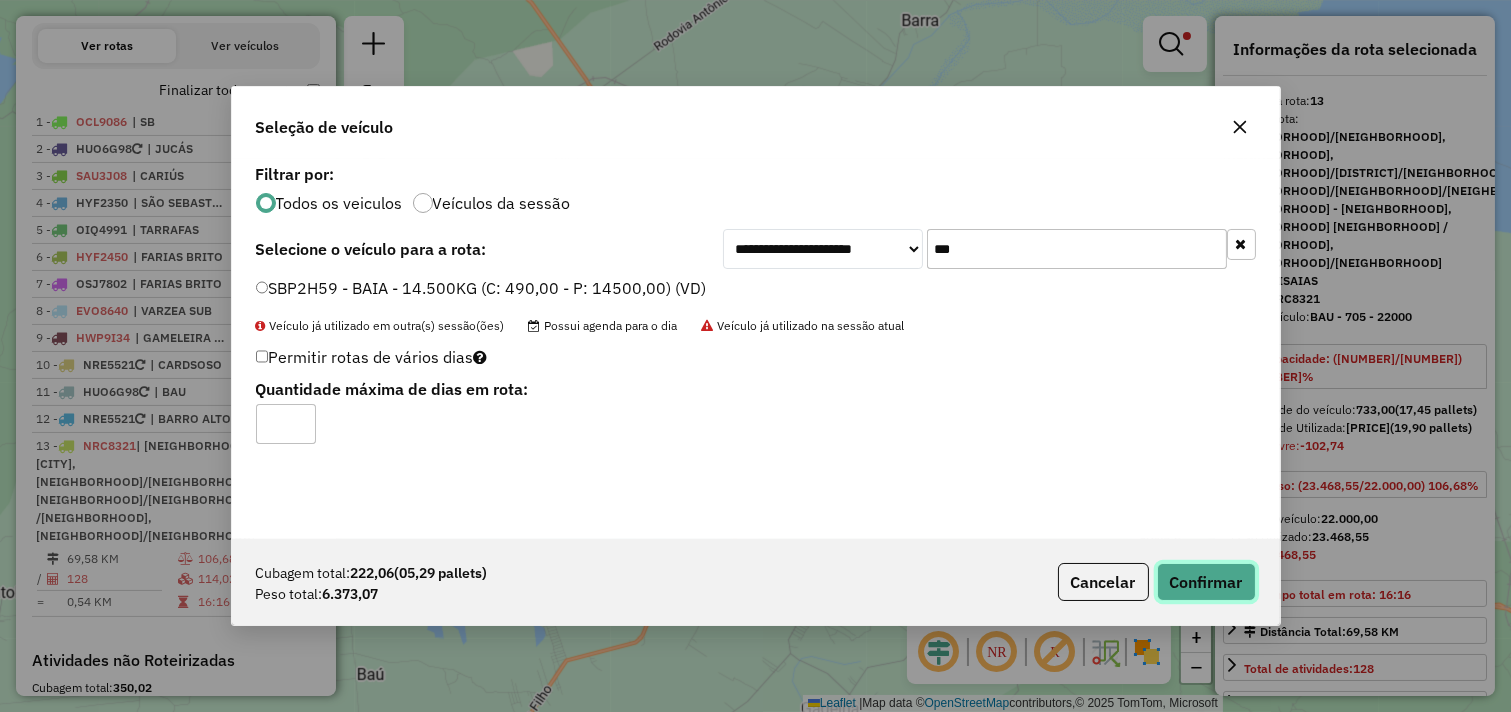 click on "Confirmar" 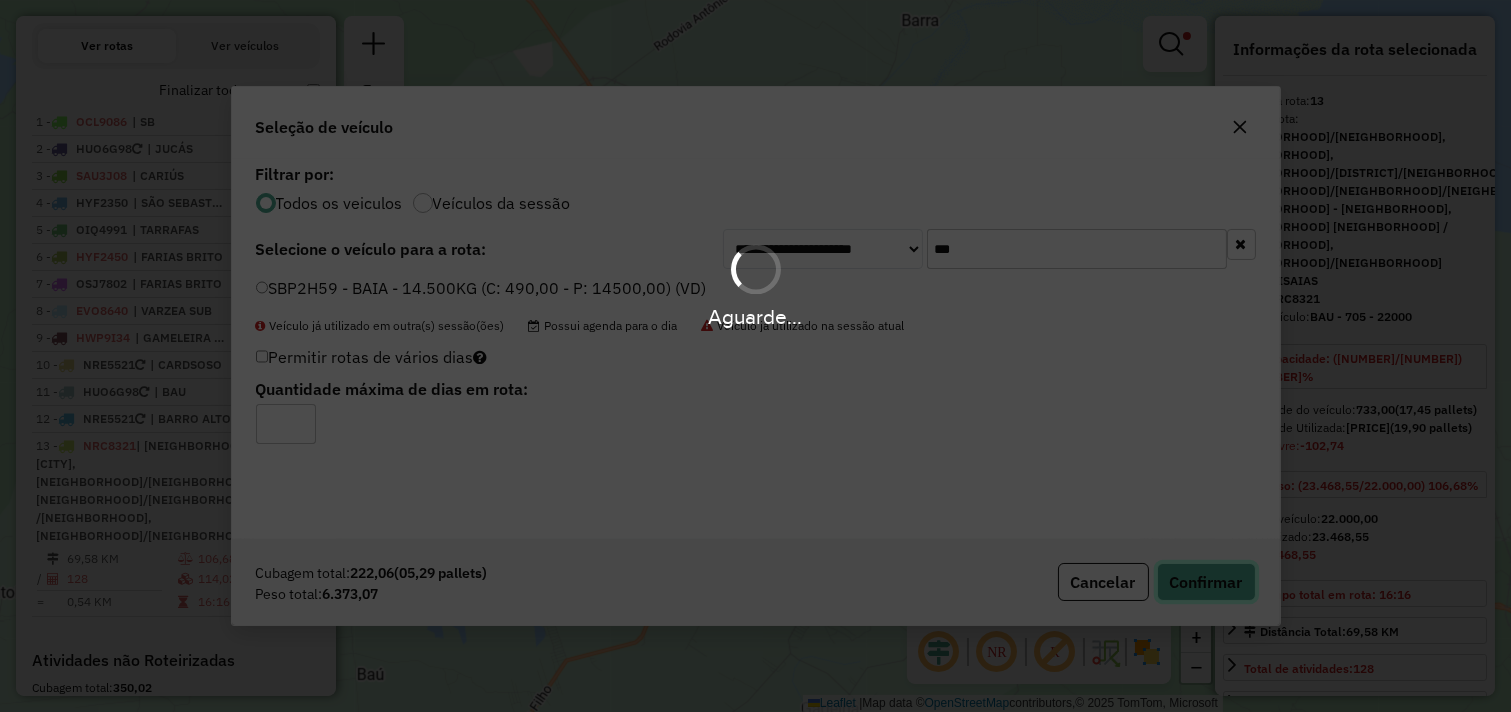 type 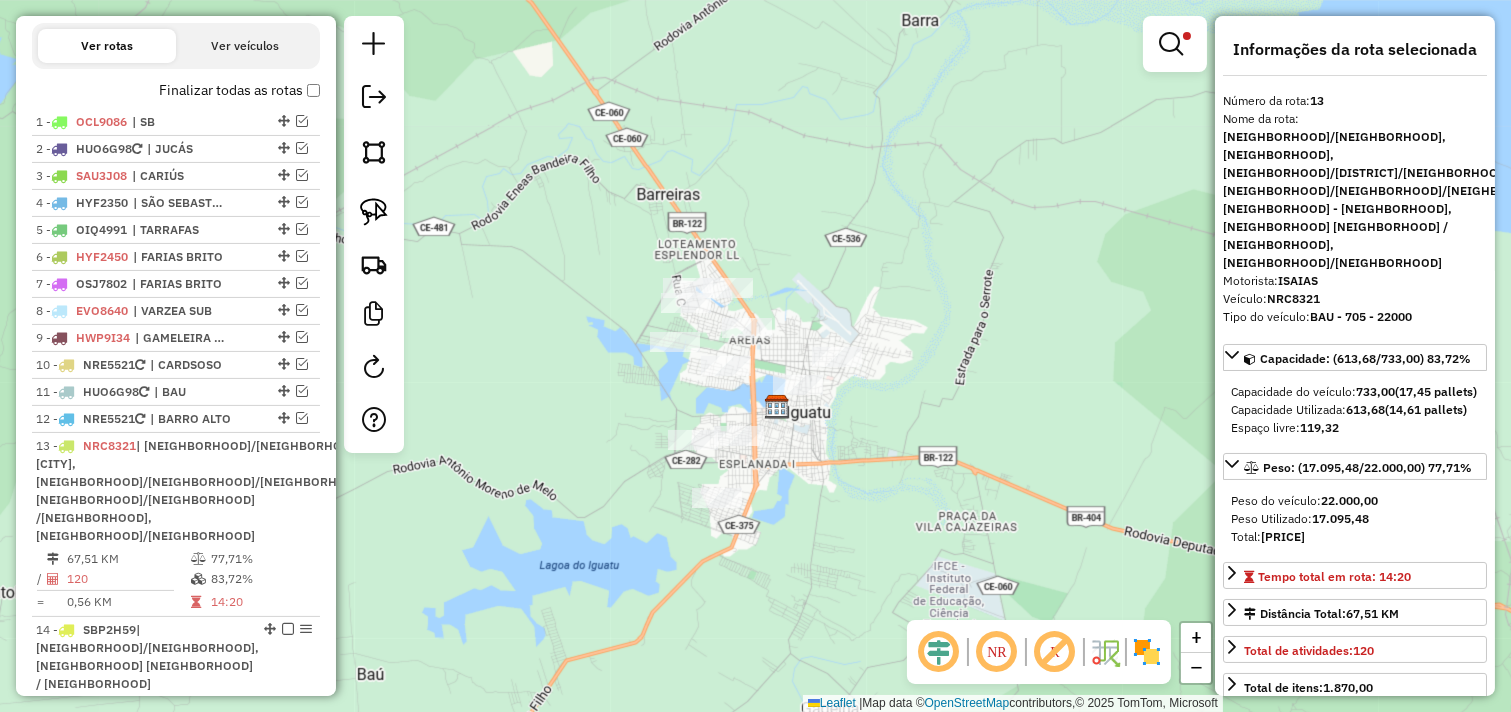 drag, startPoint x: 1165, startPoint y: 55, endPoint x: 1180, endPoint y: 38, distance: 22.671568 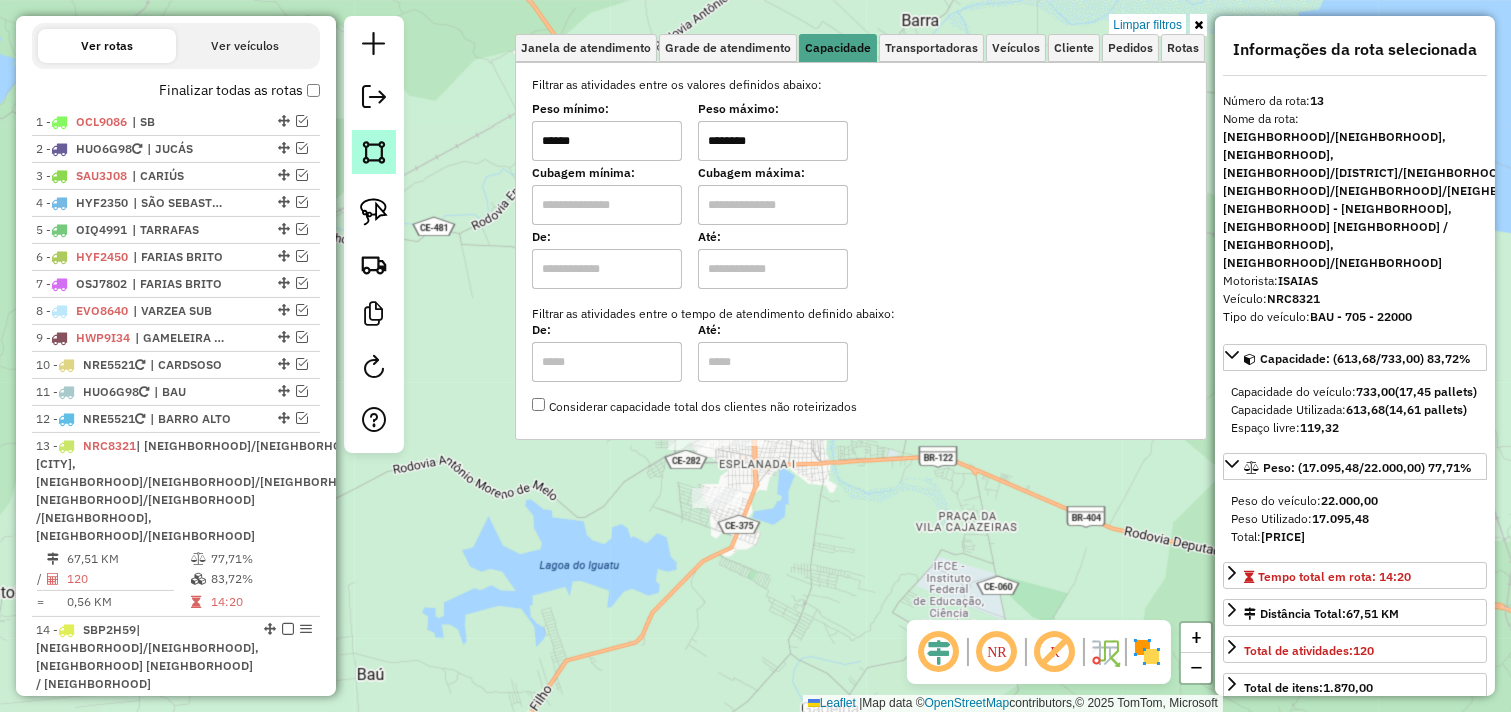 drag, startPoint x: 593, startPoint y: 151, endPoint x: 356, endPoint y: 151, distance: 237 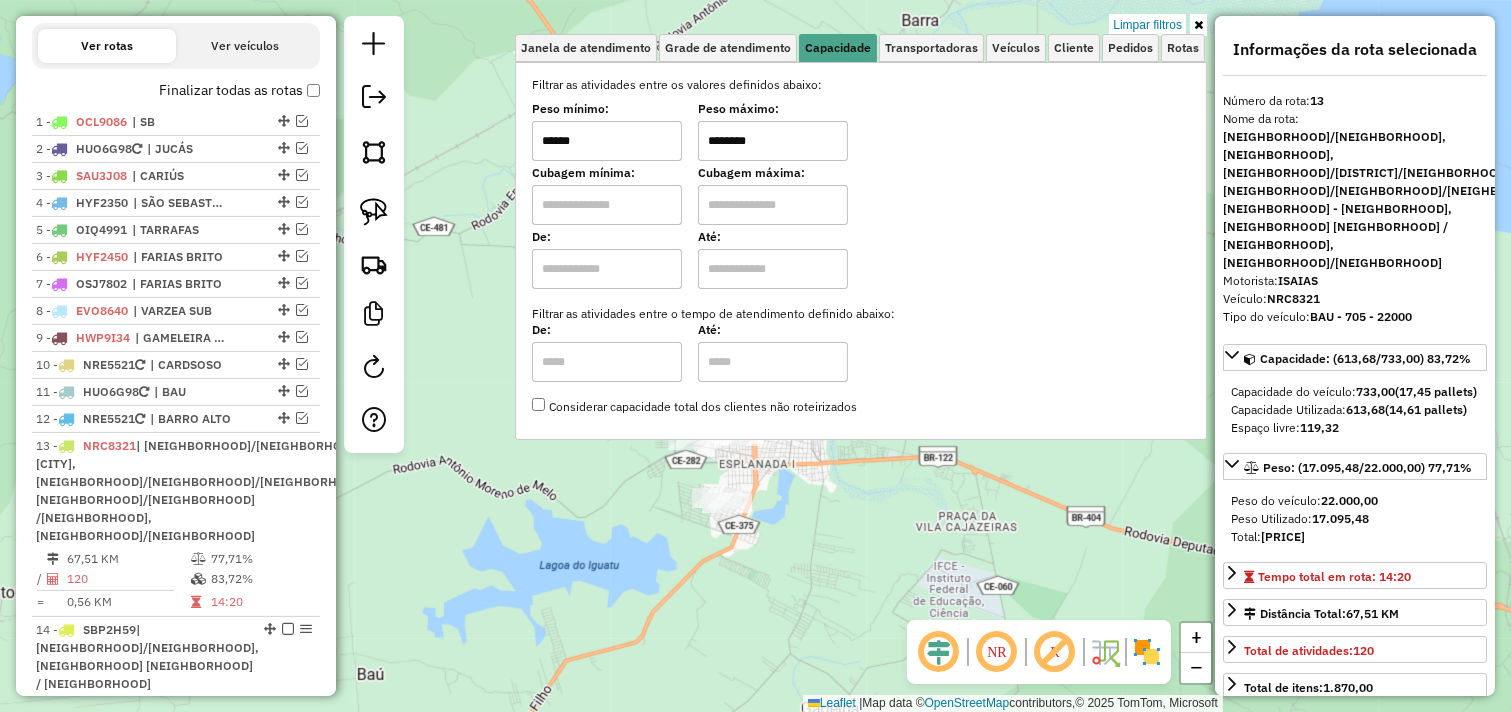 type on "******" 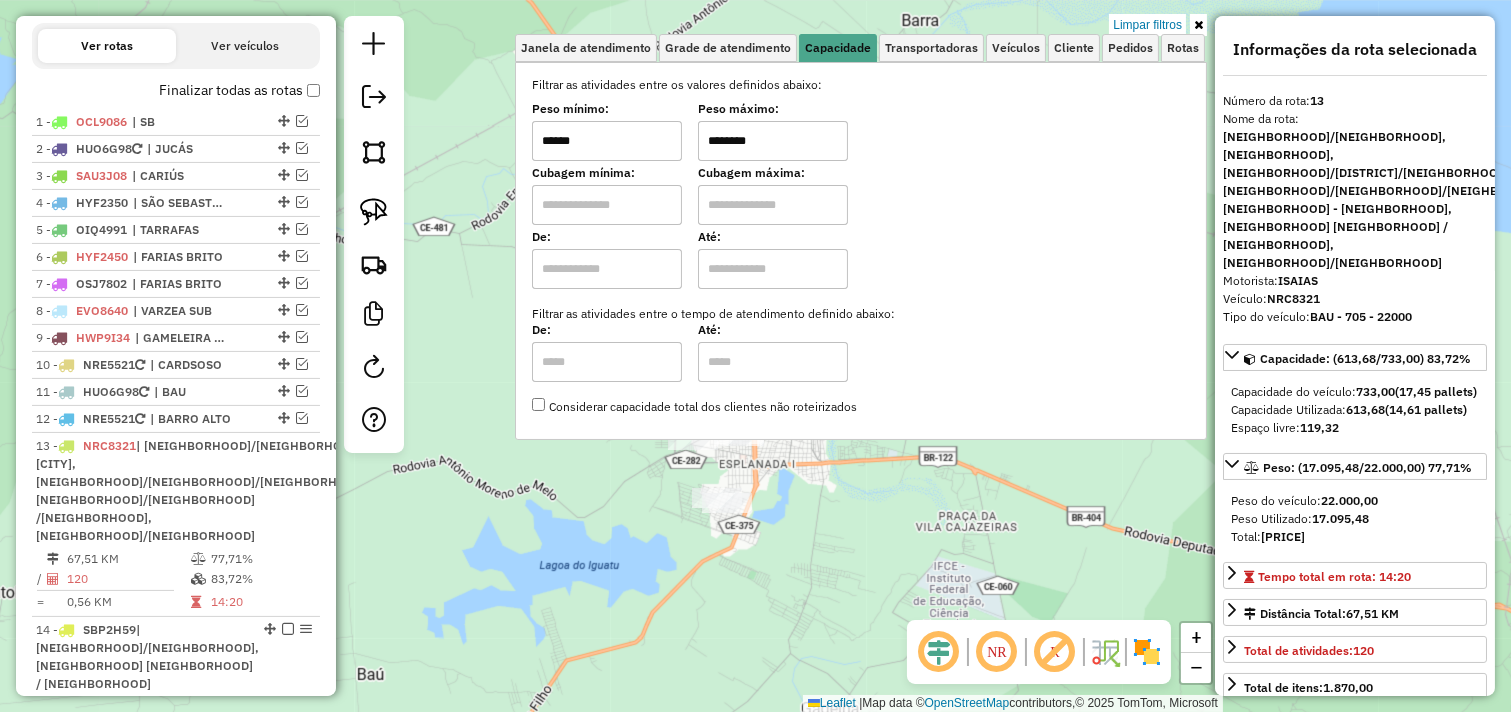 click at bounding box center (1198, 25) 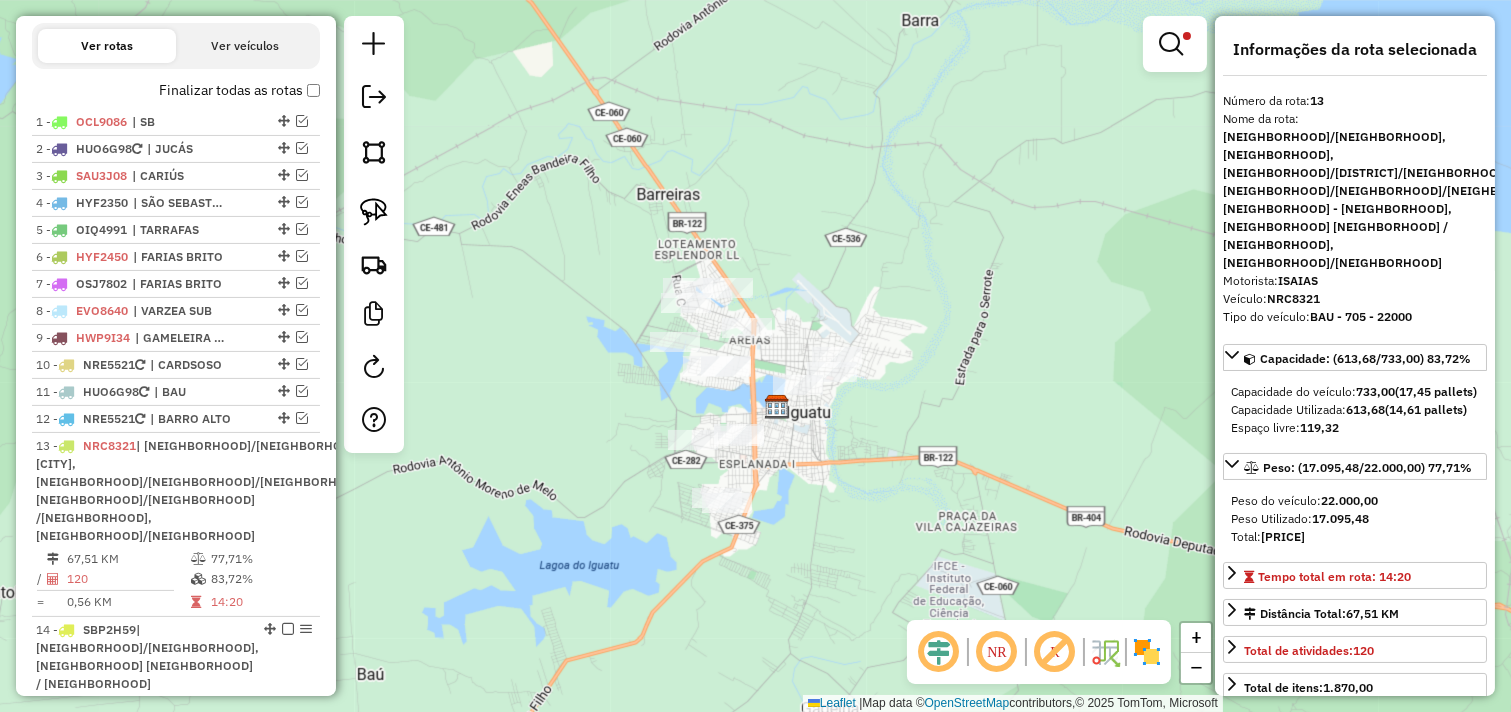 click on "Limpar filtros Janela de atendimento Grade de atendimento Capacidade Transportadoras Veículos Cliente Pedidos  Rotas Selecione os dias de semana para filtrar as janelas de atendimento  Seg   Ter   Qua   Qui   Sex   Sáb   Dom  Informe o período da janela de atendimento: De: Até:  Filtrar exatamente a janela do cliente  Considerar janela de atendimento padrão  Selecione os dias de semana para filtrar as grades de atendimento  Seg   Ter   Qua   Qui   Sex   Sáb   Dom   Considerar clientes sem dia de atendimento cadastrado  Clientes fora do dia de atendimento selecionado Filtrar as atividades entre os valores definidos abaixo:  Peso mínimo:  ******  Peso máximo:  ********  Cubagem mínima:   Cubagem máxima:   De:   Até:  Filtrar as atividades entre o tempo de atendimento definido abaixo:  De:   Até:   Considerar capacidade total dos clientes não roteirizados Transportadora: Selecione um ou mais itens Tipo de veículo: Selecione um ou mais itens Veículo: Selecione um ou mais itens Motorista: Nome: De:" 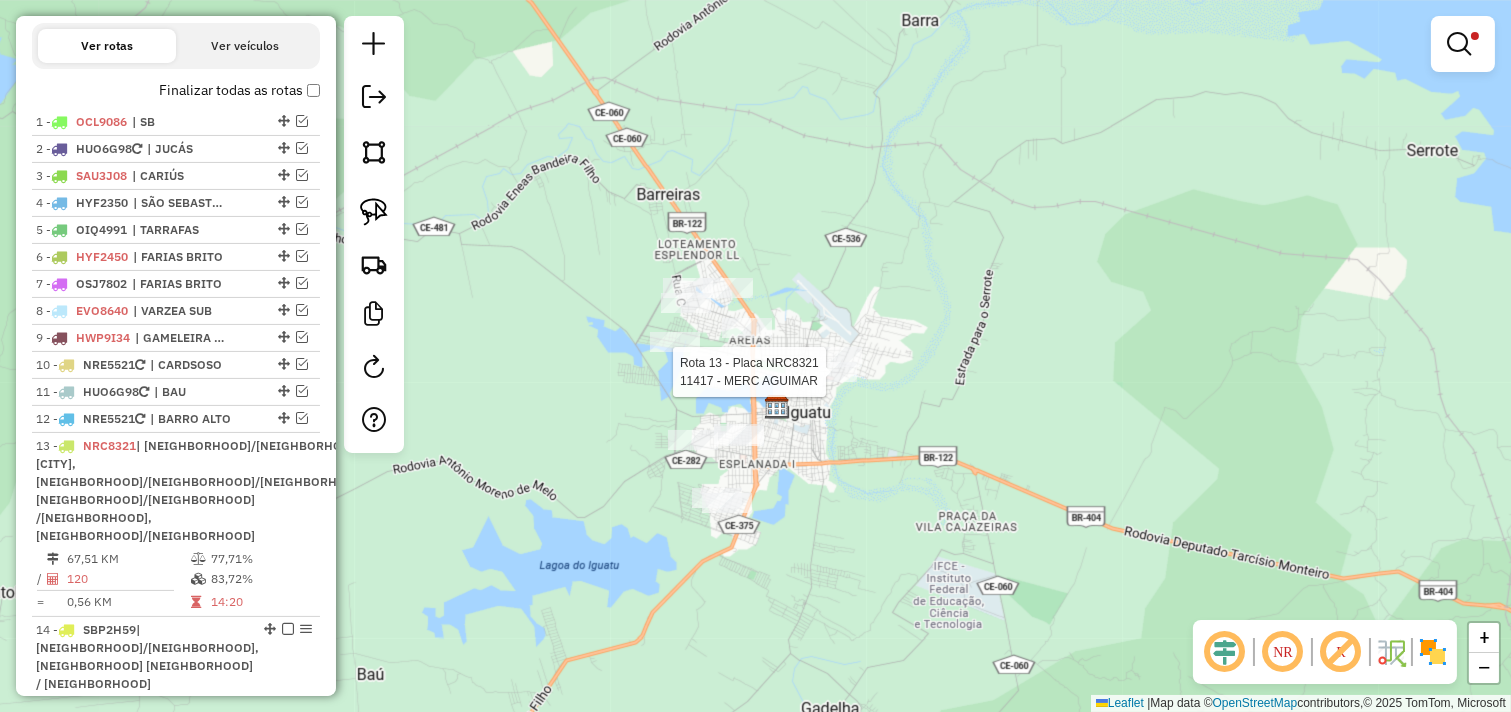 select on "*********" 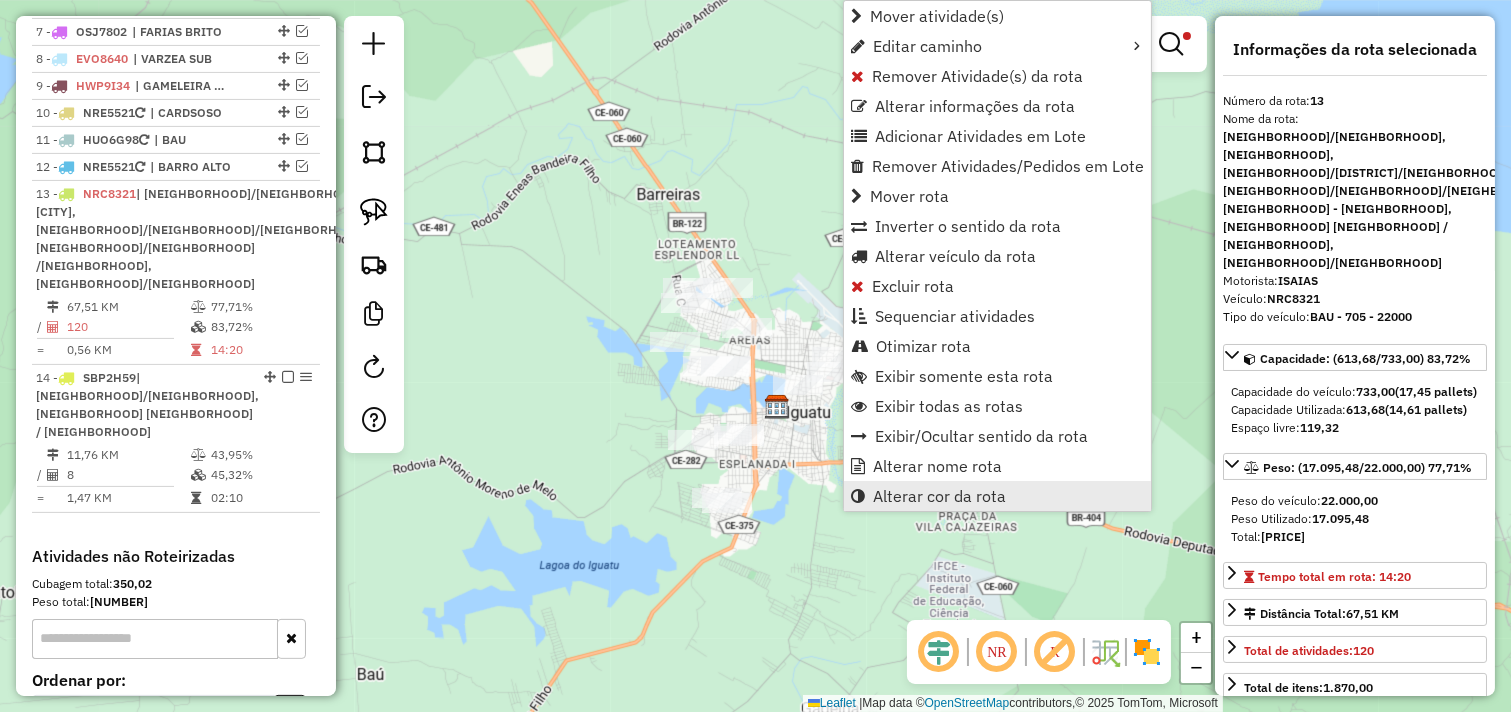 scroll, scrollTop: 1097, scrollLeft: 0, axis: vertical 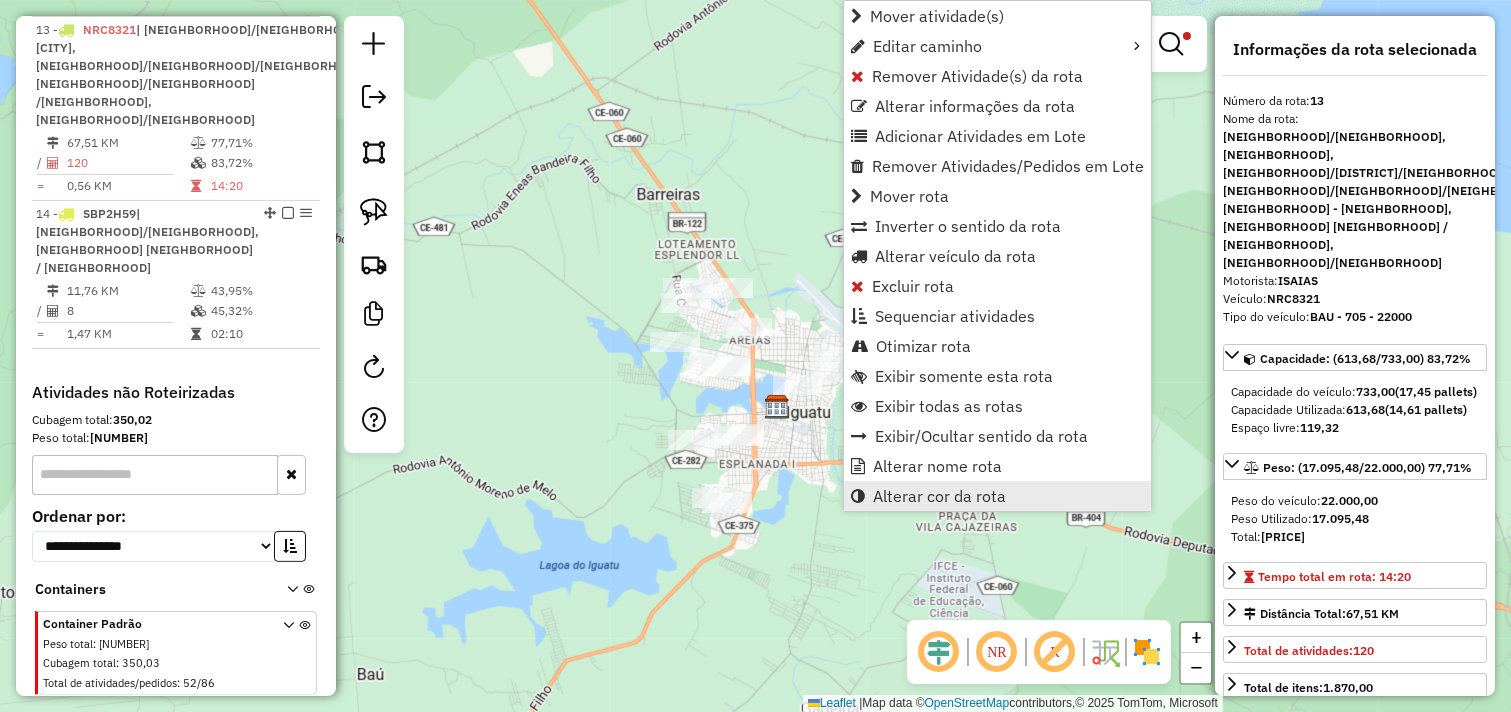click on "Alterar cor da rota" at bounding box center [939, 496] 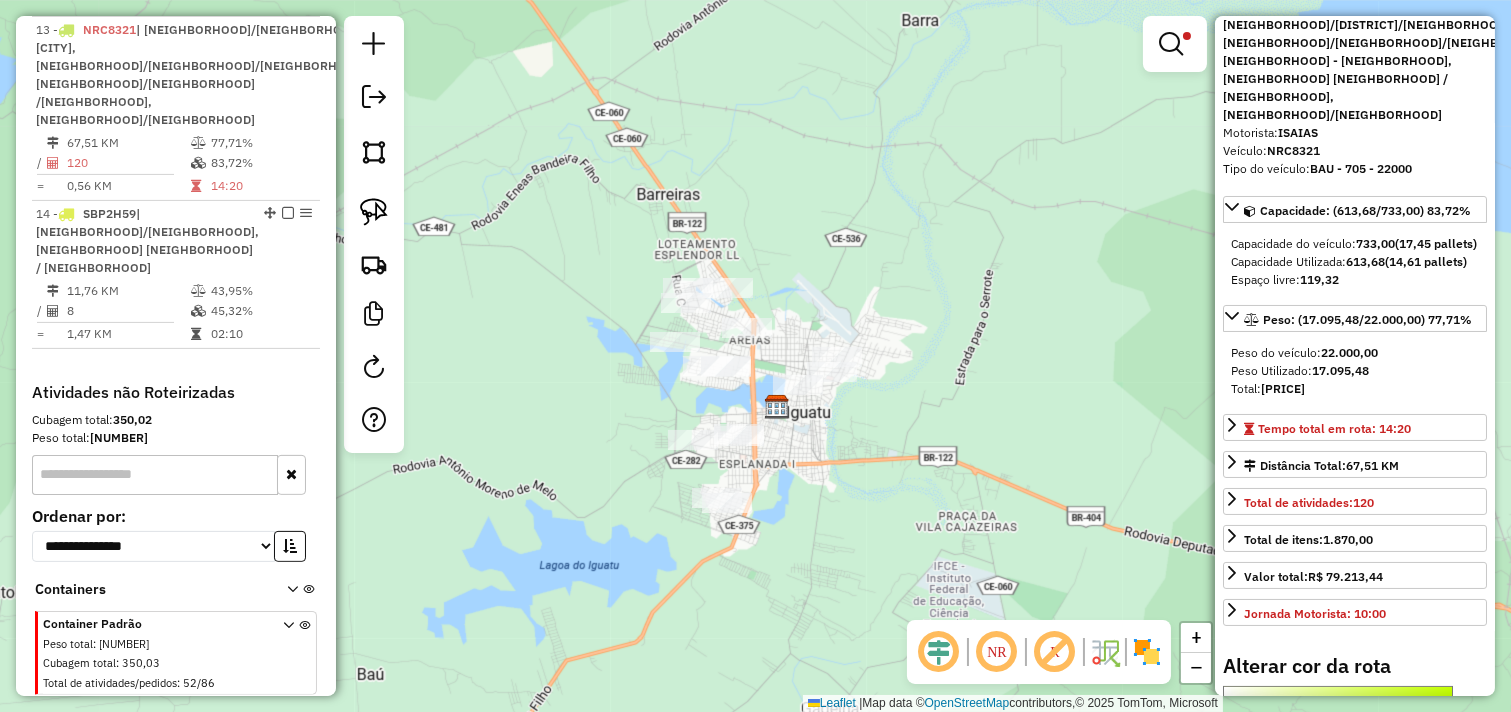 scroll, scrollTop: 444, scrollLeft: 0, axis: vertical 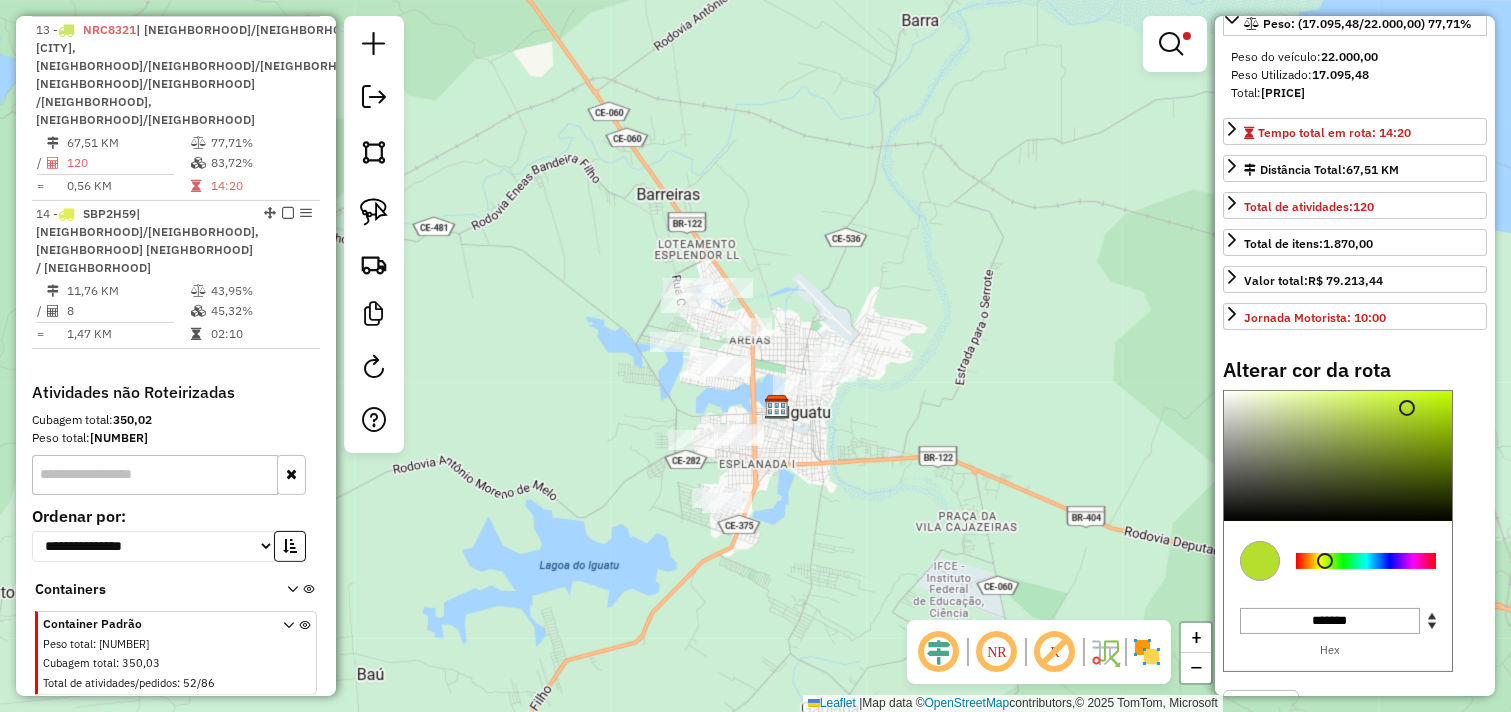type on "*******" 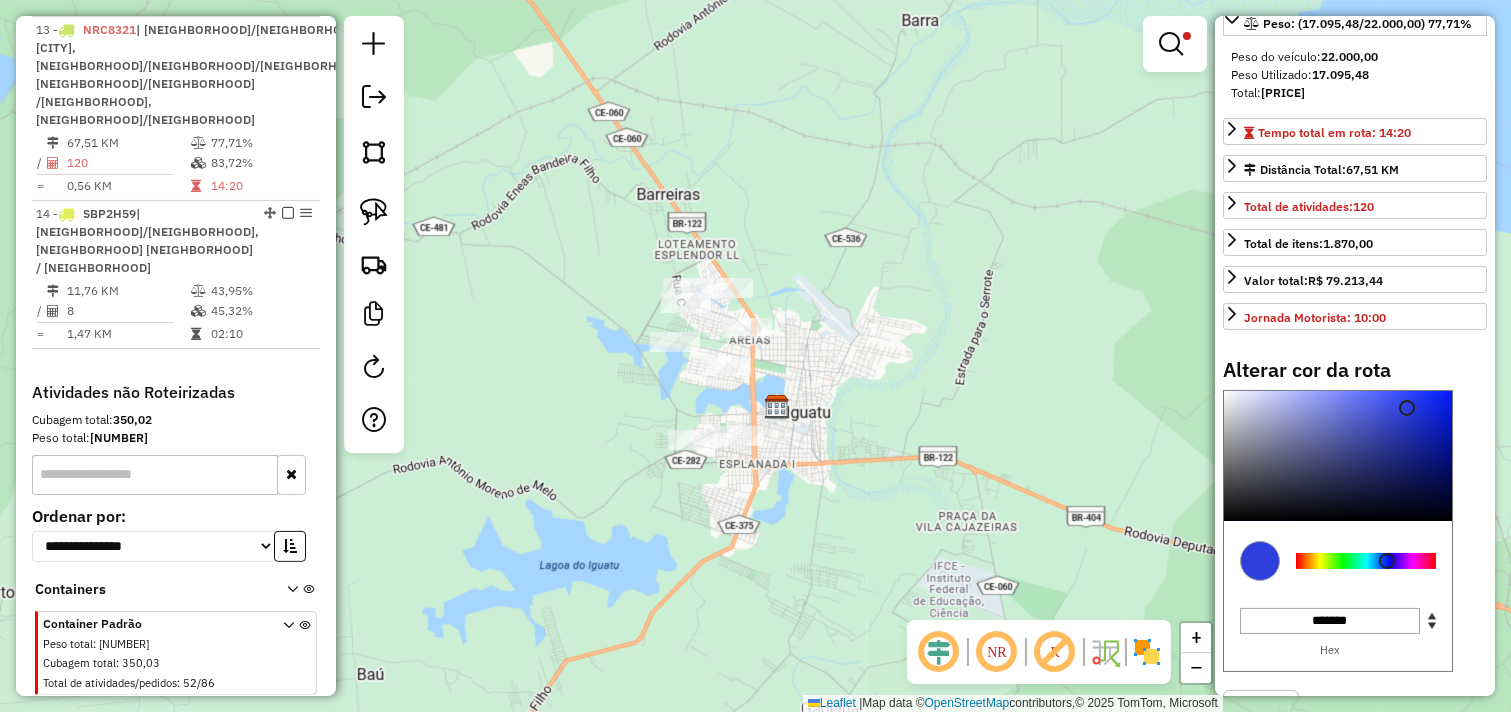 click on "Fechar" at bounding box center [1261, 709] 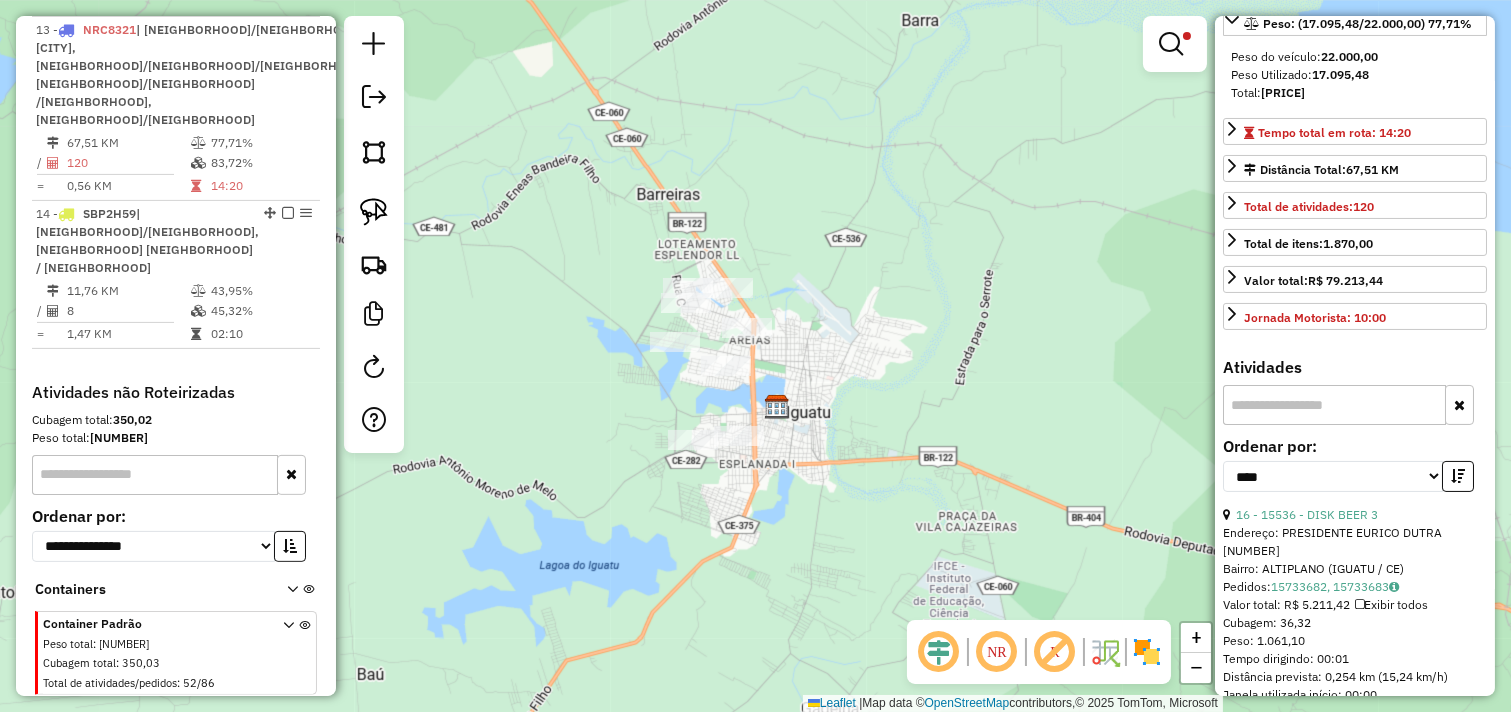 drag, startPoint x: 1055, startPoint y: 486, endPoint x: 986, endPoint y: 454, distance: 76.05919 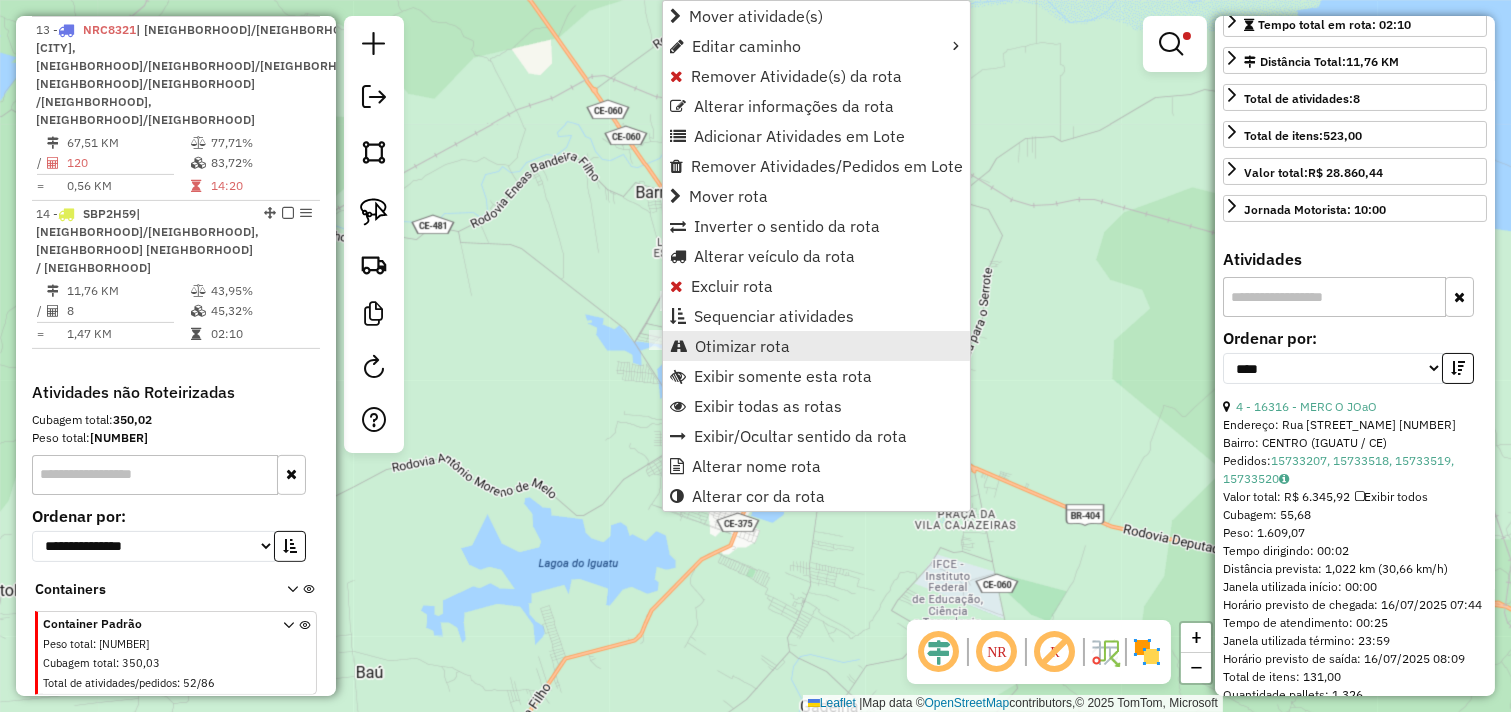 scroll, scrollTop: 390, scrollLeft: 0, axis: vertical 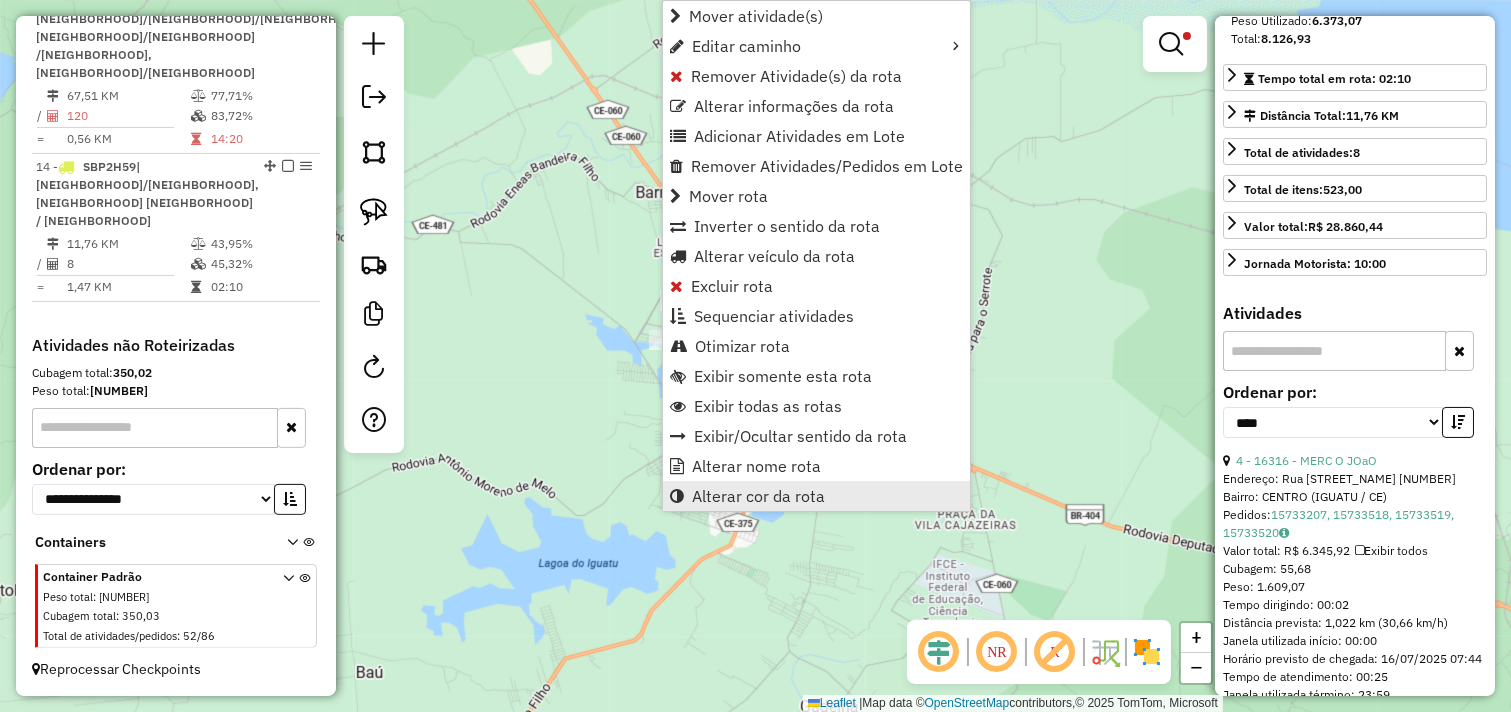 click on "Alterar cor da rota" at bounding box center [758, 496] 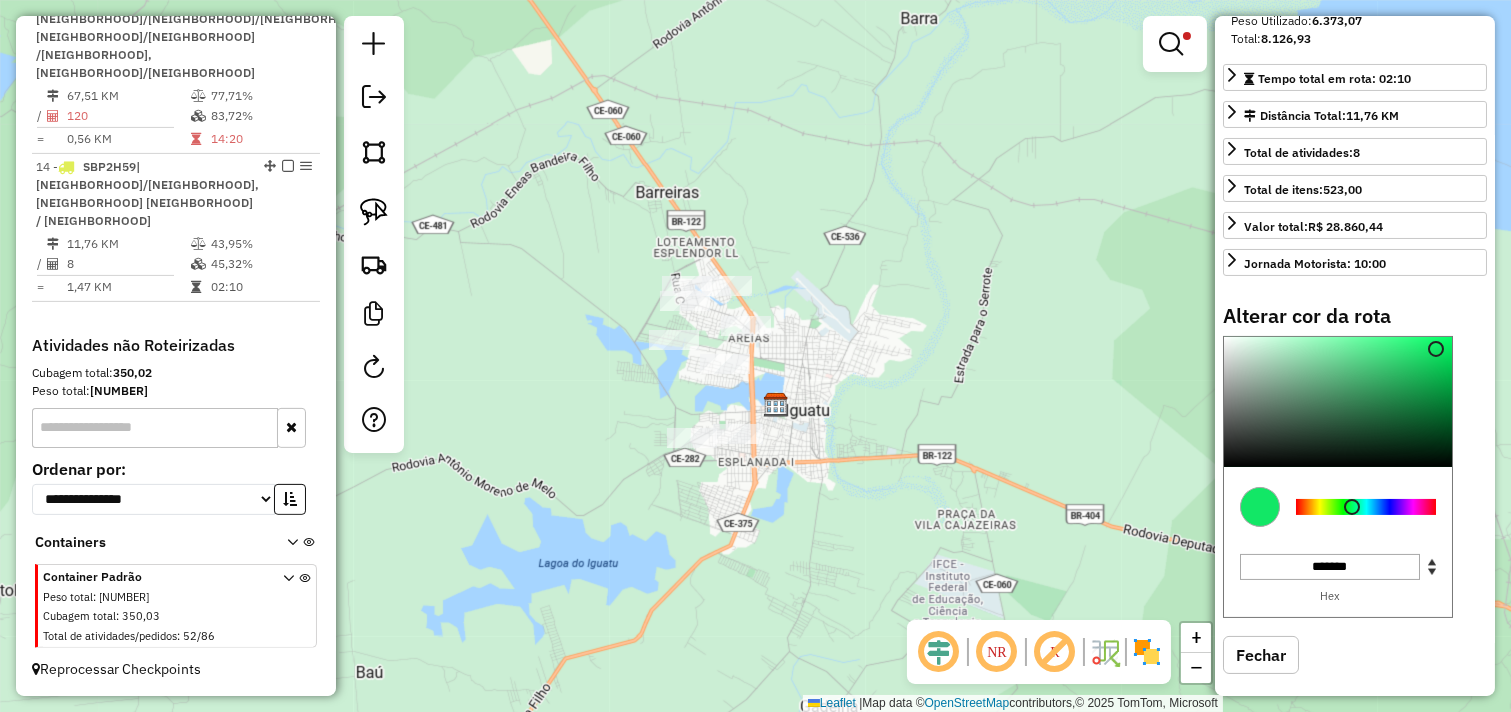 click at bounding box center [1366, 507] 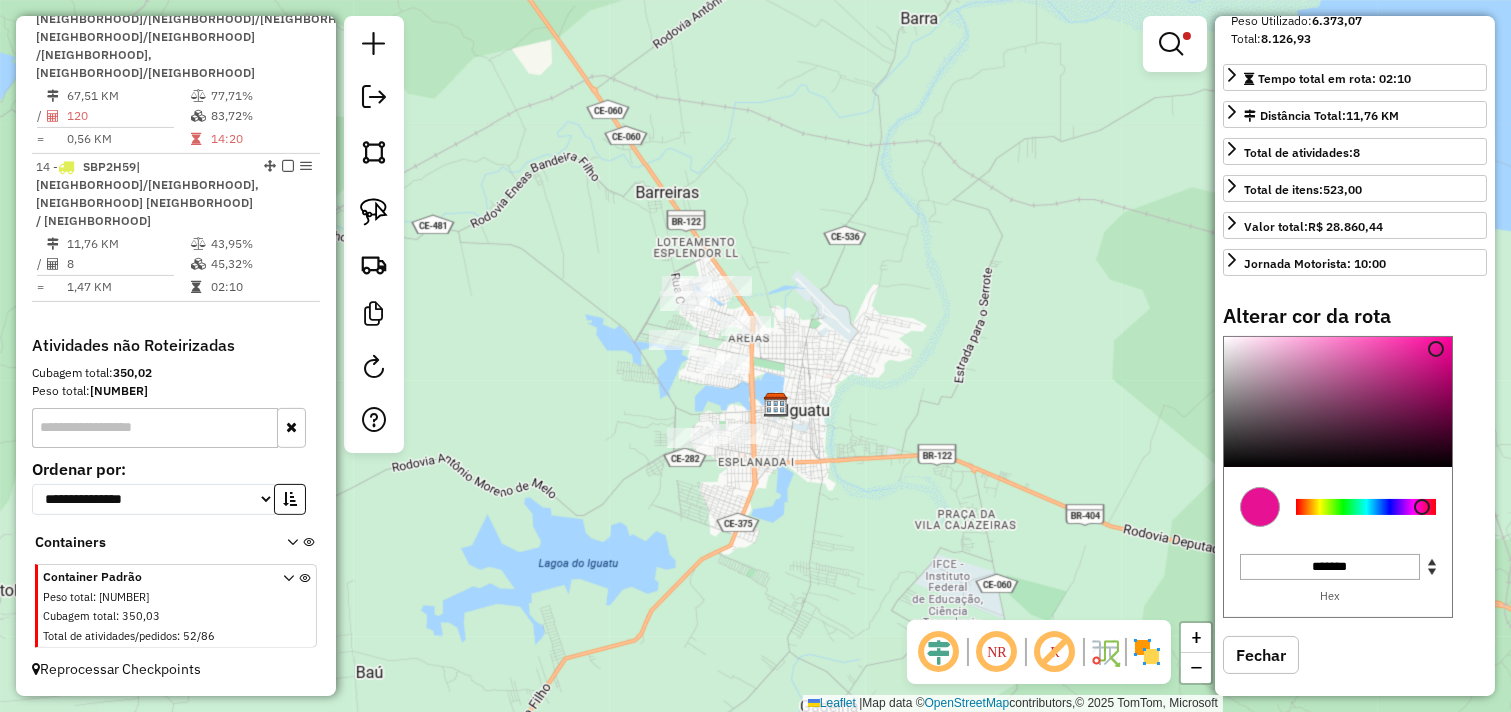 drag, startPoint x: 1376, startPoint y: 541, endPoint x: 1422, endPoint y: 541, distance: 46 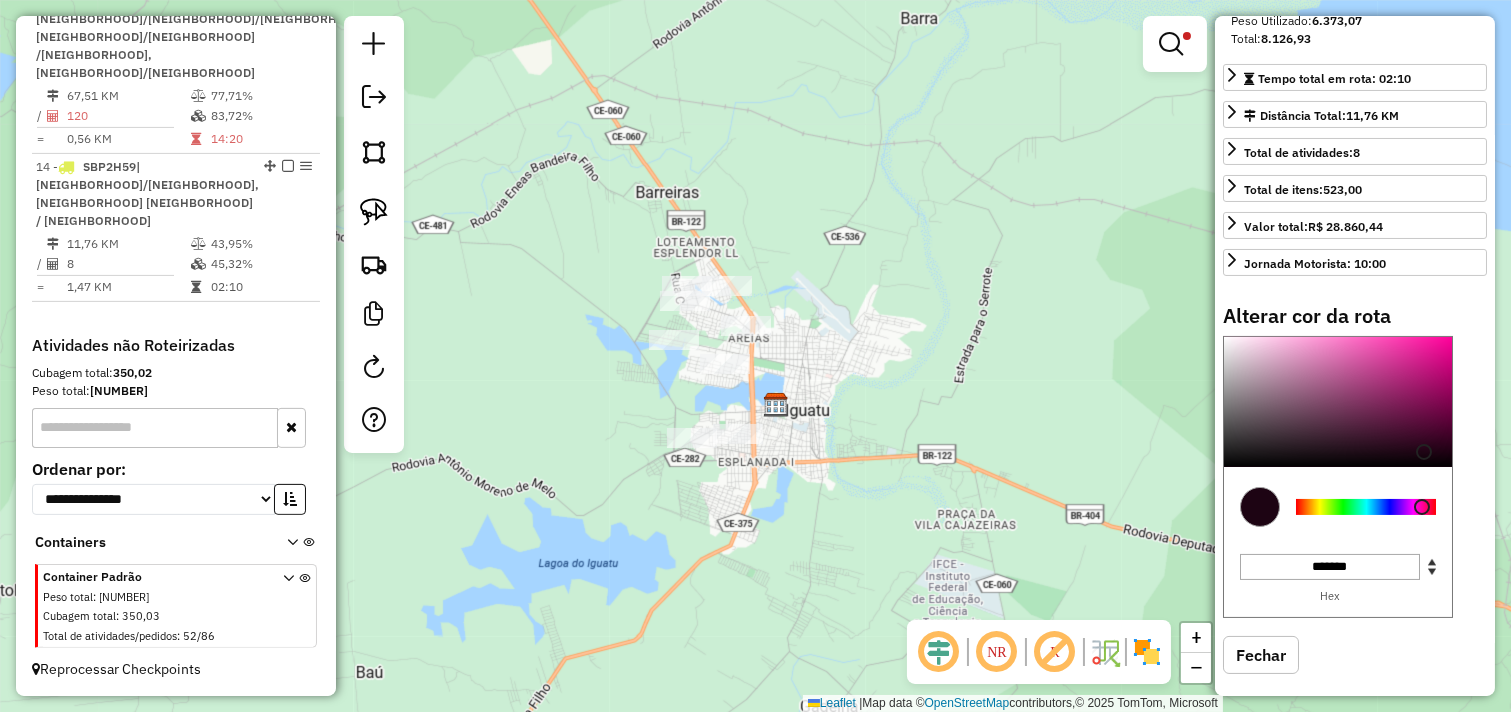 click at bounding box center [1338, 402] 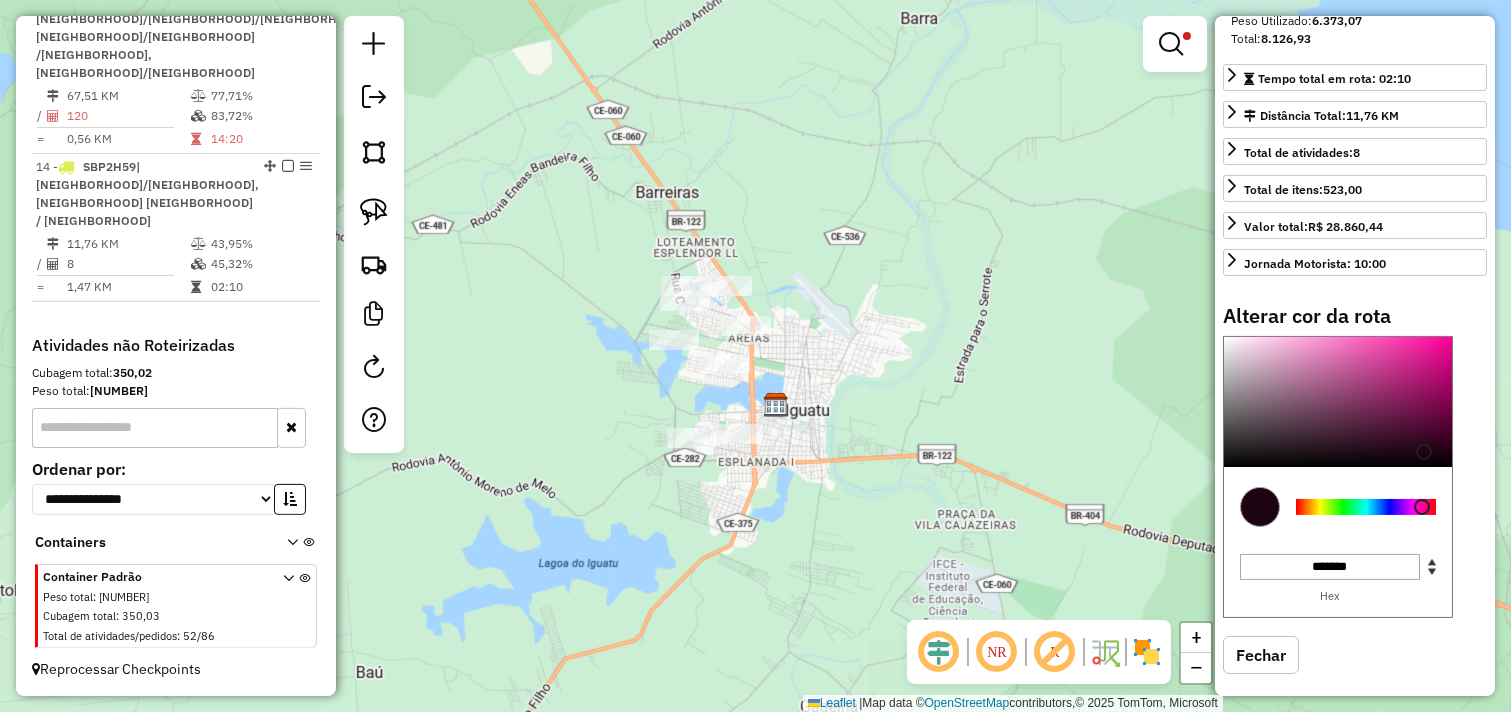 click on "Aguarde...  Pop-up bloqueado!  Seu navegador bloqueou automáticamente a abertura de uma nova janela.   Acesse as configurações e adicione o endereço do sistema a lista de permissão.   Fechar  Informações da Sessão 965460 - 16/07/2025     Criação: 15/07/2025 17:06   Depósito:  Dibesa  Total de rotas:  14  Distância Total:  1.237,50 km  Tempo total:  102:43  Valor total:  R$ 513.664,84  - Total roteirizado:  R$ 464.121,88  - Total não roteirizado:  R$ 49.542,96  Total de Atividades Roteirizadas:  330  Total de Pedidos Roteirizados:  508  Peso total roteirizado:  99.397,75  Cubagem total roteirizado:  3.488,19  Total de Atividades não Roteirizadas:  52  Total de Pedidos não Roteirizados:  86 Total de caixas por viagem:  3.488,19 /   14 =  249,16 Média de Atividades por viagem:  330 /   14 =  23,57 Ocupação média da frota:  77,65%   Rotas improdutivas:  5  Rotas vários dias:  2  Clientes Priorizados NR:  0 Rotas  Recargas: 5   Ver rotas   Ver veículos  Finalizar todas as rotas   1 -      /" at bounding box center (755, 356) 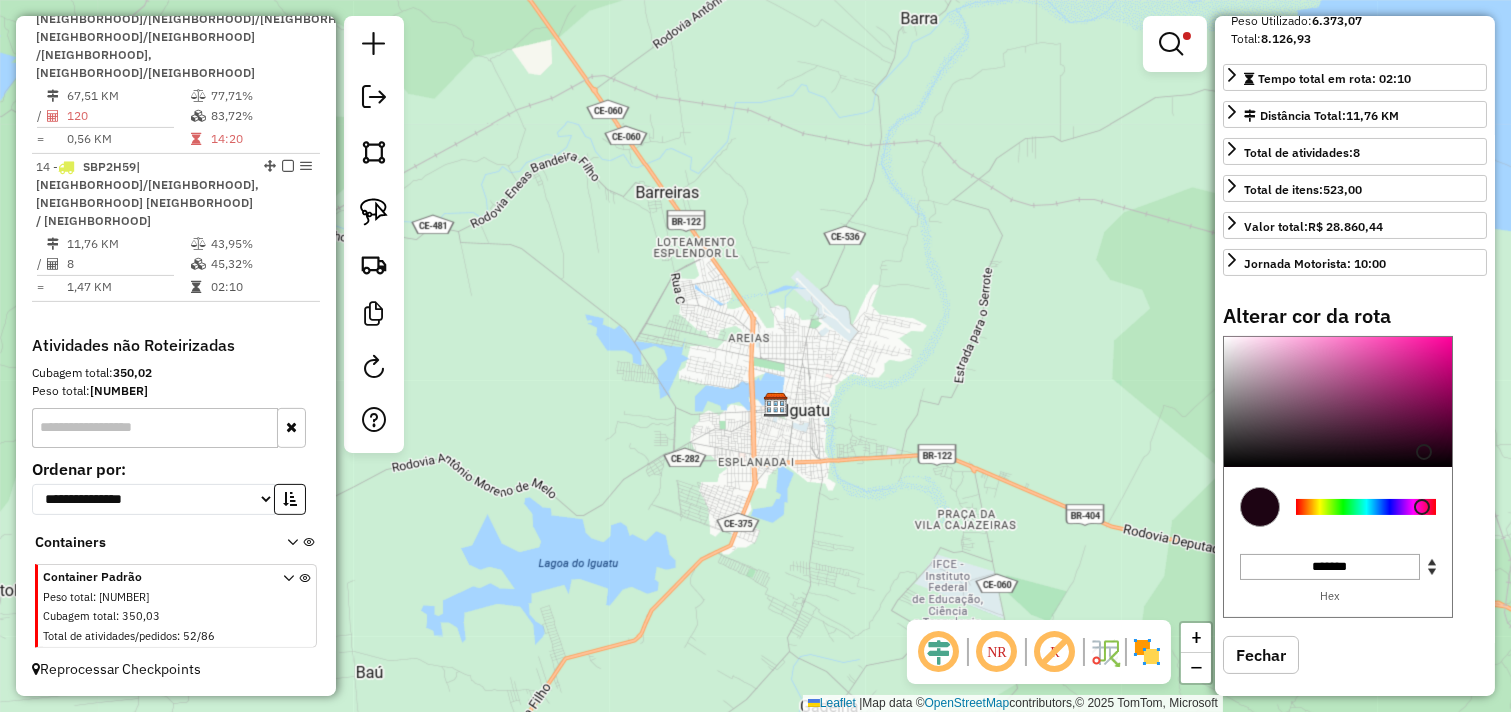 click on "Limpar filtros Janela de atendimento Grade de atendimento Capacidade Transportadoras Veículos Cliente Pedidos  Rotas Selecione os dias de semana para filtrar as janelas de atendimento  Seg   Ter   Qua   Qui   Sex   Sáb   Dom  Informe o período da janela de atendimento: De: Até:  Filtrar exatamente a janela do cliente  Considerar janela de atendimento padrão  Selecione os dias de semana para filtrar as grades de atendimento  Seg   Ter   Qua   Qui   Sex   Sáb   Dom   Considerar clientes sem dia de atendimento cadastrado  Clientes fora do dia de atendimento selecionado Filtrar as atividades entre os valores definidos abaixo:  Peso mínimo:  ******  Peso máximo:  ********  Cubagem mínima:   Cubagem máxima:   De:   Até:  Filtrar as atividades entre o tempo de atendimento definido abaixo:  De:   Até:   Considerar capacidade total dos clientes não roteirizados Transportadora: Selecione um ou mais itens Tipo de veículo: Selecione um ou mais itens Veículo: Selecione um ou mais itens Motorista: Nome: De:" 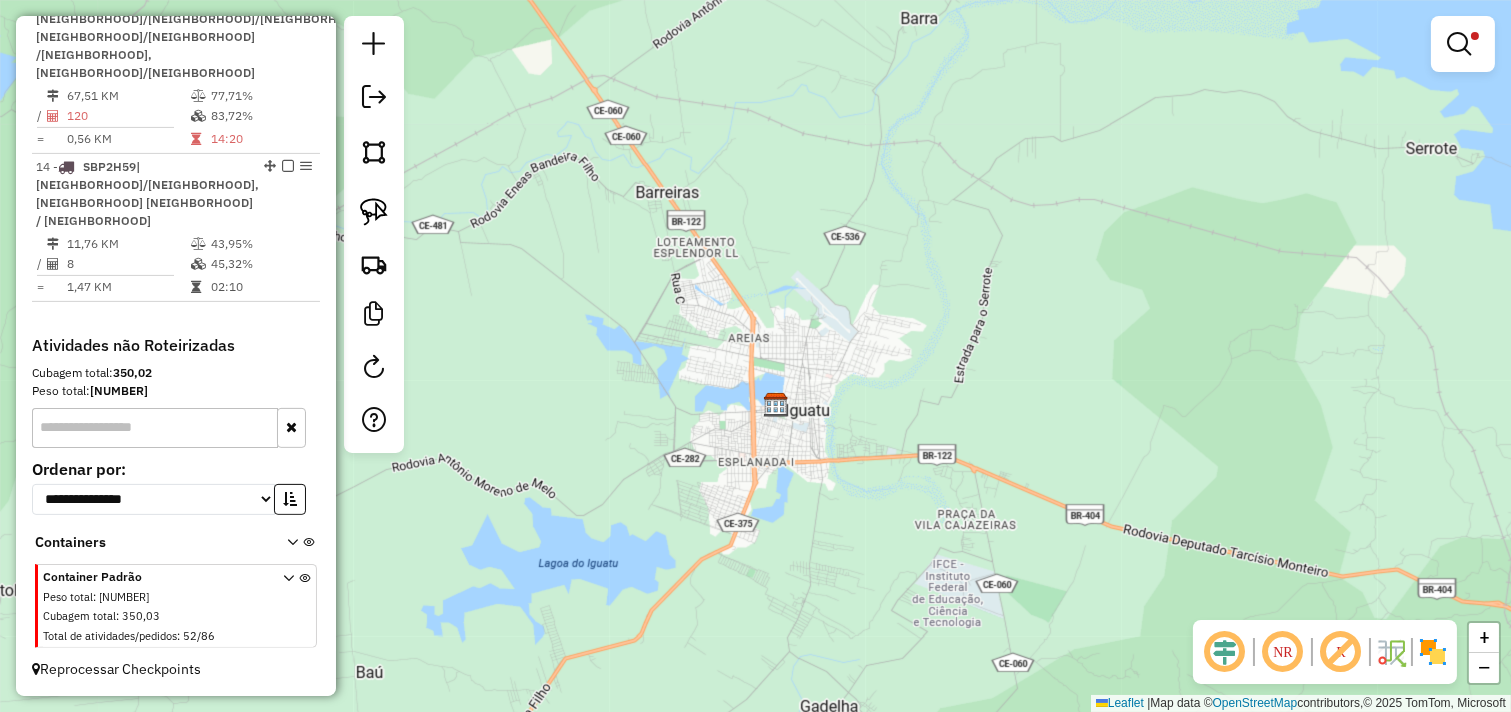 click on "Limpar filtros Janela de atendimento Grade de atendimento Capacidade Transportadoras Veículos Cliente Pedidos  Rotas Selecione os dias de semana para filtrar as janelas de atendimento  Seg   Ter   Qua   Qui   Sex   Sáb   Dom  Informe o período da janela de atendimento: De: Até:  Filtrar exatamente a janela do cliente  Considerar janela de atendimento padrão  Selecione os dias de semana para filtrar as grades de atendimento  Seg   Ter   Qua   Qui   Sex   Sáb   Dom   Considerar clientes sem dia de atendimento cadastrado  Clientes fora do dia de atendimento selecionado Filtrar as atividades entre os valores definidos abaixo:  Peso mínimo:  ******  Peso máximo:  ********  Cubagem mínima:   Cubagem máxima:   De:   Até:  Filtrar as atividades entre o tempo de atendimento definido abaixo:  De:   Até:   Considerar capacidade total dos clientes não roteirizados Transportadora: Selecione um ou mais itens Tipo de veículo: Selecione um ou mais itens Veículo: Selecione um ou mais itens Motorista: Nome: De:" 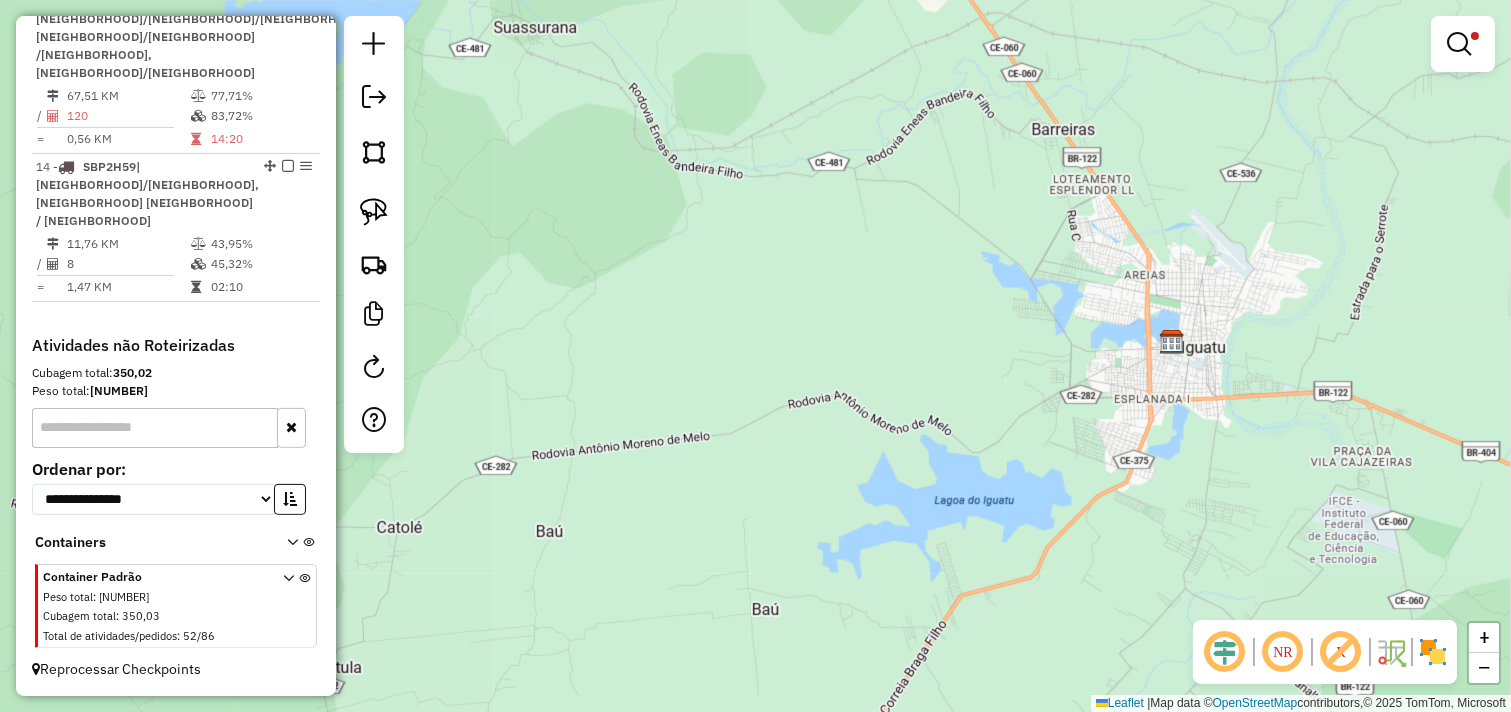 click at bounding box center (1463, 44) 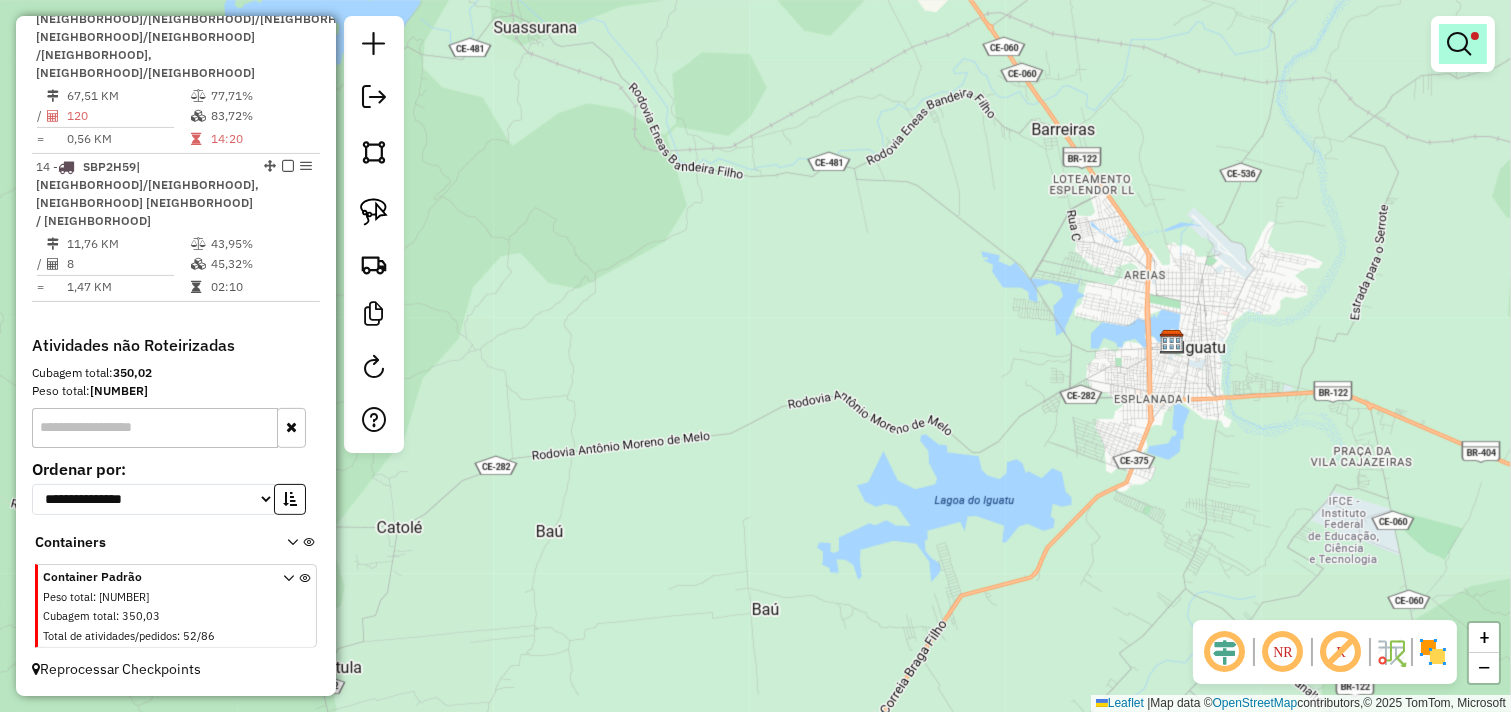 click at bounding box center (1459, 44) 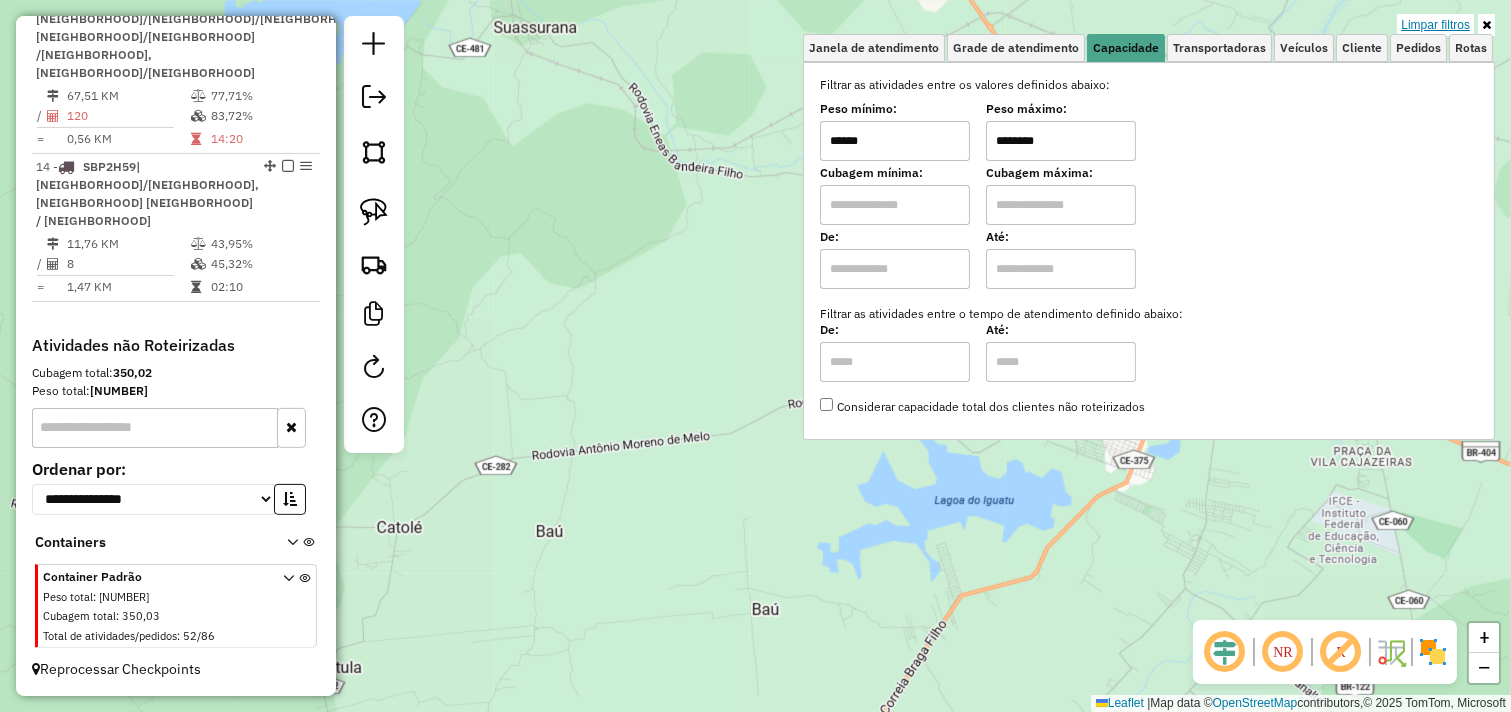 click on "Limpar filtros" at bounding box center [1435, 25] 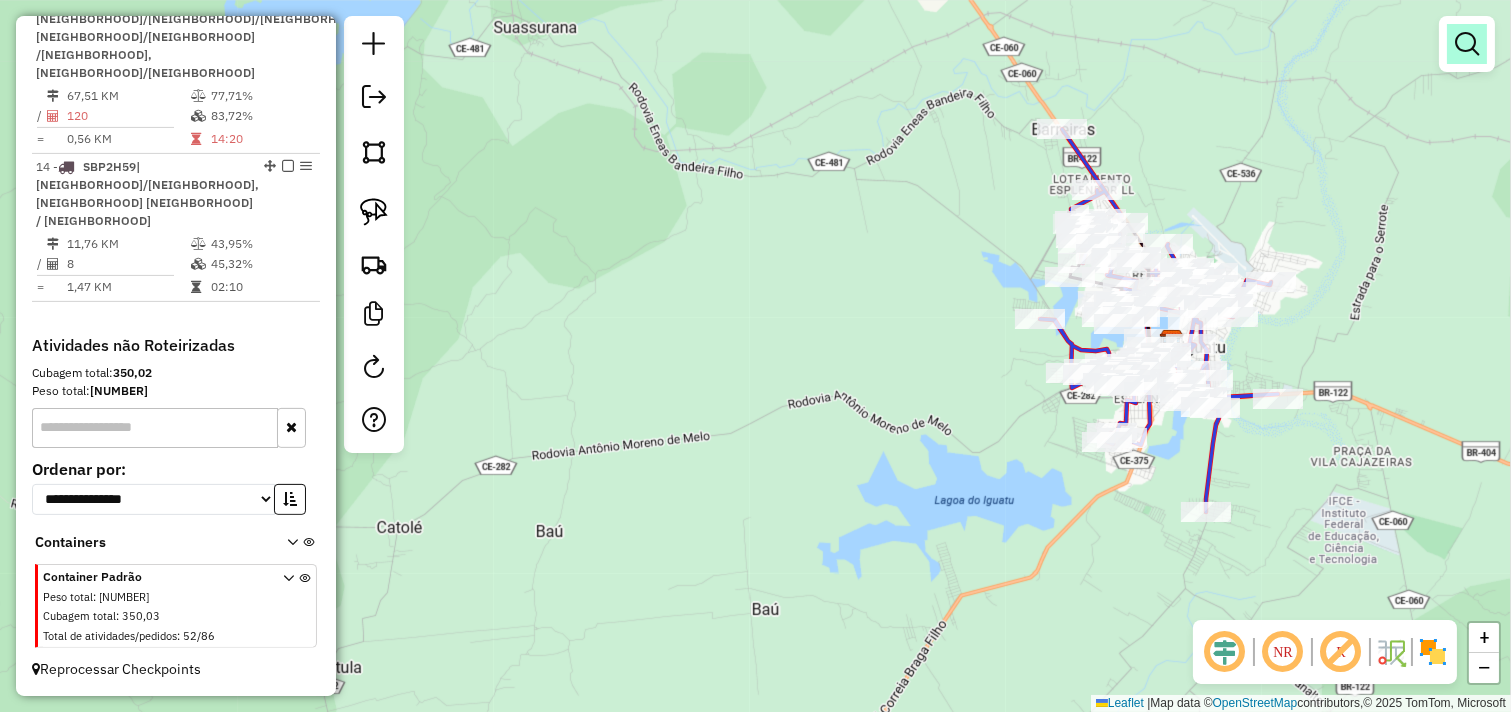 click at bounding box center [1467, 44] 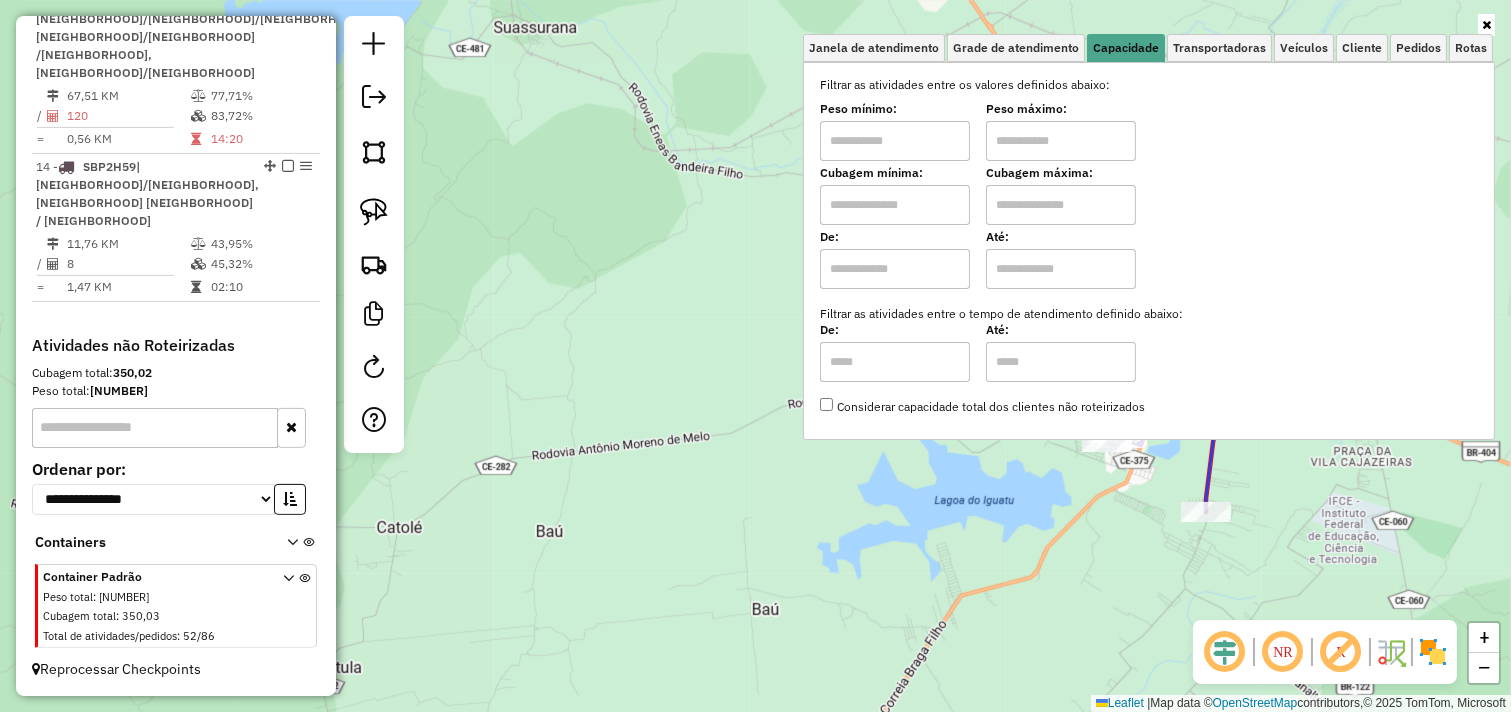 click at bounding box center (895, 141) 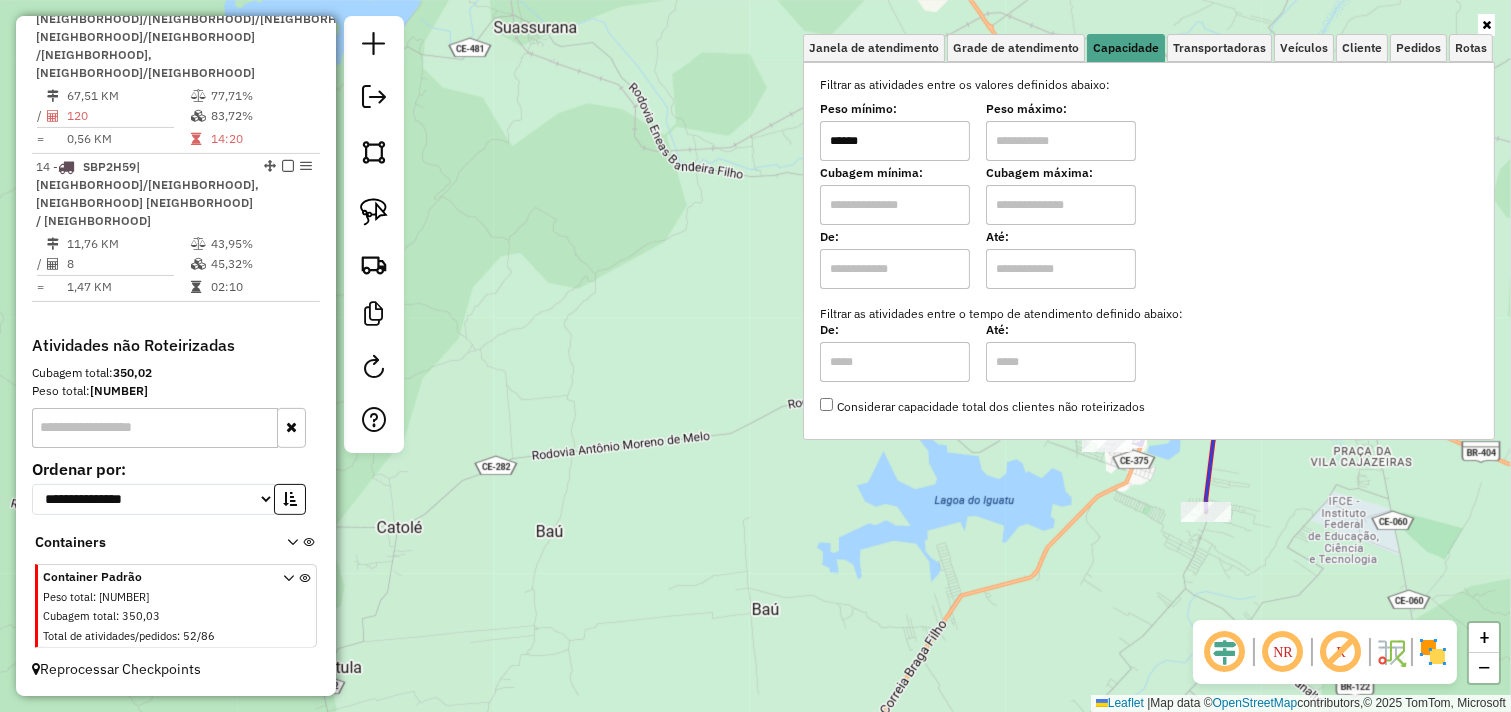 type on "******" 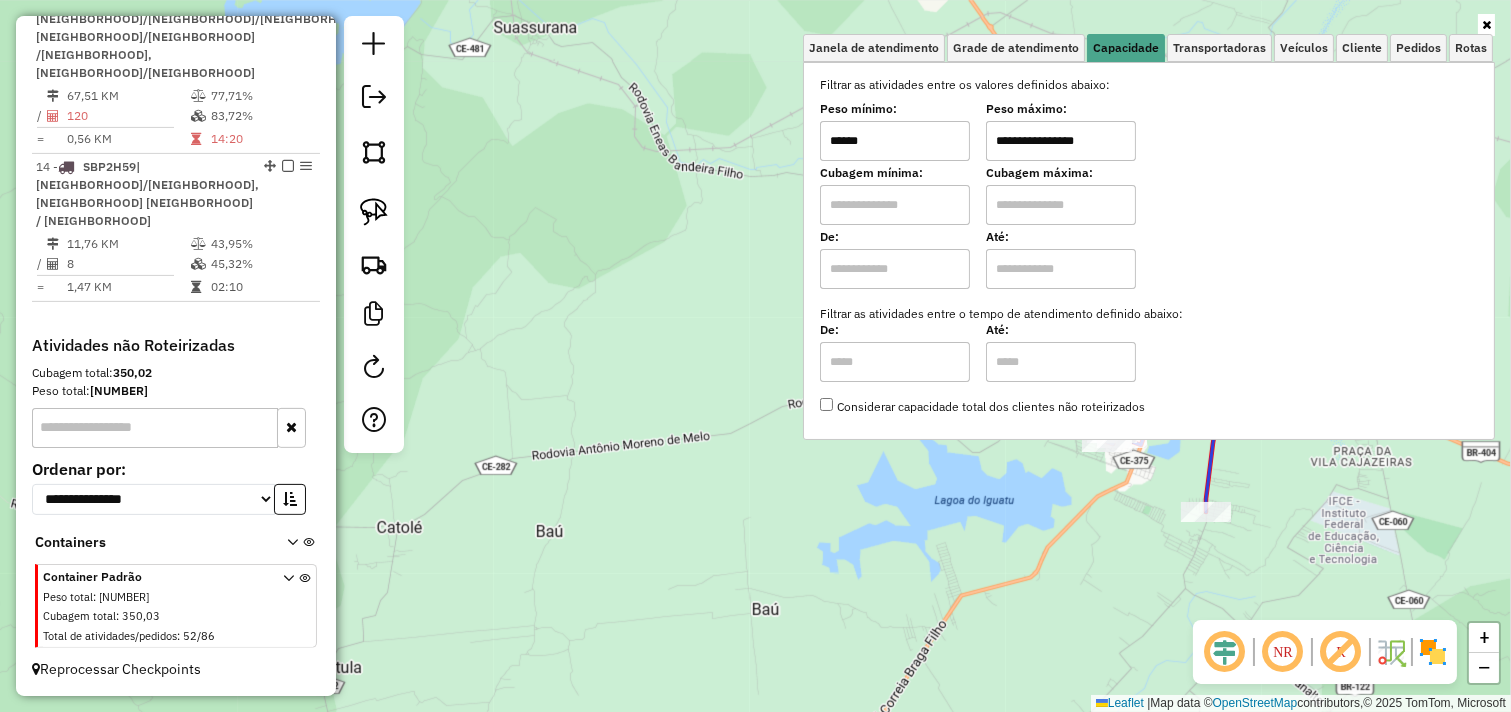 type on "**********" 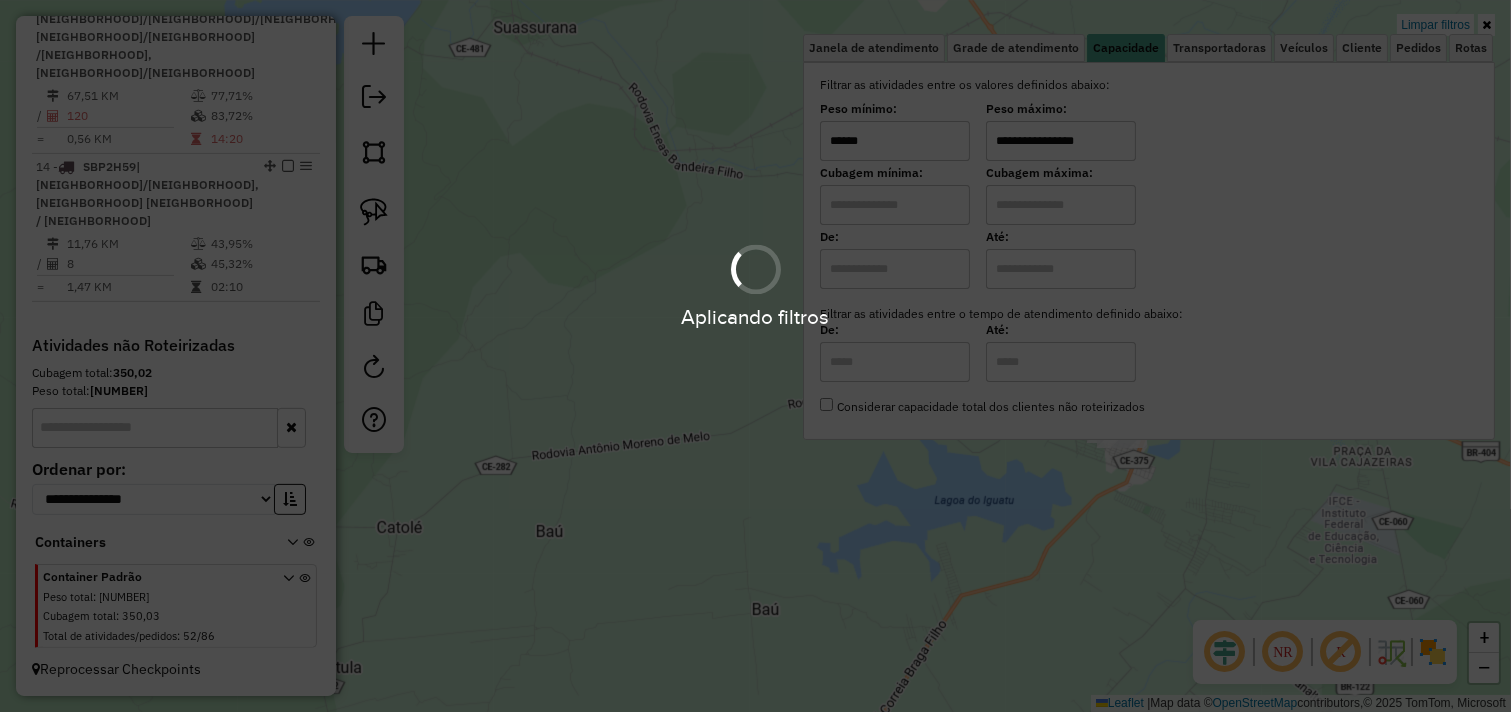 click on "Aplicando filtros  Pop-up bloqueado!  Seu navegador bloqueou automáticamente a abertura de uma nova janela.   Acesse as configurações e adicione o endereço do sistema a lista de permissão.   Fechar  Informações da Sessão 965460 - 16/07/2025     Criação: 15/07/2025 17:06   Depósito:  Dibesa  Total de rotas:  14  Distância Total:  1.237,50 km  Tempo total:  102:43  Valor total:  R$ 513.664,84  - Total roteirizado:  R$ 464.121,88  - Total não roteirizado:  R$ 49.542,96  Total de Atividades Roteirizadas:  330  Total de Pedidos Roteirizados:  508  Peso total roteirizado:  99.397,75  Cubagem total roteirizado:  3.488,19  Total de Atividades não Roteirizadas:  52  Total de Pedidos não Roteirizados:  86 Total de caixas por viagem:  3.488,19 /   14 =  249,16 Média de Atividades por viagem:  330 /   14 =  23,57 Ocupação média da frota:  77,65%   Rotas improdutivas:  5  Rotas vários dias:  2  Clientes Priorizados NR:  0 Rotas  Recargas: 5   Ver rotas   Ver veículos  Finalizar todas as rotas   1 -" at bounding box center (755, 356) 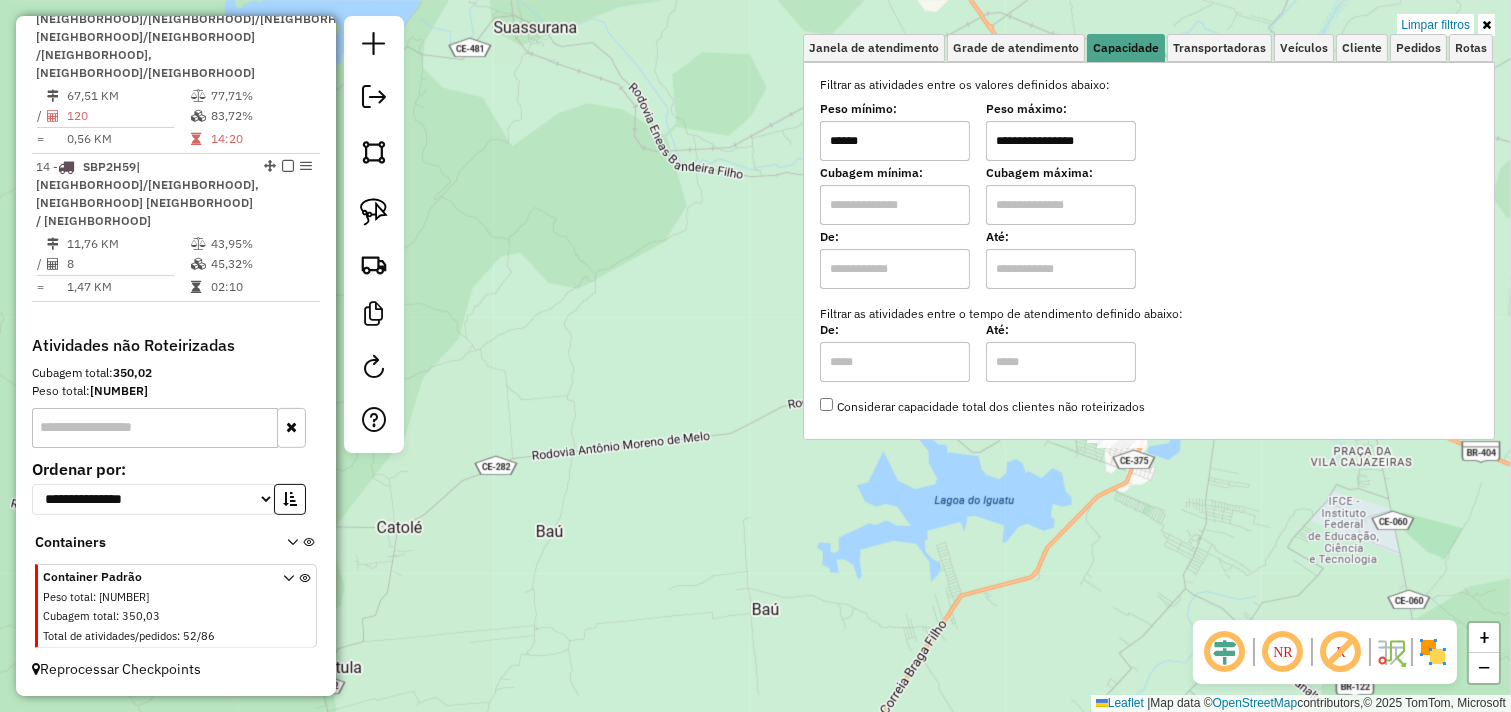 click on "**********" 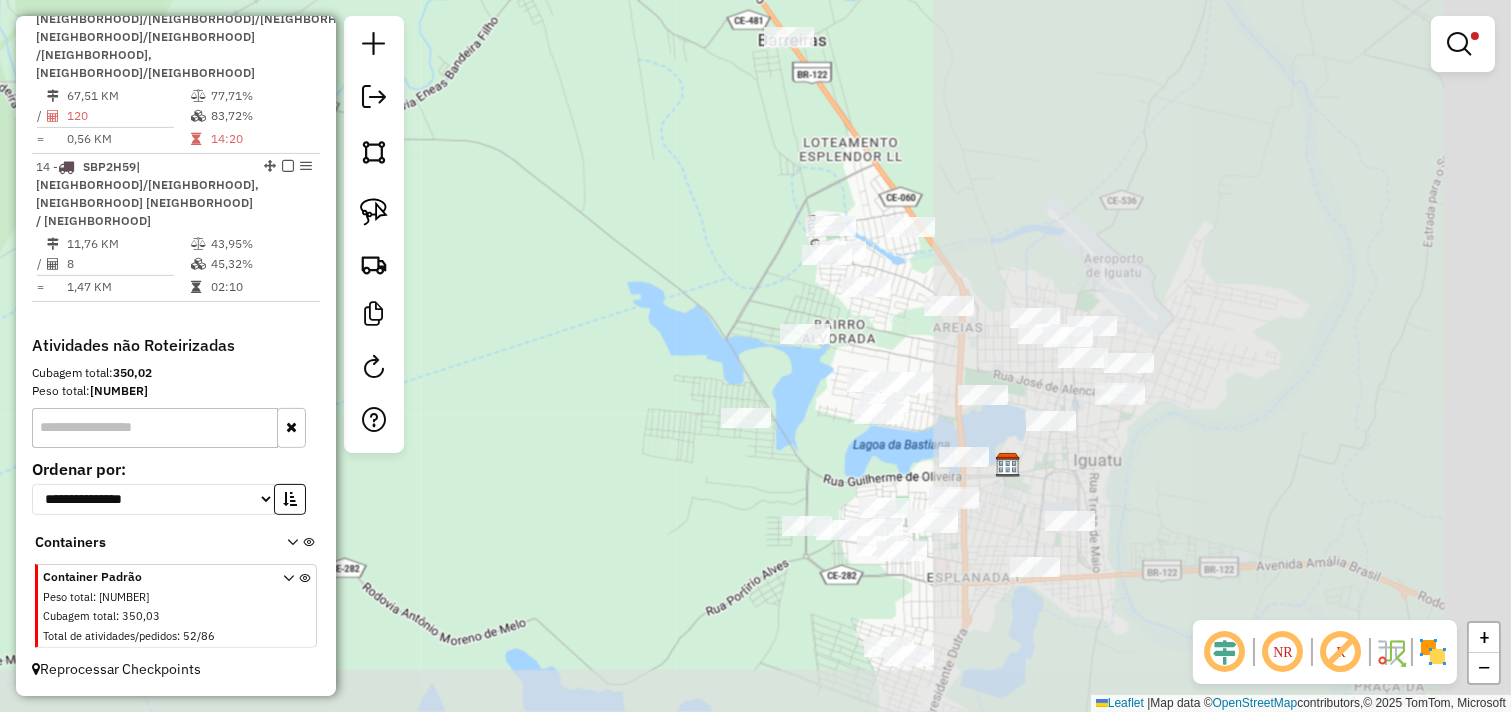drag, startPoint x: 1090, startPoint y: 442, endPoint x: 422, endPoint y: 392, distance: 669.86865 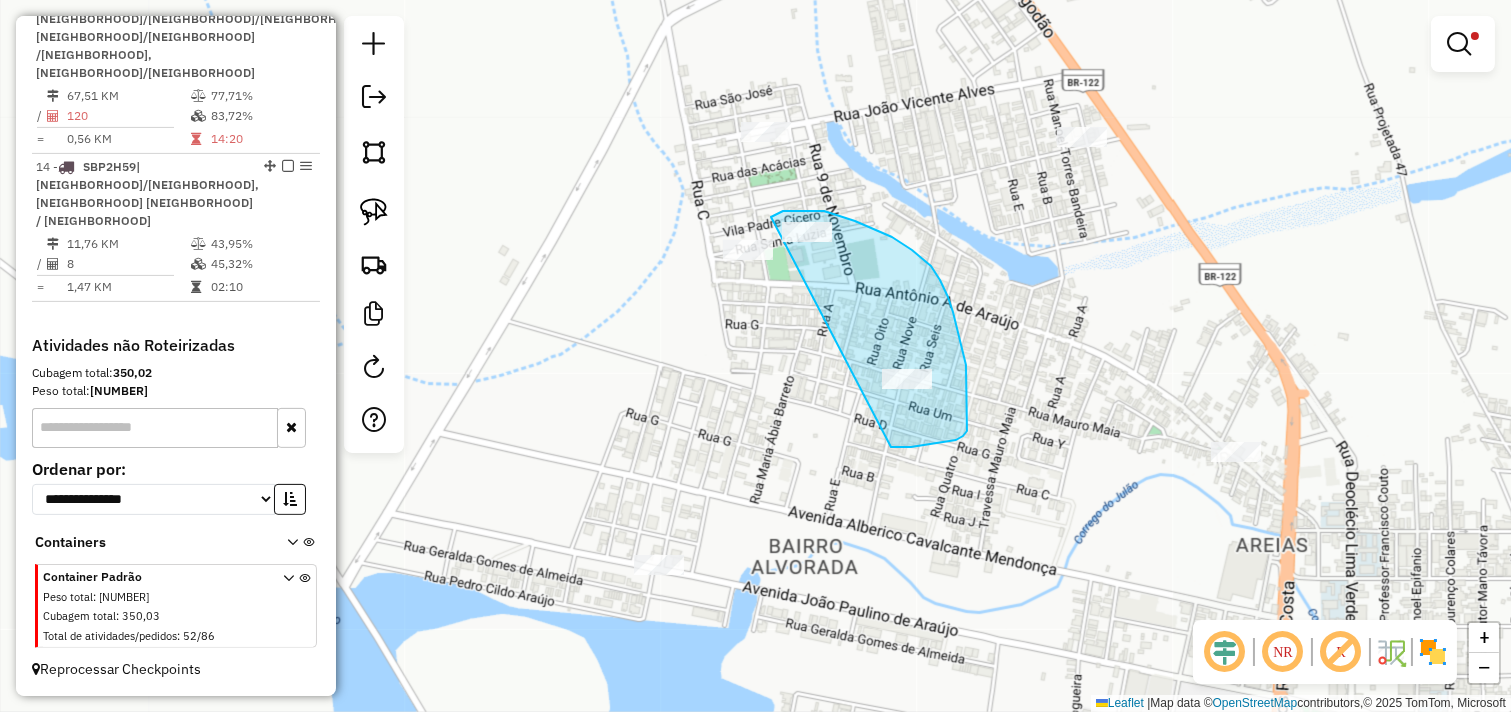 drag, startPoint x: 780, startPoint y: 213, endPoint x: 891, endPoint y: 447, distance: 258.99228 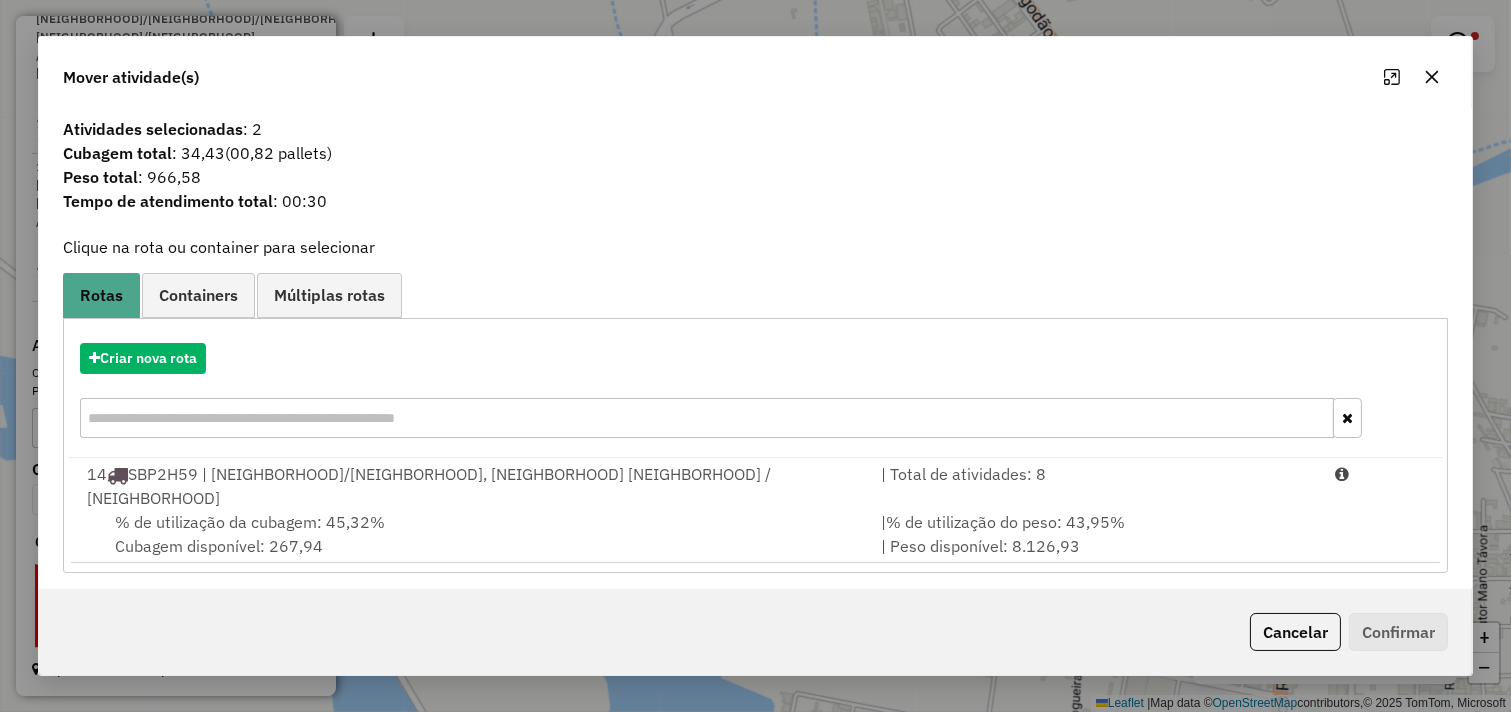 drag, startPoint x: 887, startPoint y: 520, endPoint x: 1153, endPoint y: 582, distance: 273.13 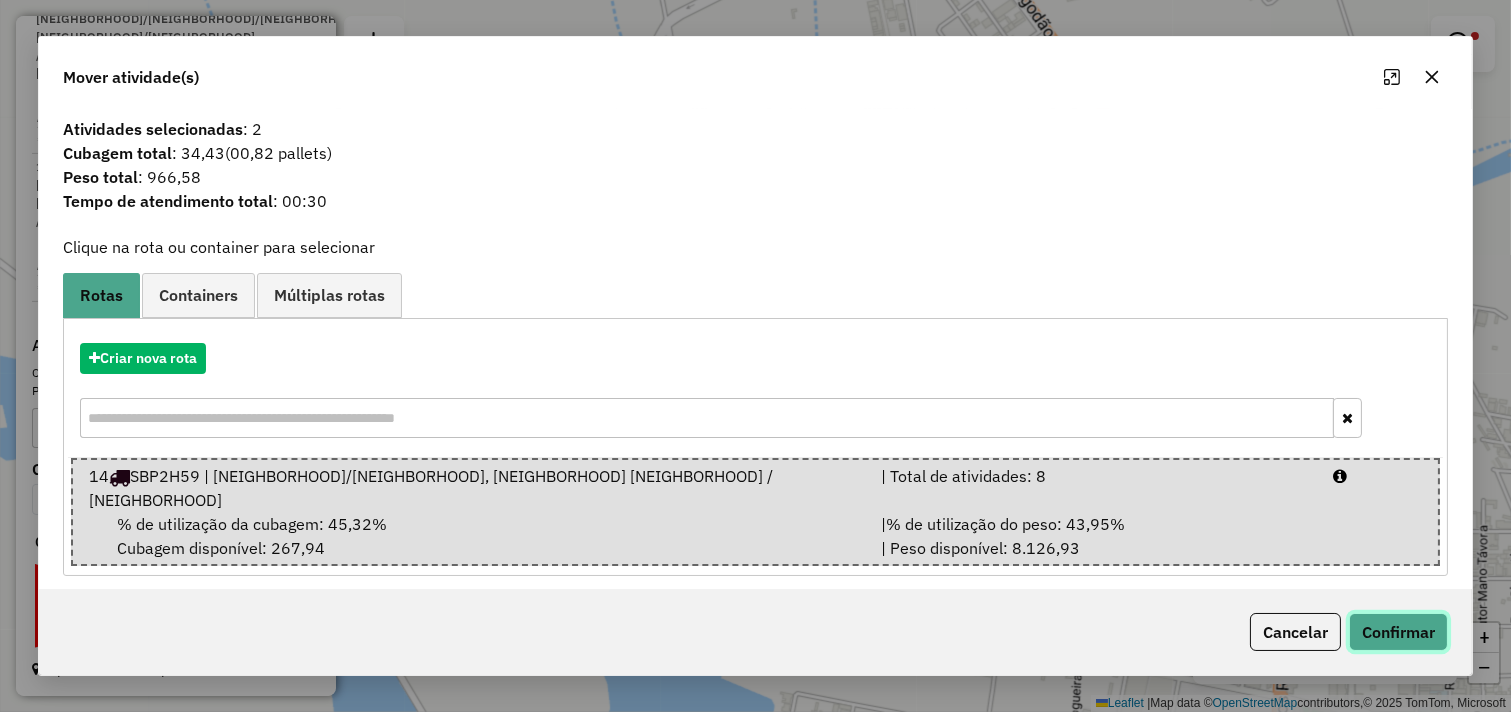 click on "Confirmar" 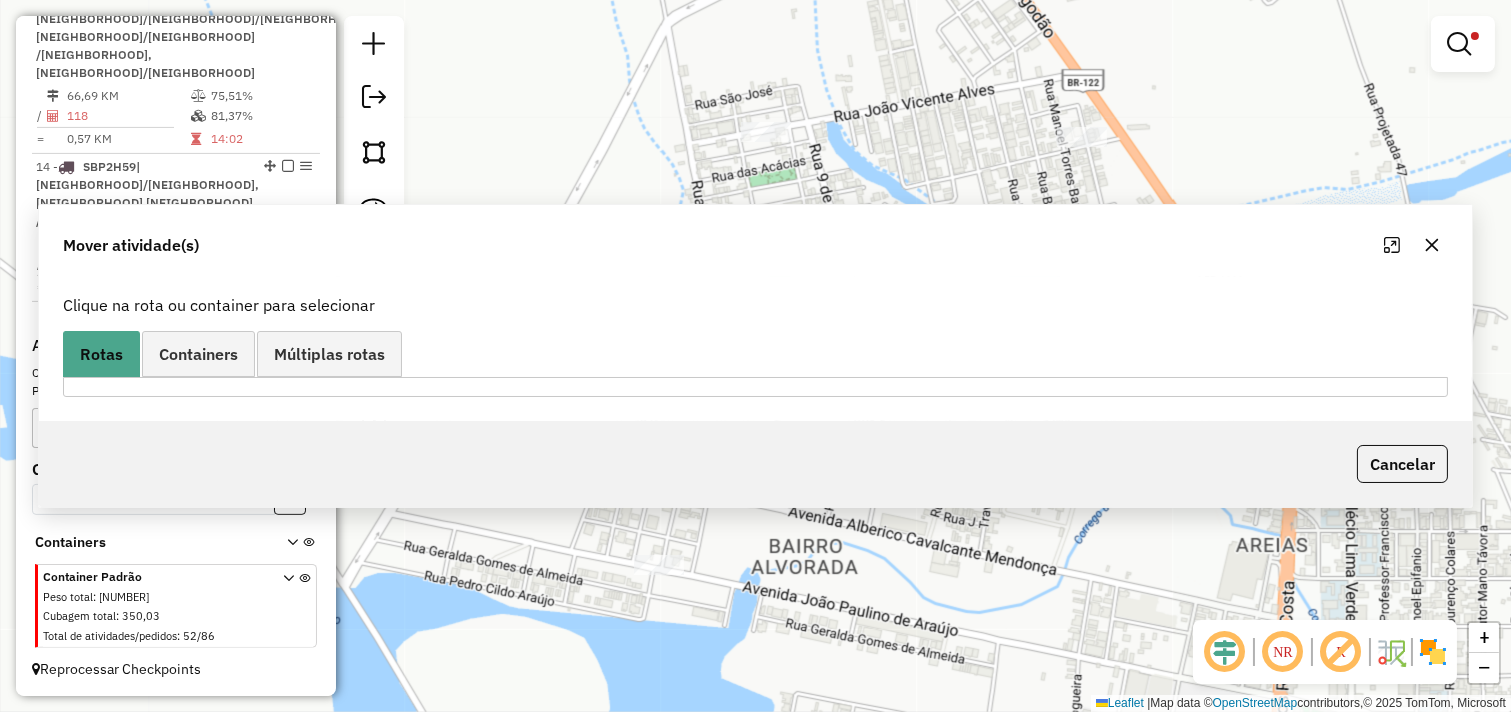 scroll, scrollTop: 812, scrollLeft: 0, axis: vertical 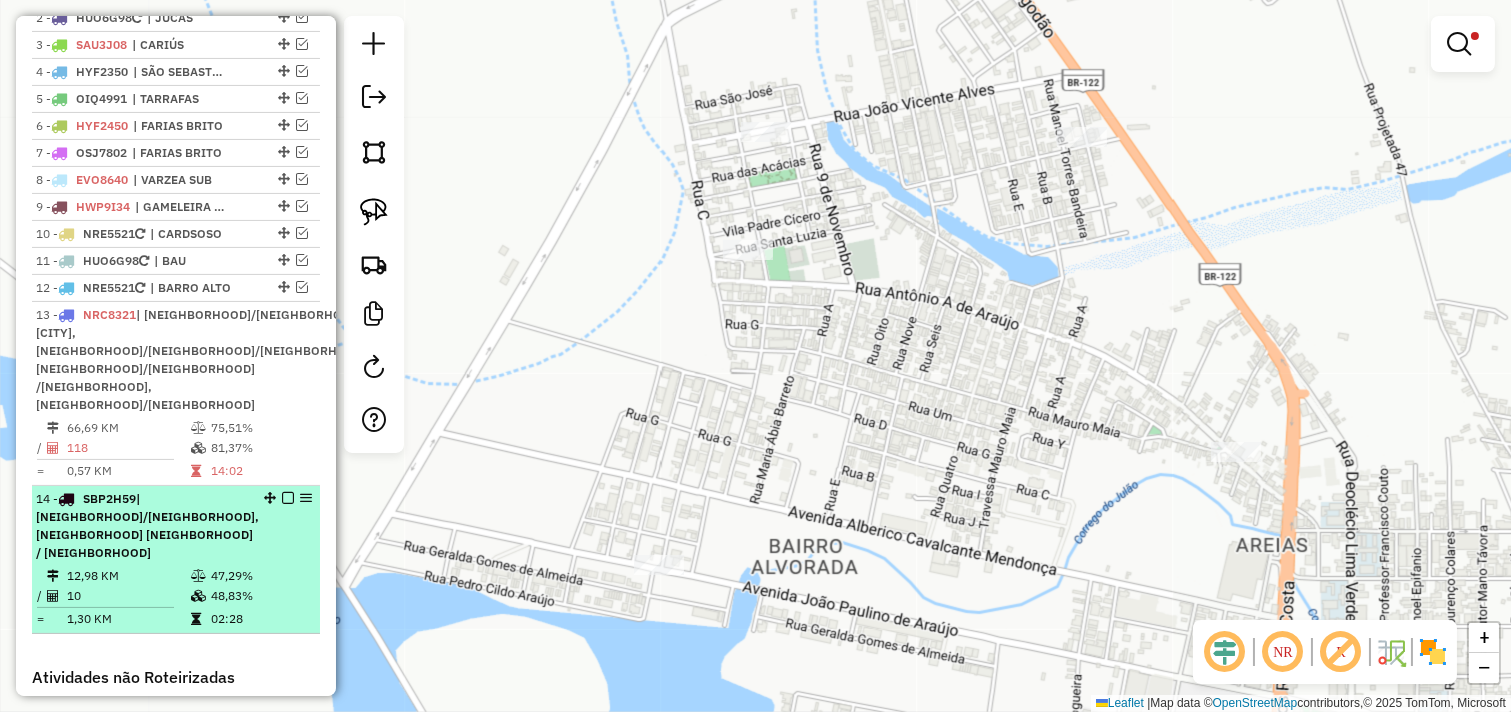 click on "| [NAME]/[NAME], [NAME]/ [NAME] / [NAME]" at bounding box center (147, 525) 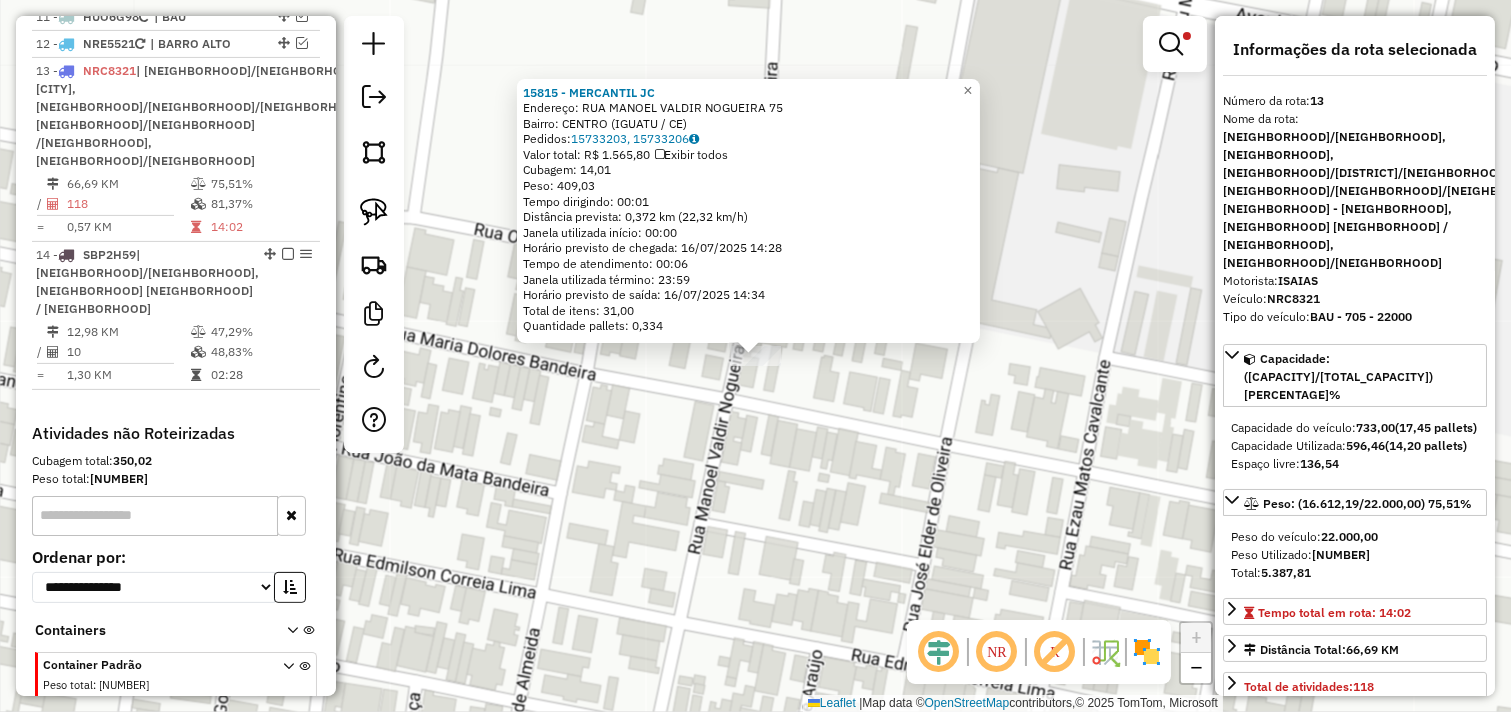 scroll, scrollTop: 1097, scrollLeft: 0, axis: vertical 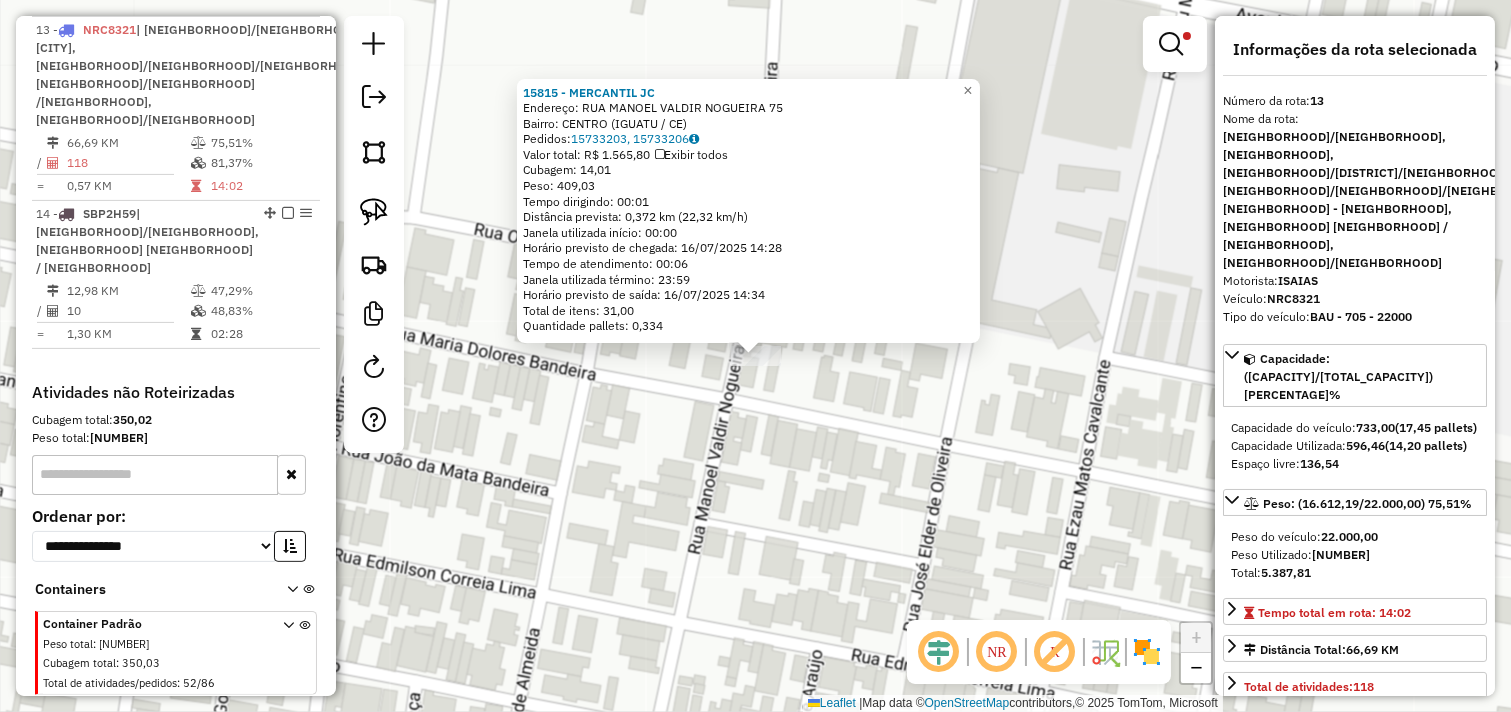 click on "15815 - MERCANTIL JC  Endereço:  RUA MANOEL VALDIR NOGUEIRA 75   Bairro: CENTRO (IGUATU / CE)   Pedidos:  15733203, 15733206   Valor total: R$ 1.565,80   Exibir todos   Cubagem: 14,01  Peso: 409,03  Tempo dirigindo: 00:01   Distância prevista: 0,372 km (22,32 km/h)   Janela utilizada início: 00:00   Horário previsto de chegada: 16/07/2025 14:28   Tempo de atendimento: 00:06   Janela utilizada término: 23:59   Horário previsto de saída: 16/07/2025 14:34   Total de itens: 31,00   Quantidade pallets: 0,334  × Limpar filtros Janela de atendimento Grade de atendimento Capacidade Transportadoras Veículos Cliente Pedidos  Rotas Selecione os dias de semana para filtrar as janelas de atendimento  Seg   Ter   Qua   Qui   Sex   Sáb   Dom  Informe o período da janela de atendimento: De: Até:  Filtrar exatamente a janela do cliente  Considerar janela de atendimento padrão  Selecione os dias de semana para filtrar as grades de atendimento  Seg   Ter   Qua   Qui   Sex   Sáb   Dom   Peso mínimo:  ******  De:" 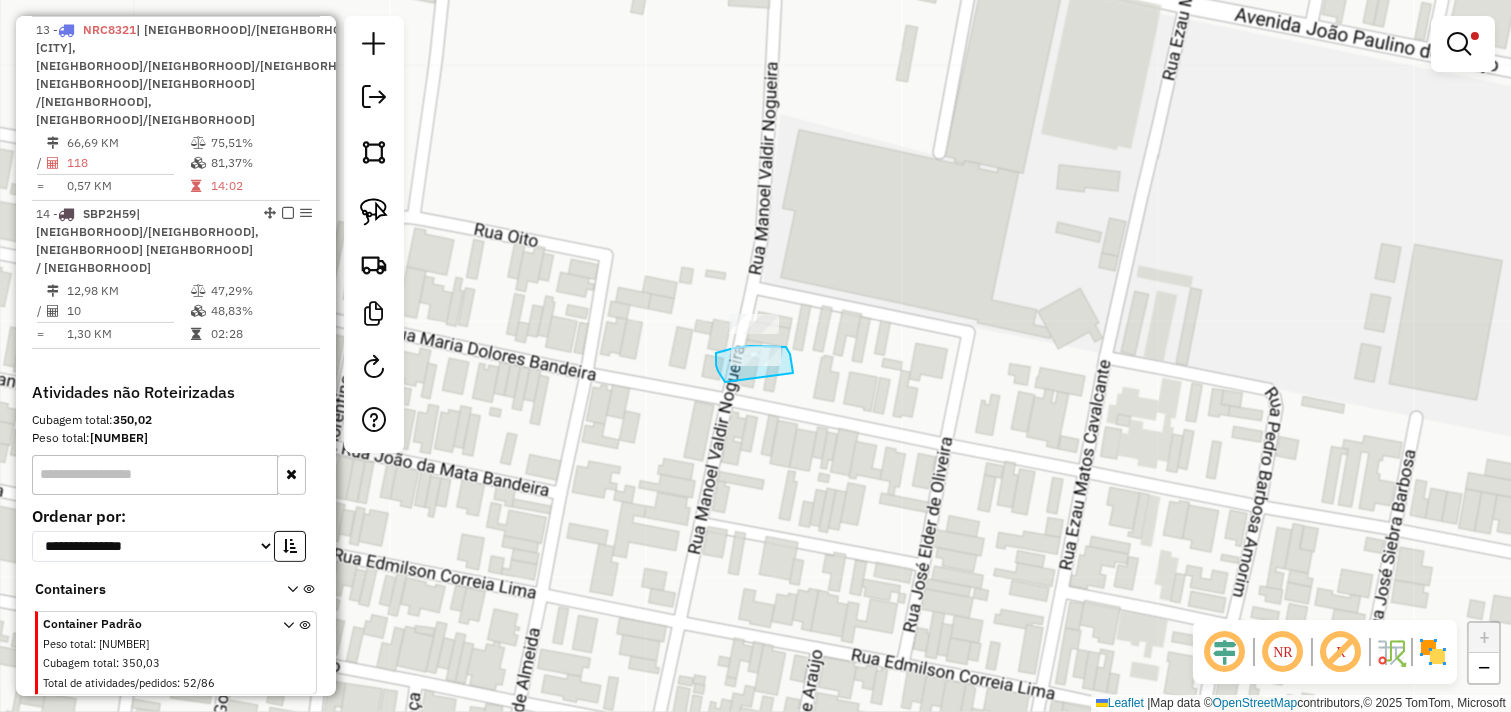 drag, startPoint x: 718, startPoint y: 371, endPoint x: 793, endPoint y: 373, distance: 75.026665 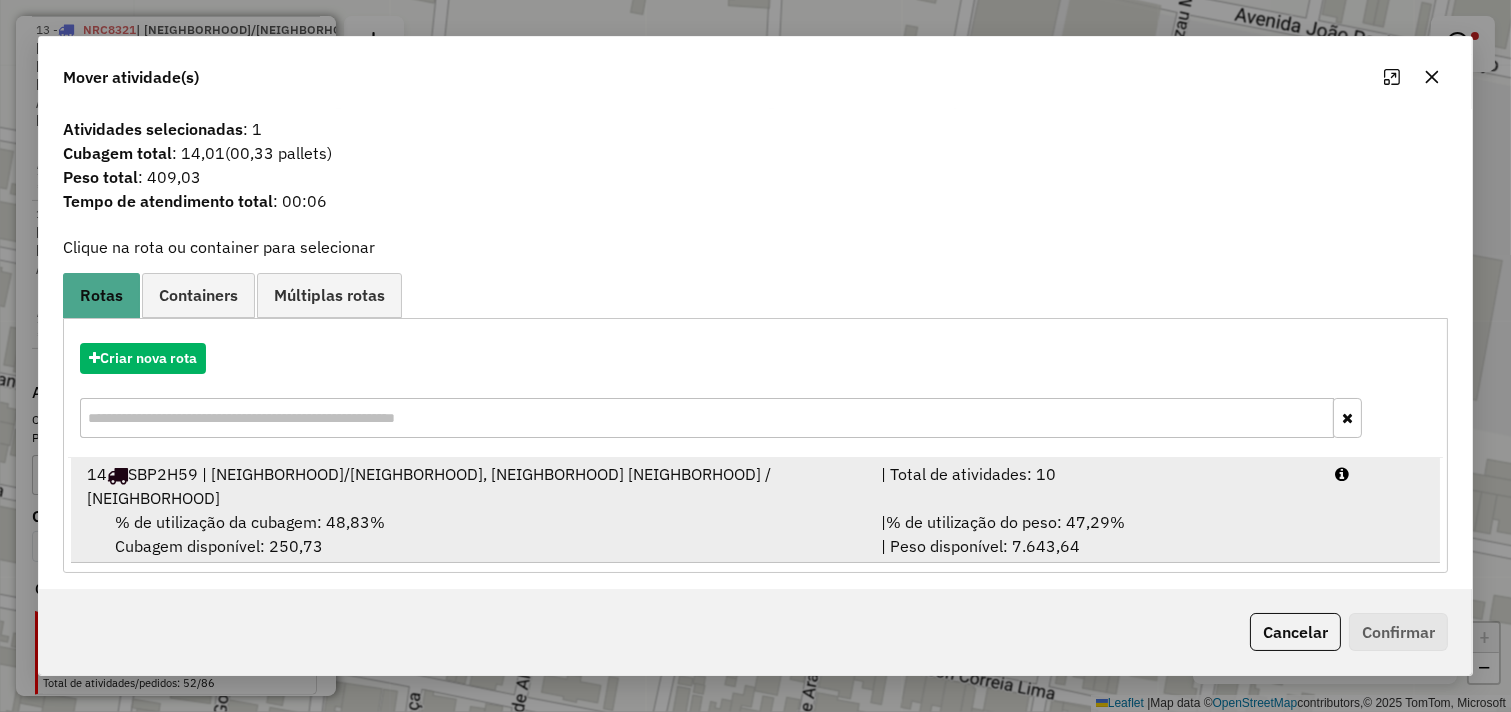 click on "% de utilização da cubagem: 48,83%  Cubagem disponível: 250,73" at bounding box center (472, 534) 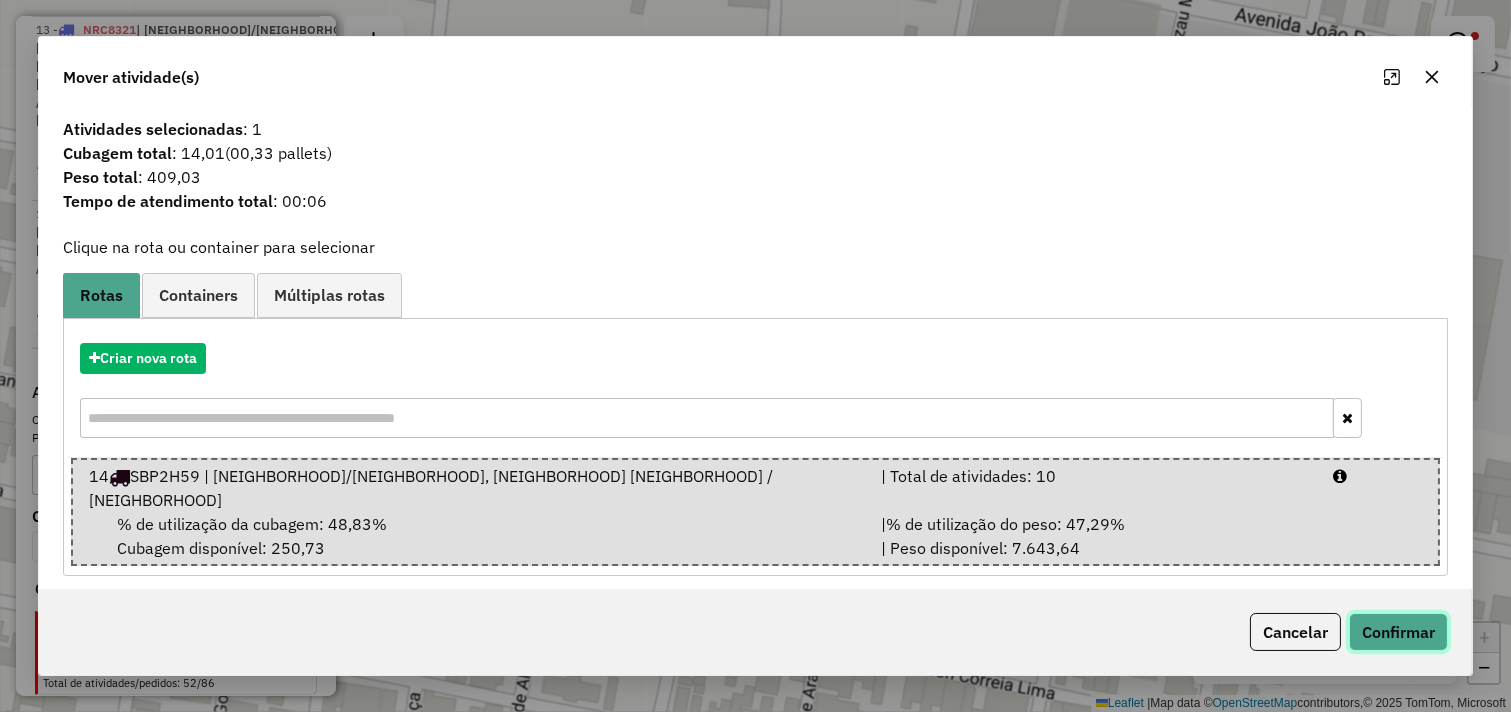 click on "Confirmar" 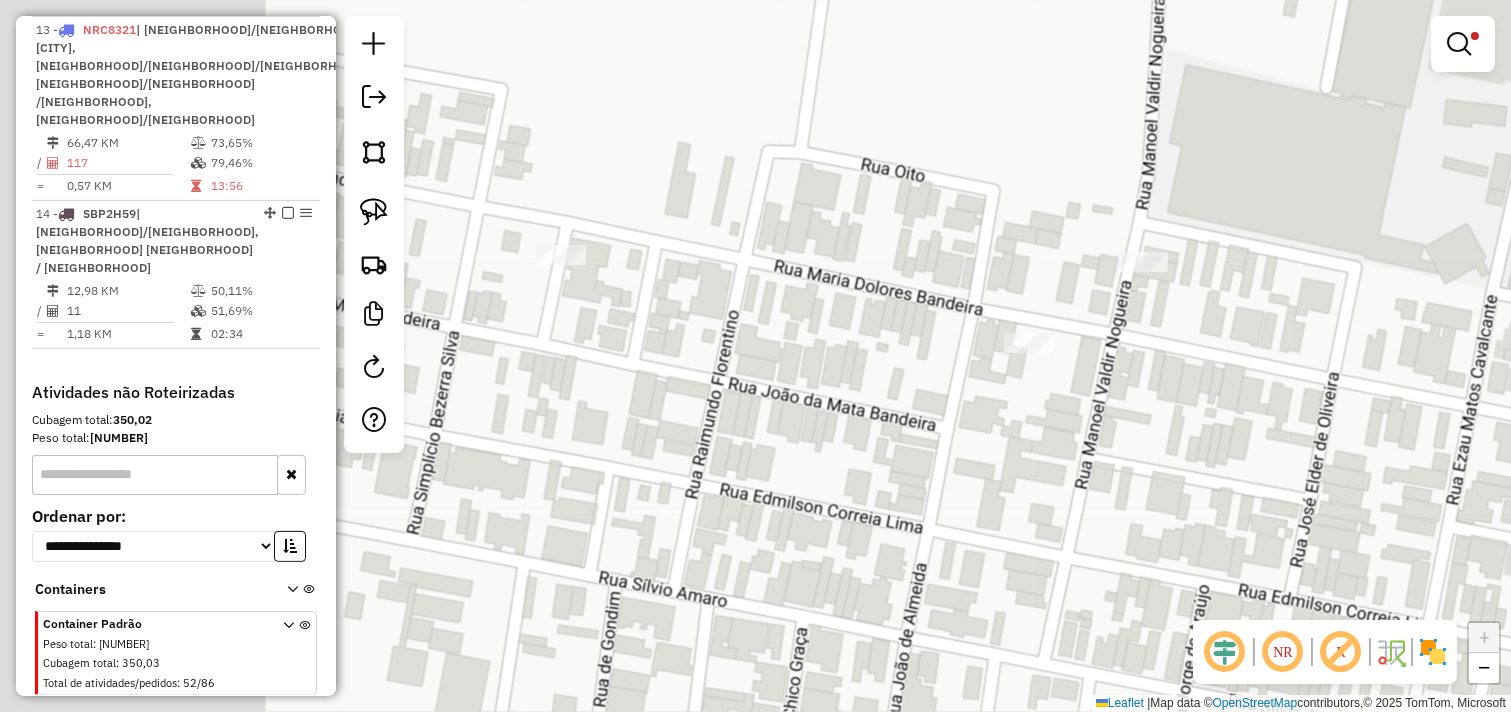 drag, startPoint x: 826, startPoint y: 305, endPoint x: 915, endPoint y: 293, distance: 89.80534 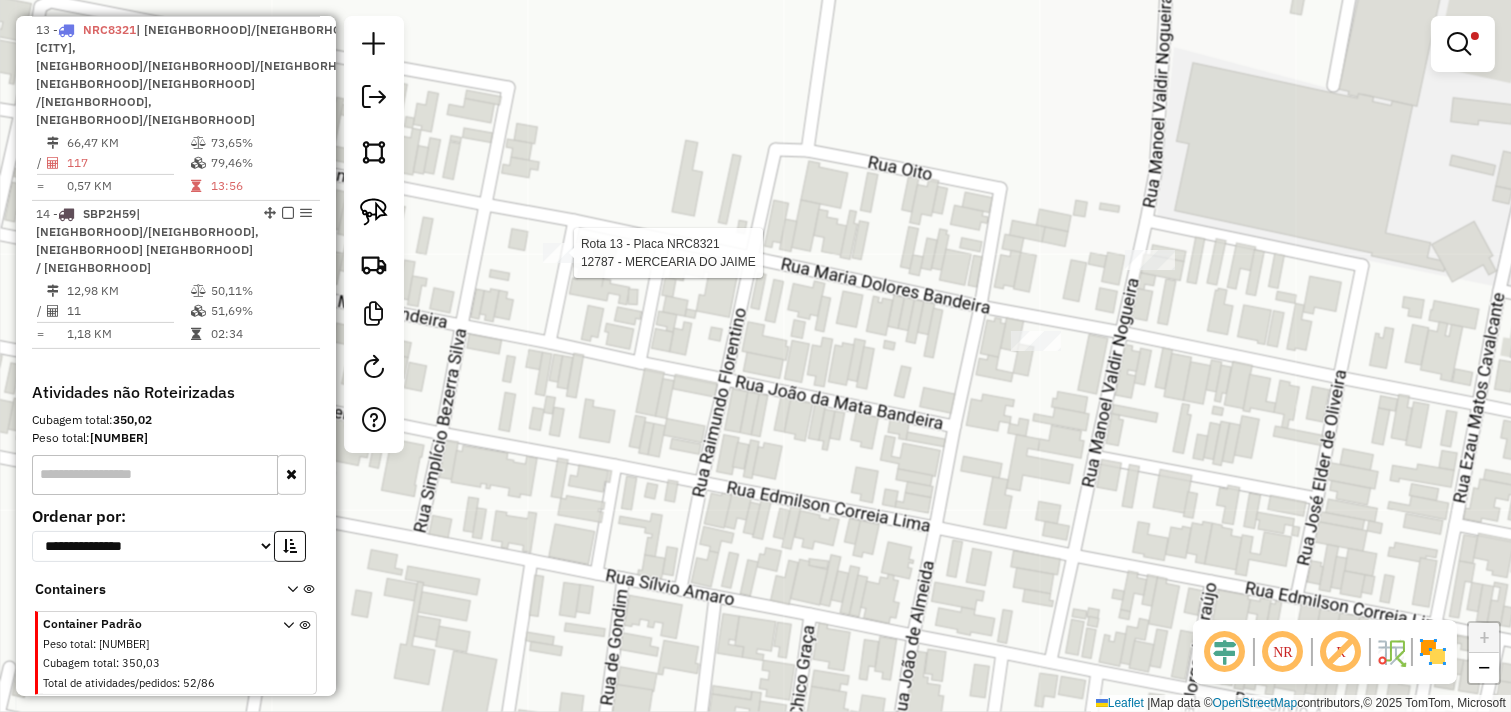 select on "*********" 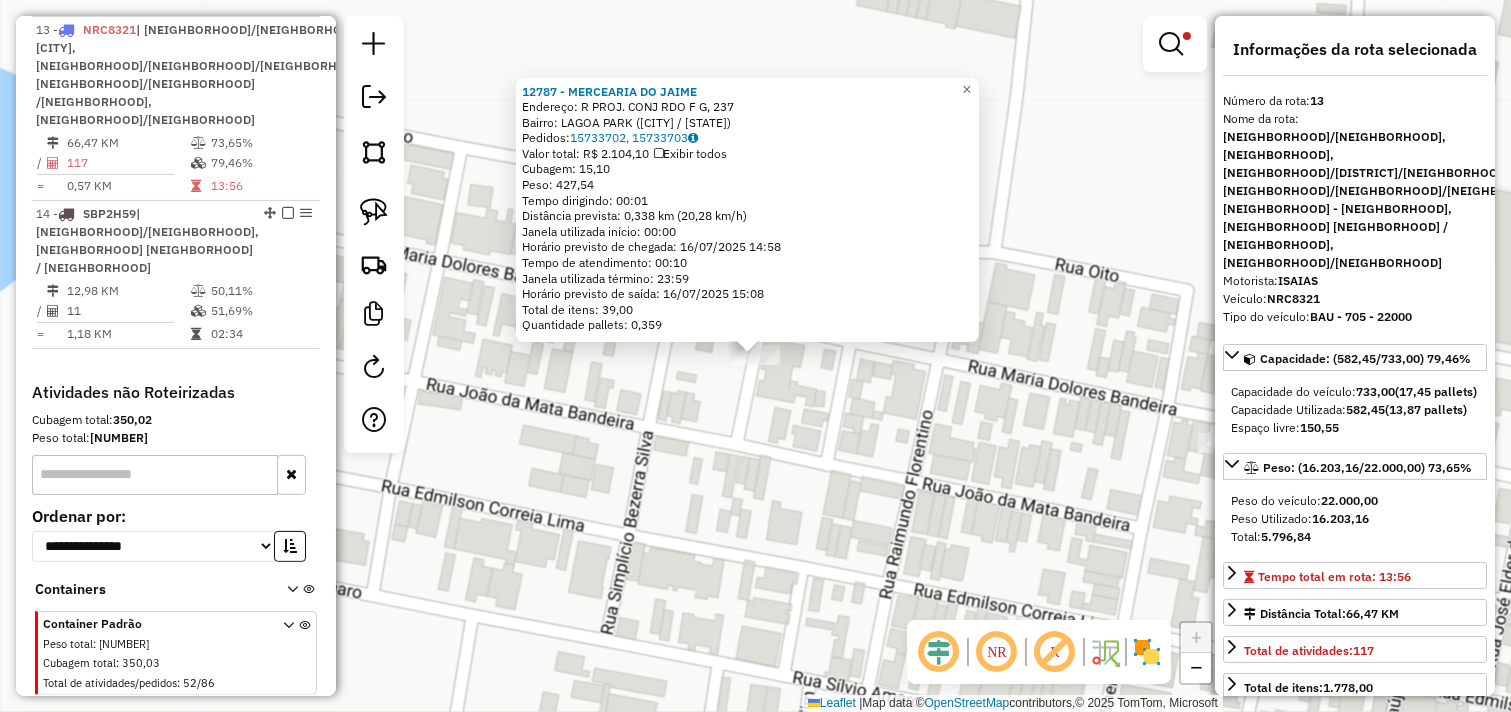 click on "12787 - MERCEARIA DO JAIME  Endereço: R   PROJ. CONJ RDO F G, 237   Bairro: LAGOA PARK (IGUATU / CE)   Pedidos:  15733702, 15733703   Valor total: R$ 2.104,10   Exibir todos   Cubagem: 15,10  Peso: 427,54  Tempo dirigindo: 00:01   Distância prevista: 0,338 km (20,28 km/h)   Janela utilizada início: 00:00   Horário previsto de chegada: 16/07/2025 14:58   Tempo de atendimento: 00:10   Janela utilizada término: 23:59   Horário previsto de saída: 16/07/2025 15:08   Total de itens: 39,00   Quantidade pallets: 0,359  × Limpar filtros Janela de atendimento Grade de atendimento Capacidade Transportadoras Veículos Cliente Pedidos  Rotas Selecione os dias de semana para filtrar as janelas de atendimento  Seg   Ter   Qua   Qui   Sex   Sáb   Dom  Informe o período da janela de atendimento: De: Até:  Filtrar exatamente a janela do cliente  Considerar janela de atendimento padrão  Selecione os dias de semana para filtrar as grades de atendimento  Seg   Ter   Qua   Qui   Sex   Sáb   Dom   Peso mínimo:  ******" 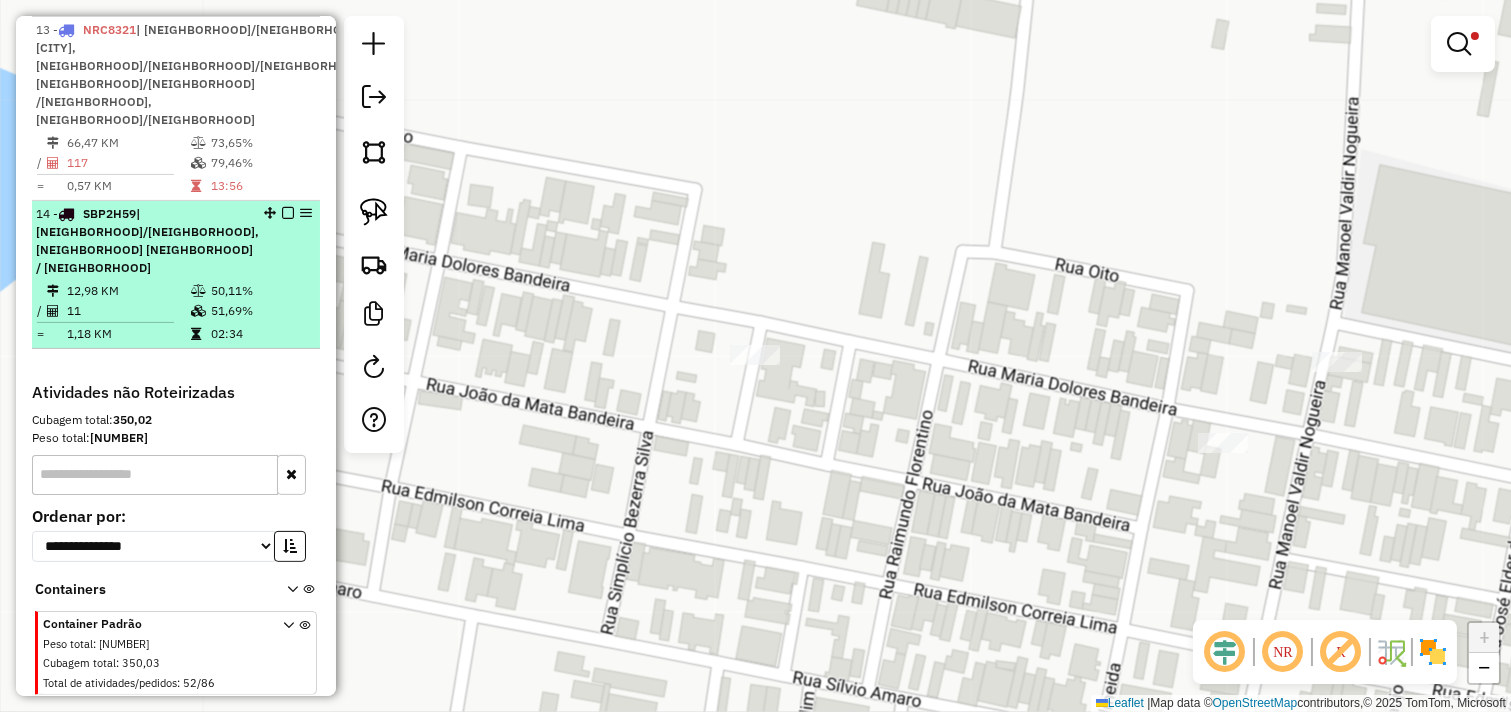 click on "14 -       SBP2H59   | ALTIPLANO/COQUEIROS, JARDIM OASIS/ JPII /LAGOA SECA  12,98 KM   50,11%  /  11   51,69%     =  1,18 KM   02:34" at bounding box center [176, 275] 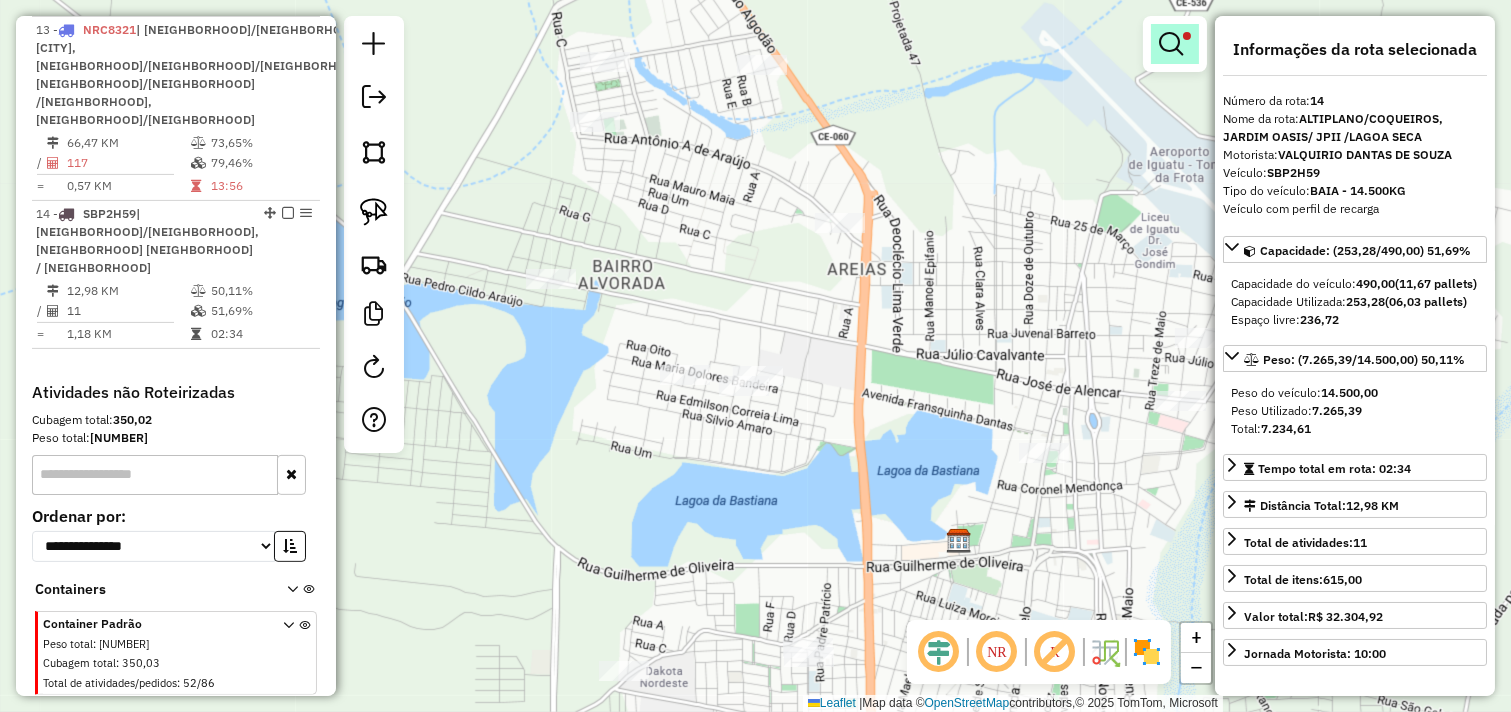 click at bounding box center [1171, 44] 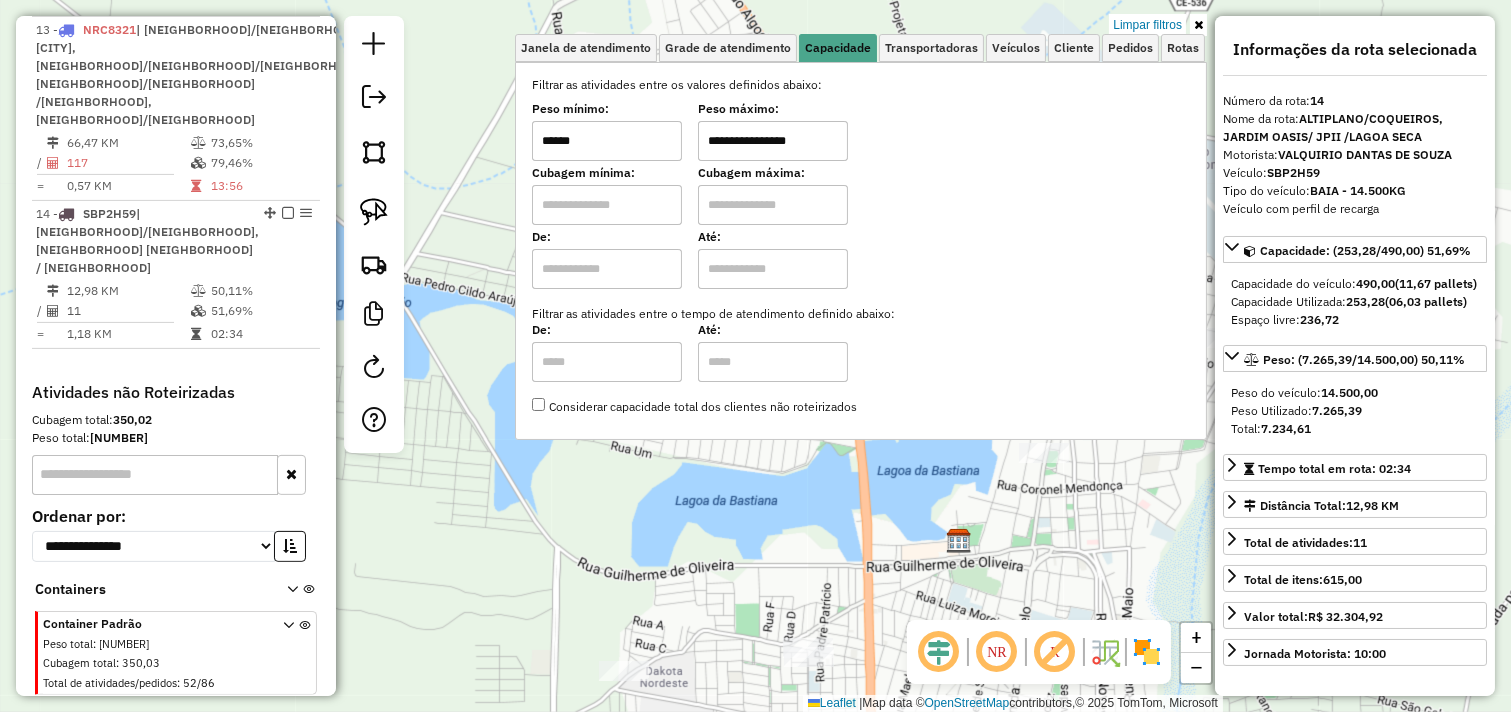 click on "Limpar filtros" at bounding box center [1147, 25] 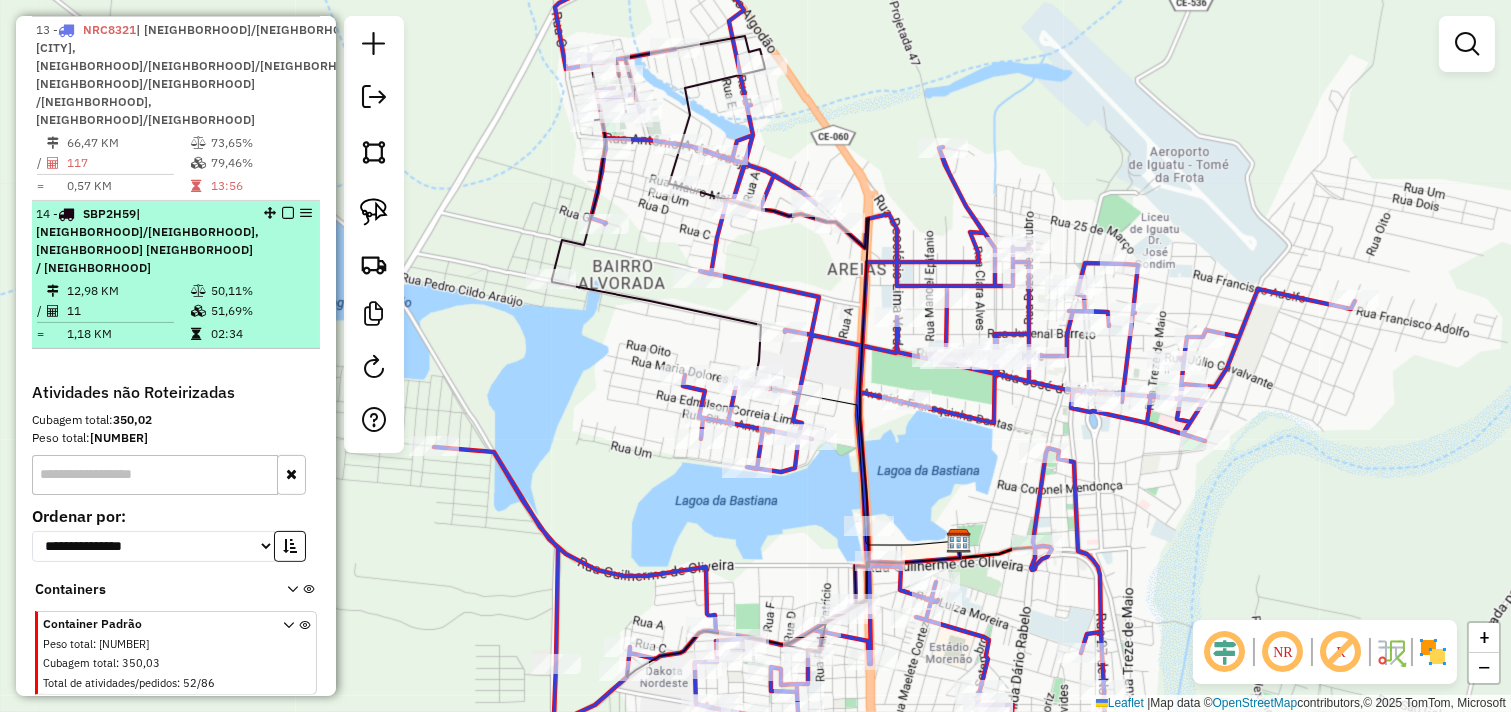 click at bounding box center [288, 213] 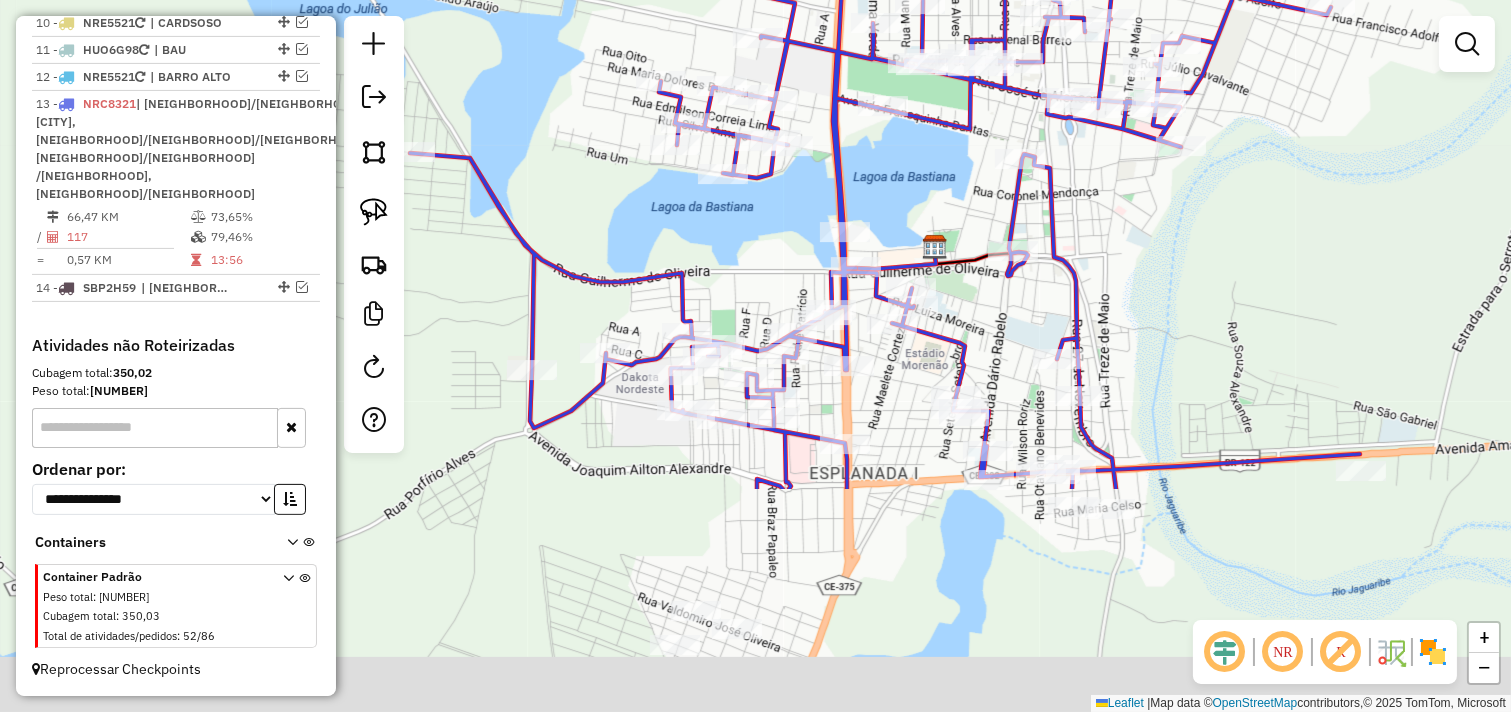 drag, startPoint x: 570, startPoint y: 311, endPoint x: 614, endPoint y: 63, distance: 251.87299 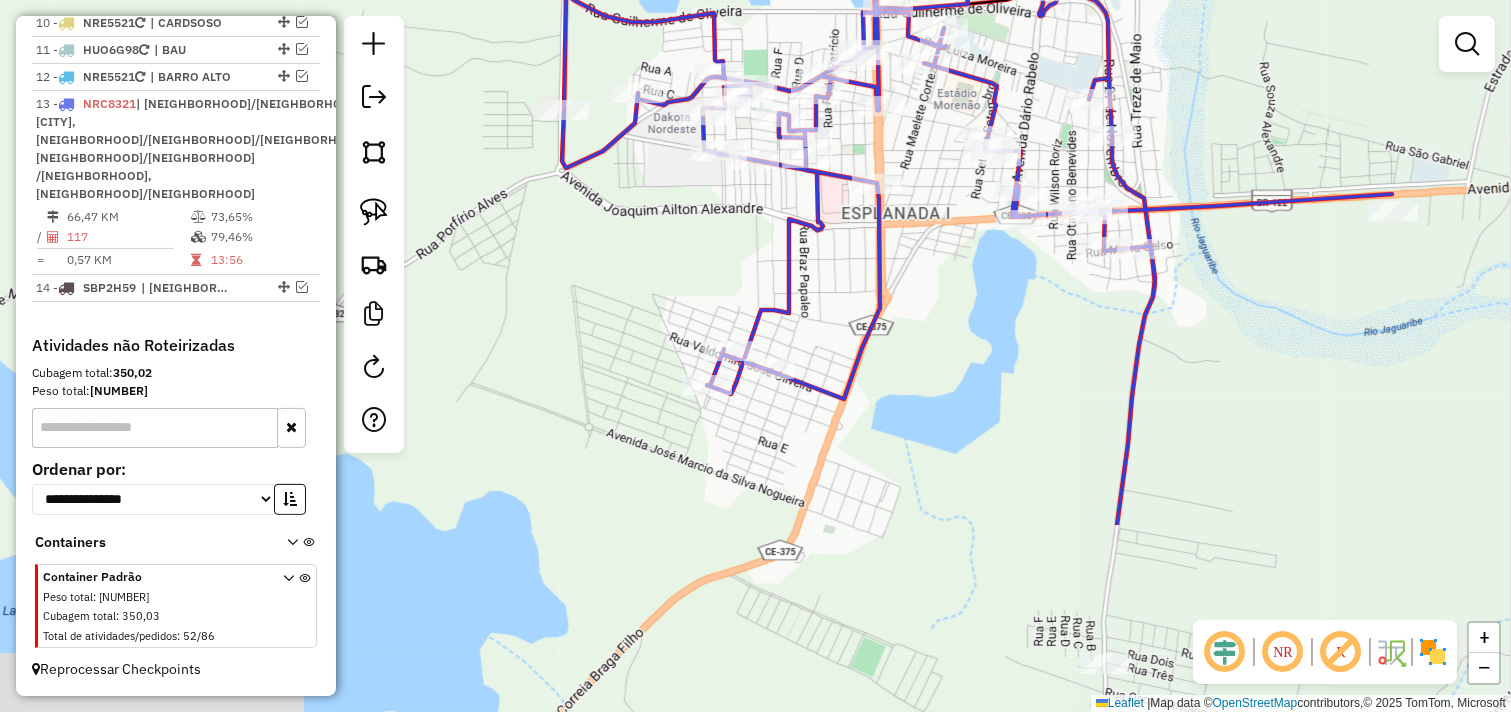 drag, startPoint x: 864, startPoint y: 533, endPoint x: 893, endPoint y: 266, distance: 268.57028 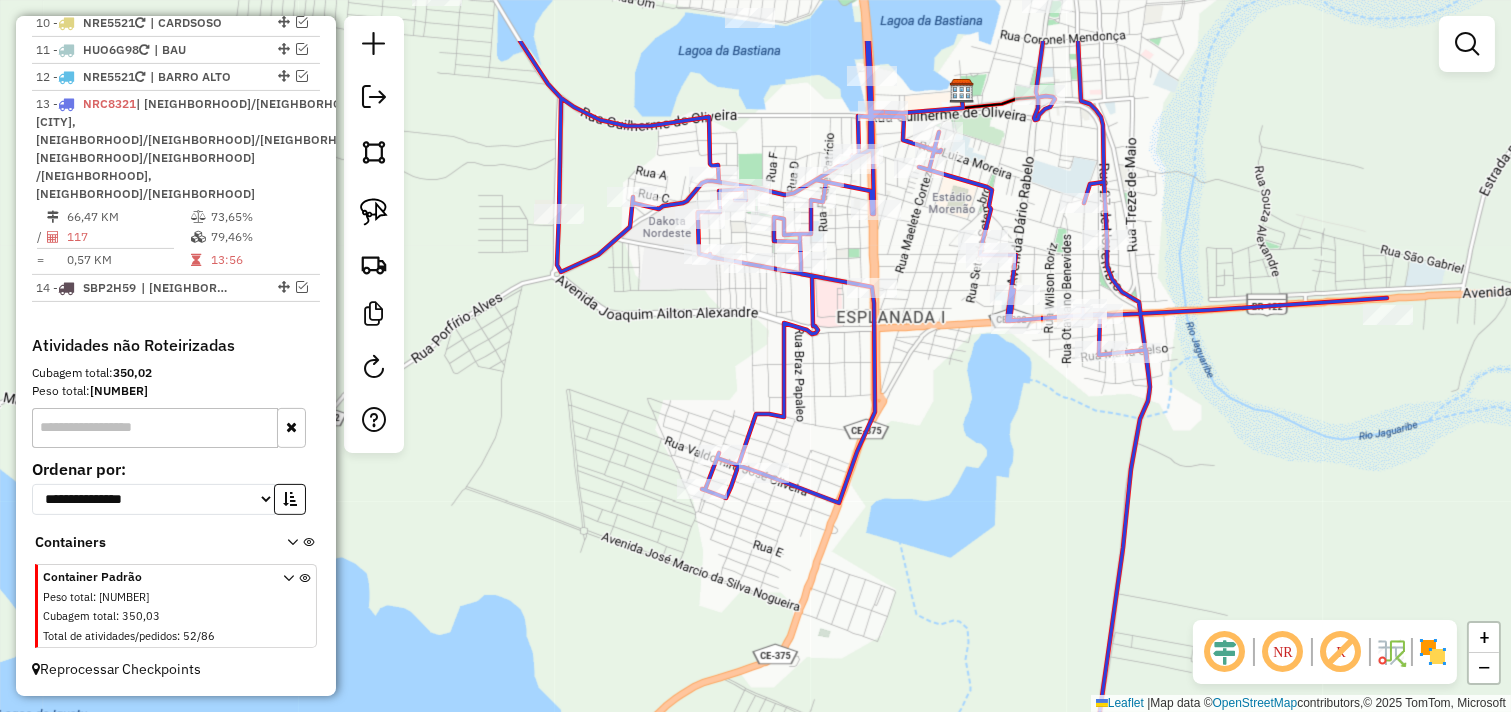 drag, startPoint x: 872, startPoint y: 351, endPoint x: 845, endPoint y: 402, distance: 57.706154 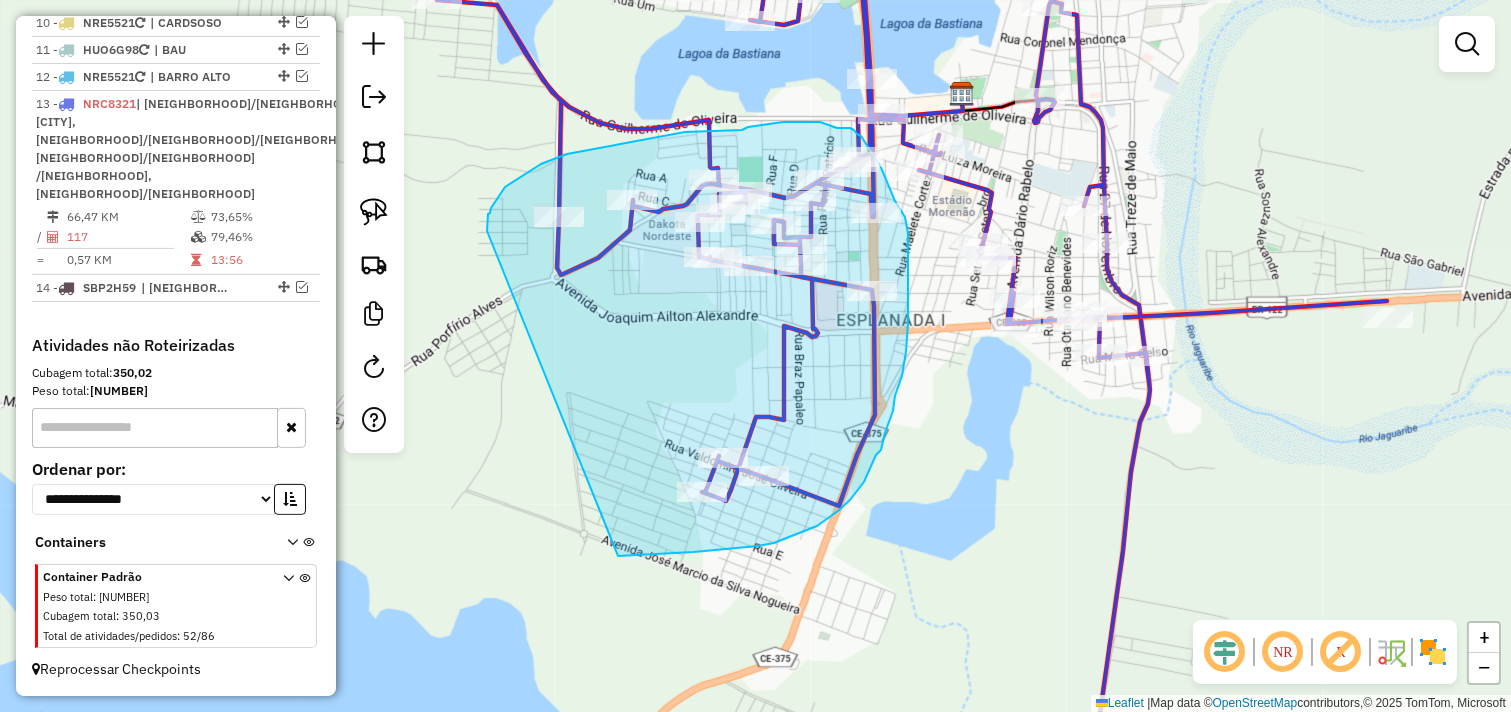 drag, startPoint x: 487, startPoint y: 231, endPoint x: 615, endPoint y: 555, distance: 348.3676 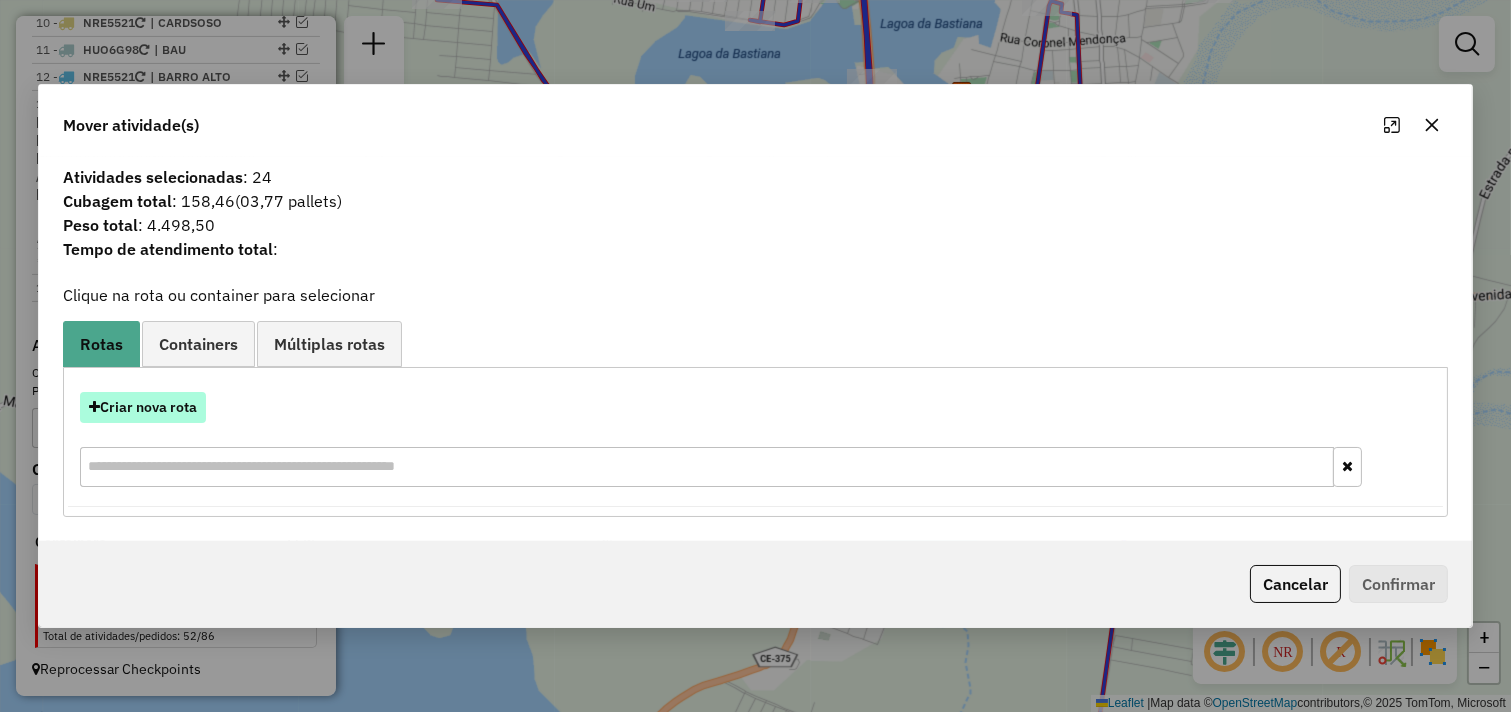 click on "Criar nova rota" at bounding box center [143, 407] 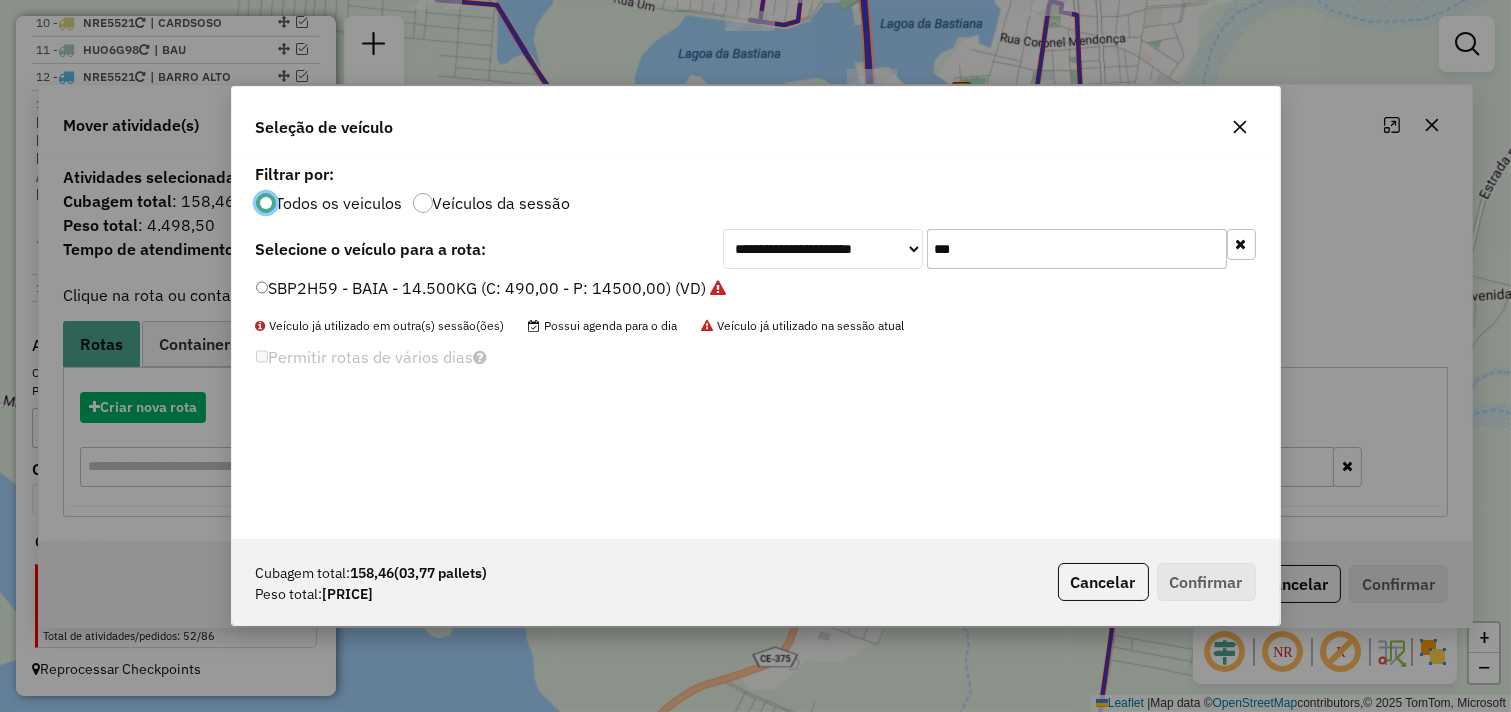 scroll, scrollTop: 11, scrollLeft: 5, axis: both 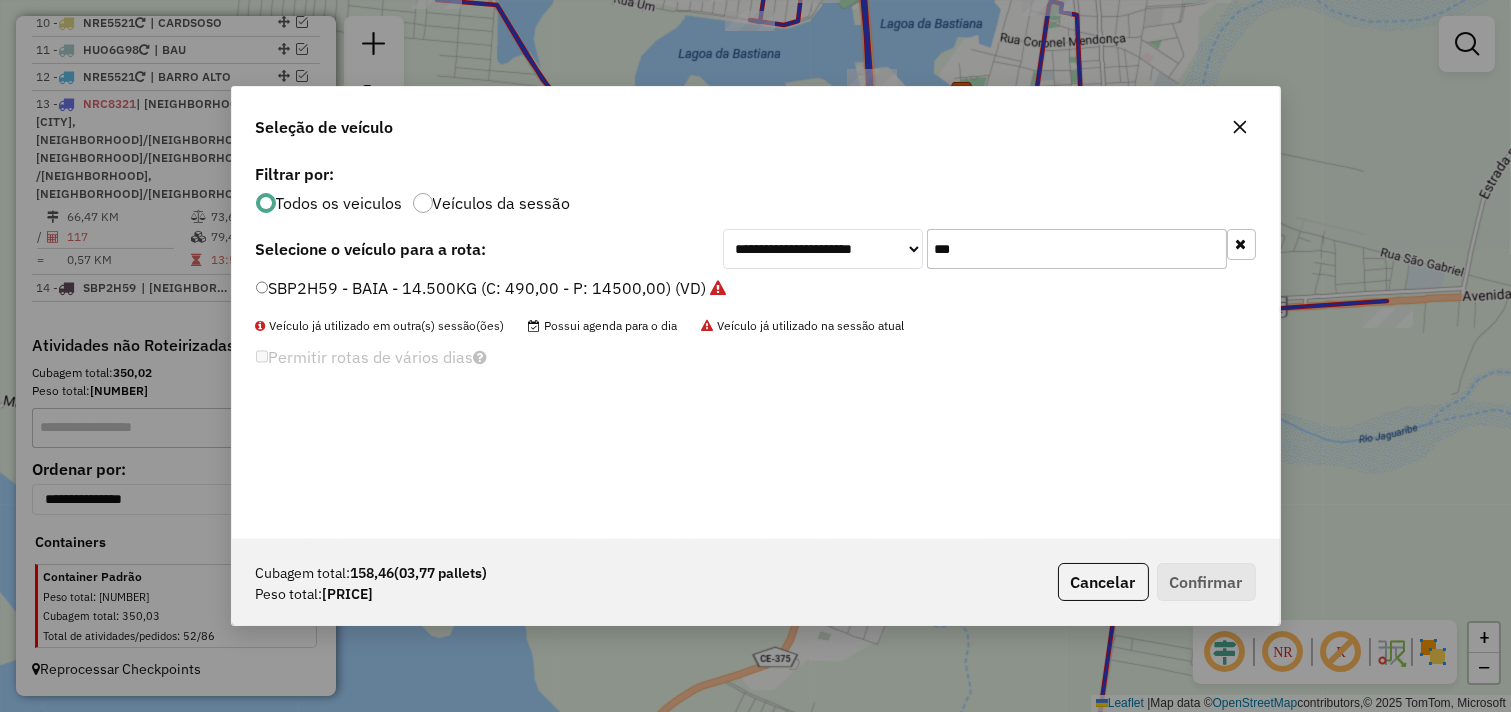drag, startPoint x: 986, startPoint y: 250, endPoint x: 597, endPoint y: 250, distance: 389 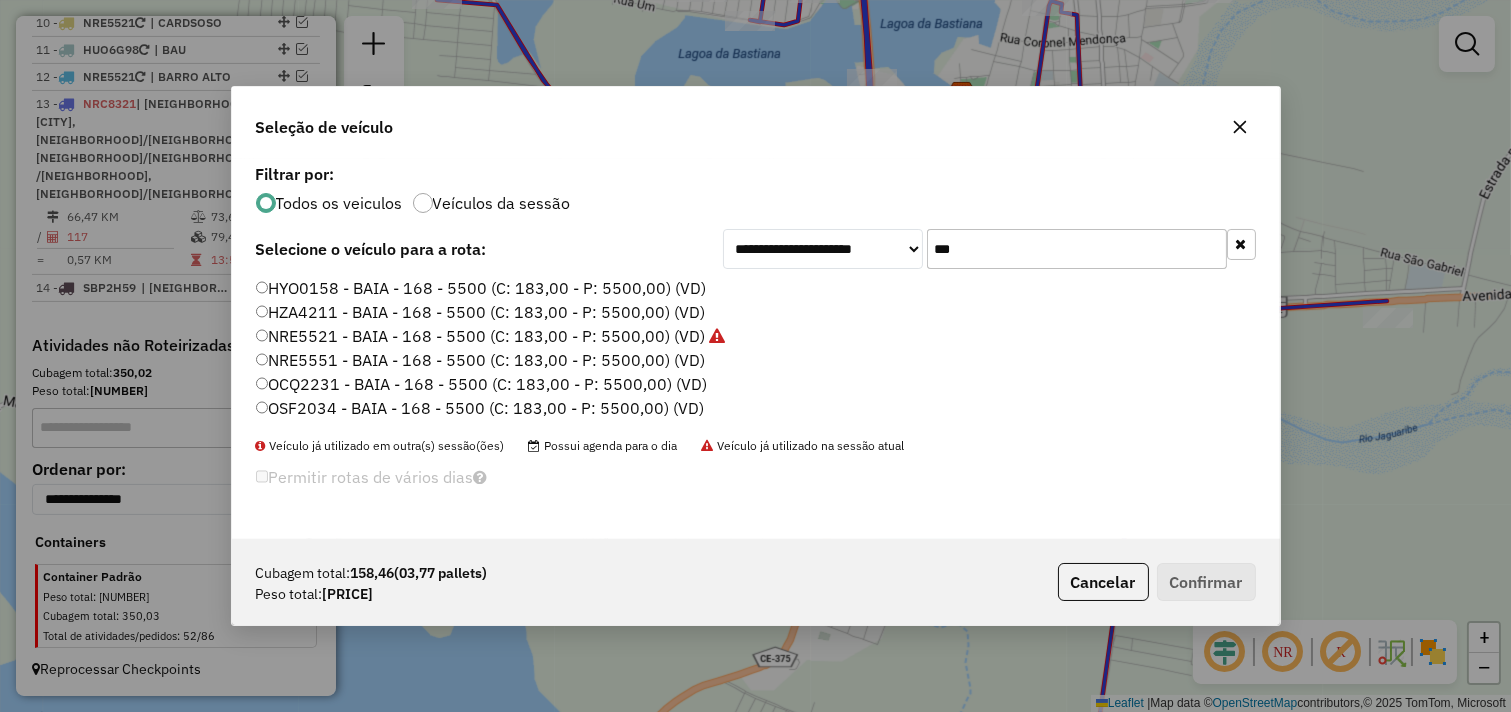 type on "***" 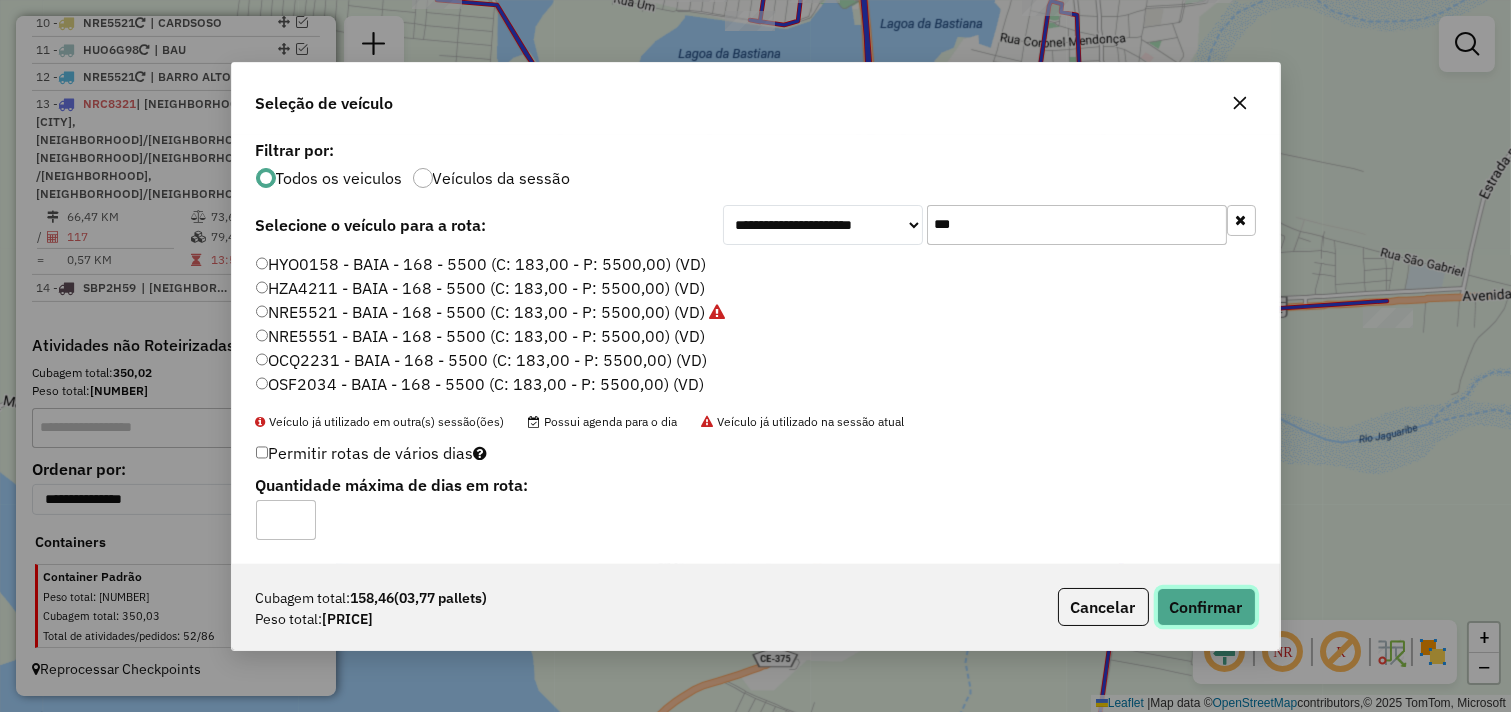 click on "Confirmar" 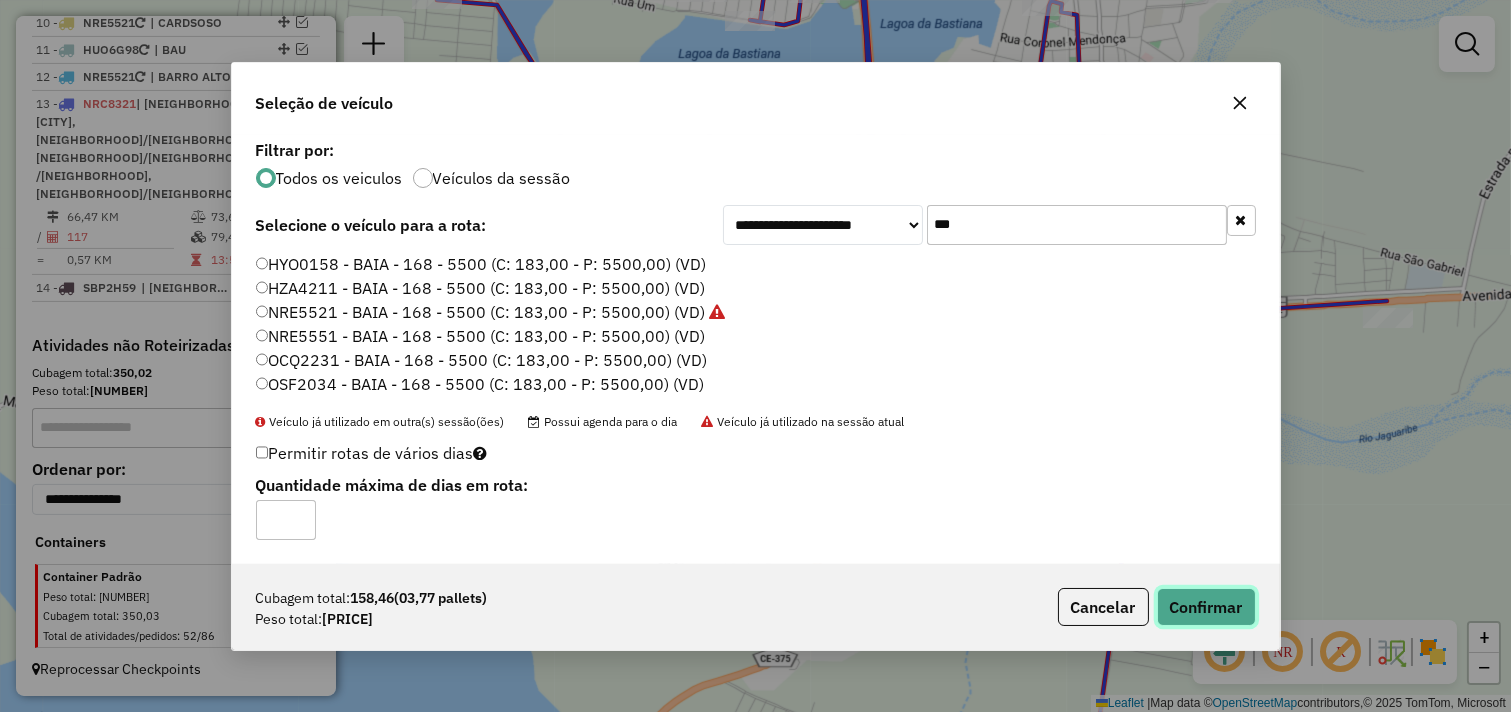 type 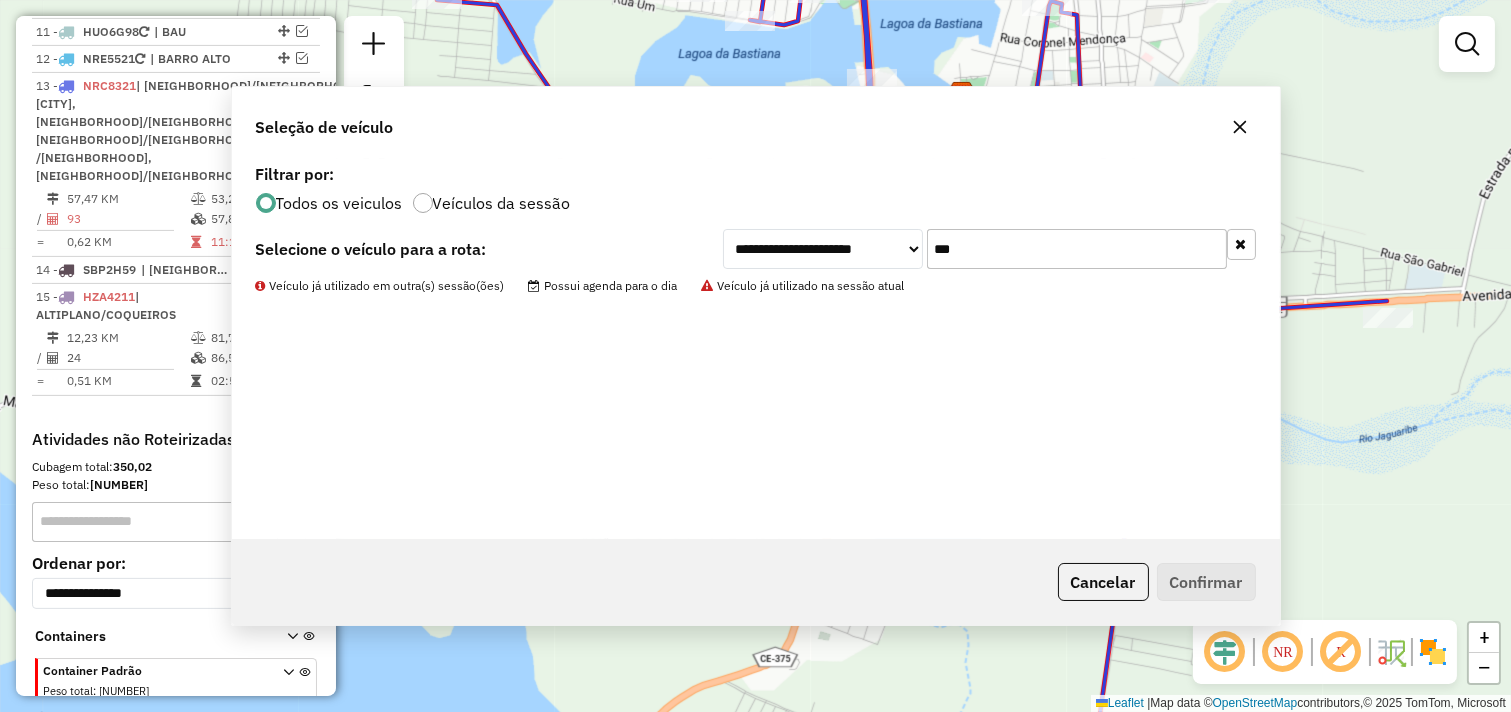 scroll, scrollTop: 1097, scrollLeft: 0, axis: vertical 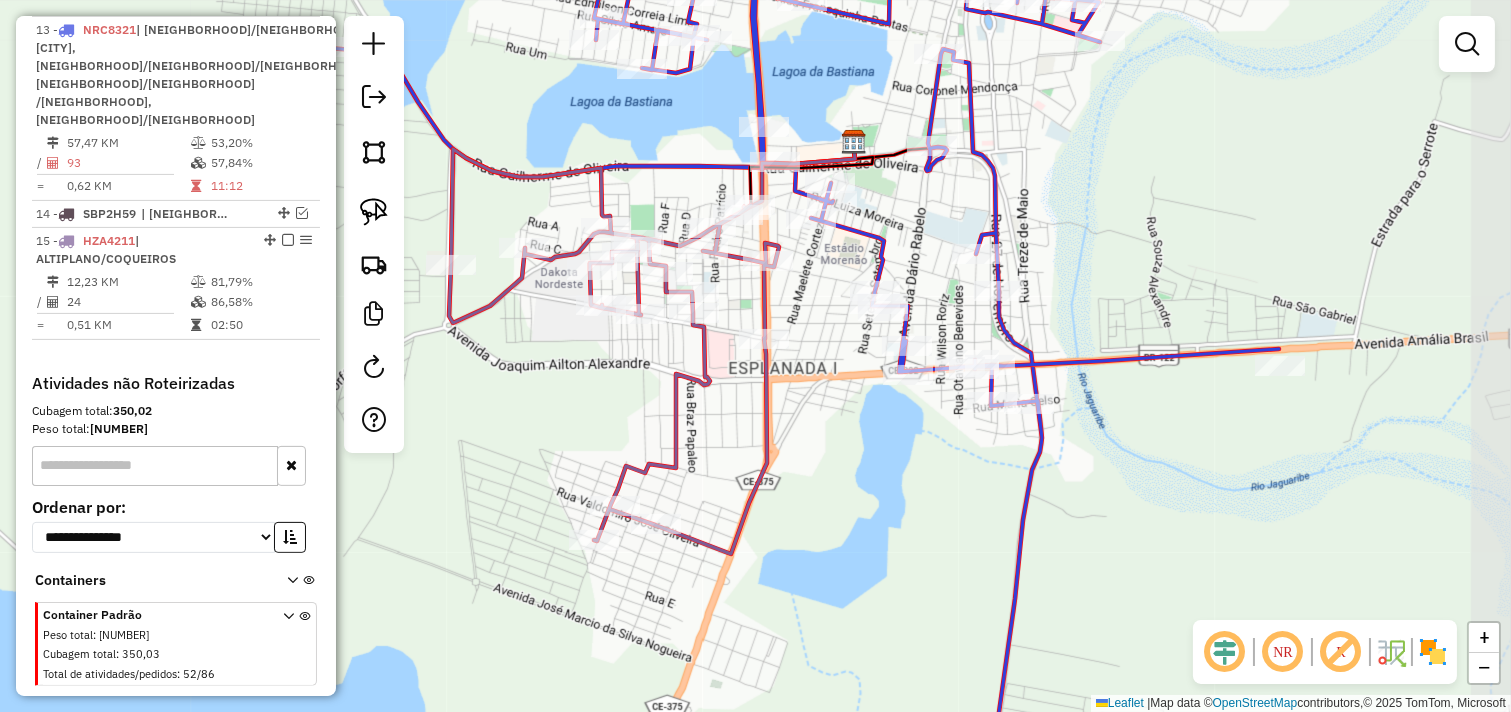 drag, startPoint x: 923, startPoint y: 350, endPoint x: 815, endPoint y: 400, distance: 119.0126 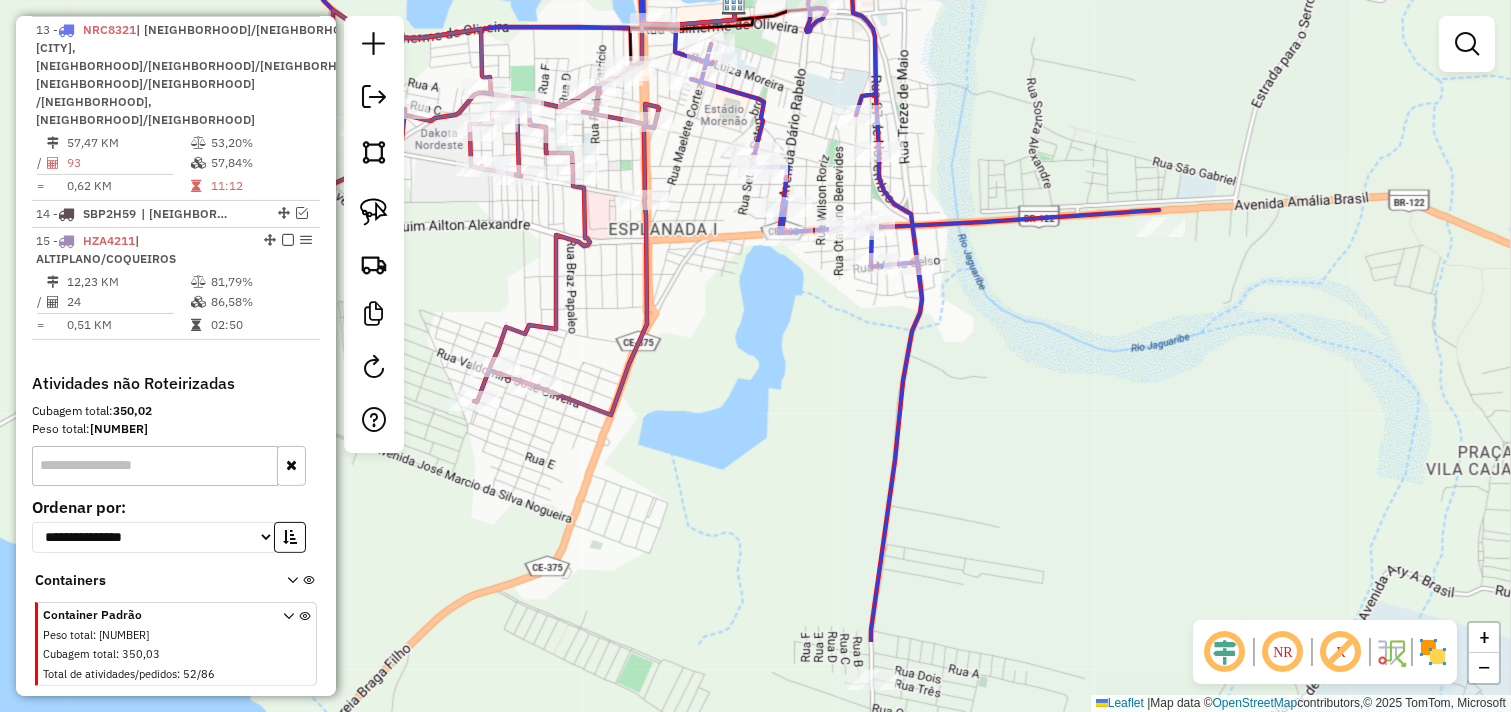 drag, startPoint x: 845, startPoint y: 258, endPoint x: 837, endPoint y: 437, distance: 179.17868 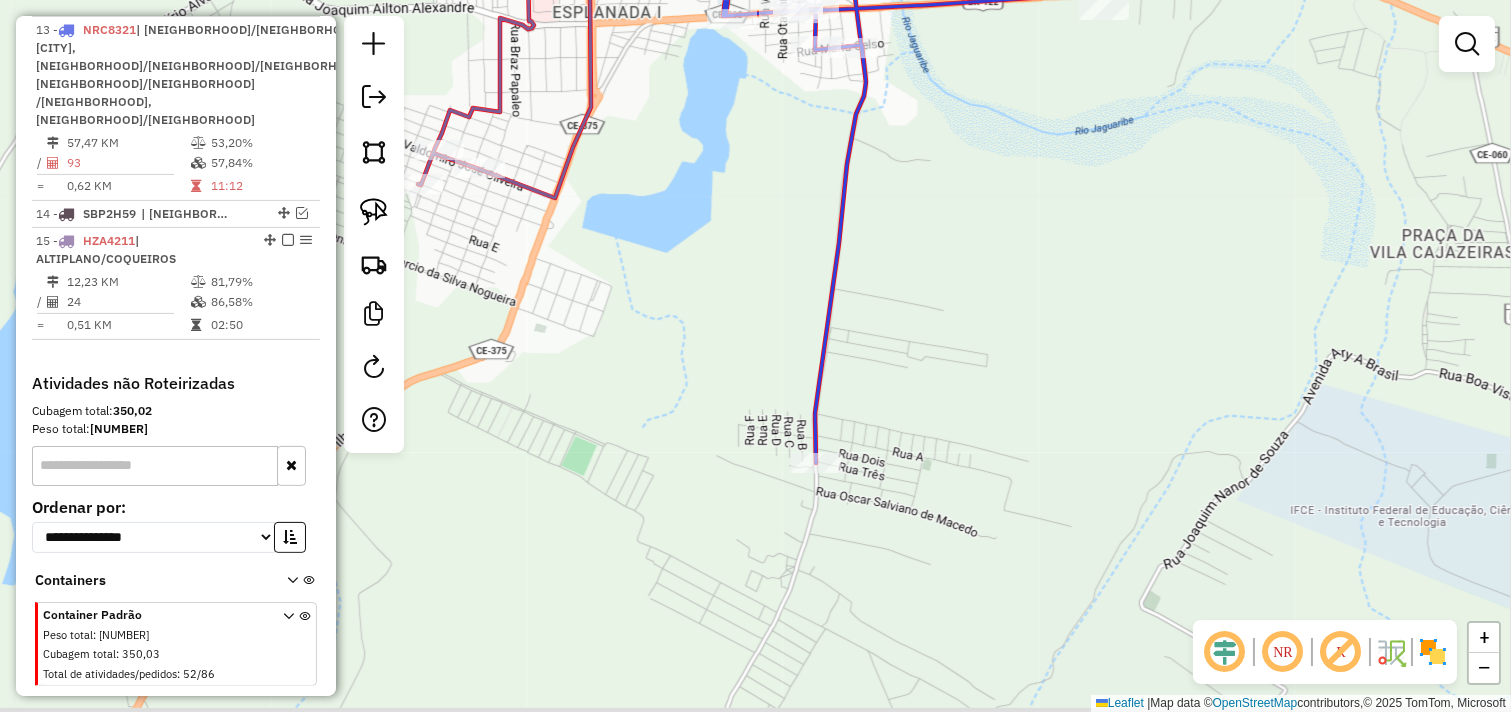 drag, startPoint x: 856, startPoint y: 618, endPoint x: 798, endPoint y: 407, distance: 218.82642 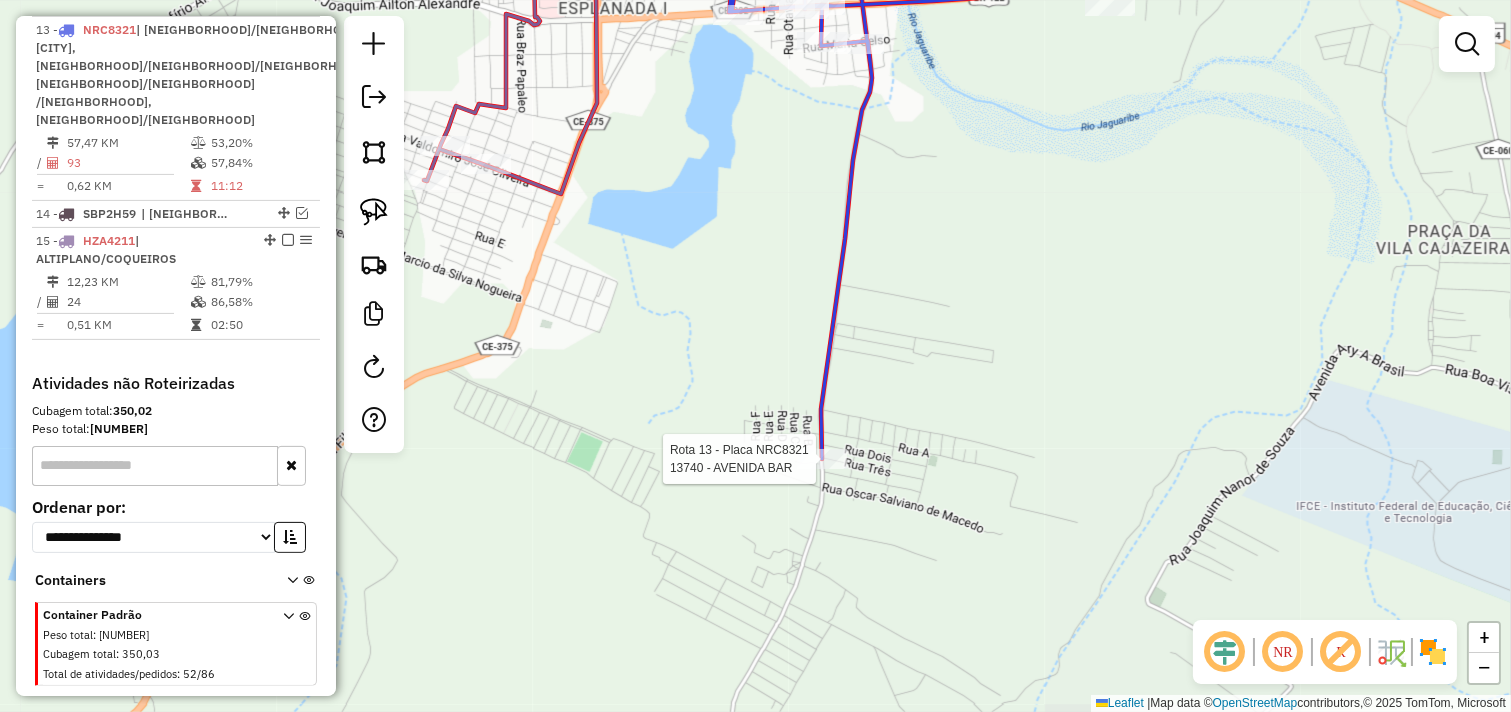 select on "*********" 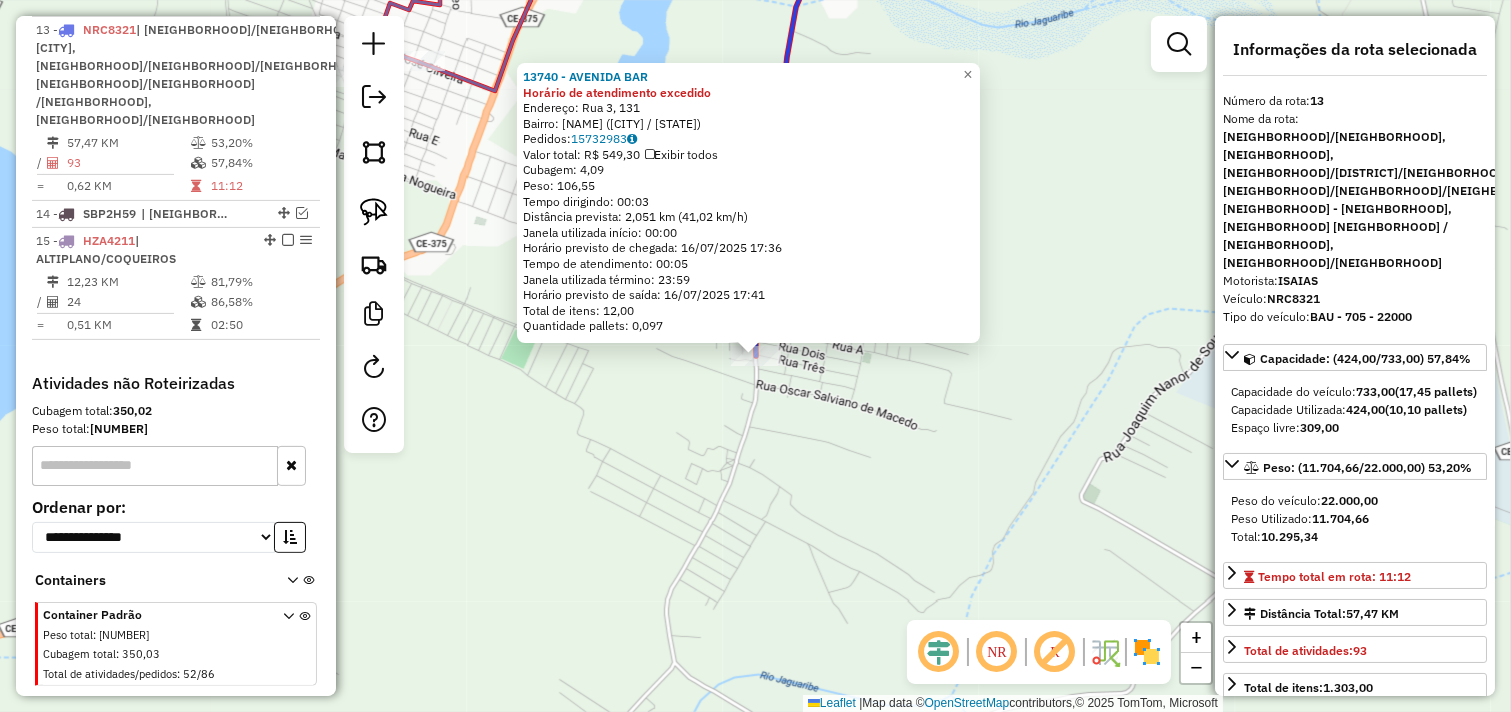 click on "13740 - AVENIDA BAR Horário de atendimento excedido  Endereço: Rua 3, 131   Bairro: Alto do Jucá (Iguatu / CE)   Pedidos:  15732983   Valor total: R$ 549,30   Exibir todos   Cubagem: 4,09  Peso: 106,55  Tempo dirigindo: 00:03   Distância prevista: 2,051 km (41,02 km/h)   Janela utilizada início: 00:00   Horário previsto de chegada: 16/07/2025 17:36   Tempo de atendimento: 00:05   Janela utilizada término: 23:59   Horário previsto de saída: 16/07/2025 17:41   Total de itens: 12,00   Quantidade pallets: 0,097  × Janela de atendimento Grade de atendimento Capacidade Transportadoras Veículos Cliente Pedidos  Rotas Selecione os dias de semana para filtrar as janelas de atendimento  Seg   Ter   Qua   Qui   Sex   Sáb   Dom  Informe o período da janela de atendimento: De: Até:  Filtrar exatamente a janela do cliente  Considerar janela de atendimento padrão  Selecione os dias de semana para filtrar as grades de atendimento  Seg   Ter   Qua   Qui   Sex   Sáb   Dom   Peso mínimo:   Peso máximo:   De:" 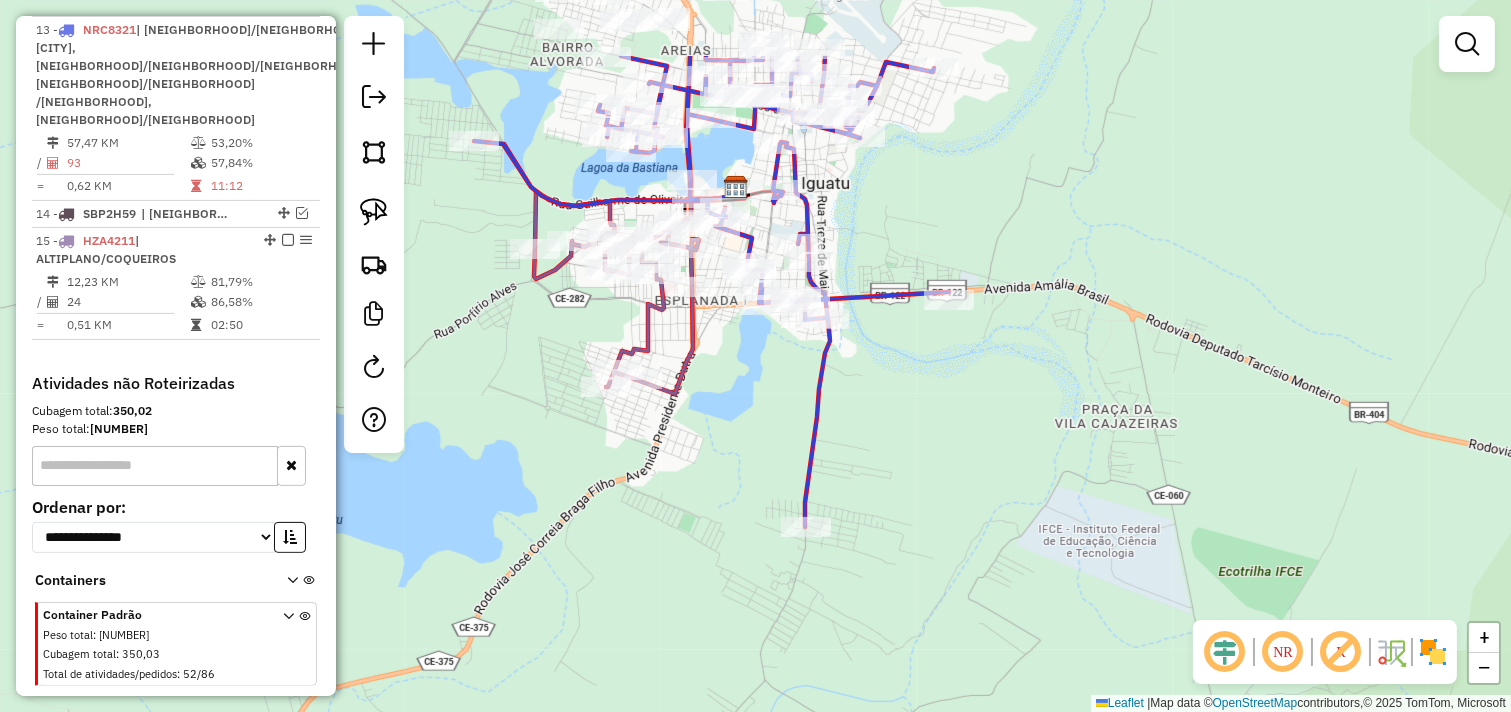 drag, startPoint x: 868, startPoint y: 550, endPoint x: 871, endPoint y: 566, distance: 16.27882 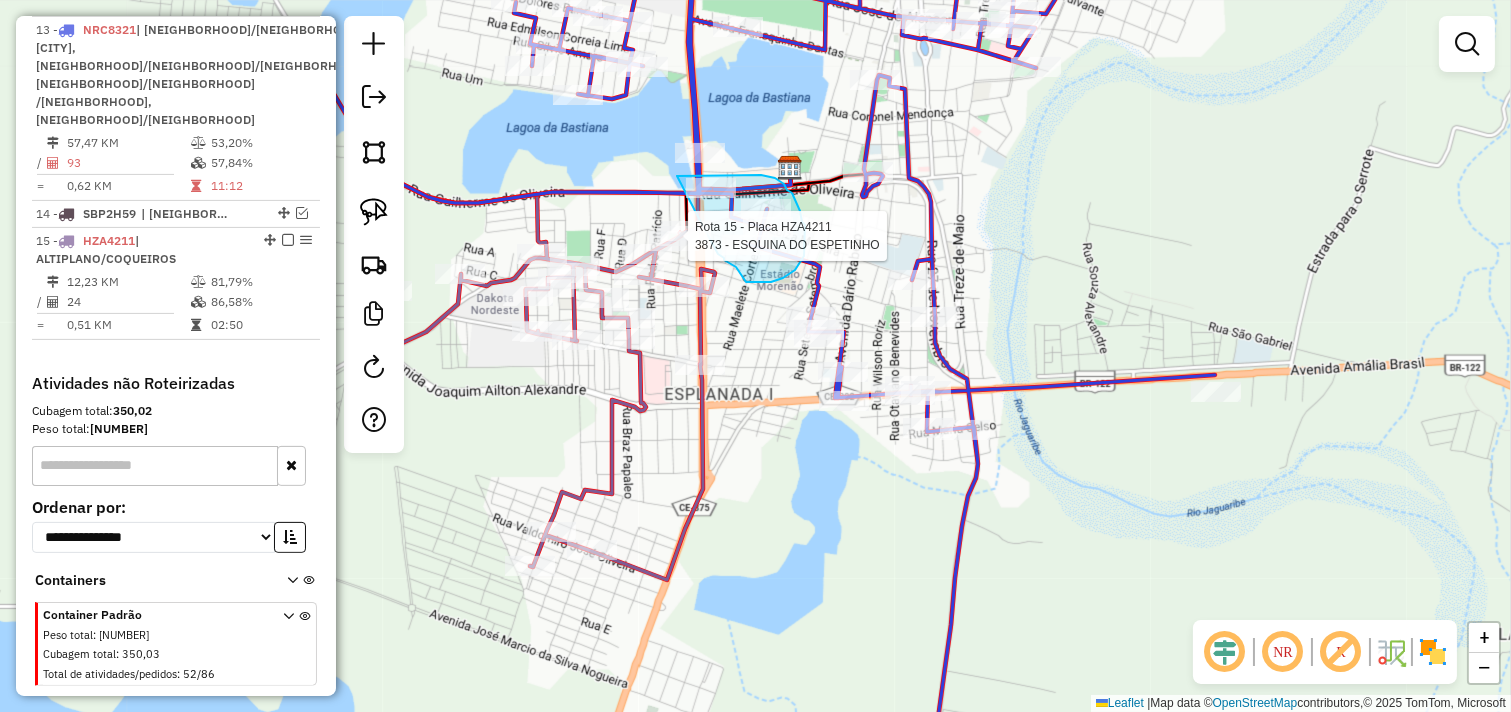 click on "Rota 15 - Placa HZA4211  12850 - BAR DO JOAOZINHO Rota 15 - Placa HZA4211  3873 - ESQUINA DO ESPETINHO Janela de atendimento Grade de atendimento Capacidade Transportadoras Veículos Cliente Pedidos  Rotas Selecione os dias de semana para filtrar as janelas de atendimento  Seg   Ter   Qua   Qui   Sex   Sáb   Dom  Informe o período da janela de atendimento: De: Até:  Filtrar exatamente a janela do cliente  Considerar janela de atendimento padrão  Selecione os dias de semana para filtrar as grades de atendimento  Seg   Ter   Qua   Qui   Sex   Sáb   Dom   Considerar clientes sem dia de atendimento cadastrado  Clientes fora do dia de atendimento selecionado Filtrar as atividades entre os valores definidos abaixo:  Peso mínimo:   Peso máximo:   Cubagem mínima:   Cubagem máxima:   De:   Até:  Filtrar as atividades entre o tempo de atendimento definido abaixo:  De:   Até:   Considerar capacidade total dos clientes não roteirizados Transportadora: Selecione um ou mais itens Tipo de veículo: Veículo: De:" 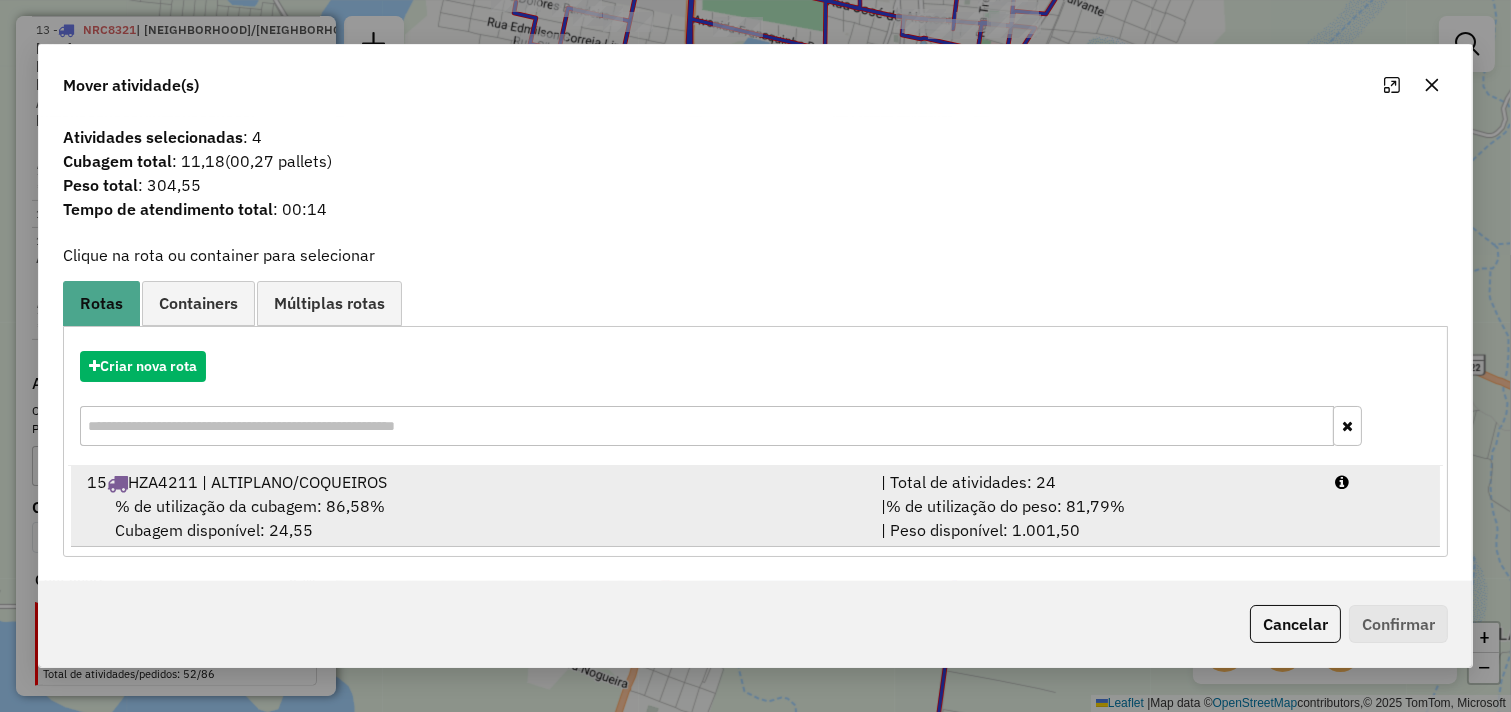 click on "% de utilização do peso: 81,79%" at bounding box center [1005, 506] 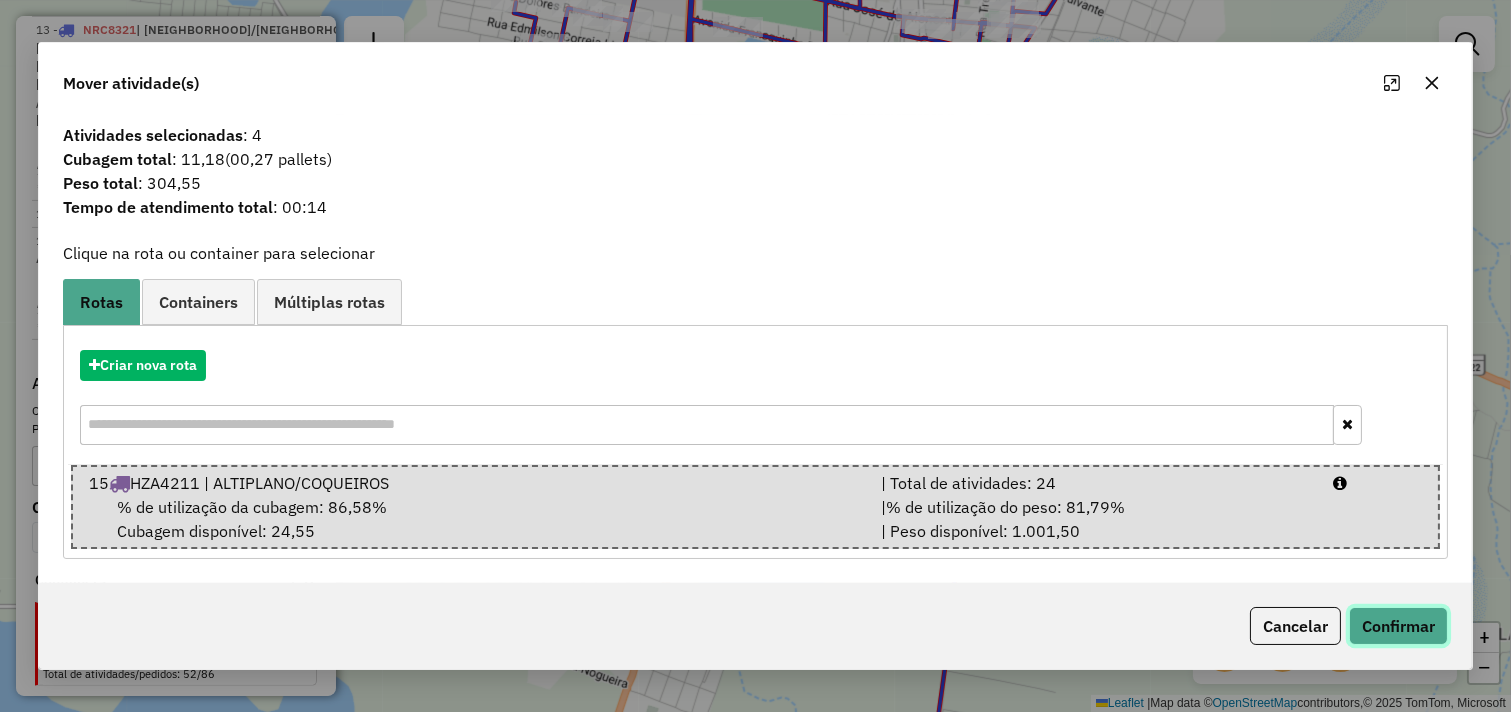 click on "Confirmar" 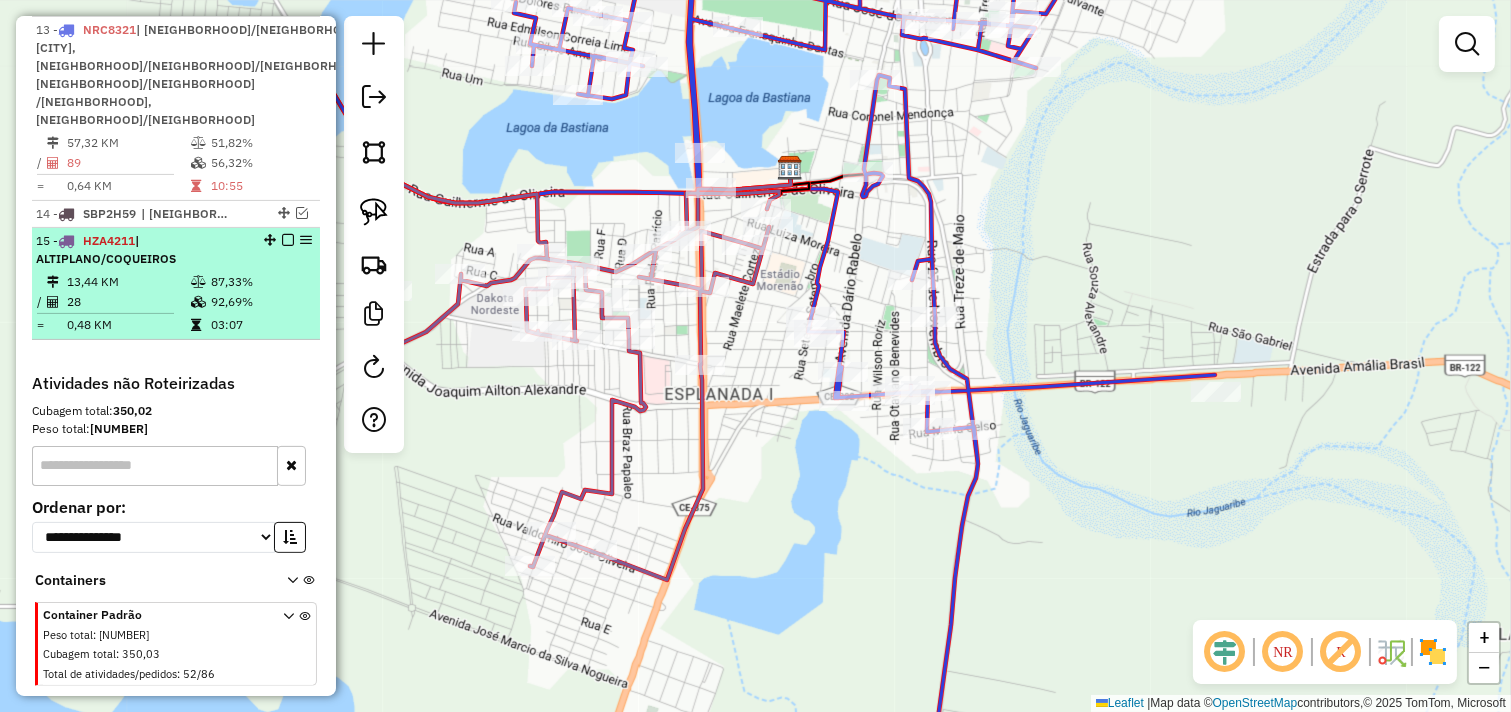 click on "87,33%" at bounding box center (260, 282) 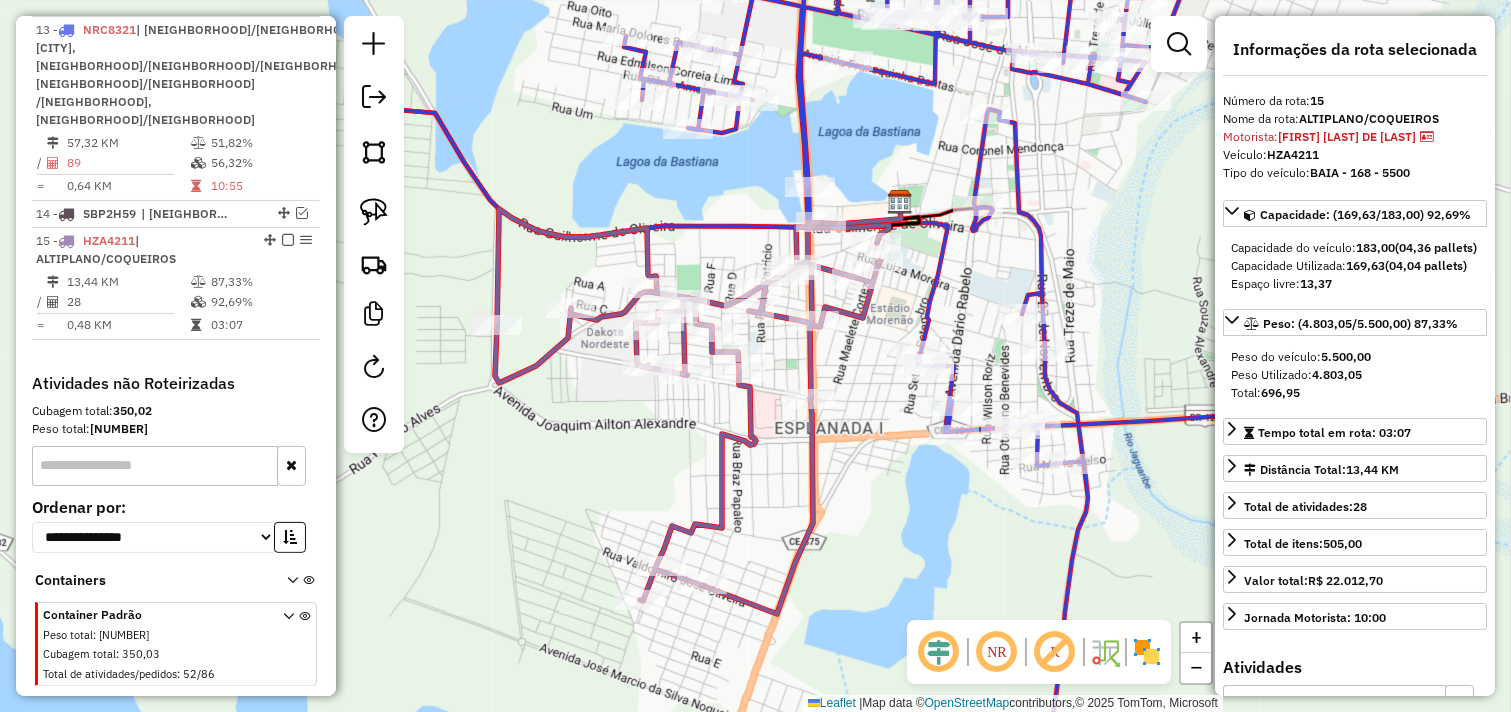 drag, startPoint x: 942, startPoint y: 403, endPoint x: 894, endPoint y: 454, distance: 70.035706 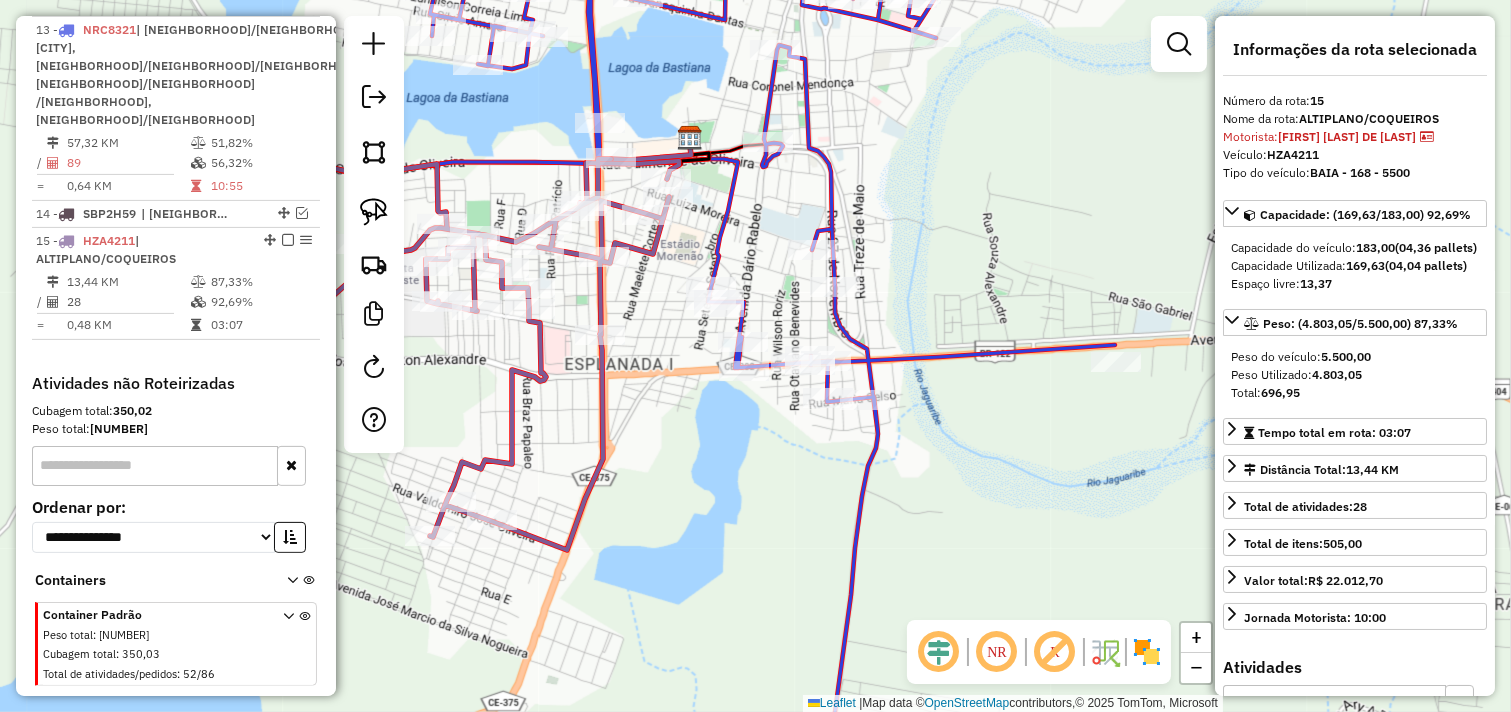 drag, startPoint x: 865, startPoint y: 406, endPoint x: 690, endPoint y: 353, distance: 182.84967 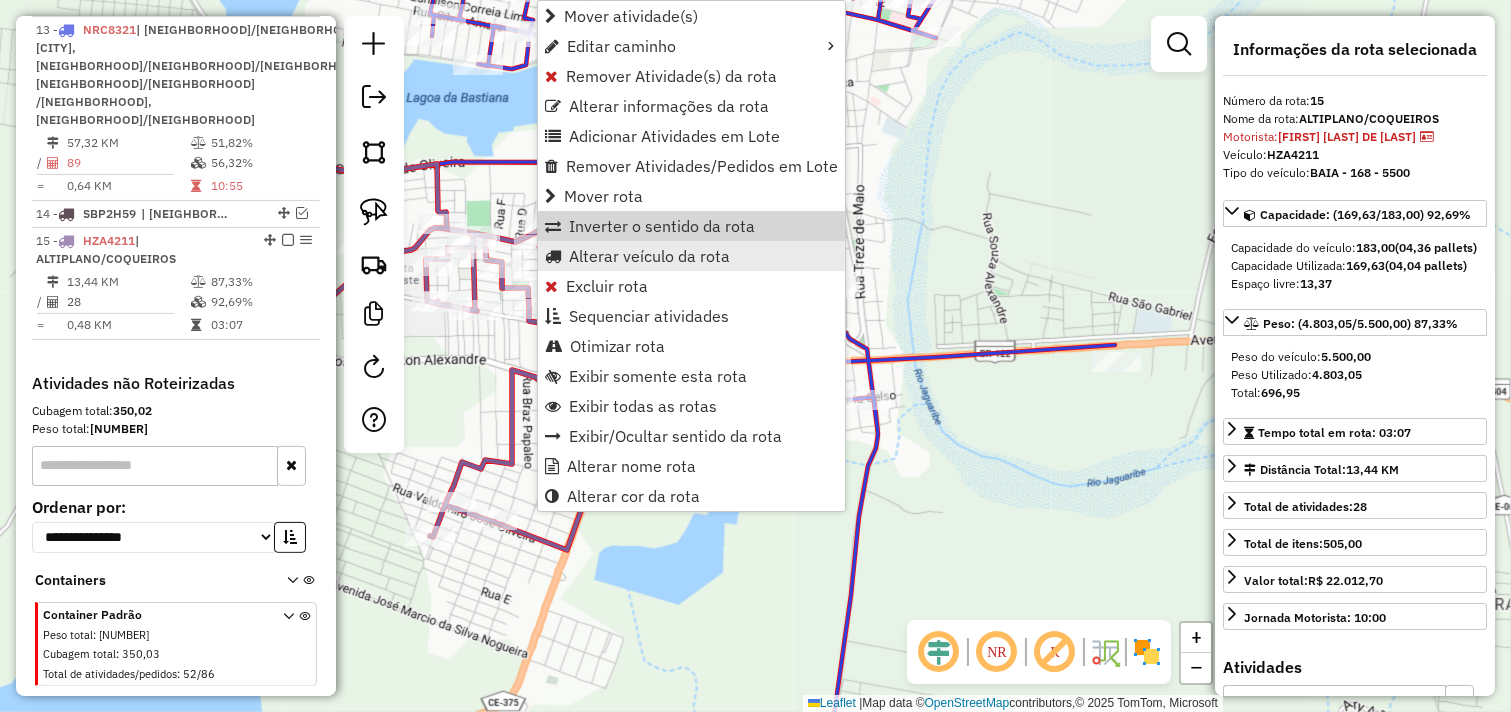 scroll, scrollTop: 1153, scrollLeft: 0, axis: vertical 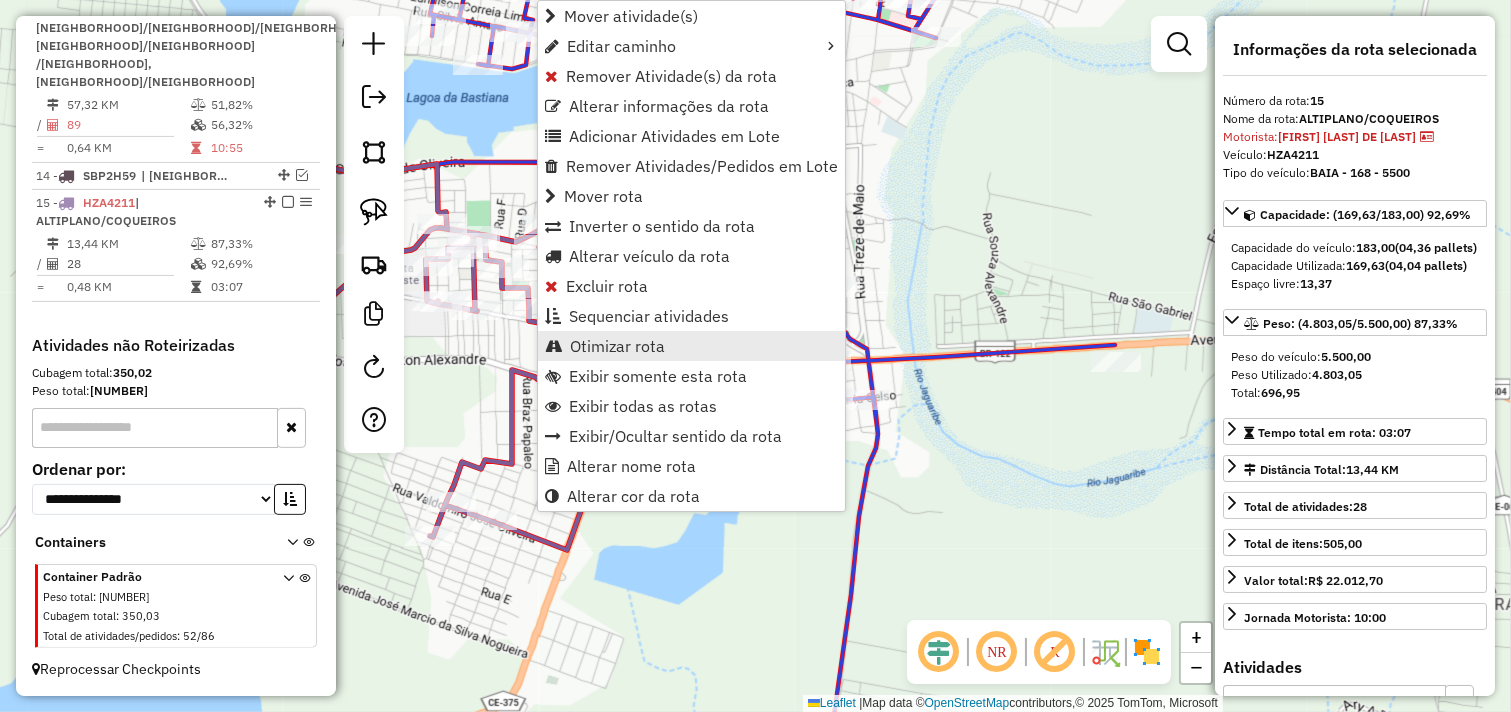 click on "Otimizar rota" at bounding box center (617, 346) 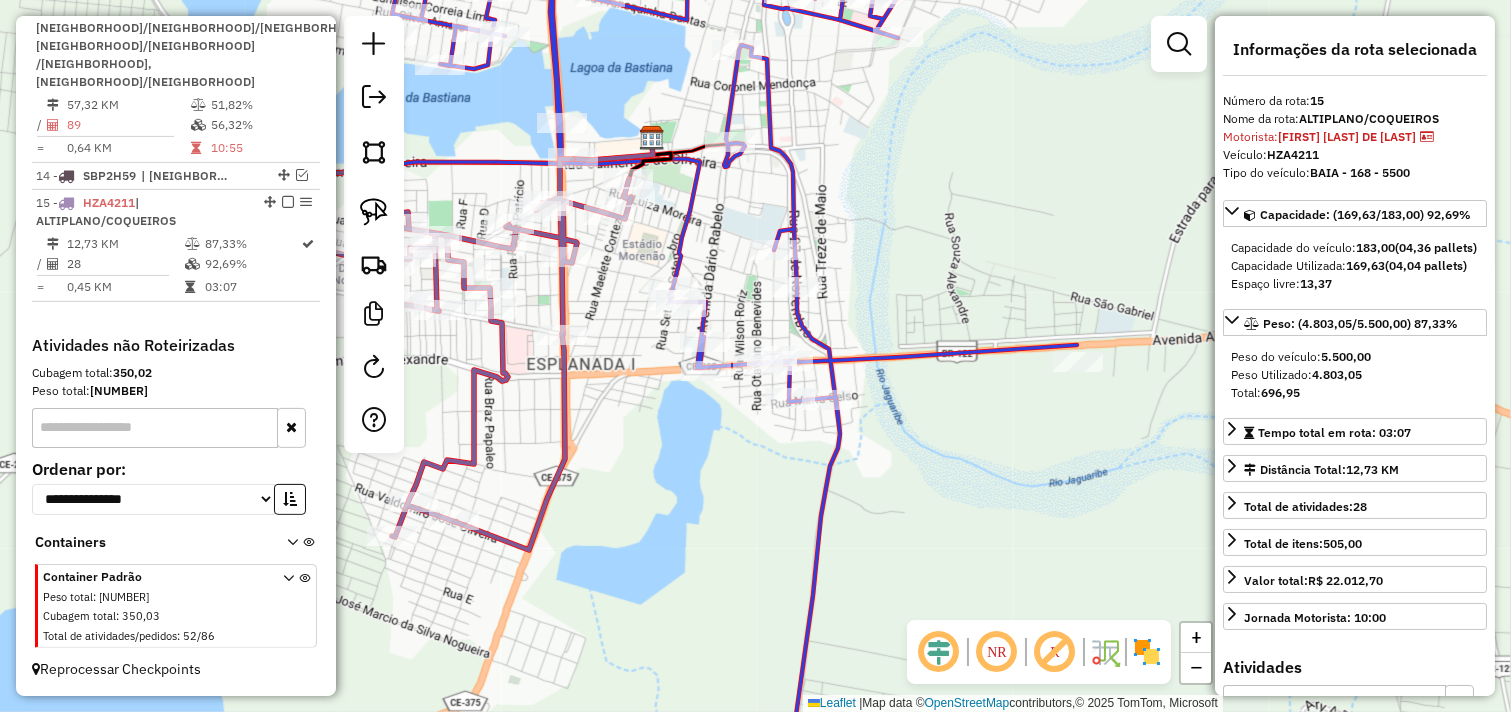 drag, startPoint x: 723, startPoint y: 452, endPoint x: 651, endPoint y: 452, distance: 72 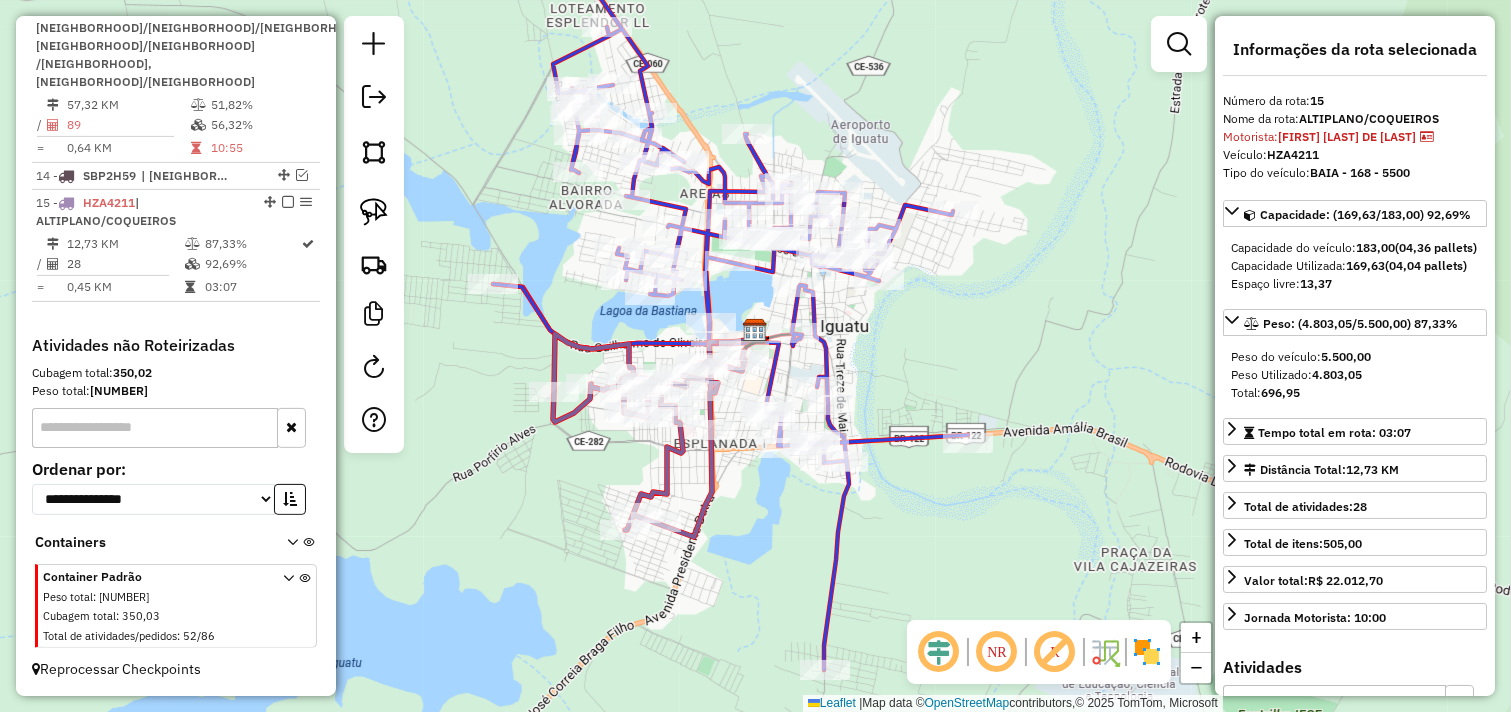 drag, startPoint x: 664, startPoint y: 477, endPoint x: 793, endPoint y: 517, distance: 135.05925 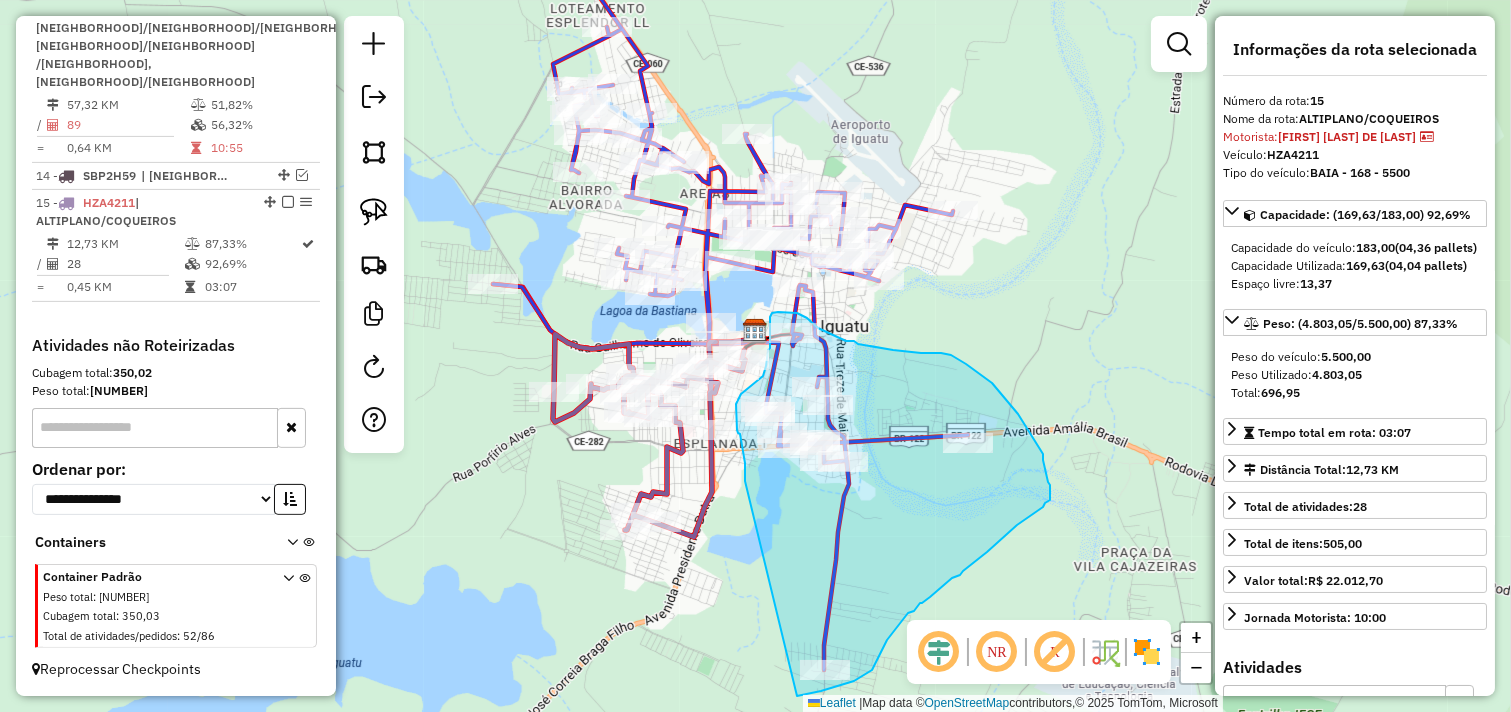 drag, startPoint x: 745, startPoint y: 478, endPoint x: 782, endPoint y: 697, distance: 222.10358 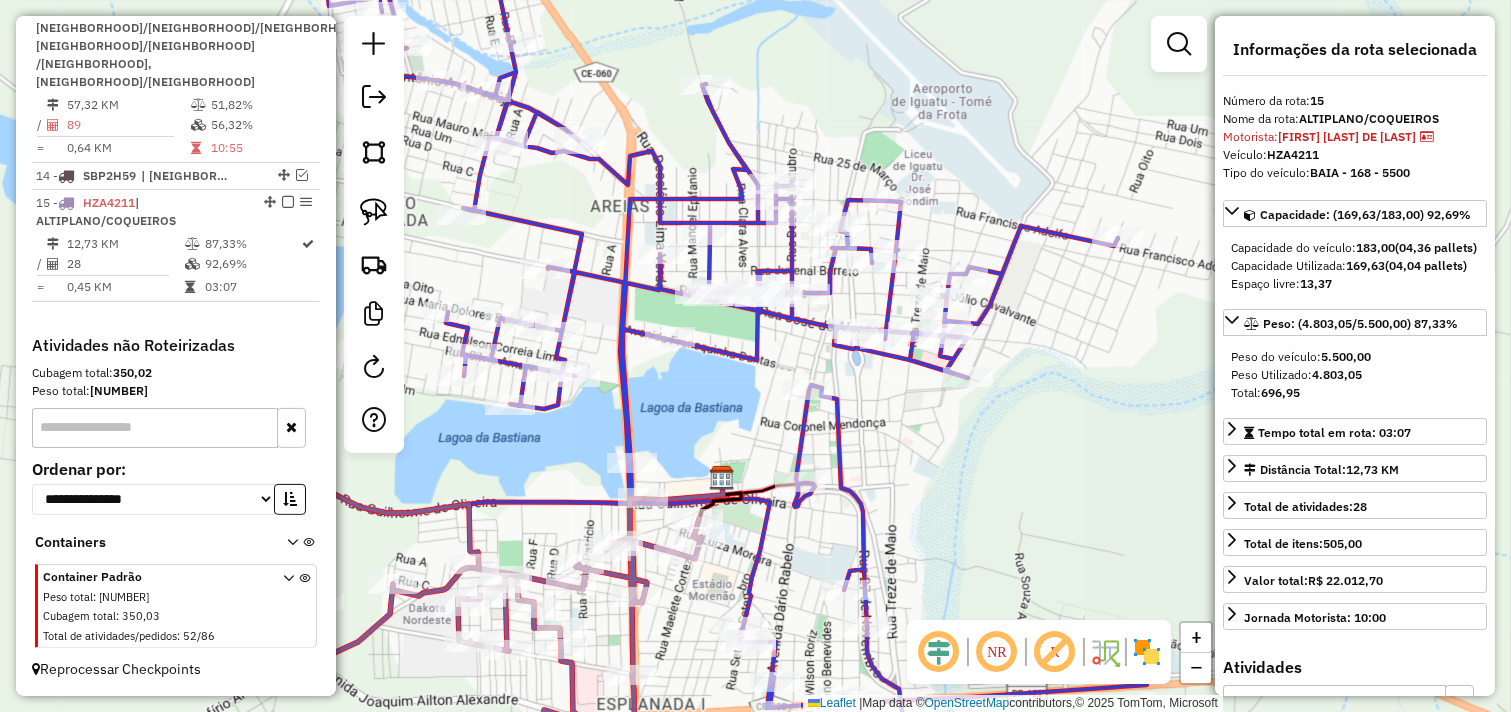 drag, startPoint x: 810, startPoint y: 277, endPoint x: 806, endPoint y: 345, distance: 68.117546 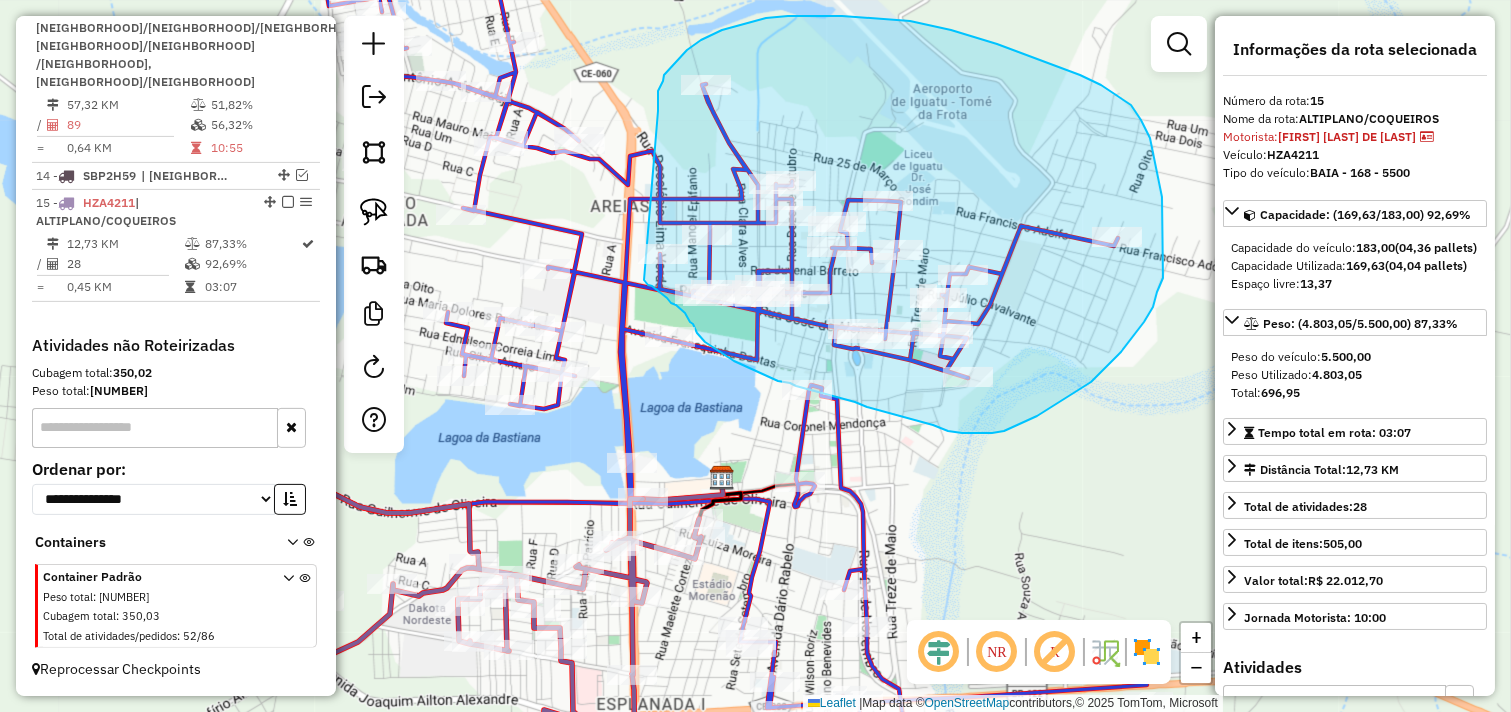 drag, startPoint x: 658, startPoint y: 91, endPoint x: 644, endPoint y: 280, distance: 189.5178 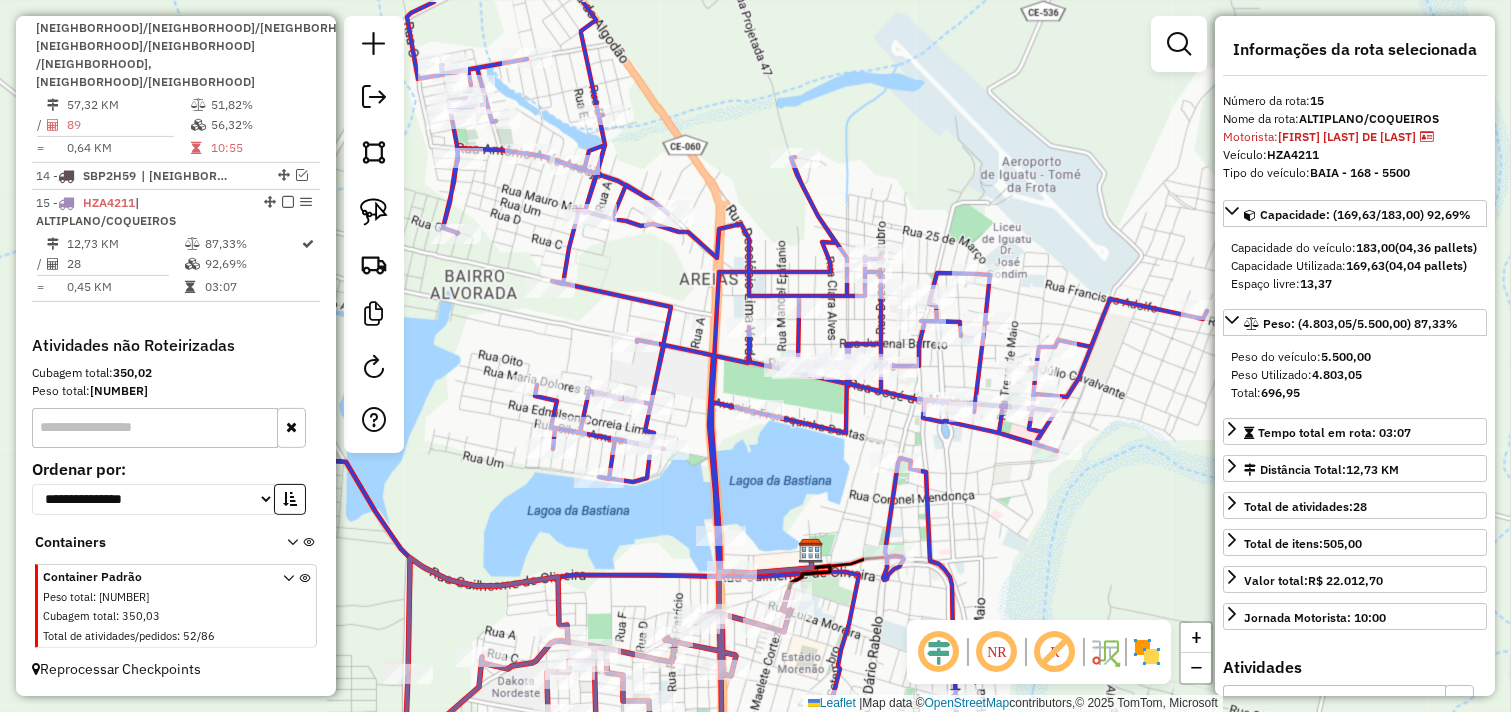 drag, startPoint x: 625, startPoint y: 243, endPoint x: 725, endPoint y: 312, distance: 121.49486 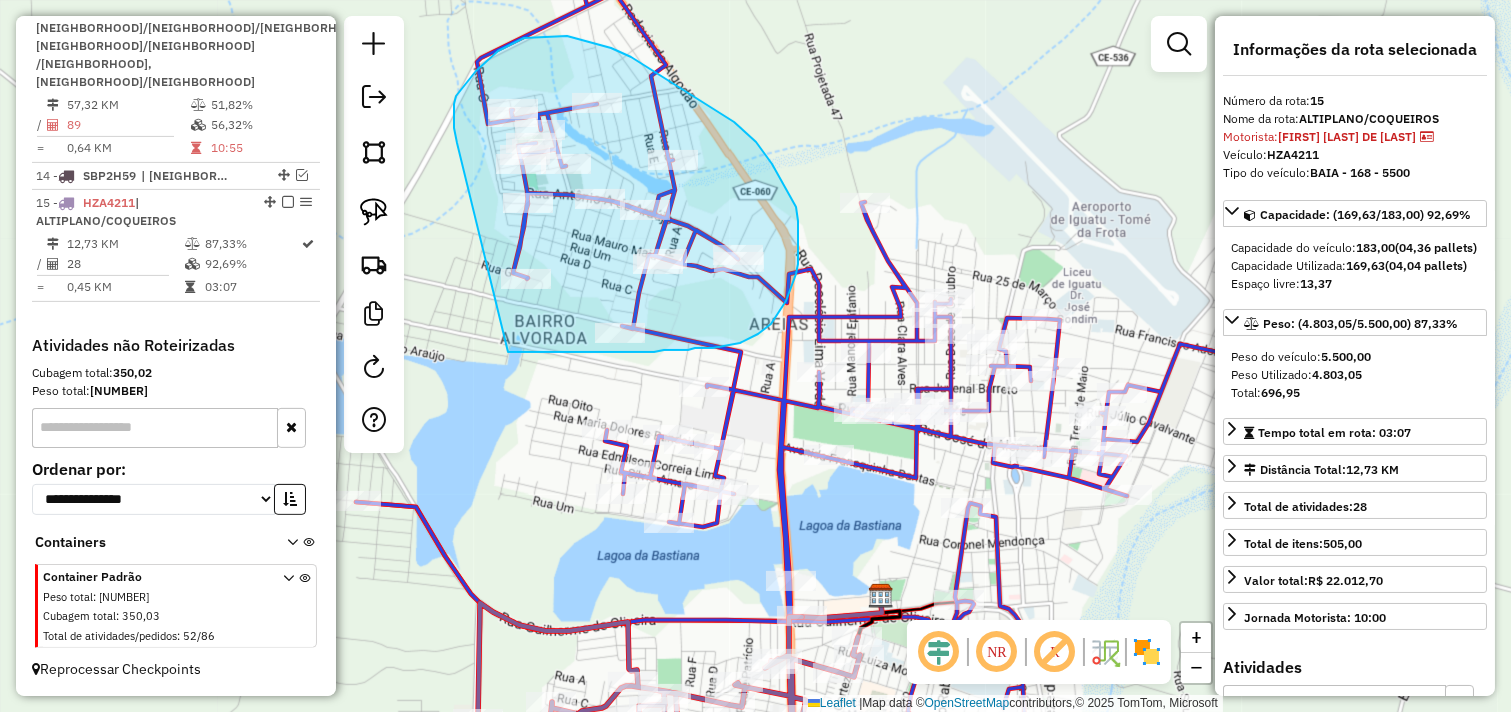 drag, startPoint x: 454, startPoint y: 123, endPoint x: 503, endPoint y: 352, distance: 234.18369 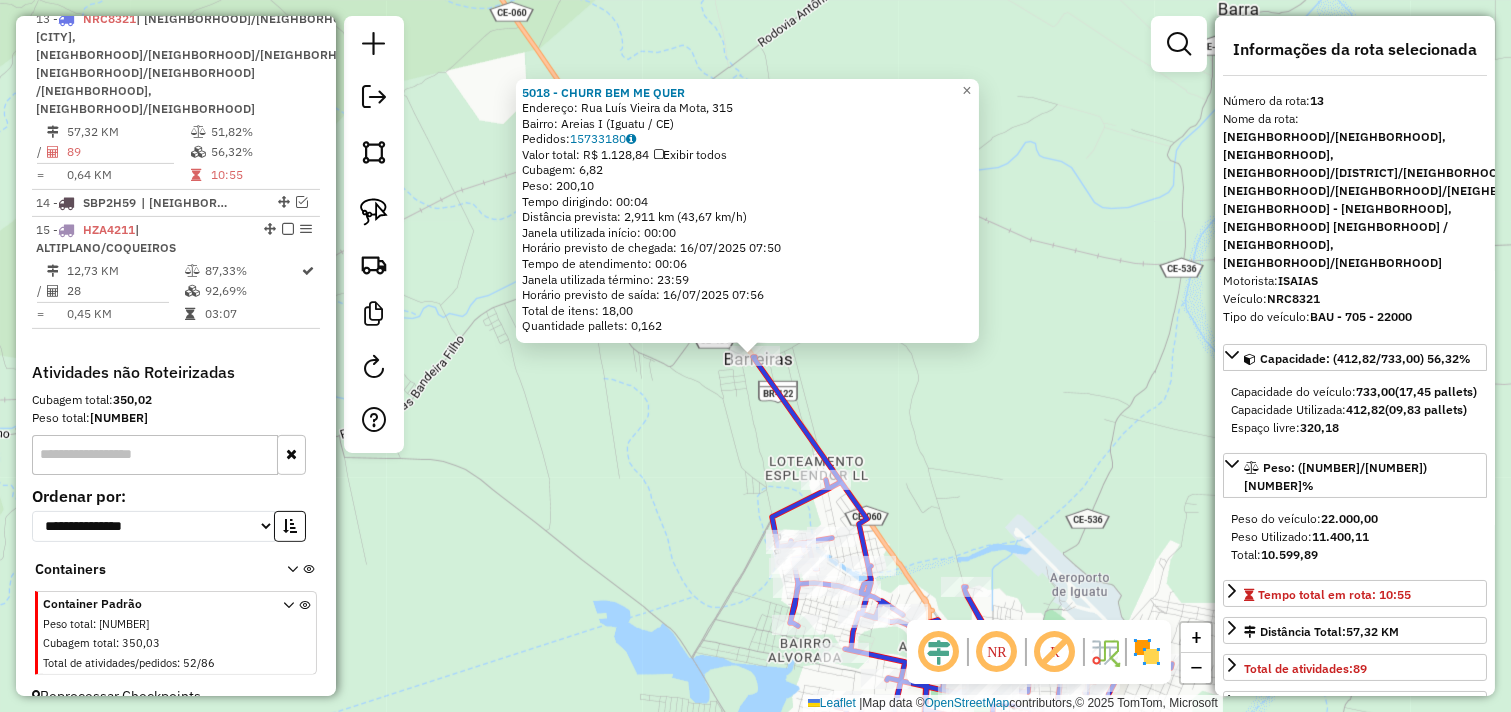 scroll, scrollTop: 1097, scrollLeft: 0, axis: vertical 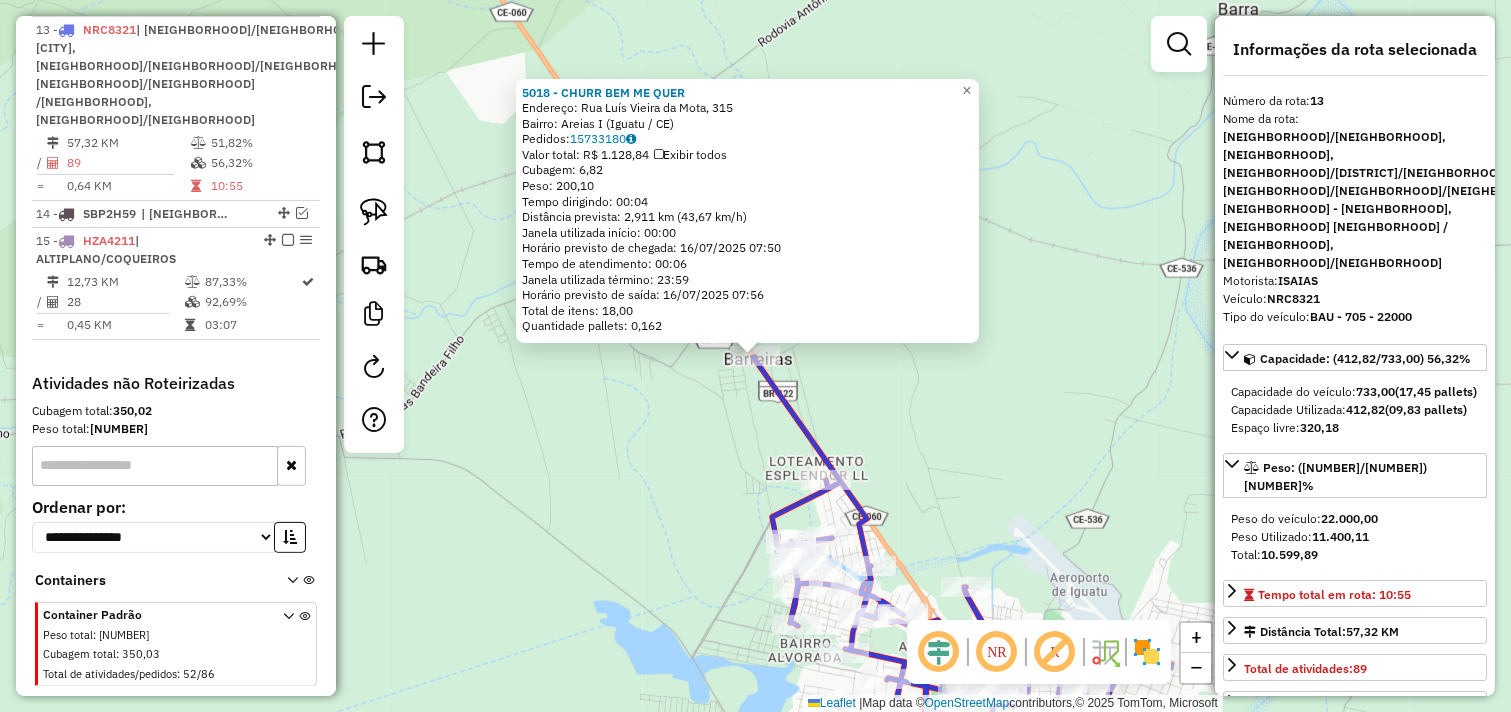 click on "5018 - CHURR BEM ME QUER  Endereço: Rua Luís Vieira da Mota, 315   Bairro: Areias I (Iguatu / CE)   Pedidos:  15733180   Valor total: R$ 1.128,84   Exibir todos   Cubagem: 6,82  Peso: 200,10  Tempo dirigindo: 00:04   Distância prevista: 2,911 km (43,67 km/h)   Janela utilizada início: 00:00   Horário previsto de chegada: 16/07/2025 07:50   Tempo de atendimento: 00:06   Janela utilizada término: 23:59   Horário previsto de saída: 16/07/2025 07:56   Total de itens: 18,00   Quantidade pallets: 0,162  × Janela de atendimento Grade de atendimento Capacidade Transportadoras Veículos Cliente Pedidos  Rotas Selecione os dias de semana para filtrar as janelas de atendimento  Seg   Ter   Qua   Qui   Sex   Sáb   Dom  Informe o período da janela de atendimento: De: Até:  Filtrar exatamente a janela do cliente  Considerar janela de atendimento padrão  Selecione os dias de semana para filtrar as grades de atendimento  Seg   Ter   Qua   Qui   Sex   Sáb   Dom   Clientes fora do dia de atendimento selecionado +" 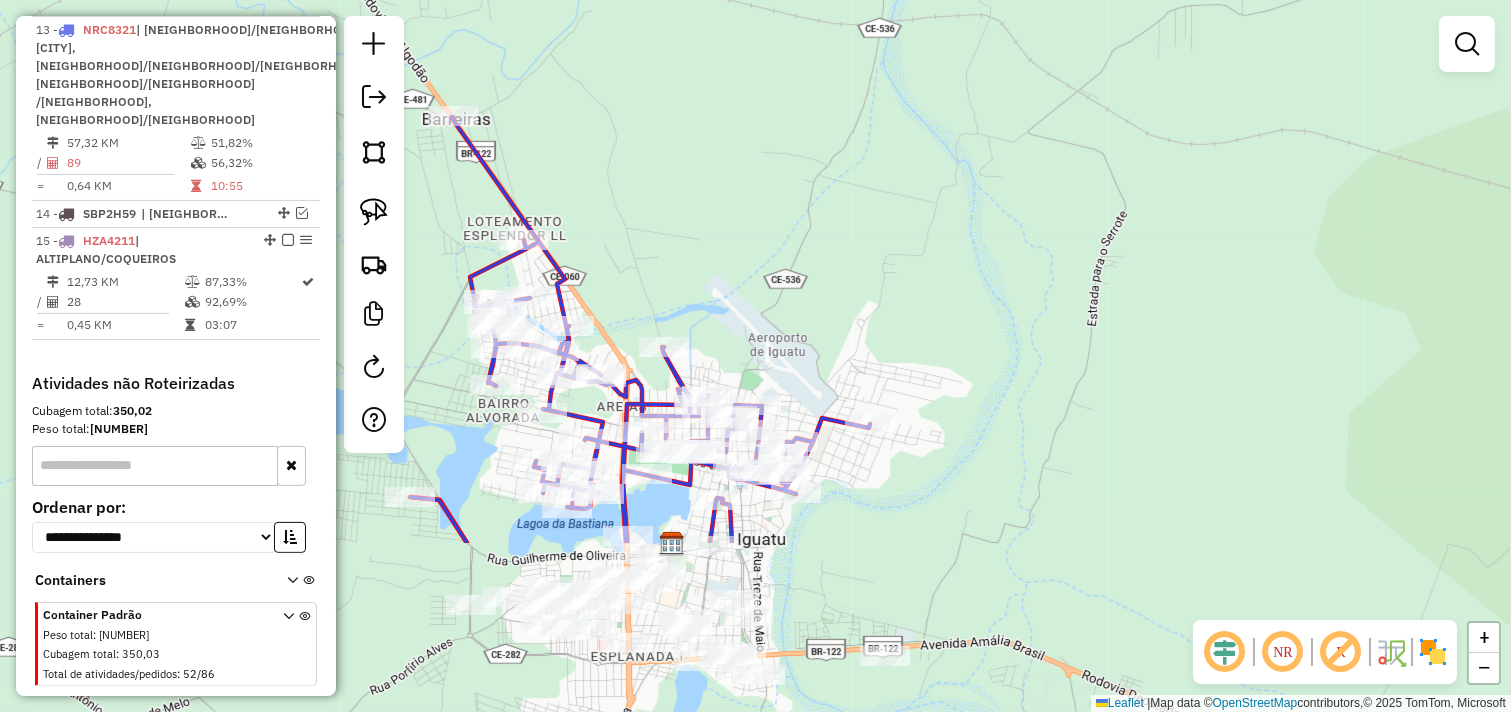 drag, startPoint x: 820, startPoint y: 311, endPoint x: 684, endPoint y: 190, distance: 182.0357 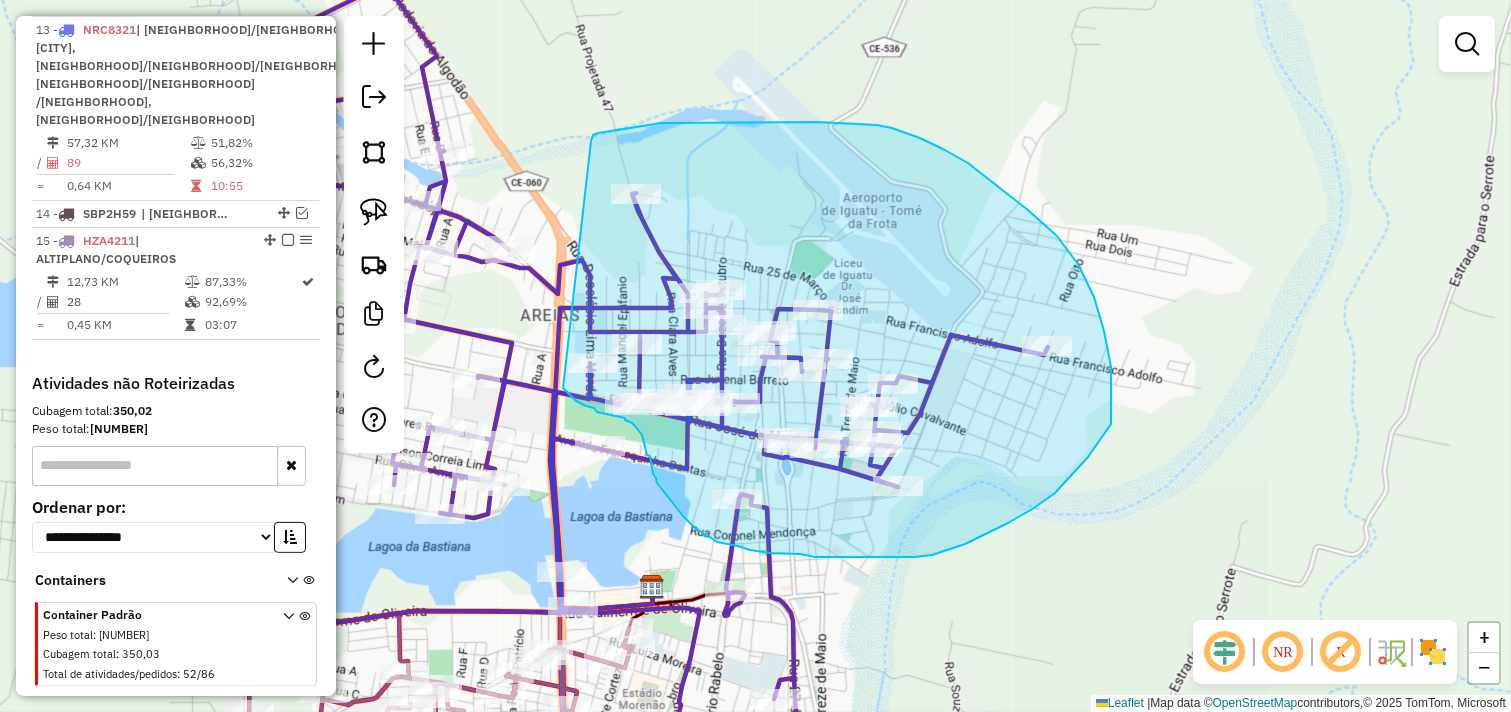 drag, startPoint x: 594, startPoint y: 135, endPoint x: 563, endPoint y: 388, distance: 254.89214 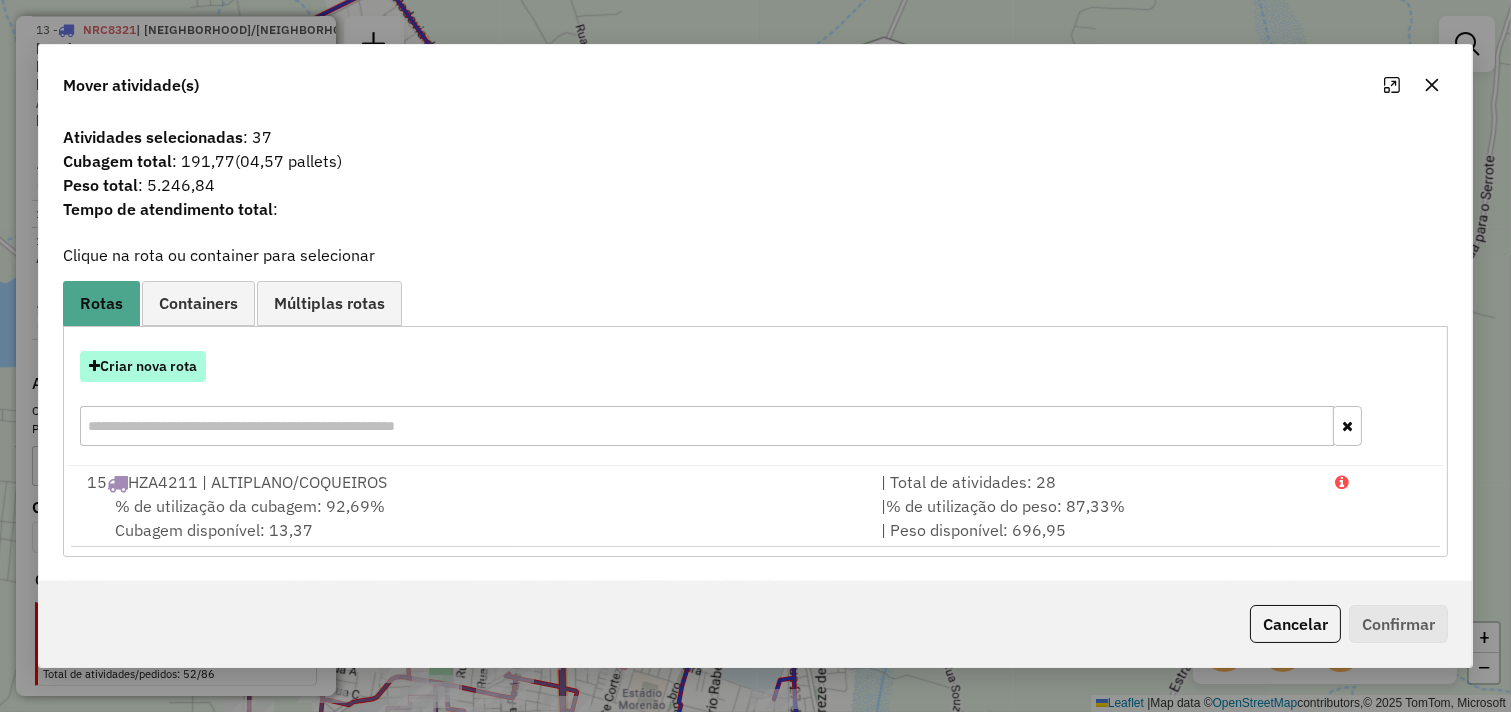 click on "Criar nova rota" at bounding box center [143, 366] 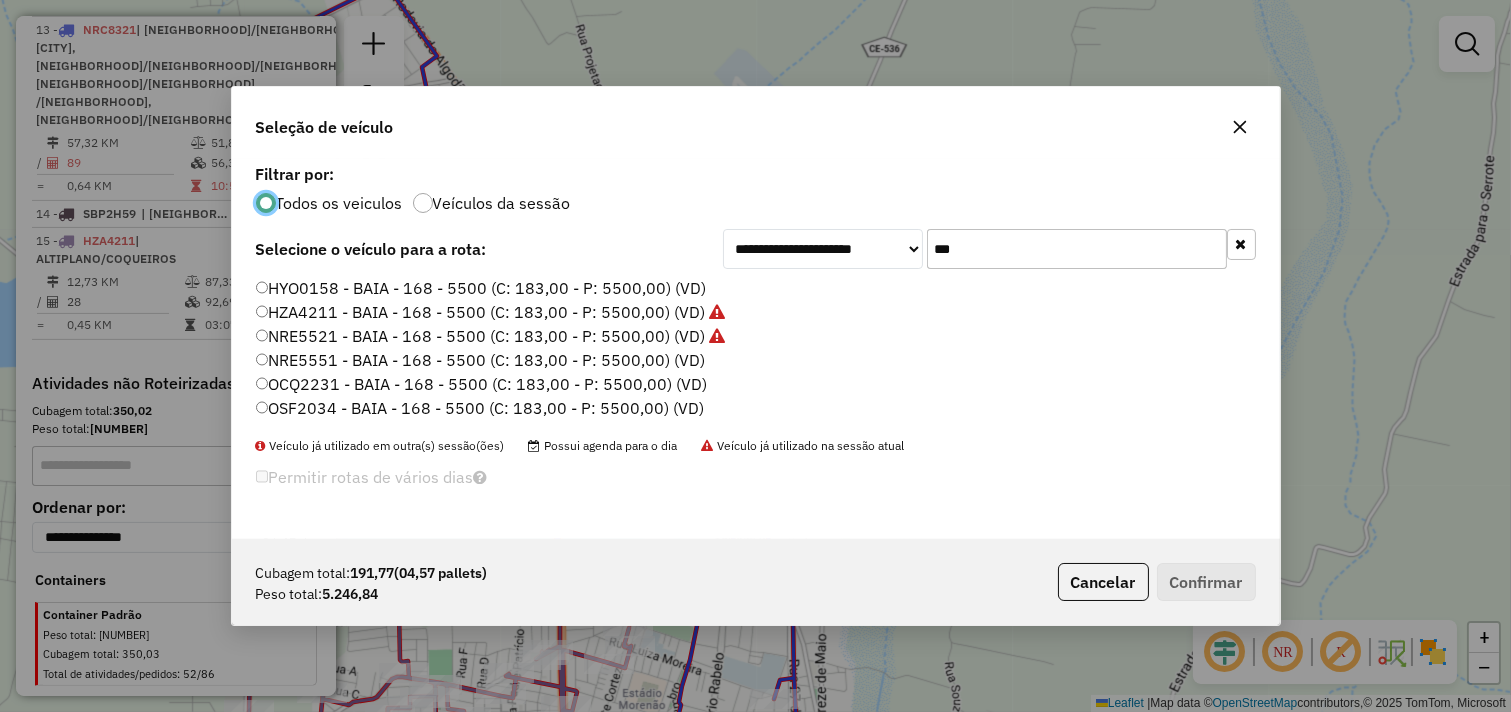 scroll, scrollTop: 11, scrollLeft: 5, axis: both 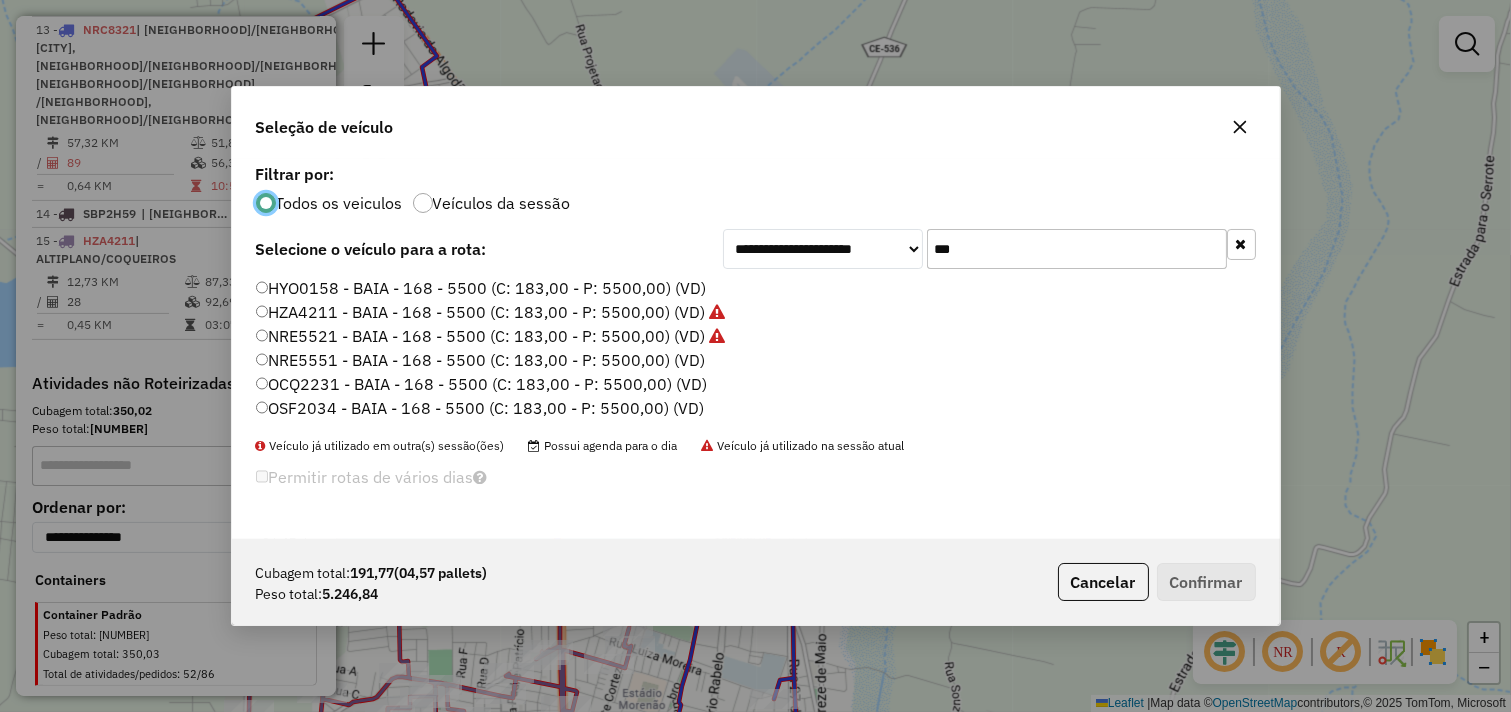 click on "NRE5551 - BAIA - 168 - 5500 (C: 183,00 - P: 5500,00) (VD)" 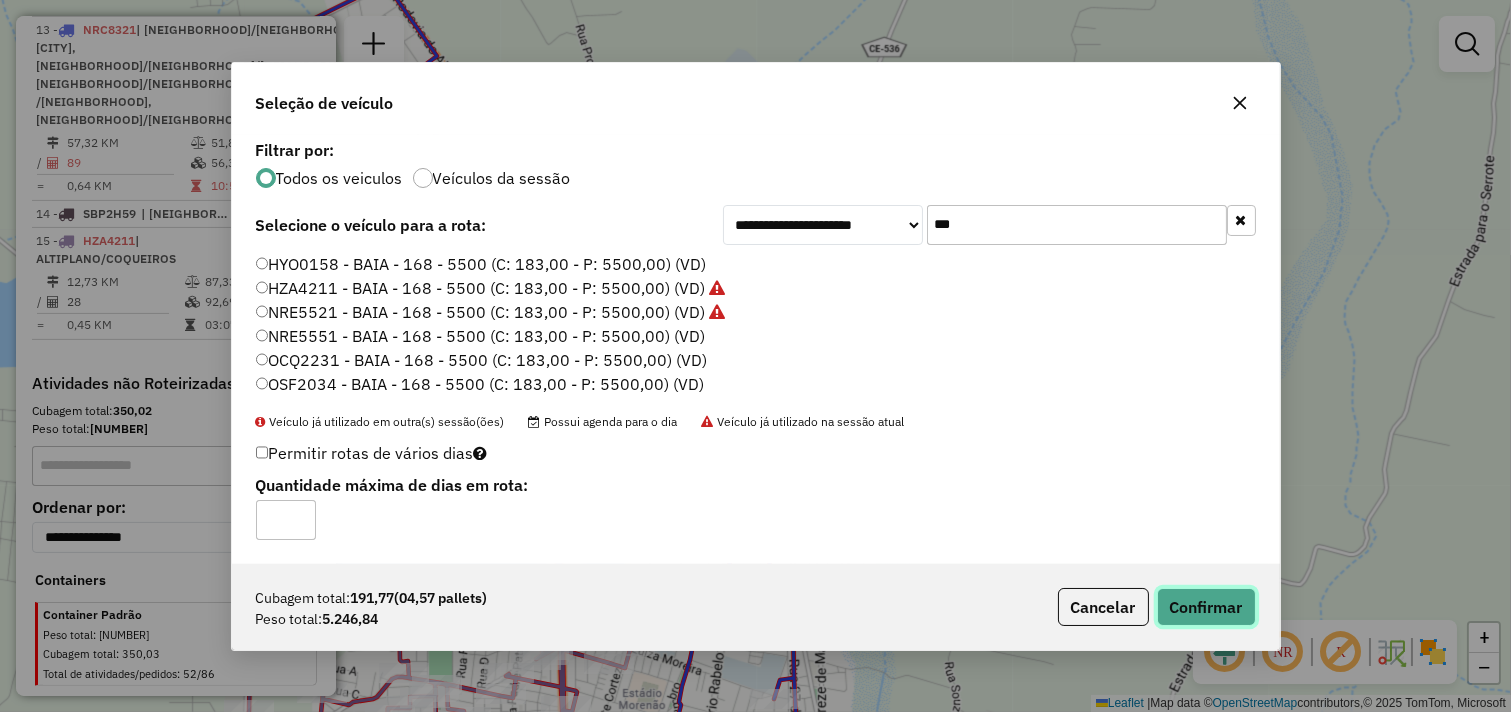 click on "Confirmar" 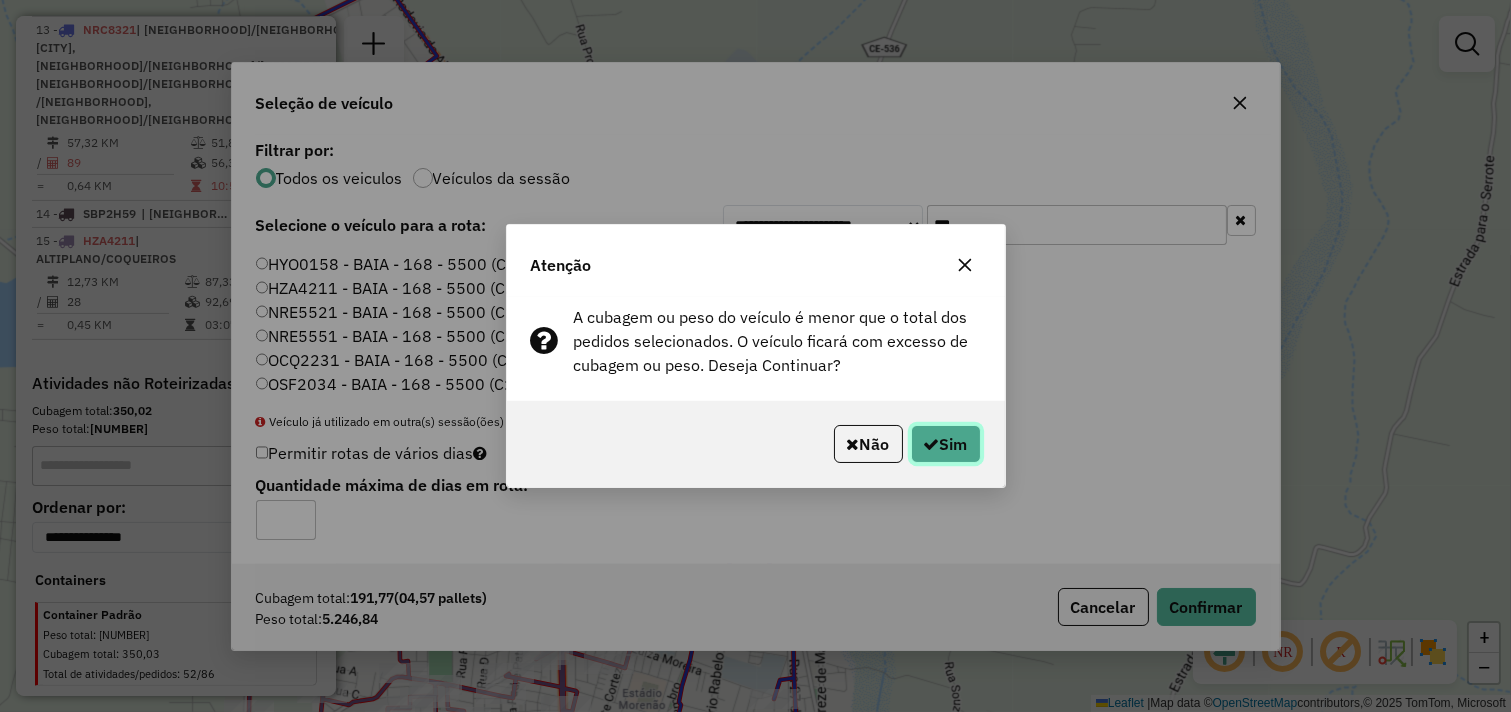 click on "Sim" 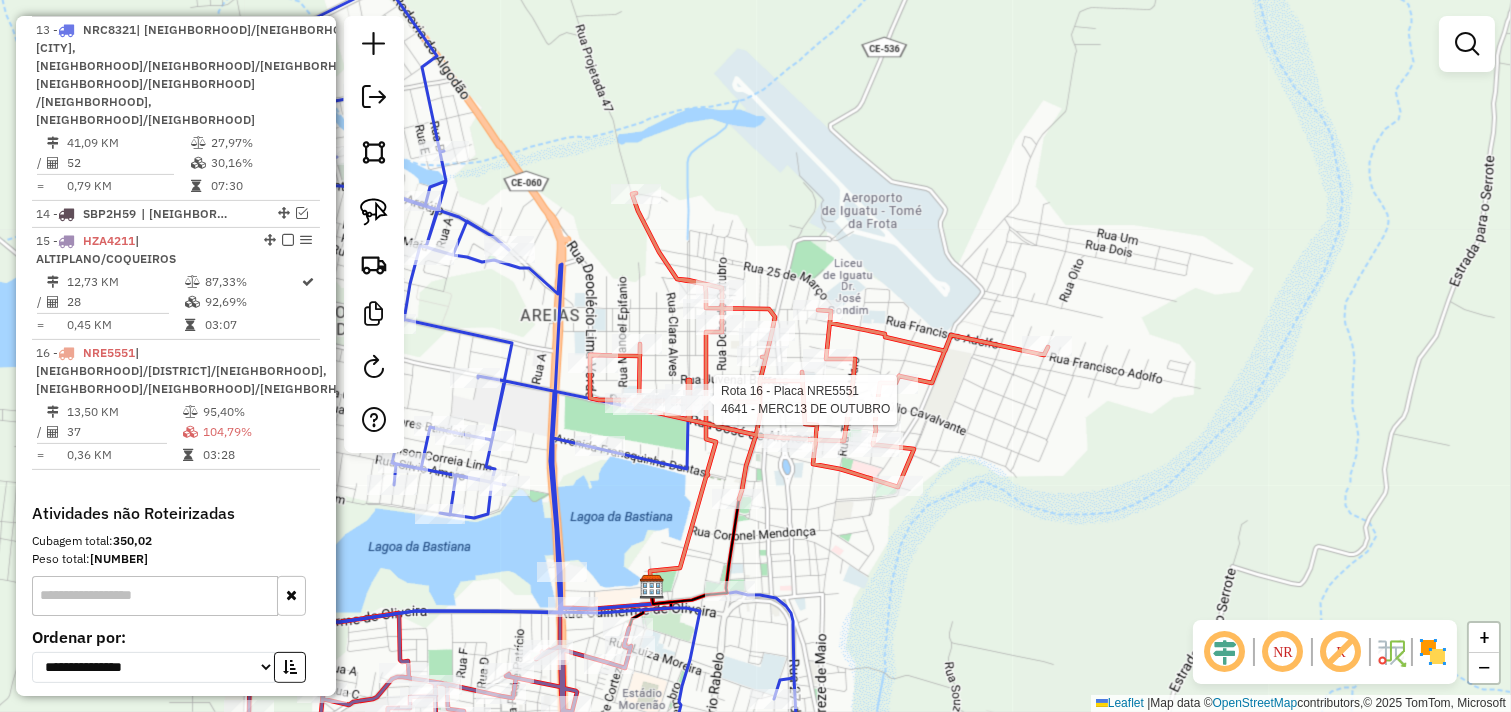 select on "*********" 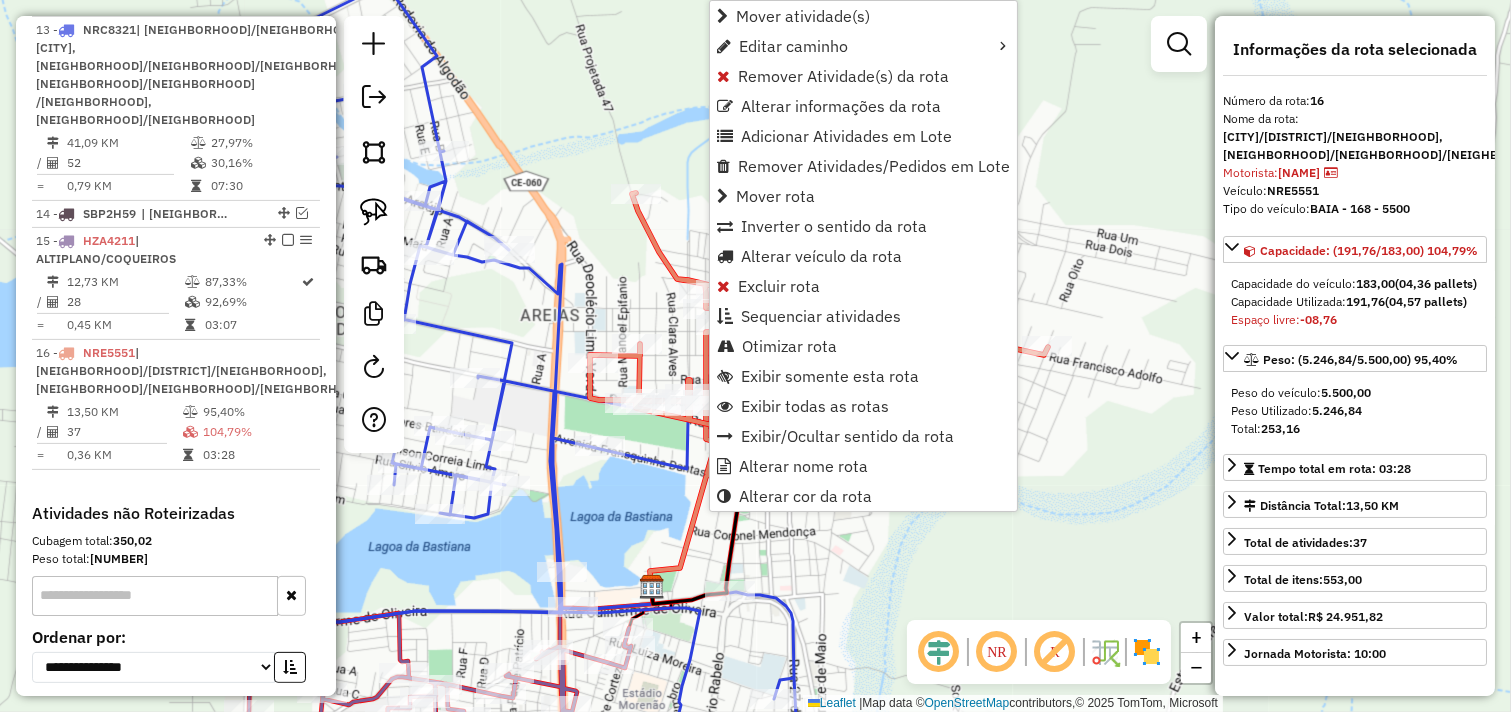 scroll, scrollTop: 1283, scrollLeft: 0, axis: vertical 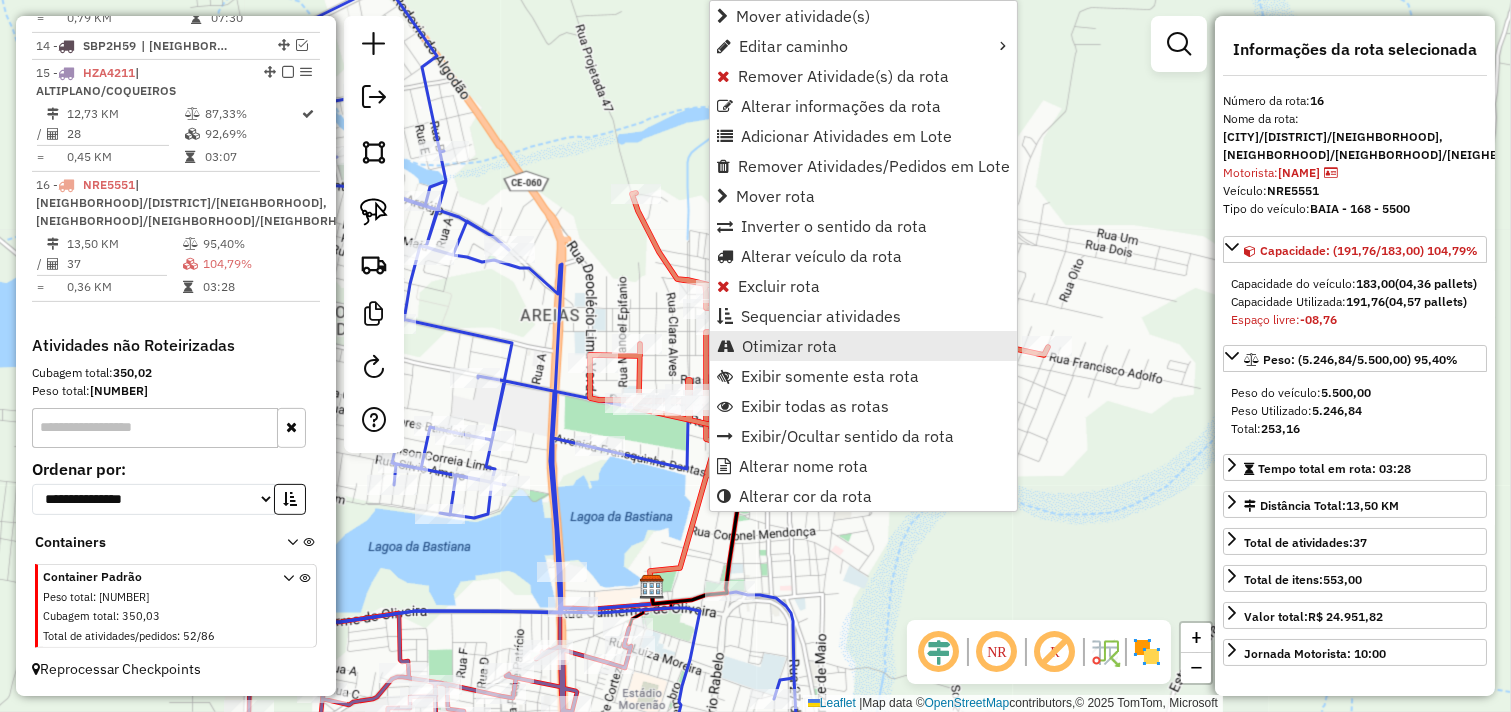 click on "Otimizar rota" at bounding box center (789, 346) 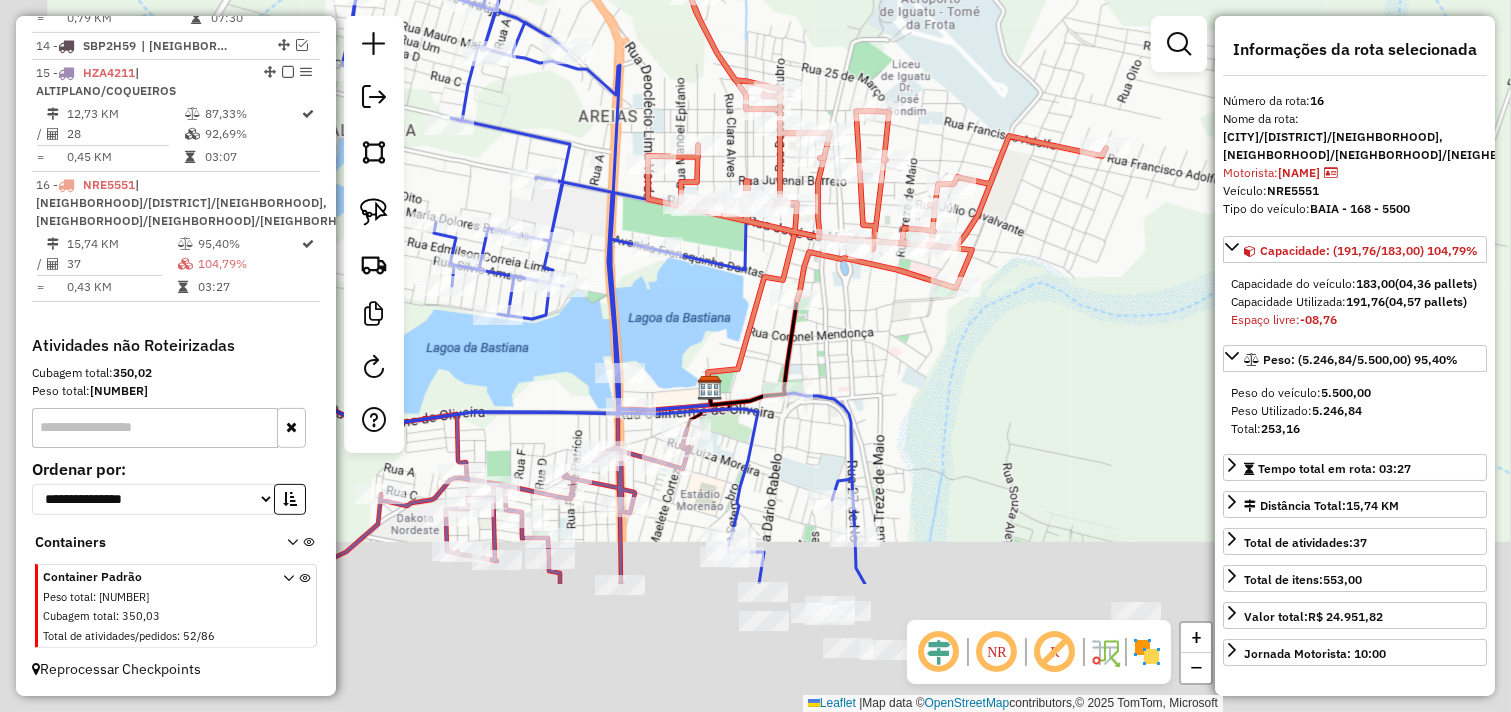 drag, startPoint x: 868, startPoint y: 553, endPoint x: 965, endPoint y: 243, distance: 324.8215 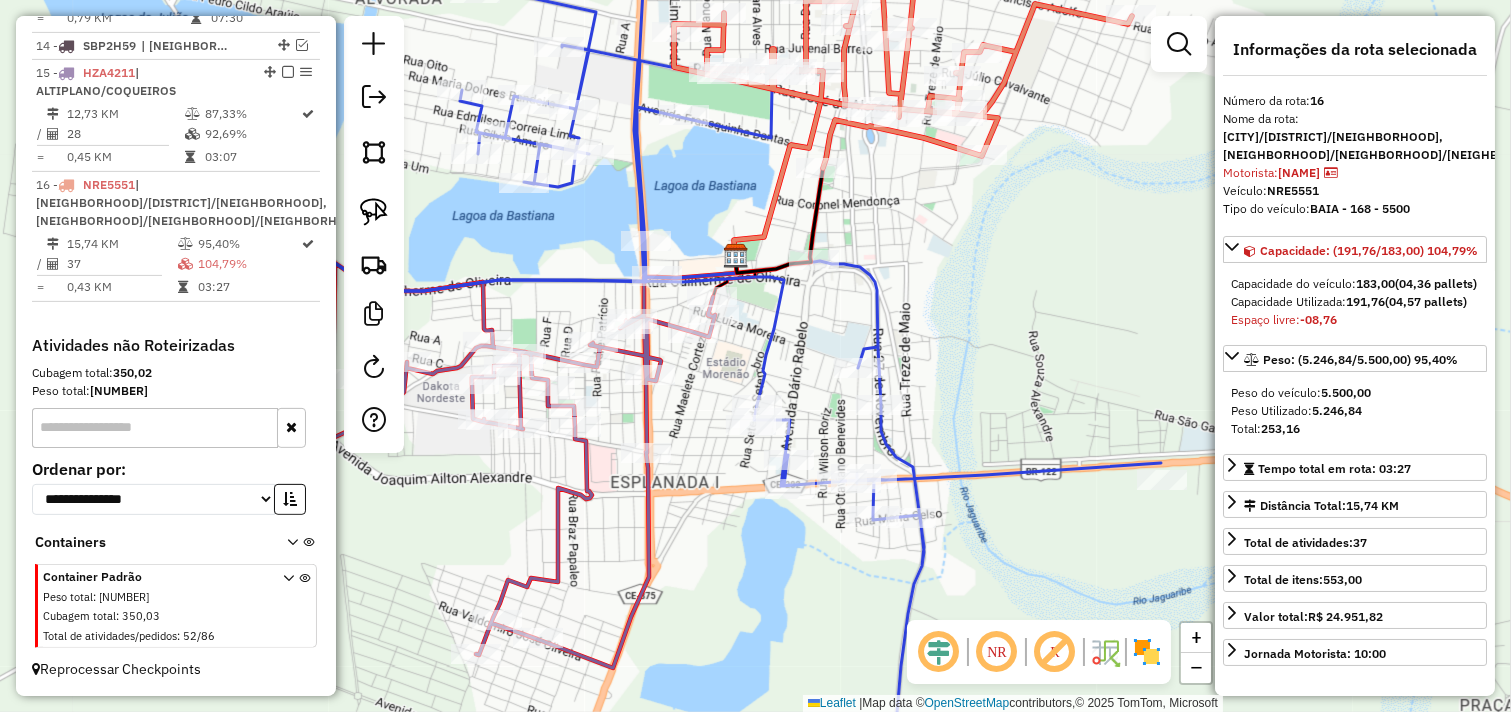 drag, startPoint x: 964, startPoint y: 293, endPoint x: 952, endPoint y: 273, distance: 23.323807 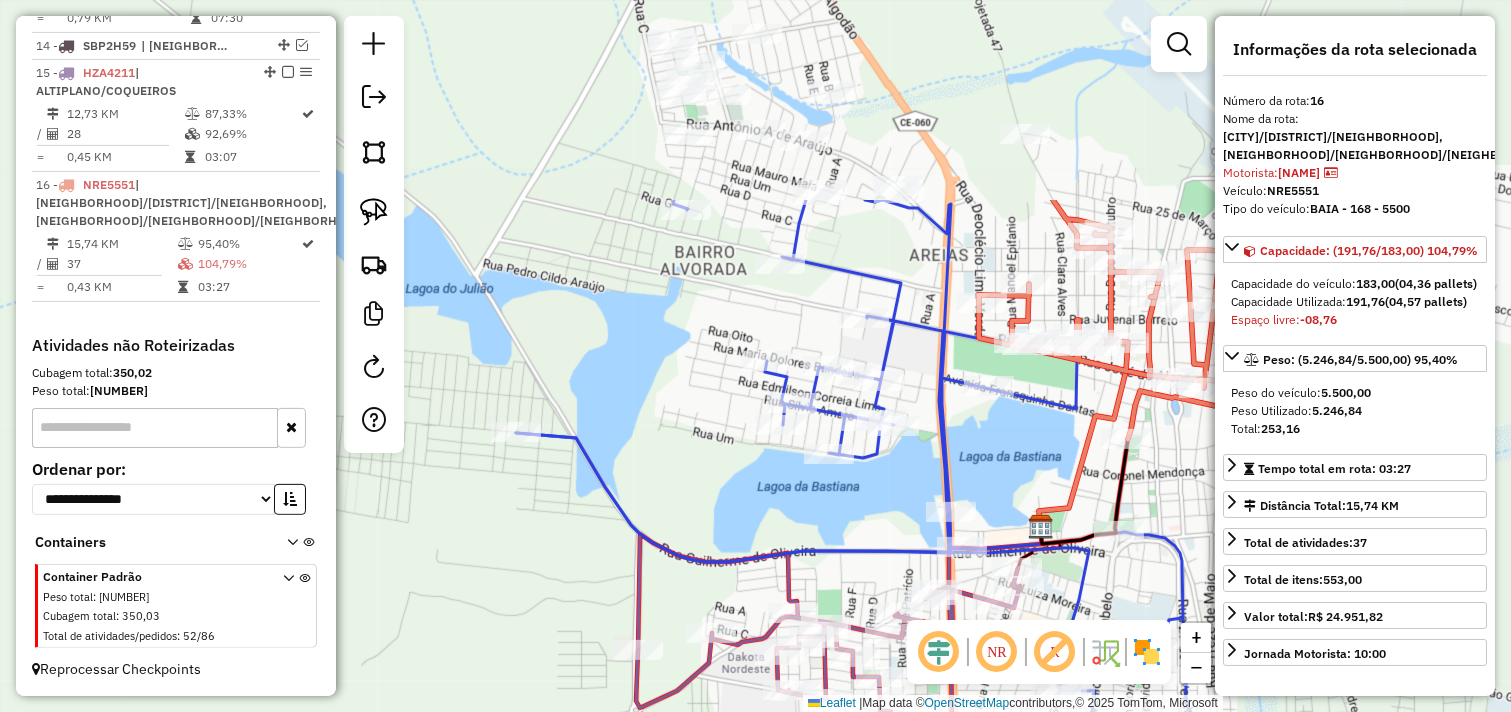 drag, startPoint x: 746, startPoint y: 213, endPoint x: 1063, endPoint y: 508, distance: 433.02887 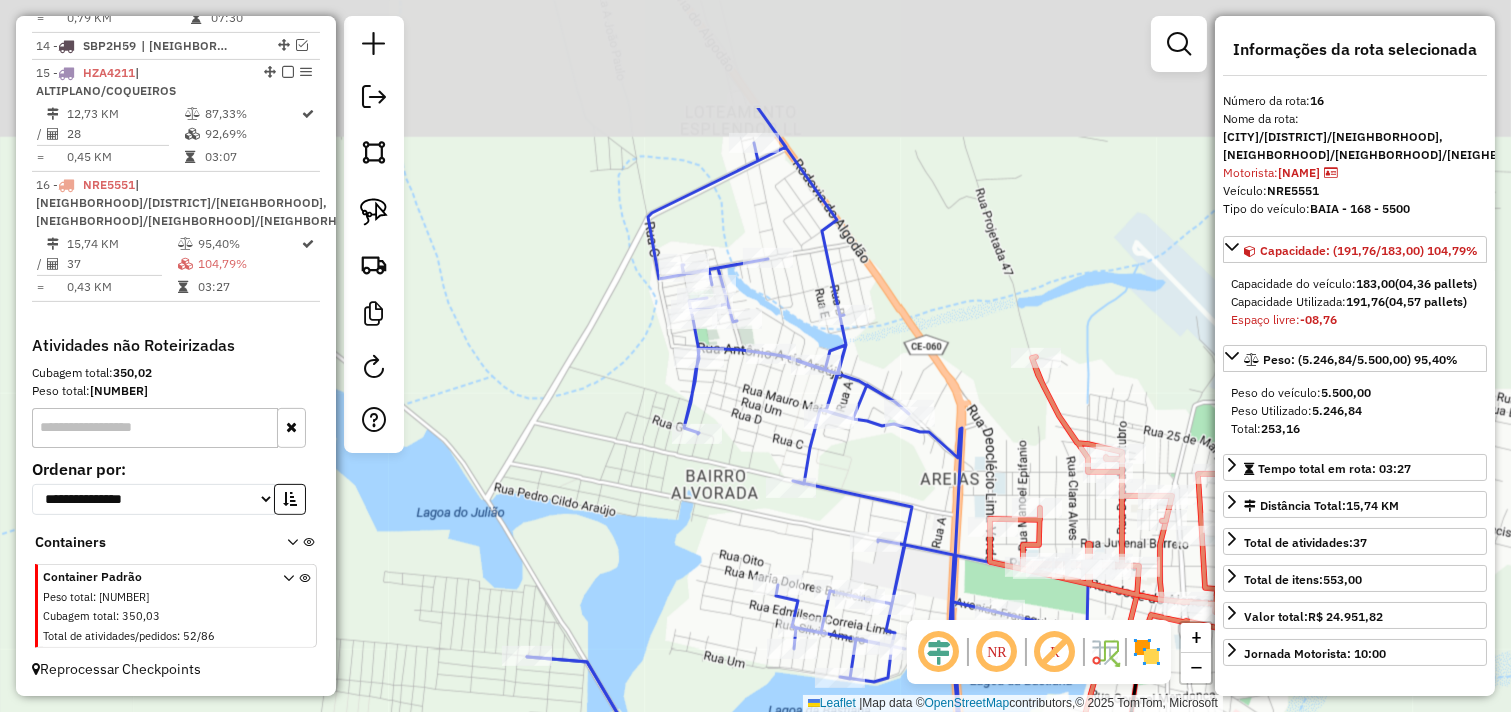 drag, startPoint x: 870, startPoint y: 252, endPoint x: 857, endPoint y: 460, distance: 208.40585 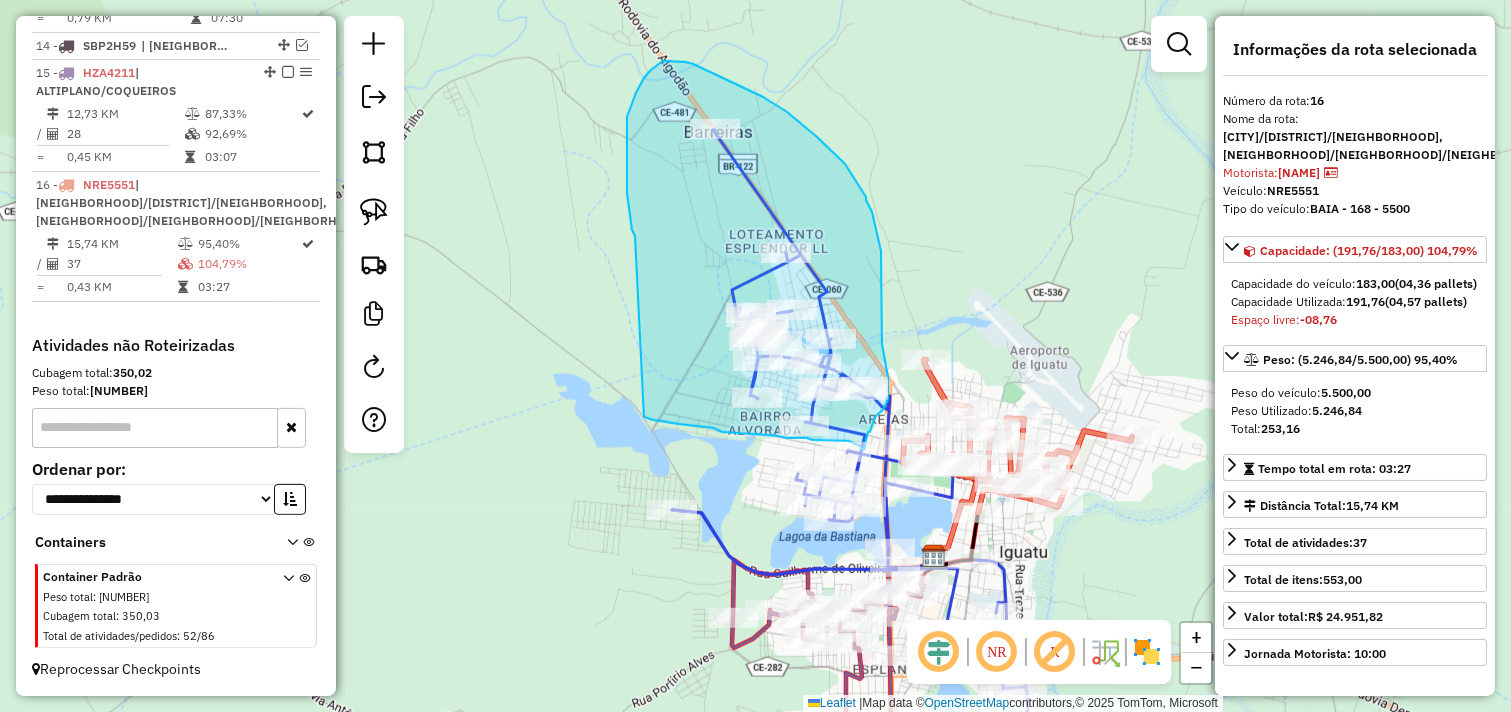 drag, startPoint x: 635, startPoint y: 236, endPoint x: 635, endPoint y: 415, distance: 179 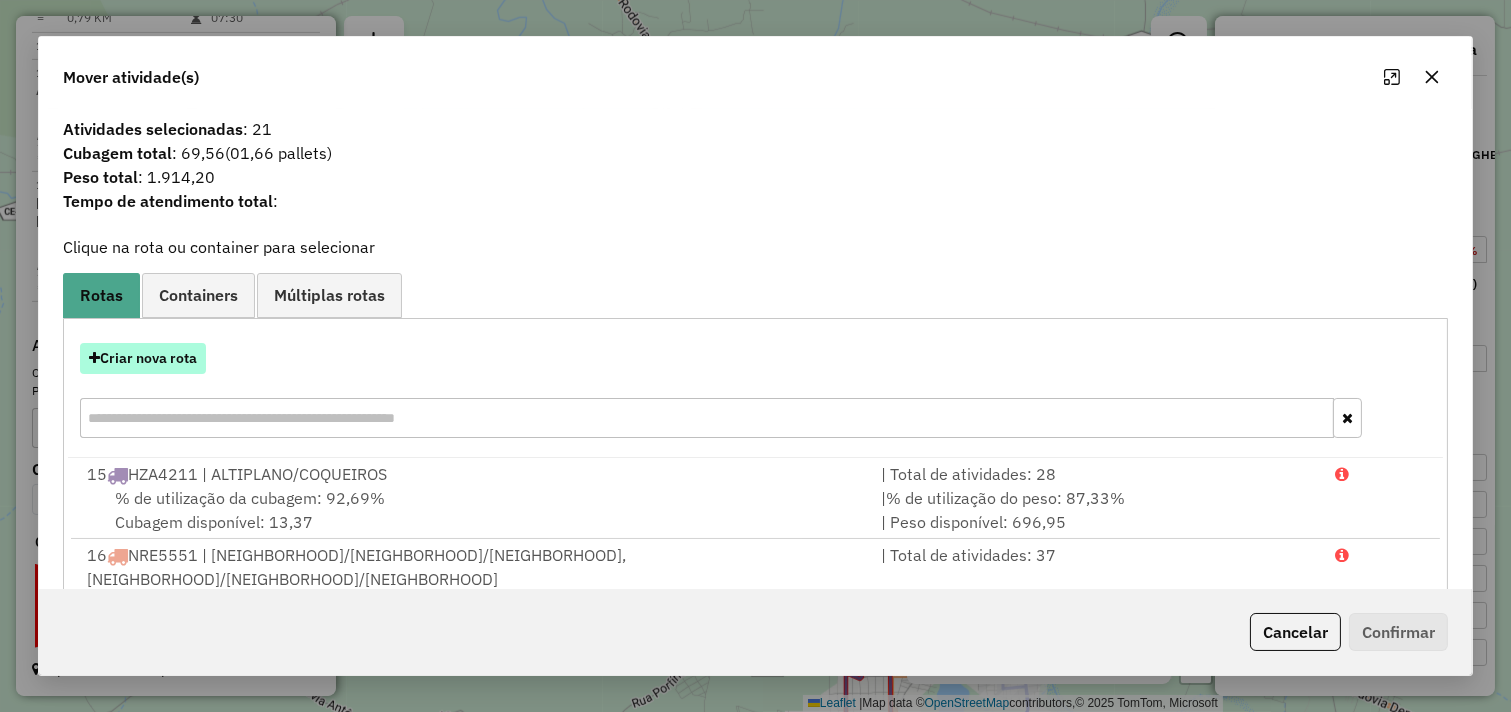 click on "Criar nova rota" at bounding box center (143, 358) 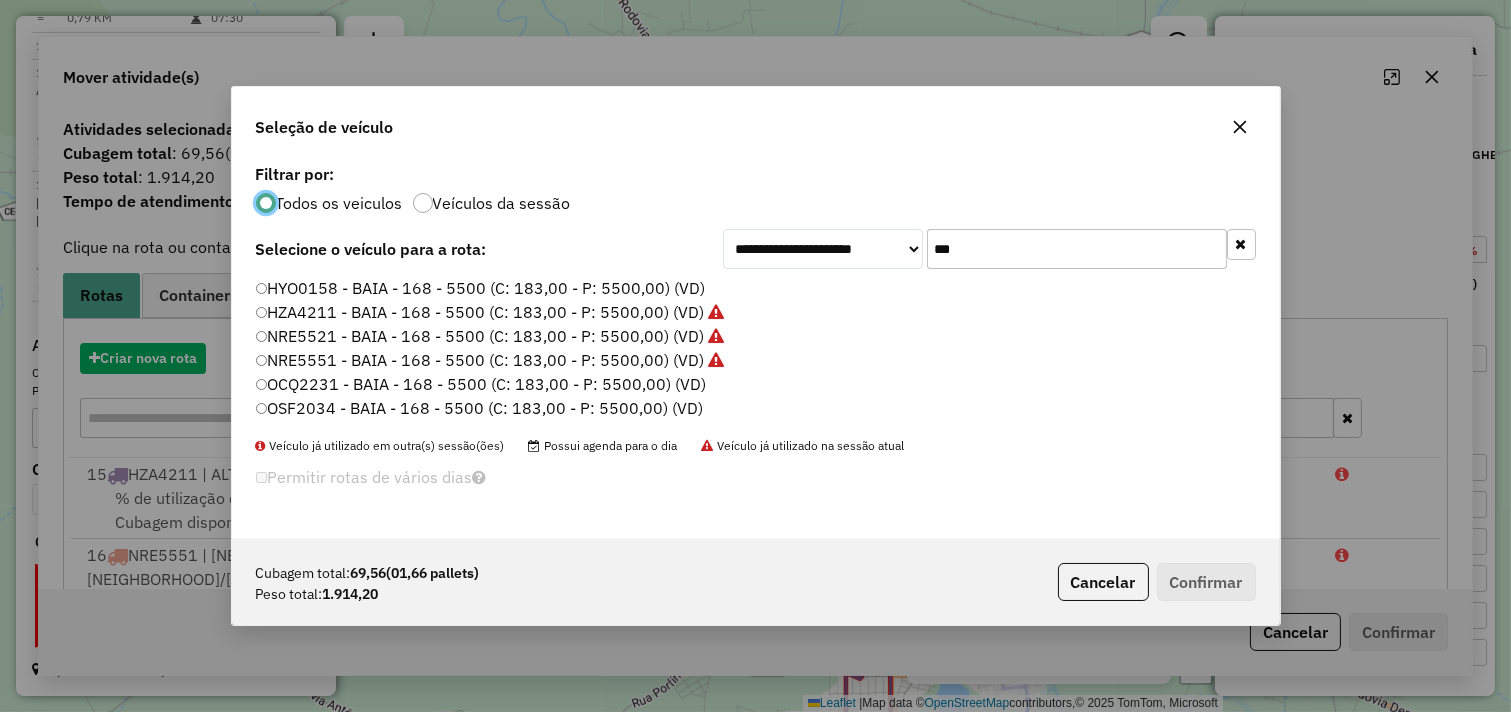 scroll, scrollTop: 11, scrollLeft: 5, axis: both 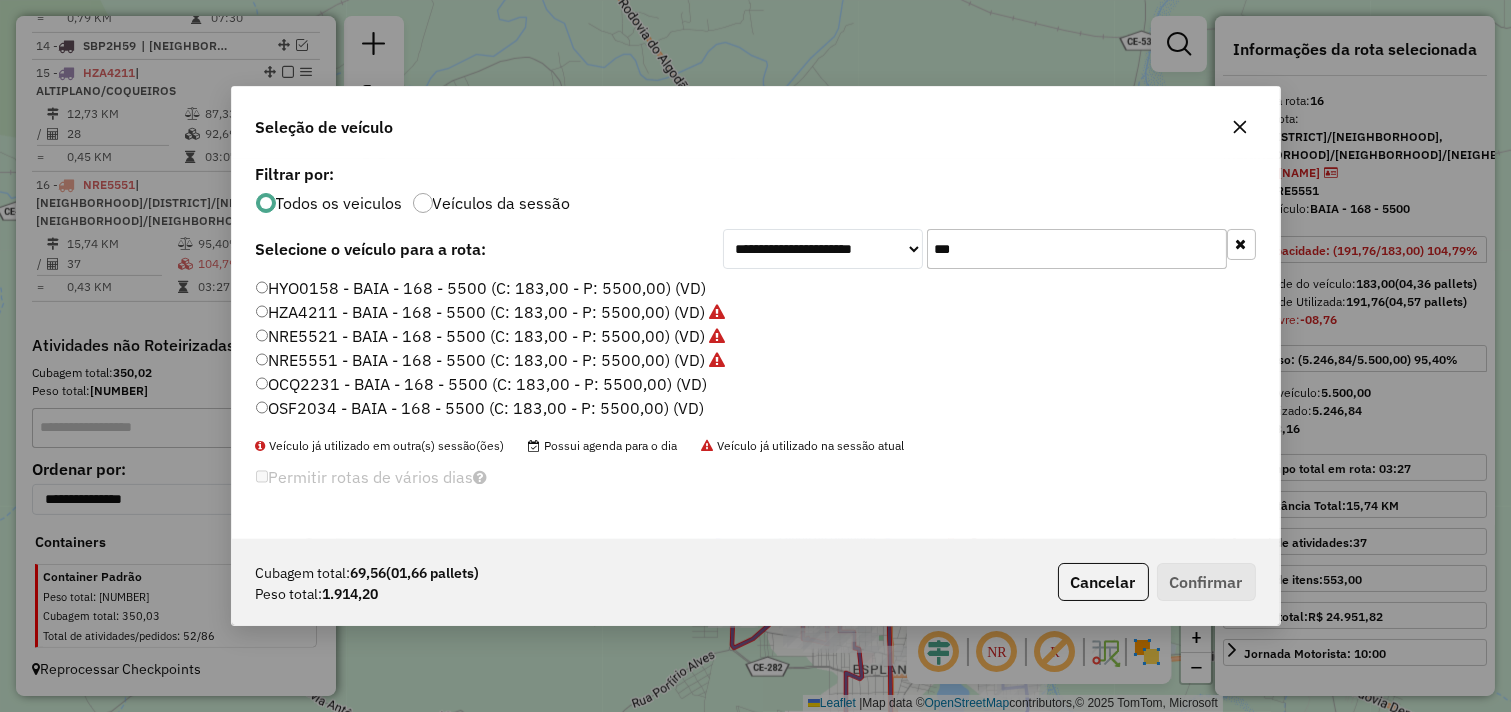 drag, startPoint x: 927, startPoint y: 252, endPoint x: 697, endPoint y: 251, distance: 230.00217 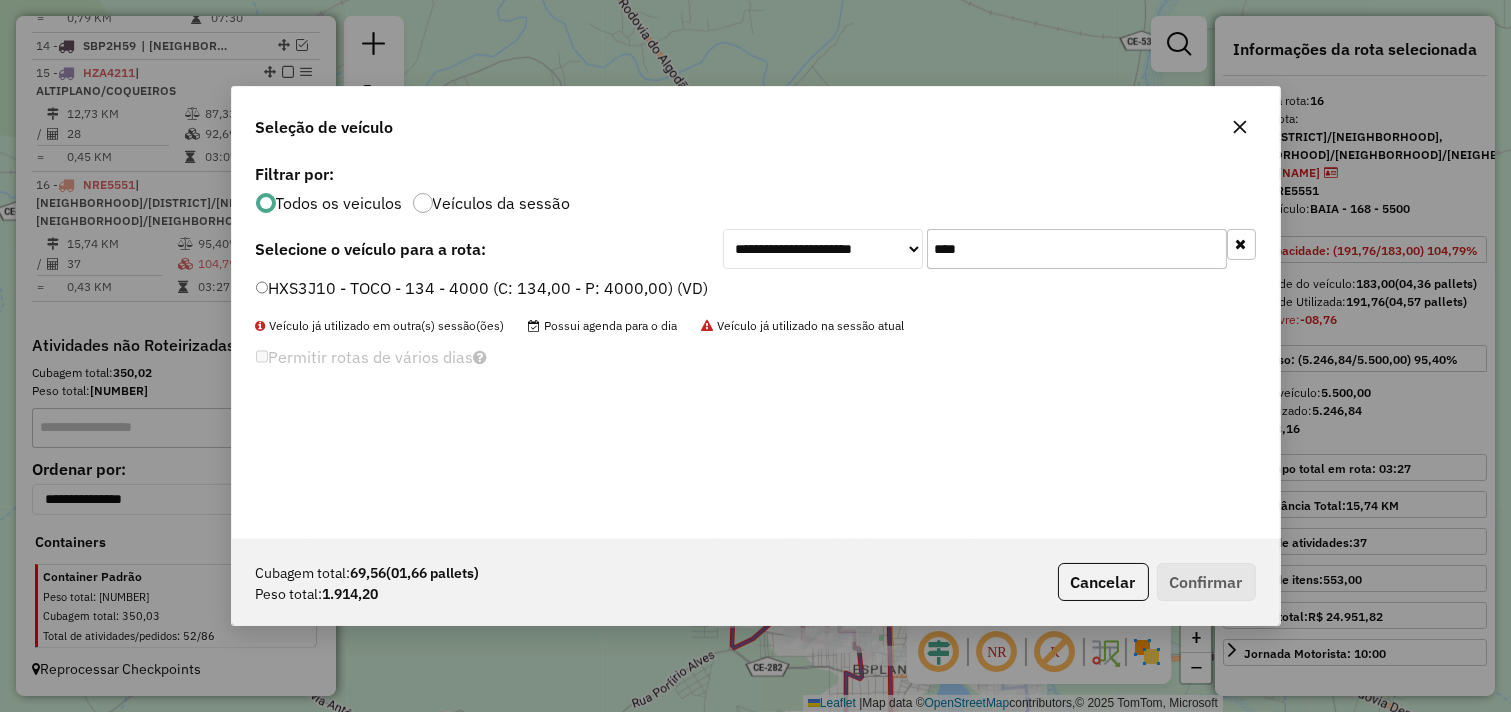 type on "****" 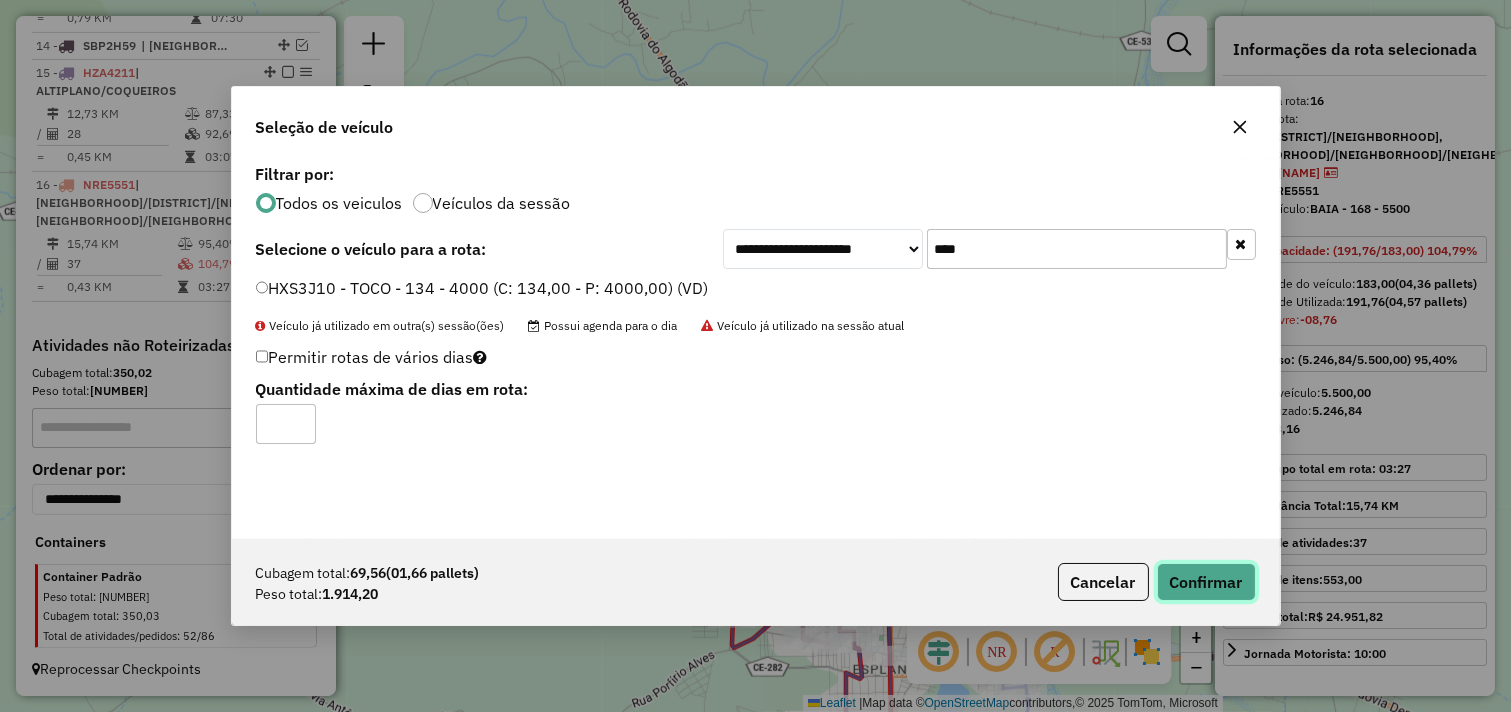 click on "Confirmar" 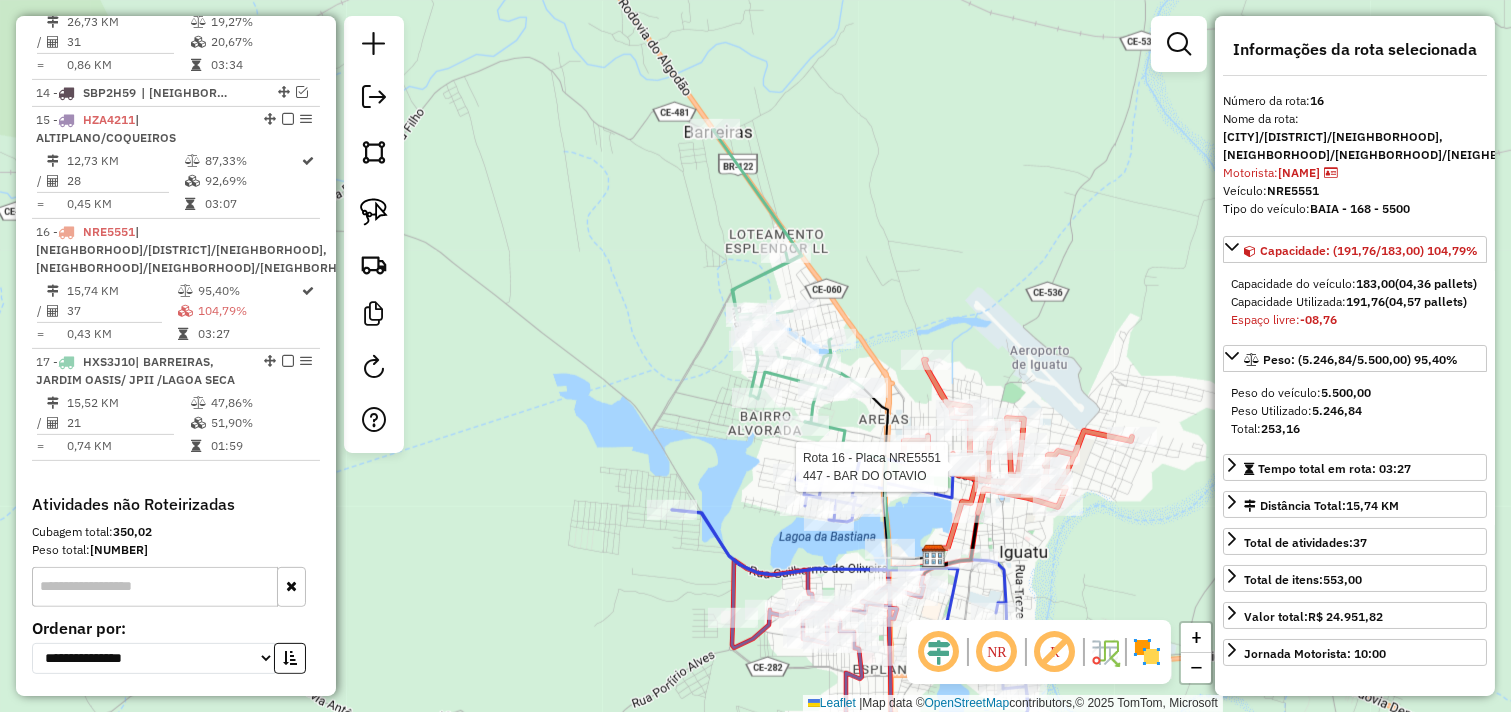scroll, scrollTop: 1394, scrollLeft: 0, axis: vertical 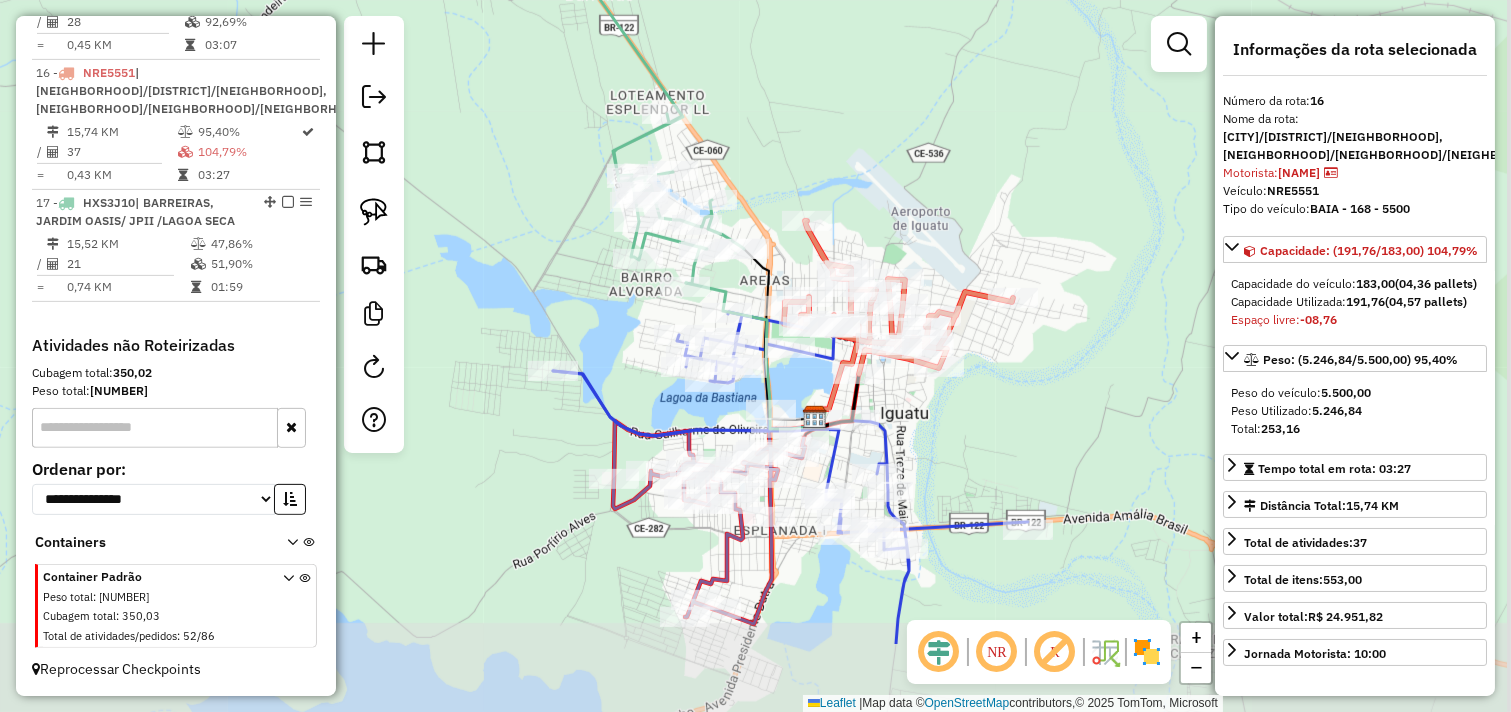 drag, startPoint x: 910, startPoint y: 523, endPoint x: 791, endPoint y: 382, distance: 184.50475 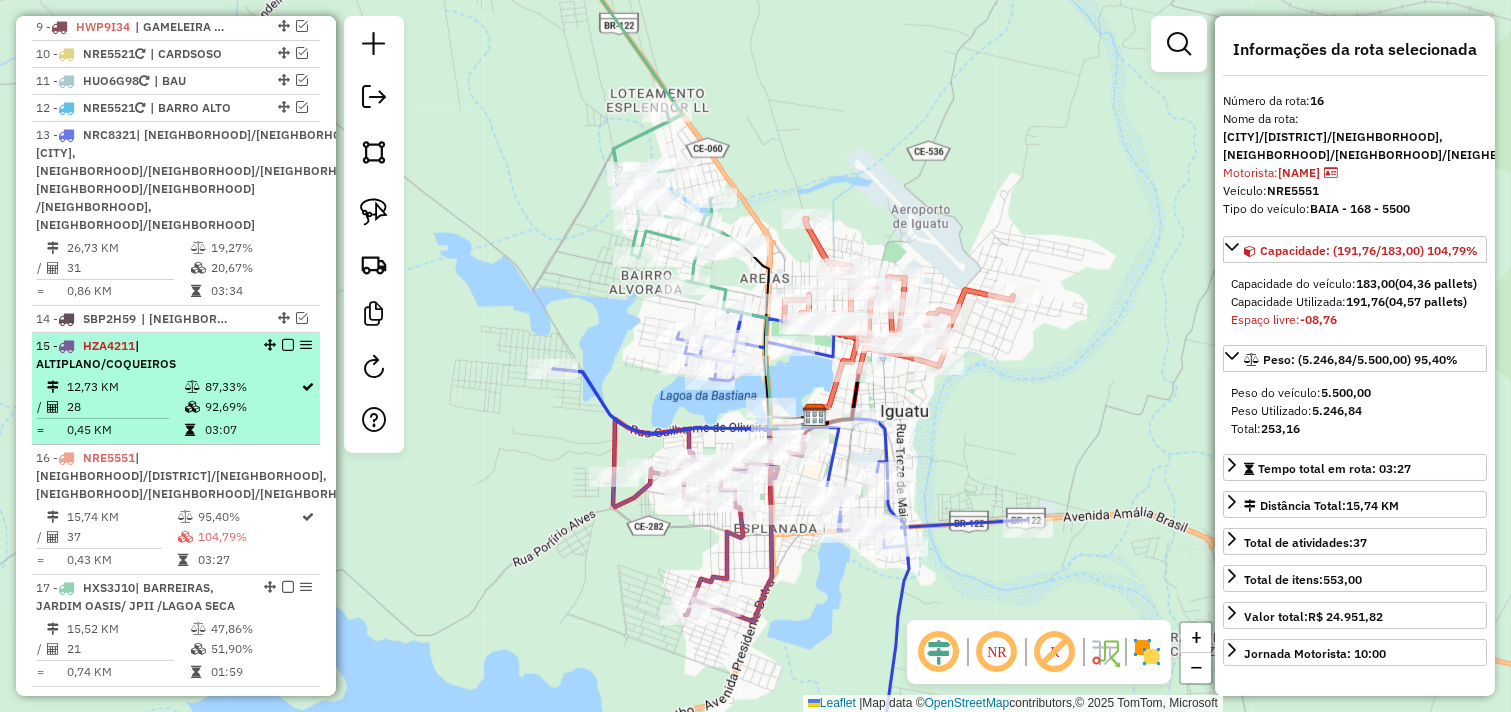 scroll, scrollTop: 950, scrollLeft: 0, axis: vertical 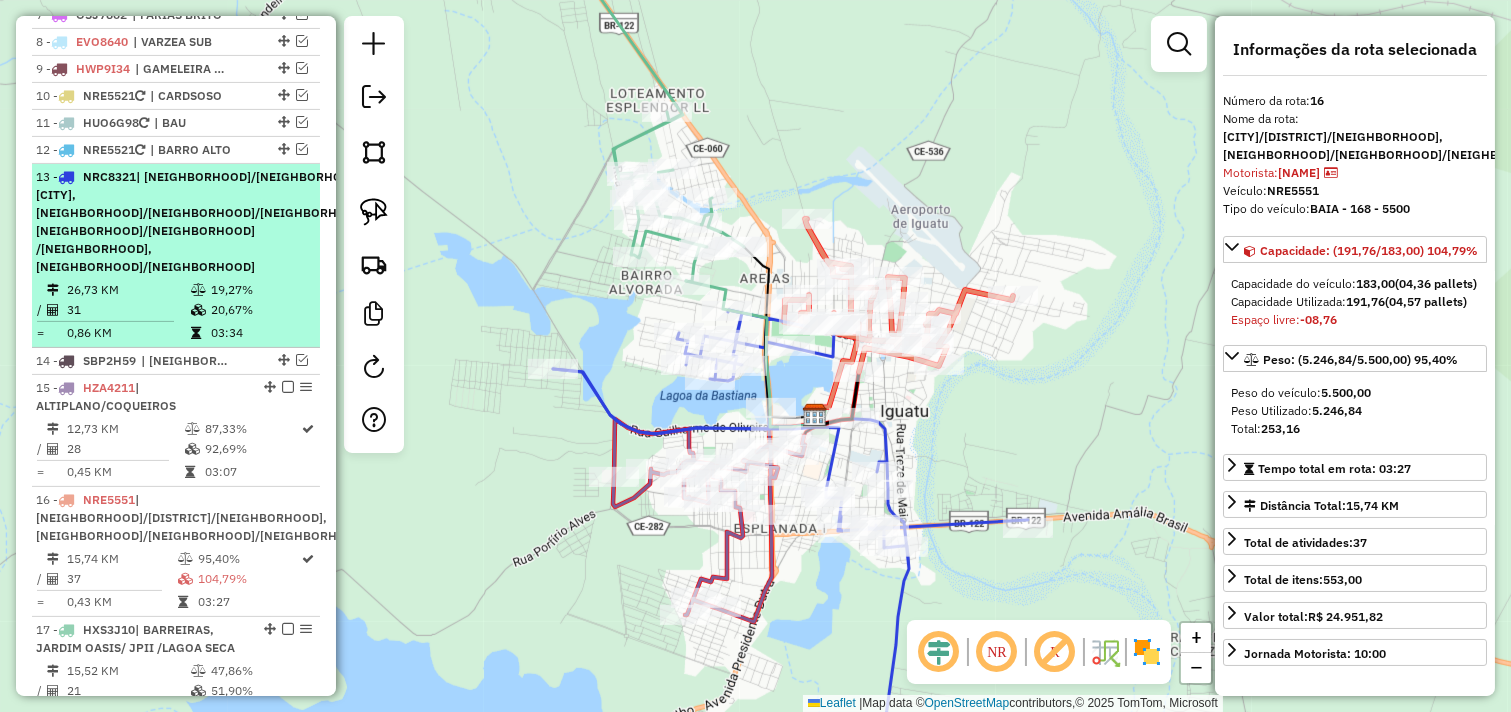 click on "| [NAME]/[NAME], [NAME], [NAME]/[NAME]/[NAME], [NAME]/[NAME]/[NAME], [NAME] - [NAME], [NAME]/ [NAME] / [NAME], [NAME]/[NAME]" at bounding box center [203, 221] 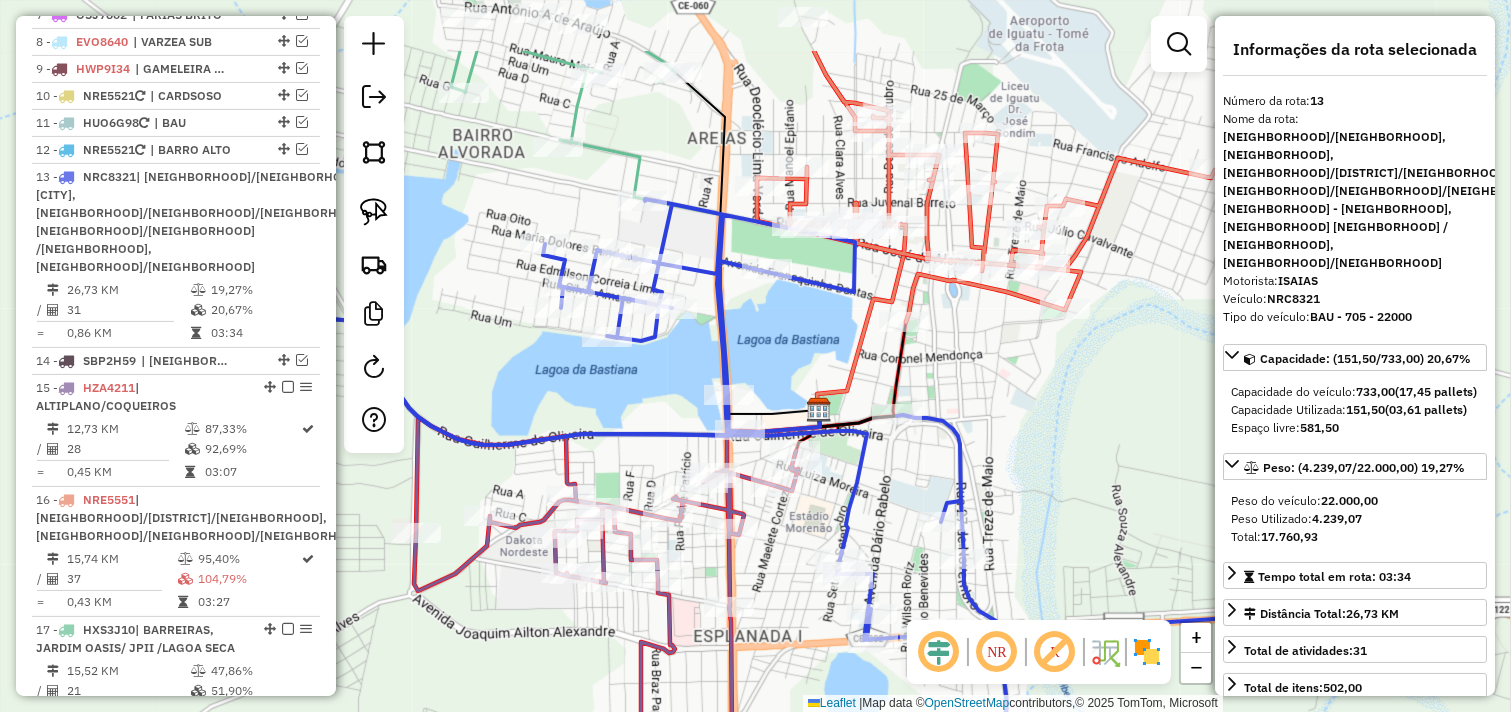 drag, startPoint x: 725, startPoint y: 153, endPoint x: 725, endPoint y: 275, distance: 122 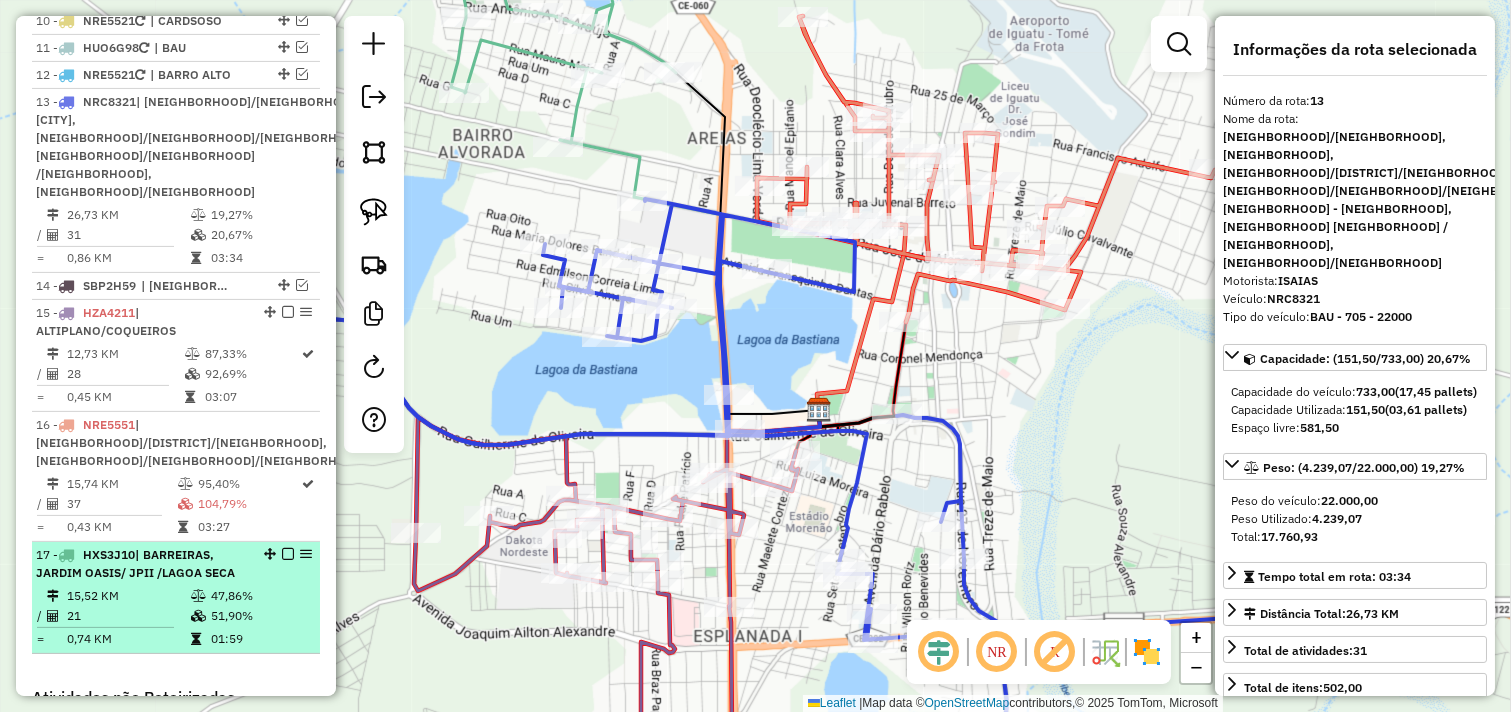 scroll, scrollTop: 1061, scrollLeft: 0, axis: vertical 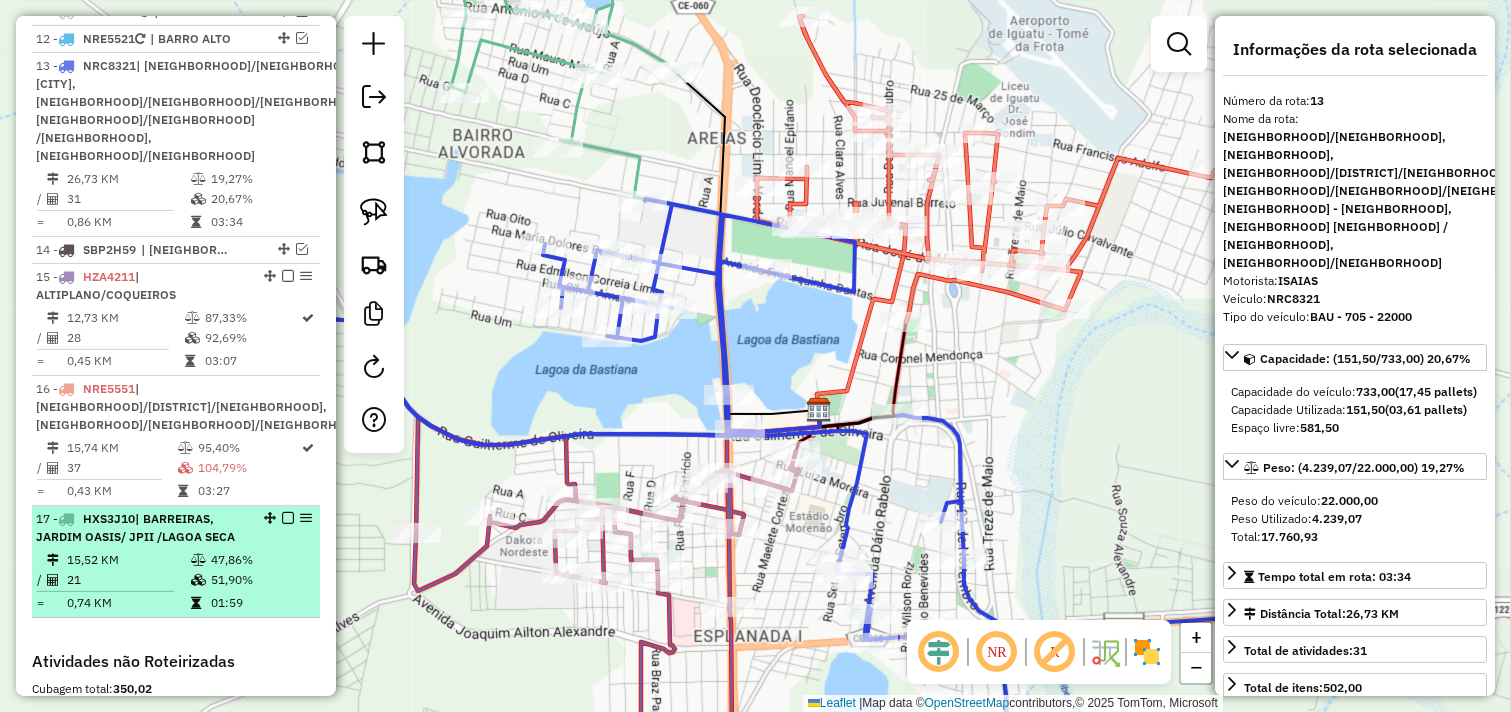 click on "15,52 KM" at bounding box center (128, 560) 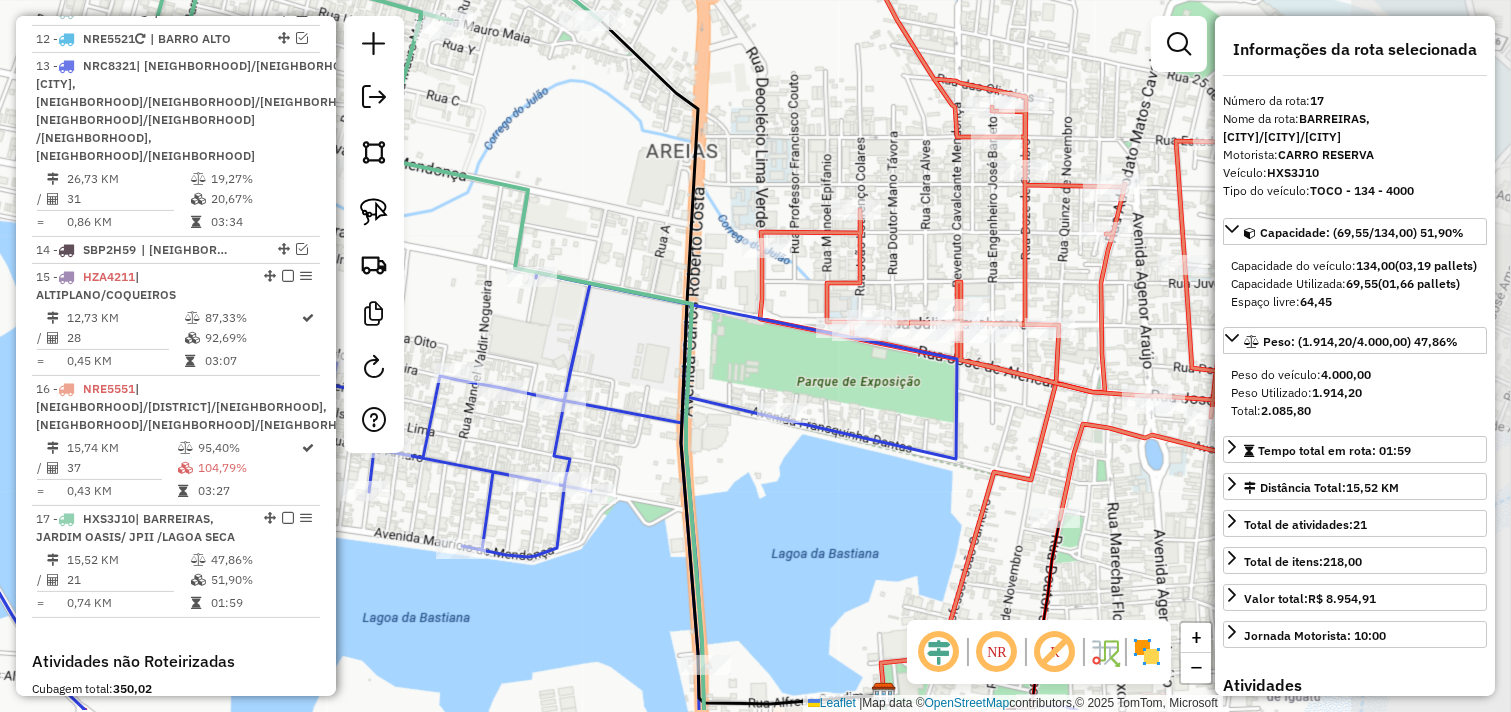 drag, startPoint x: 911, startPoint y: 426, endPoint x: 687, endPoint y: 351, distance: 236.22235 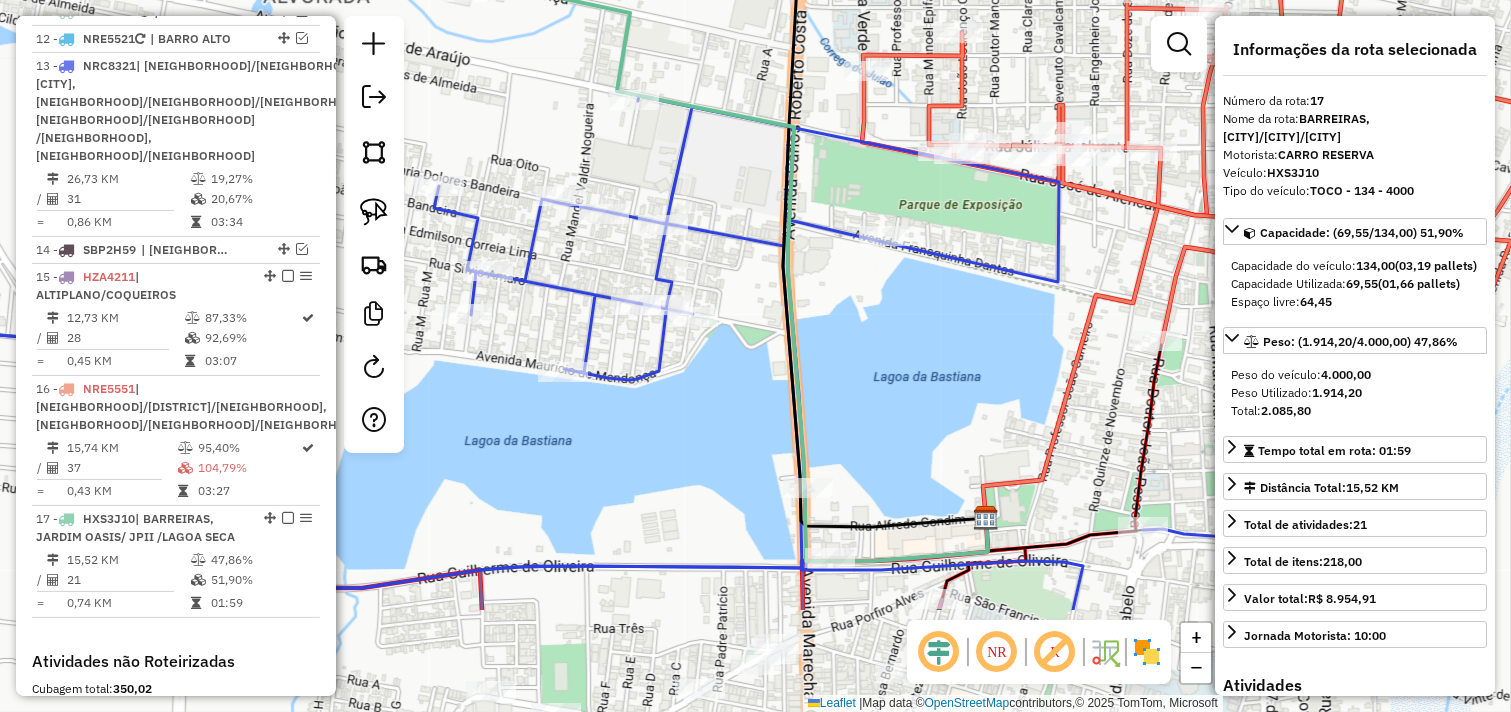 drag, startPoint x: 720, startPoint y: 346, endPoint x: 813, endPoint y: 187, distance: 184.20097 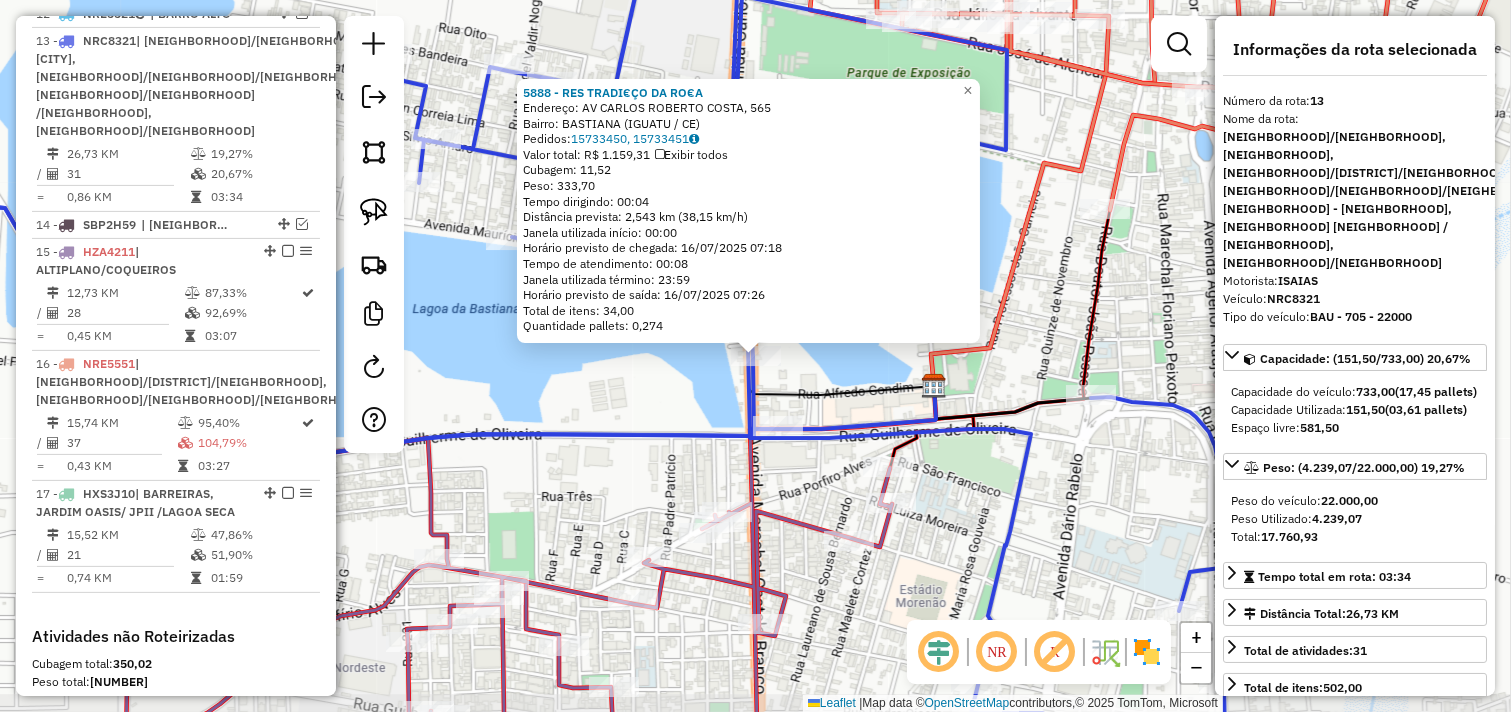 scroll, scrollTop: 1097, scrollLeft: 0, axis: vertical 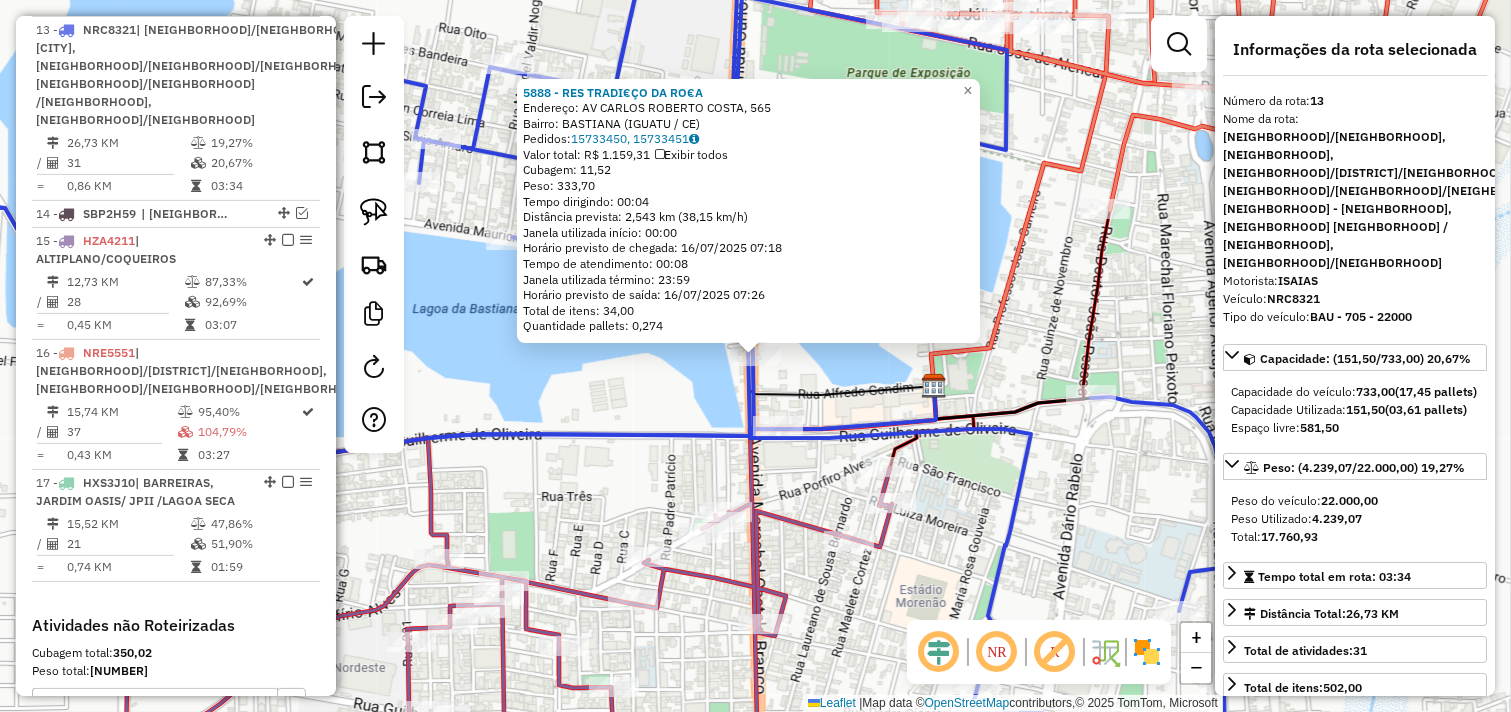 click on "5888 - RES TRADI€ÇO DA RO€A  Endereço: AV  CARLOS ROBERTO COSTA, 565   Bairro: BASTIANA (IGUATU / CE)   Pedidos:  15733450, 15733451   Valor total: R$ 1.159,31   Exibir todos   Cubagem: 11,52  Peso: 333,70  Tempo dirigindo: 00:04   Distância prevista: 2,543 km (38,15 km/h)   Janela utilizada início: 00:00   Horário previsto de chegada: 16/07/2025 07:18   Tempo de atendimento: 00:08   Janela utilizada término: 23:59   Horário previsto de saída: 16/07/2025 07:26   Total de itens: 34,00   Quantidade pallets: 0,274  × Janela de atendimento Grade de atendimento Capacidade Transportadoras Veículos Cliente Pedidos  Rotas Selecione os dias de semana para filtrar as janelas de atendimento  Seg   Ter   Qua   Qui   Sex   Sáb   Dom  Informe o período da janela de atendimento: De: Até:  Filtrar exatamente a janela do cliente  Considerar janela de atendimento padrão  Selecione os dias de semana para filtrar as grades de atendimento  Seg   Ter   Qua   Qui   Sex   Sáb   Dom   Peso mínimo:   Peso máximo:" 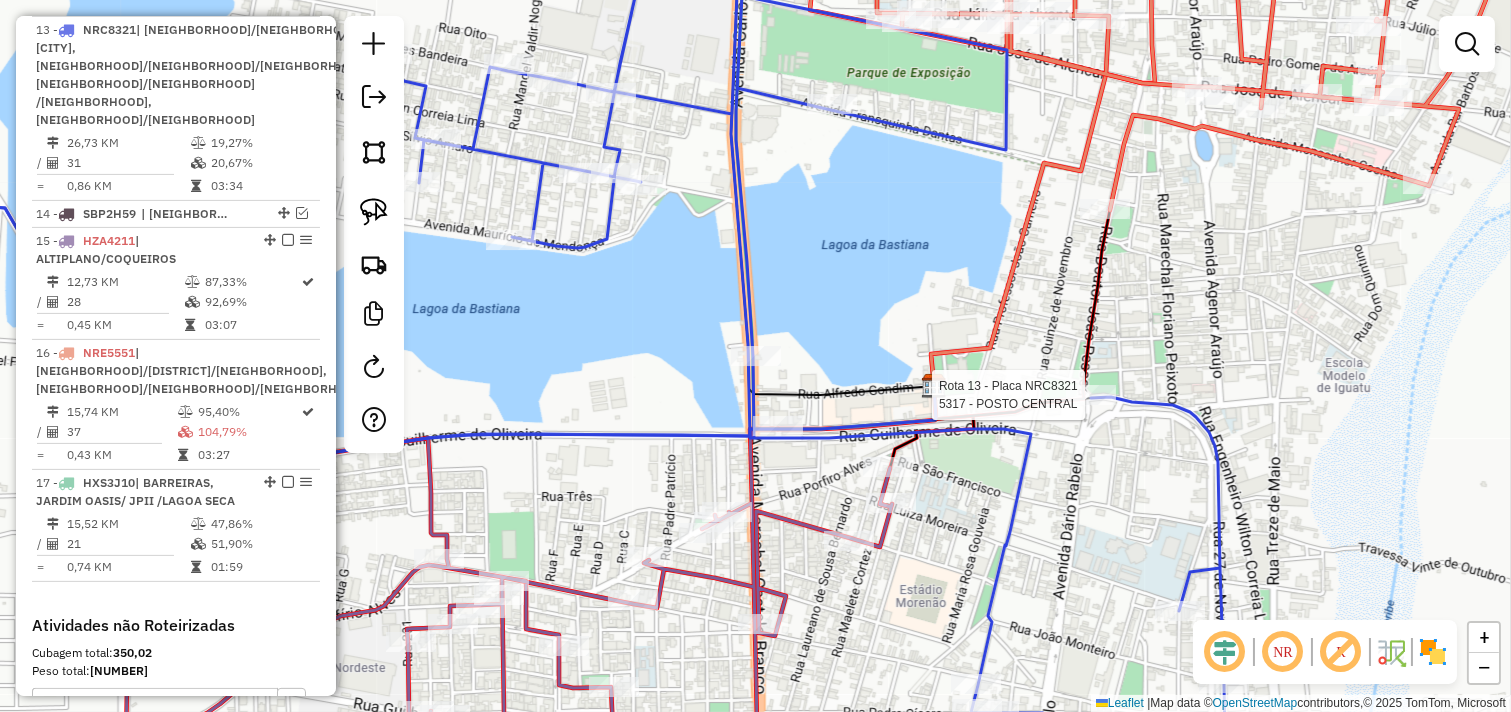 select on "*********" 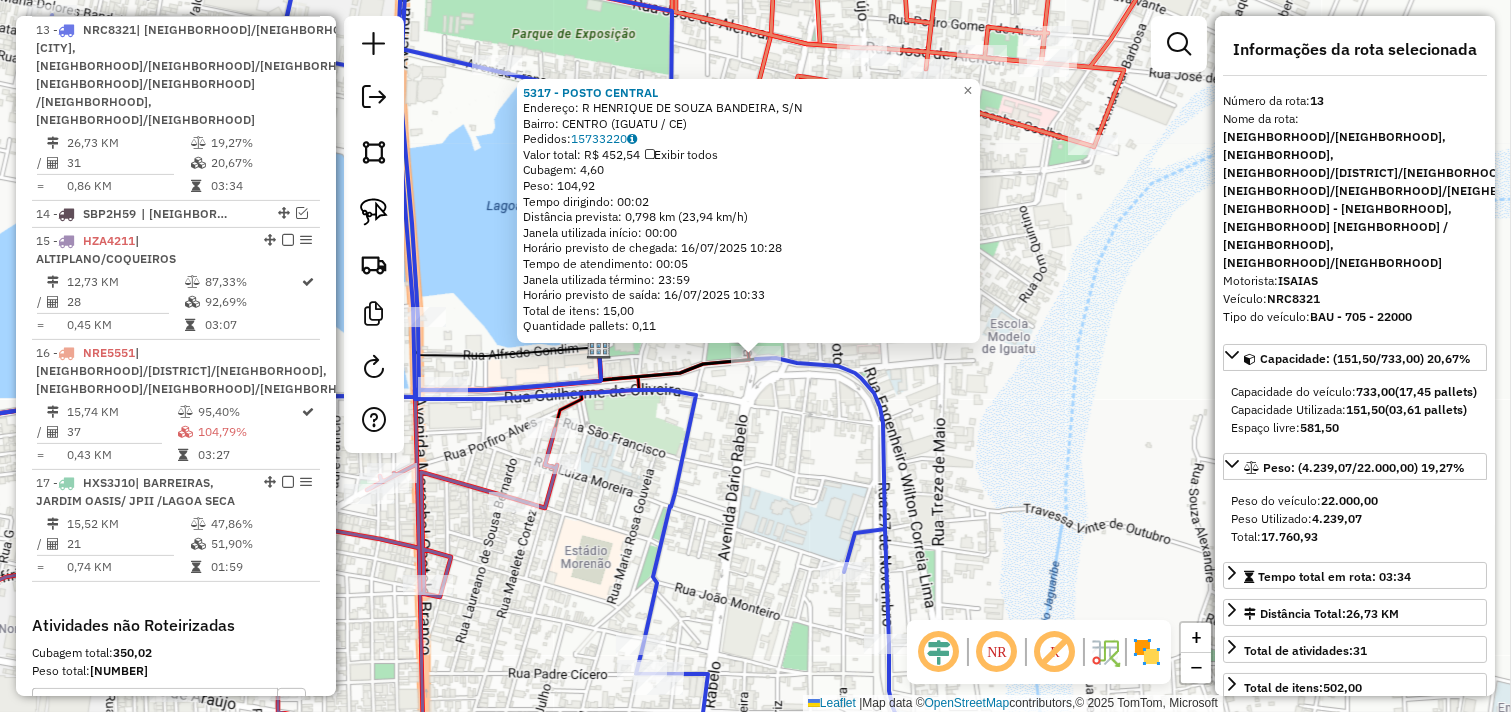 click on "5317 - POSTO CENTRAL  Endereço: R   HENRIQUE DE SOUZA BANDEIRA, S/N   Bairro: CENTRO (IGUATU / CE)   Pedidos:  15733220   Valor total: R$ 452,54   Exibir todos   Cubagem: 4,60  Peso: 104,92  Tempo dirigindo: 00:02   Distância prevista: 0,798 km (23,94 km/h)   Janela utilizada início: 00:00   Horário previsto de chegada: 16/07/2025 10:28   Tempo de atendimento: 00:05   Janela utilizada término: 23:59   Horário previsto de saída: 16/07/2025 10:33   Total de itens: 15,00   Quantidade pallets: 0,11  × Janela de atendimento Grade de atendimento Capacidade Transportadoras Veículos Cliente Pedidos  Rotas Selecione os dias de semana para filtrar as janelas de atendimento  Seg   Ter   Qua   Qui   Sex   Sáb   Dom  Informe o período da janela de atendimento: De: Até:  Filtrar exatamente a janela do cliente  Considerar janela de atendimento padrão  Selecione os dias de semana para filtrar as grades de atendimento  Seg   Ter   Qua   Qui   Sex   Sáb   Dom   Clientes fora do dia de atendimento selecionado De:" 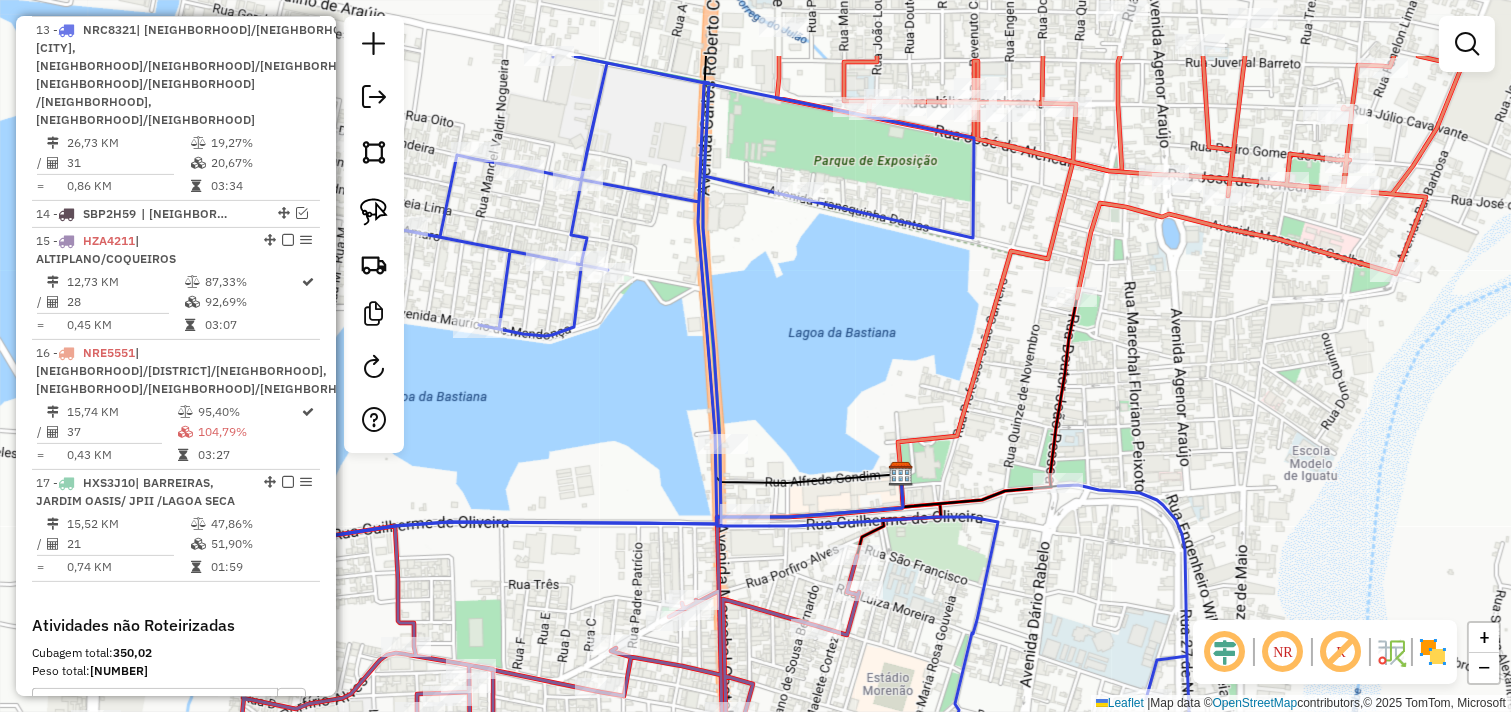 drag, startPoint x: 1106, startPoint y: 390, endPoint x: 1371, endPoint y: 523, distance: 296.50296 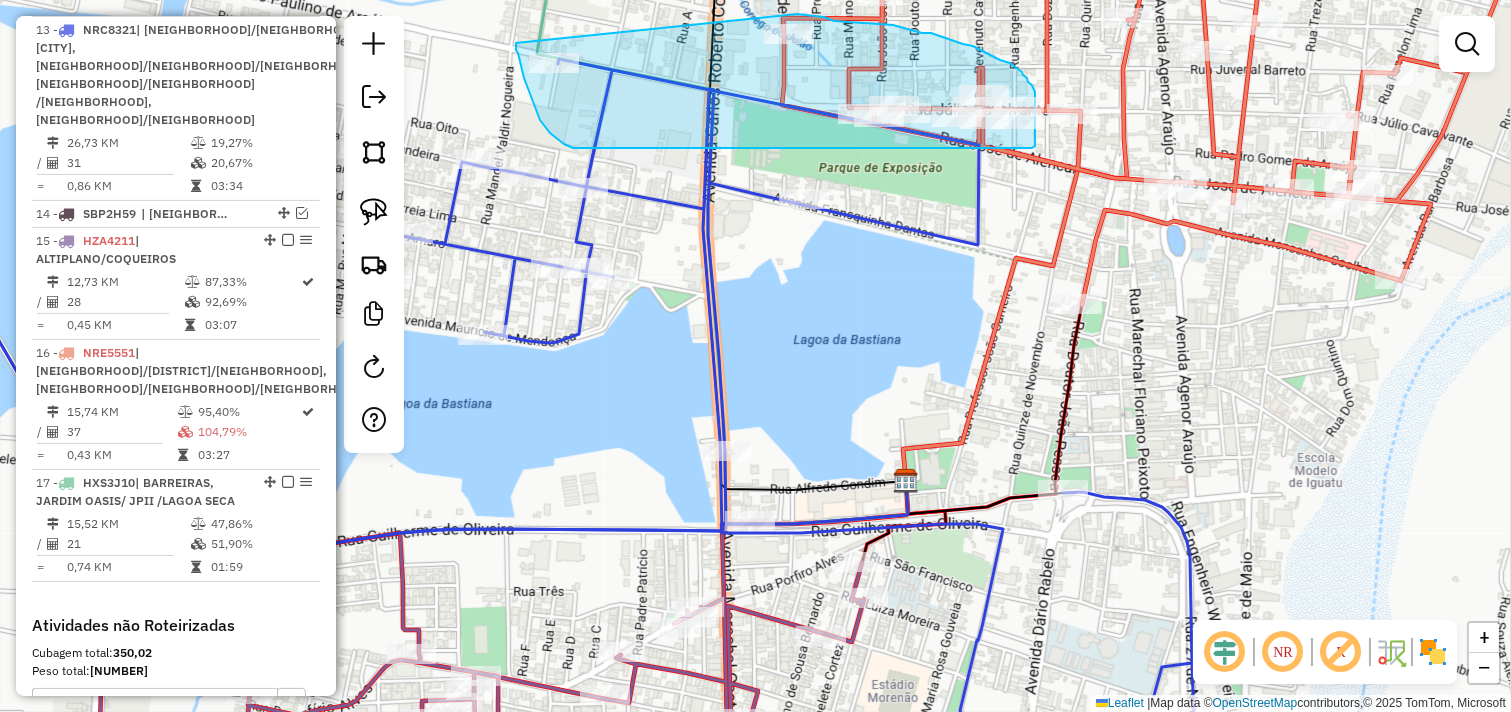 drag, startPoint x: 516, startPoint y: 43, endPoint x: 796, endPoint y: 13, distance: 281.60257 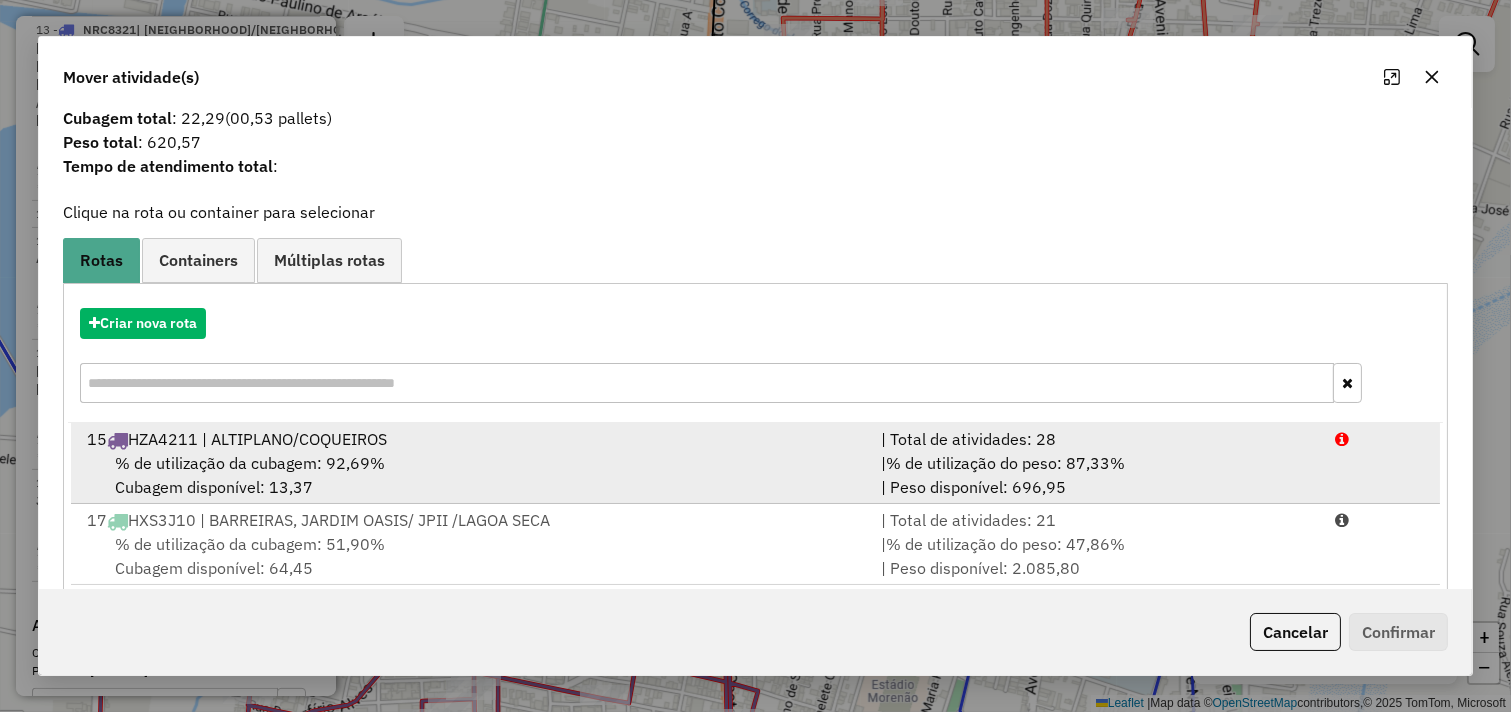 scroll, scrollTop: 64, scrollLeft: 0, axis: vertical 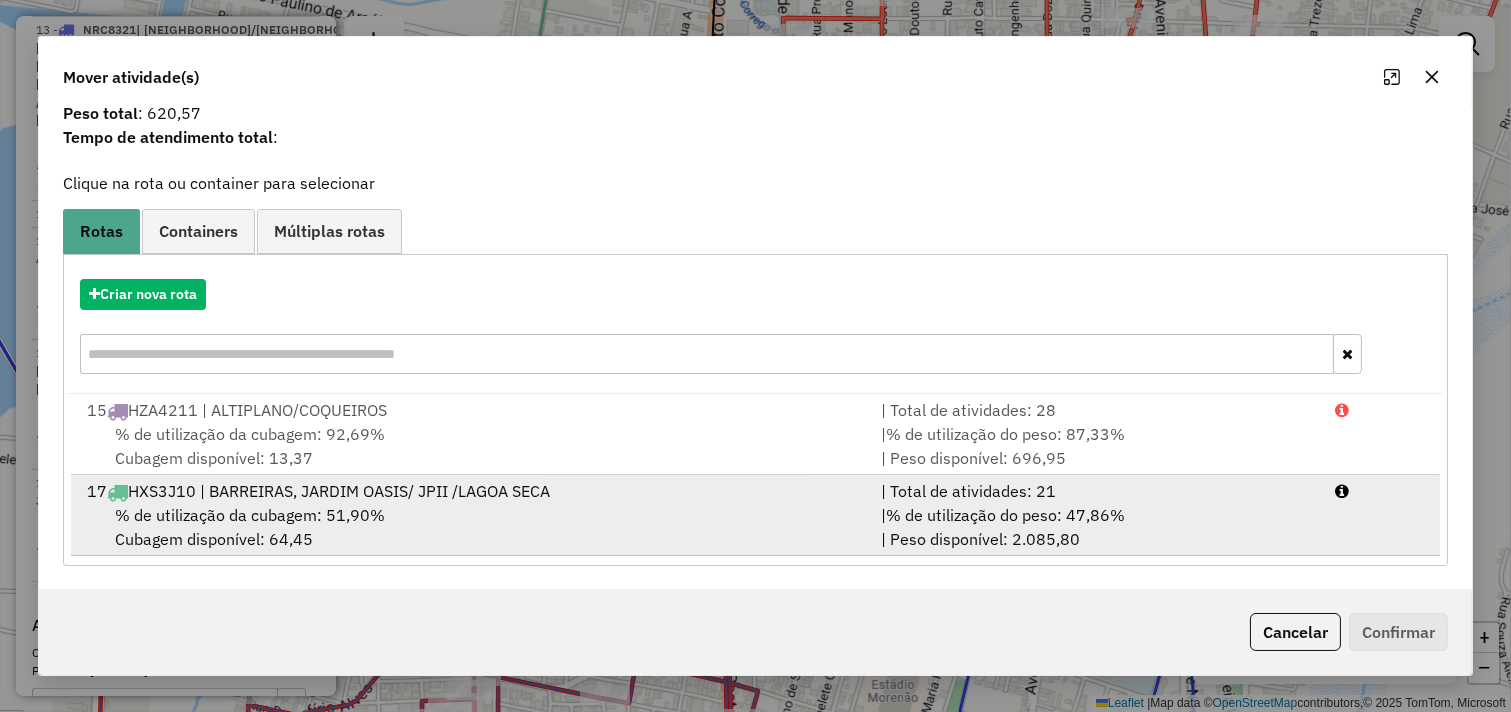 click on "| Total de atividades: 21" at bounding box center [1096, 491] 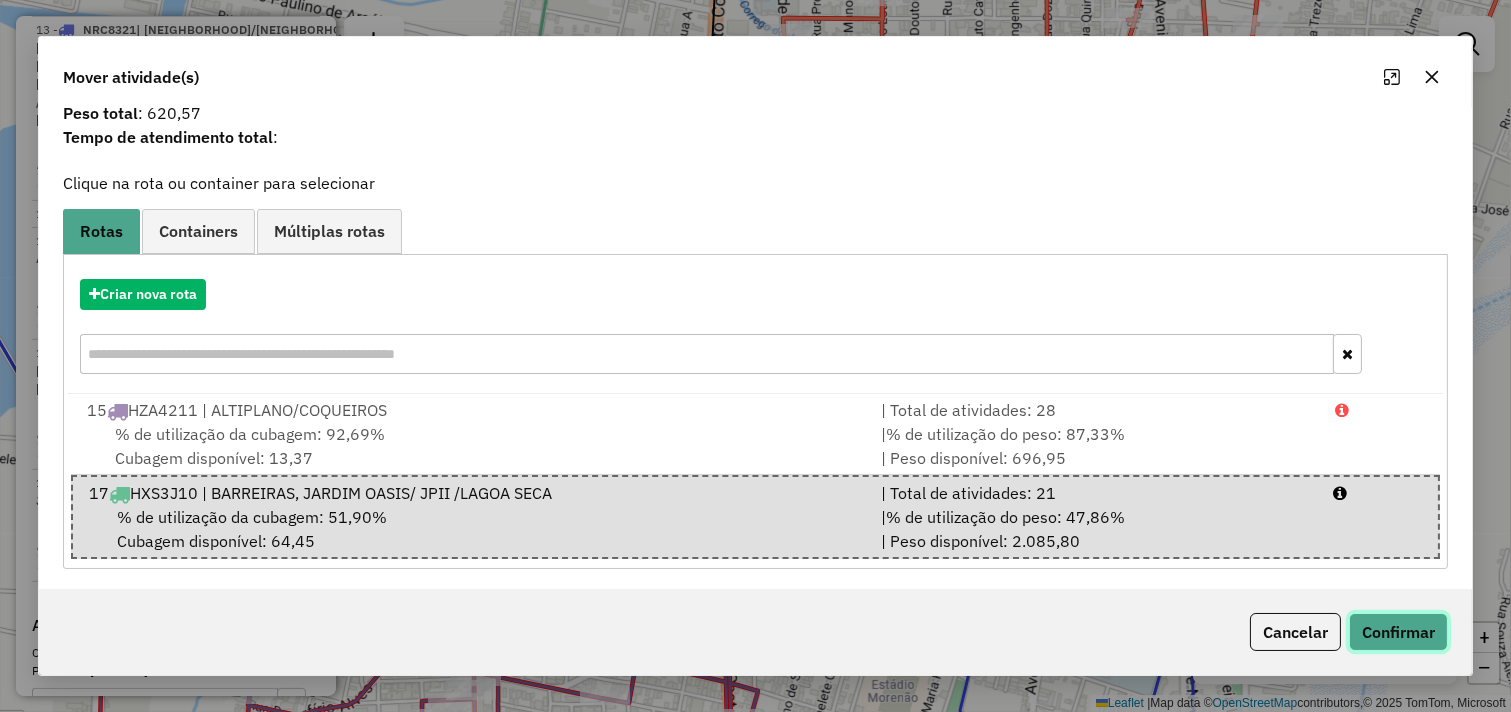 click on "Confirmar" 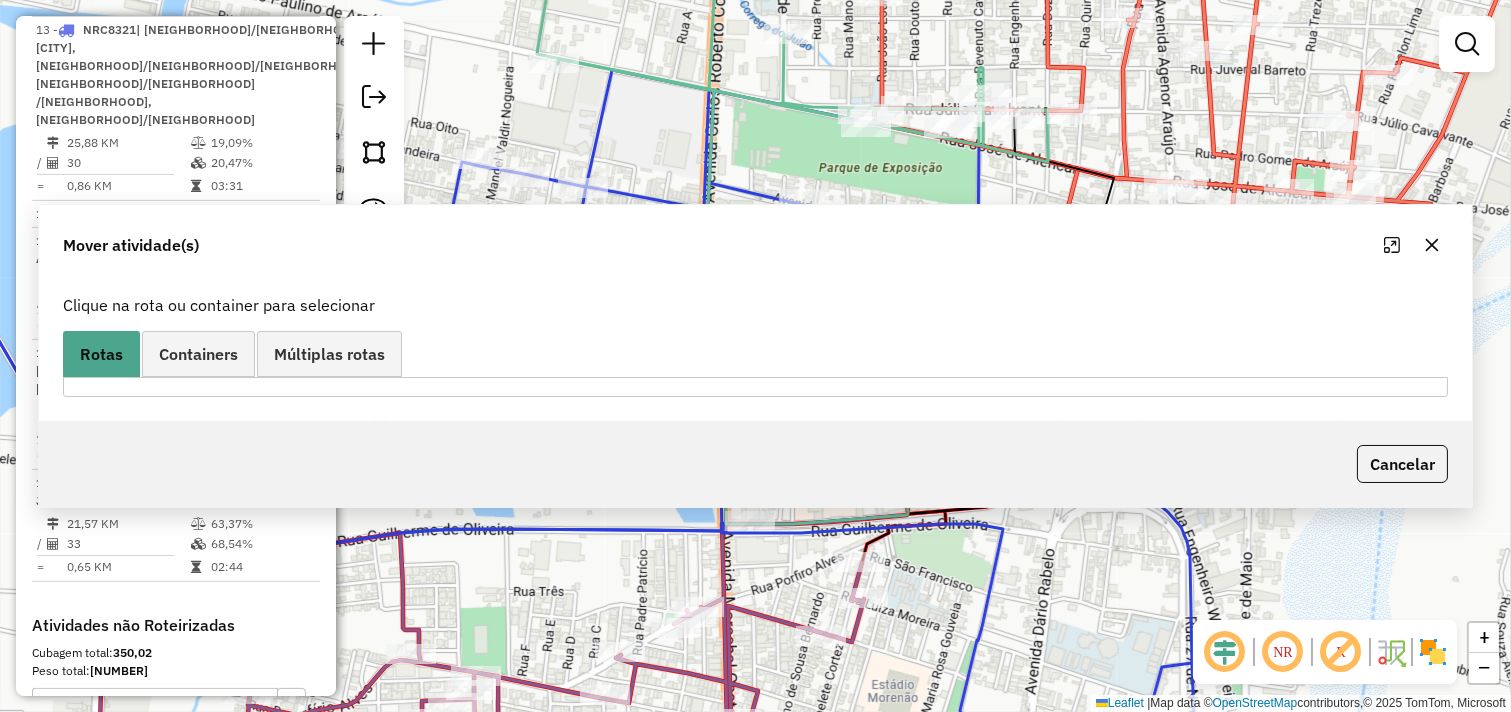 scroll, scrollTop: 0, scrollLeft: 0, axis: both 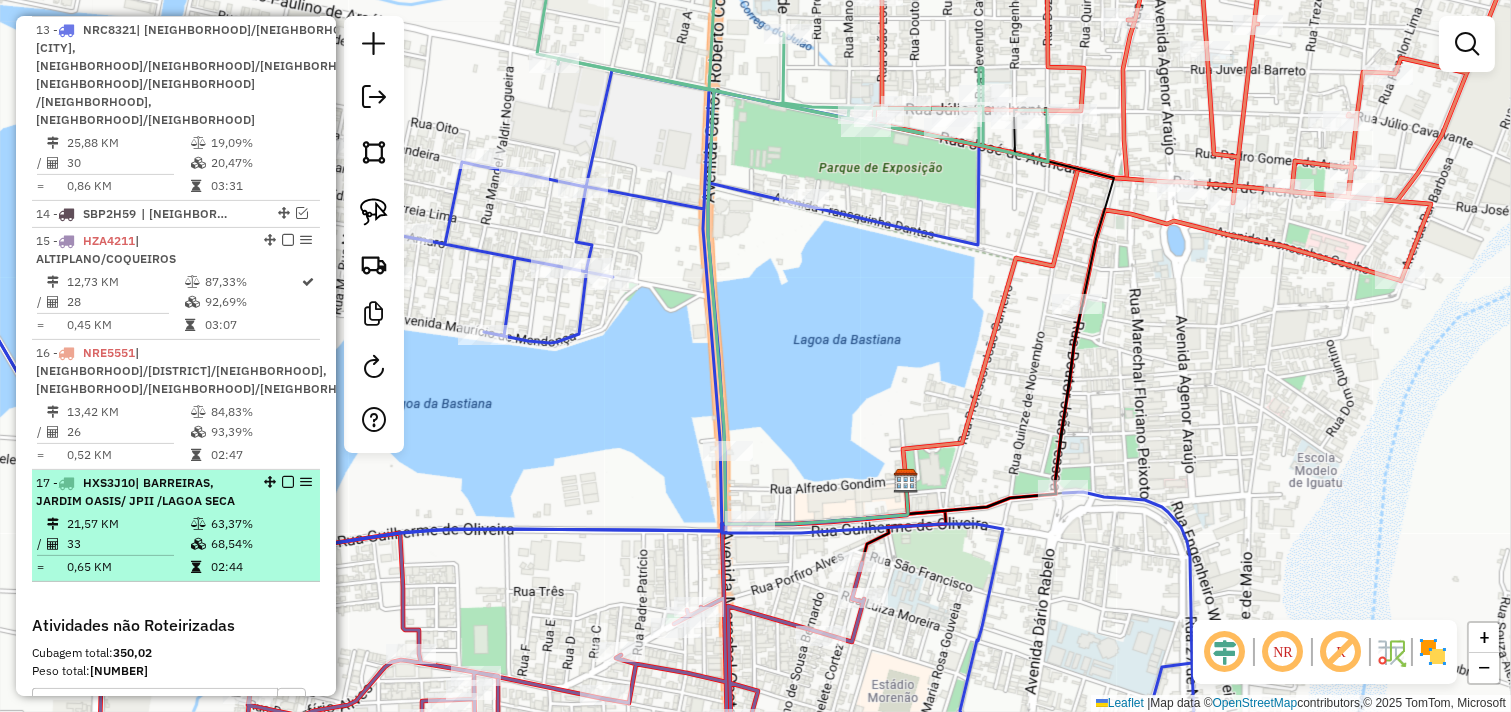 click on "| BARREIRAS, JARDIM OASIS/ JPII /LAGOA SECA" at bounding box center (135, 491) 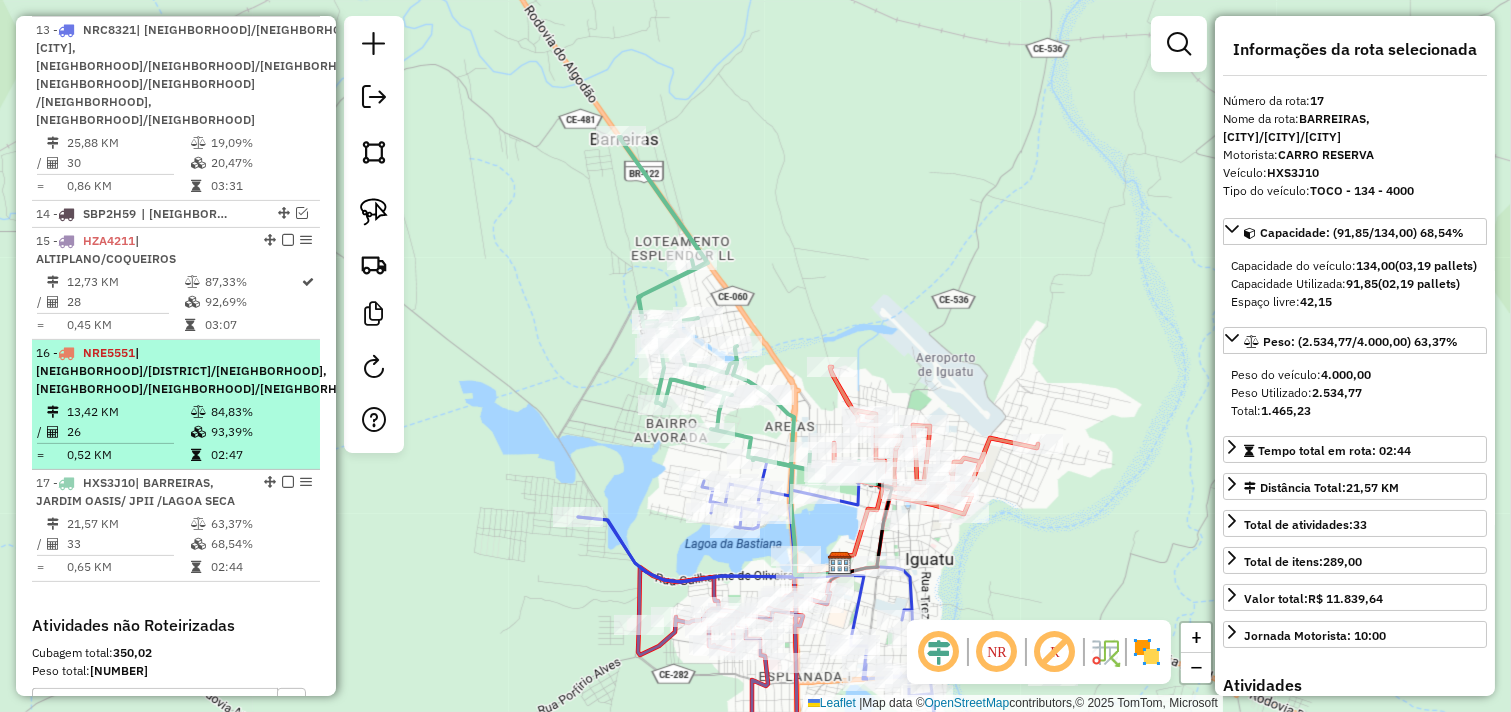 click on "84,83%" at bounding box center (260, 412) 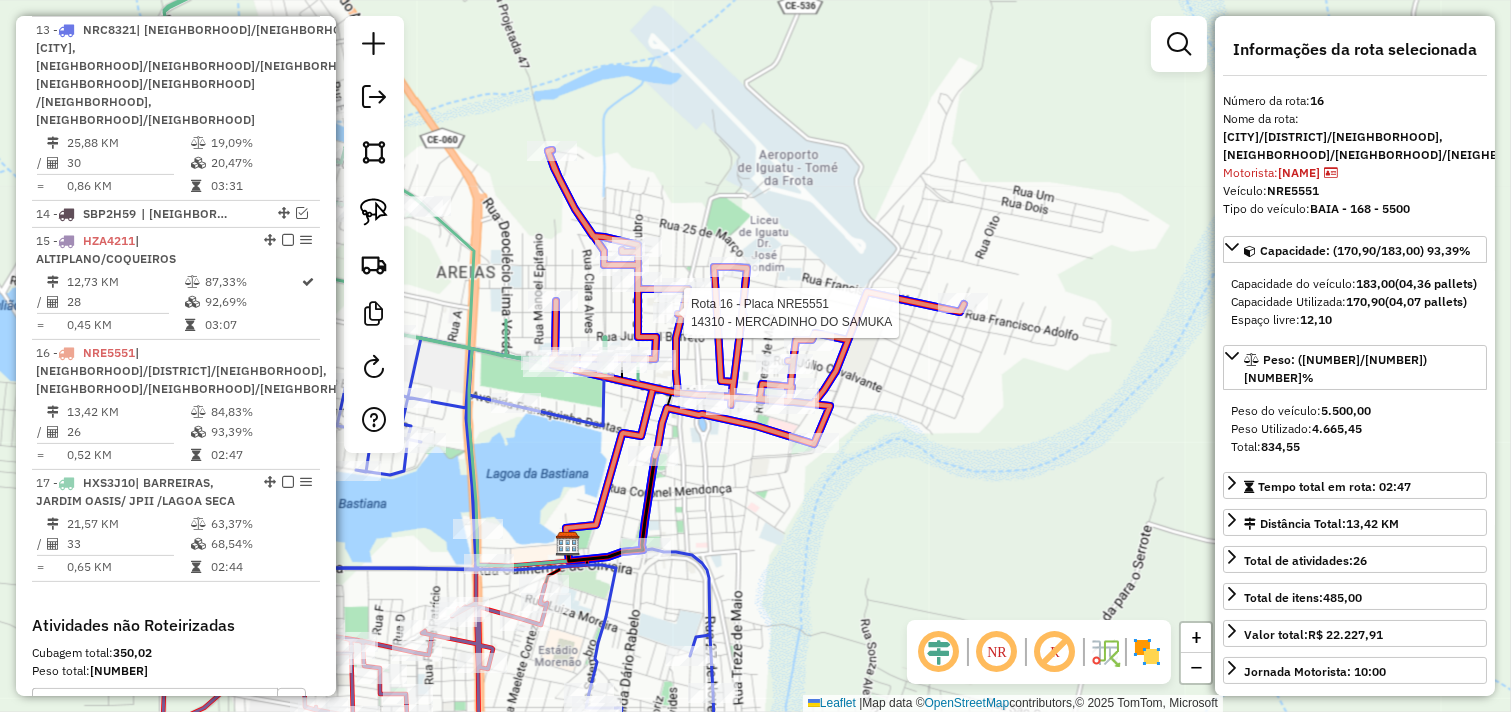 click 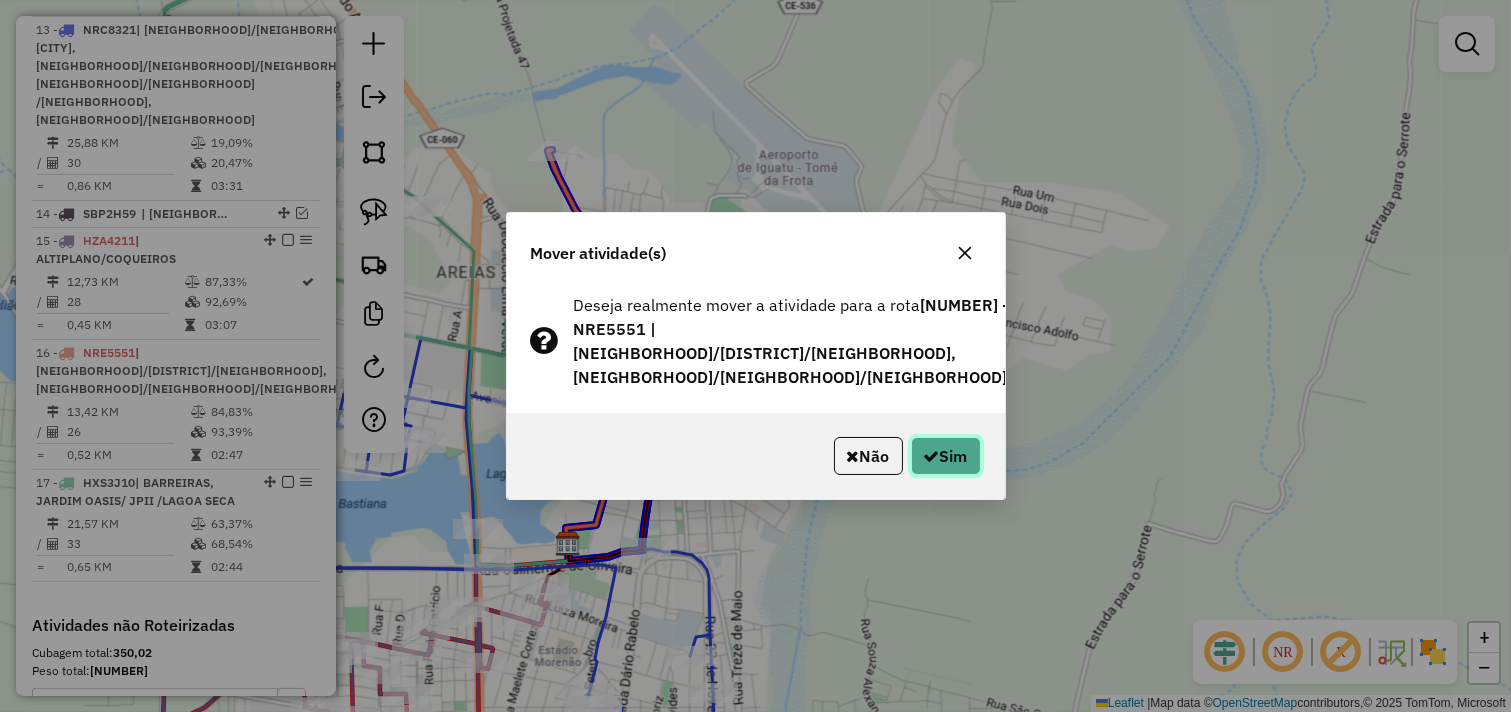 click on "Sim" 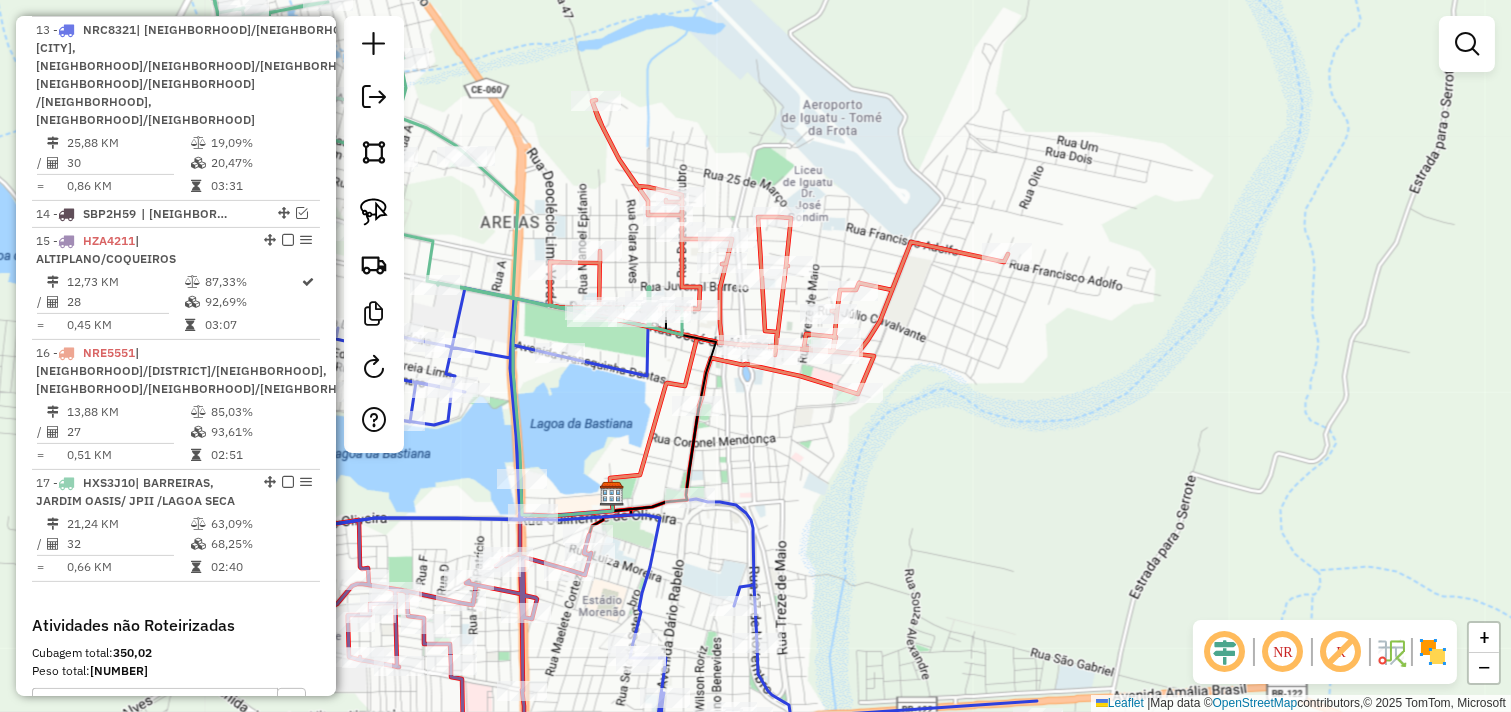 drag, startPoint x: 750, startPoint y: 513, endPoint x: 797, endPoint y: 462, distance: 69.354164 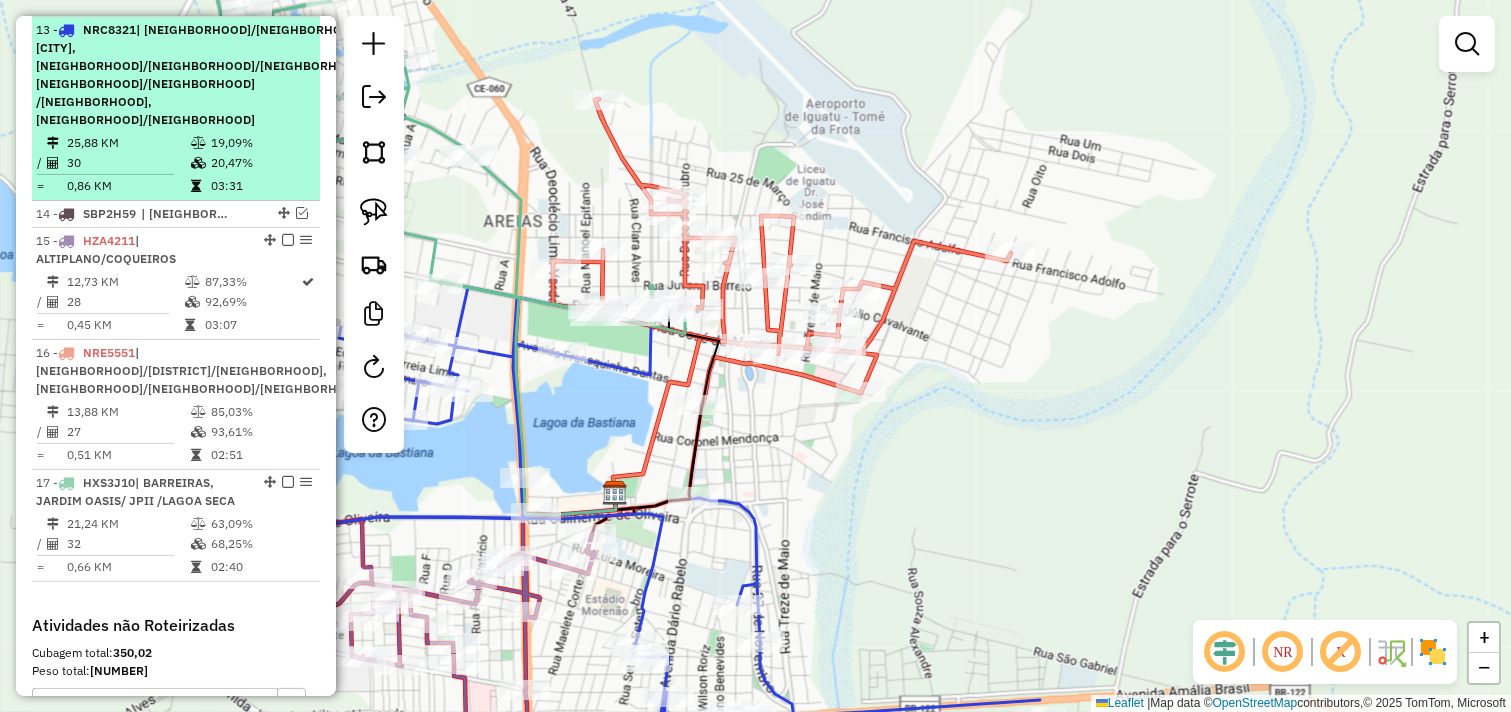 drag, startPoint x: 155, startPoint y: 128, endPoint x: 163, endPoint y: 135, distance: 10.630146 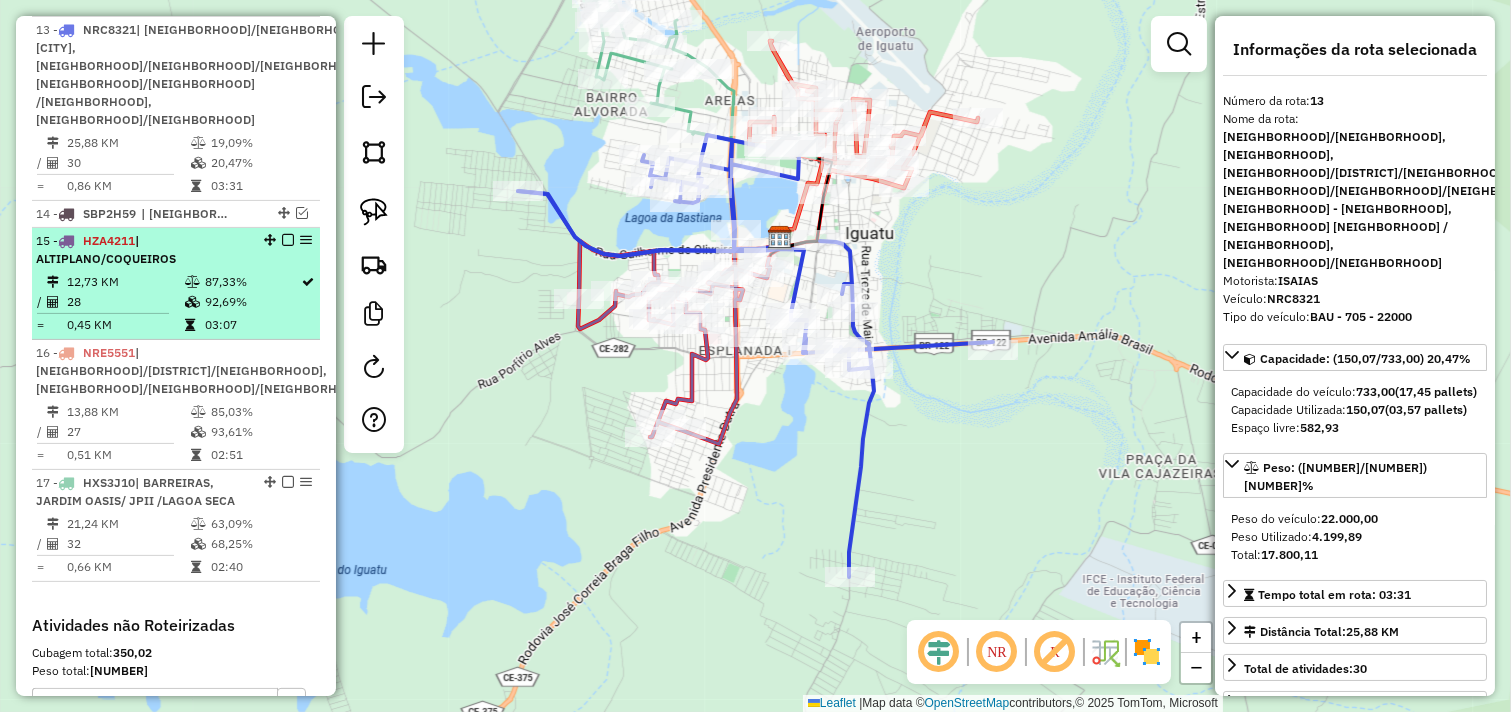 click on "0,45 KM" at bounding box center (125, 325) 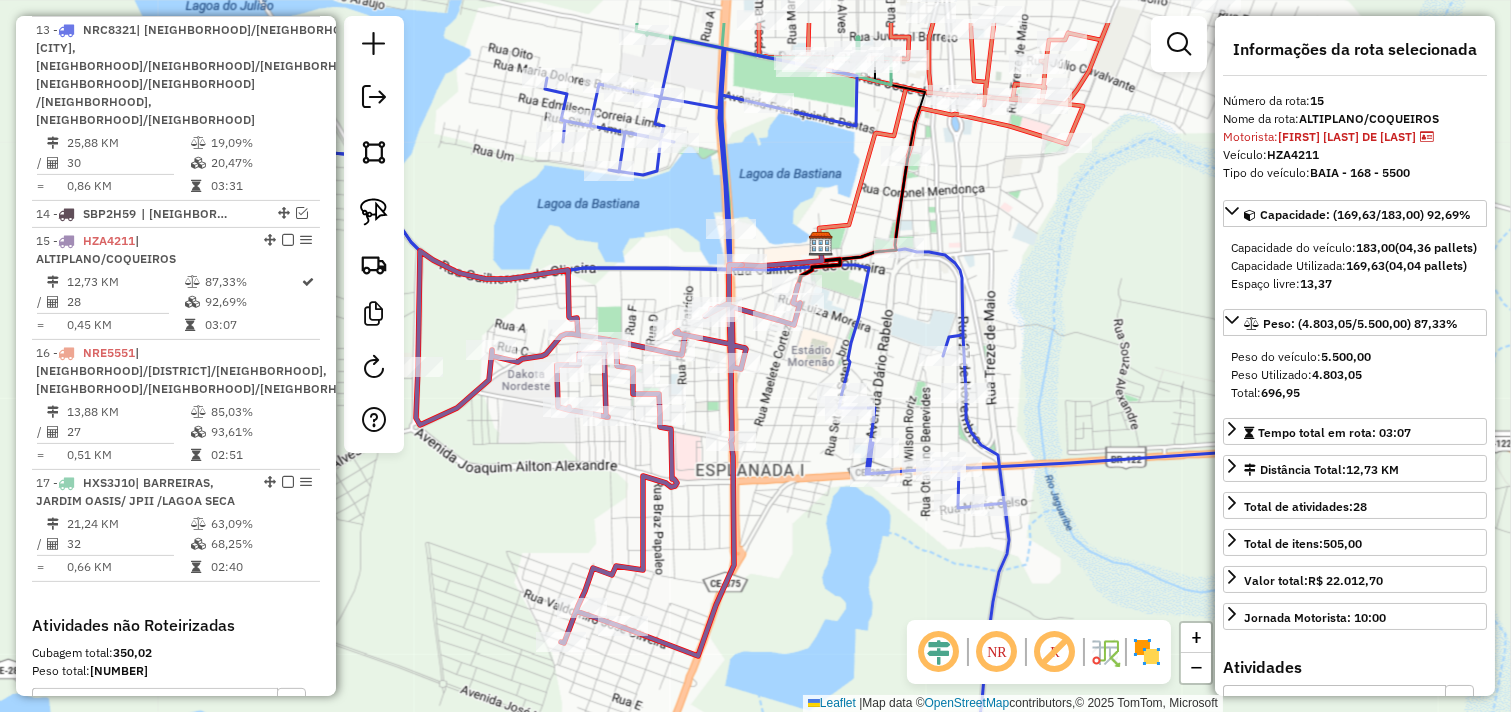 drag, startPoint x: 903, startPoint y: 297, endPoint x: 830, endPoint y: 355, distance: 93.23626 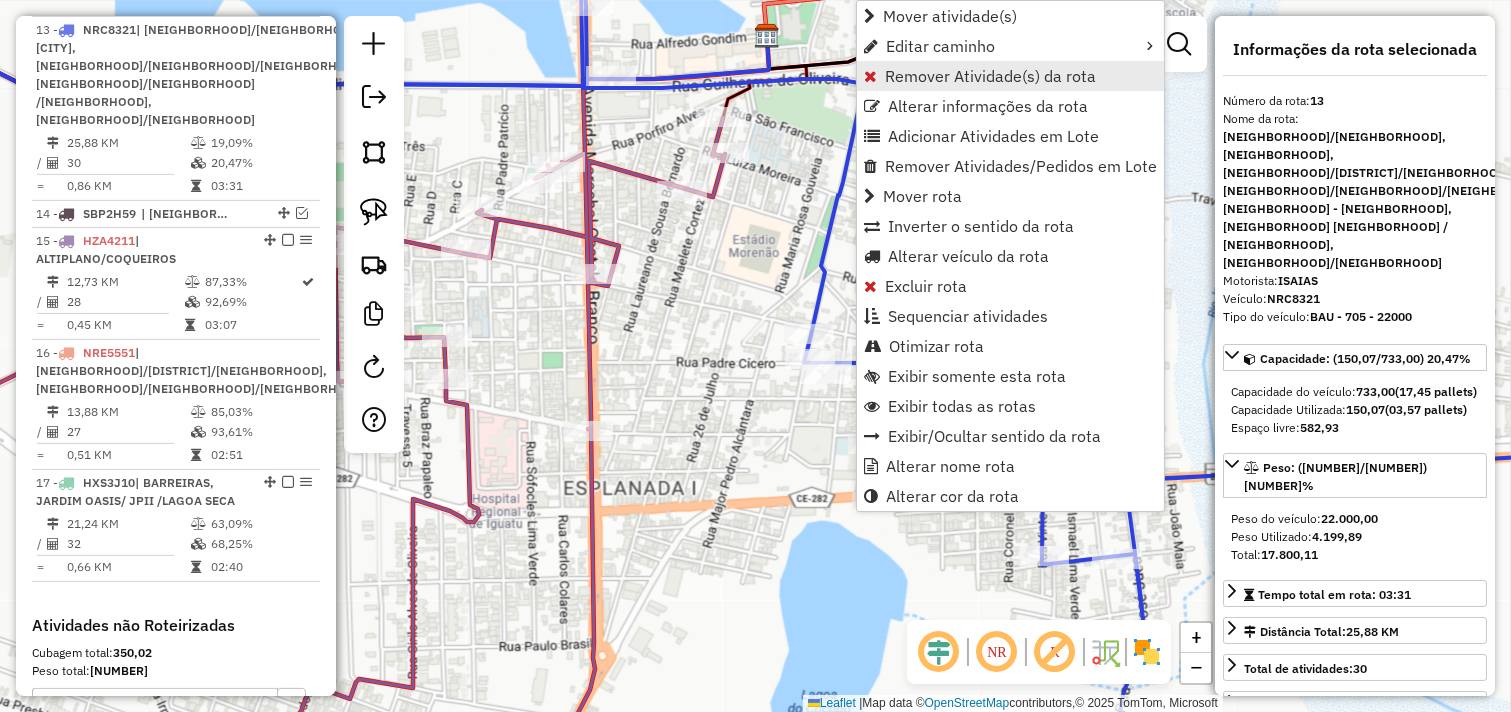 click on "Remover Atividade(s) da rota" at bounding box center (990, 76) 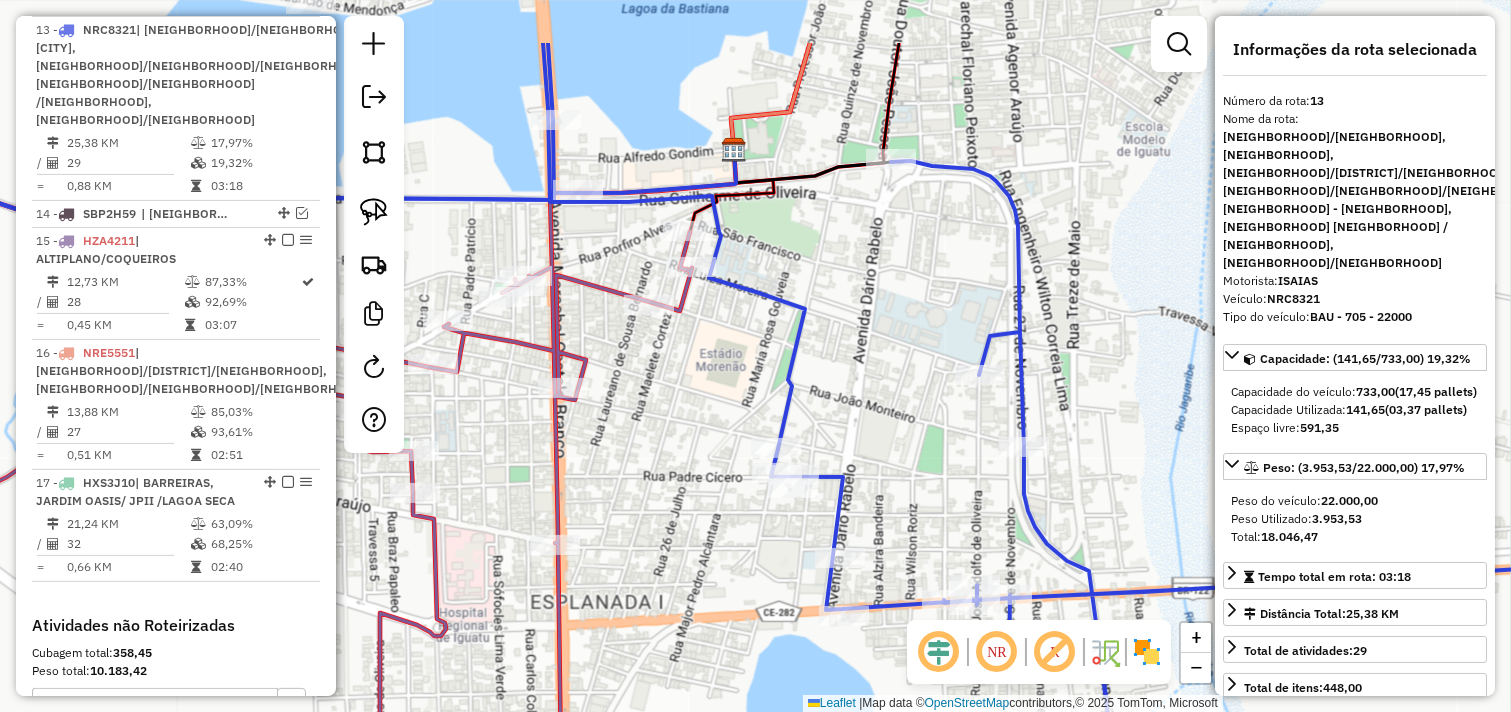 drag, startPoint x: 744, startPoint y: 268, endPoint x: 648, endPoint y: 467, distance: 220.9457 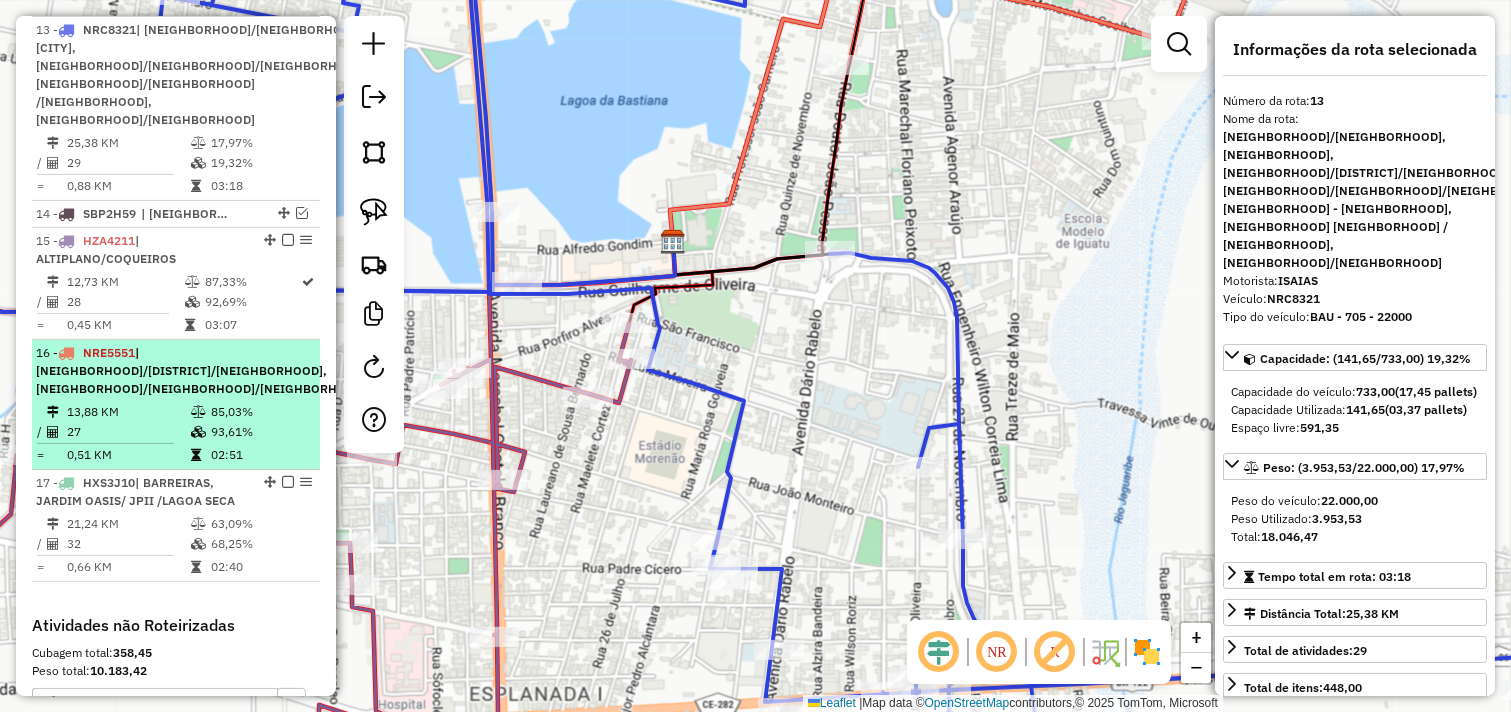 click on "16 -       NRE5551   | BASTIANA/CENTRO/S.SEBASTIÃO, FLORES/CRUIRI/BUGI" at bounding box center [176, 371] 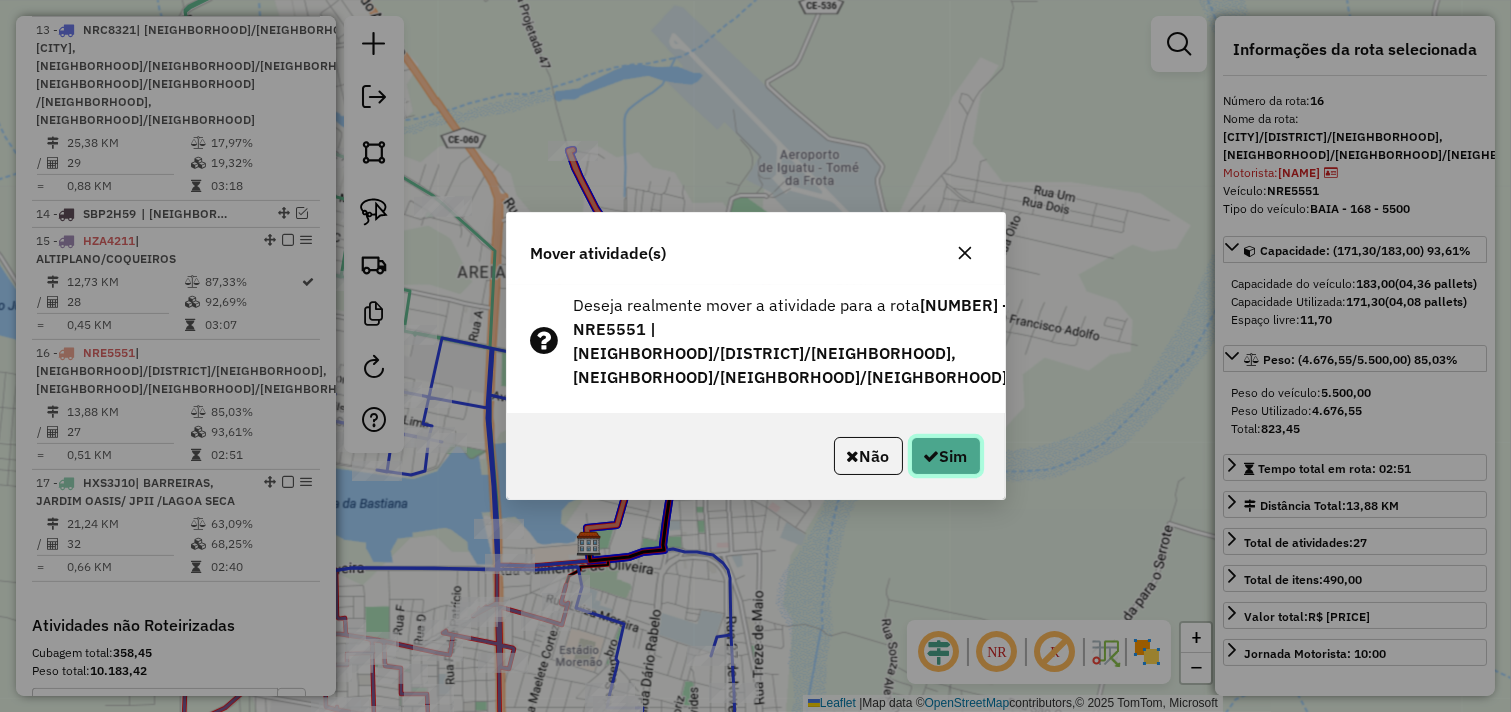 click on "Sim" 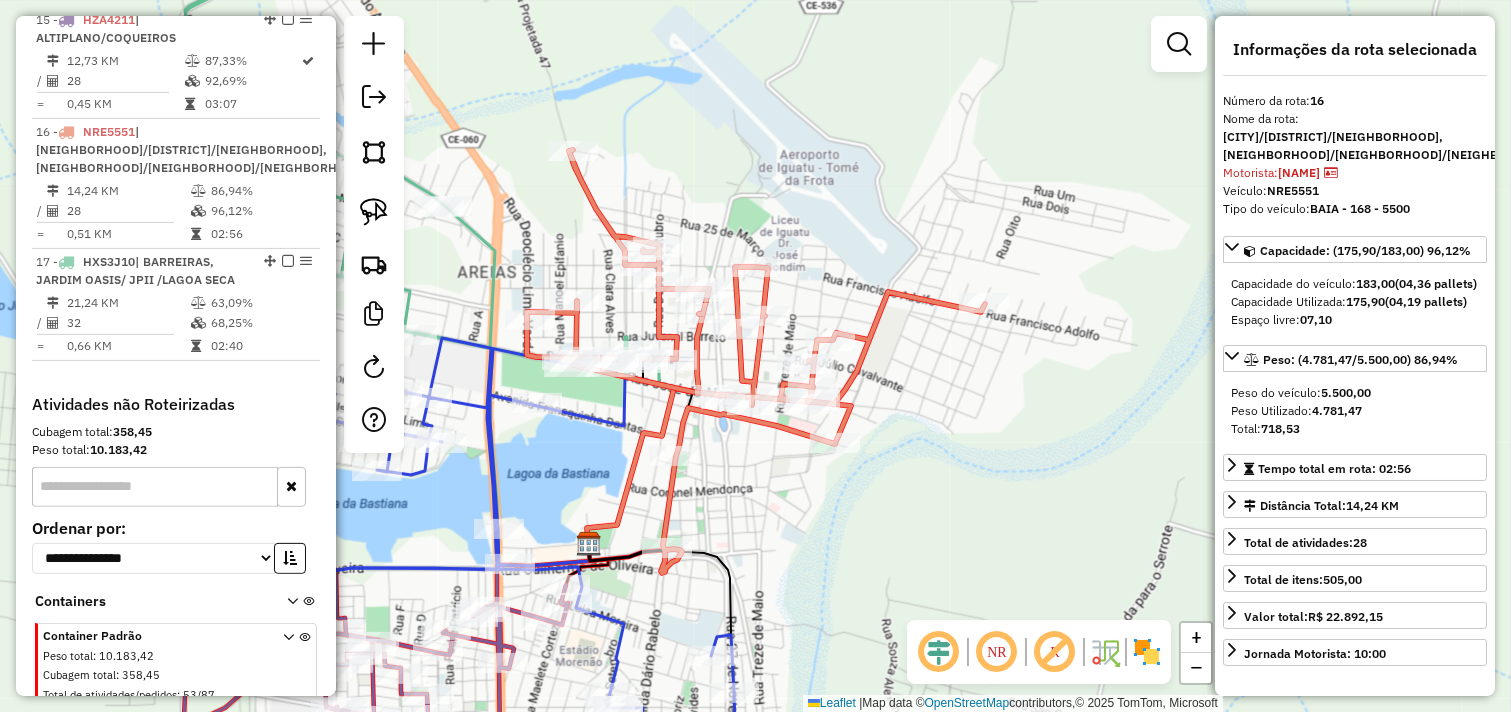 scroll, scrollTop: 1394, scrollLeft: 0, axis: vertical 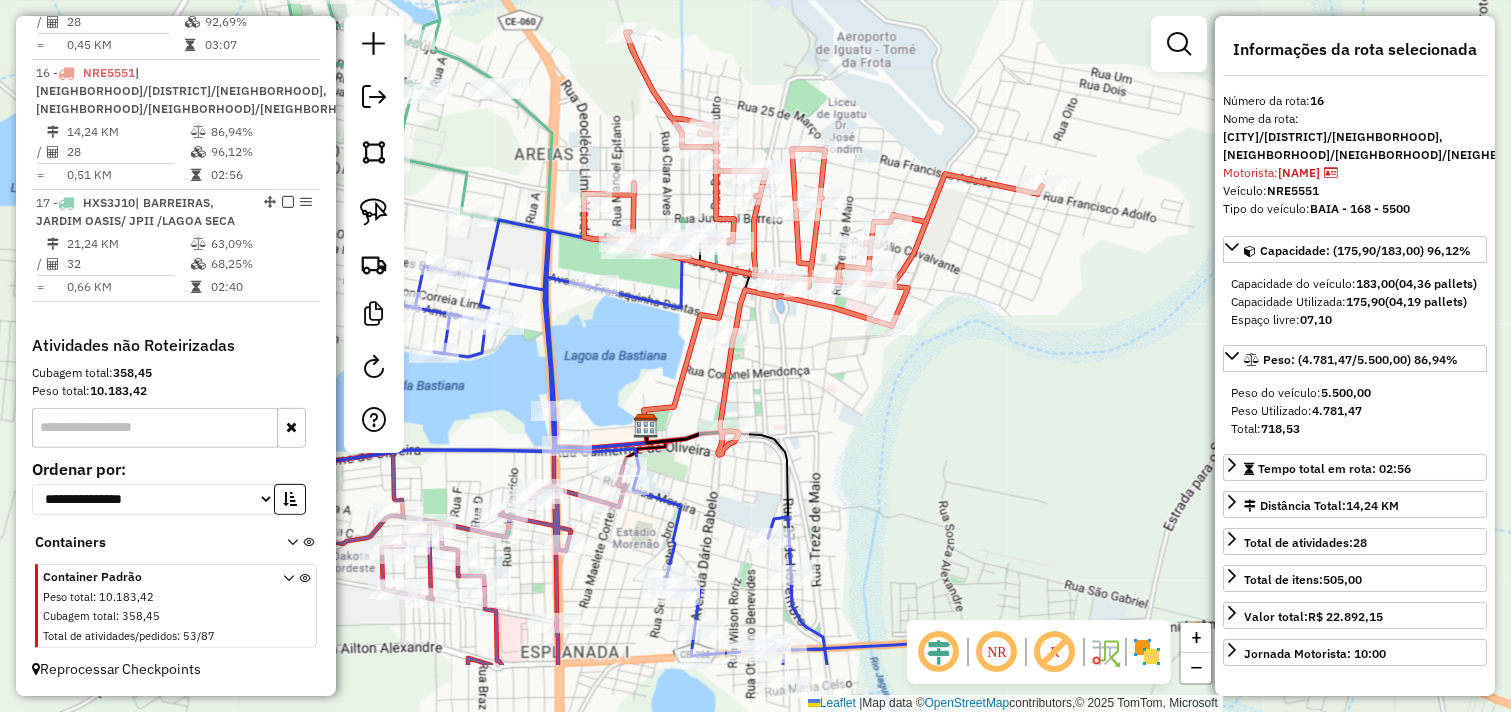 drag, startPoint x: 763, startPoint y: 511, endPoint x: 823, endPoint y: 388, distance: 136.85394 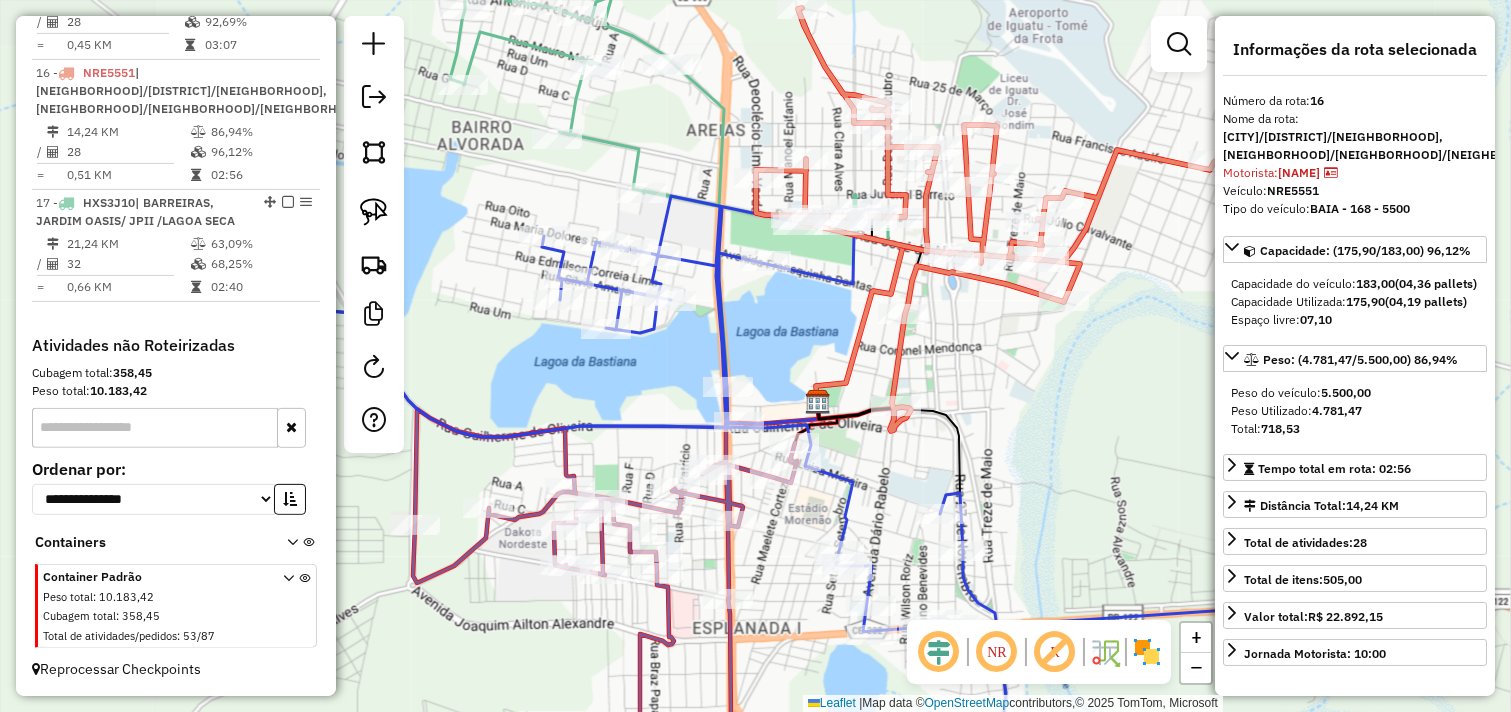 drag, startPoint x: 811, startPoint y: 403, endPoint x: 983, endPoint y: 411, distance: 172.18594 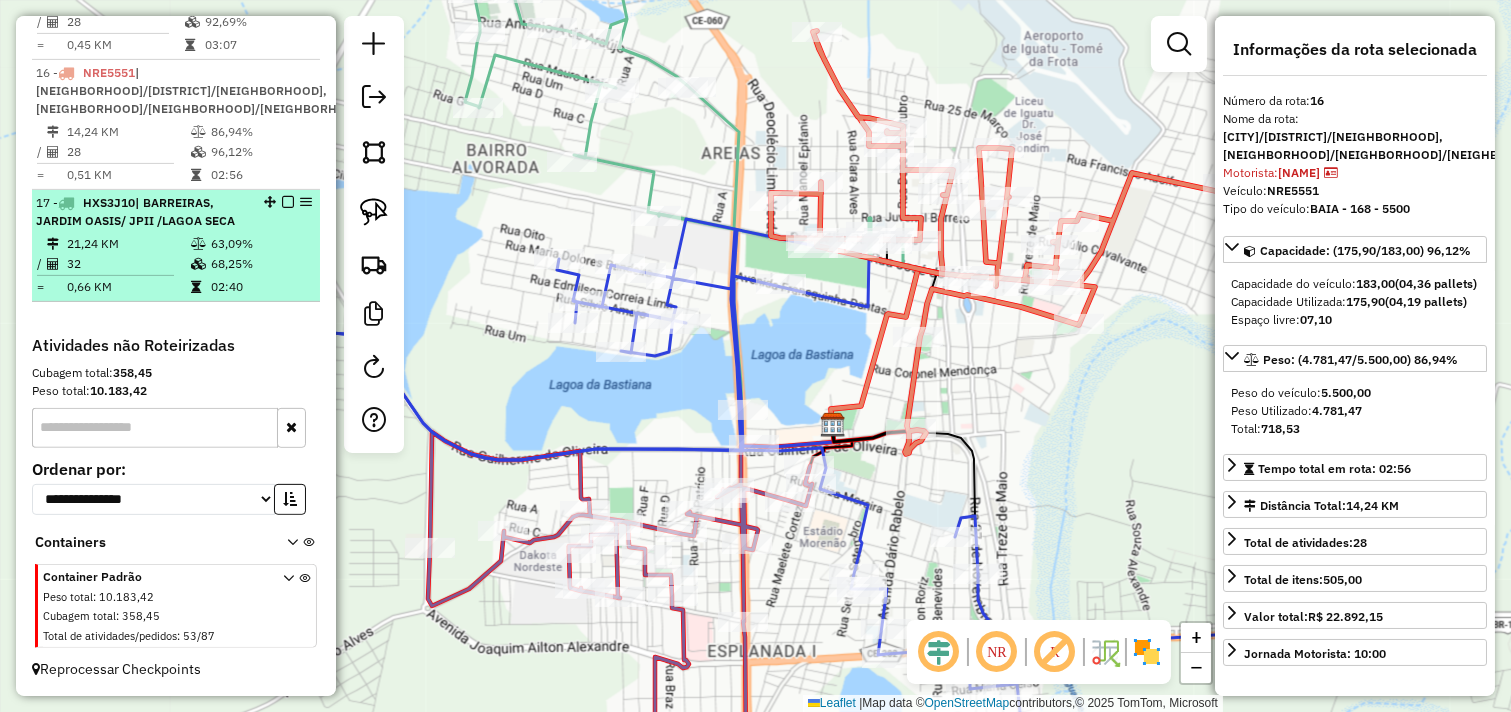 click on "68,25%" at bounding box center (260, 264) 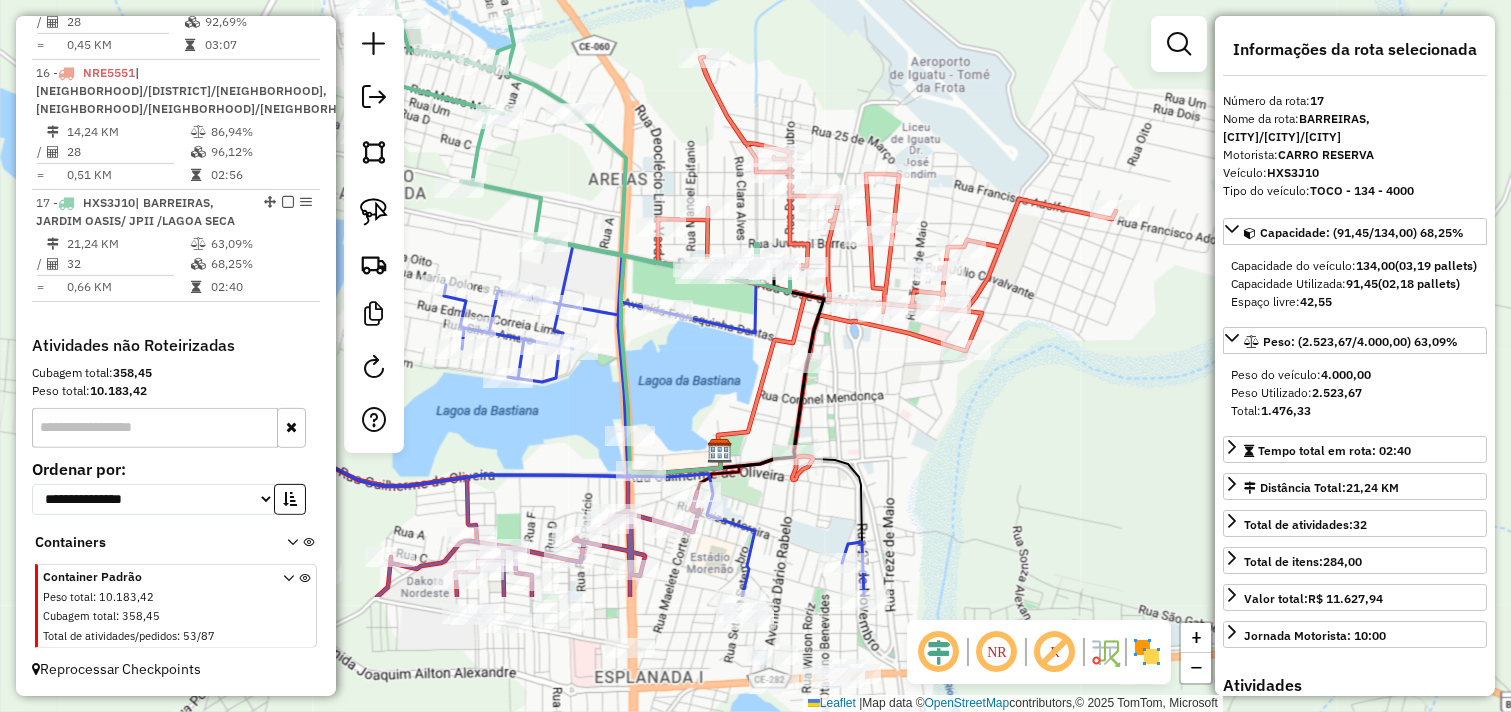 drag, startPoint x: 726, startPoint y: 585, endPoint x: 592, endPoint y: 400, distance: 228.43161 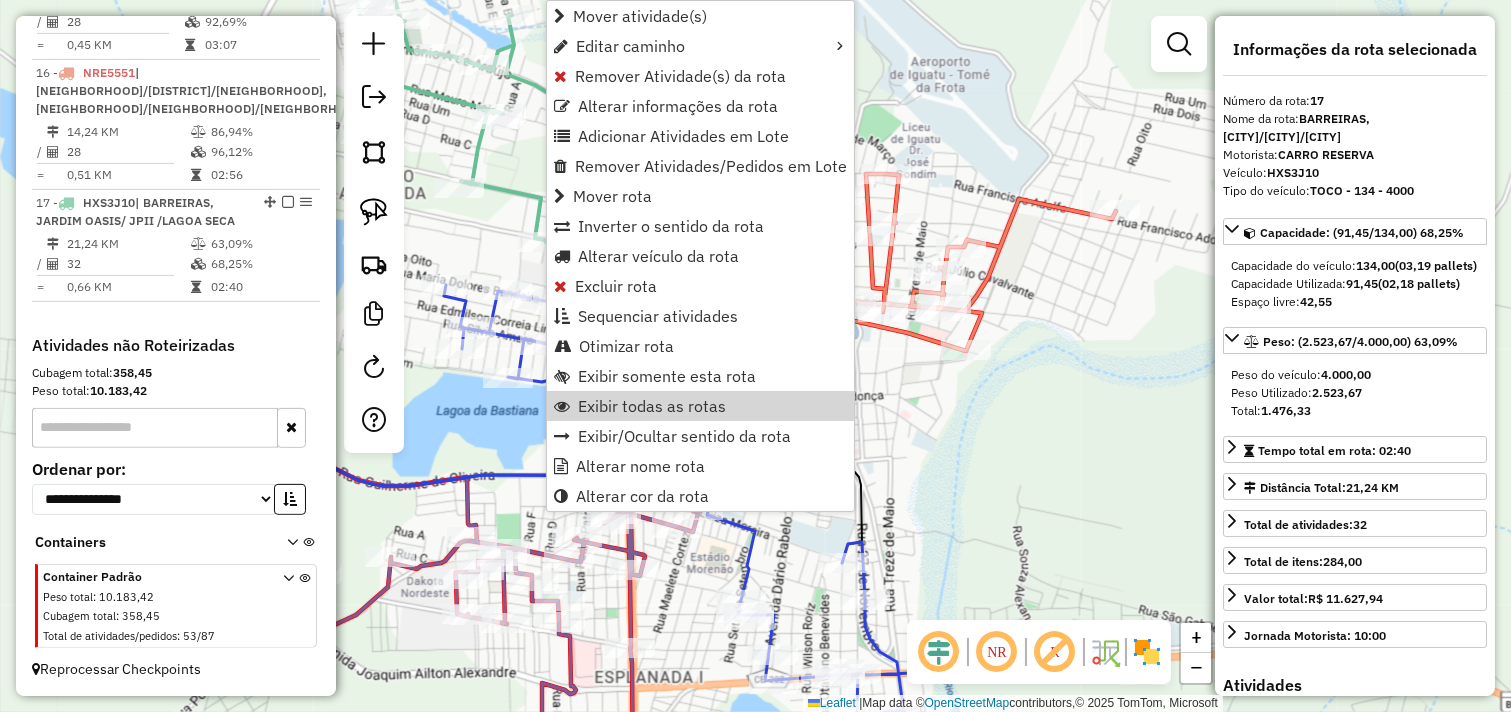 click on "Janela de atendimento Grade de atendimento Capacidade Transportadoras Veículos Cliente Pedidos  Rotas Selecione os dias de semana para filtrar as janelas de atendimento  Seg   Ter   Qua   Qui   Sex   Sáb   Dom  Informe o período da janela de atendimento: De: Até:  Filtrar exatamente a janela do cliente  Considerar janela de atendimento padrão  Selecione os dias de semana para filtrar as grades de atendimento  Seg   Ter   Qua   Qui   Sex   Sáb   Dom   Considerar clientes sem dia de atendimento cadastrado  Clientes fora do dia de atendimento selecionado Filtrar as atividades entre os valores definidos abaixo:  Peso mínimo:   Peso máximo:   Cubagem mínima:   Cubagem máxima:   De:   Até:  Filtrar as atividades entre o tempo de atendimento definido abaixo:  De:   Até:   Considerar capacidade total dos clientes não roteirizados Transportadora: Selecione um ou mais itens Tipo de veículo: Selecione um ou mais itens Veículo: Selecione um ou mais itens Motorista: Selecione um ou mais itens Nome: Rótulo:" 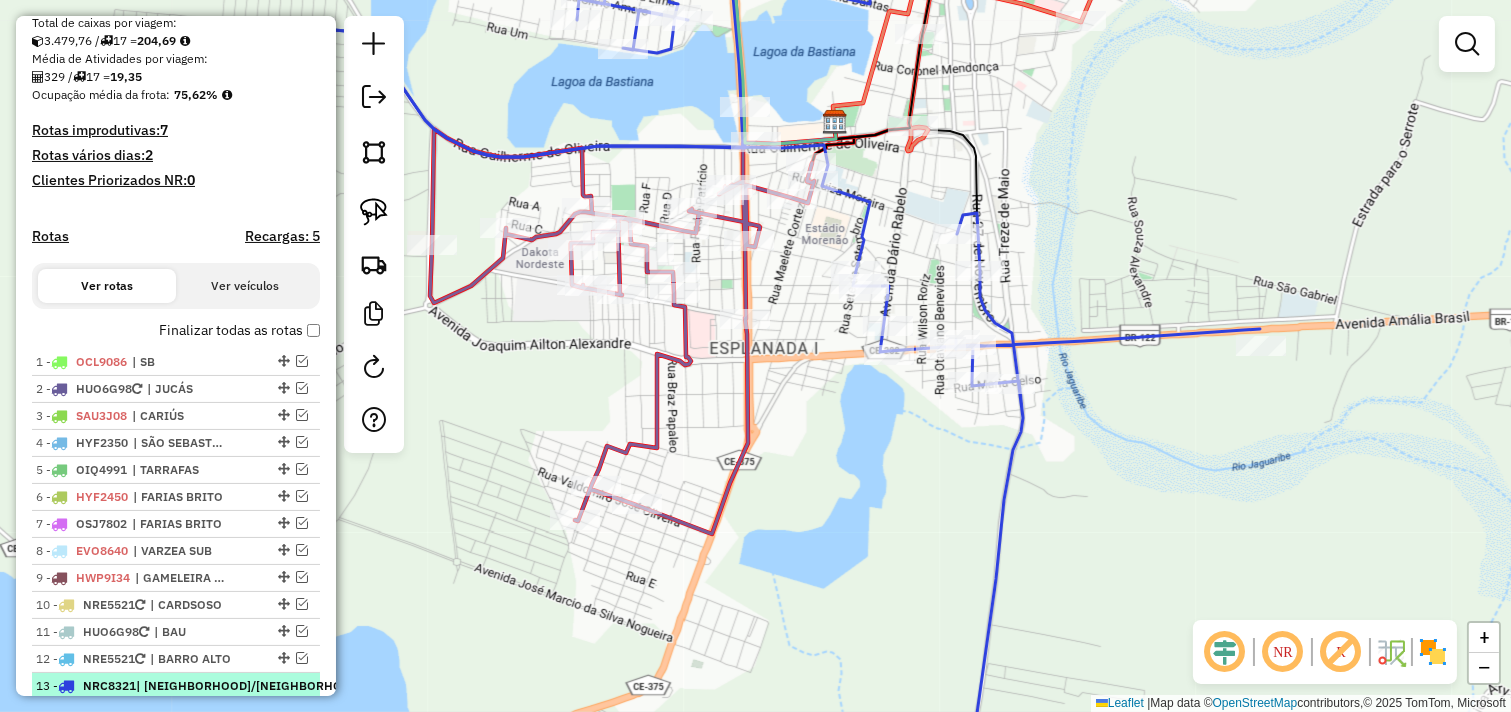 scroll, scrollTop: 394, scrollLeft: 0, axis: vertical 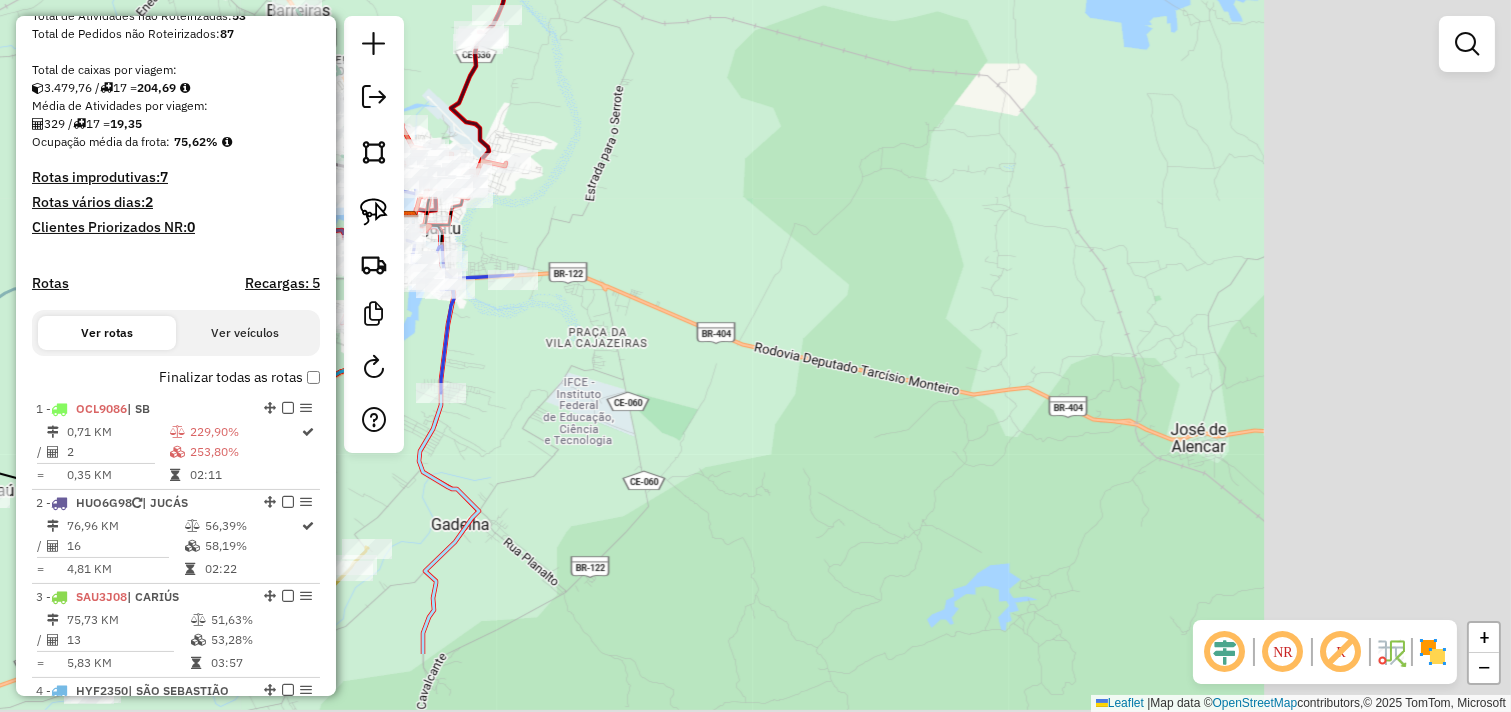 drag, startPoint x: 1117, startPoint y: 483, endPoint x: 690, endPoint y: 266, distance: 478.97598 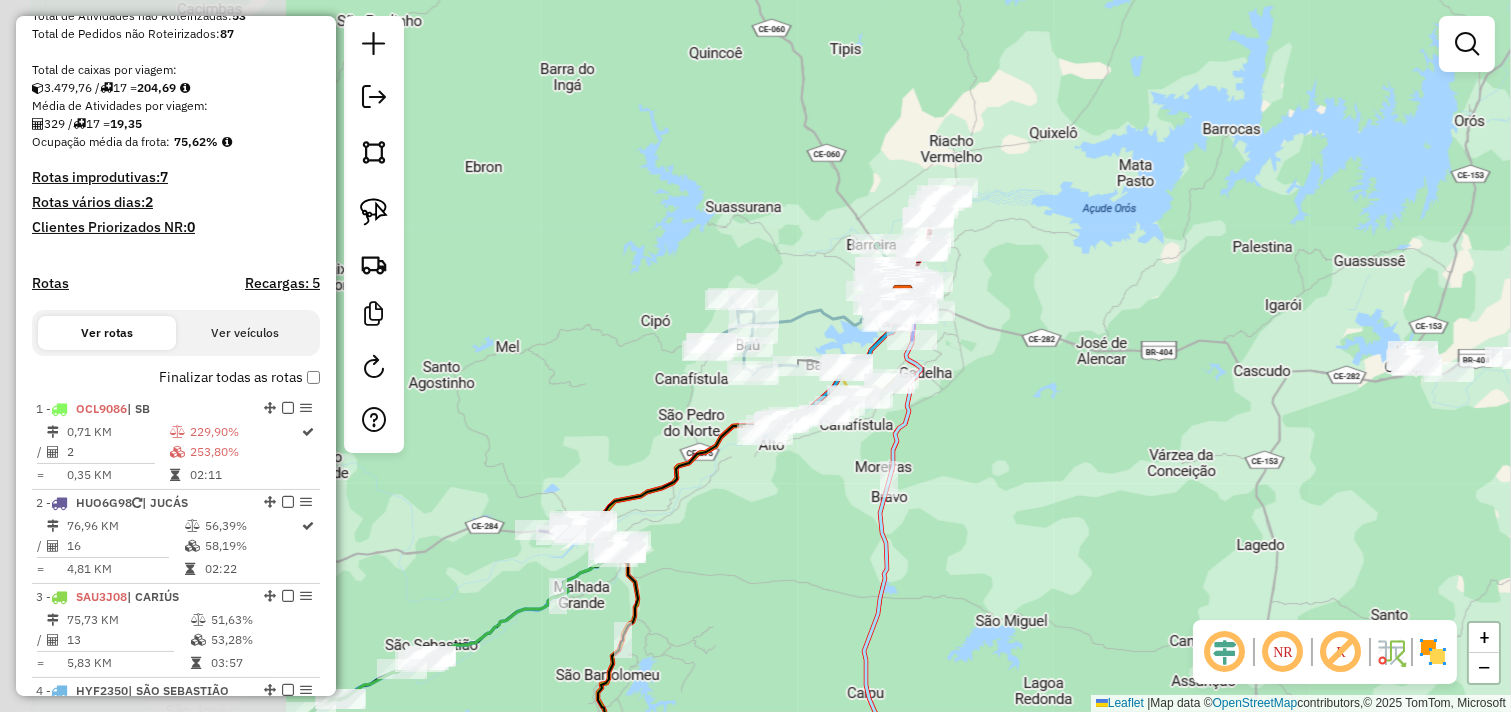 drag, startPoint x: 826, startPoint y: 305, endPoint x: 617, endPoint y: 376, distance: 220.7306 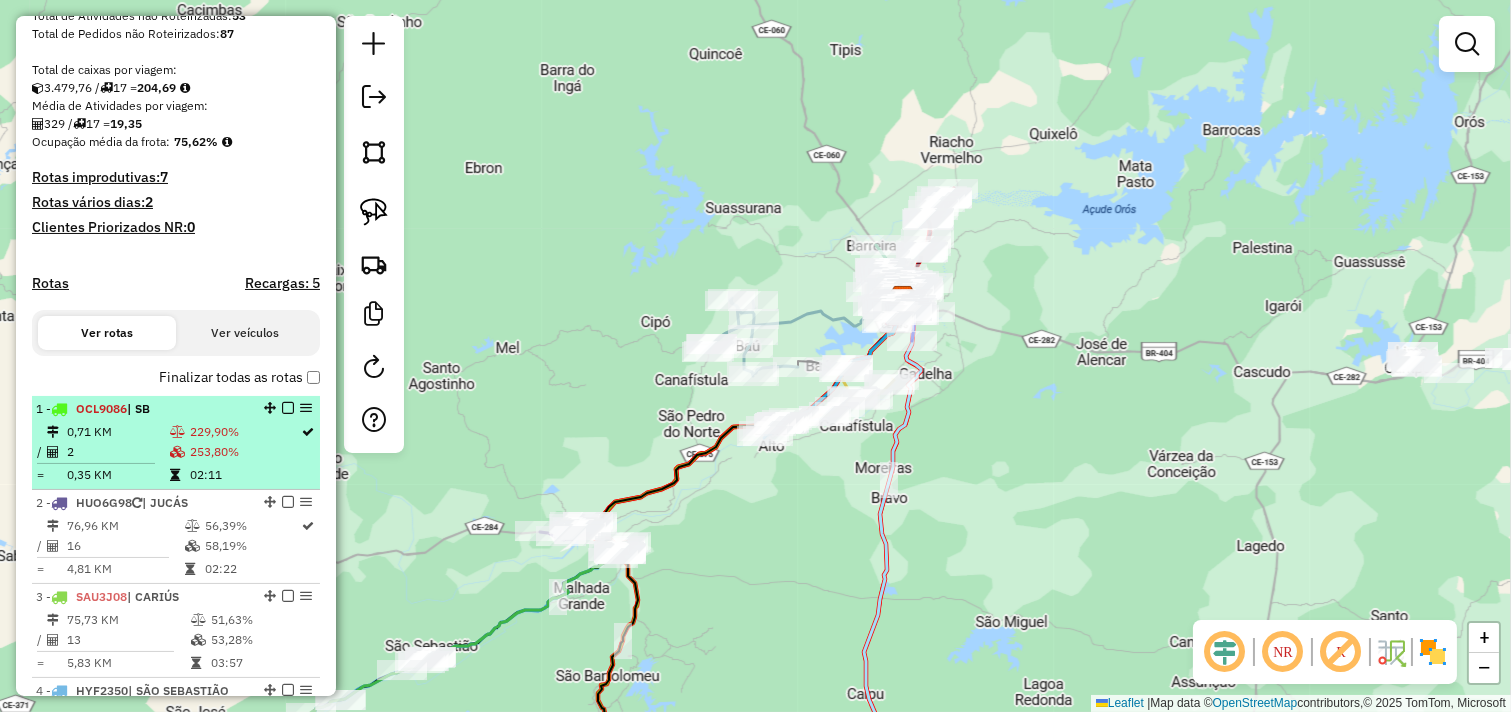 click on "229,90%" at bounding box center [245, 432] 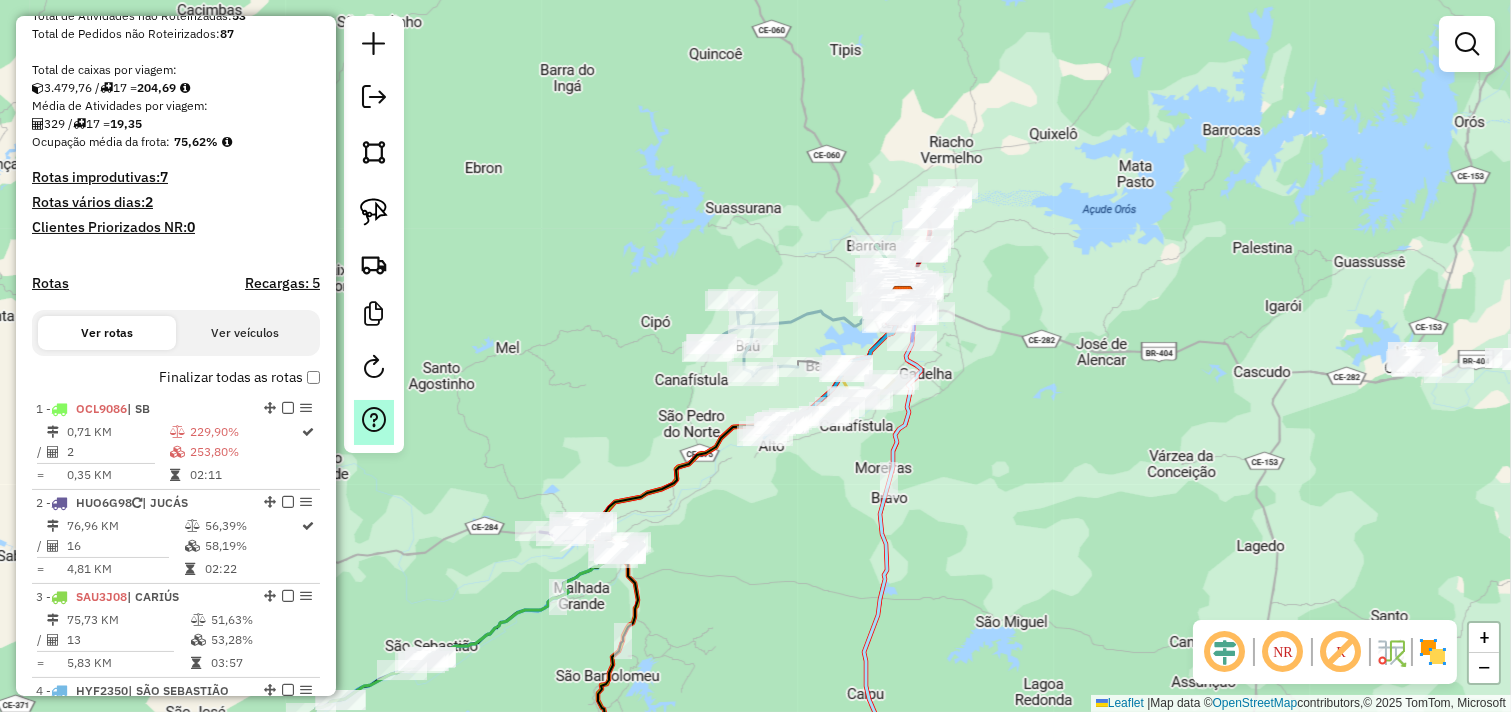select on "*********" 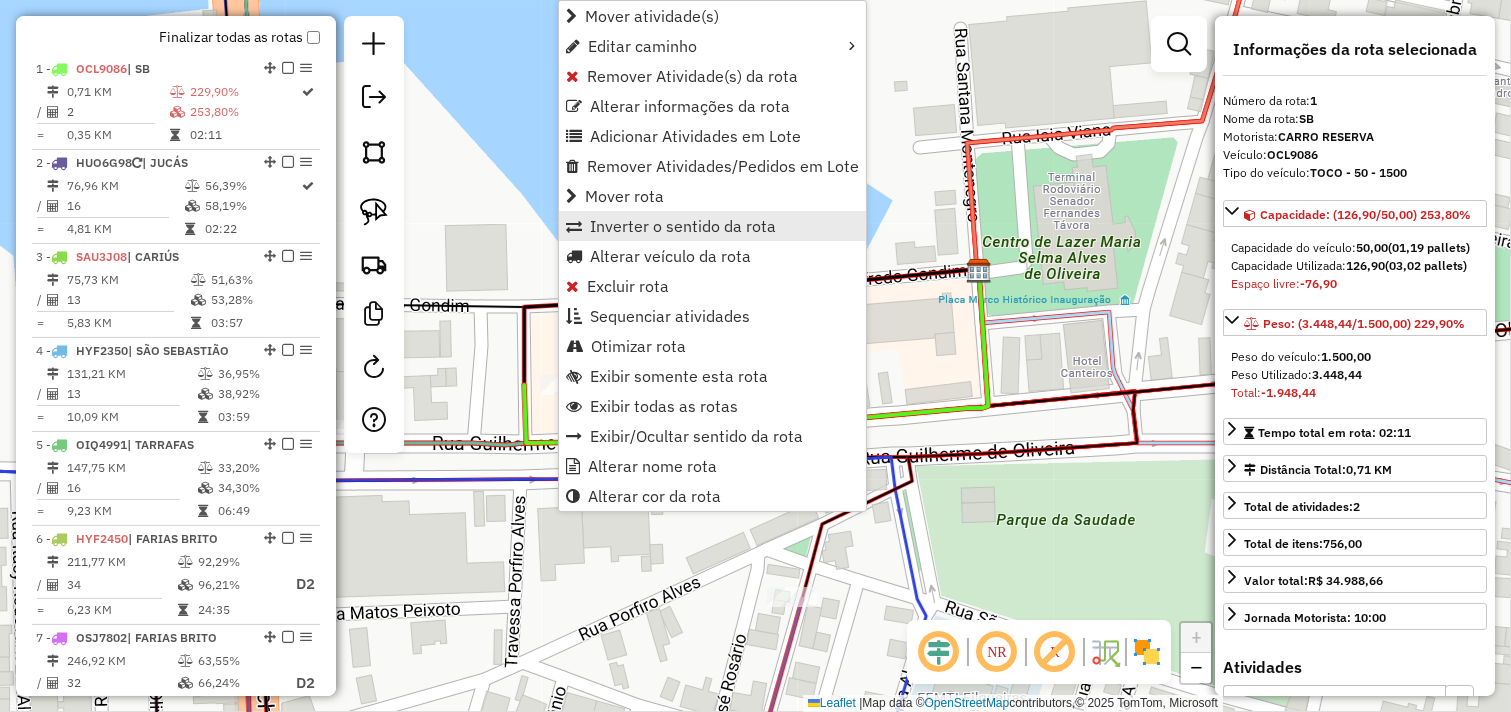 scroll, scrollTop: 773, scrollLeft: 0, axis: vertical 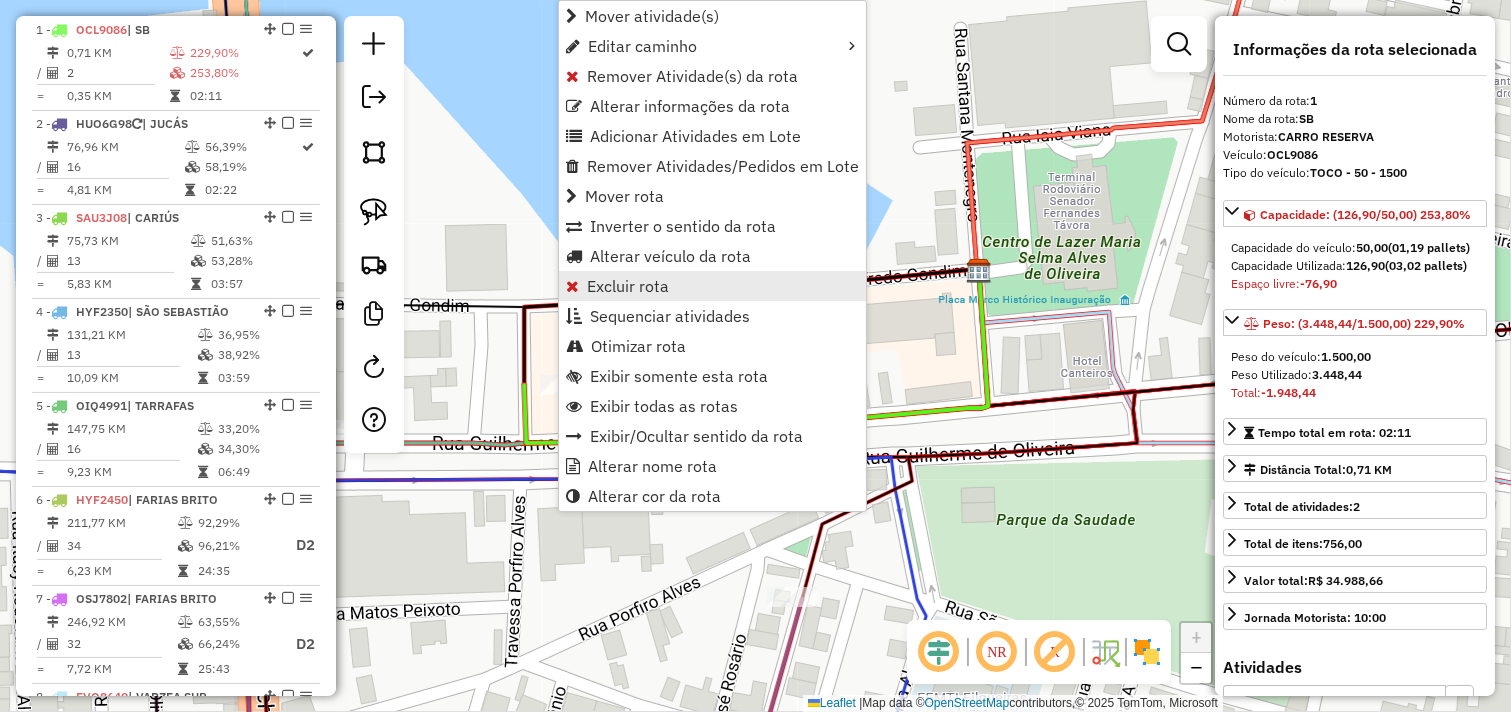 click on "Excluir rota" at bounding box center [628, 286] 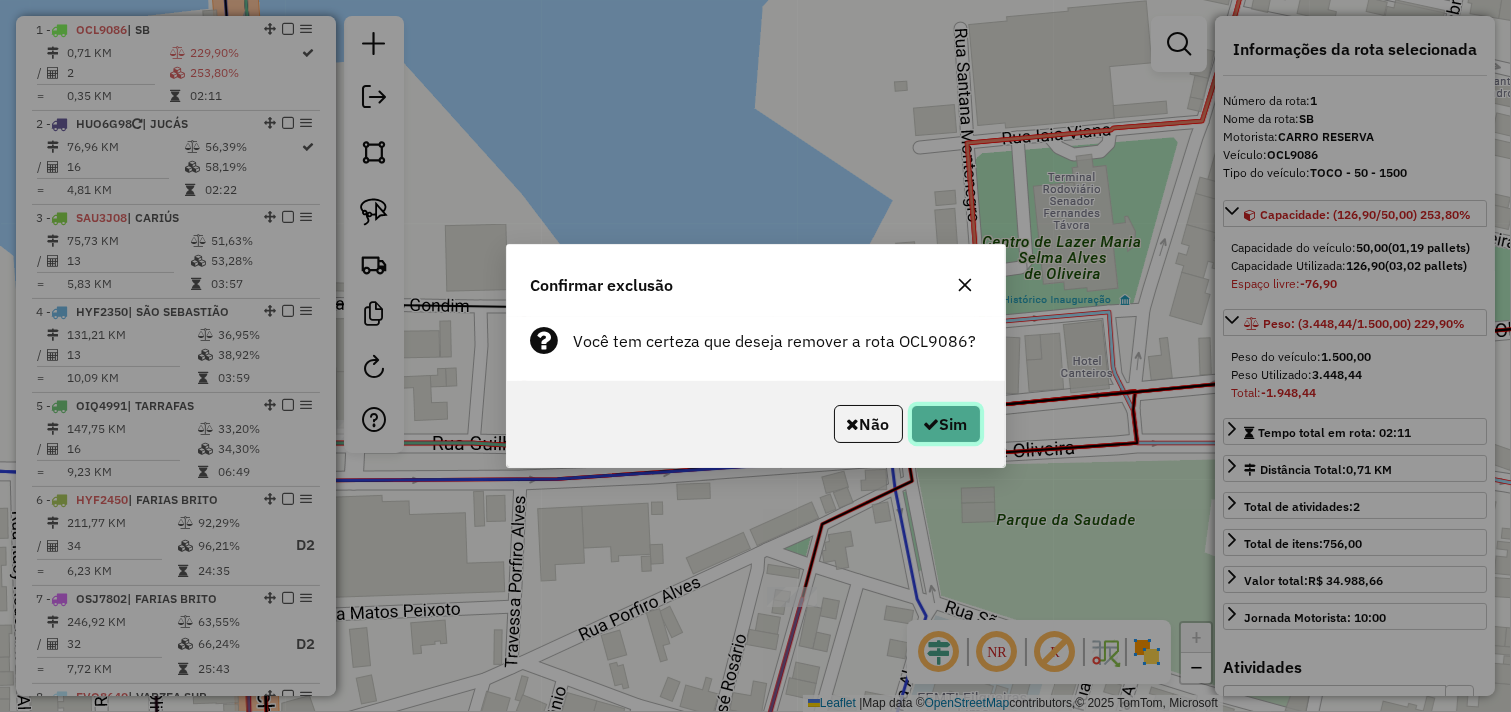click on "Sim" 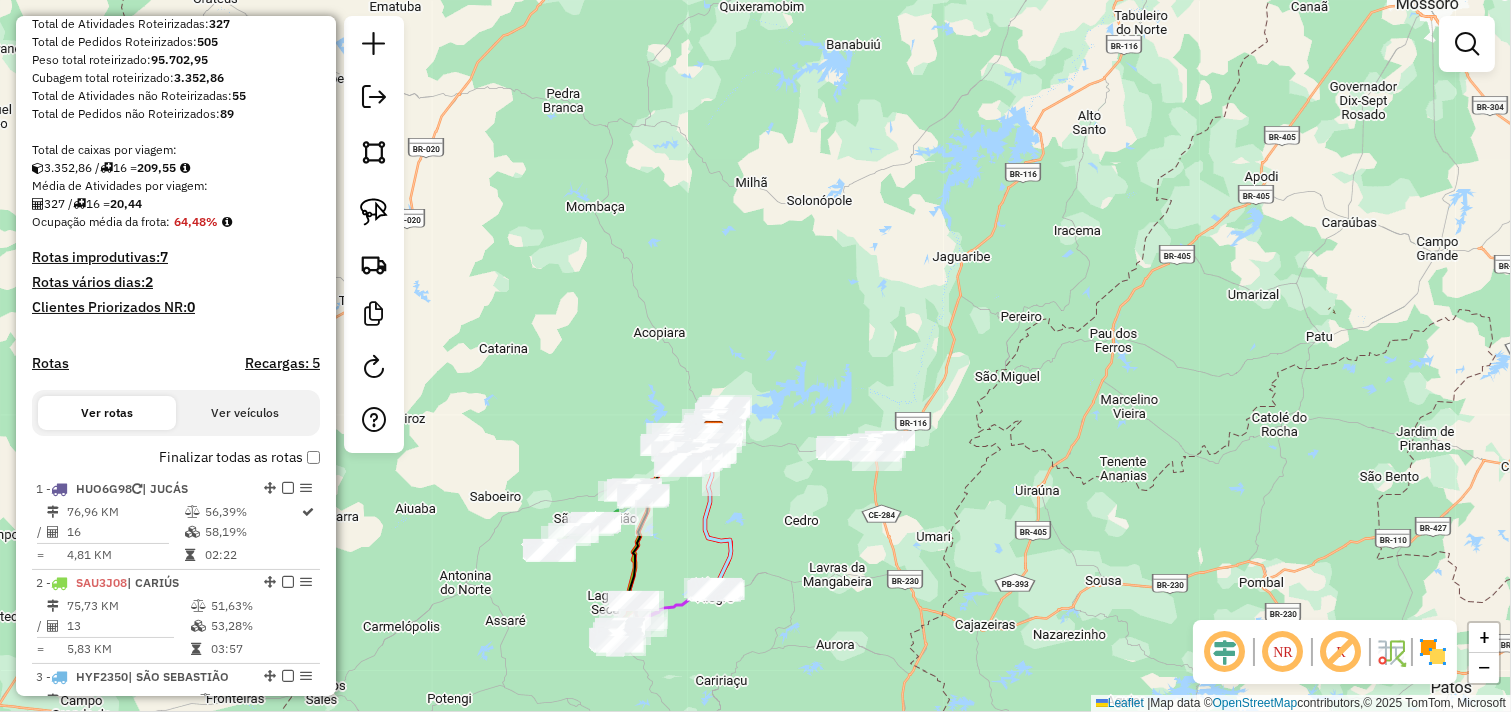scroll, scrollTop: 234, scrollLeft: 0, axis: vertical 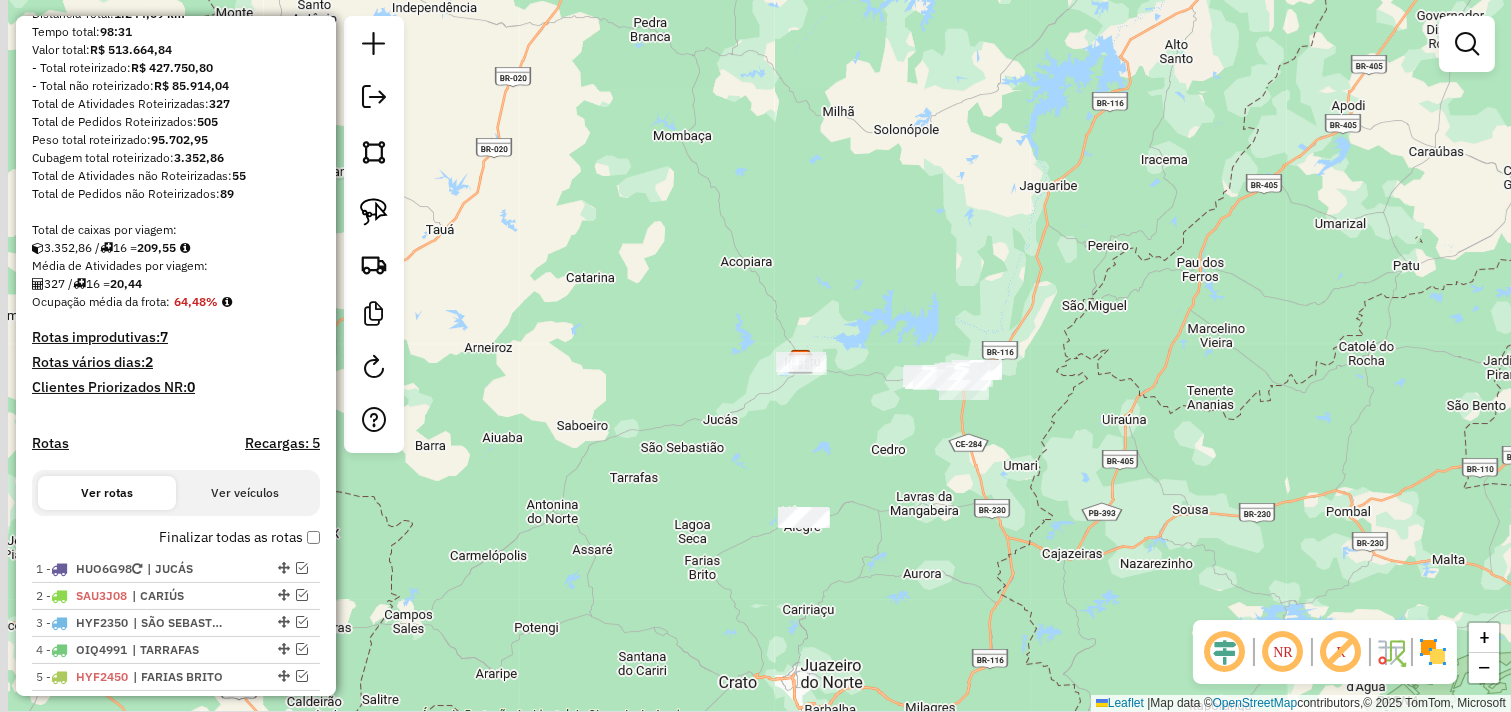 drag, startPoint x: 797, startPoint y: 525, endPoint x: 970, endPoint y: 401, distance: 212.84972 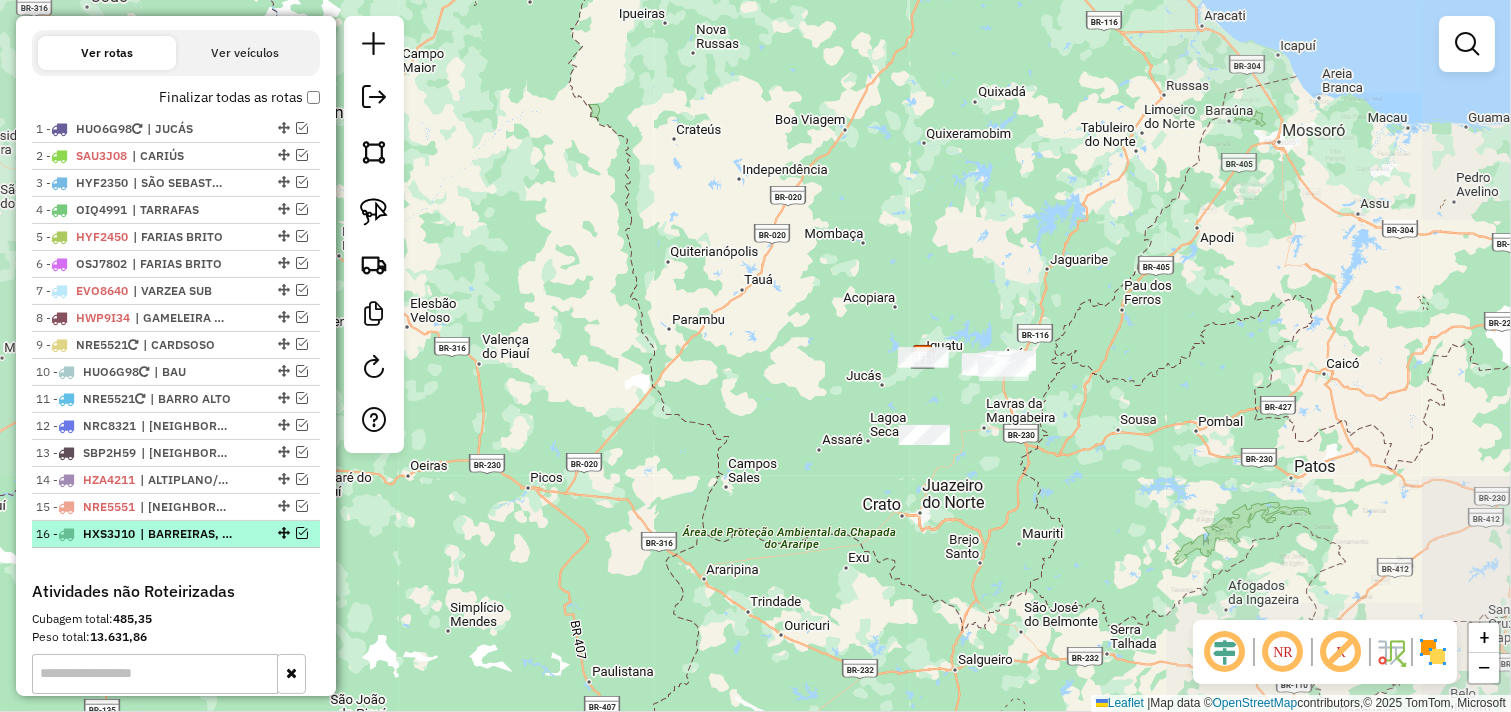 scroll, scrollTop: 678, scrollLeft: 0, axis: vertical 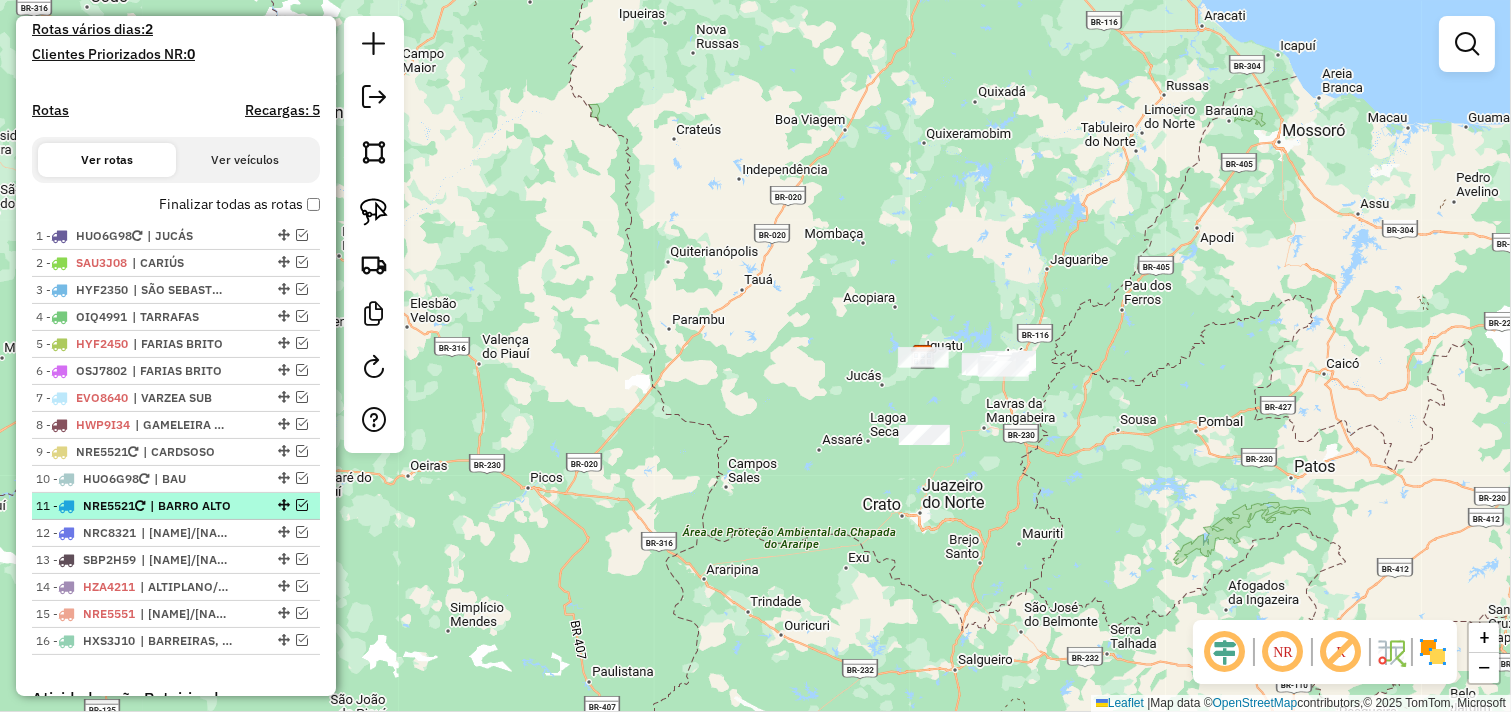 click at bounding box center [302, 505] 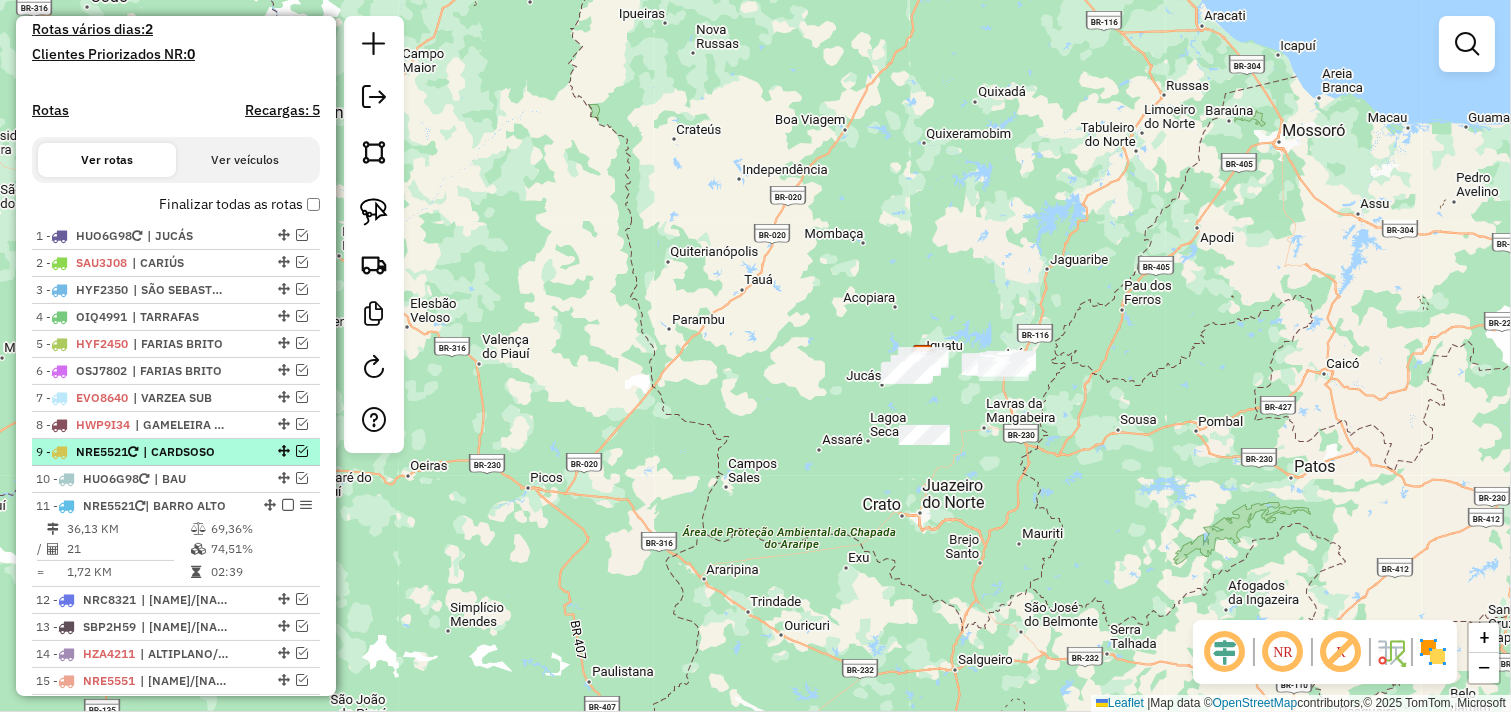 click at bounding box center (302, 451) 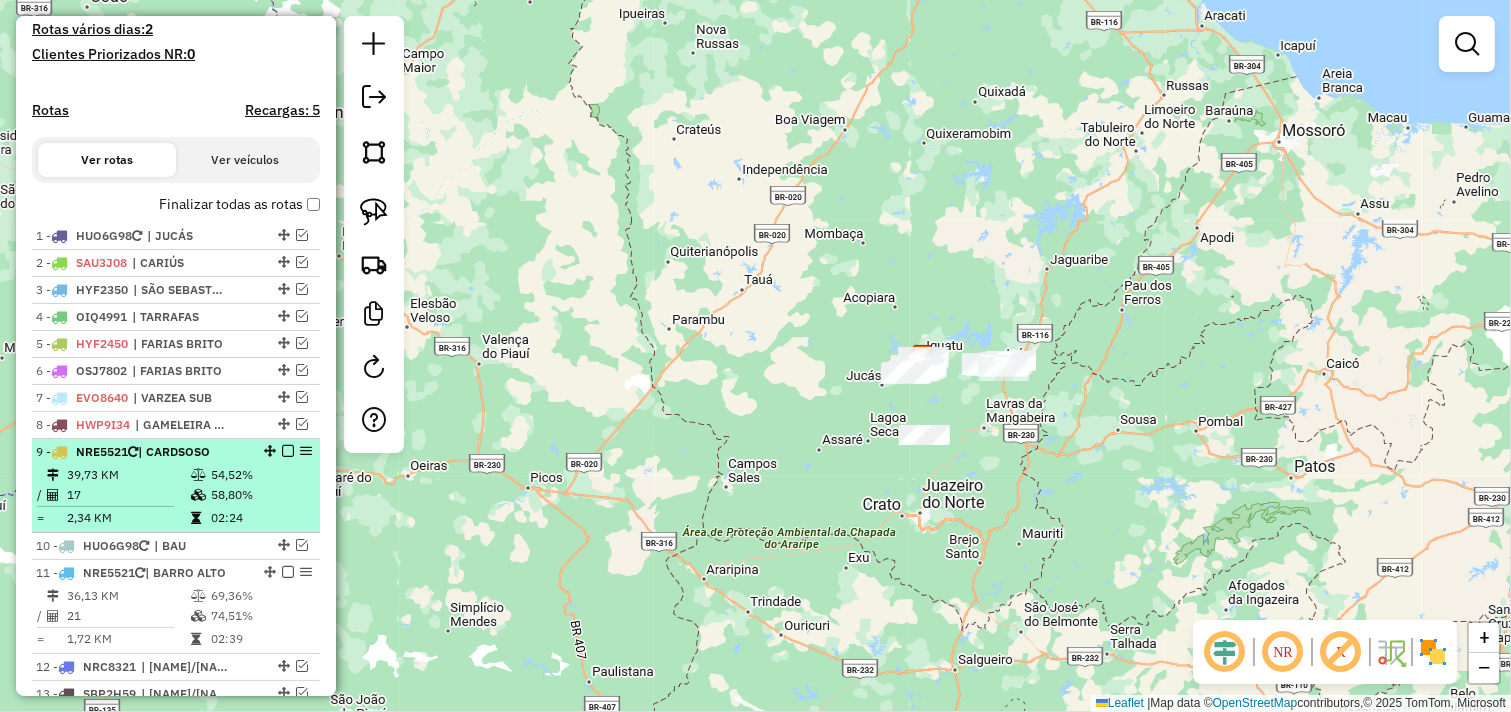 scroll, scrollTop: 678, scrollLeft: 0, axis: vertical 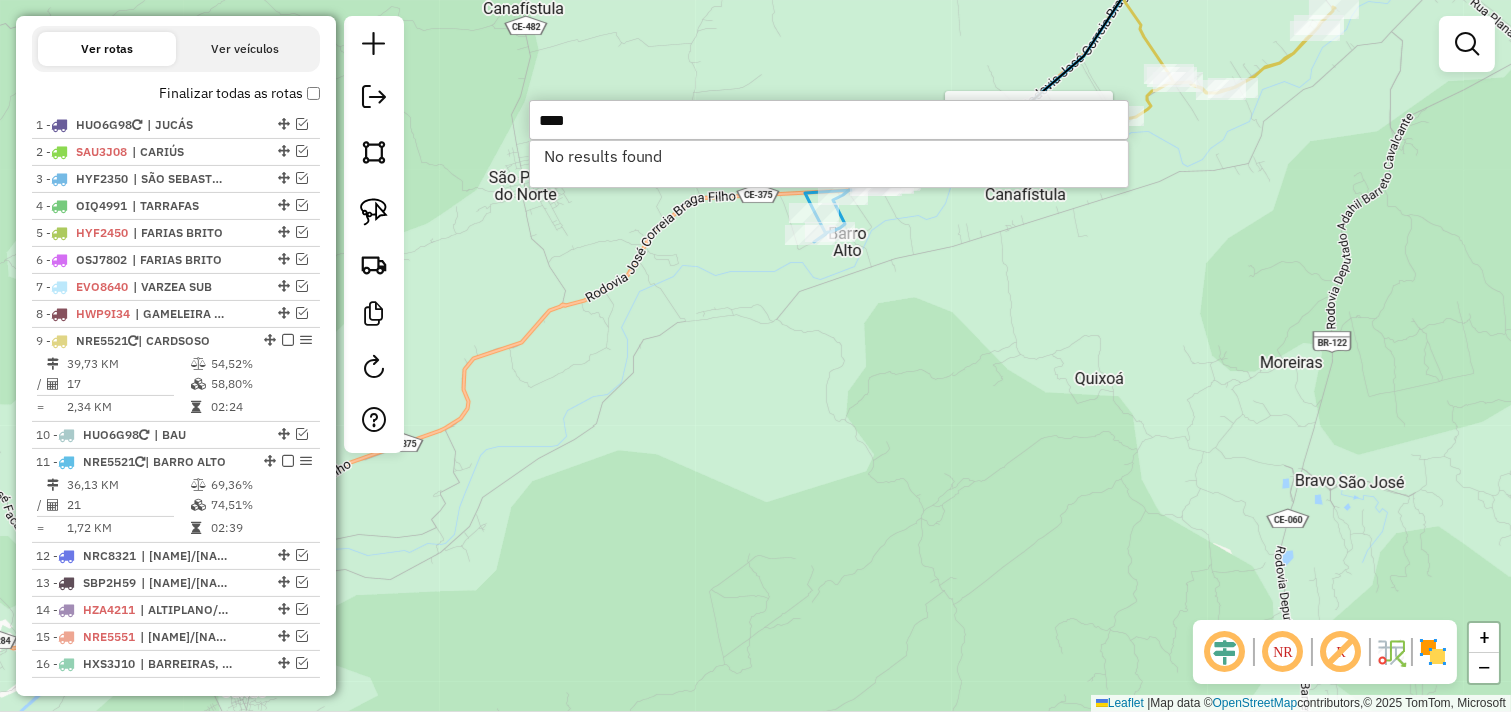 type on "****" 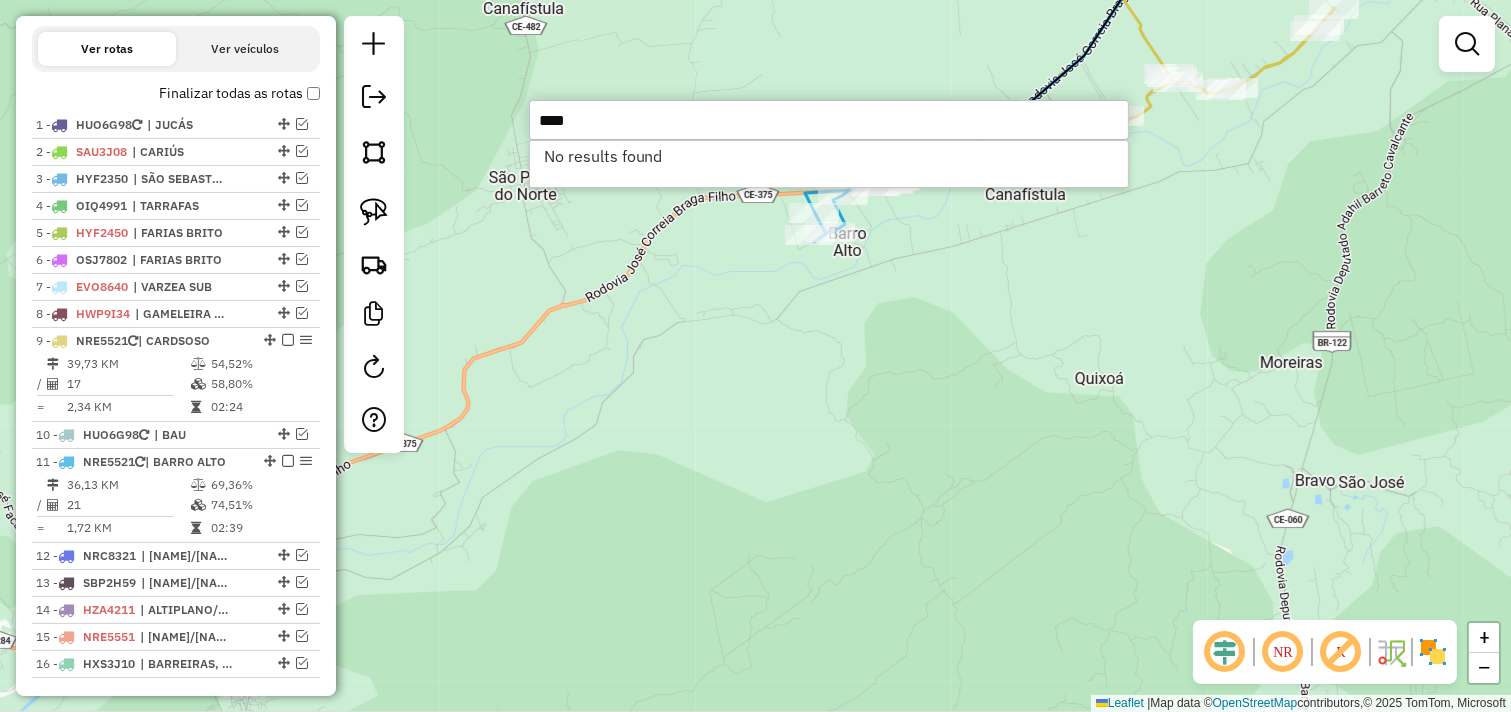 click on "Janela de atendimento Grade de atendimento Capacidade Transportadoras Veículos Cliente Pedidos  Rotas Selecione os dias de semana para filtrar as janelas de atendimento  Seg   Ter   Qua   Qui   Sex   Sáb   Dom  Informe o período da janela de atendimento: De: Até:  Filtrar exatamente a janela do cliente  Considerar janela de atendimento padrão  Selecione os dias de semana para filtrar as grades de atendimento  Seg   Ter   Qua   Qui   Sex   Sáb   Dom   Considerar clientes sem dia de atendimento cadastrado  Clientes fora do dia de atendimento selecionado Filtrar as atividades entre os valores definidos abaixo:  Peso mínimo:   Peso máximo:   Cubagem mínima:   Cubagem máxima:   De:   Até:  Filtrar as atividades entre o tempo de atendimento definido abaixo:  De:   Até:   Considerar capacidade total dos clientes não roteirizados Transportadora: Selecione um ou mais itens Tipo de veículo: Selecione um ou mais itens Veículo: Selecione um ou mais itens Motorista: Selecione um ou mais itens Nome: Rótulo:" 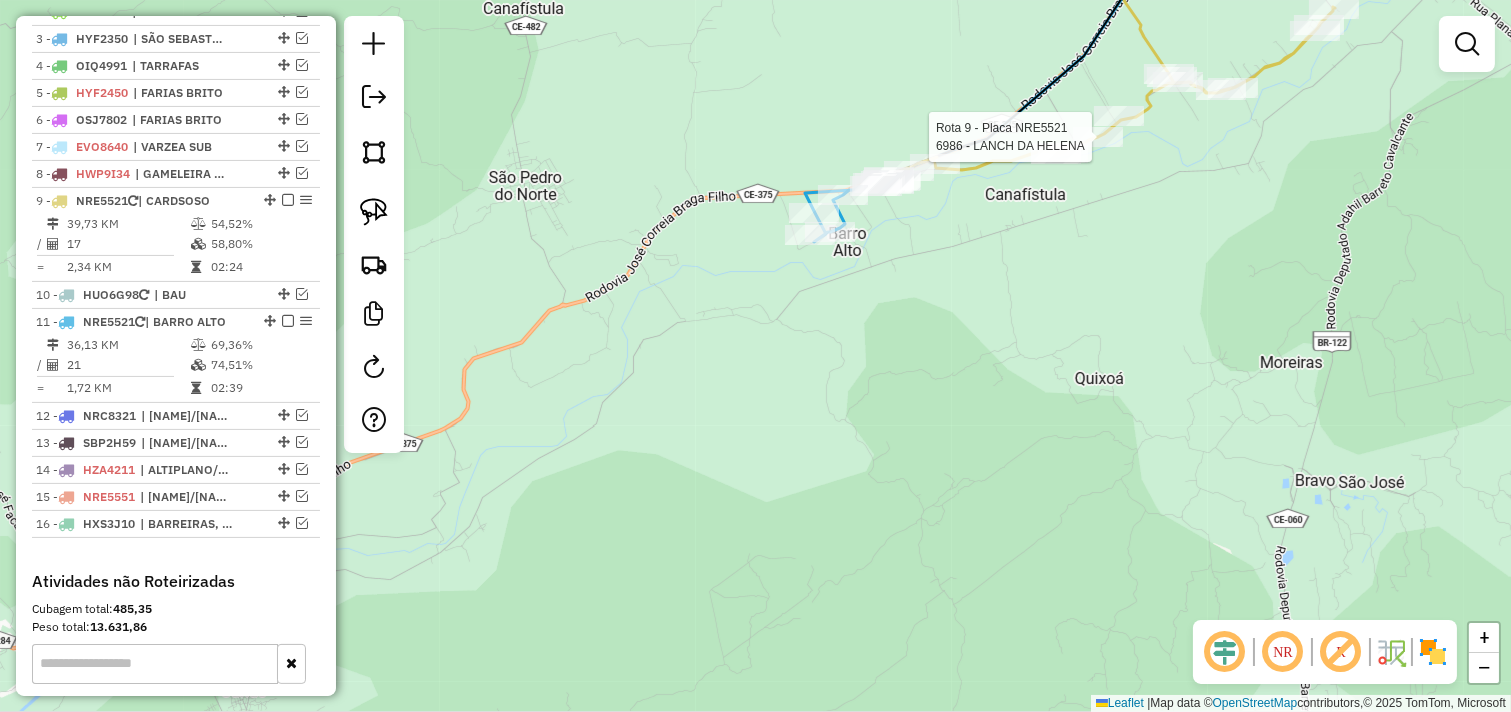 select on "*********" 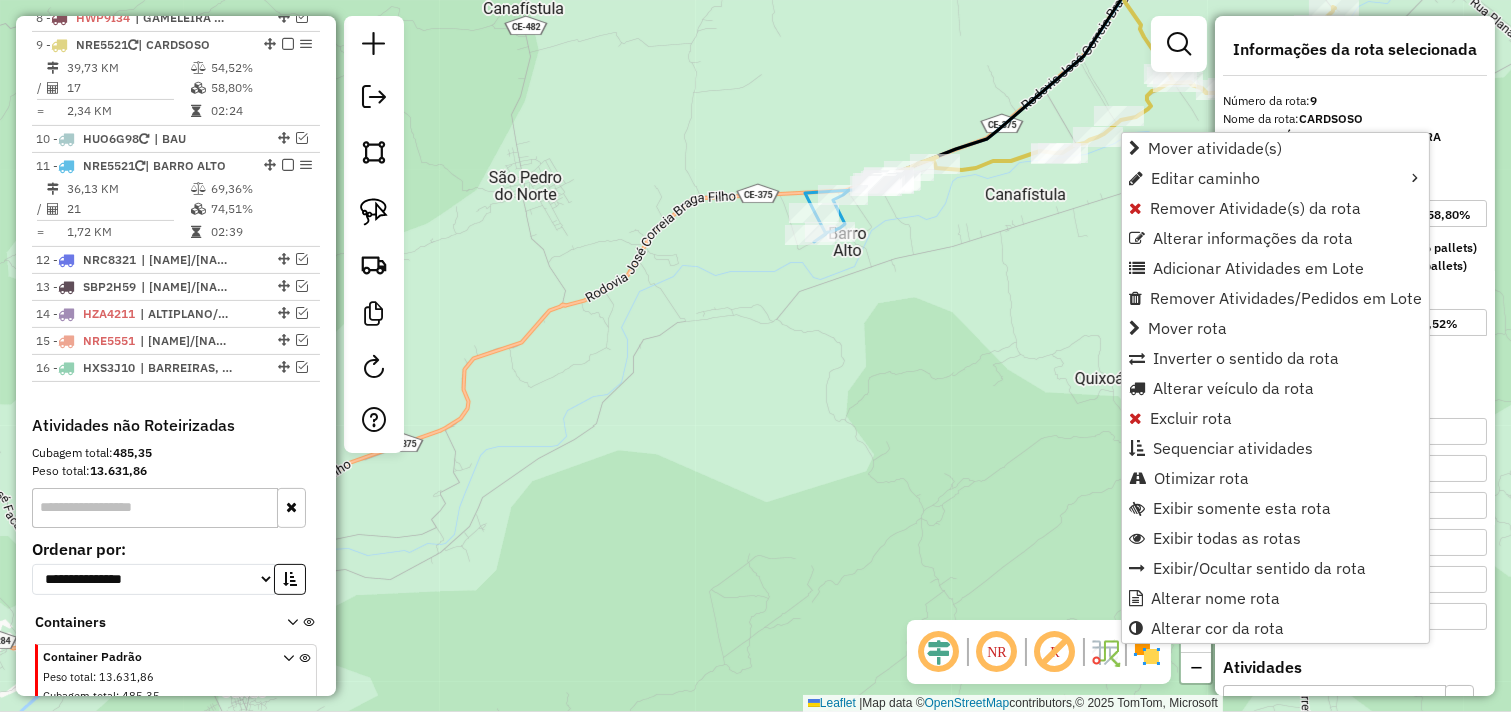 scroll, scrollTop: 990, scrollLeft: 0, axis: vertical 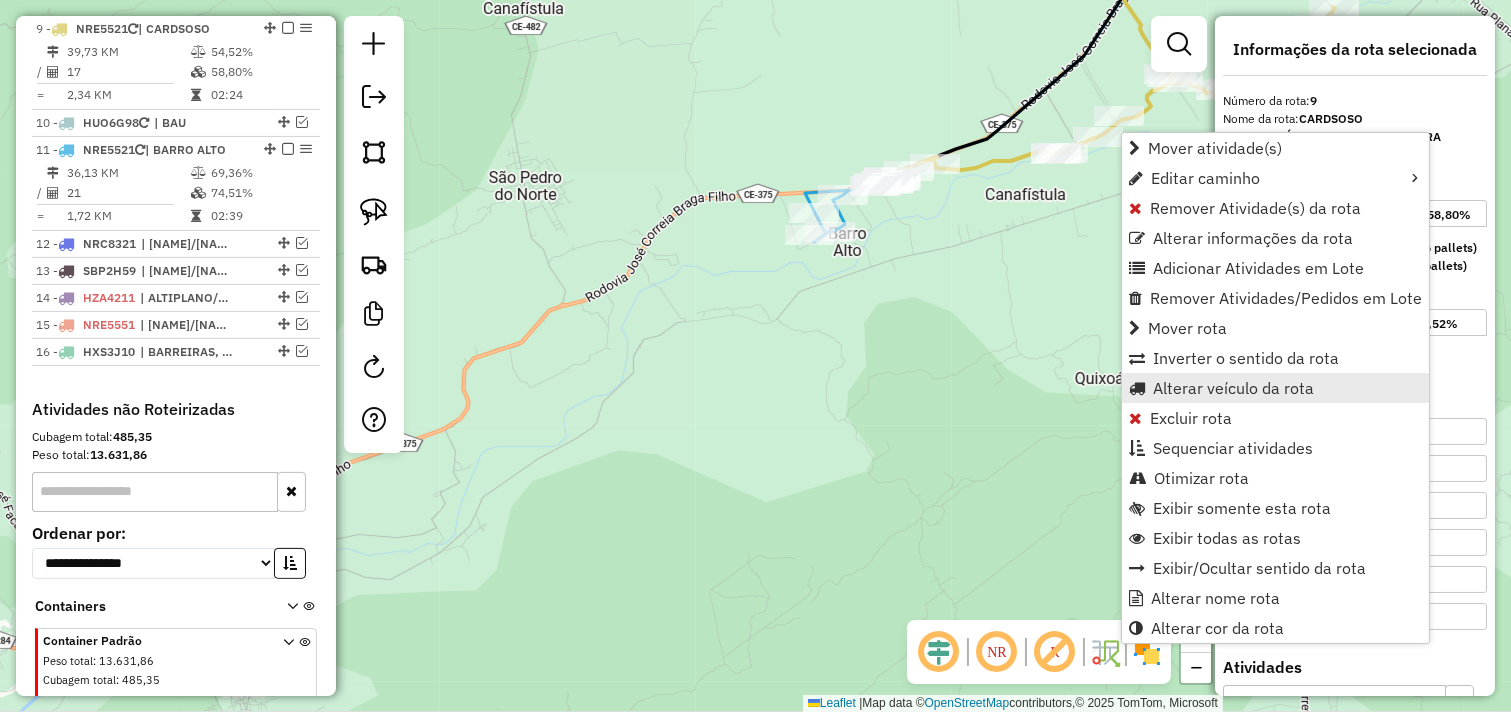 click on "Alterar veículo da rota" at bounding box center (1233, 388) 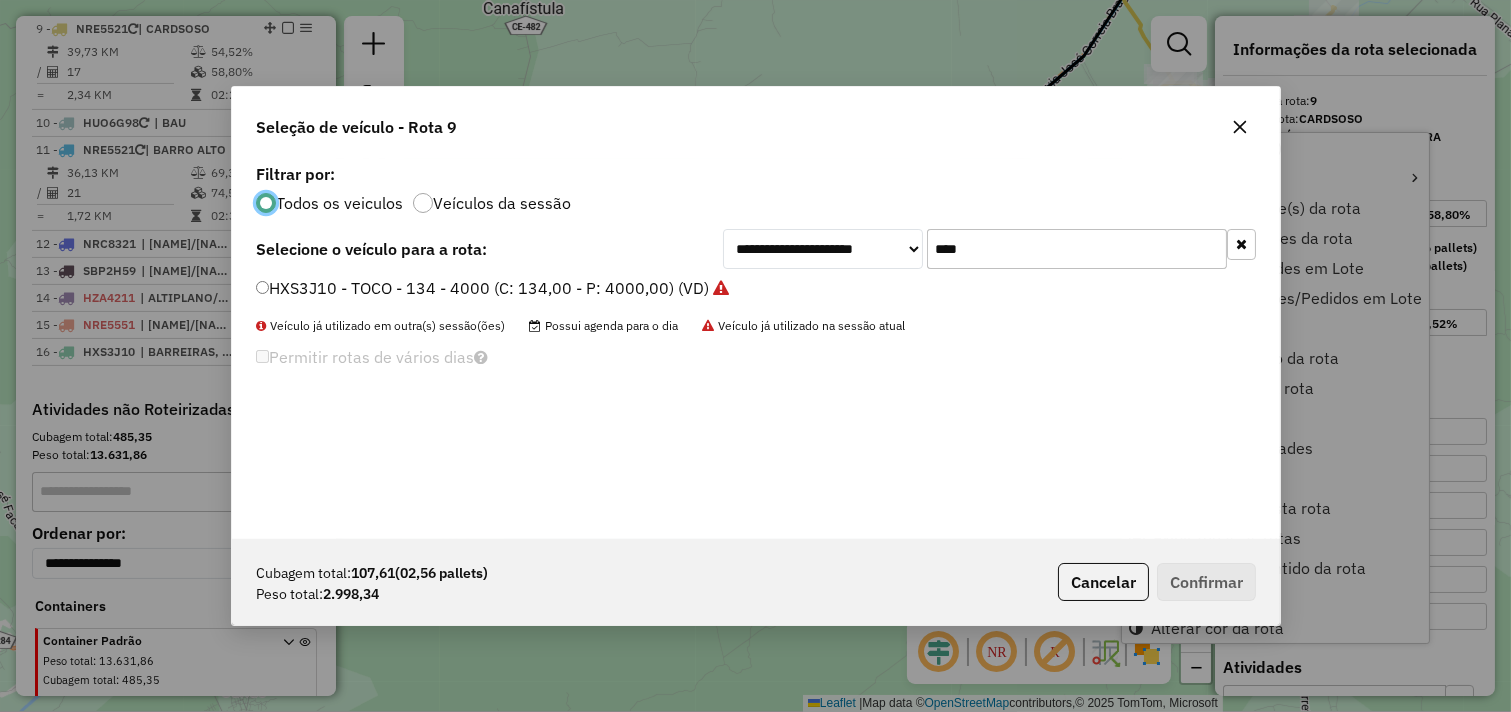 scroll, scrollTop: 11, scrollLeft: 5, axis: both 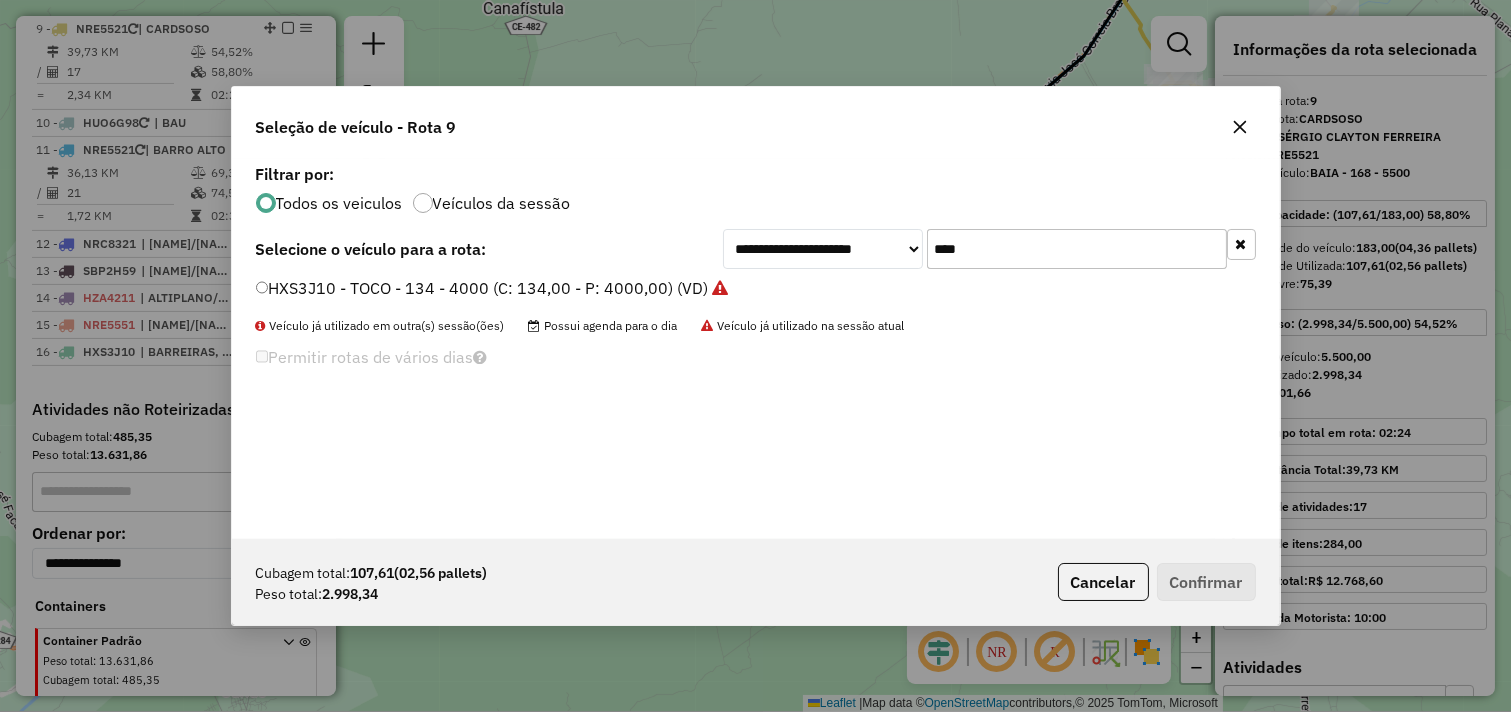 drag, startPoint x: 1035, startPoint y: 231, endPoint x: 812, endPoint y: 250, distance: 223.80795 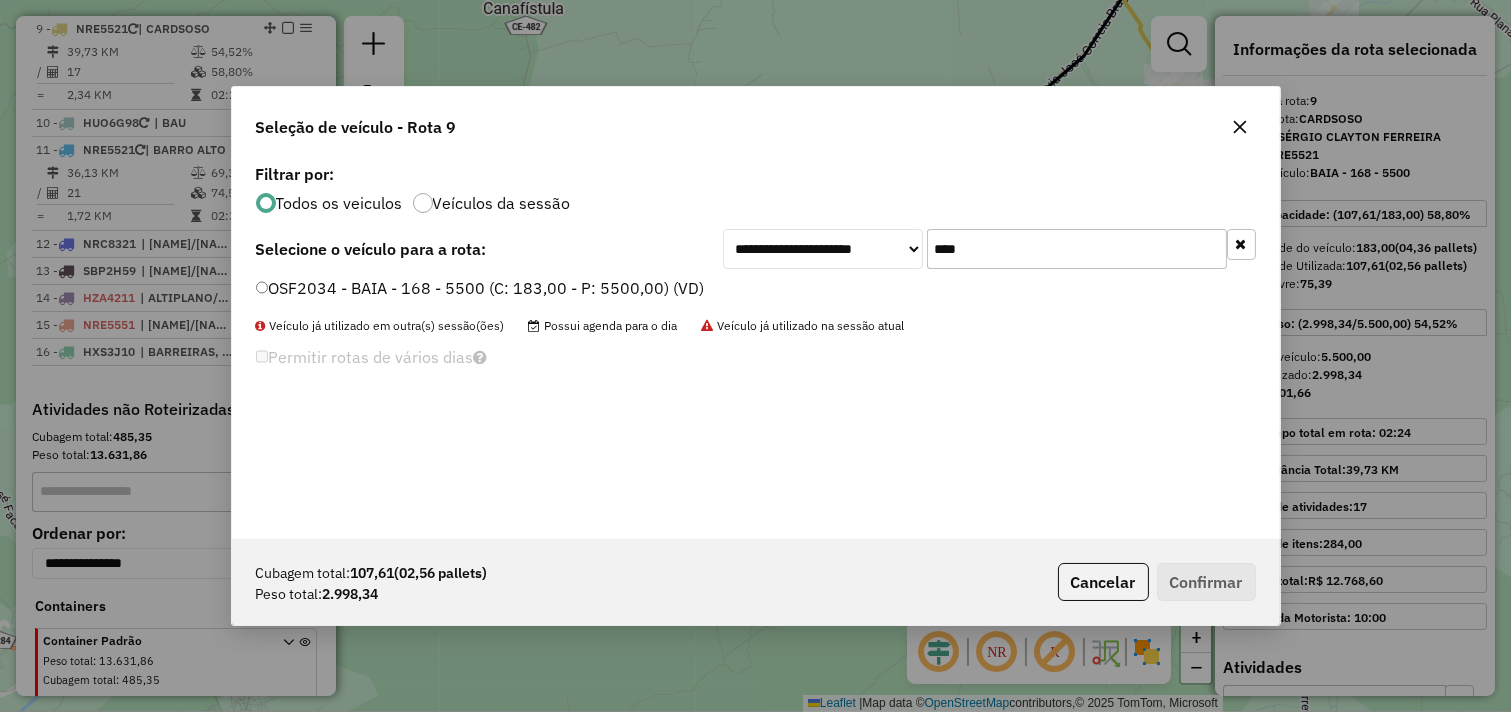 type on "****" 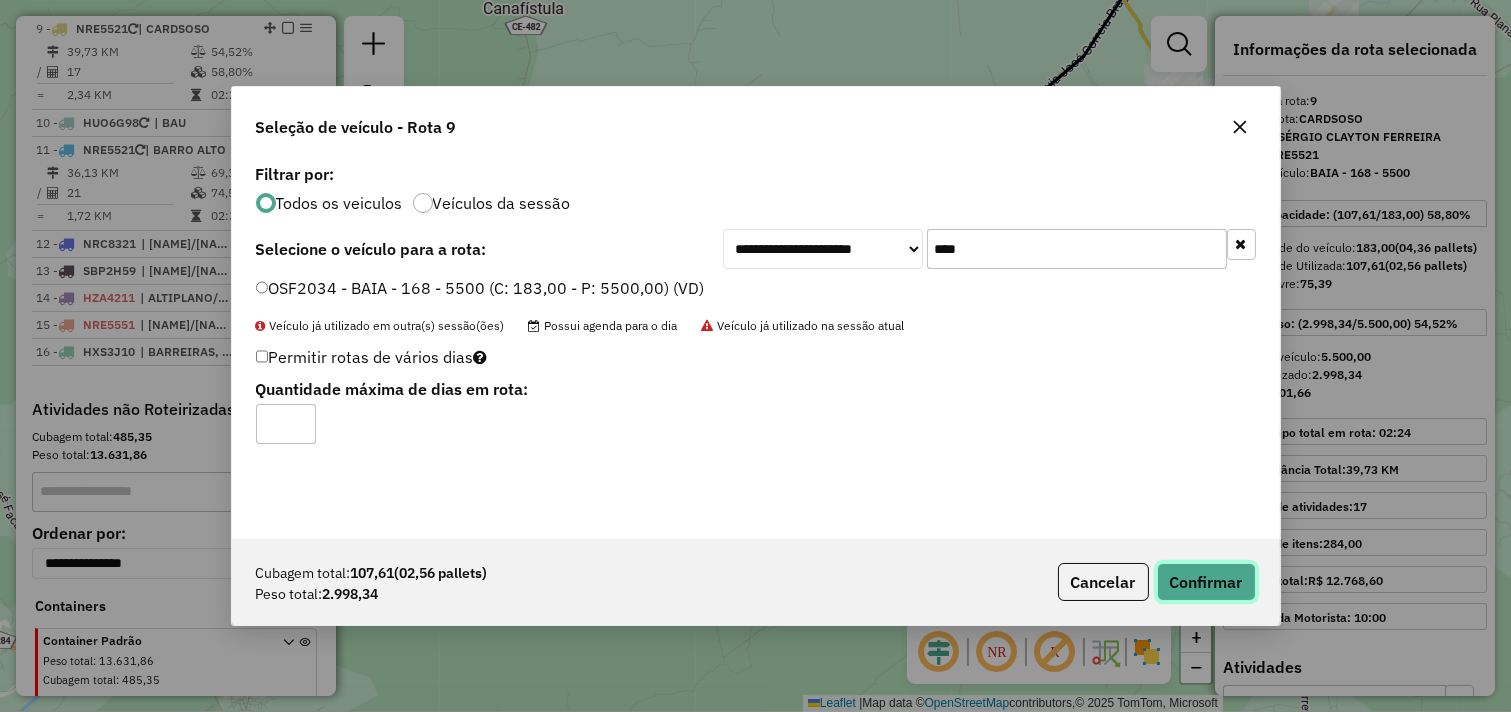 click on "Confirmar" 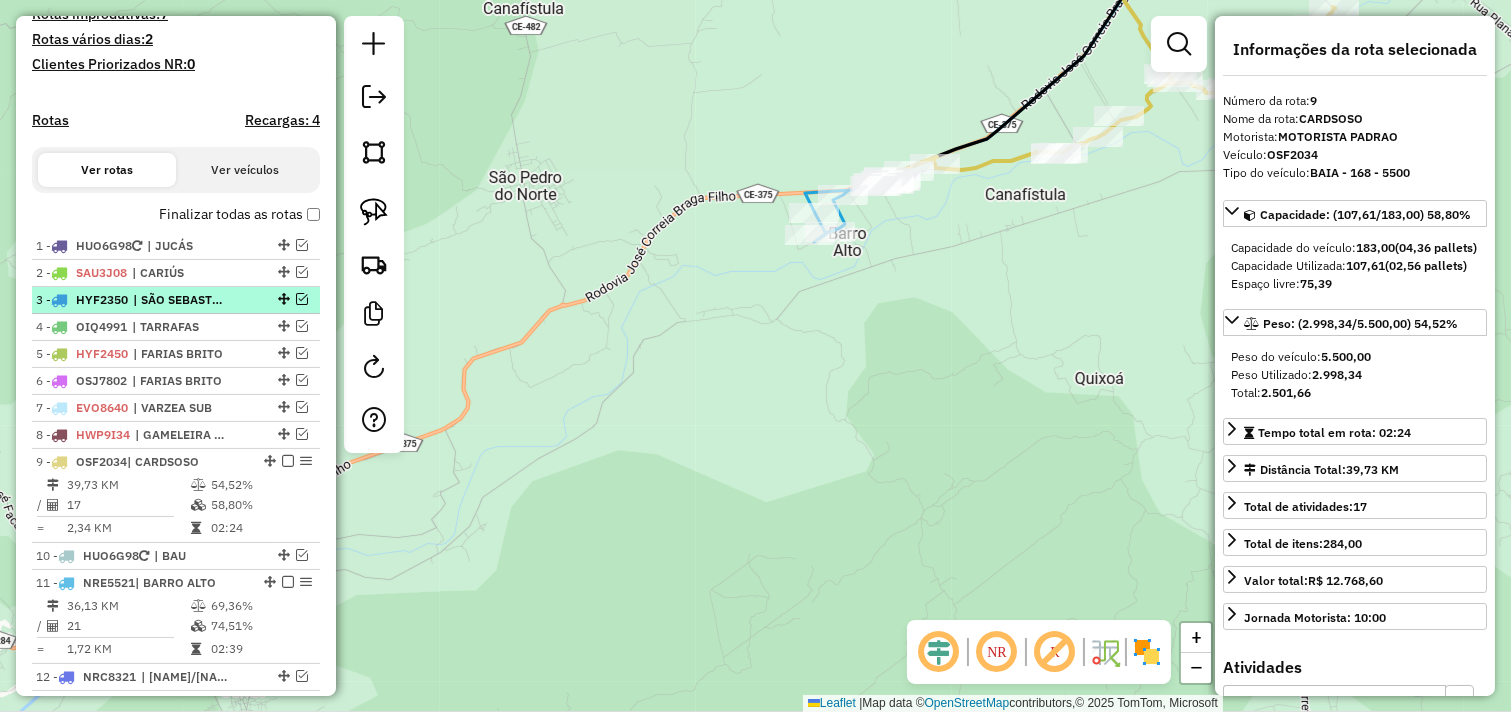 scroll, scrollTop: 545, scrollLeft: 0, axis: vertical 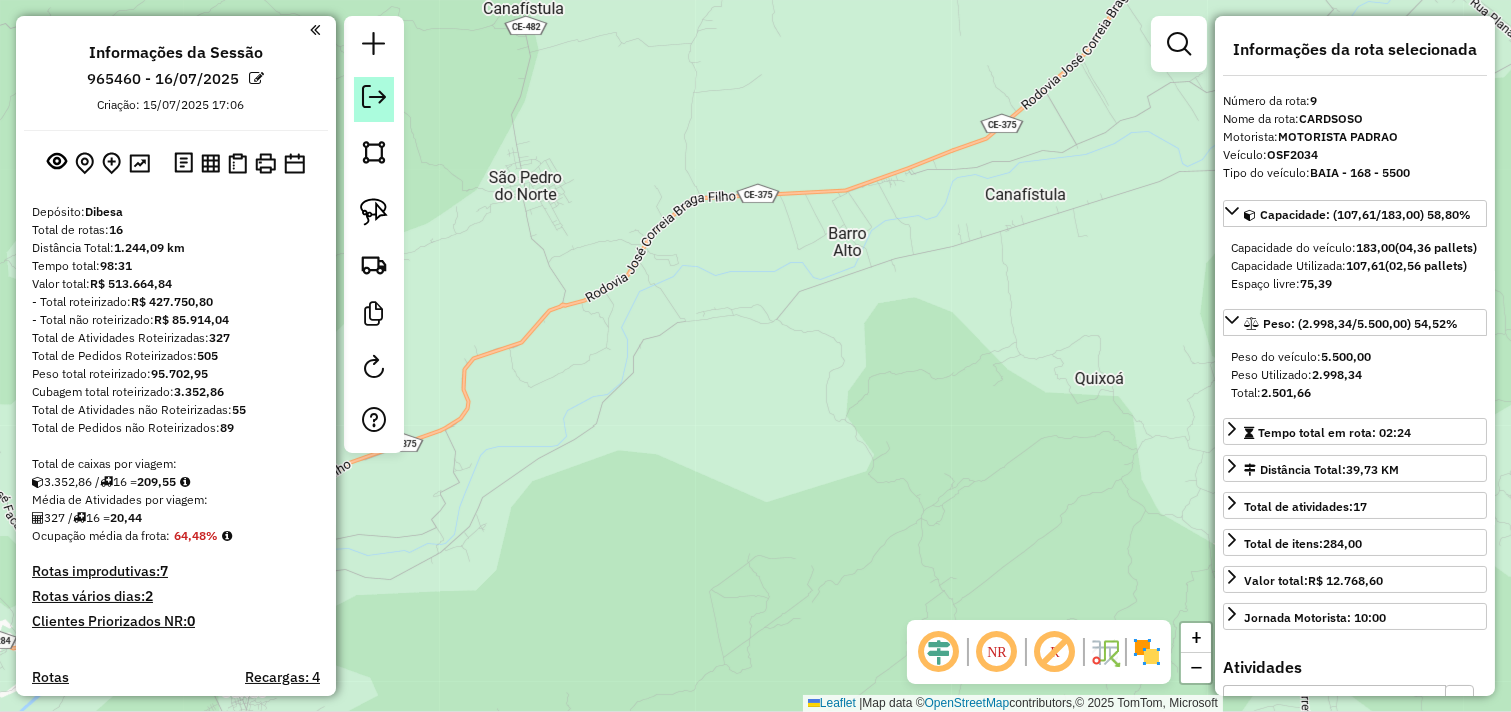 click 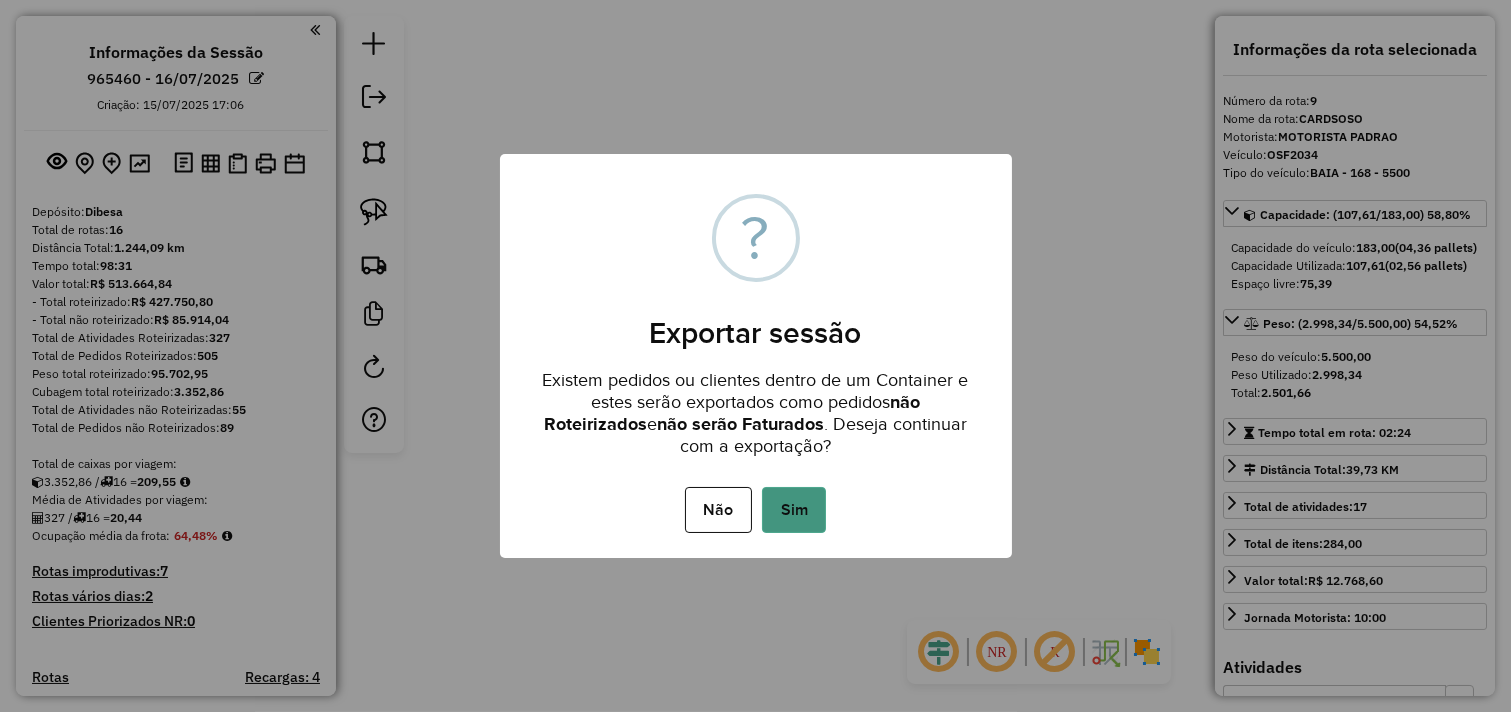 click on "Sim" at bounding box center [794, 510] 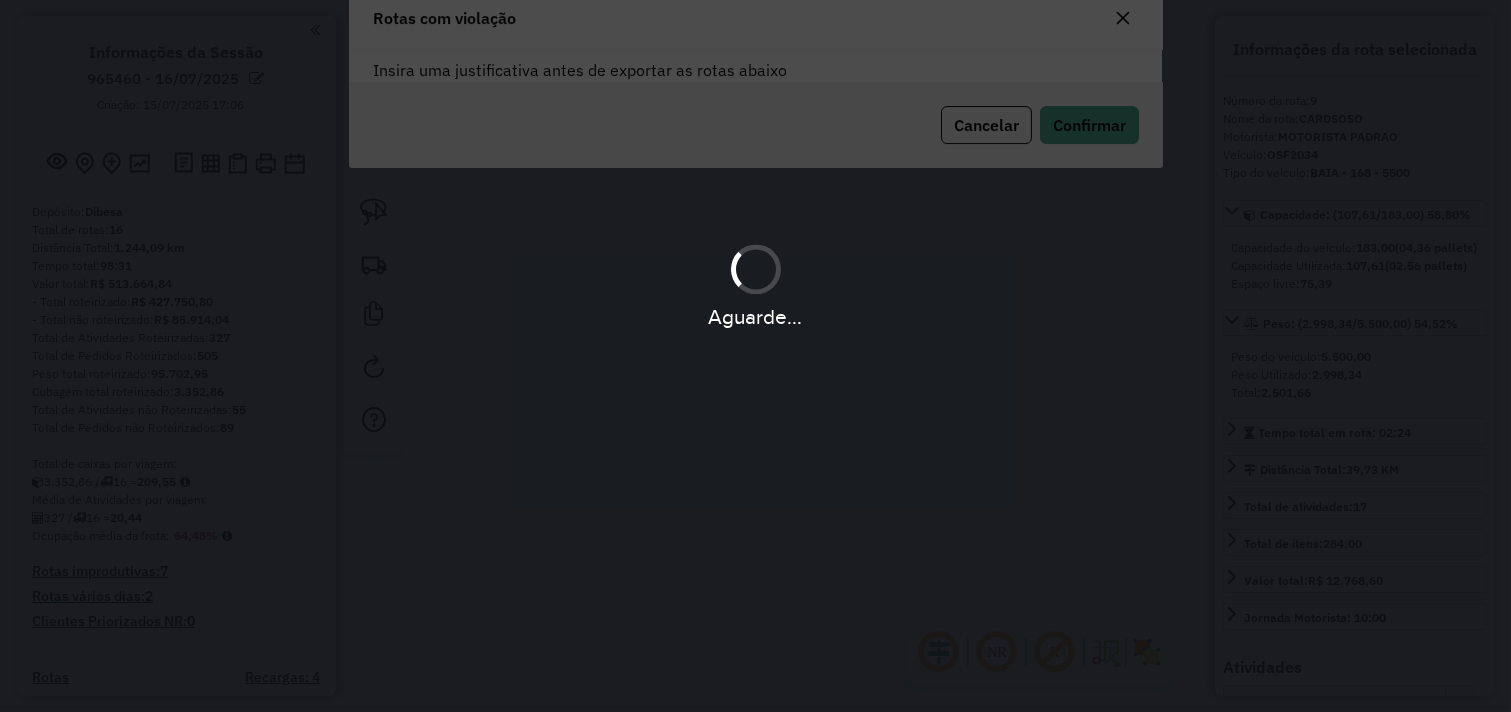 scroll, scrollTop: 108, scrollLeft: 0, axis: vertical 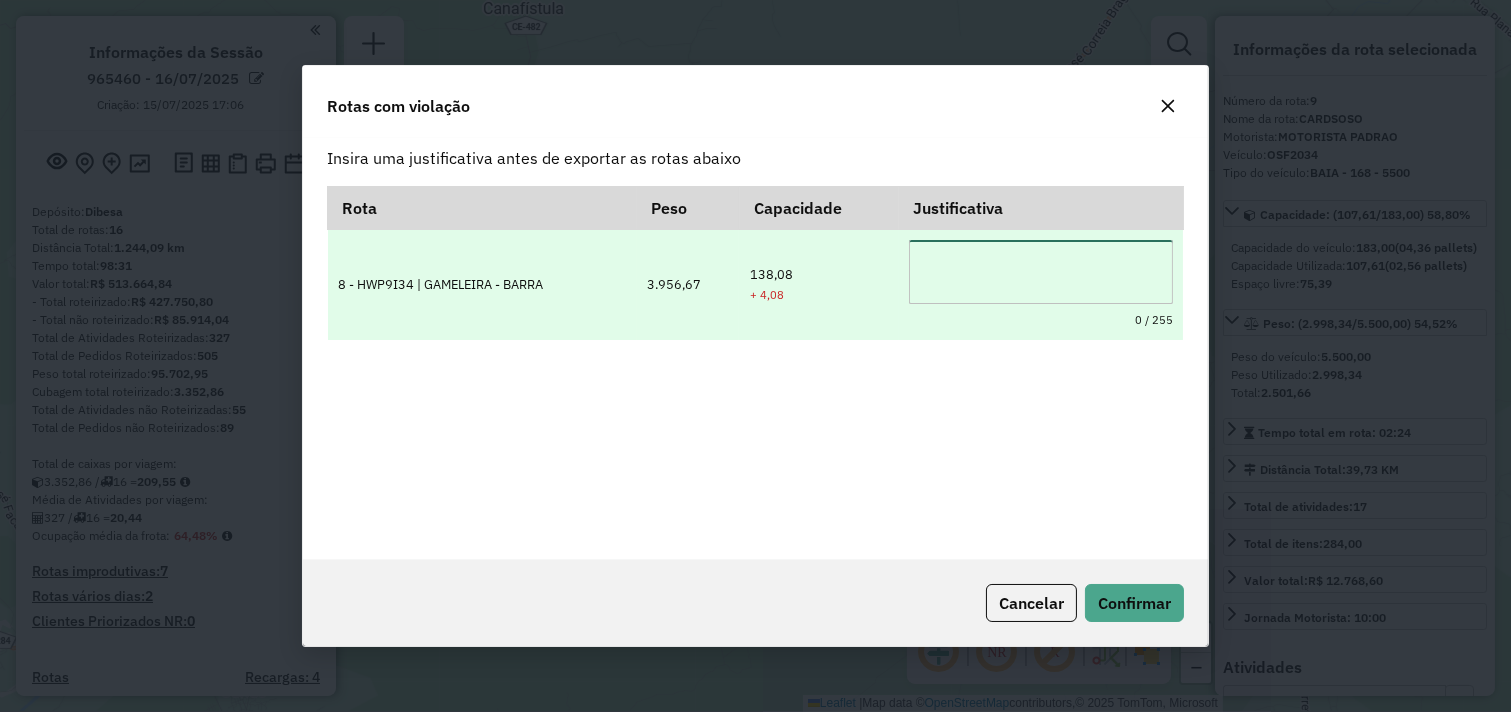 click at bounding box center (1041, 272) 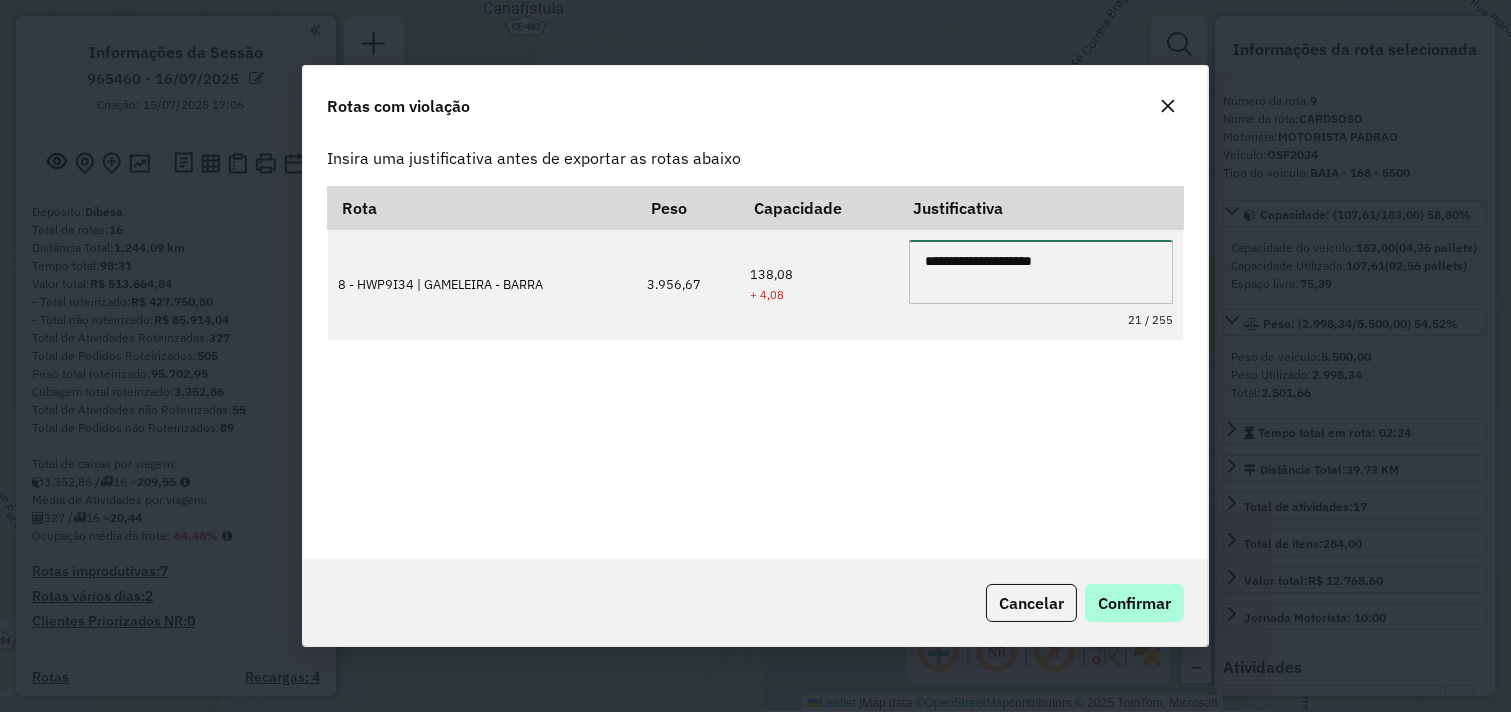 type on "**********" 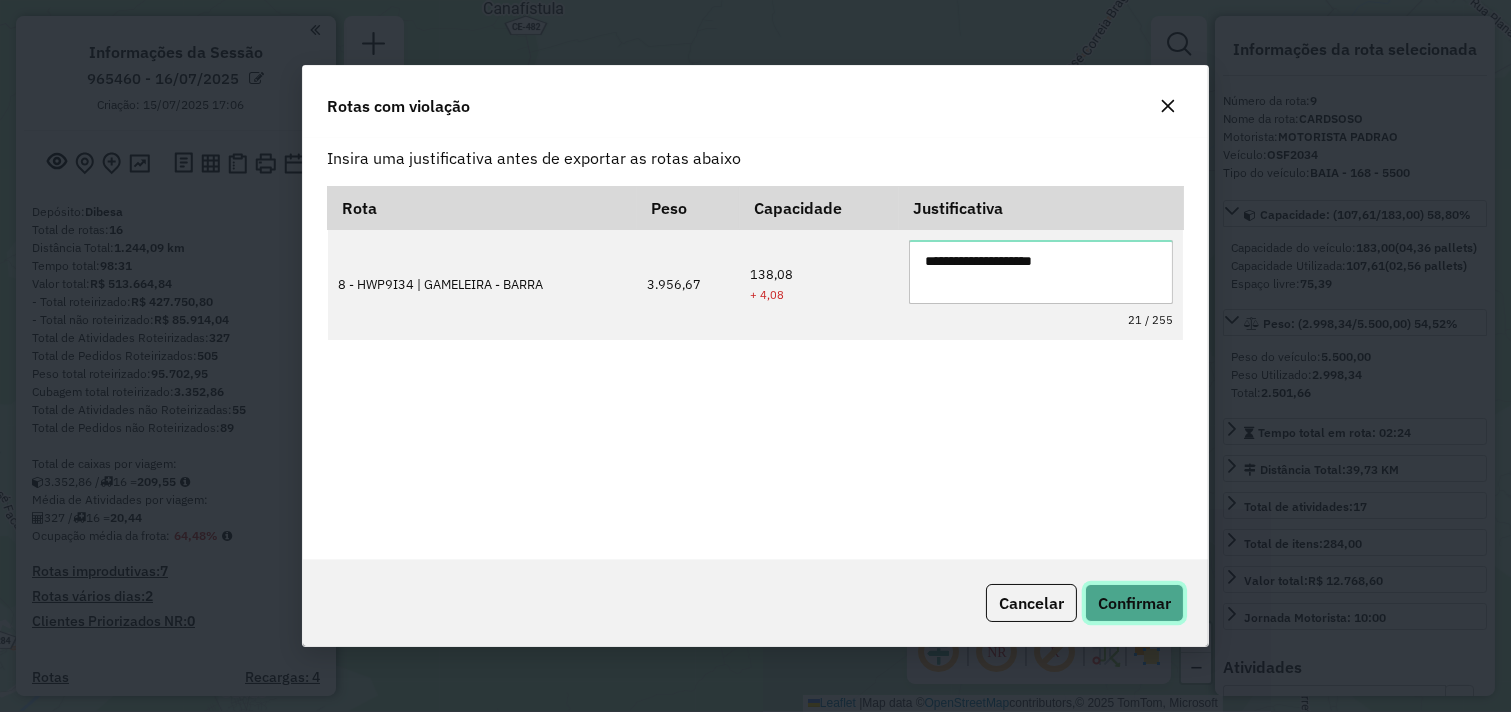 click on "Confirmar" 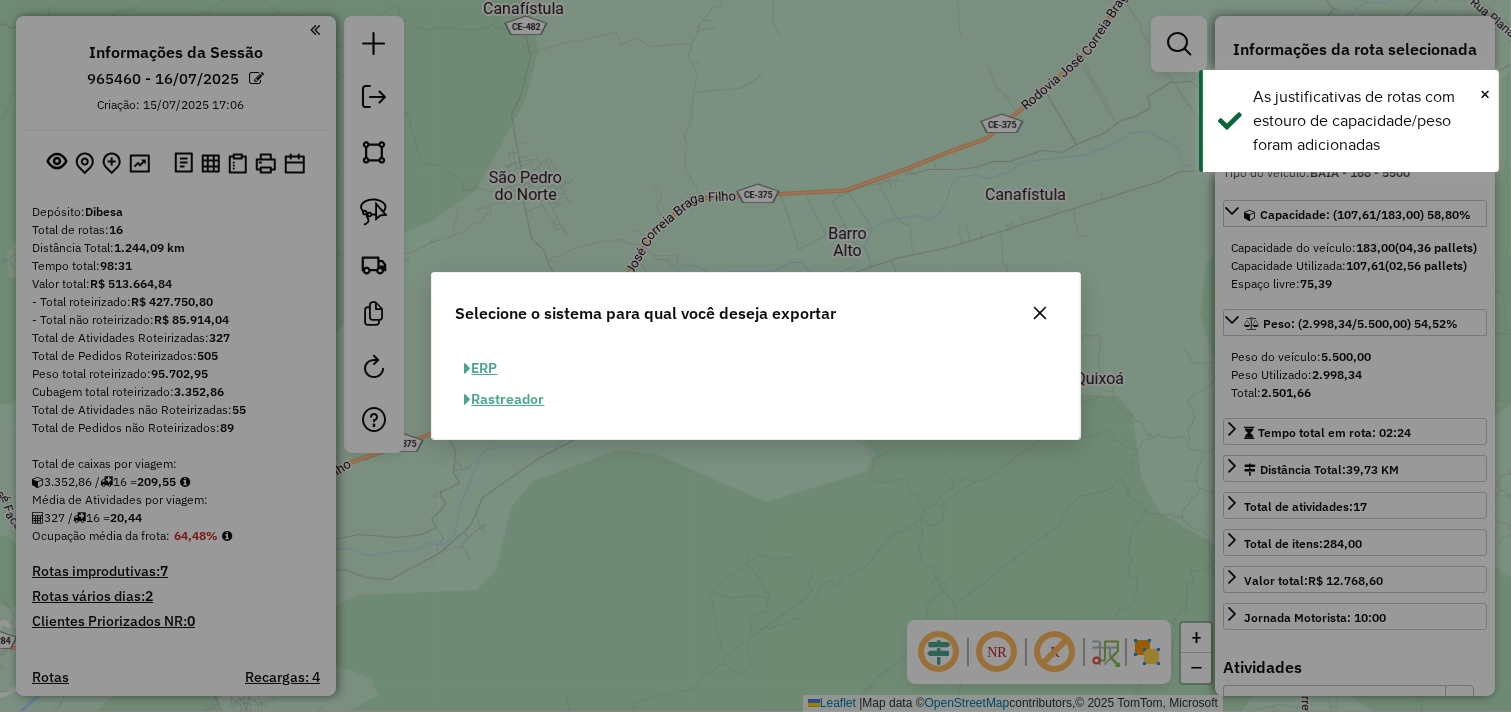 click on "ERP" 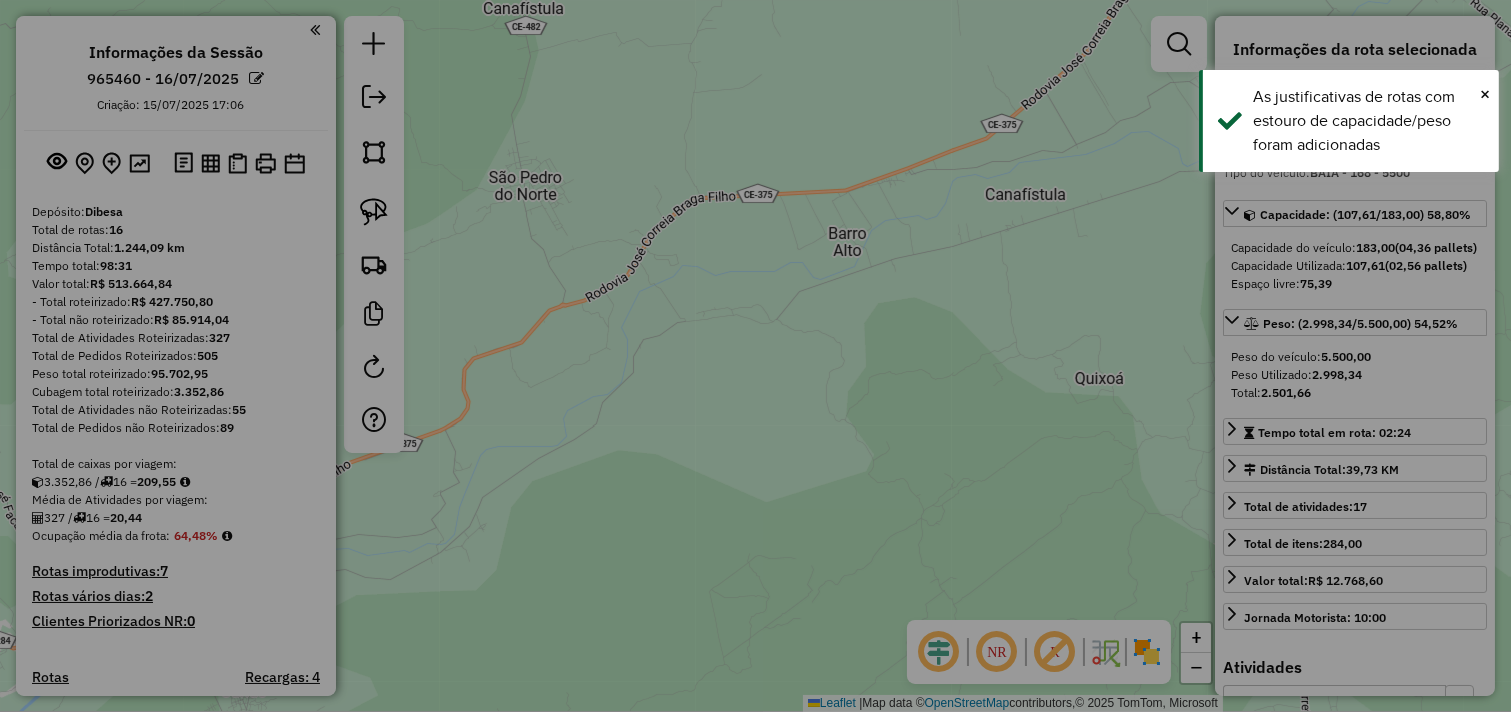 select on "**" 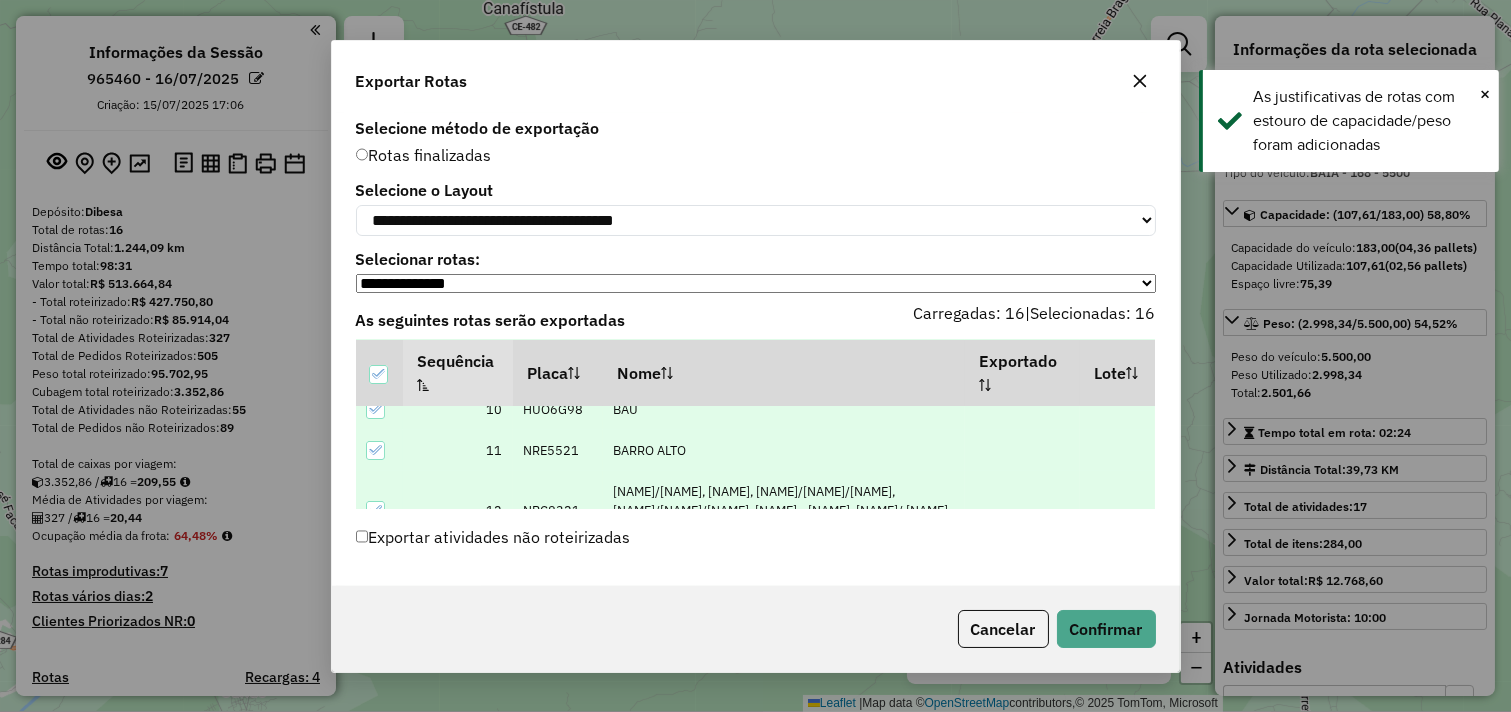 scroll, scrollTop: 650, scrollLeft: 0, axis: vertical 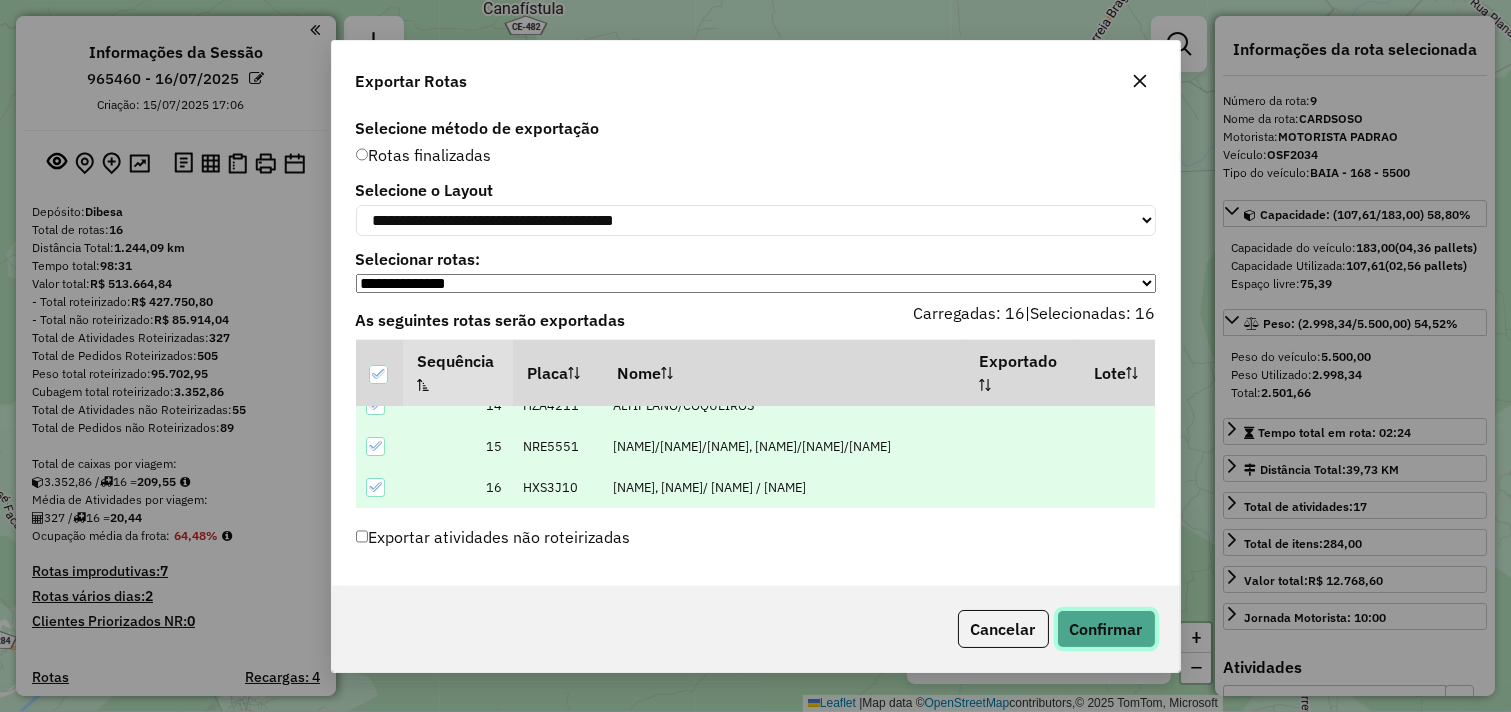 click on "Confirmar" 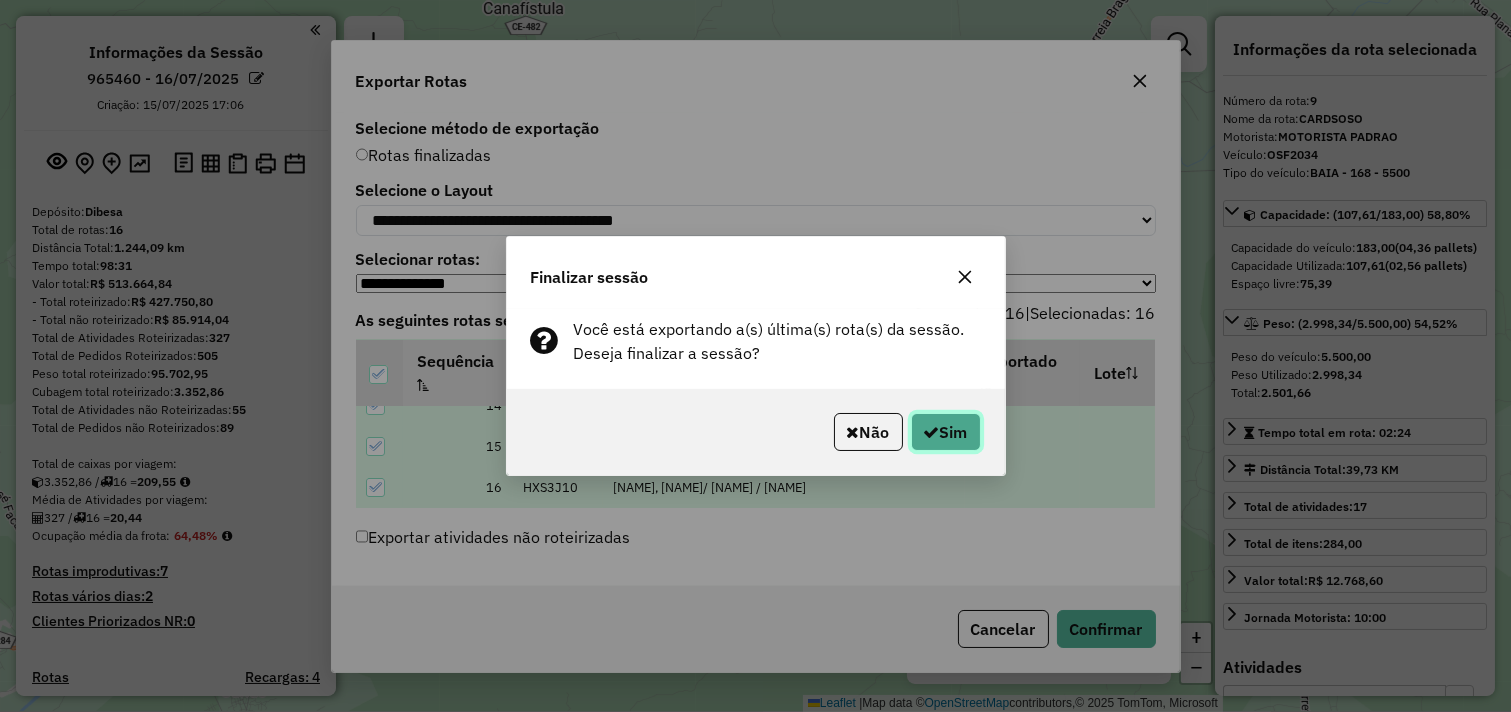 click 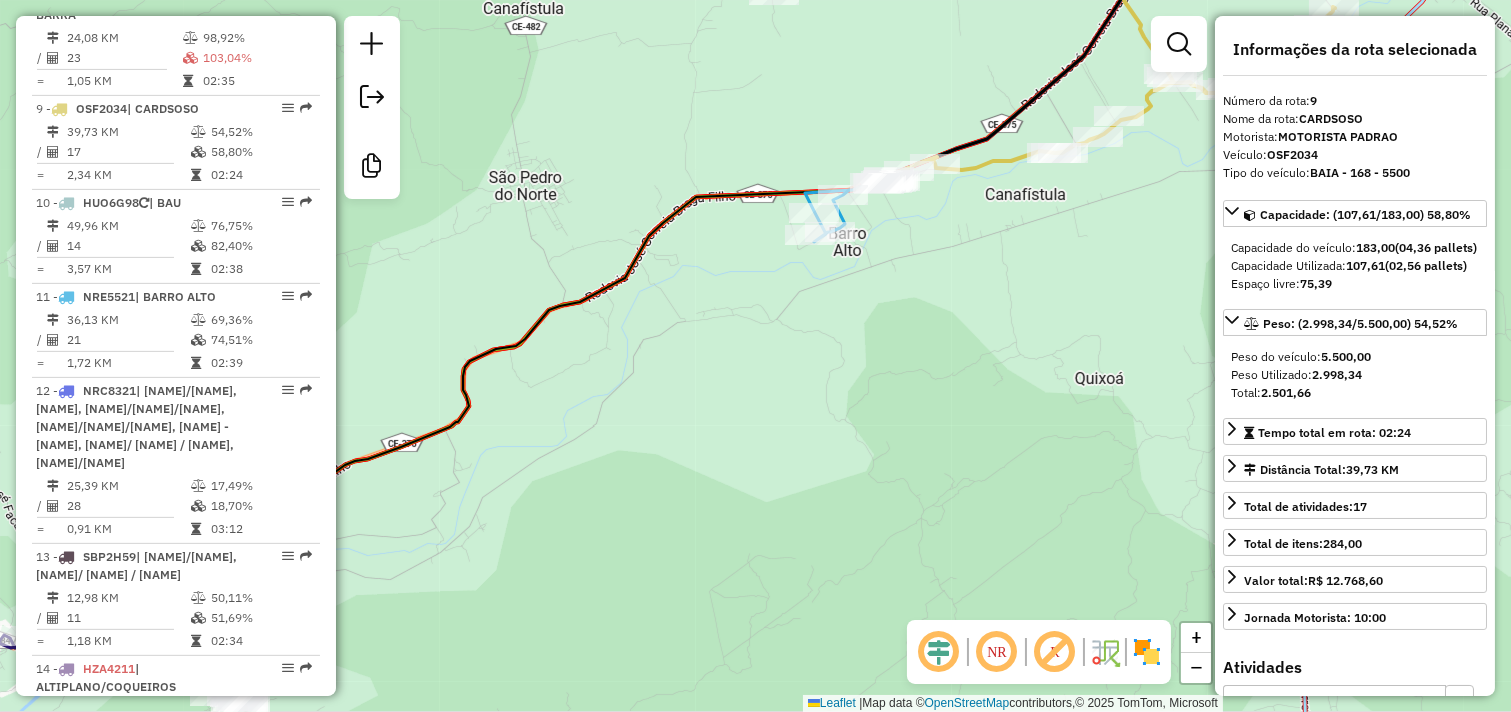 scroll, scrollTop: 1565, scrollLeft: 0, axis: vertical 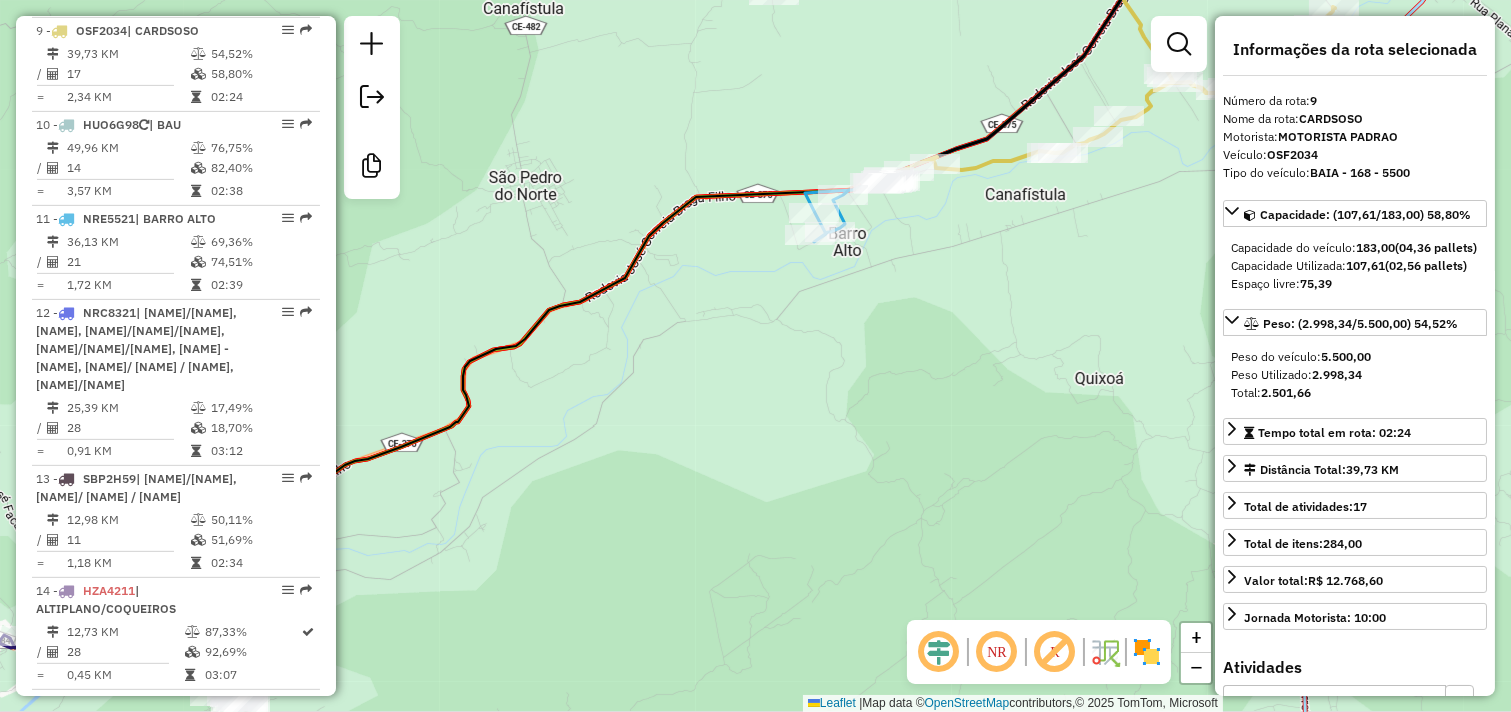 click on "Janela de atendimento Grade de atendimento Capacidade Transportadoras Veículos Cliente Pedidos  Rotas Selecione os dias de semana para filtrar as janelas de atendimento  Seg   Ter   Qua   Qui   Sex   Sáb   Dom  Informe o período da janela de atendimento: De: Até:  Filtrar exatamente a janela do cliente  Considerar janela de atendimento padrão  Selecione os dias de semana para filtrar as grades de atendimento  Seg   Ter   Qua   Qui   Sex   Sáb   Dom   Considerar clientes sem dia de atendimento cadastrado  Clientes fora do dia de atendimento selecionado Filtrar as atividades entre os valores definidos abaixo:  Peso mínimo:   Peso máximo:   Cubagem mínima:   Cubagem máxima:   De:   Até:  Filtrar as atividades entre o tempo de atendimento definido abaixo:  De:   Até:   Considerar capacidade total dos clientes não roteirizados Transportadora: Selecione um ou mais itens Tipo de veículo: Selecione um ou mais itens Veículo: Selecione um ou mais itens Motorista: Selecione um ou mais itens Nome: Rótulo:" 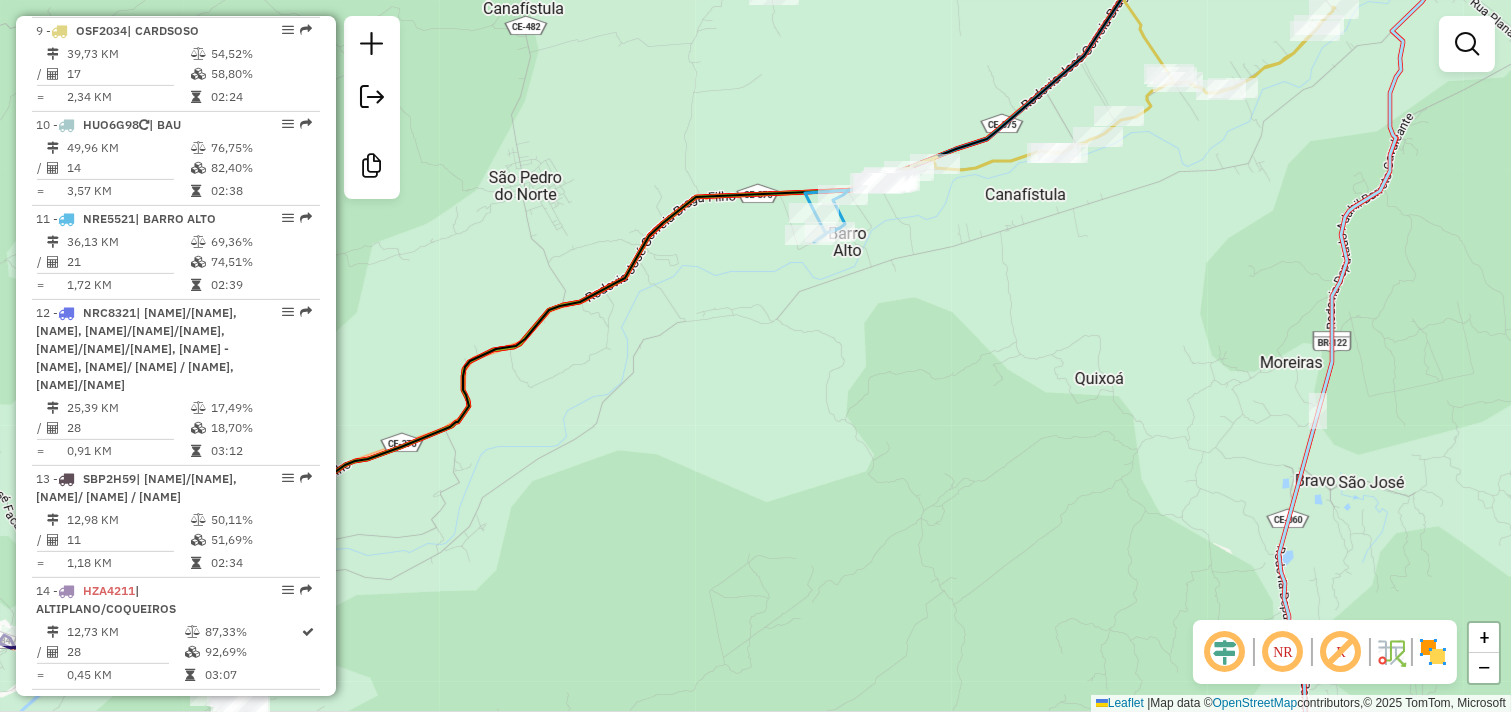 click on "Janela de atendimento Grade de atendimento Capacidade Transportadoras Veículos Cliente Pedidos  Rotas Selecione os dias de semana para filtrar as janelas de atendimento  Seg   Ter   Qua   Qui   Sex   Sáb   Dom  Informe o período da janela de atendimento: De: Até:  Filtrar exatamente a janela do cliente  Considerar janela de atendimento padrão  Selecione os dias de semana para filtrar as grades de atendimento  Seg   Ter   Qua   Qui   Sex   Sáb   Dom   Considerar clientes sem dia de atendimento cadastrado  Clientes fora do dia de atendimento selecionado Filtrar as atividades entre os valores definidos abaixo:  Peso mínimo:   Peso máximo:   Cubagem mínima:   Cubagem máxima:   De:   Até:  Filtrar as atividades entre o tempo de atendimento definido abaixo:  De:   Até:   Considerar capacidade total dos clientes não roteirizados Transportadora: Selecione um ou mais itens Tipo de veículo: Selecione um ou mais itens Veículo: Selecione um ou mais itens Motorista: Selecione um ou mais itens Nome: Rótulo:" 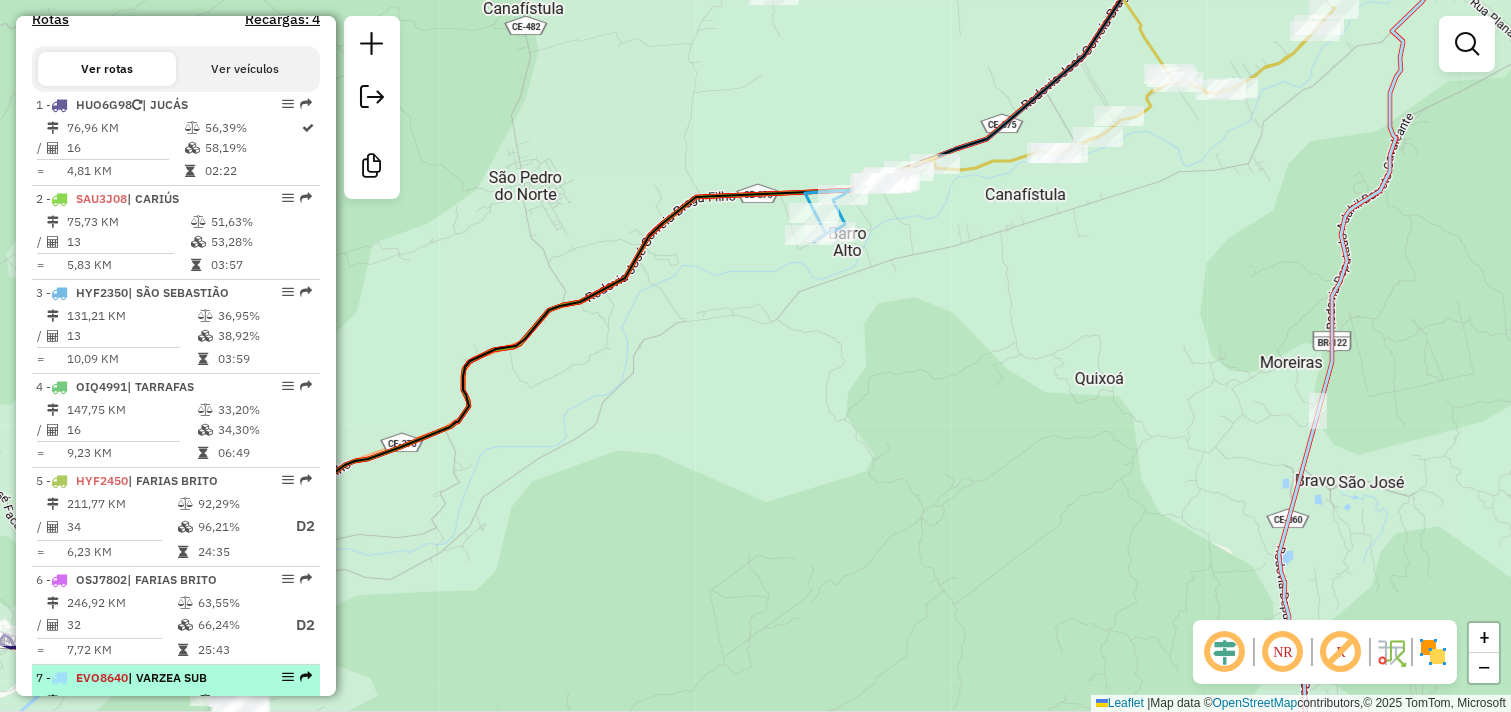 scroll, scrollTop: 676, scrollLeft: 0, axis: vertical 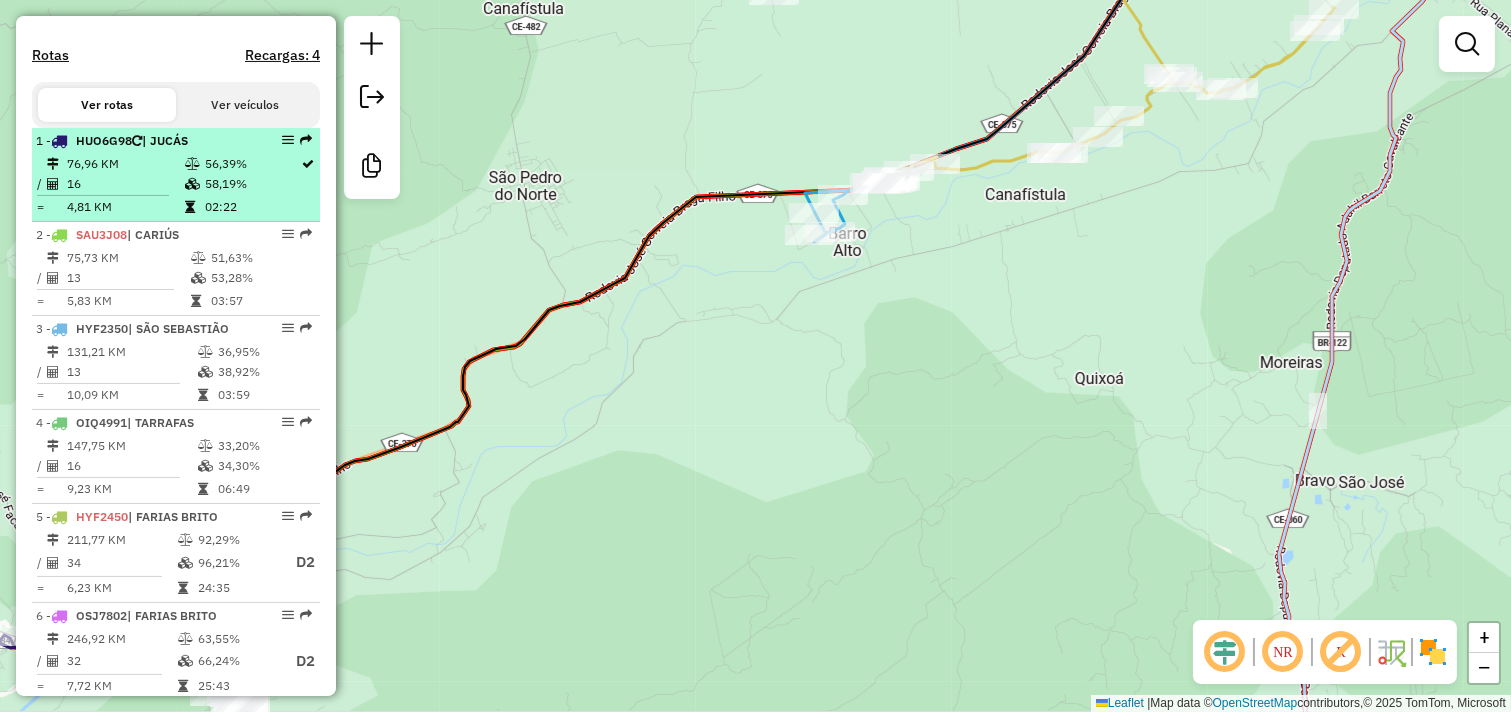 click on "16" at bounding box center (125, 184) 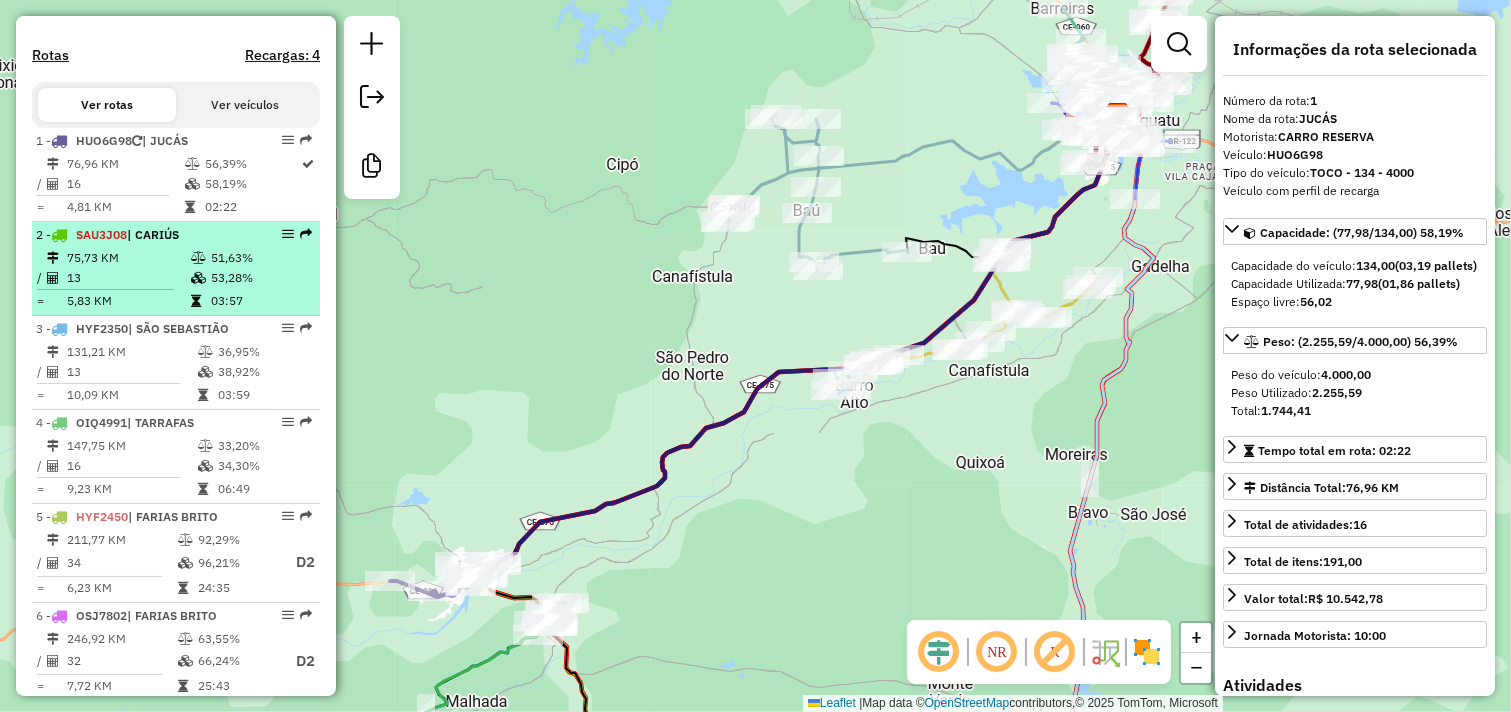 click on "75,73 KM" at bounding box center [128, 258] 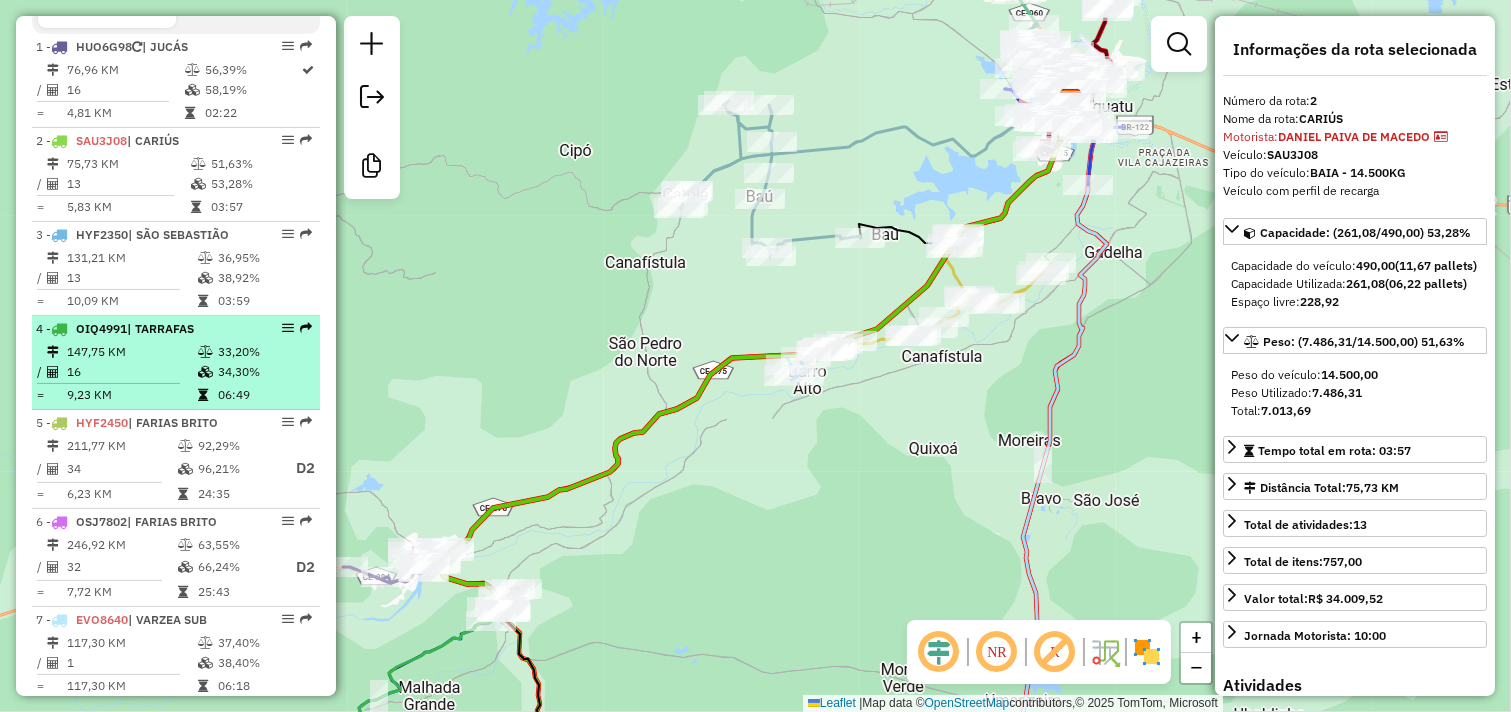 scroll, scrollTop: 898, scrollLeft: 0, axis: vertical 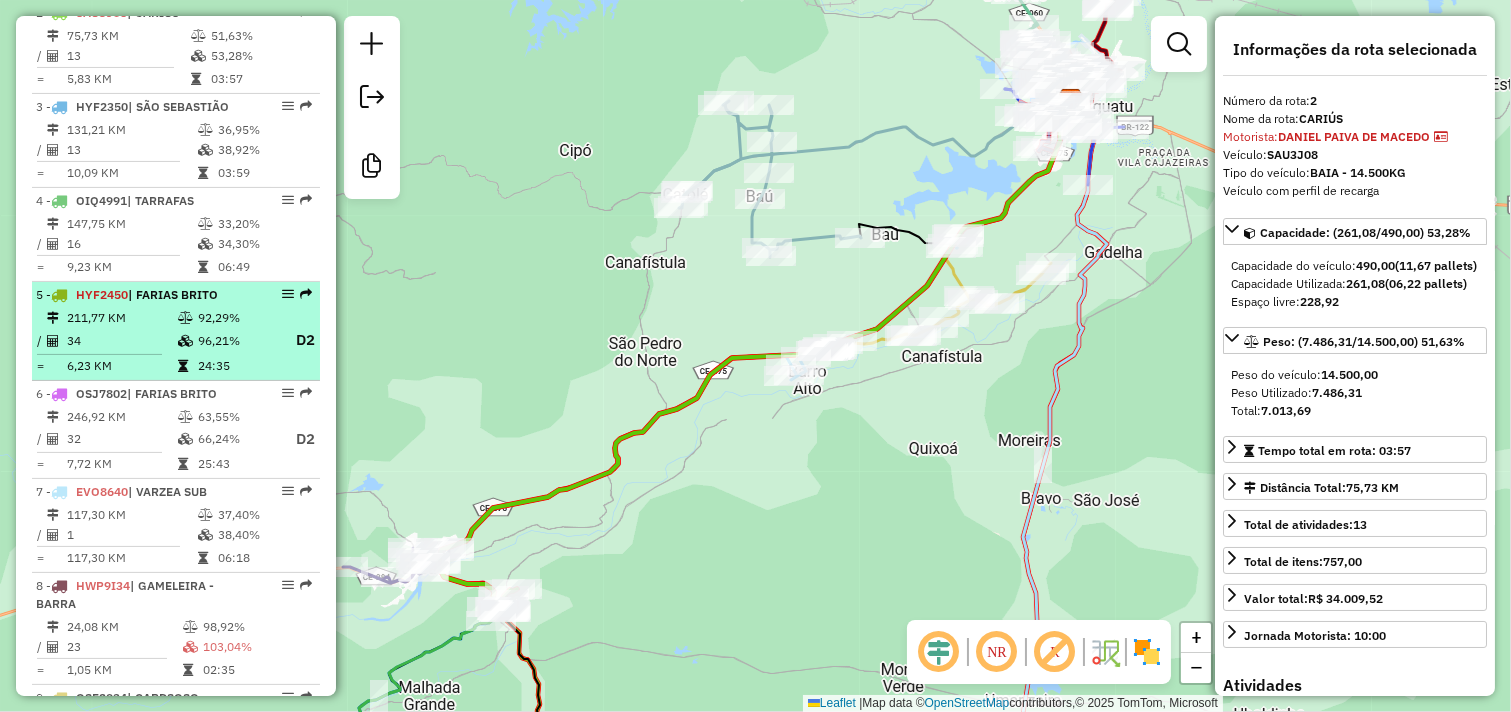 click on "96,21%" at bounding box center (237, 340) 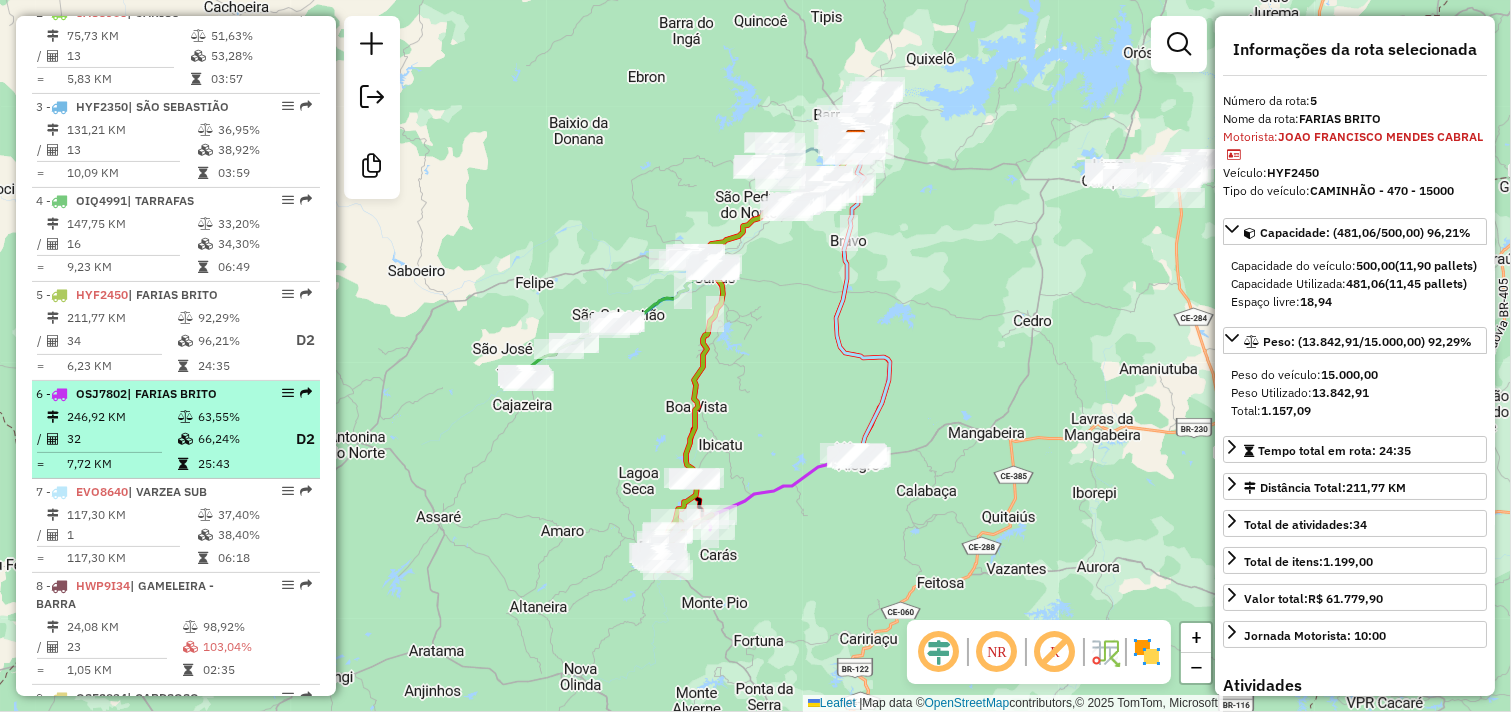click on "66,24%" at bounding box center [237, 439] 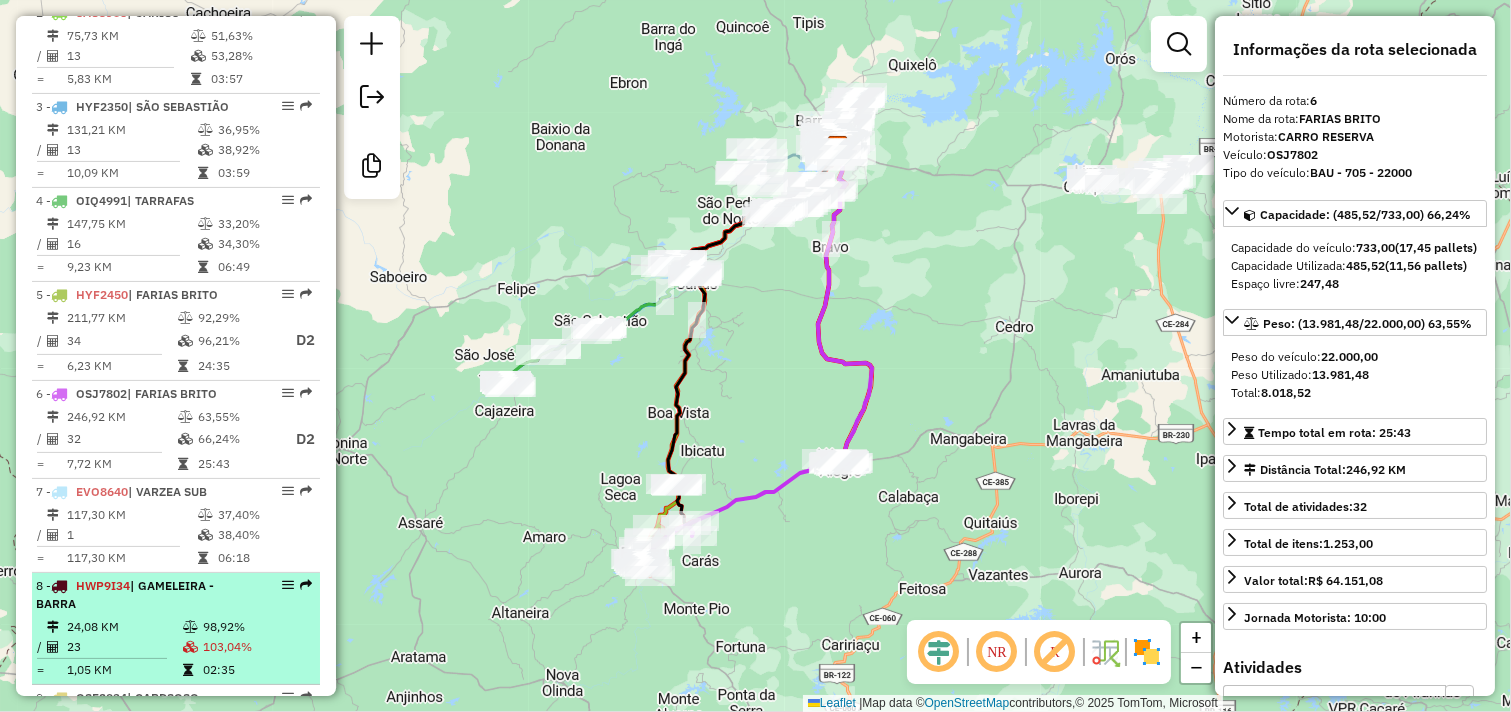scroll, scrollTop: 1010, scrollLeft: 0, axis: vertical 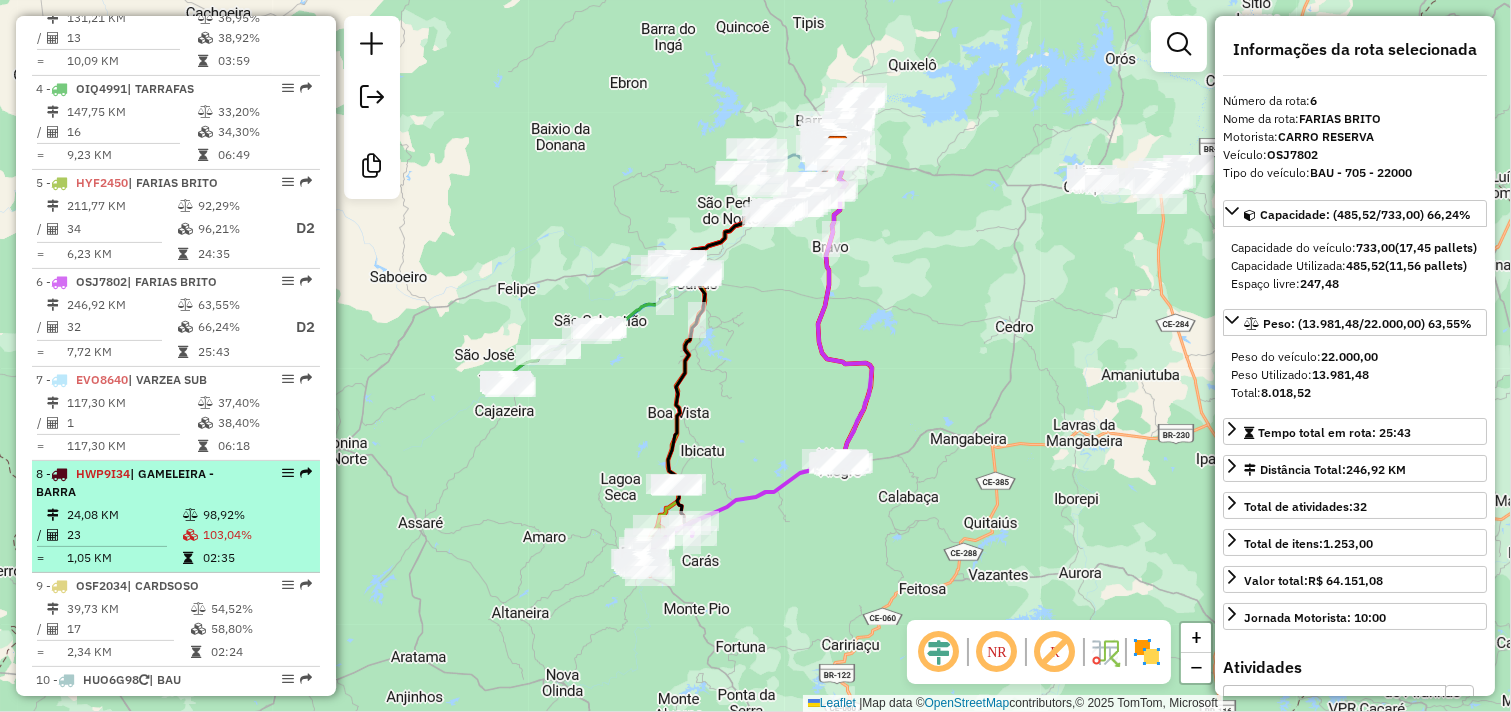 click at bounding box center (192, 535) 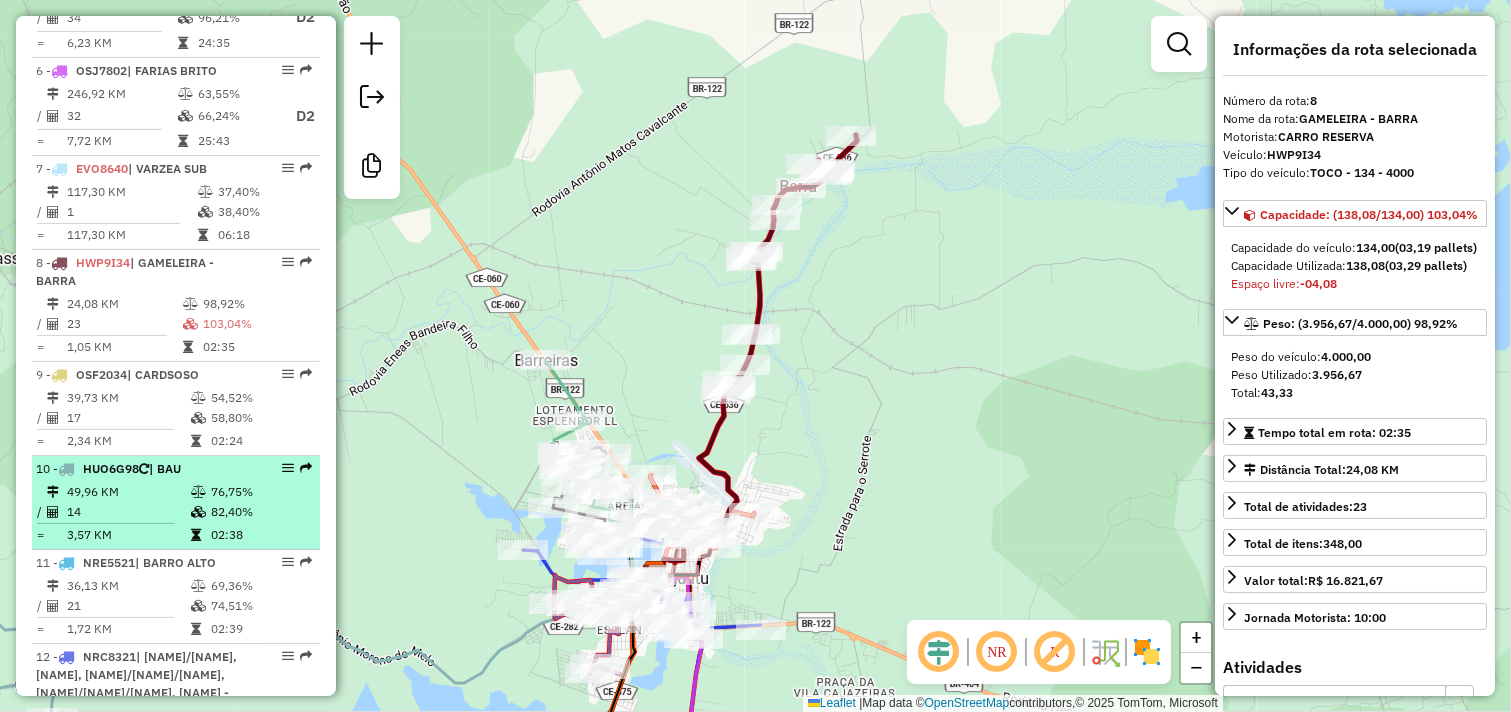 scroll, scrollTop: 1232, scrollLeft: 0, axis: vertical 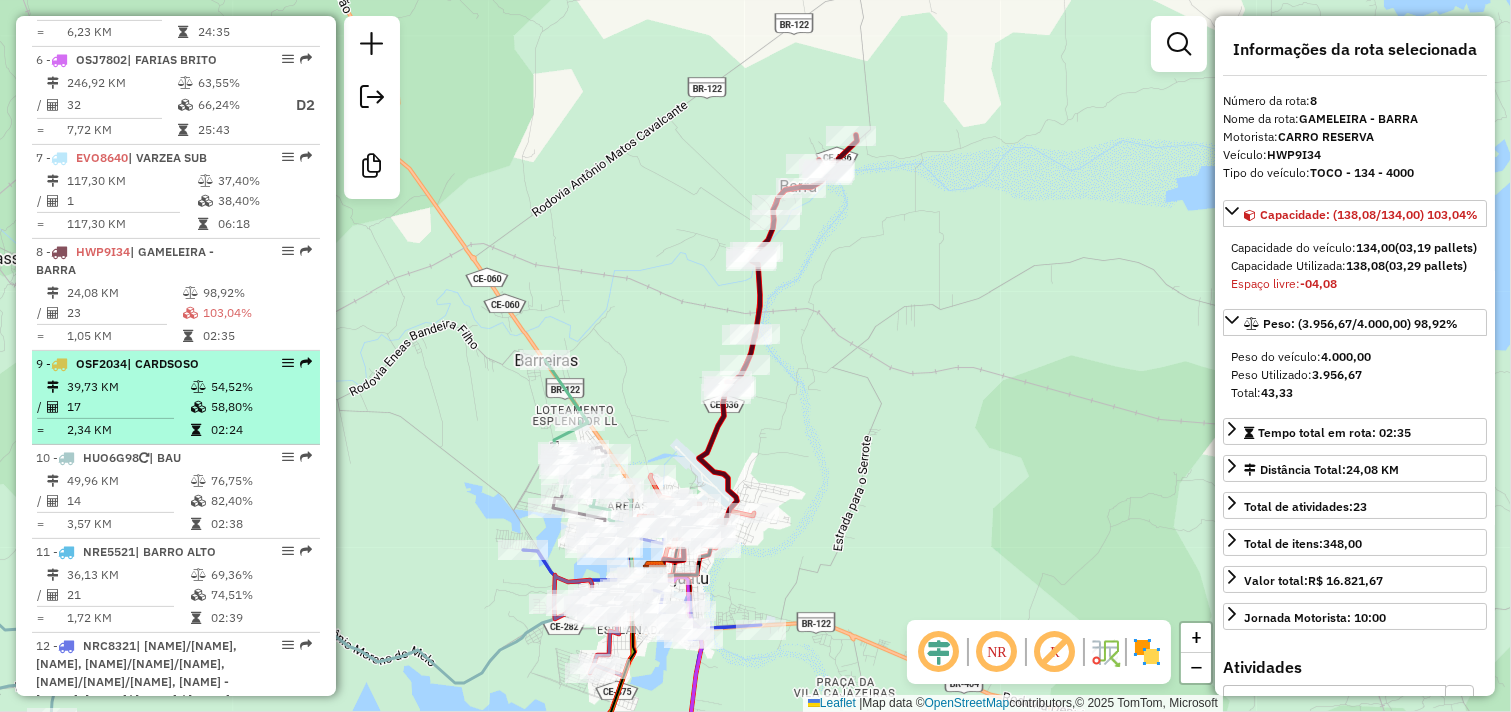 click at bounding box center [200, 407] 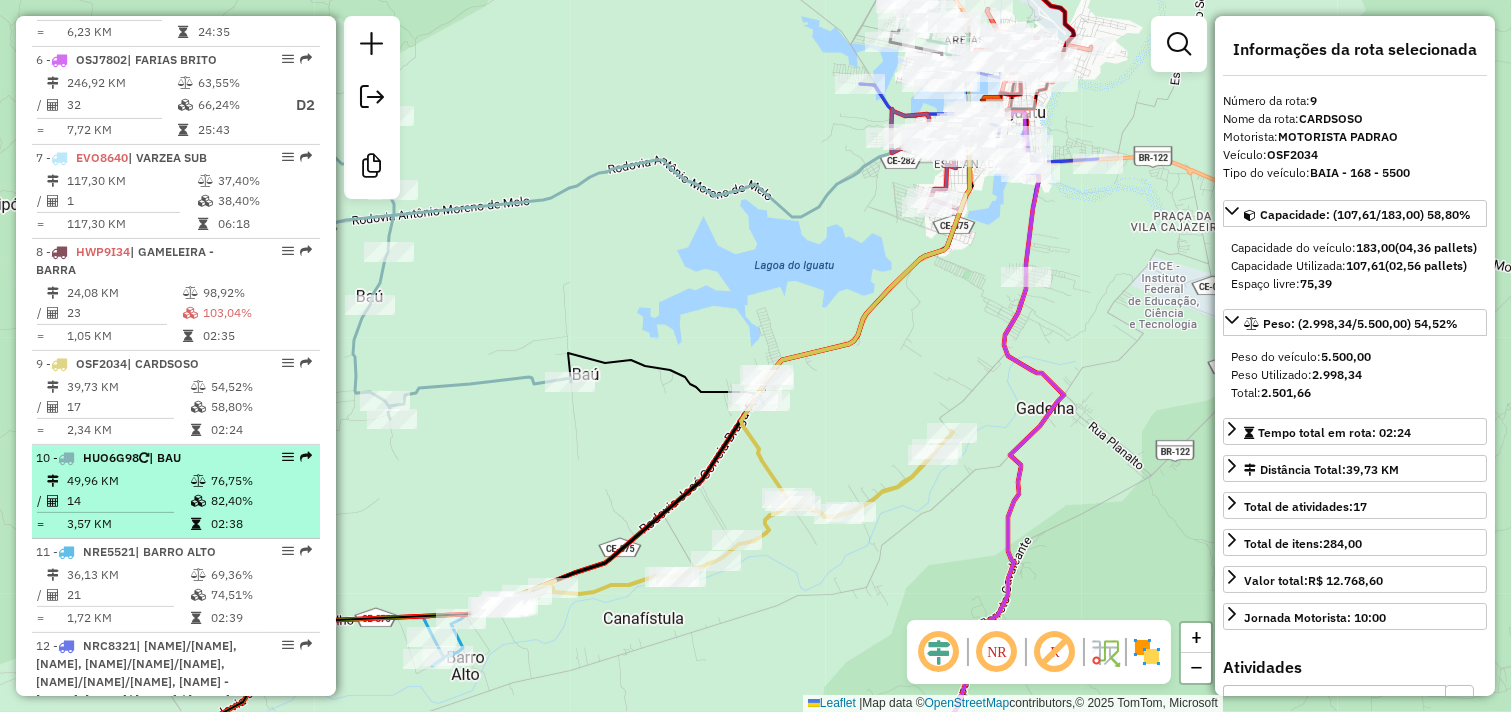 click on "| BAU" at bounding box center [165, 457] 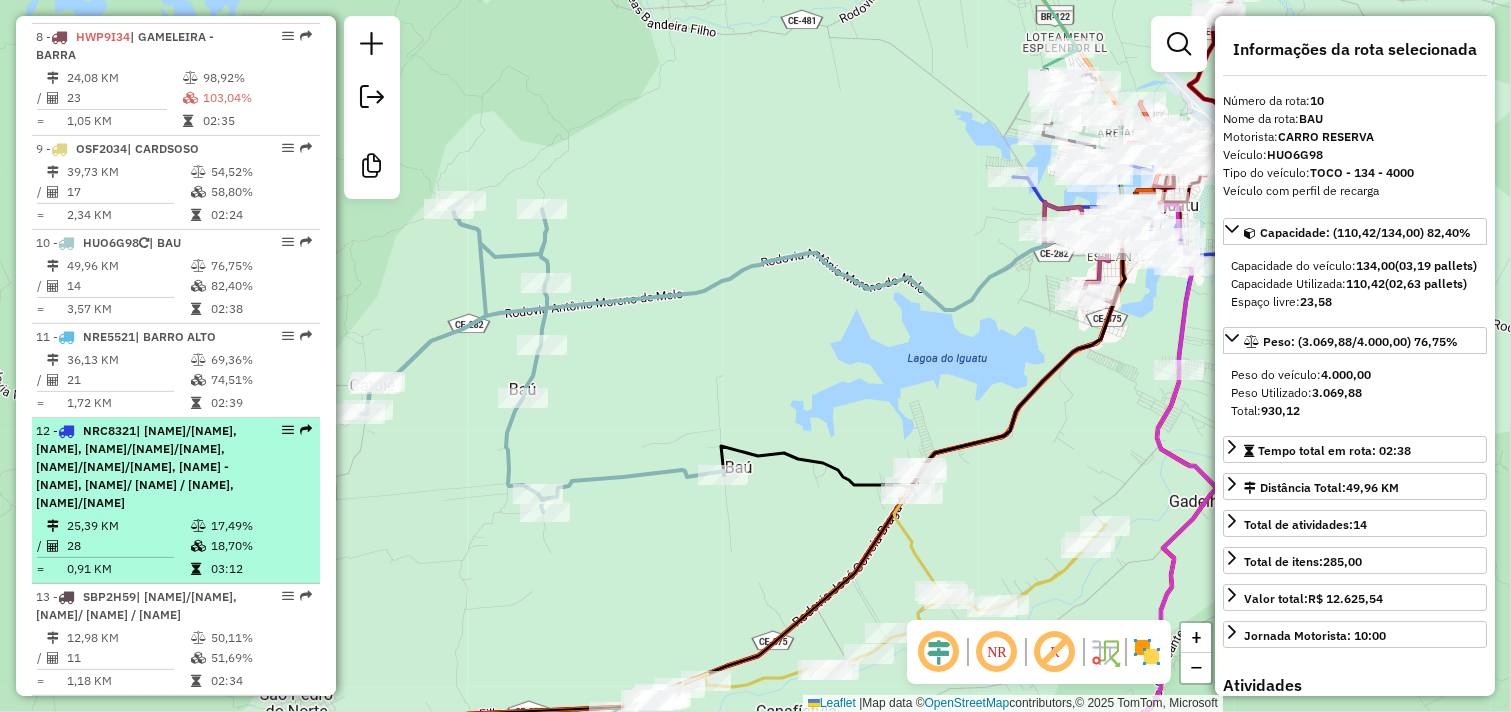scroll, scrollTop: 1454, scrollLeft: 0, axis: vertical 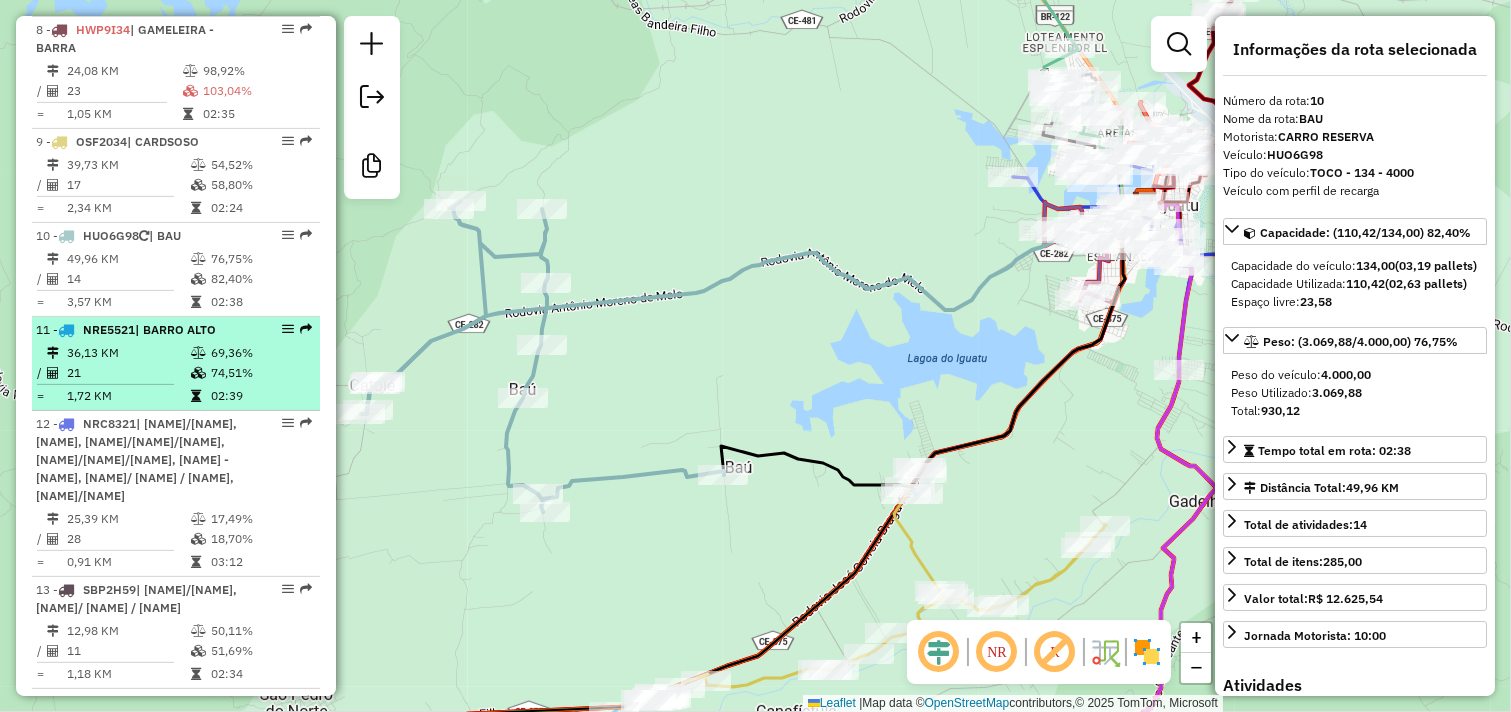 click at bounding box center [200, 396] 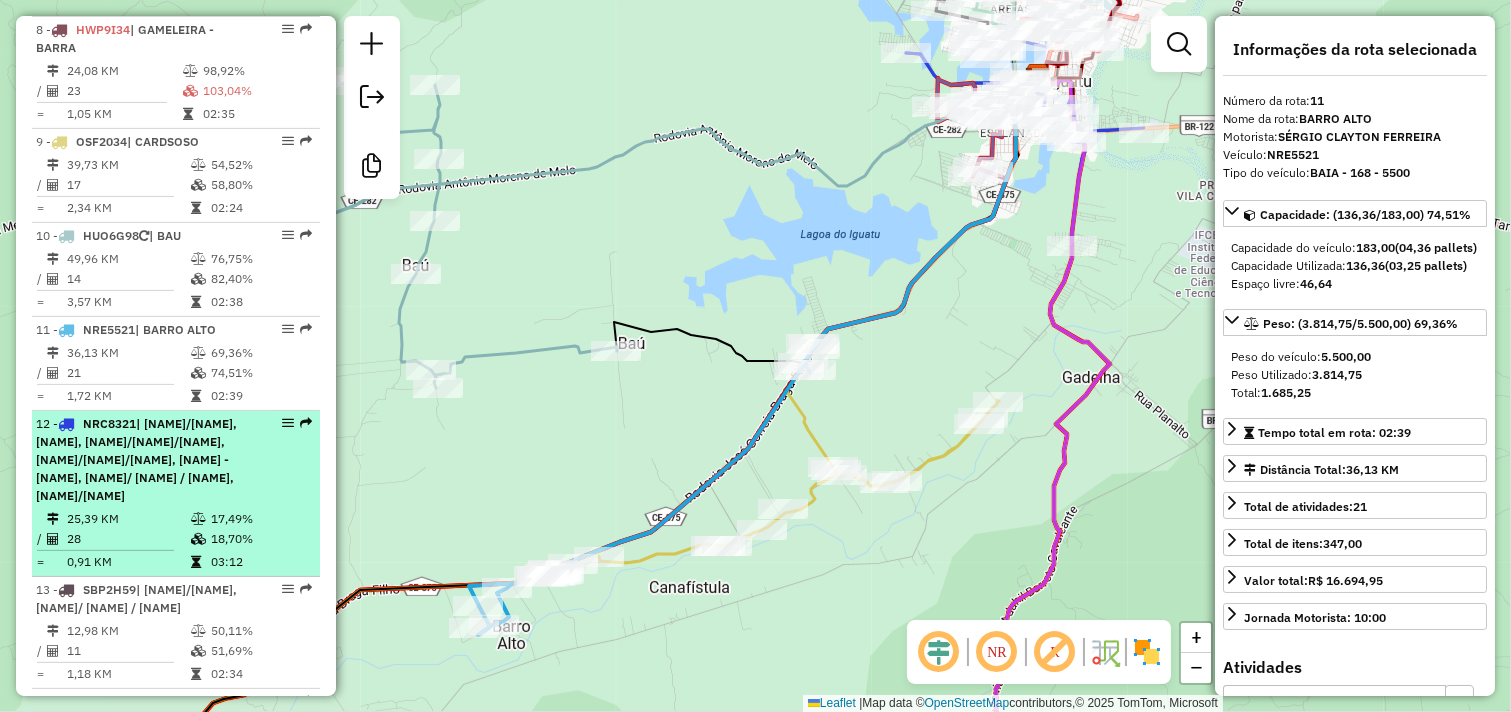 click on "[NUMBER] -     [CODE]   | [NAME]/[NAME], [NAME], [NAME]/[NAME]/[NAME], [NAME]/[NAME]/[NAME], [NAME] - [NAME], [NAME]/ [NAME] / [NAME], [NAME]/[NAME]" at bounding box center (142, 460) 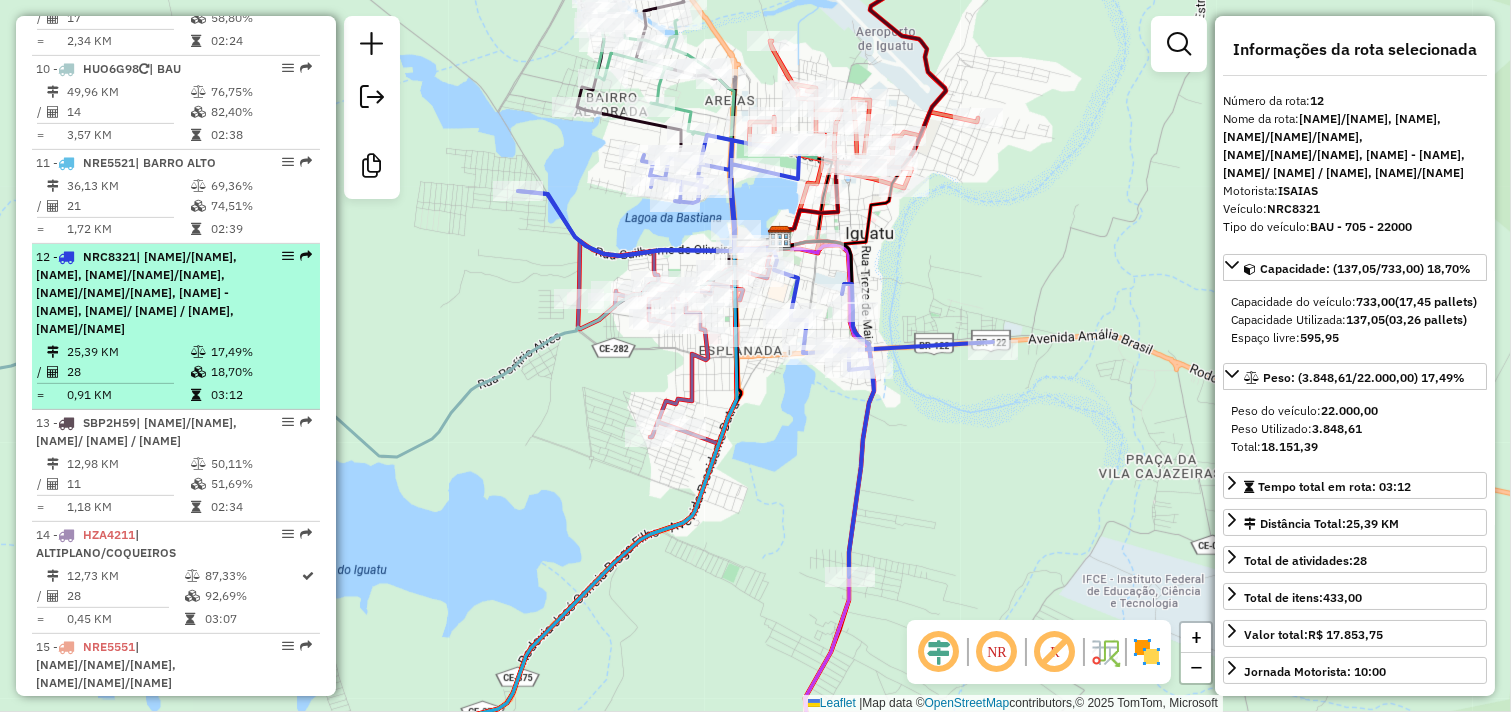 scroll, scrollTop: 1676, scrollLeft: 0, axis: vertical 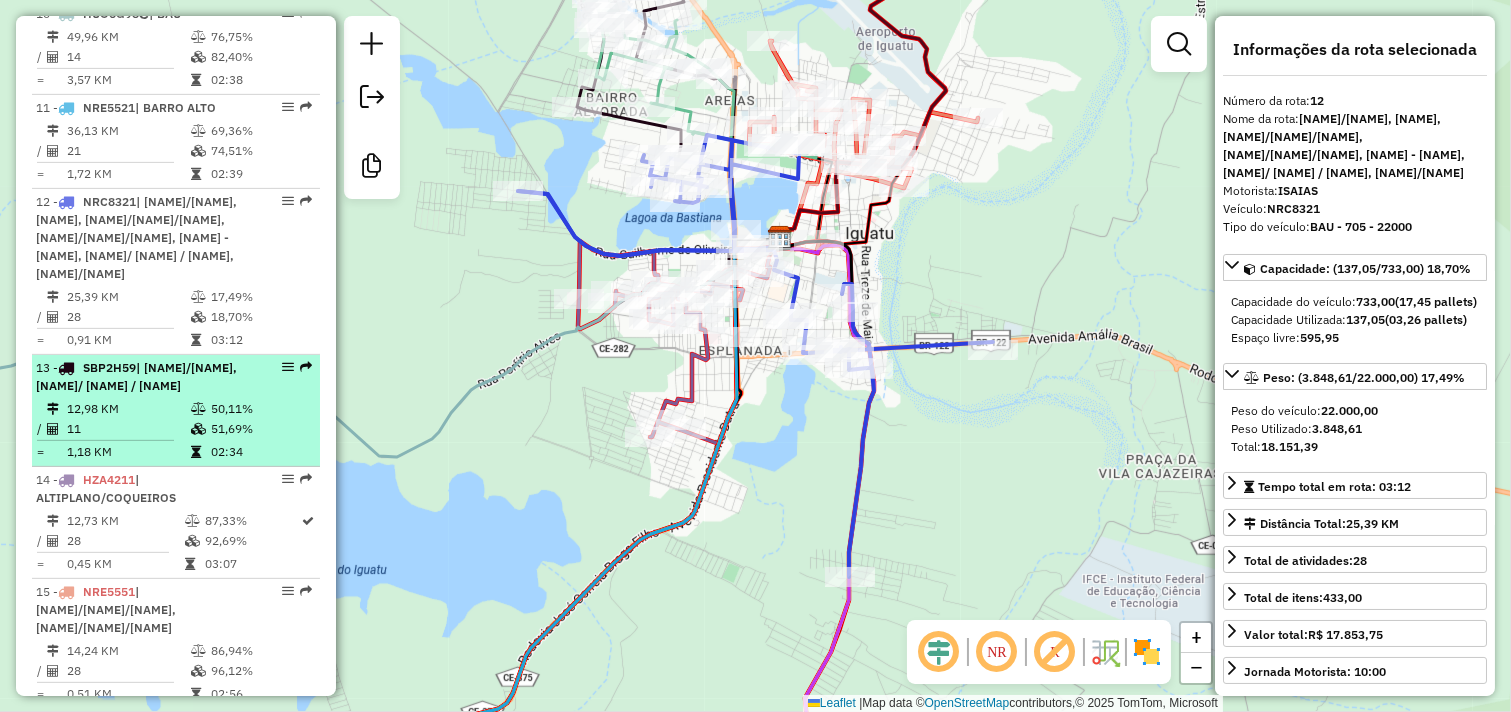 click on "[NUMBER] -     [CODE]   | [NAME]/[NAME], [NAME]/ [NAME] / [NAME]" at bounding box center (142, 377) 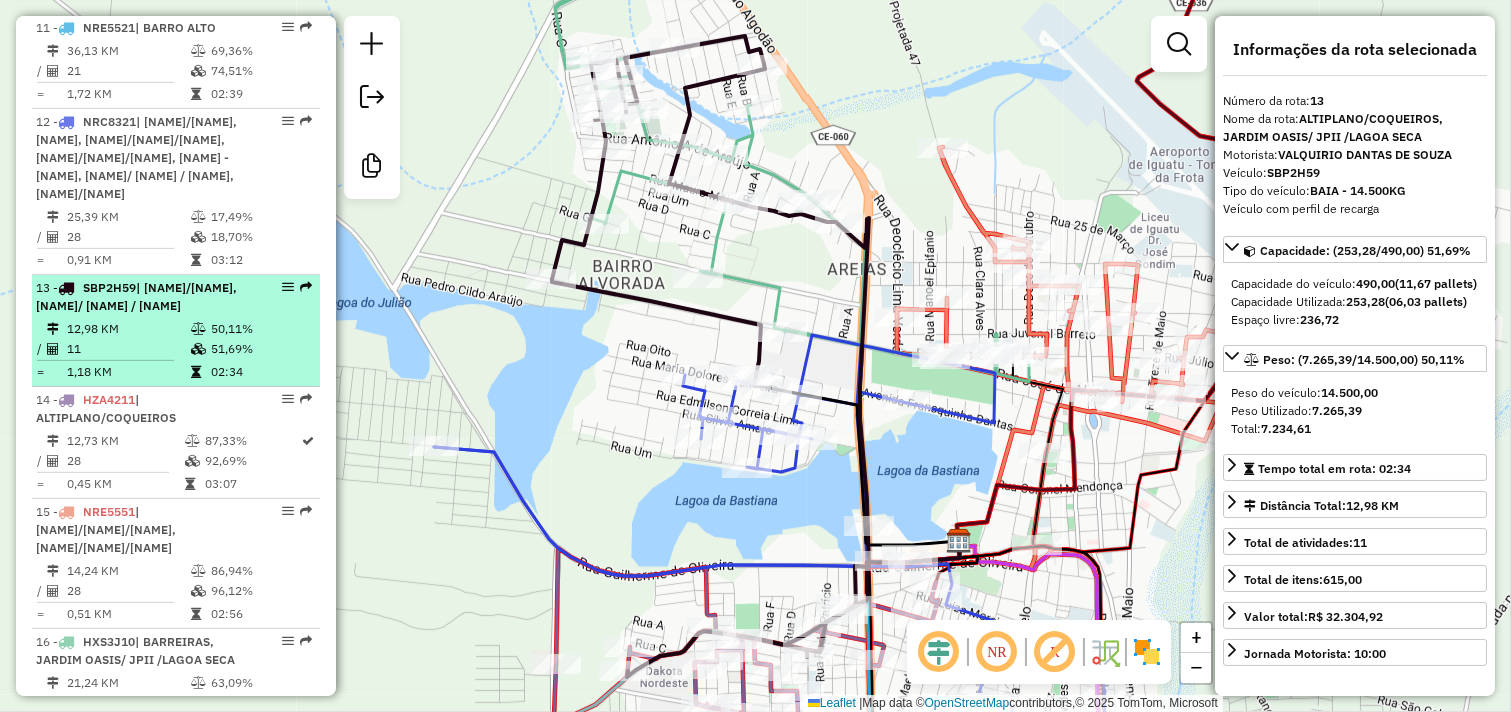 scroll, scrollTop: 1787, scrollLeft: 0, axis: vertical 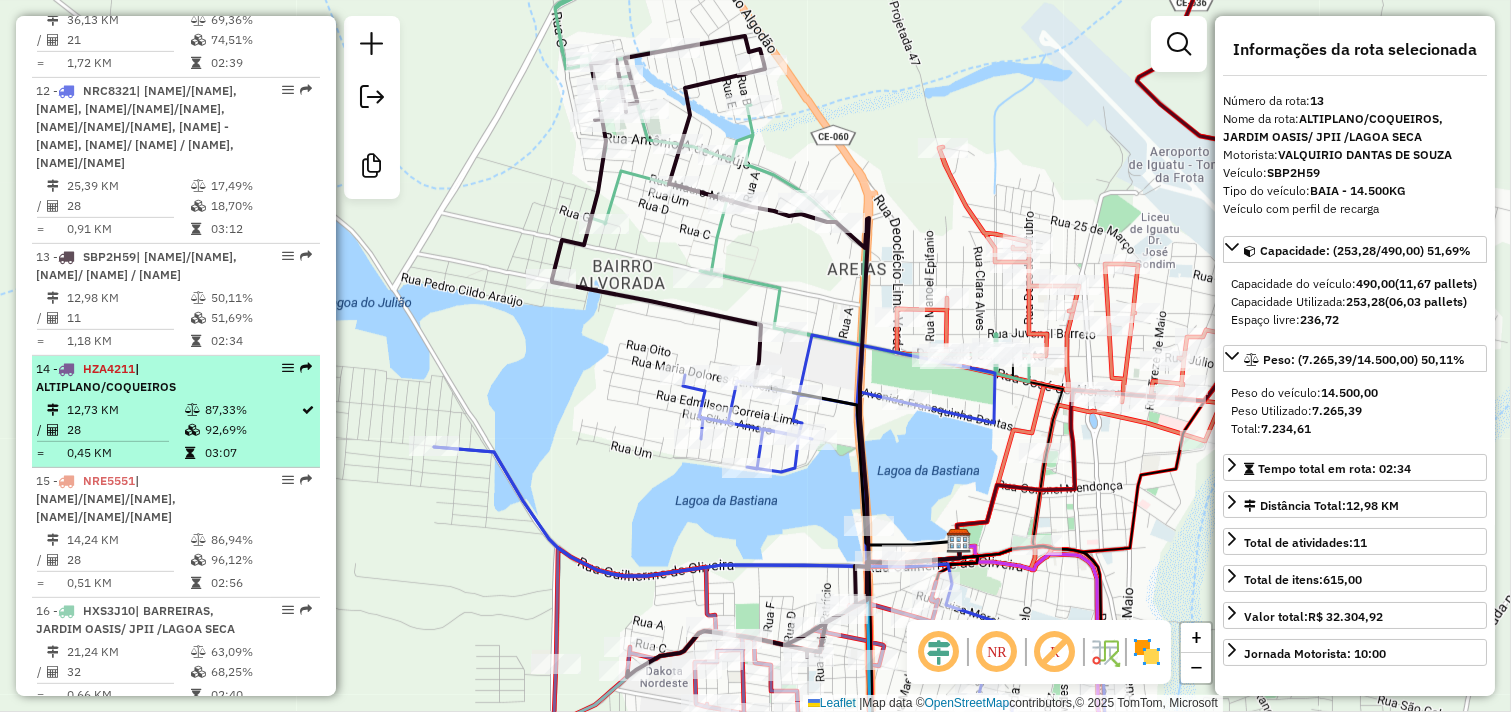 click on "12,73 KM" at bounding box center [125, 410] 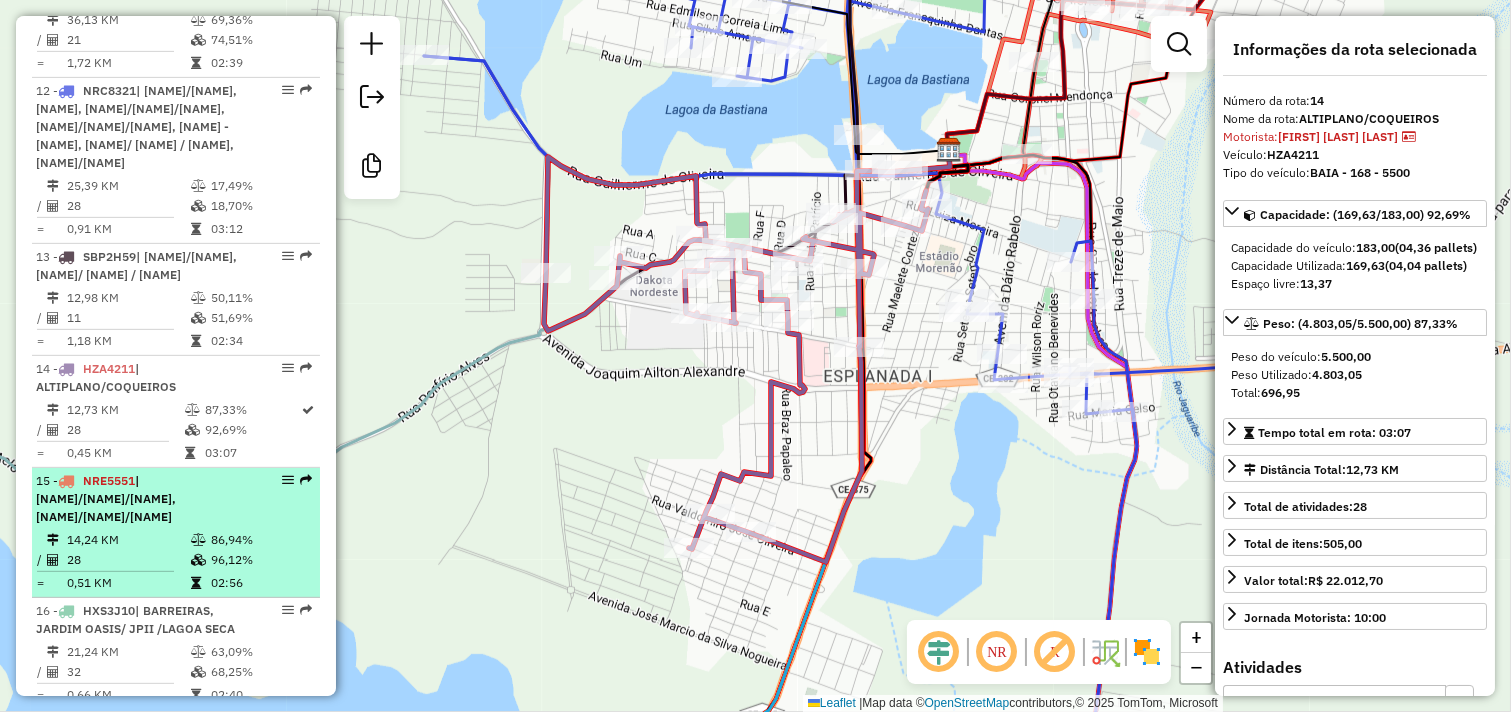 click on "| [NAME]/[NAME]/[NAME], [NAME]/[NAME]/[NAME]" at bounding box center (106, 498) 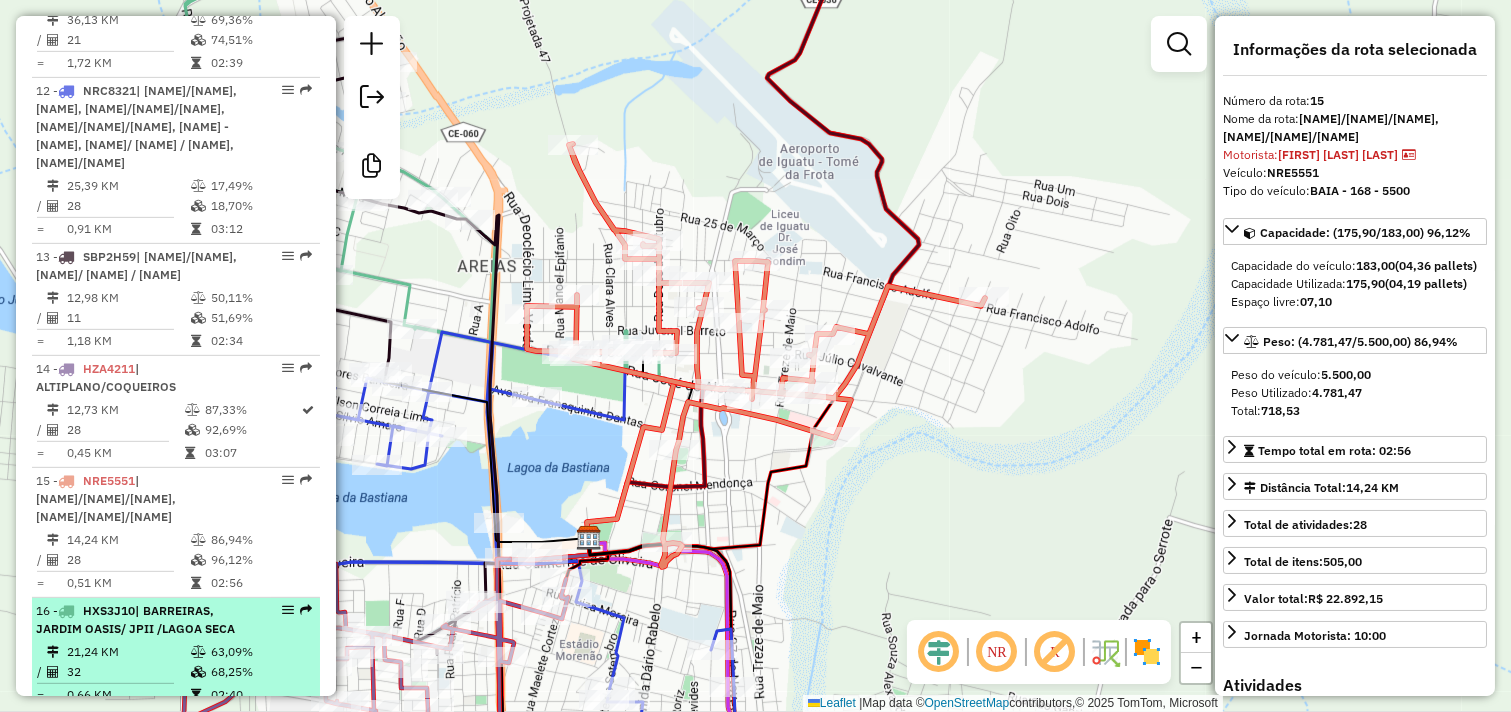 scroll, scrollTop: 1898, scrollLeft: 0, axis: vertical 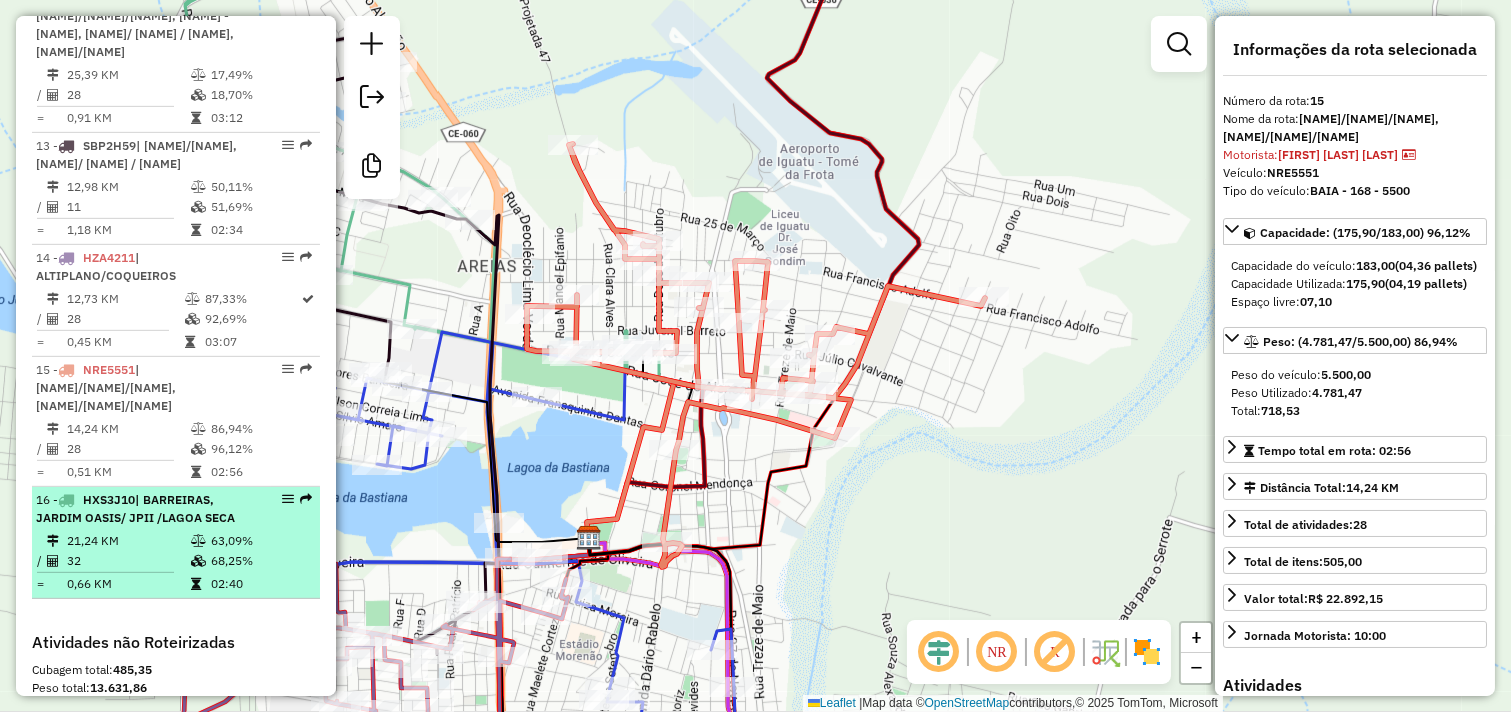 click on "| BARREIRAS, JARDIM OASIS/ JPII /LAGOA SECA" at bounding box center (135, 508) 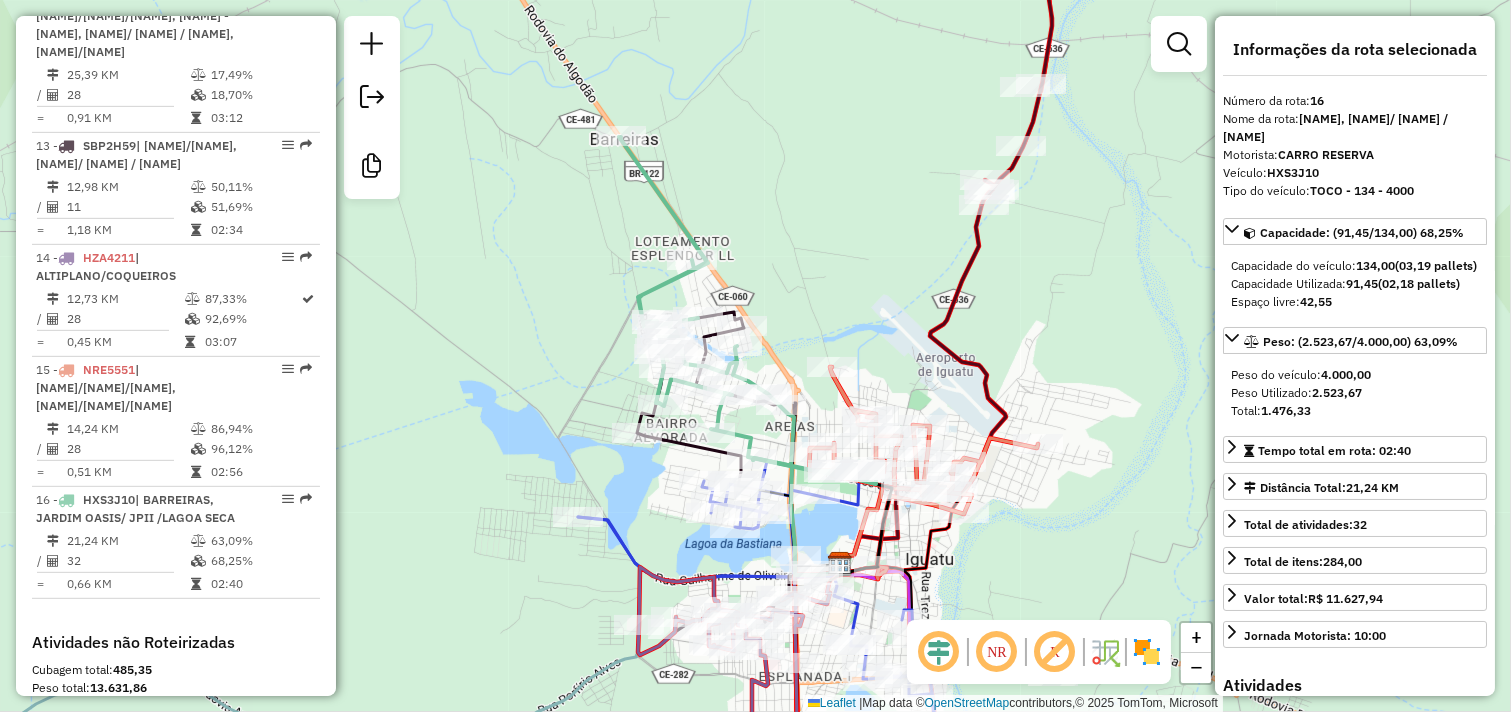 scroll, scrollTop: 1676, scrollLeft: 0, axis: vertical 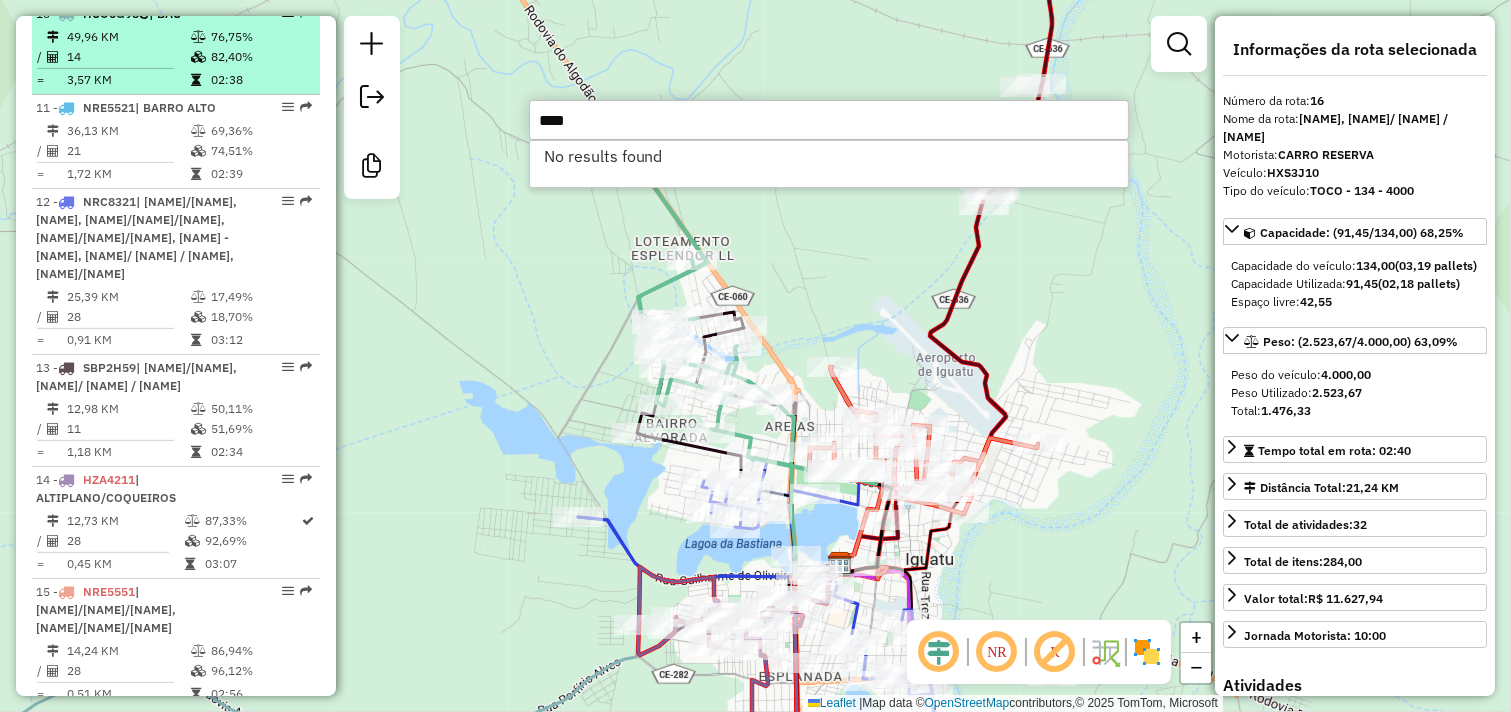 drag, startPoint x: 591, startPoint y: 128, endPoint x: 252, endPoint y: 90, distance: 341.12314 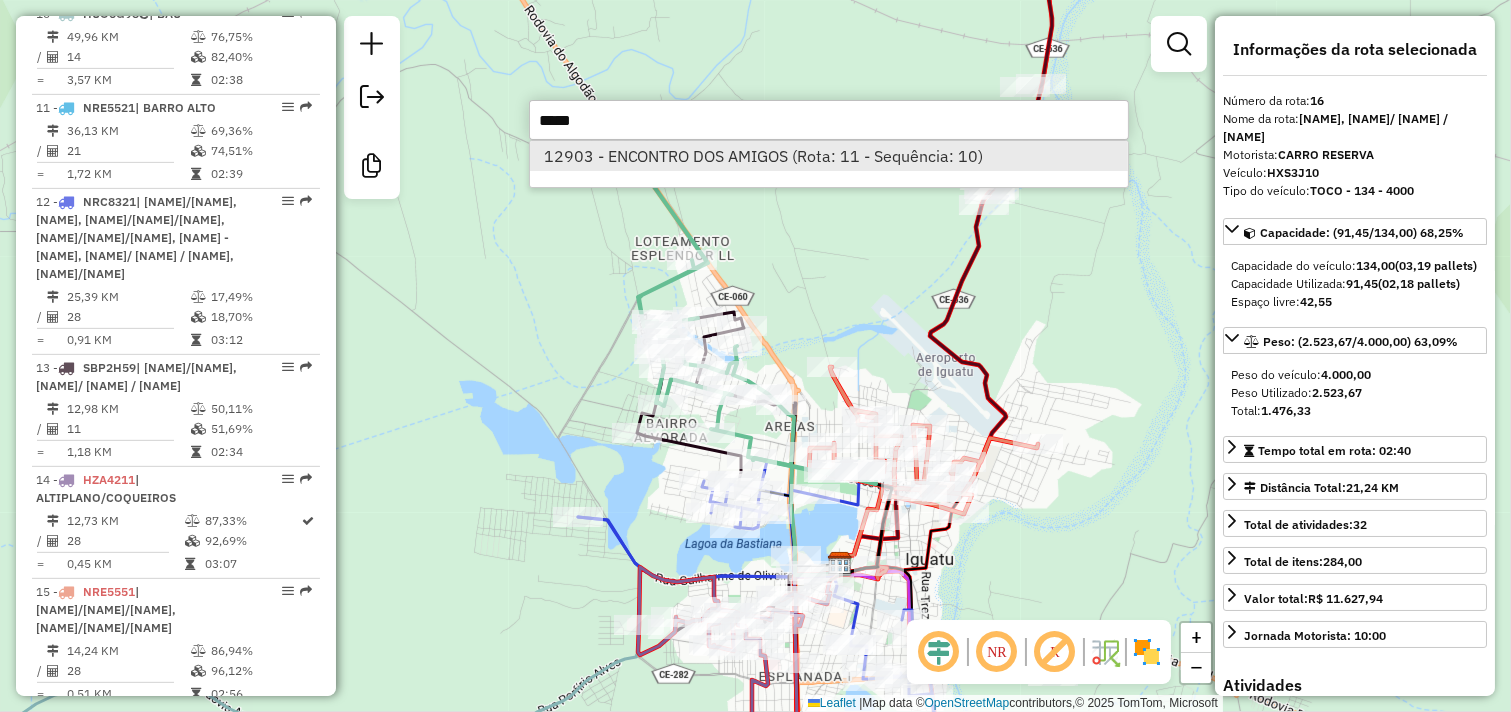 type on "*****" 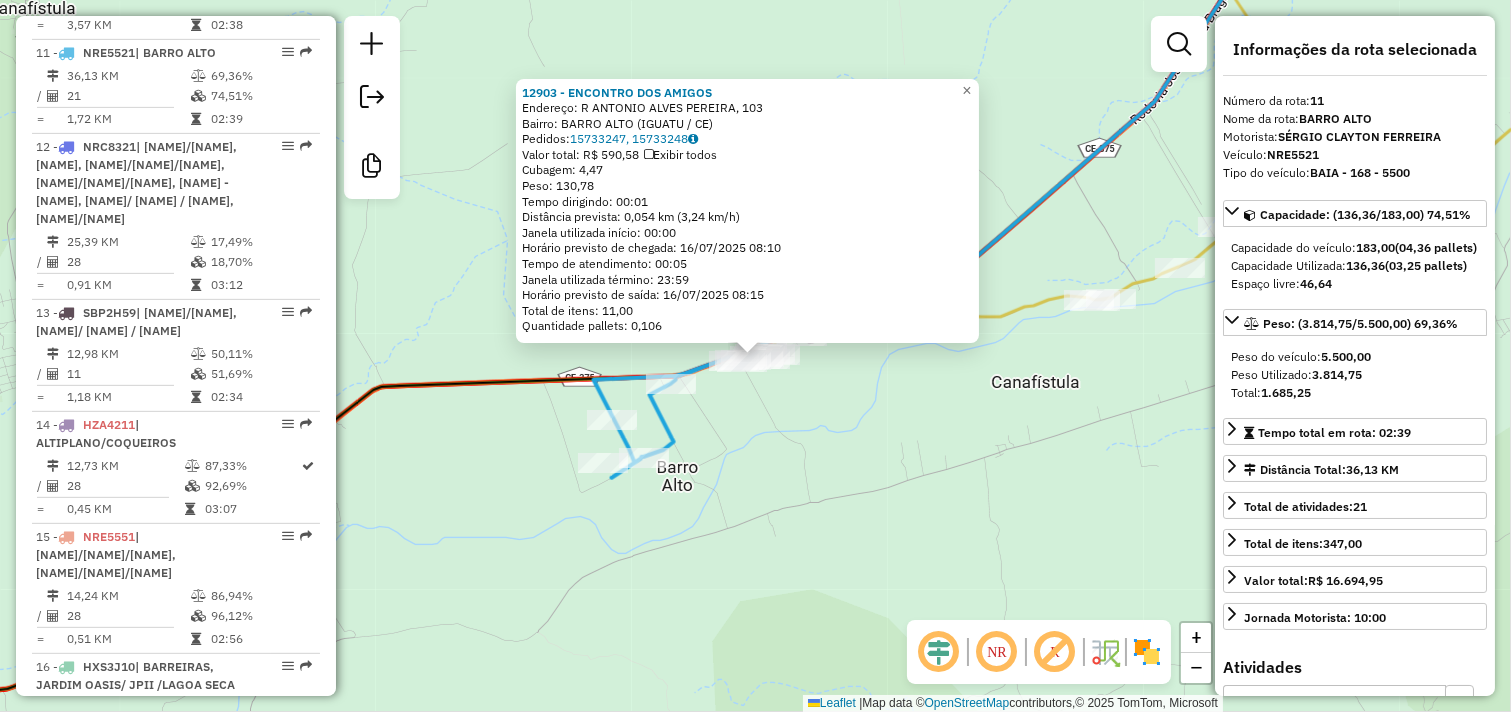scroll, scrollTop: 1754, scrollLeft: 0, axis: vertical 